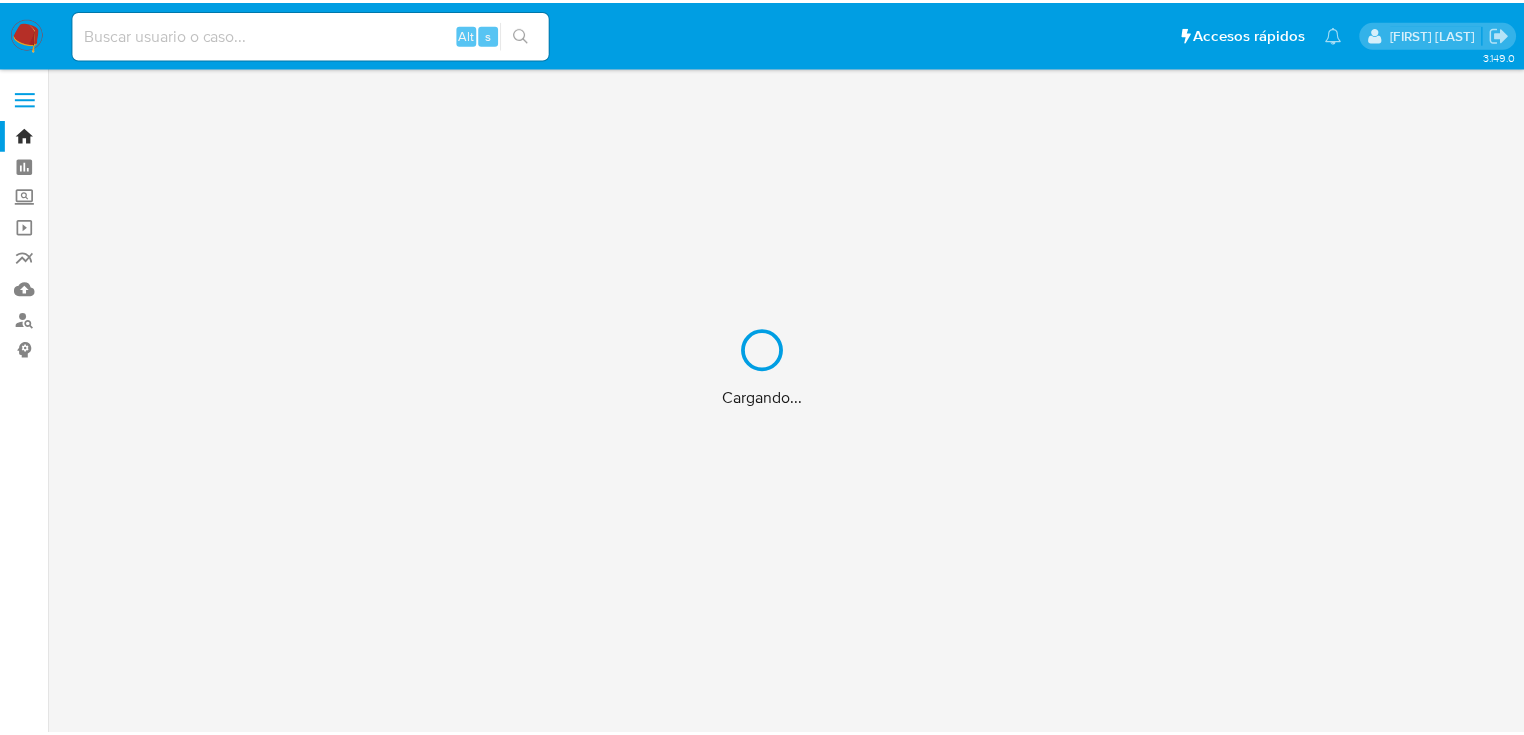 scroll, scrollTop: 0, scrollLeft: 0, axis: both 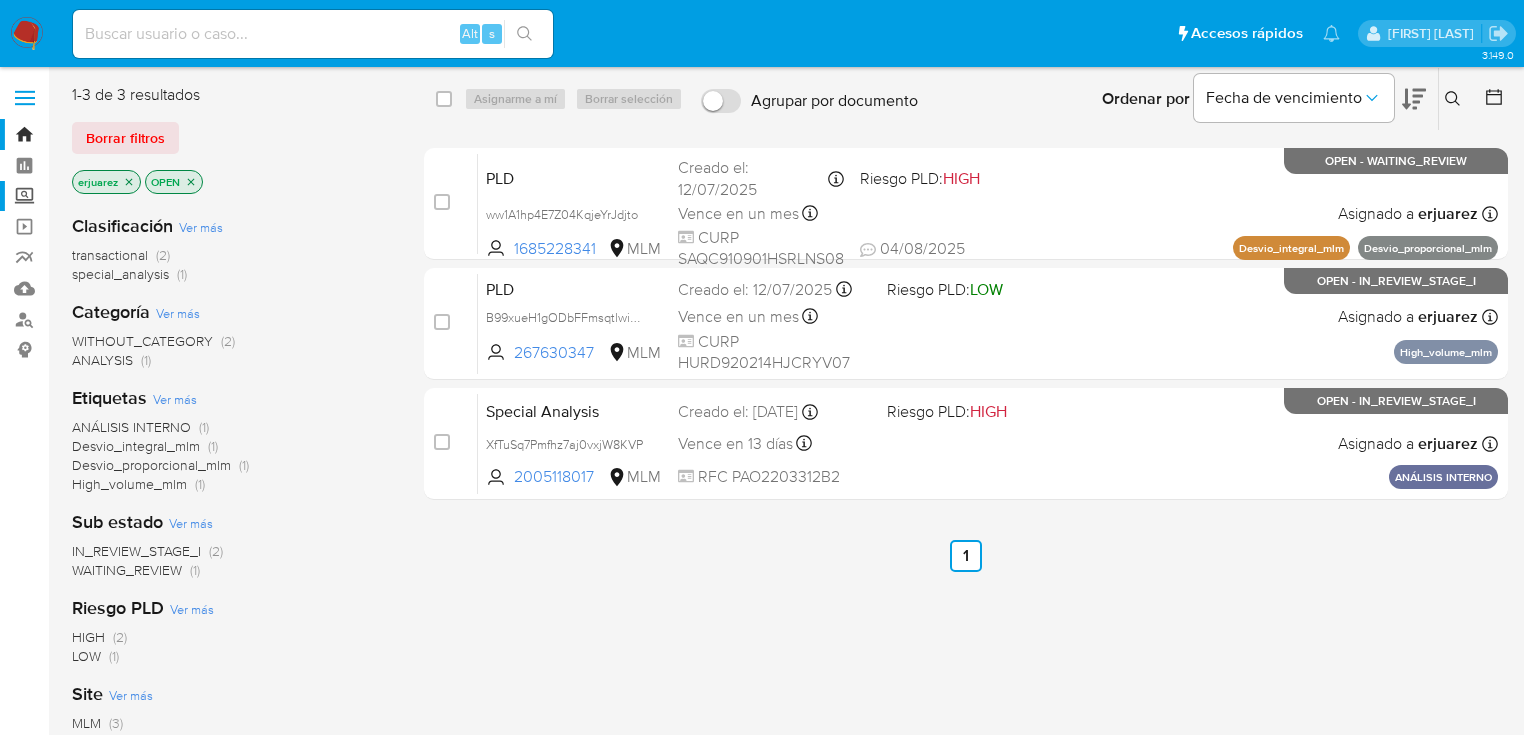click on "Screening" at bounding box center (119, 196) 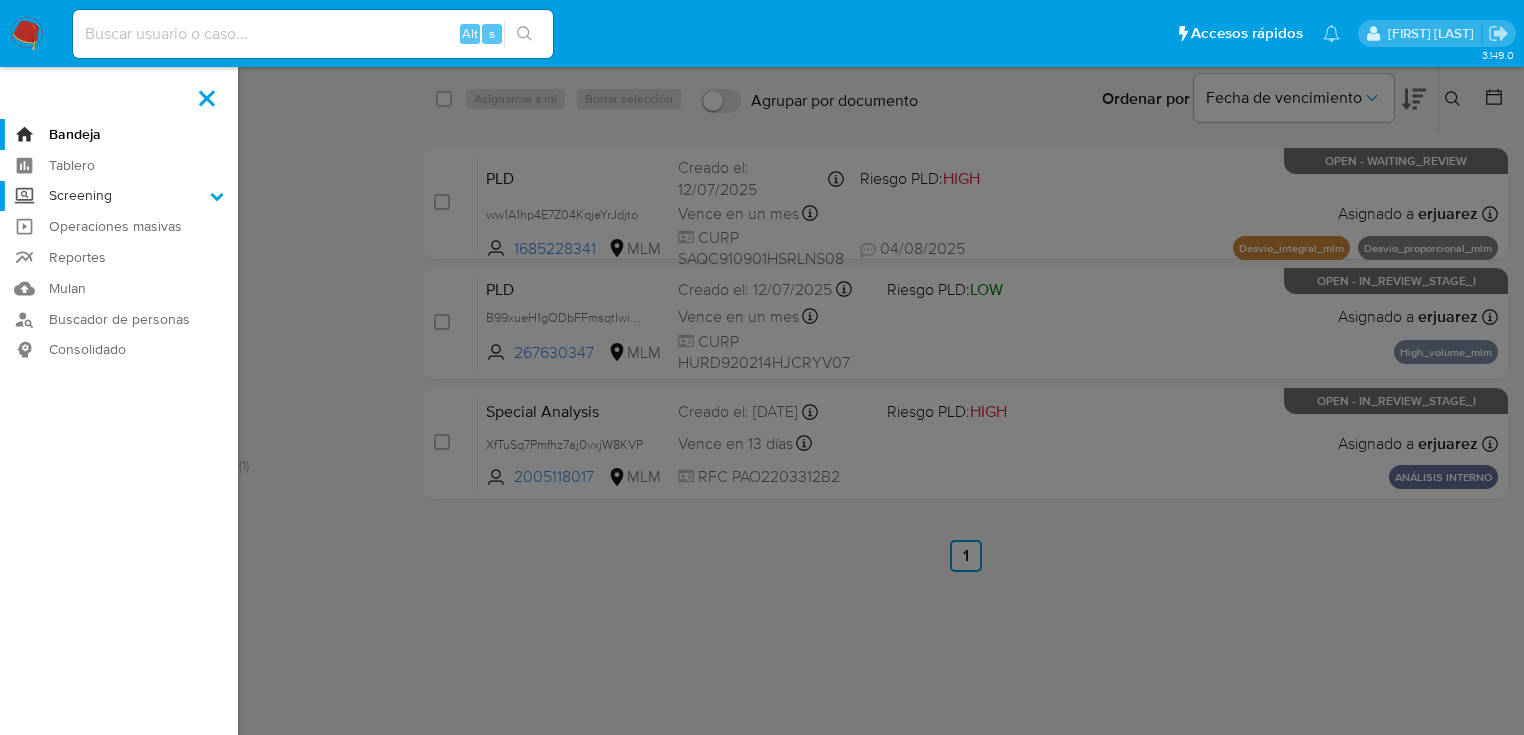 click on "Screening" at bounding box center (0, 0) 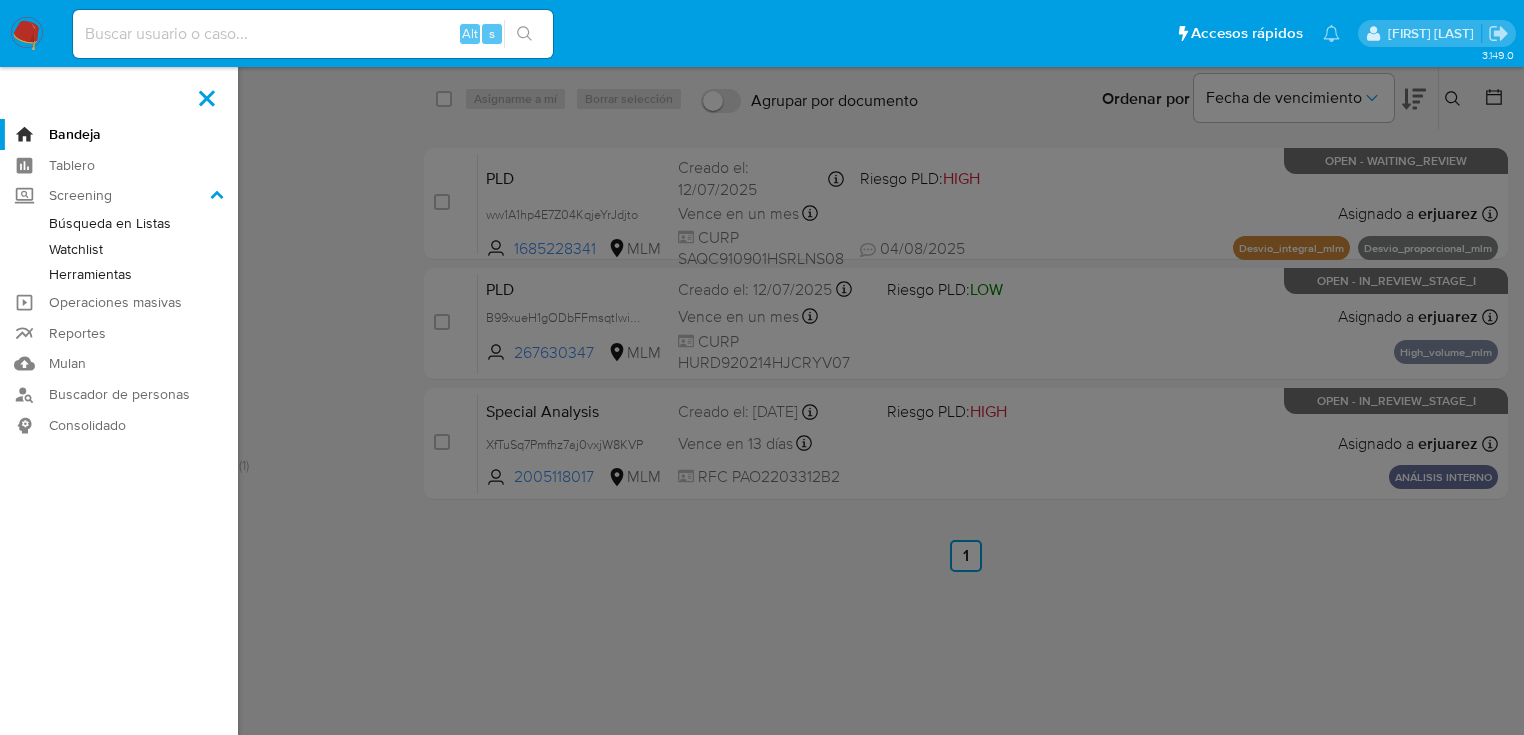 click on "Herramientas" at bounding box center (119, 274) 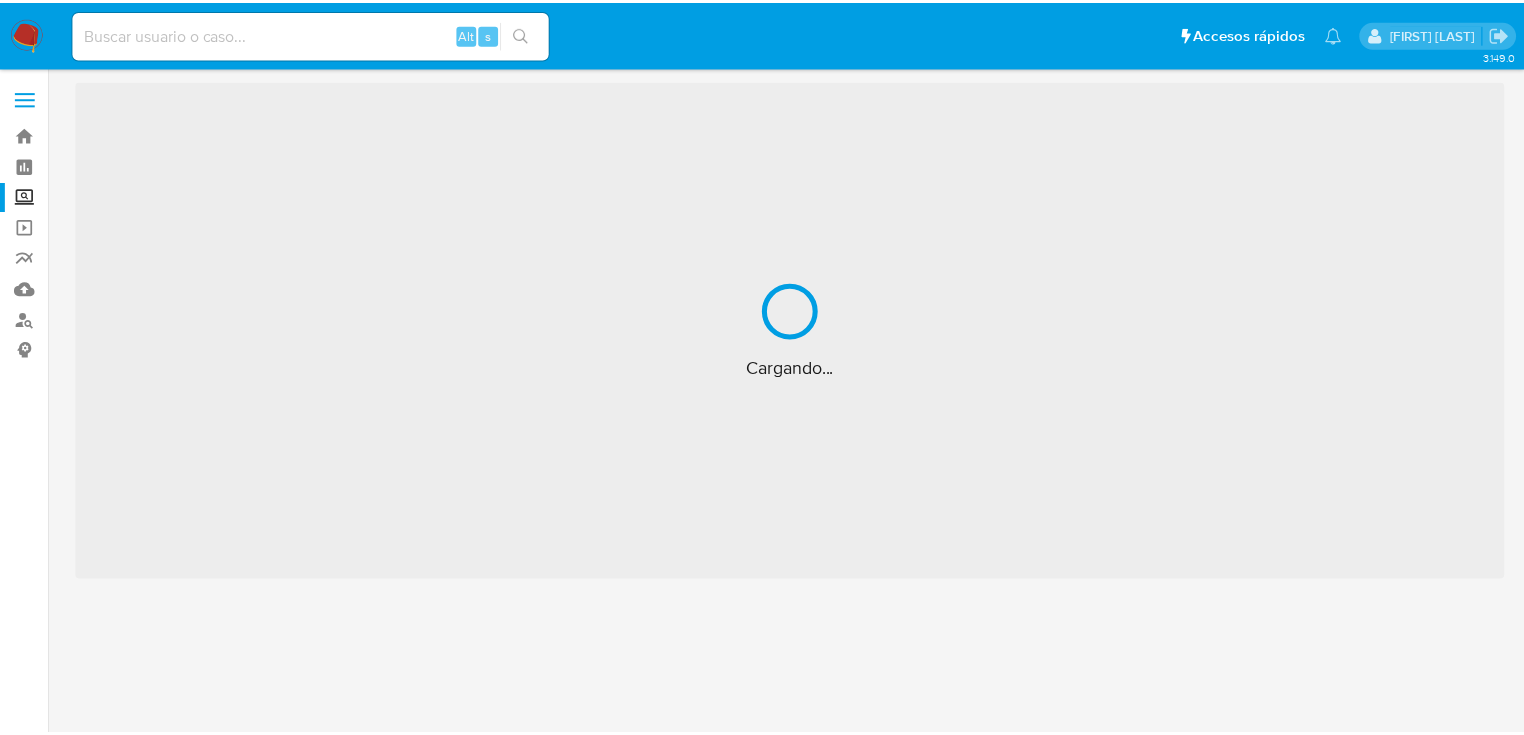 scroll, scrollTop: 0, scrollLeft: 0, axis: both 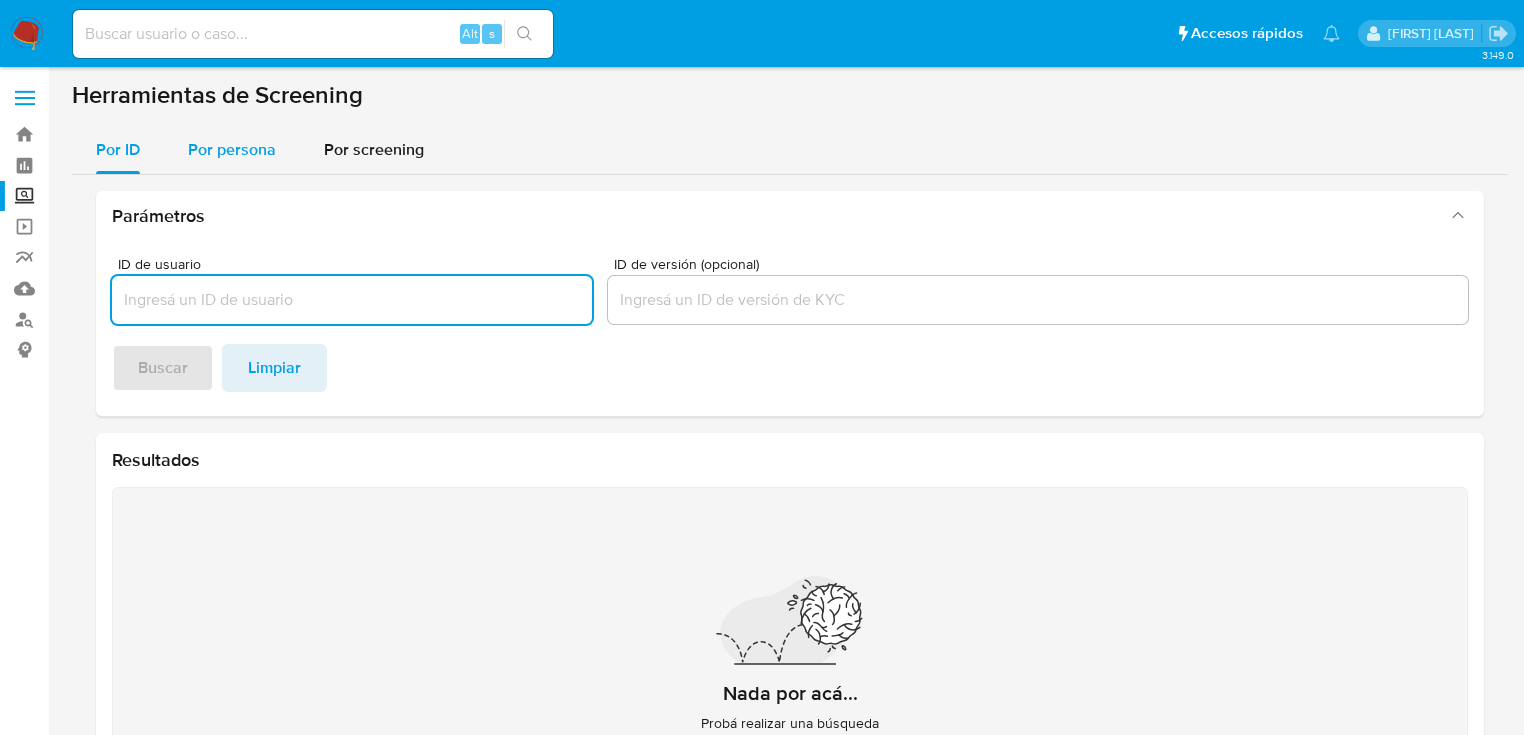 drag, startPoint x: 166, startPoint y: 154, endPoint x: 176, endPoint y: 159, distance: 11.18034 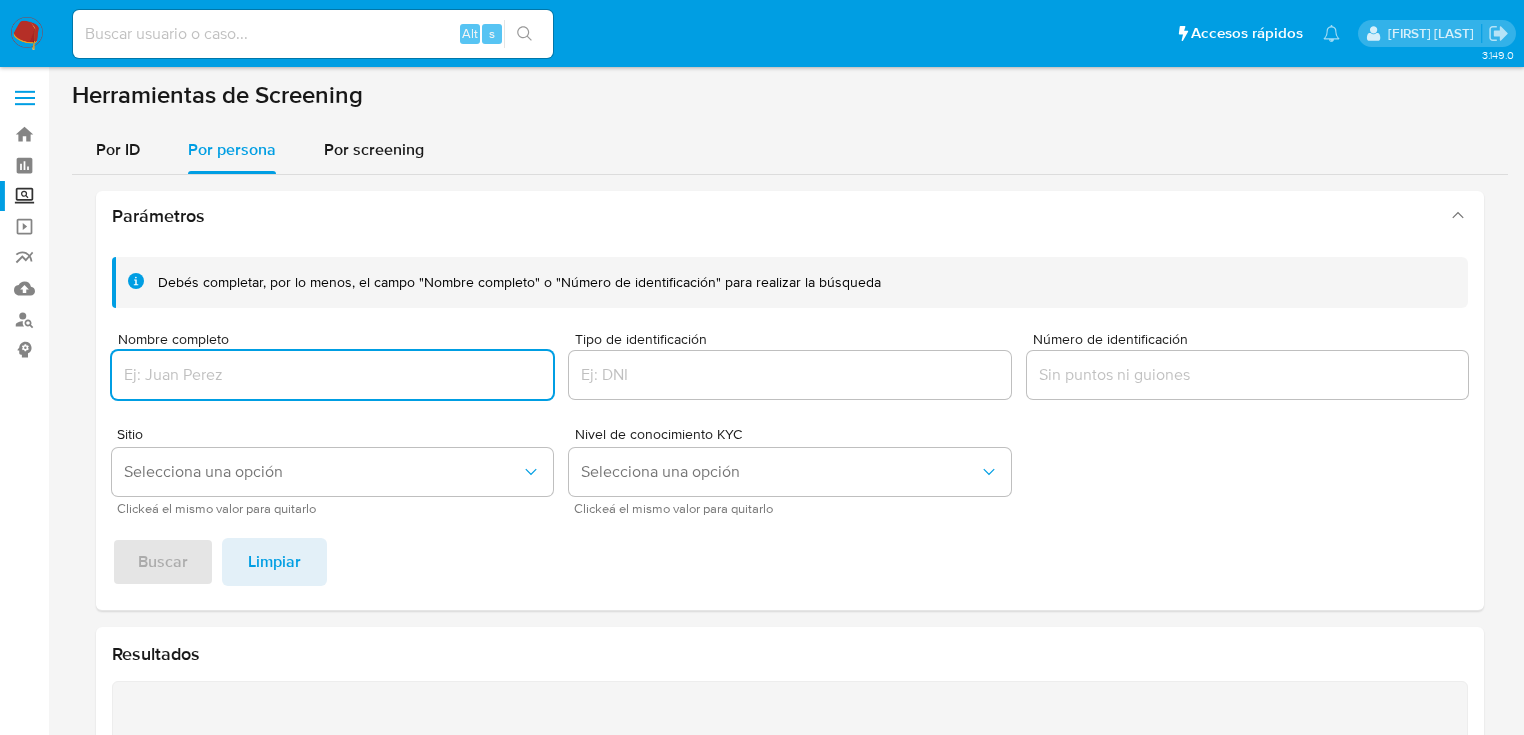 click at bounding box center (332, 375) 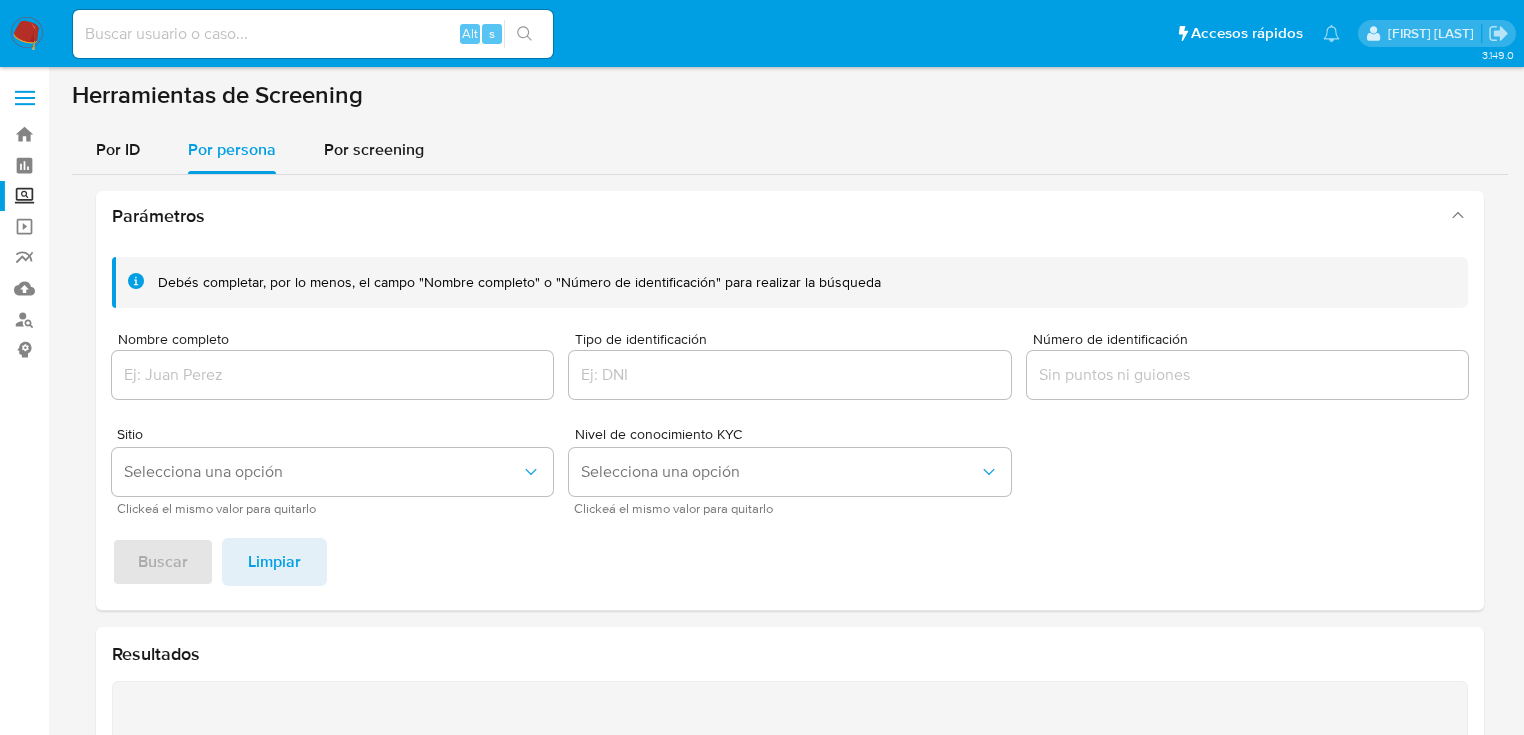 click at bounding box center (332, 375) 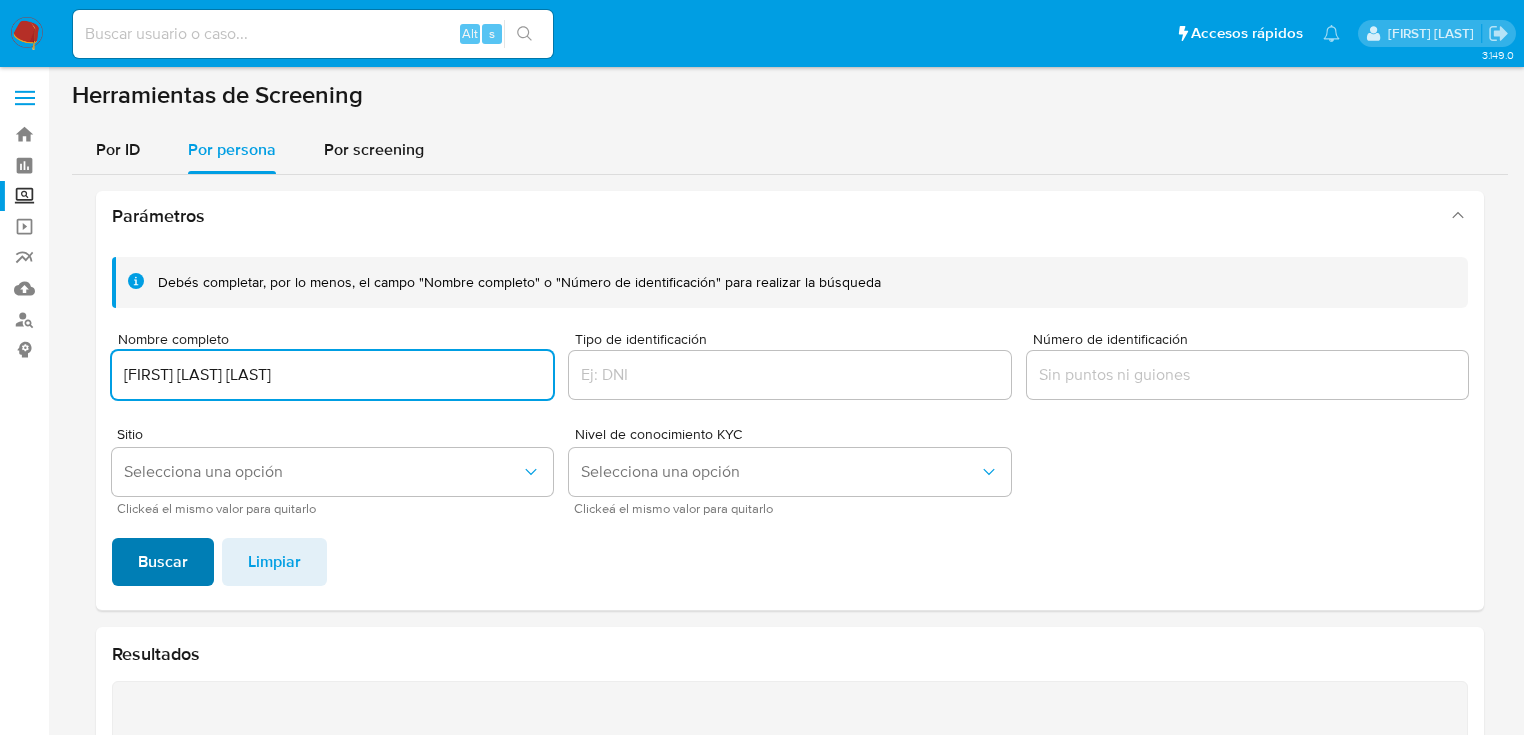 click on "Buscar" at bounding box center (163, 562) 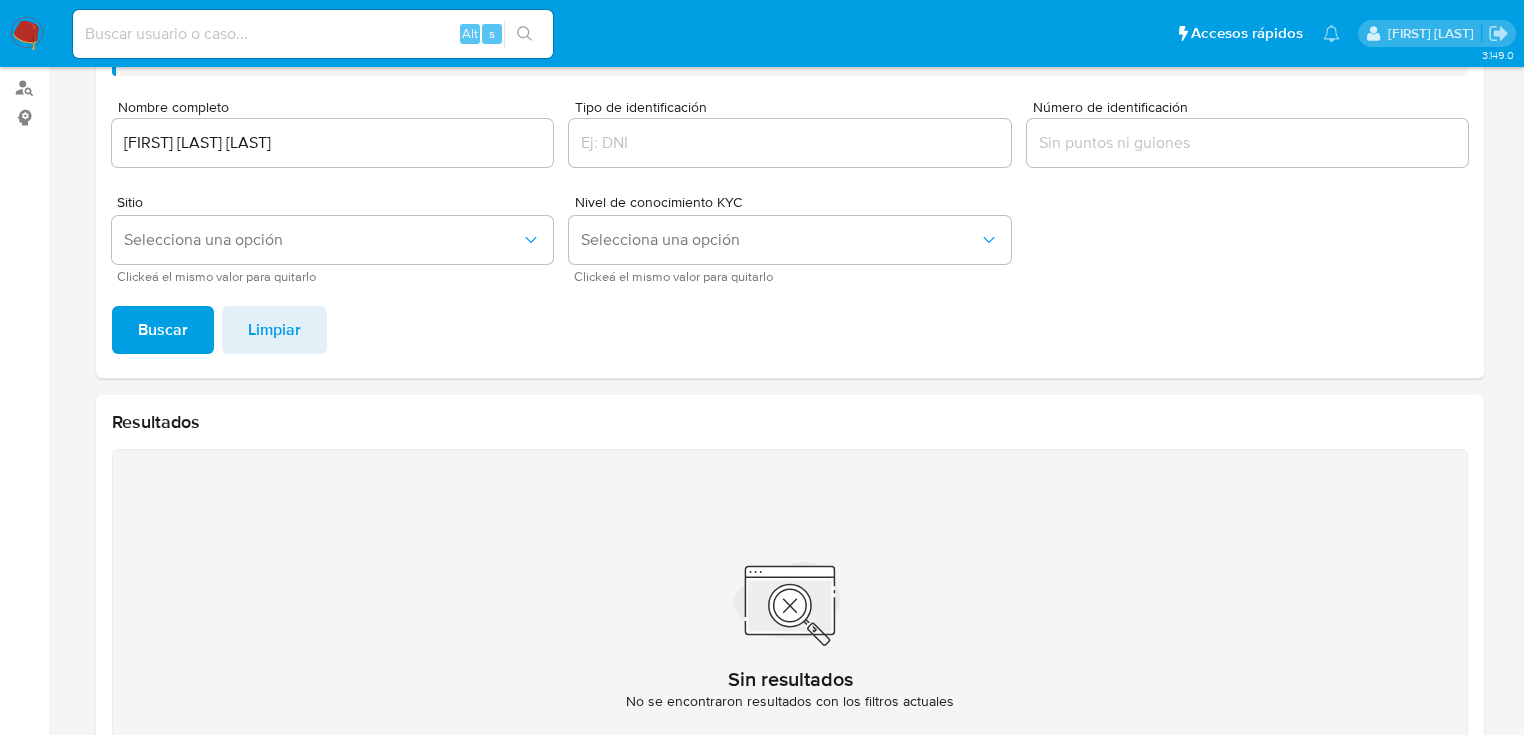 scroll, scrollTop: 100, scrollLeft: 0, axis: vertical 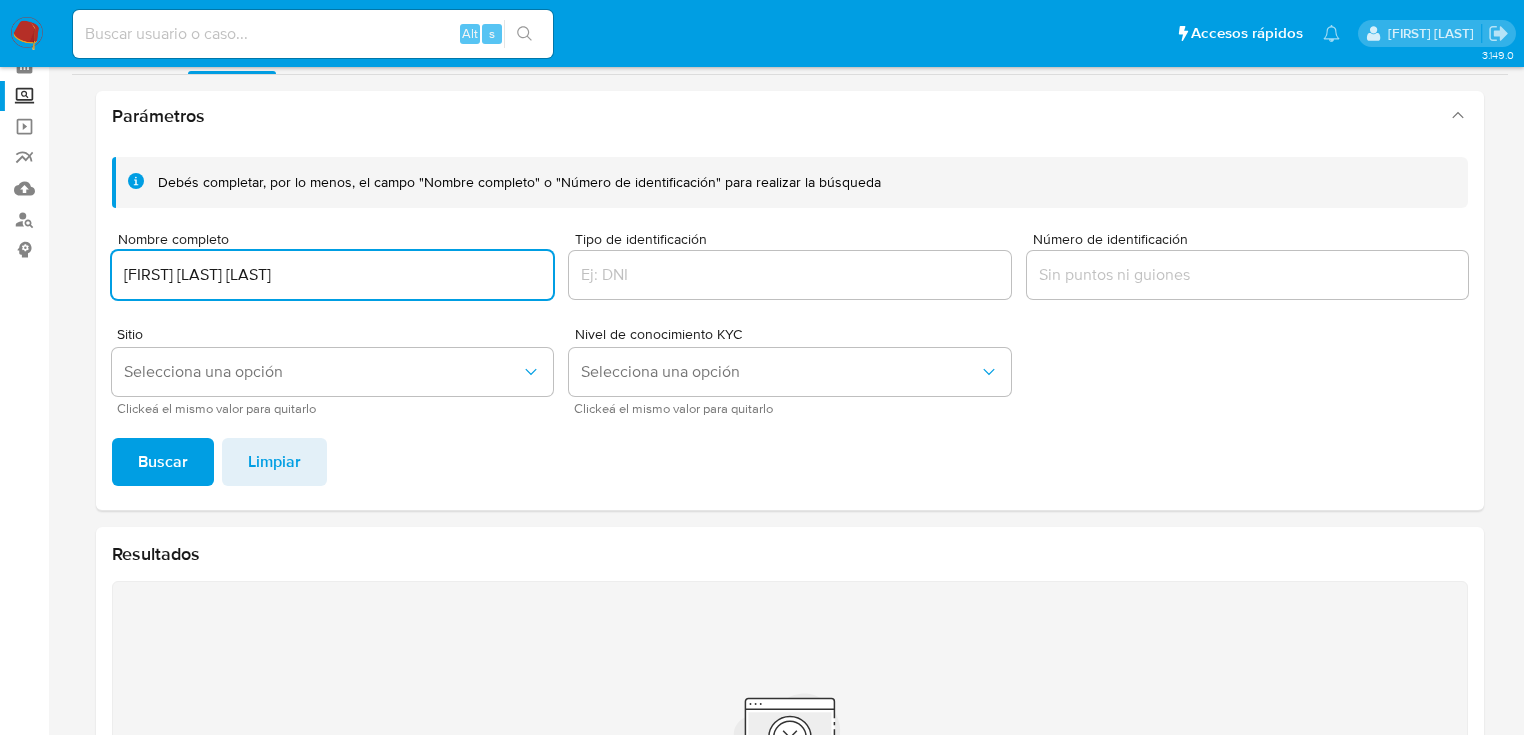 drag, startPoint x: 355, startPoint y: 274, endPoint x: 77, endPoint y: 308, distance: 280.0714 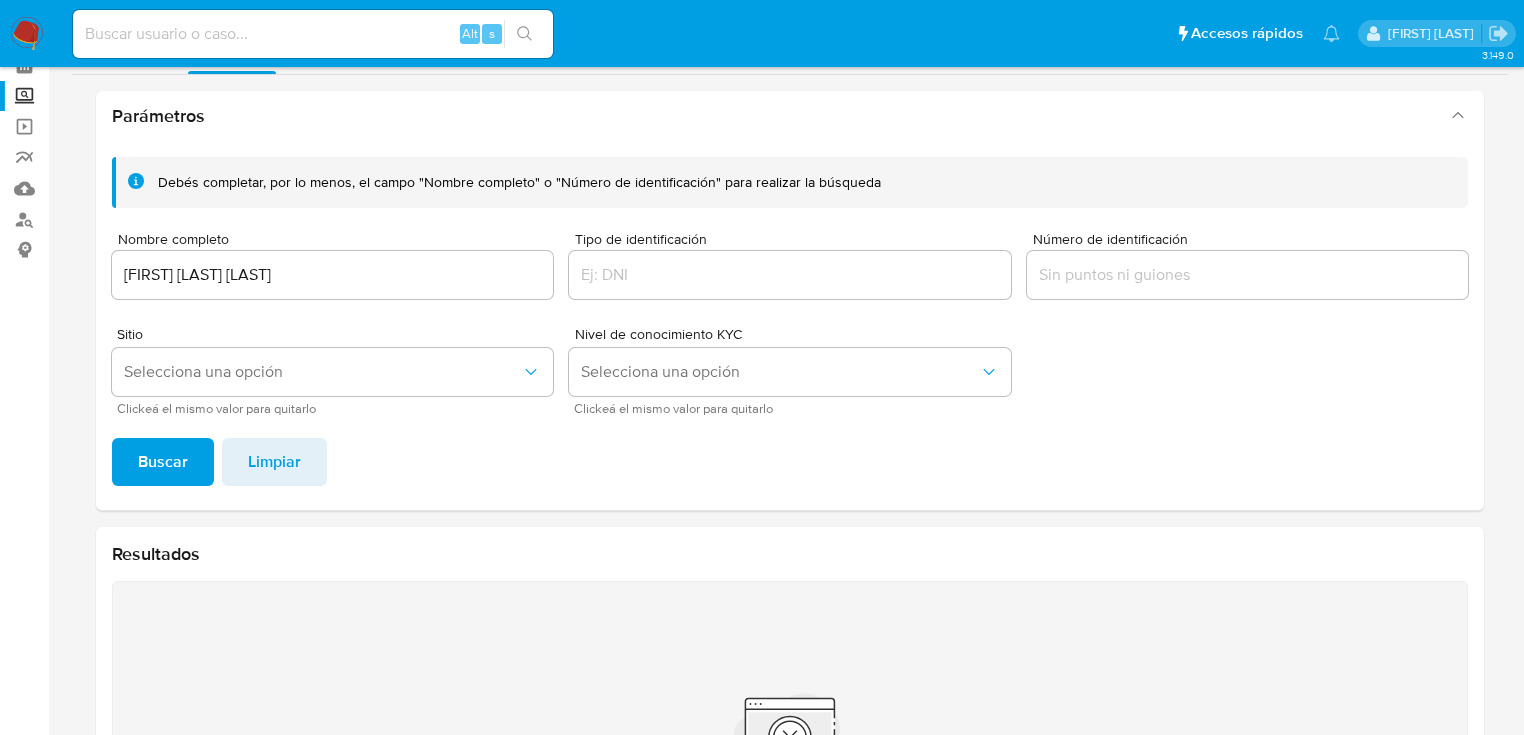 click on "Buscar" at bounding box center [163, 462] 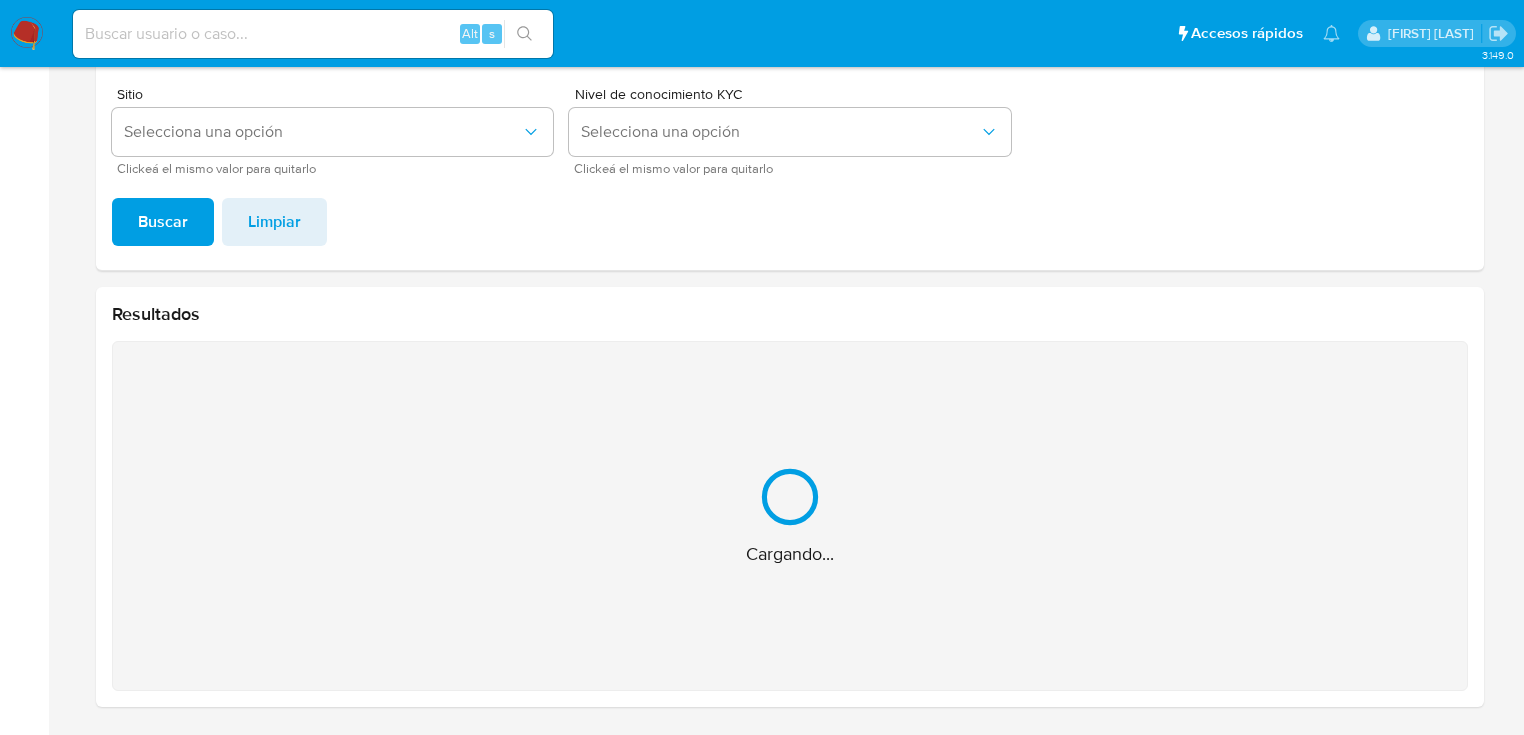 scroll, scrollTop: 22, scrollLeft: 0, axis: vertical 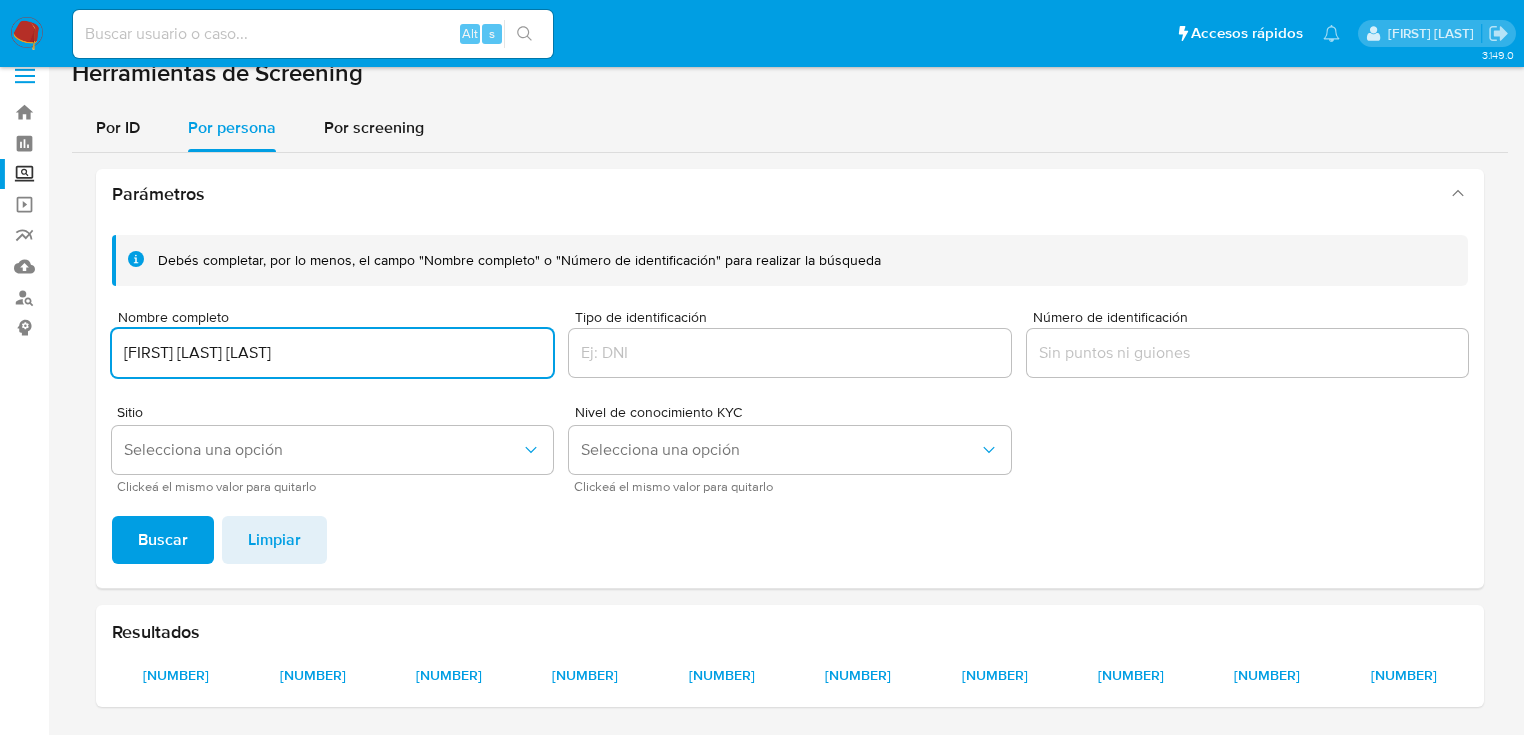 drag, startPoint x: 342, startPoint y: 354, endPoint x: 76, endPoint y: 357, distance: 266.0169 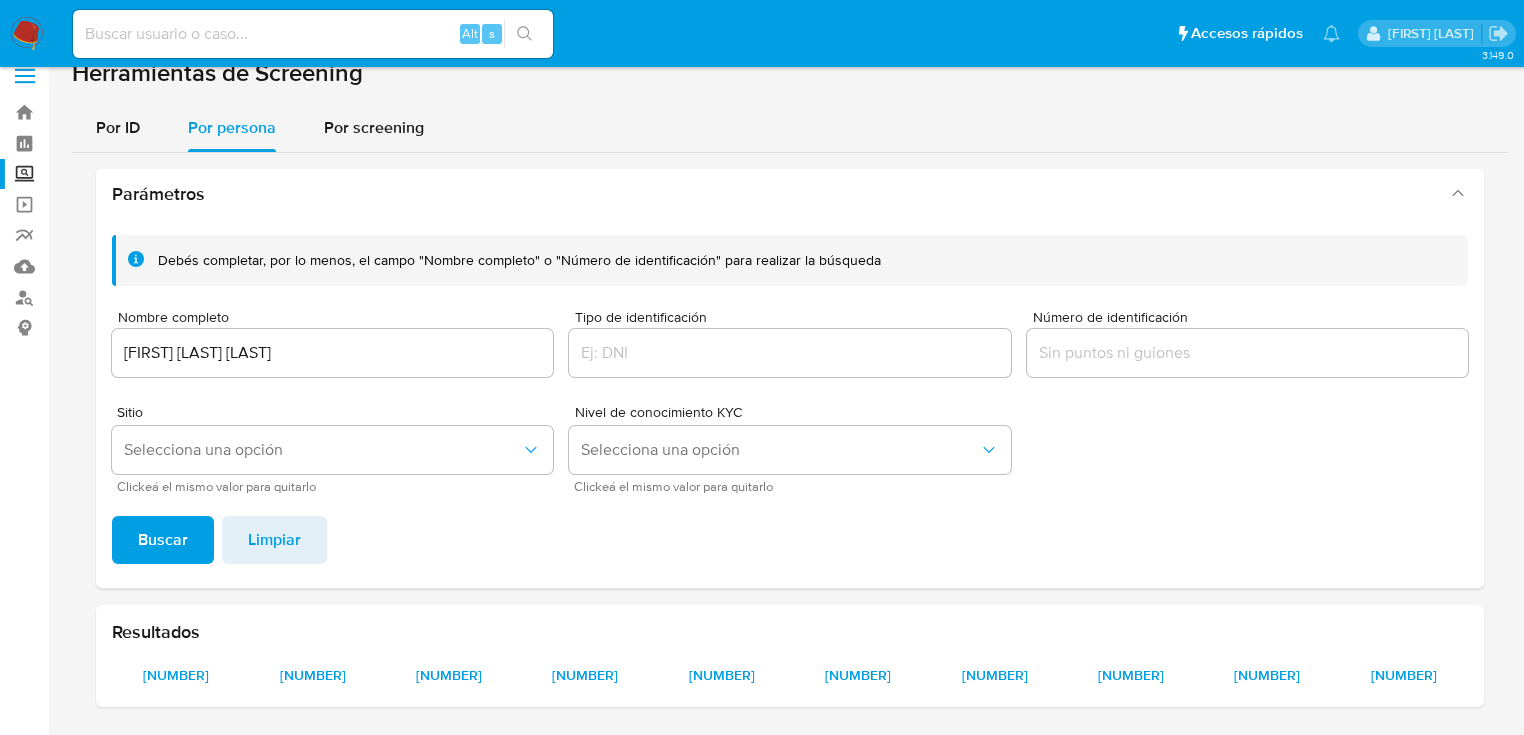 click on "Buscar" at bounding box center (163, 540) 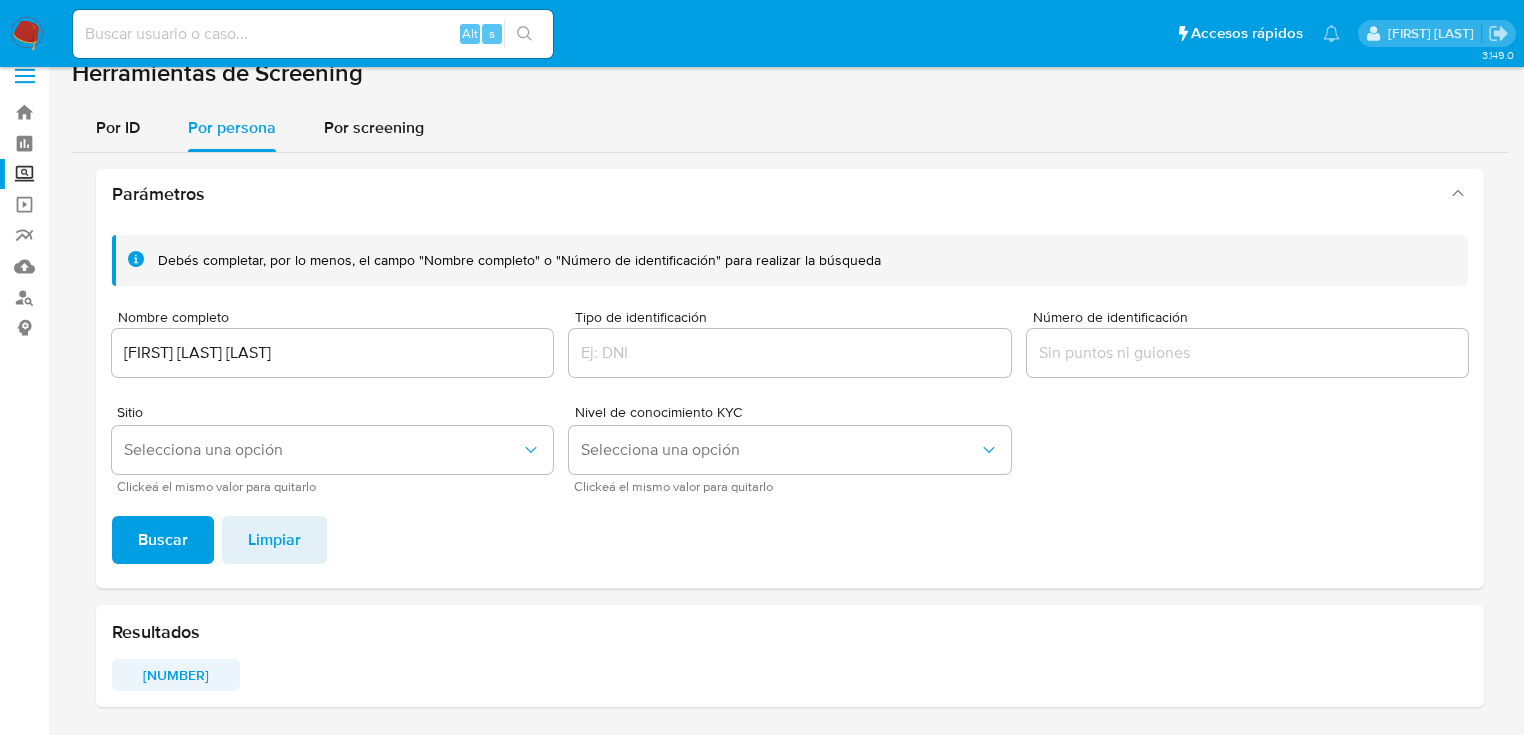 click on "490933618" at bounding box center [176, 675] 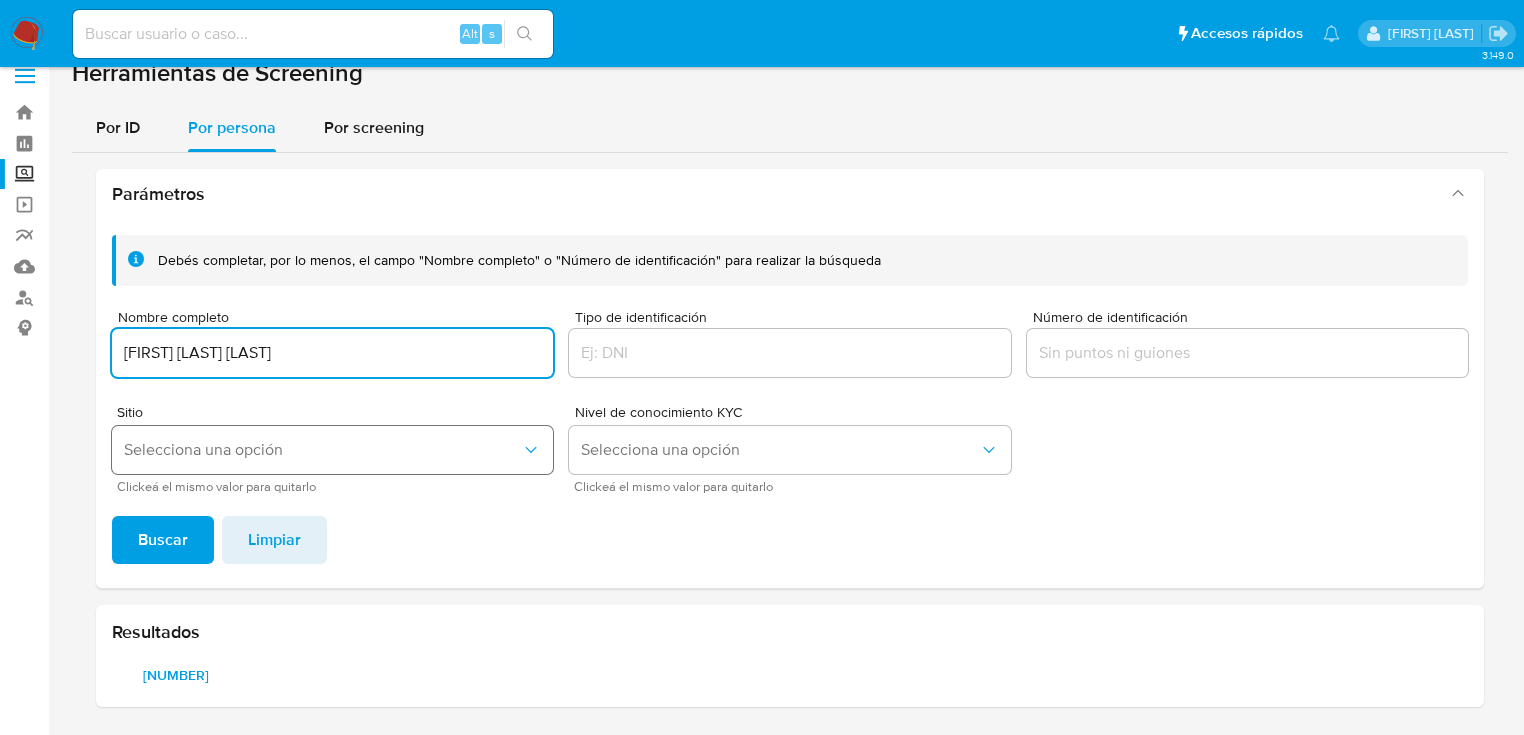 drag, startPoint x: 317, startPoint y: 351, endPoint x: 161, endPoint y: 450, distance: 184.76201 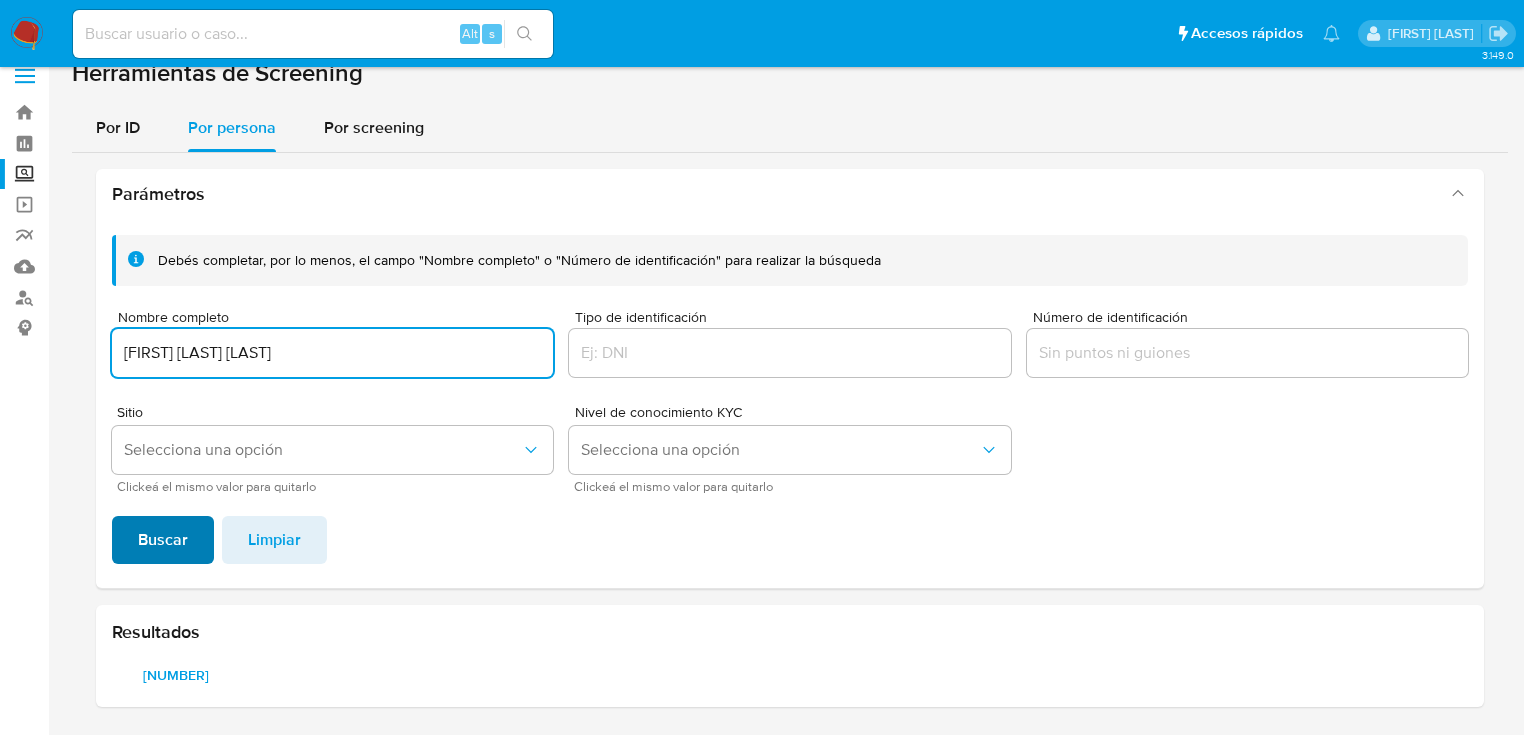 click on "Buscar" at bounding box center (163, 540) 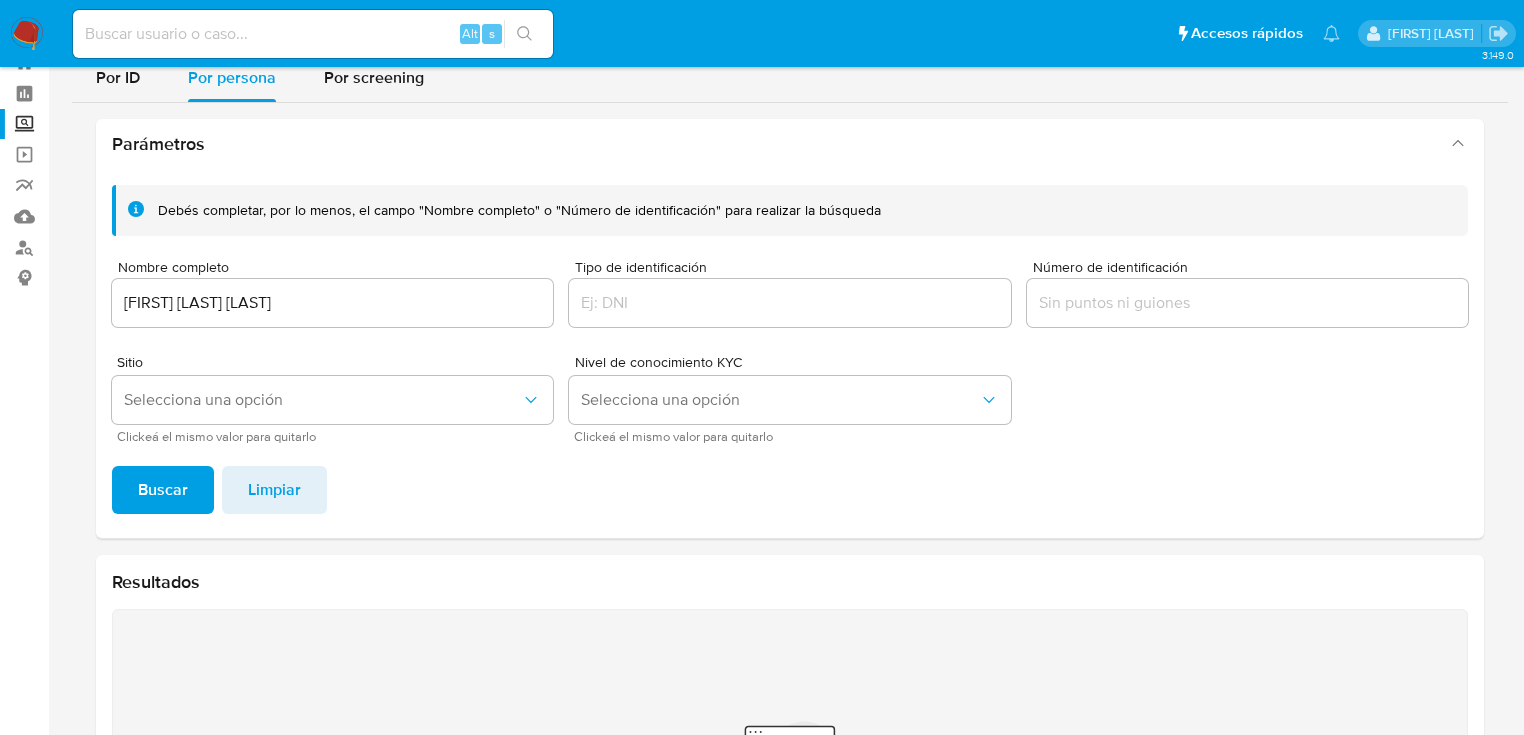 scroll, scrollTop: 0, scrollLeft: 0, axis: both 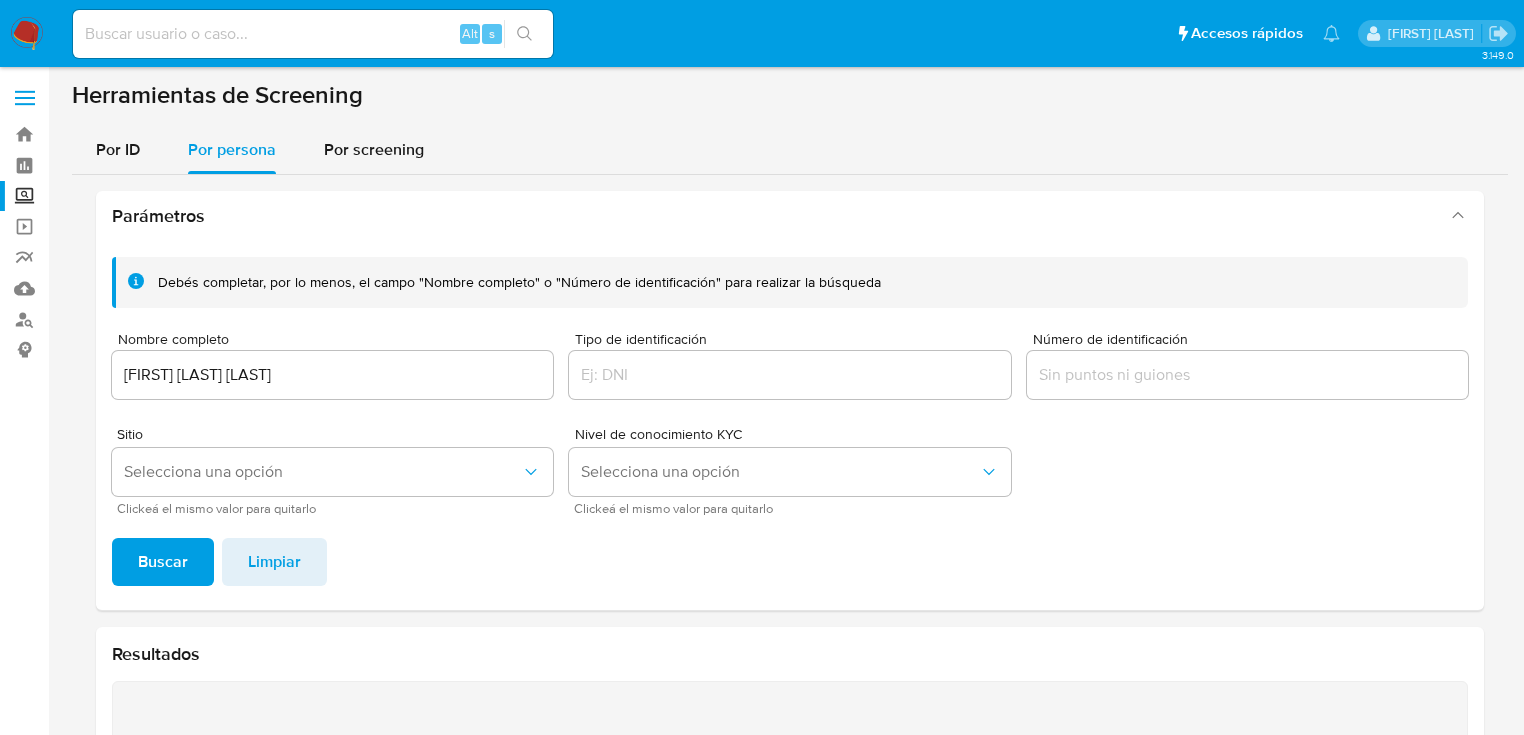 click on "LAURA YESENIA DE LA CRUZ TORRE" at bounding box center (332, 375) 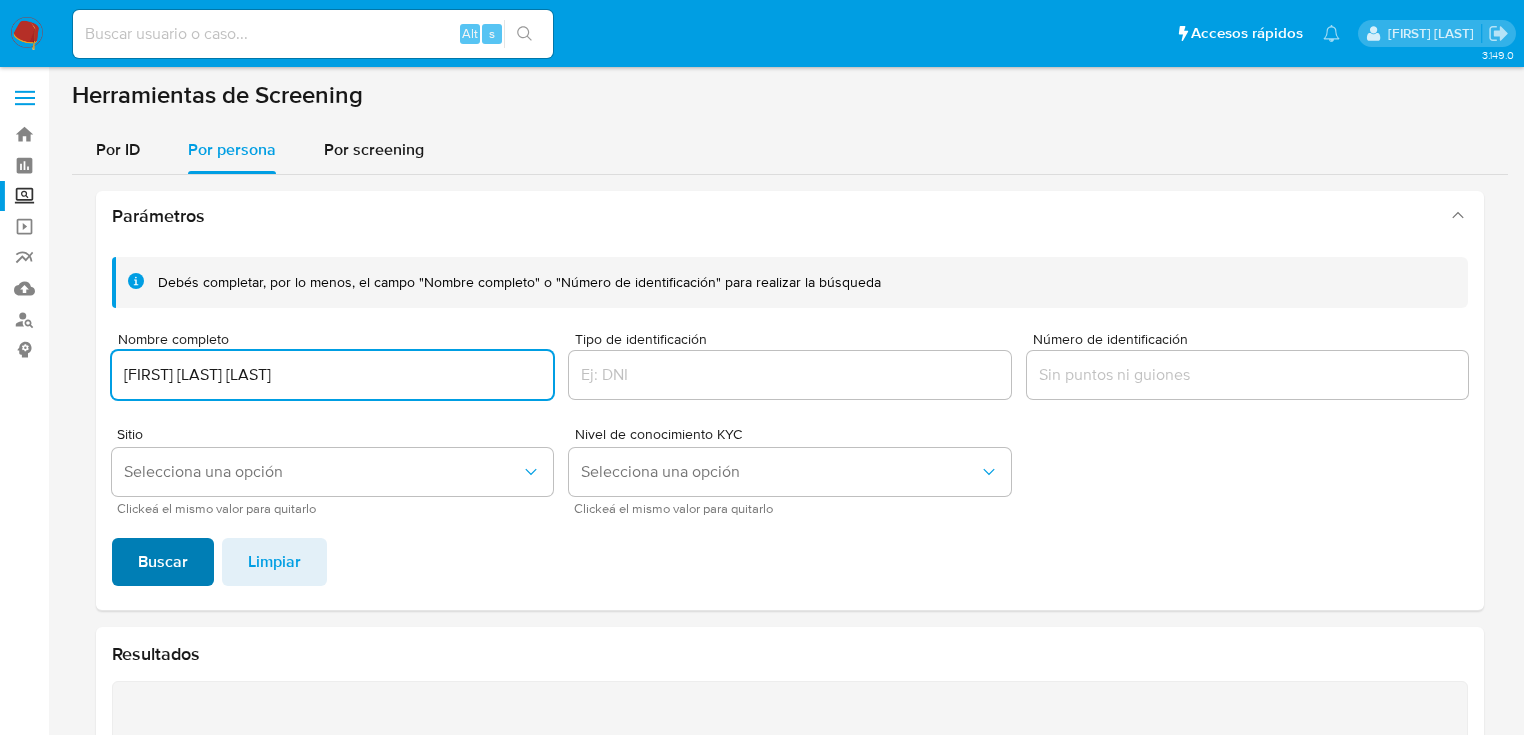 type on "LAURA YESENIA DE LA CRUZ TORRES" 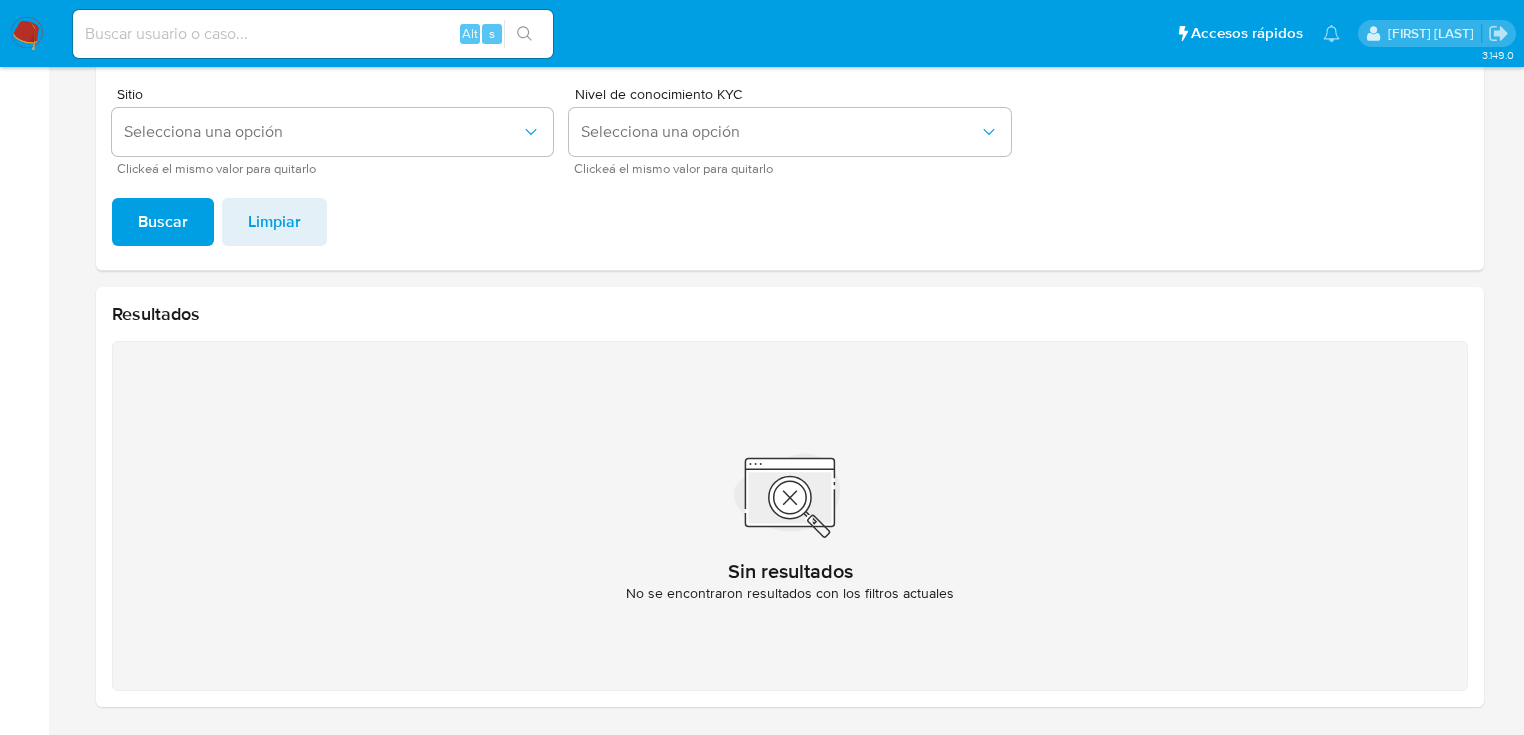 scroll, scrollTop: 0, scrollLeft: 0, axis: both 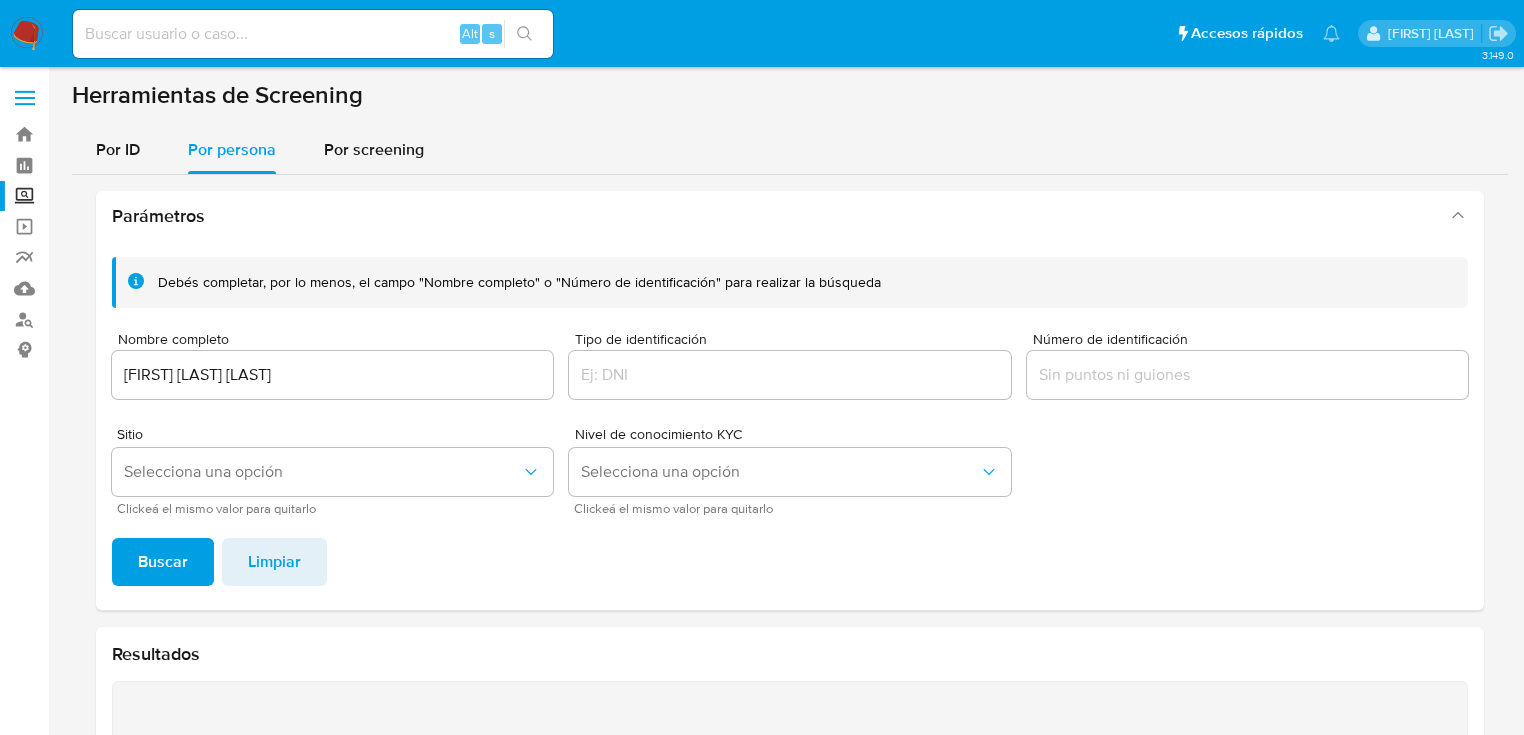 click at bounding box center [313, 34] 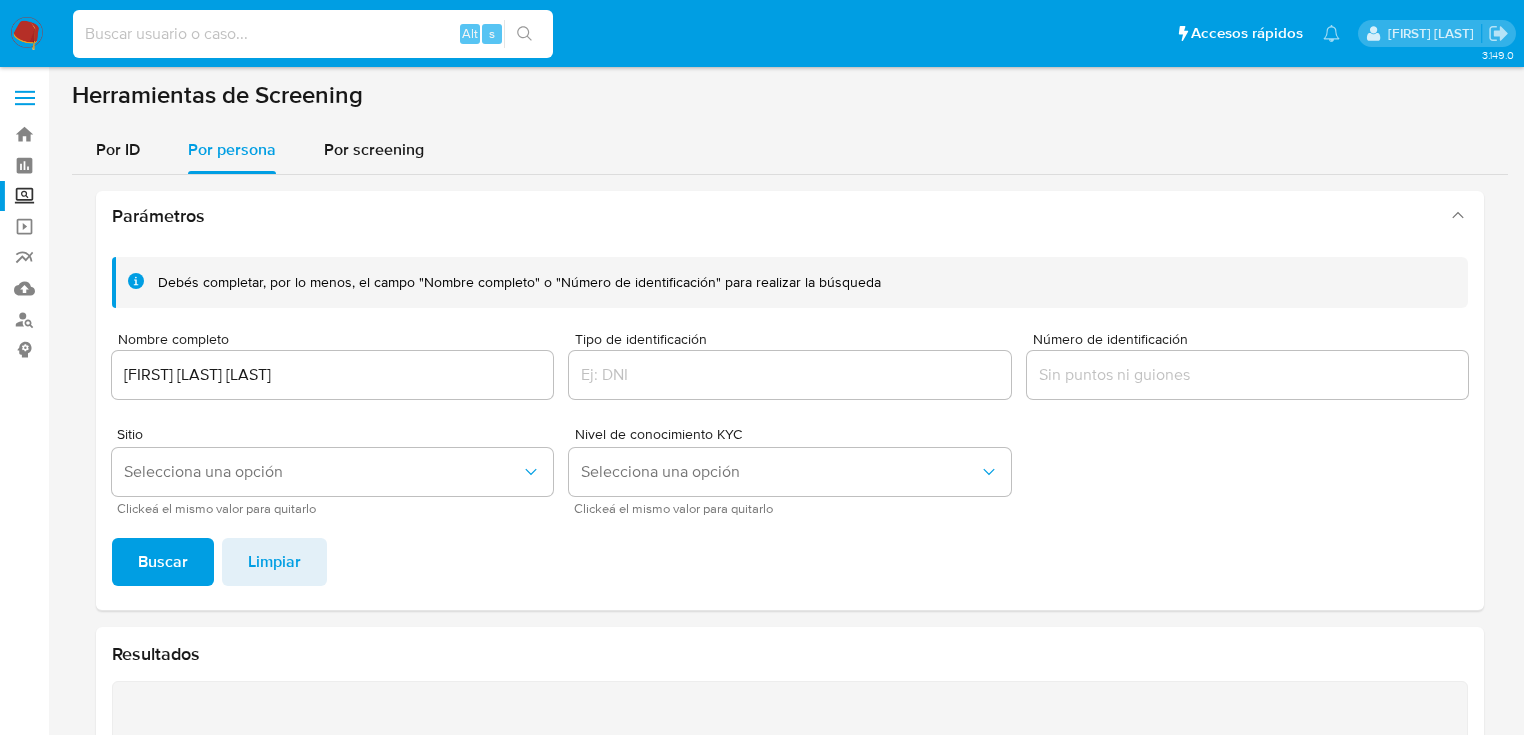 paste on "1887964882" 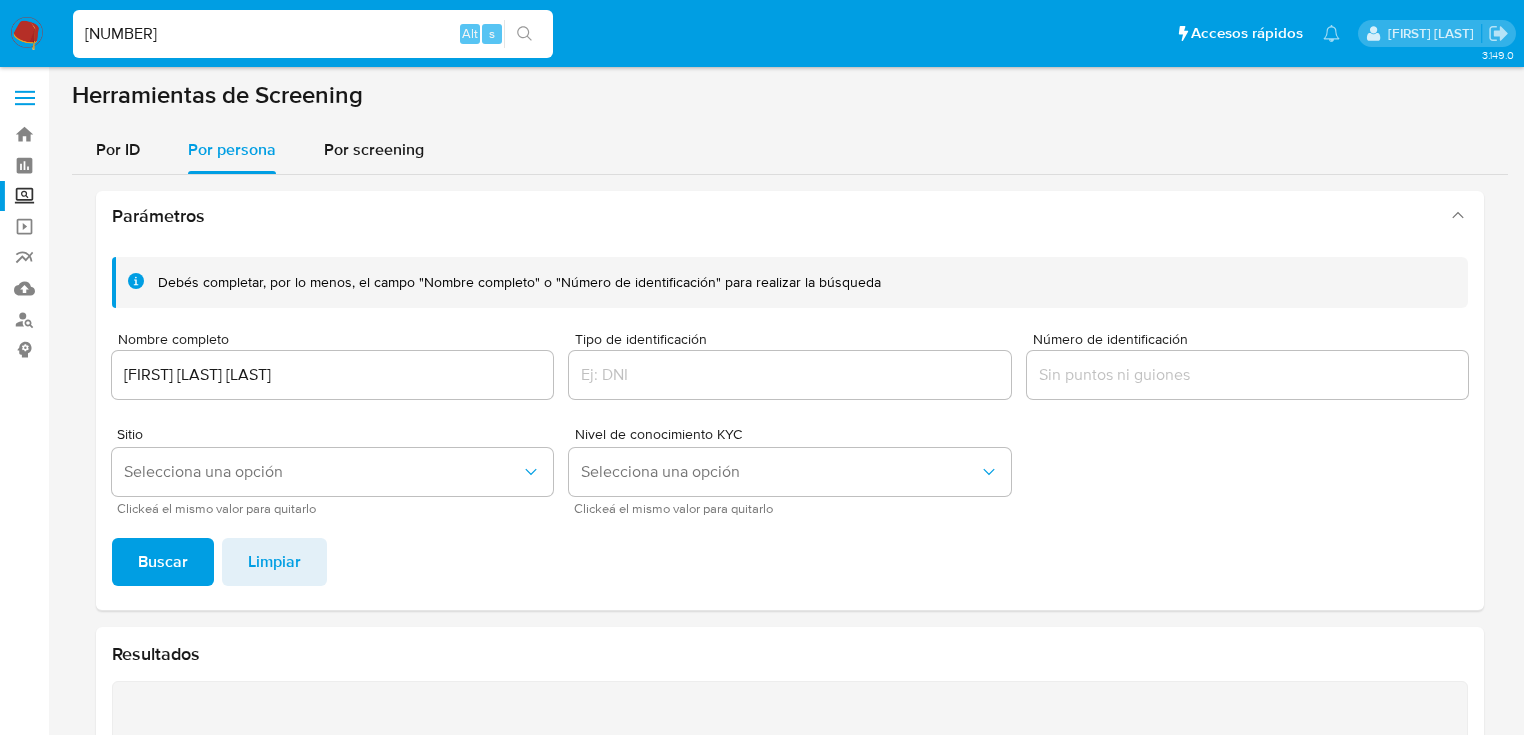 click on "1887964882" at bounding box center (313, 34) 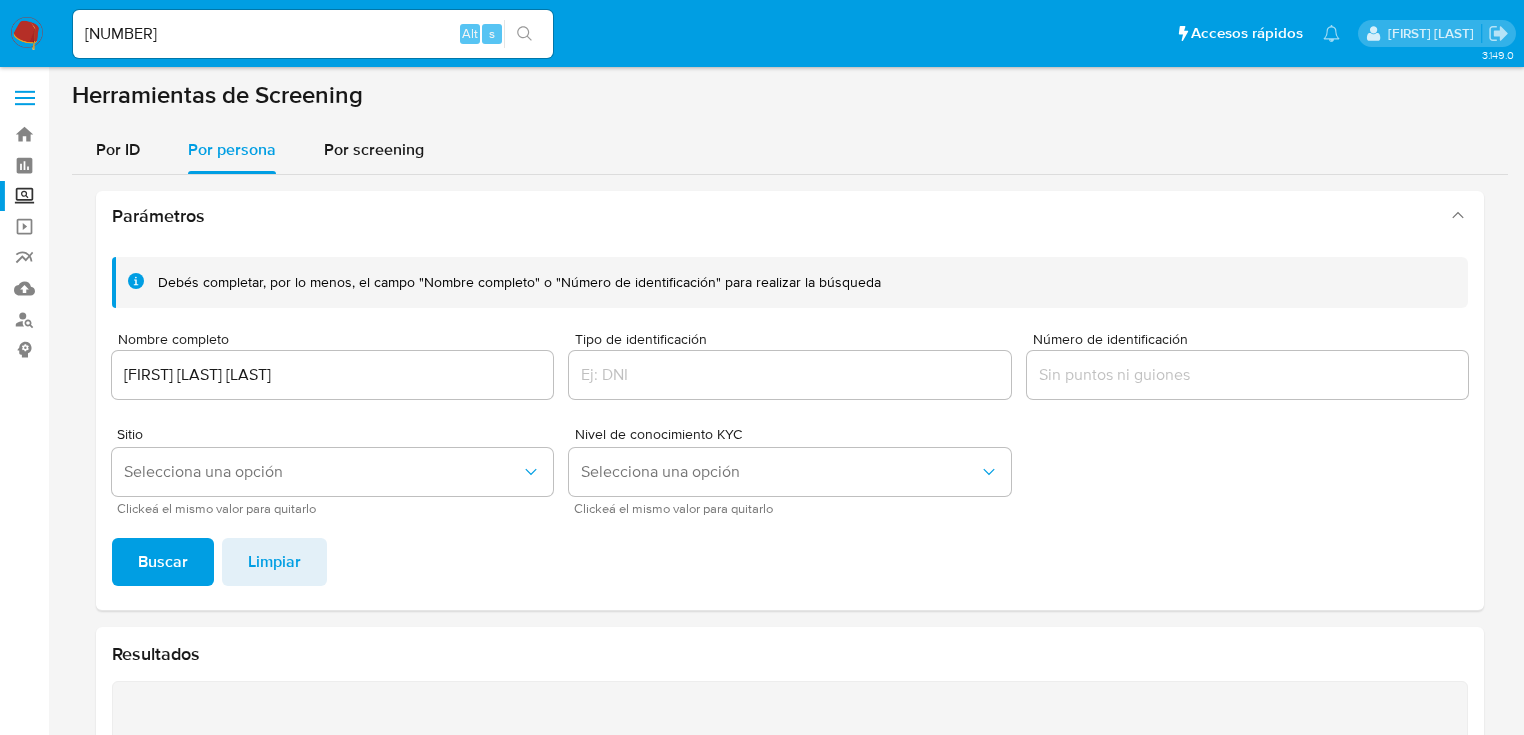 click at bounding box center [524, 34] 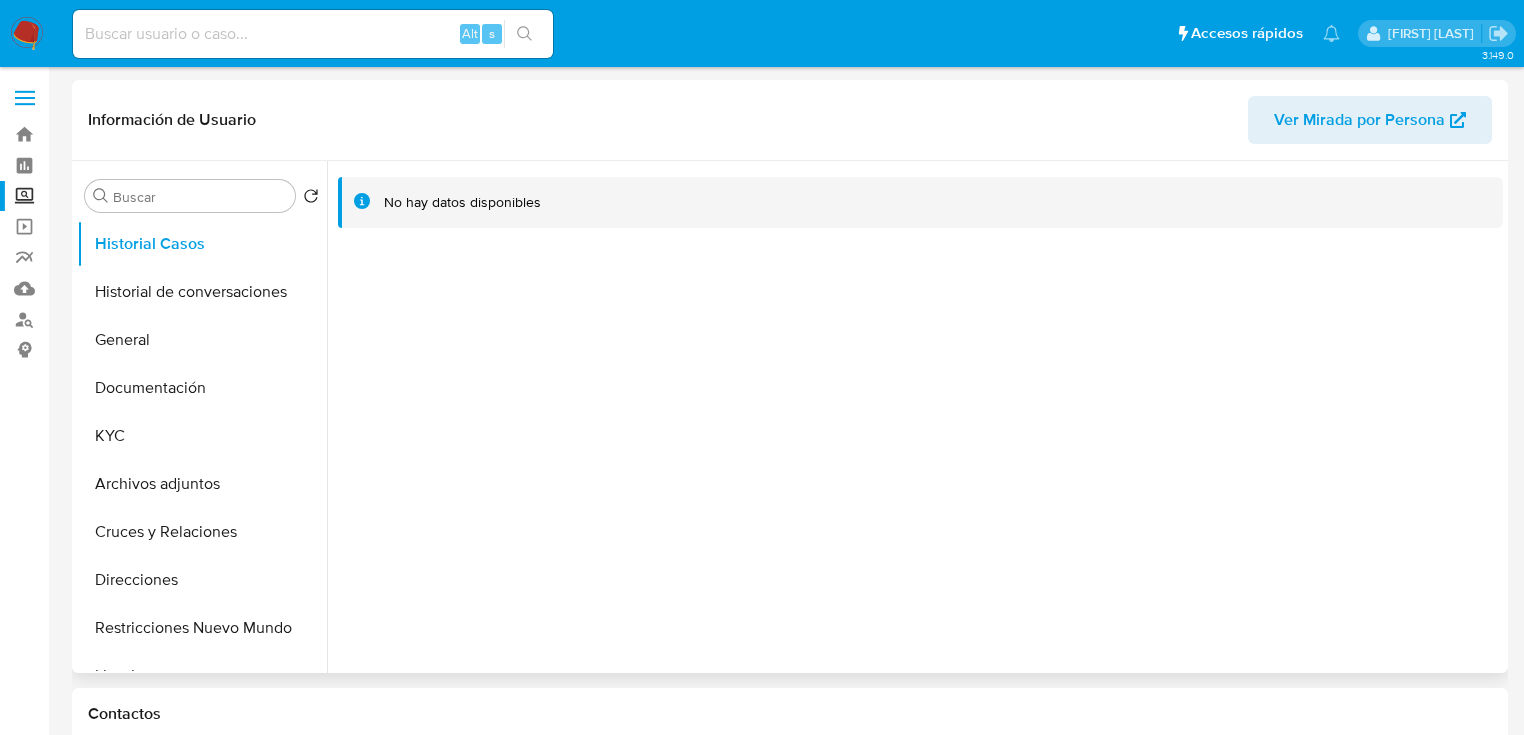 select on "10" 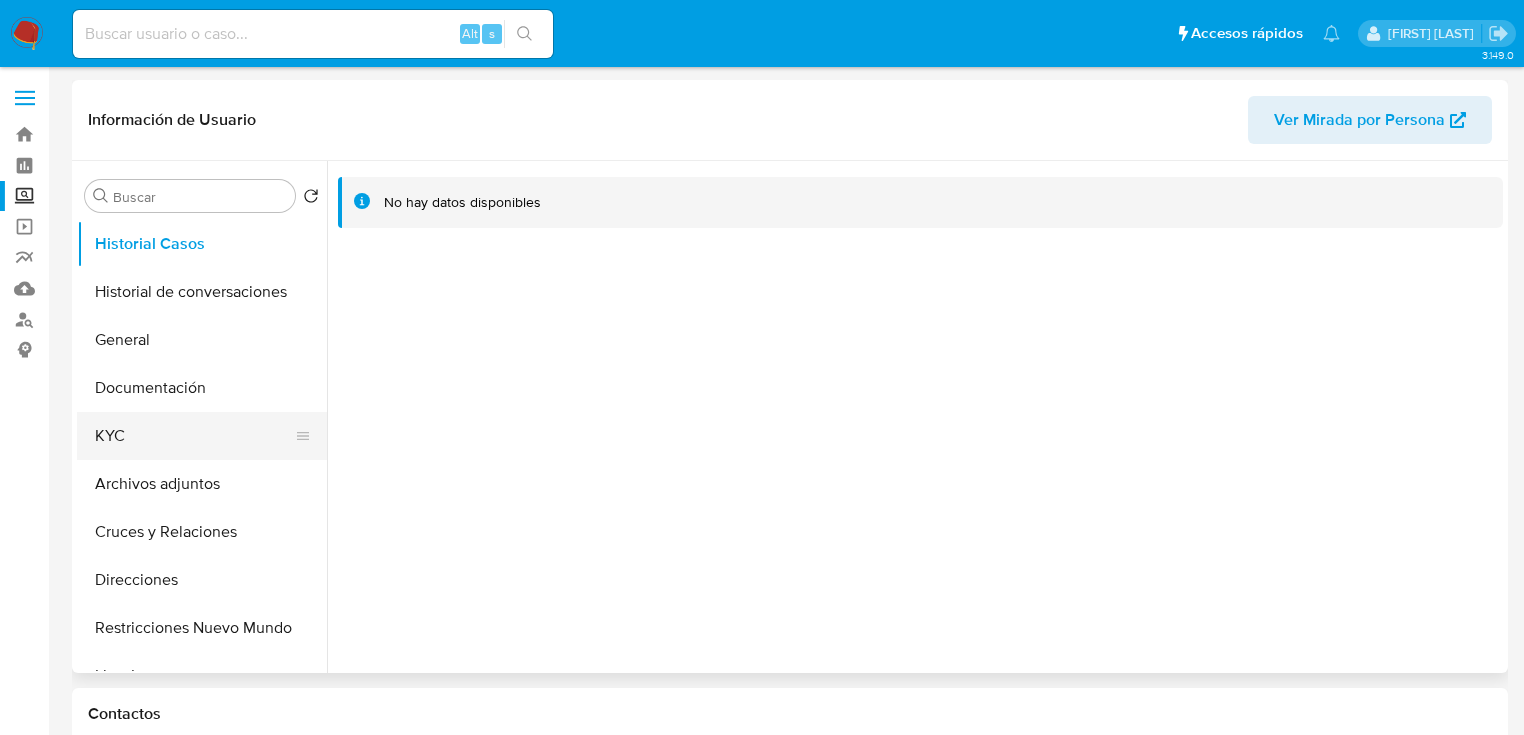 click on "KYC" at bounding box center [194, 436] 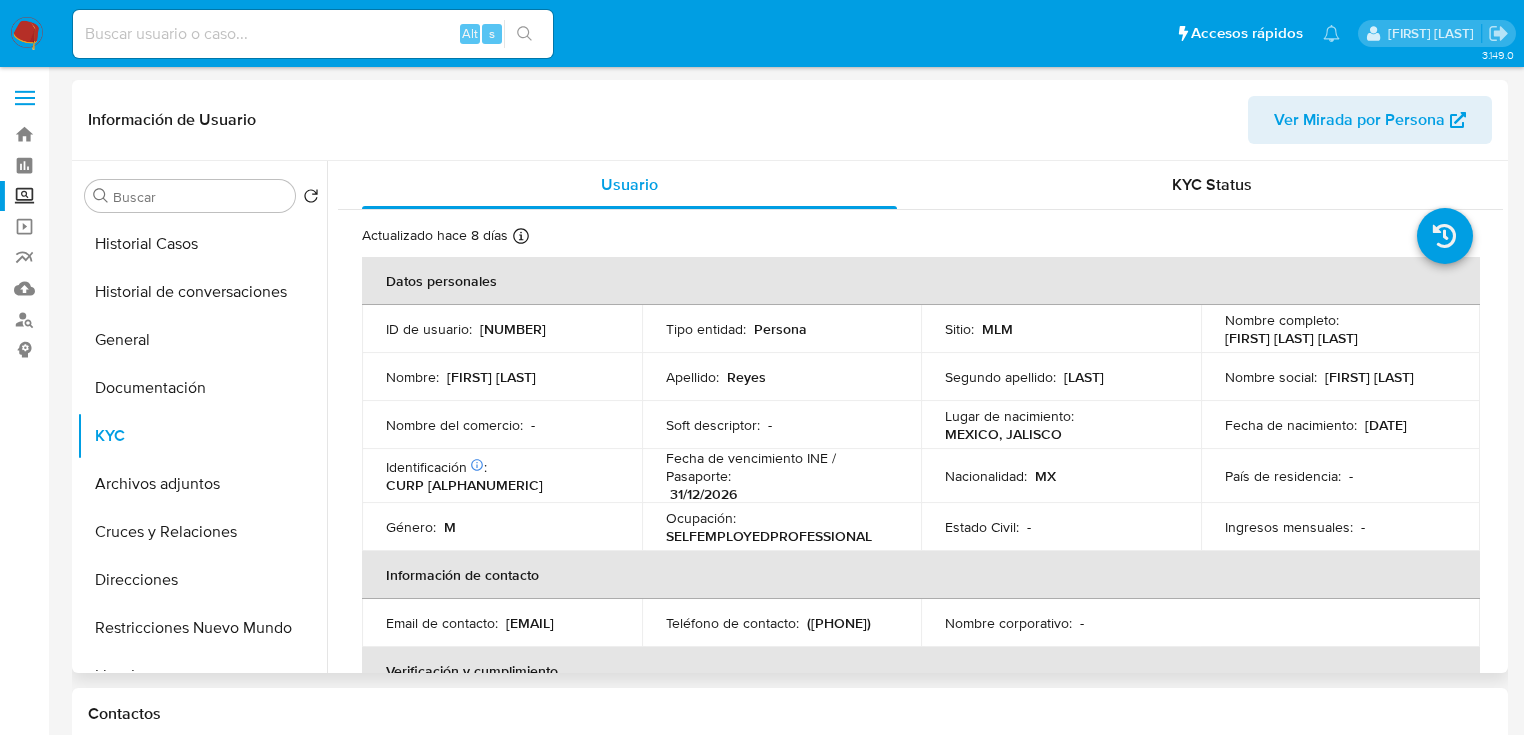 scroll, scrollTop: 0, scrollLeft: 0, axis: both 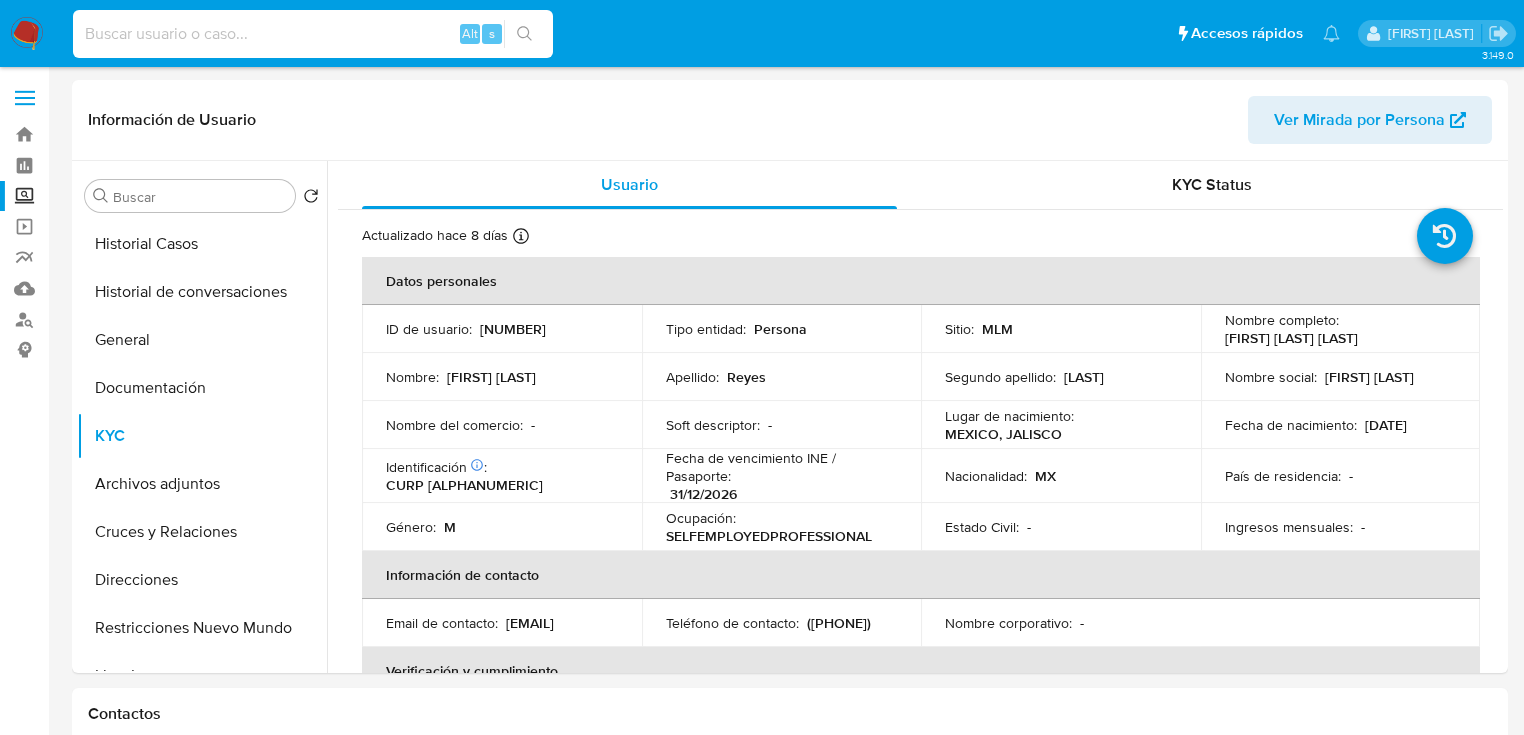 click at bounding box center (313, 34) 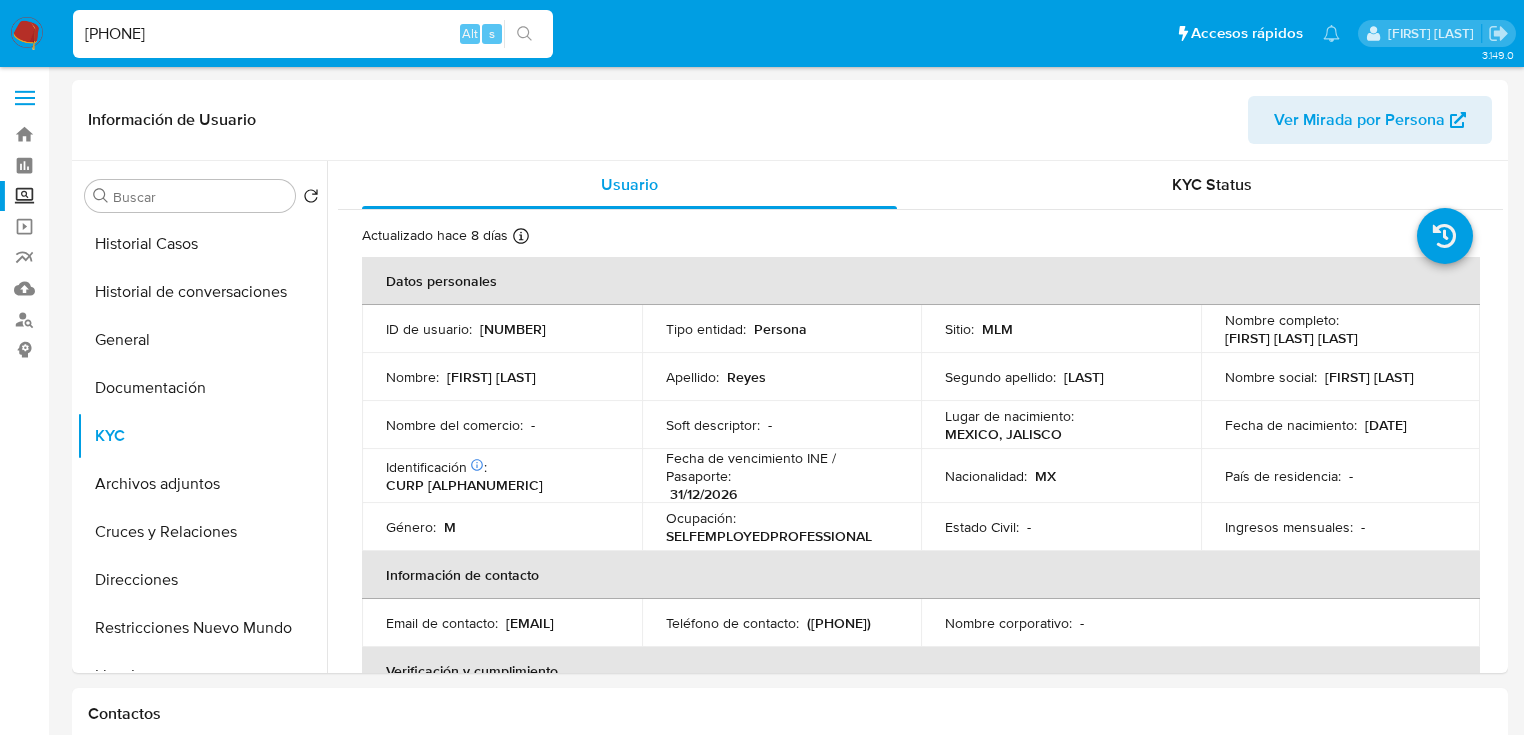 click on "323265553" at bounding box center [313, 34] 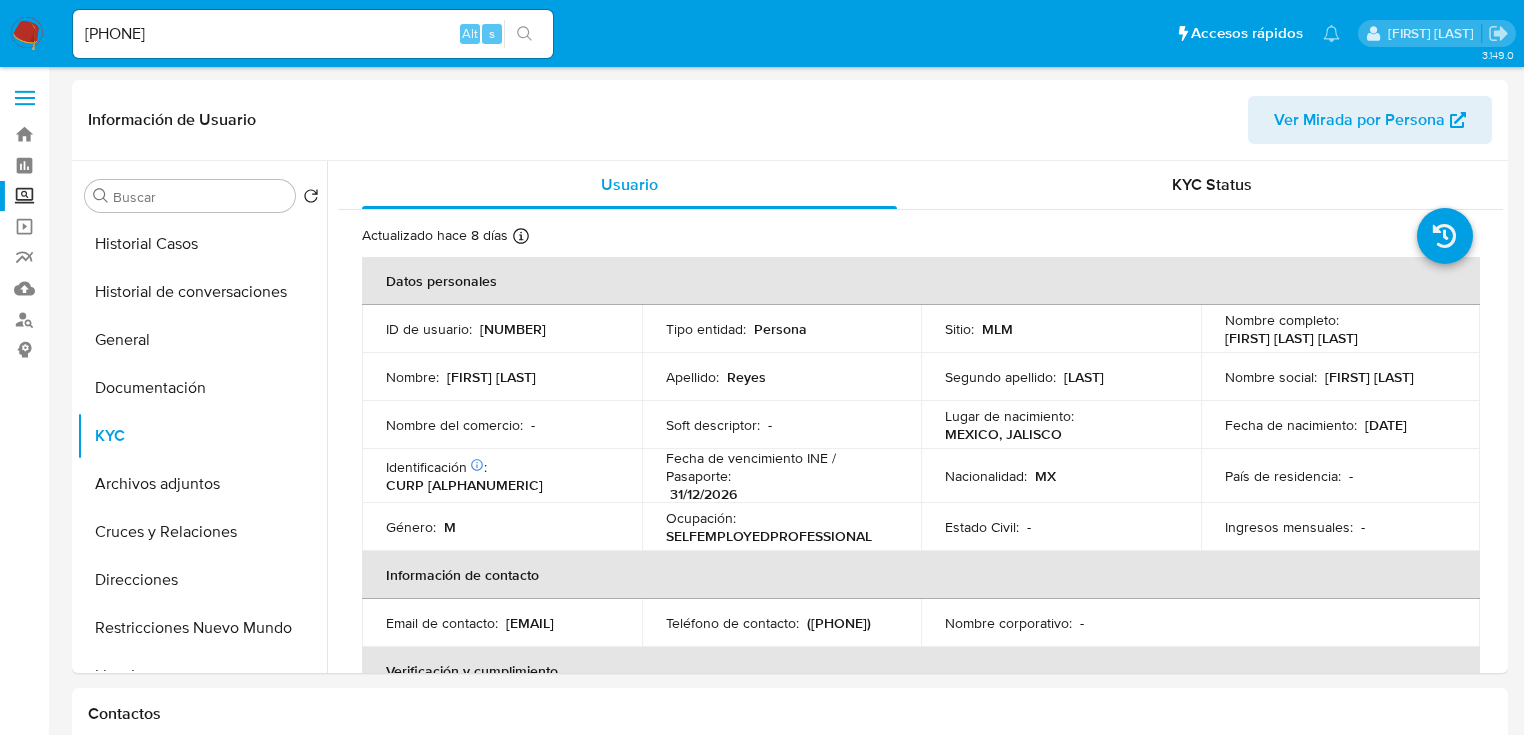 click 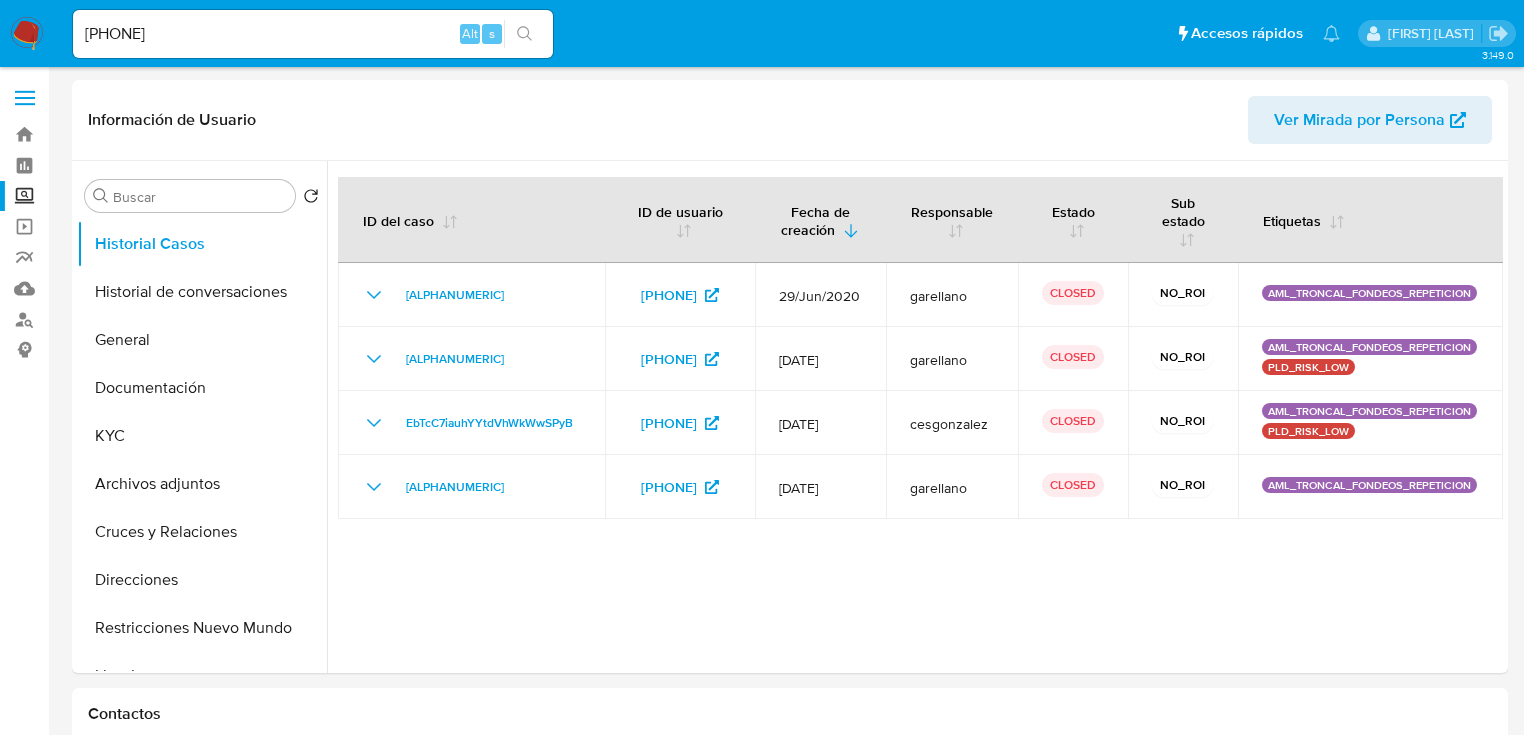select on "10" 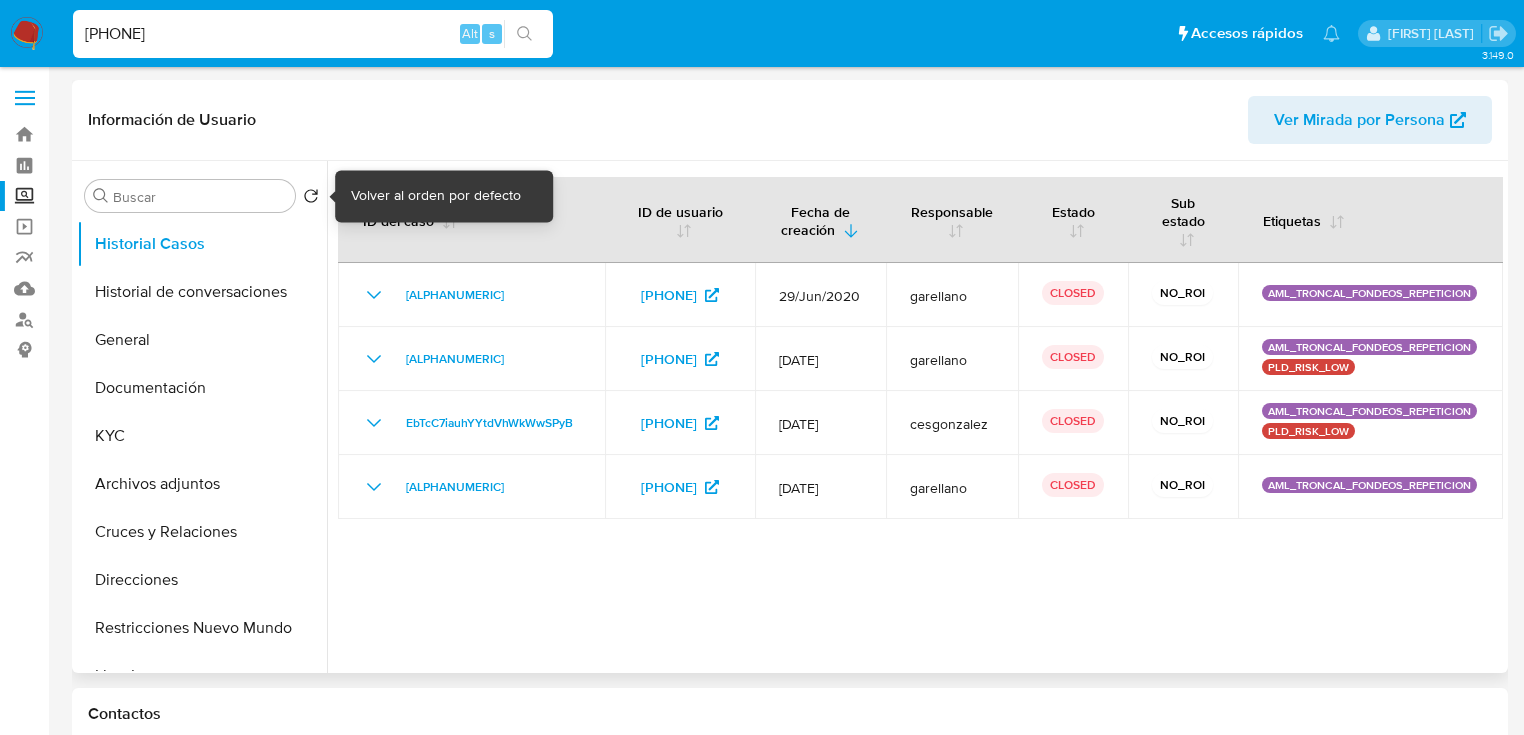 drag, startPoint x: 206, startPoint y: 42, endPoint x: 668, endPoint y: 520, distance: 664.7767 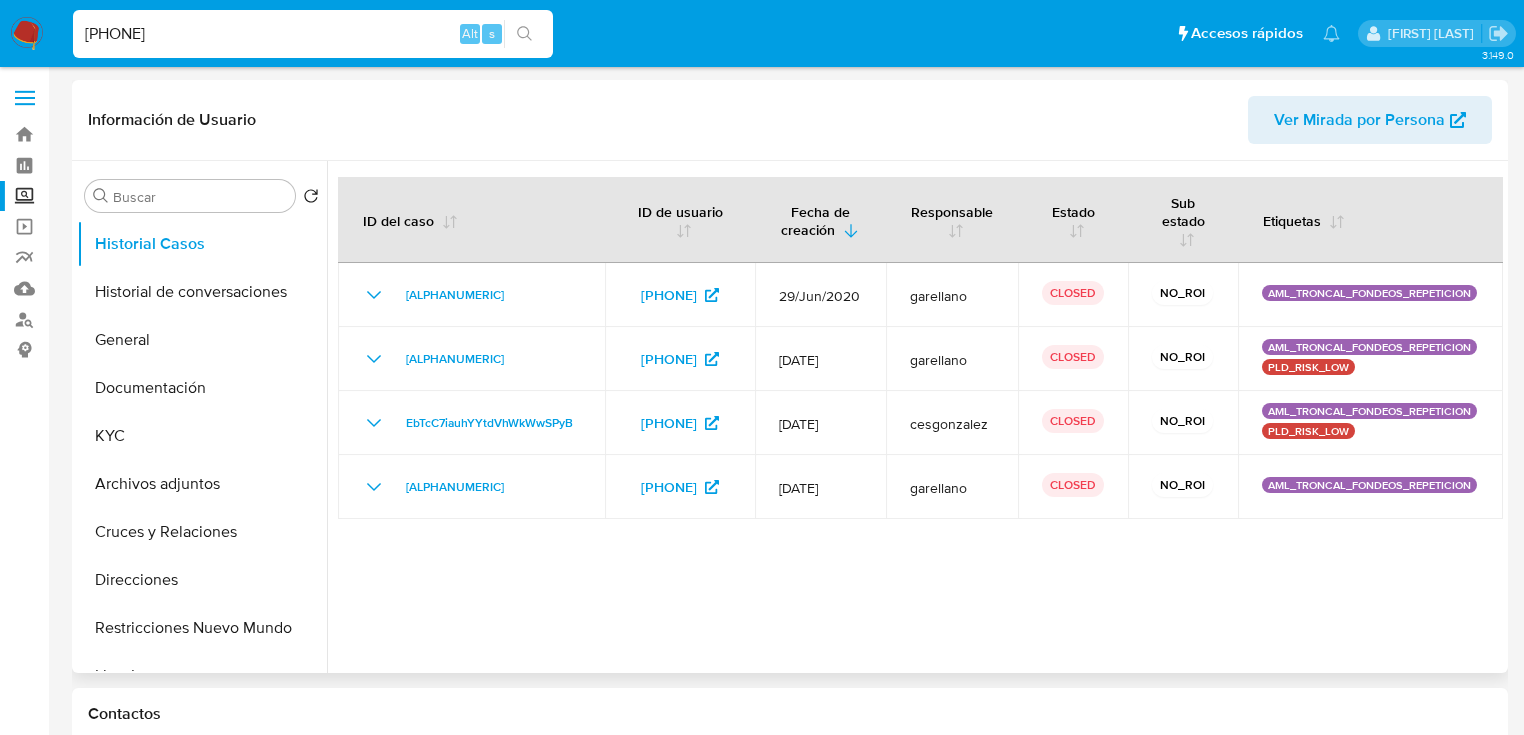 click at bounding box center (915, 417) 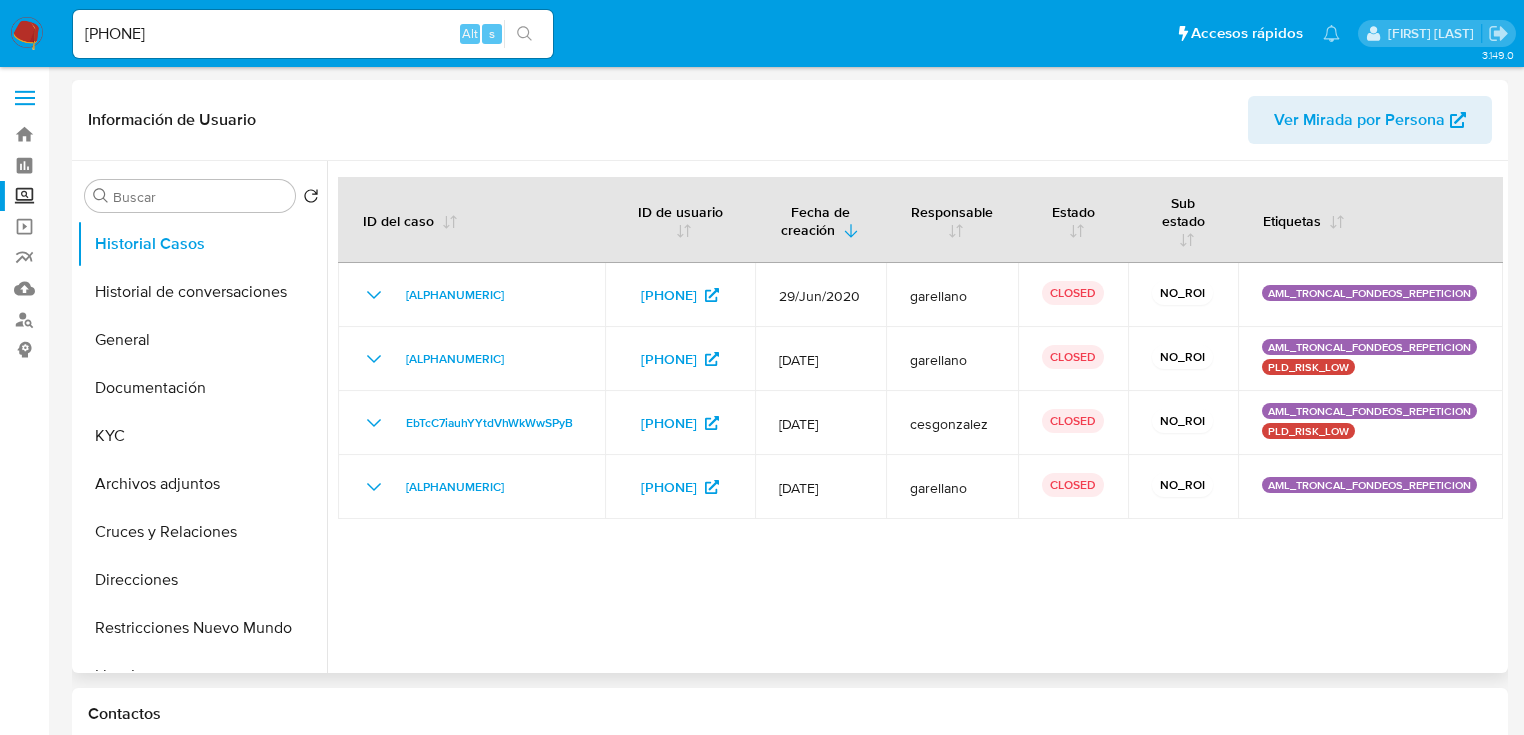 scroll, scrollTop: 80, scrollLeft: 0, axis: vertical 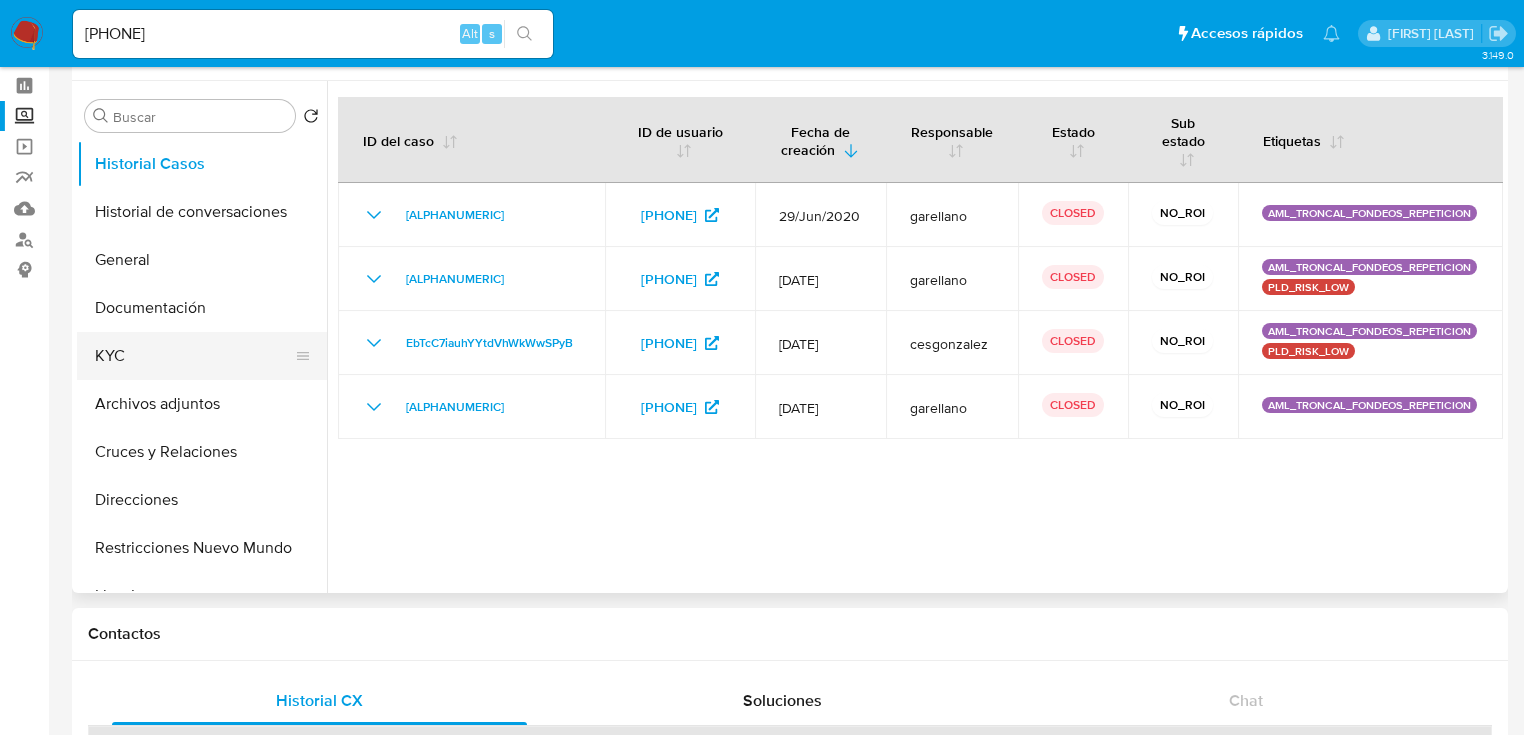 click on "KYC" at bounding box center [194, 356] 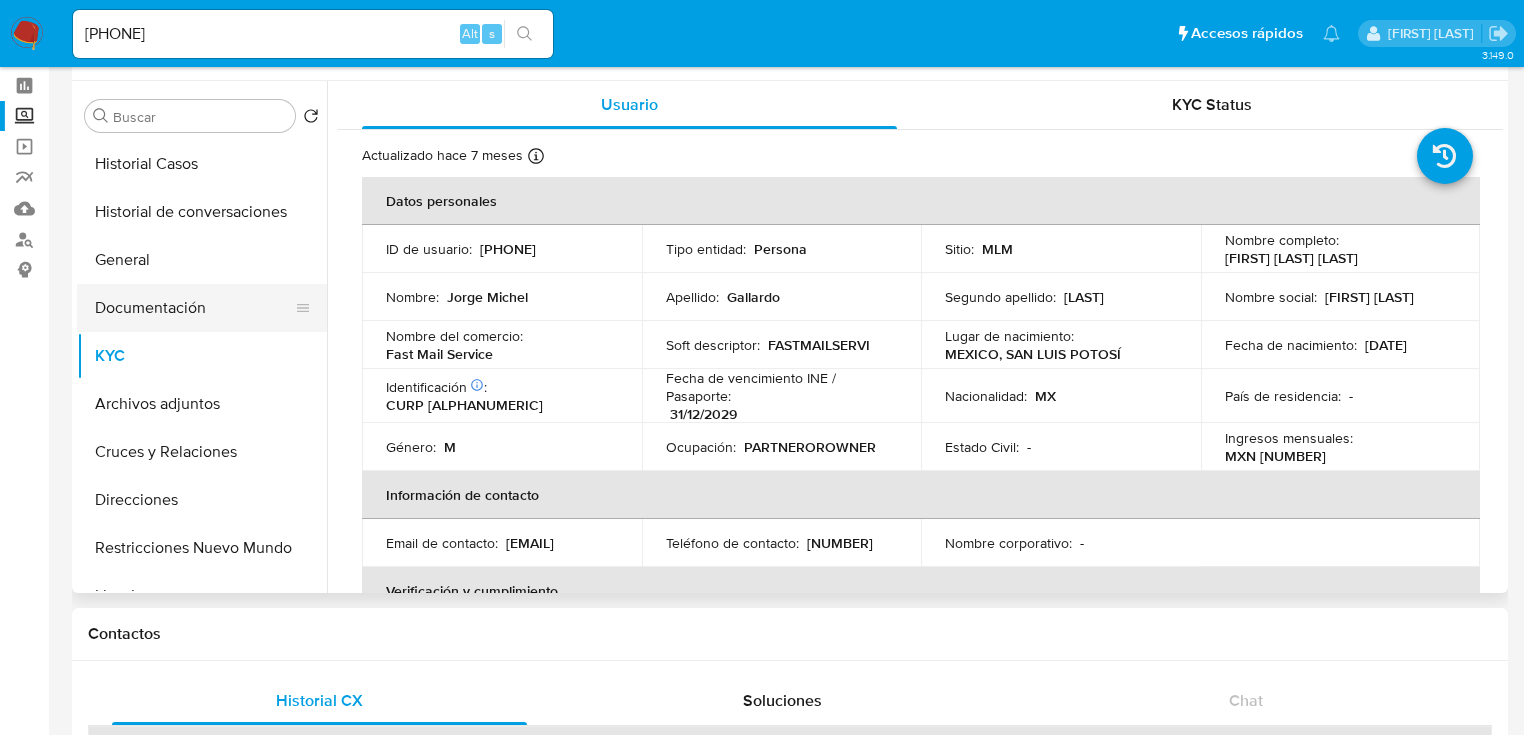 click on "Documentación" at bounding box center (194, 308) 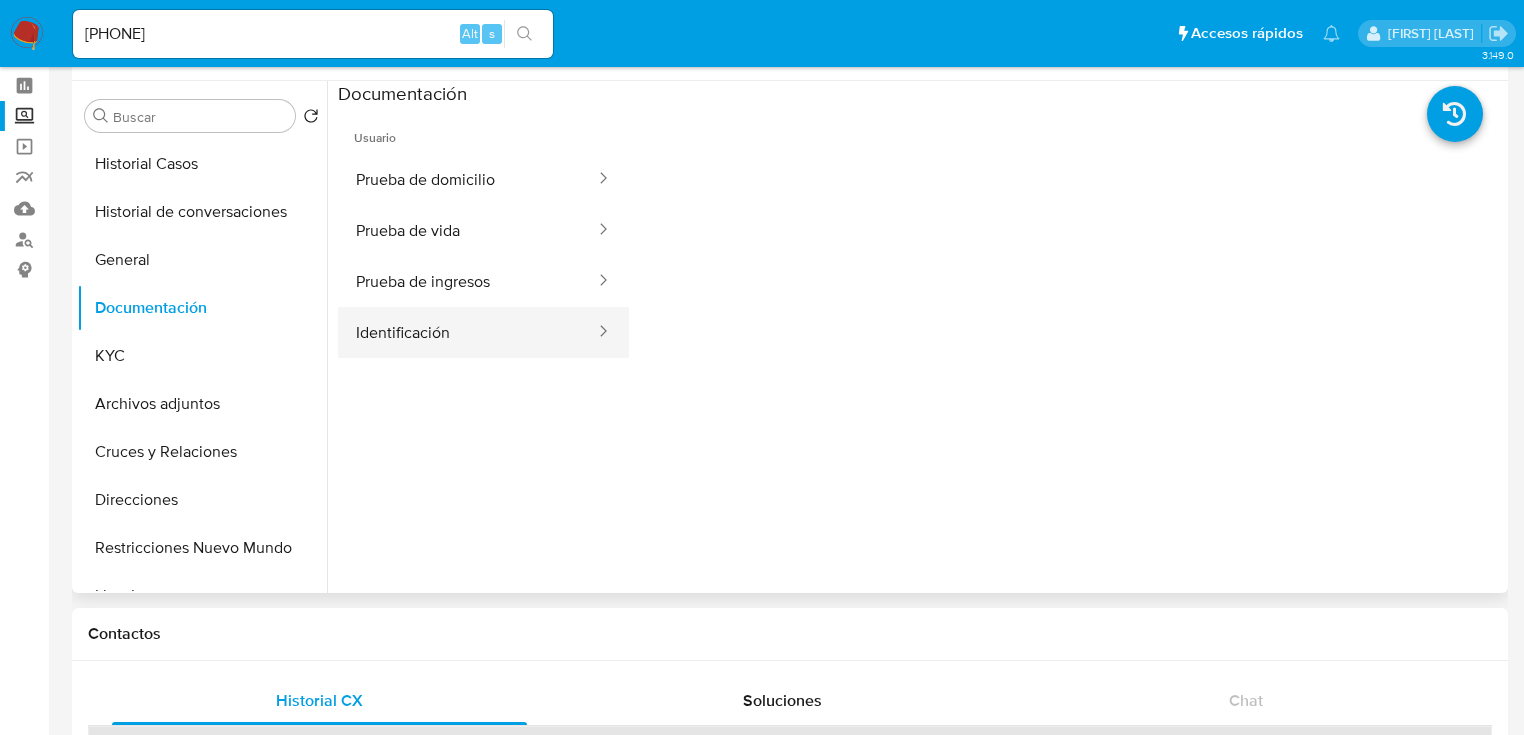 drag, startPoint x: 164, startPoint y: 408, endPoint x: 480, endPoint y: 356, distance: 320.2499 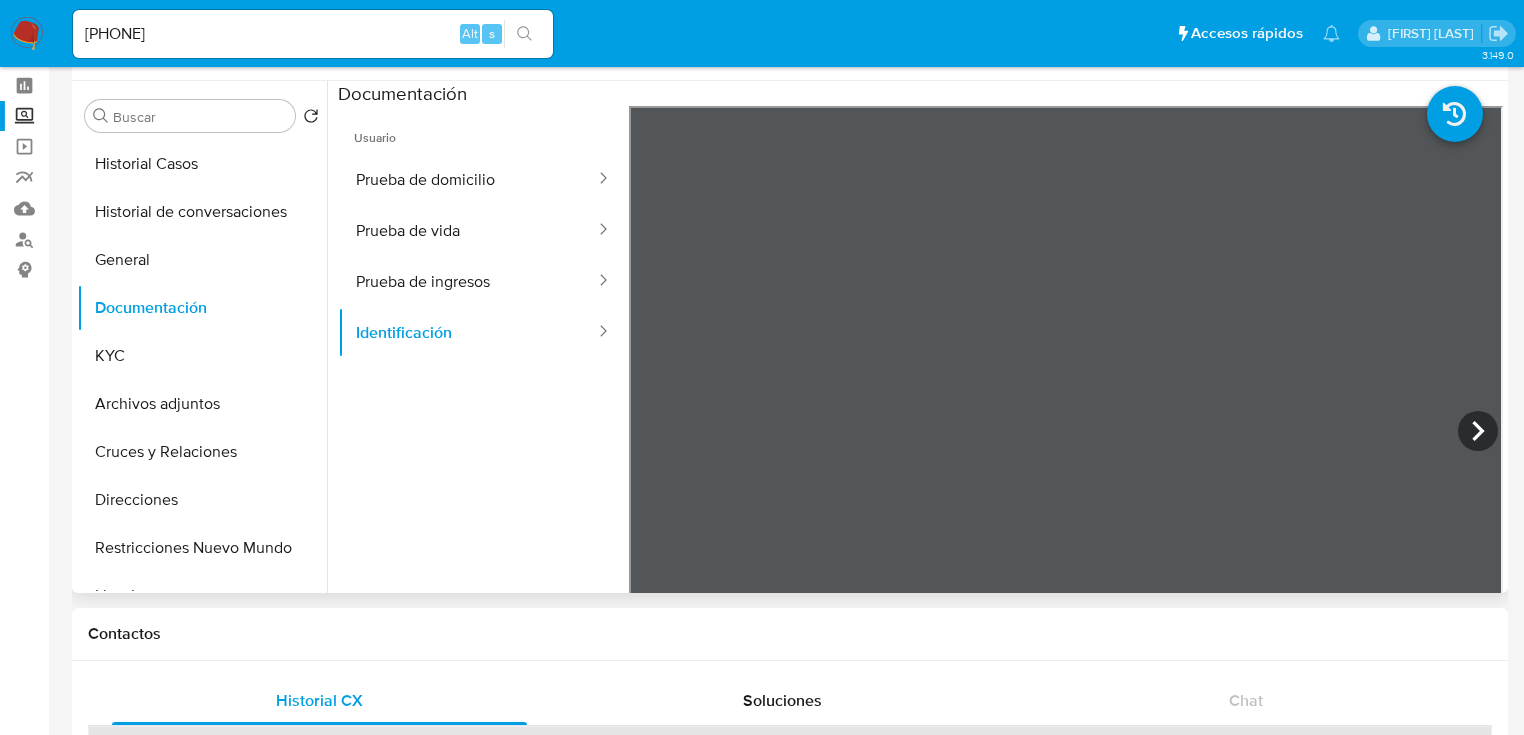 scroll, scrollTop: 66, scrollLeft: 0, axis: vertical 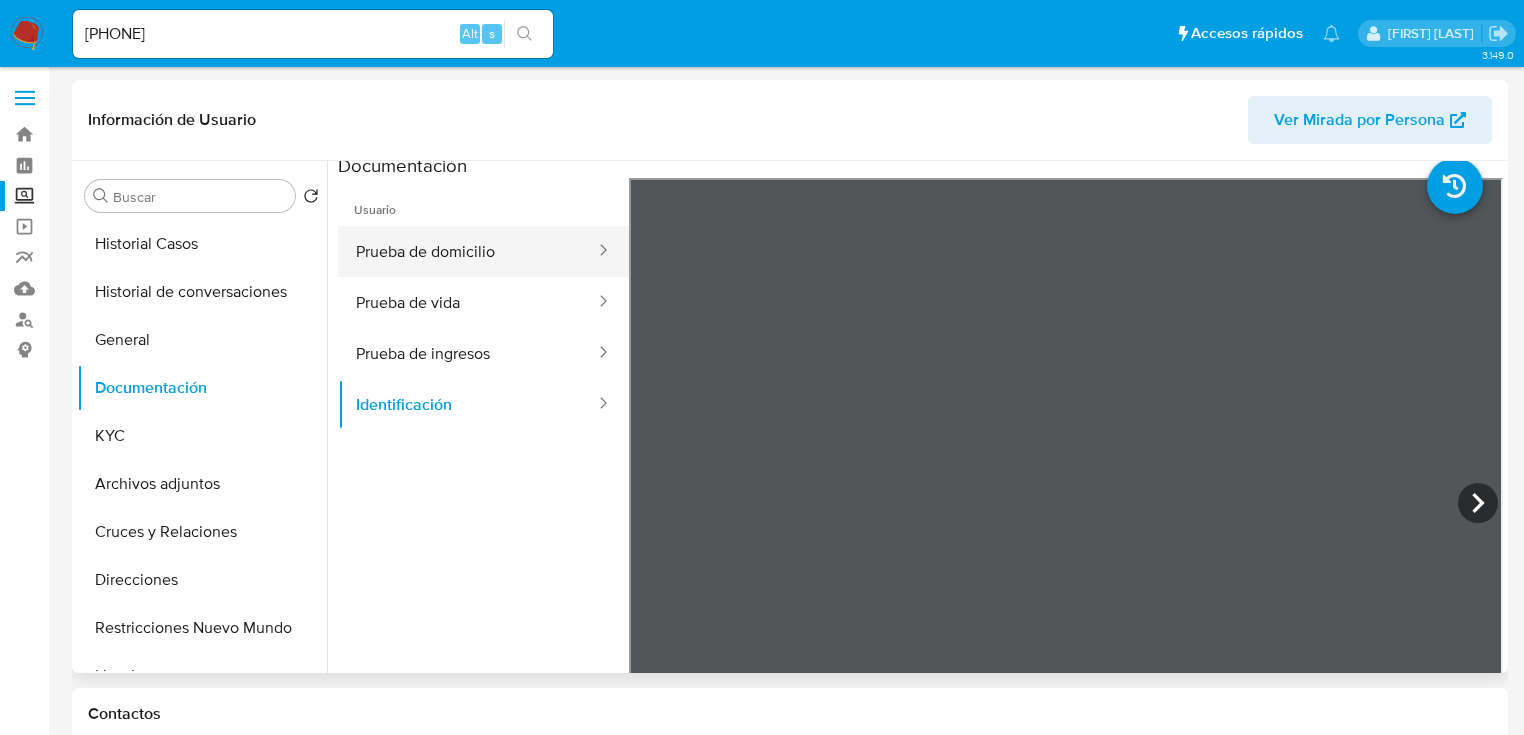 click on "Prueba de domicilio" at bounding box center [467, 251] 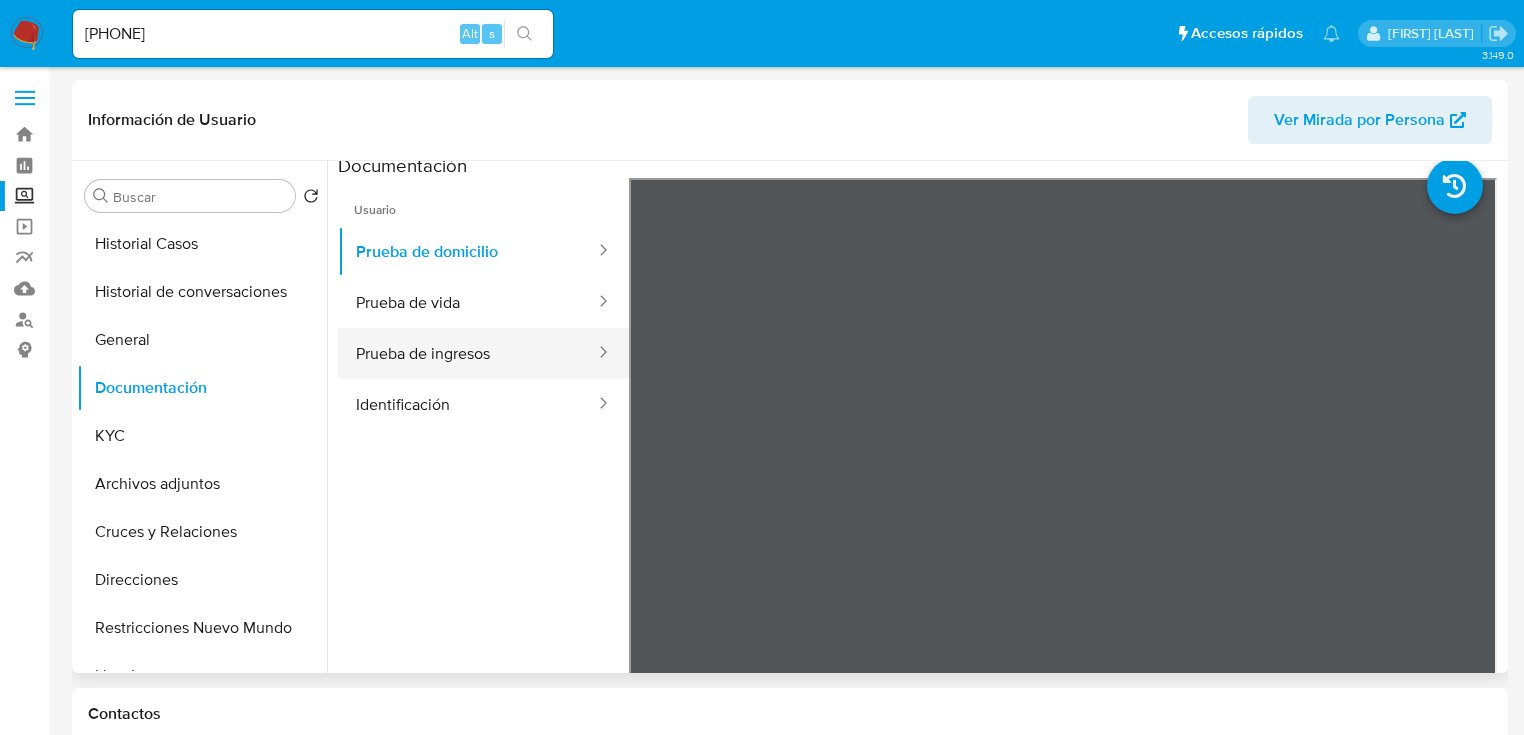 click on "Prueba de ingresos" at bounding box center (467, 353) 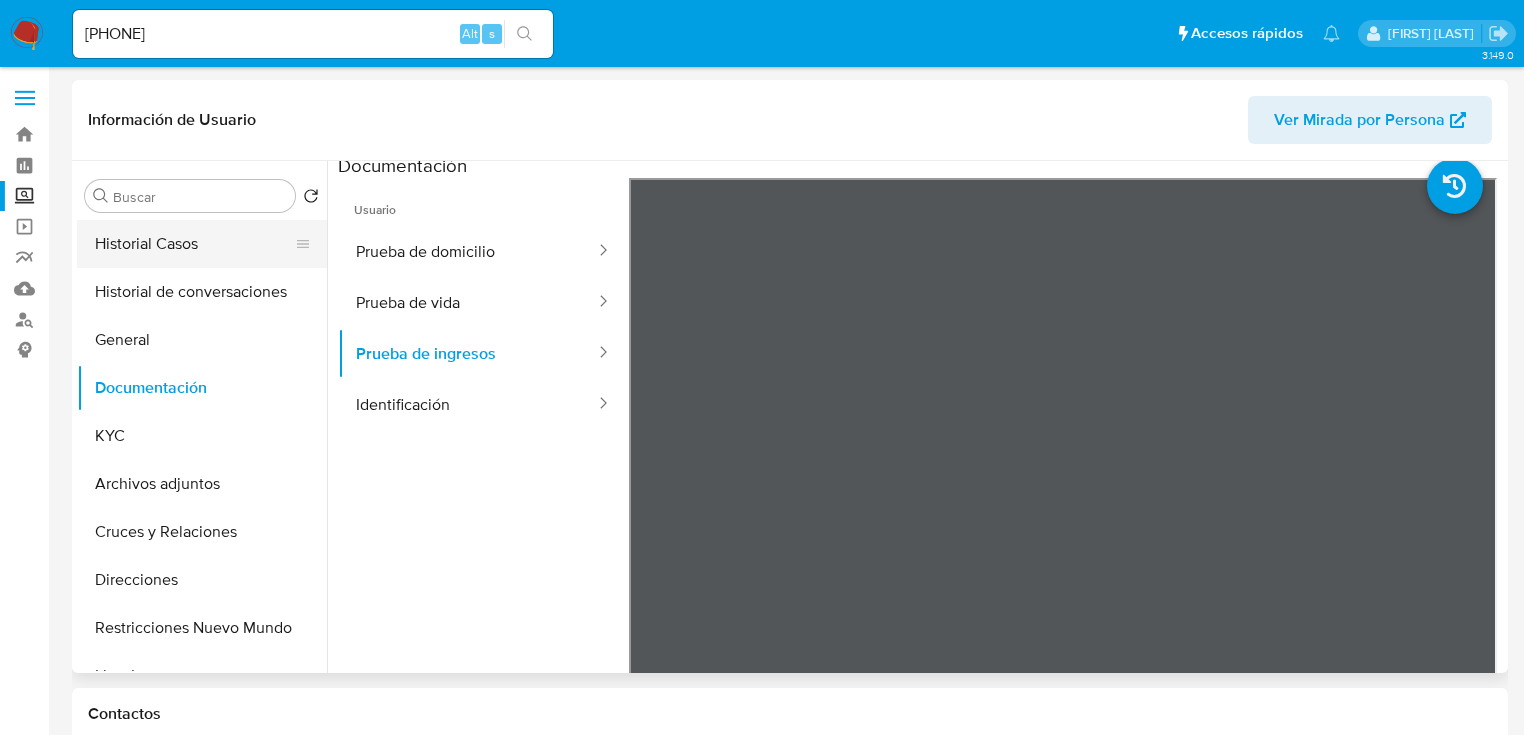 click on "Historial Casos" at bounding box center [194, 244] 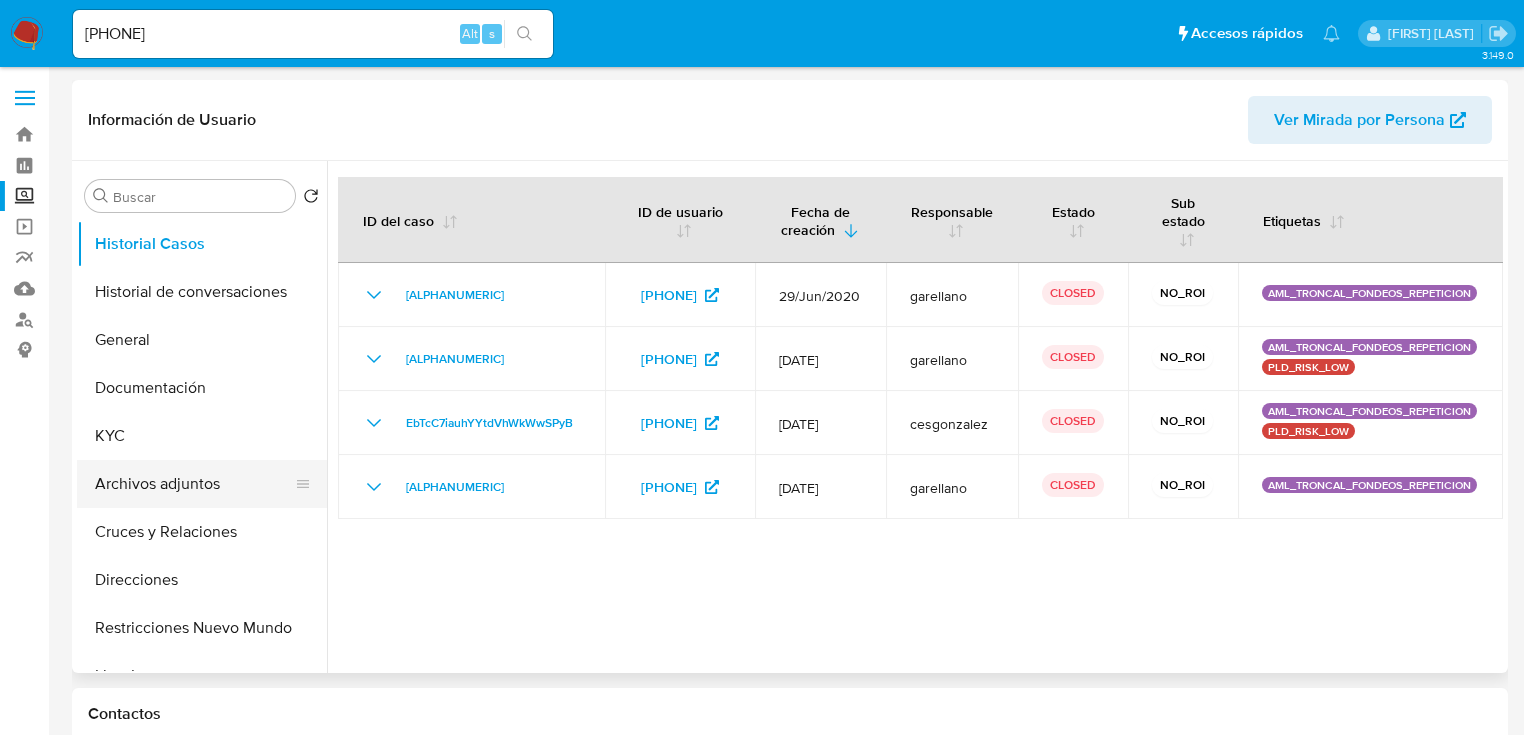 drag, startPoint x: 152, startPoint y: 435, endPoint x: 178, endPoint y: 468, distance: 42.0119 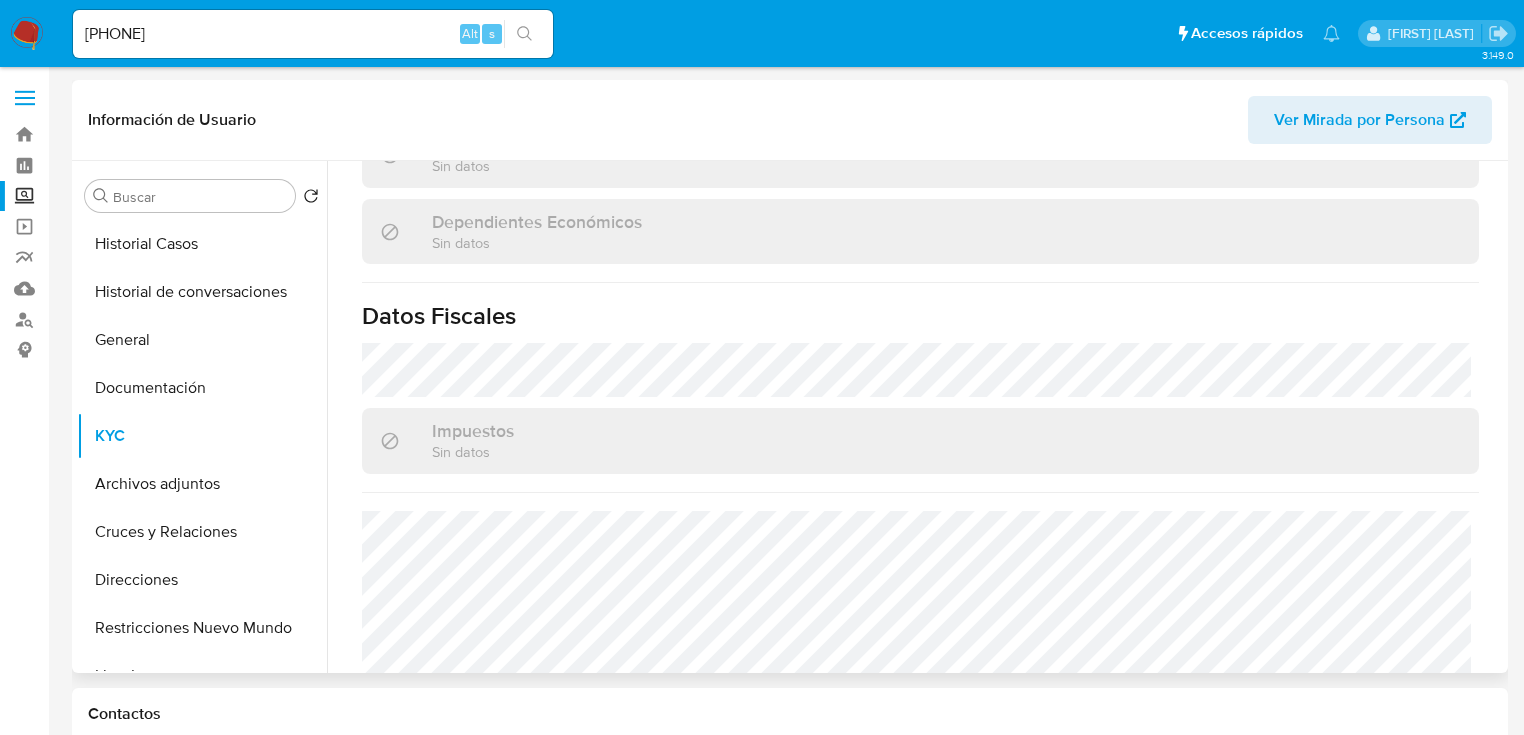 scroll, scrollTop: 1229, scrollLeft: 0, axis: vertical 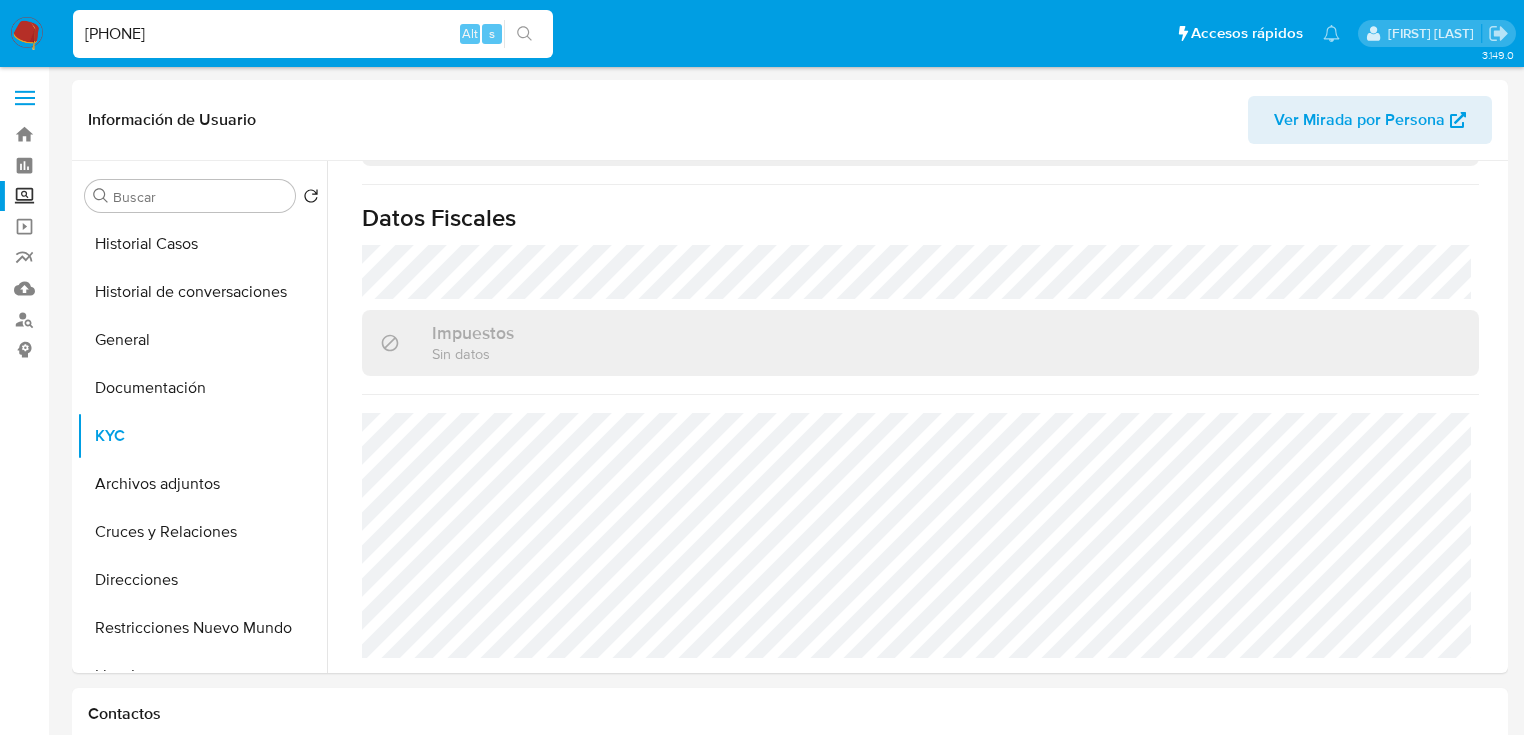 drag, startPoint x: 3, startPoint y: 23, endPoint x: 92, endPoint y: 51, distance: 93.30059 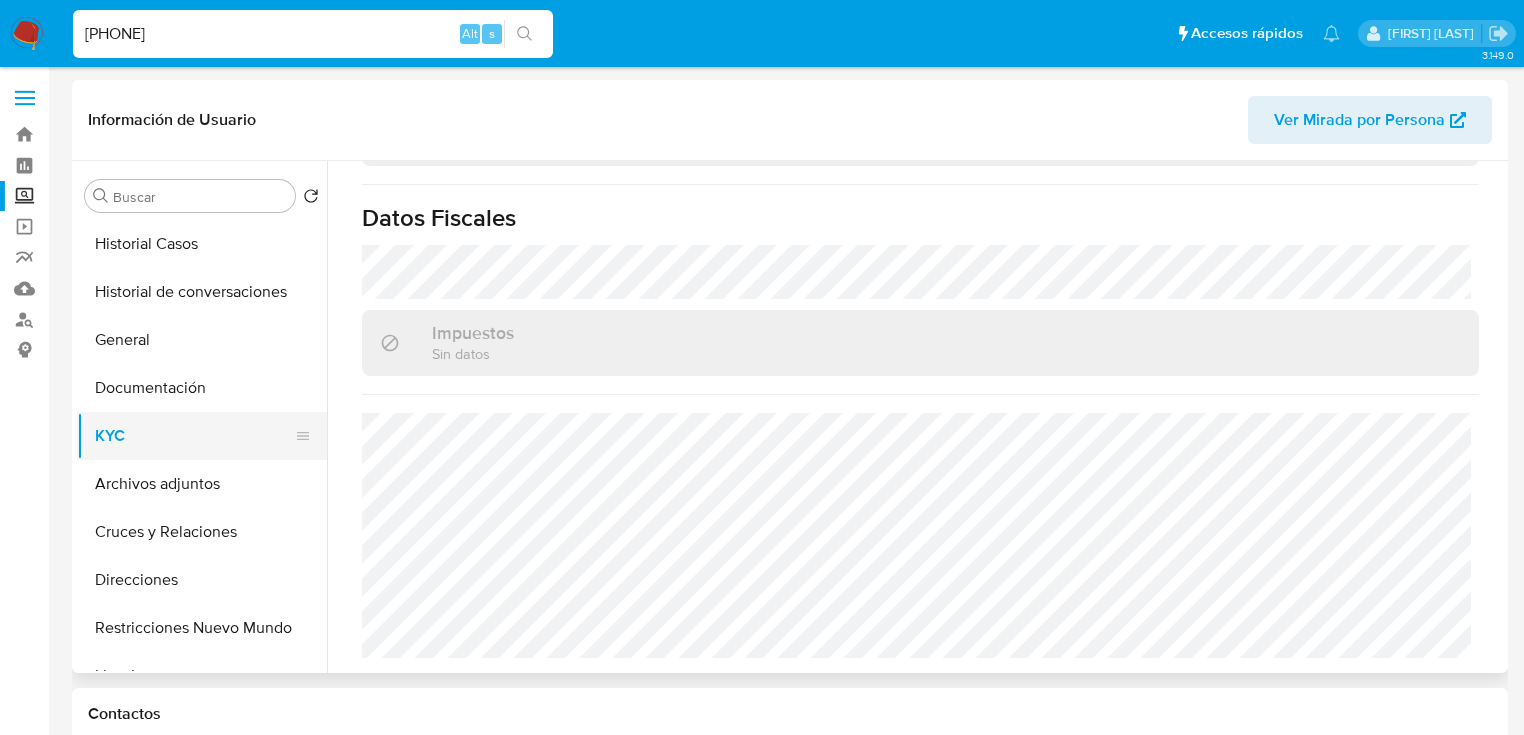 type on "323265553" 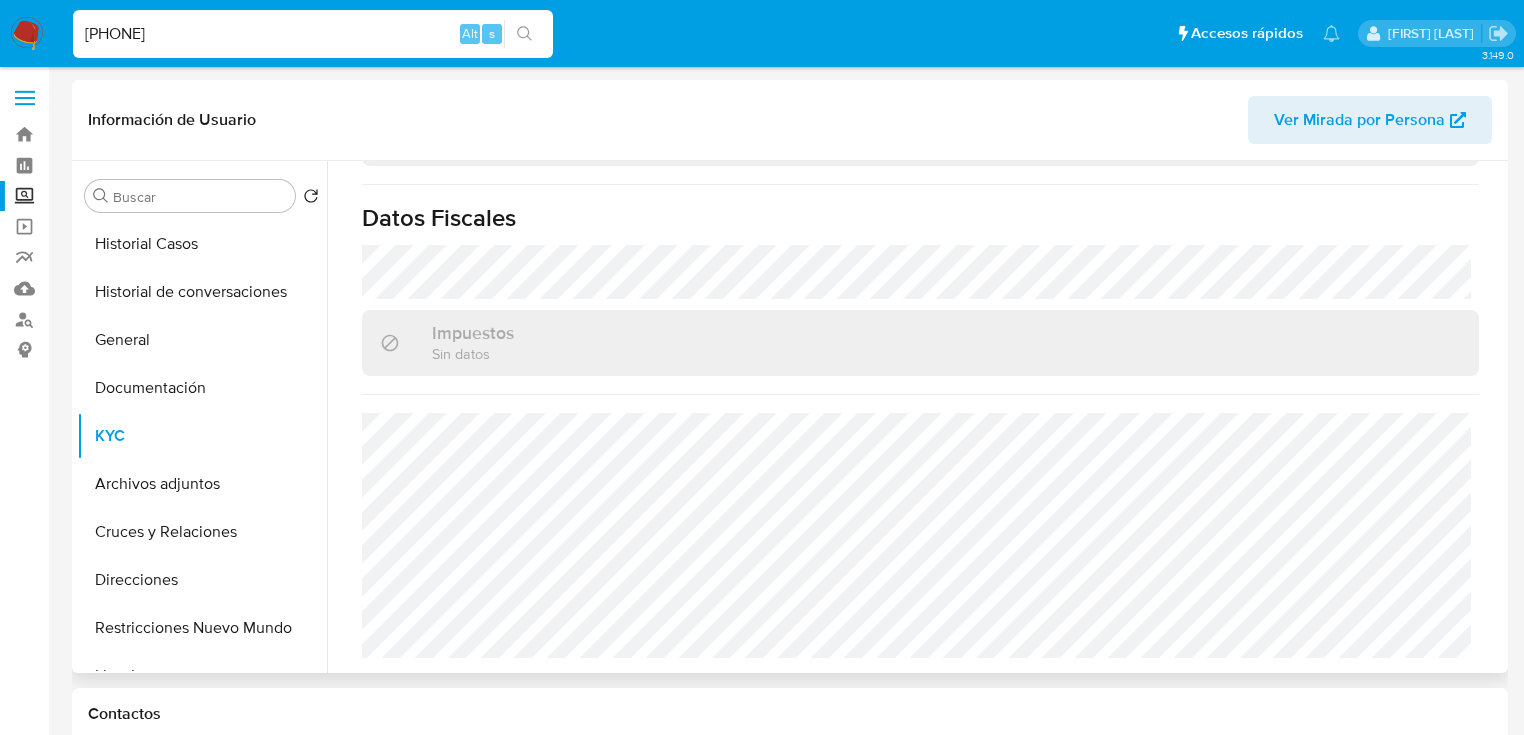 drag, startPoint x: 125, startPoint y: 446, endPoint x: 410, endPoint y: 359, distance: 297.98322 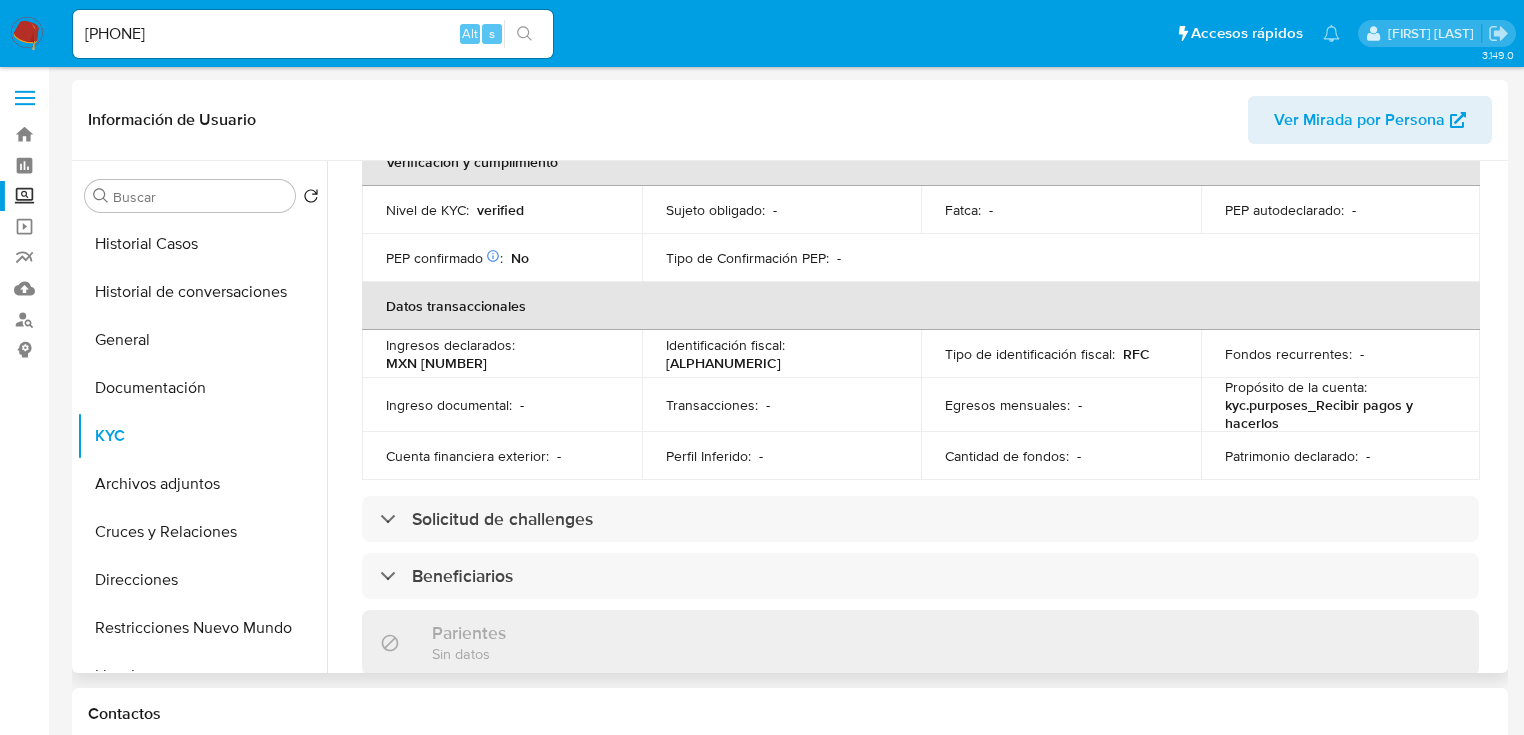 scroll, scrollTop: 29, scrollLeft: 0, axis: vertical 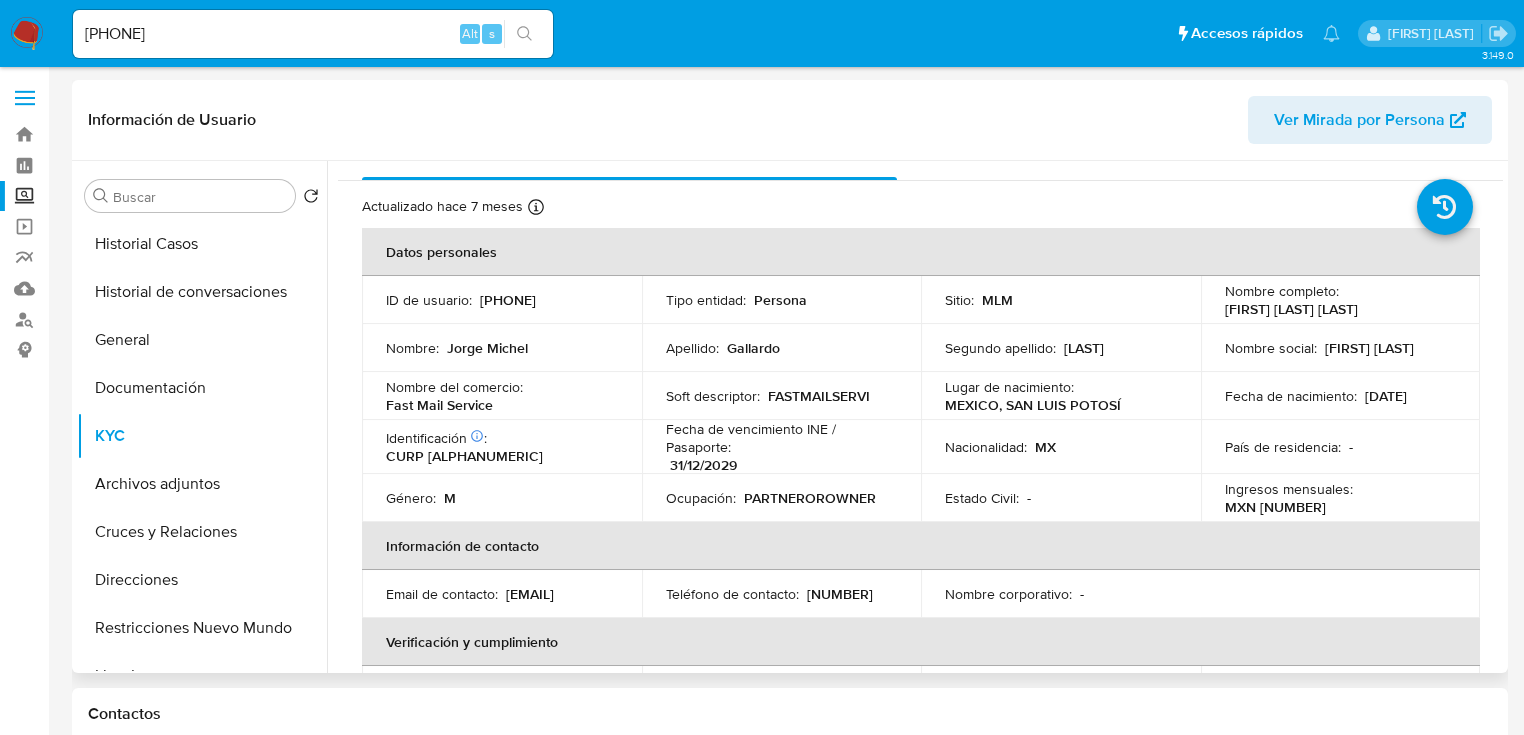drag, startPoint x: 1220, startPoint y: 305, endPoint x: 1412, endPoint y: 305, distance: 192 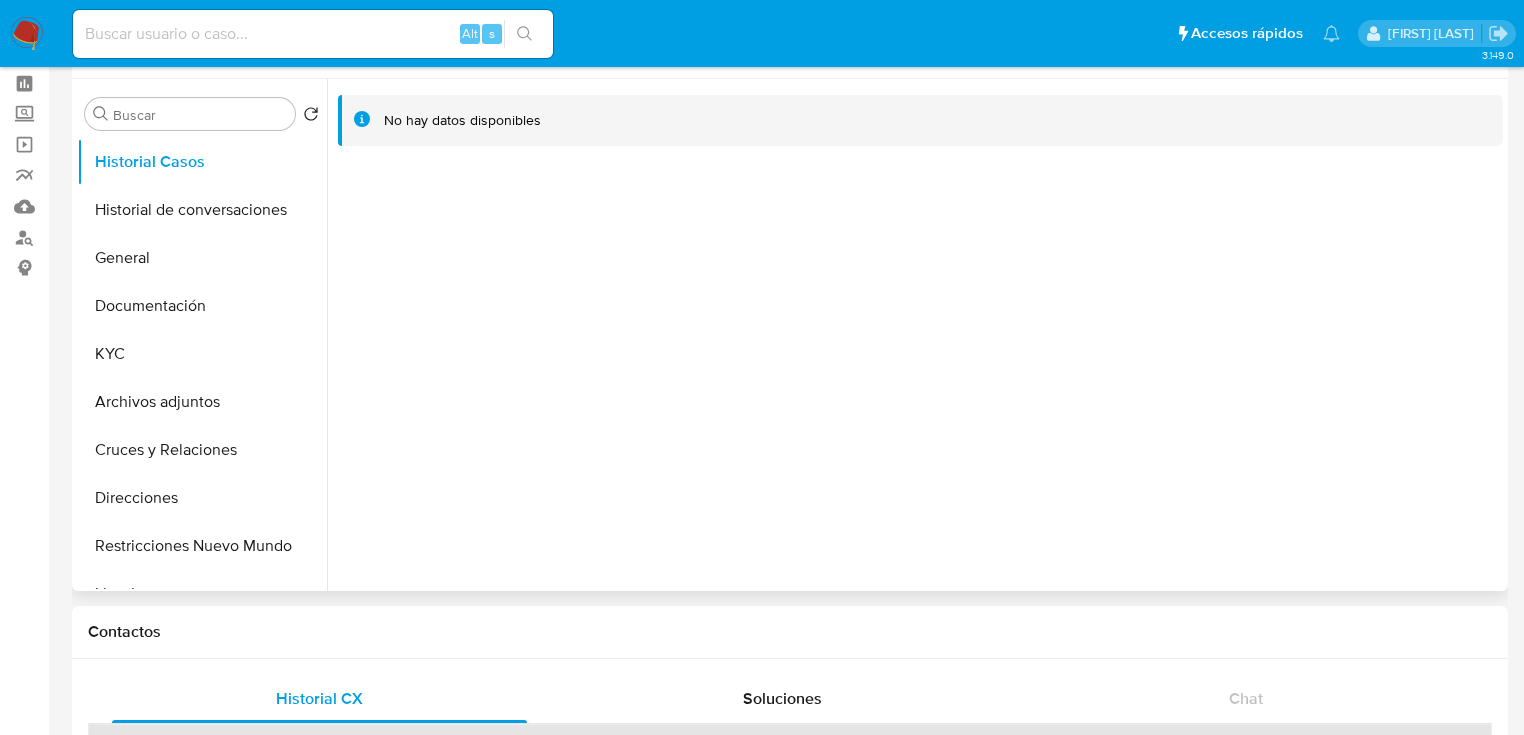 scroll, scrollTop: 80, scrollLeft: 0, axis: vertical 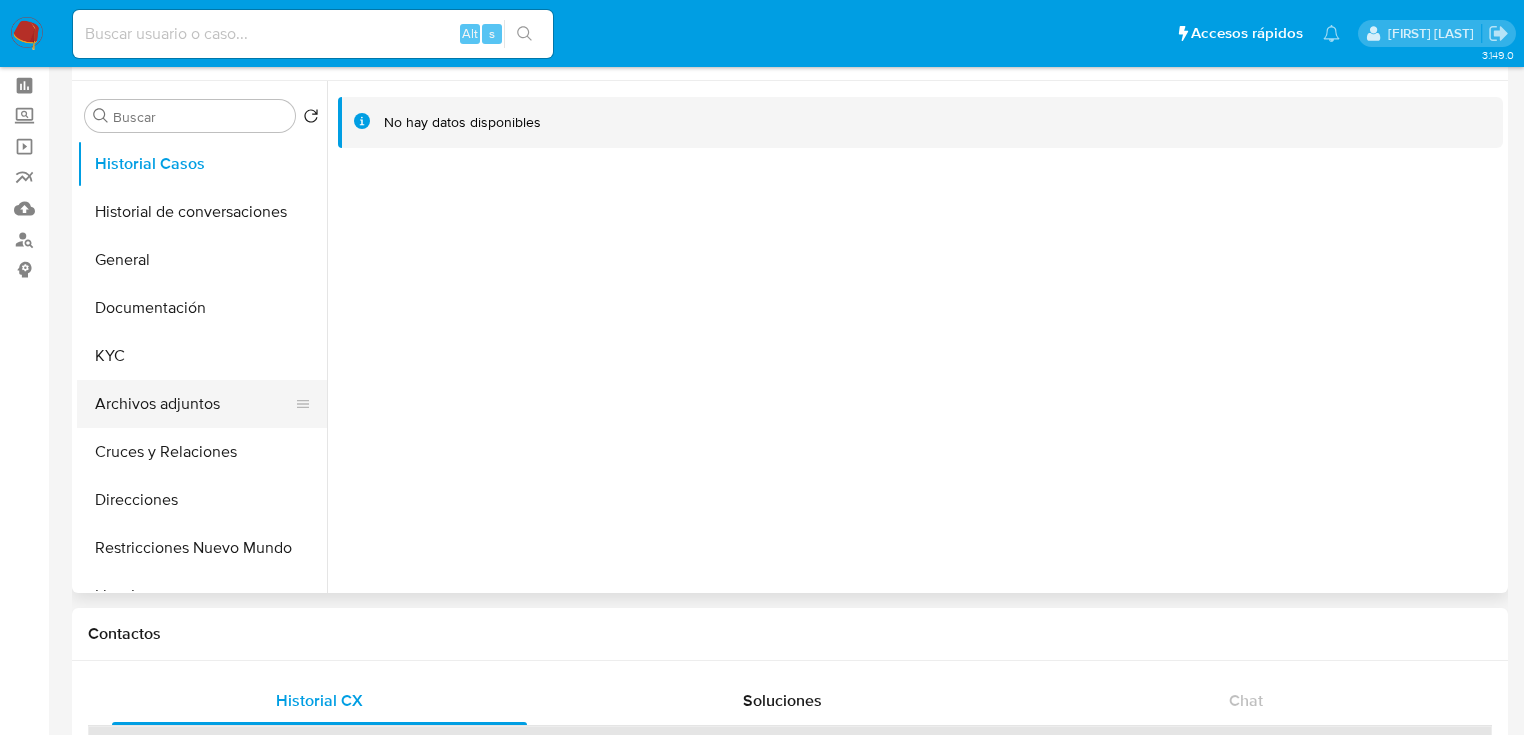 select on "10" 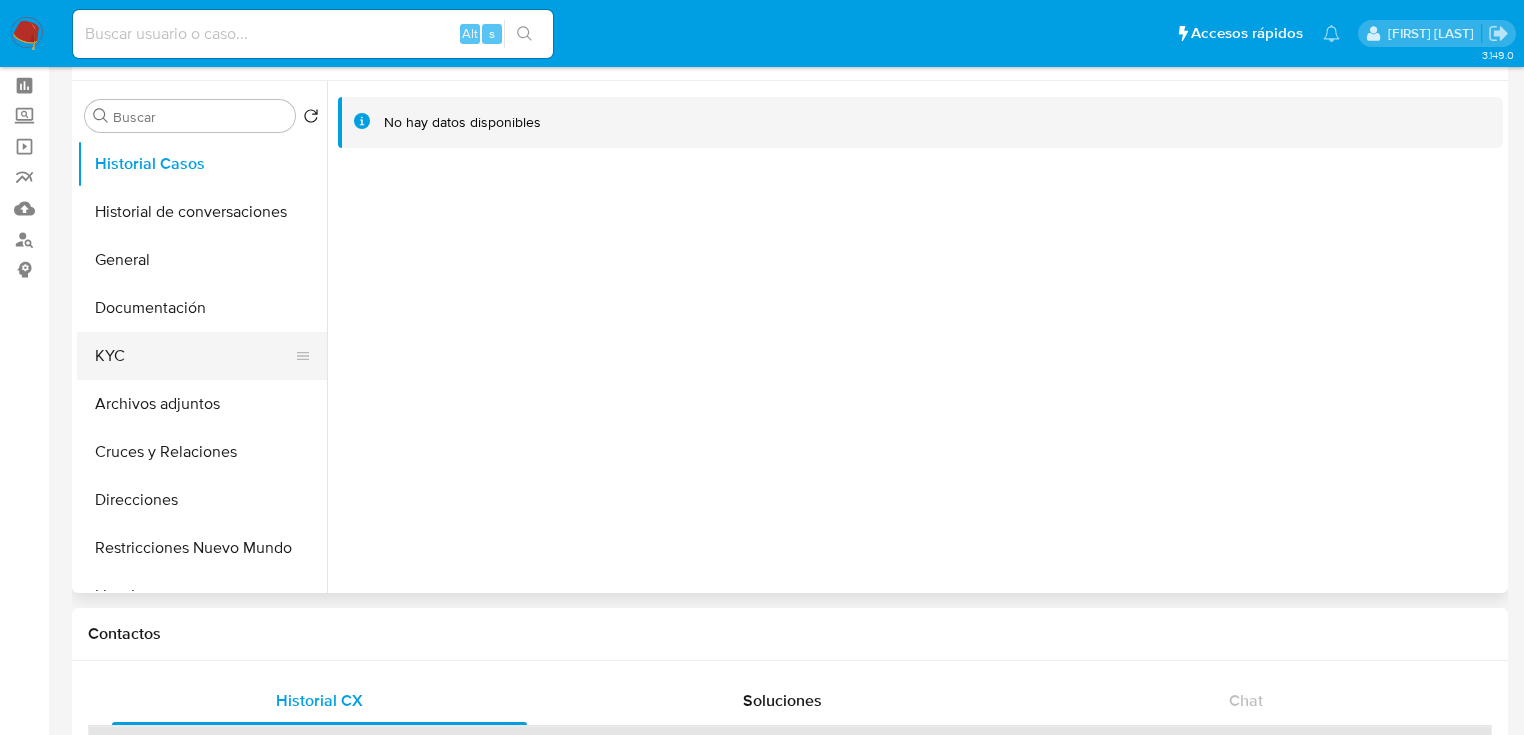 click on "KYC" at bounding box center (194, 356) 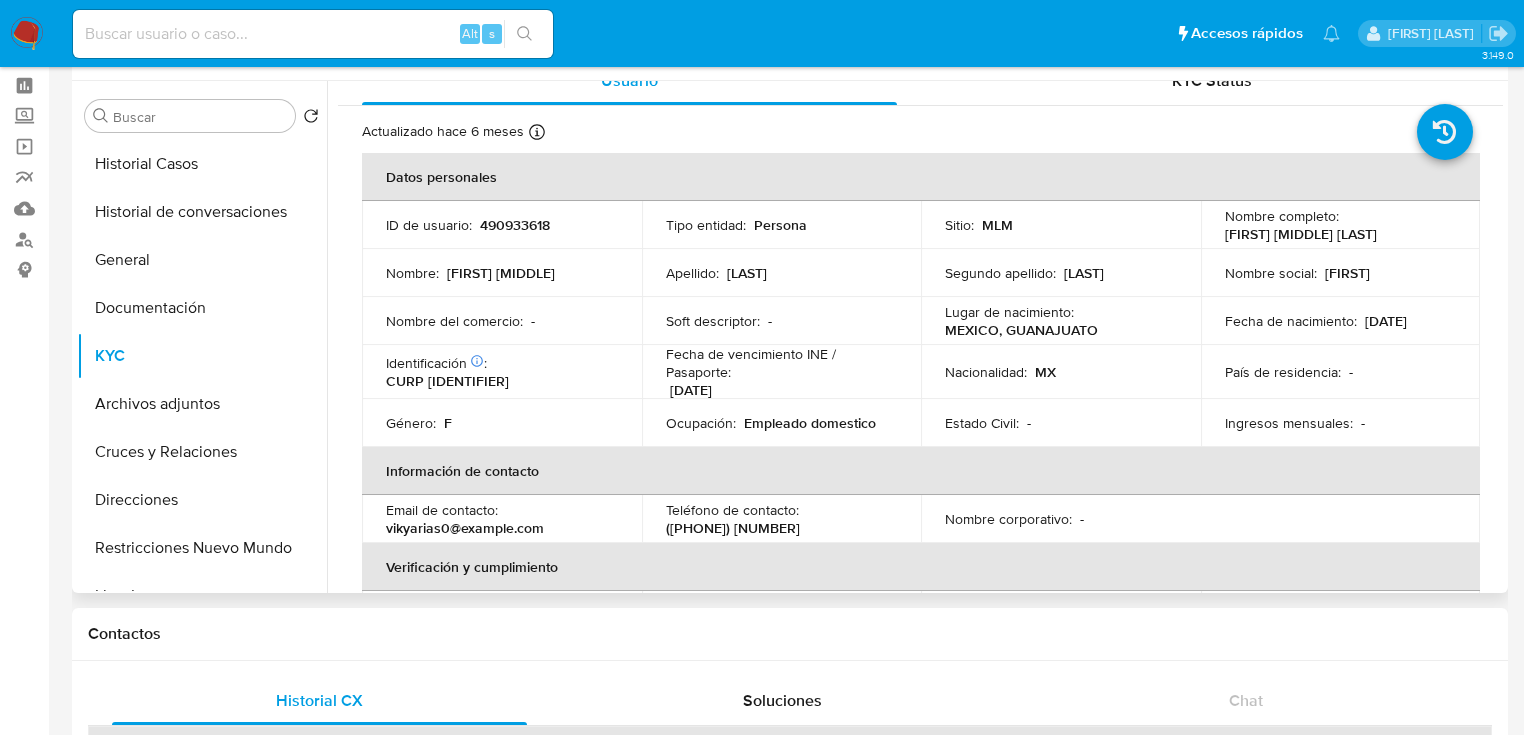 scroll, scrollTop: 0, scrollLeft: 0, axis: both 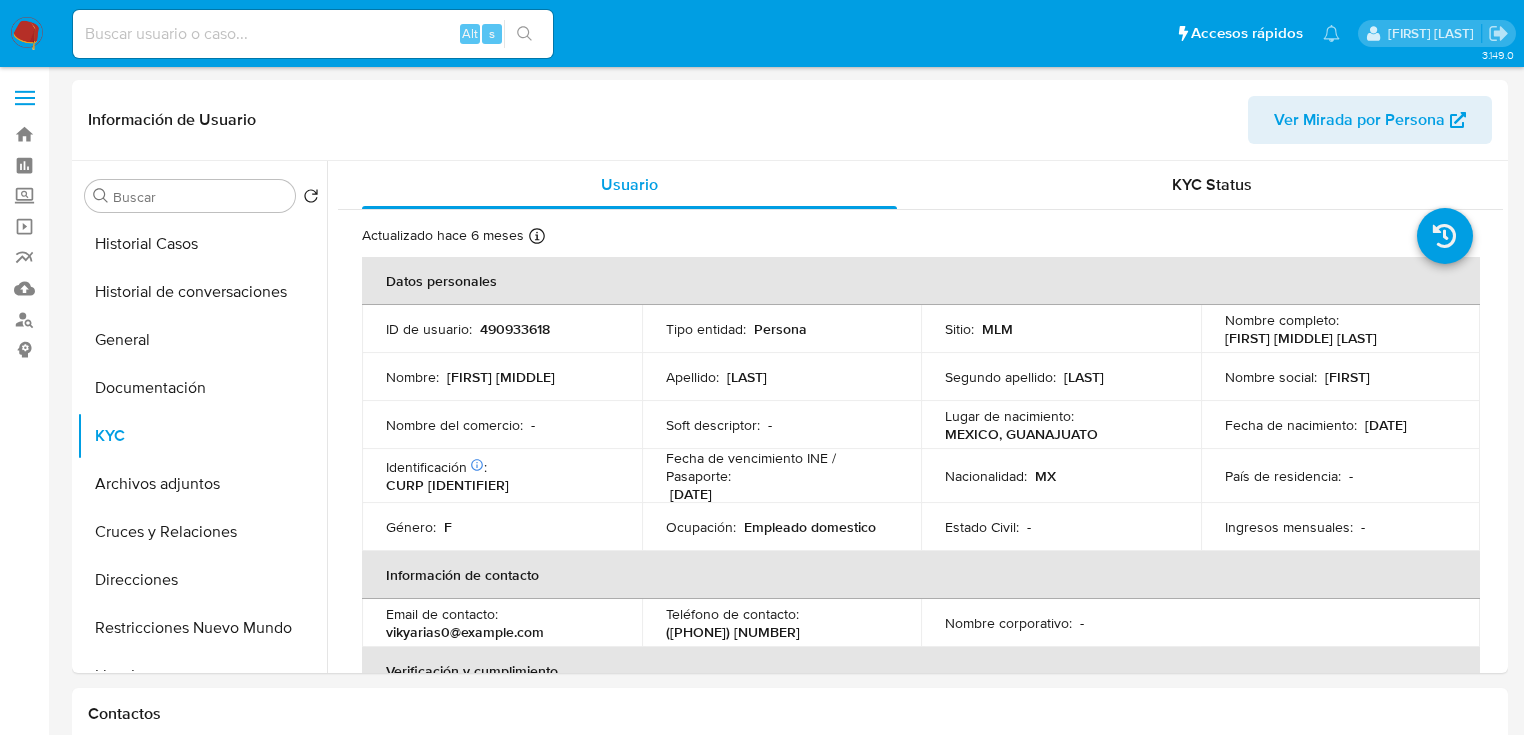 click at bounding box center [27, 34] 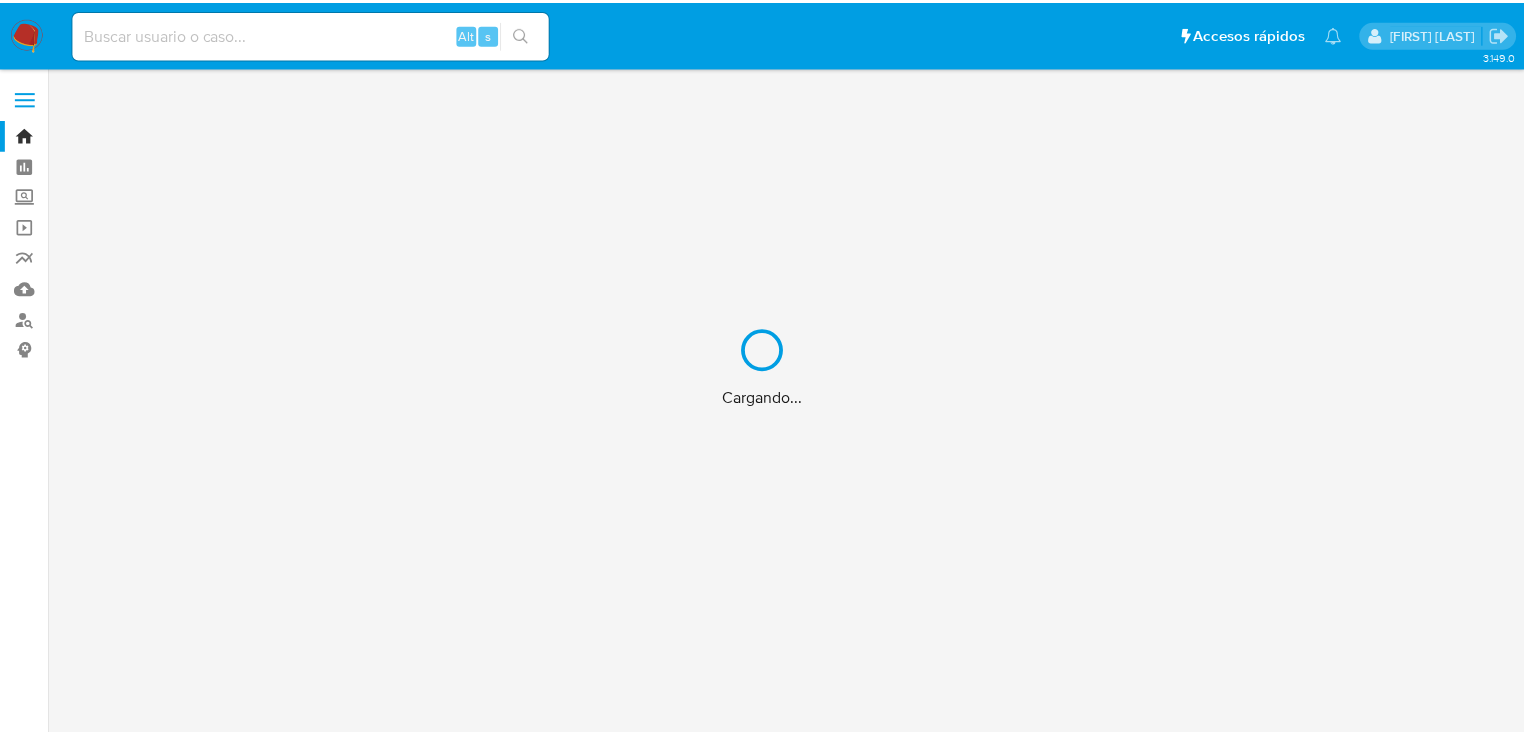 scroll, scrollTop: 0, scrollLeft: 0, axis: both 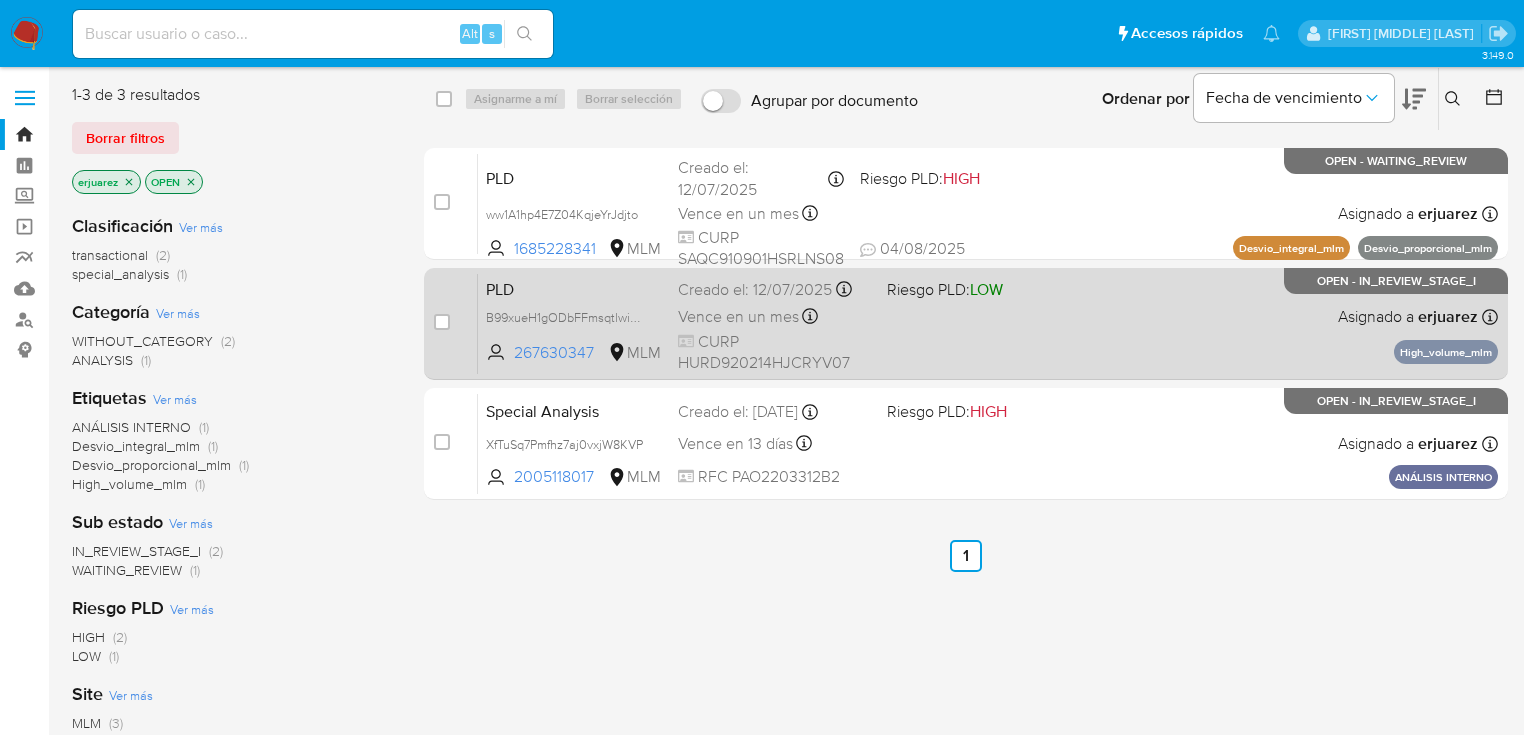 click on "PLD B99xueH1gODbFFmsqtlwisZv 267630347 MLM Riesgo PLD:  LOW Creado el: 12/07/2025   Creado el: 12/07/2025 02:07:21 Vence en un mes   Vence el 10/09/2025 02:07:21 CURP   HURD920214HJCRYV07 Asignado a   erjuarez   Asignado el: 05/08/2025 13:49:50 High_volume_mlm OPEN - IN_REVIEW_STAGE_I" at bounding box center [988, 323] 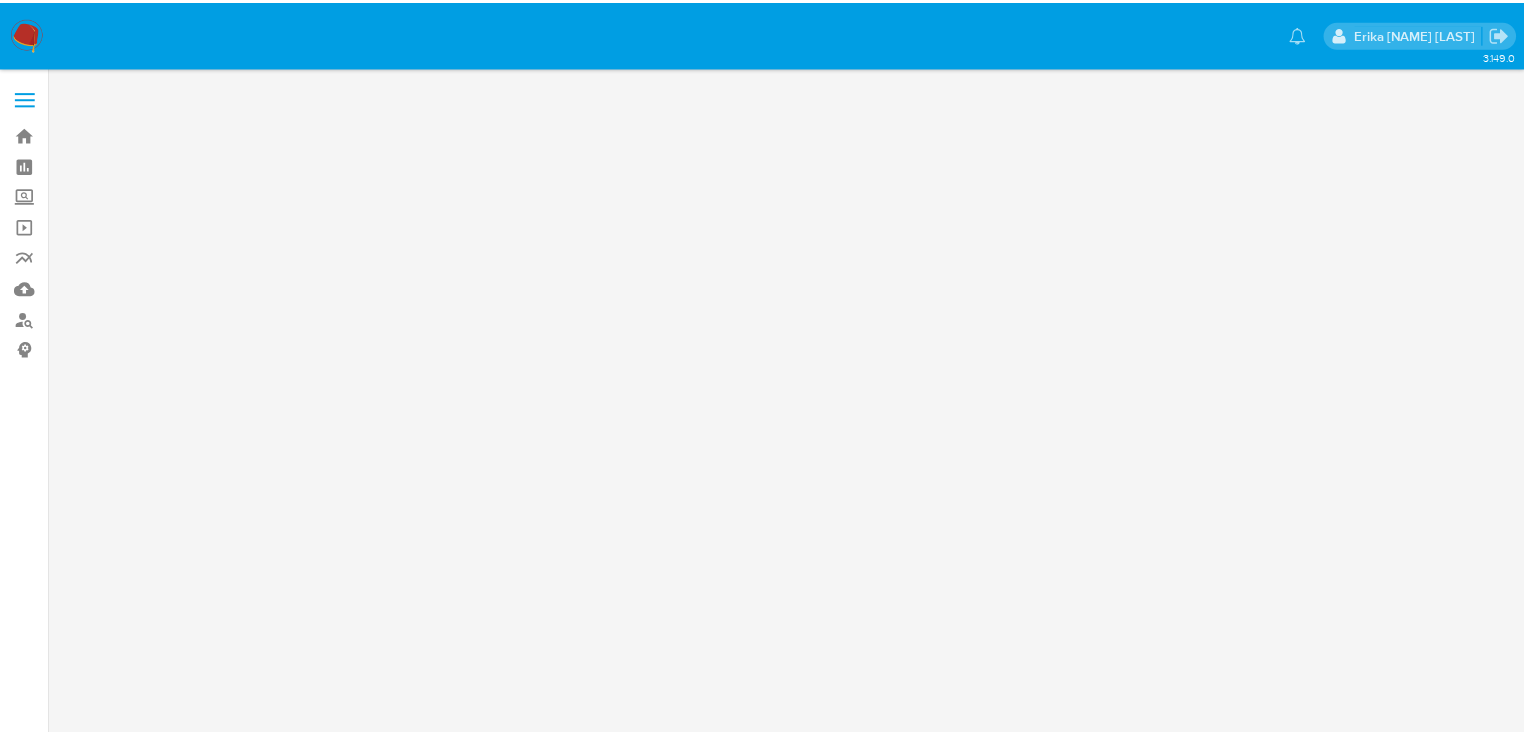scroll, scrollTop: 0, scrollLeft: 0, axis: both 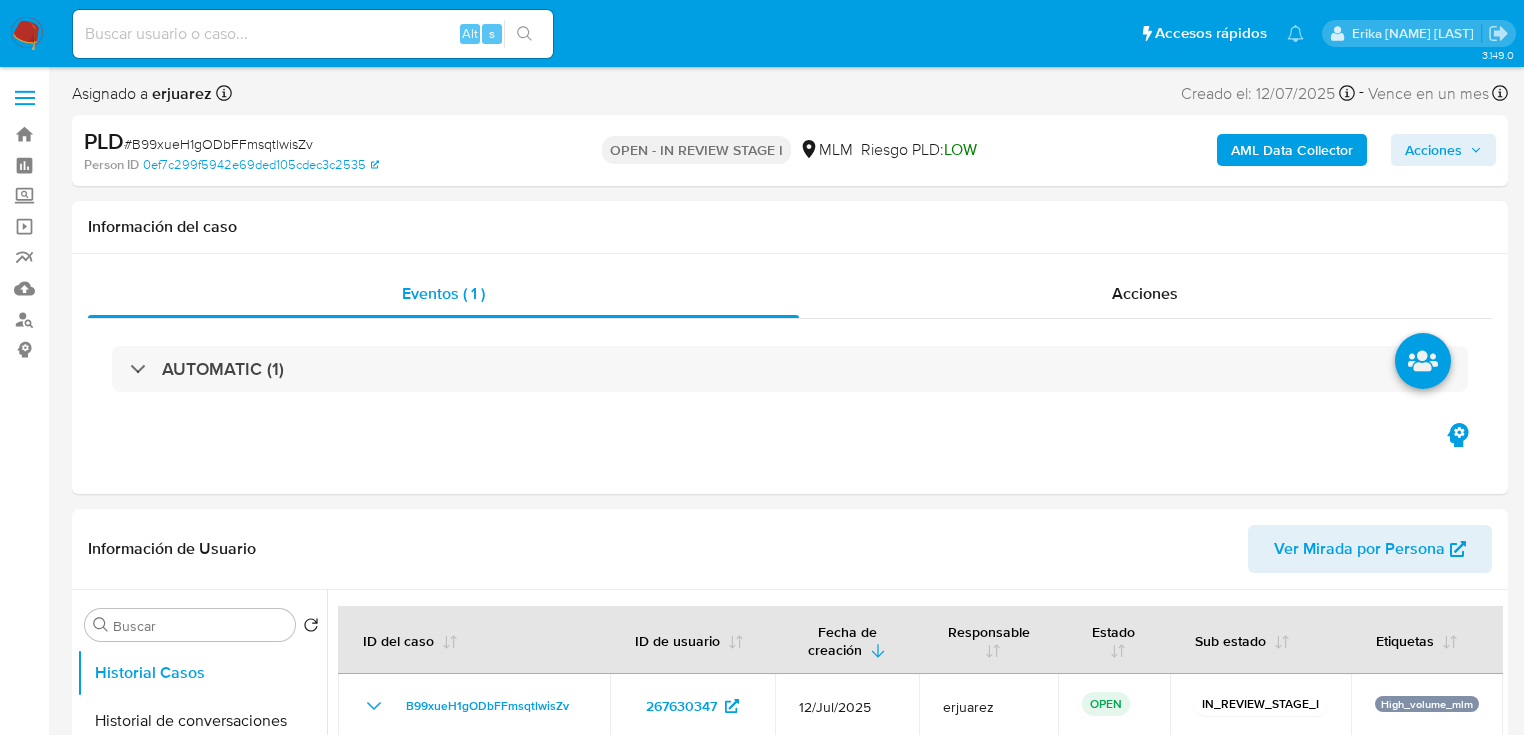 select on "10" 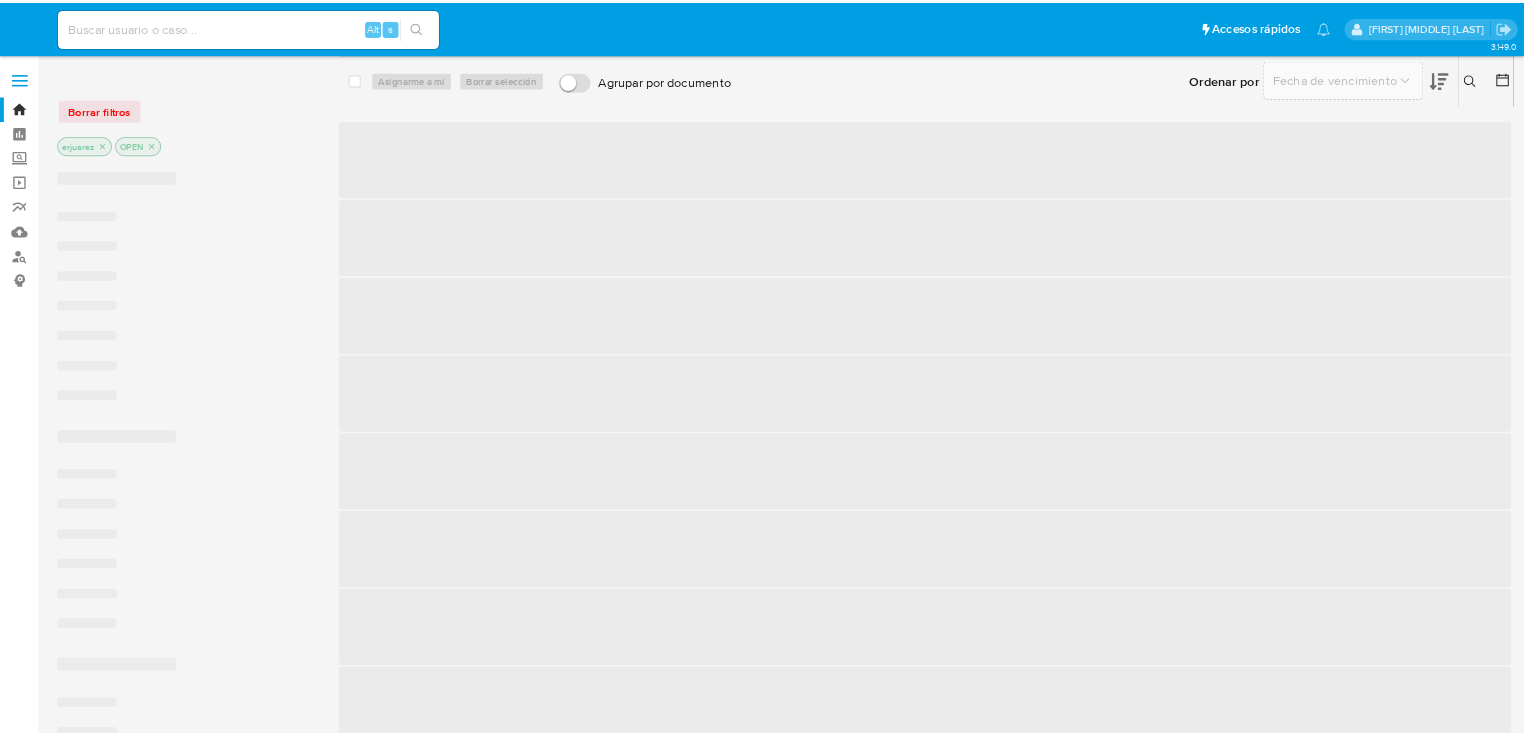 scroll, scrollTop: 0, scrollLeft: 0, axis: both 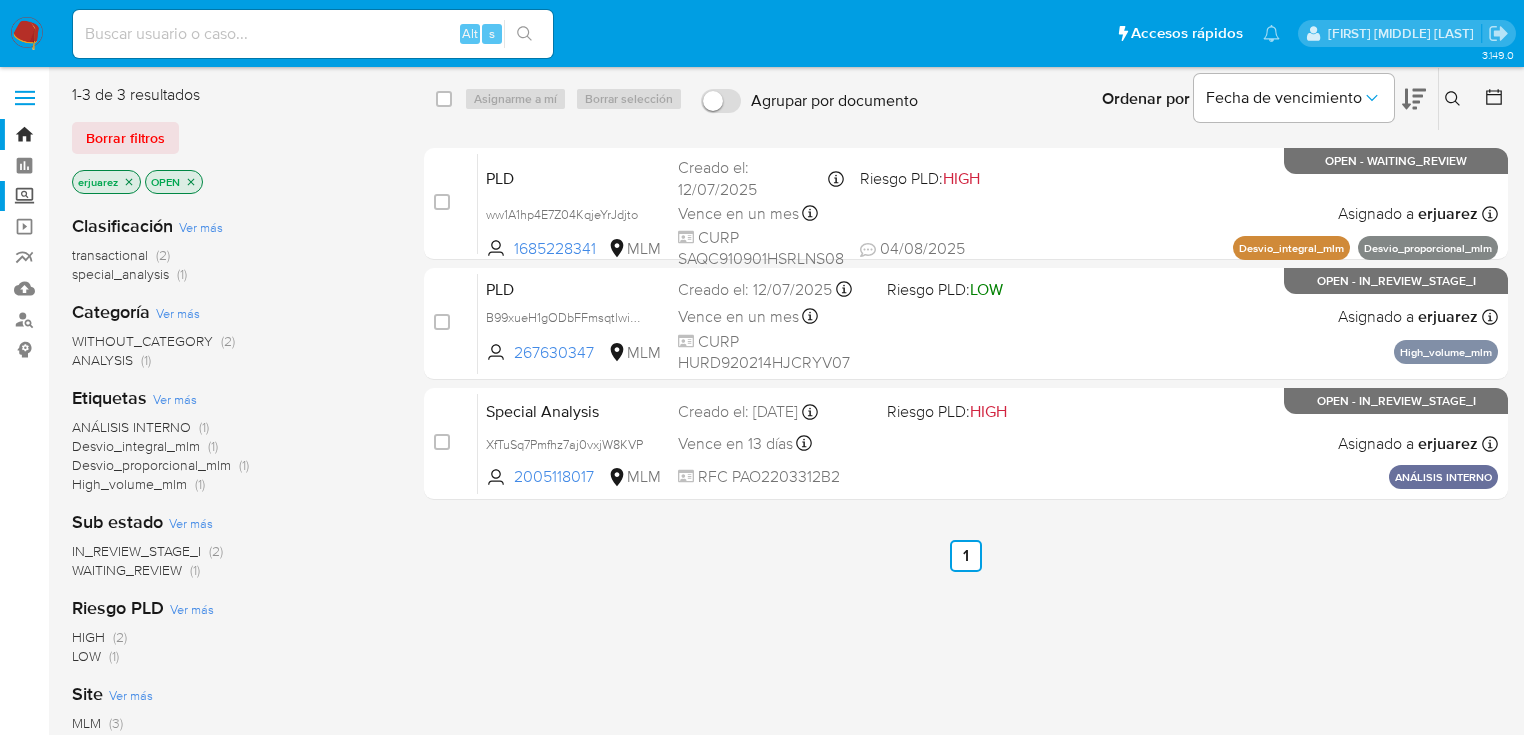 click on "Screening" at bounding box center [119, 196] 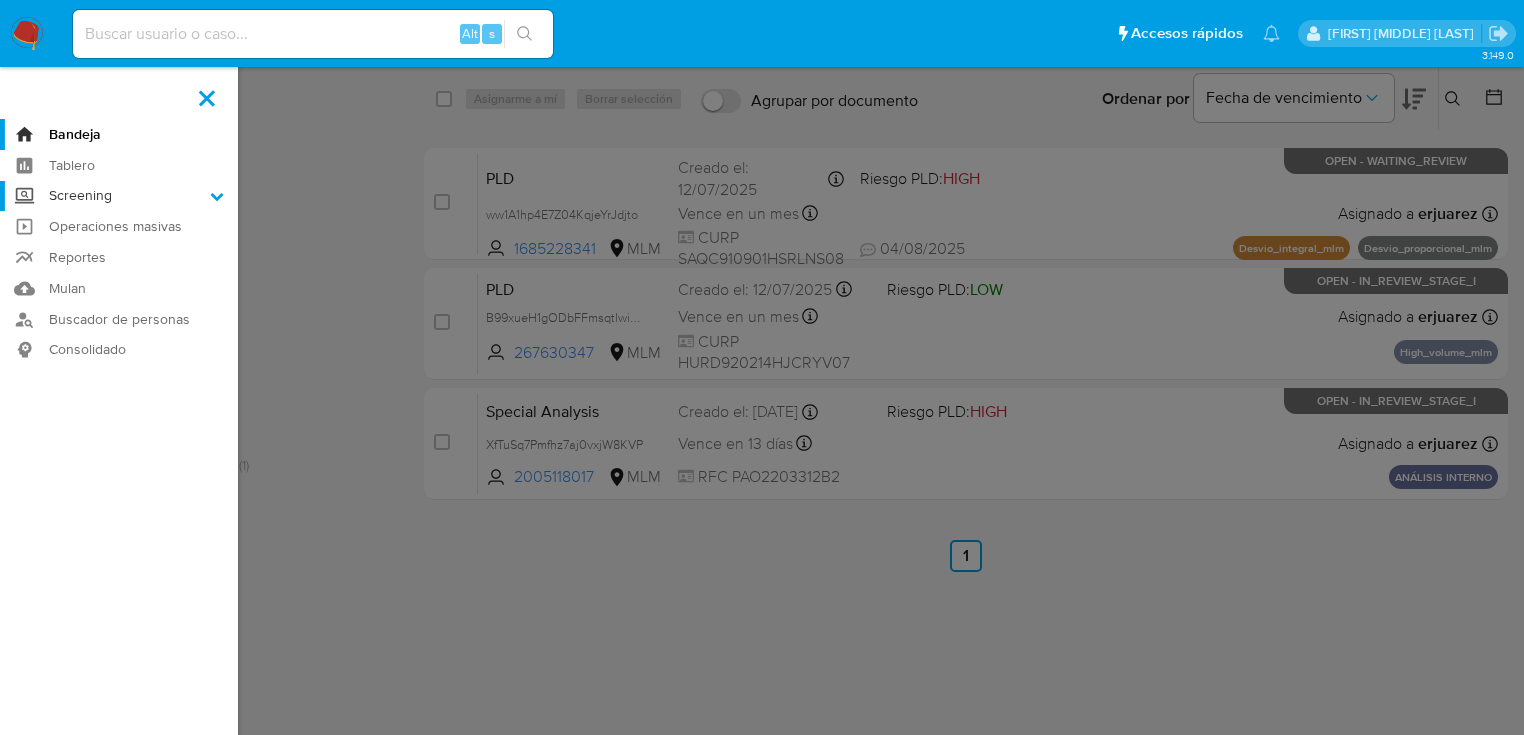 click on "Screening" at bounding box center (0, 0) 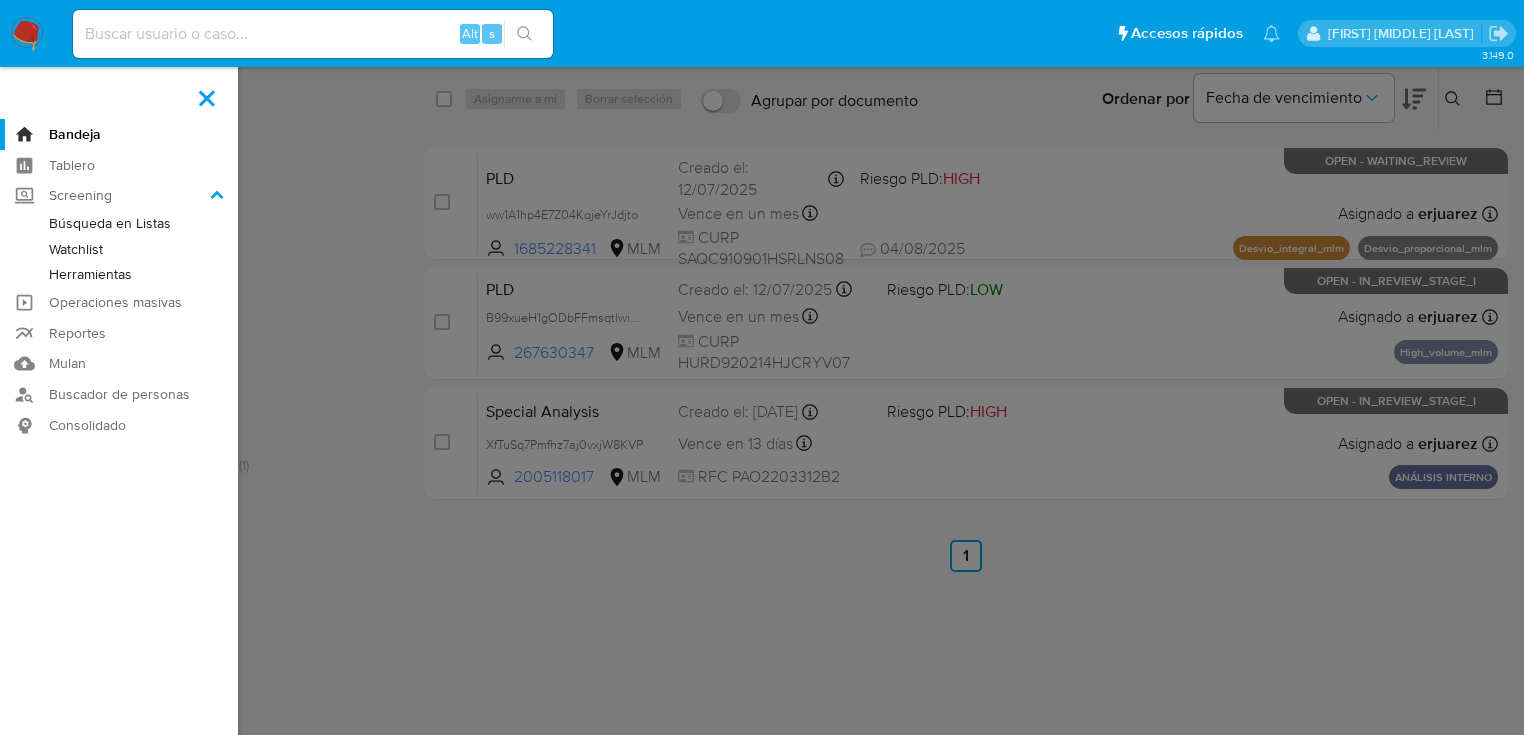 click on "Herramientas" at bounding box center (119, 274) 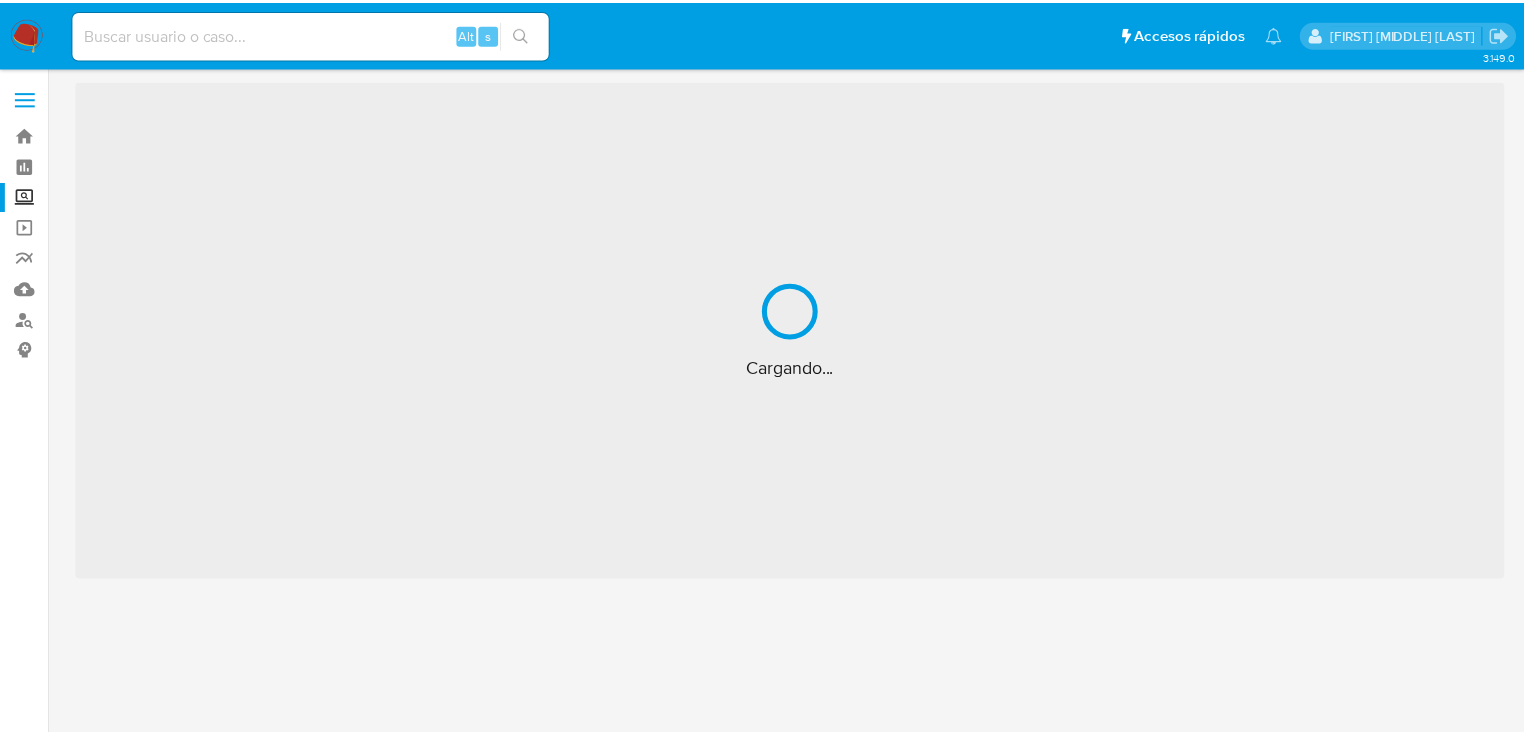 scroll, scrollTop: 0, scrollLeft: 0, axis: both 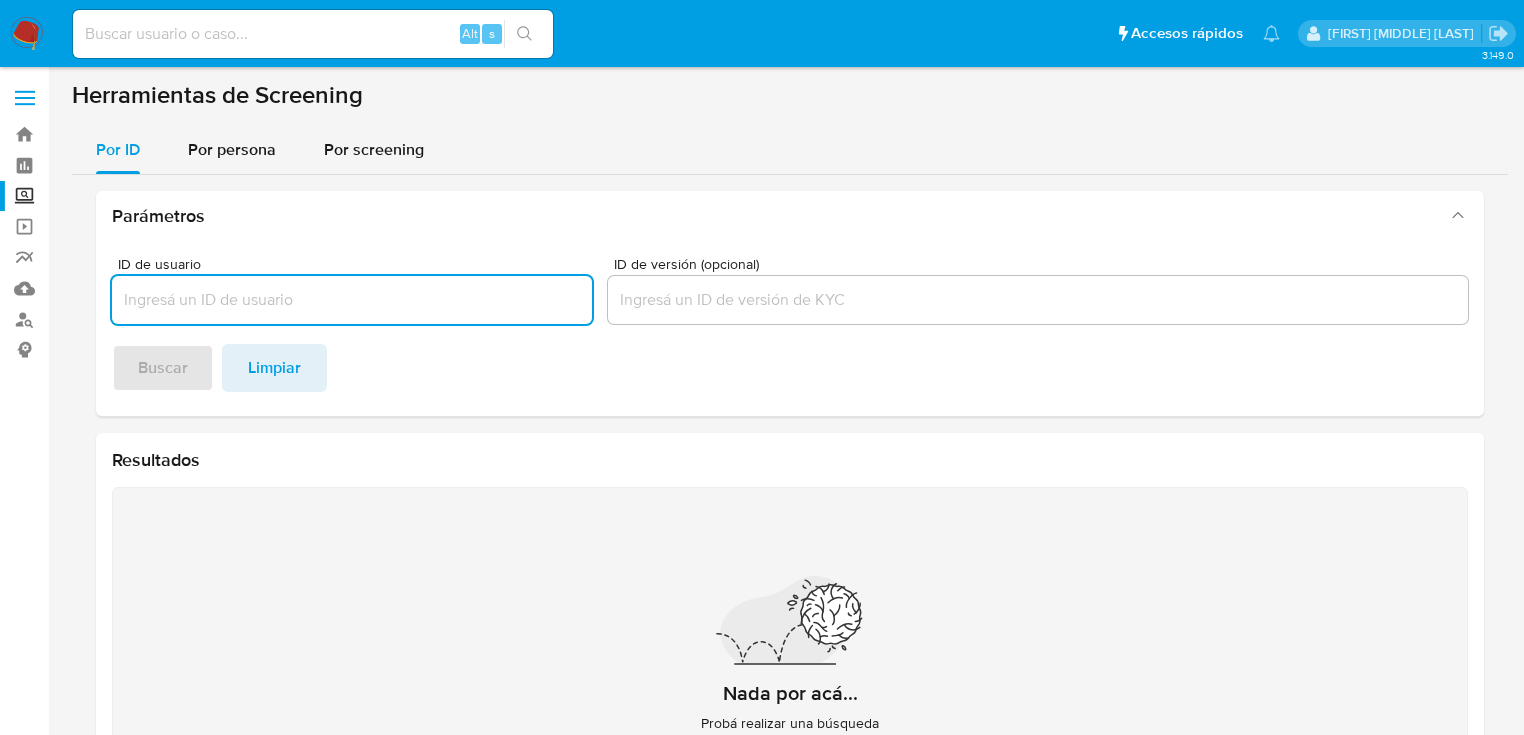 drag, startPoint x: 252, startPoint y: 155, endPoint x: 251, endPoint y: 183, distance: 28.01785 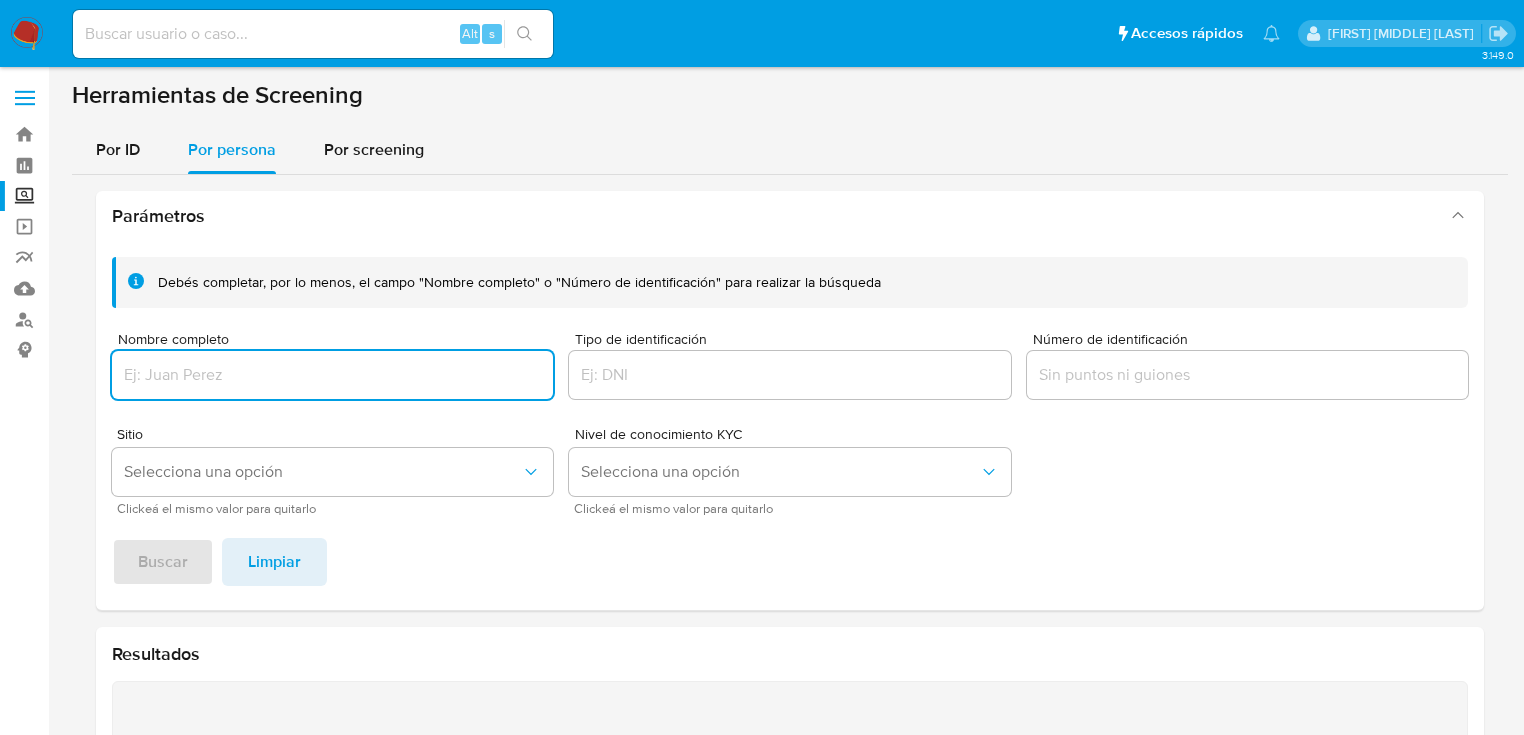 click at bounding box center (332, 375) 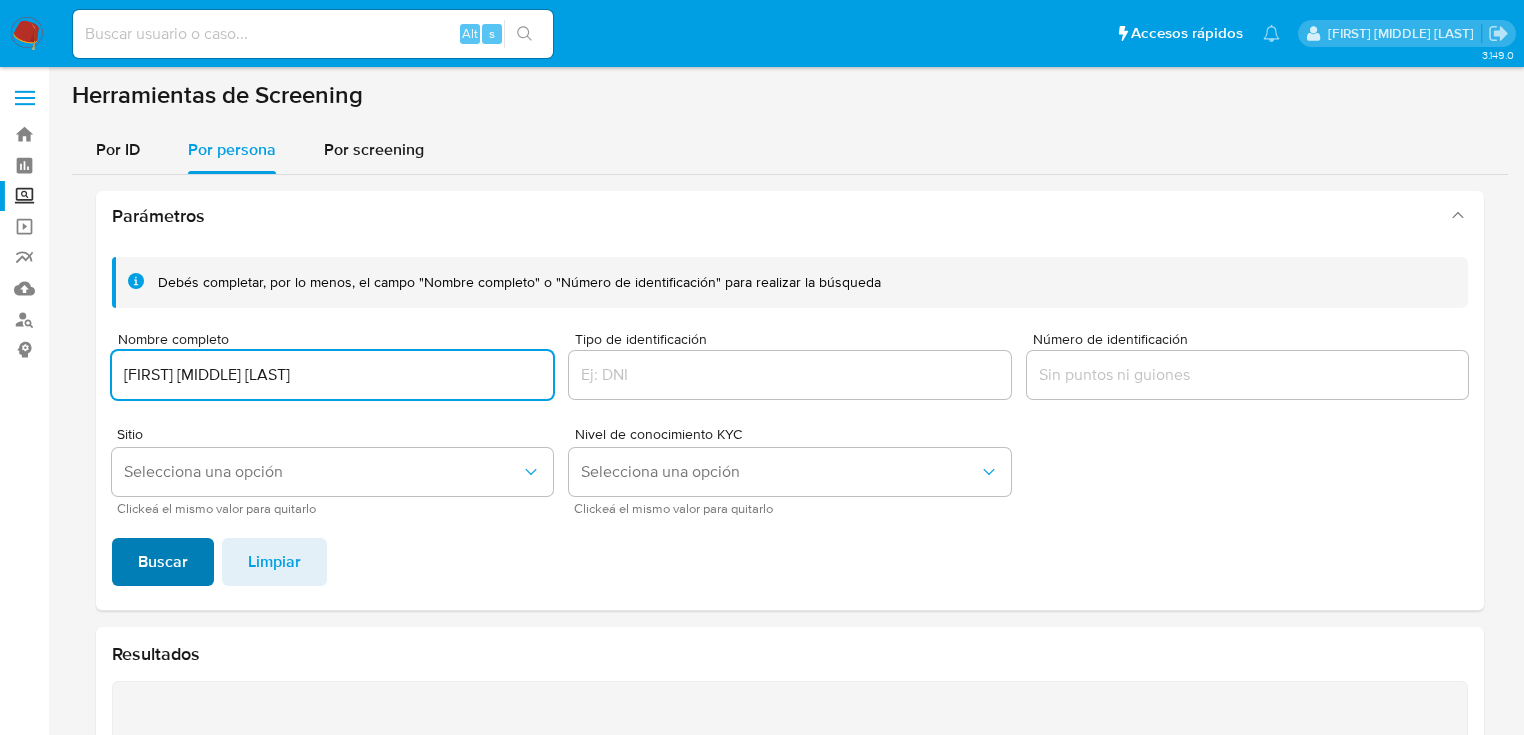 type on "DIANA ELIZABETH AGUIAR BERNA" 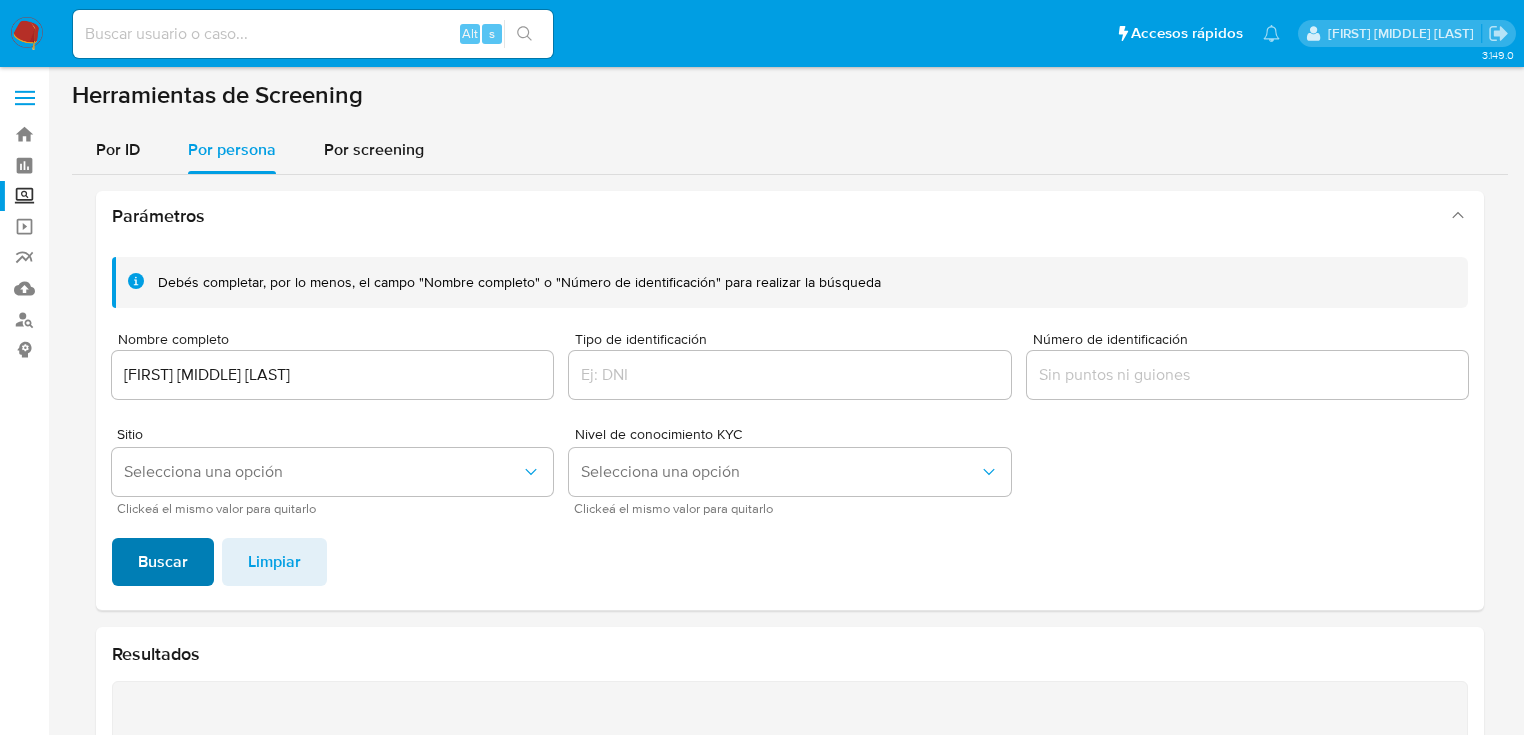 scroll, scrollTop: 340, scrollLeft: 0, axis: vertical 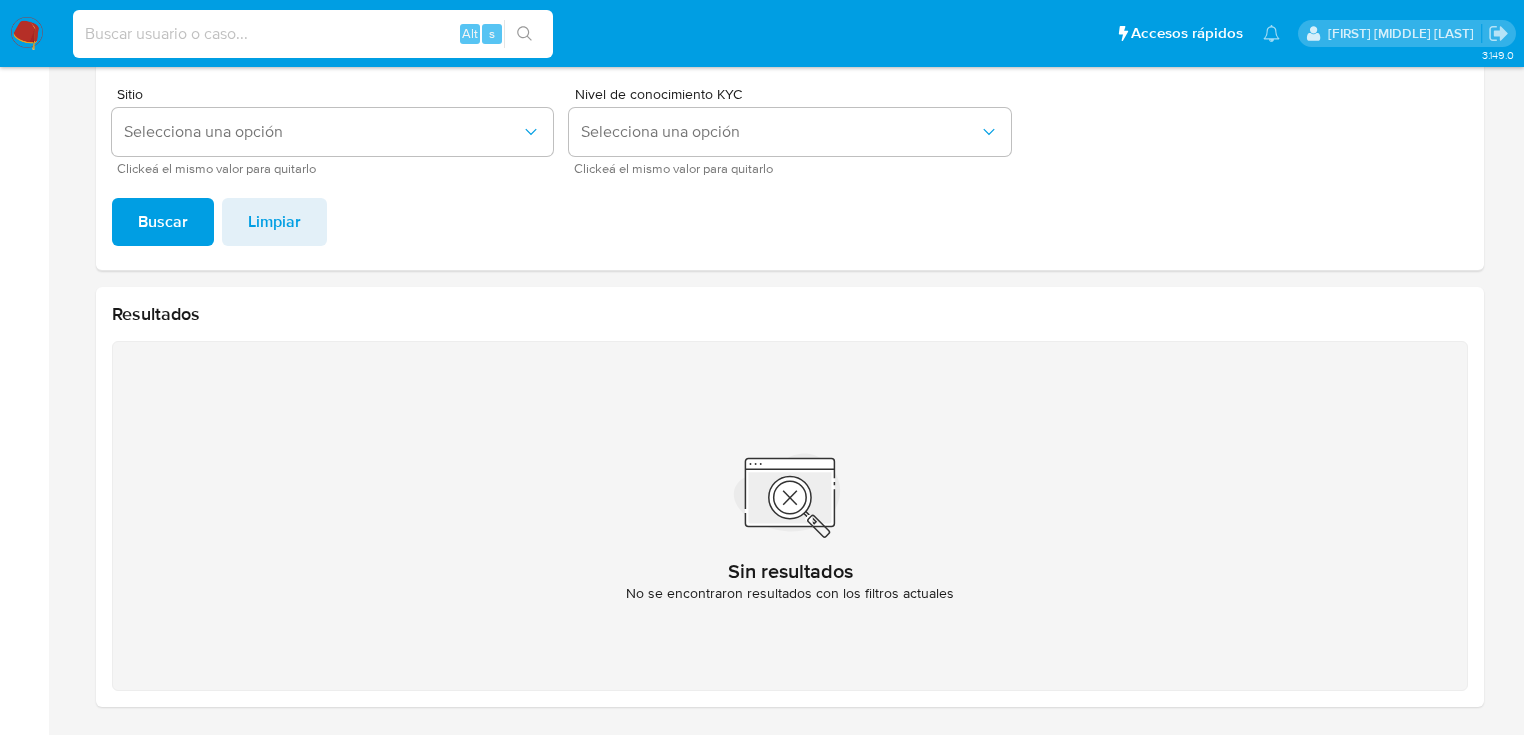 drag, startPoint x: 191, startPoint y: 24, endPoint x: 247, endPoint y: 44, distance: 59.464275 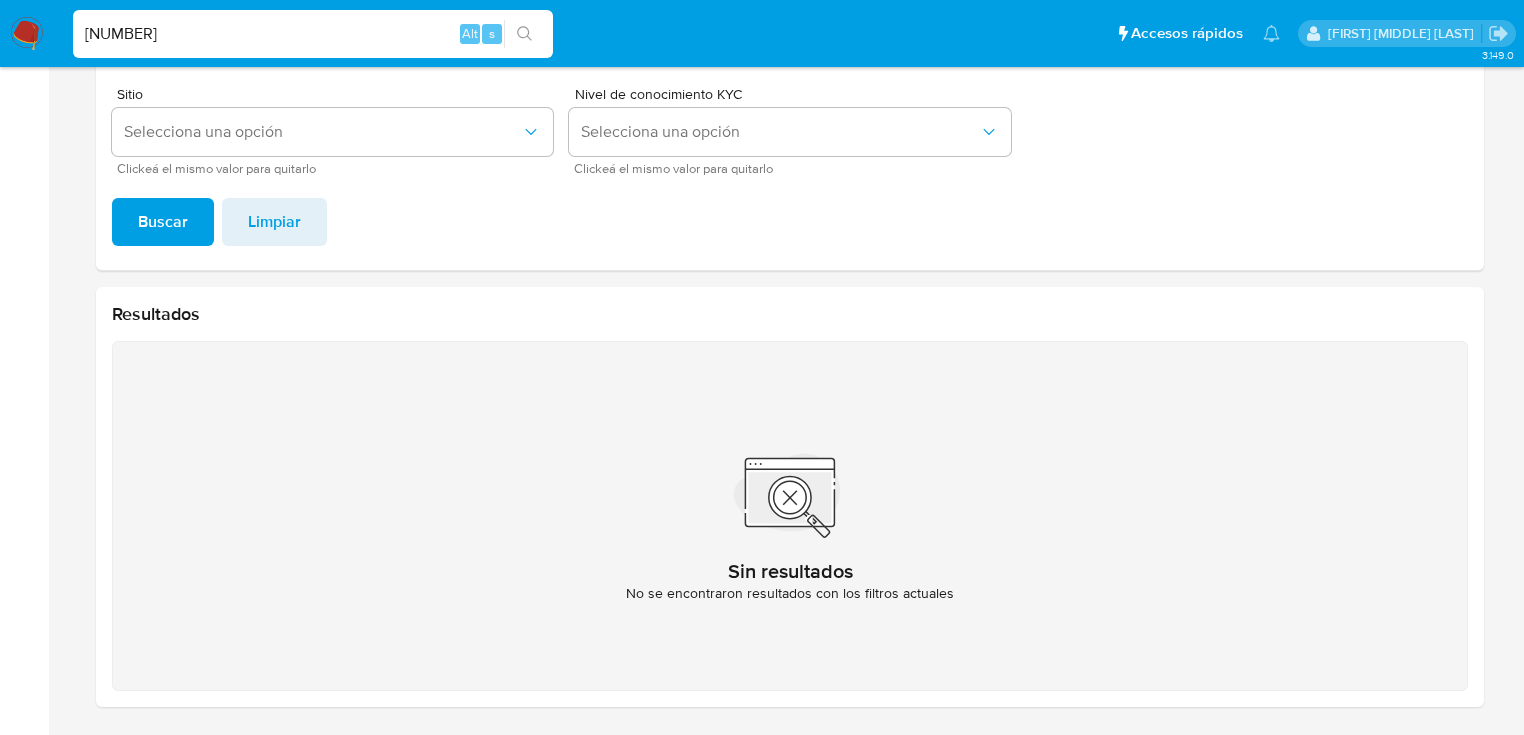 type on "308666750" 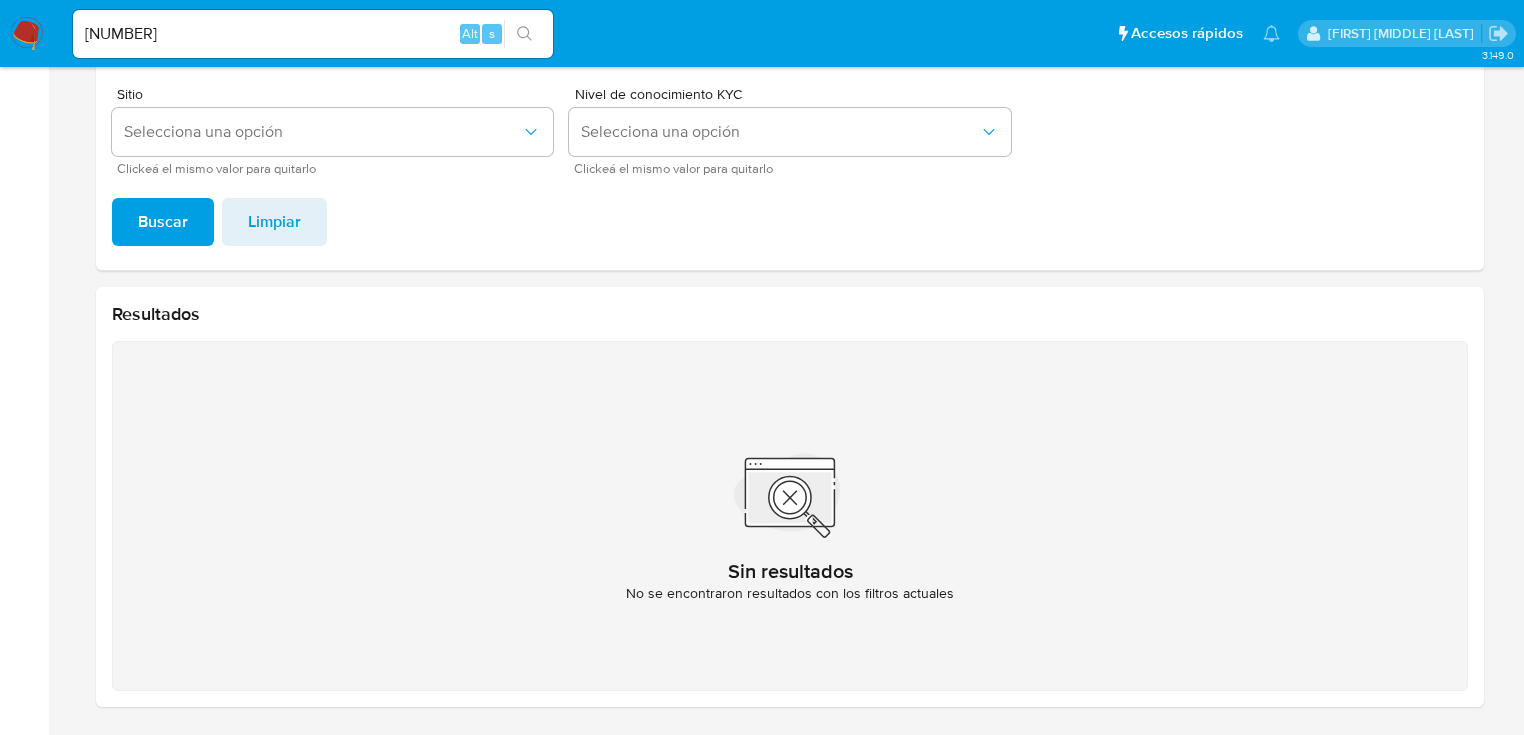 scroll, scrollTop: 0, scrollLeft: 0, axis: both 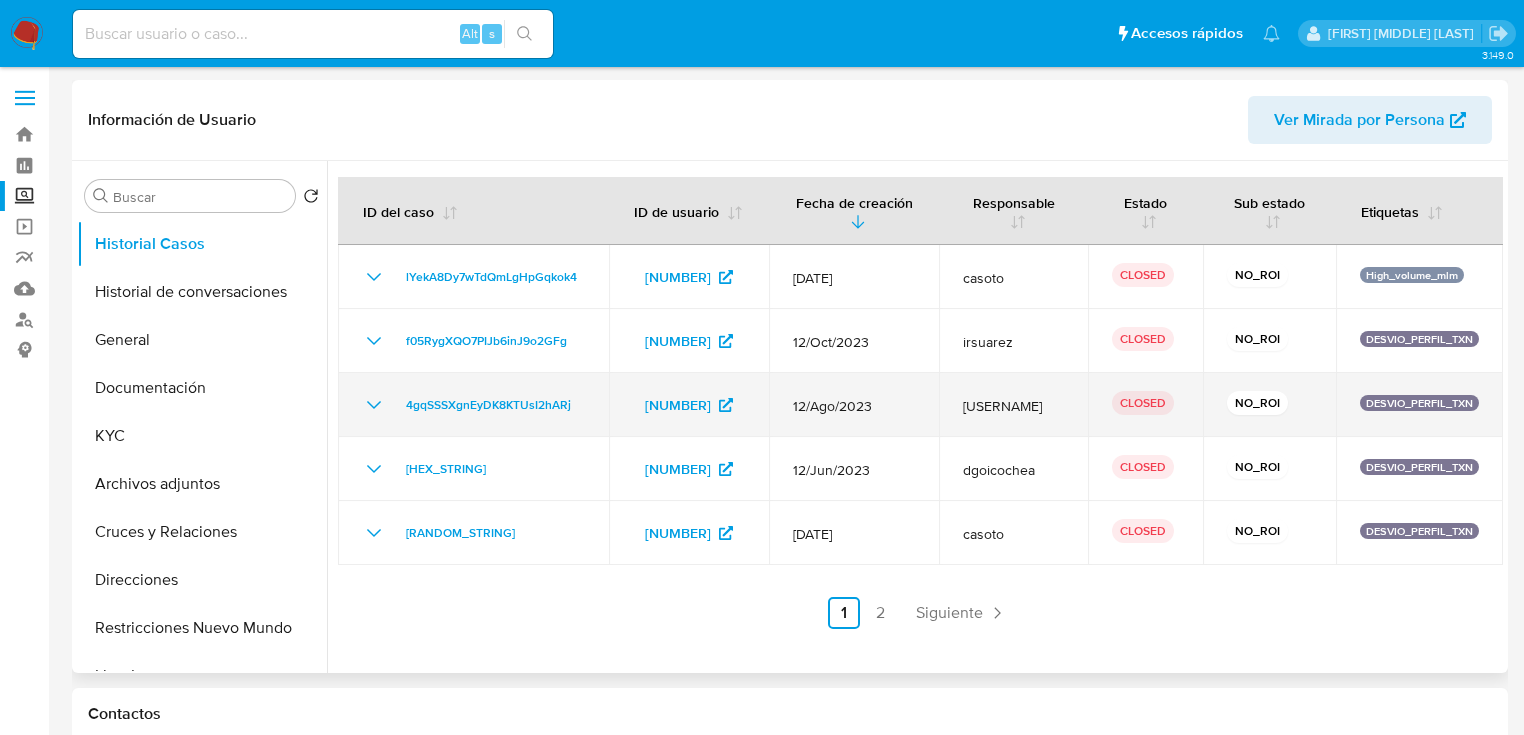 select on "10" 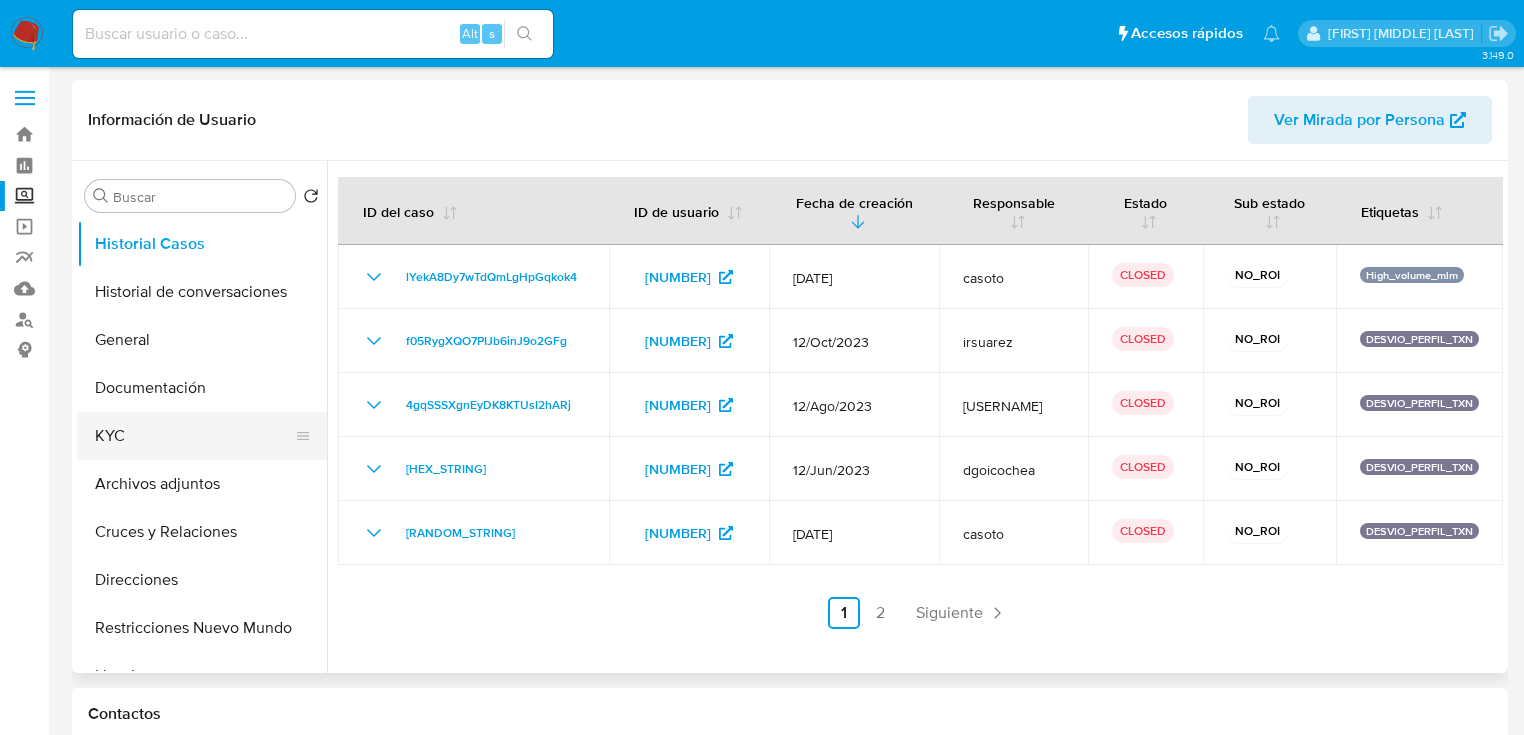 click on "KYC" at bounding box center [194, 436] 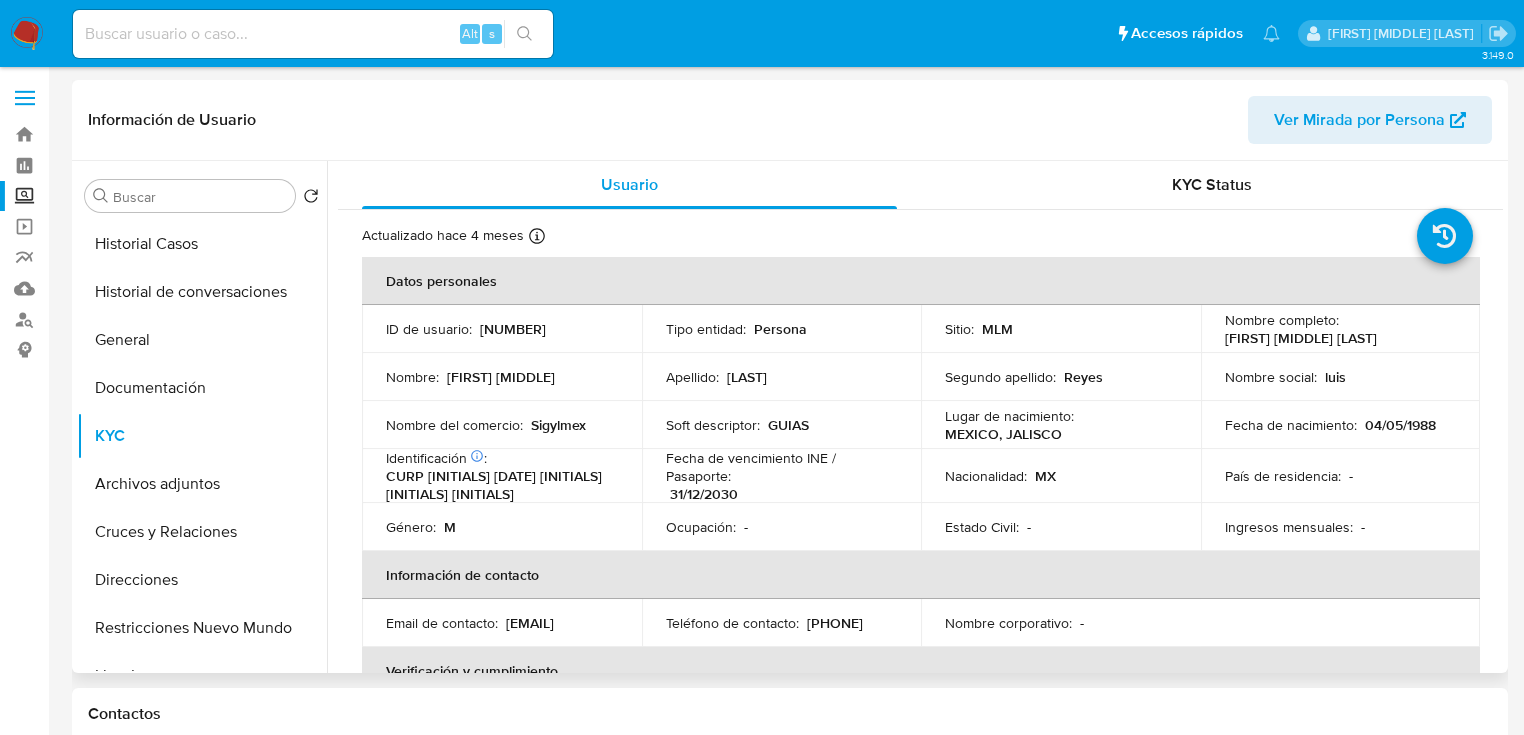 scroll, scrollTop: 560, scrollLeft: 0, axis: vertical 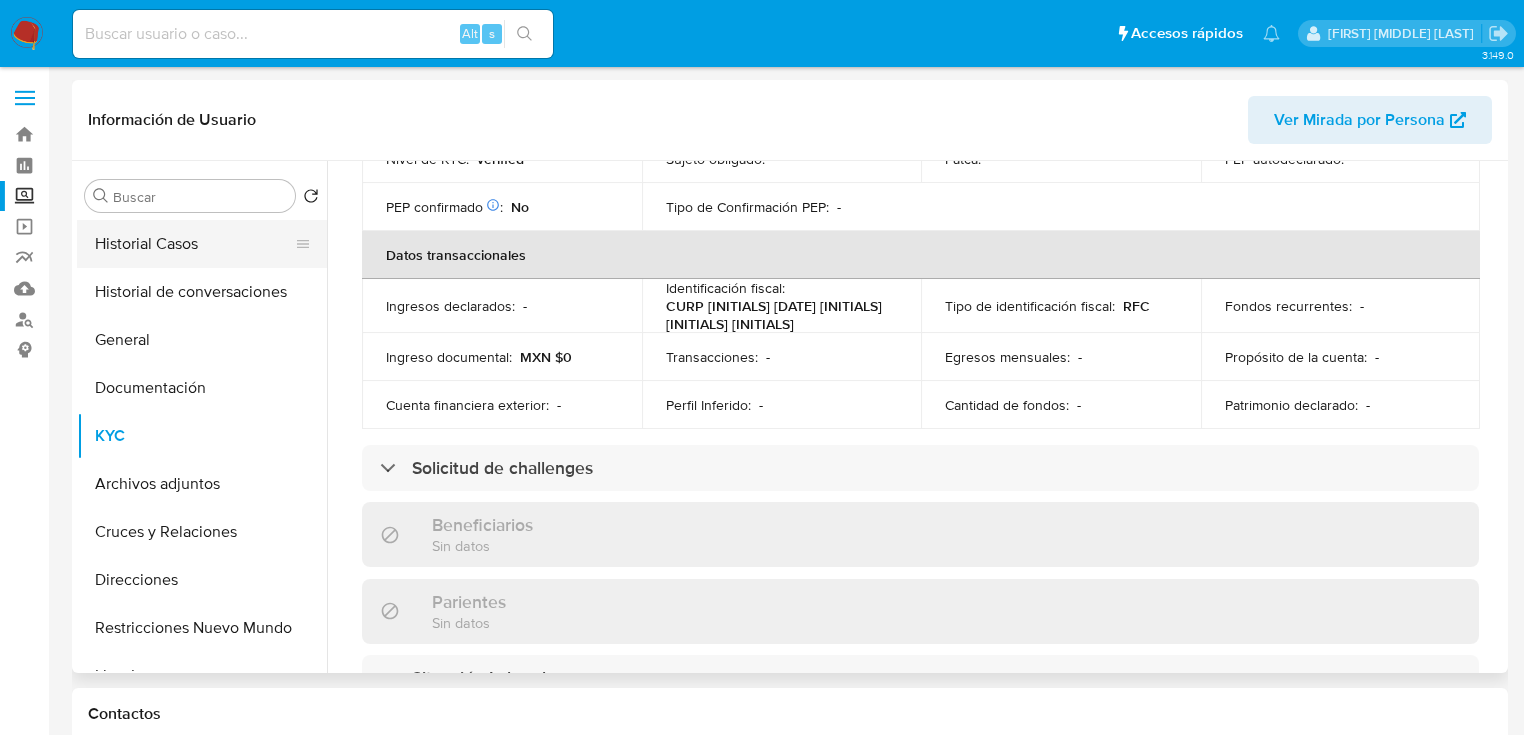 click on "Historial Casos" at bounding box center [194, 244] 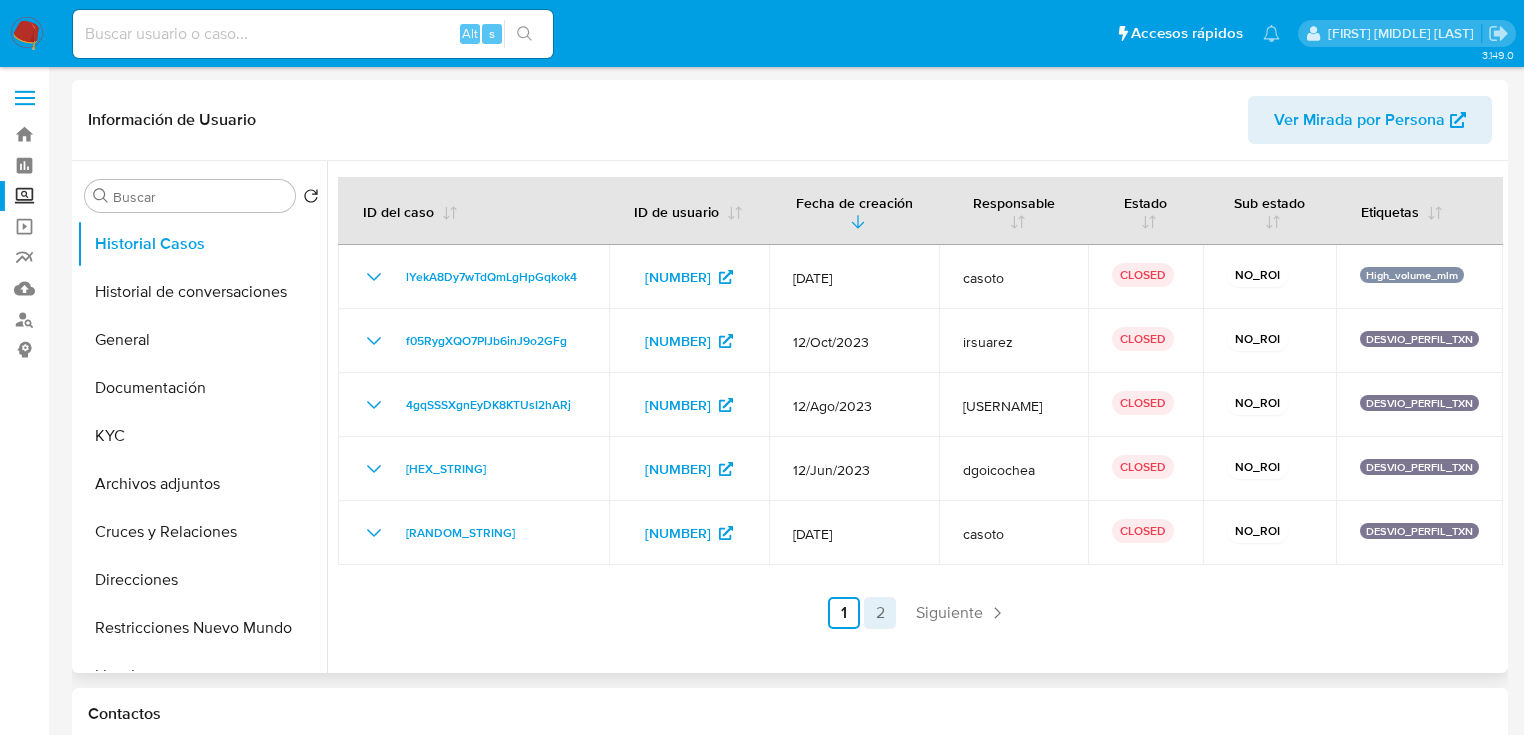 click on "2" at bounding box center (880, 613) 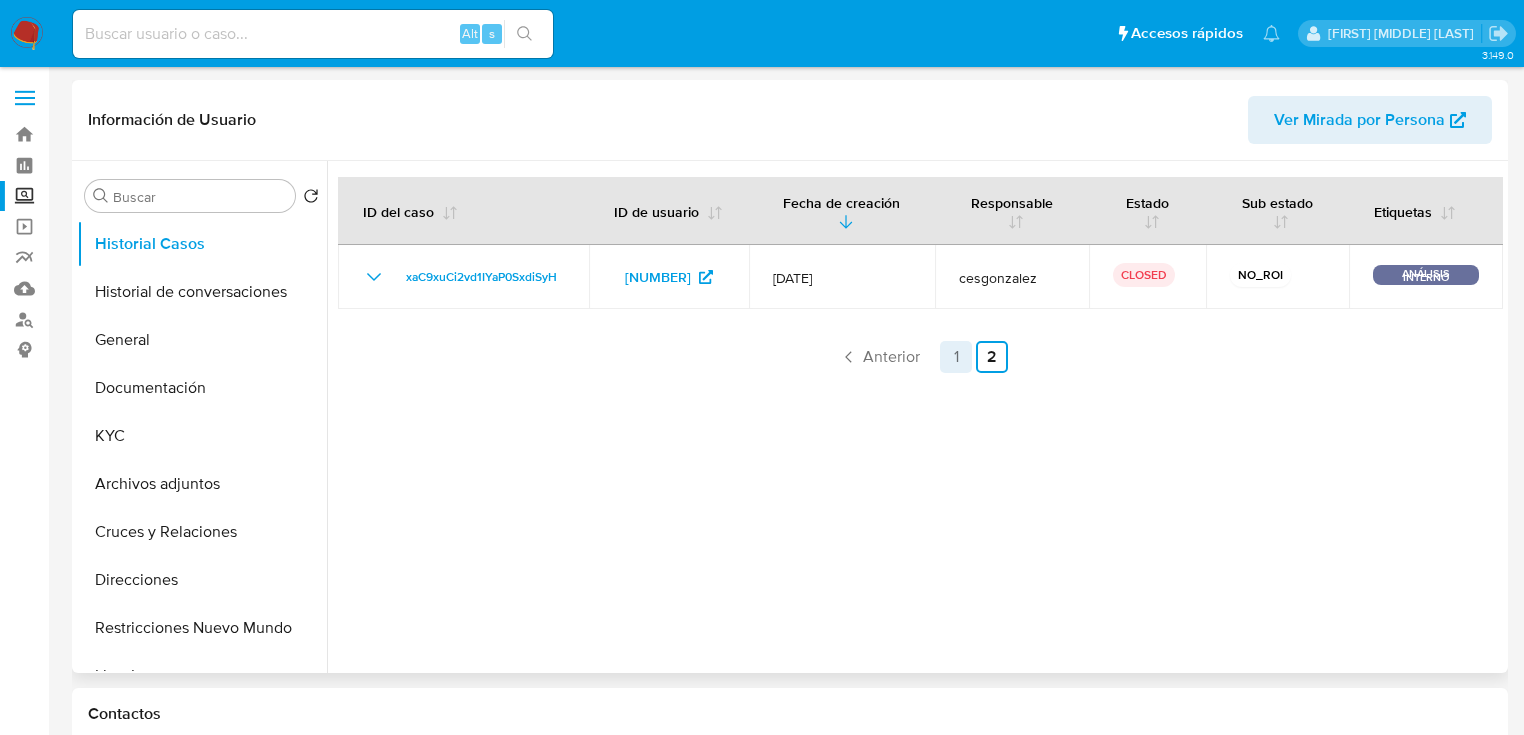click on "1" at bounding box center (956, 357) 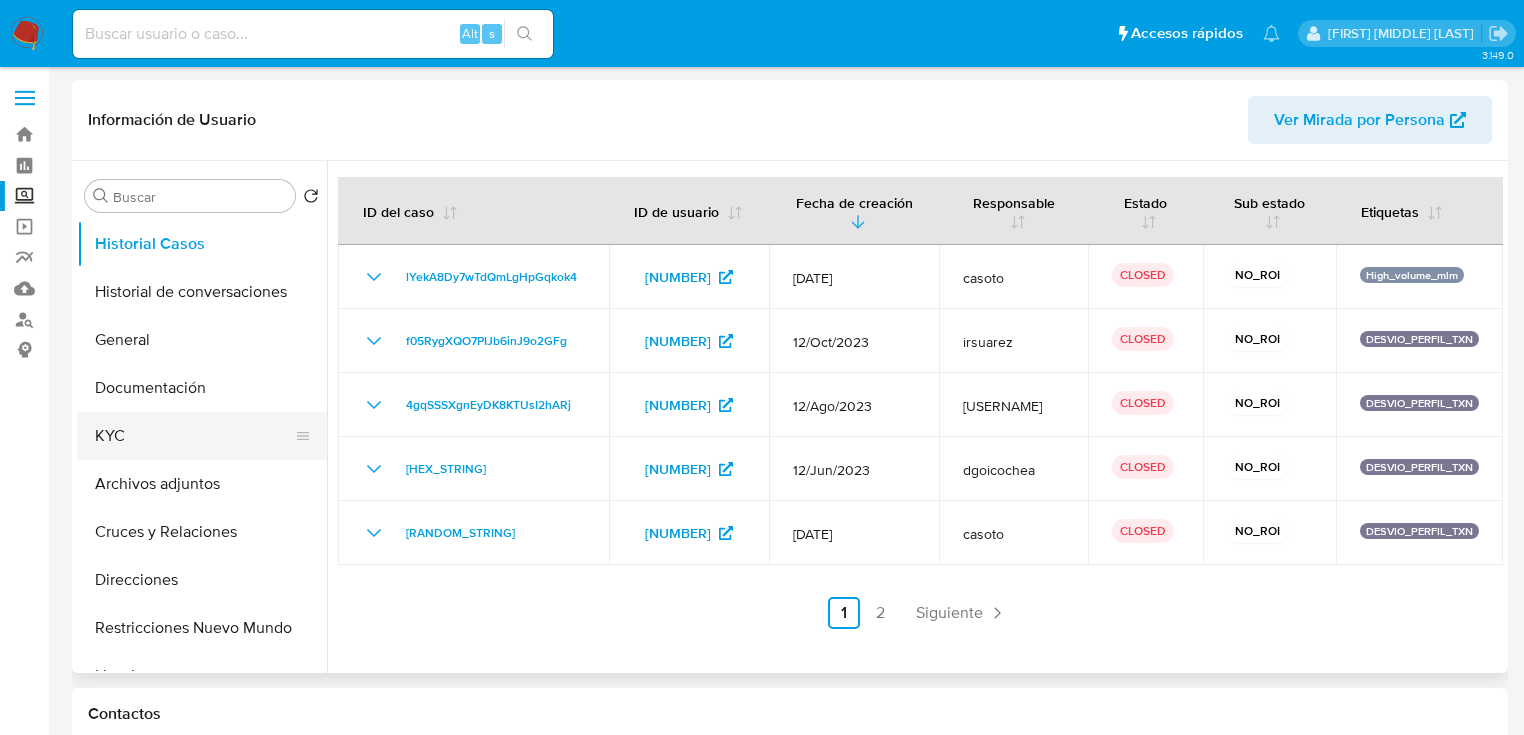 click on "KYC" at bounding box center (194, 436) 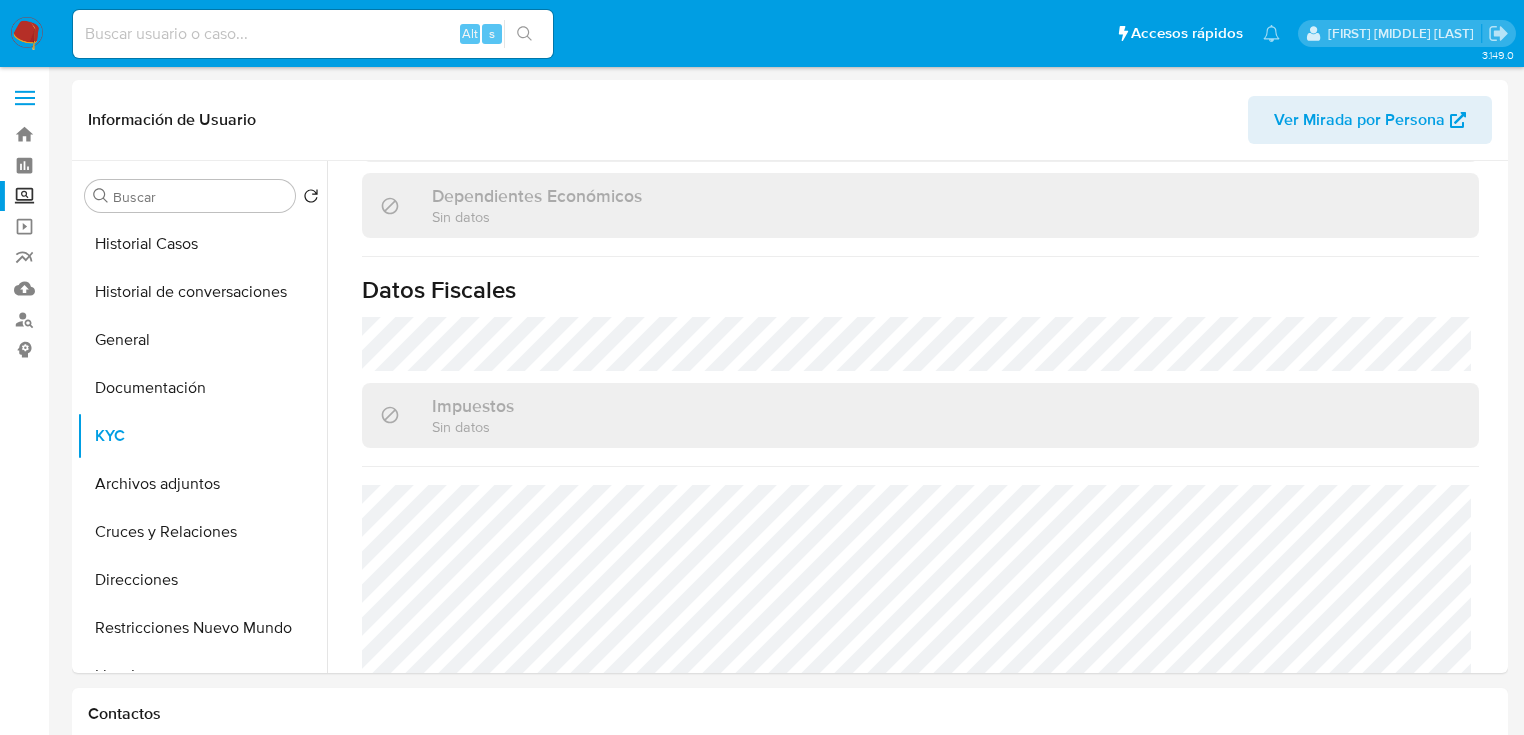scroll, scrollTop: 1243, scrollLeft: 0, axis: vertical 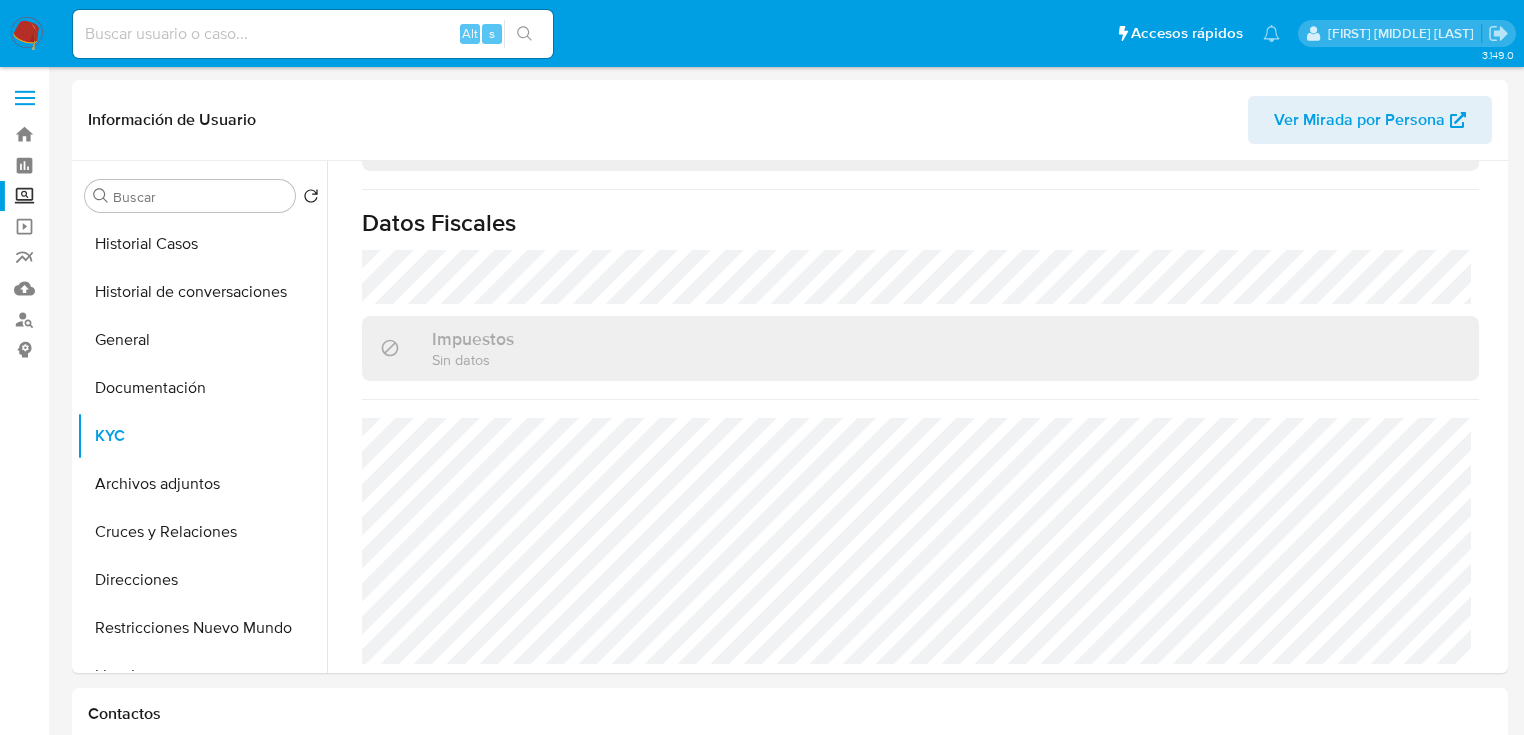 click at bounding box center (313, 34) 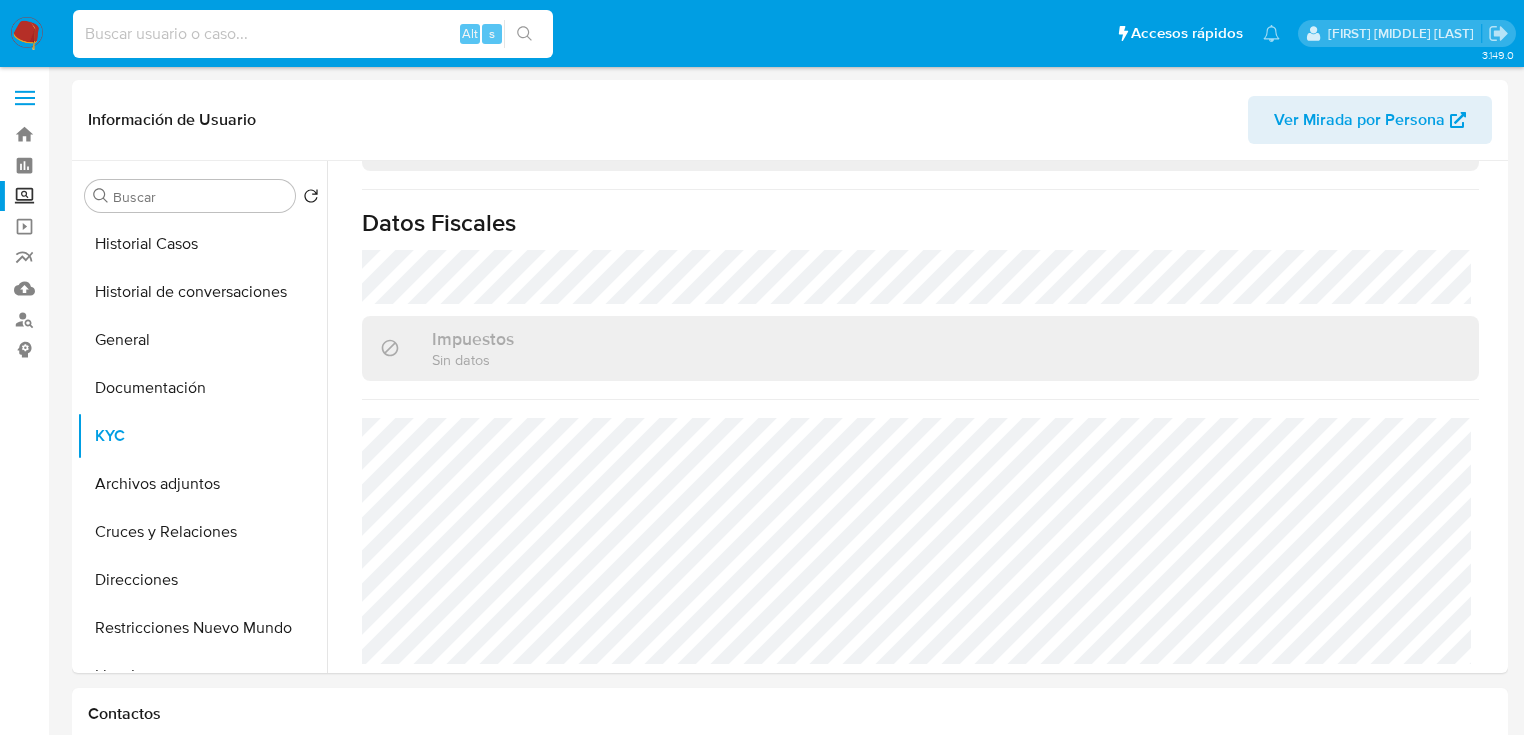 paste on "164265848" 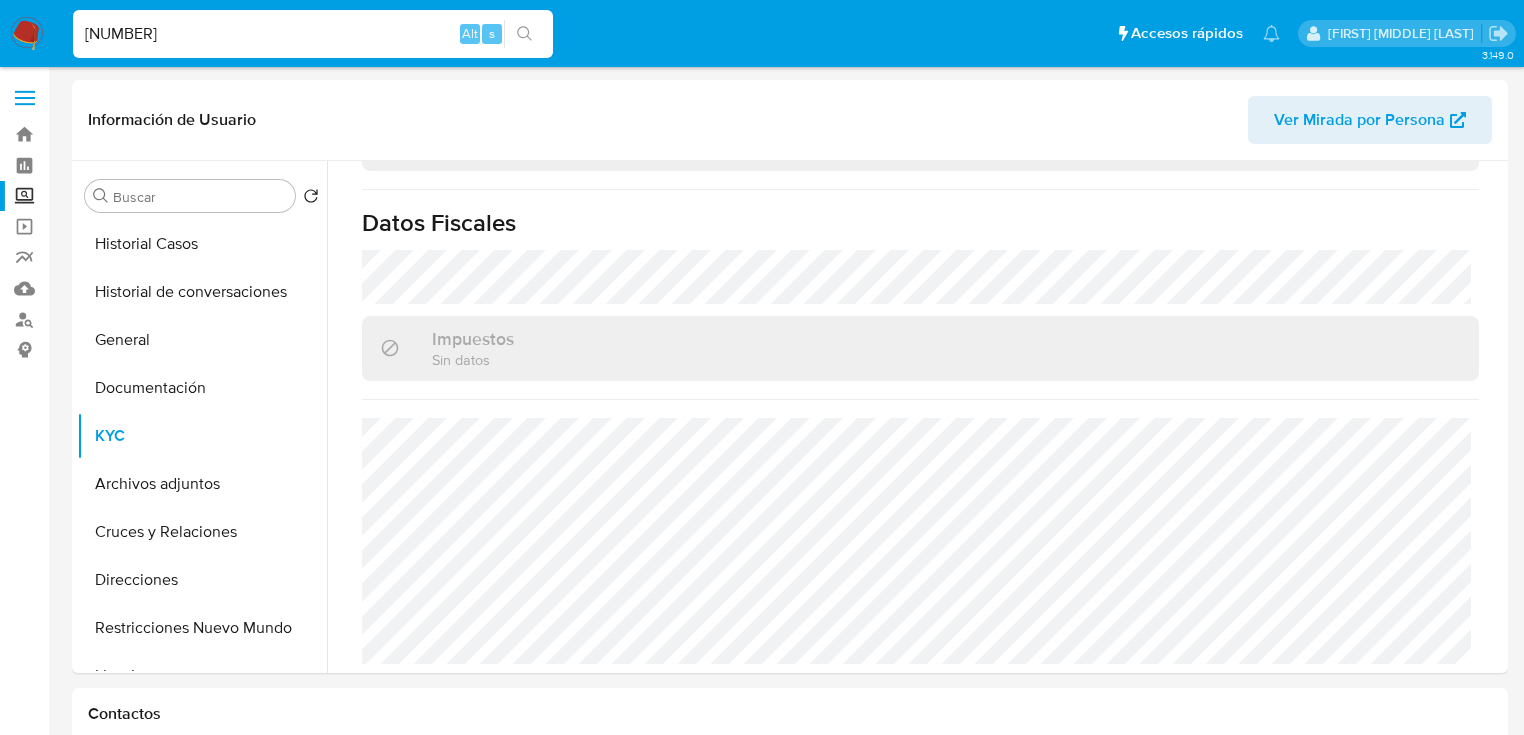 click on "164265848" at bounding box center (313, 34) 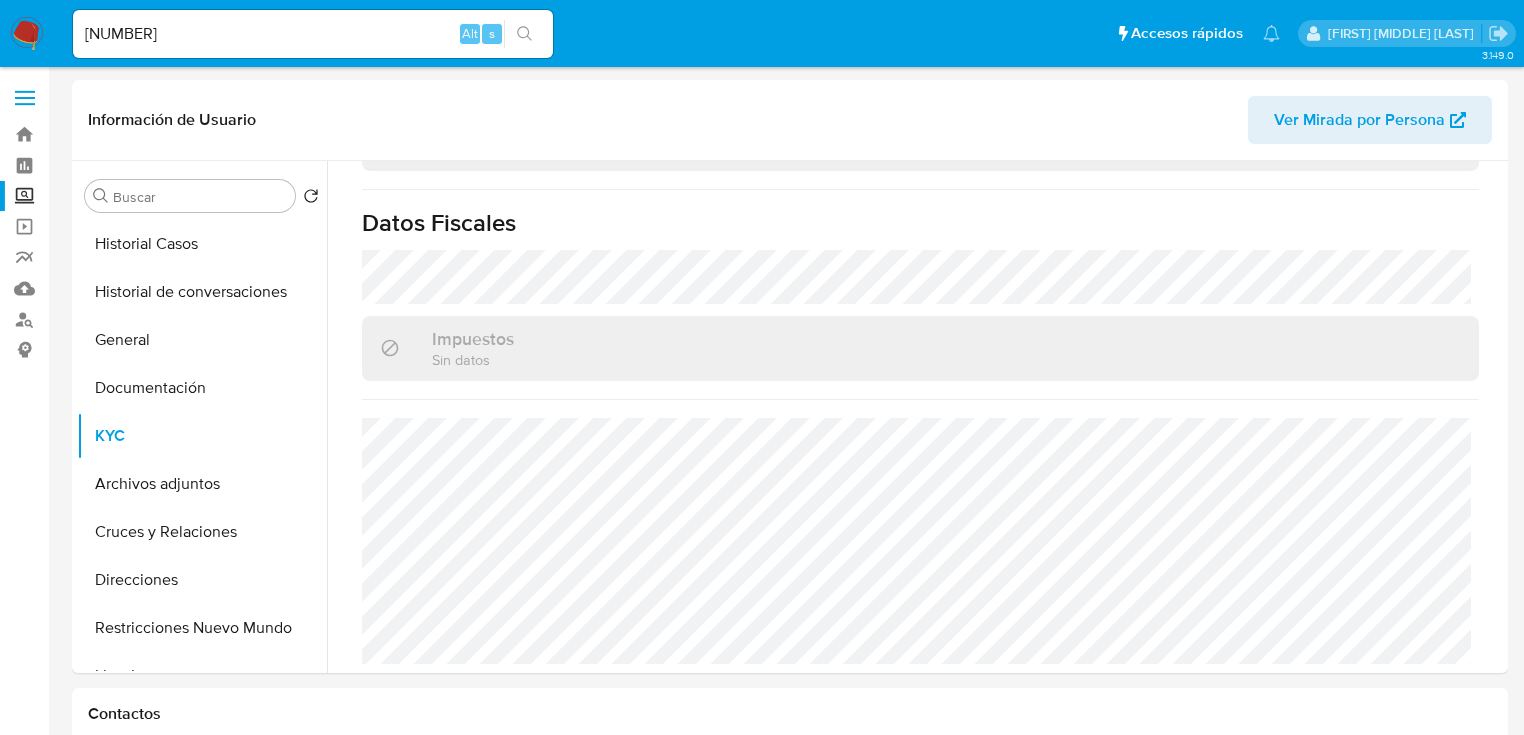 click 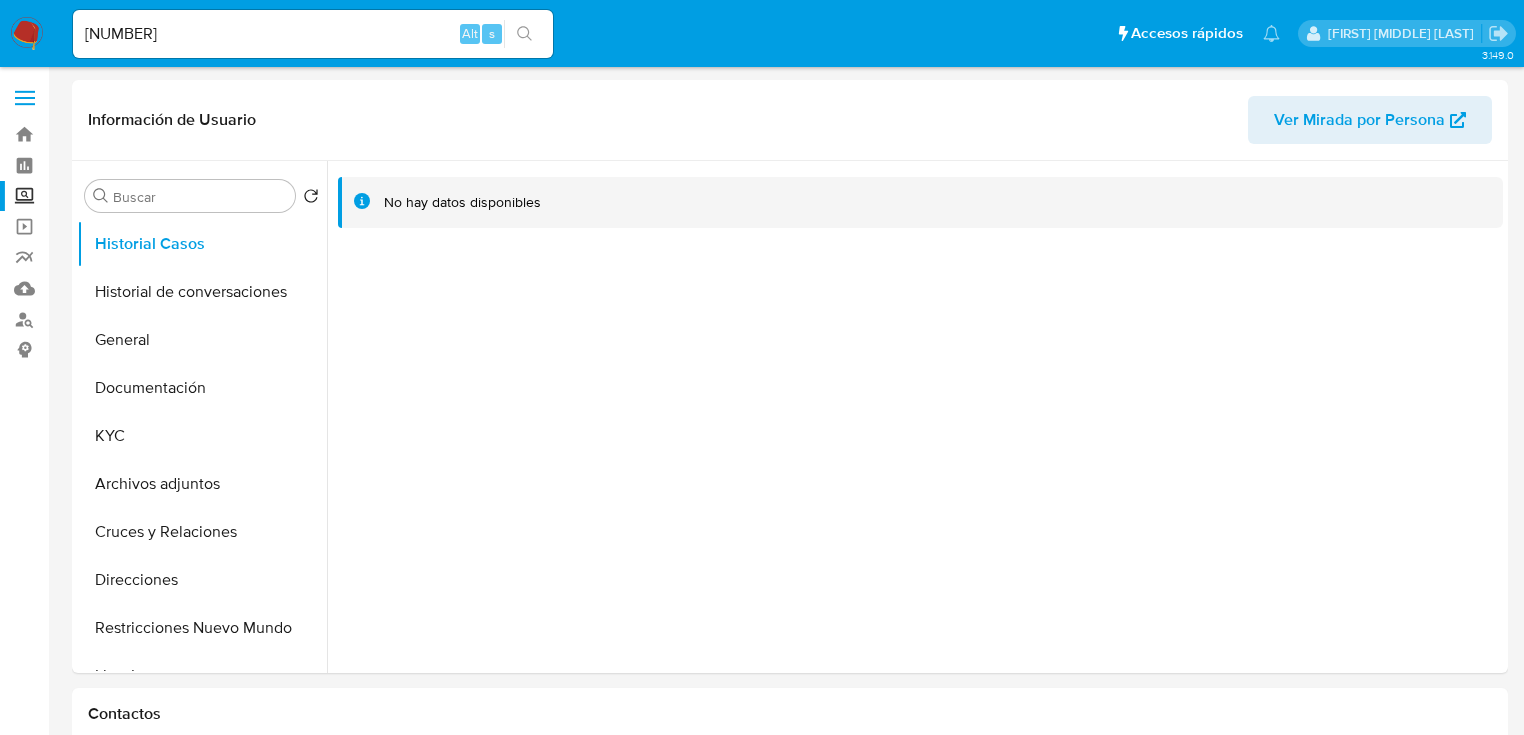 select on "10" 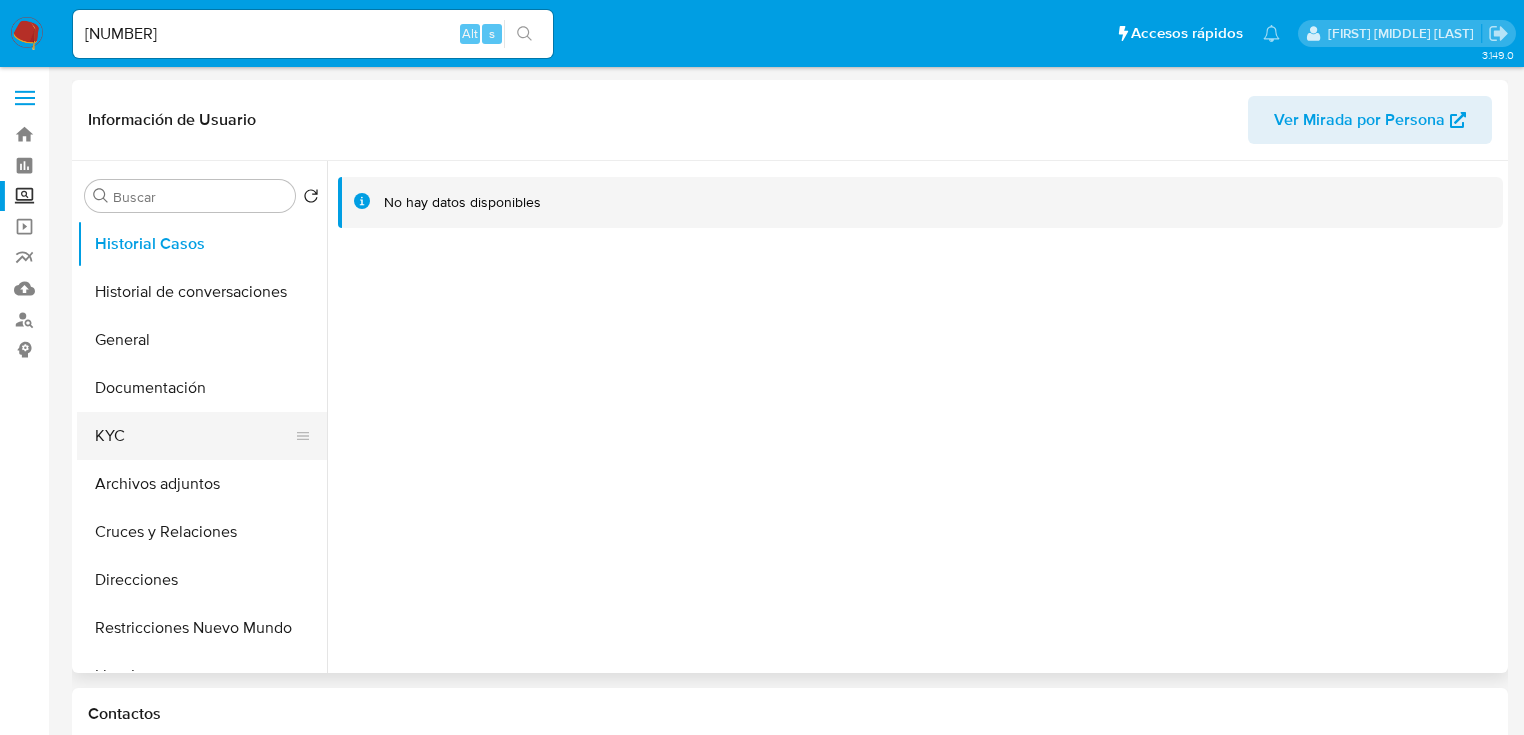 click on "KYC" at bounding box center [194, 436] 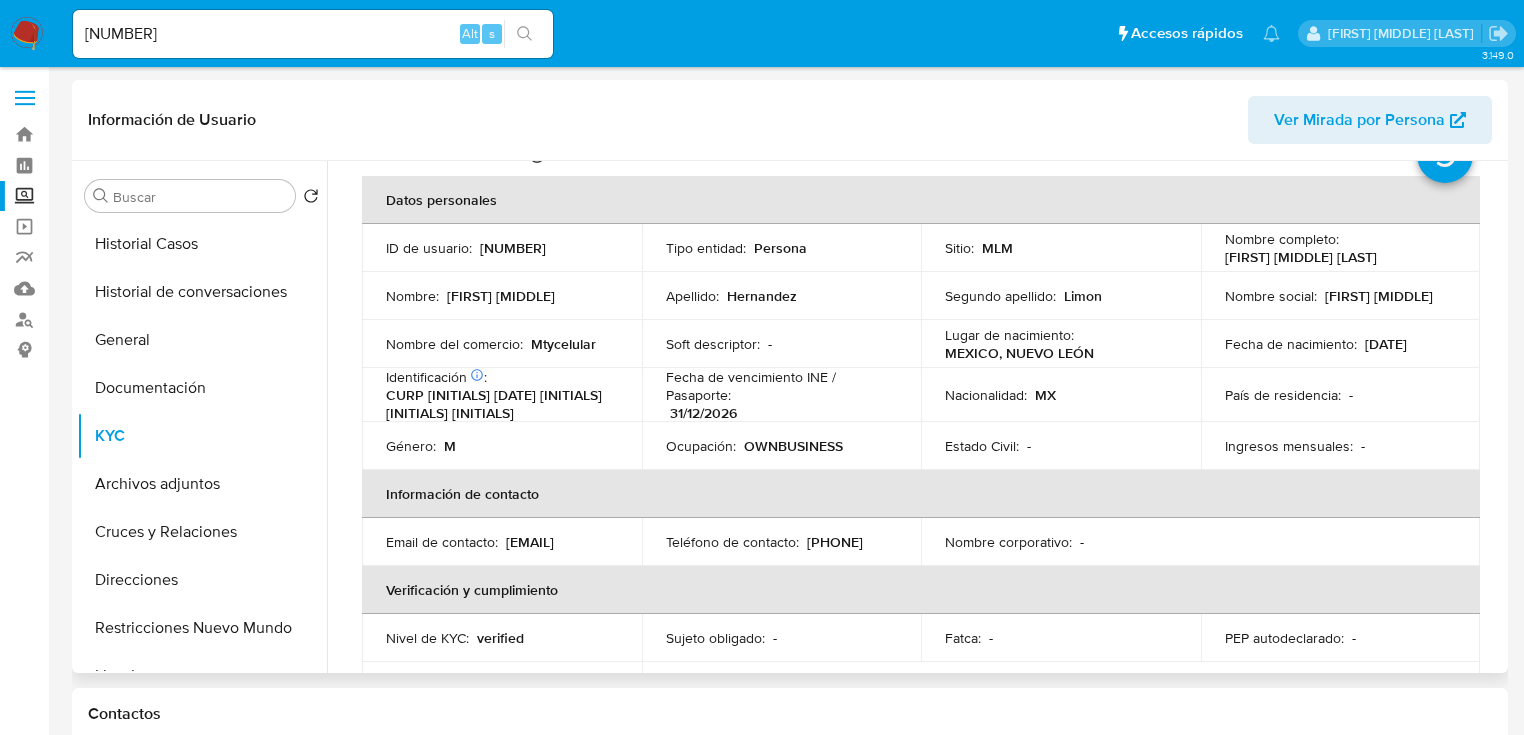 scroll, scrollTop: 80, scrollLeft: 0, axis: vertical 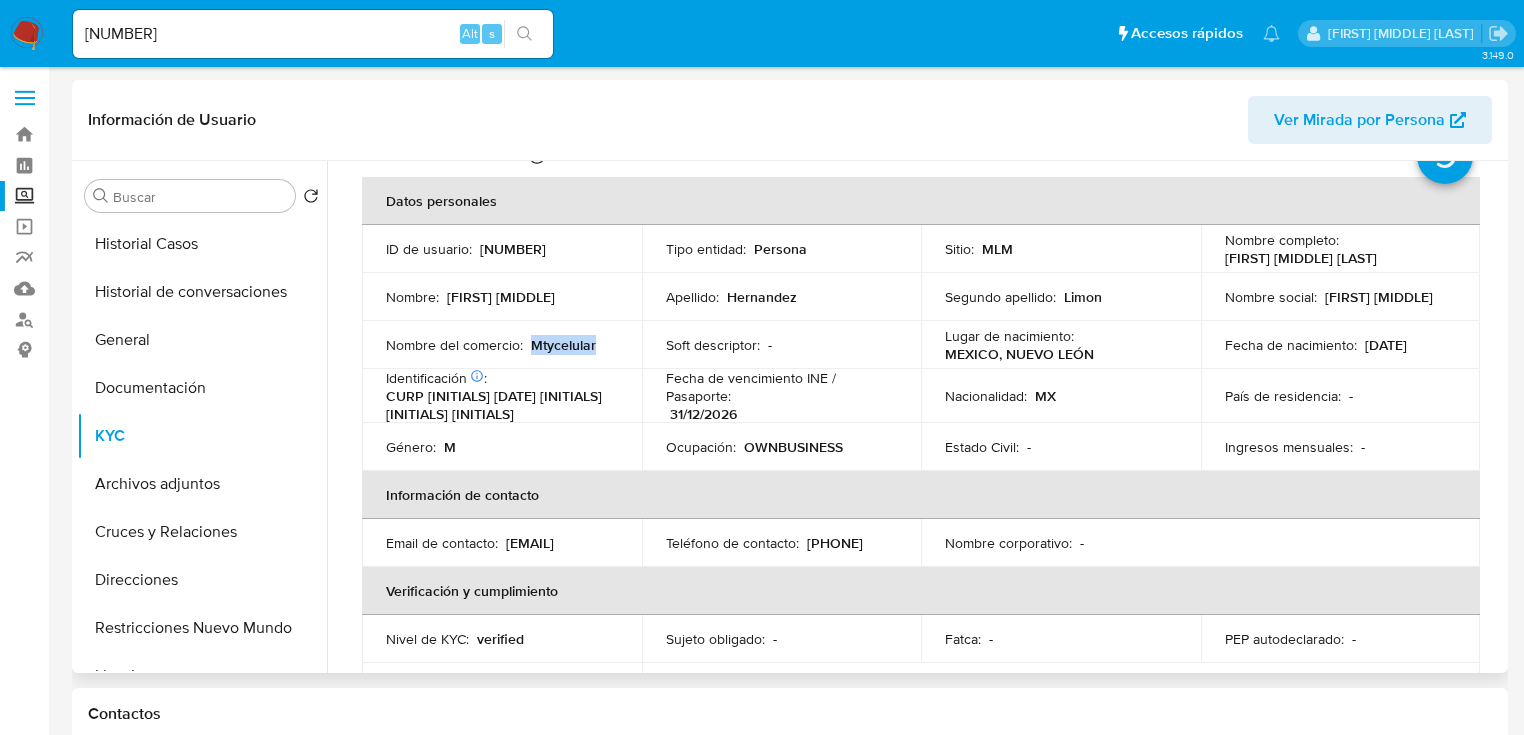 drag, startPoint x: 528, startPoint y: 348, endPoint x: 640, endPoint y: 340, distance: 112.28535 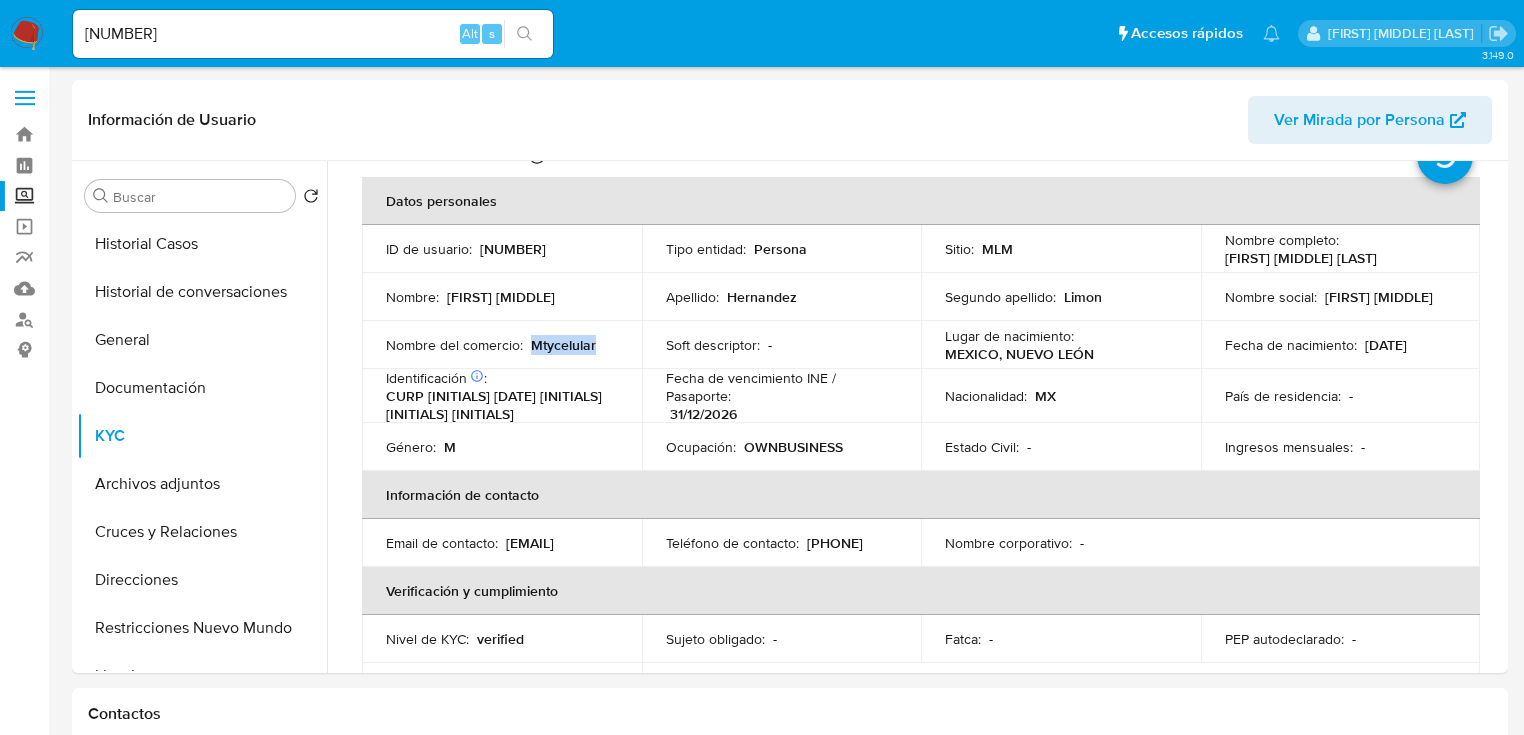 copy on "Mtycelular" 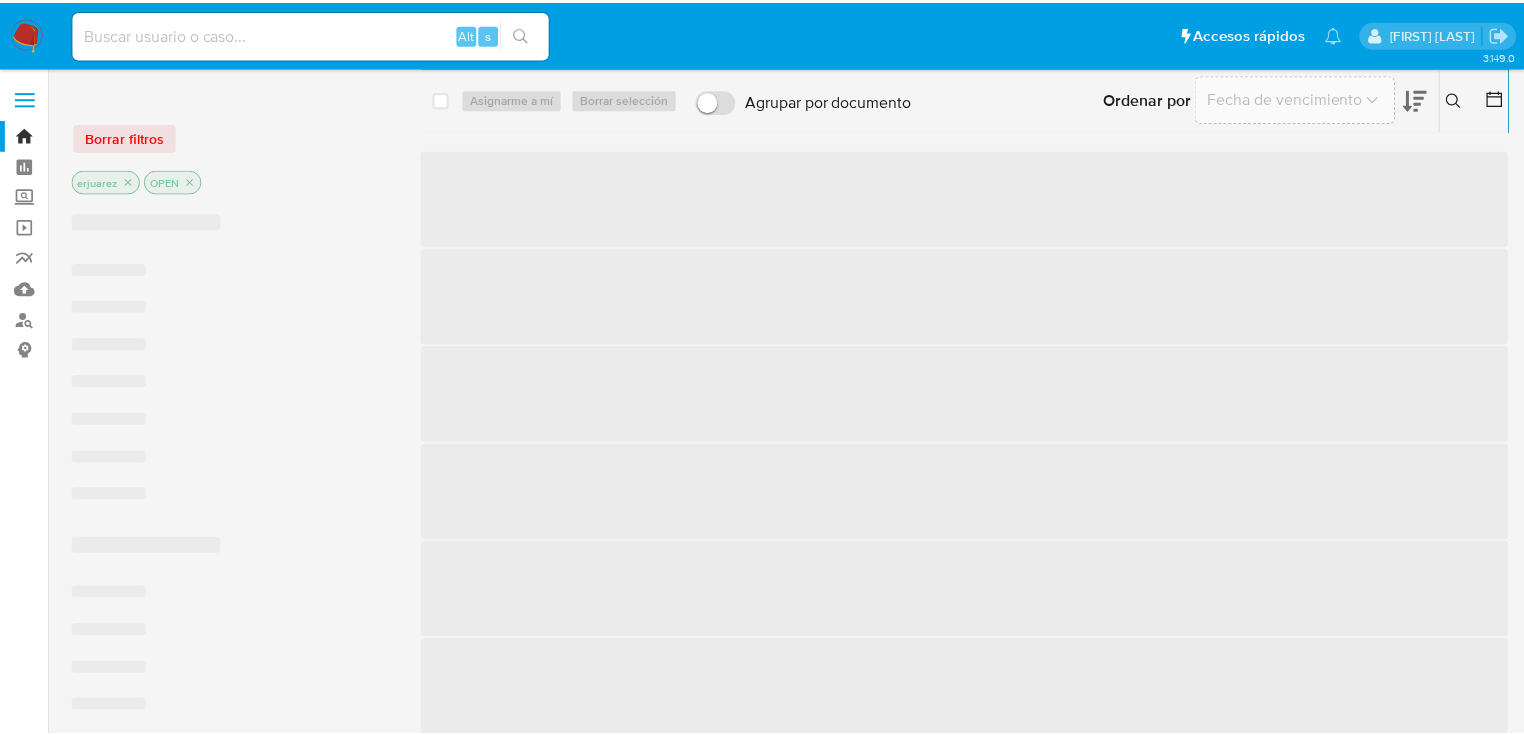 scroll, scrollTop: 0, scrollLeft: 0, axis: both 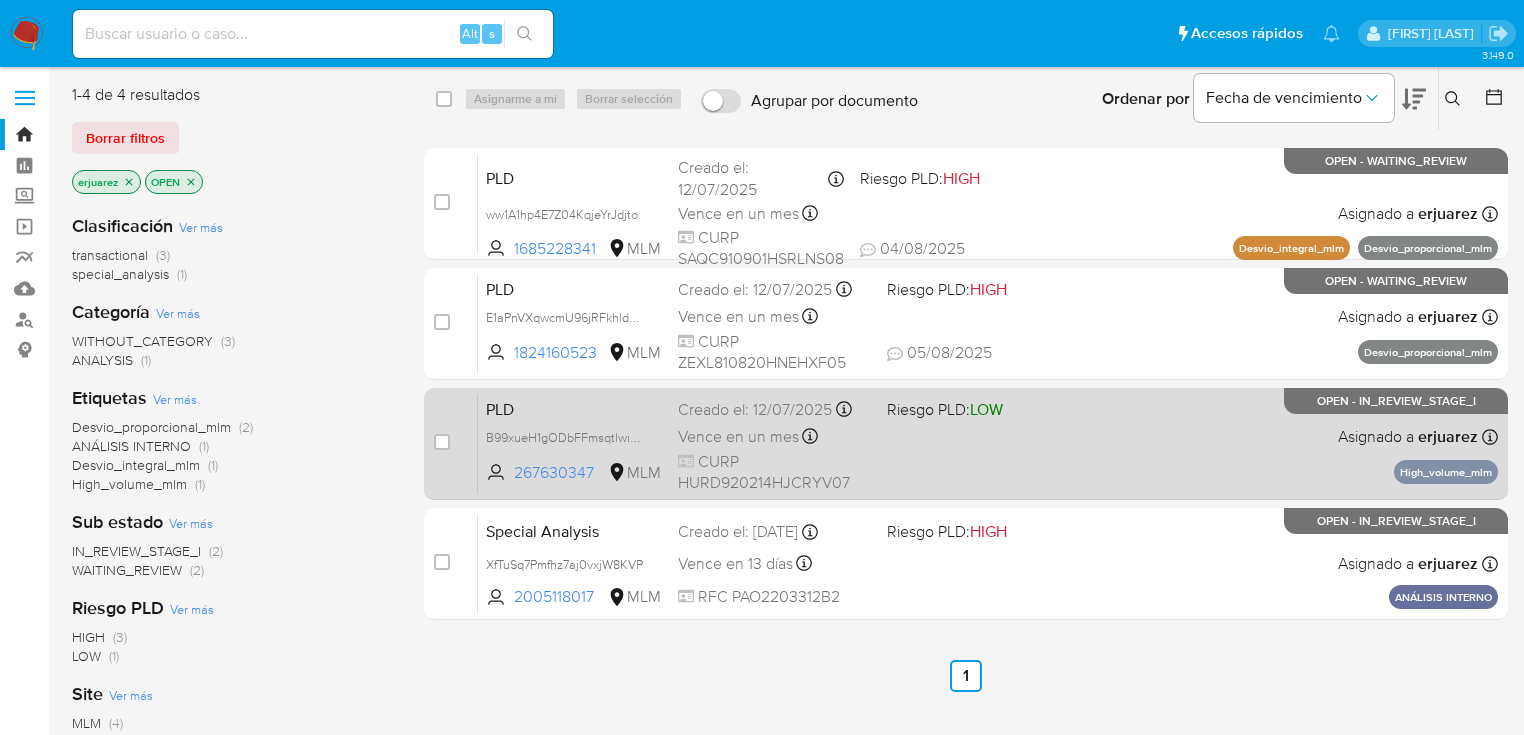 click on "Vence en un mes   Vence el [DATE] [TIME]" at bounding box center (774, 436) 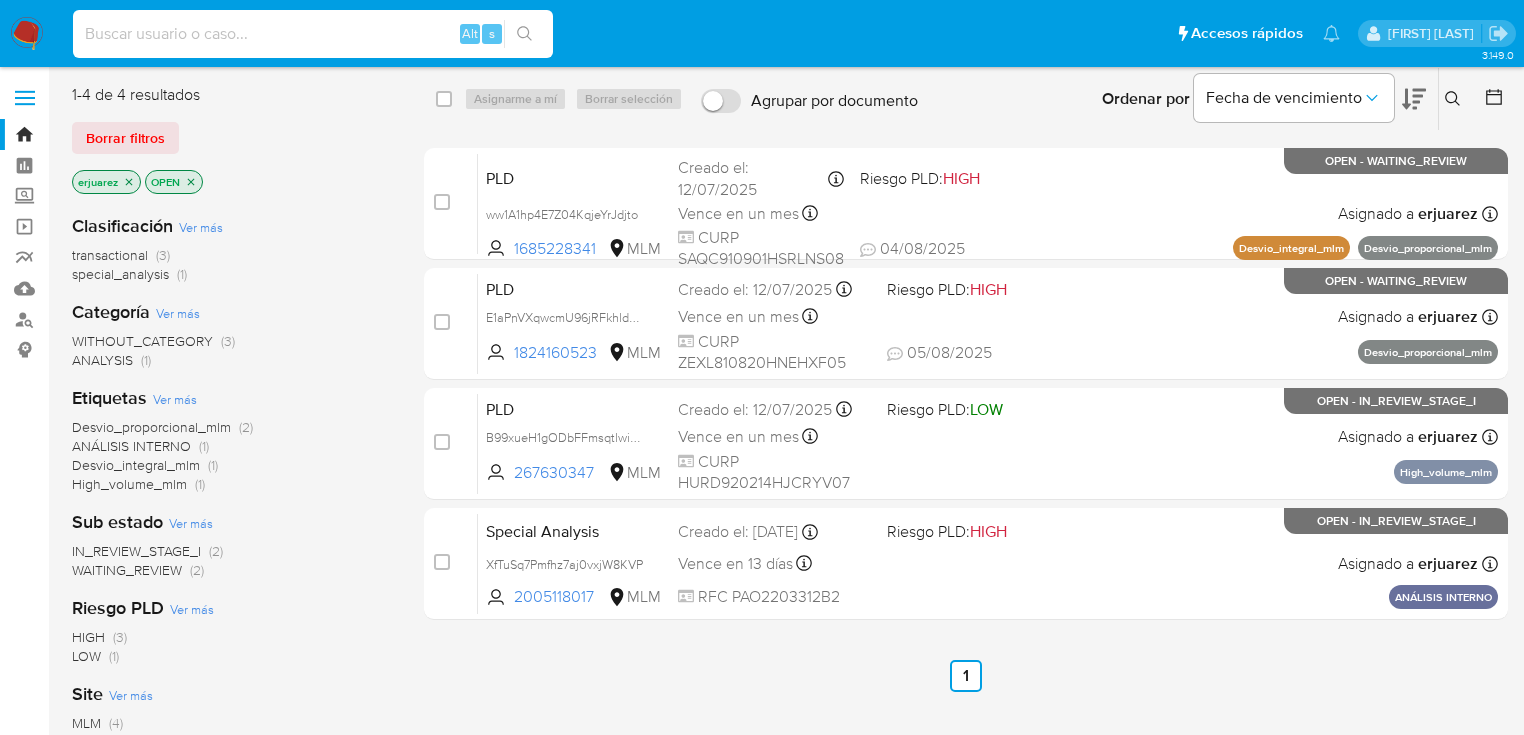 click at bounding box center [313, 34] 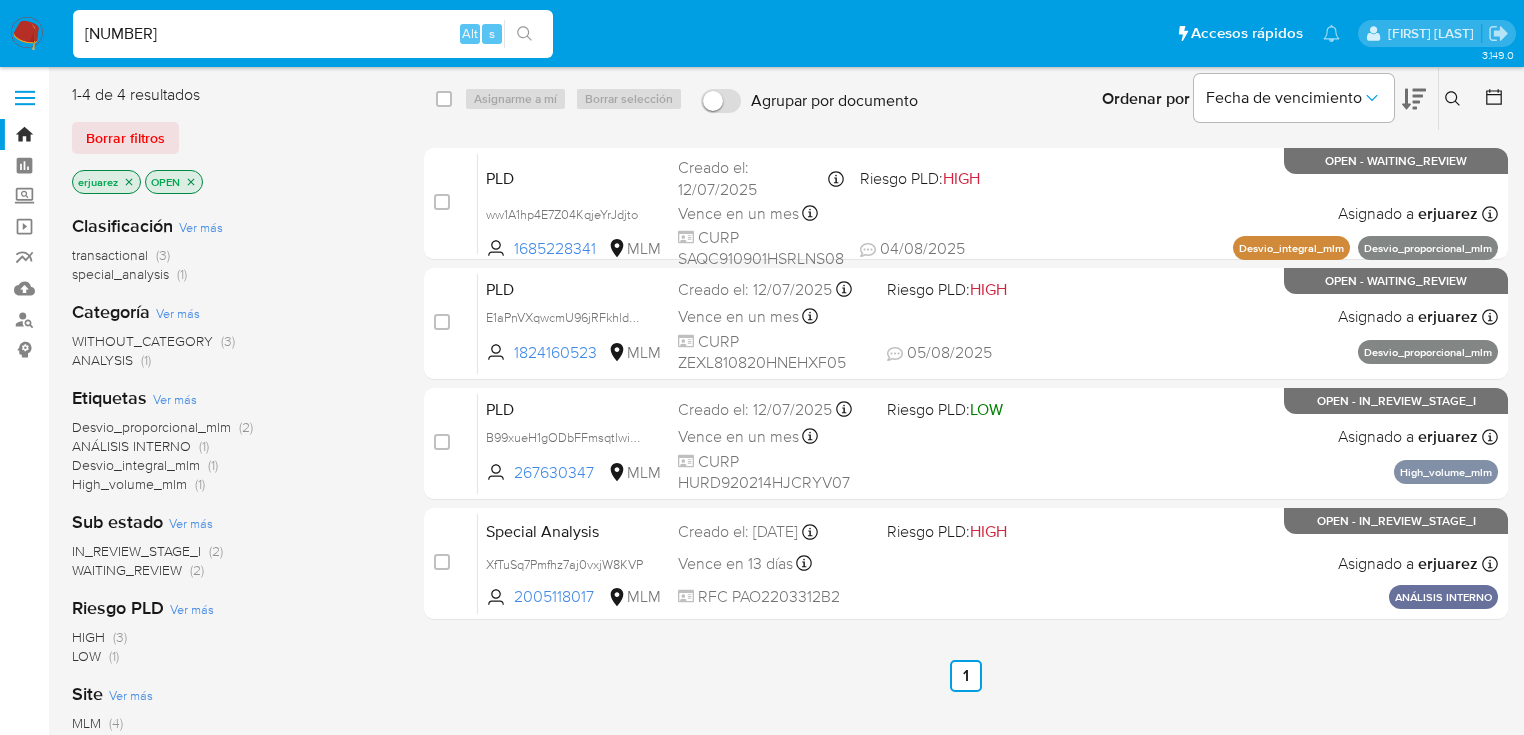 type on "[NUMBER]" 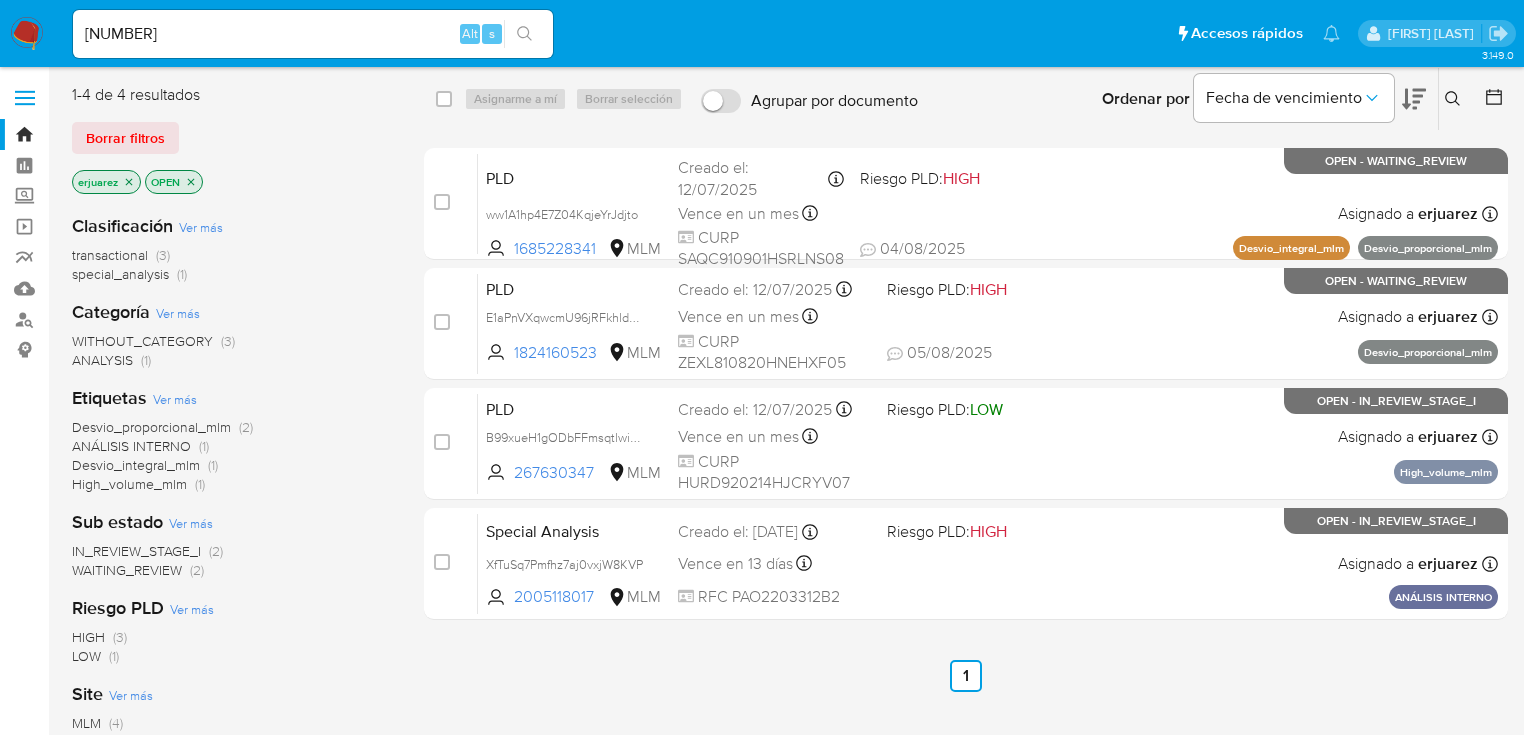click 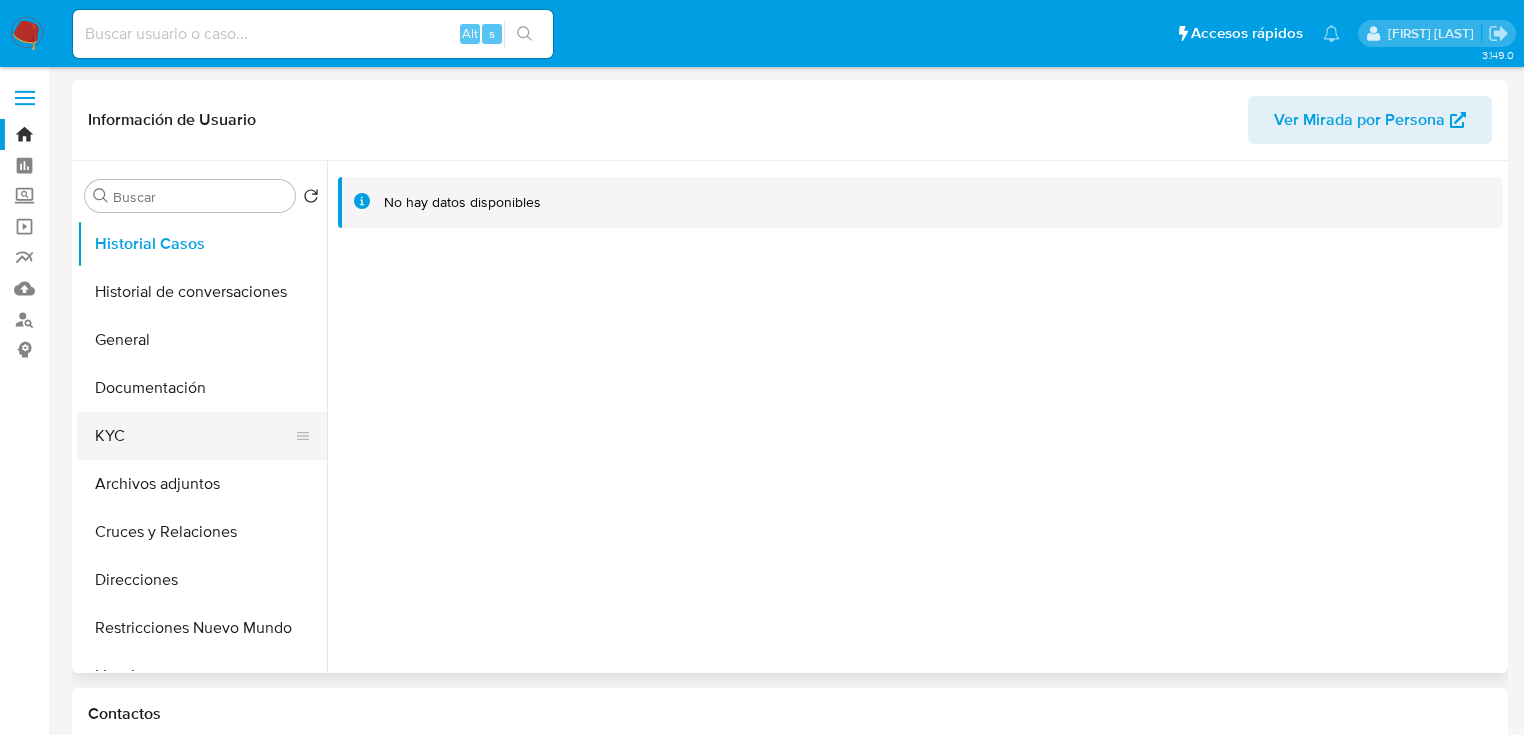 click on "KYC" at bounding box center (194, 436) 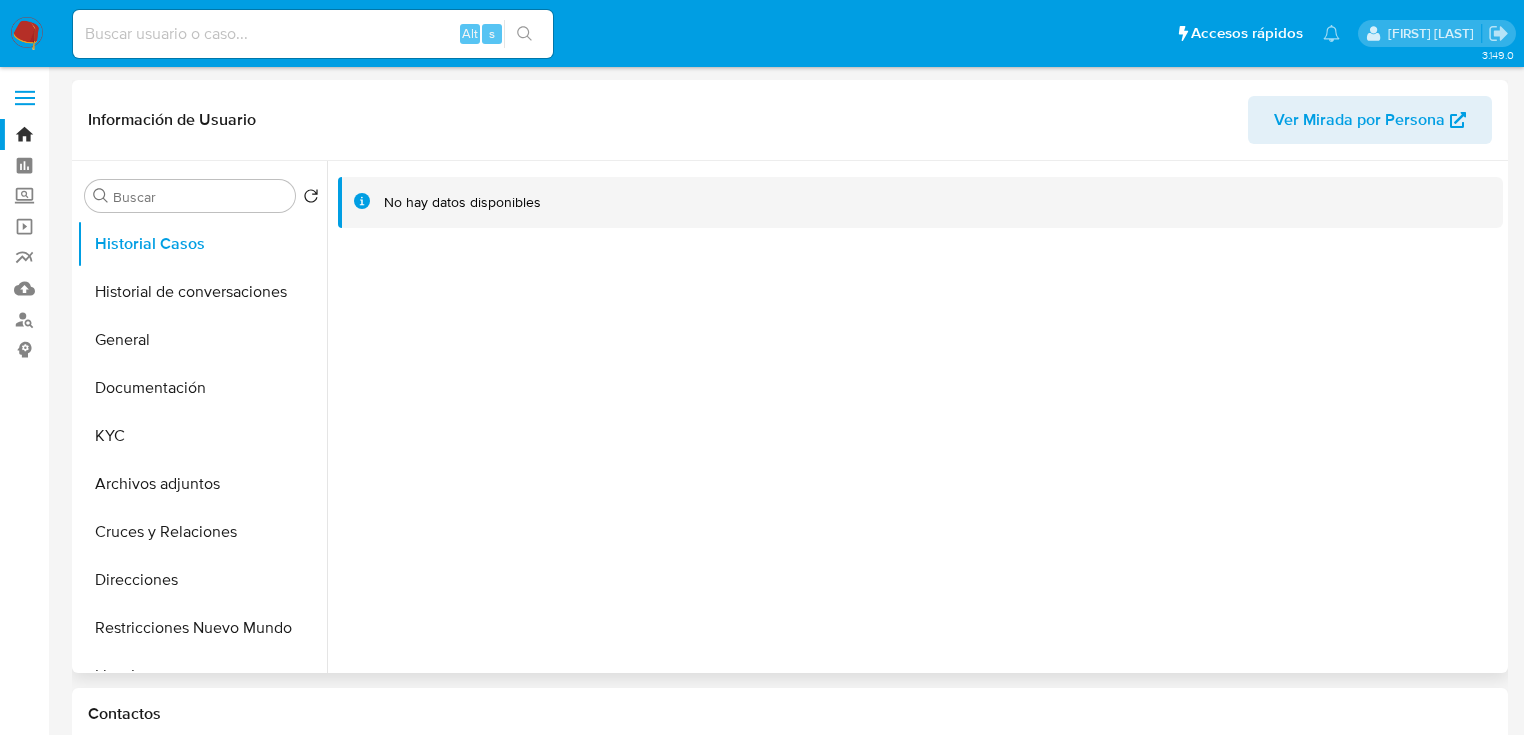select on "10" 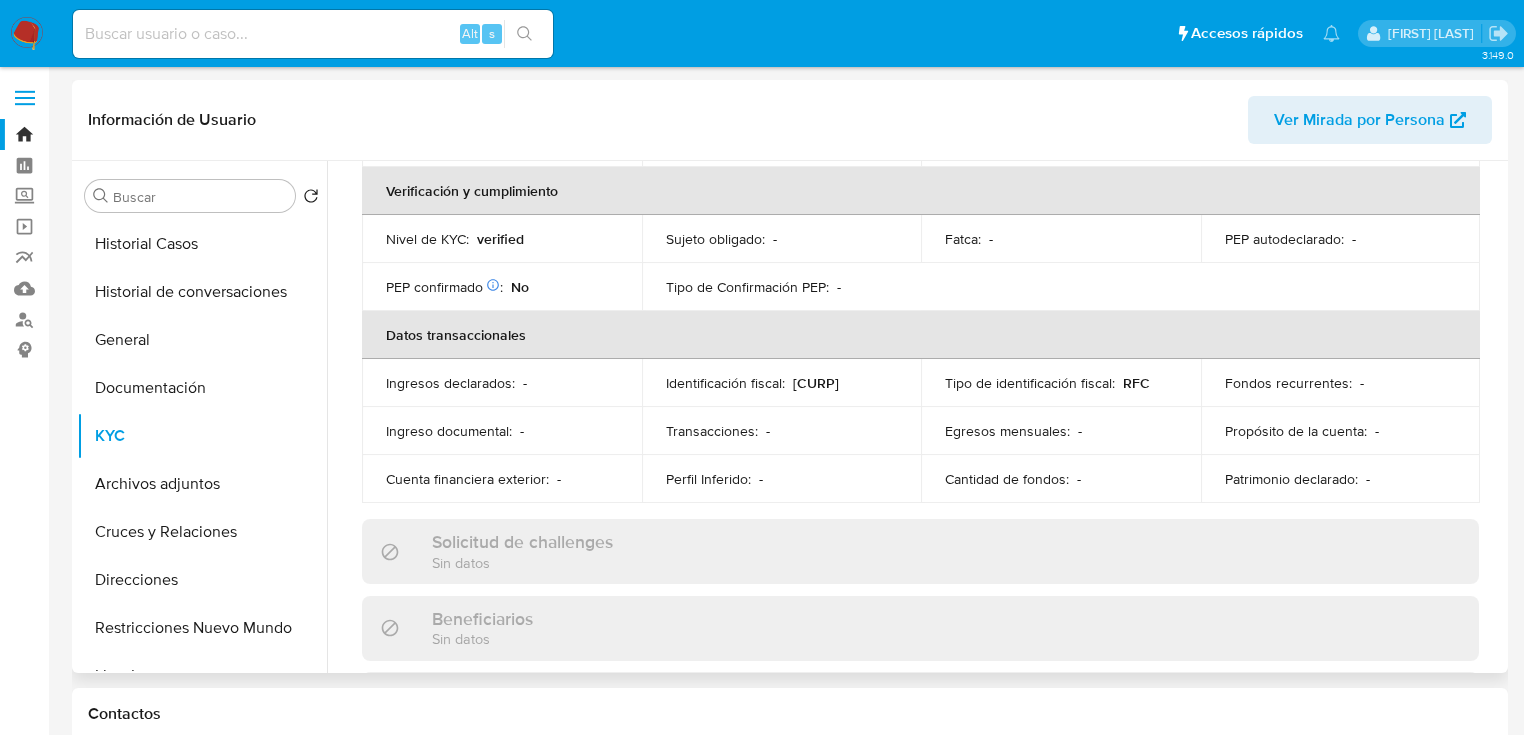 scroll, scrollTop: 800, scrollLeft: 0, axis: vertical 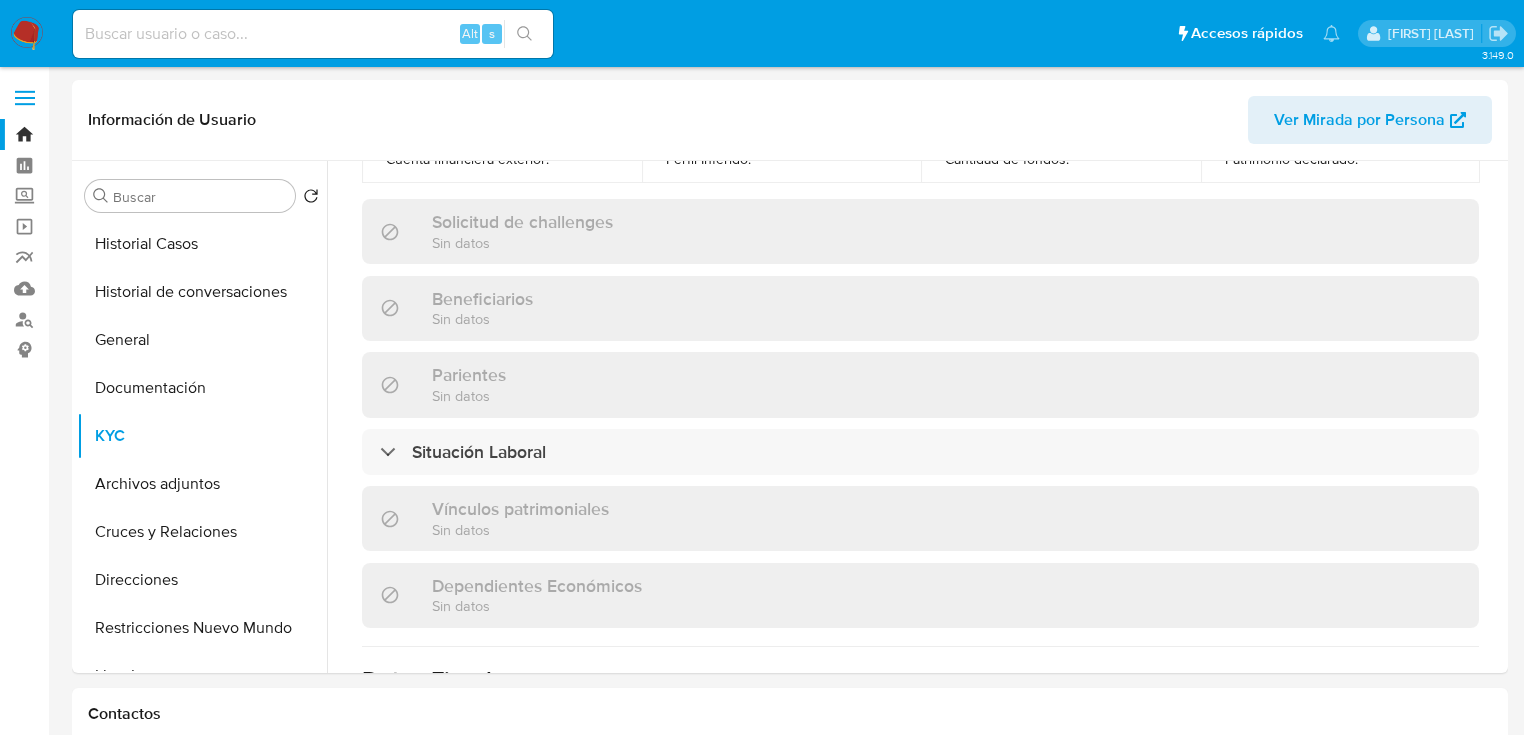 click at bounding box center [313, 34] 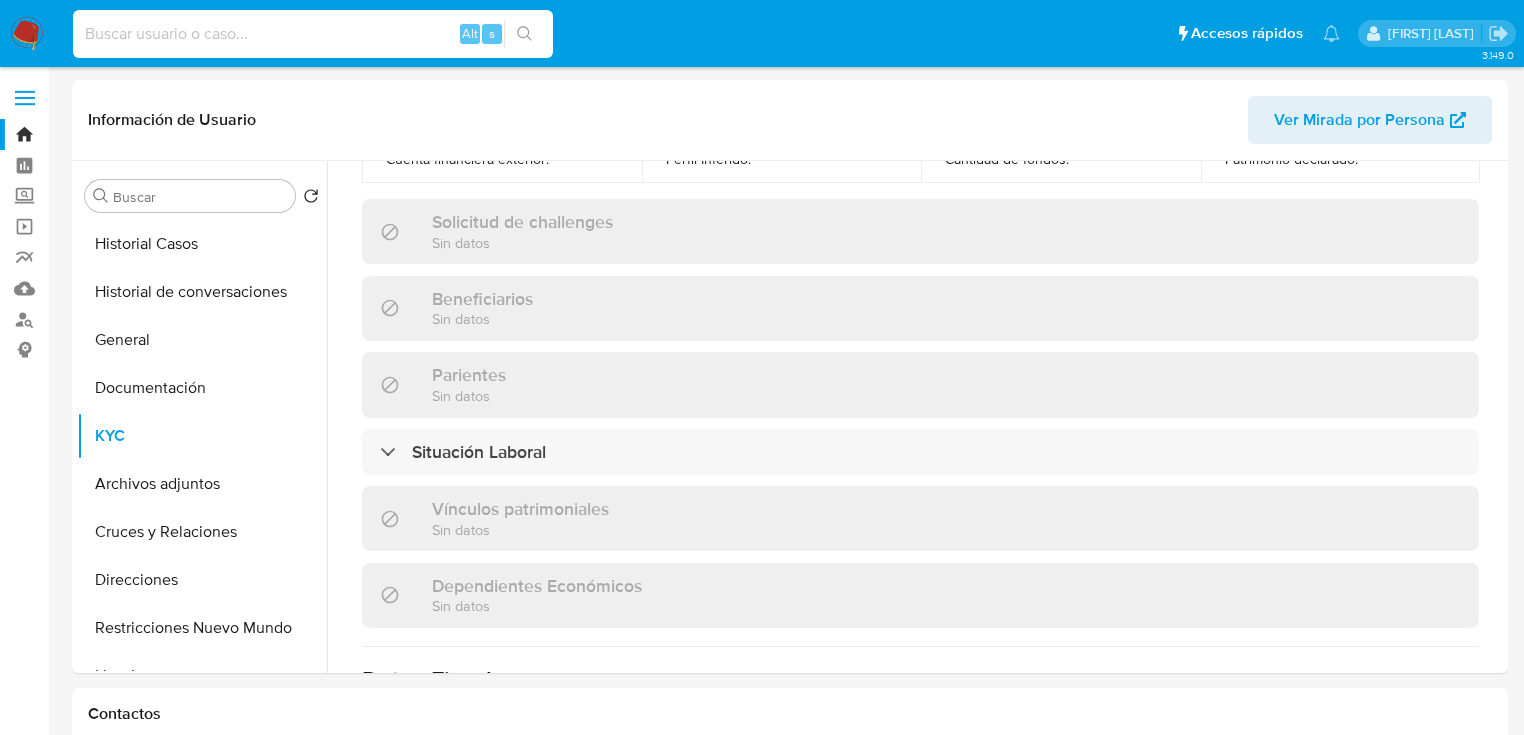 paste on "98823908" 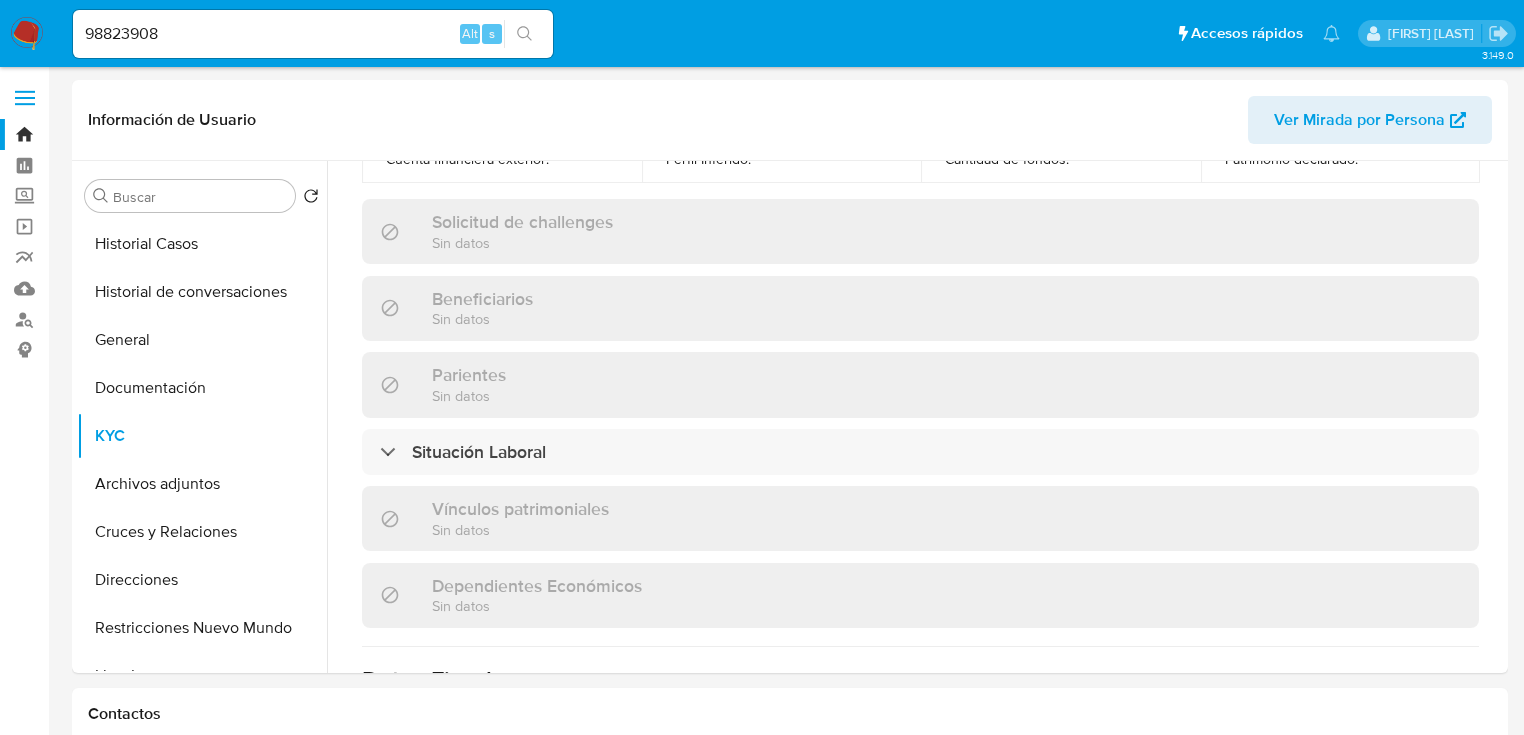 drag, startPoint x: 524, startPoint y: 26, endPoint x: 96, endPoint y: 27, distance: 428.00116 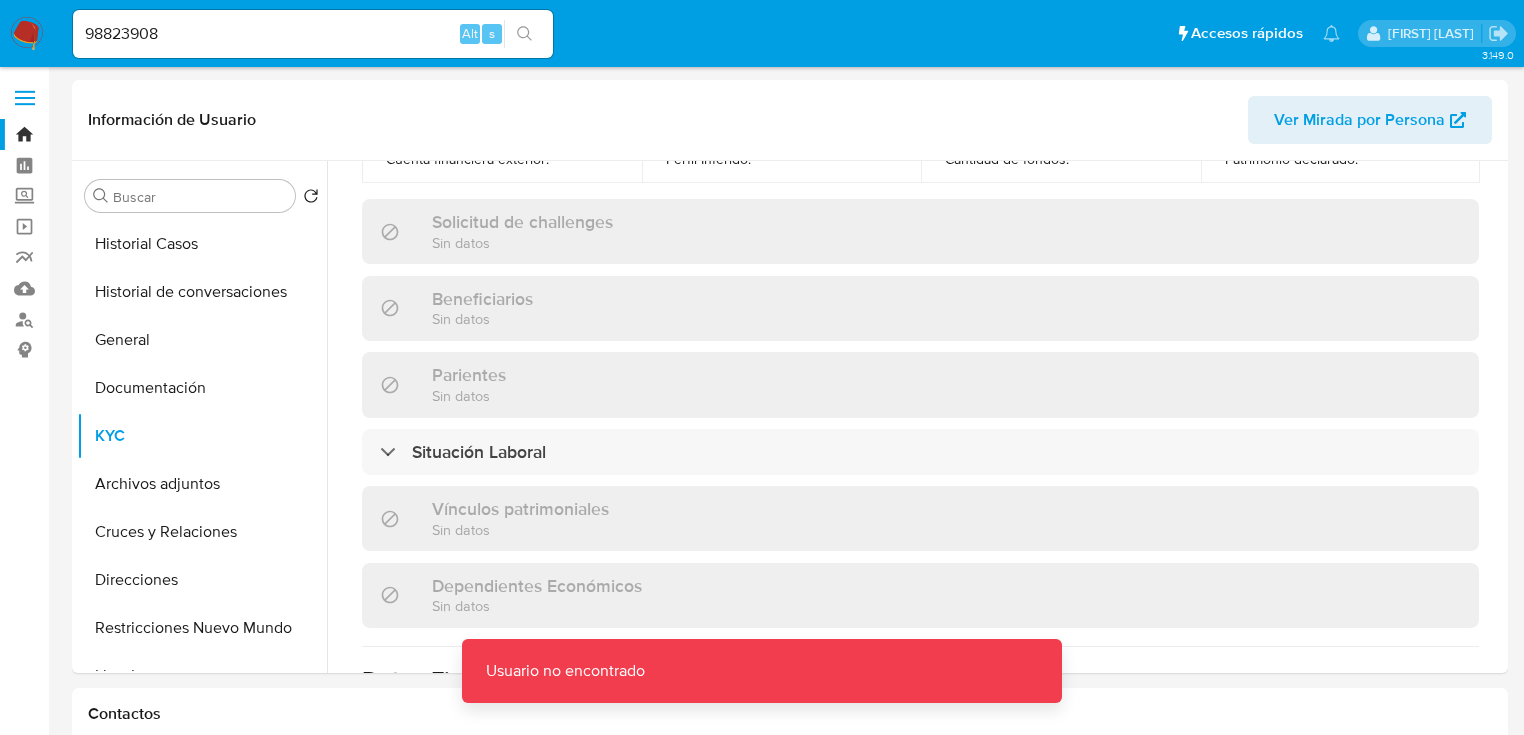 click on "98823908" at bounding box center [313, 34] 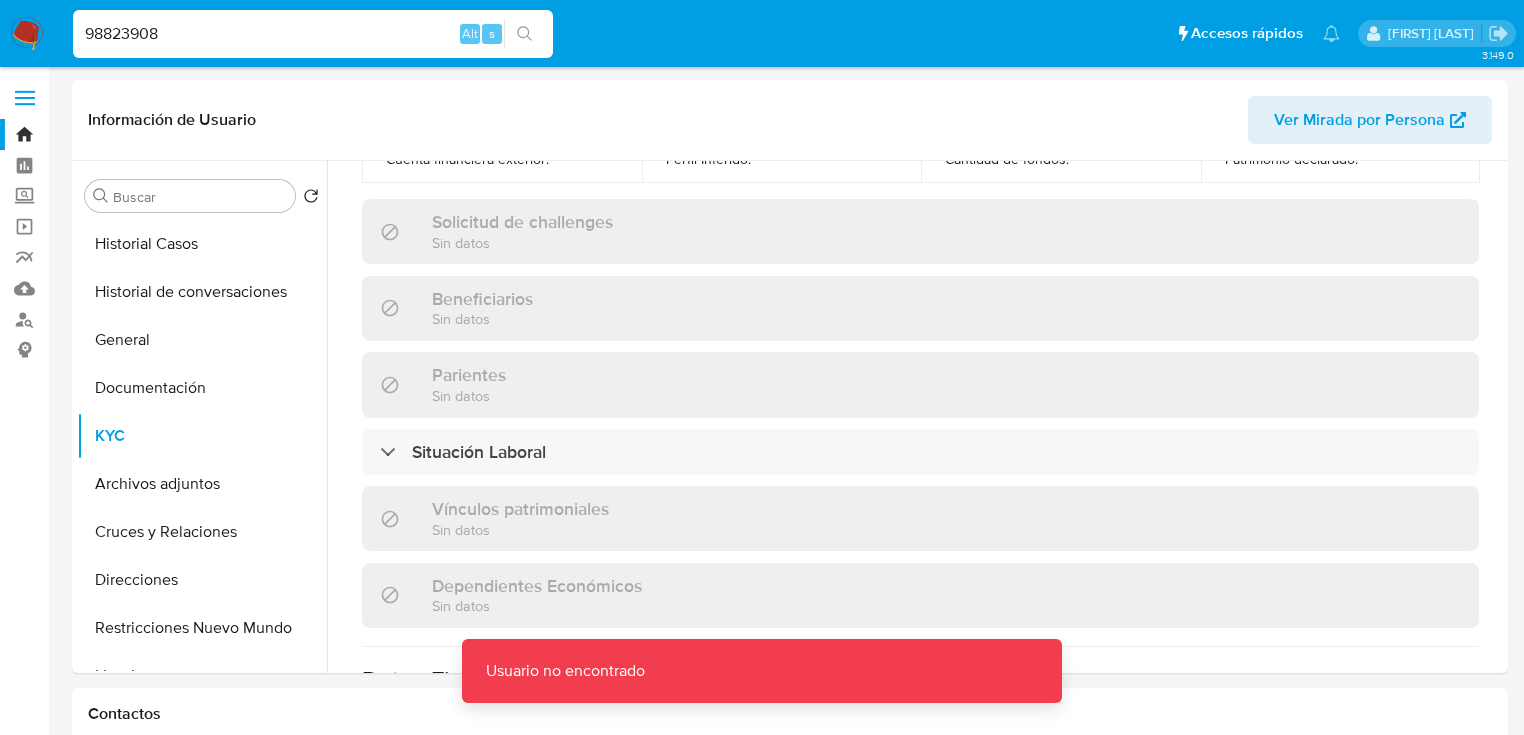 click on "98823908" at bounding box center [313, 34] 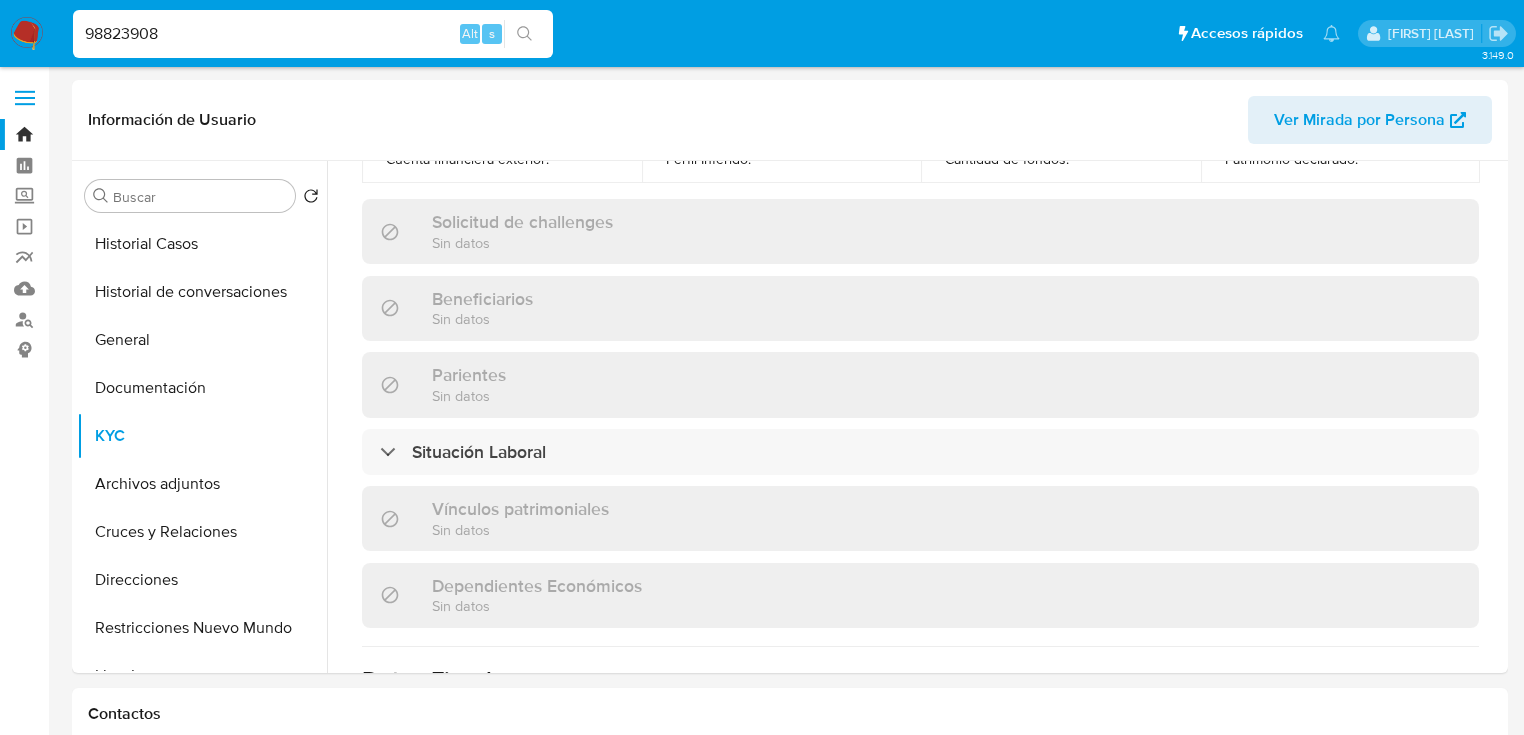 click on "98823908" at bounding box center [313, 34] 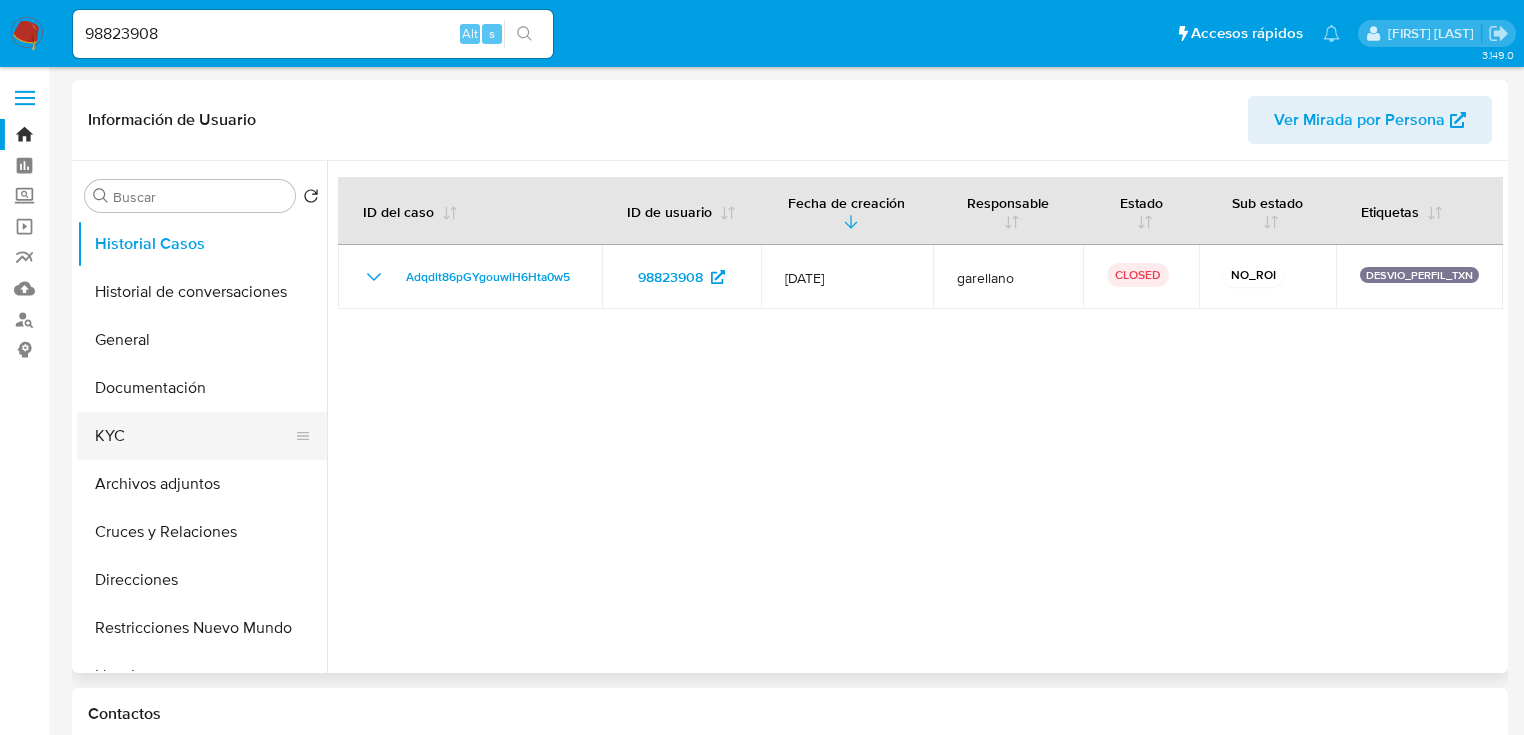 select on "10" 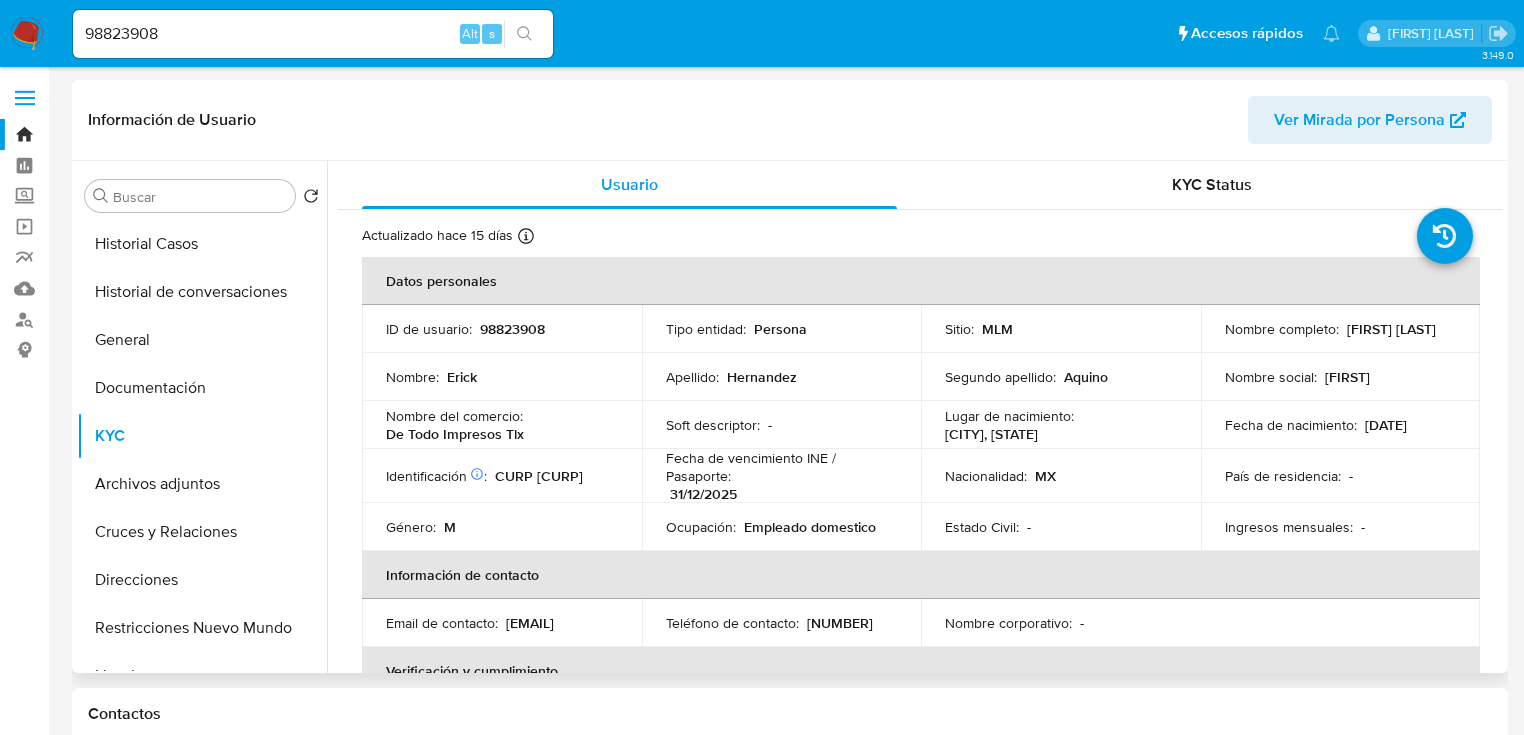 drag, startPoint x: 1220, startPoint y: 340, endPoint x: 1206, endPoint y: 331, distance: 16.643316 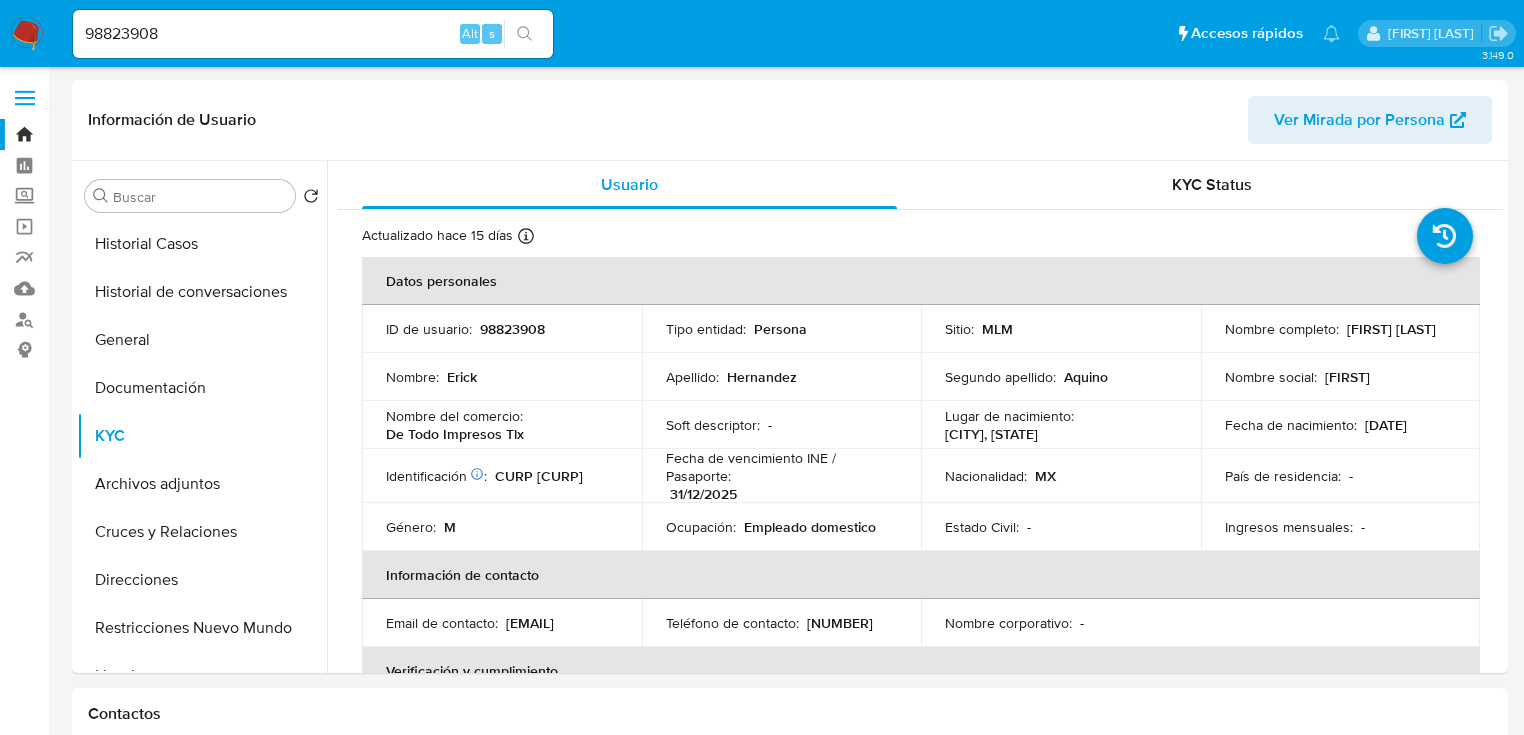 drag, startPoint x: 22, startPoint y: 30, endPoint x: 0, endPoint y: 30, distance: 22 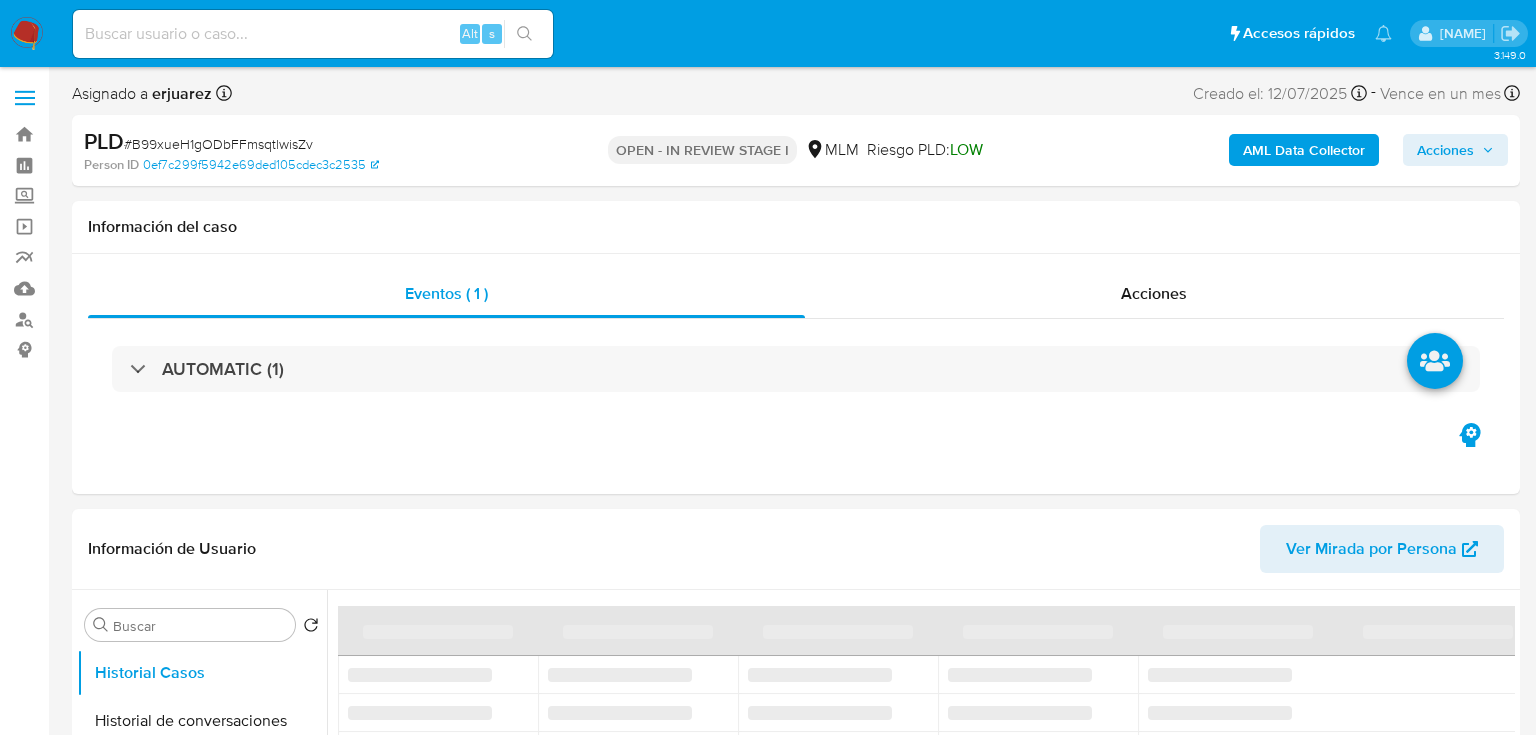 select on "10" 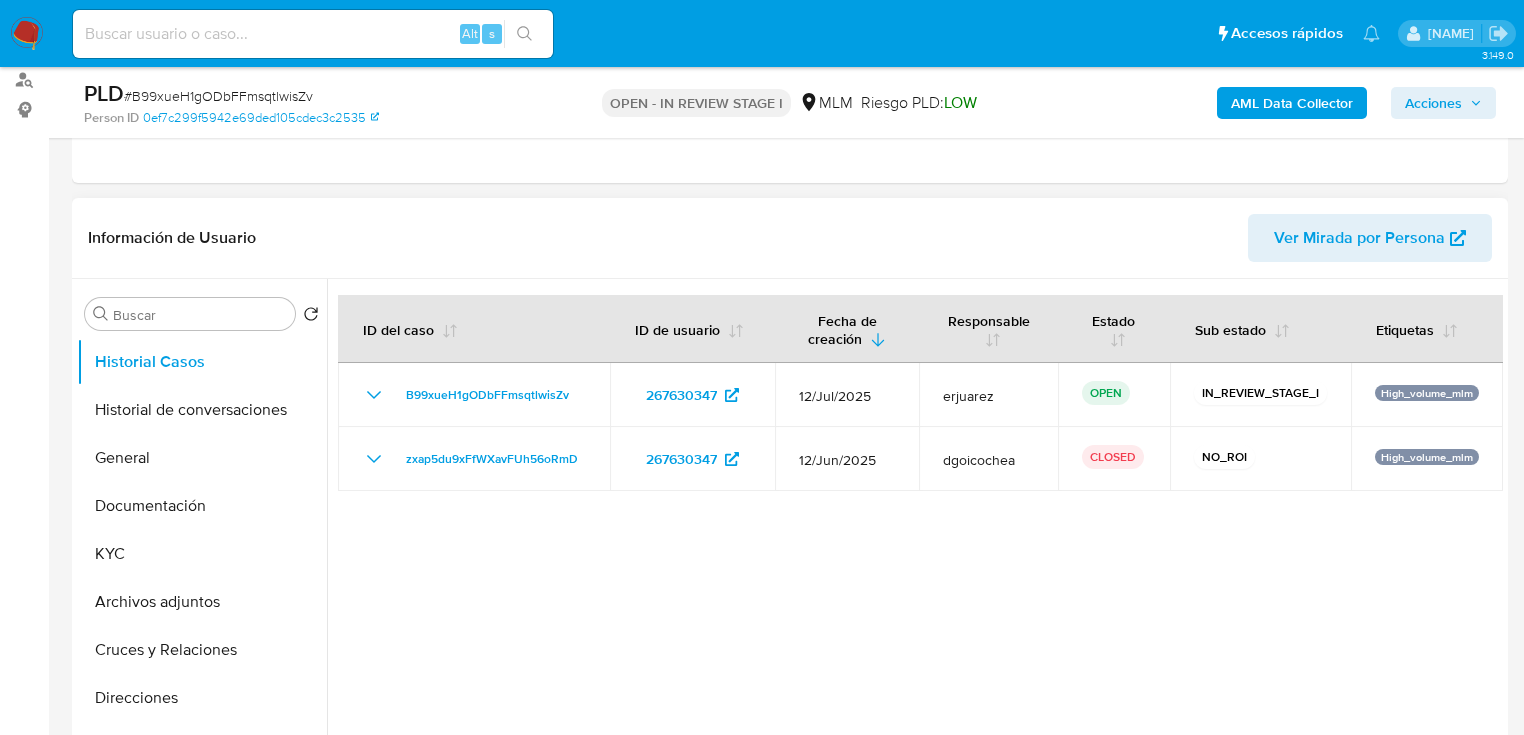 scroll, scrollTop: 400, scrollLeft: 0, axis: vertical 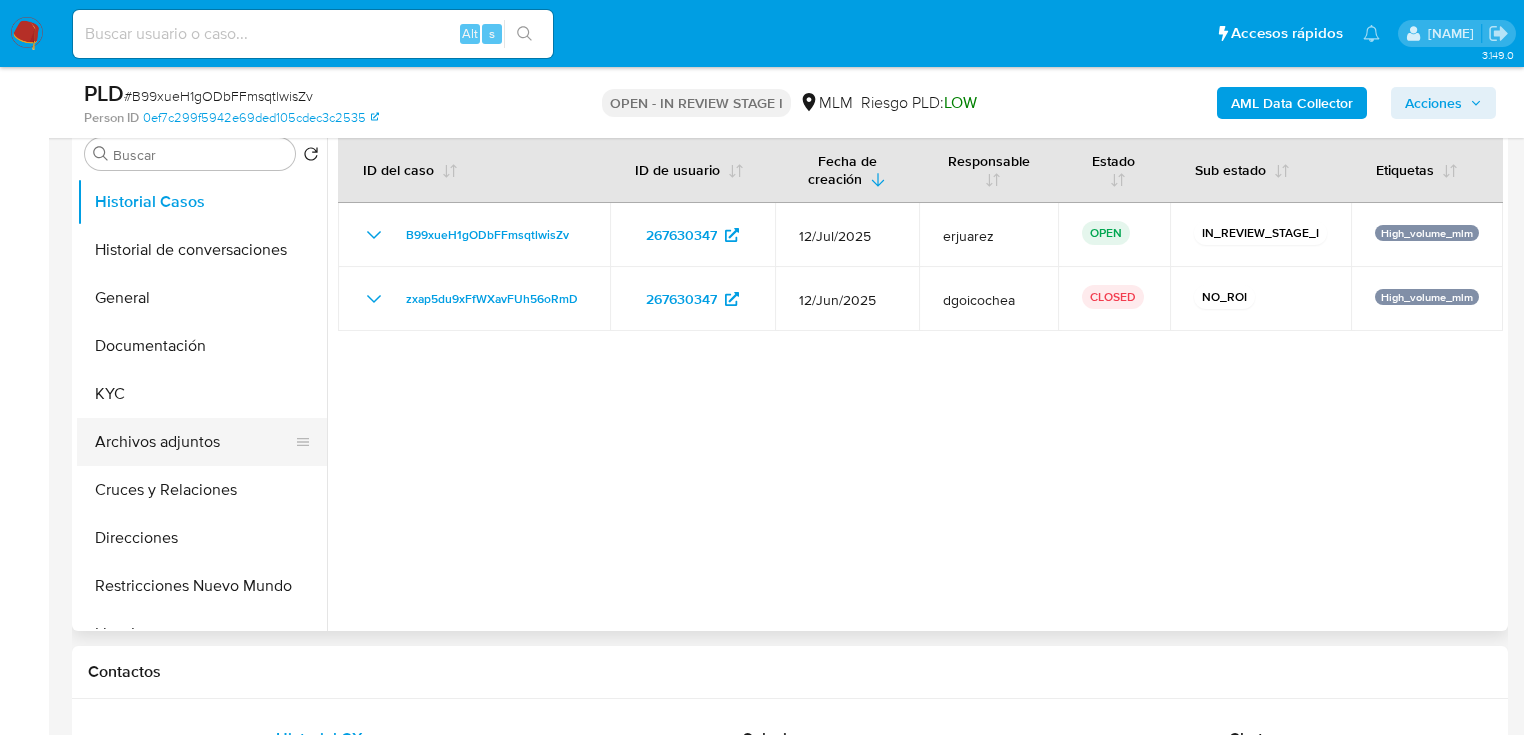 click on "Archivos adjuntos" at bounding box center (194, 442) 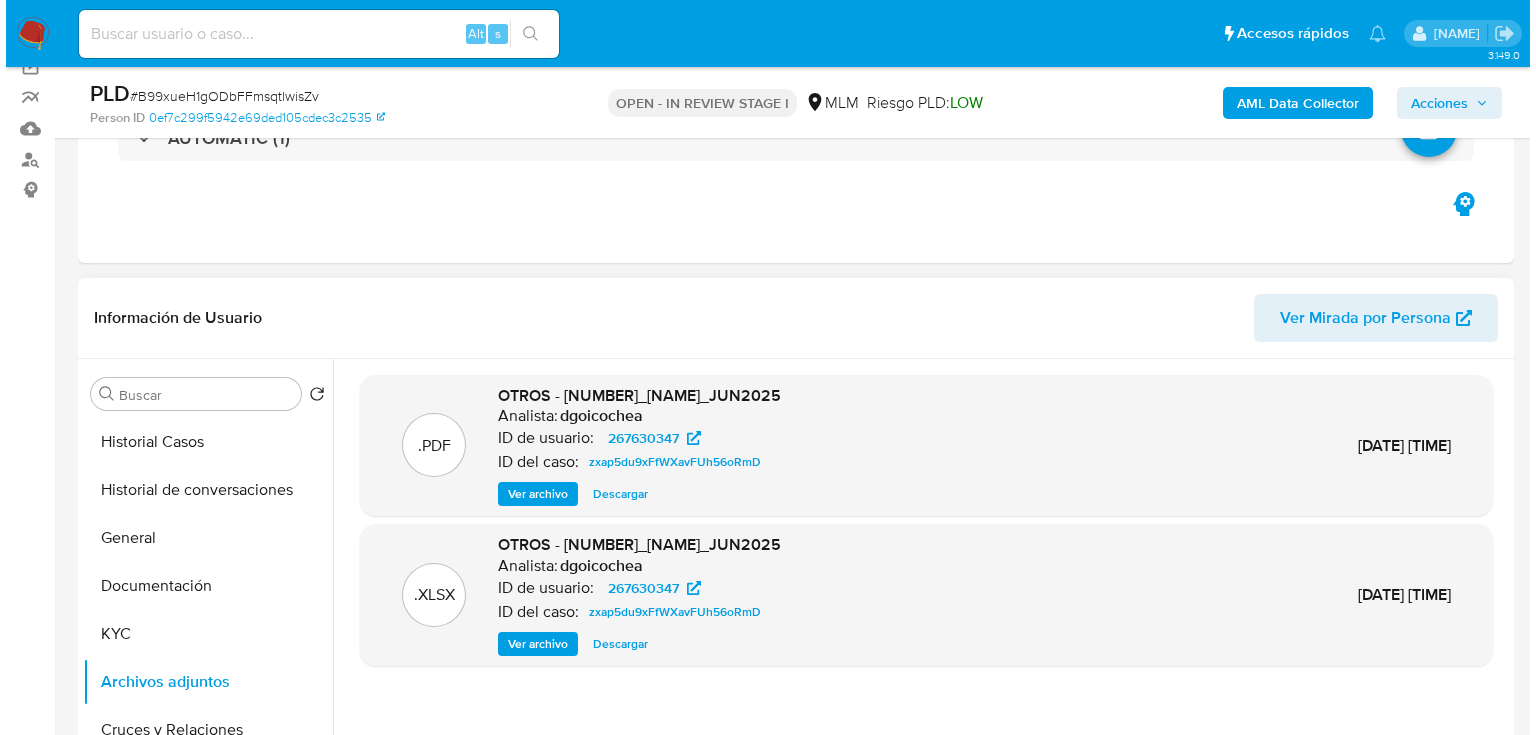 scroll, scrollTop: 240, scrollLeft: 0, axis: vertical 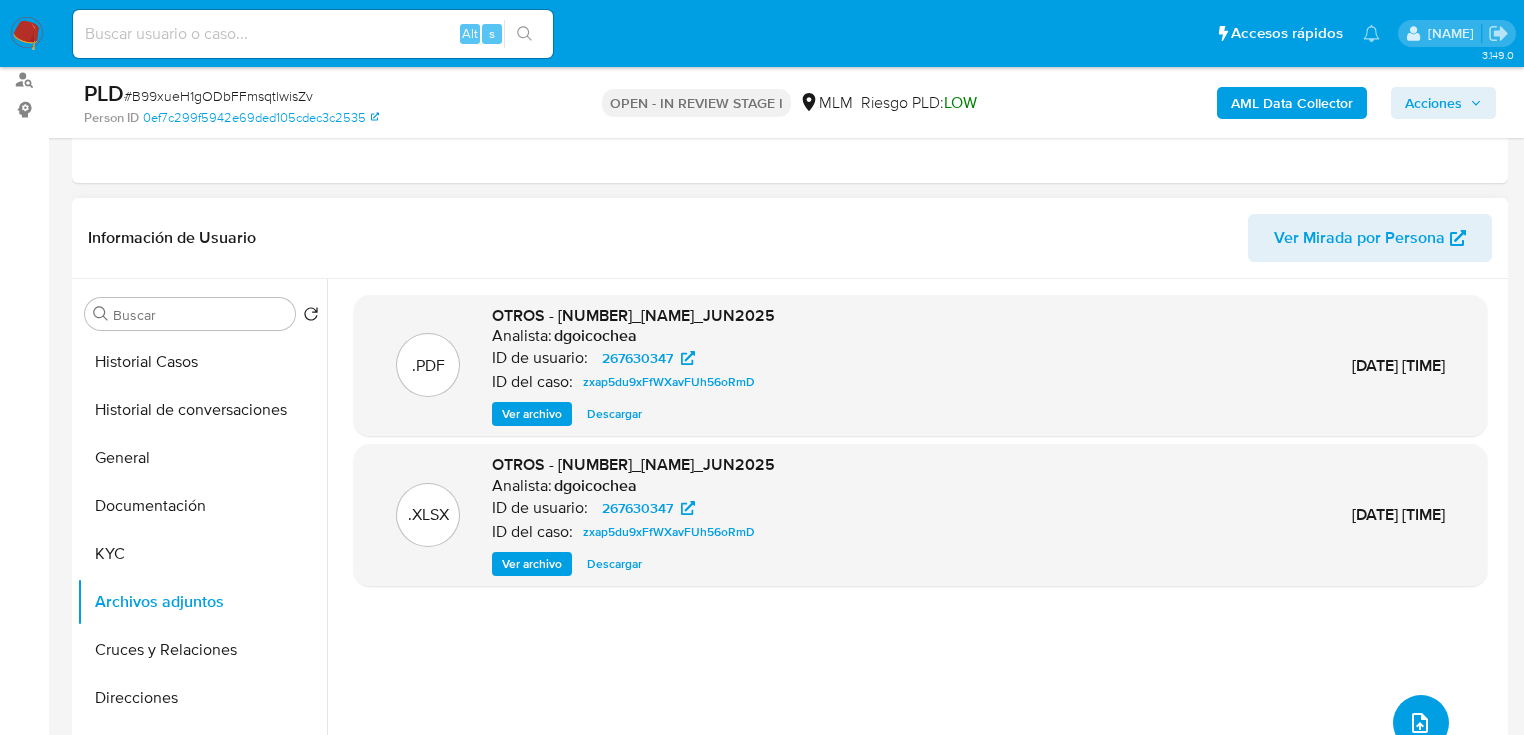 click at bounding box center [1421, 723] 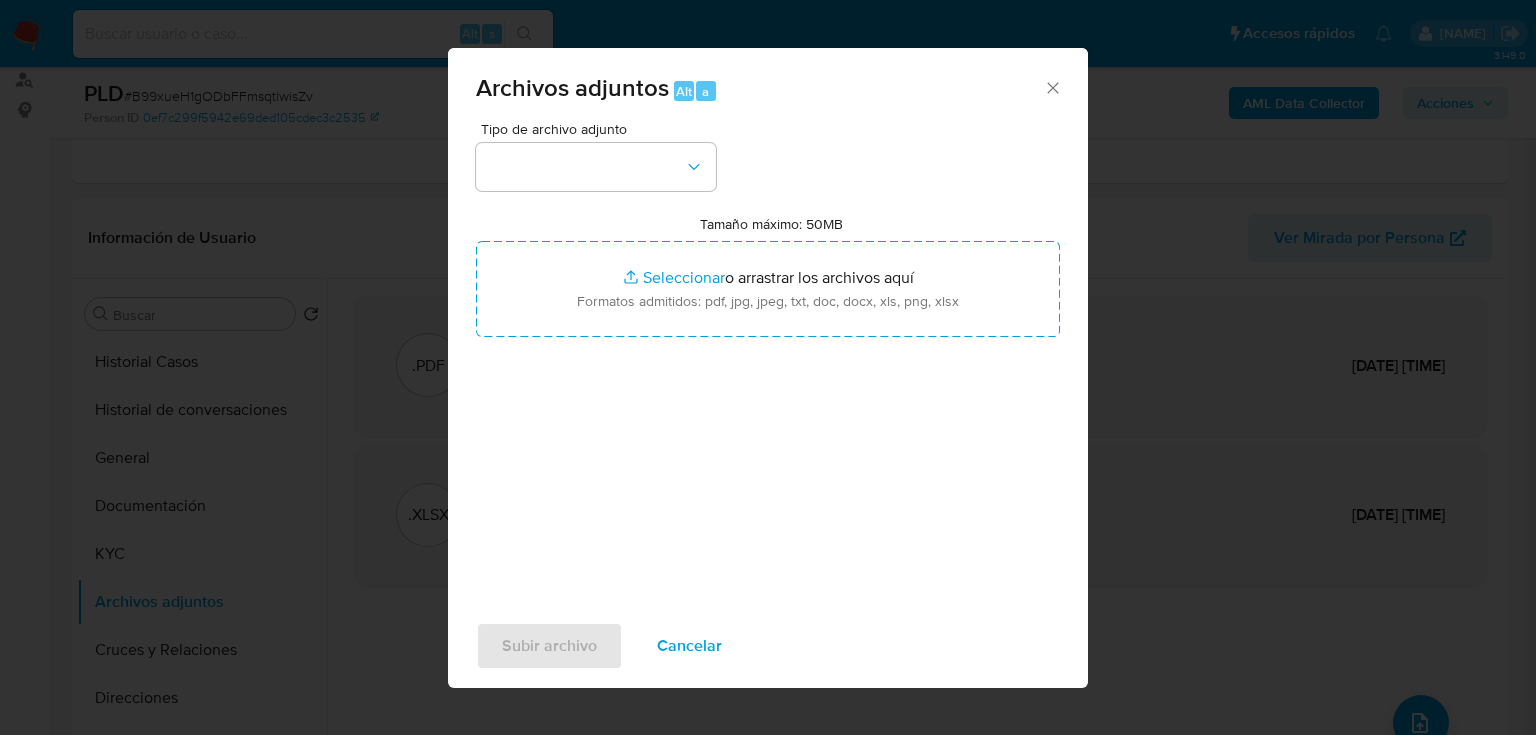 click at bounding box center (596, 167) 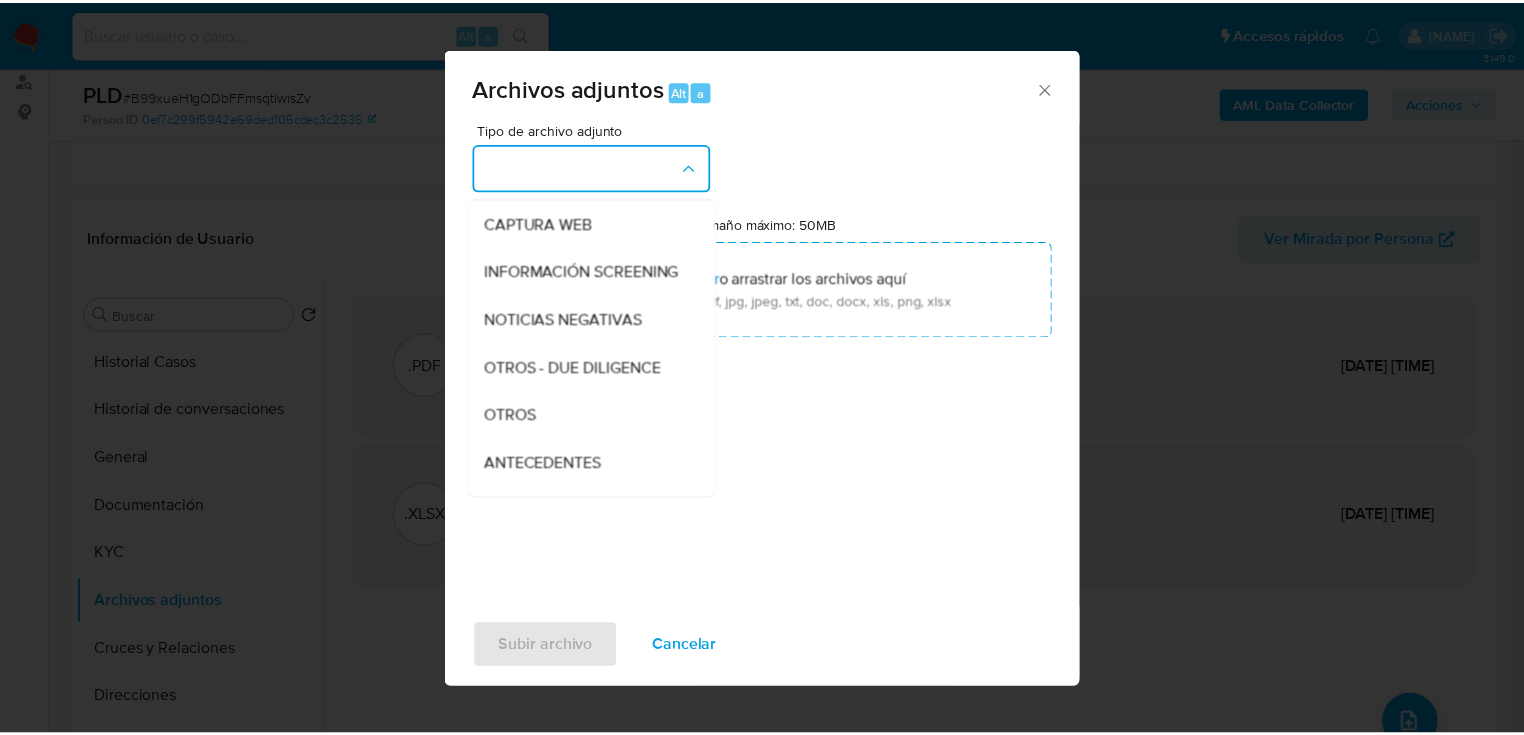 scroll, scrollTop: 320, scrollLeft: 0, axis: vertical 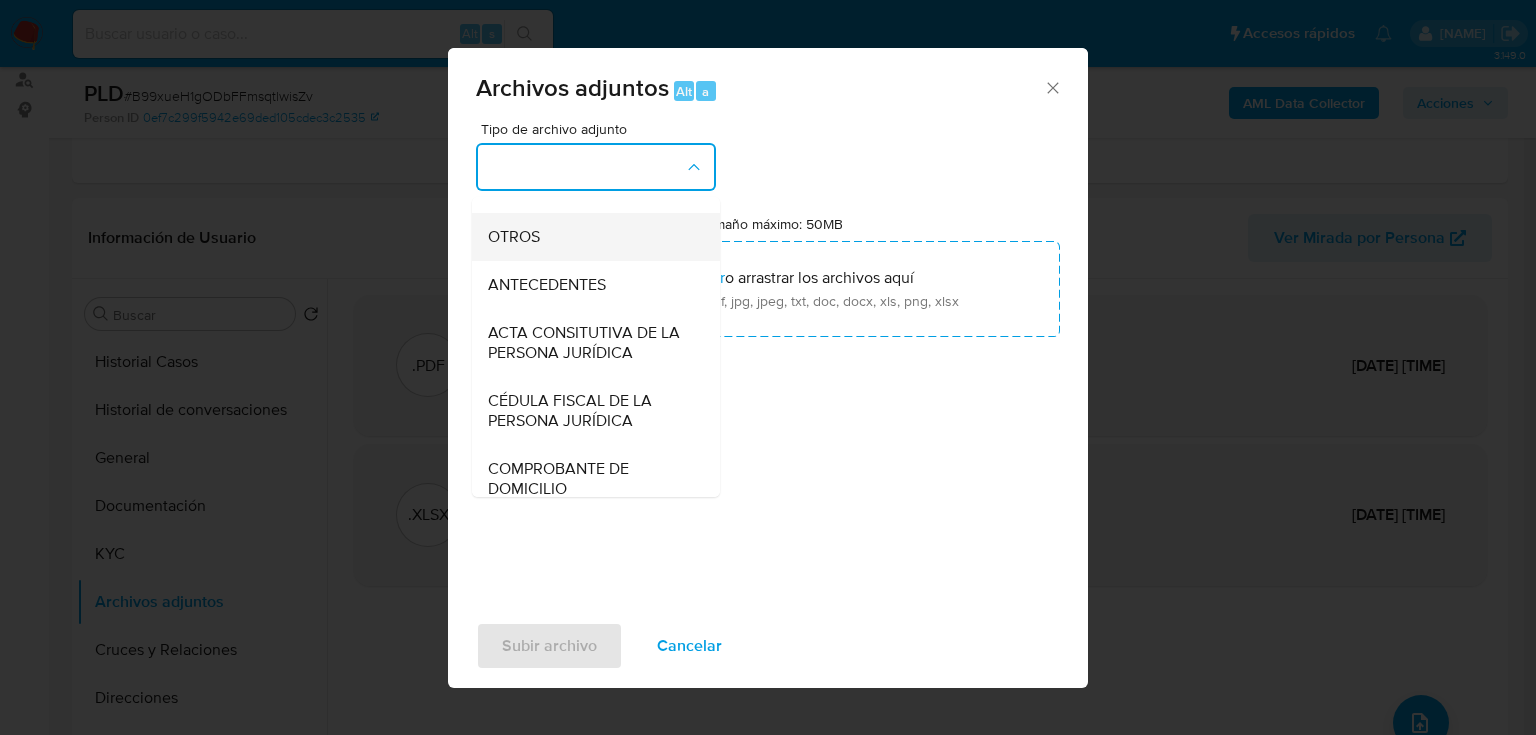 click on "OTROS" at bounding box center (514, 237) 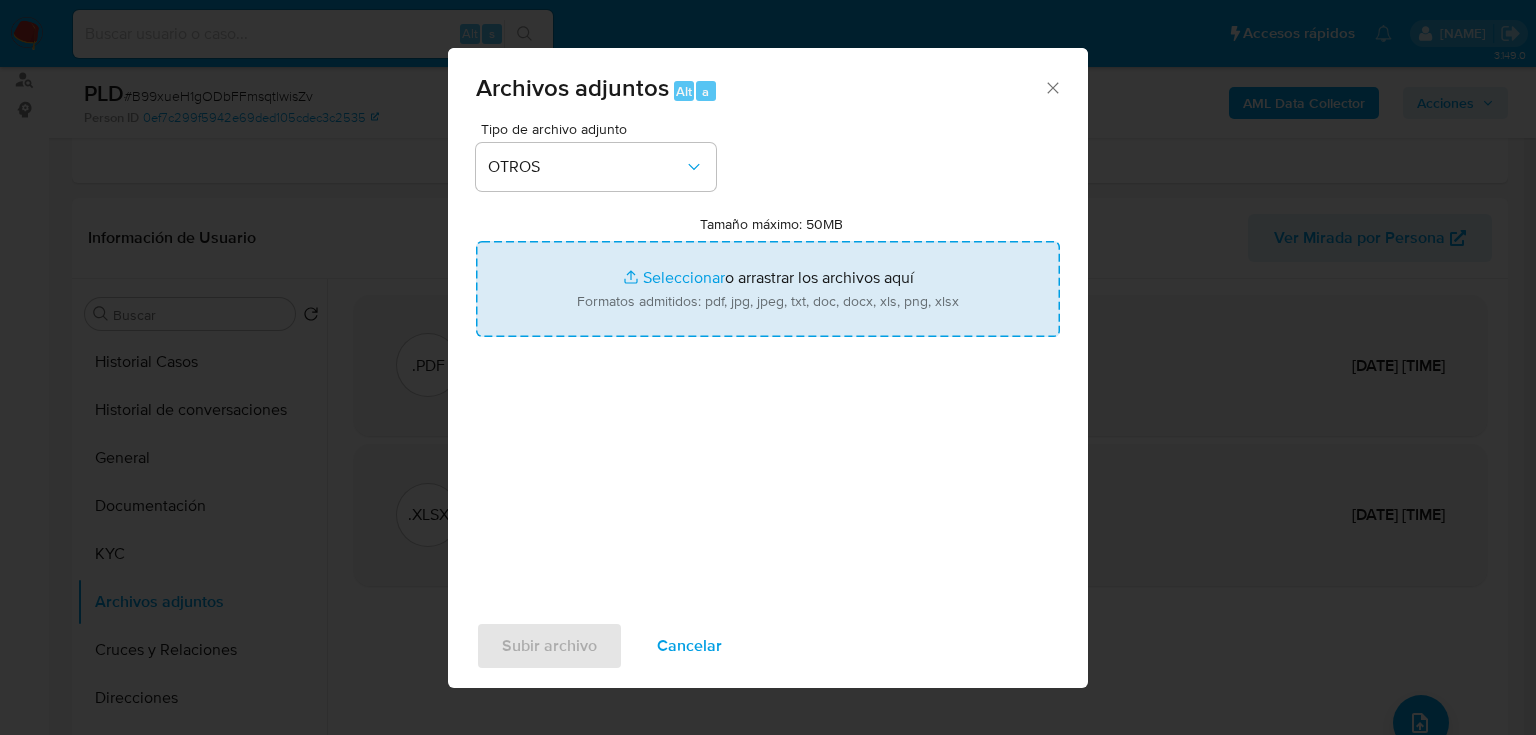 click on "Tamaño máximo: 50MB Seleccionar archivos" at bounding box center (768, 289) 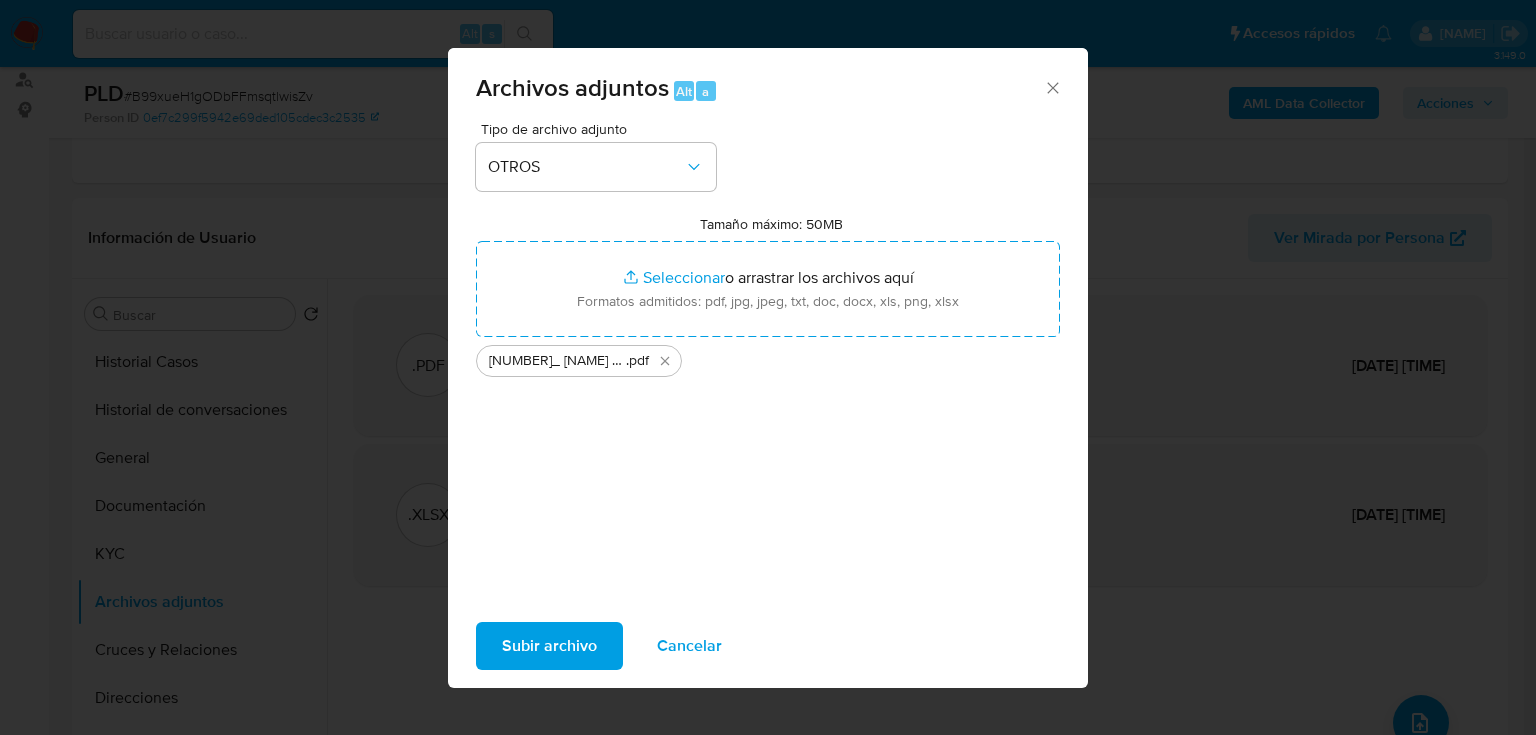 click on "Tipo de archivo adjunto OTROS Tamaño máximo: 50MB Seleccionar archivos Seleccionar  o arrastrar los archivos aquí Formatos admitidos: pdf, jpg, jpeg, txt, doc, docx, xls, png, xlsx [NUMBER]_ [NAME] _Jul25 .pdf" at bounding box center (768, 358) 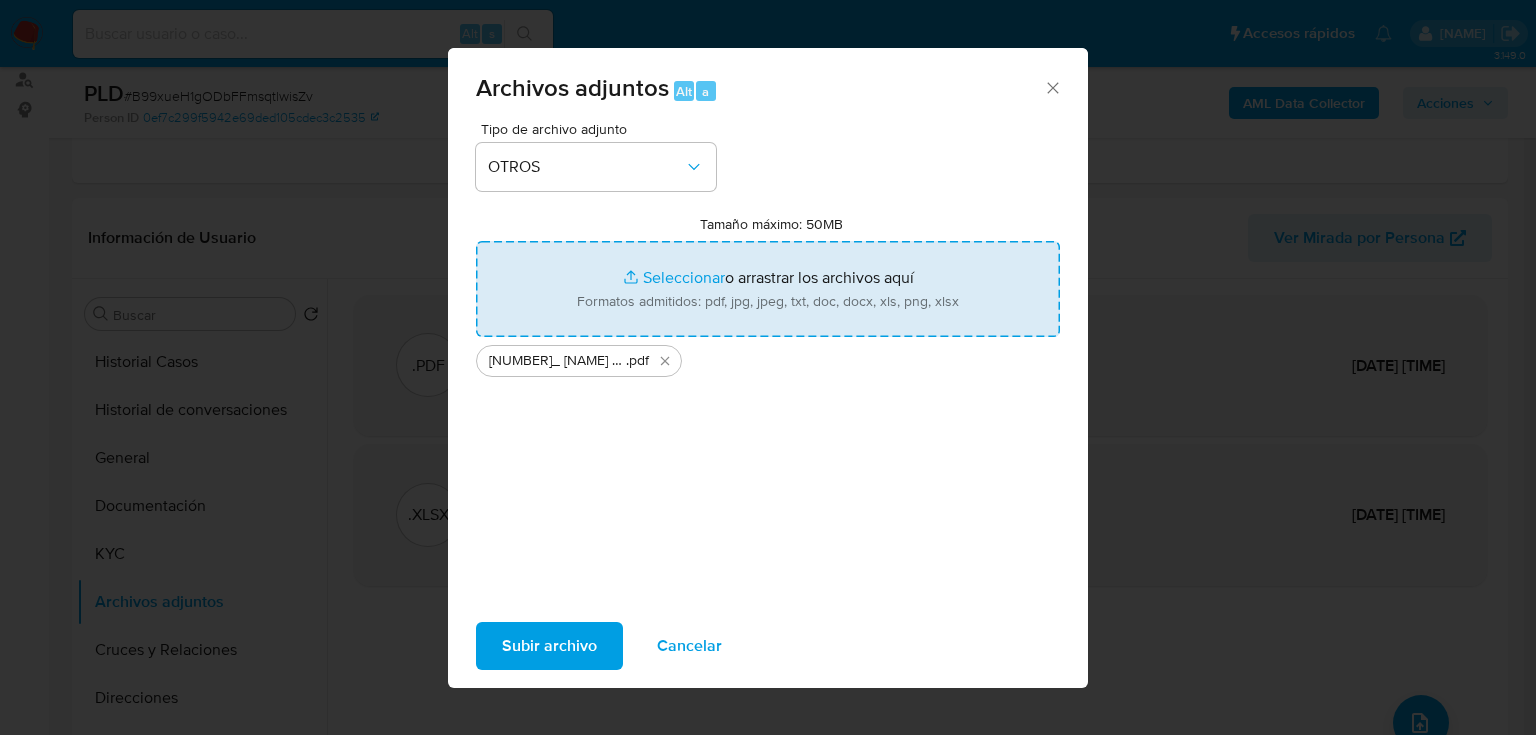 click on "Tamaño máximo: 50MB Seleccionar archivos" at bounding box center (768, 289) 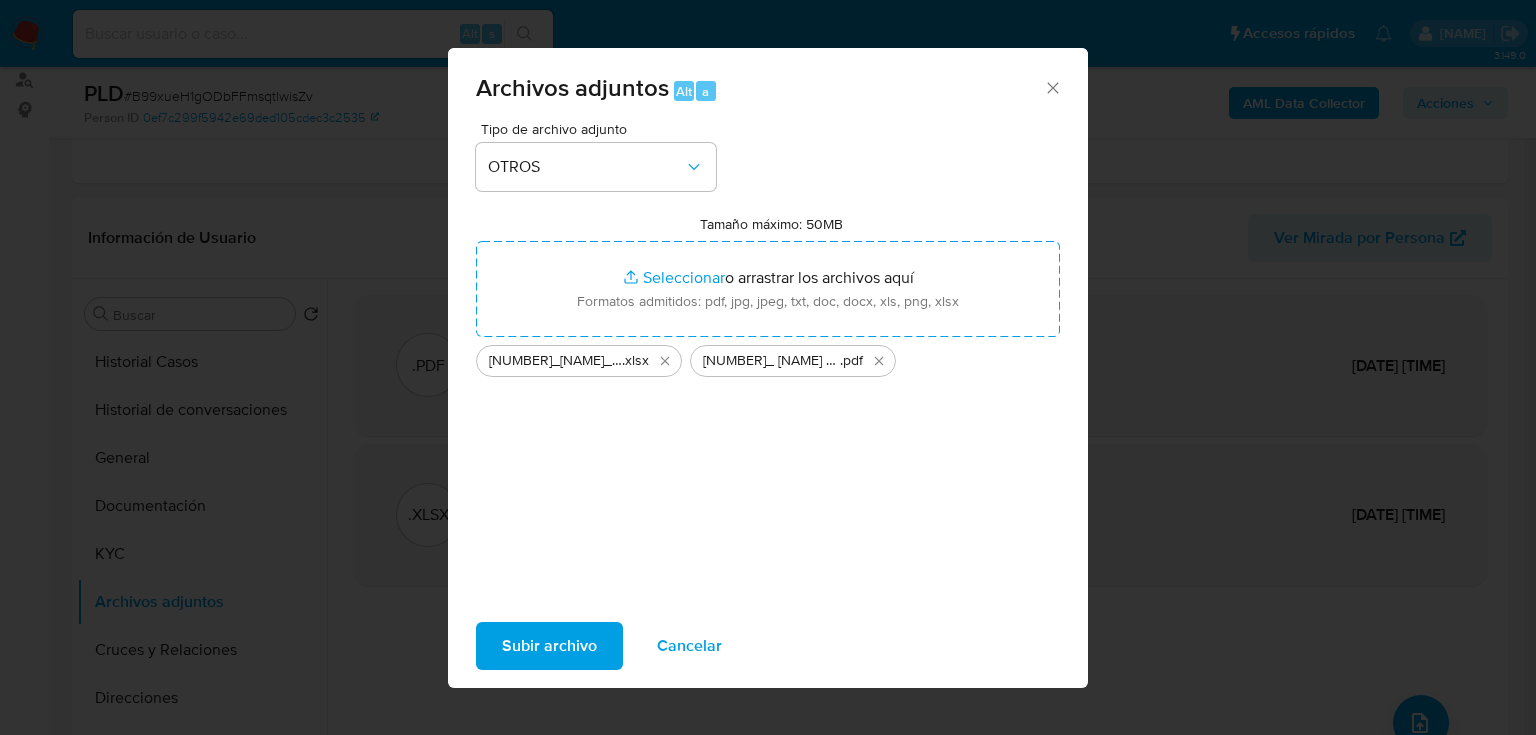 drag, startPoint x: 556, startPoint y: 652, endPoint x: 568, endPoint y: 647, distance: 13 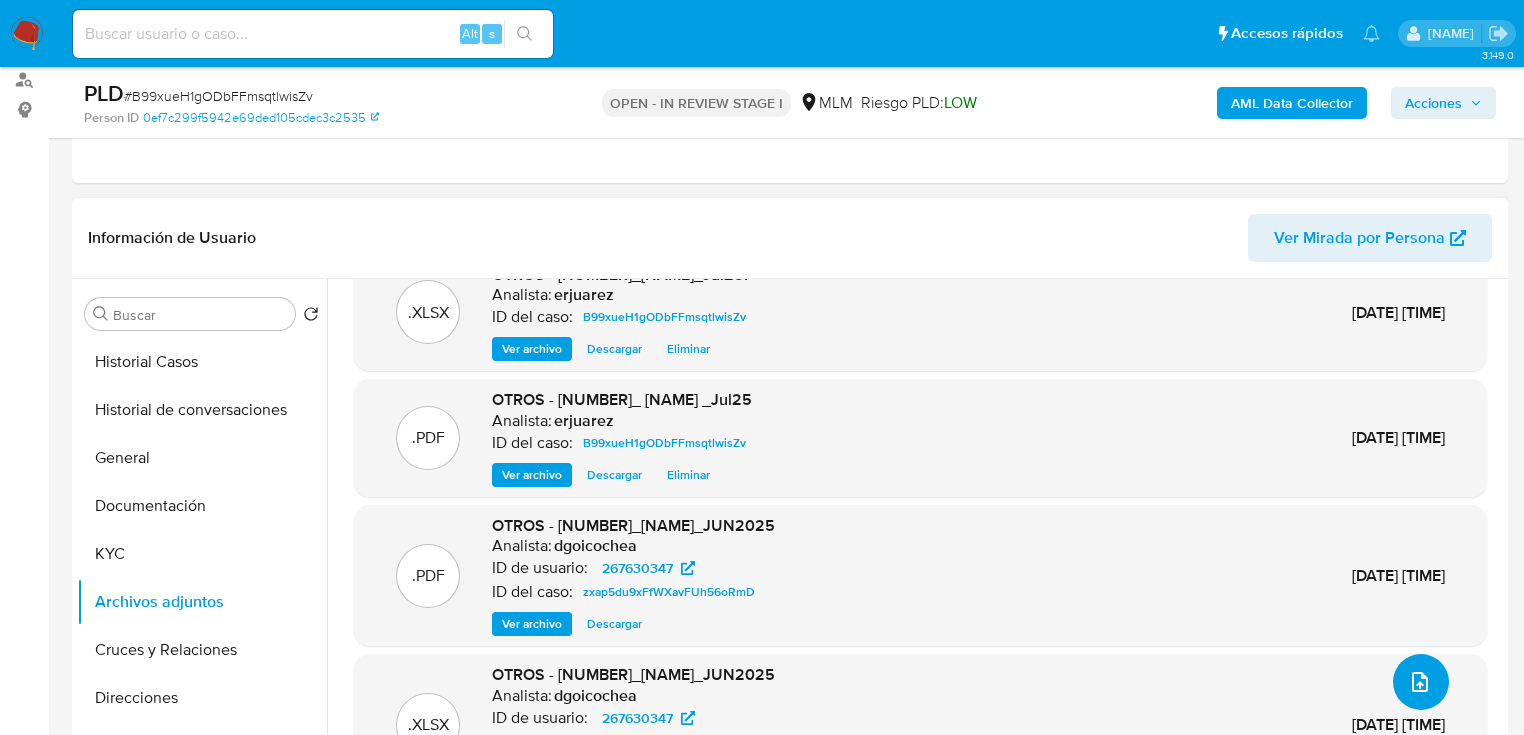 scroll, scrollTop: 64, scrollLeft: 0, axis: vertical 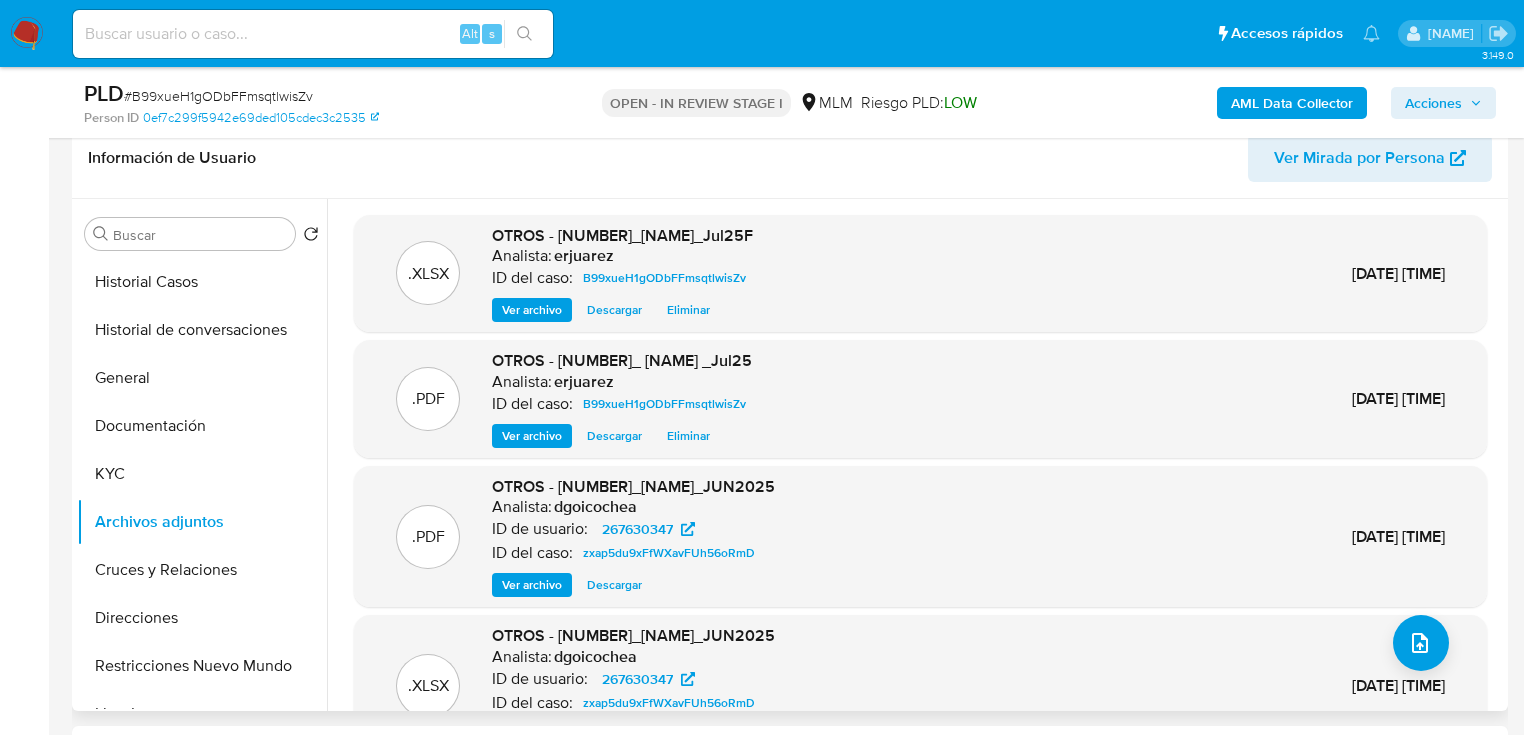 click on "Eliminar" at bounding box center (688, 310) 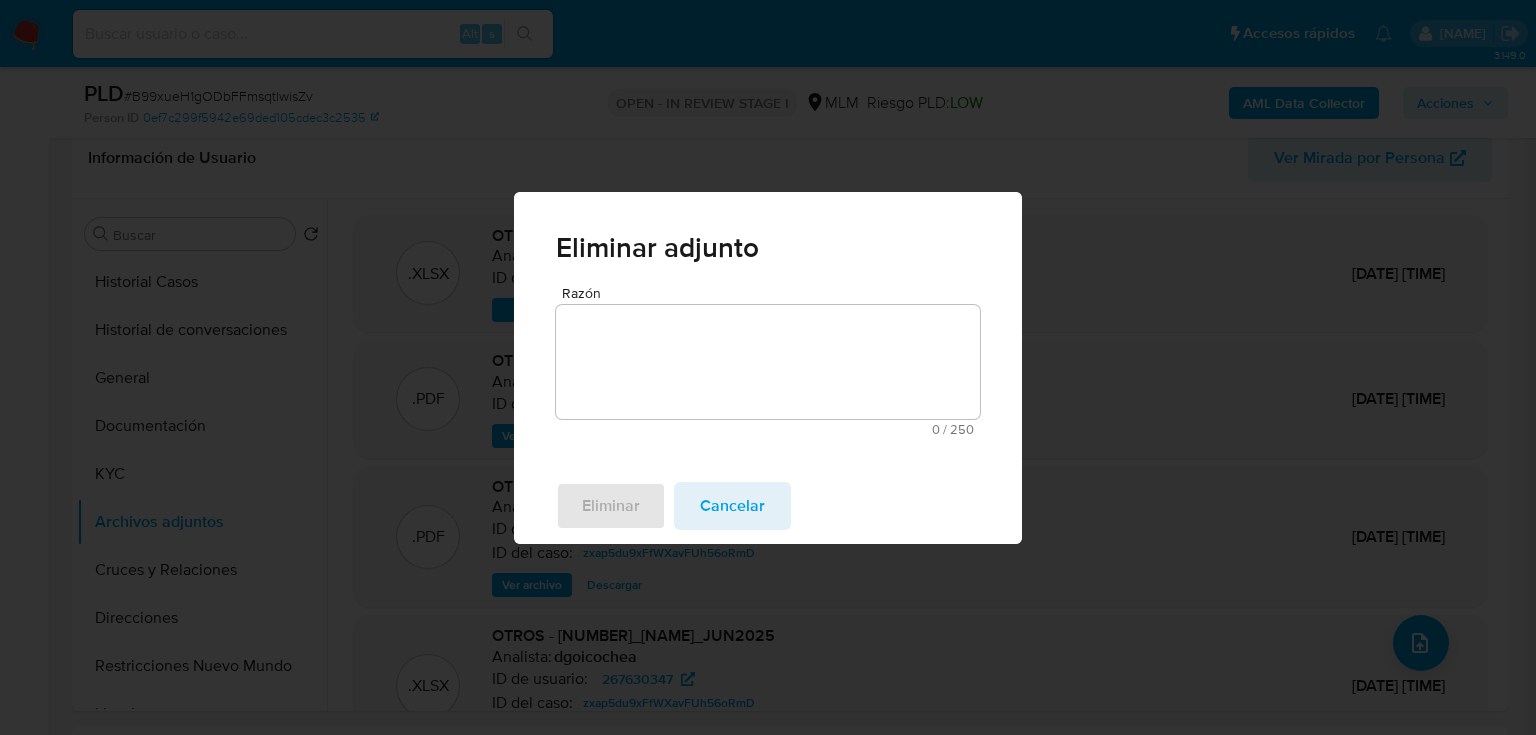 click on "Razón" at bounding box center [768, 362] 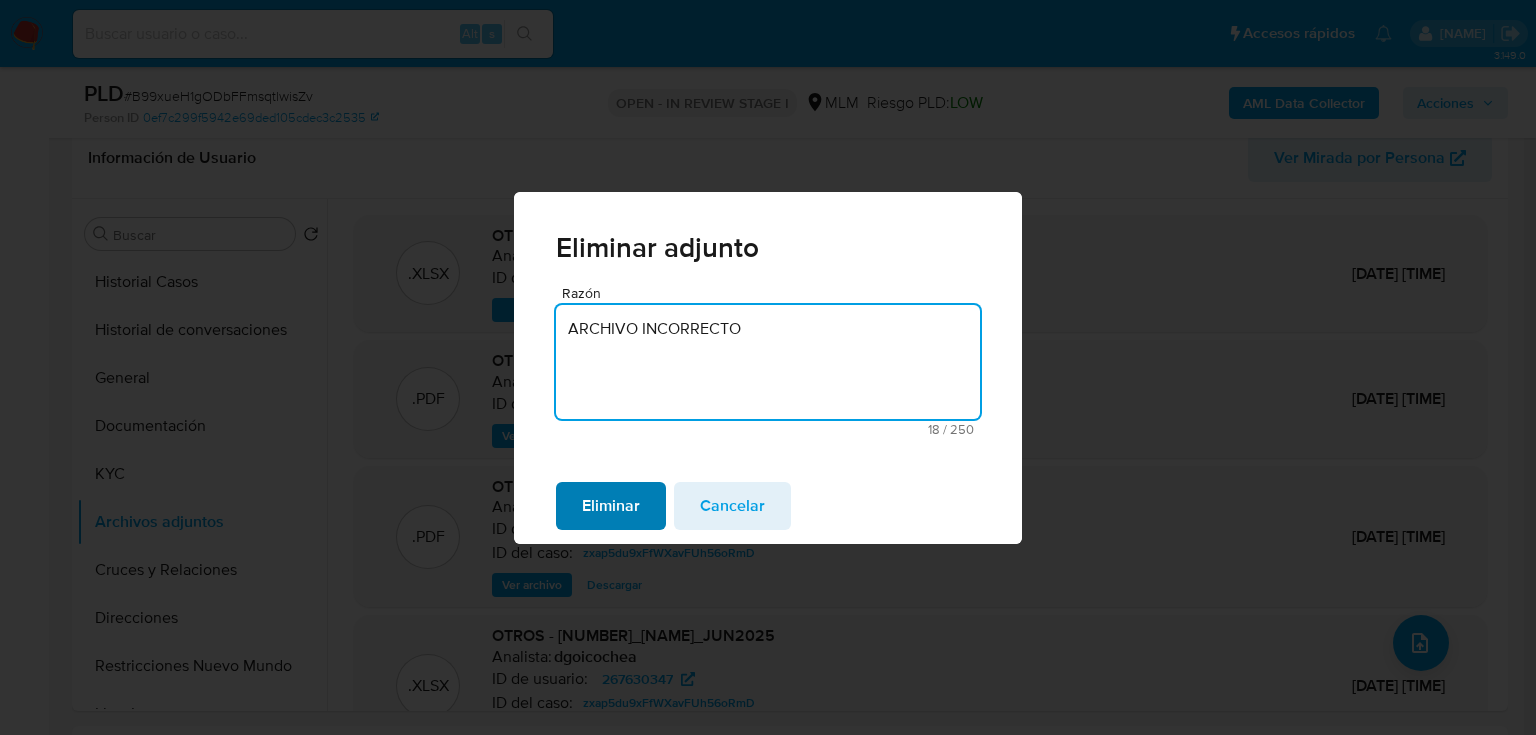 type on "ARCHIVO INCORRECTO" 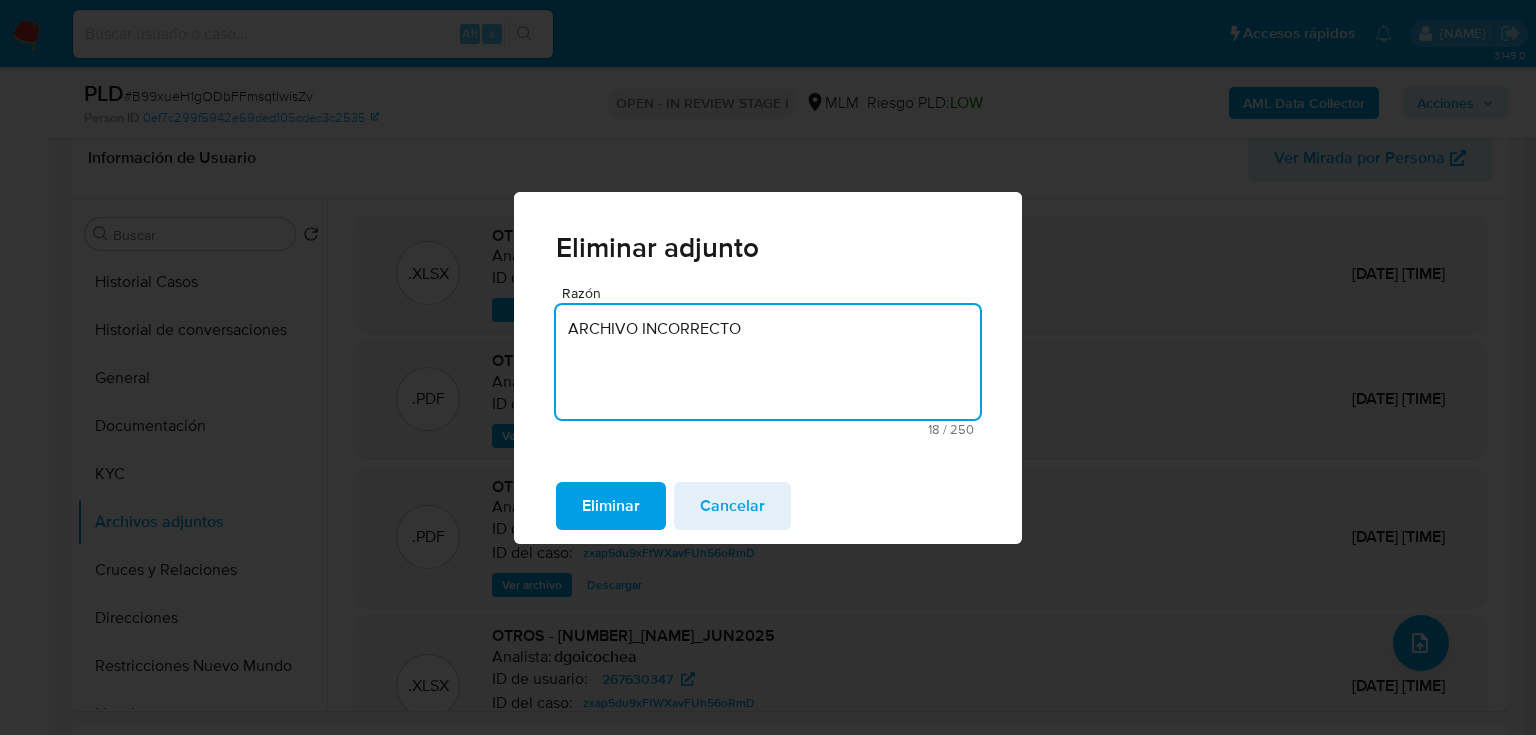 click on "Eliminar" at bounding box center [611, 506] 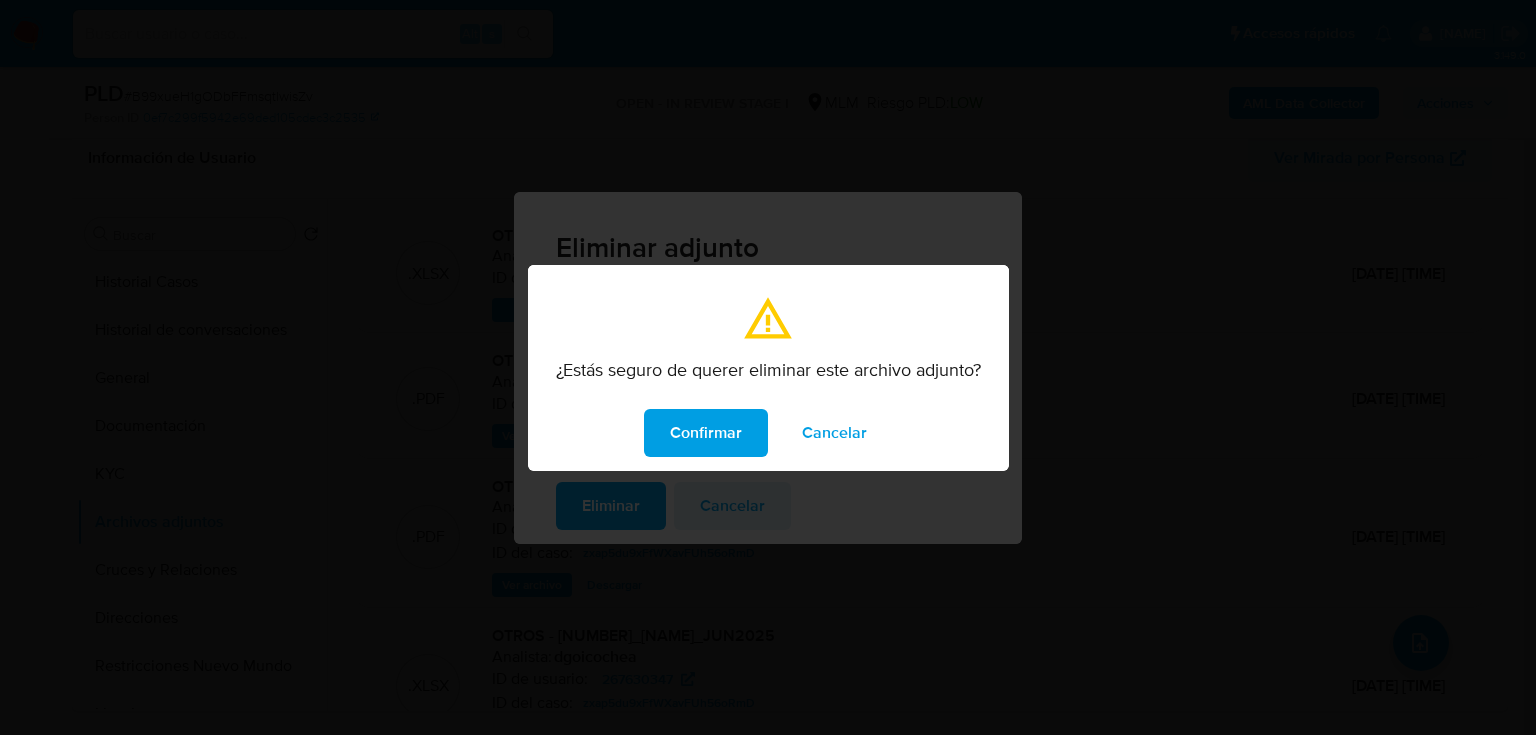 click on "Confirmar" at bounding box center (706, 433) 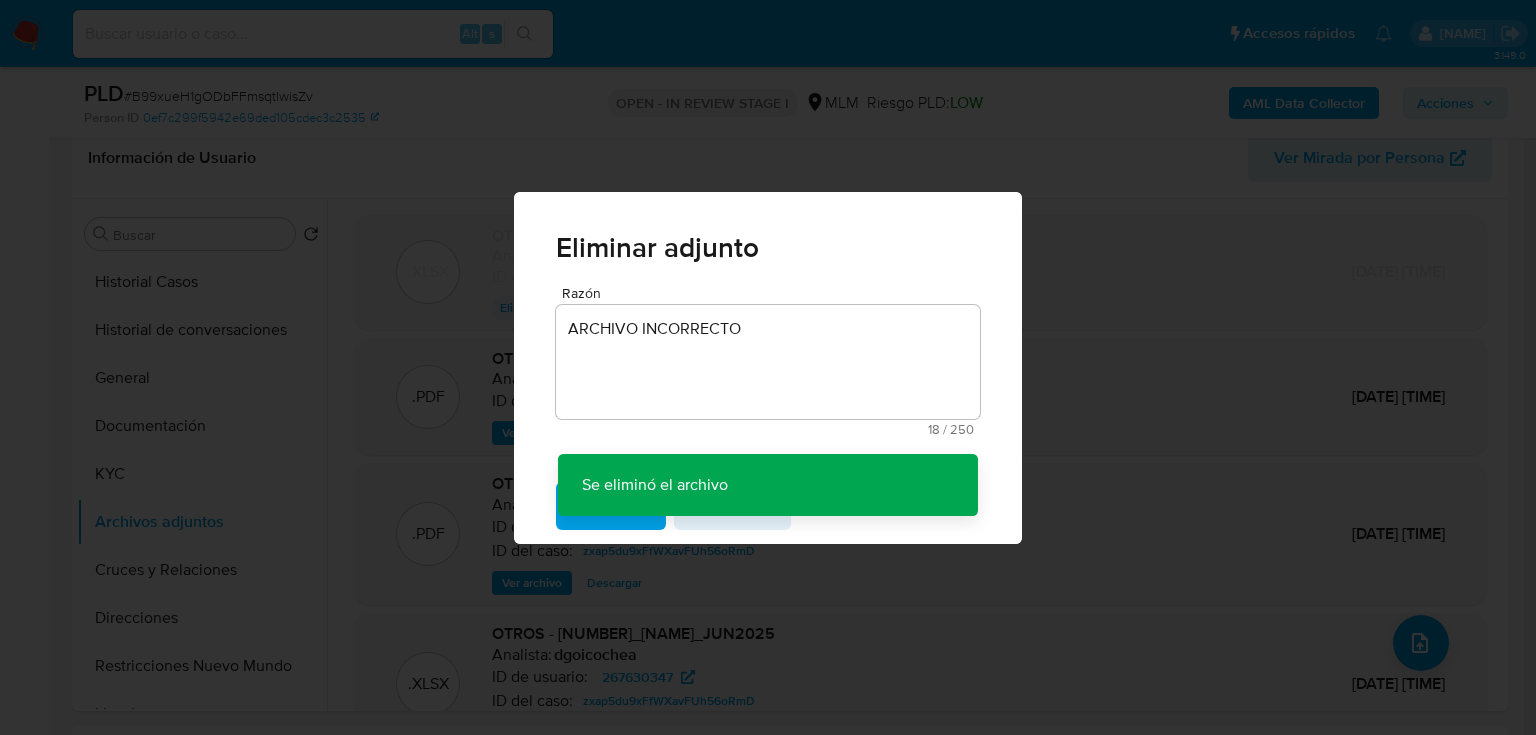 click on "Eliminar adjunto Razón ARCHIVO INCORRECTO 18 / 250 232 caracteres restantes Se eliminó el archivo Se eliminó el archivo Eliminar Cancelar" at bounding box center [768, 367] 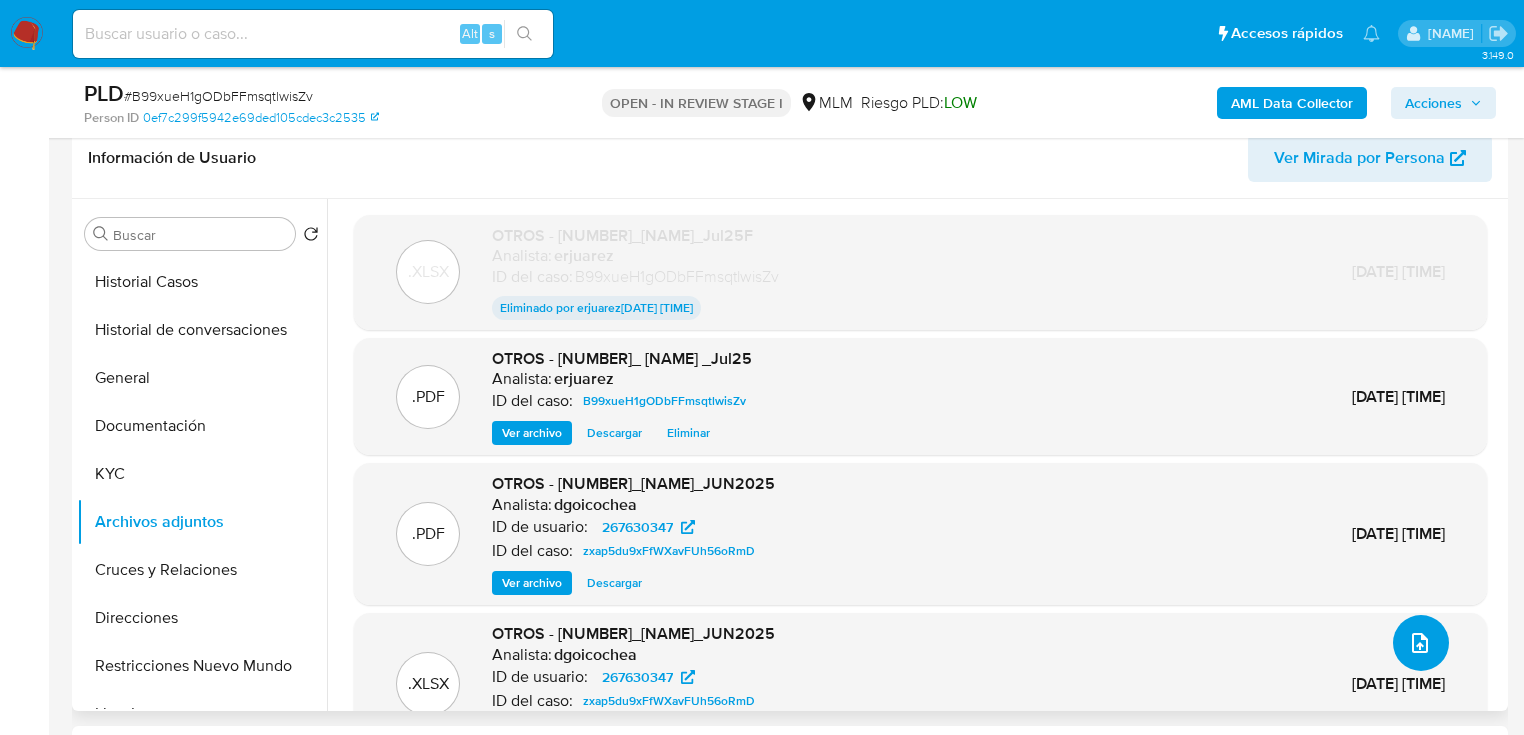 click 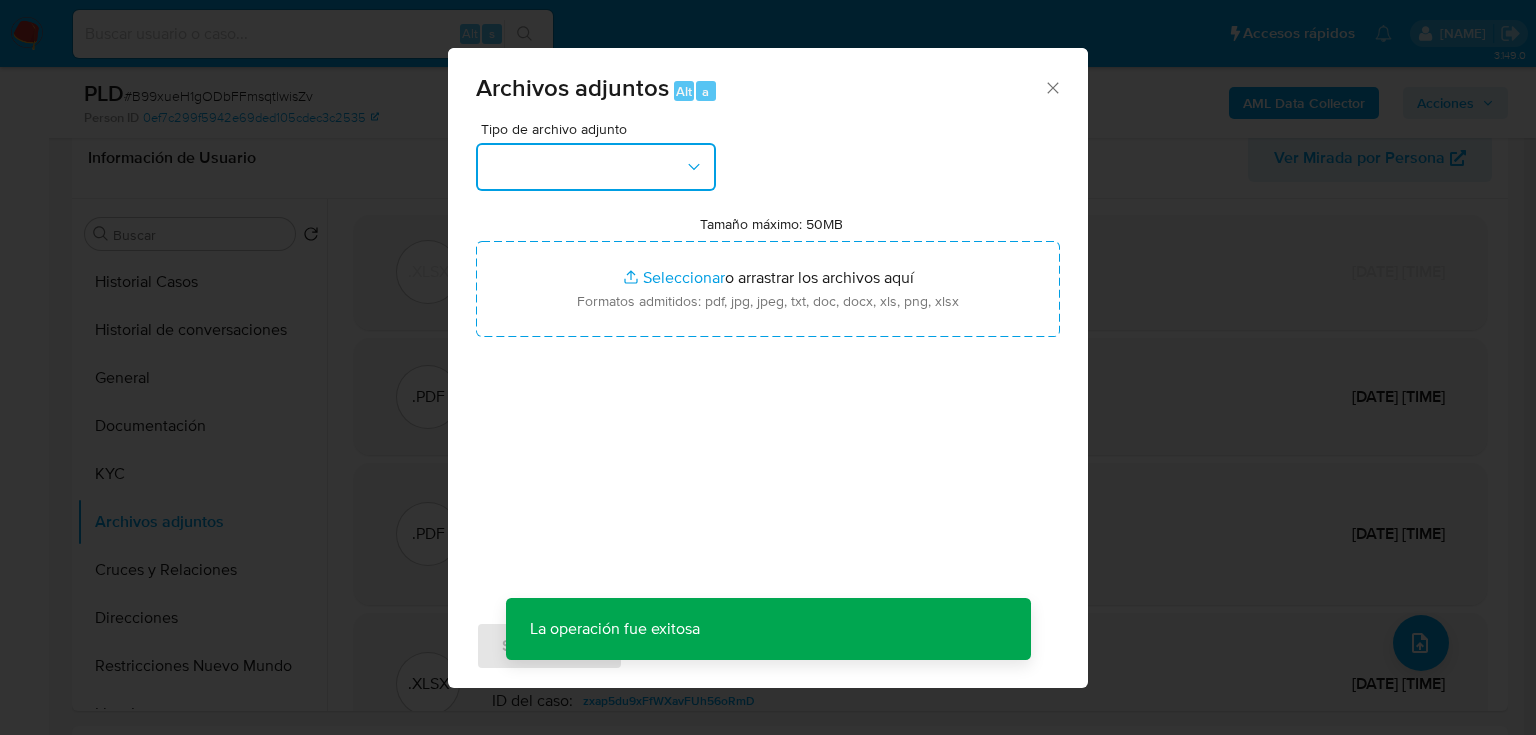 click at bounding box center (596, 167) 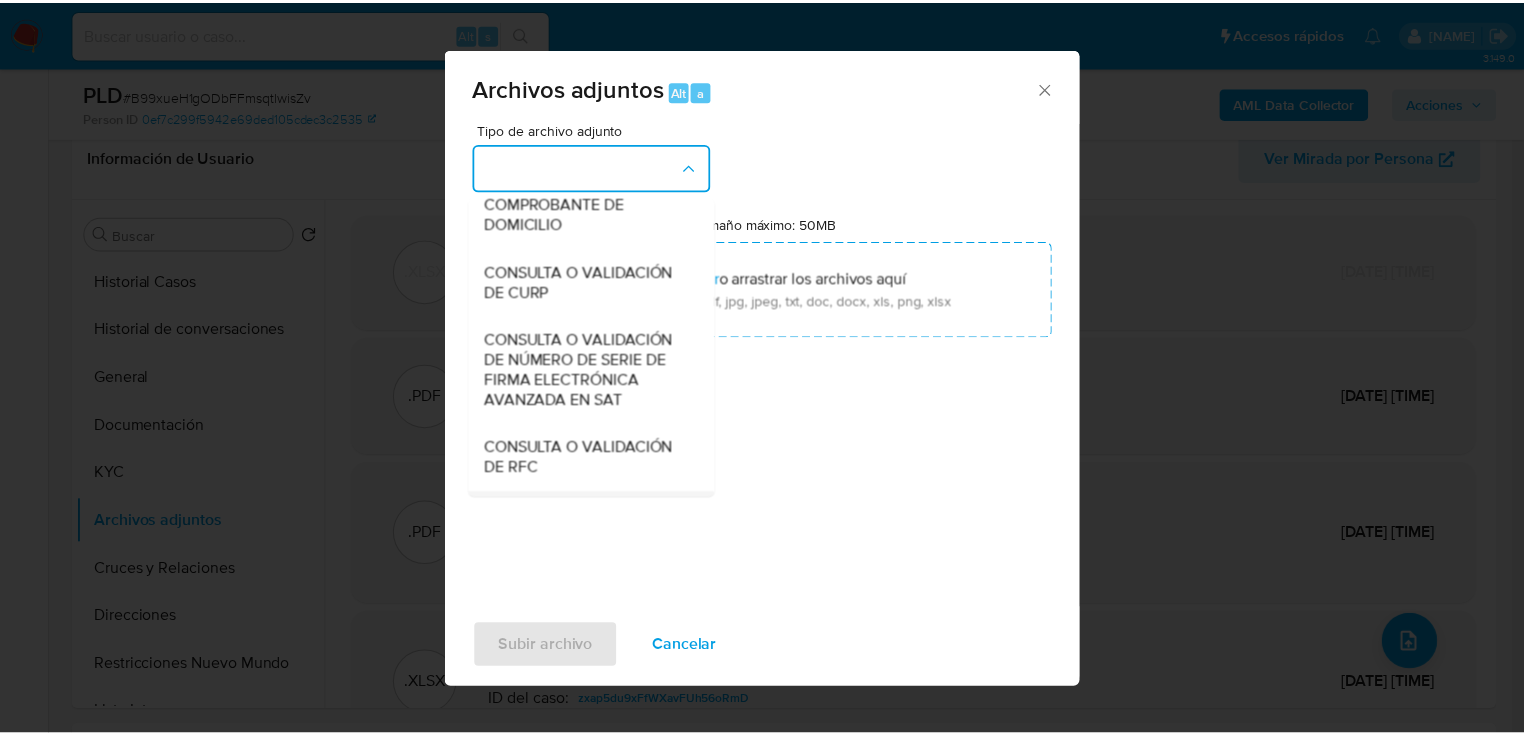 scroll, scrollTop: 352, scrollLeft: 0, axis: vertical 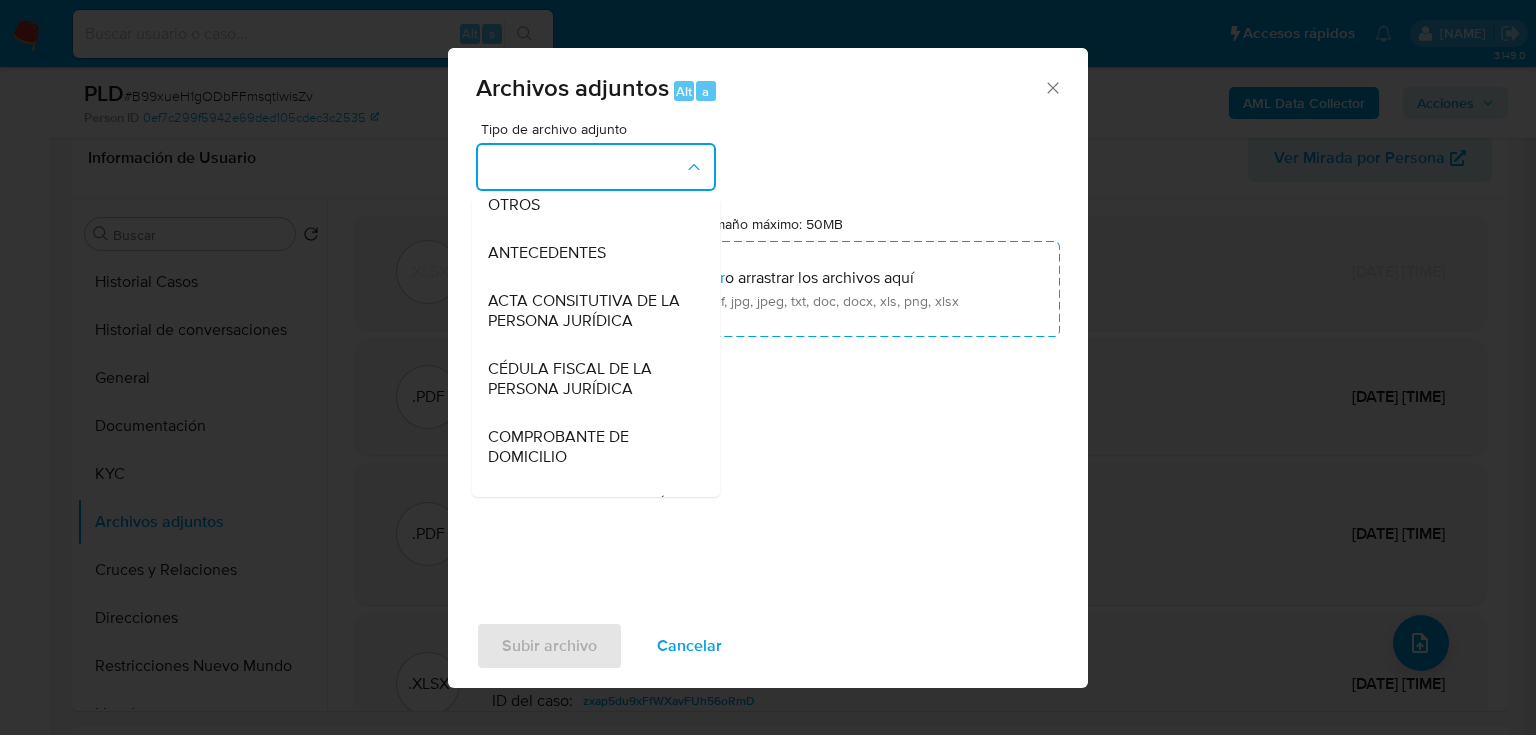 click on "OTROS" at bounding box center [514, 205] 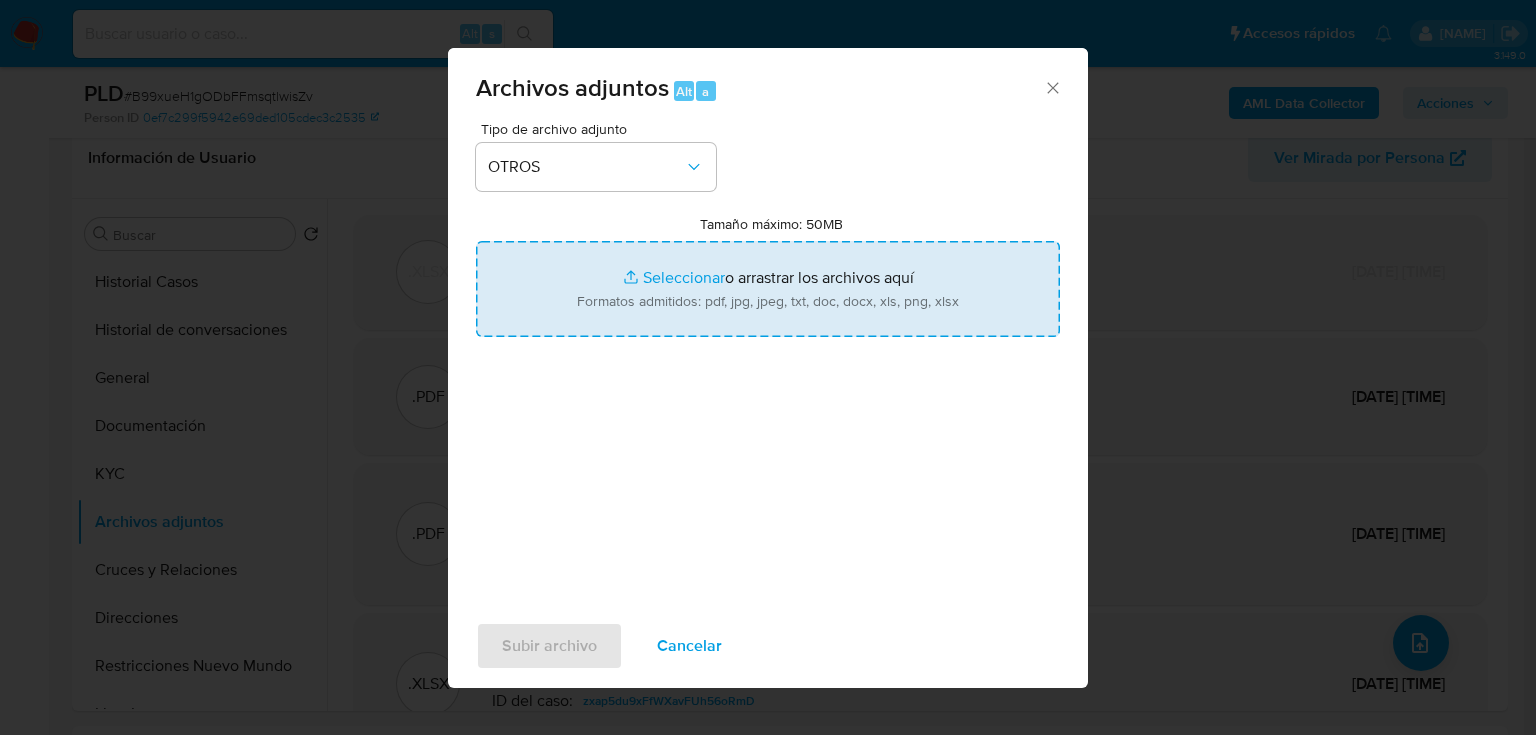 click on "Tamaño máximo: 50MB Seleccionar archivos" at bounding box center [768, 289] 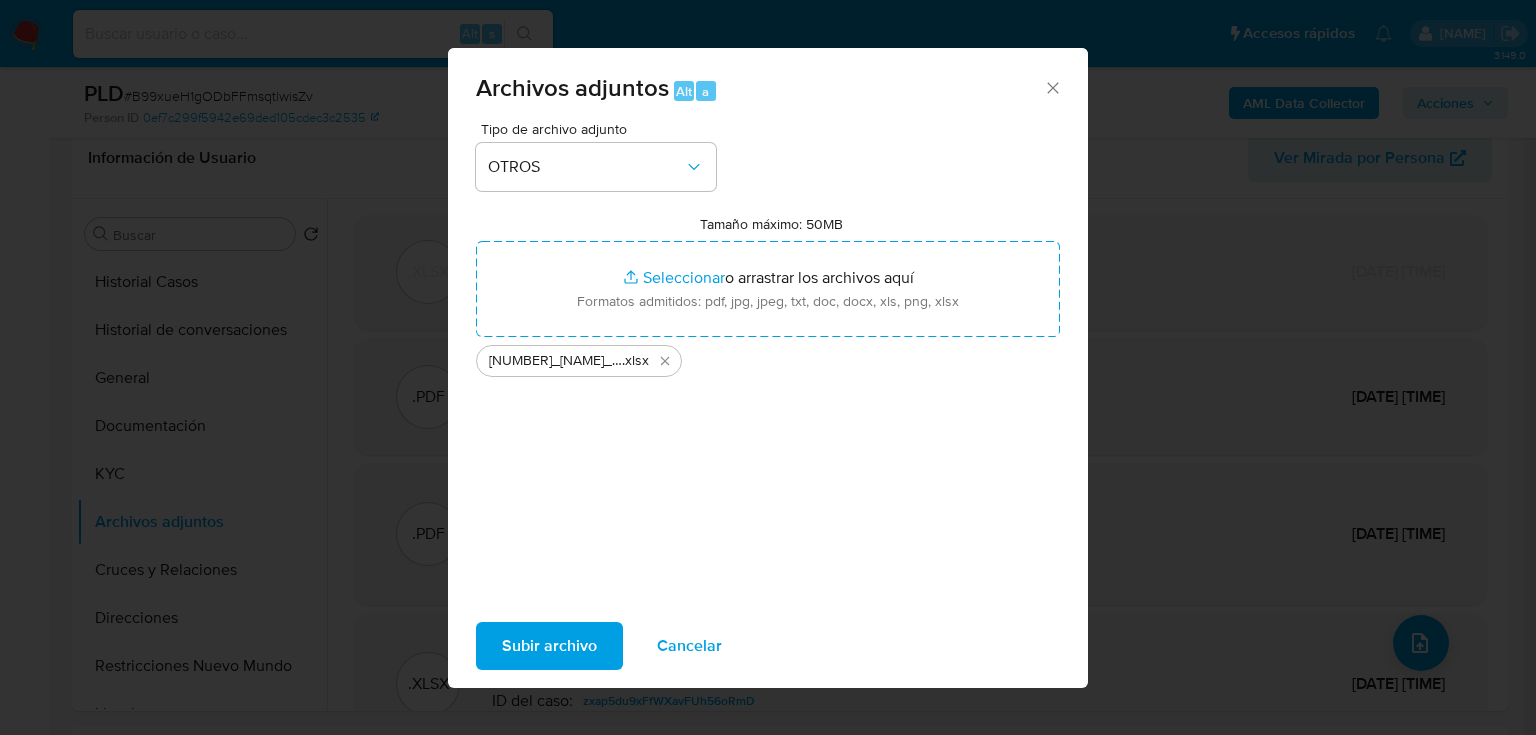 click on "Subir archivo" at bounding box center [549, 646] 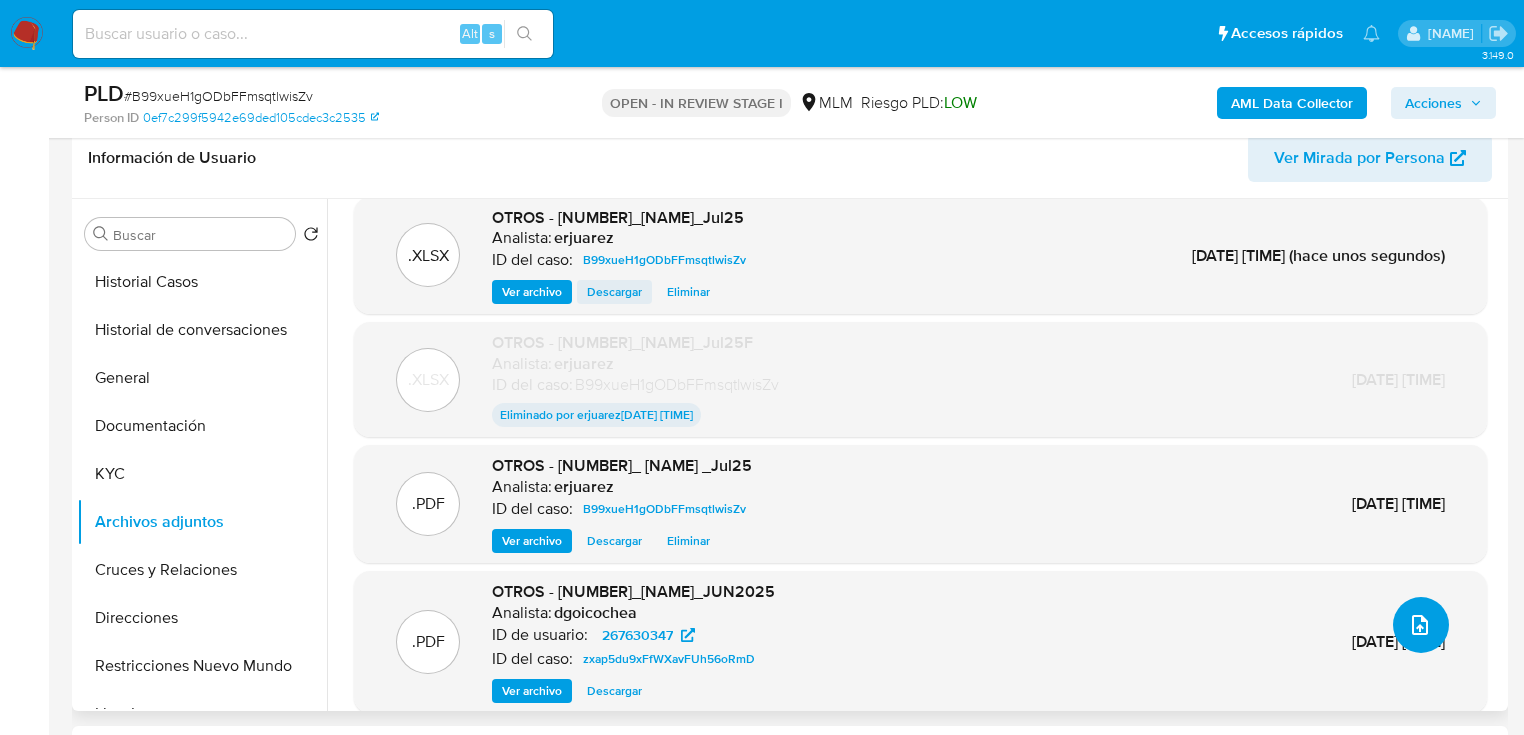 scroll, scrollTop: 0, scrollLeft: 0, axis: both 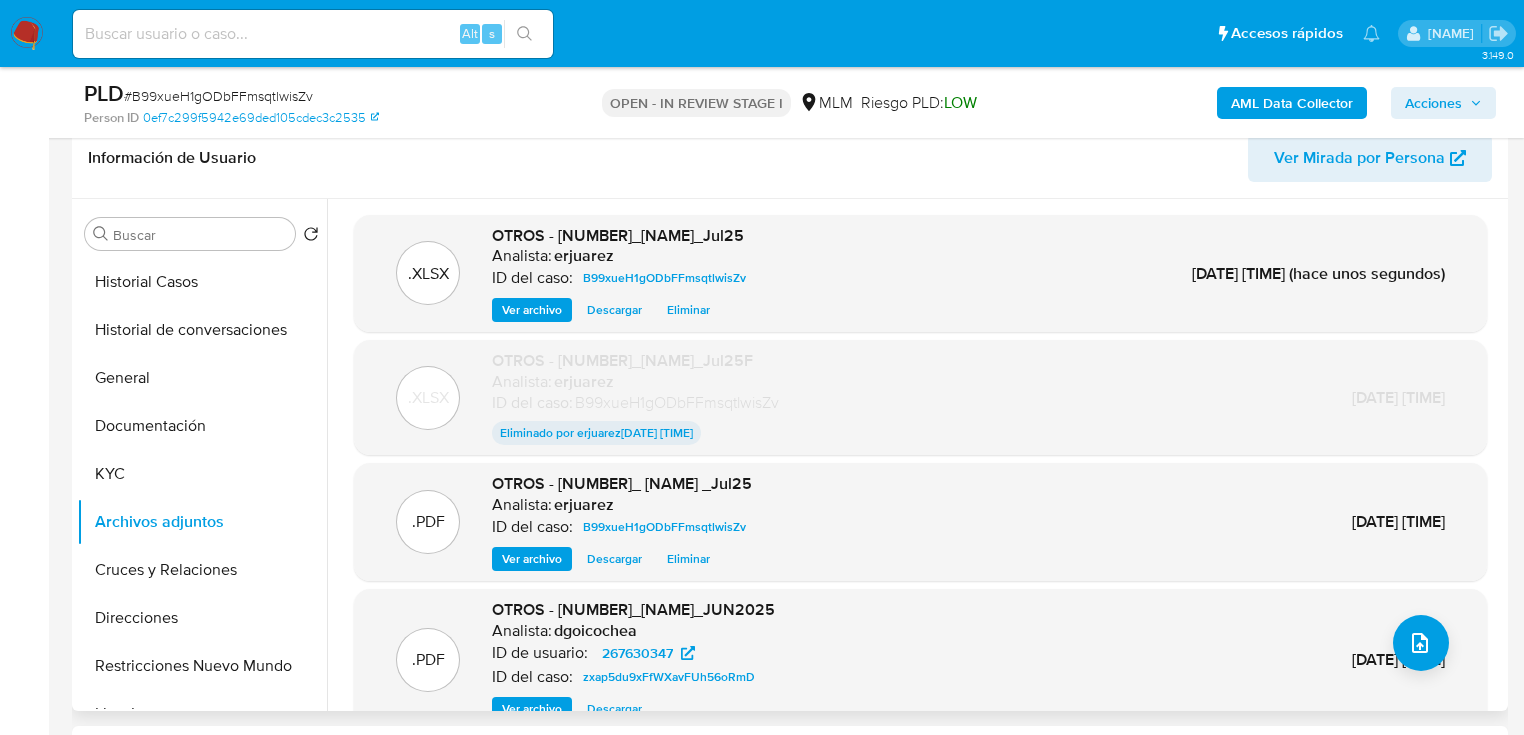 click on "Ver archivo" at bounding box center [532, 559] 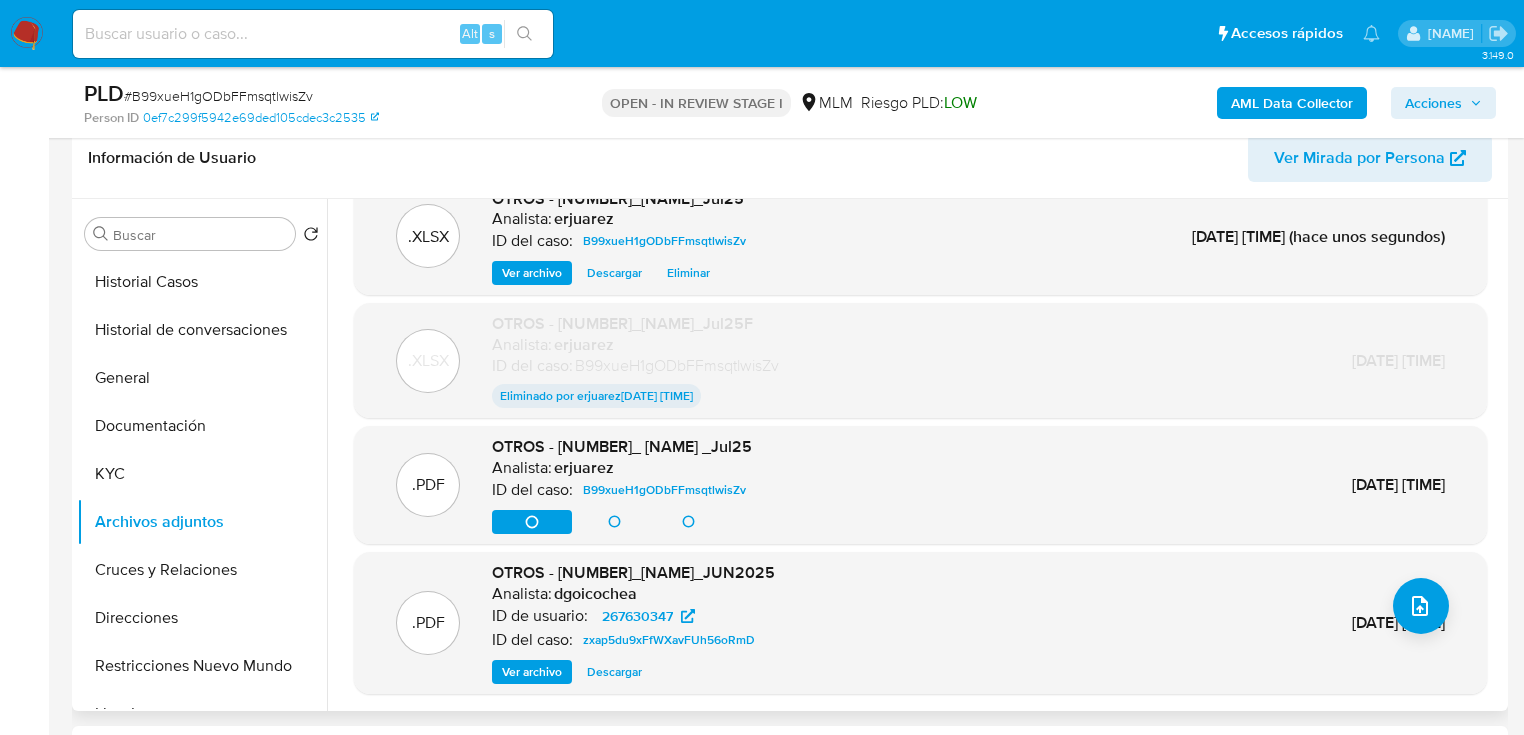 scroll, scrollTop: 0, scrollLeft: 0, axis: both 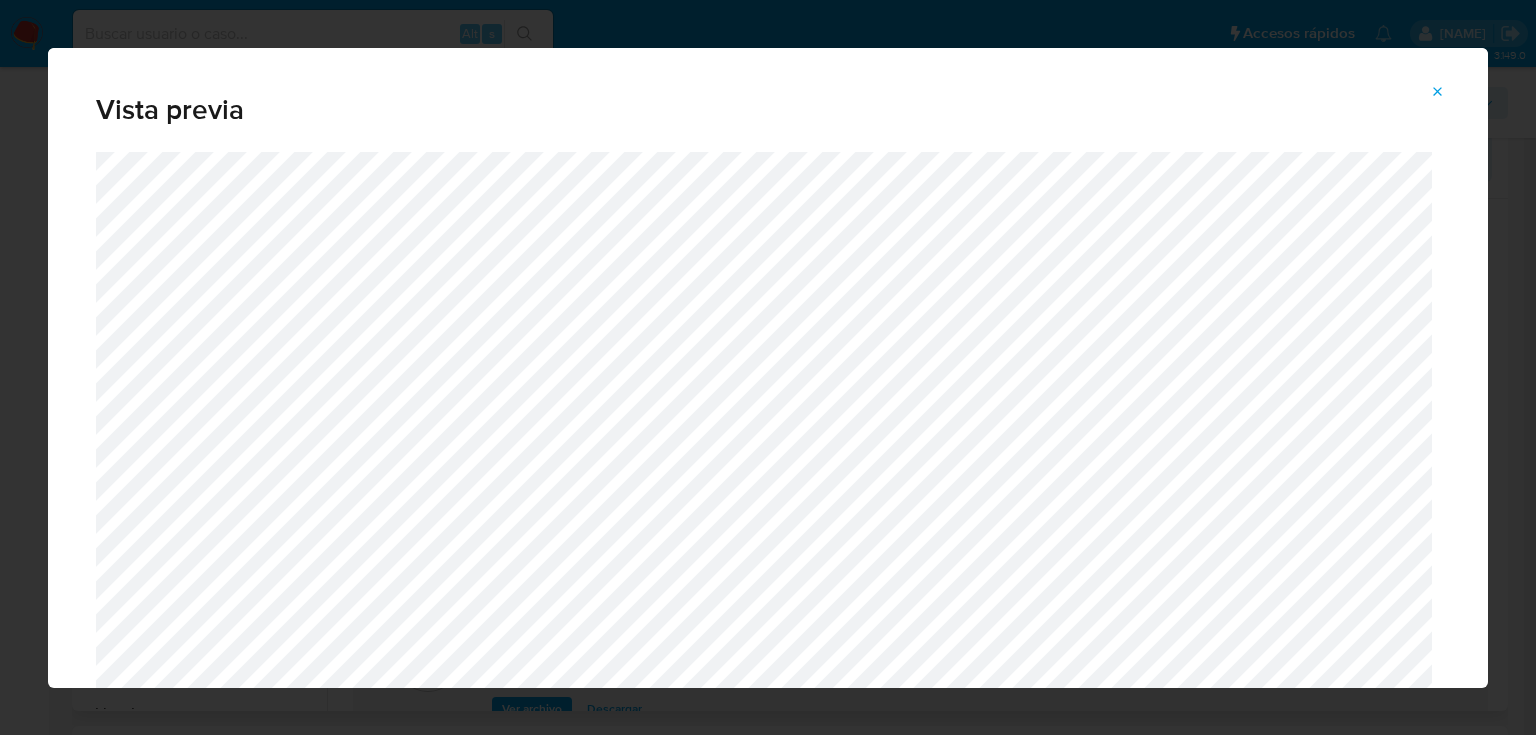 click at bounding box center [1438, 92] 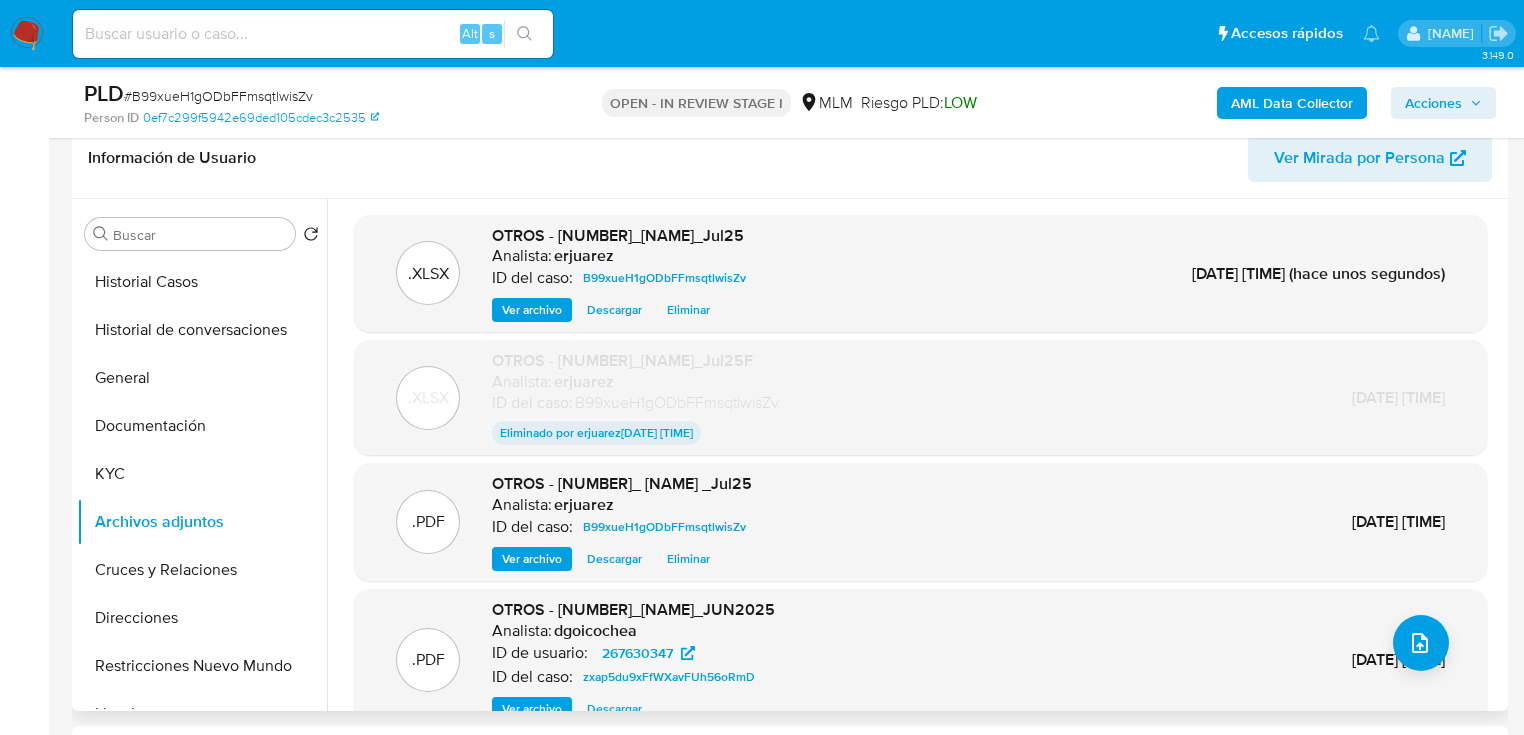 drag, startPoint x: 1444, startPoint y: 99, endPoint x: 1372, endPoint y: 120, distance: 75 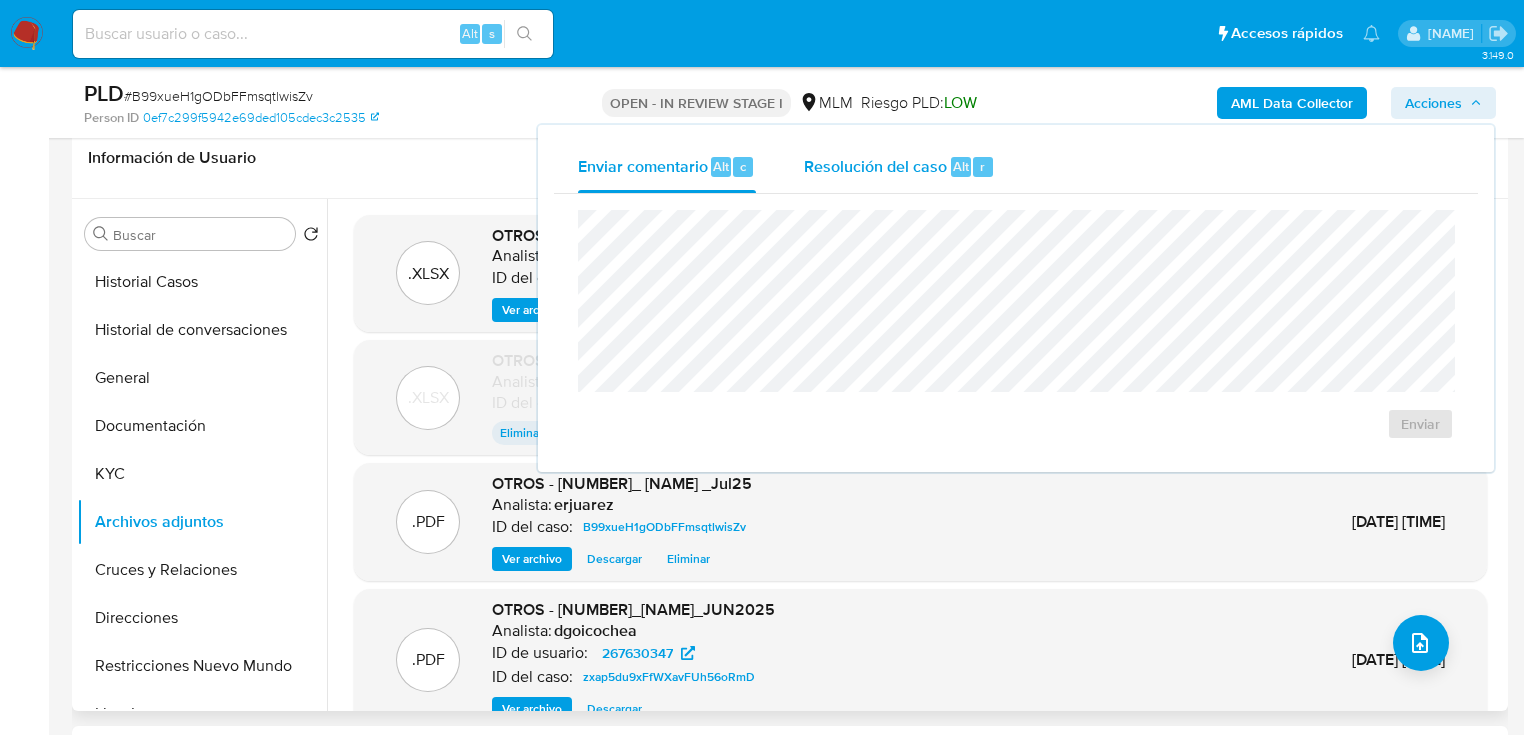 drag, startPoint x: 950, startPoint y: 172, endPoint x: 881, endPoint y: 188, distance: 70.83079 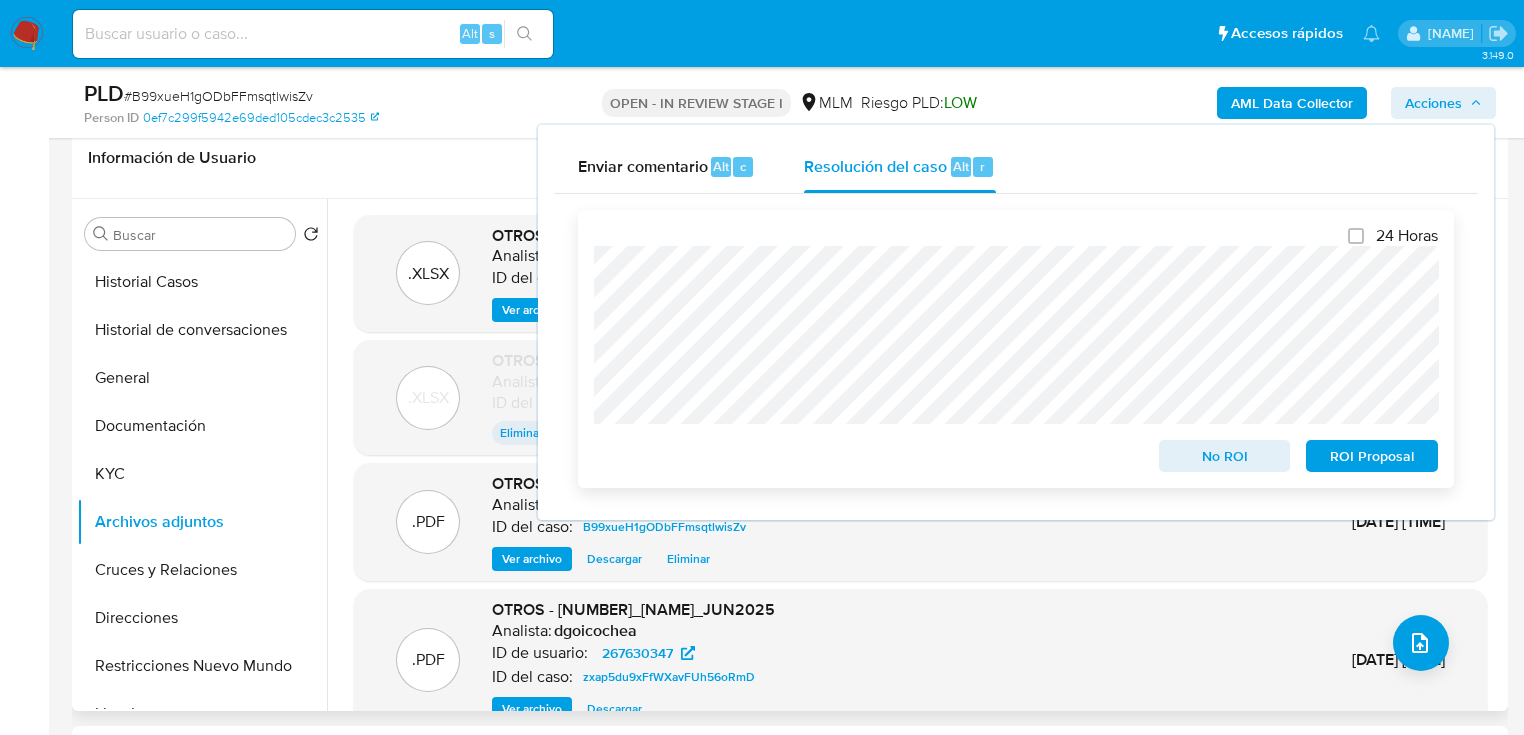 click on "24 Horas No ROI ROI Proposal" at bounding box center (1016, 349) 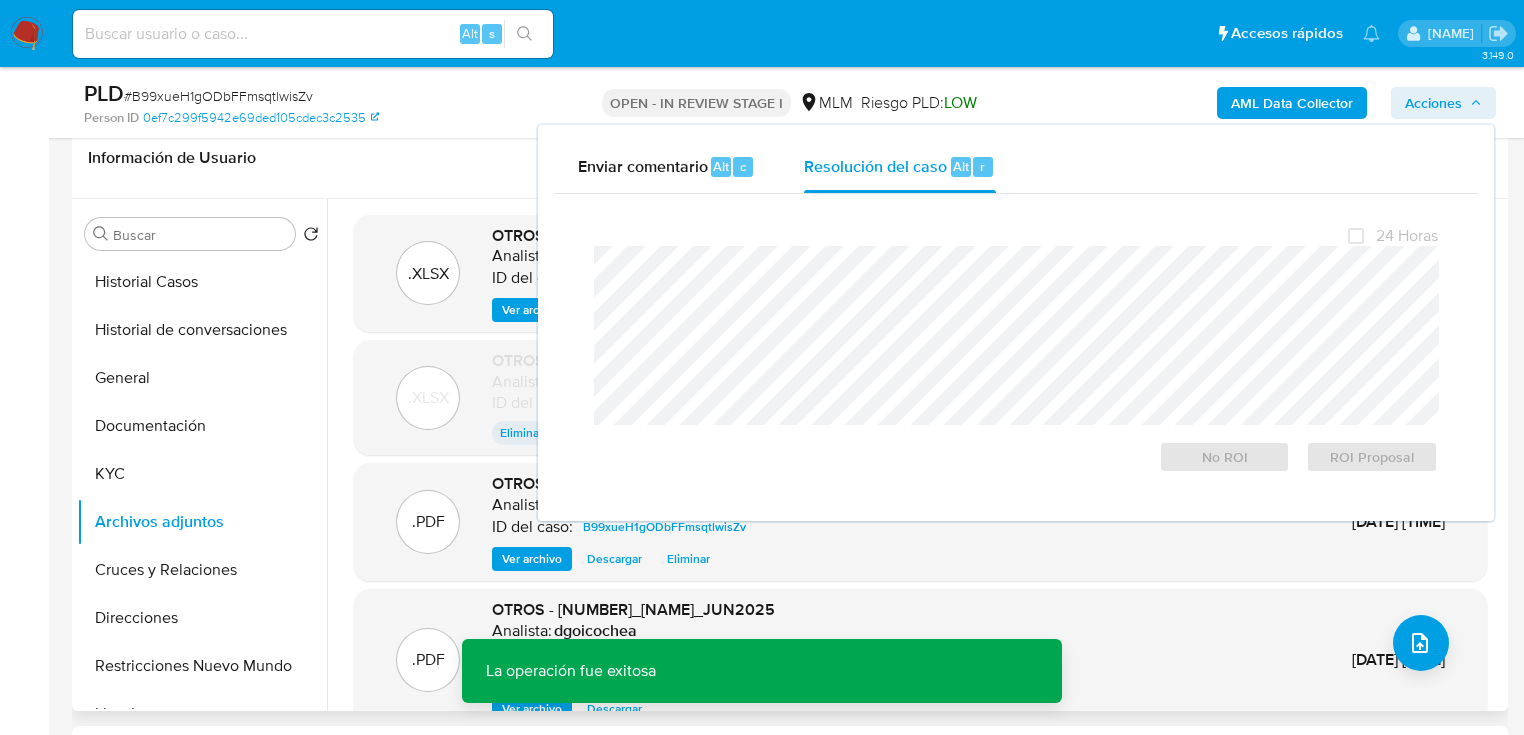 click on ".XLSX OTROS - 267630347_David Moises Huerta Reyes_Jul25 Analista: erjuarez ID del caso: B99xueH1gODbFFmsqtlwisZv Ver archivo Descargar Eliminar 05/Ago/2025 15:48:30 .XLSX OTROS - 1165780062_Fernando Gonzalez Perez_Jul25F Analista: erjuarez ID del caso: B99xueH1gODbFFmsqtlwisZv Eliminado por erjuarez  05/Ago/2025 15:47:26 05/Ago/2025 15:46:19 .PDF OTROS - 267630347_ David Moises Huerta Reyes _Jul25 Analista: erjuarez ID del caso: B99xueH1gODbFFmsqtlwisZv Ver archivo Descargar Eliminar 05/Ago/2025 15:46:19 .PDF OTROS - 267630347_DAVID HUERTA_JUN2025 Analista: dgoicochea ID de usuario: 267630347 ID del caso: zxap5du9xFfWXavFUh56oRmD Ver archivo Descargar 20/Jul/2025 19:37:49" at bounding box center (920, 473) 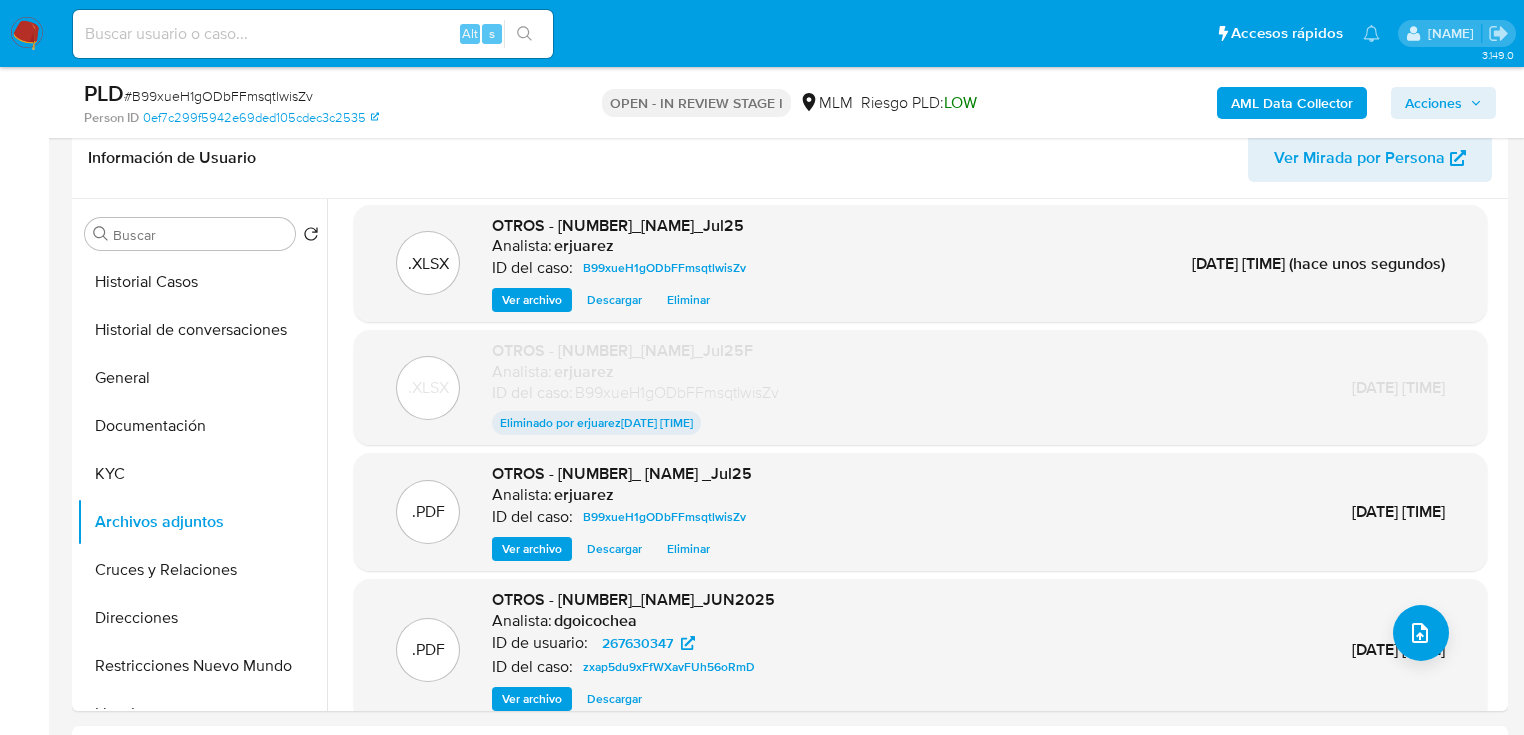 scroll, scrollTop: 0, scrollLeft: 0, axis: both 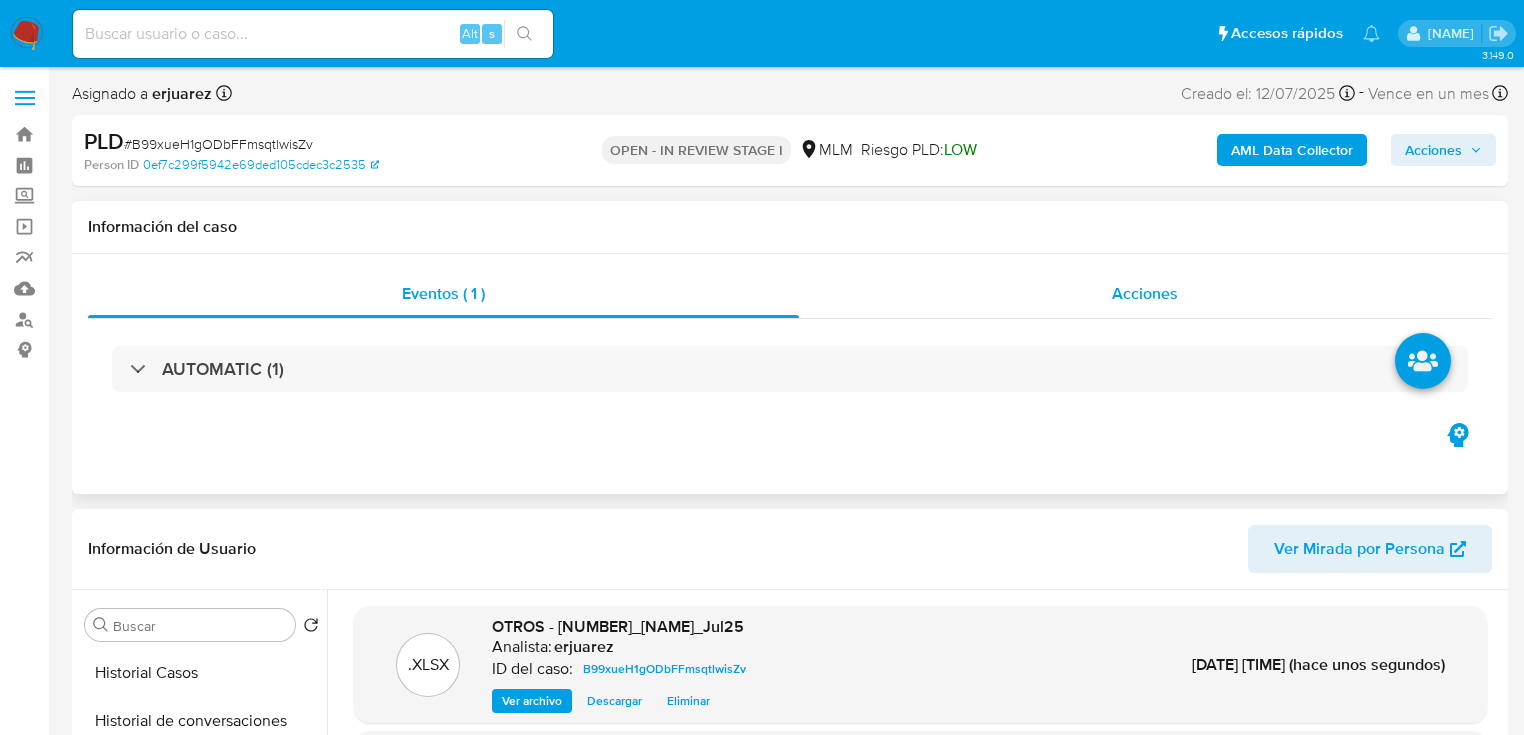 click on "Acciones" at bounding box center (1146, 294) 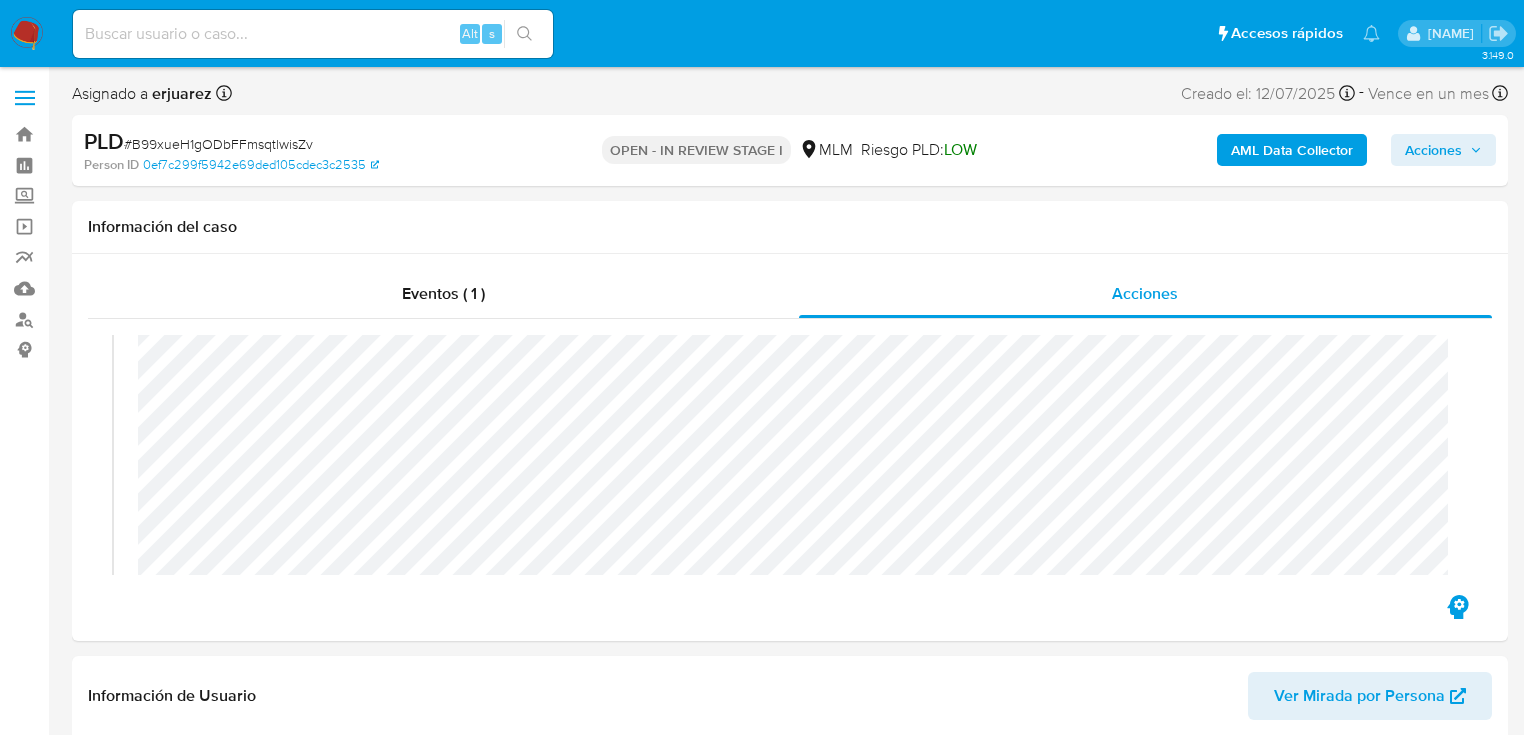 scroll, scrollTop: 160, scrollLeft: 0, axis: vertical 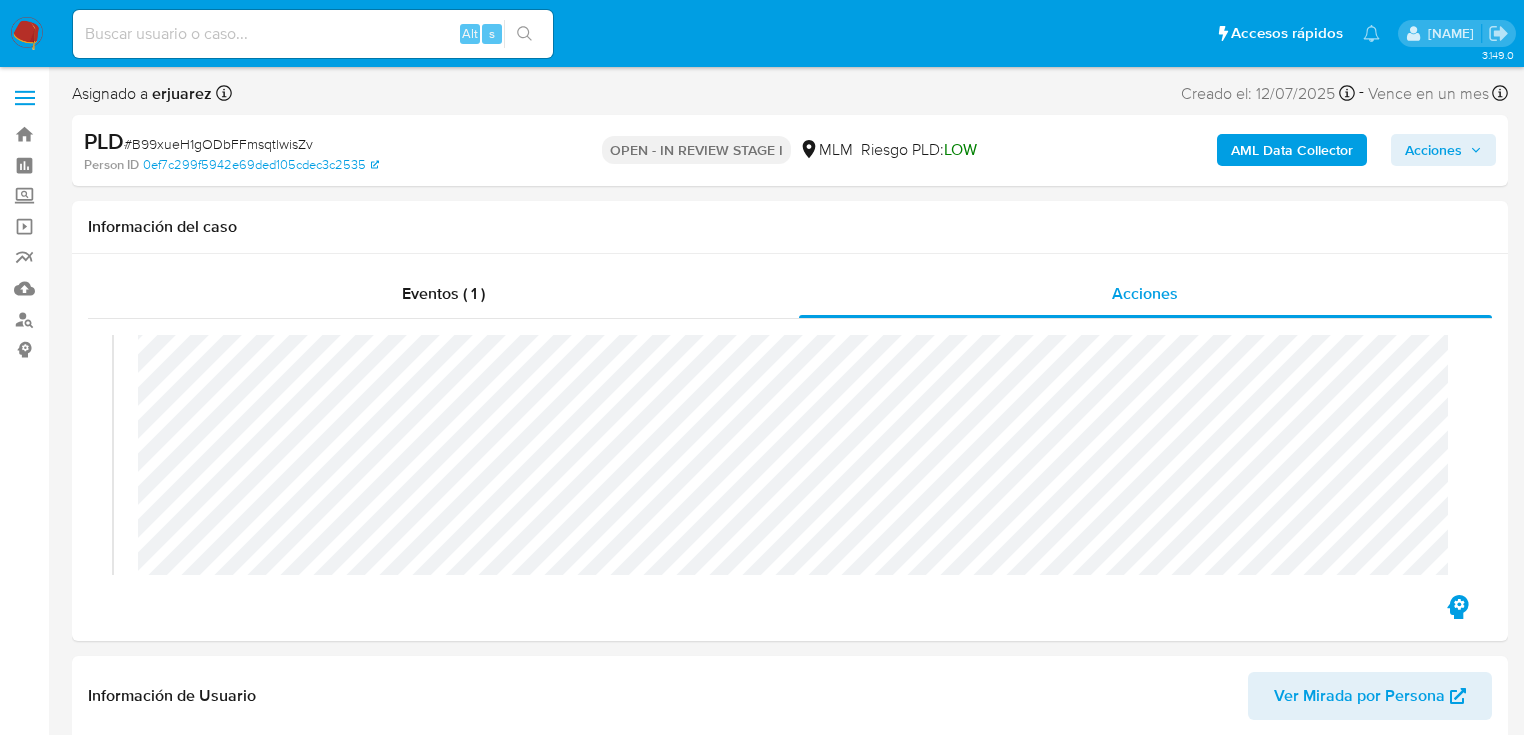 click at bounding box center (27, 34) 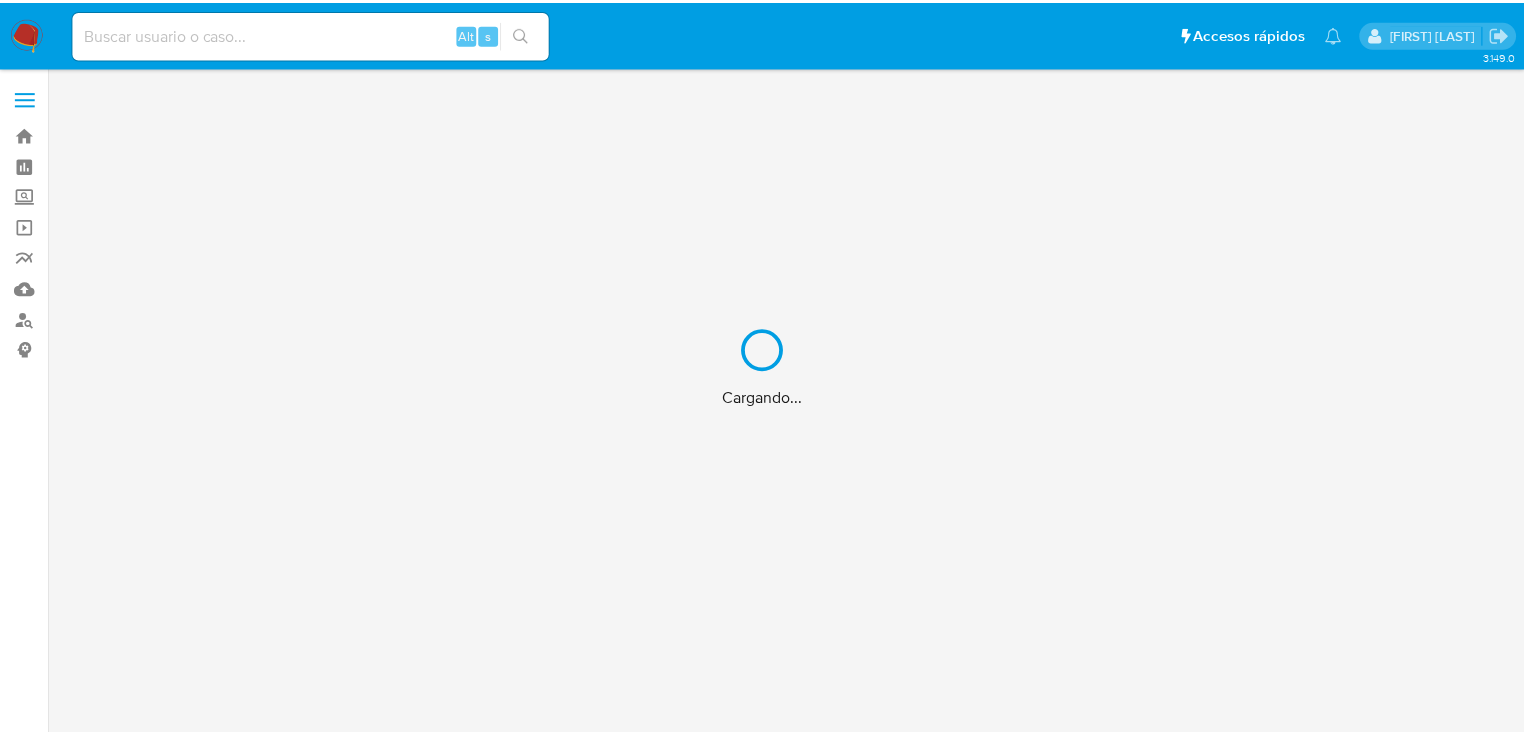 scroll, scrollTop: 0, scrollLeft: 0, axis: both 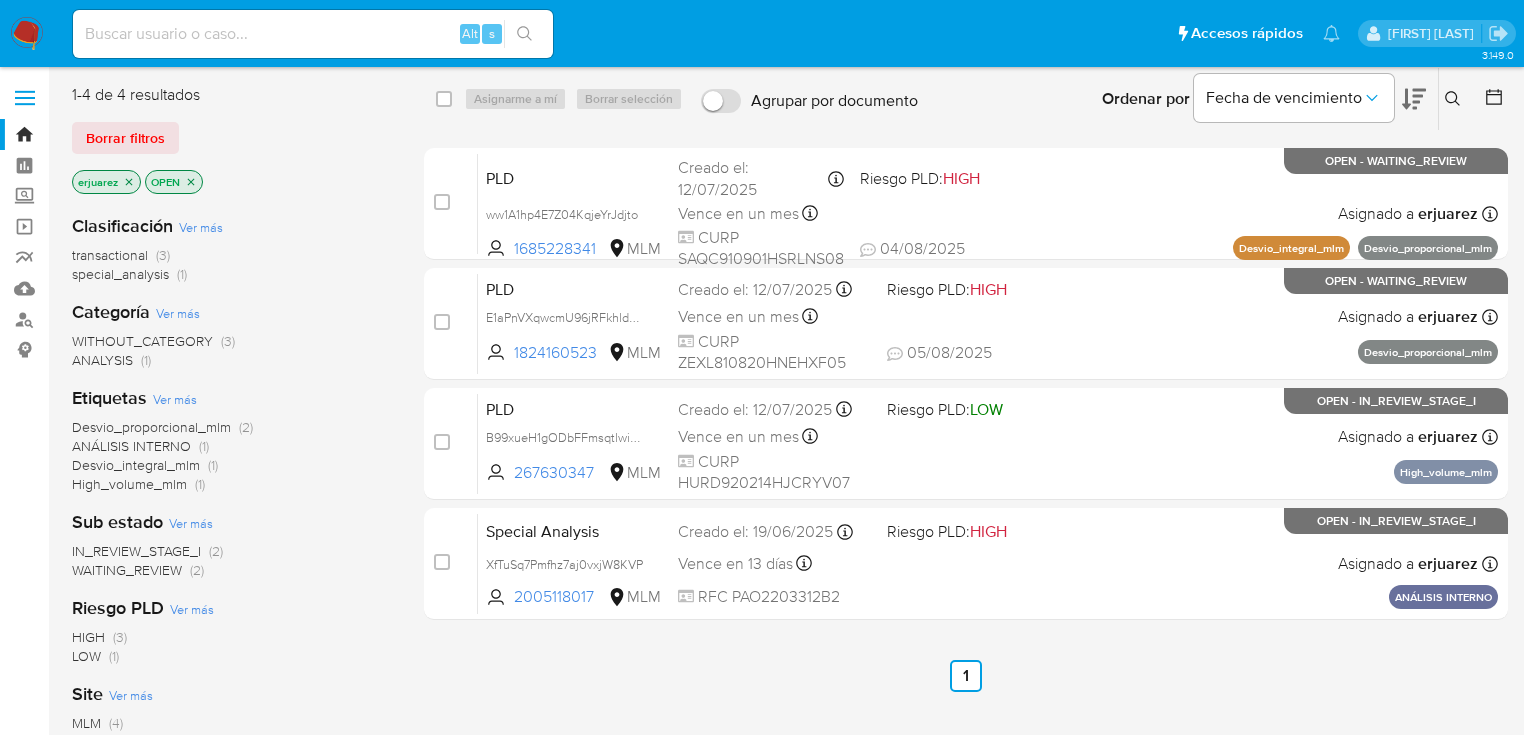 click at bounding box center (313, 34) 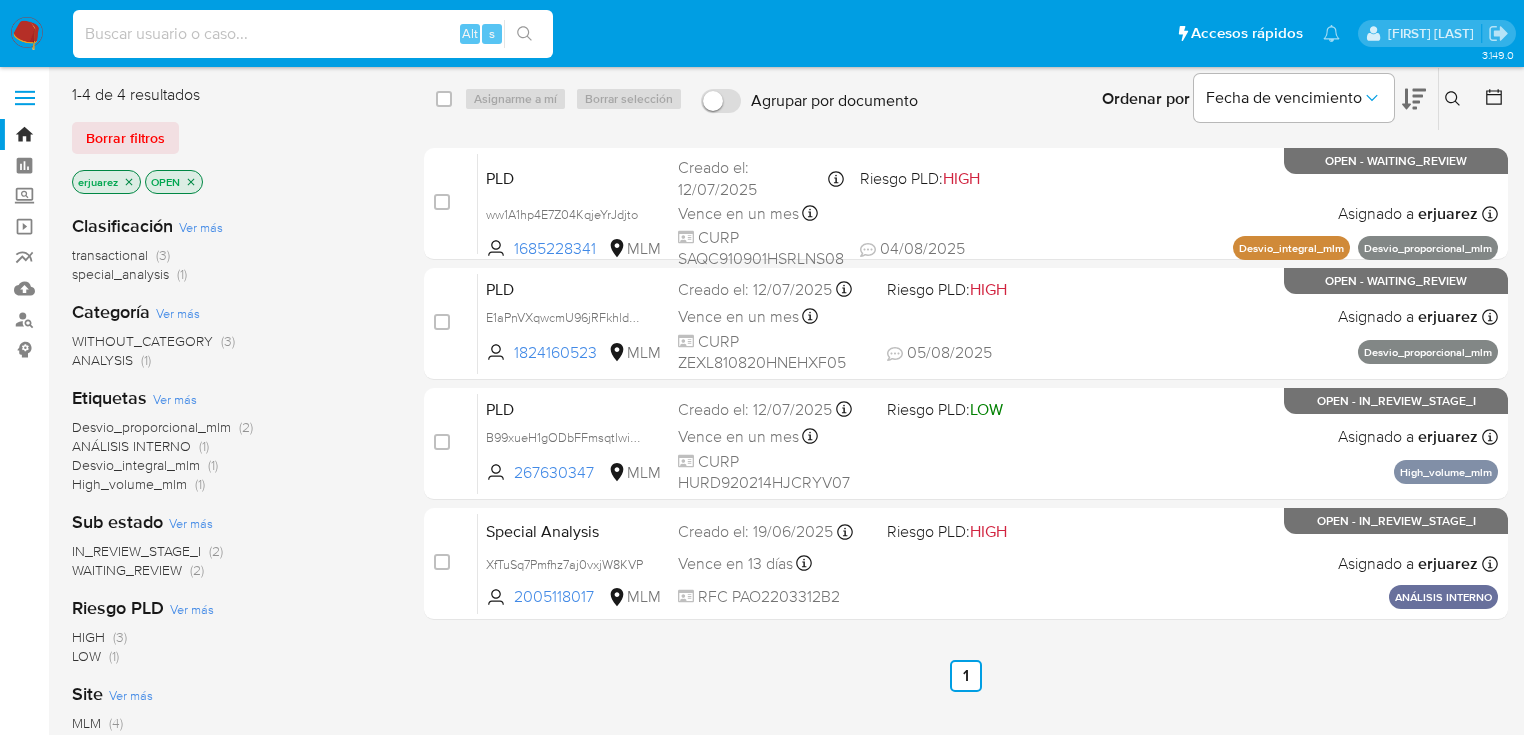 click at bounding box center [313, 34] 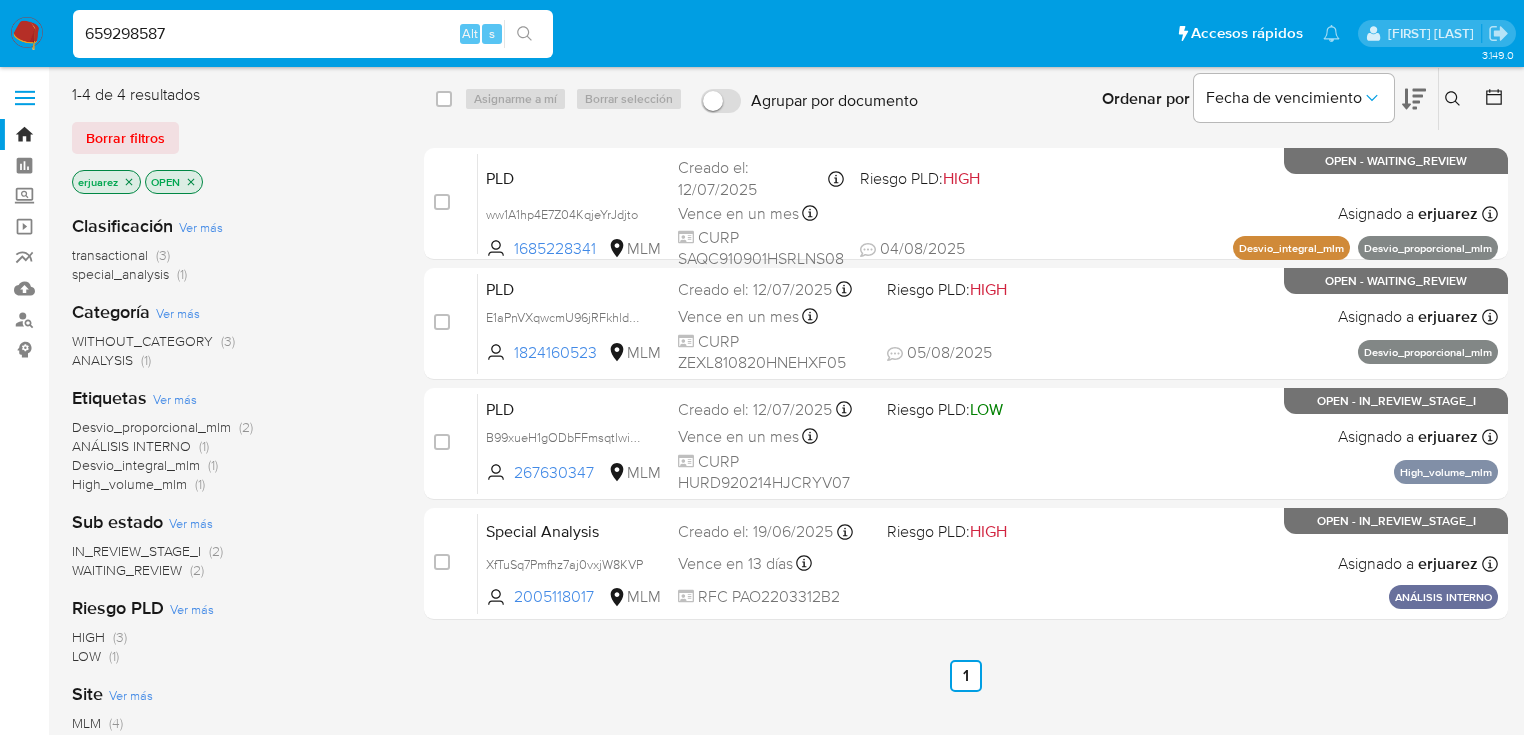 type on "659298587" 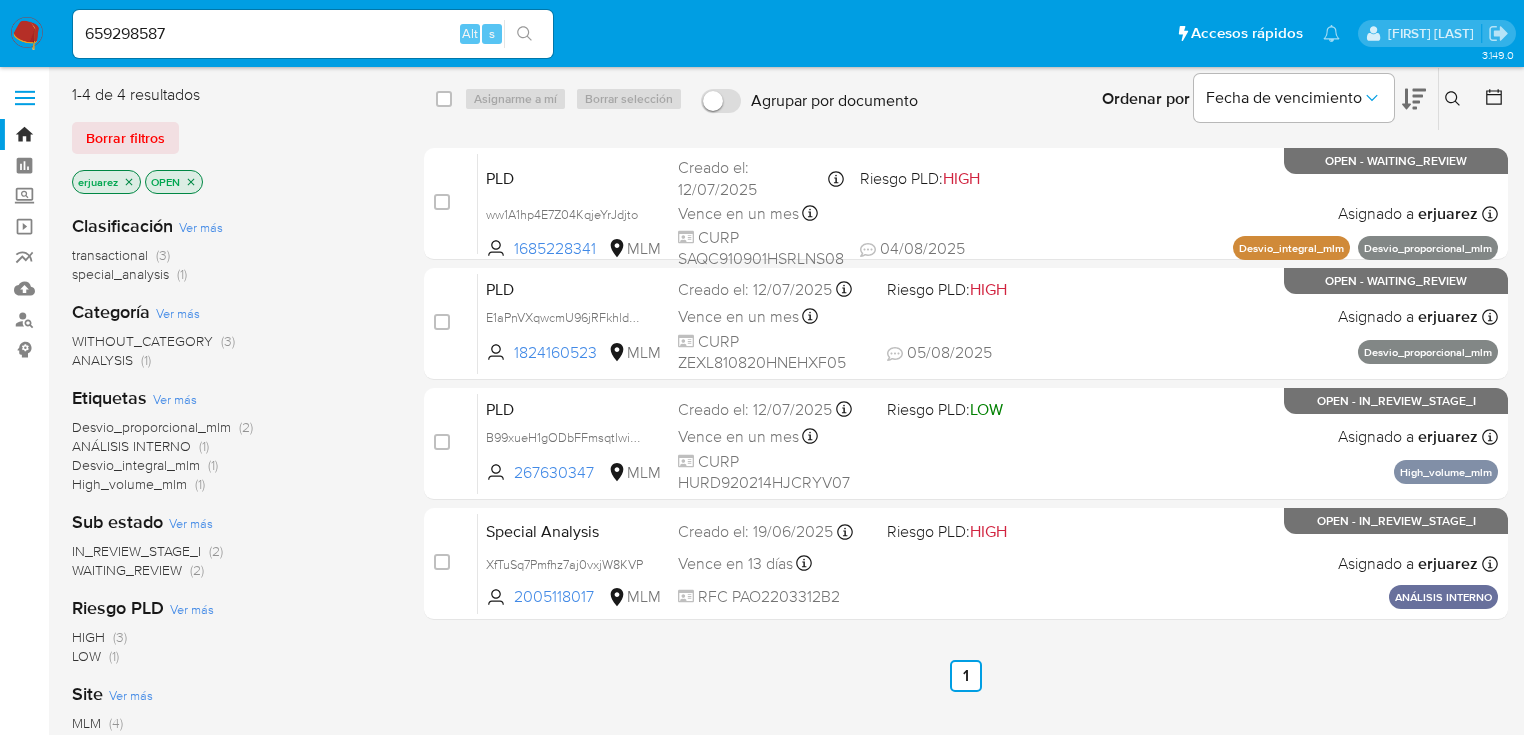click 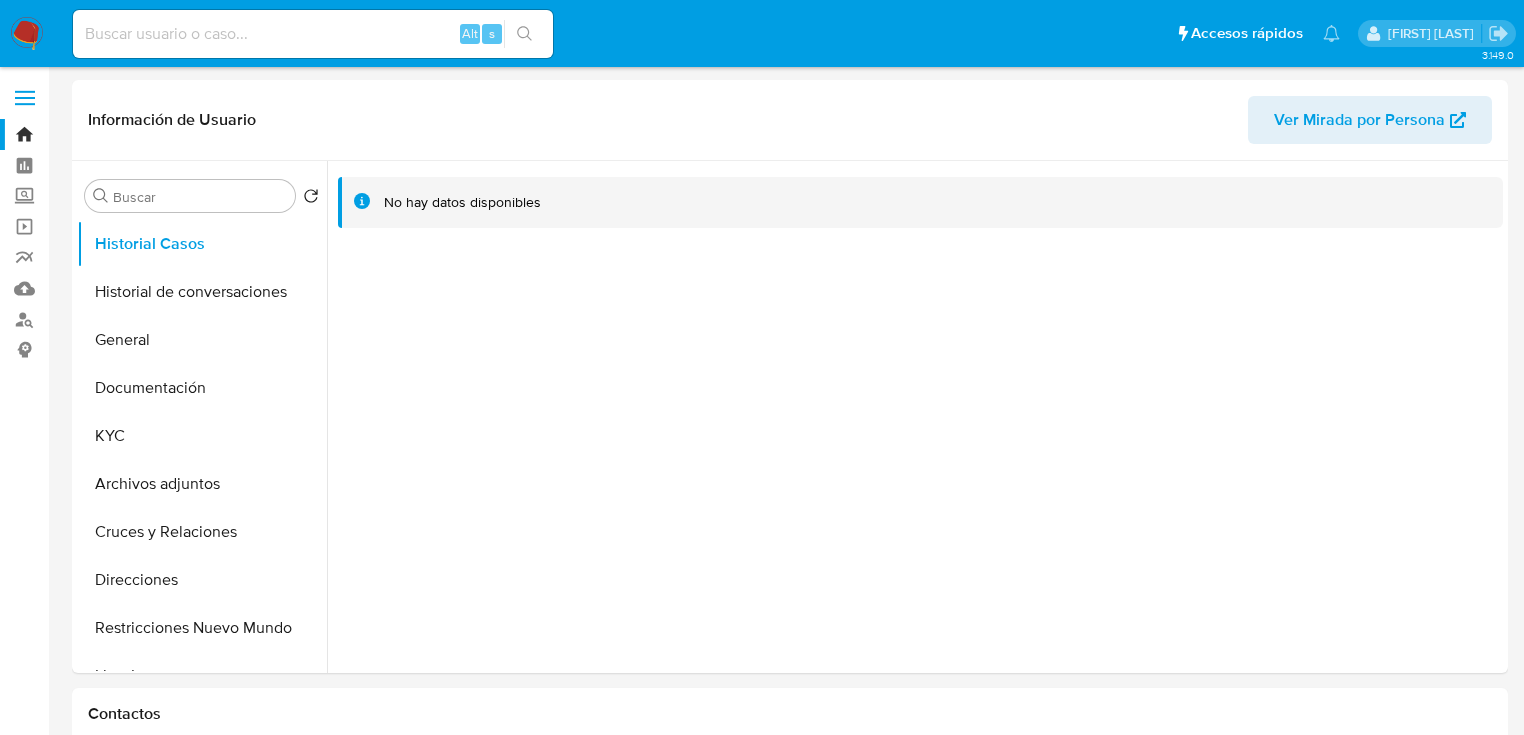 select on "10" 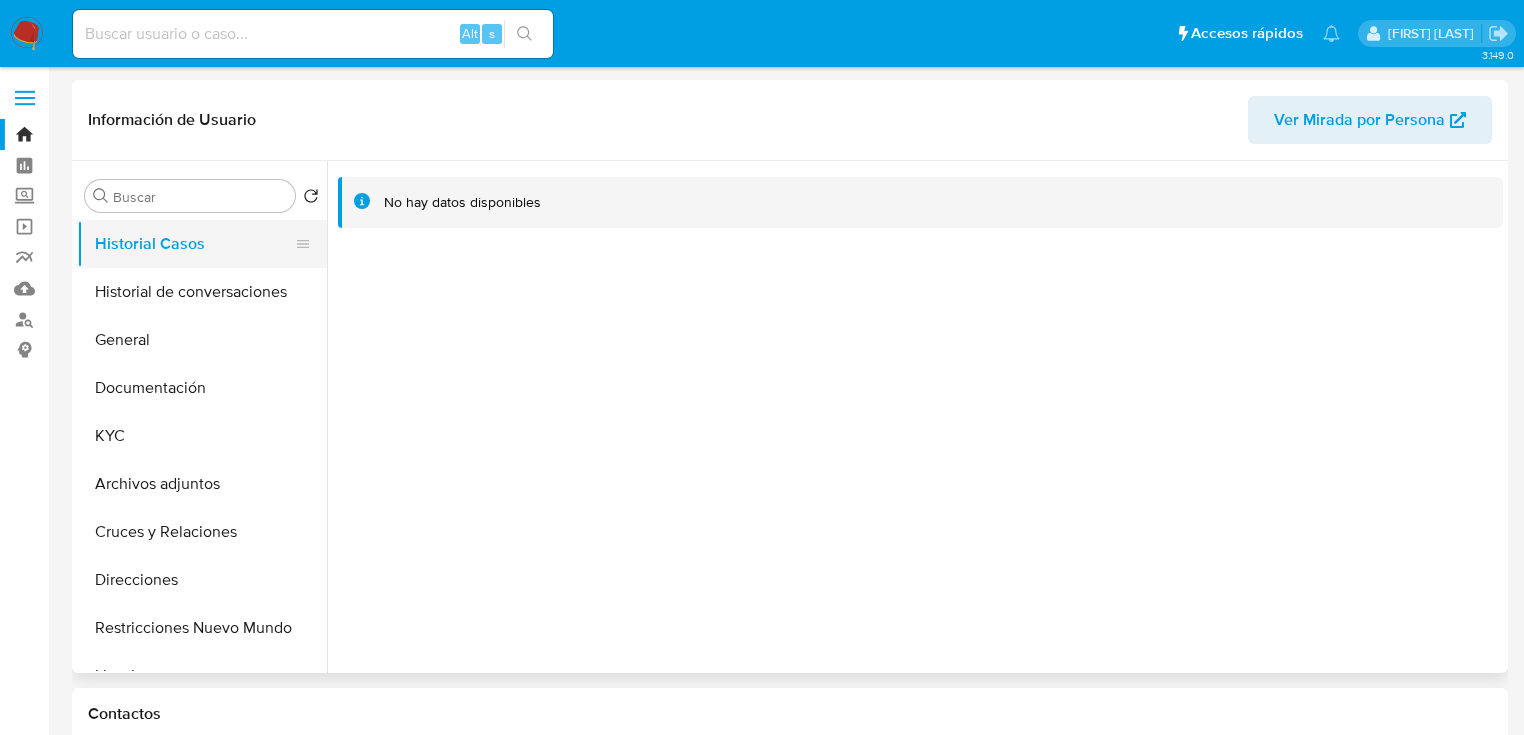 click on "Historial Casos" at bounding box center [194, 244] 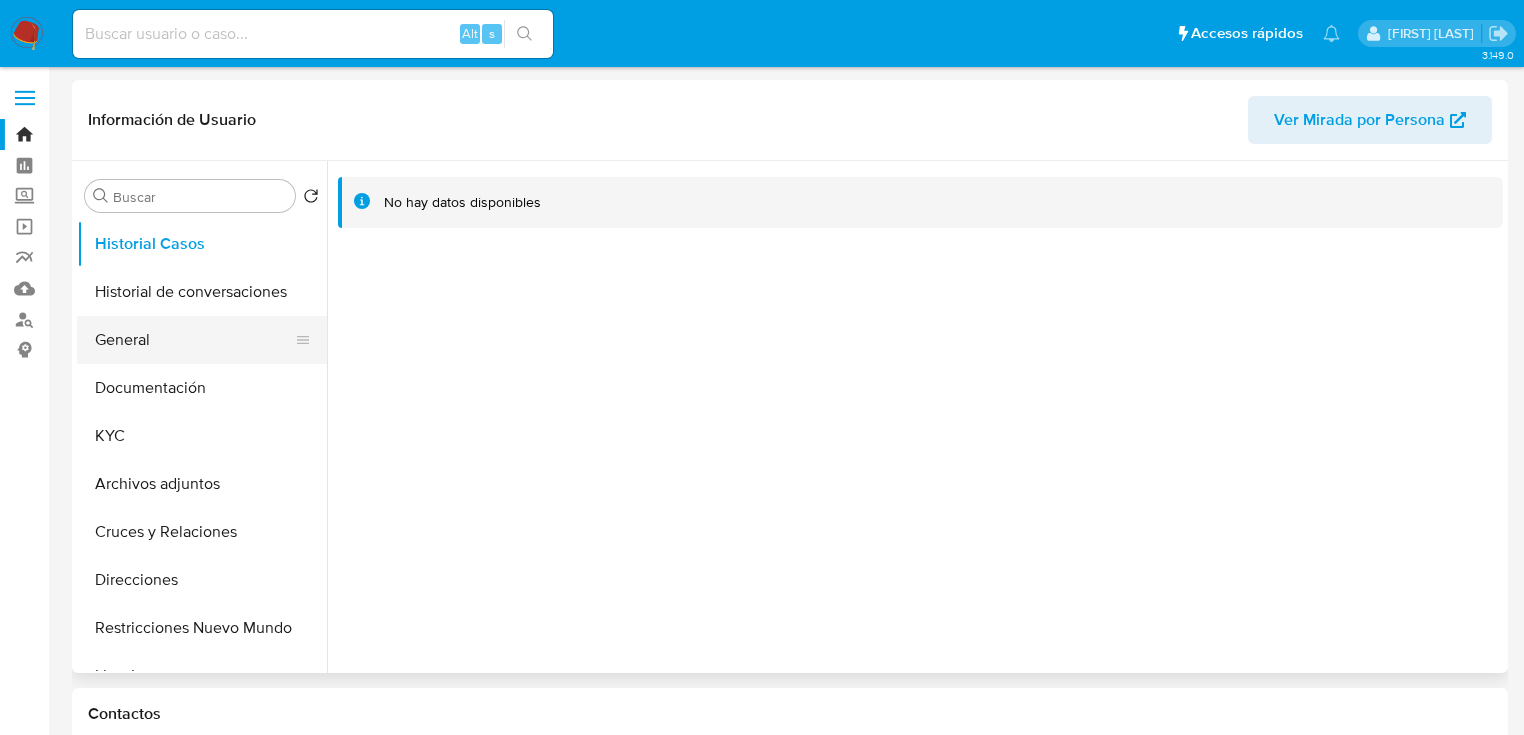 drag, startPoint x: 164, startPoint y: 317, endPoint x: 166, endPoint y: 330, distance: 13.152946 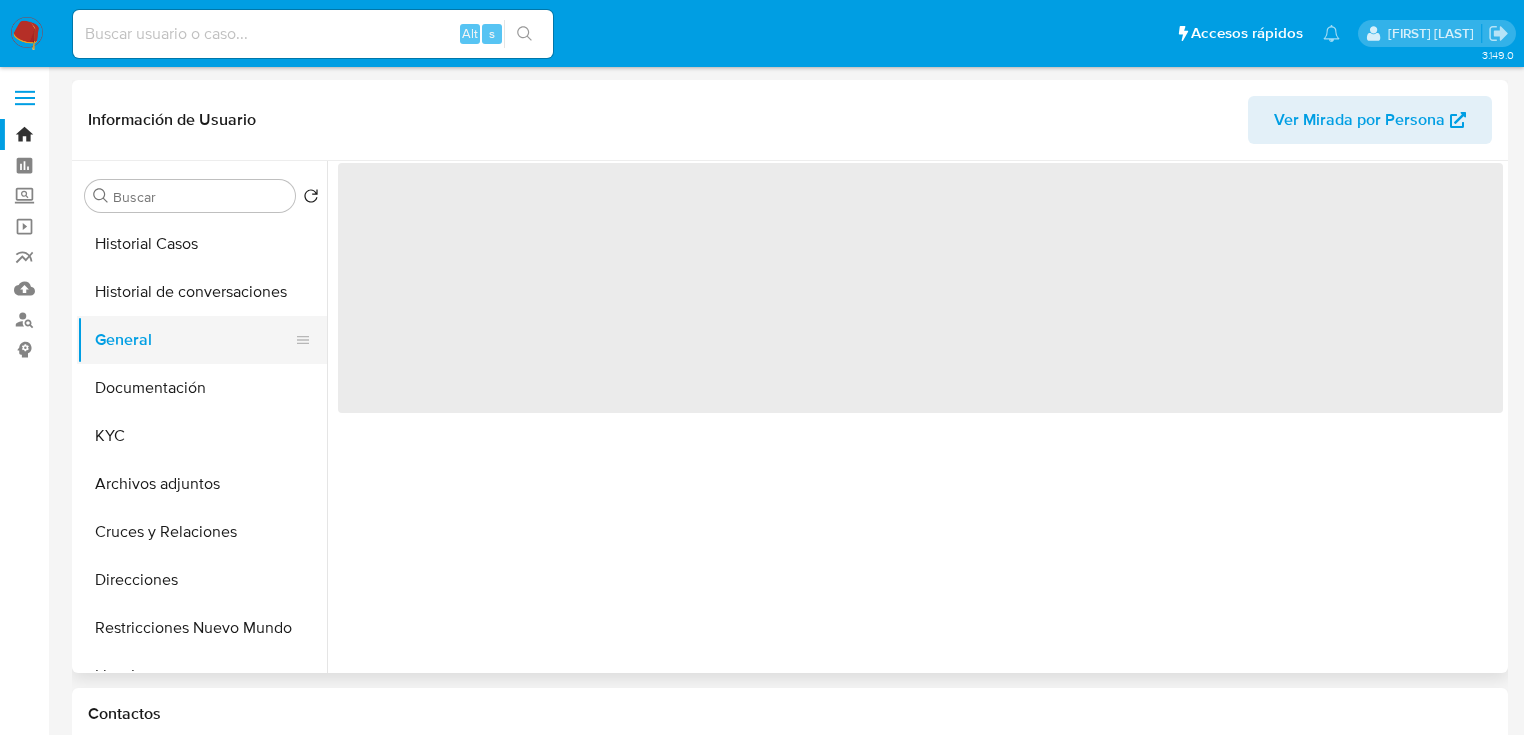 click on "General" at bounding box center [194, 340] 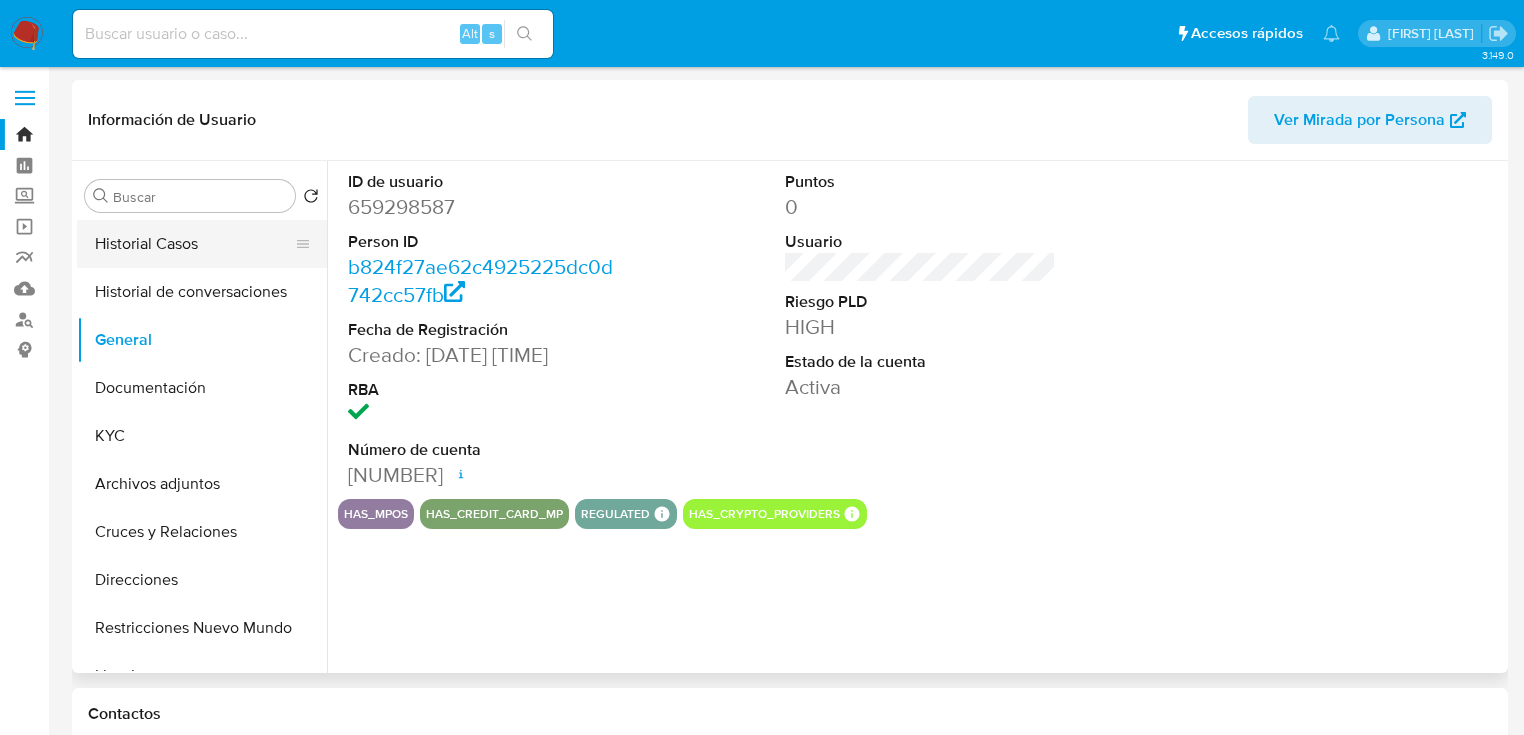 click on "Historial Casos" at bounding box center [194, 244] 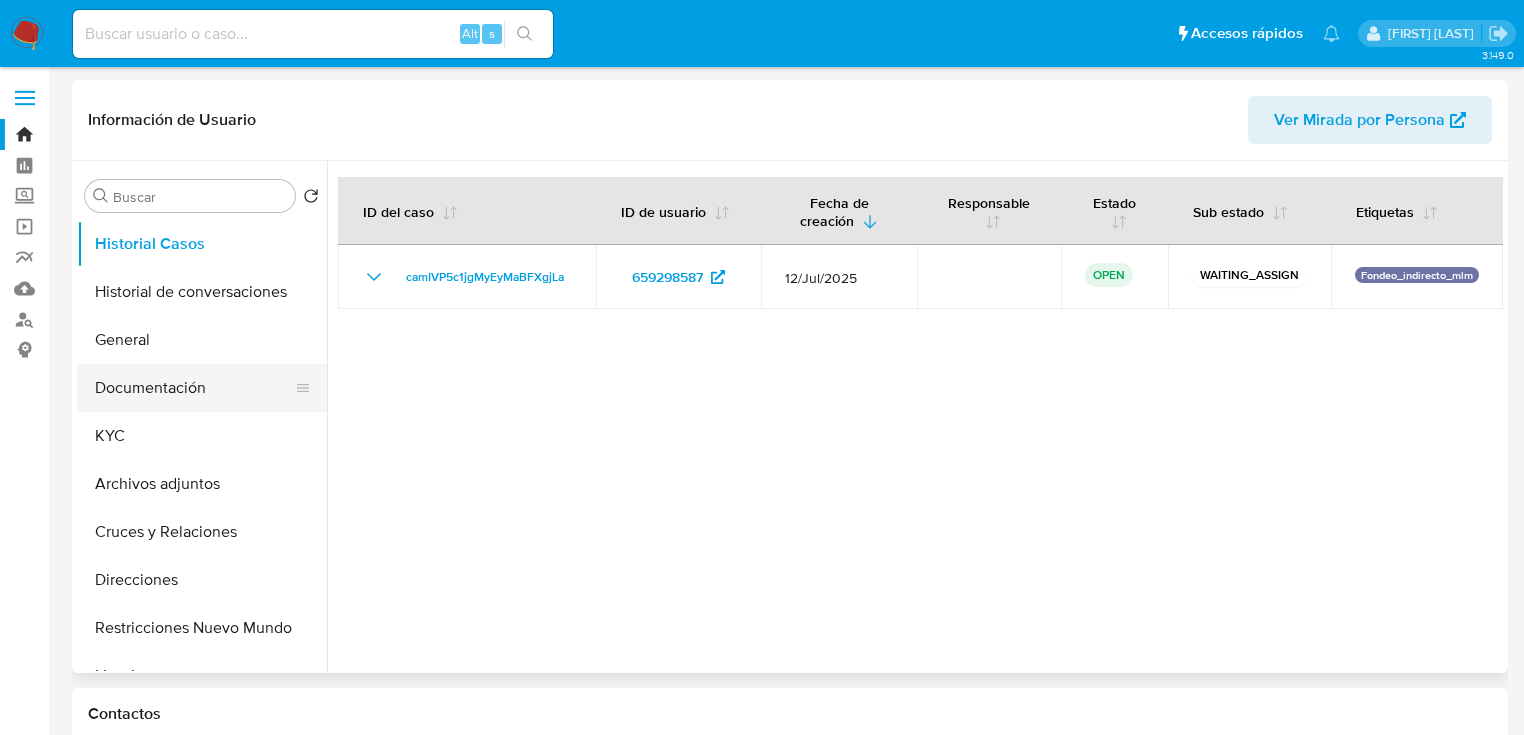 drag, startPoint x: 133, startPoint y: 434, endPoint x: 211, endPoint y: 380, distance: 94.86833 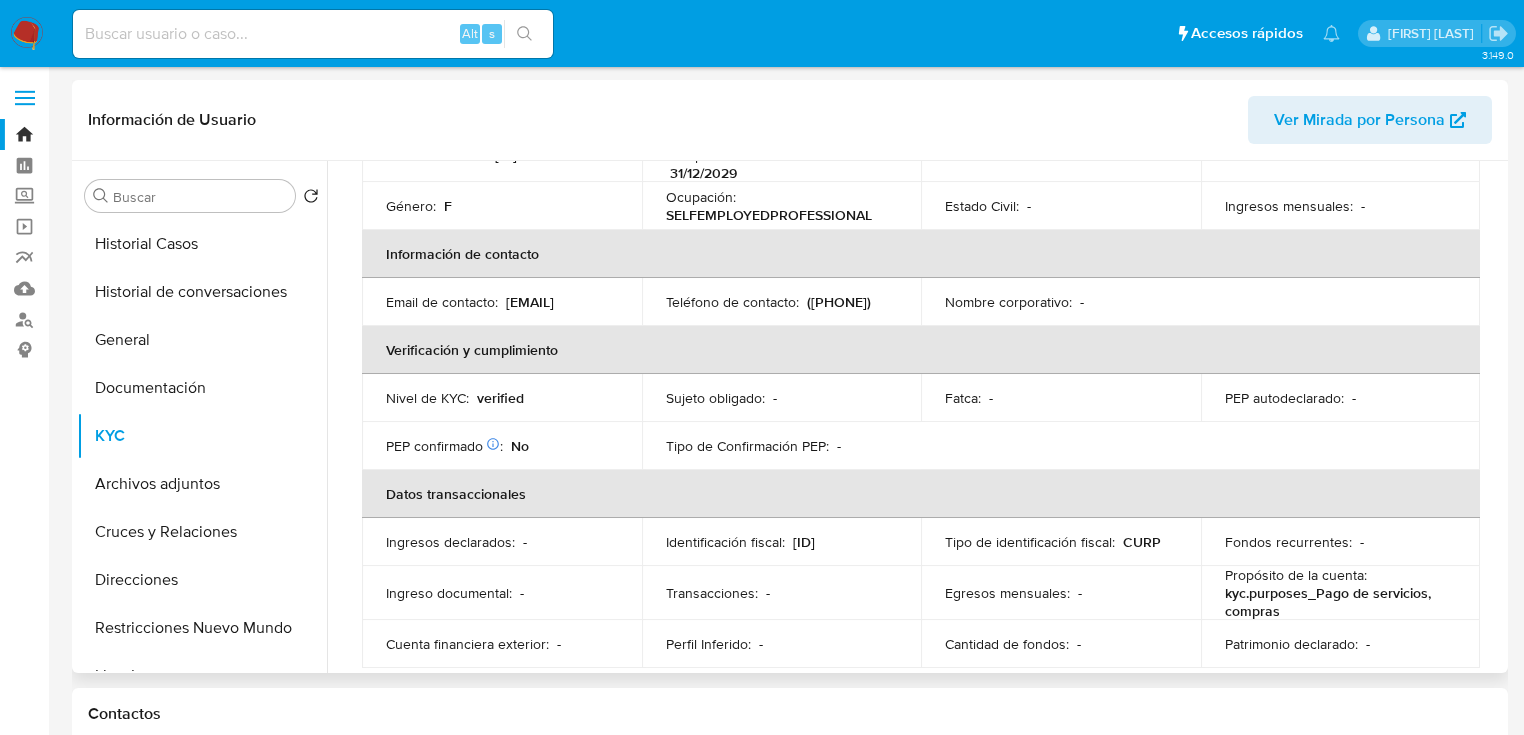 scroll, scrollTop: 320, scrollLeft: 0, axis: vertical 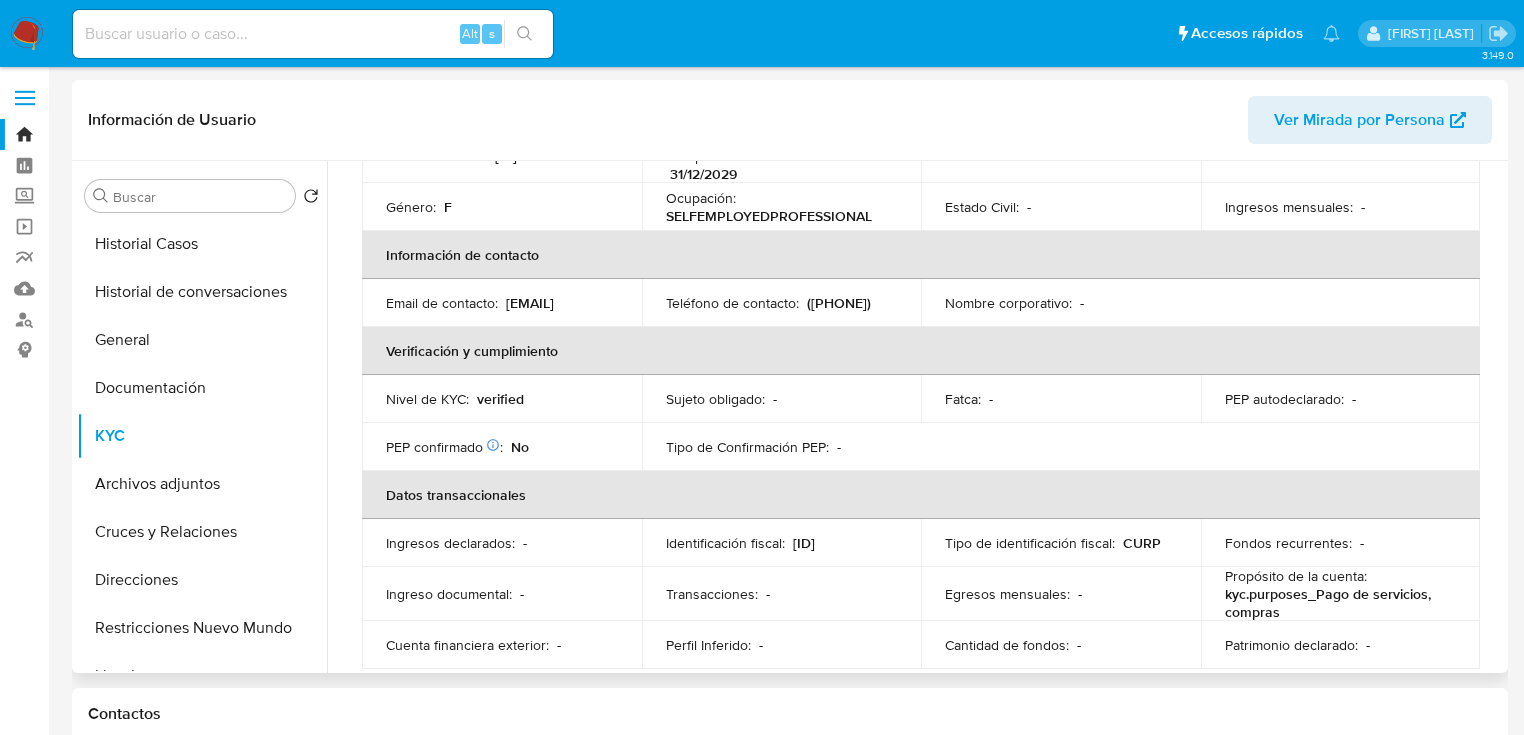 drag, startPoint x: 665, startPoint y: 312, endPoint x: 839, endPoint y: 313, distance: 174.00287 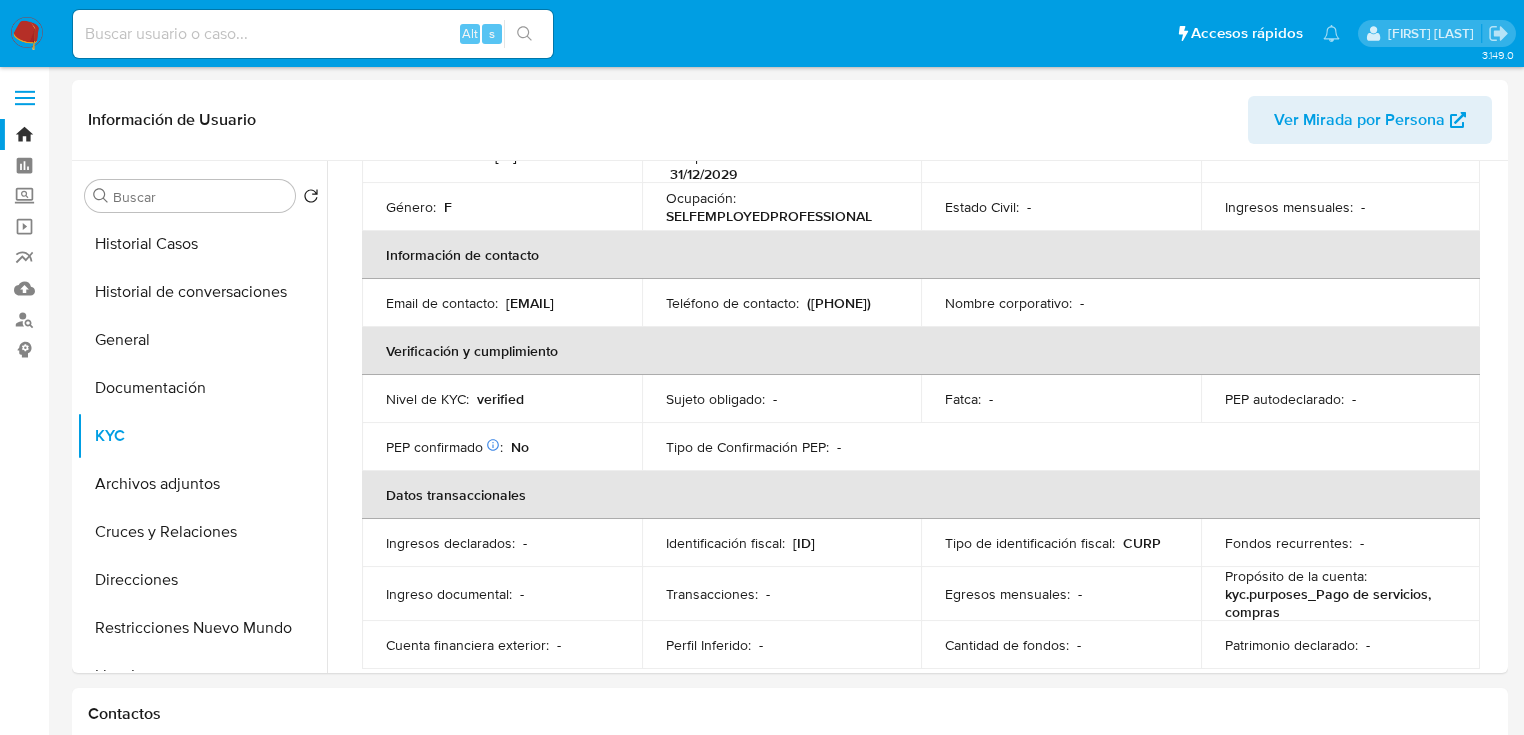 copy on "([PHONE])" 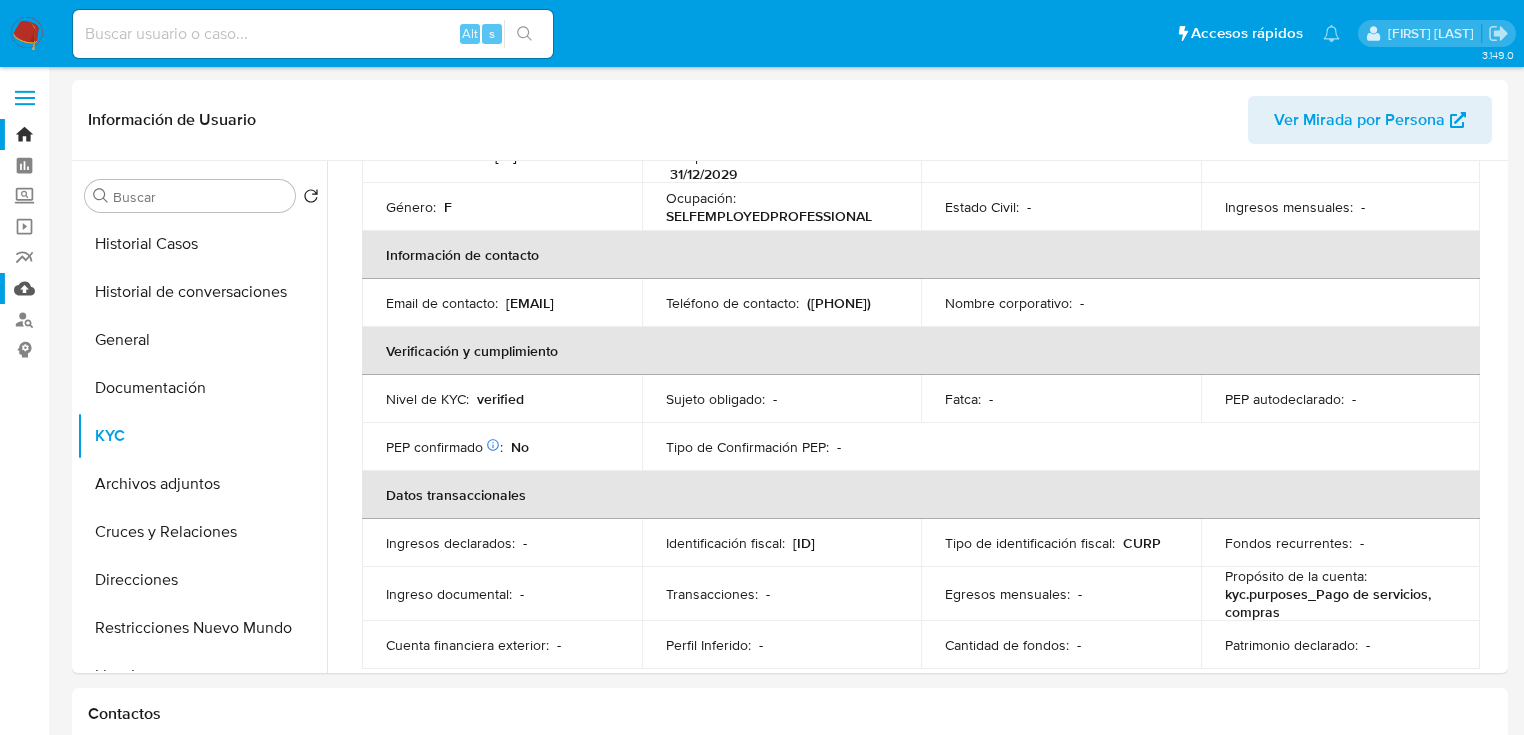 click on "Mulan" at bounding box center (119, 288) 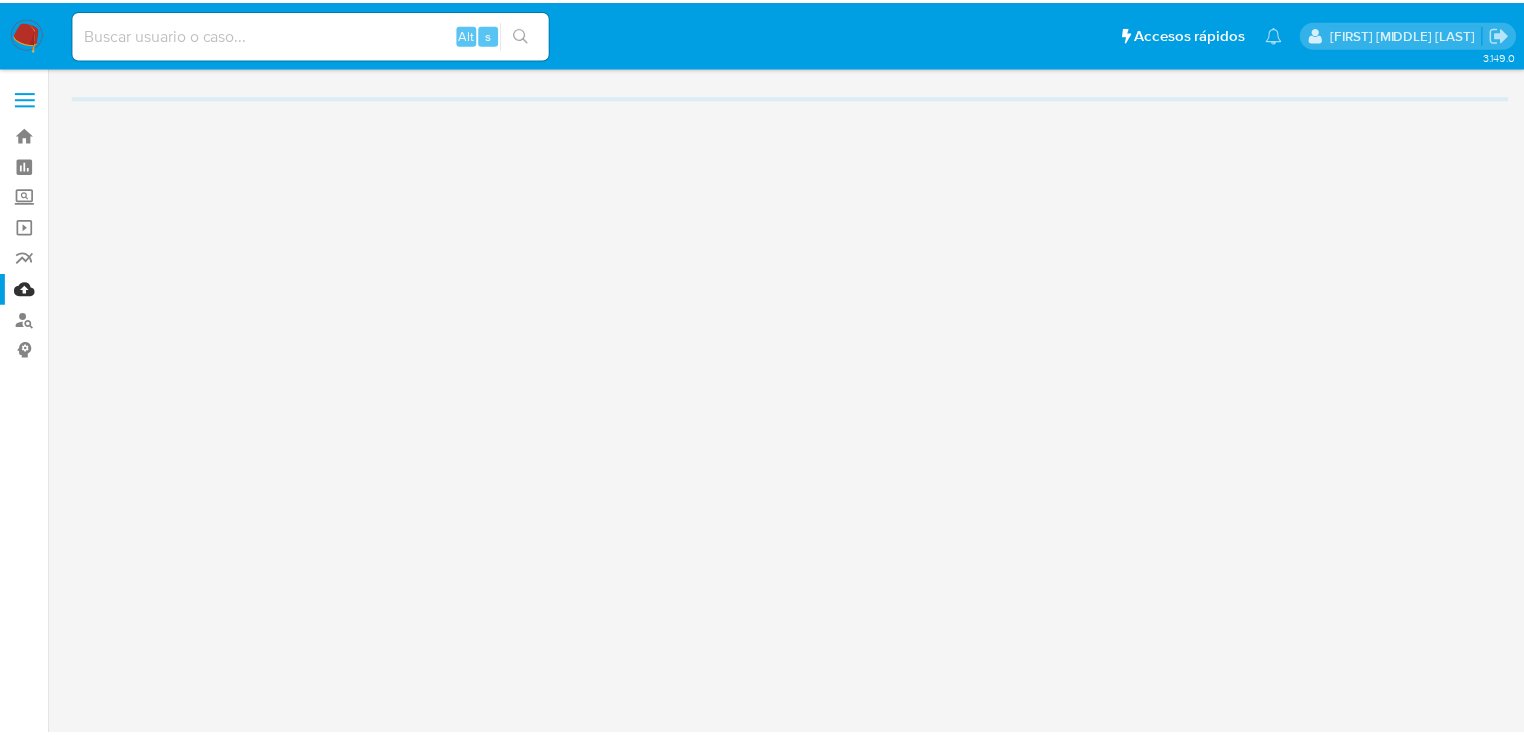 scroll, scrollTop: 0, scrollLeft: 0, axis: both 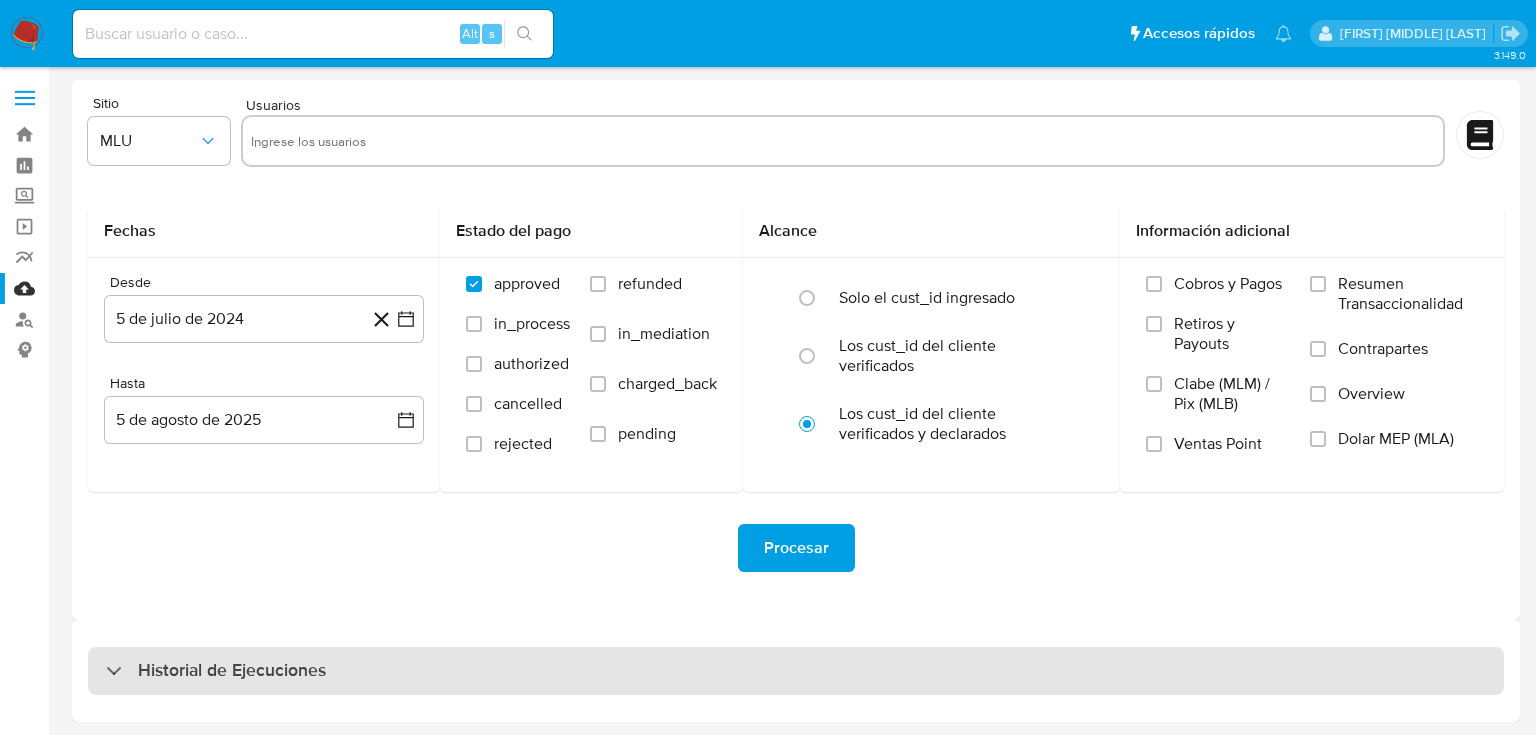 drag, startPoint x: 171, startPoint y: 685, endPoint x: 196, endPoint y: 649, distance: 43.829212 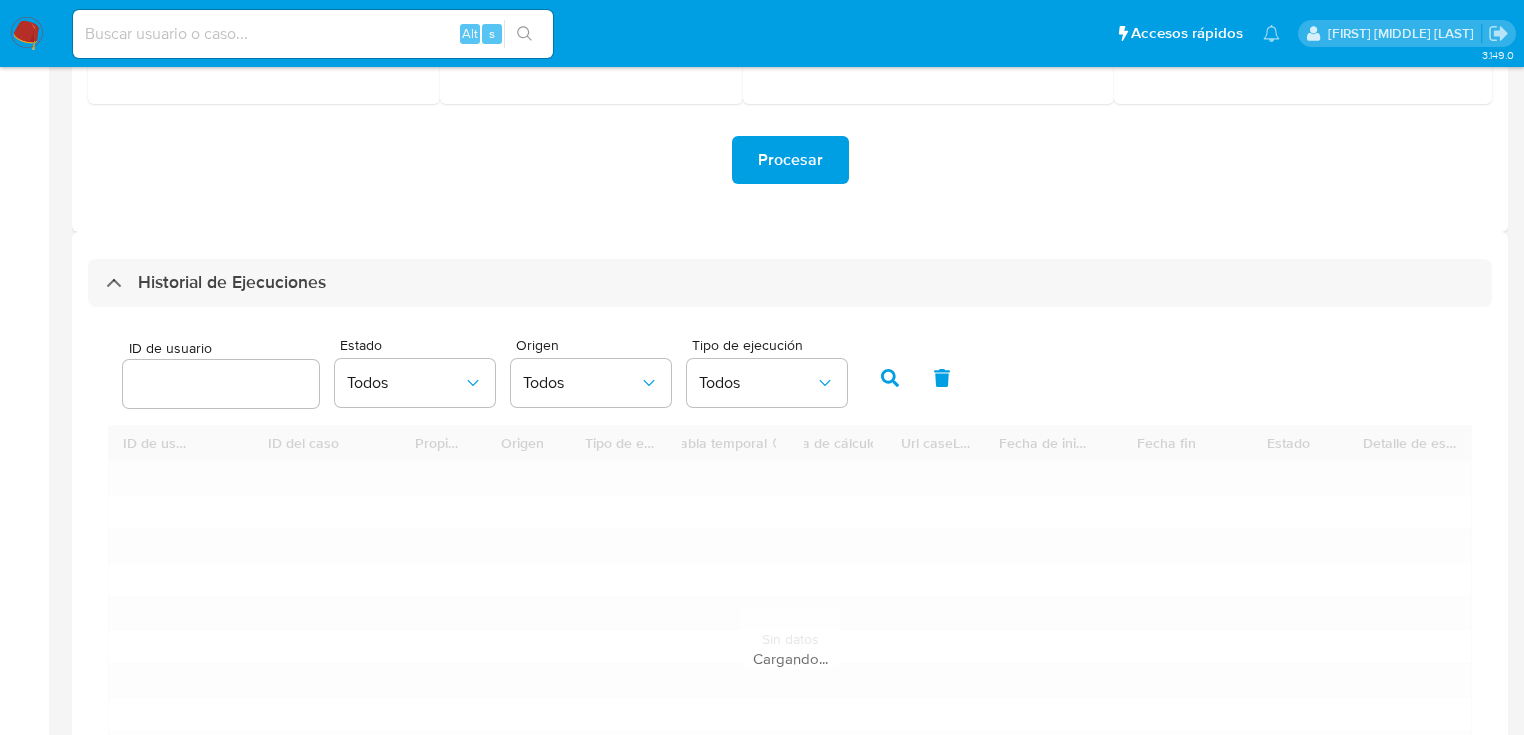 scroll, scrollTop: 560, scrollLeft: 0, axis: vertical 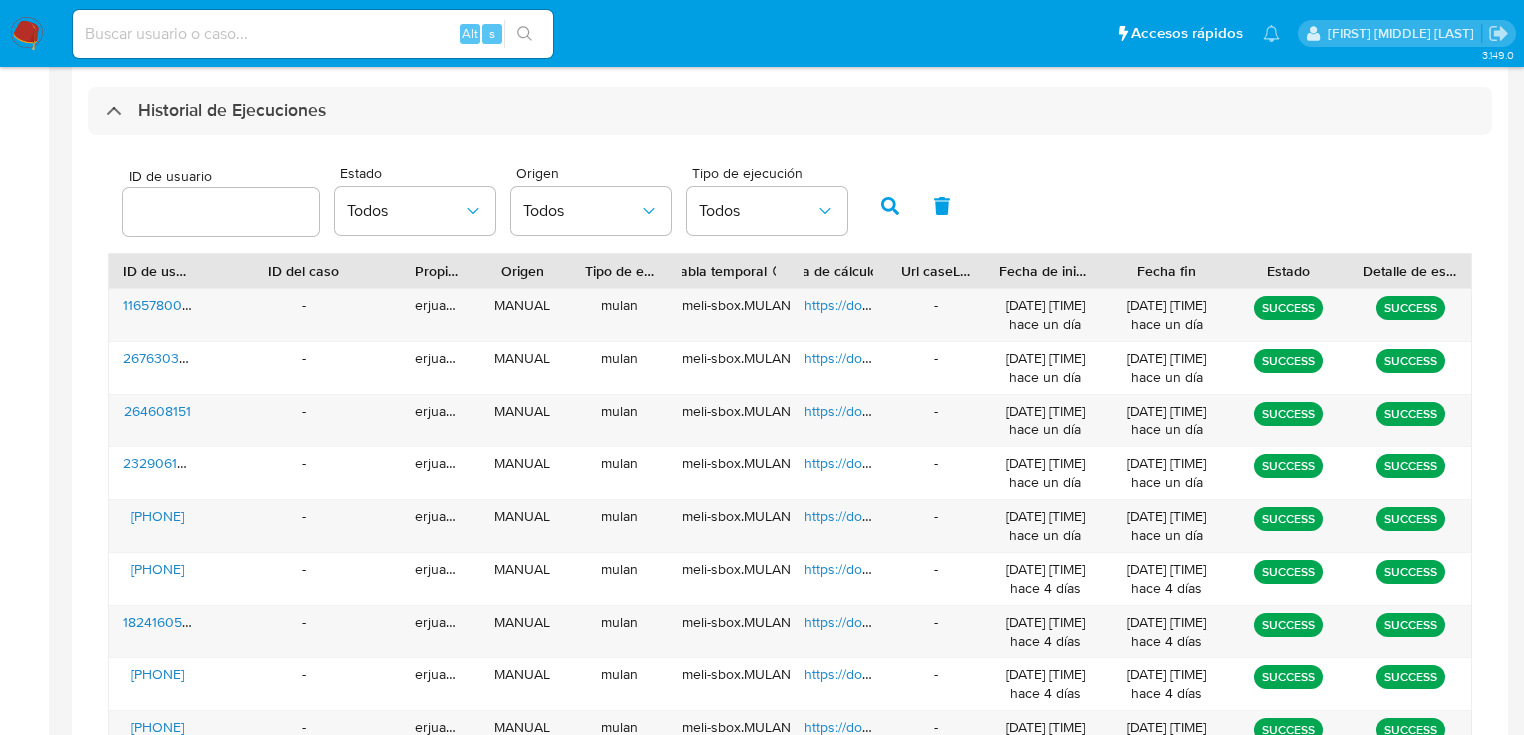 drag, startPoint x: 272, startPoint y: 265, endPoint x: 339, endPoint y: 269, distance: 67.11929 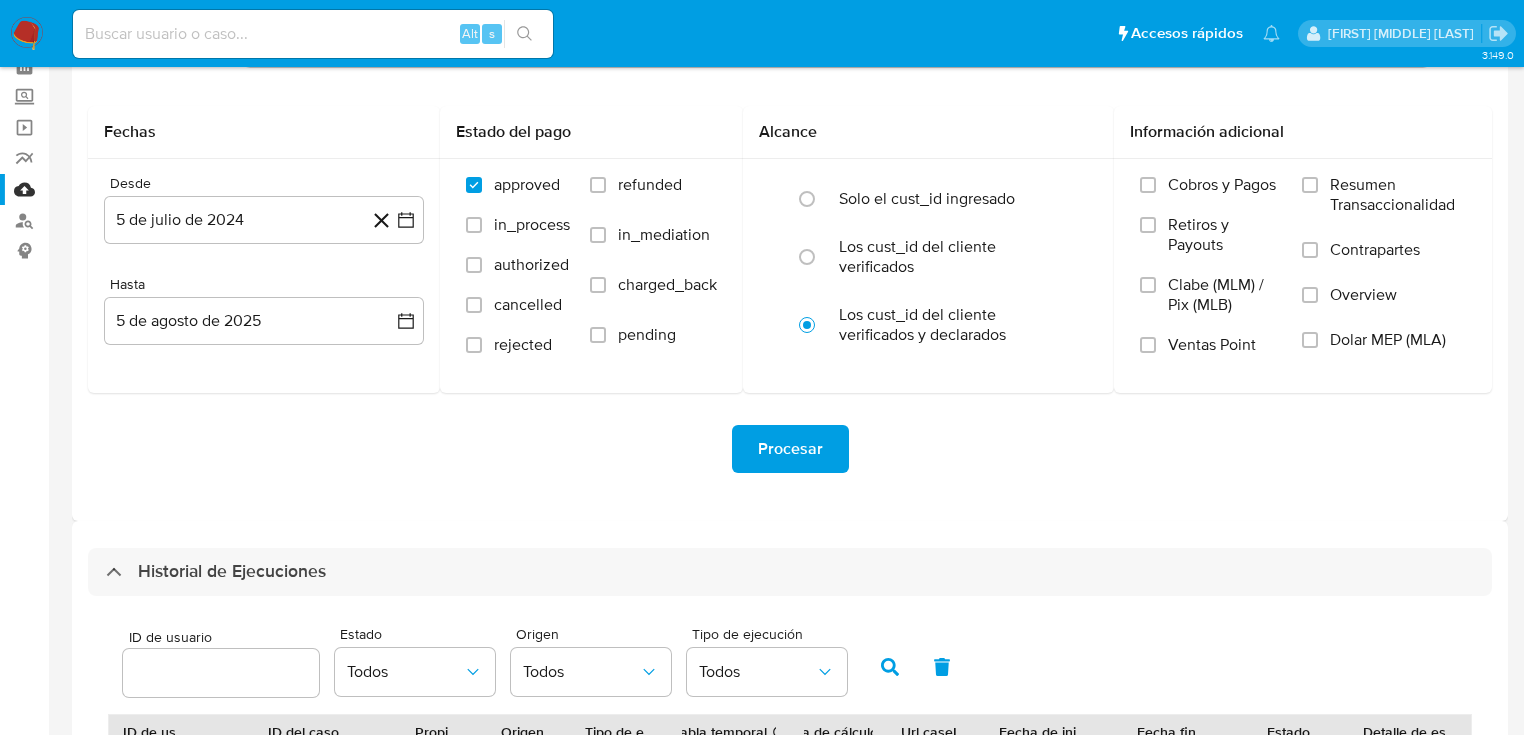 scroll, scrollTop: 0, scrollLeft: 0, axis: both 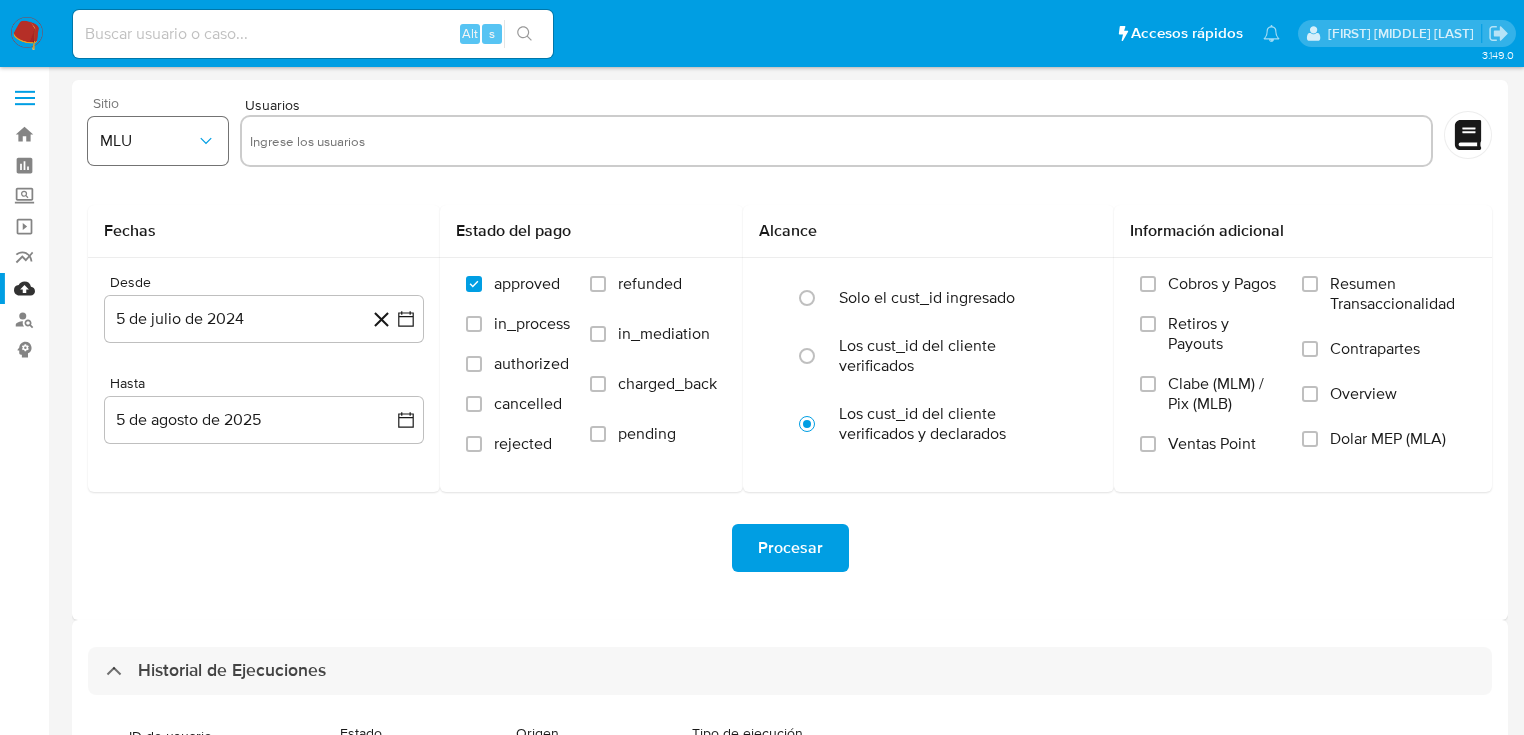 click on "MLU" at bounding box center [148, 141] 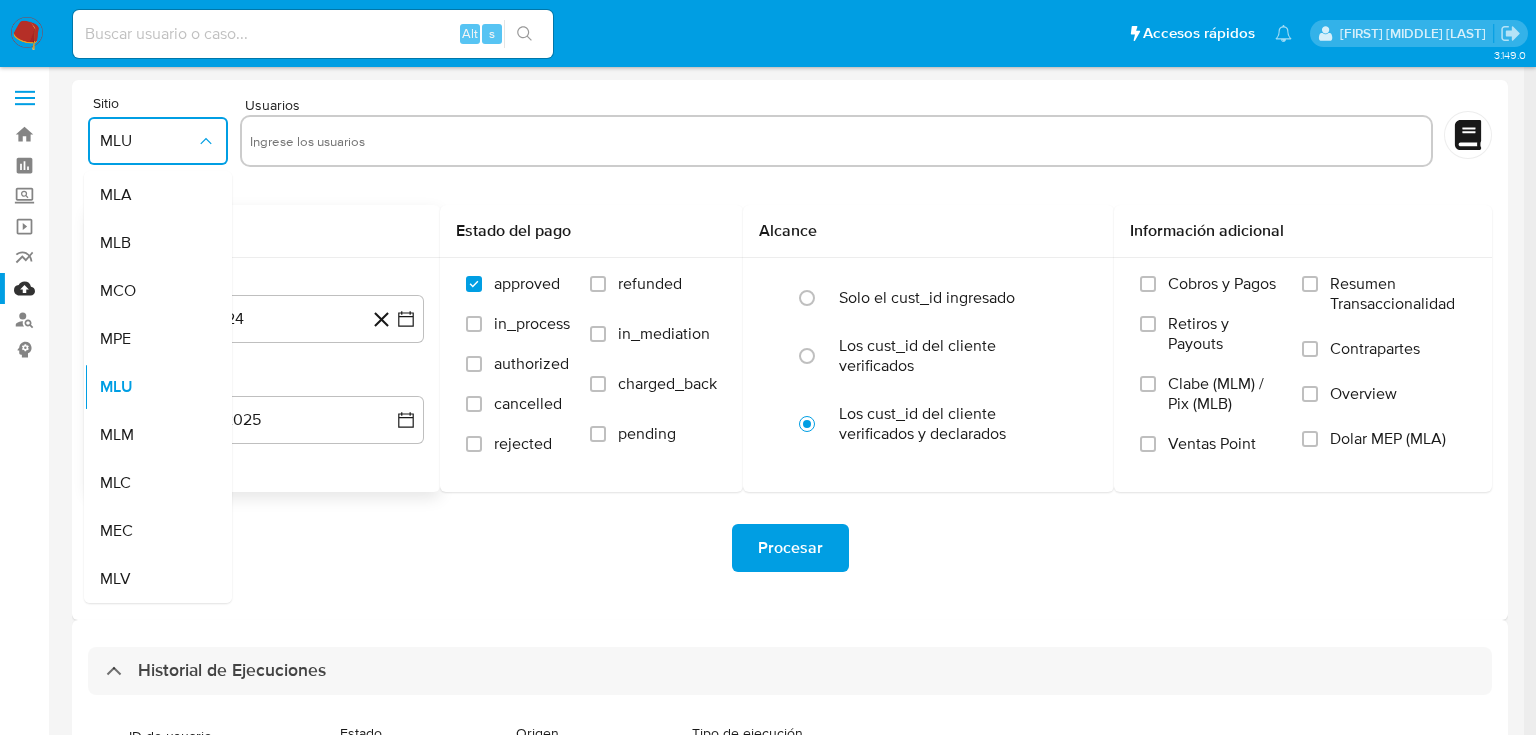 drag, startPoint x: 130, startPoint y: 429, endPoint x: 157, endPoint y: 392, distance: 45.80393 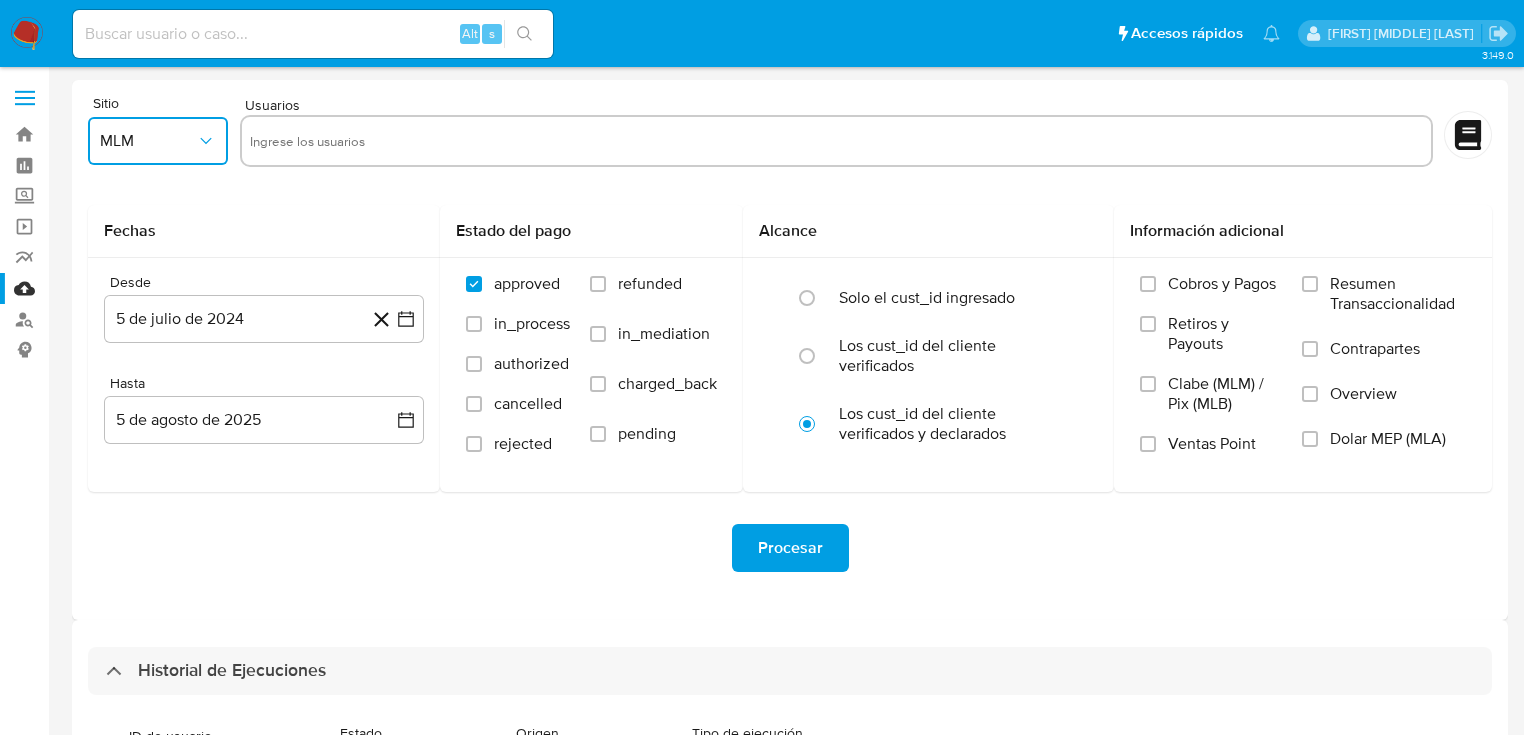 click at bounding box center [836, 141] 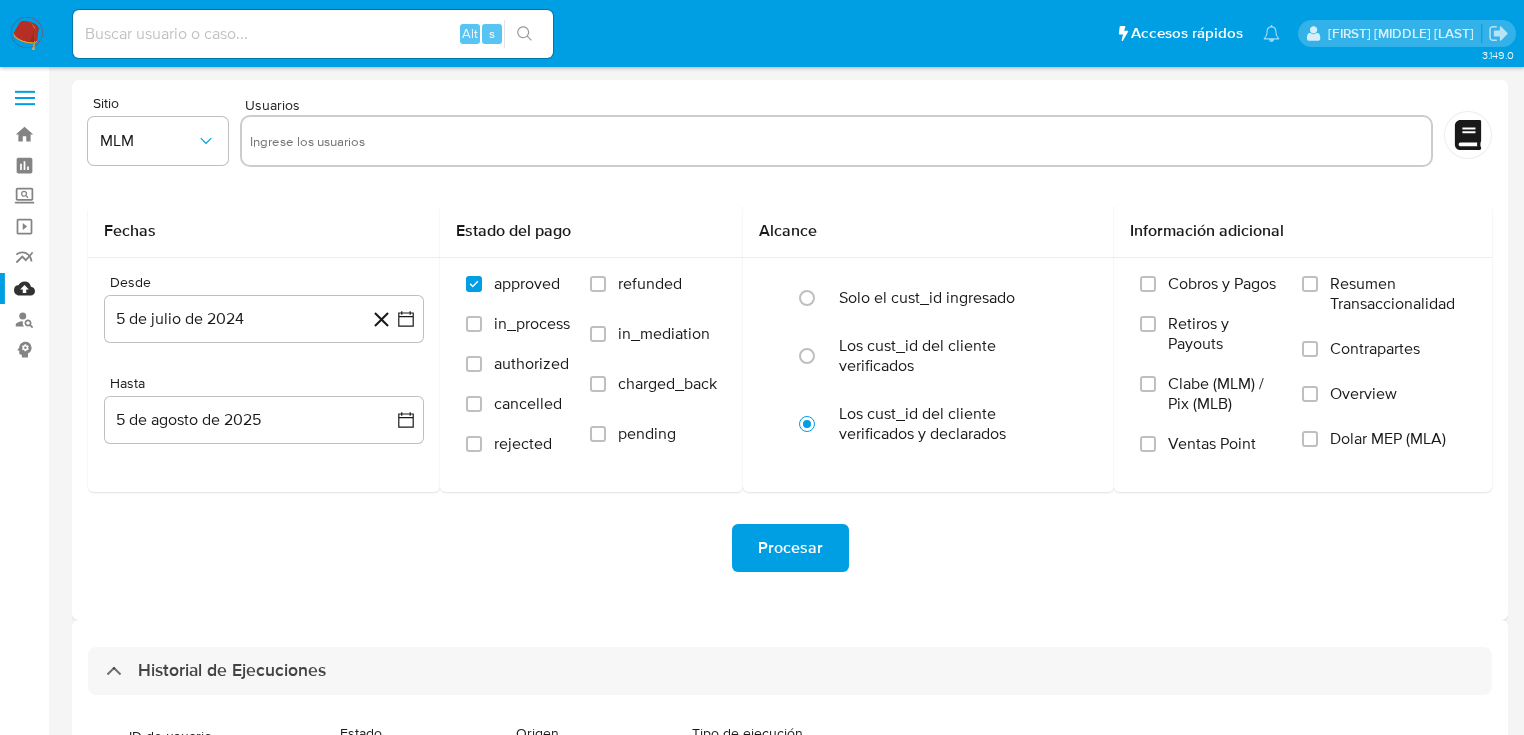 click at bounding box center (836, 141) 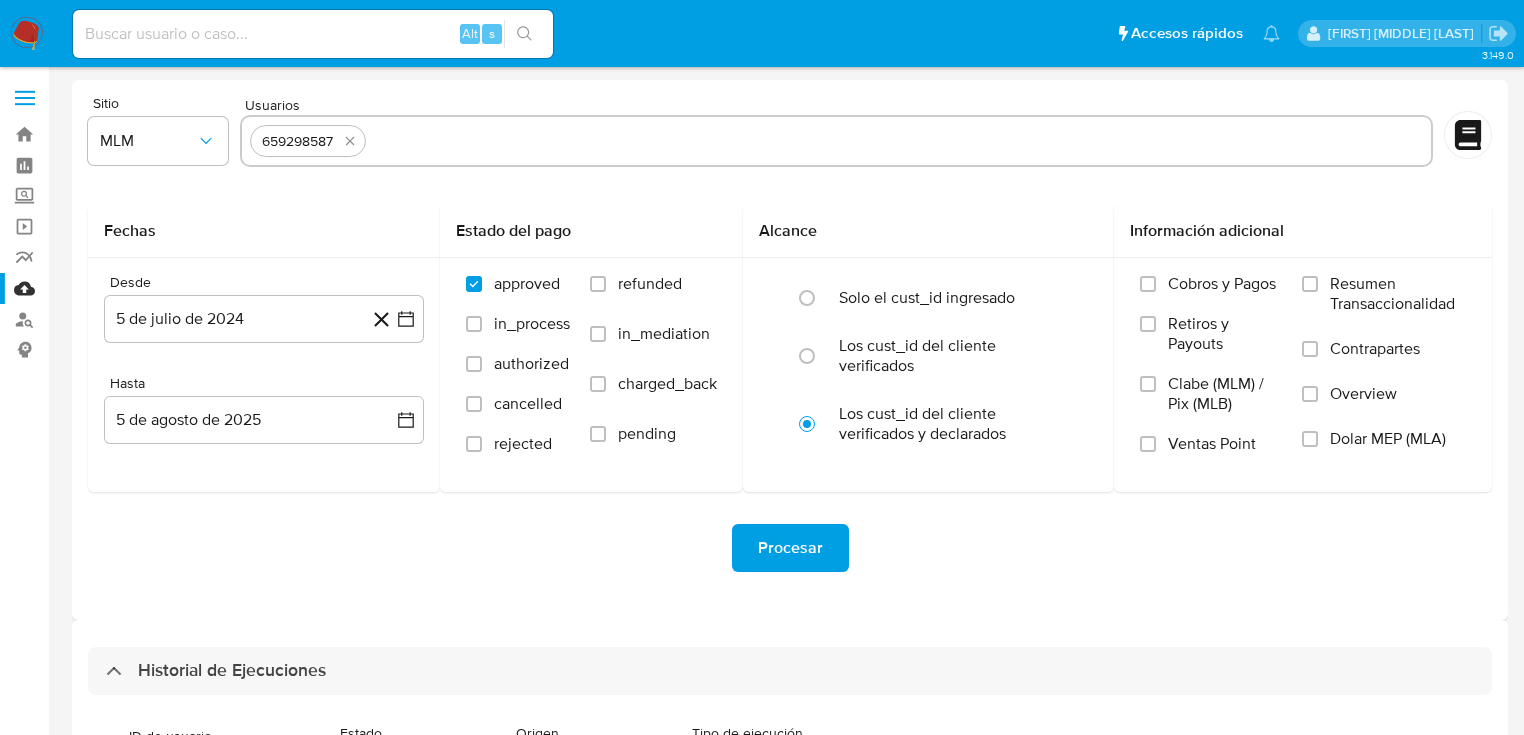 click at bounding box center [898, 141] 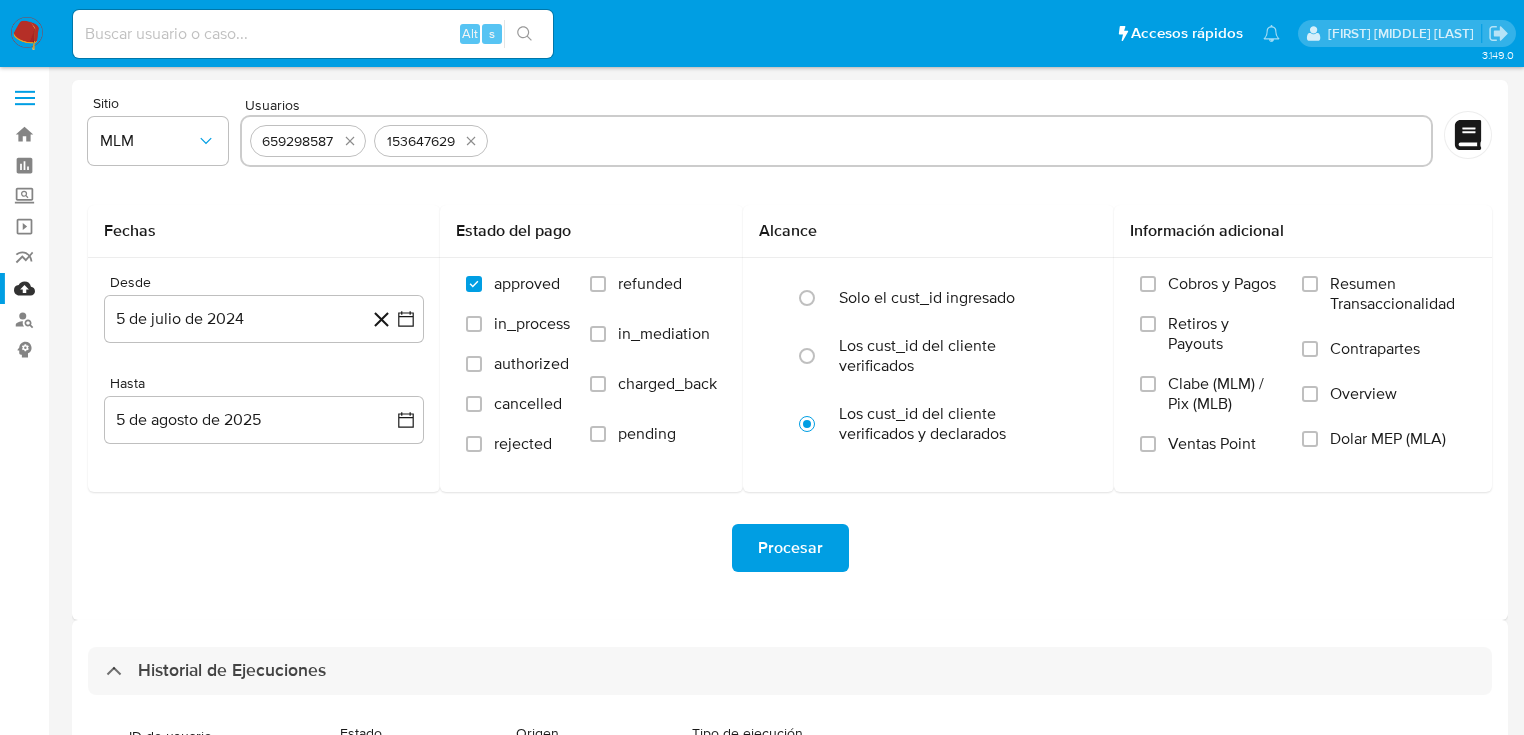 click at bounding box center (959, 141) 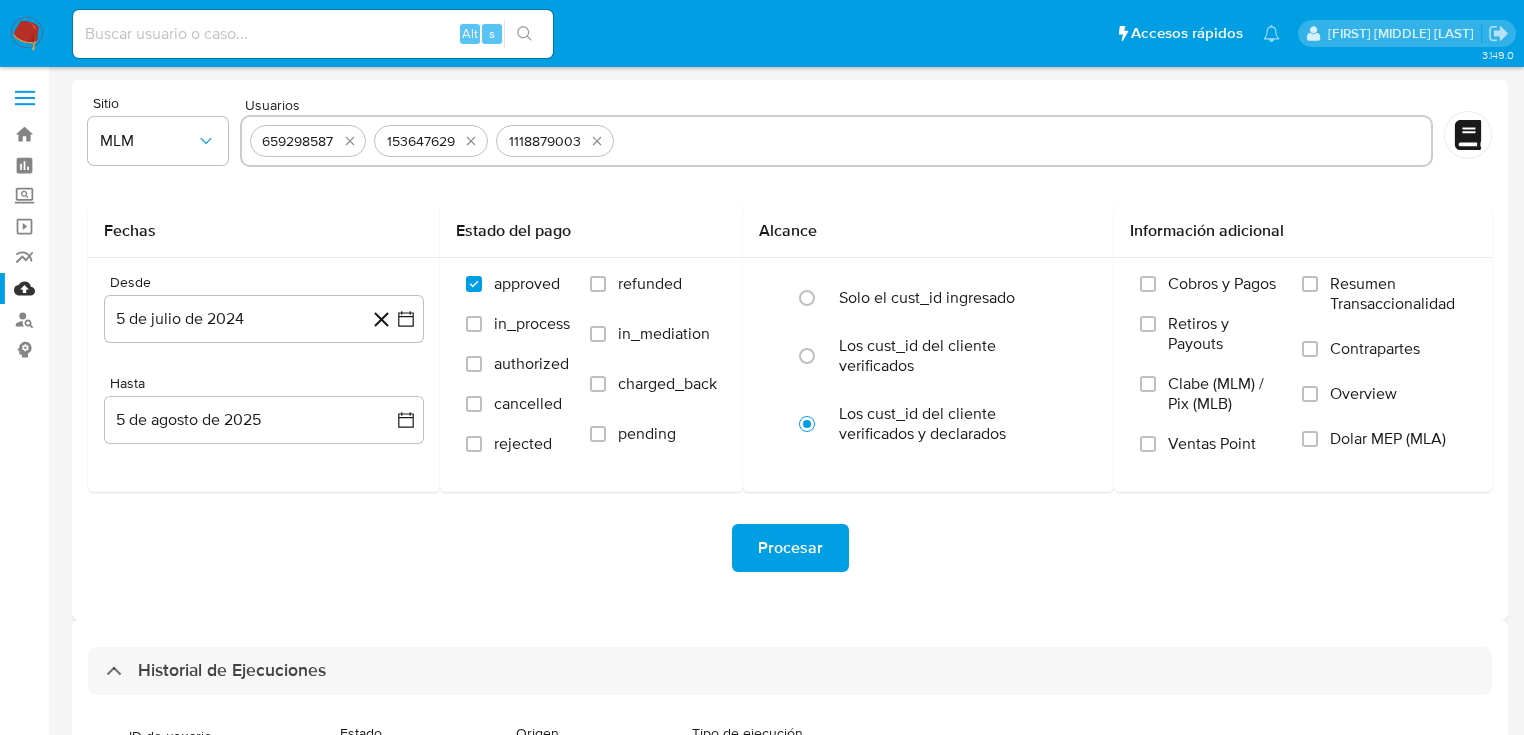 click at bounding box center [1022, 141] 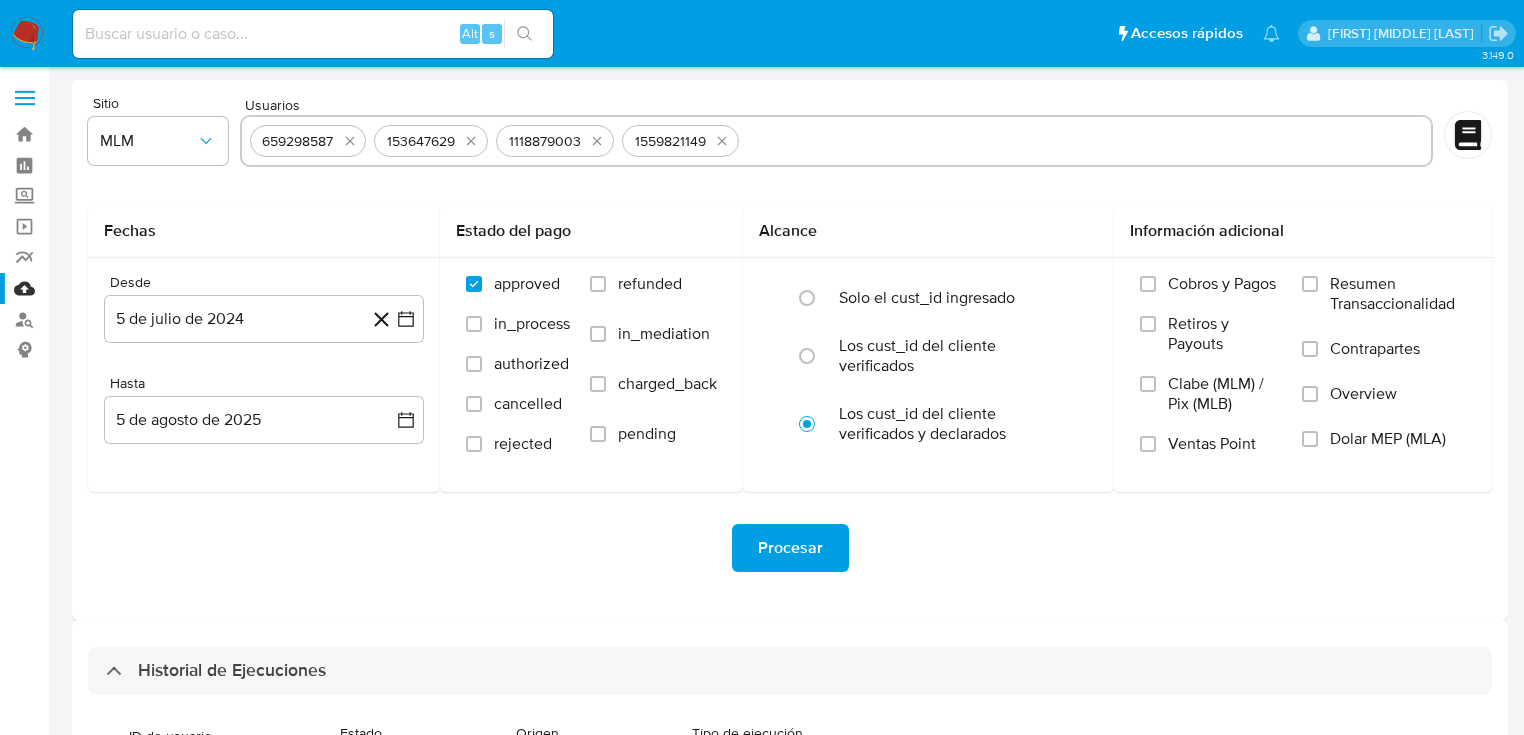 click at bounding box center [1084, 141] 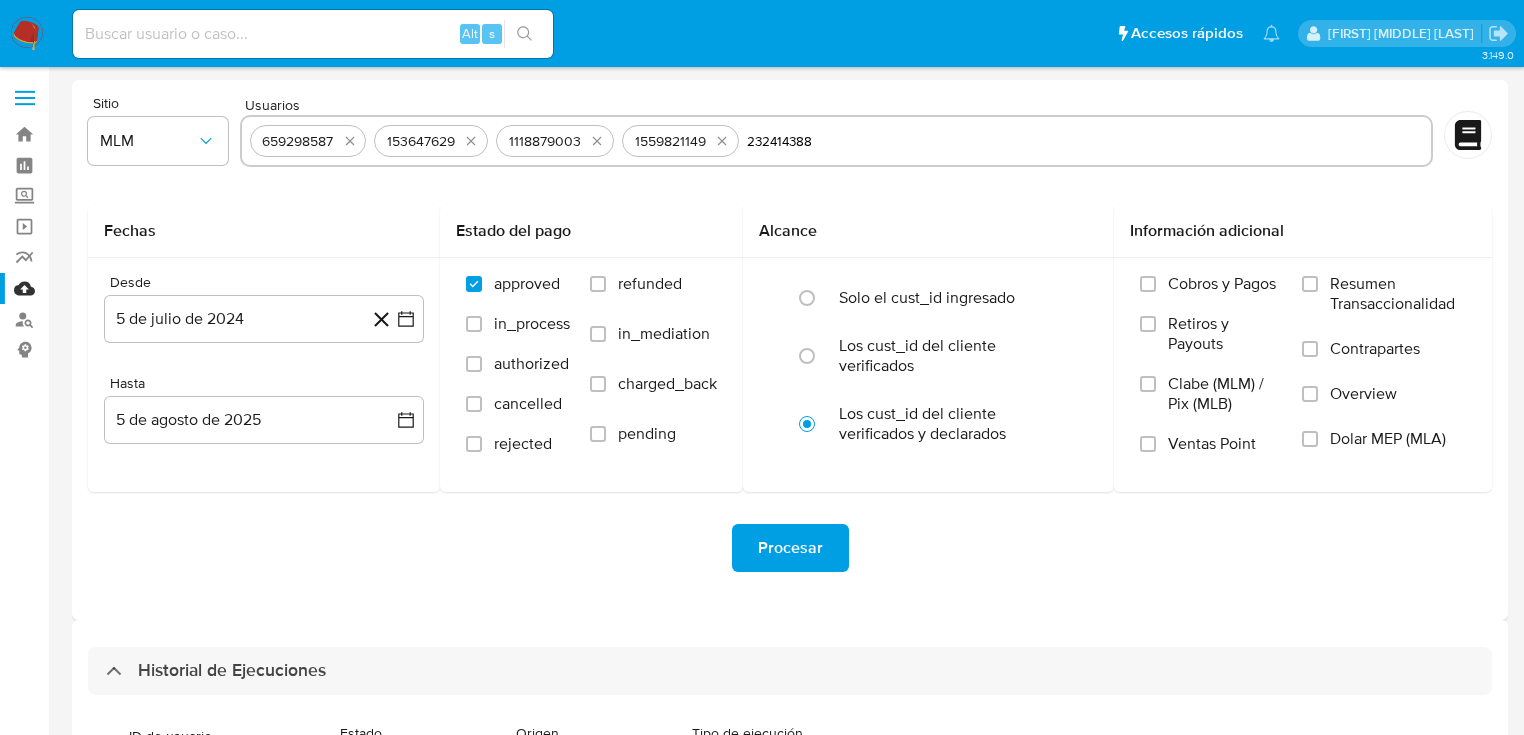 type 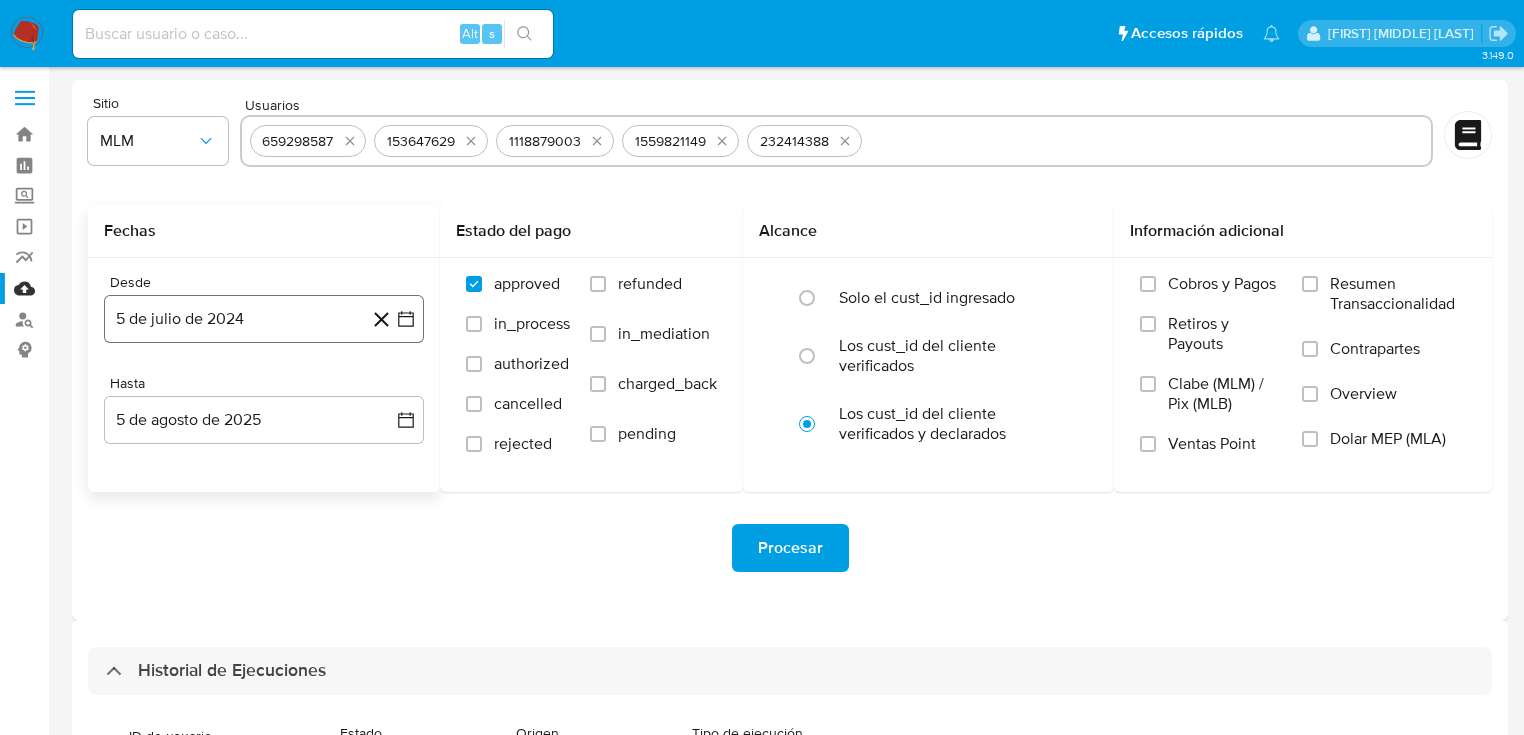 click on "5 de julio de 2024" at bounding box center (264, 319) 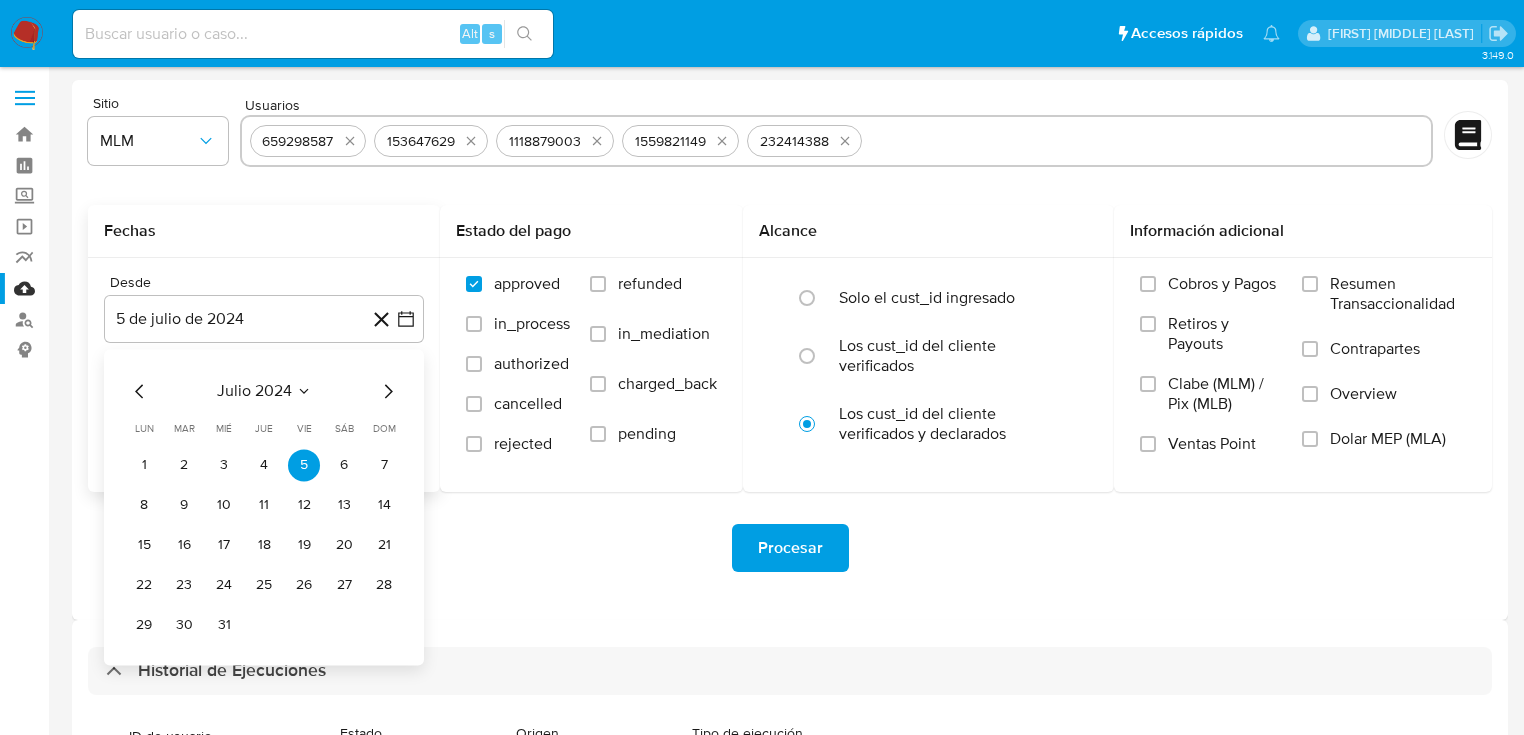 click 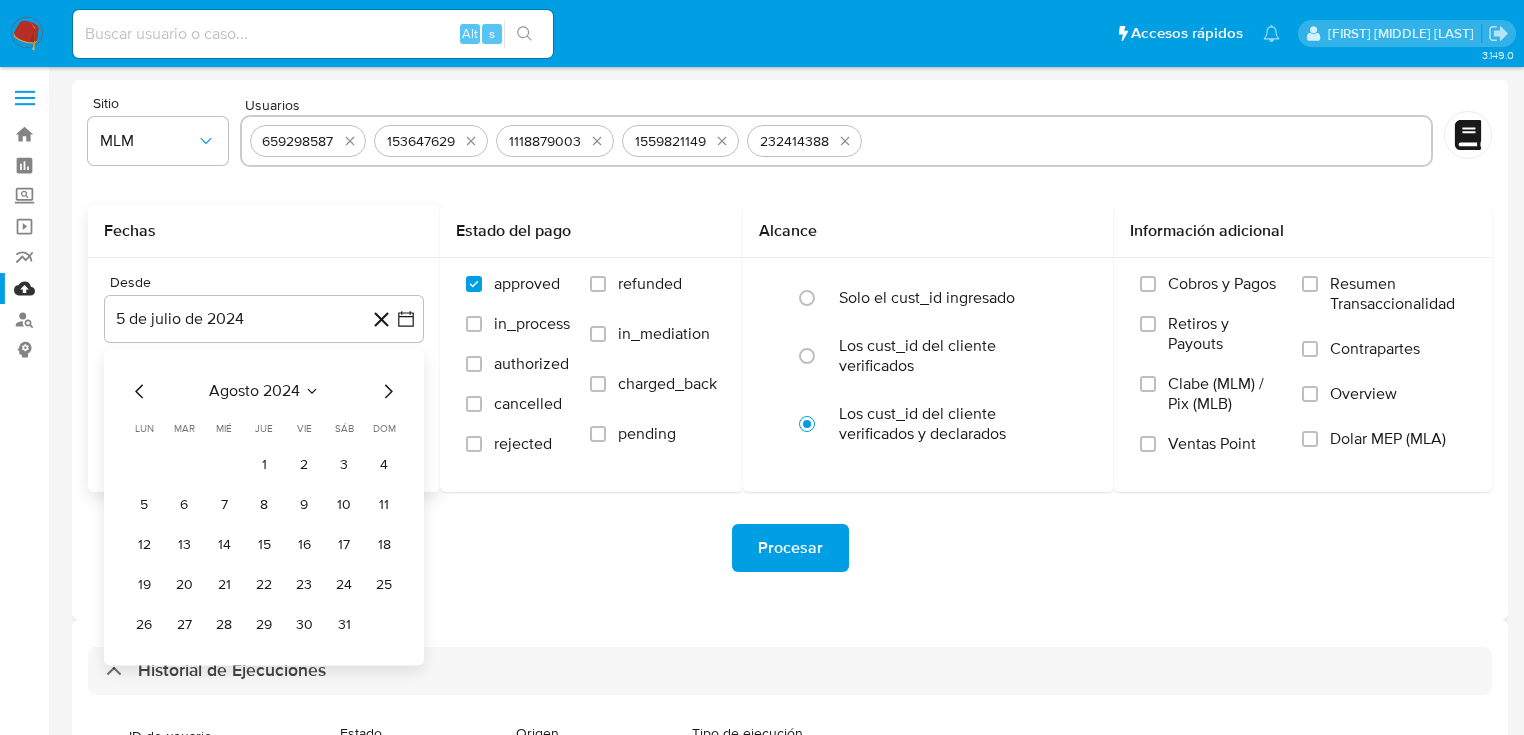 click 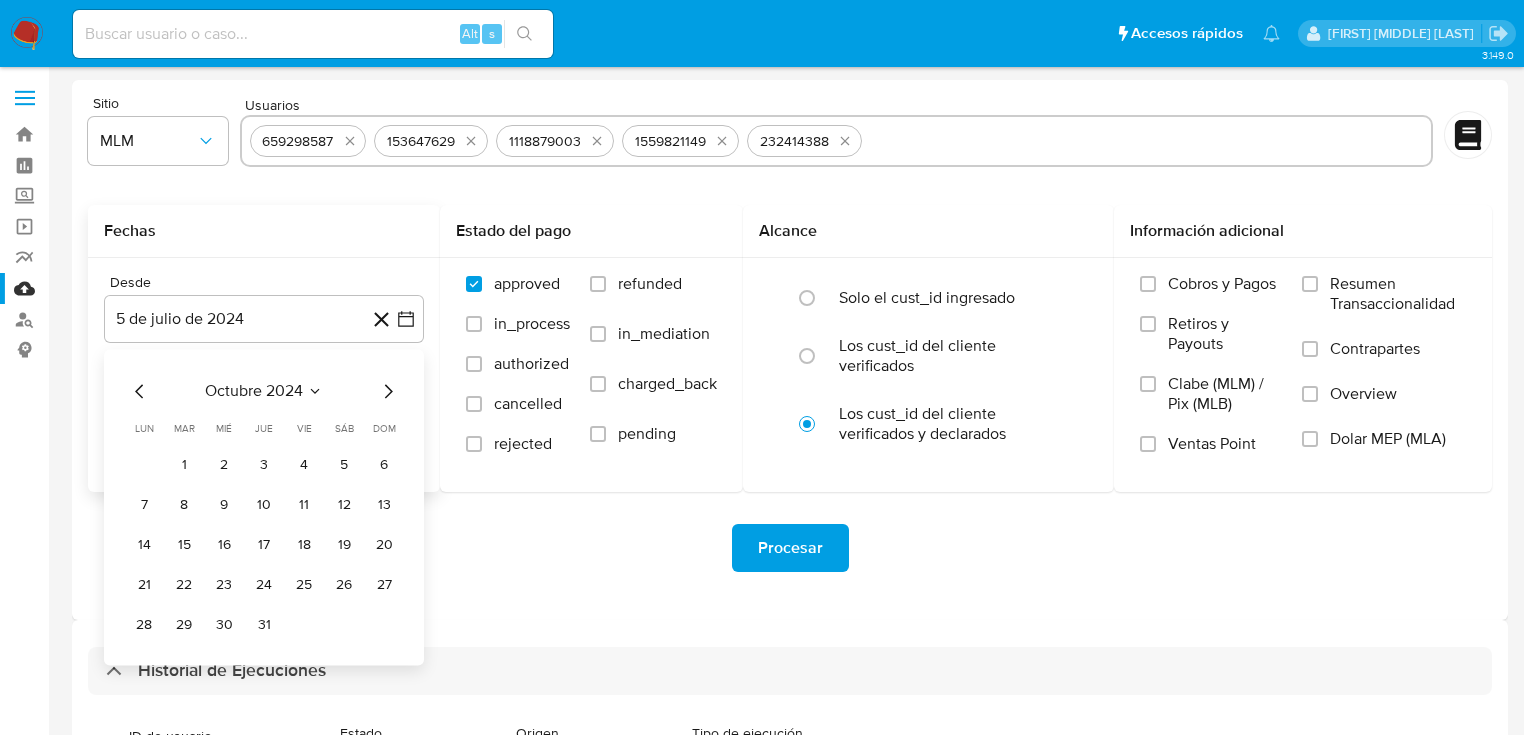 click 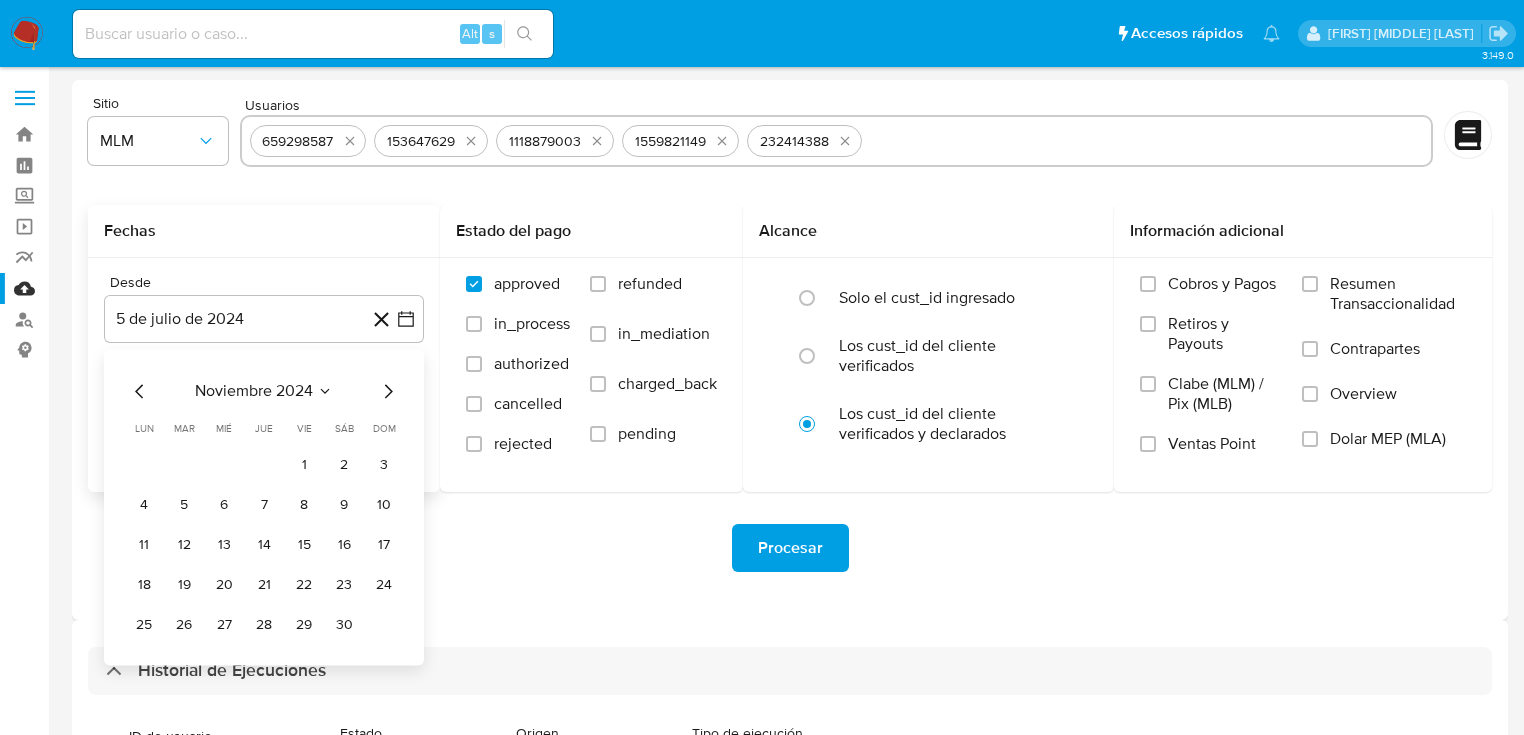 click 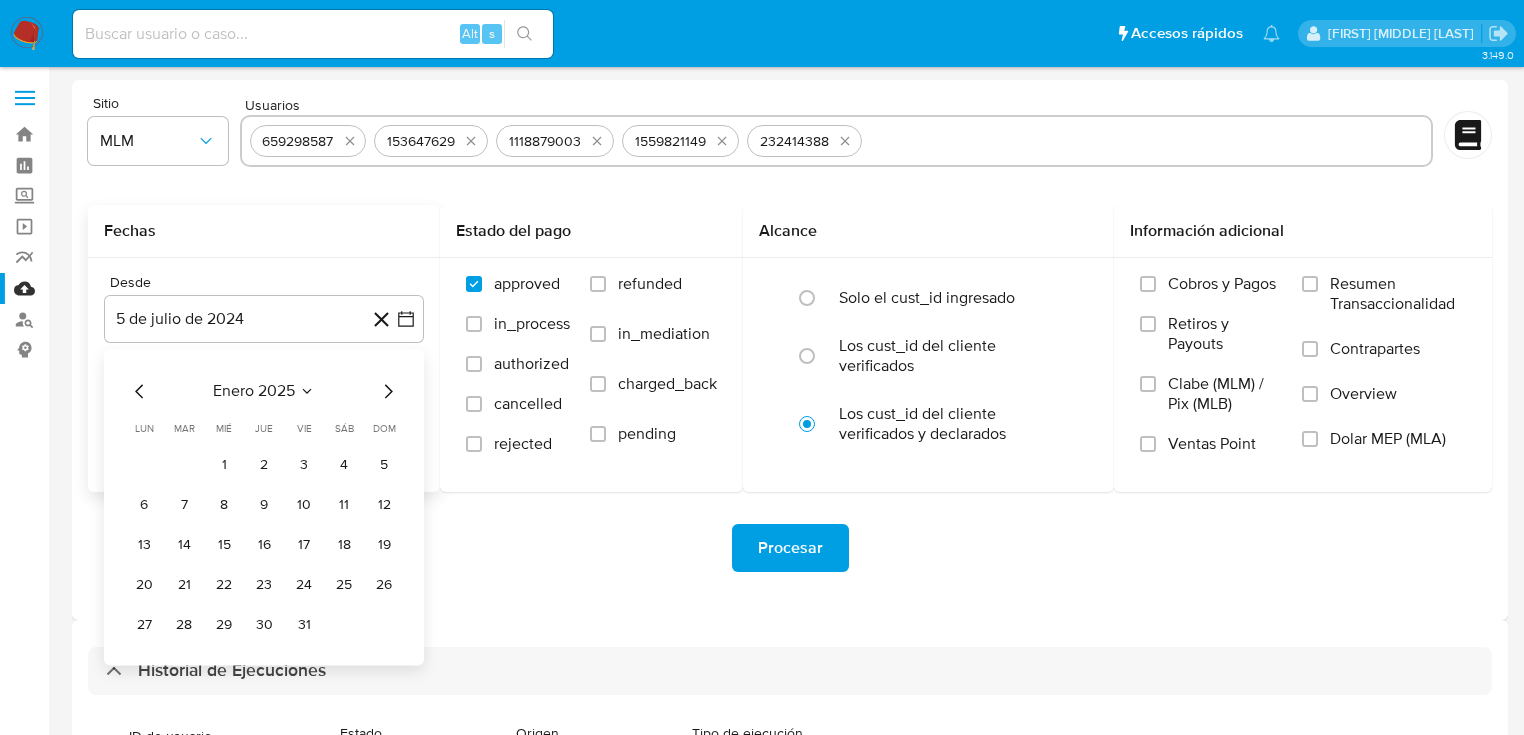 click 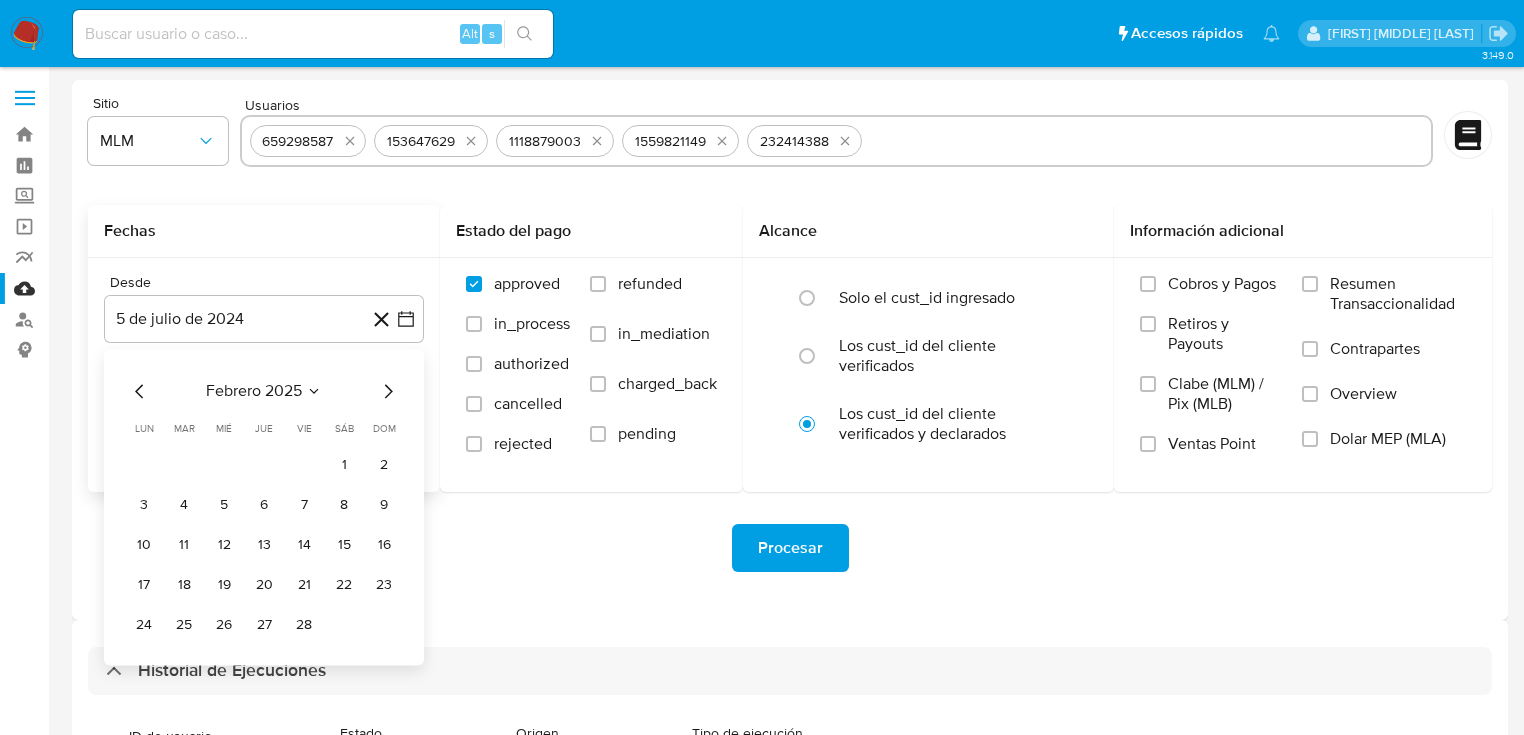 click 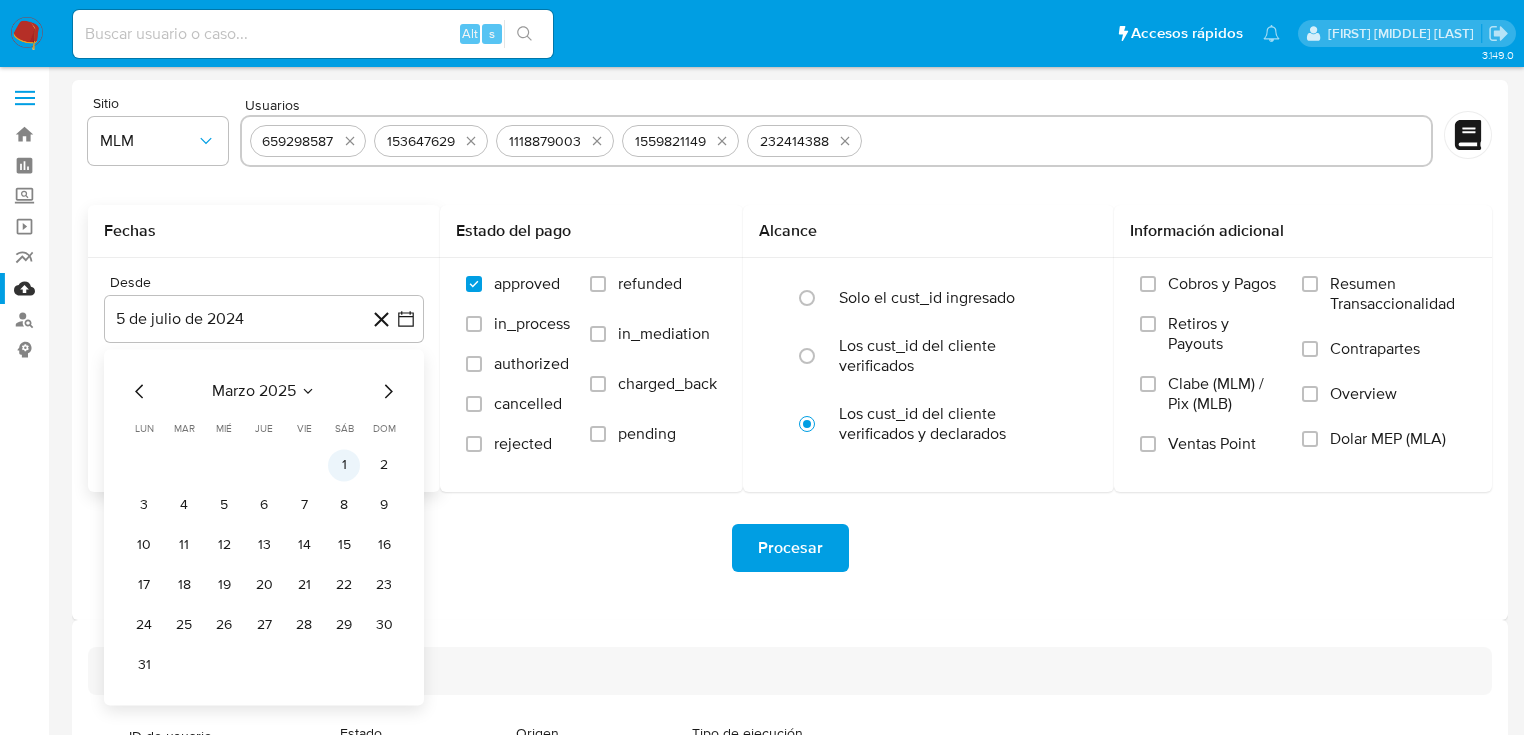 click on "1" at bounding box center (344, 465) 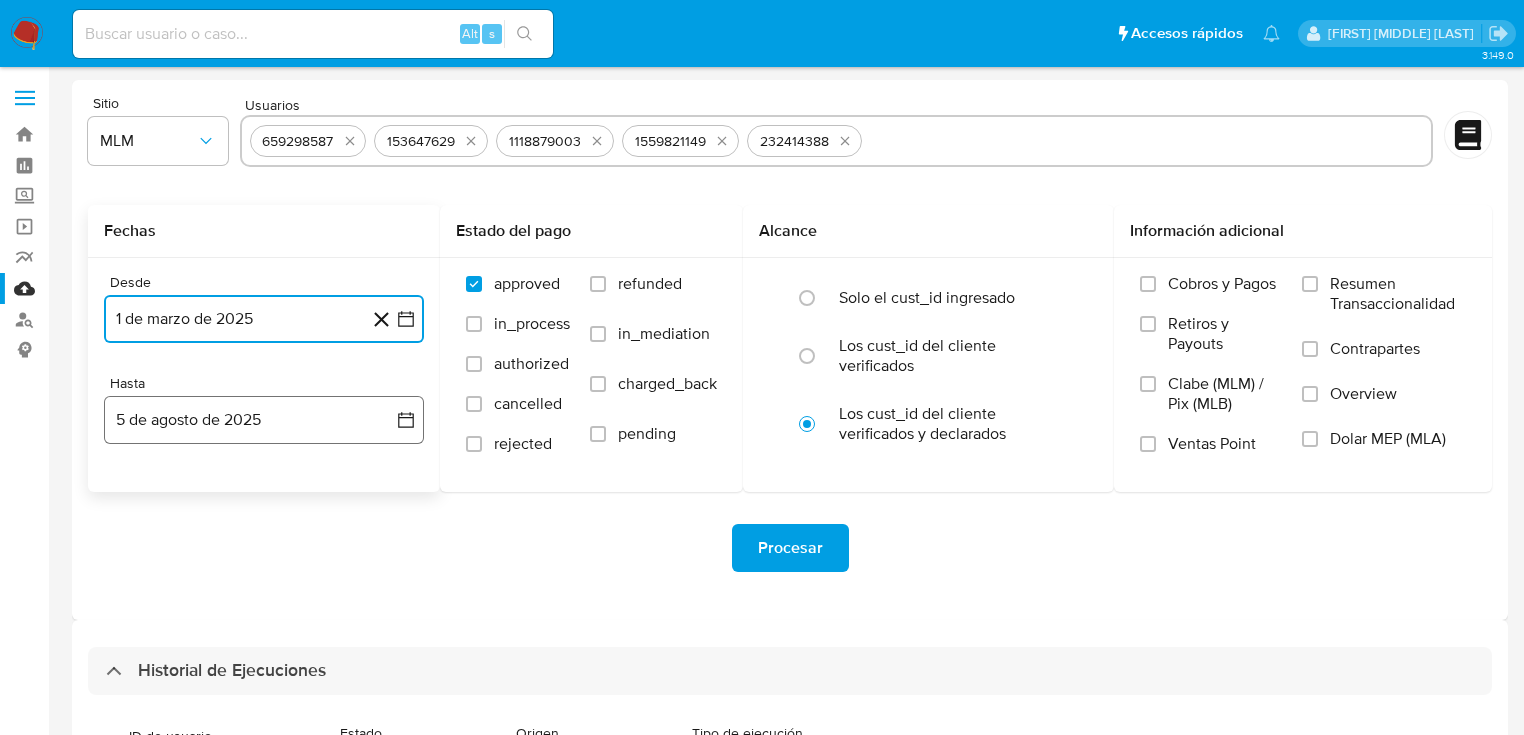 click 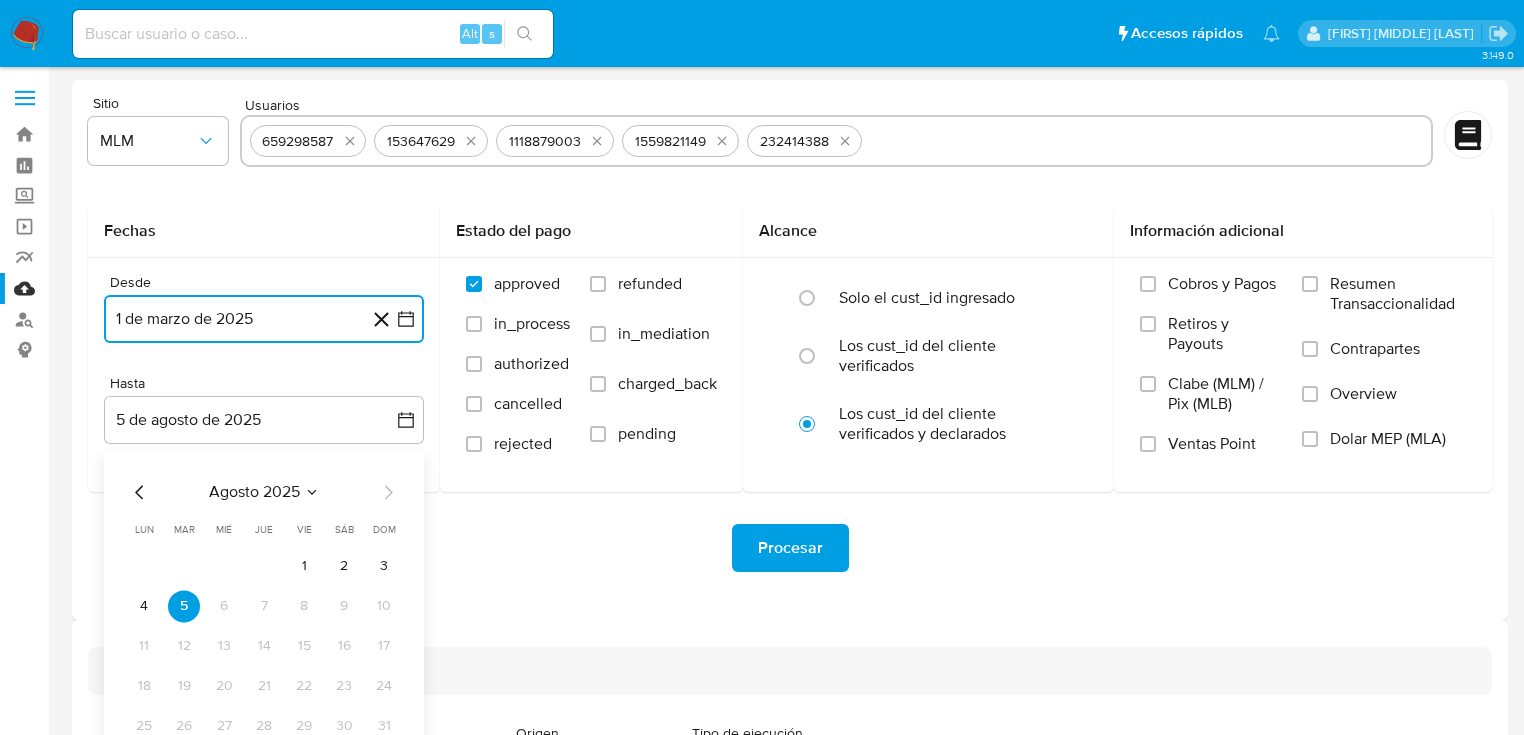 drag, startPoint x: 149, startPoint y: 614, endPoint x: 184, endPoint y: 610, distance: 35.22783 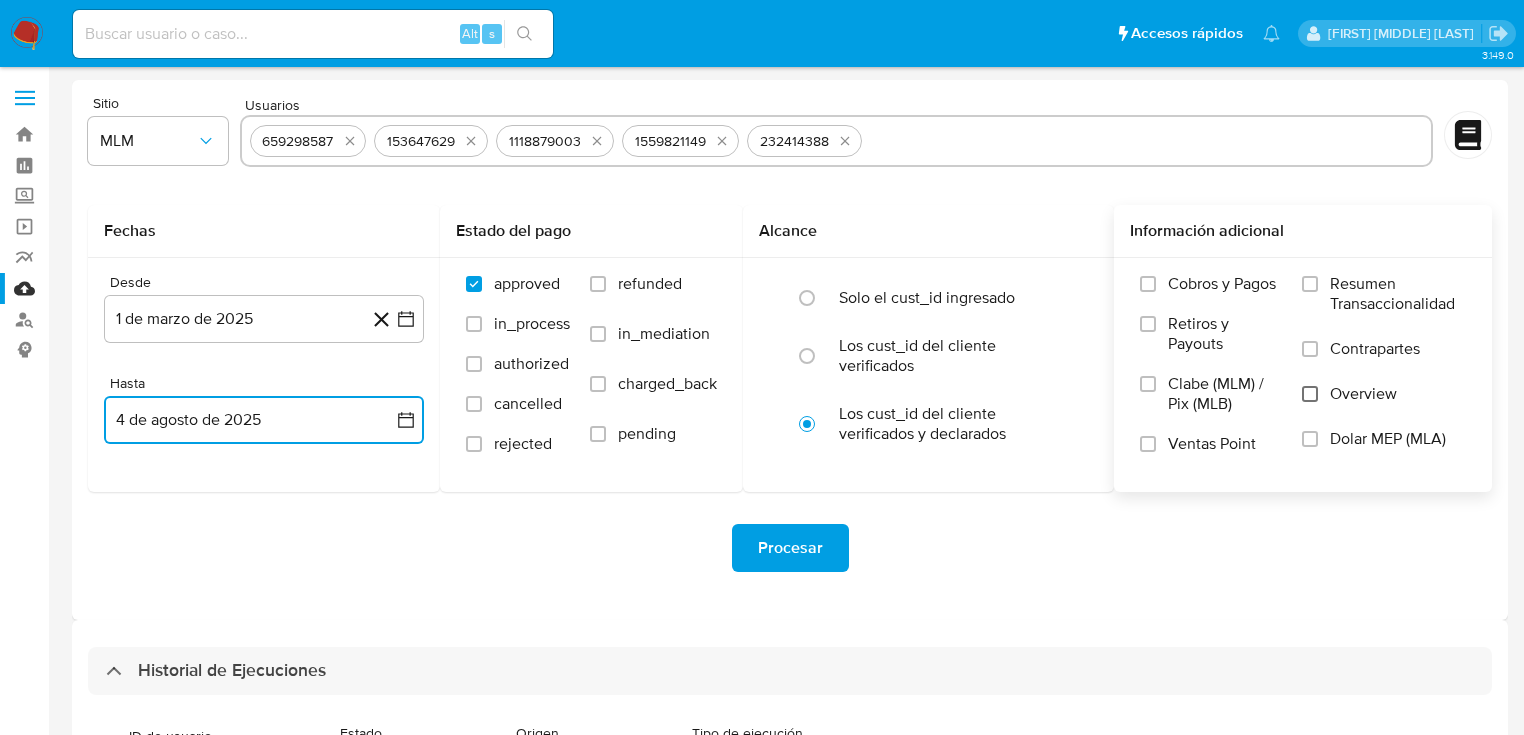 click on "Overview" at bounding box center (1310, 394) 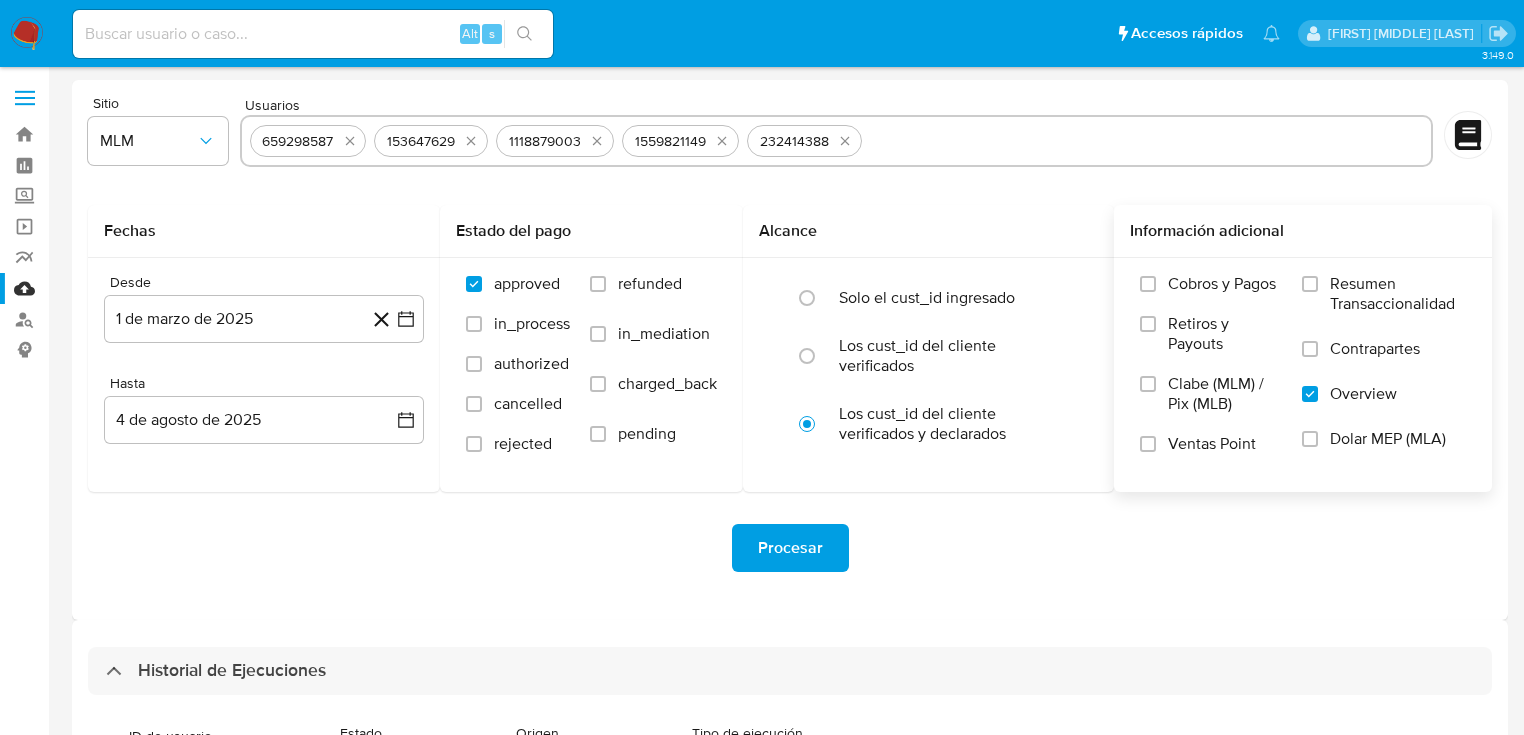 click on "Procesar" at bounding box center [790, 548] 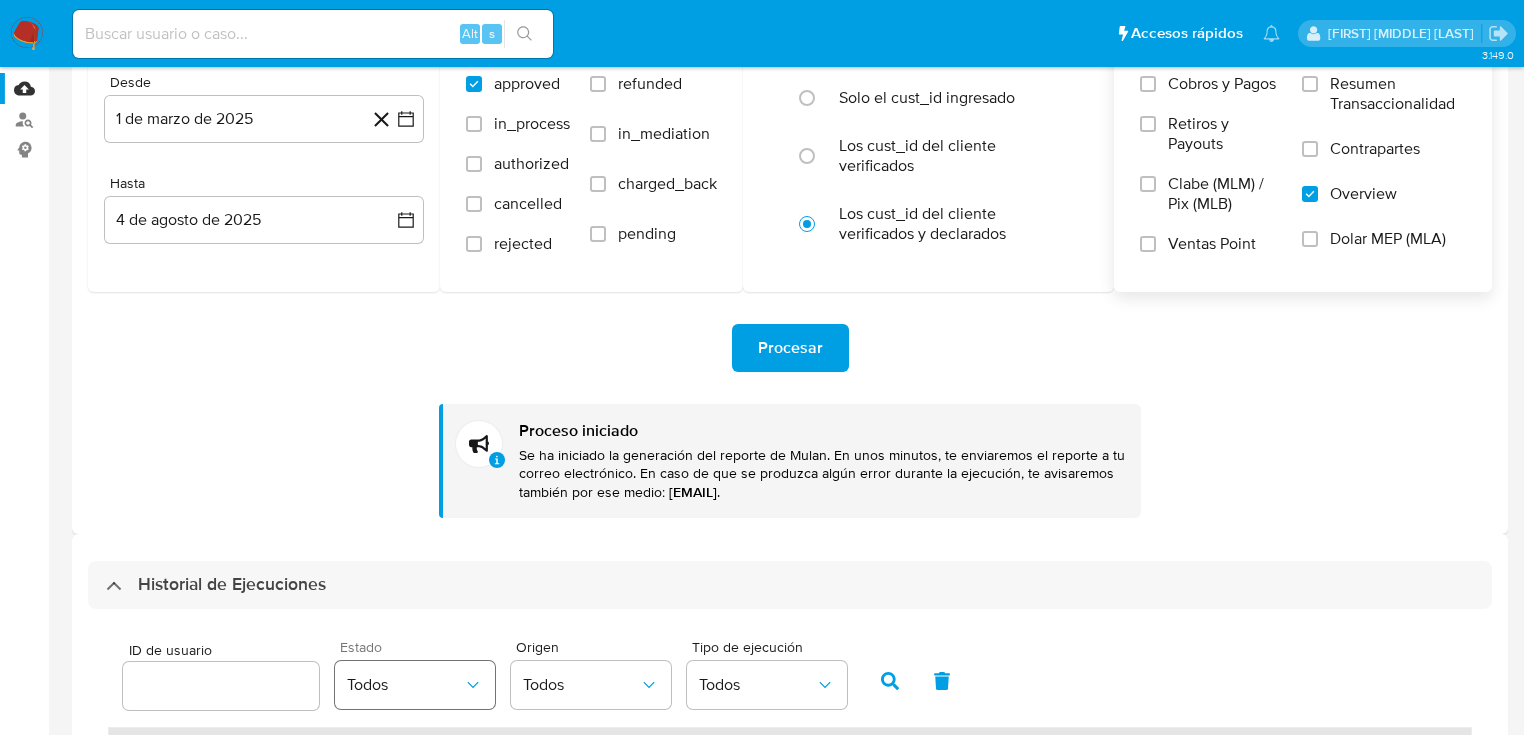 scroll, scrollTop: 480, scrollLeft: 0, axis: vertical 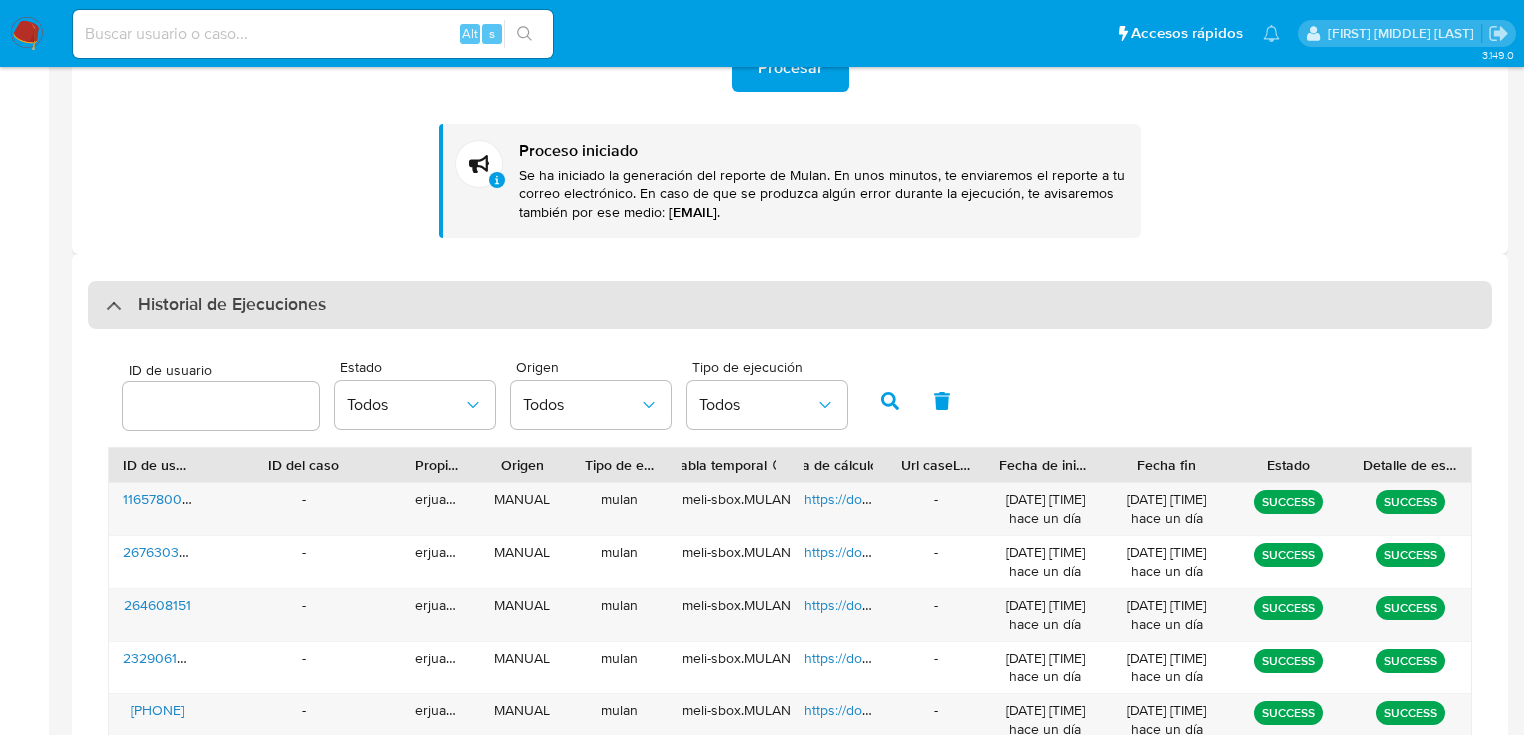 click on "Historial de Ejecuciones" at bounding box center [790, 305] 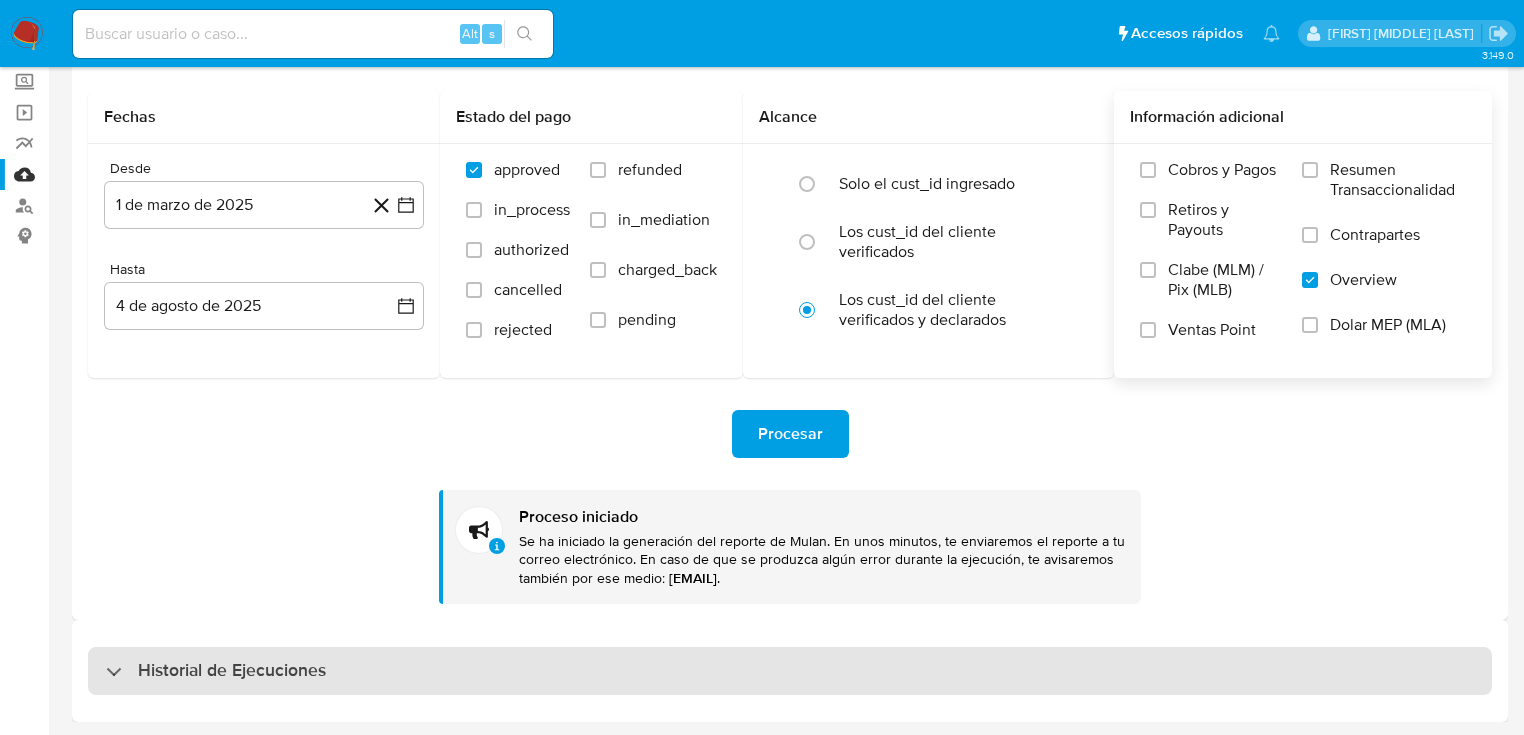click on "Historial de Ejecuciones" at bounding box center [216, 671] 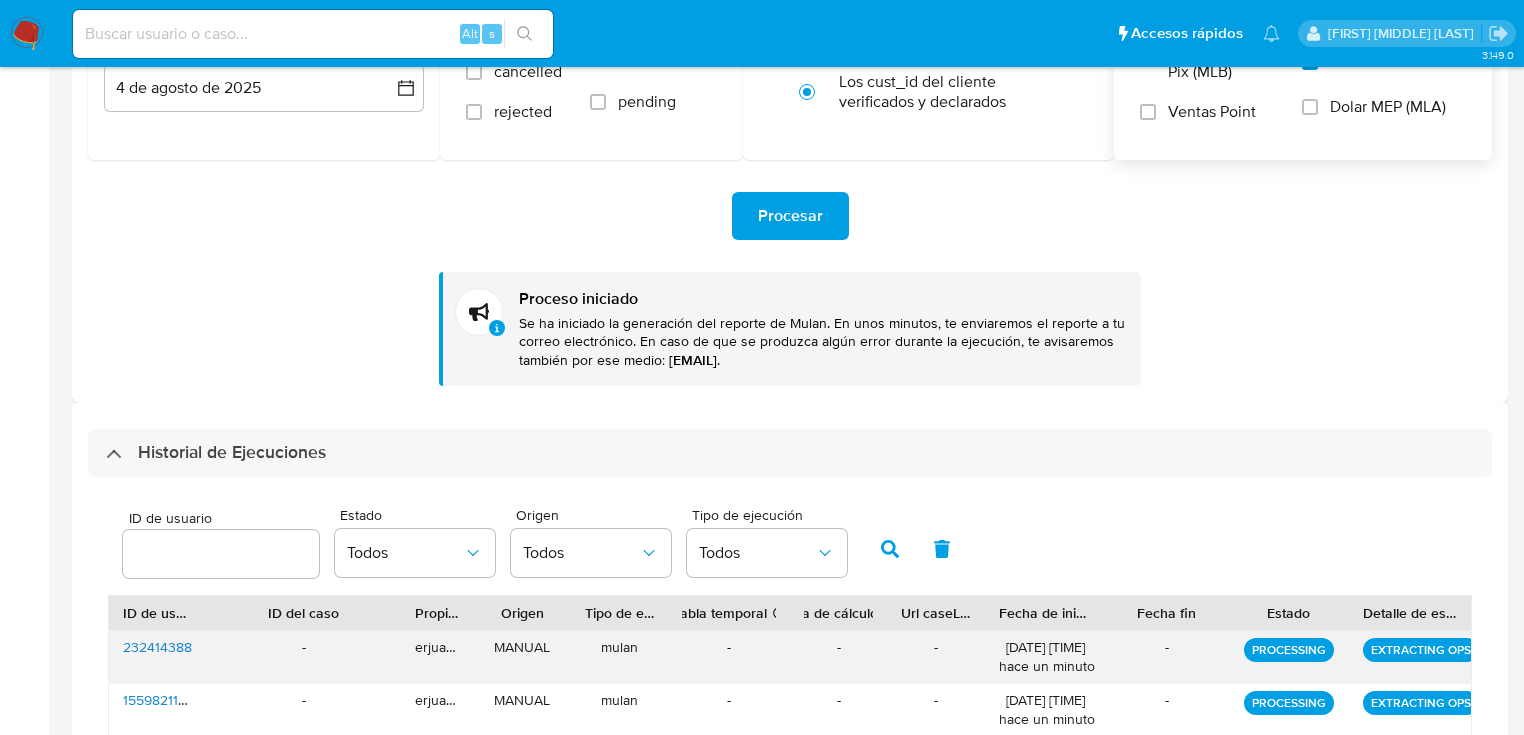 scroll, scrollTop: 280, scrollLeft: 0, axis: vertical 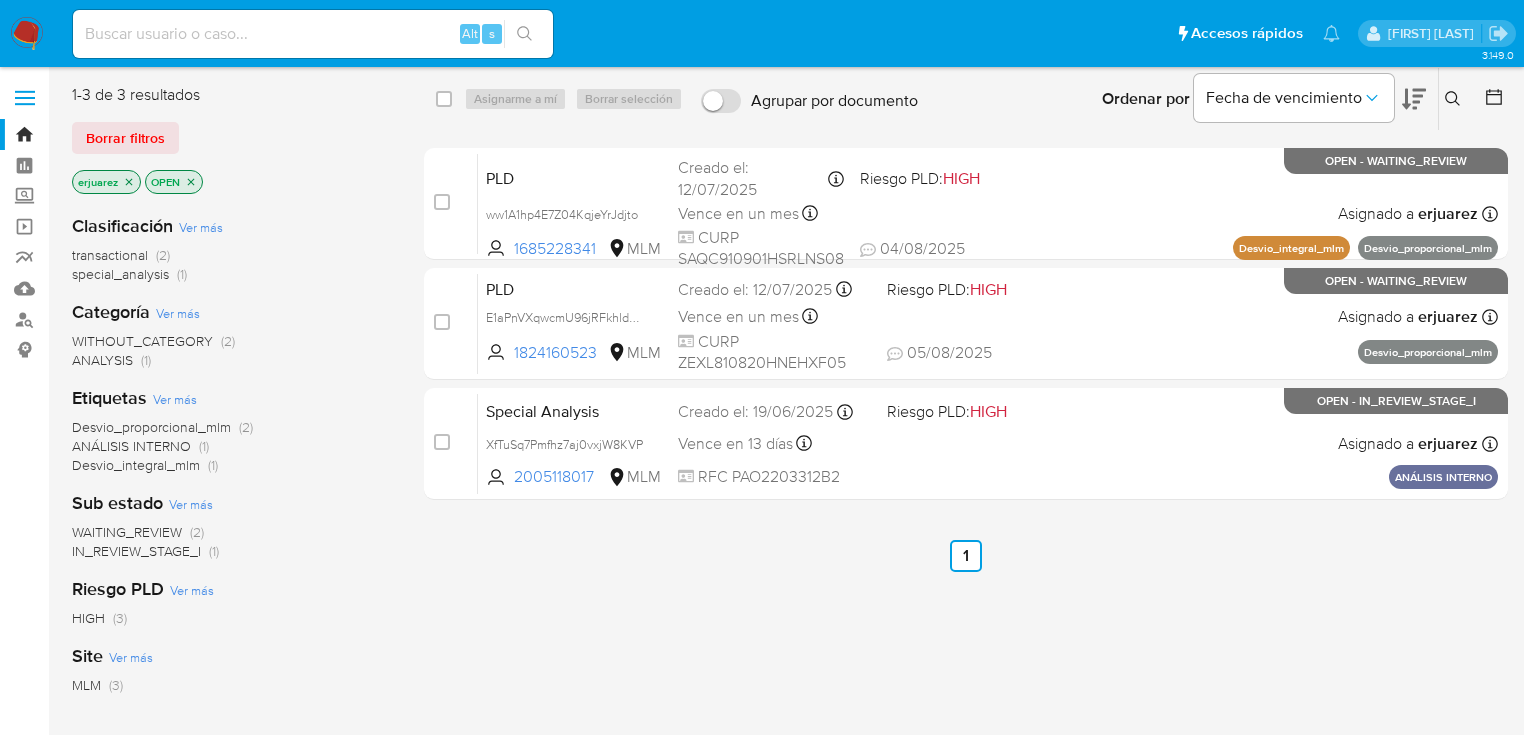 click at bounding box center (27, 34) 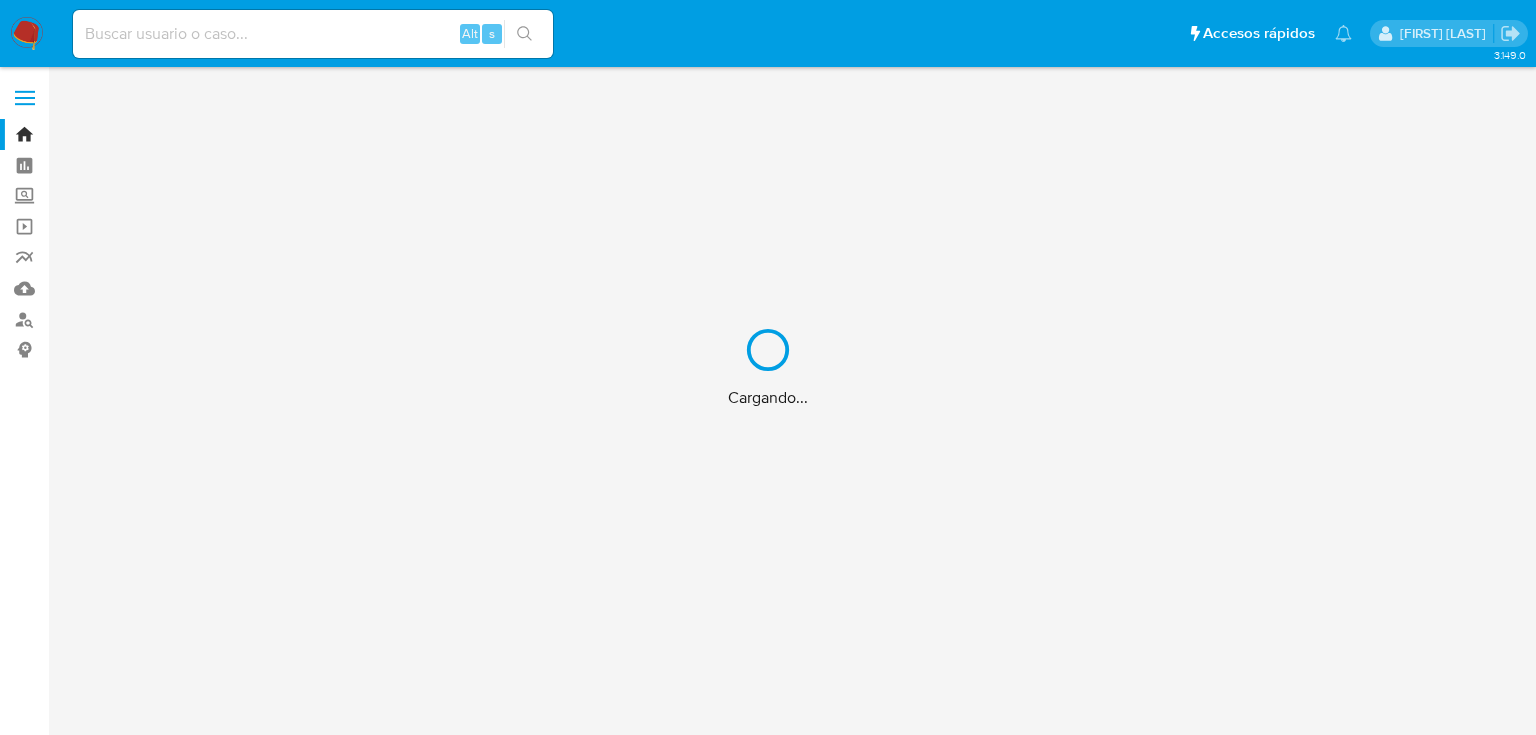 scroll, scrollTop: 0, scrollLeft: 0, axis: both 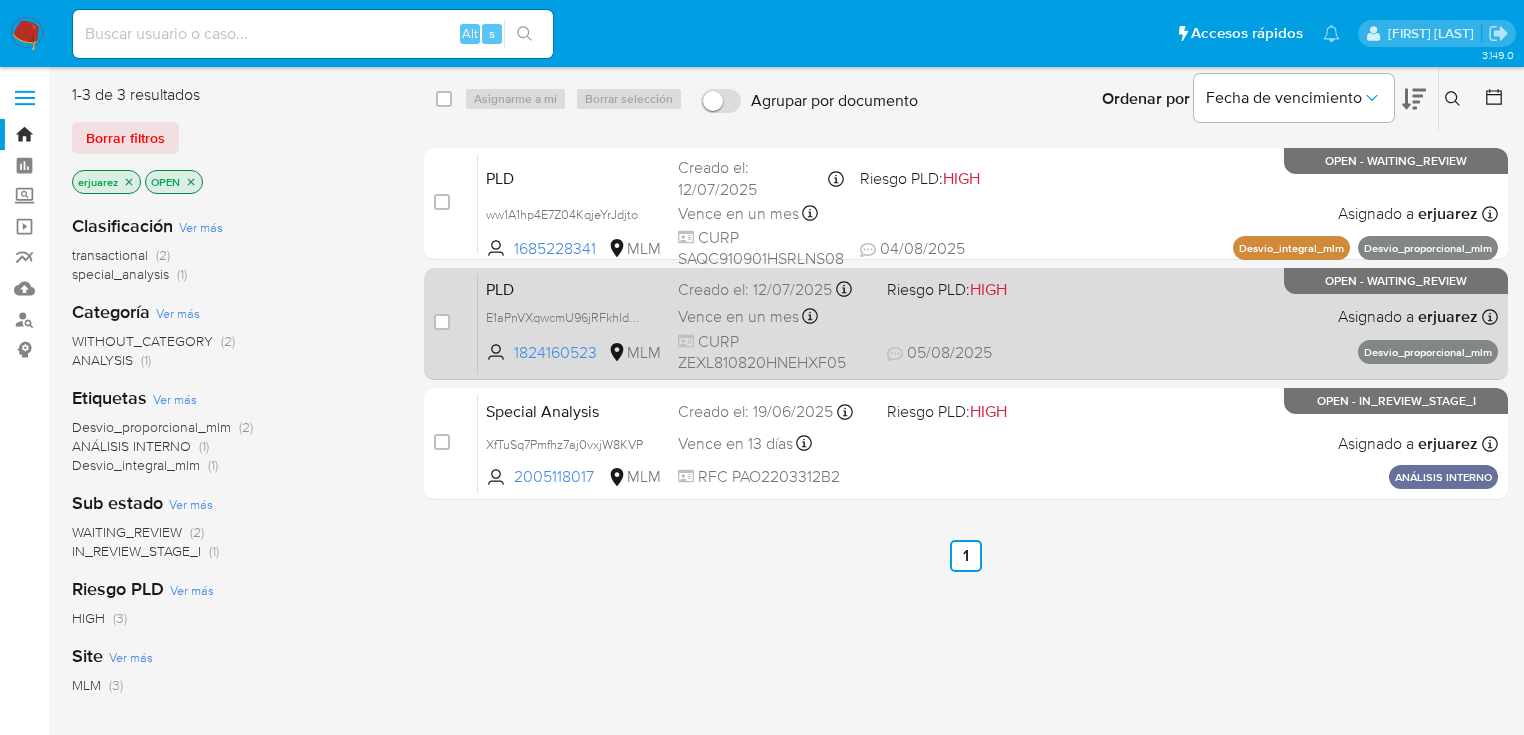click on "CURP   [CURP]" at bounding box center [774, 352] 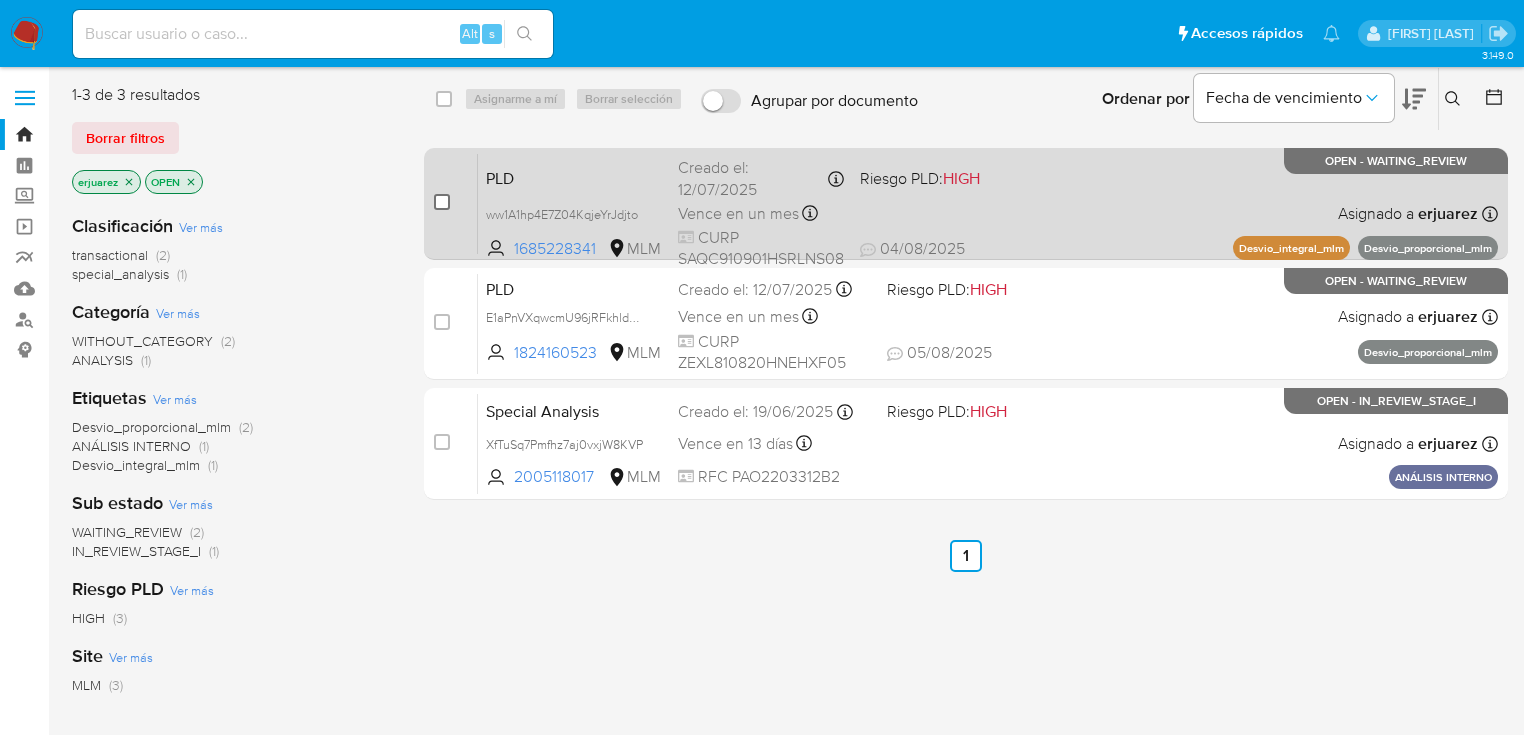 click at bounding box center (442, 202) 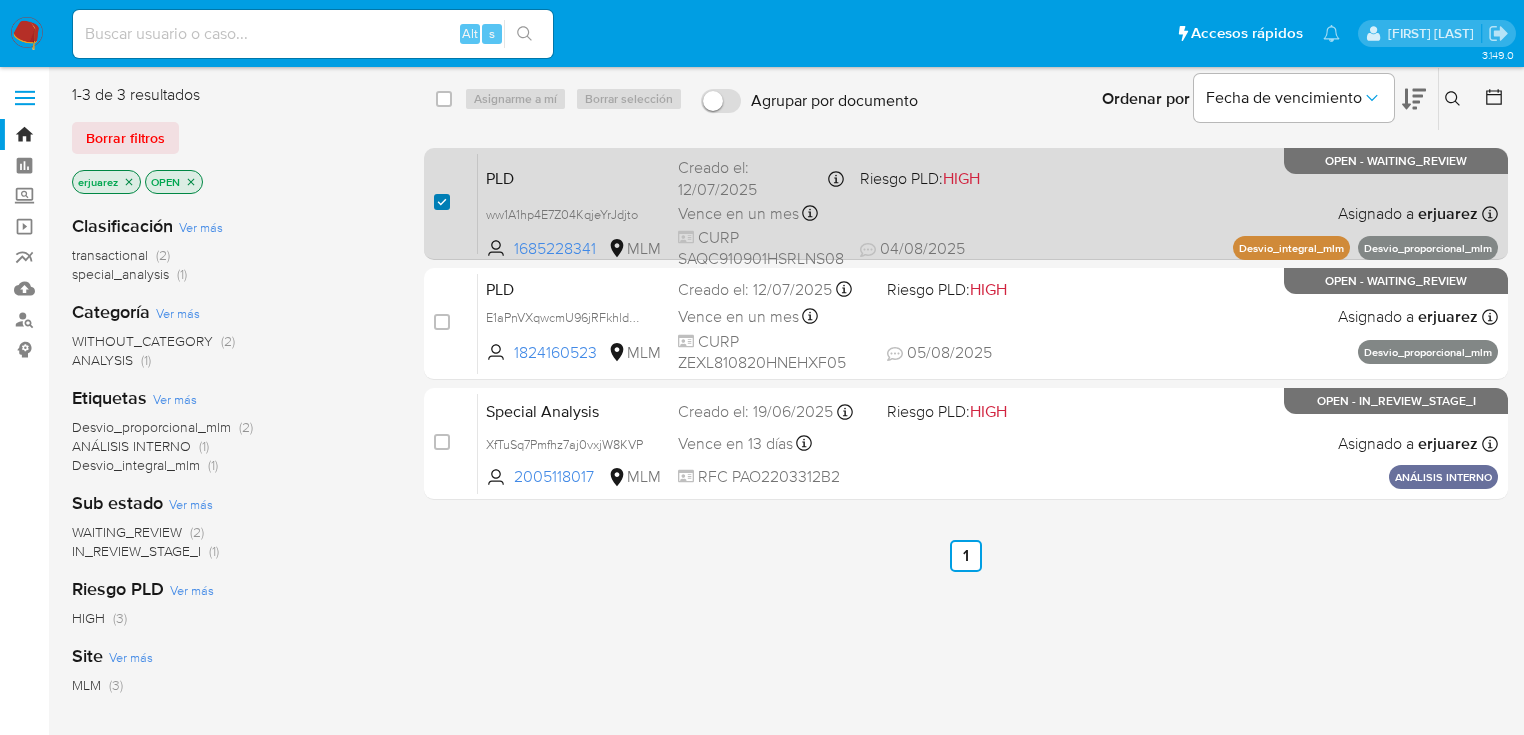 checkbox on "true" 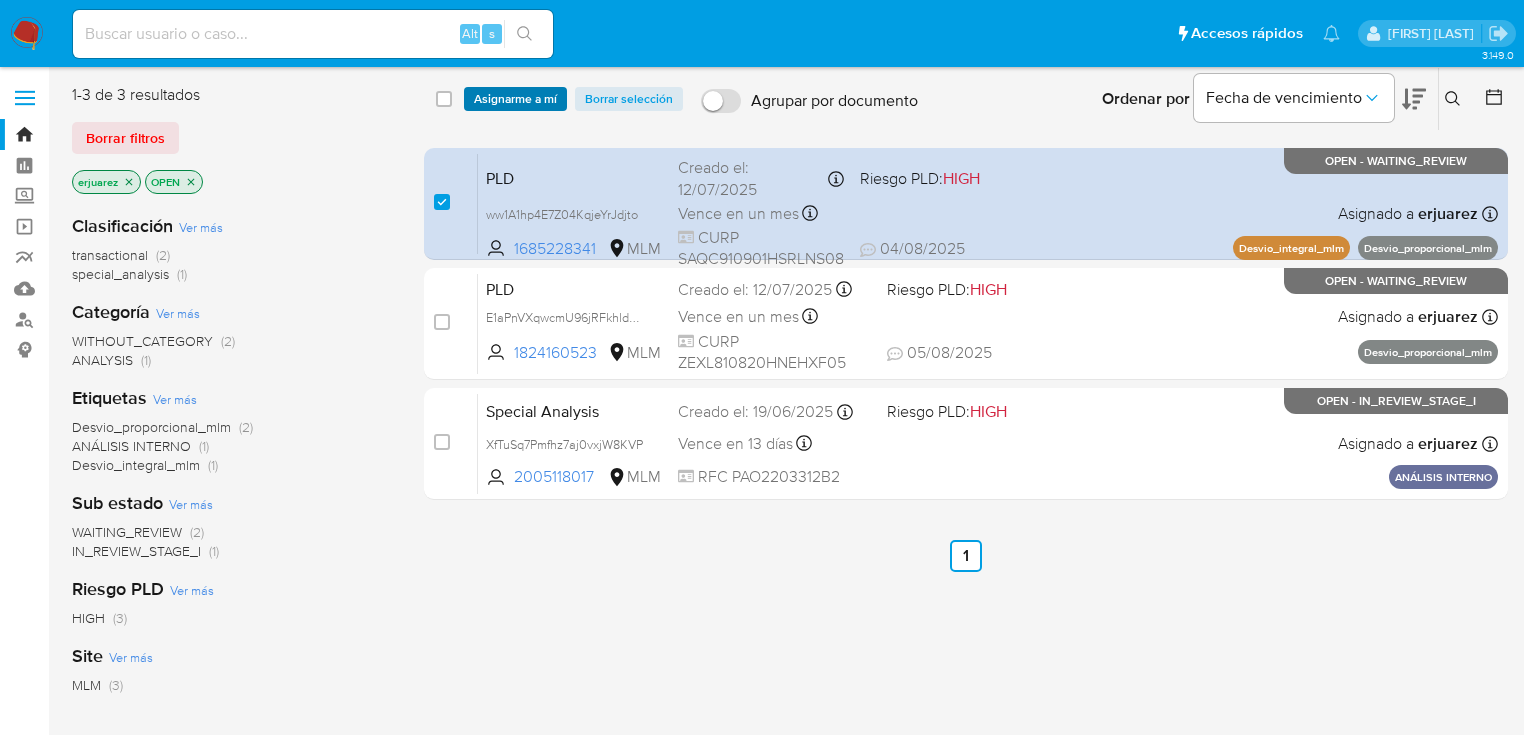 click on "Asignarme a mí" at bounding box center [515, 99] 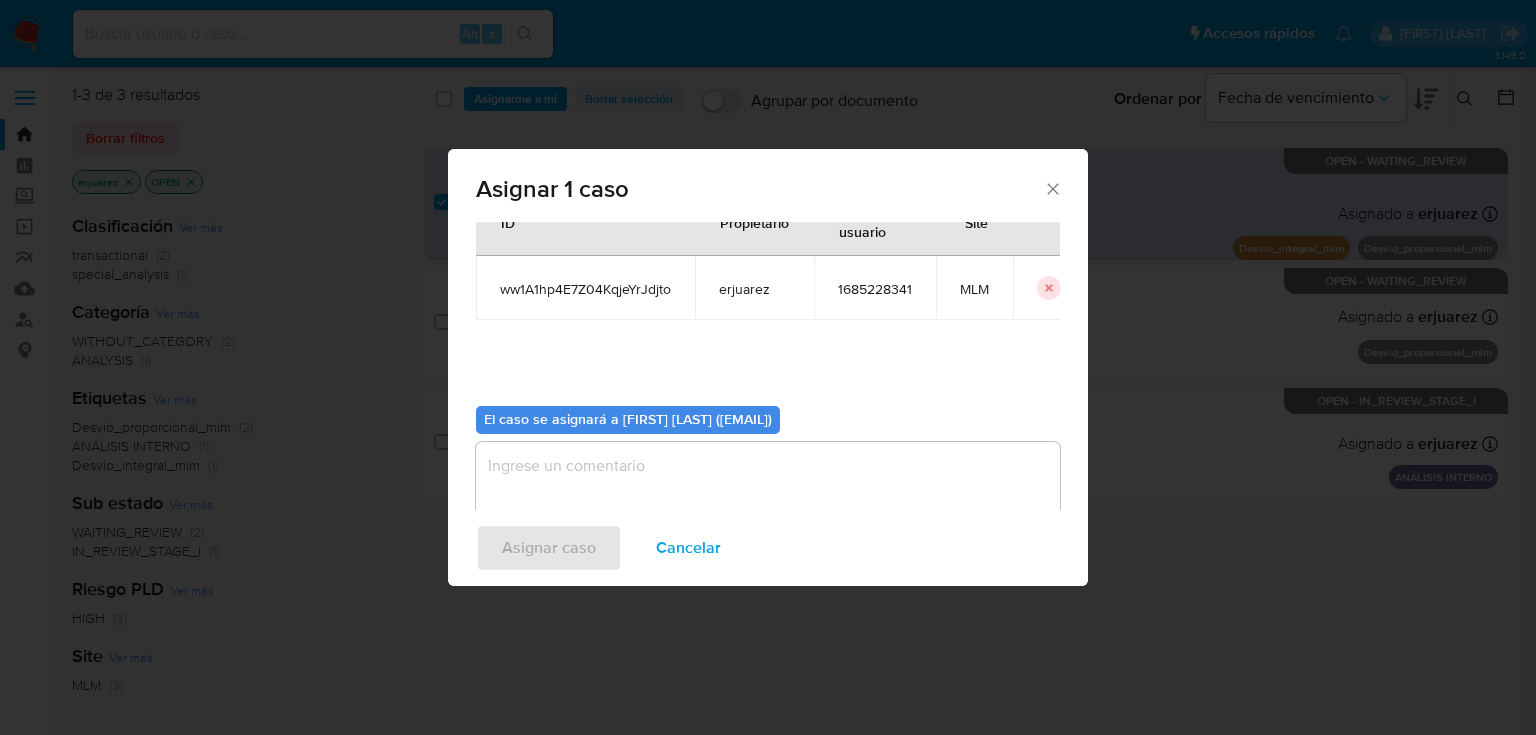 scroll, scrollTop: 103, scrollLeft: 0, axis: vertical 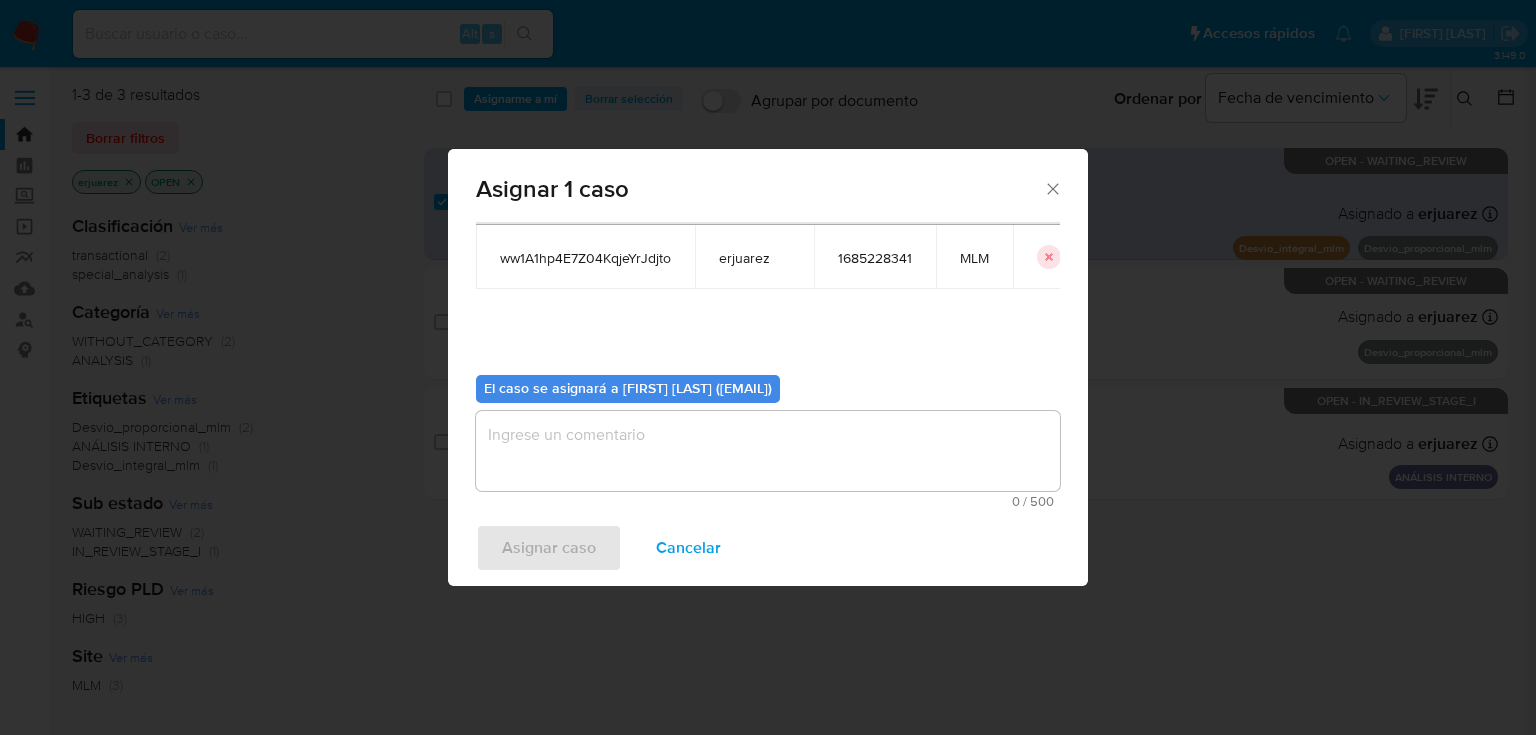 click at bounding box center [768, 451] 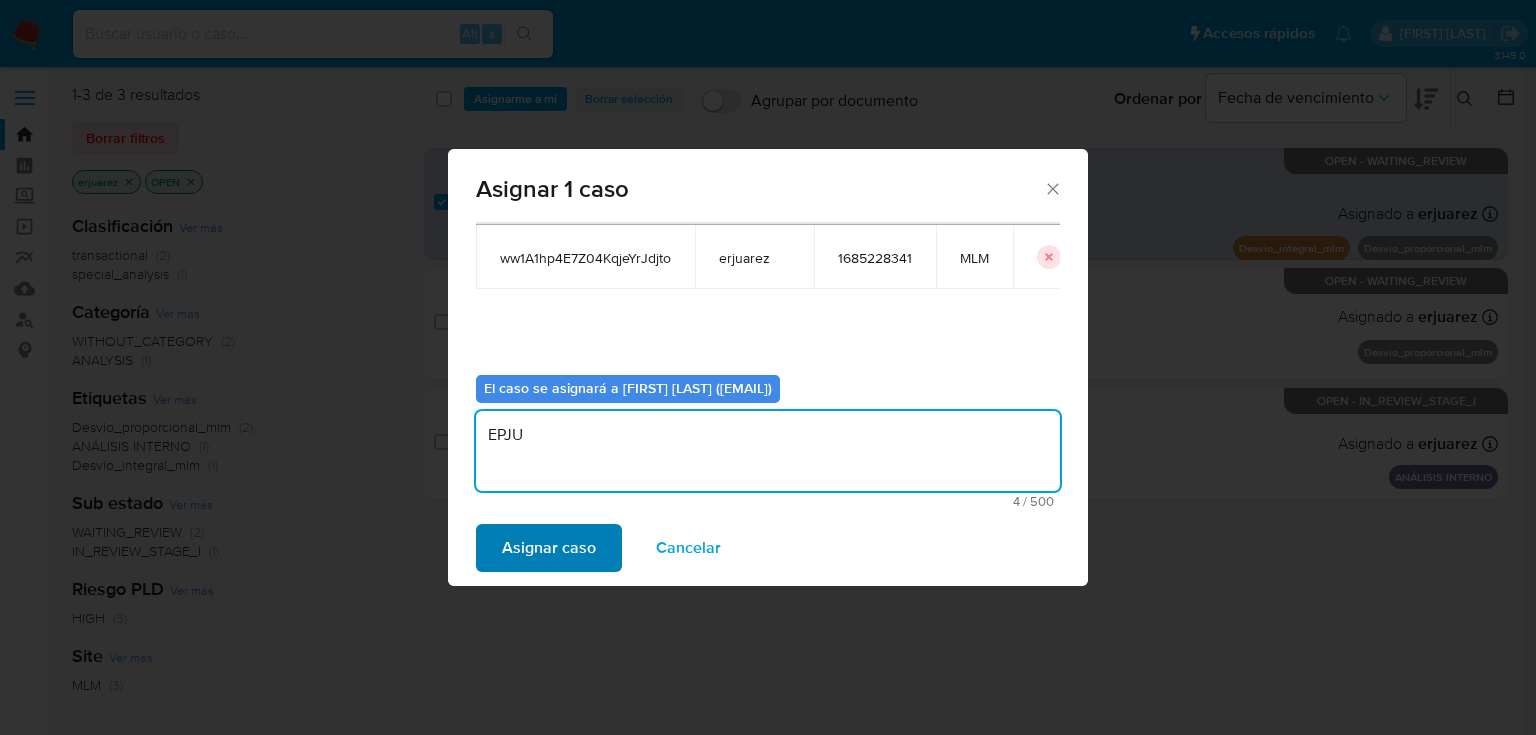type on "EPJU" 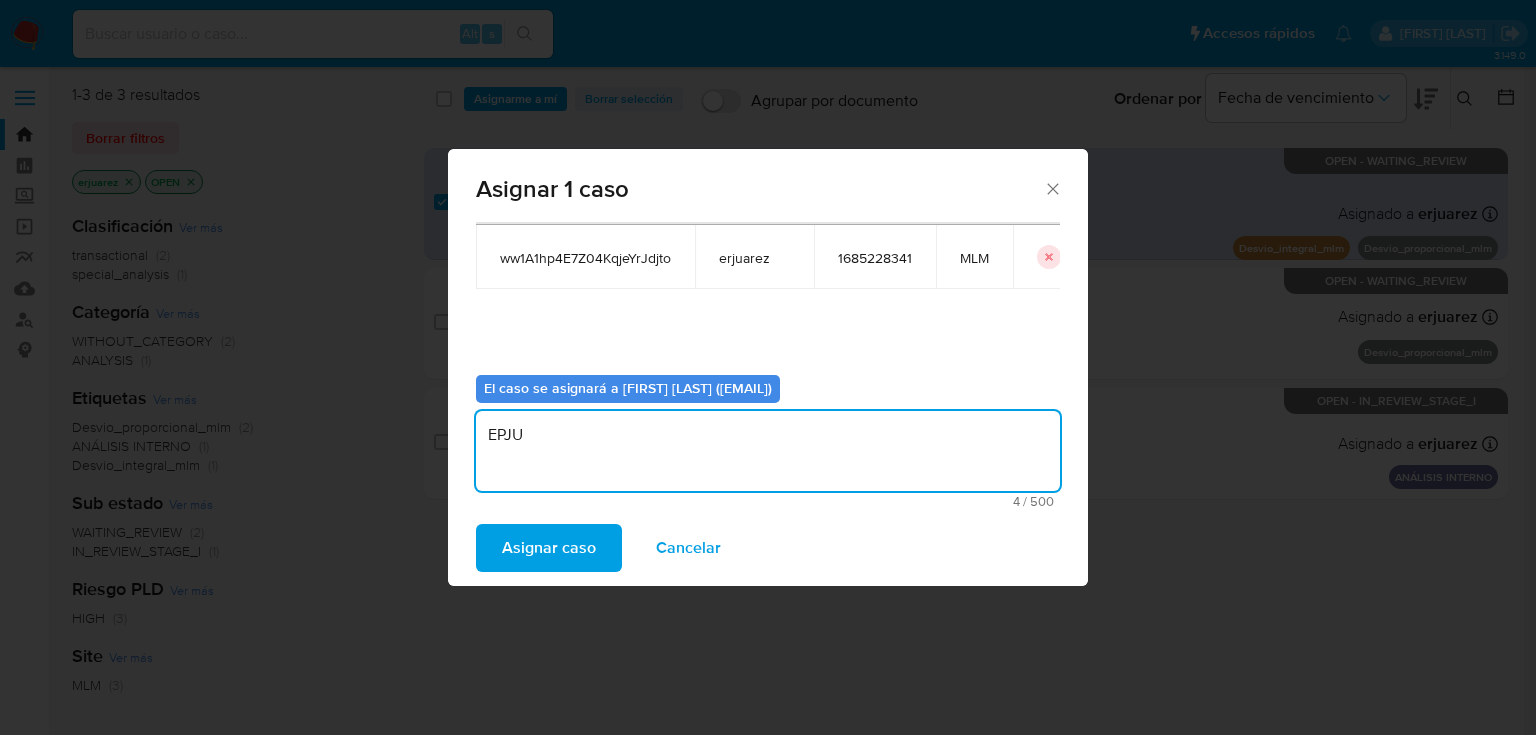 click on "Asignar caso" at bounding box center [549, 548] 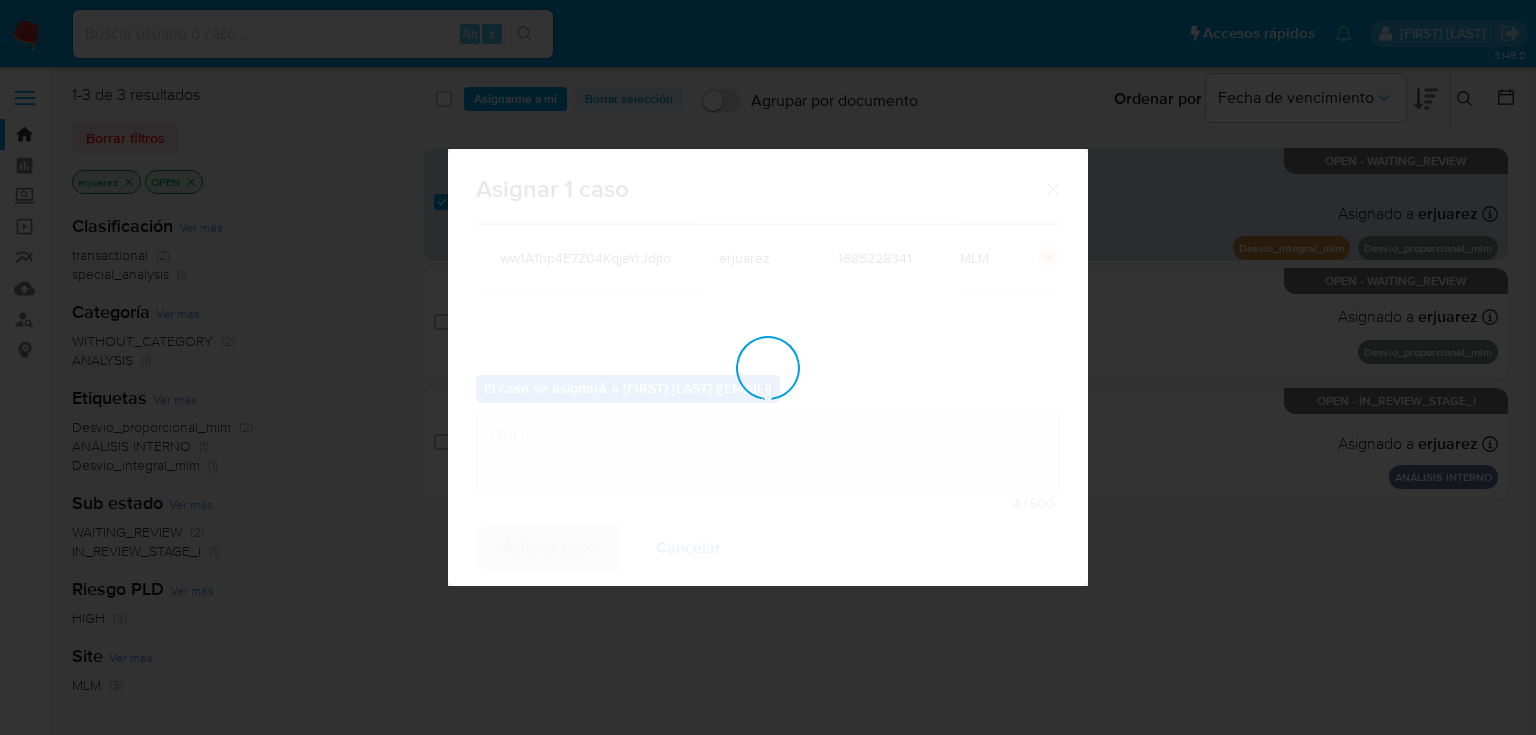 type 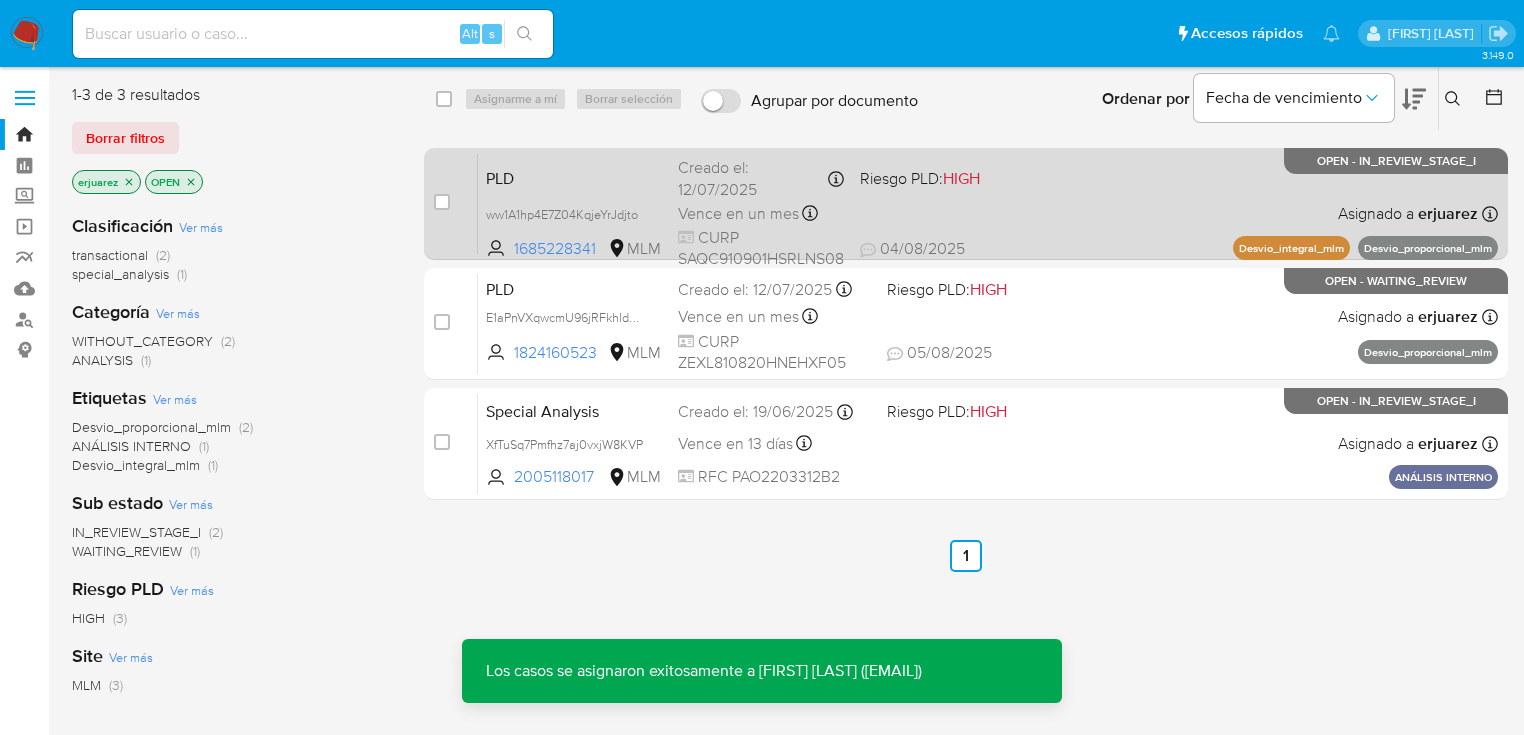click on "PLD ww1A1hp4E7Z04KqjeYrJdjto 1685228341 MLM Riesgo PLD:  HIGH Creado el: 12/07/2025   Creado el: 12/07/2025 02:10:33 Vence en un mes   Vence el 10/09/2025 02:10:33 CURP   SAQC910901HSRLNS08 04/08/2025   04/08/2025 17:32 Asignado a   erjuarez   Asignado el: 01/08/2025 18:17:54 Desvio_integral_mlm Desvio_proporcional_mlm OPEN - IN_REVIEW_STAGE_I" at bounding box center [988, 203] 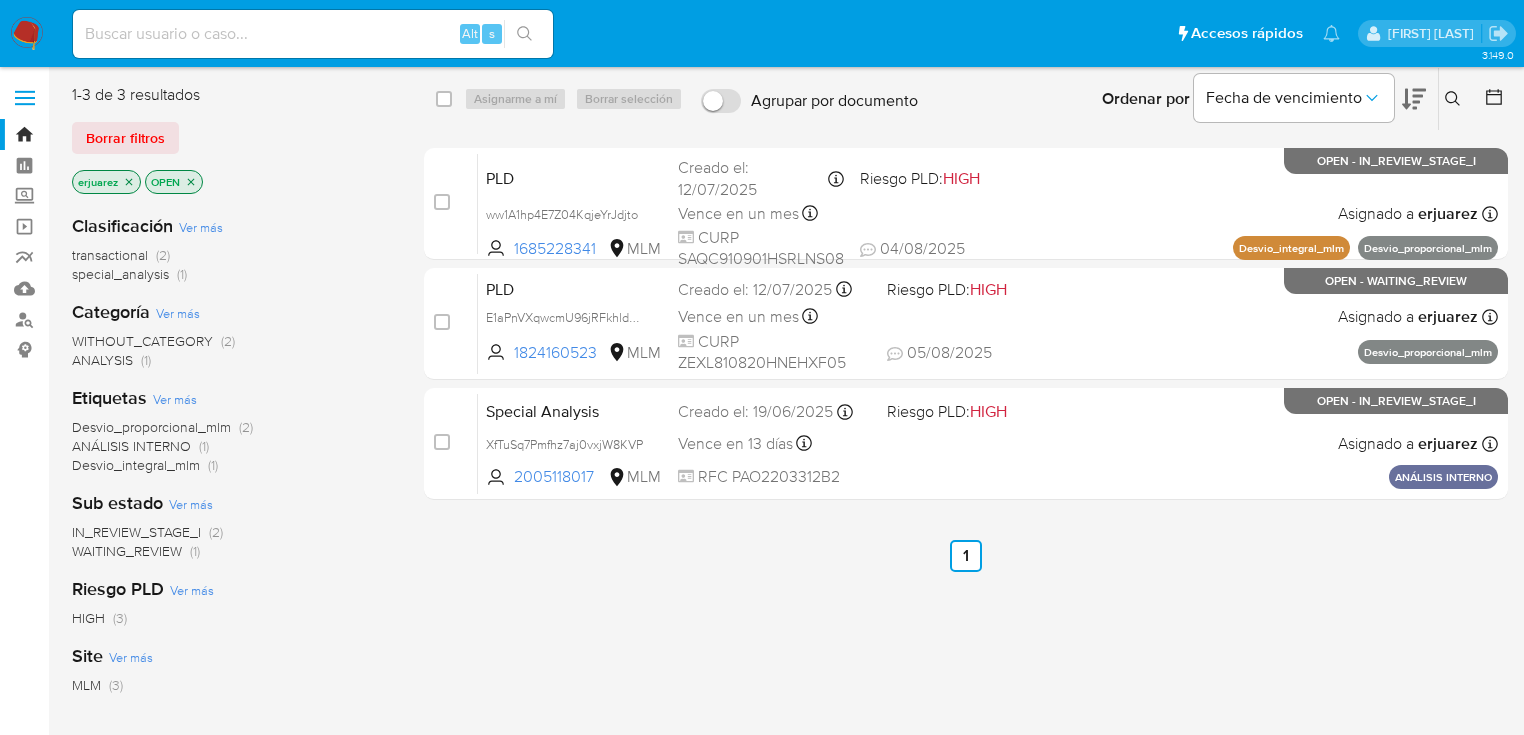 click 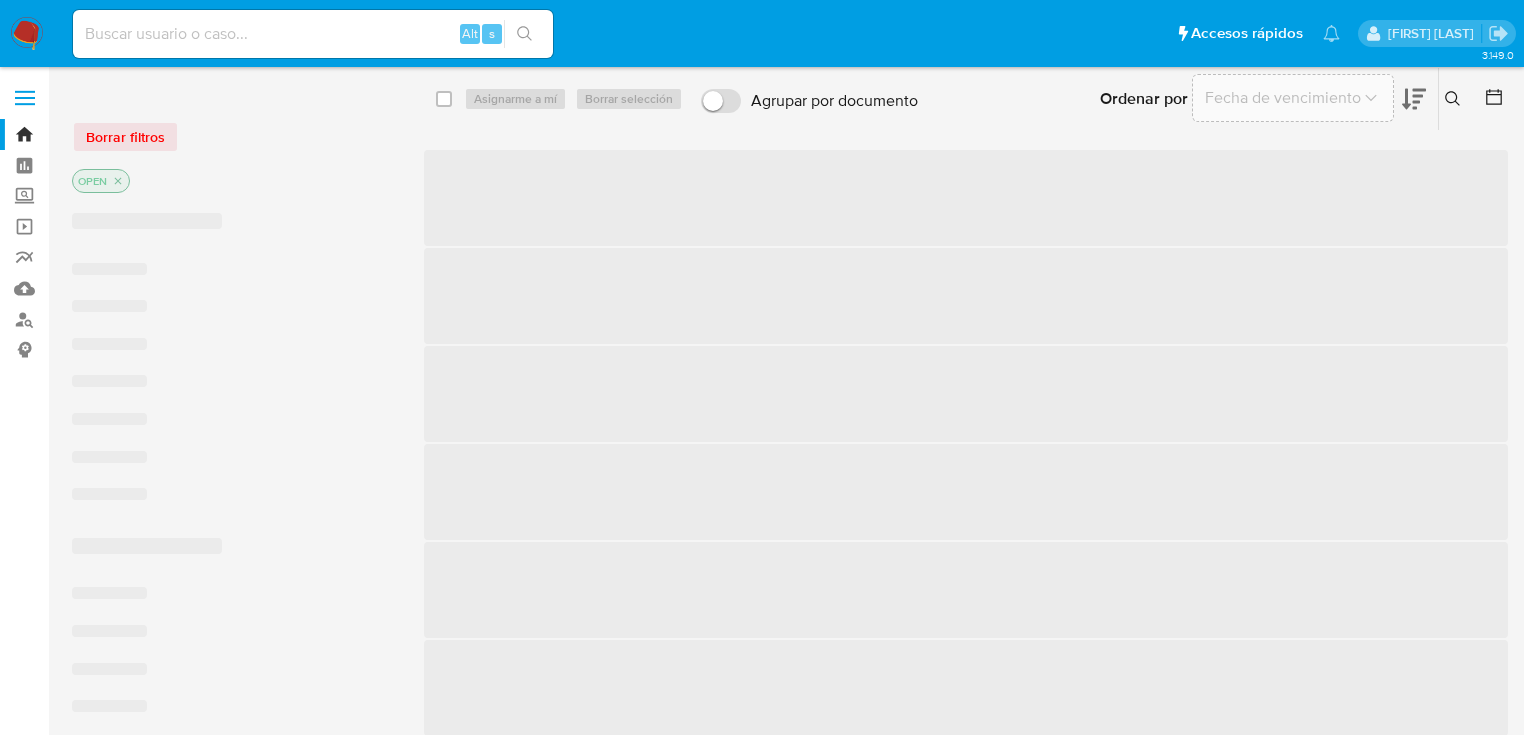 drag, startPoint x: 1450, startPoint y: 95, endPoint x: 1071, endPoint y: 0, distance: 390.72498 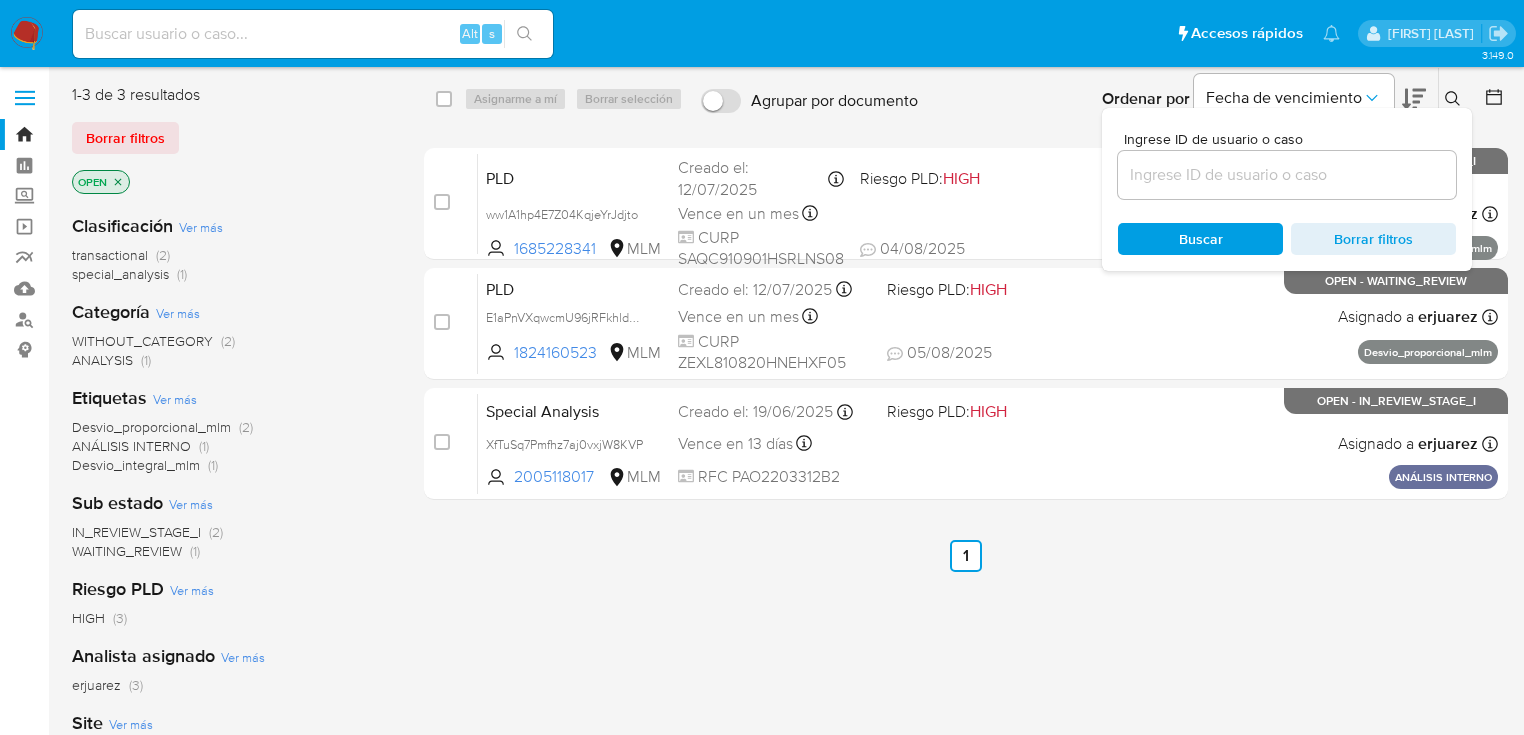 click at bounding box center [1287, 175] 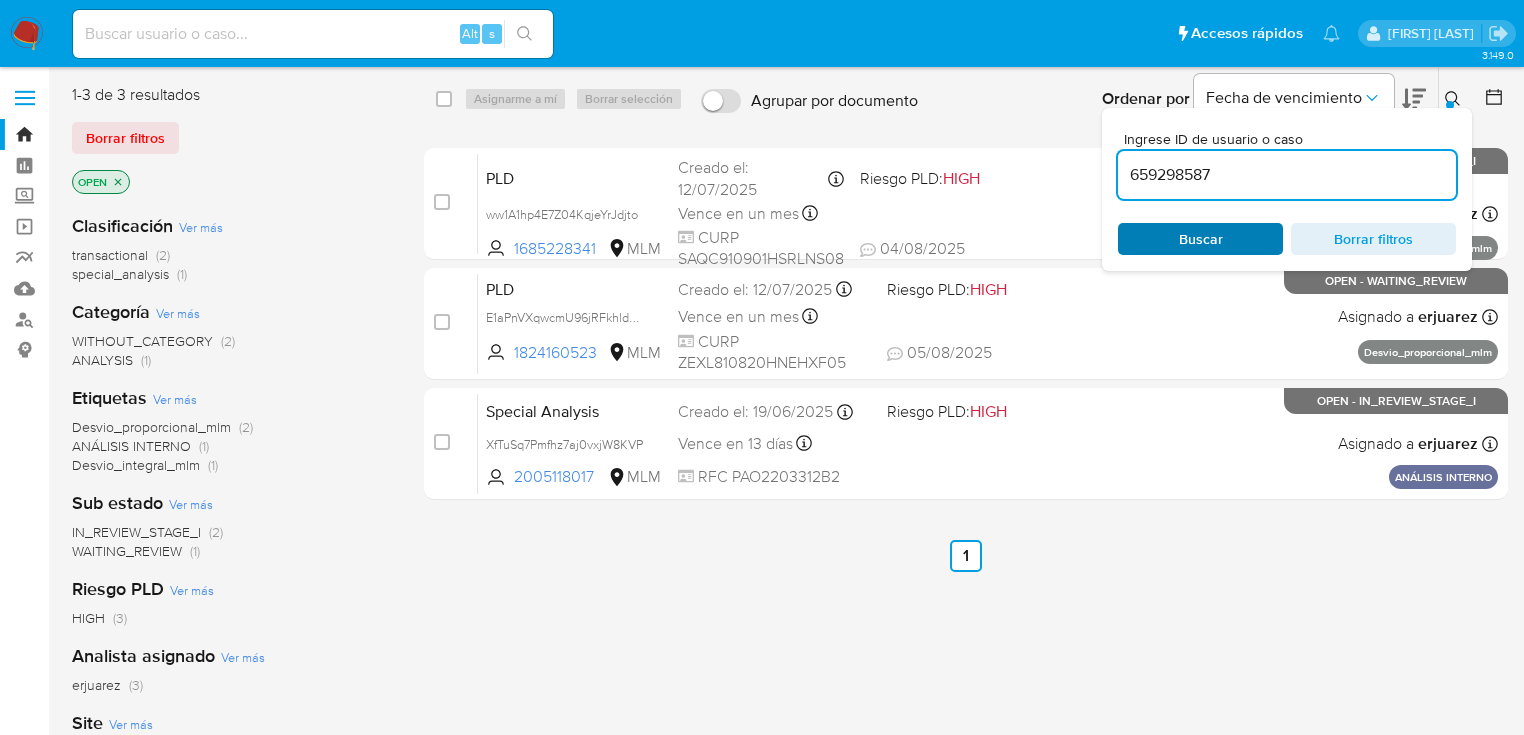 type on "659298587" 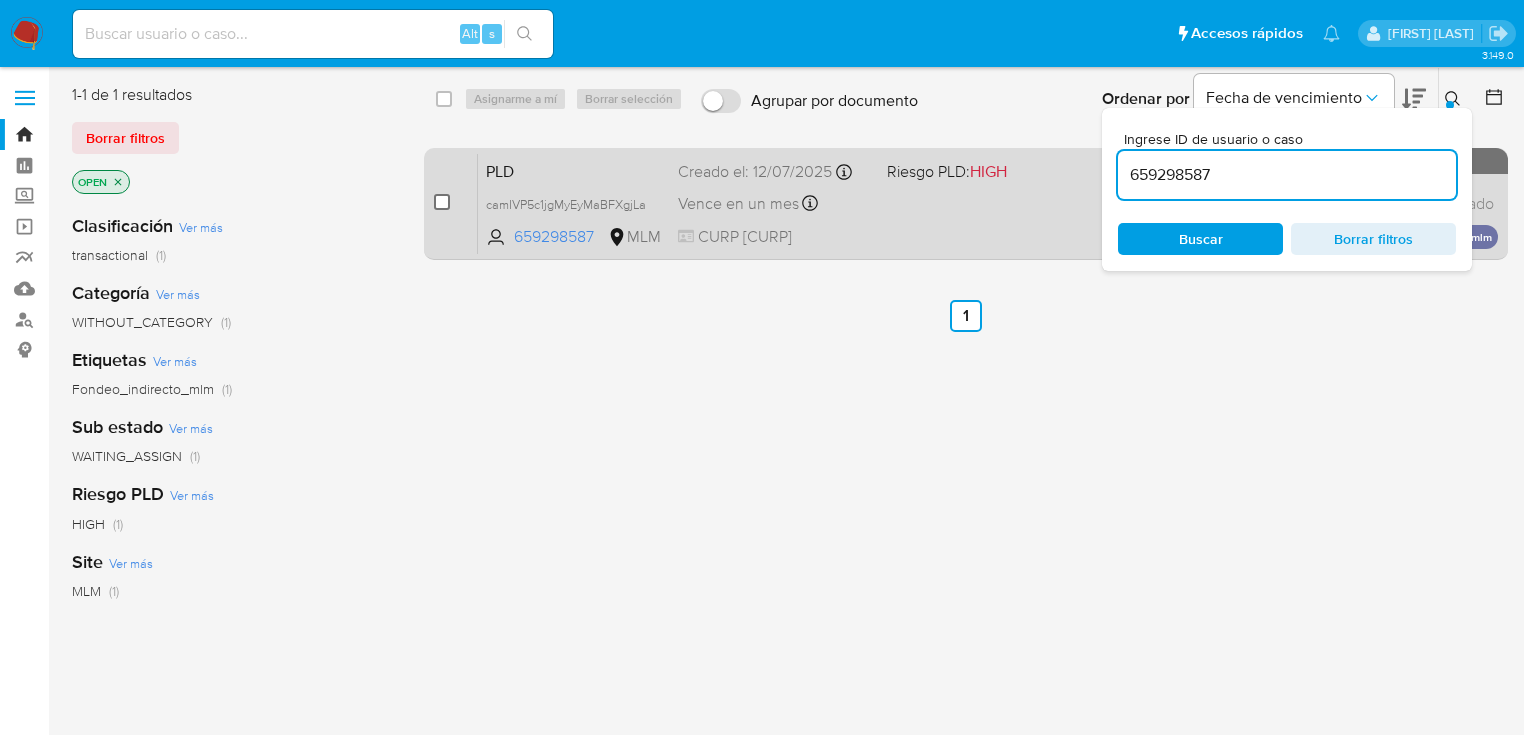 click on "case-item-checkbox   No es posible asignar el caso PLD camIVP5c1jgMyEyMaBFXgjLa 659298587 MLM Riesgo PLD:  HIGH Creado el: 12/07/2025   Creado el: 12/07/2025 02:05:08 Vence en un mes   Vence el 10/09/2025 02:05:09 CURP   BOGJ941004MQRNZS01 Sin analista asignado   Asignado el: - Fondeo_indirecto_mlm OPEN - WAITING_ASSIGN" at bounding box center [966, 204] 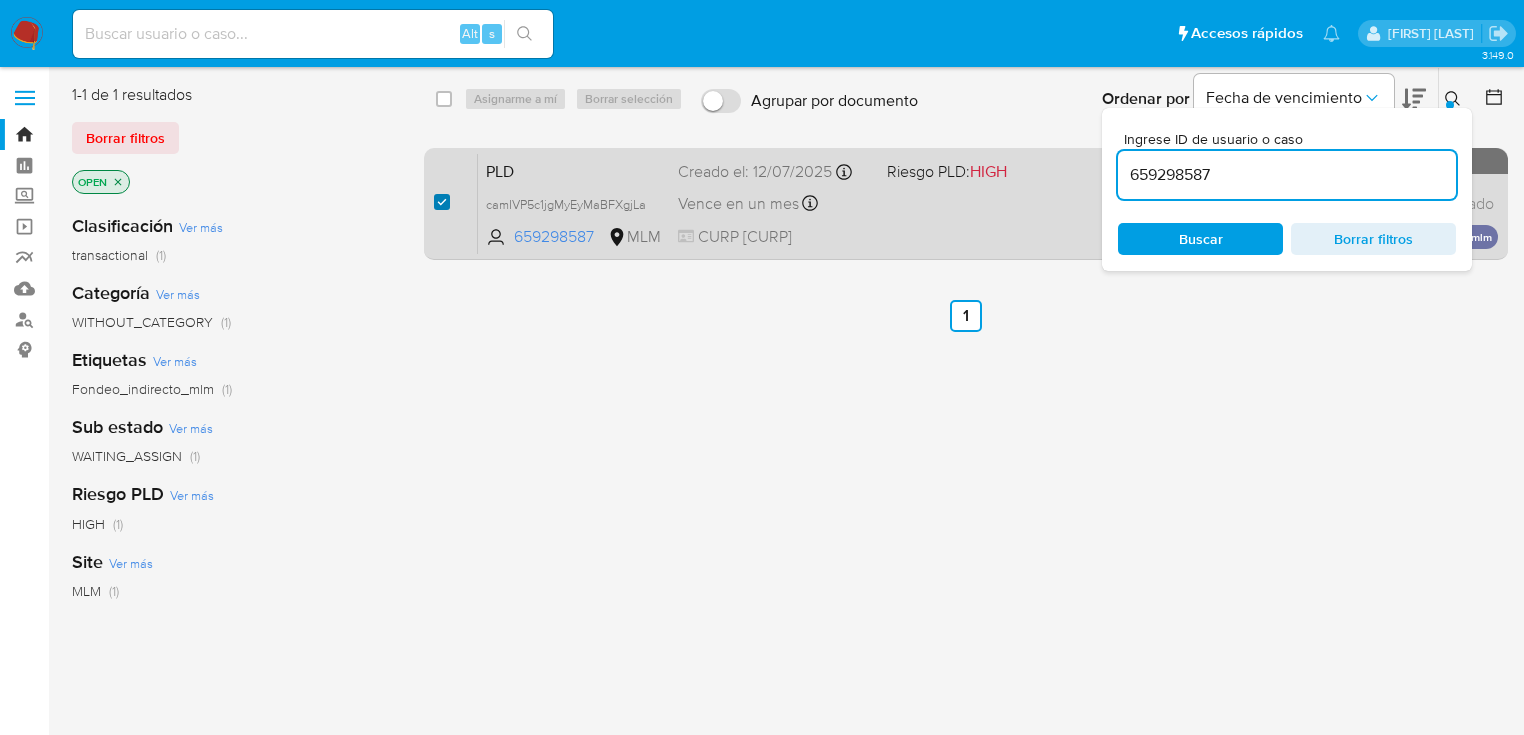 checkbox on "true" 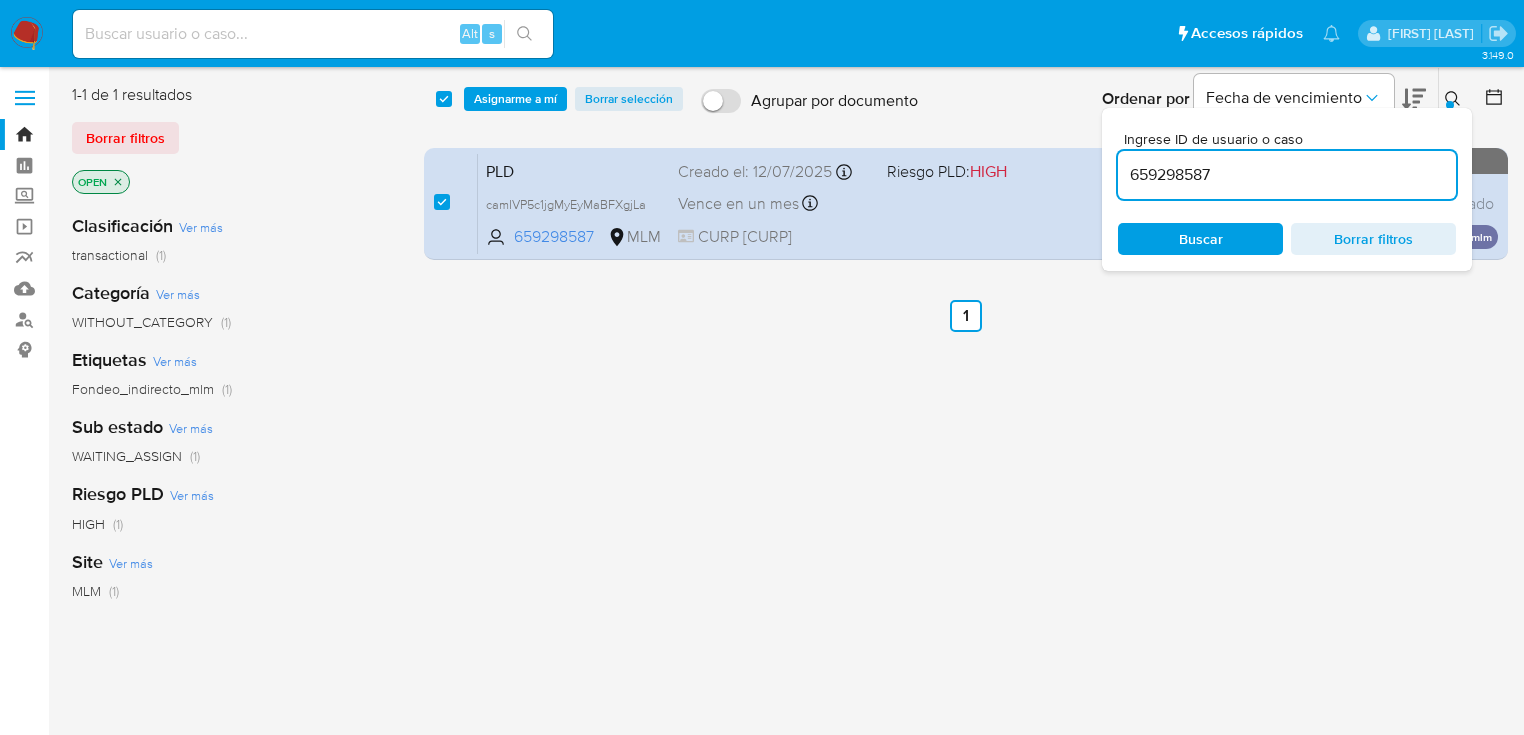 drag, startPoint x: 1456, startPoint y: 91, endPoint x: 1399, endPoint y: 104, distance: 58.463665 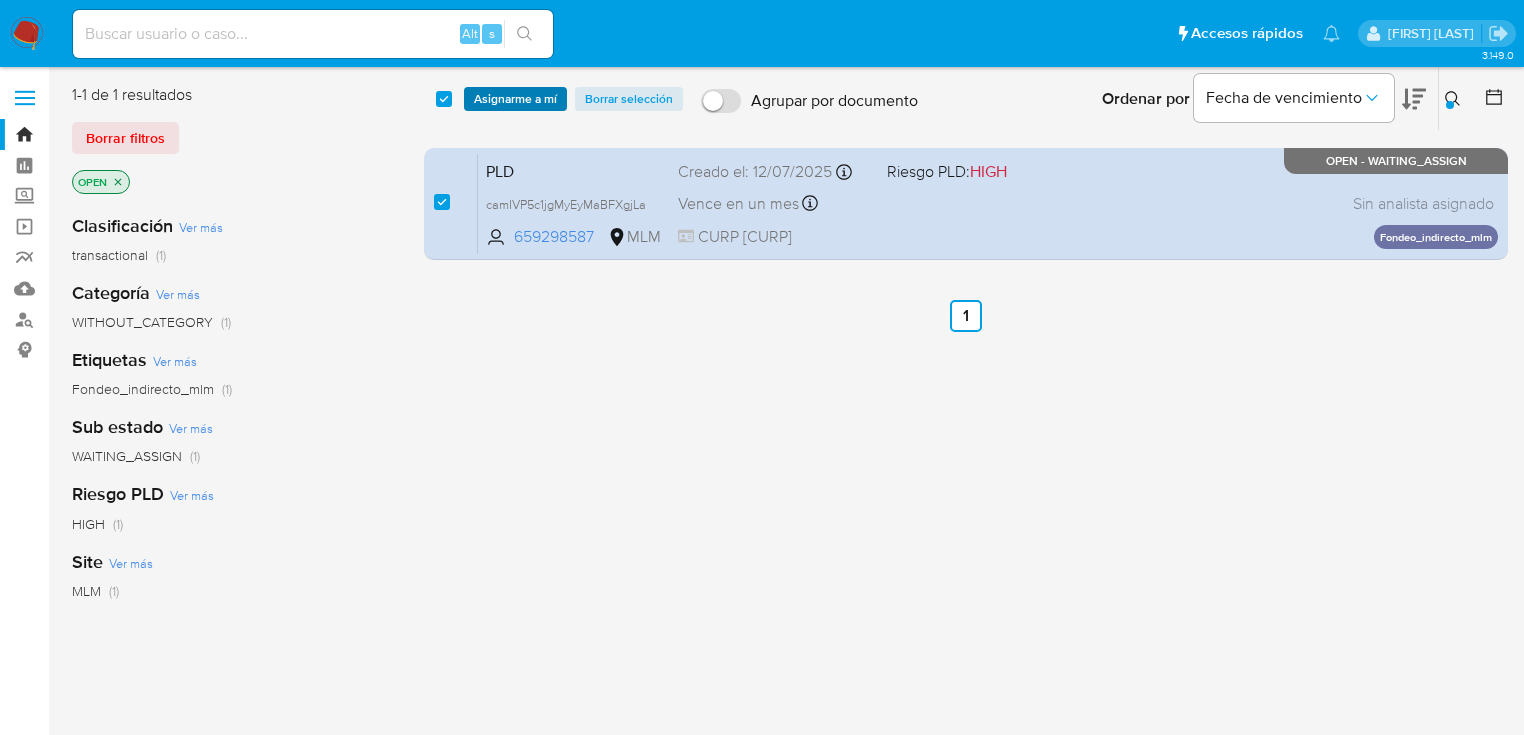 click on "Asignarme a mí" at bounding box center [515, 99] 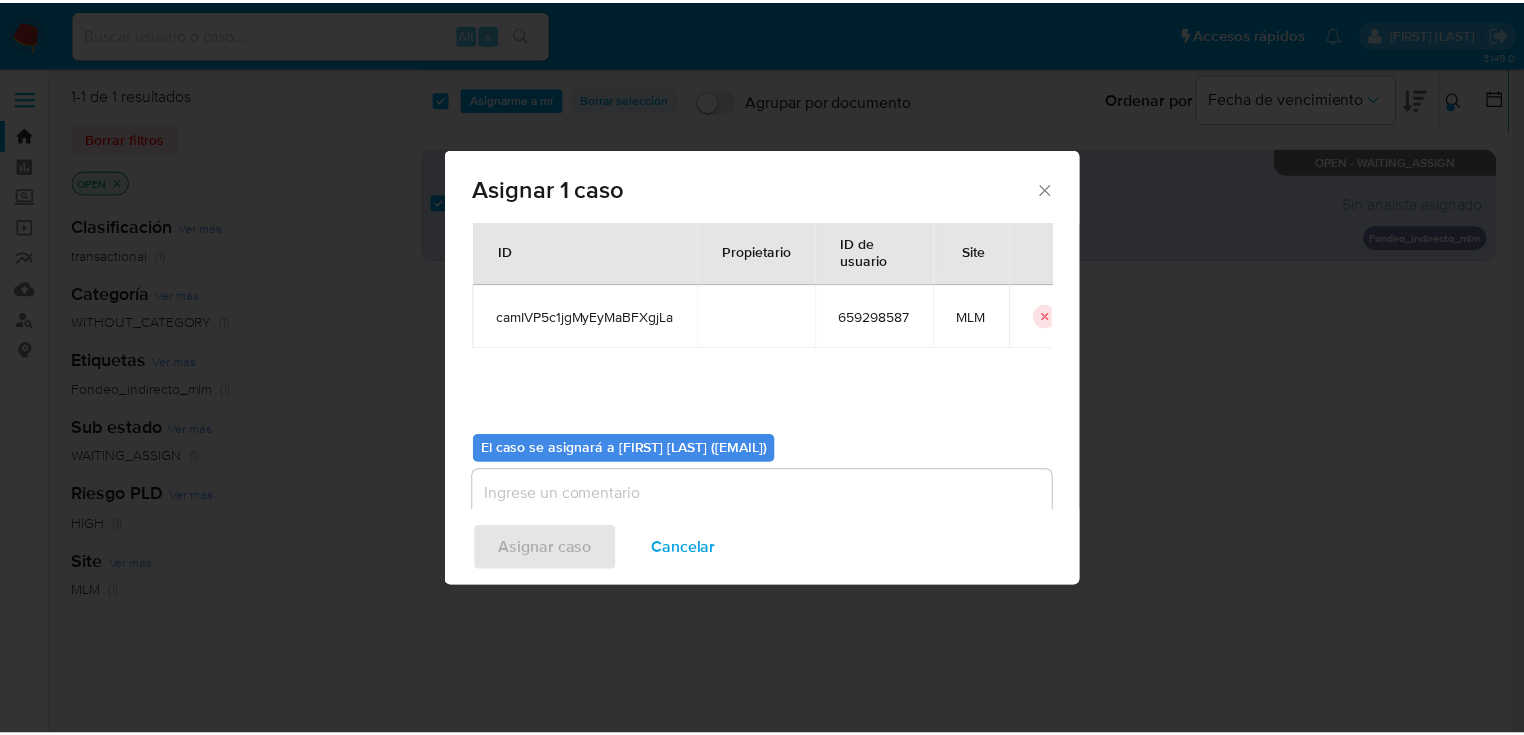 scroll, scrollTop: 103, scrollLeft: 0, axis: vertical 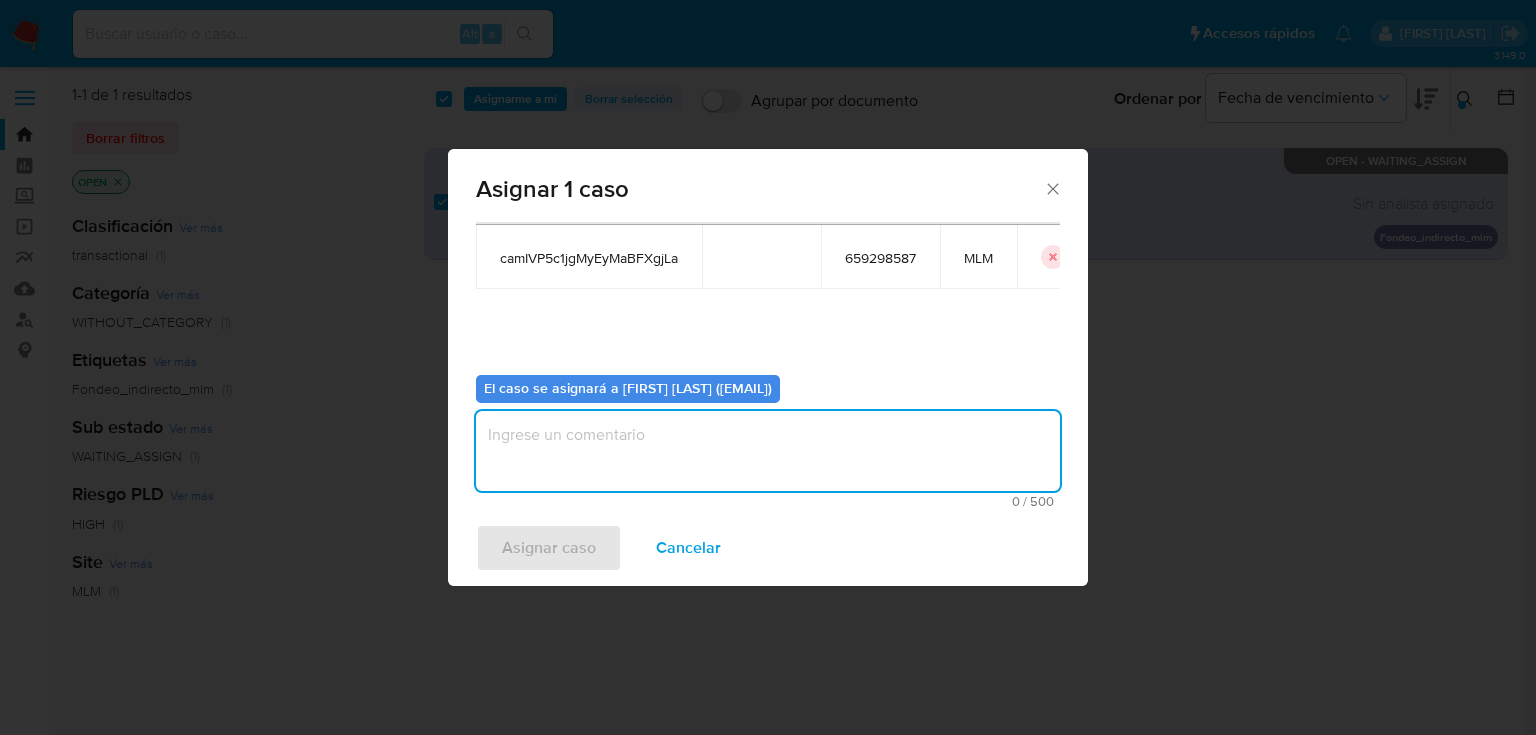 click at bounding box center [768, 451] 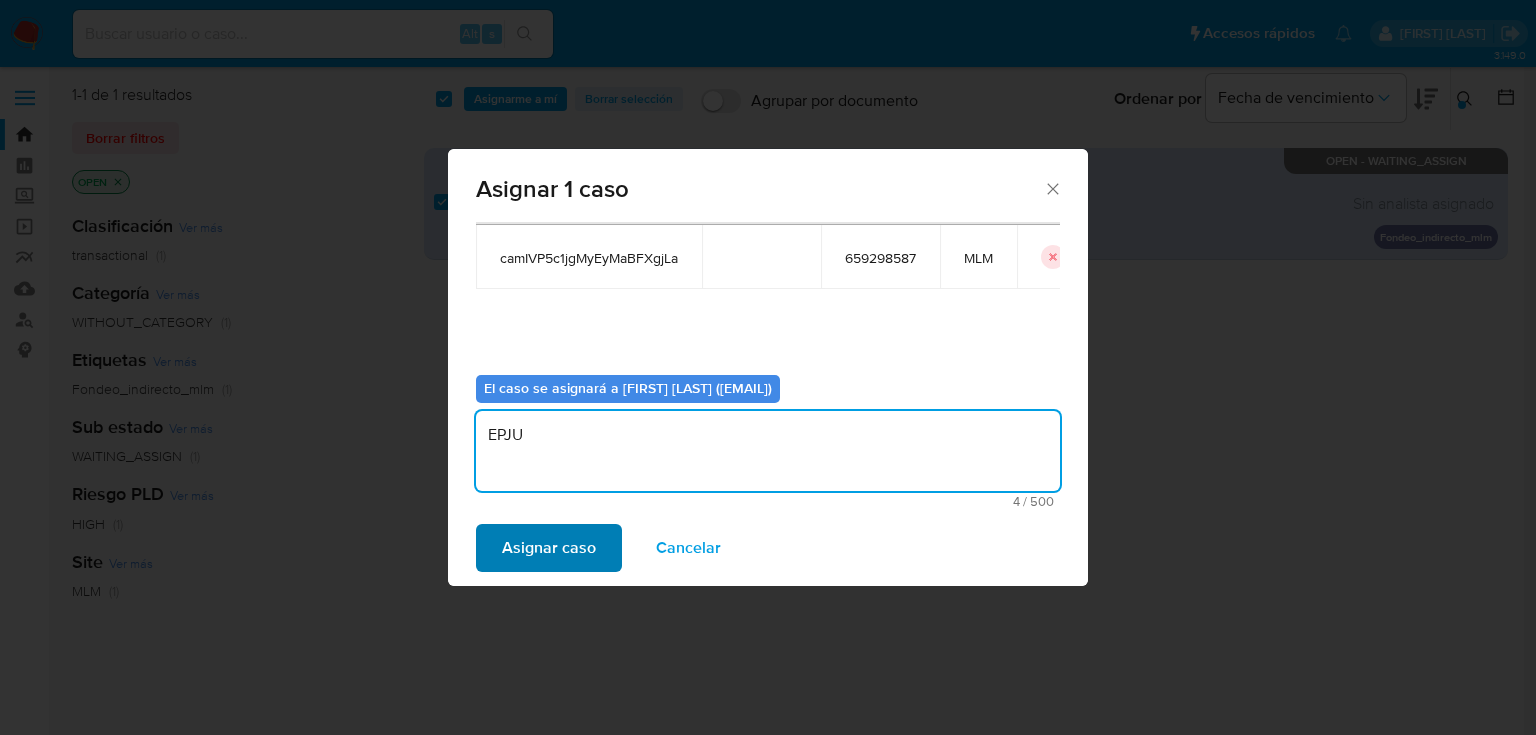 type on "EPJU" 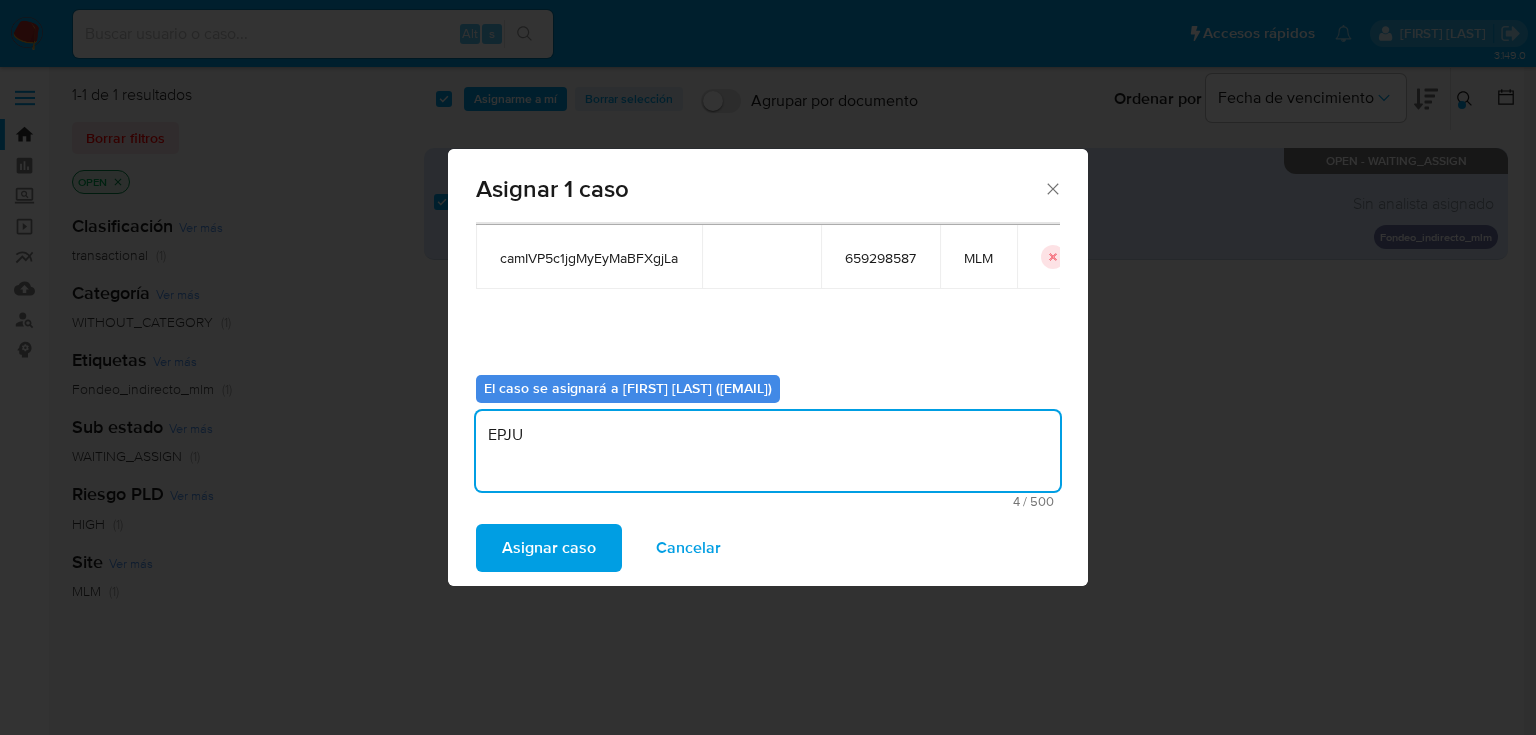 click on "Asignar caso" at bounding box center (549, 548) 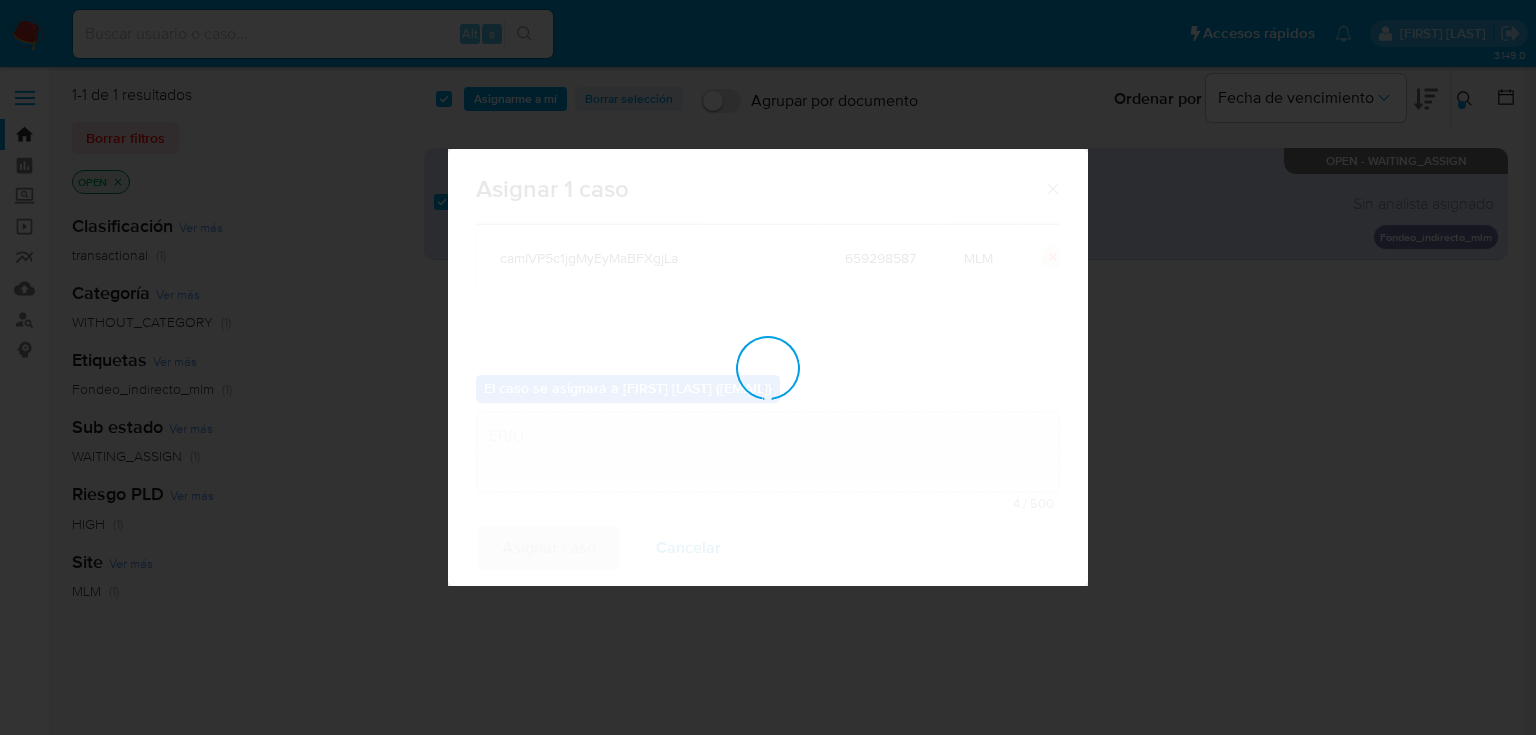 type 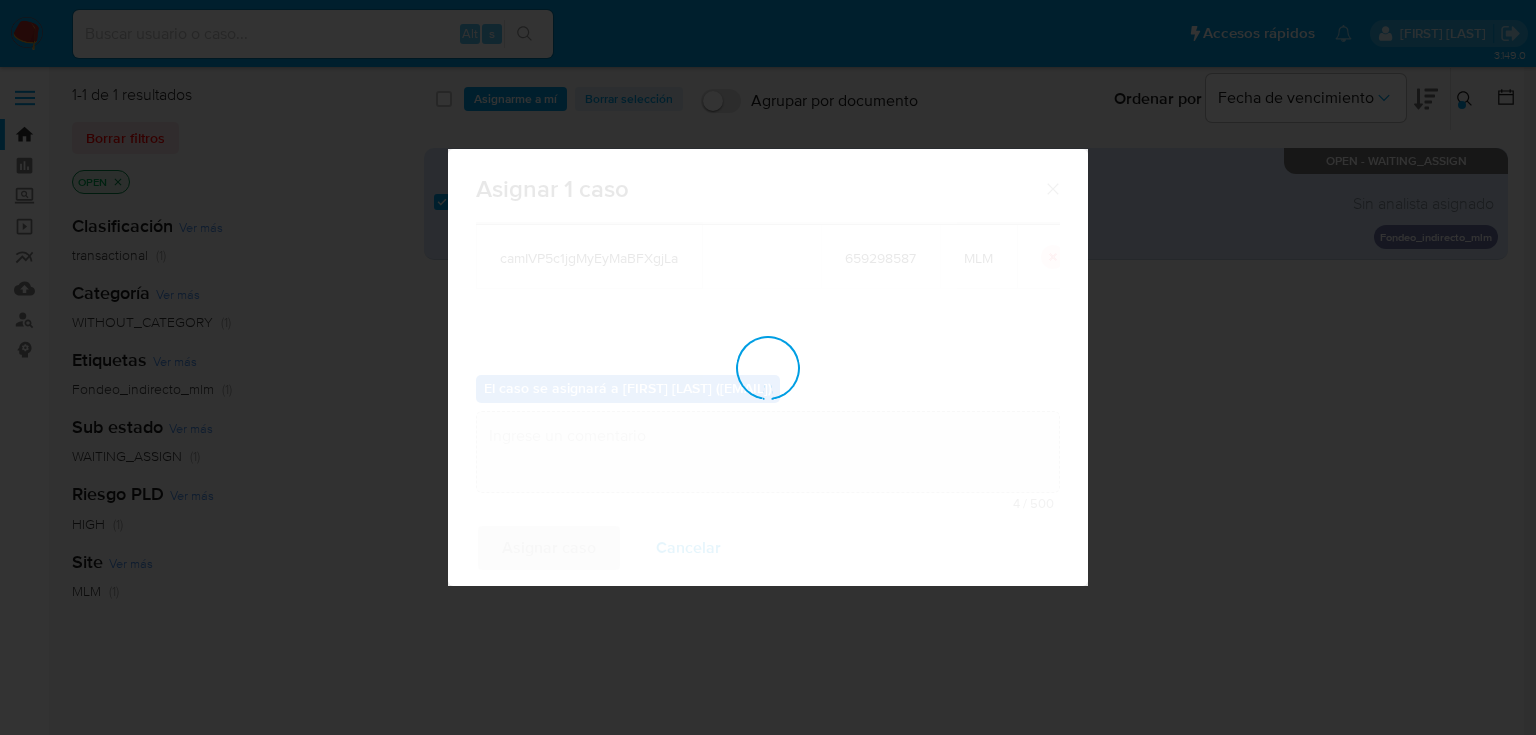checkbox on "false" 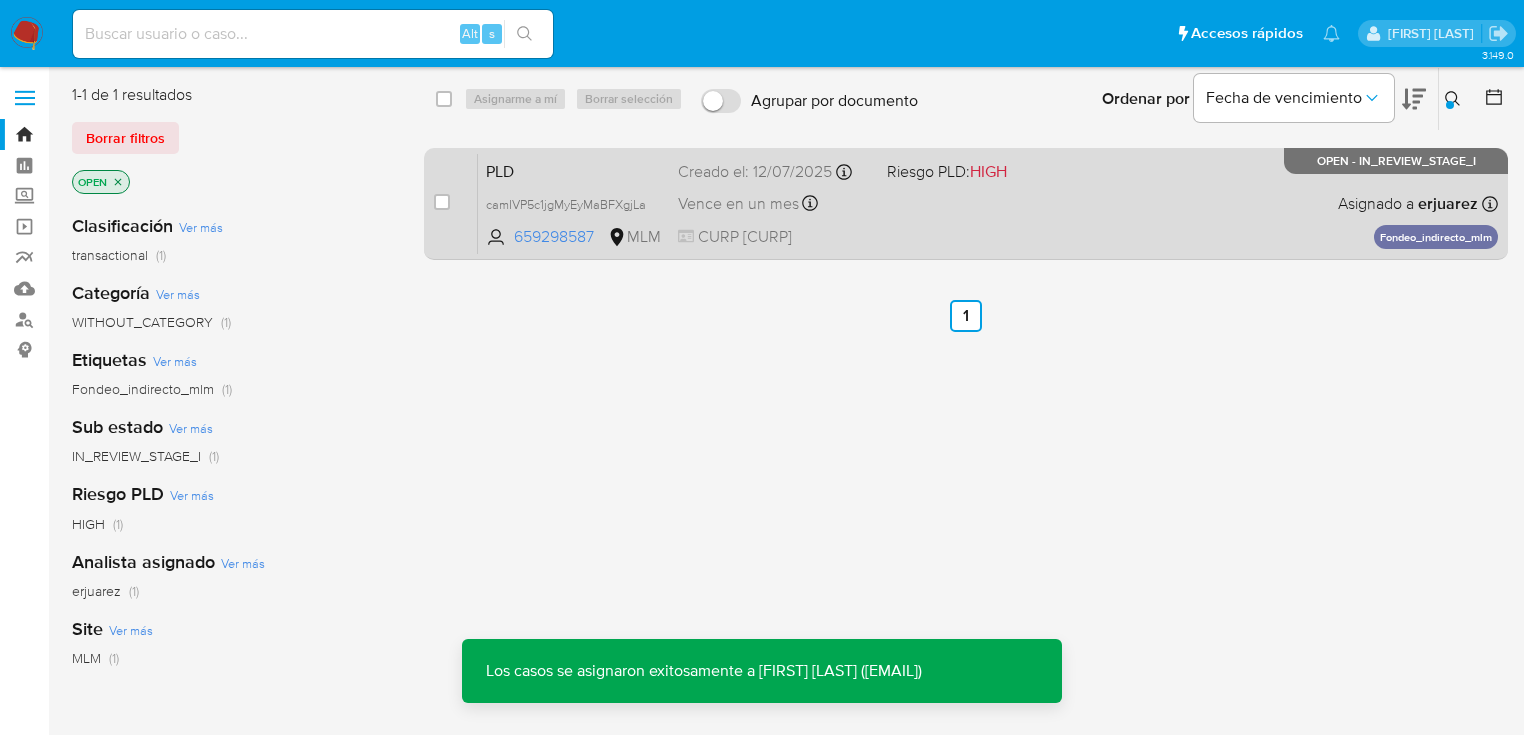 click on "CURP   BOGJ941004MQRNZS01" at bounding box center (774, 237) 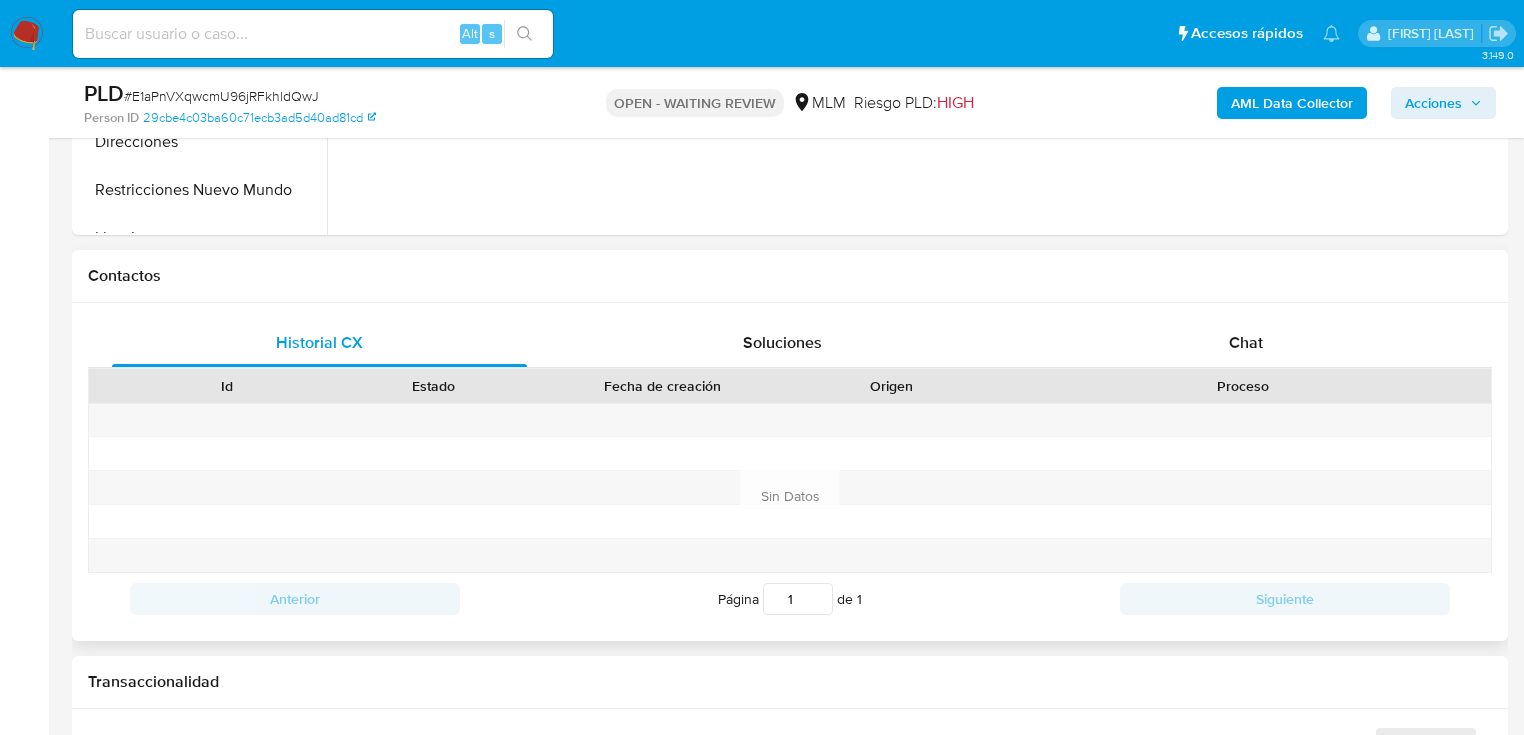 scroll, scrollTop: 800, scrollLeft: 0, axis: vertical 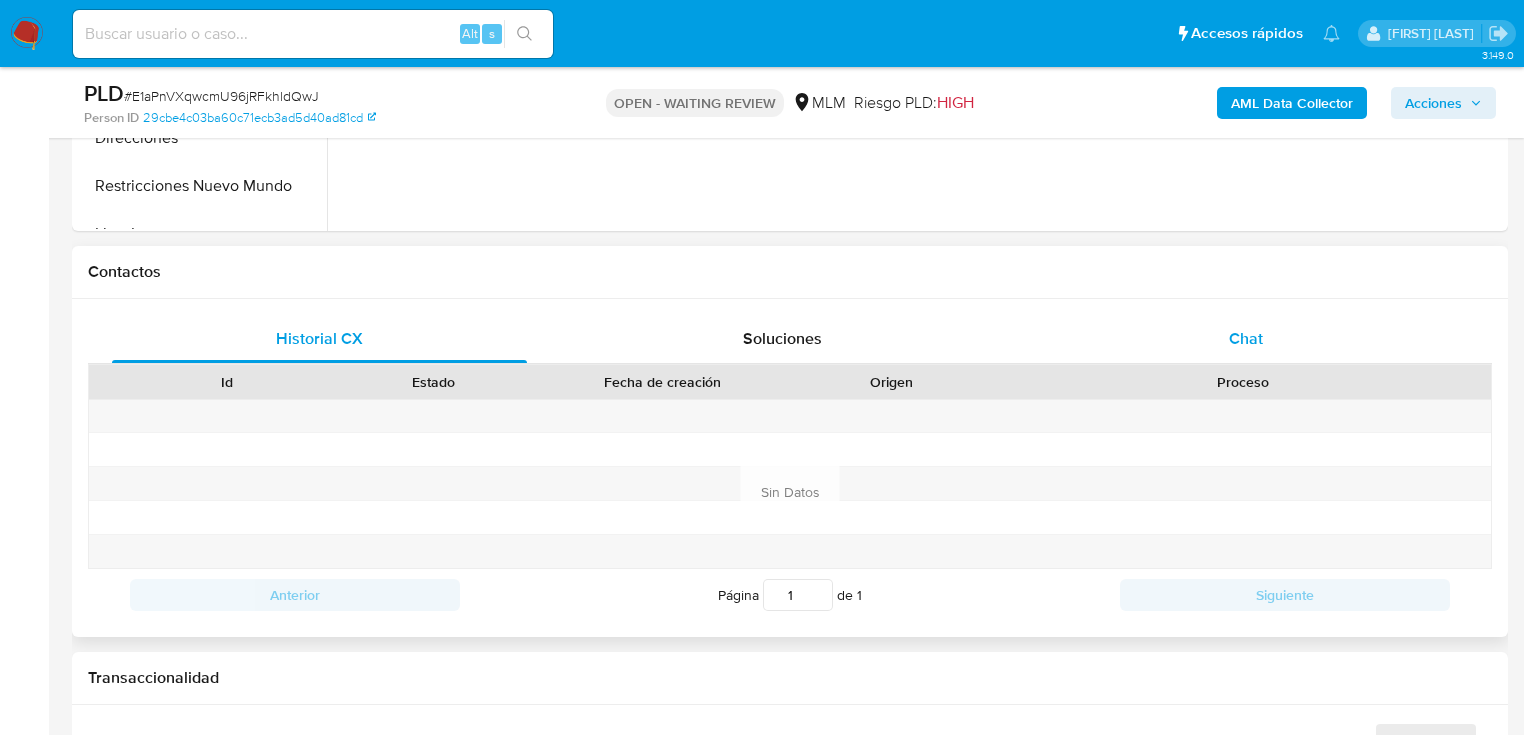 click on "Chat" at bounding box center [1246, 339] 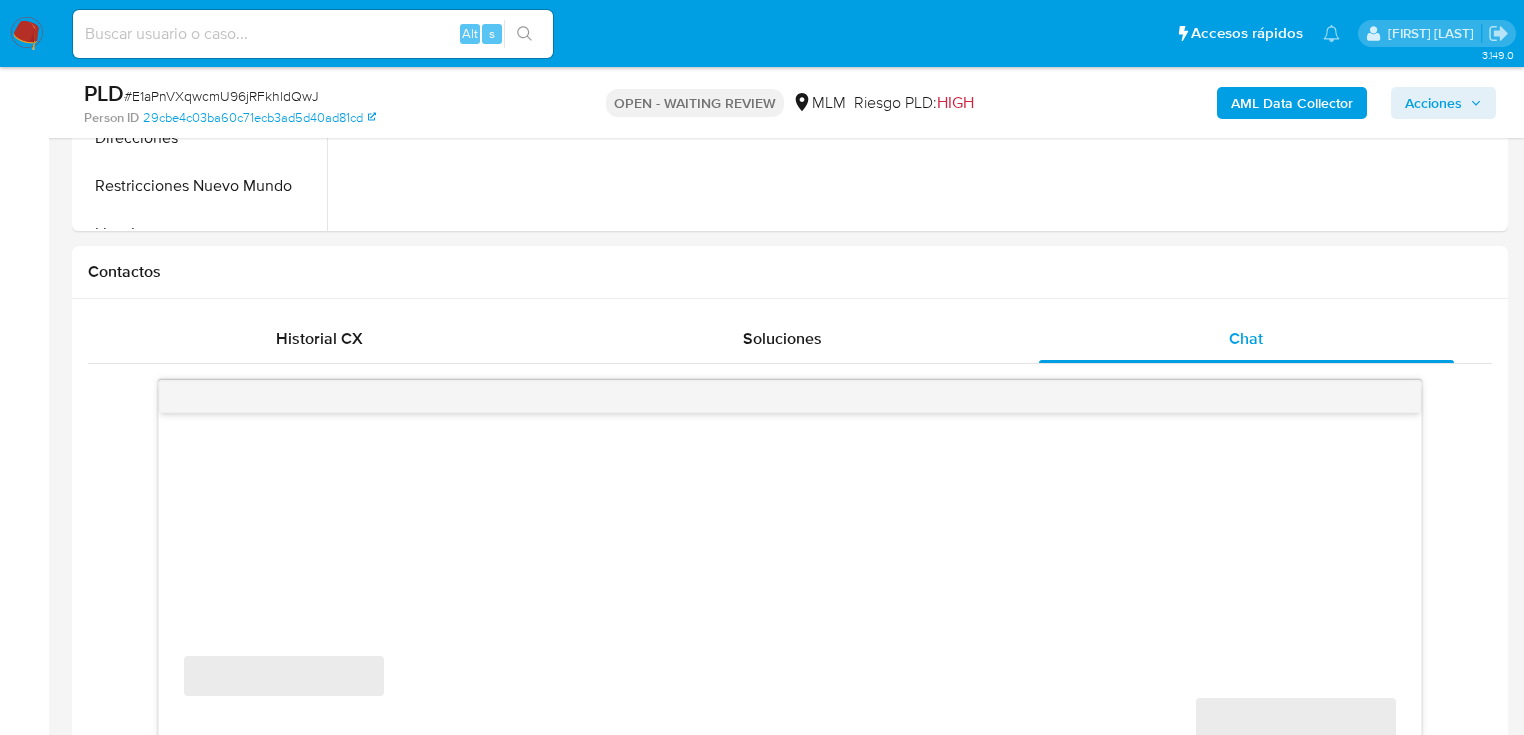 select on "10" 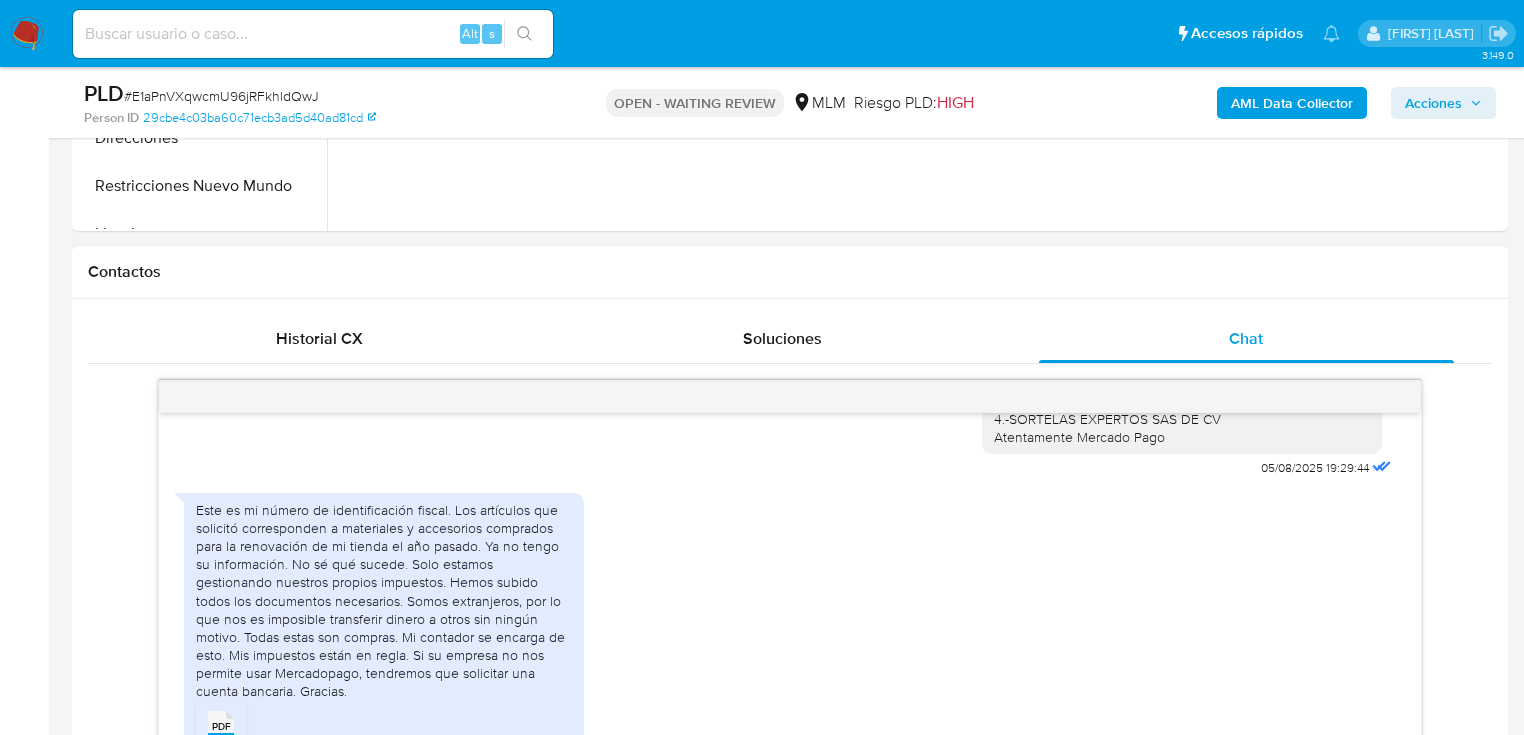 scroll, scrollTop: 1524, scrollLeft: 0, axis: vertical 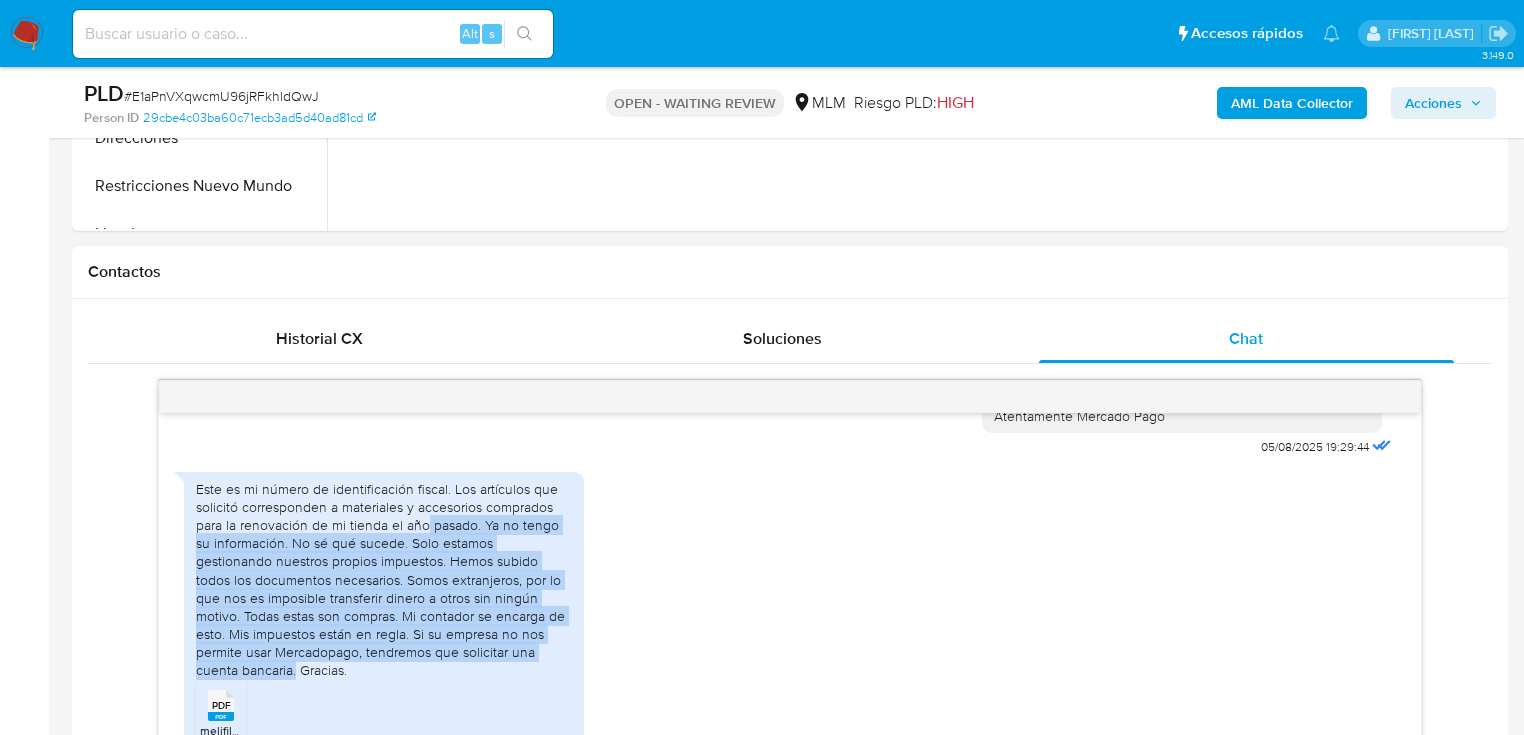 drag, startPoint x: 424, startPoint y: 489, endPoint x: 557, endPoint y: 618, distance: 185.28357 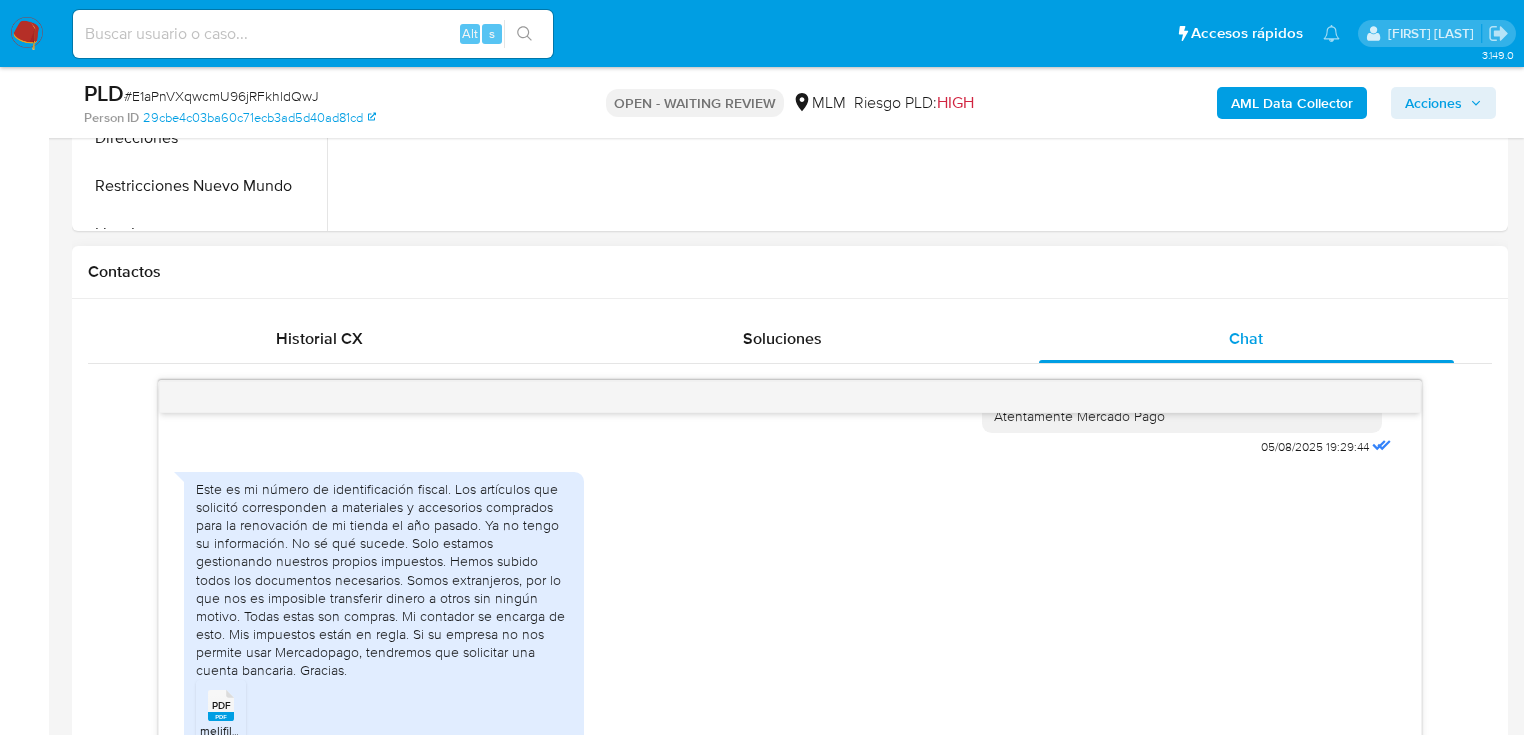 click 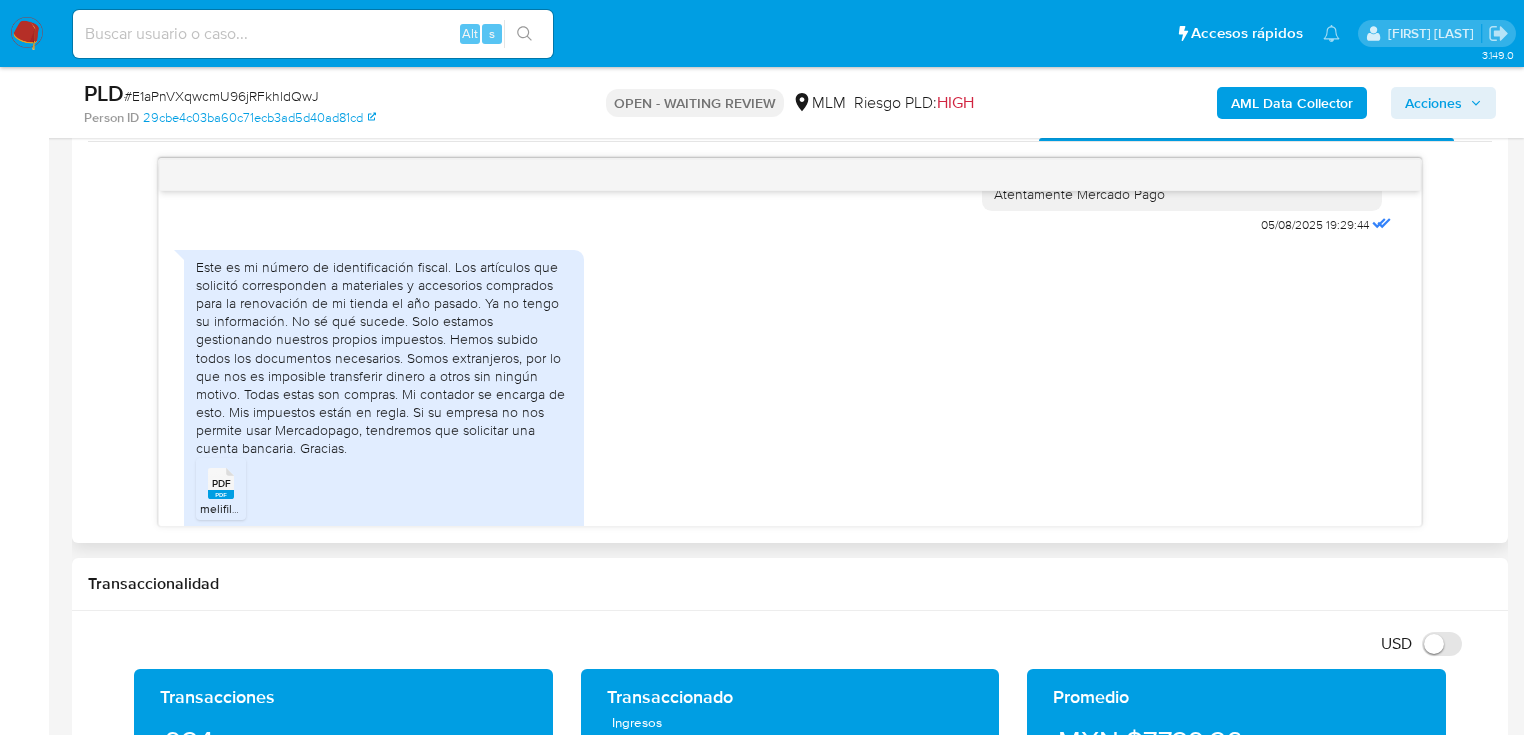 scroll, scrollTop: 1040, scrollLeft: 0, axis: vertical 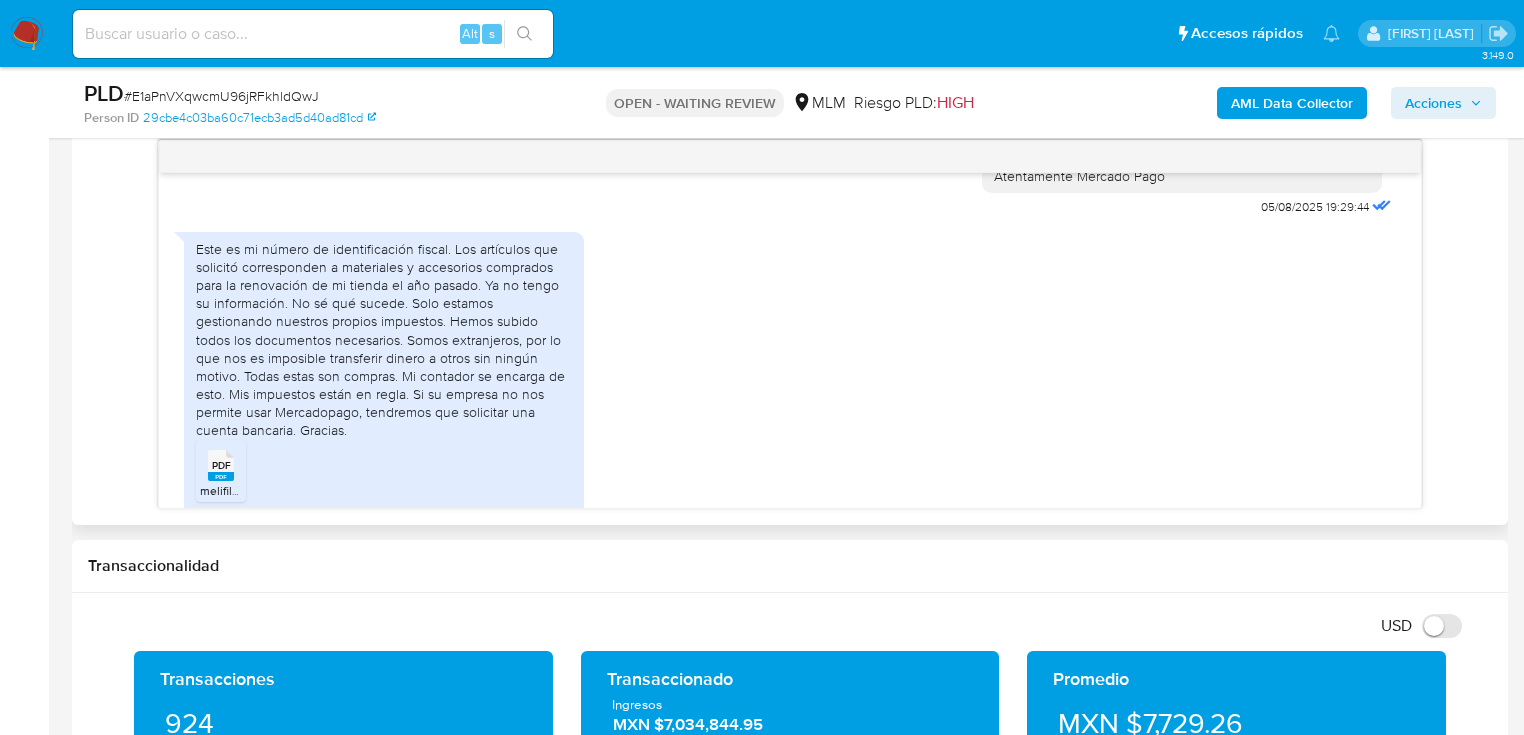 click on "Este es mi número de identificación fiscal. Los artículos que solicitó corresponden a materiales y accesorios comprados para la renovación de mi tienda el año pasado. Ya no tengo su información. No sé qué sucede. Solo estamos gestionando nuestros propios impuestos. Hemos subido todos los documentos necesarios. Somos extranjeros, por lo que nos es imposible transferir dinero a otros sin ningún motivo. Todas estas son compras. Mi contador se encarga de esto. Mis impuestos están en regla. Si su empresa no nos permite usar Mercadopago, tendremos que solicitar una cuenta bancaria. Gracias. PDF PDF melifile8597085317120060940.pdf 05/08/2025 21:09:17" at bounding box center [790, 377] 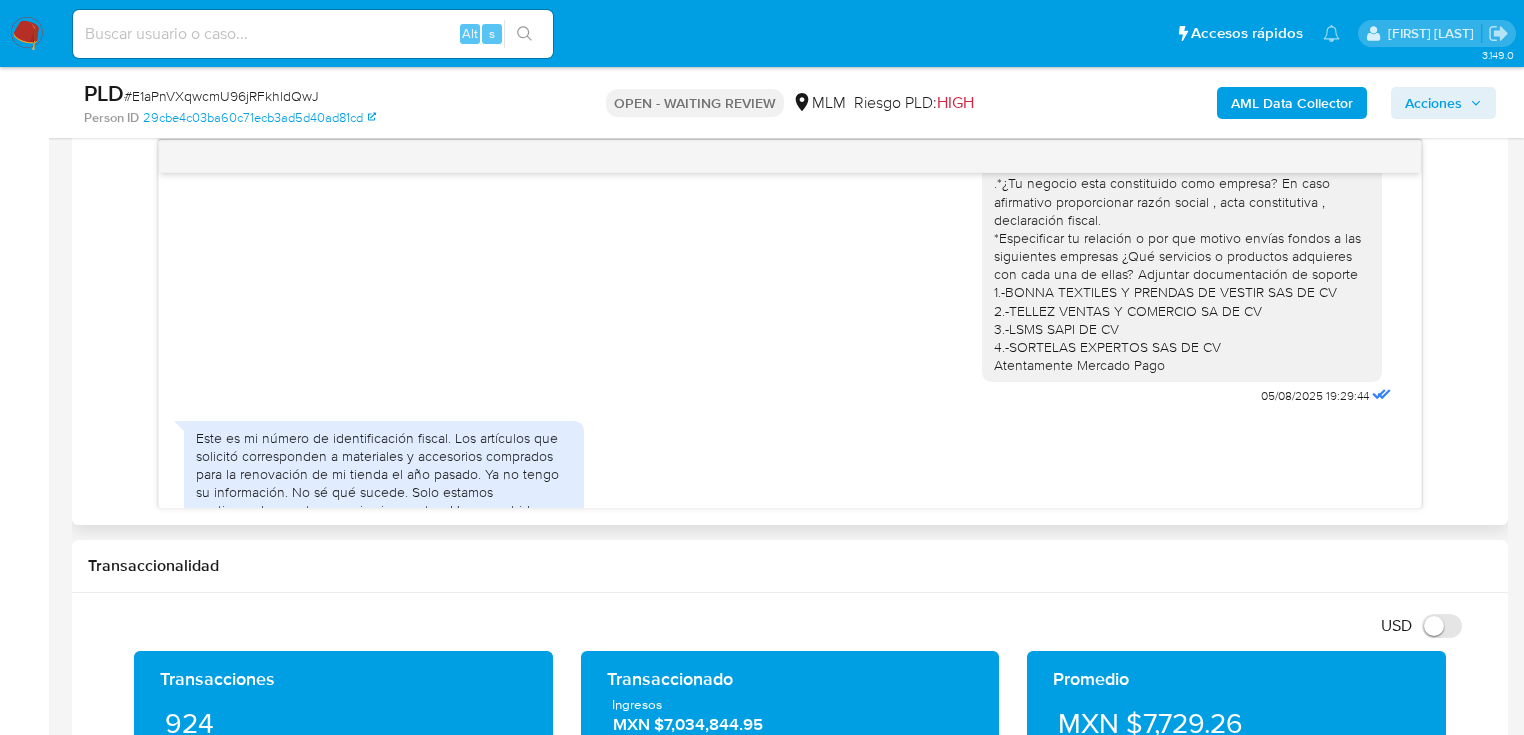 scroll, scrollTop: 1364, scrollLeft: 0, axis: vertical 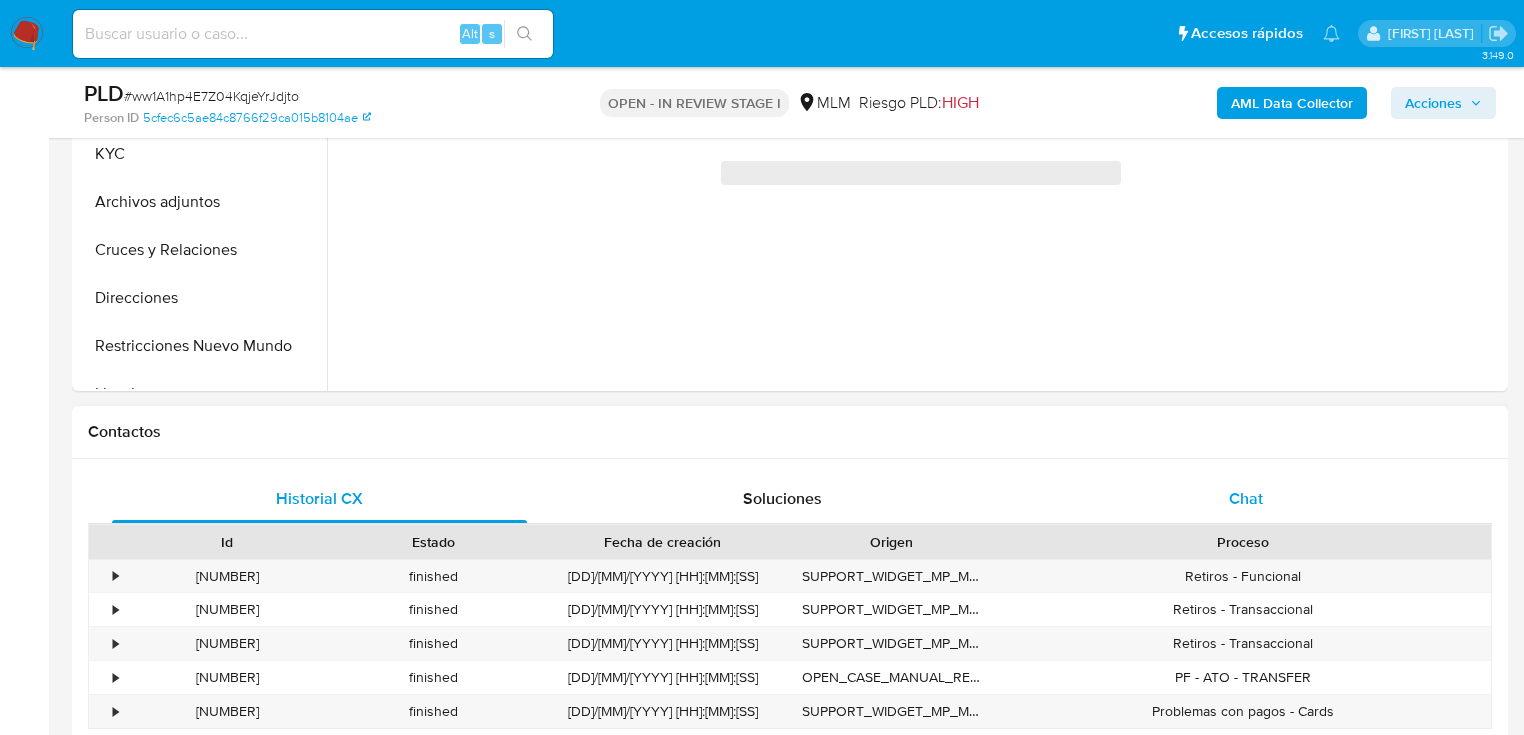 click on "Chat" at bounding box center (1246, 499) 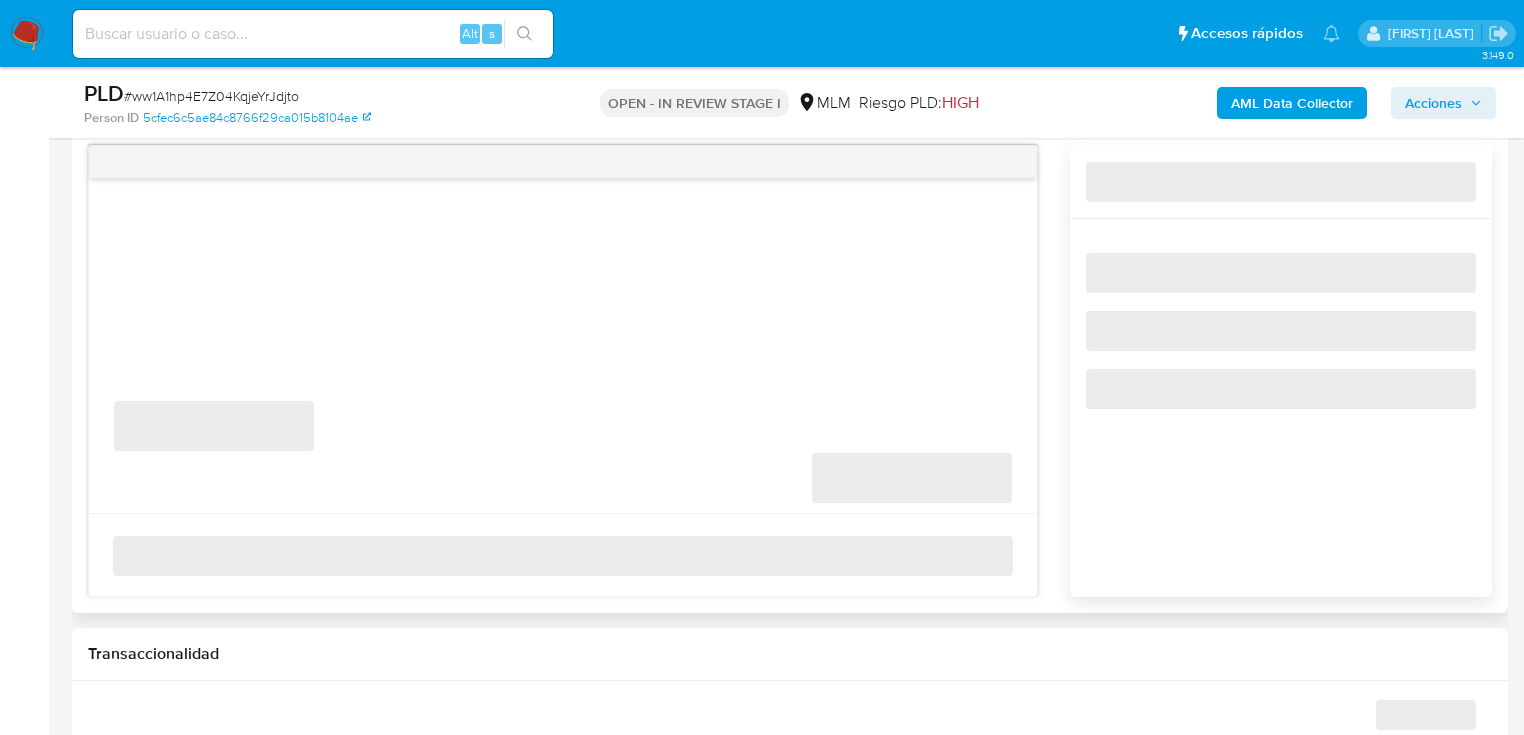 scroll, scrollTop: 1040, scrollLeft: 0, axis: vertical 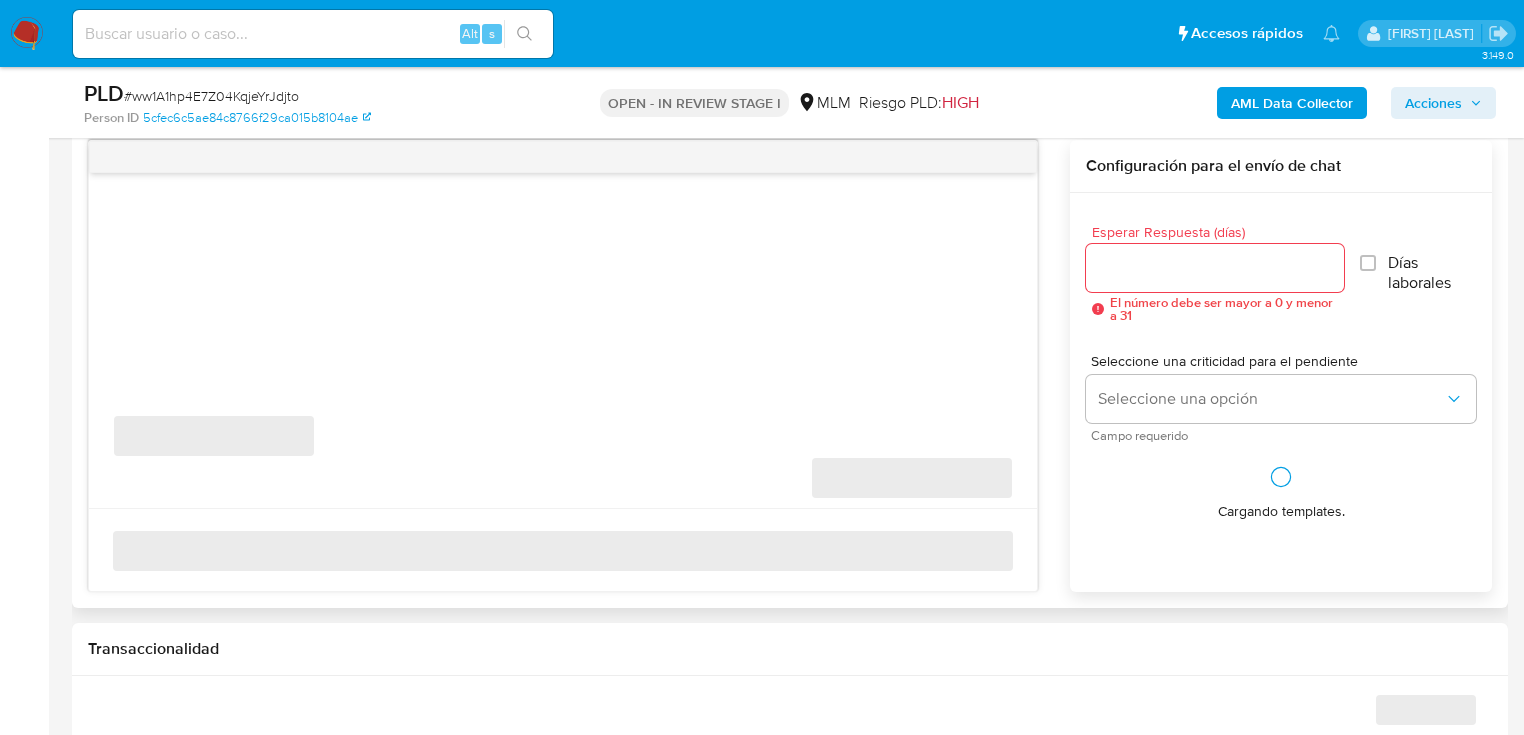 select on "10" 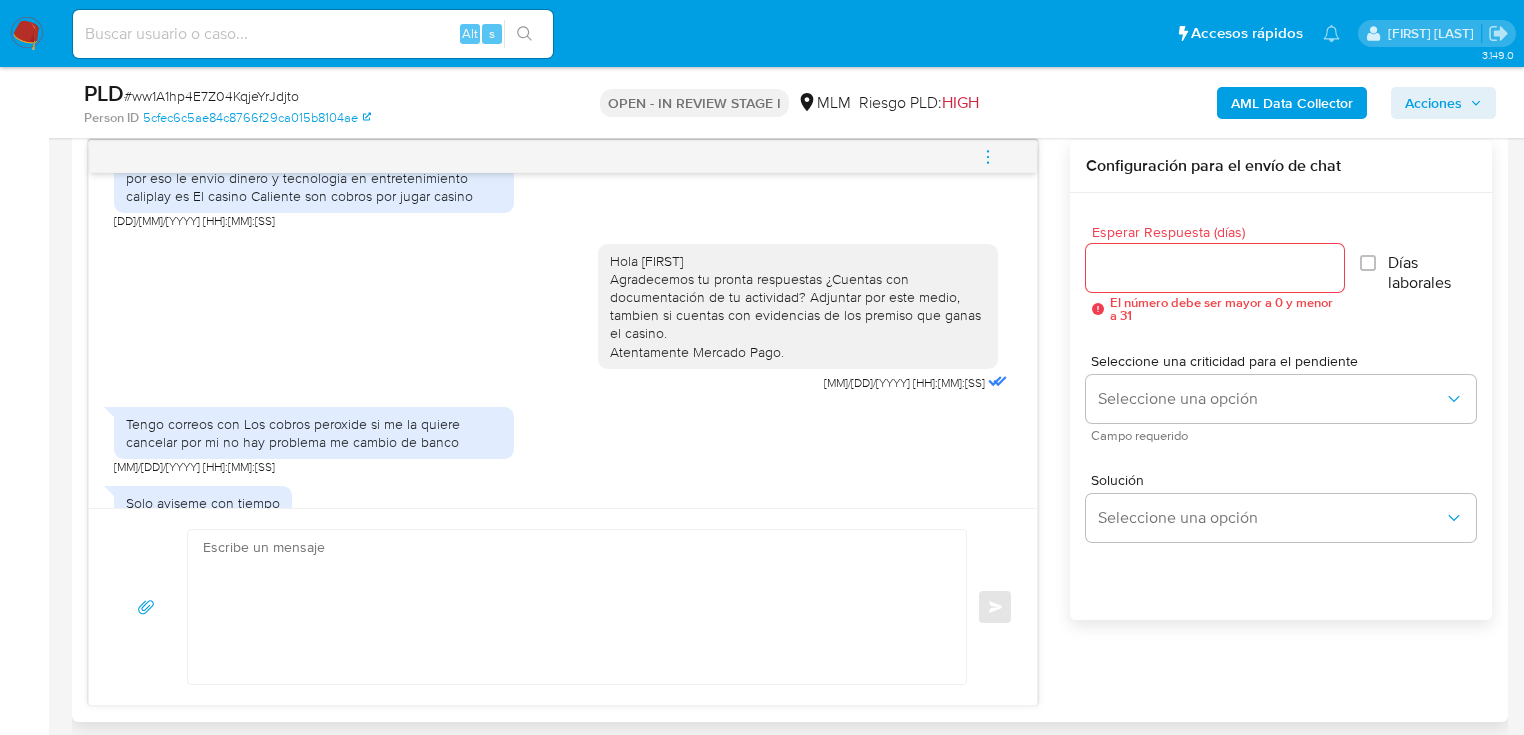 scroll, scrollTop: 570, scrollLeft: 0, axis: vertical 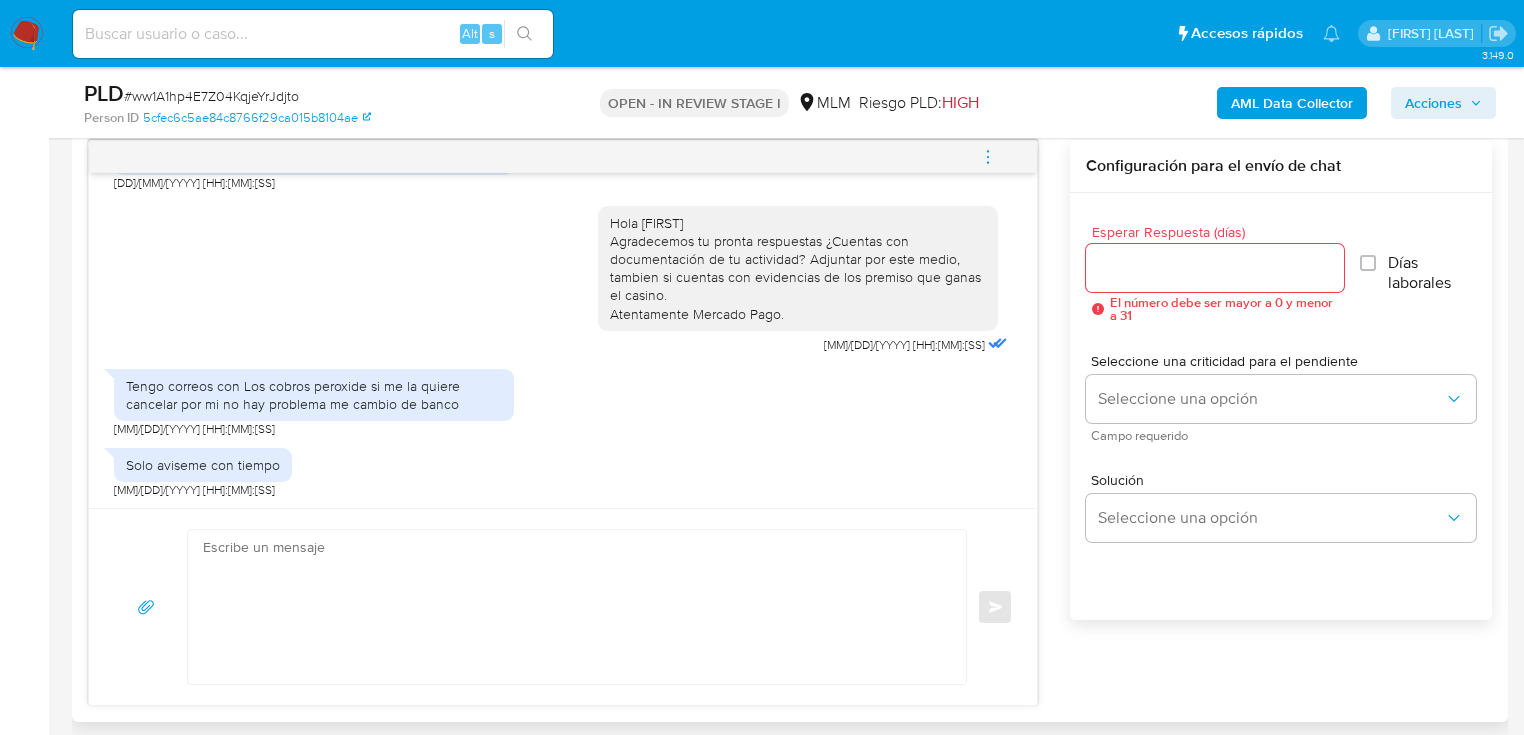 click 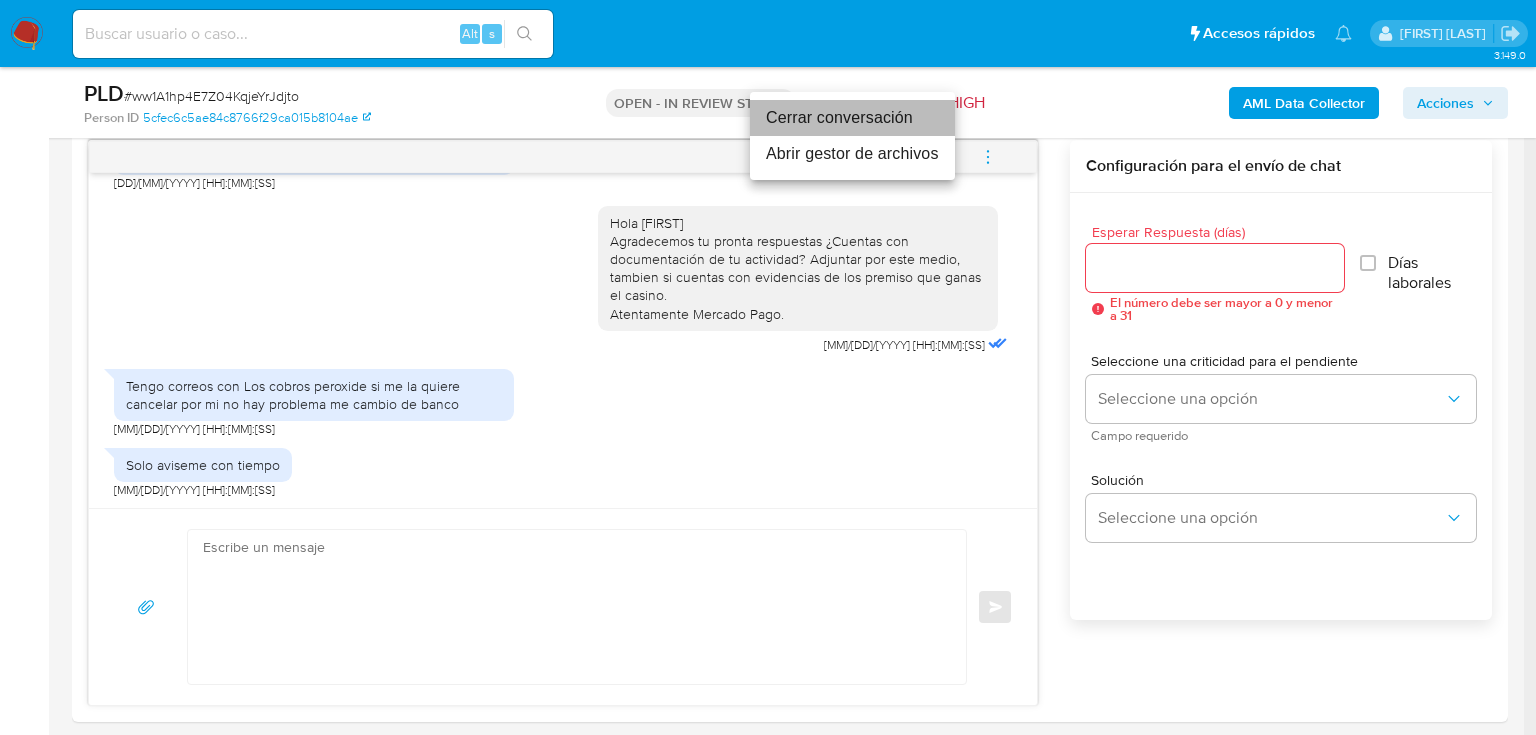 click on "Cerrar conversación" at bounding box center [852, 118] 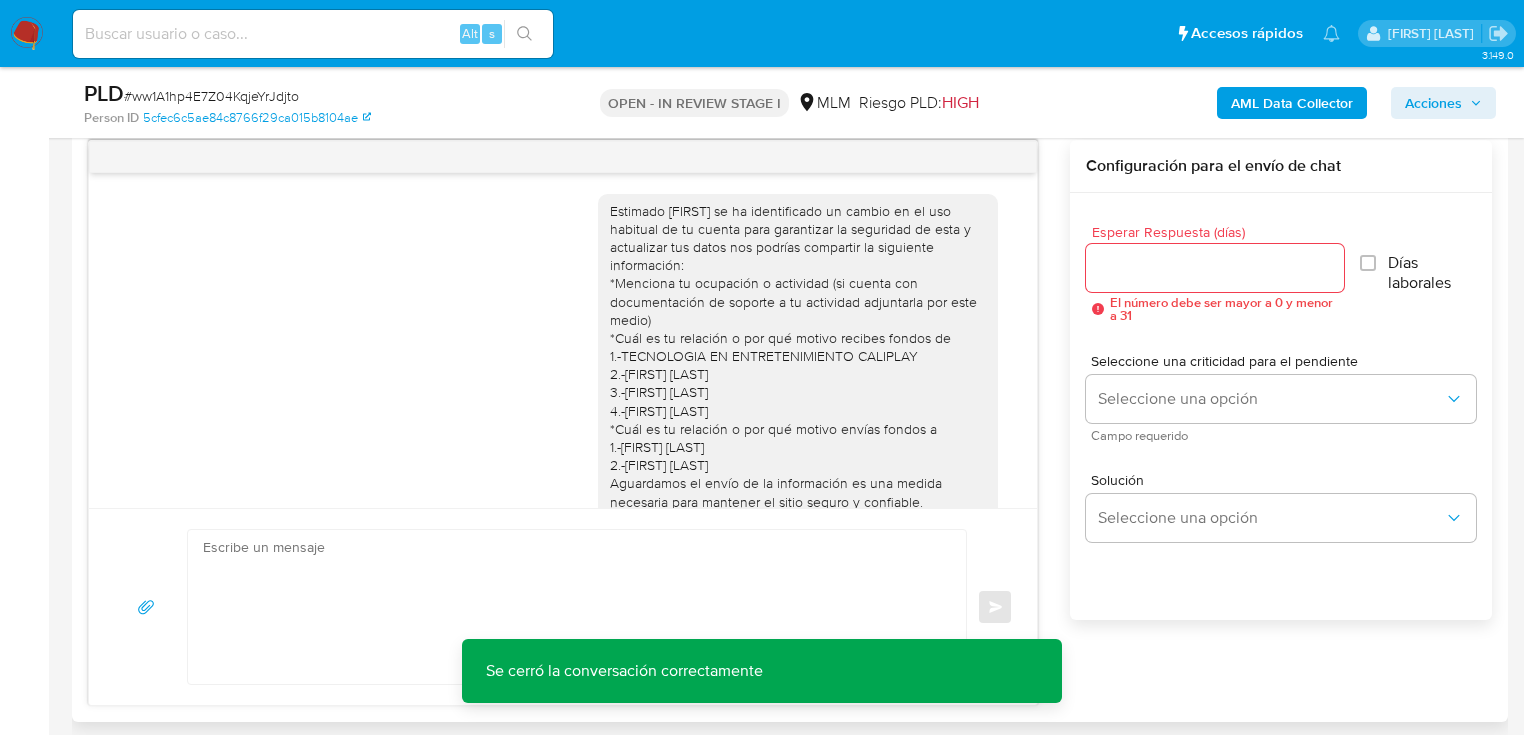 scroll, scrollTop: 0, scrollLeft: 0, axis: both 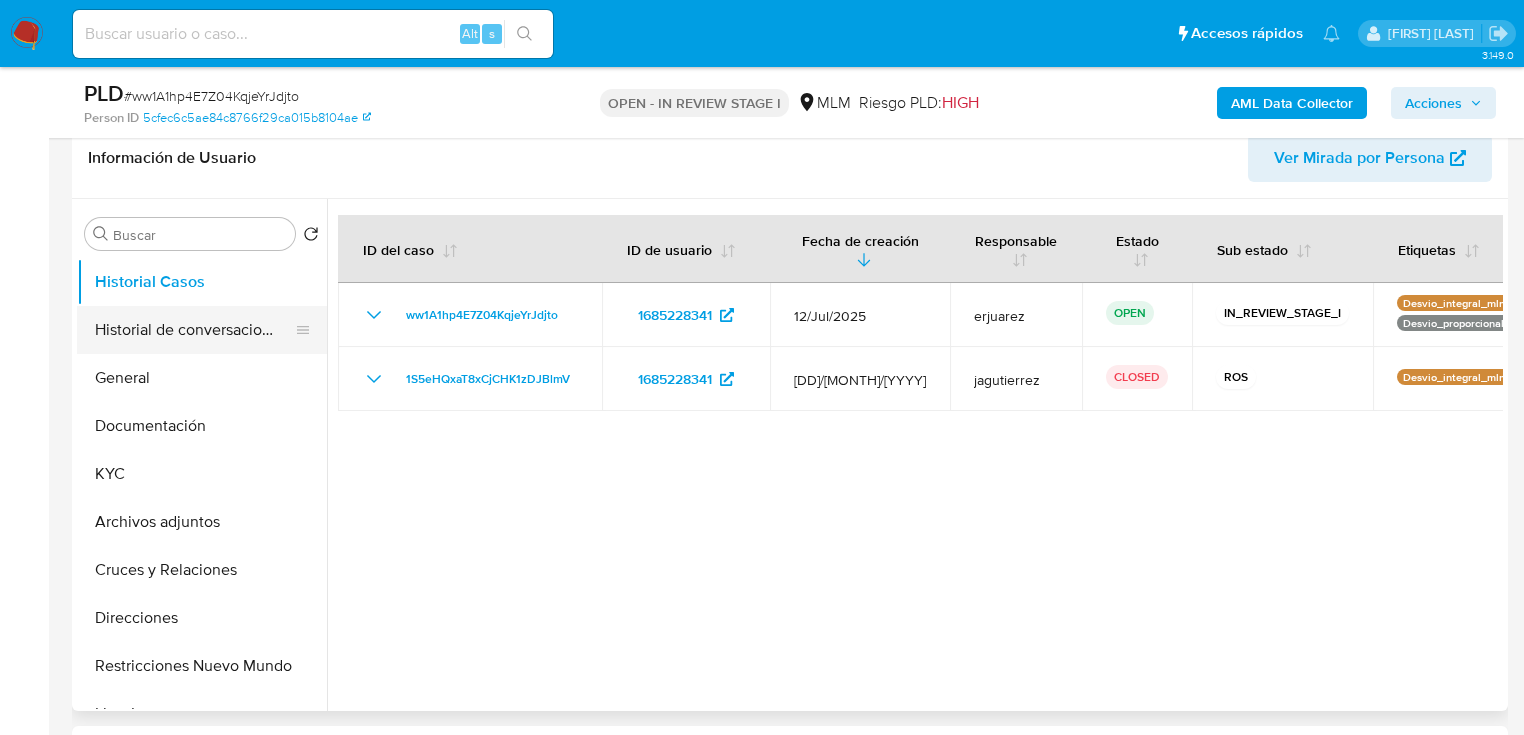 drag, startPoint x: 149, startPoint y: 377, endPoint x: 285, endPoint y: 325, distance: 145.6022 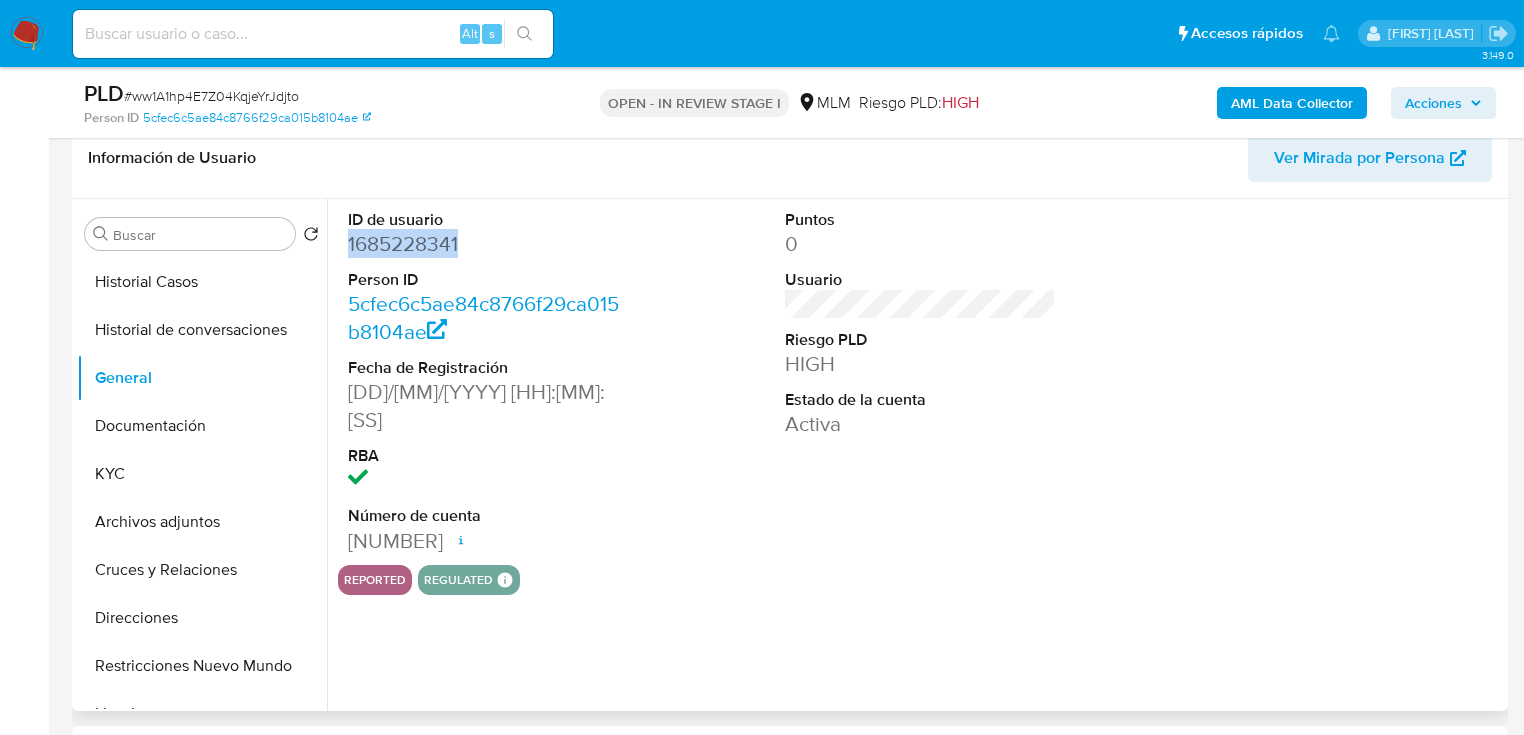 drag, startPoint x: 429, startPoint y: 241, endPoint x: 349, endPoint y: 241, distance: 80 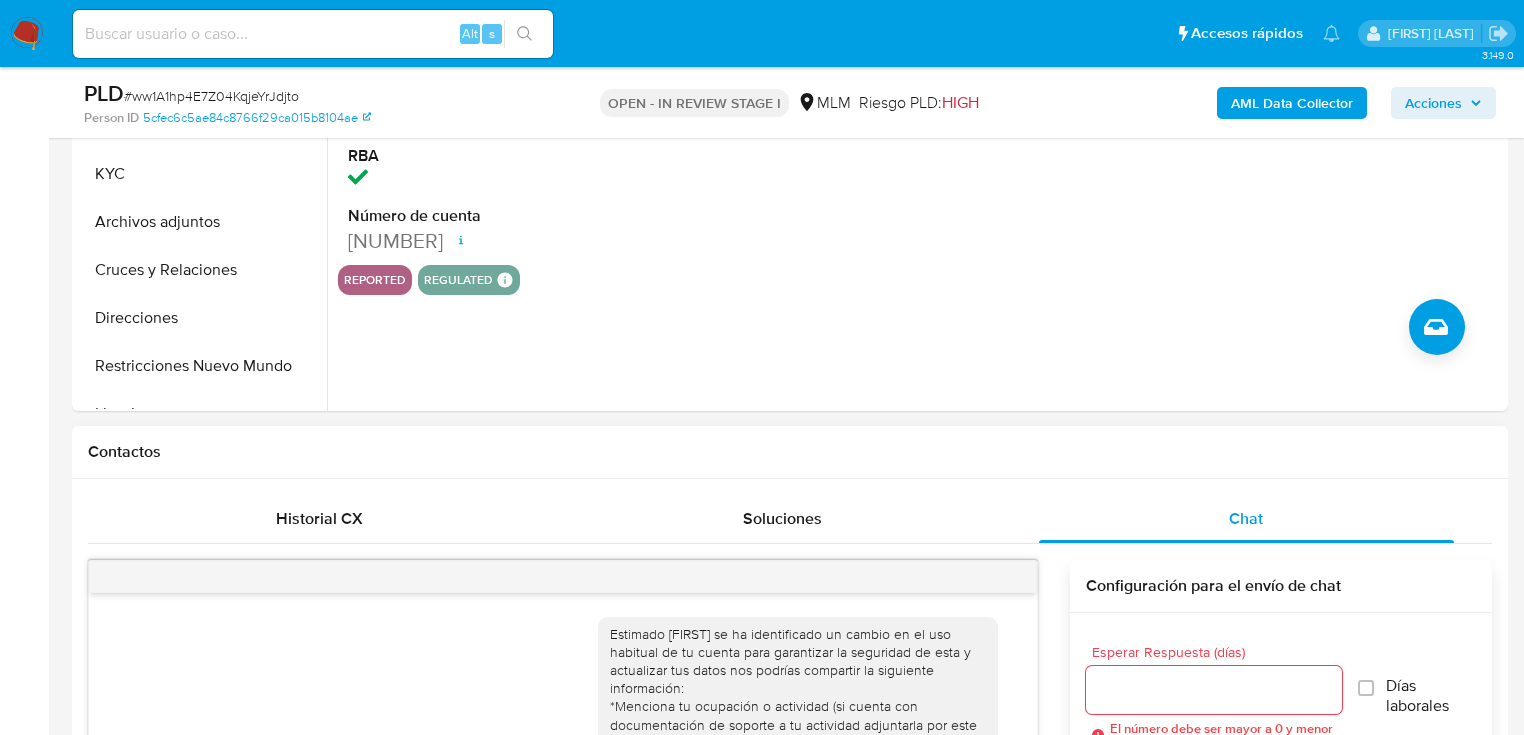 scroll, scrollTop: 800, scrollLeft: 0, axis: vertical 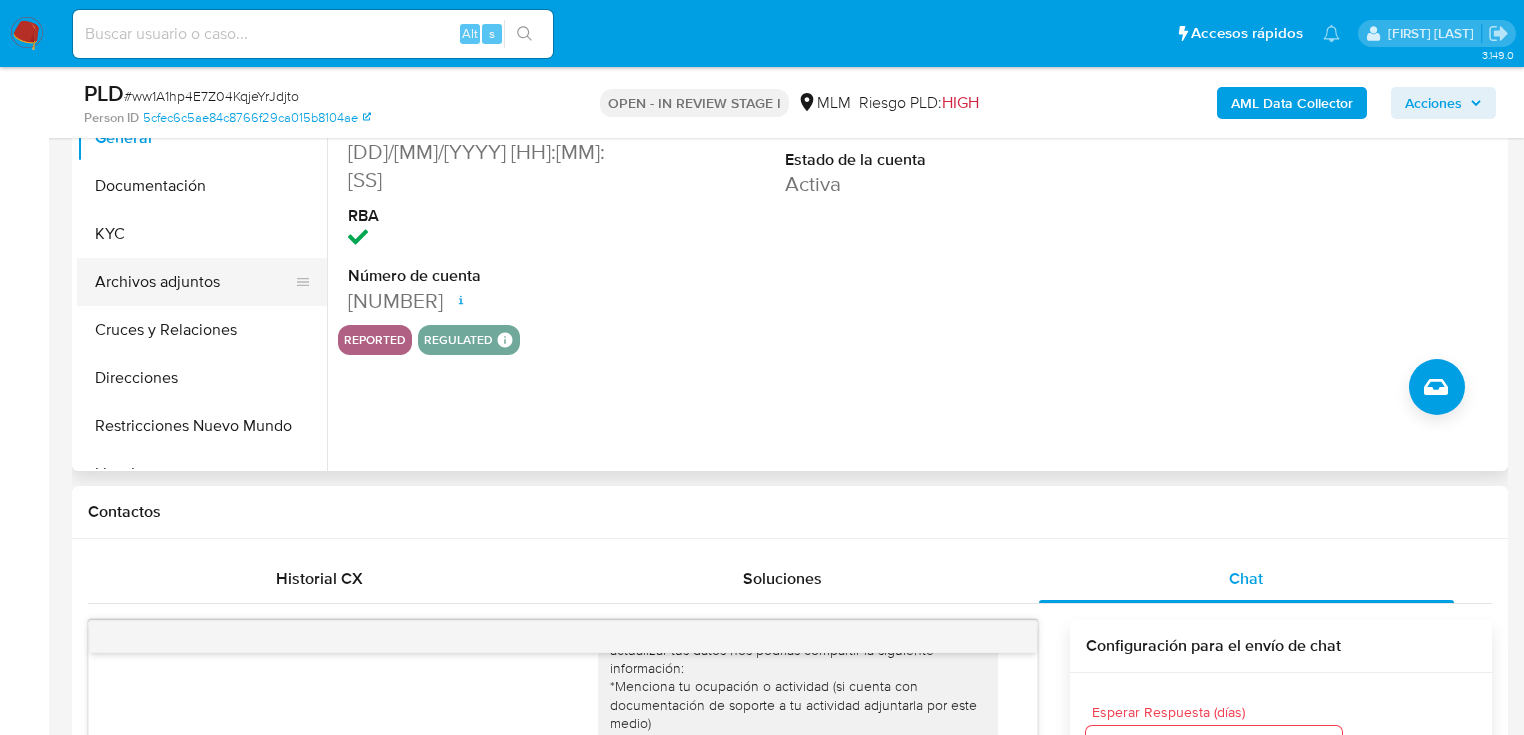 click on "Archivos adjuntos" at bounding box center [194, 282] 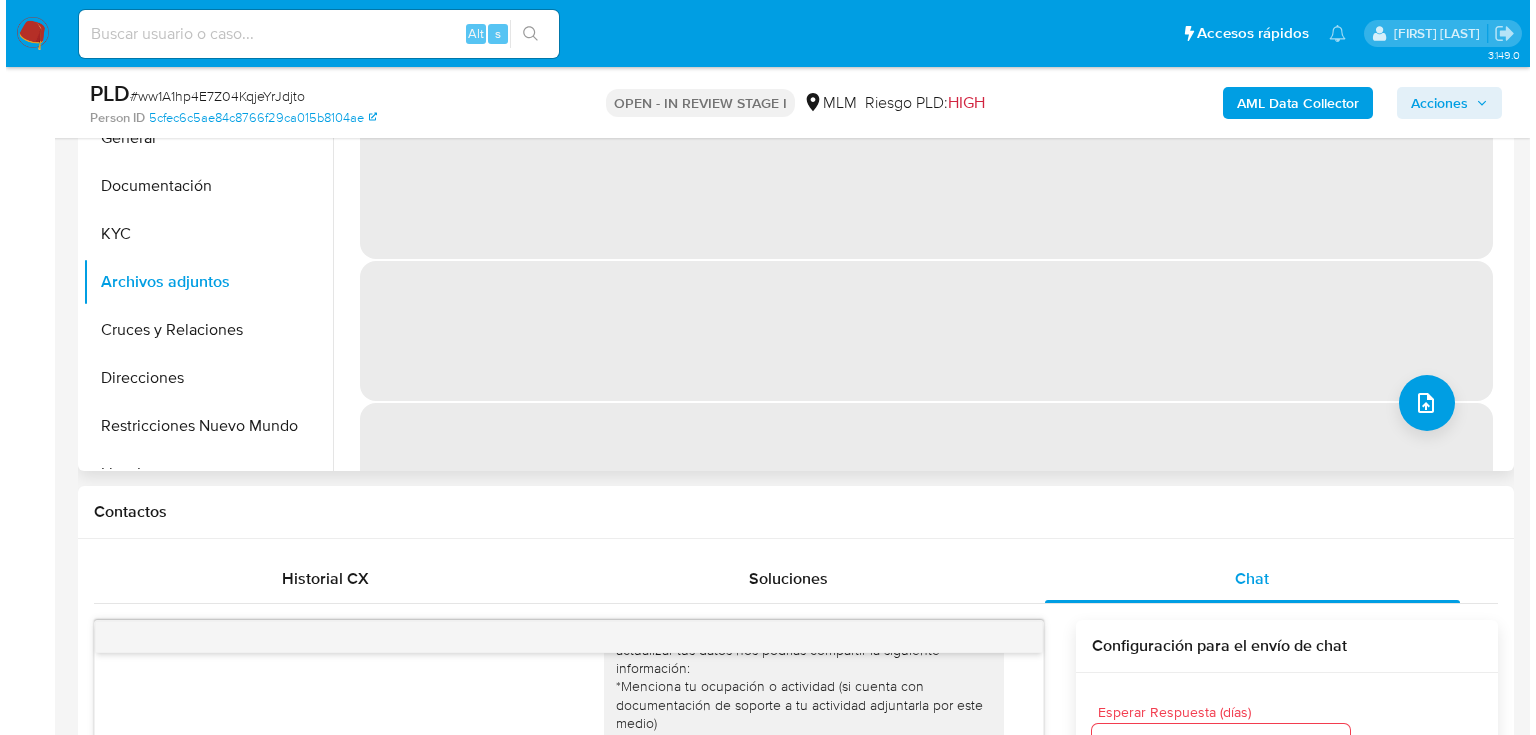 scroll, scrollTop: 400, scrollLeft: 0, axis: vertical 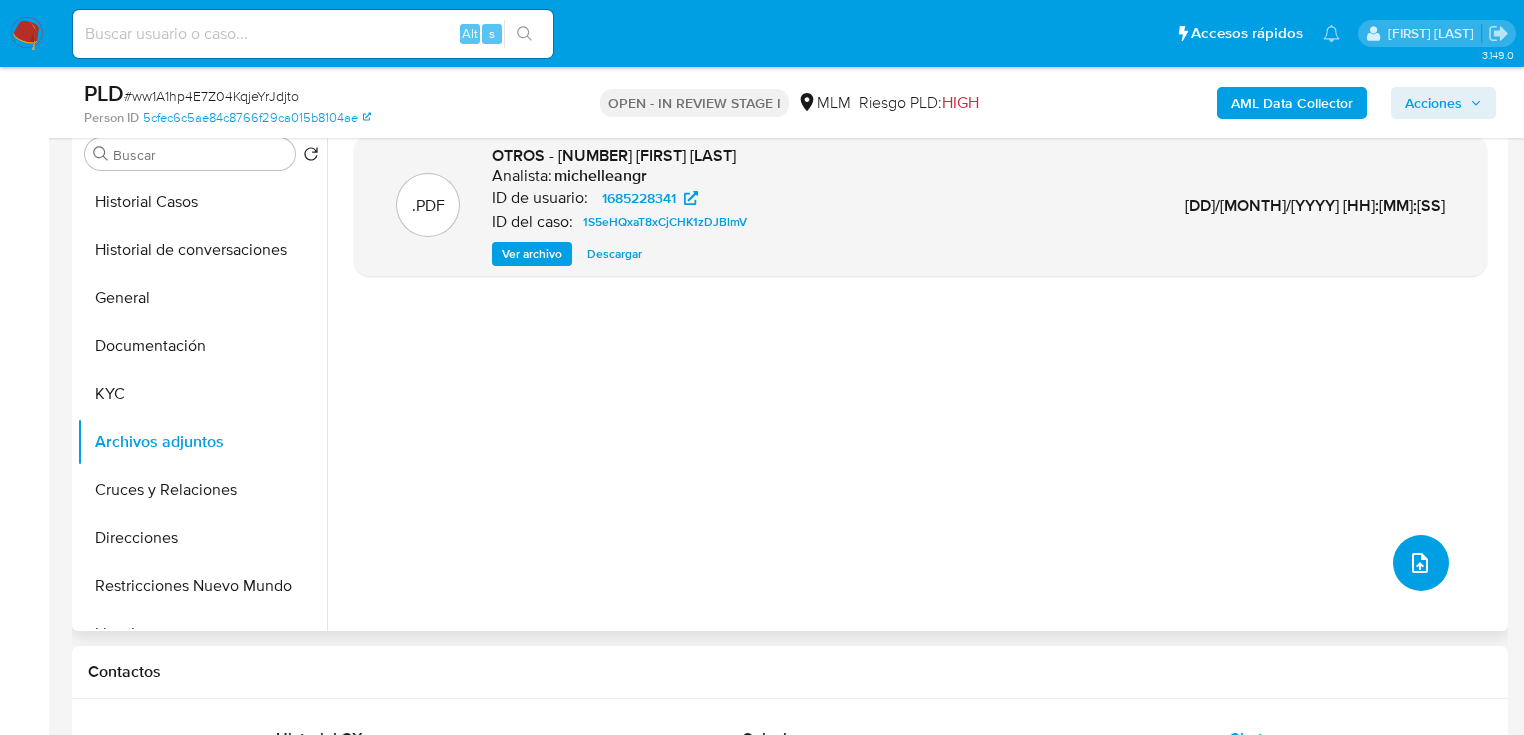 click at bounding box center [1421, 563] 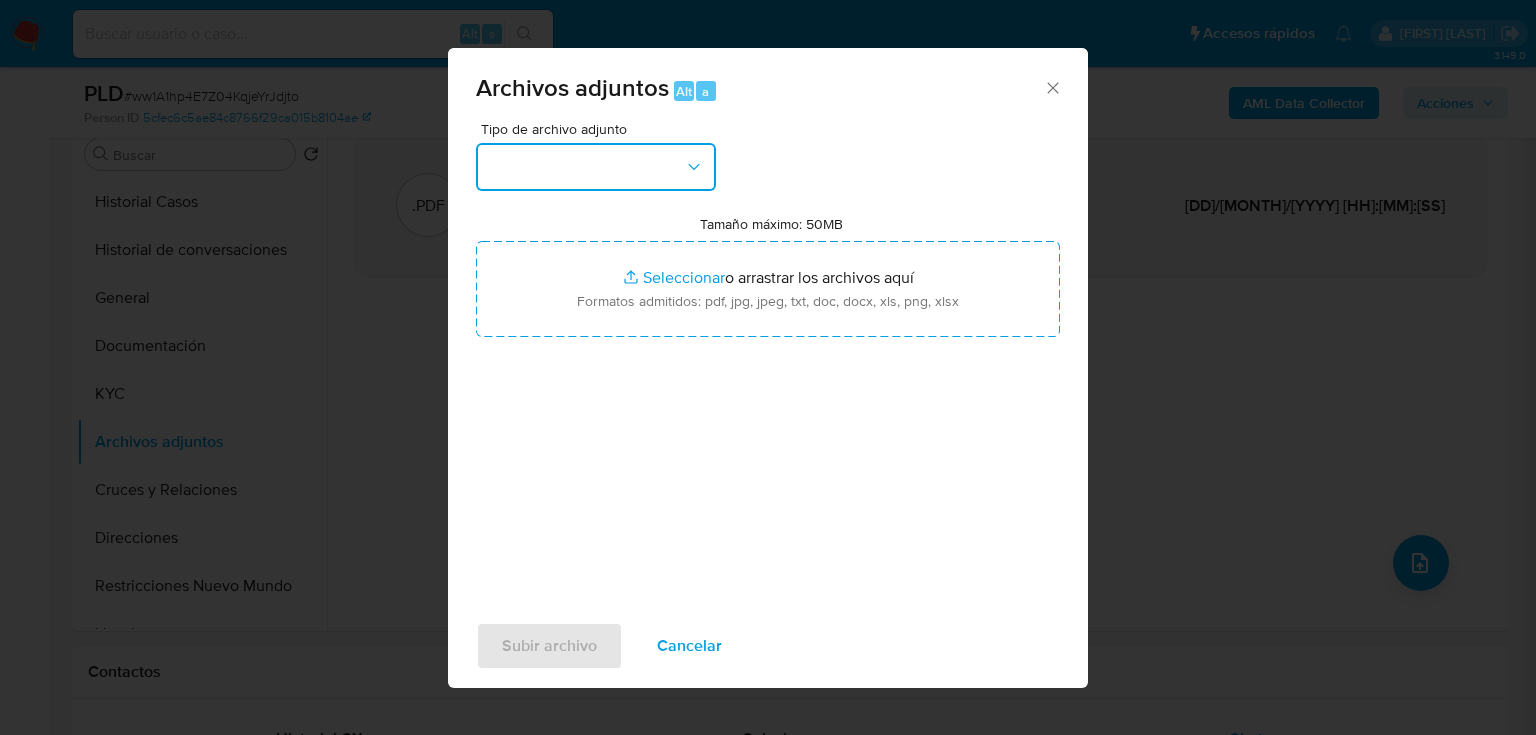 click at bounding box center [596, 167] 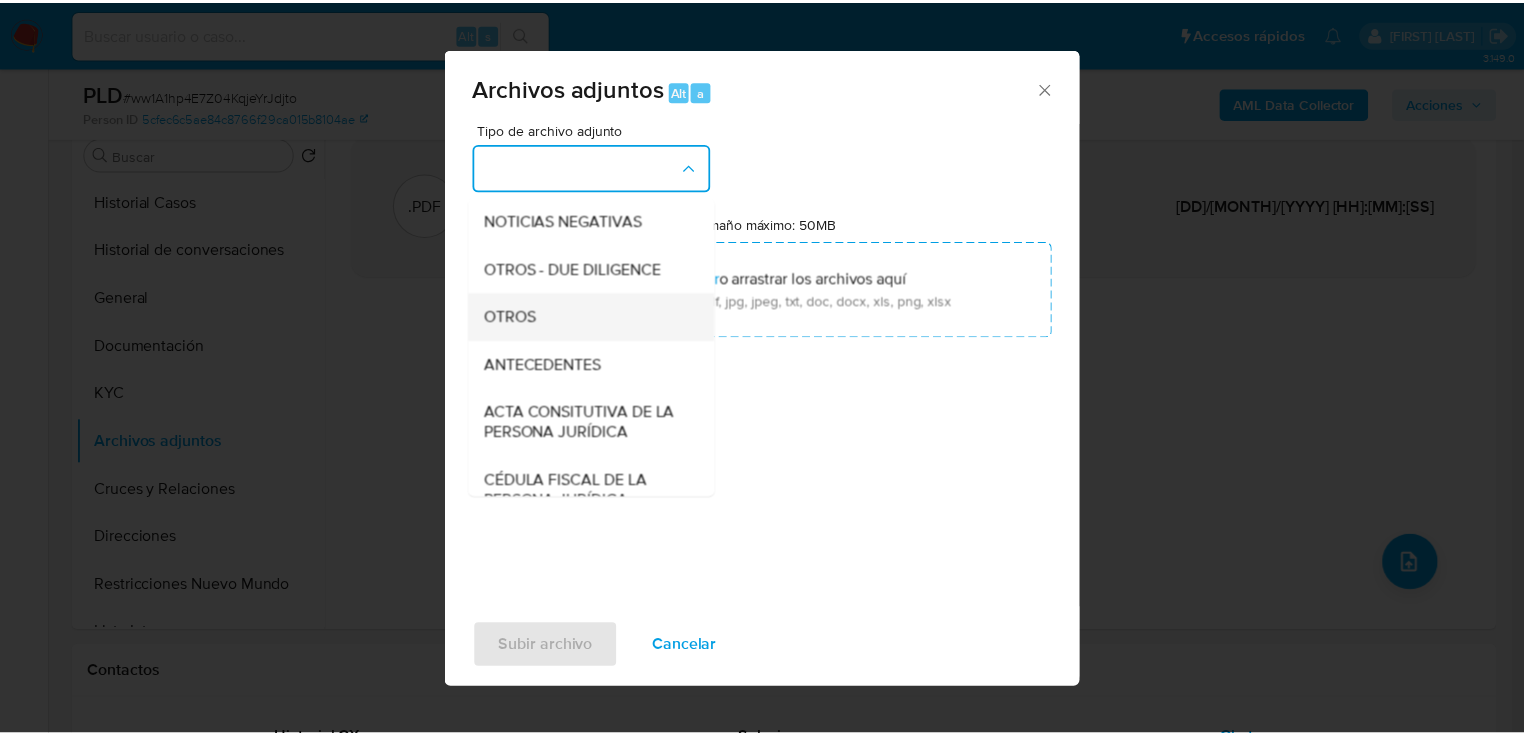 scroll, scrollTop: 320, scrollLeft: 0, axis: vertical 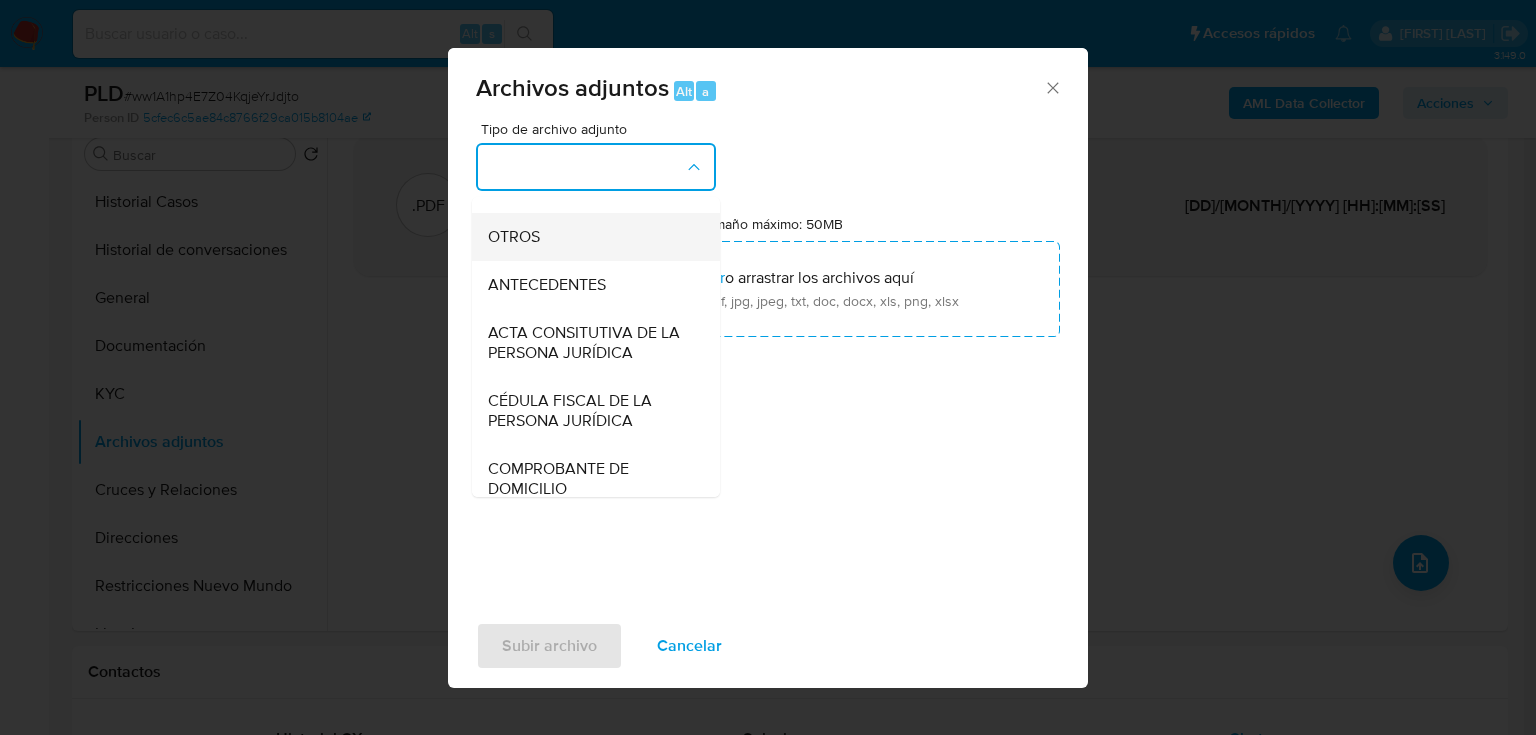click on "OTROS" at bounding box center [514, 237] 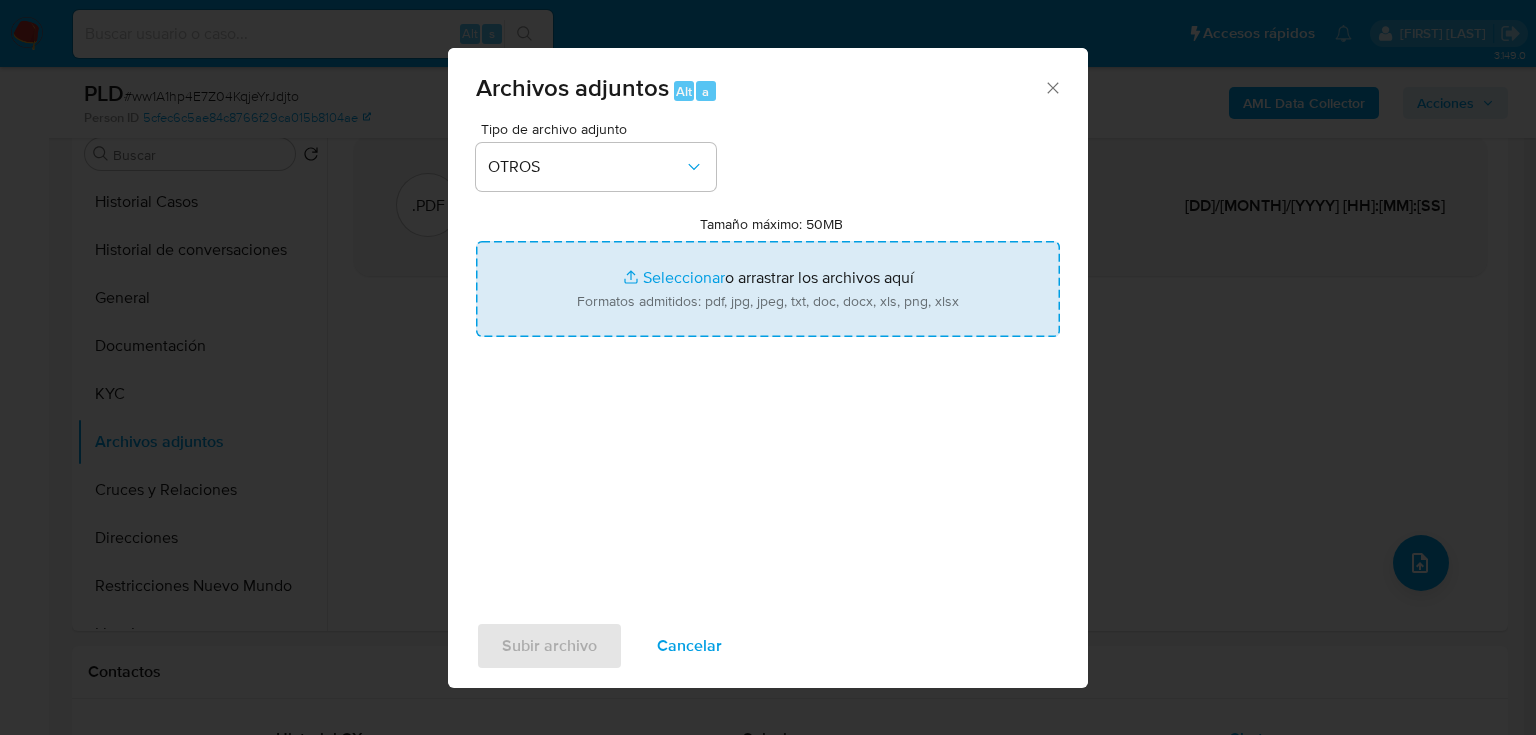 drag, startPoint x: 686, startPoint y: 277, endPoint x: 700, endPoint y: 276, distance: 14.035668 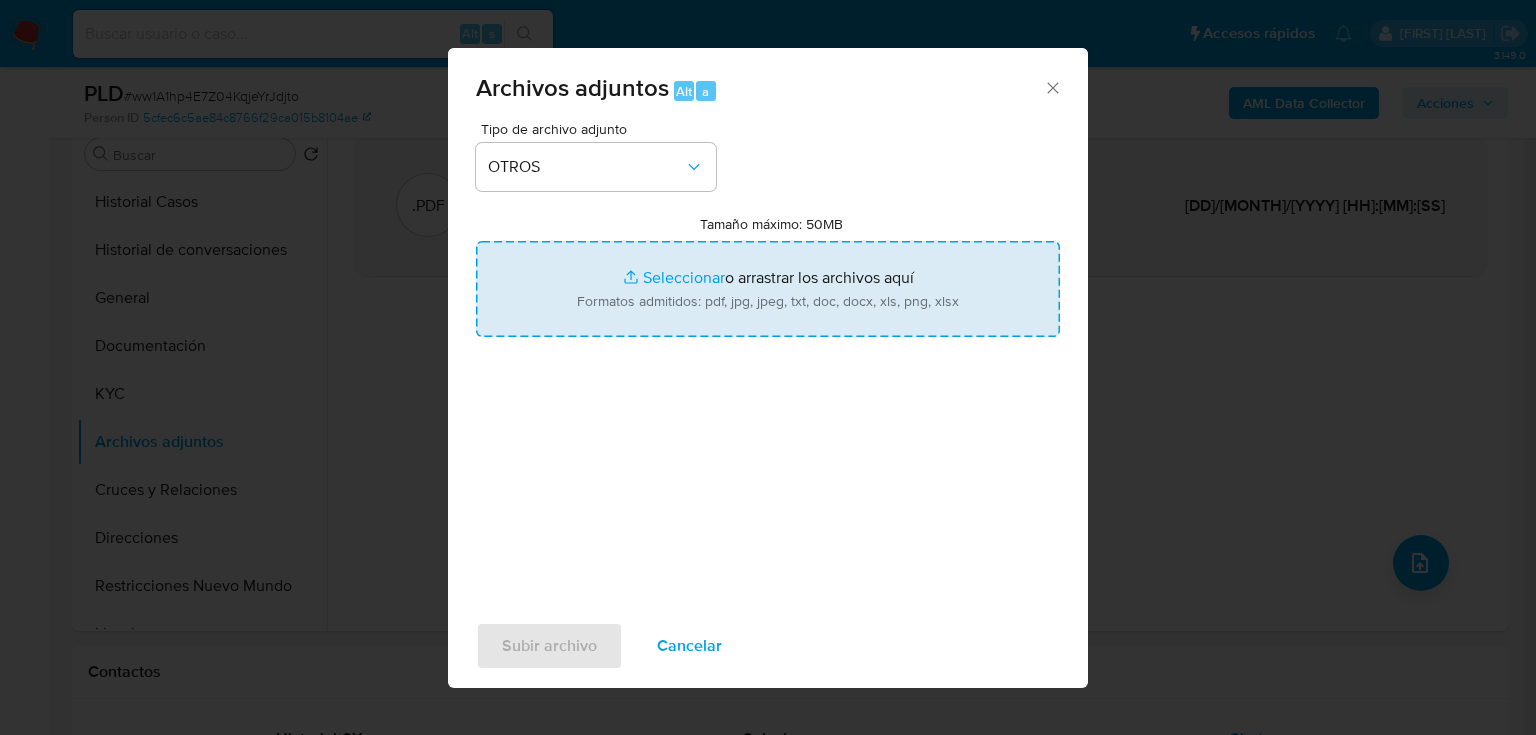 type on "C:\fakepath\1685228341_Cesar Enrique Salazar Quintero_Jul25.pdf" 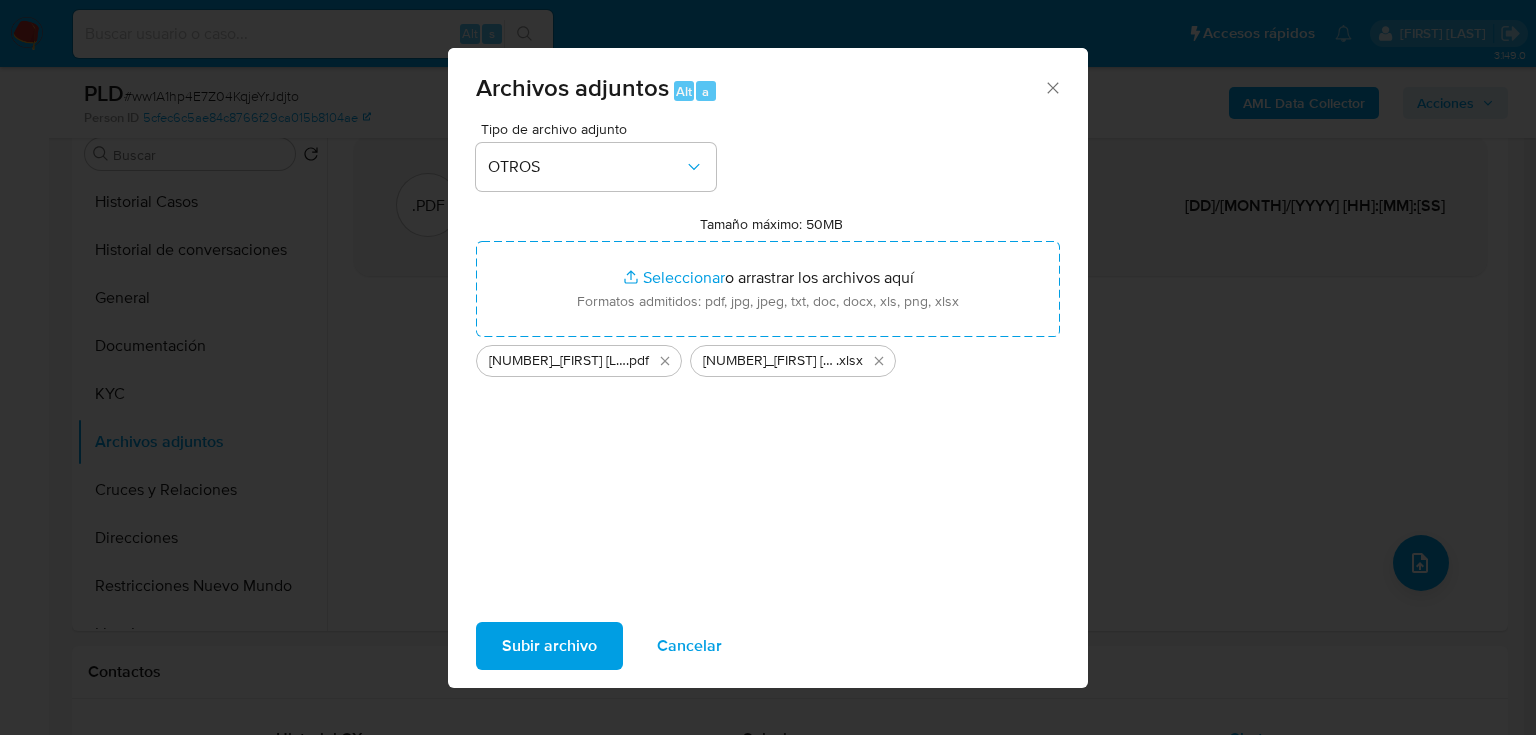 click on "Subir archivo" at bounding box center [549, 646] 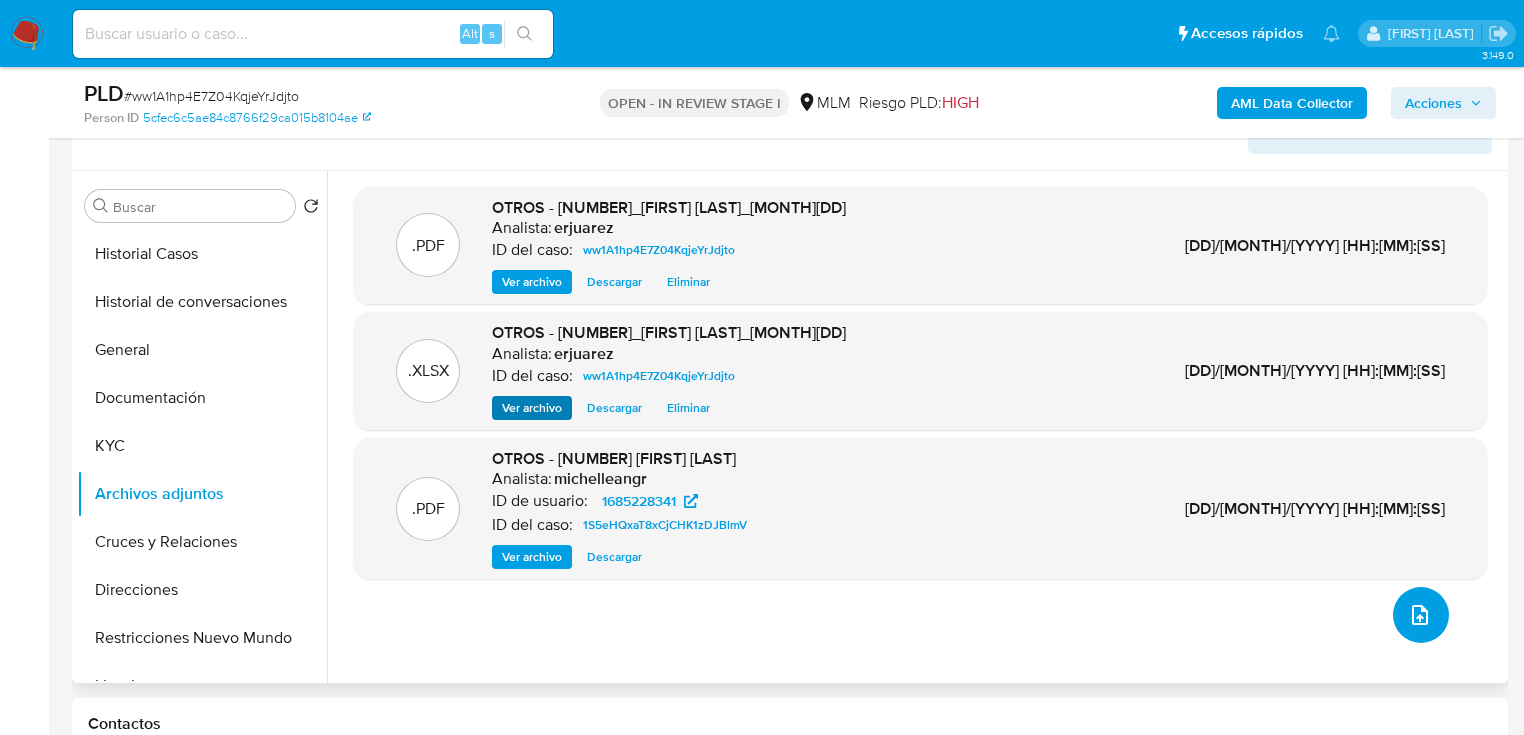 scroll, scrollTop: 320, scrollLeft: 0, axis: vertical 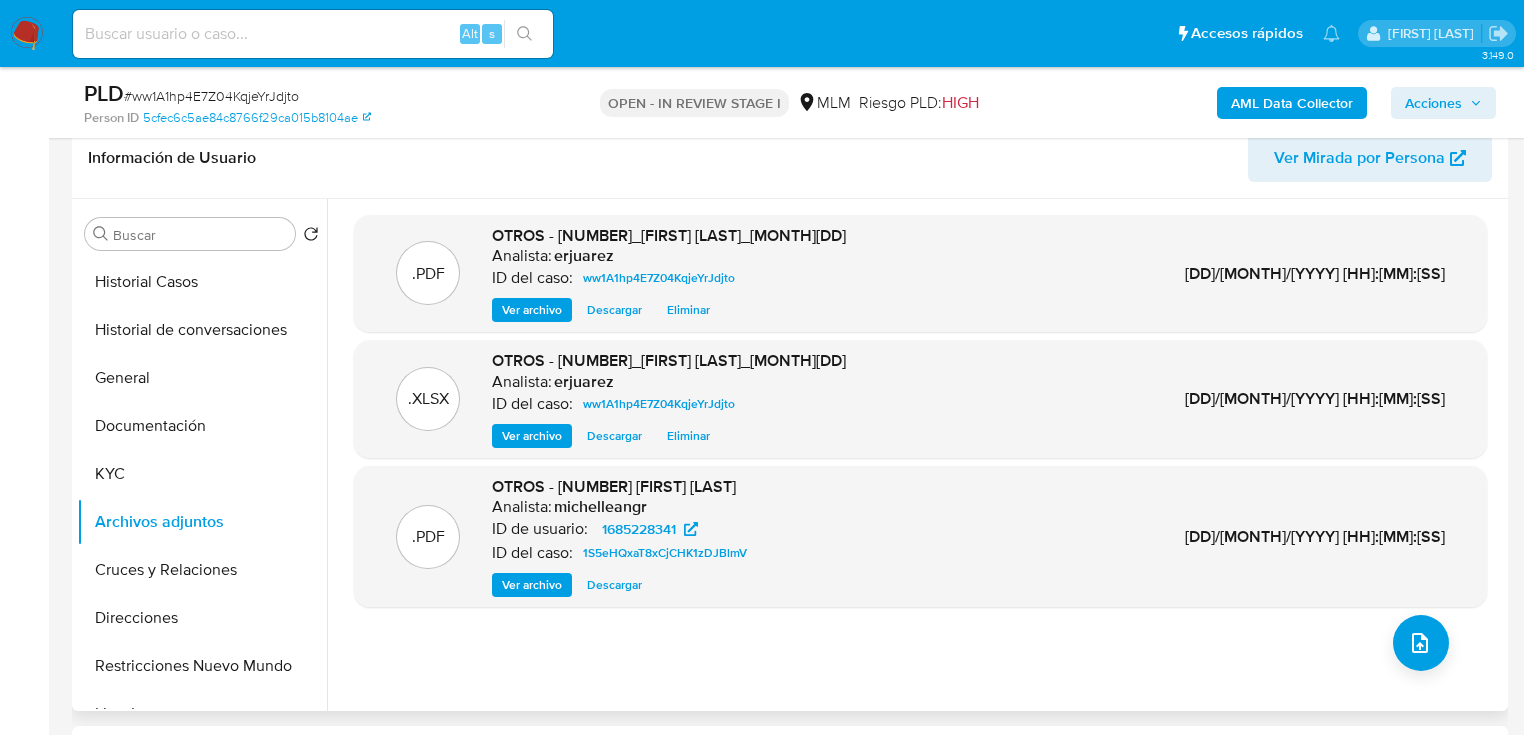 click on "Ver archivo" at bounding box center (532, 310) 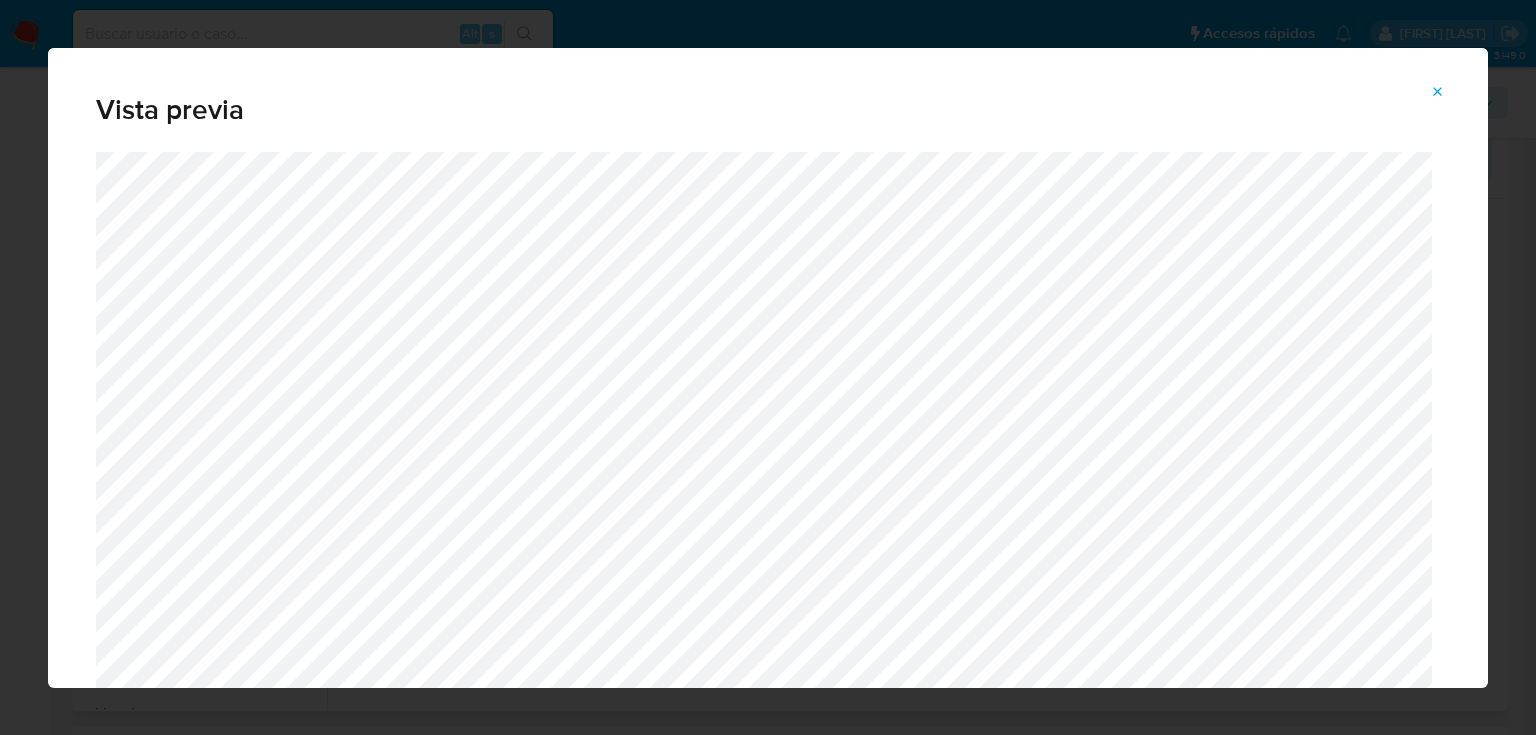 click 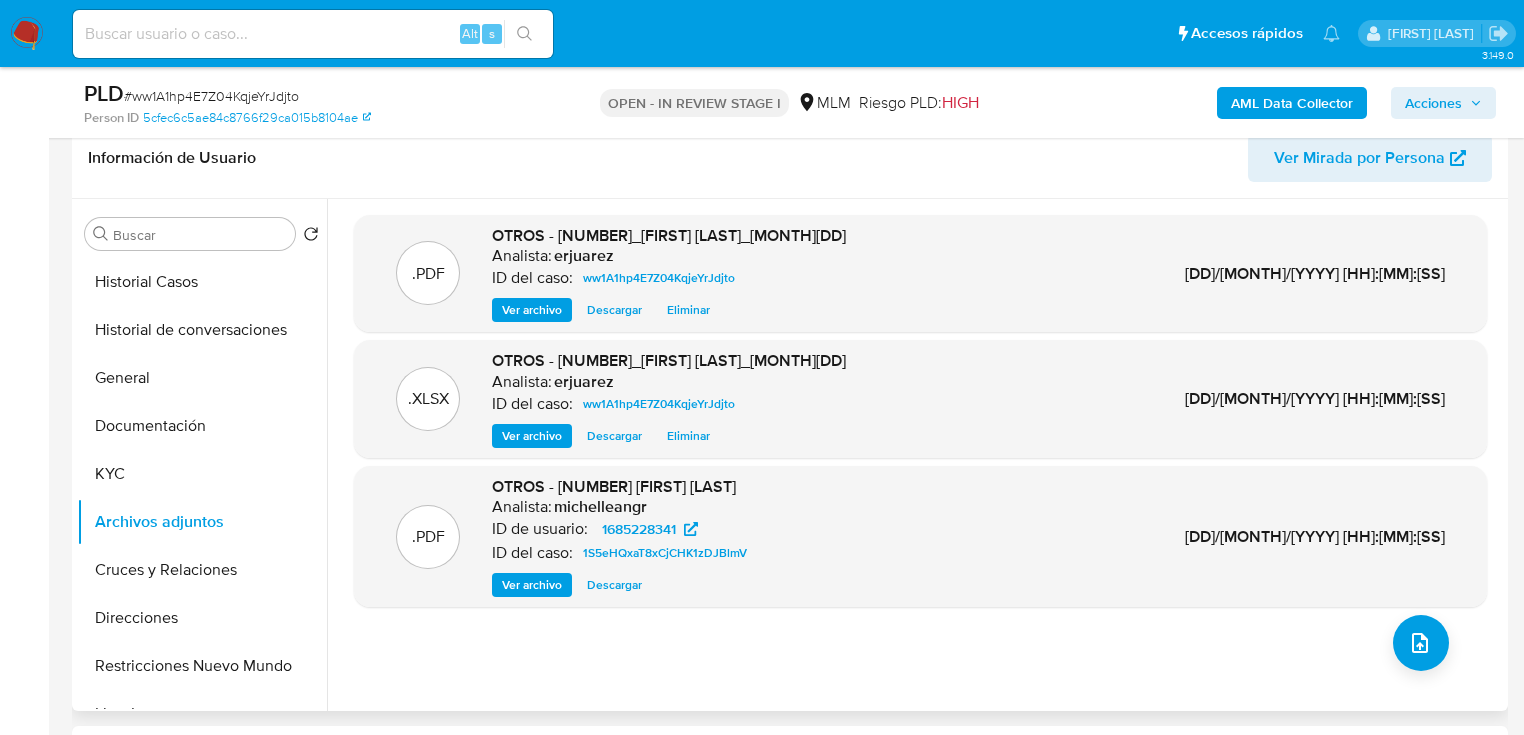 click on "Acciones" at bounding box center [1433, 103] 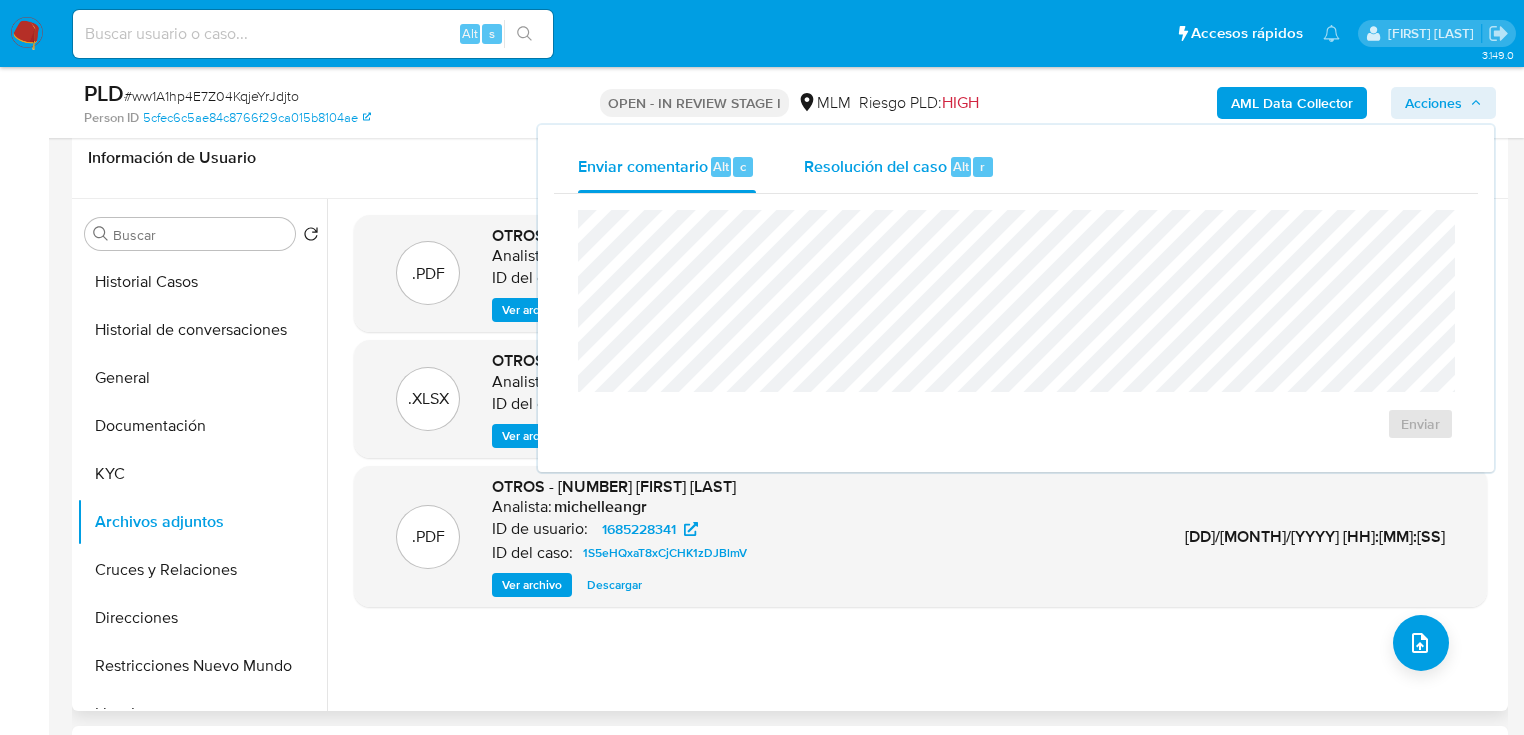 drag, startPoint x: 914, startPoint y: 177, endPoint x: 904, endPoint y: 184, distance: 12.206555 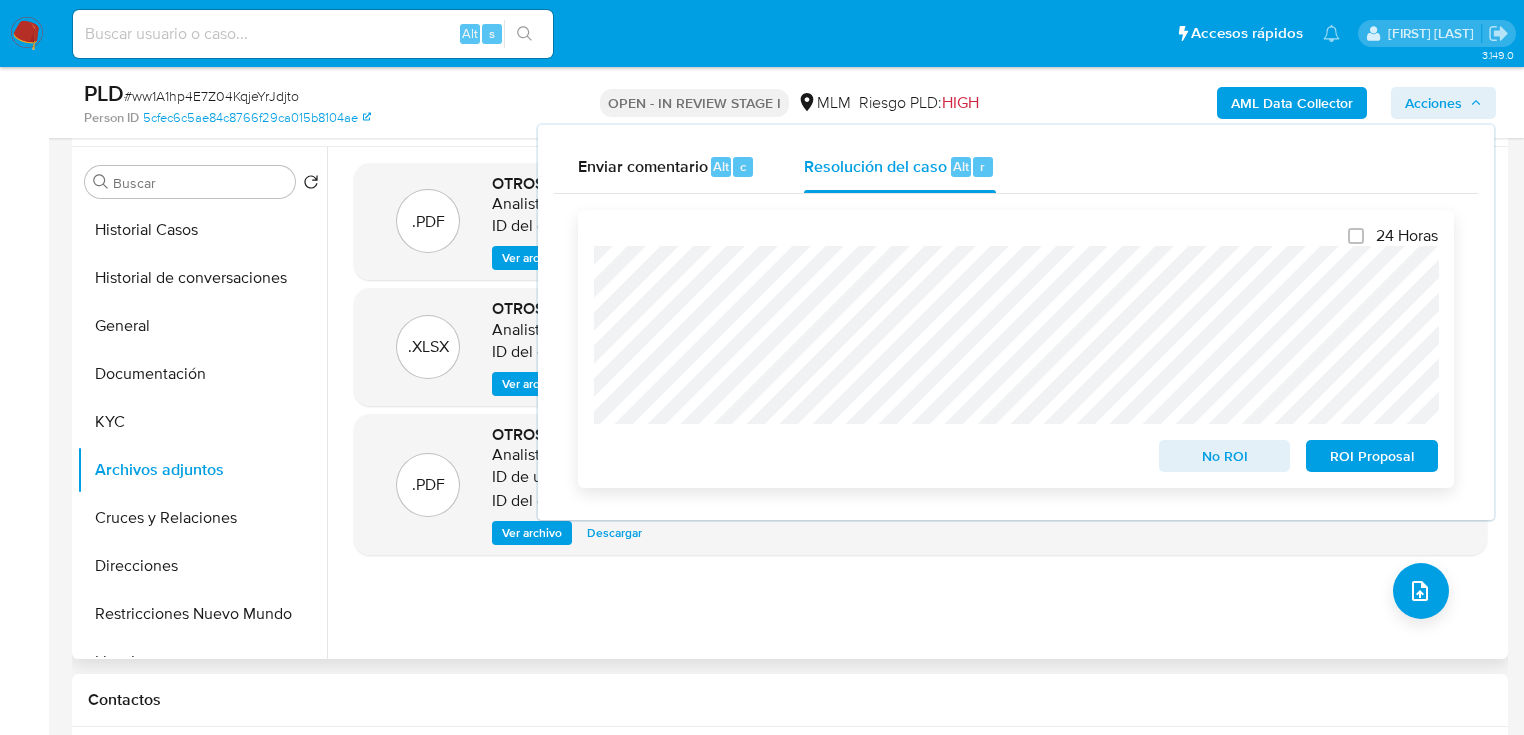 scroll, scrollTop: 400, scrollLeft: 0, axis: vertical 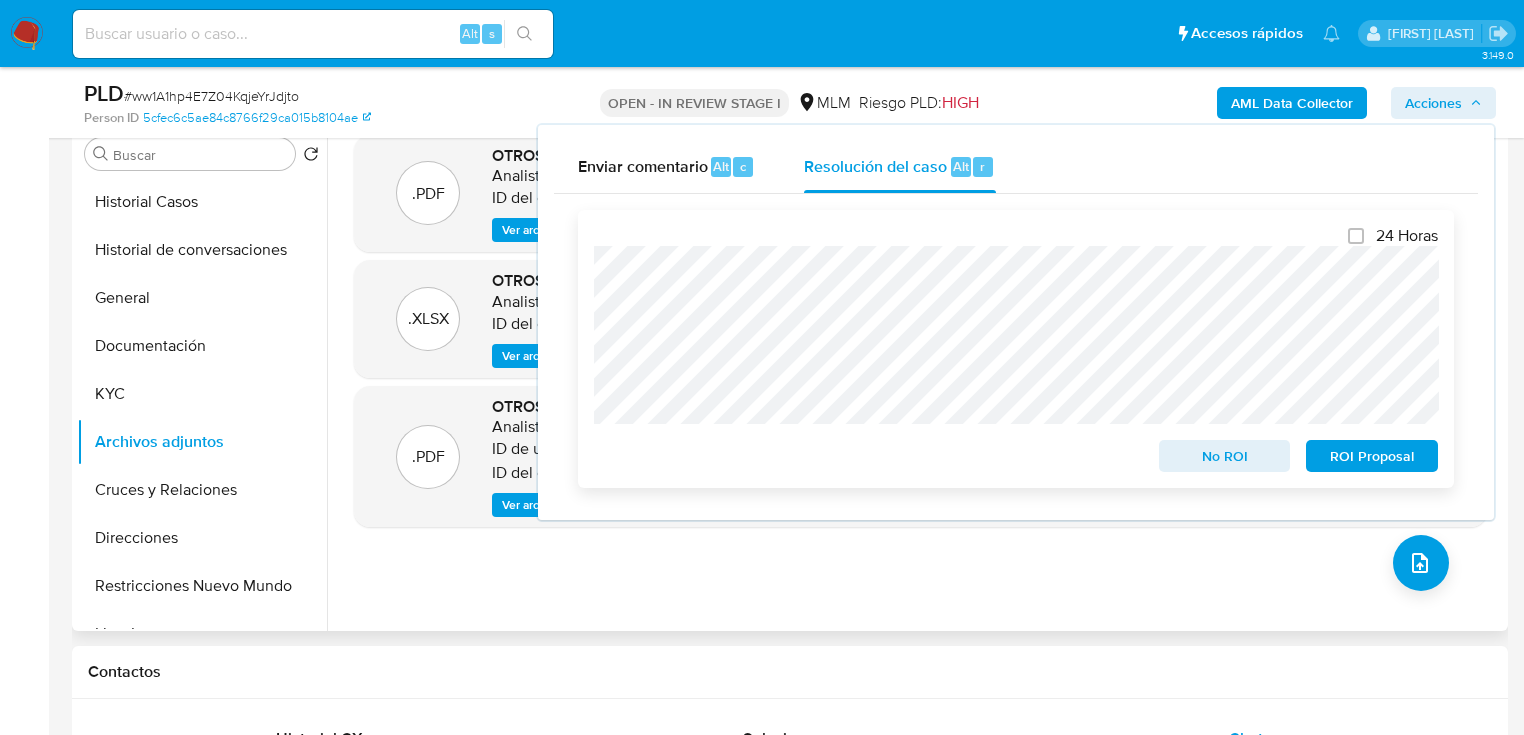 click on "ROI Proposal" at bounding box center [1372, 456] 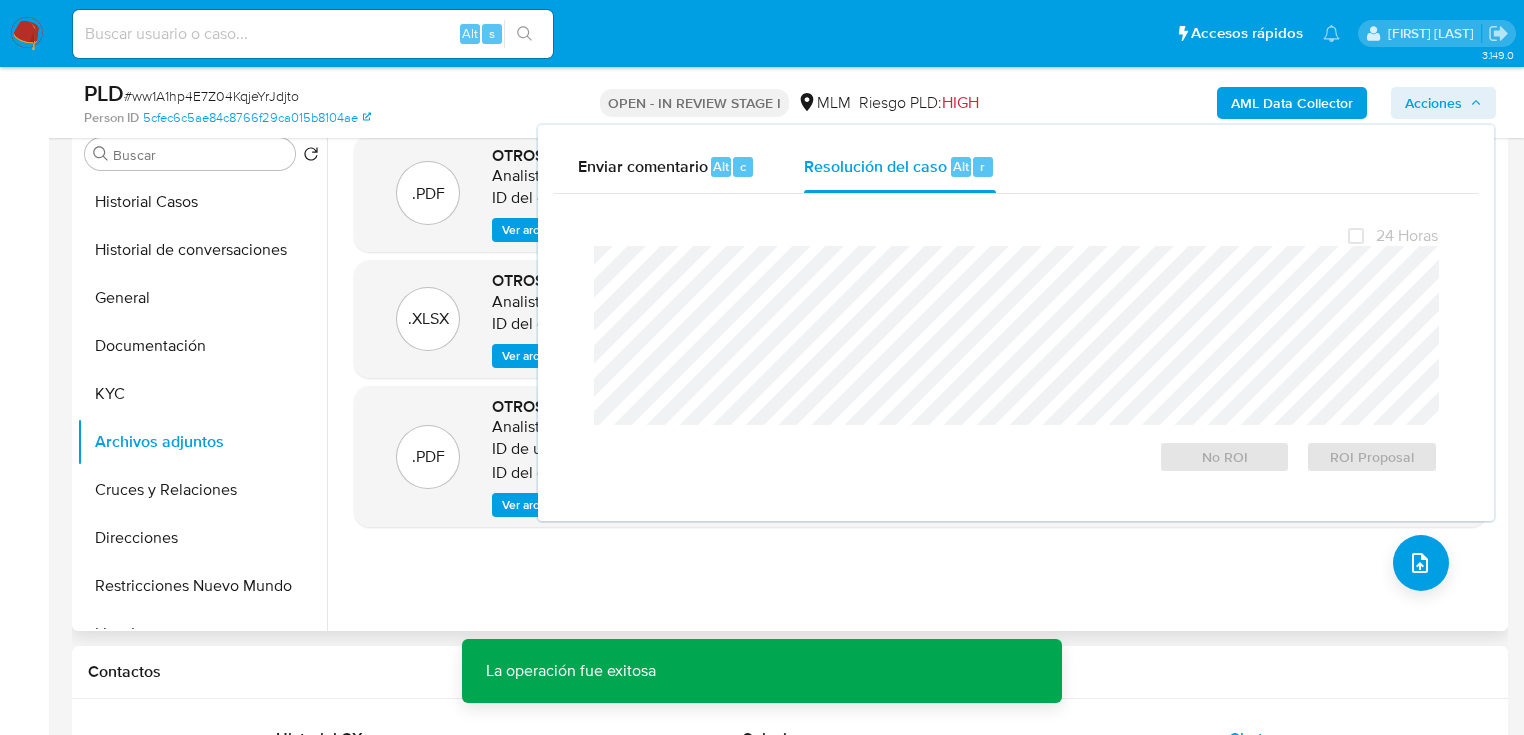 click on ".PDF OTROS - 1685228341 CESAR ENRIQUE SALAZAR QUINTERO Analista: michelleangr ID de usuario: 1685228341 ID del caso: 1S5eHQxaT8xCjCHK1zDJBlmV Ver archivo Descargar 12/Jun/2024 00:15:13" at bounding box center (920, 457) 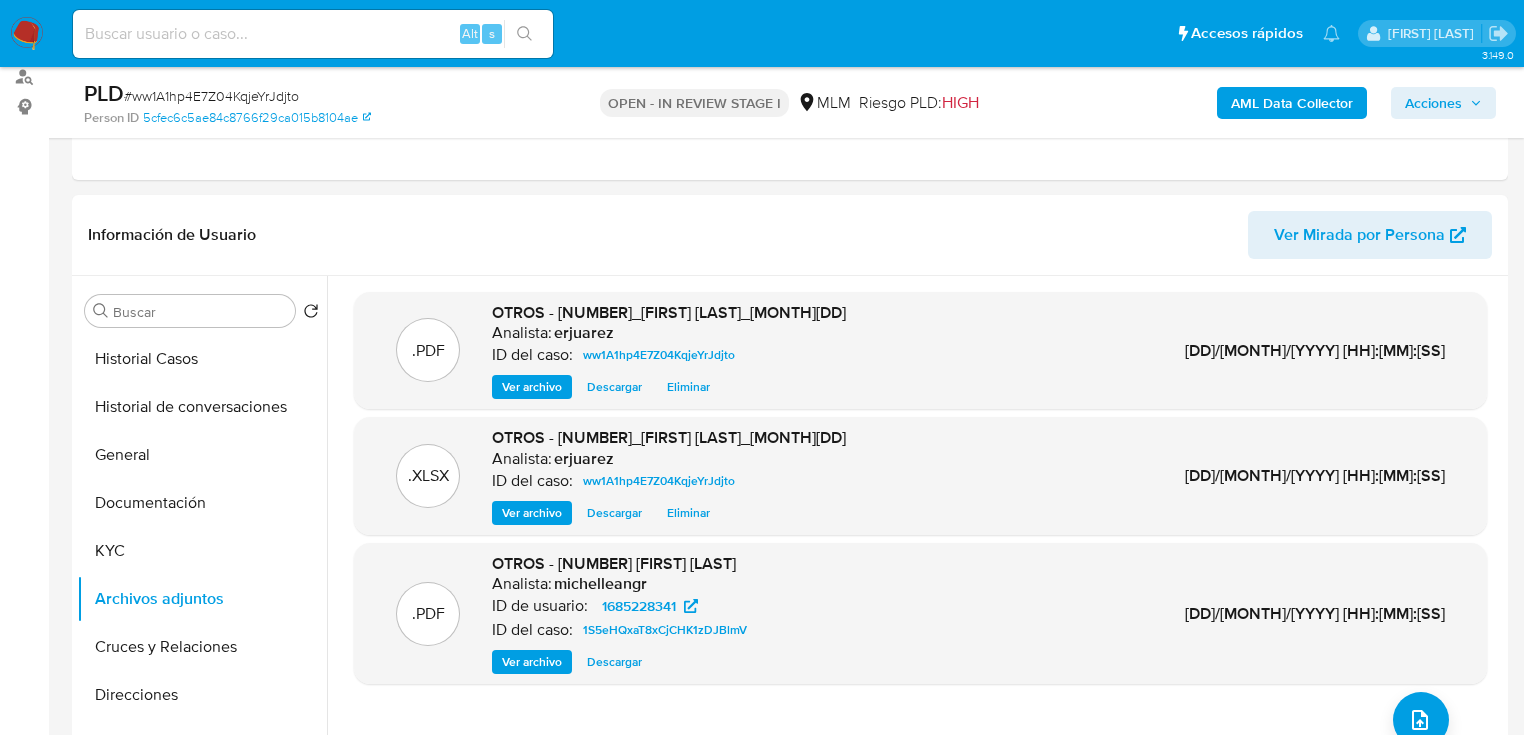 scroll, scrollTop: 0, scrollLeft: 0, axis: both 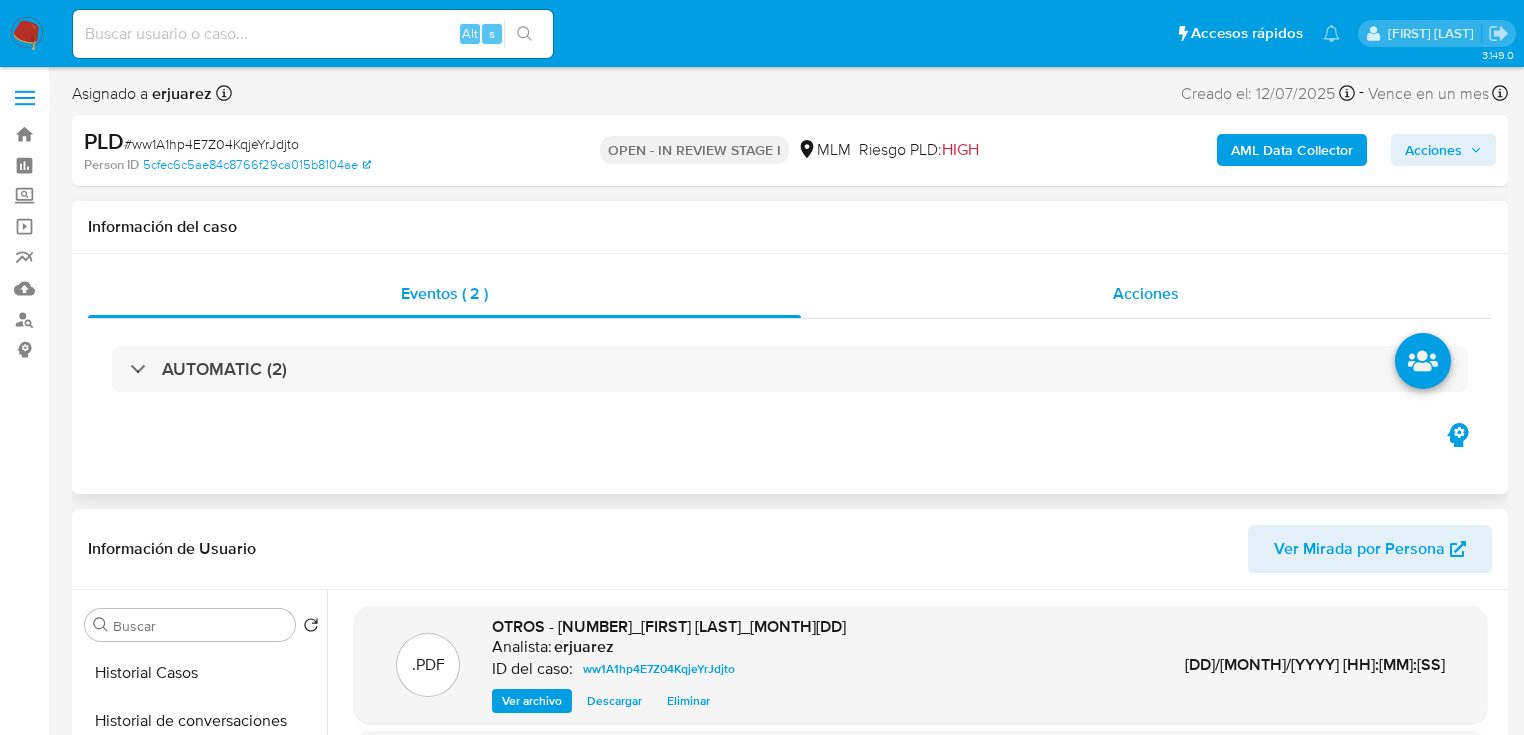 click on "Acciones" at bounding box center (1146, 293) 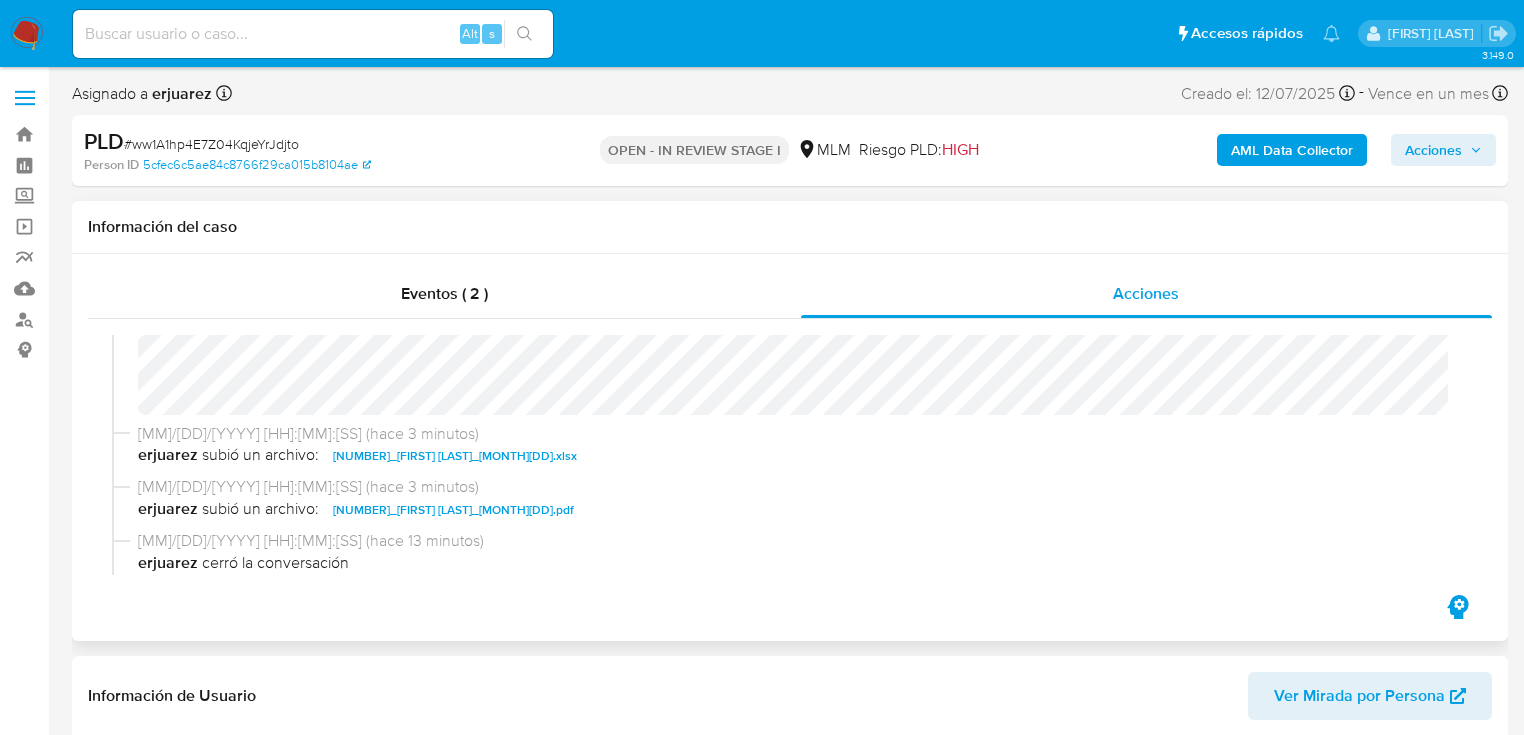 scroll, scrollTop: 400, scrollLeft: 0, axis: vertical 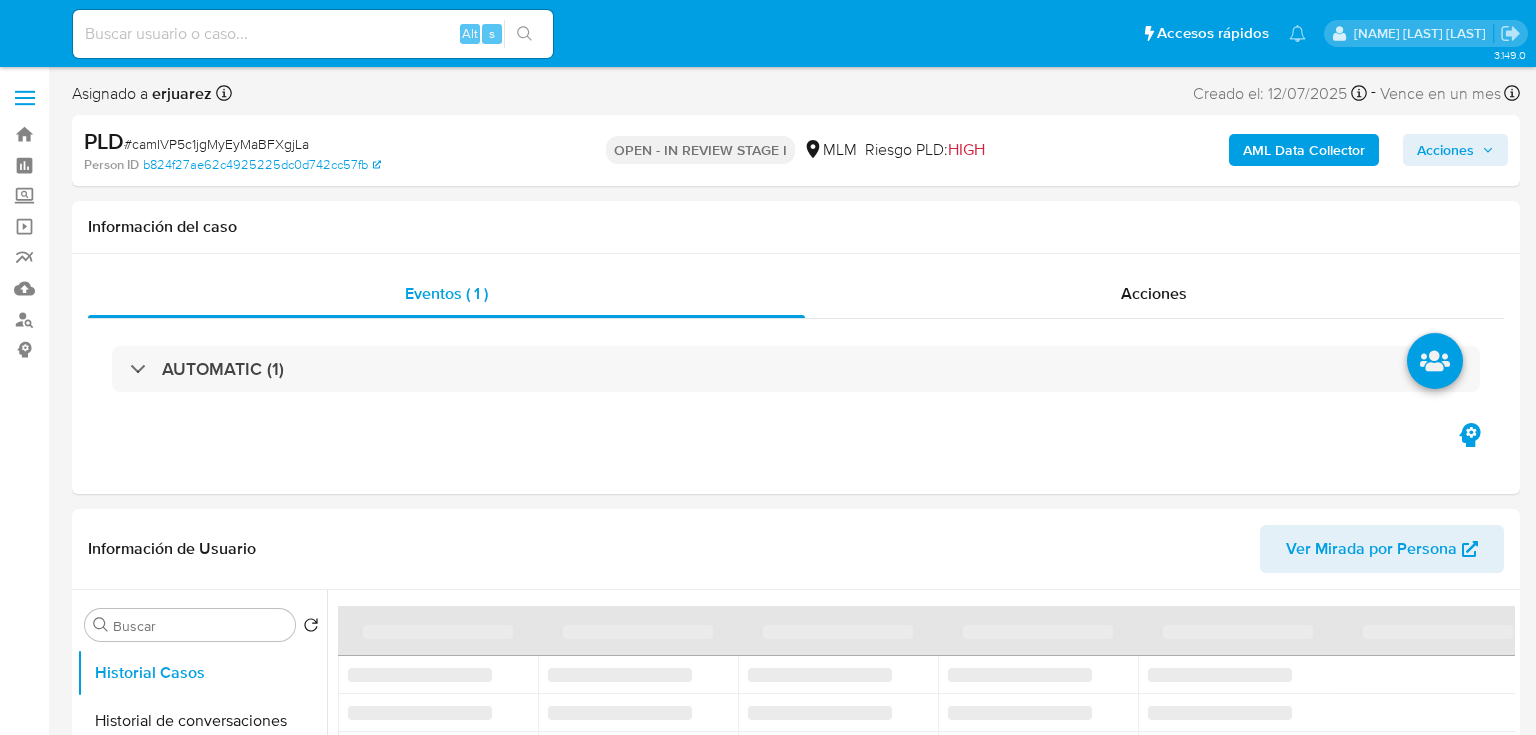 select on "10" 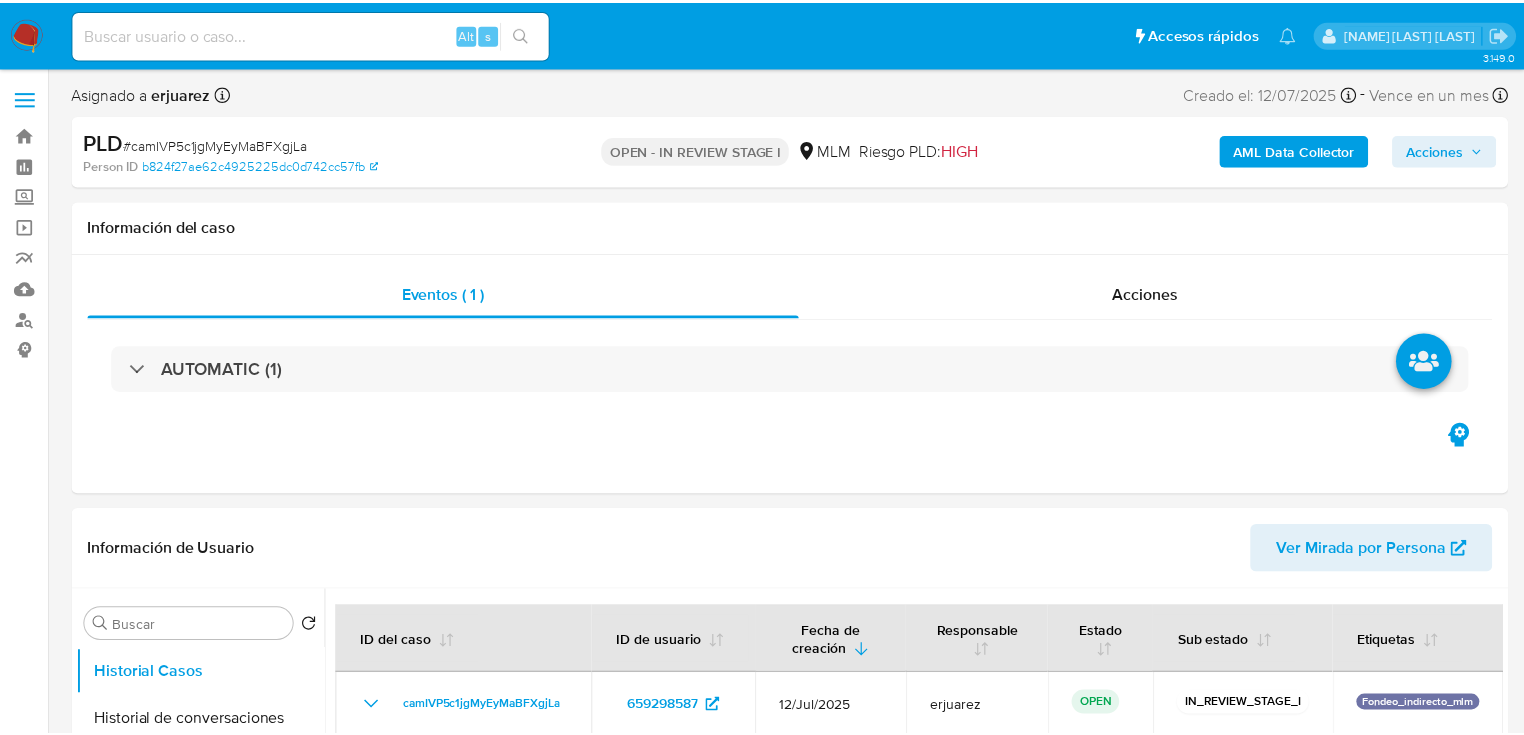 scroll, scrollTop: 0, scrollLeft: 0, axis: both 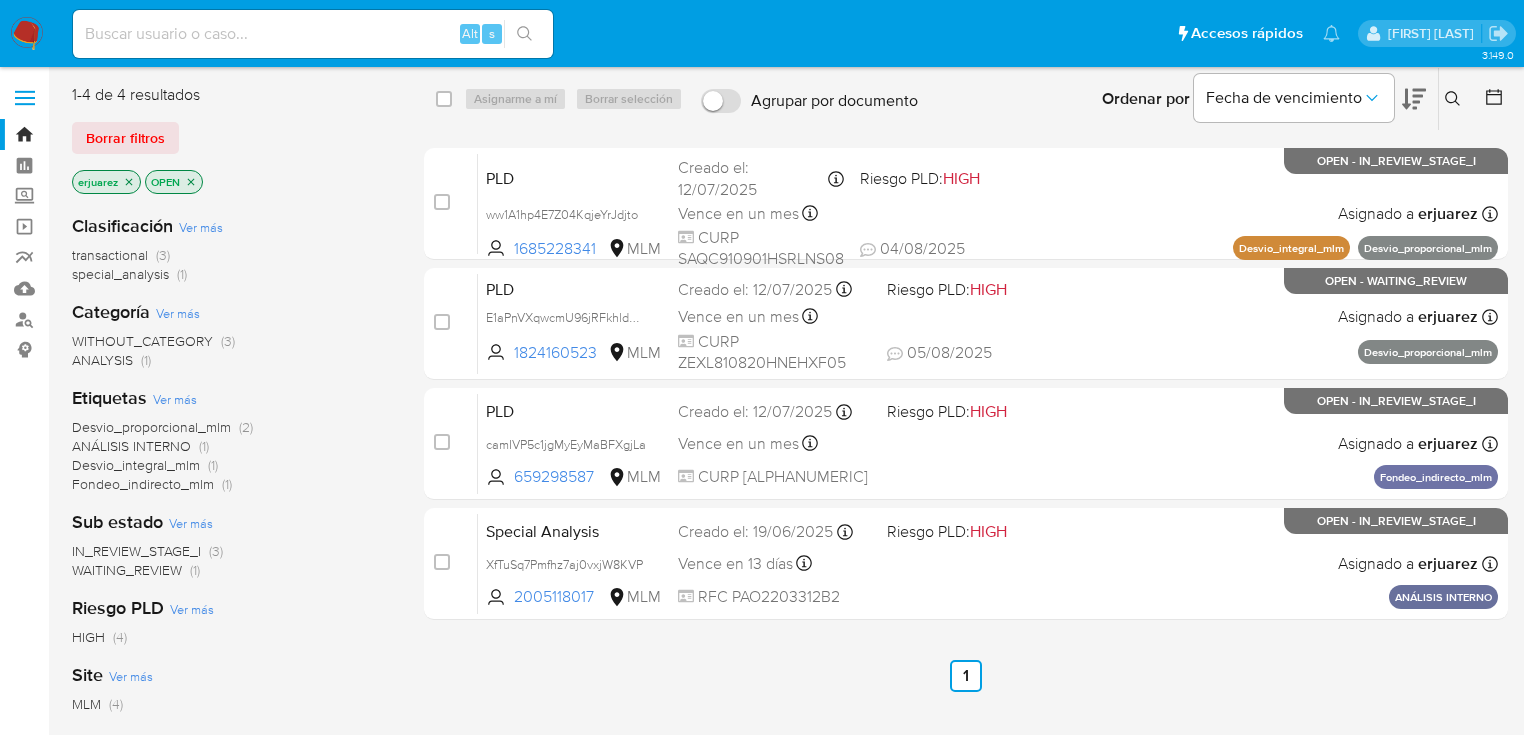 click at bounding box center (27, 34) 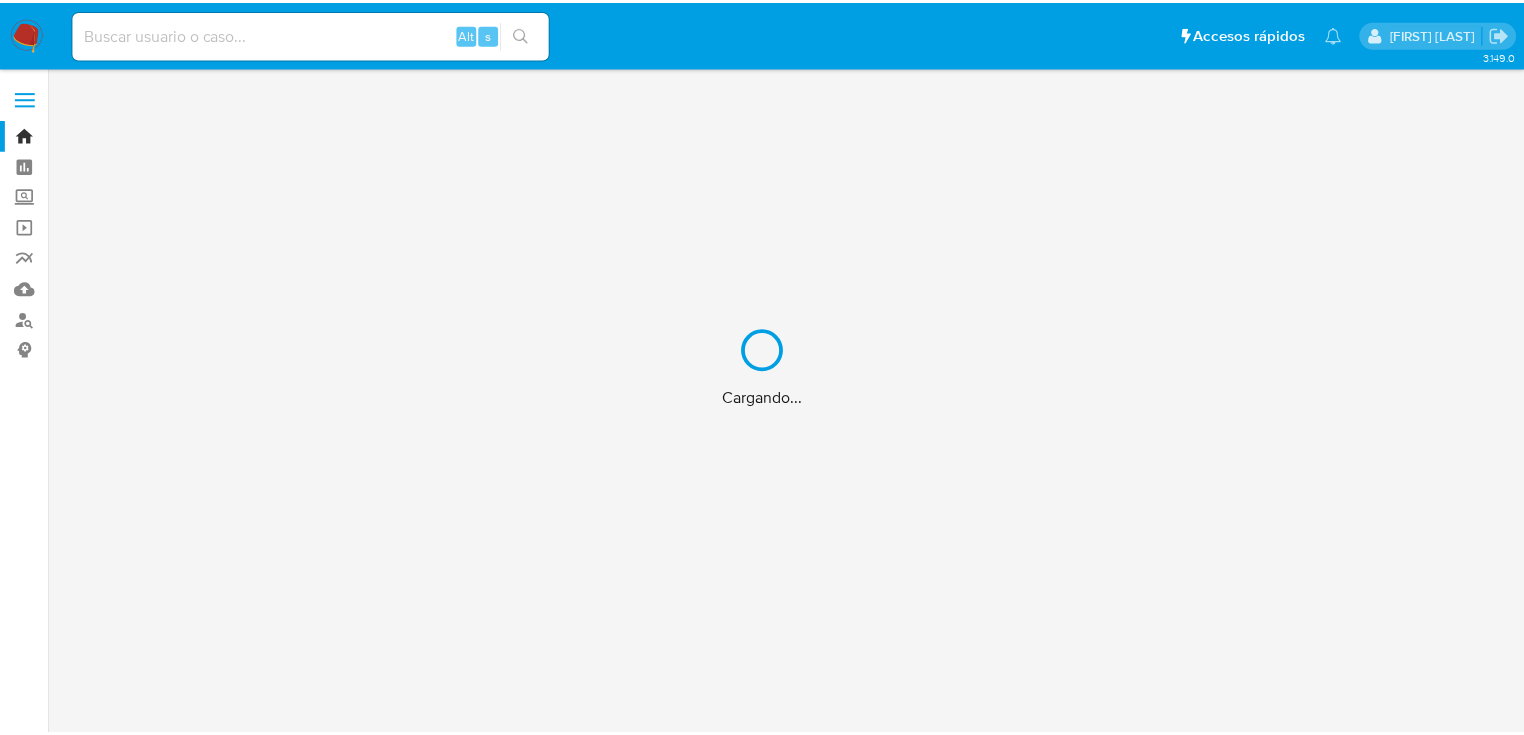 scroll, scrollTop: 0, scrollLeft: 0, axis: both 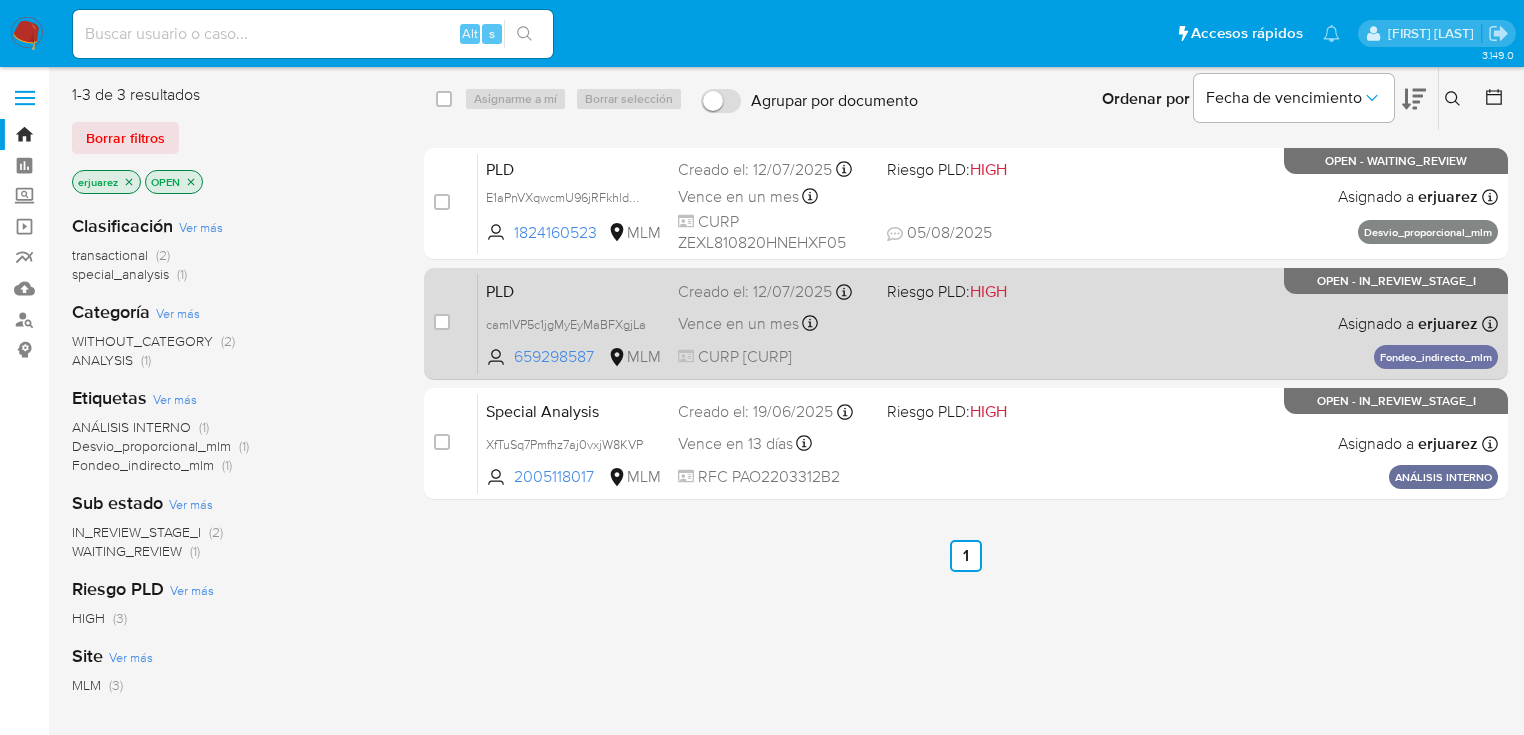 click on "PLD camIVP5c1jgMyEyMaBFXgjLa 659298587 MLM Riesgo PLD:  HIGH Creado el: [DATE]   Creado el: [DATE] [TIME] Vence en un mes   Vence el [DATE] [TIME] CURP   [CURP] Asignado a   [NAME]   Asignado el: [DATE] [TIME] Fondeo_indirecto_mlm OPEN - IN_REVIEW_STAGE_I" at bounding box center [988, 323] 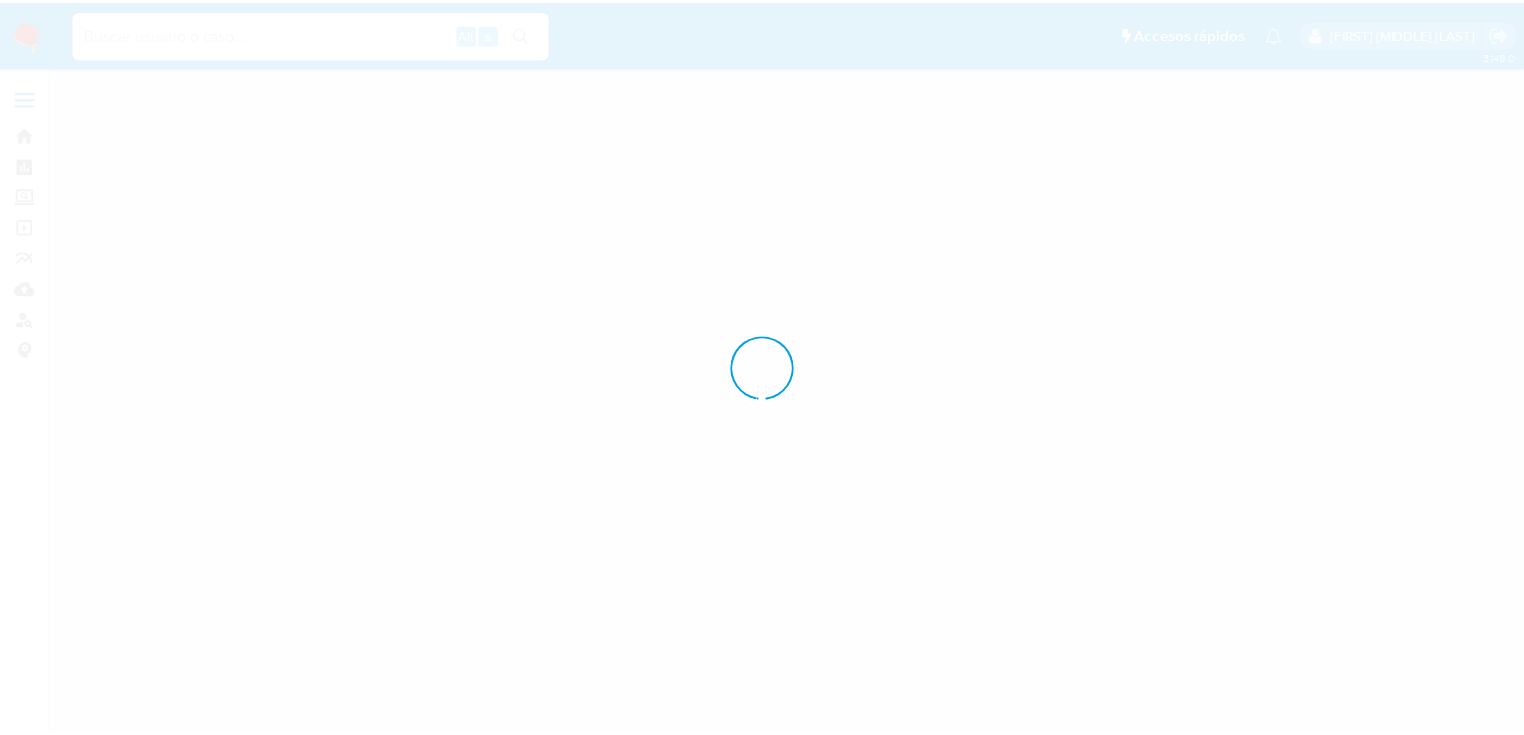 scroll, scrollTop: 0, scrollLeft: 0, axis: both 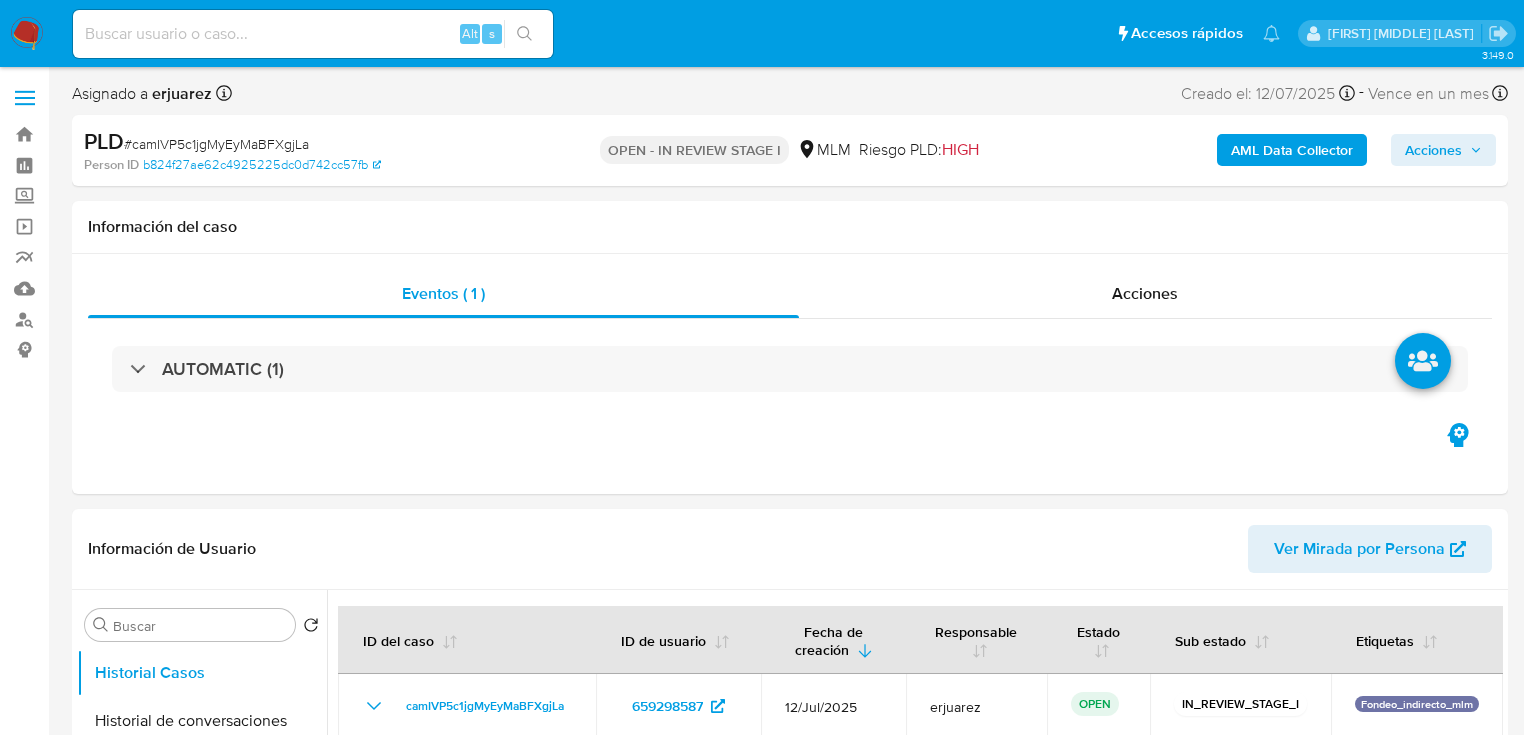 select on "10" 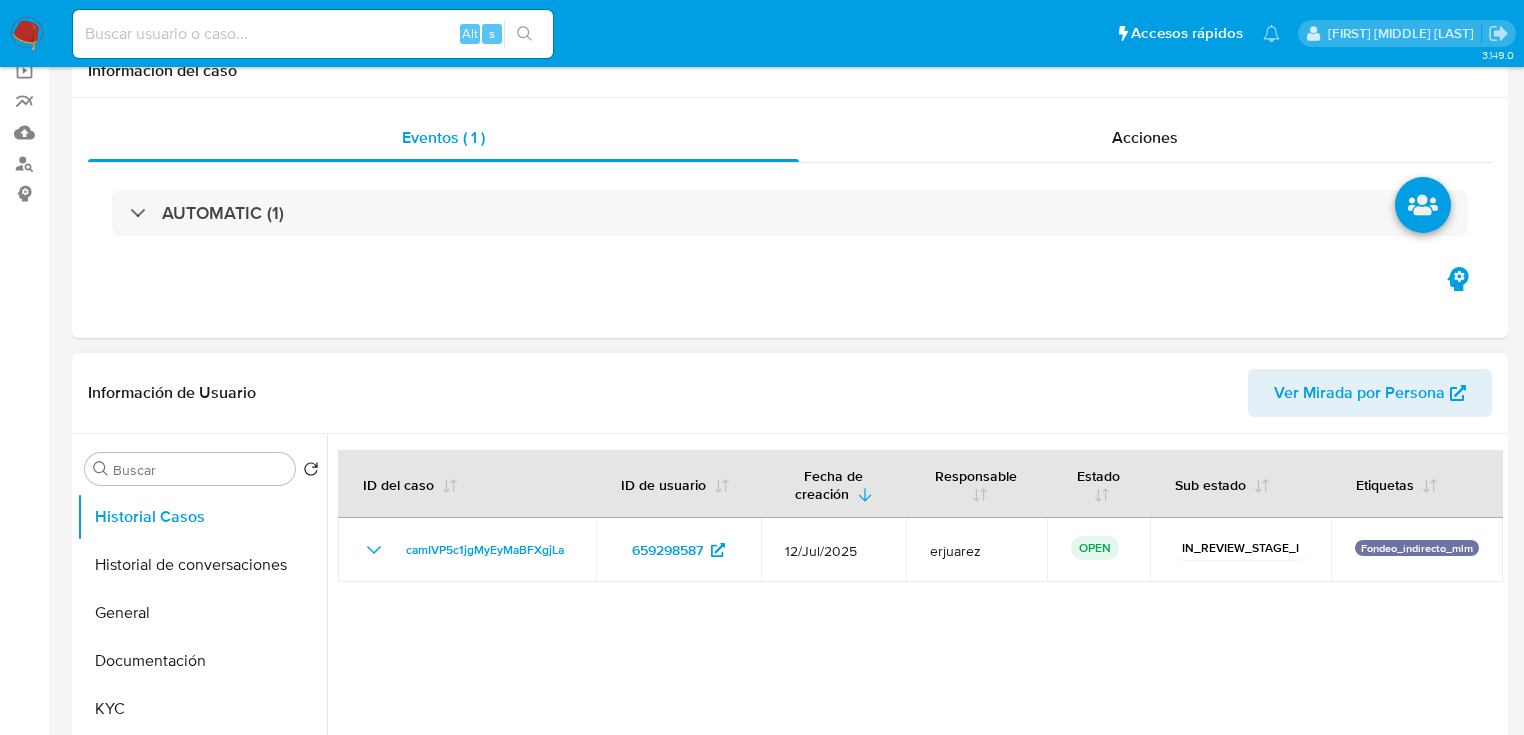 scroll, scrollTop: 400, scrollLeft: 0, axis: vertical 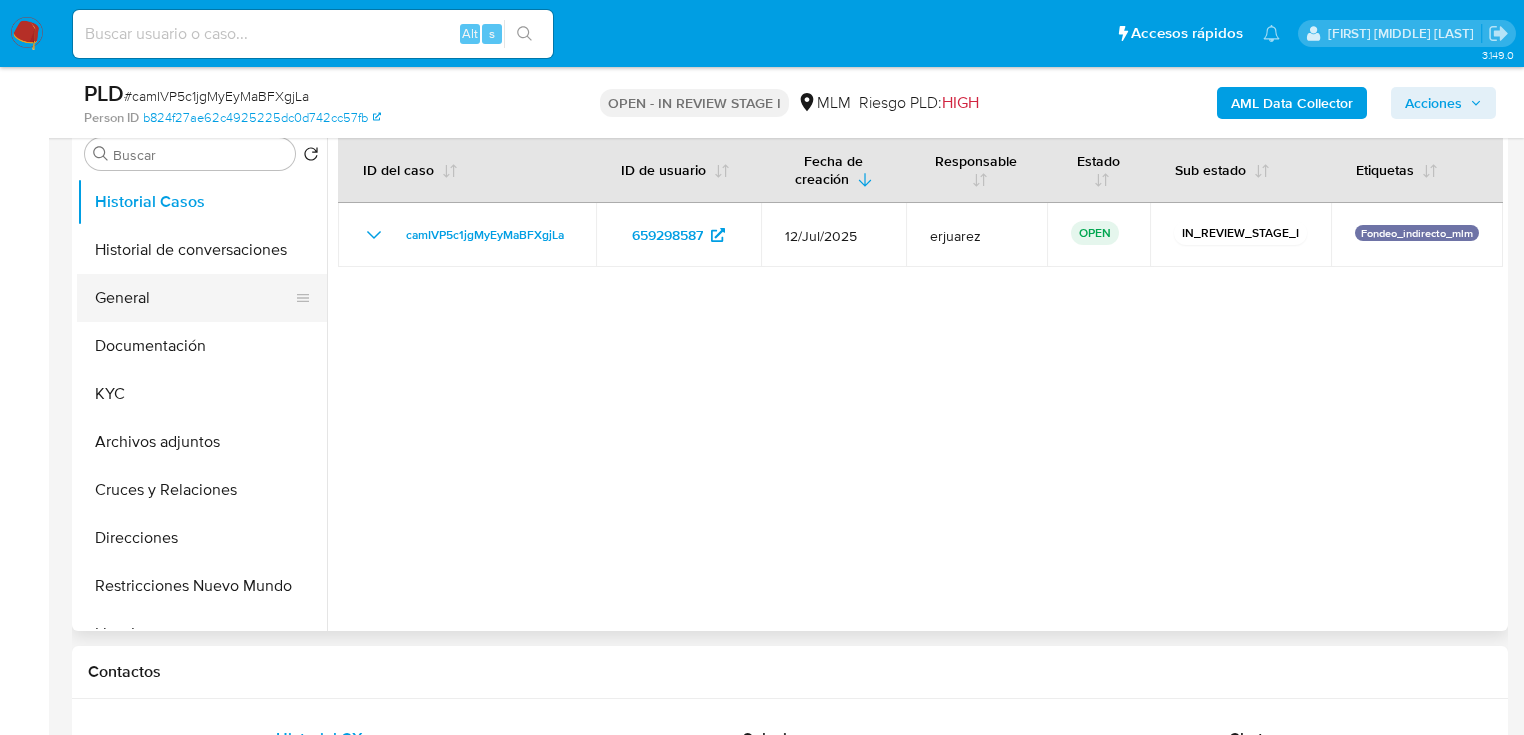 click on "General" at bounding box center [194, 298] 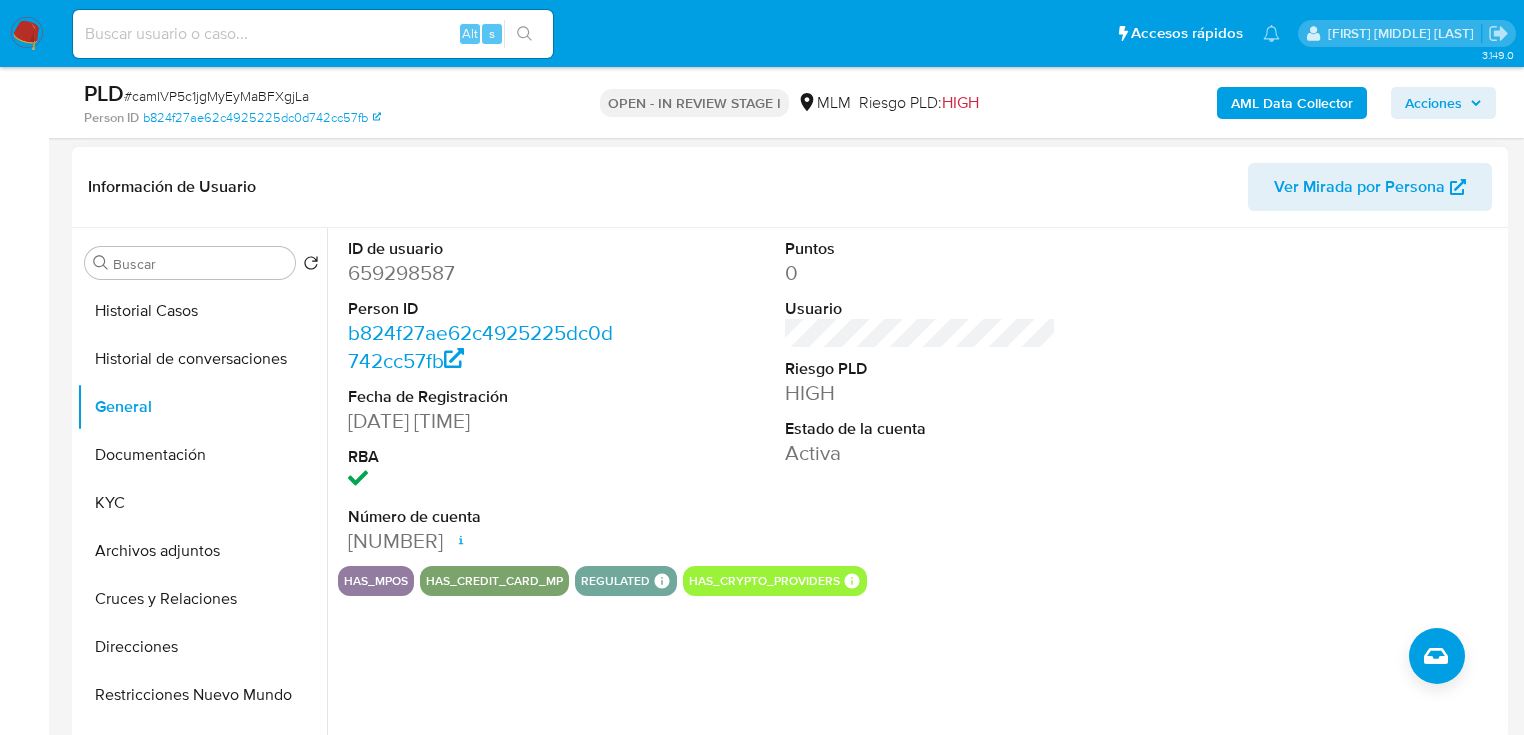 scroll, scrollTop: 320, scrollLeft: 0, axis: vertical 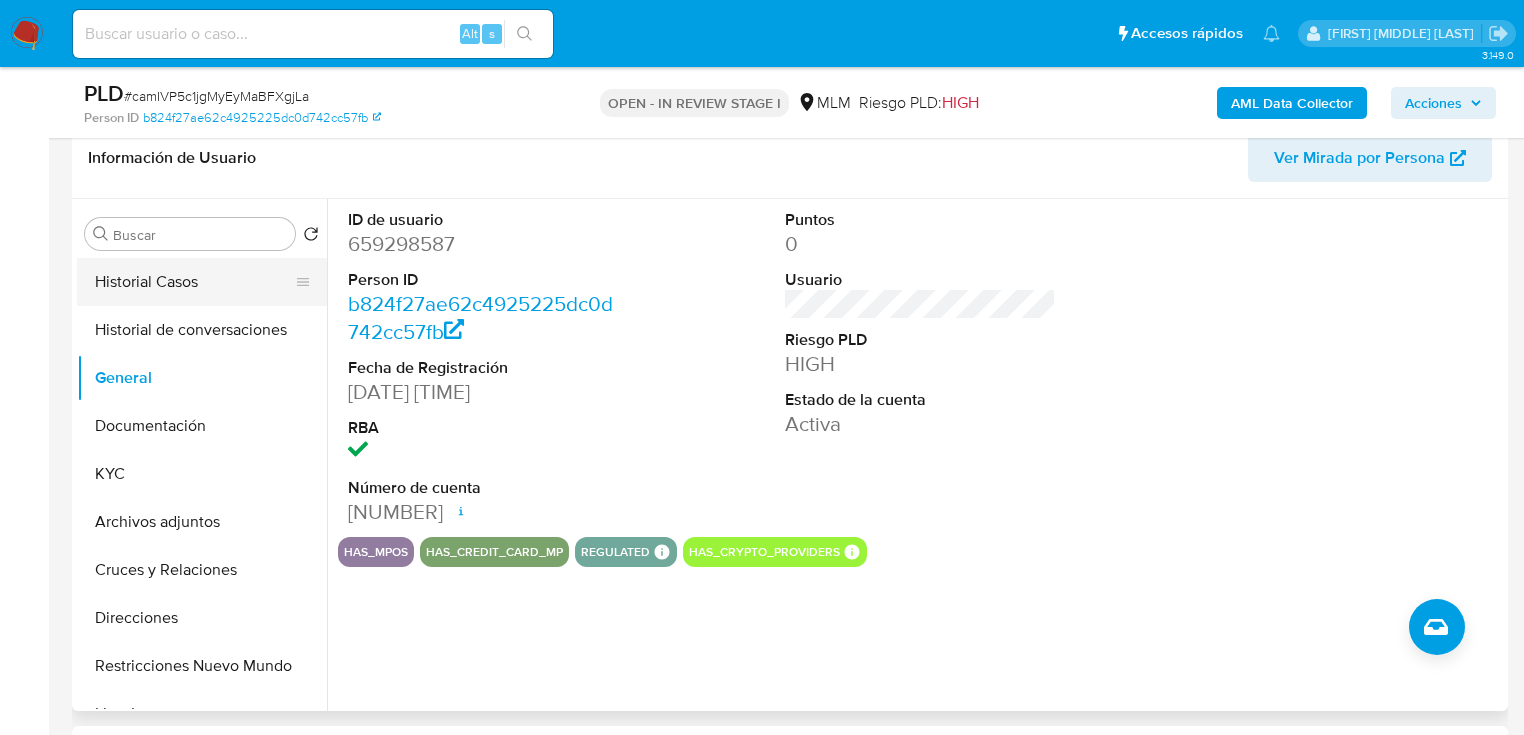 click on "Historial Casos" at bounding box center [194, 282] 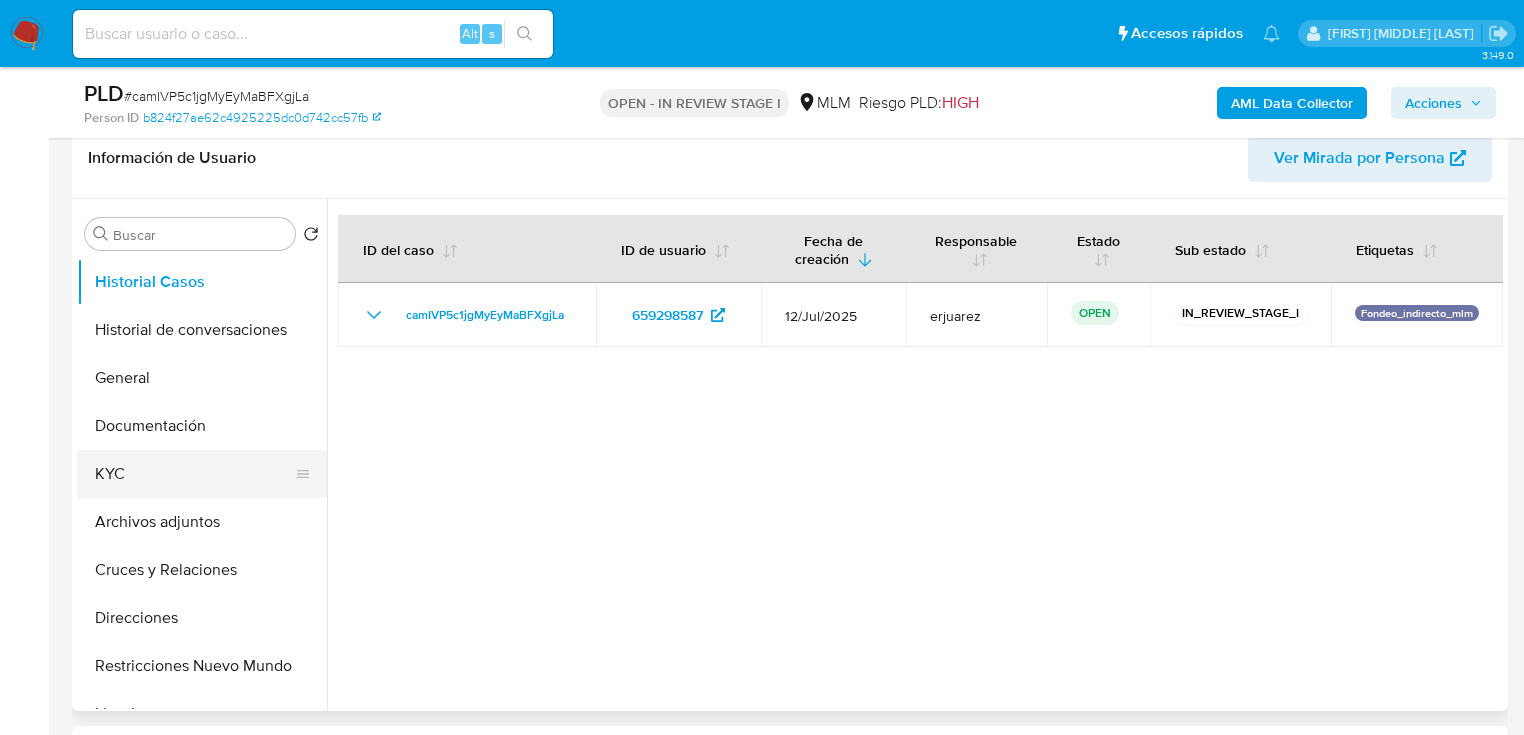 drag, startPoint x: 131, startPoint y: 470, endPoint x: 141, endPoint y: 472, distance: 10.198039 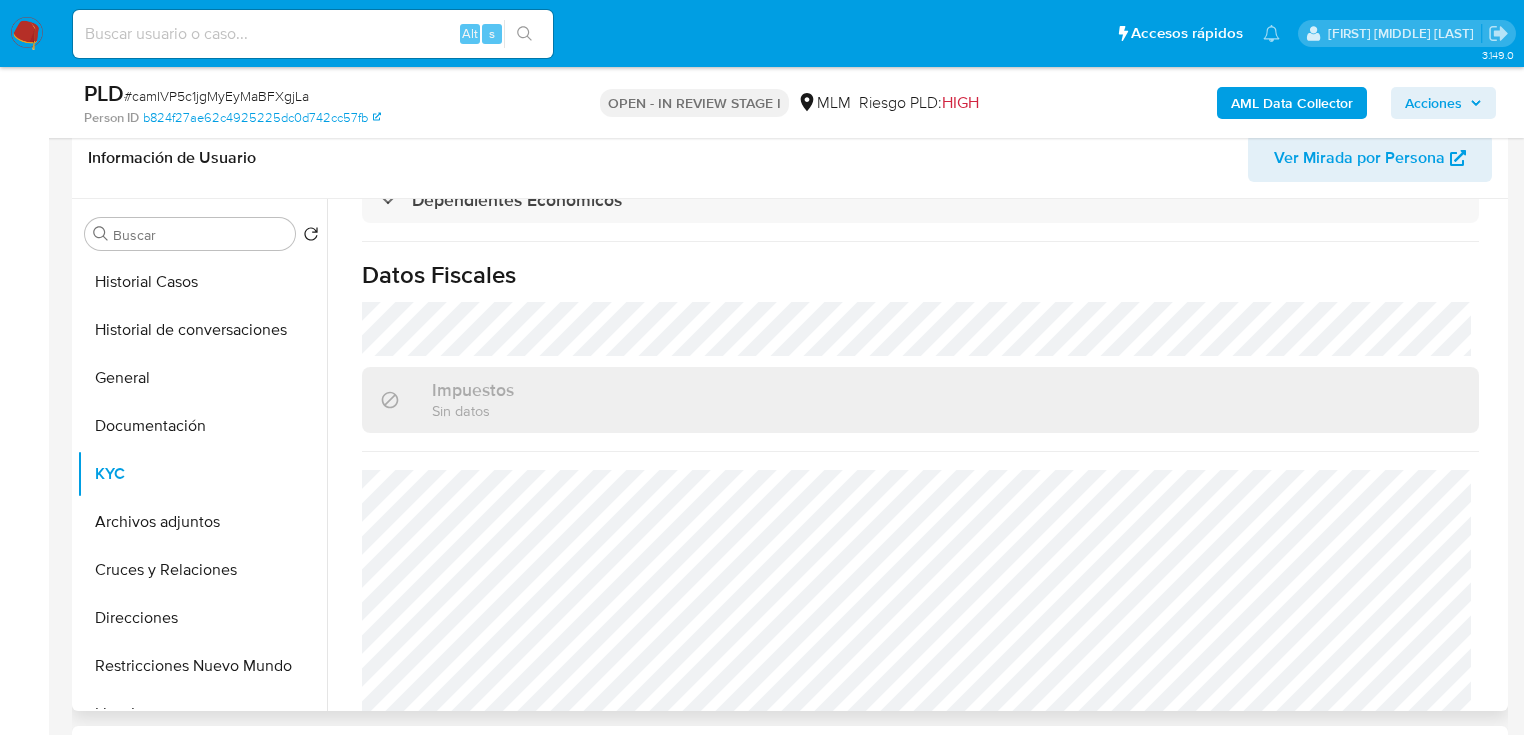 scroll, scrollTop: 1248, scrollLeft: 0, axis: vertical 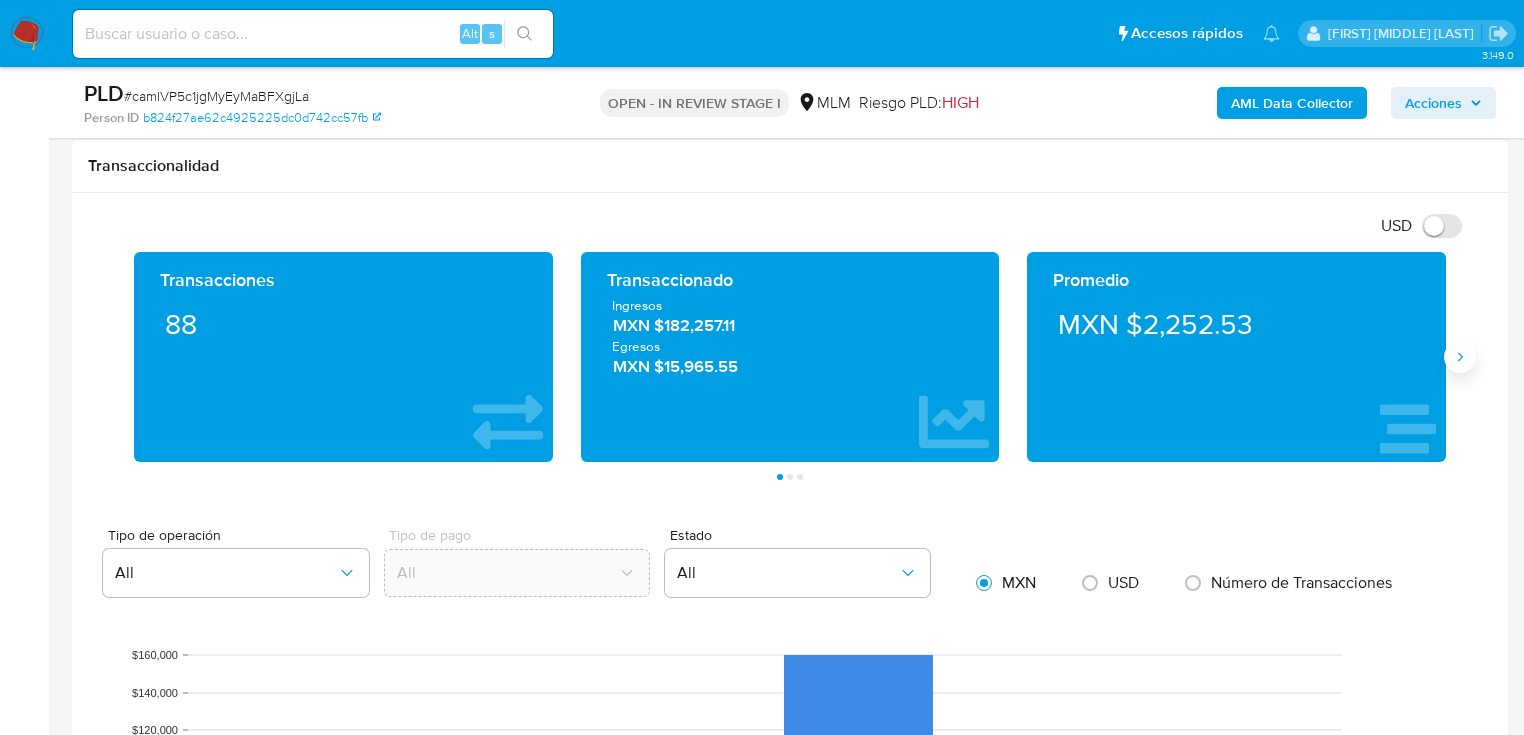 click at bounding box center [1460, 357] 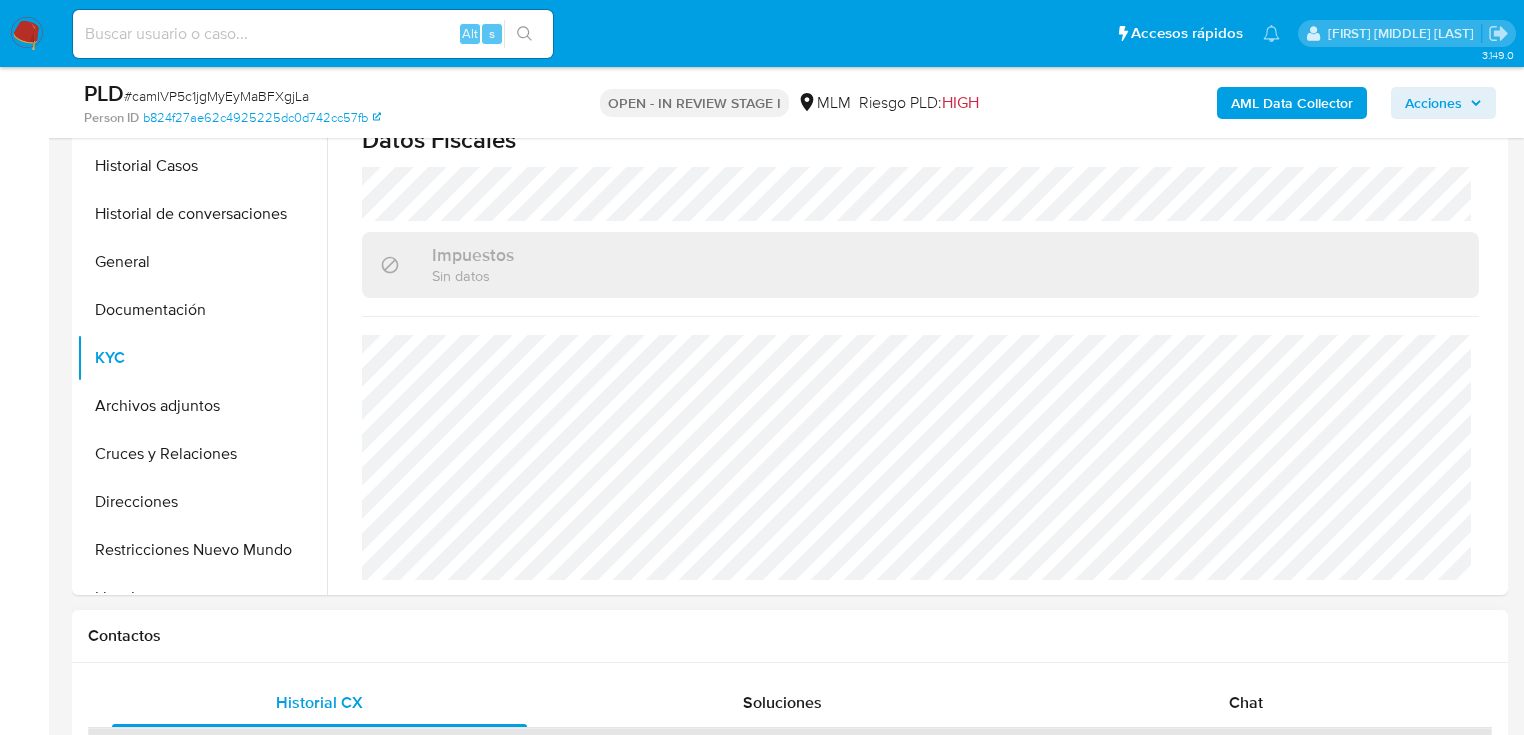 scroll, scrollTop: 332, scrollLeft: 0, axis: vertical 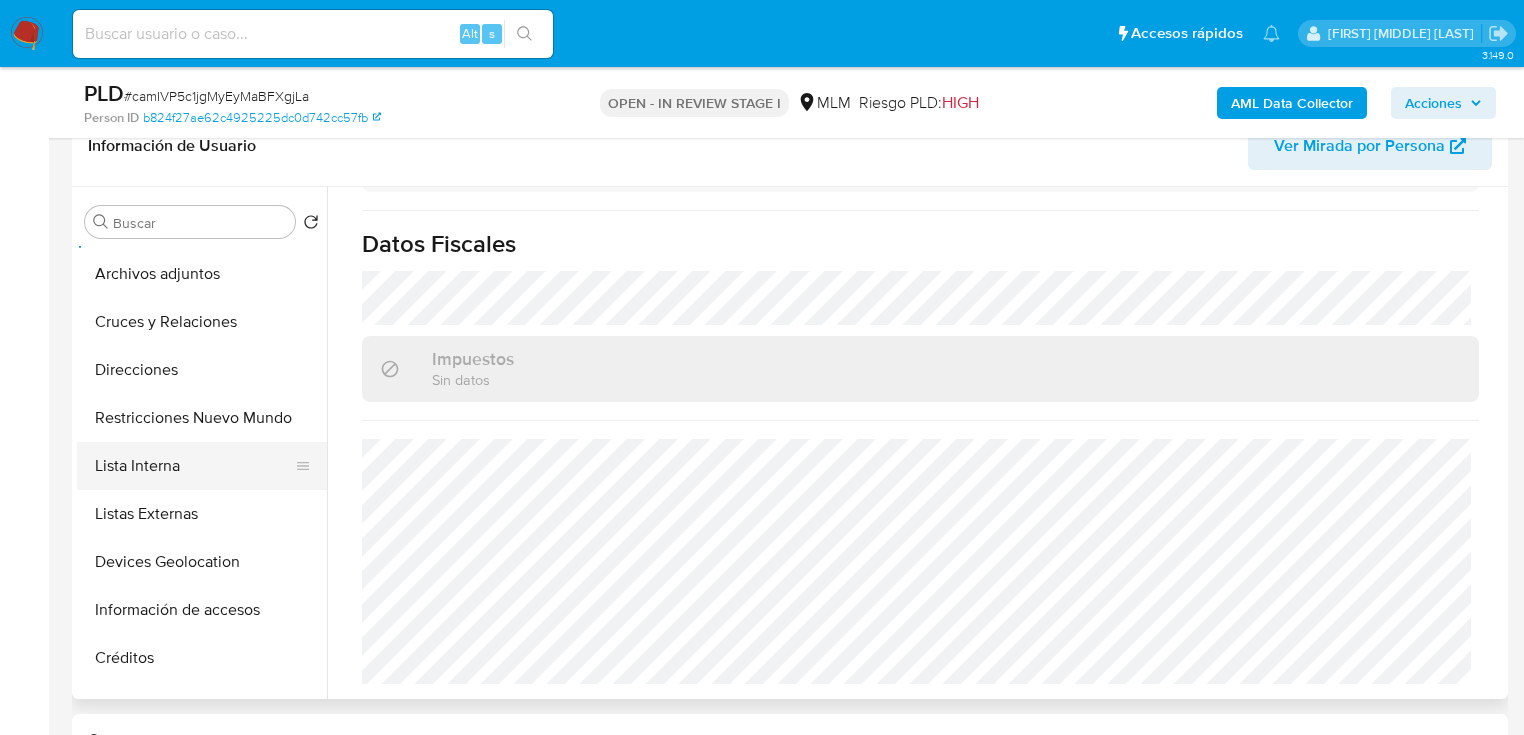 click on "Lista Interna" at bounding box center [194, 466] 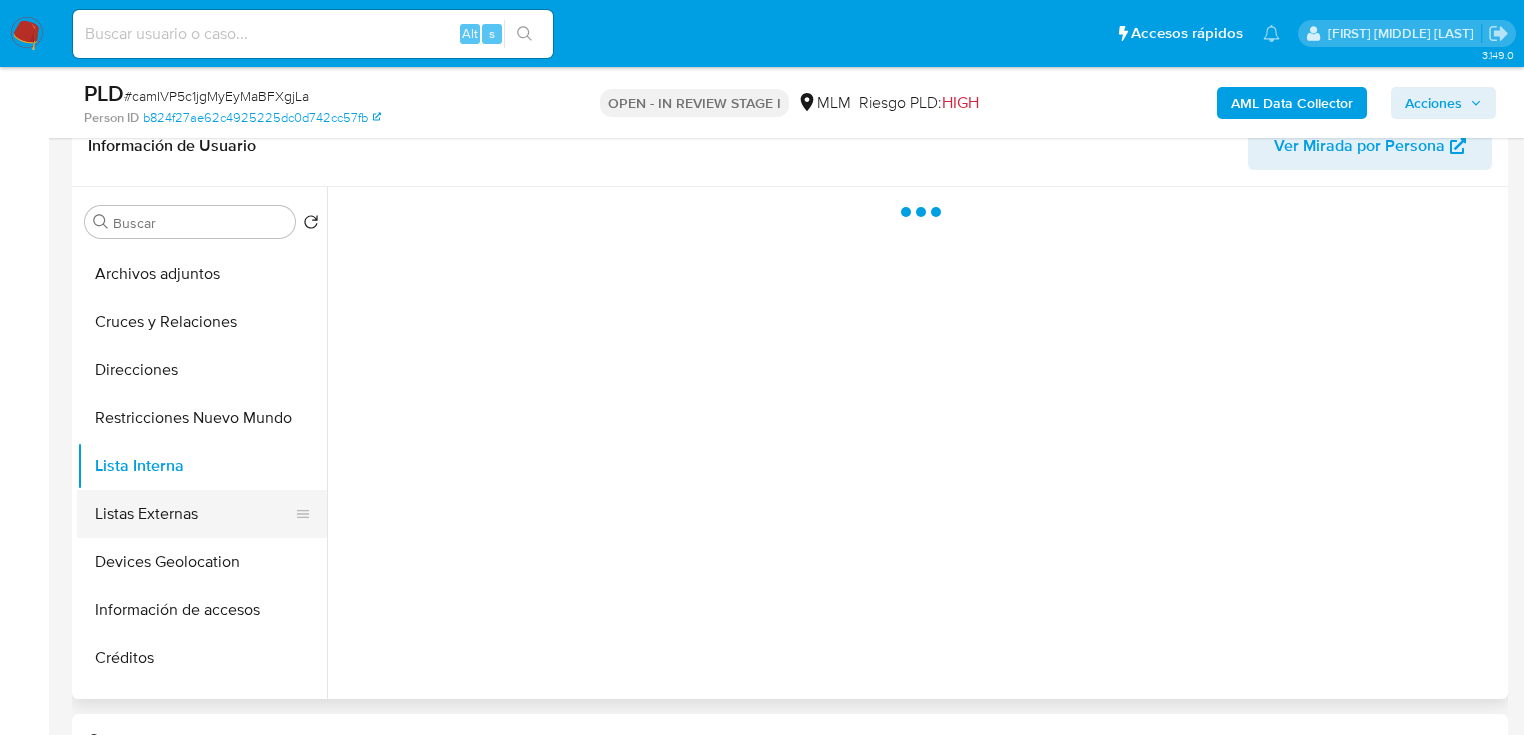scroll, scrollTop: 0, scrollLeft: 0, axis: both 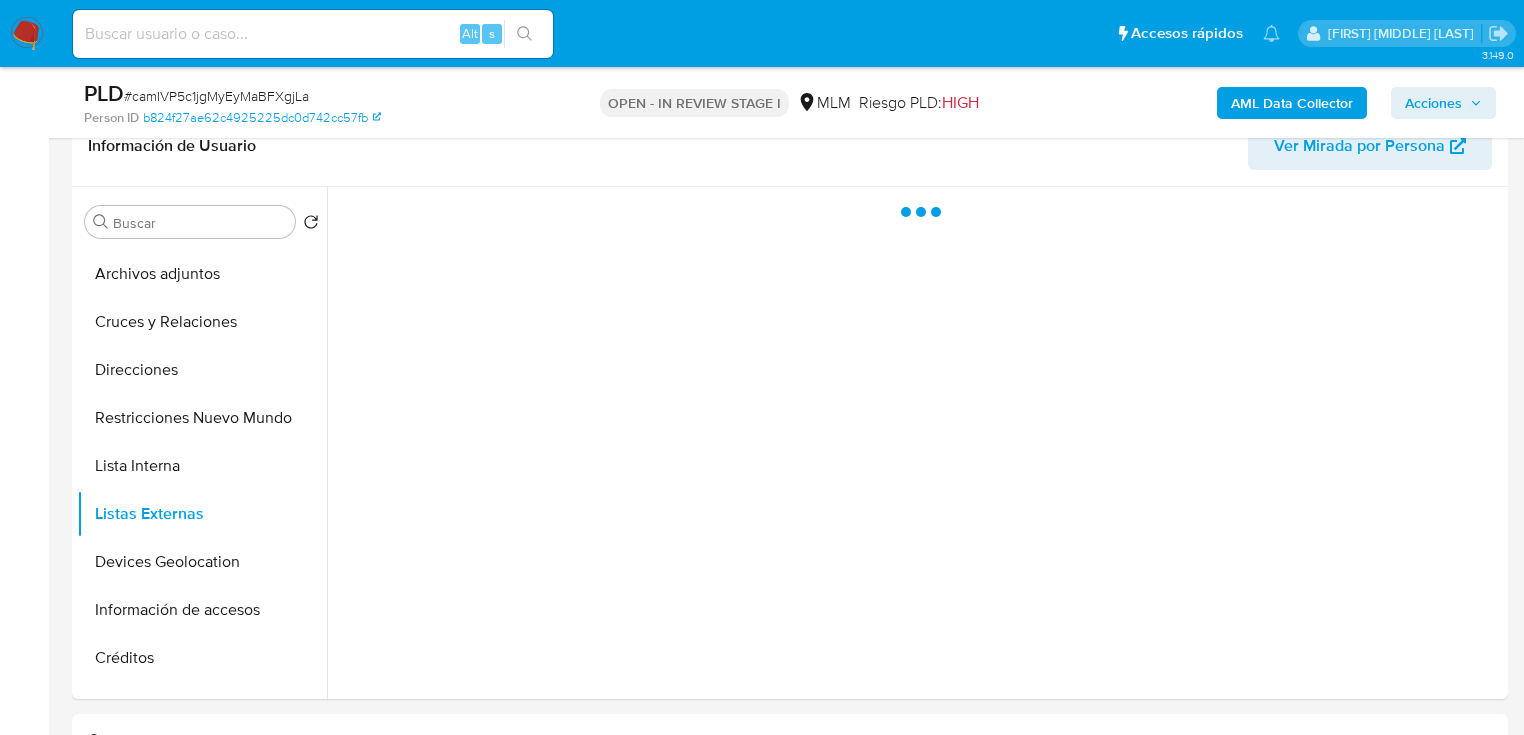 type 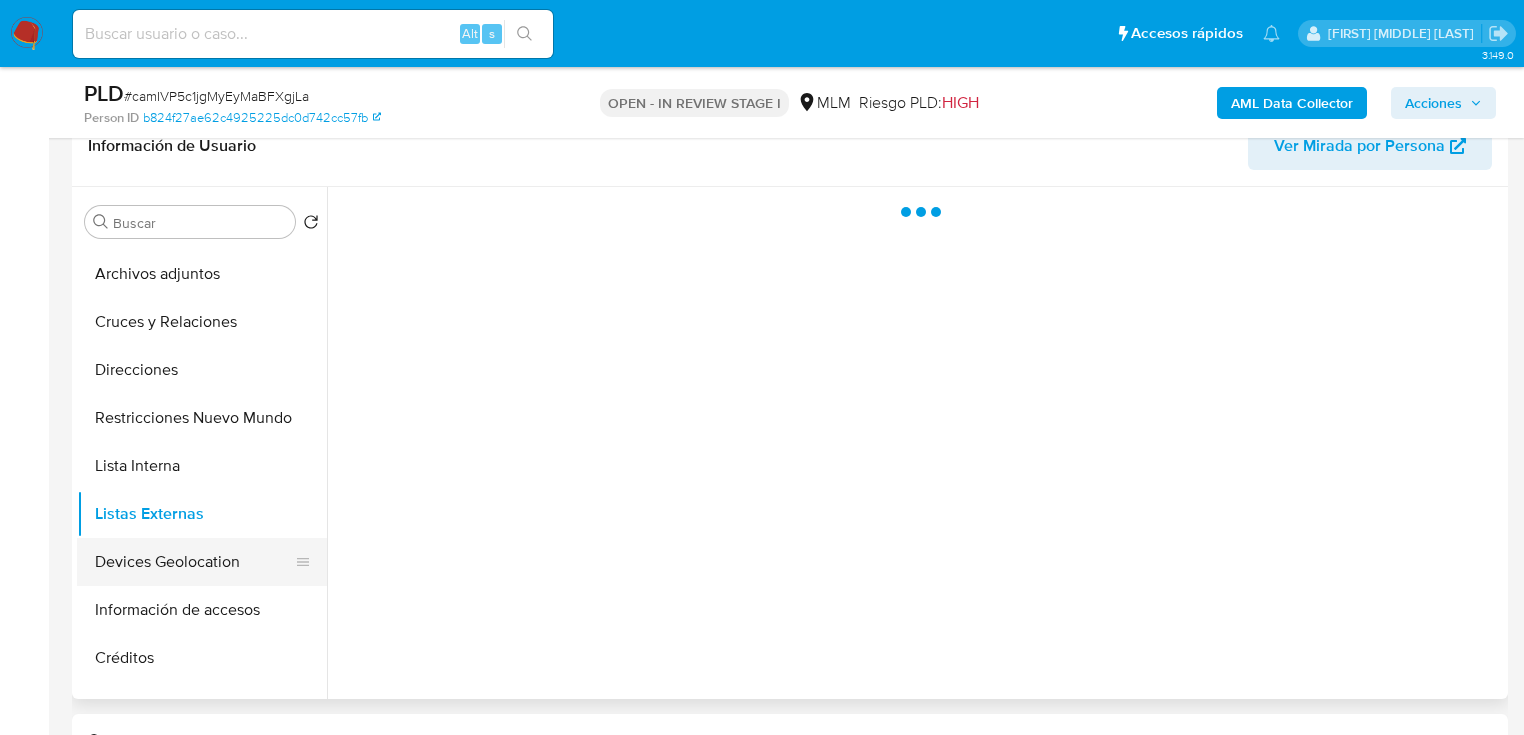 click on "Devices Geolocation" at bounding box center [194, 562] 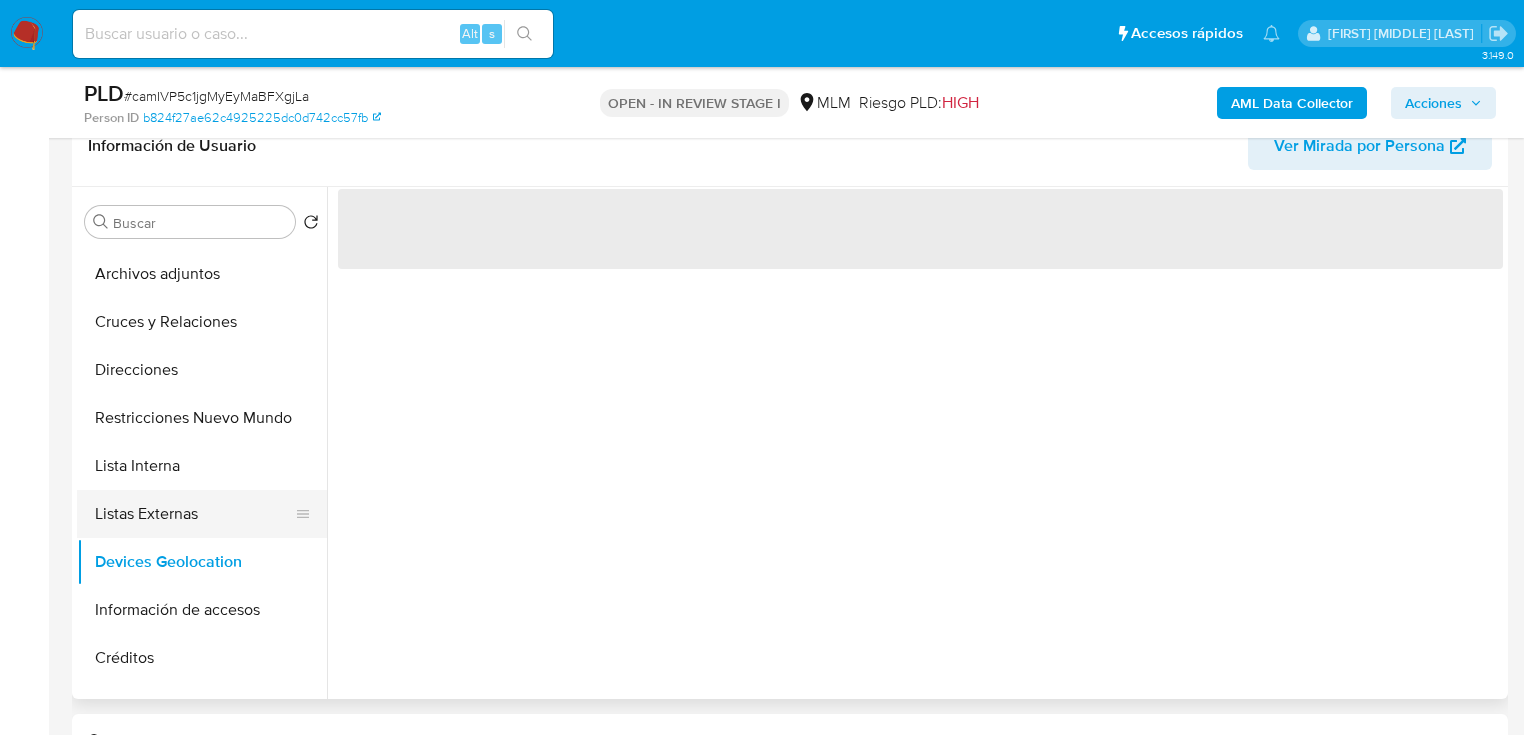 click on "Listas Externas" at bounding box center (194, 514) 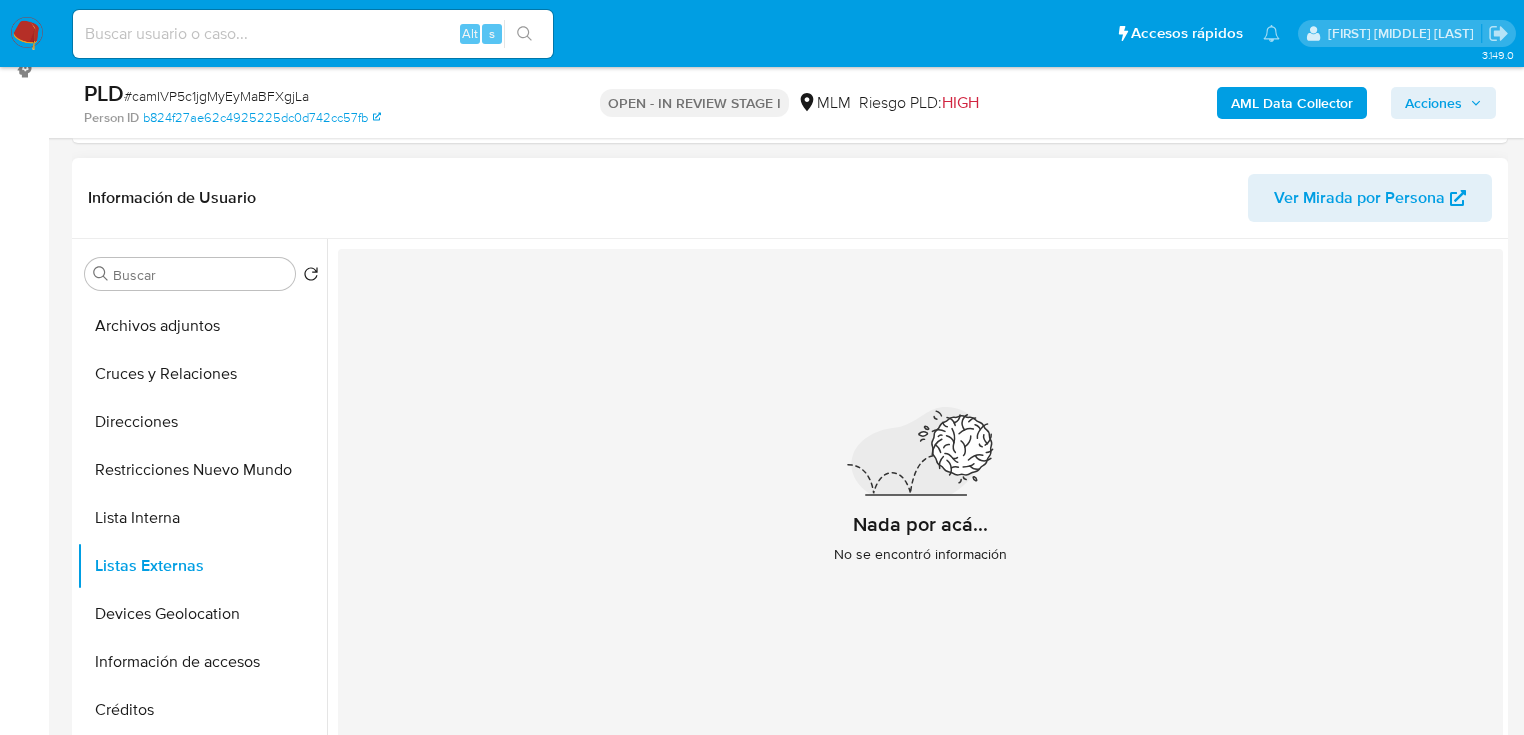 scroll, scrollTop: 252, scrollLeft: 0, axis: vertical 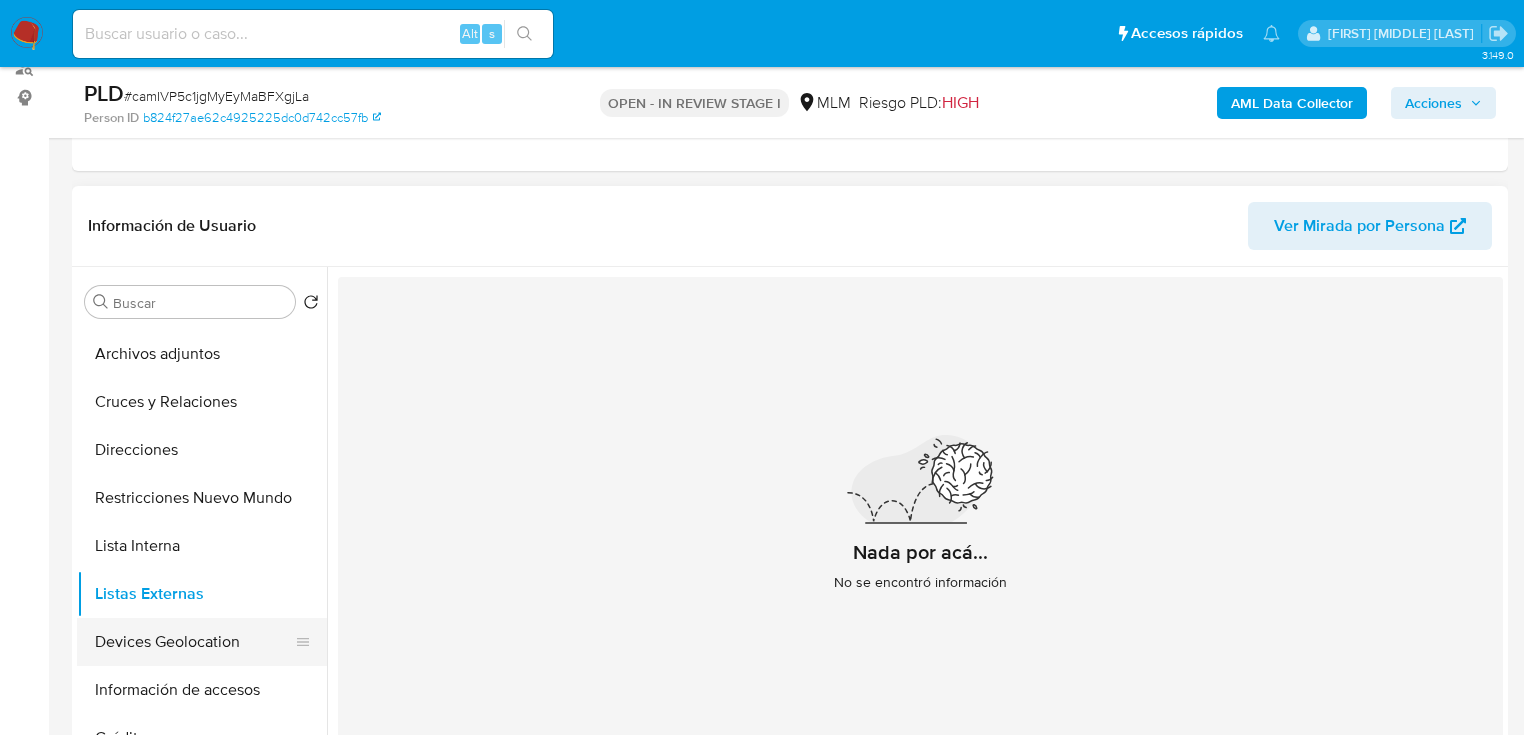 click on "Devices Geolocation" at bounding box center (194, 642) 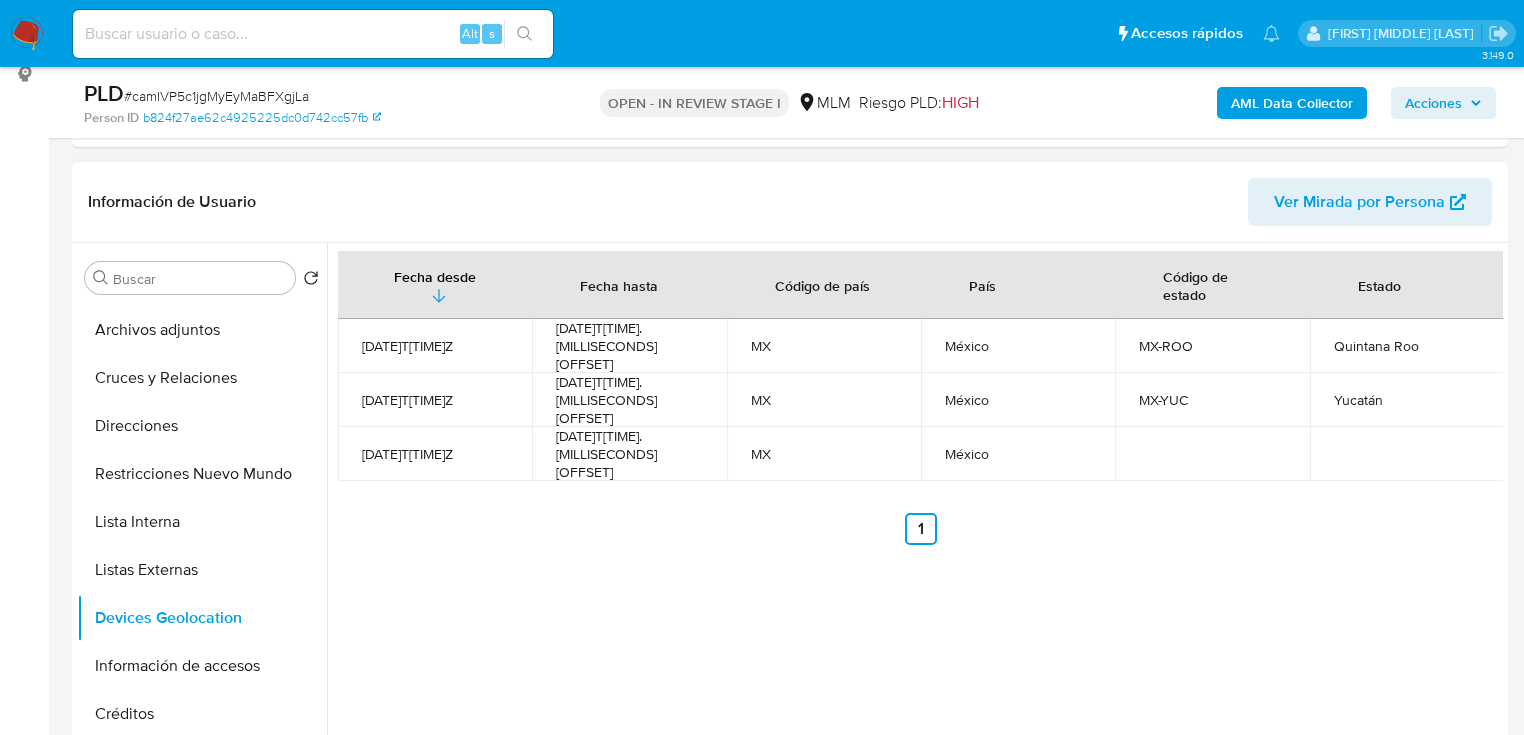 scroll, scrollTop: 252, scrollLeft: 0, axis: vertical 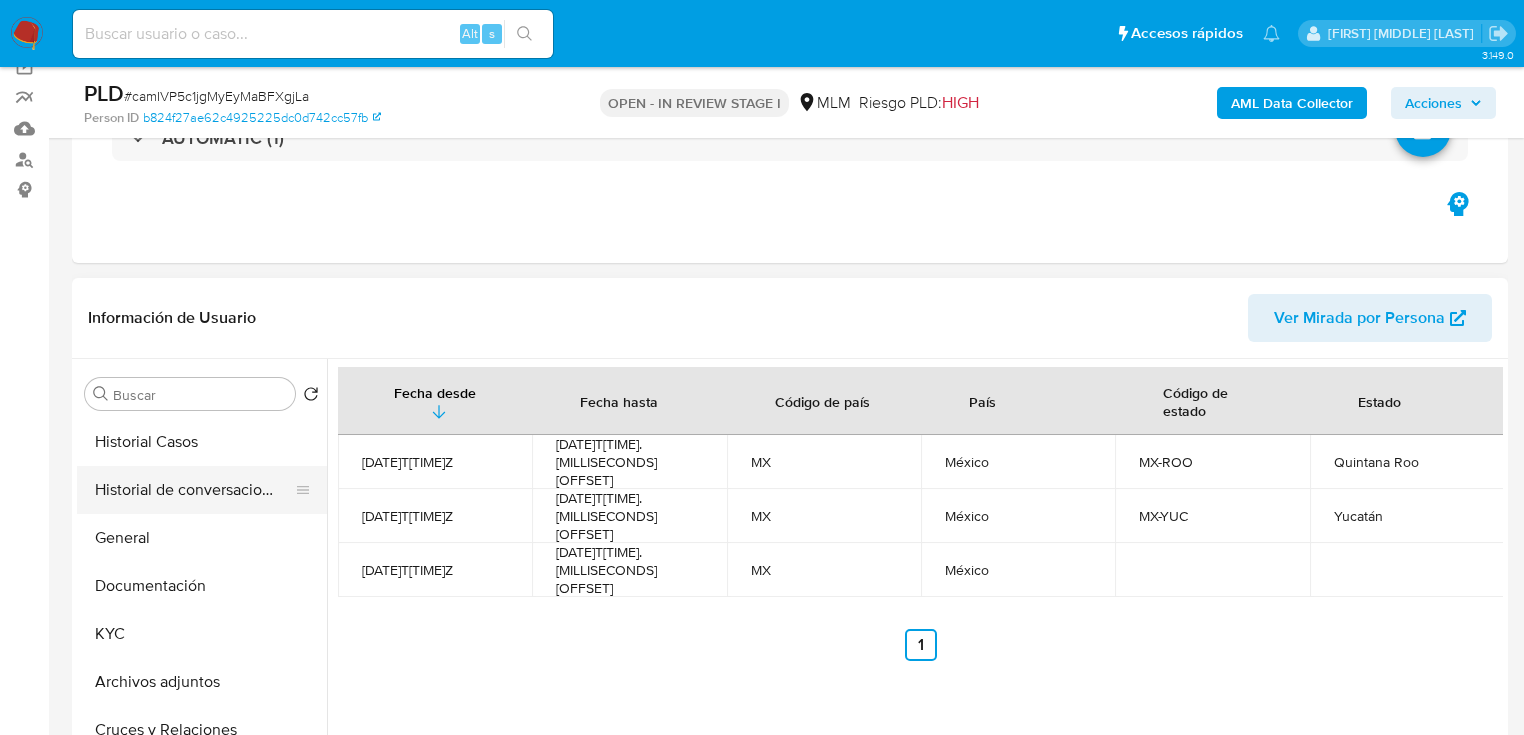 drag, startPoint x: 123, startPoint y: 631, endPoint x: 284, endPoint y: 474, distance: 224.87775 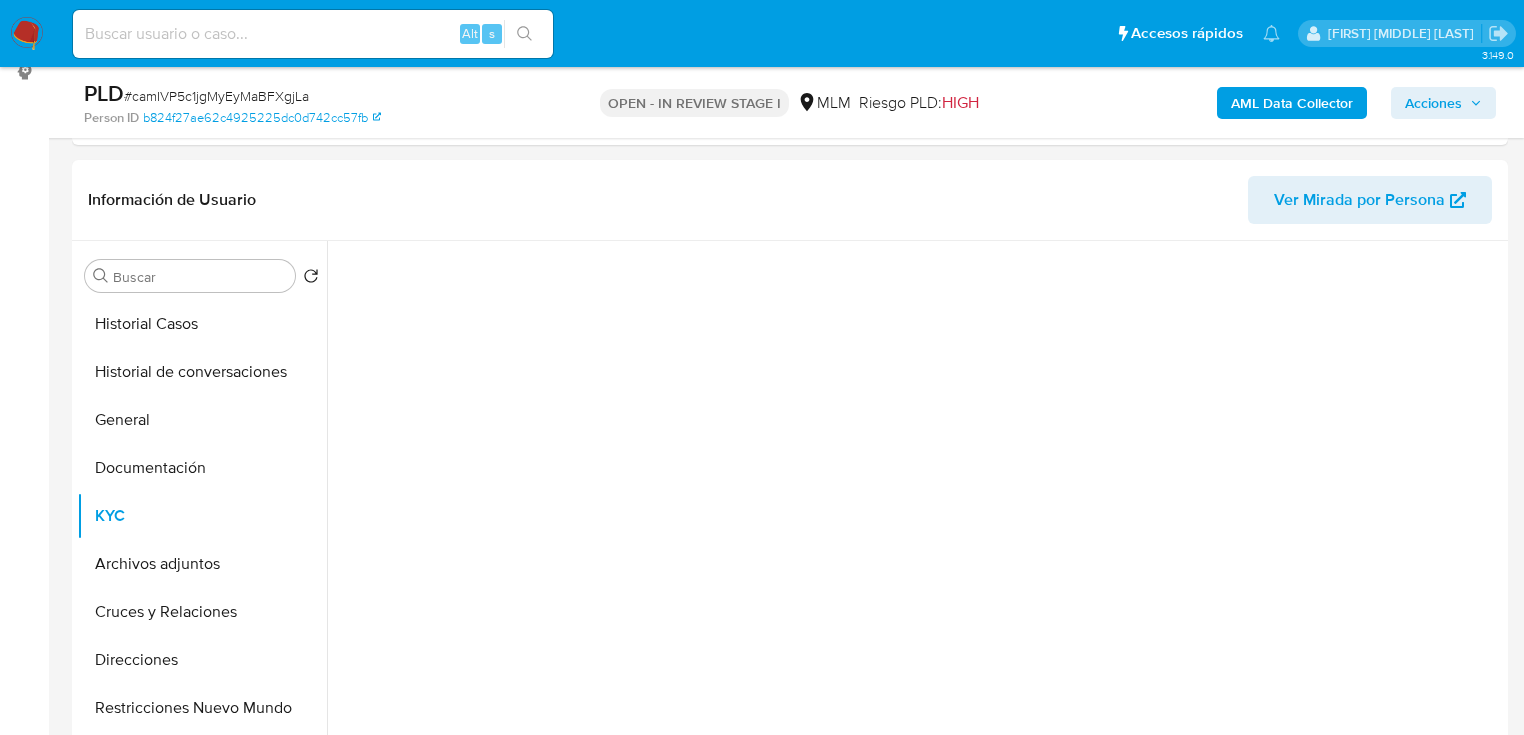 scroll, scrollTop: 480, scrollLeft: 0, axis: vertical 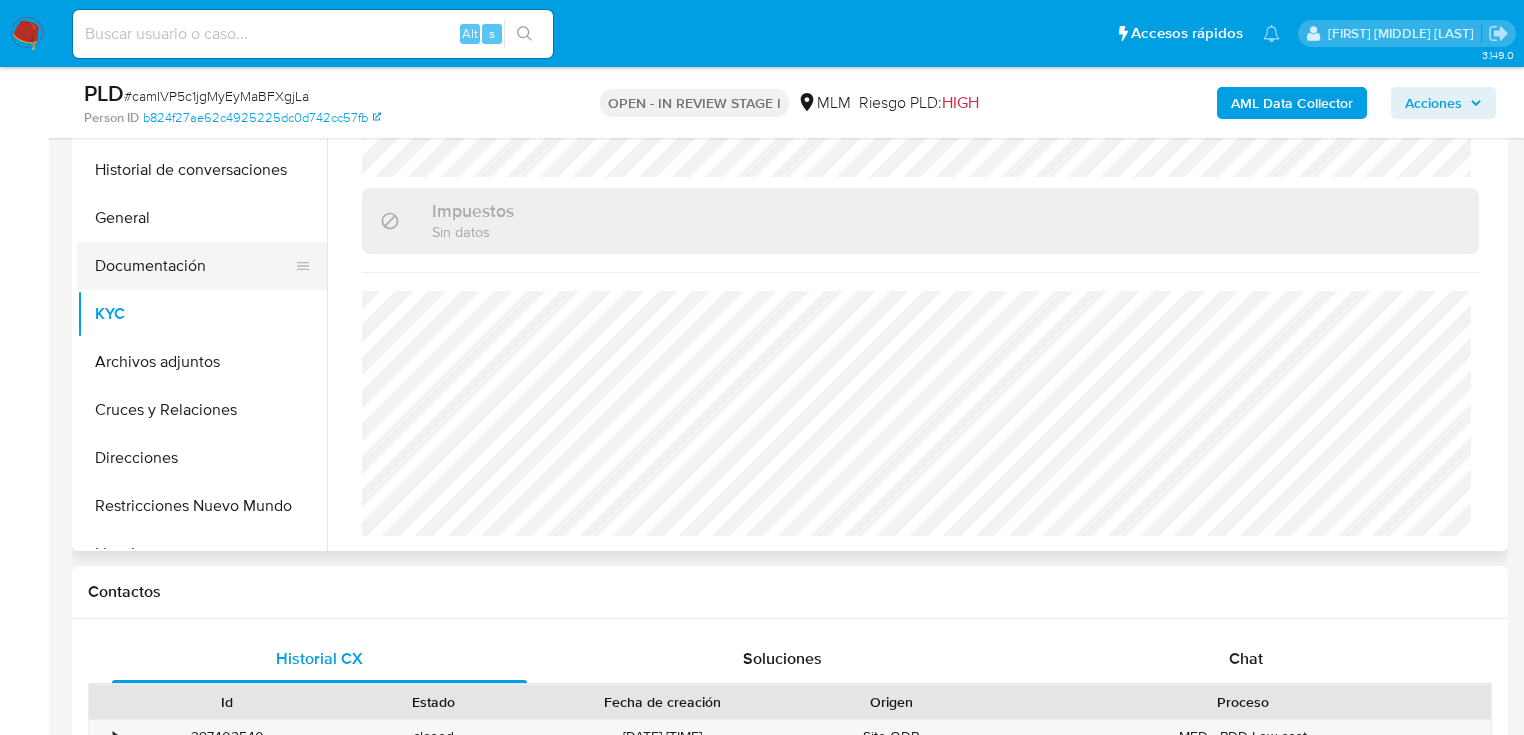 click on "Documentación" at bounding box center [194, 266] 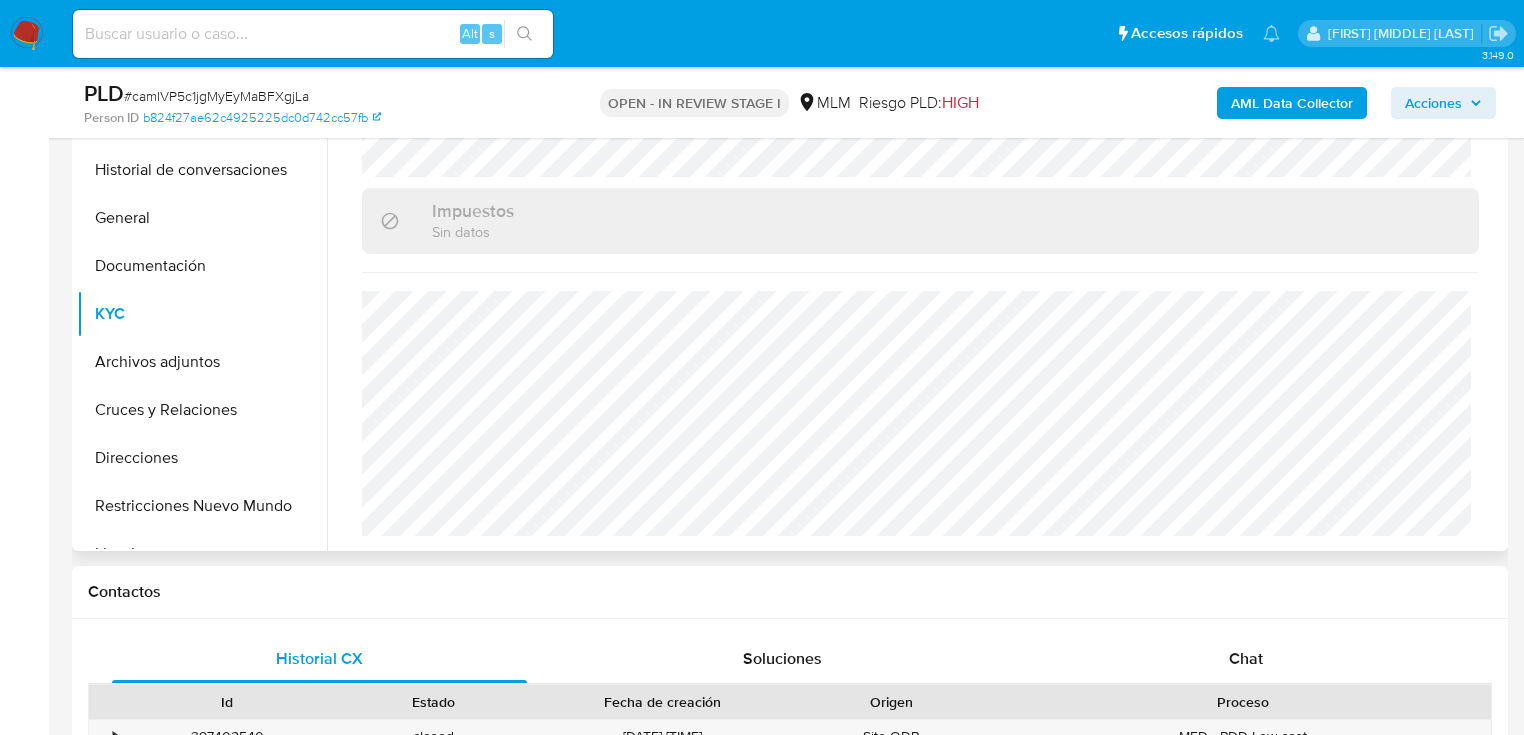 scroll, scrollTop: 0, scrollLeft: 0, axis: both 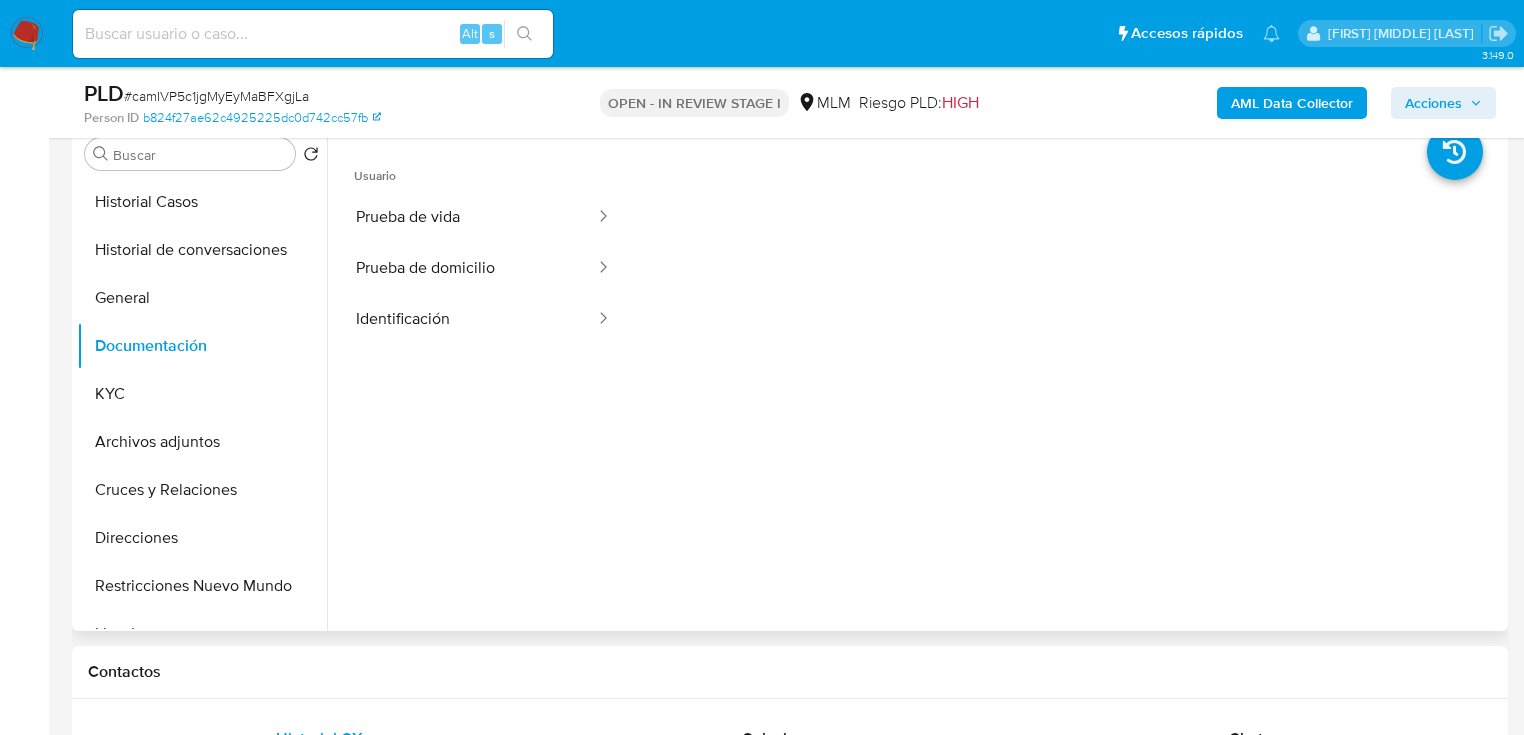 click on "Usuario Prueba de vida Prueba de domicilio Identificación" at bounding box center (483, 432) 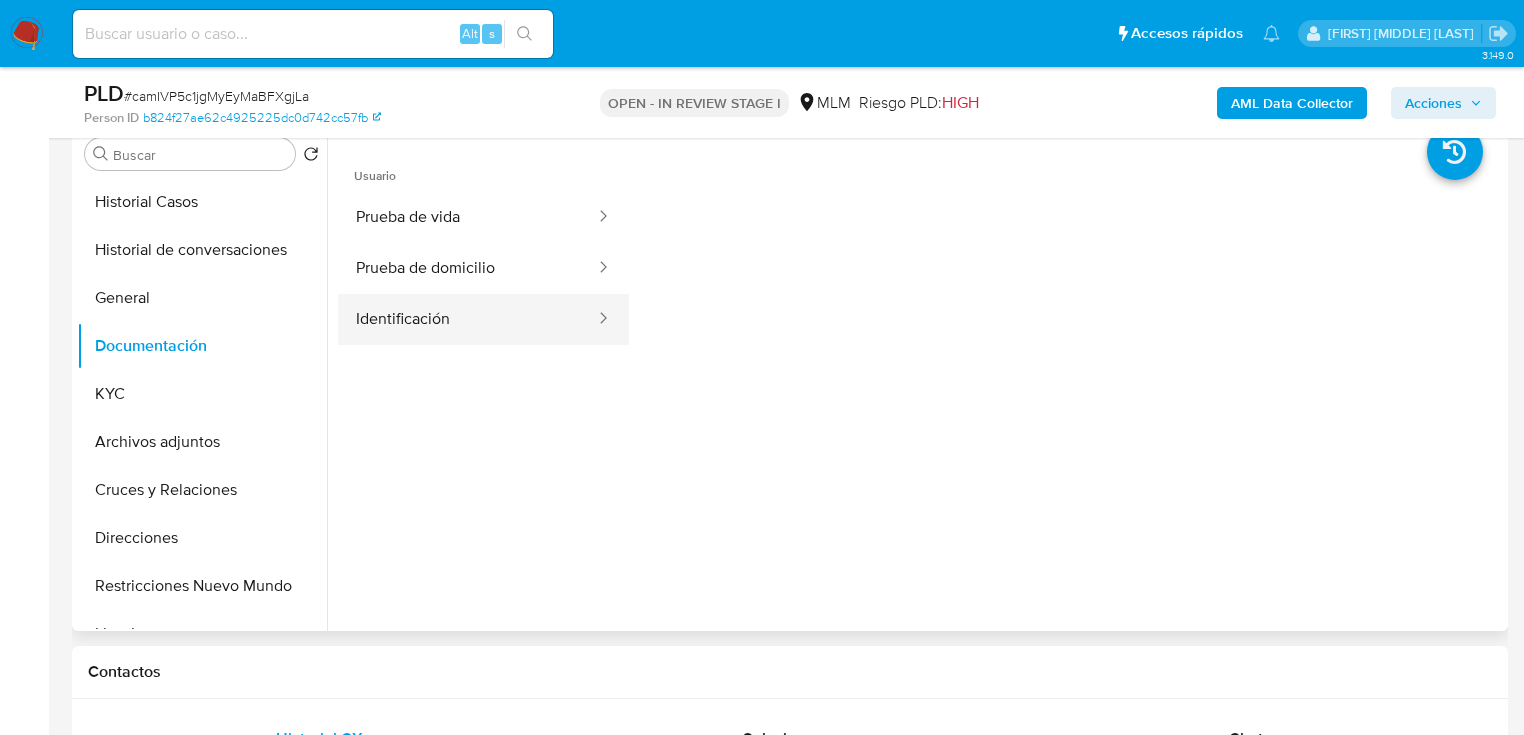 click on "Identificación" at bounding box center [467, 319] 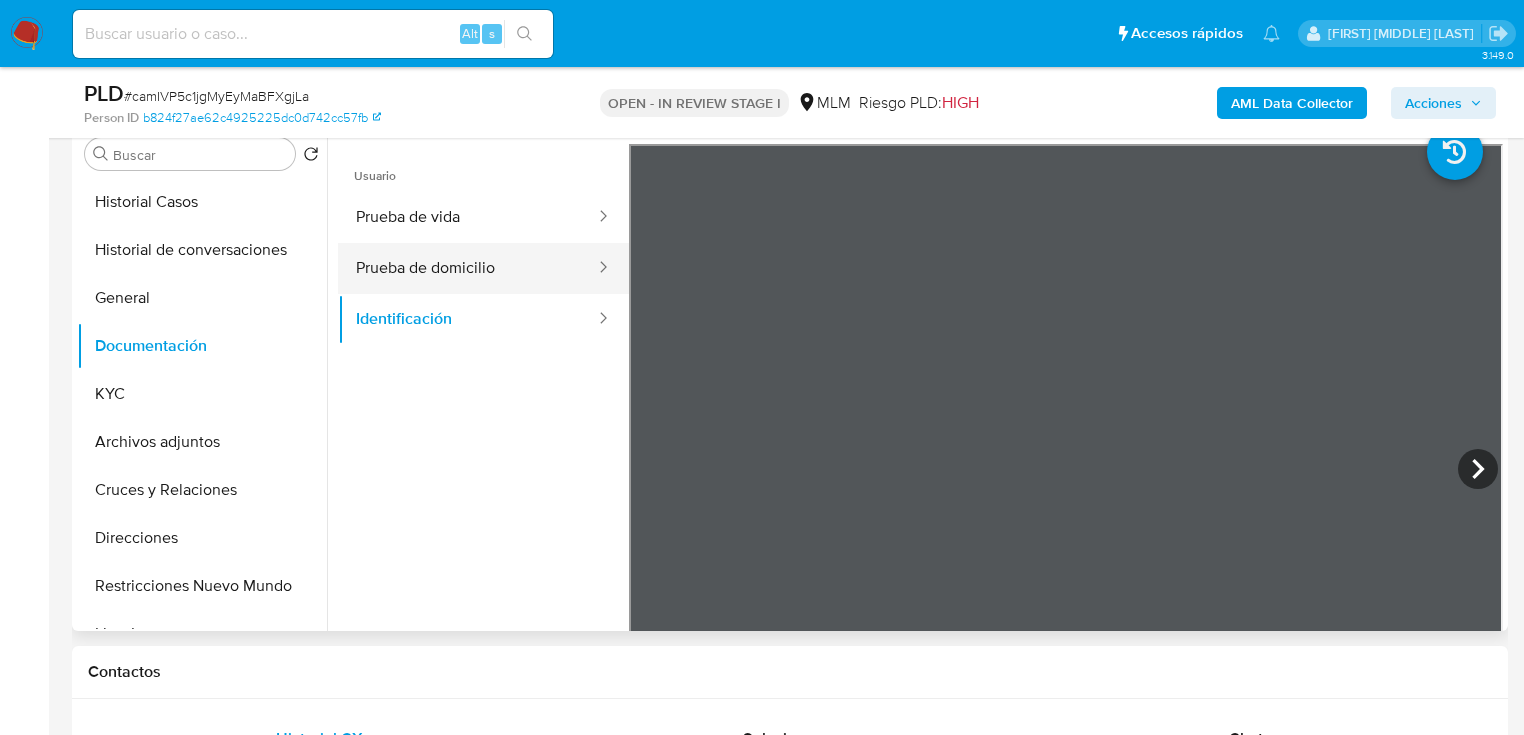 click on "Identificación" at bounding box center [467, 319] 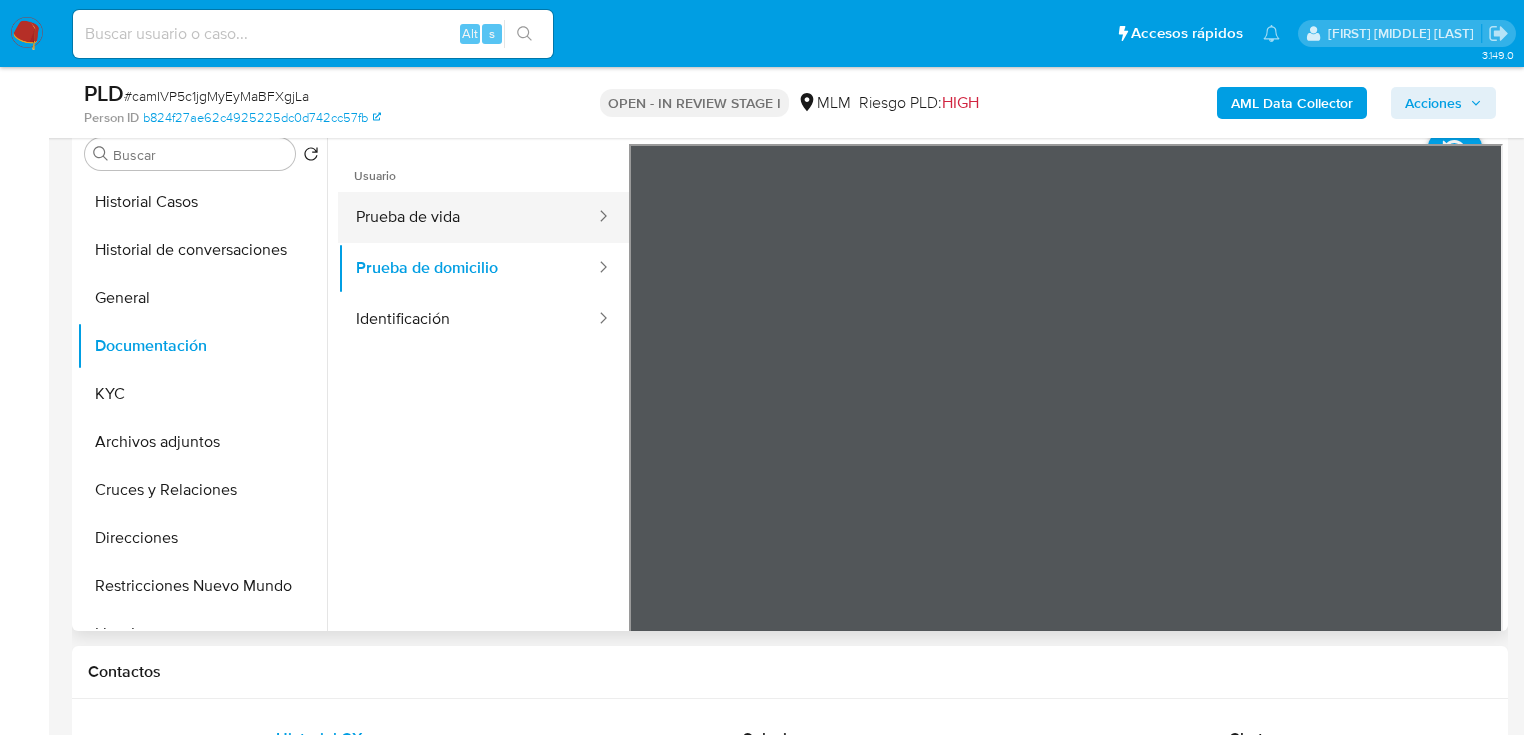 click on "Prueba de vida" at bounding box center [467, 217] 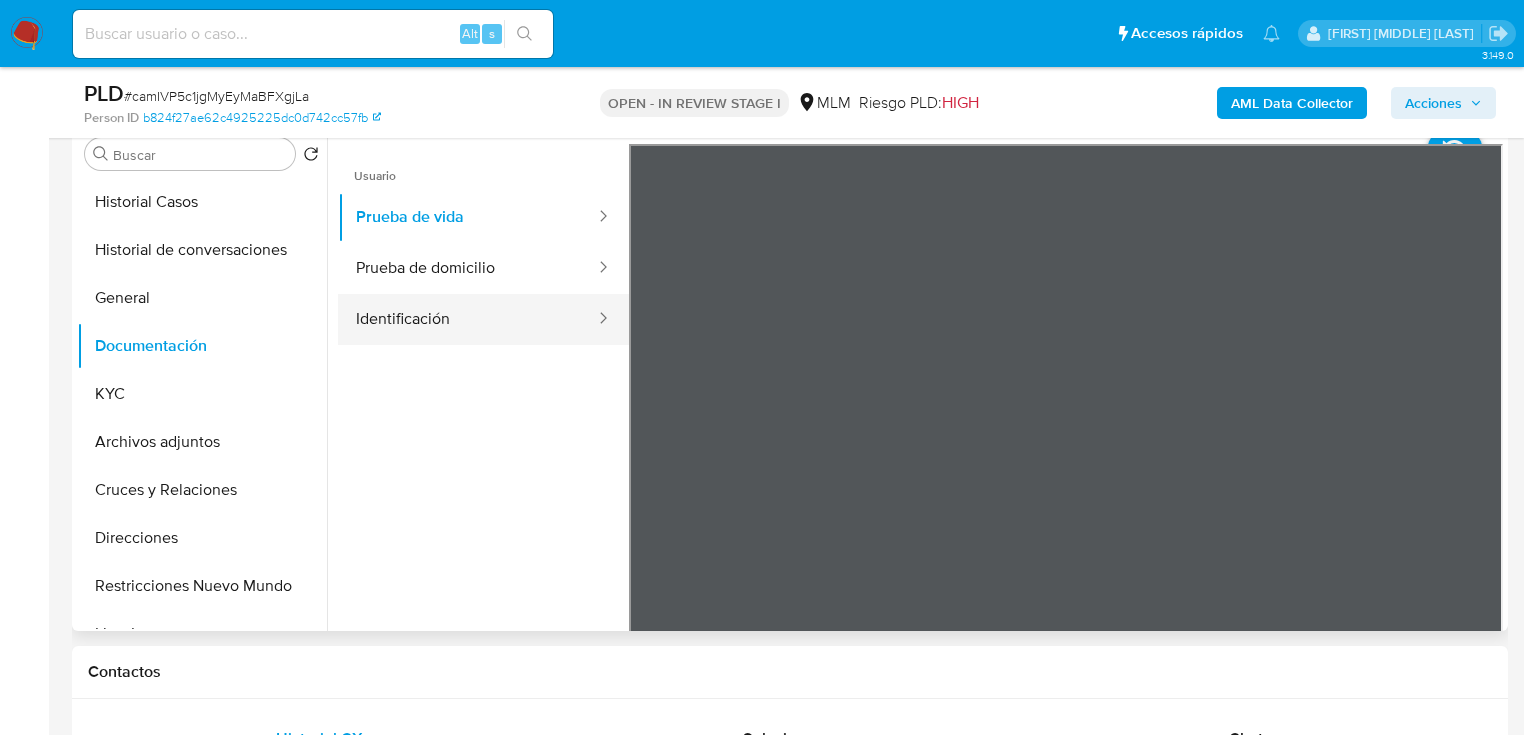 click on "Identificación" at bounding box center [467, 319] 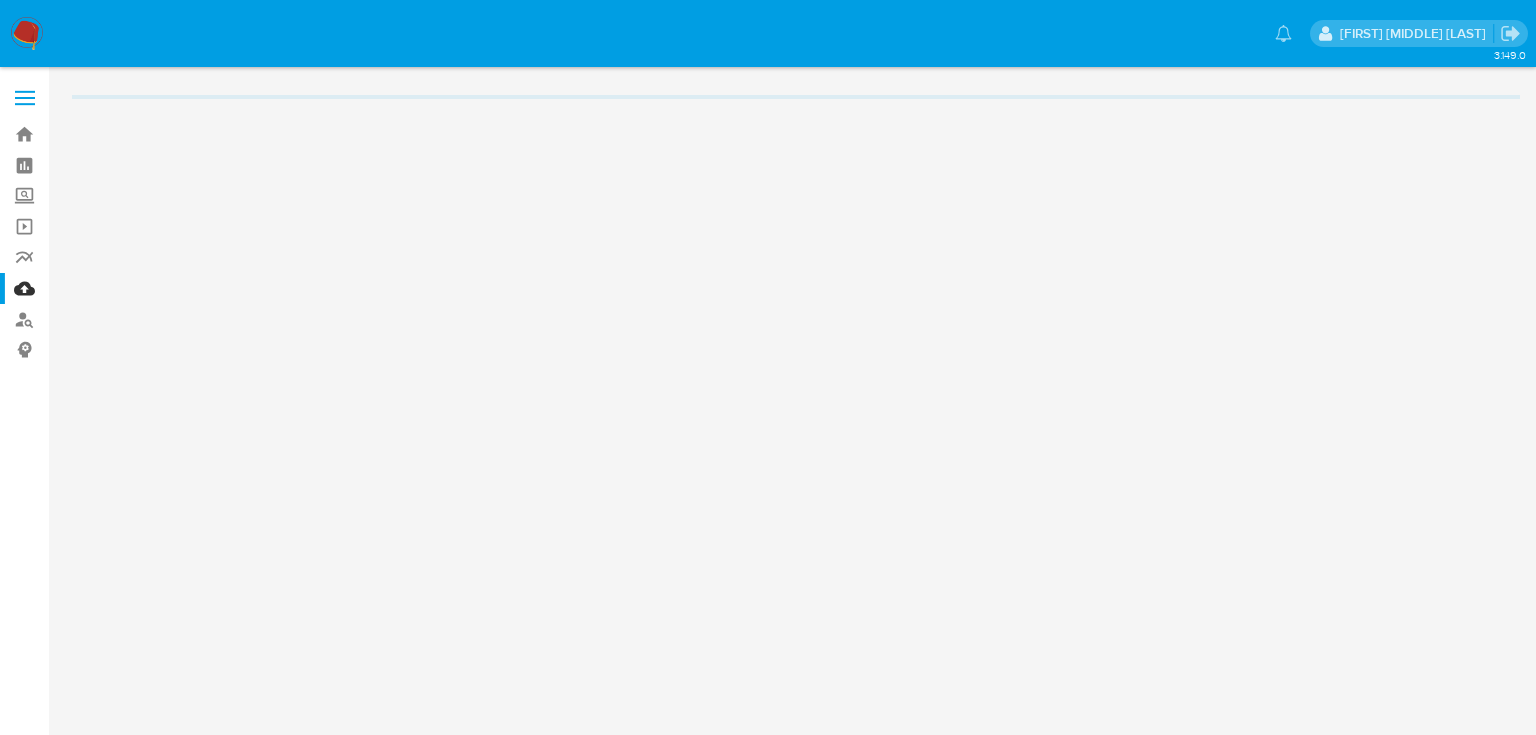 scroll, scrollTop: 0, scrollLeft: 0, axis: both 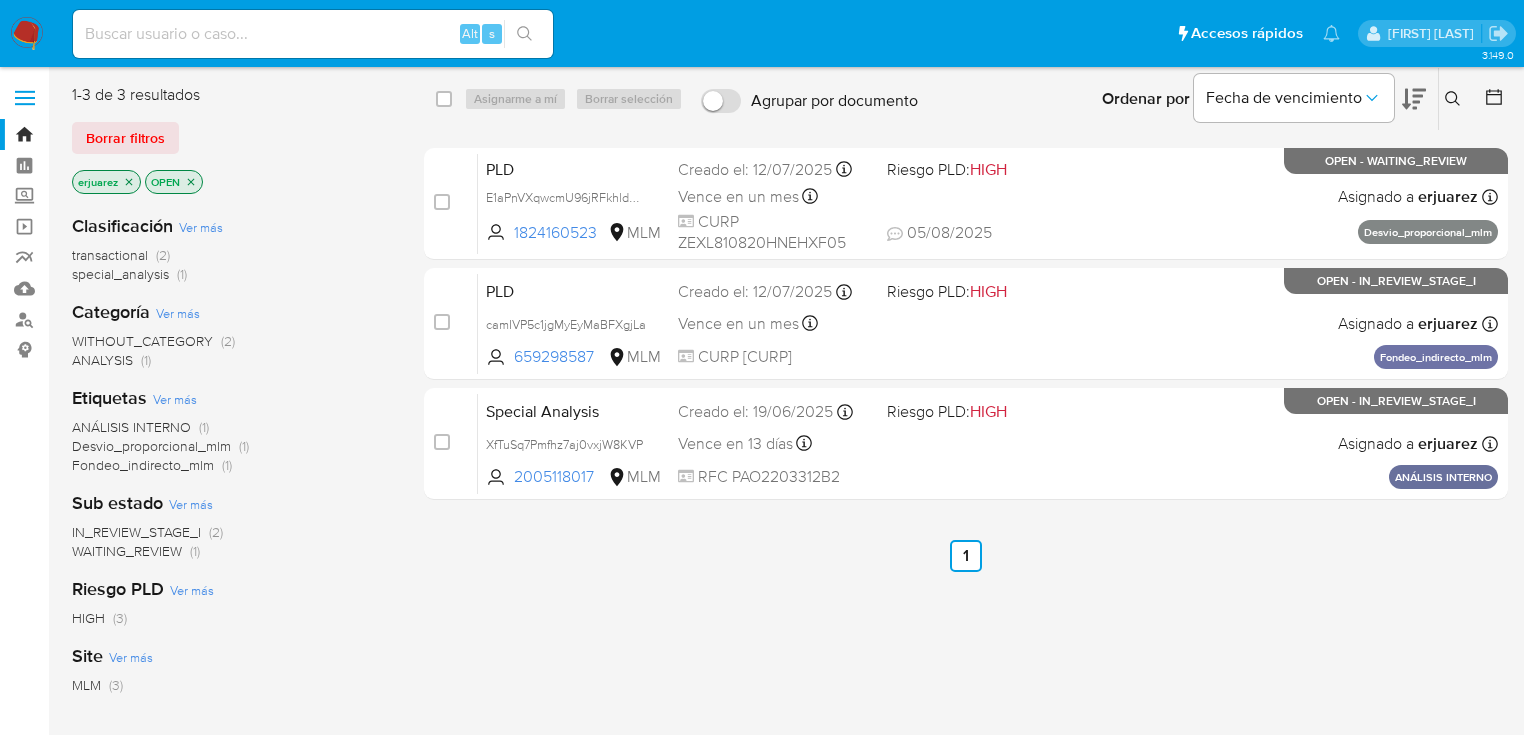 click on "select-all-cases-checkbox Asignarme a mí Borrar selección Agrupar por documento Ordenar por Fecha de vencimiento   No es posible ordenar los resultados mientras se encuentren agrupados. Ingrese ID de usuario o caso Buscar Borrar filtros case-item-checkbox   No es posible asignar el caso PLD E1aPnVXqwcmU96jRFkhldQwJ 1824160523 MLM Riesgo PLD:  HIGH Creado el: [DATE]   Creado el: [DATE] [TIME] Vence en un mes   Vence el [DATE] [TIME] CURP   [CURP] [DATE]   [DATE] [TIME] Asignado a   [USERNAME]   Asignado el: [DATE] [TIME] Desvio_proporcional_mlm OPEN - WAITING_REVIEW  case-item-checkbox   No es posible asignar el caso PLD camIVP5c1jgMyEyMaBFXgjLa 659298587 MLM Riesgo PLD:  HIGH Creado el: [DATE]   Creado el: [DATE] [TIME] Vence en un mes   Vence el [DATE] [TIME] CURP   [CURP] Asignado a   [USERNAME]   Asignado el: [DATE] [TIME] Fondeo_indirecto_mlm OPEN - IN_REVIEW_STAGE_I  case-item-checkbox   No es posible asignar el caso 2005118017 MLM" at bounding box center [966, 529] 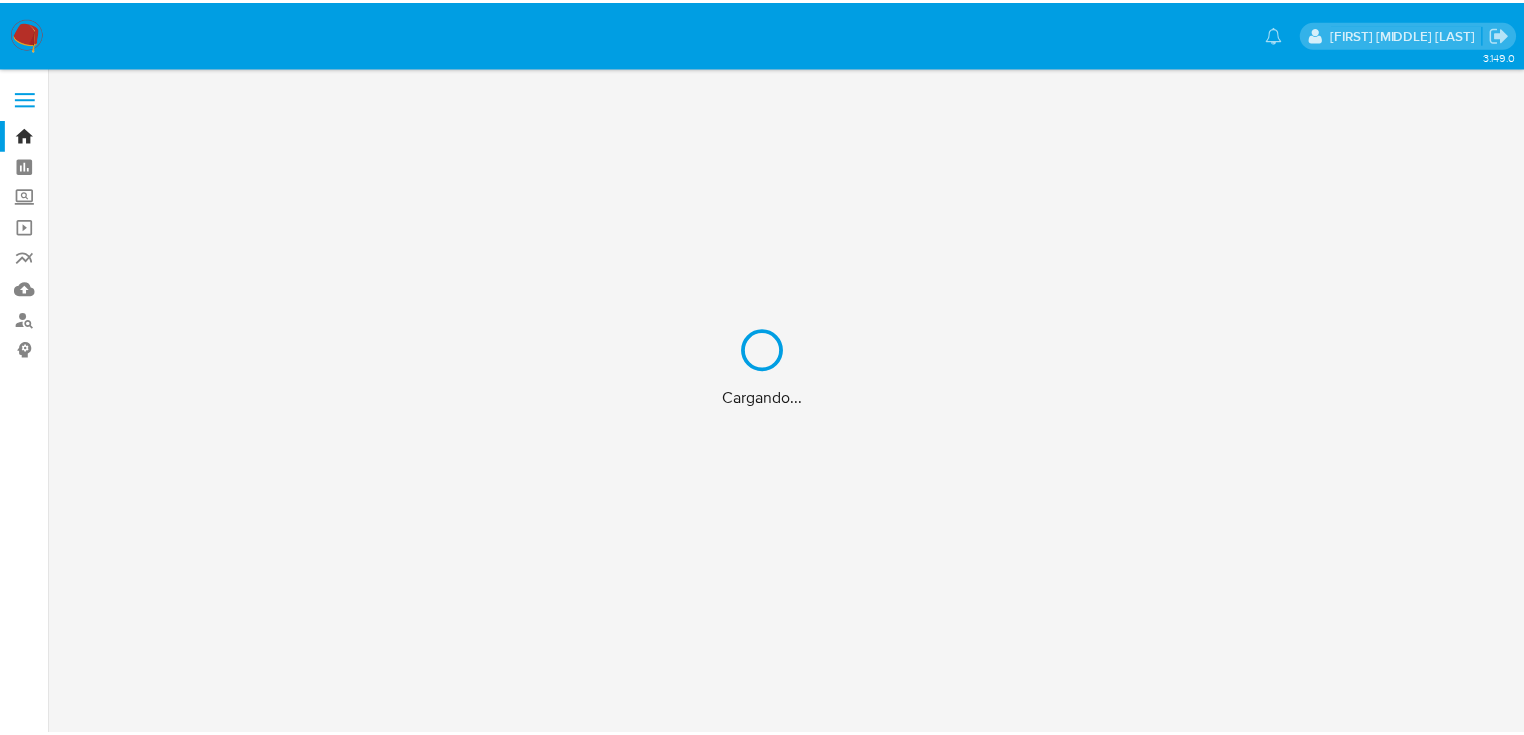 scroll, scrollTop: 0, scrollLeft: 0, axis: both 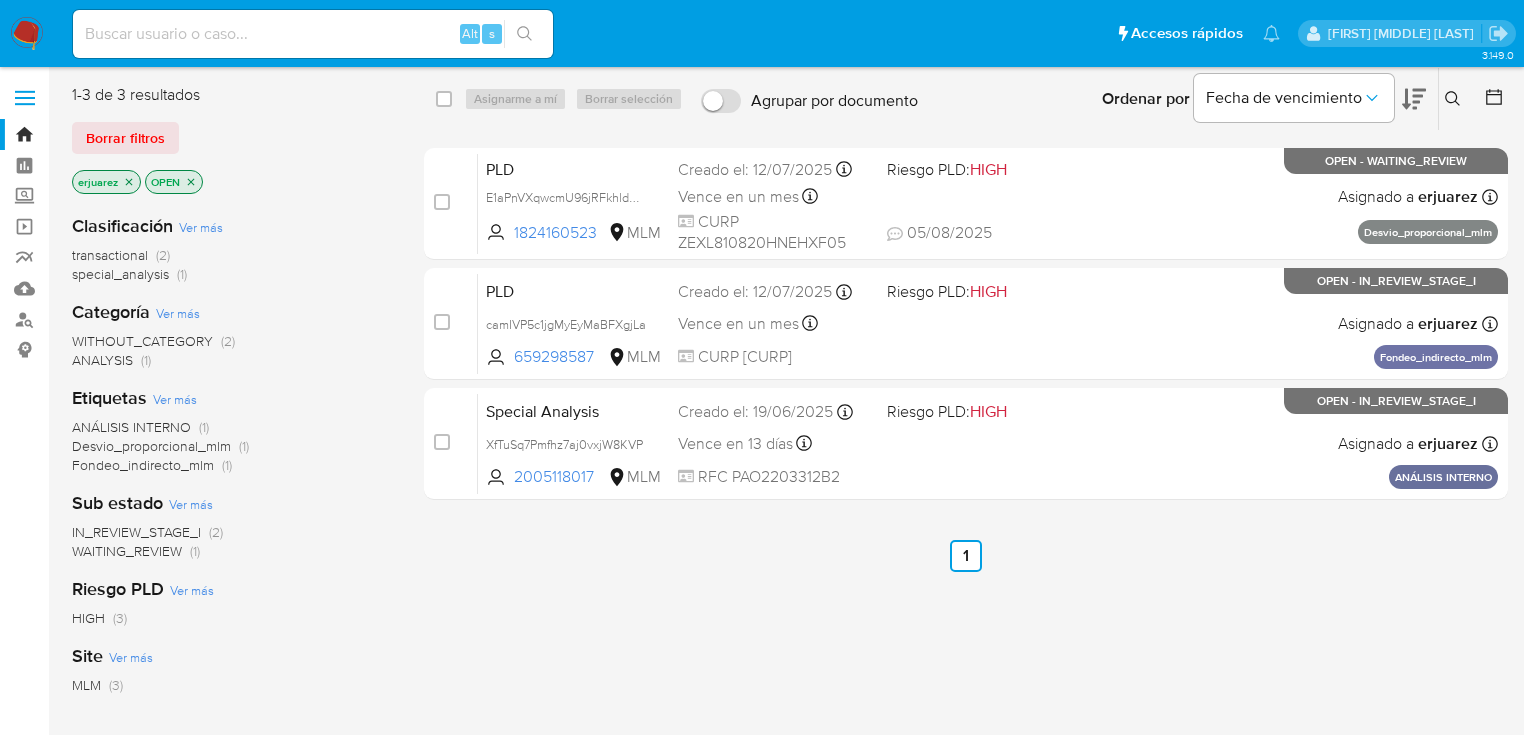 click at bounding box center [313, 34] 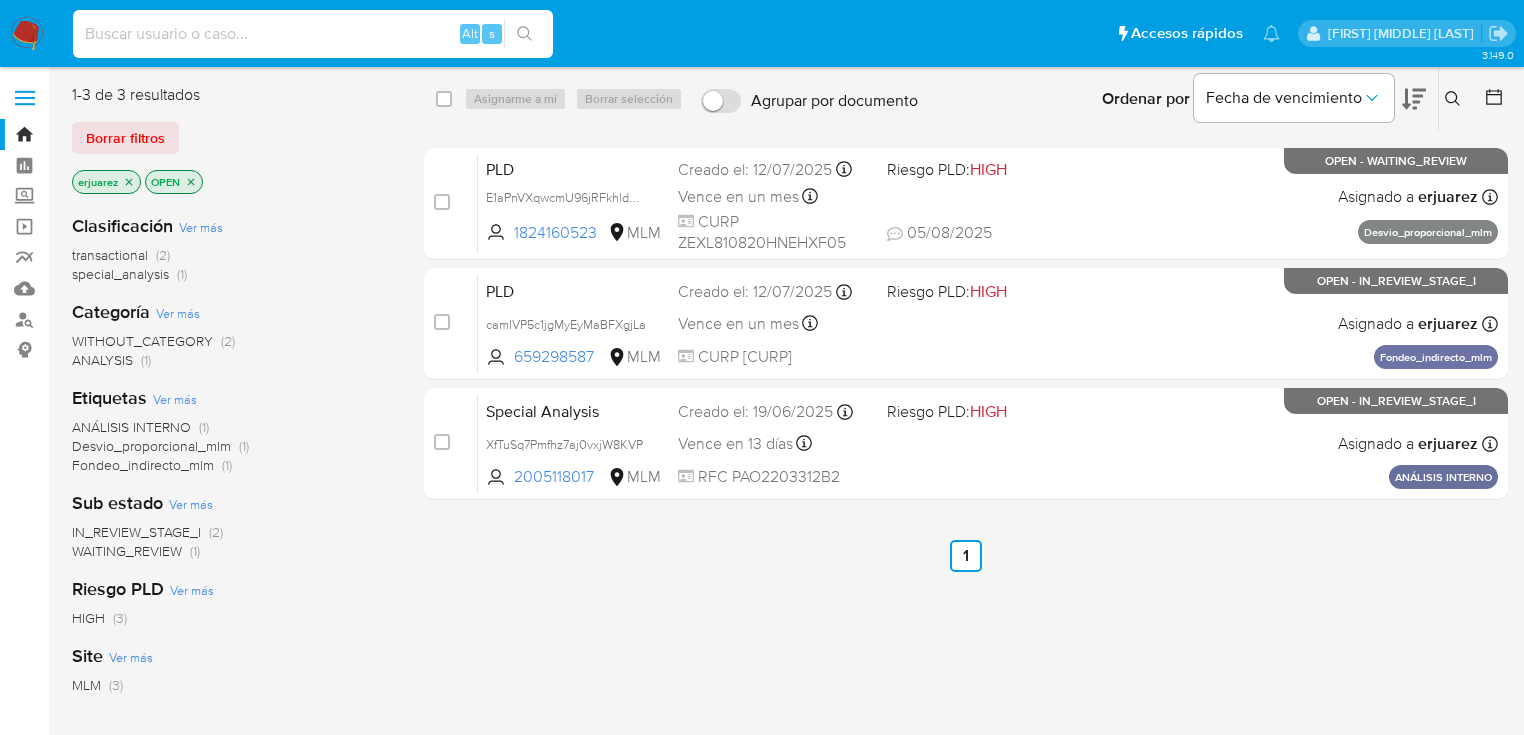 paste on "202776956" 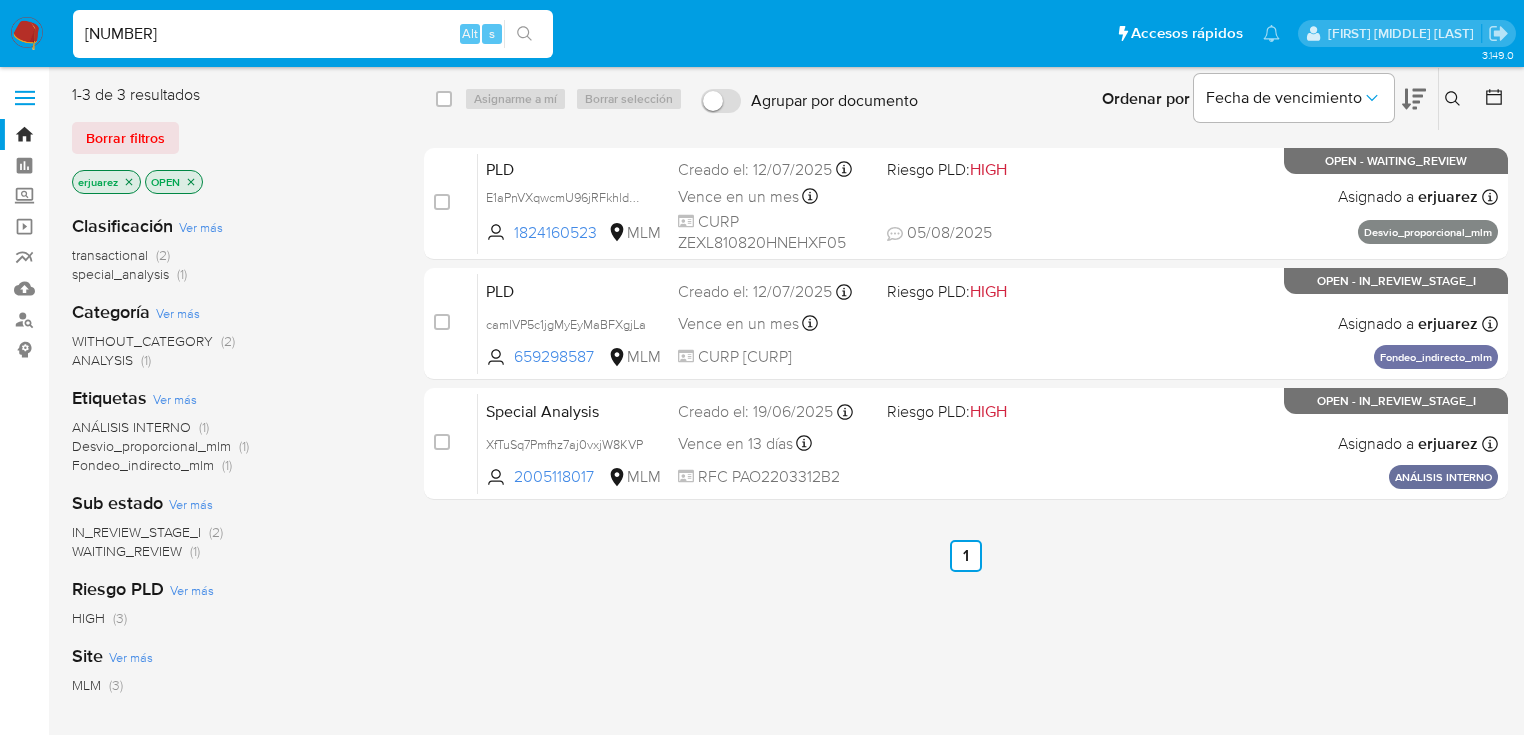 click on "202776956" at bounding box center [313, 34] 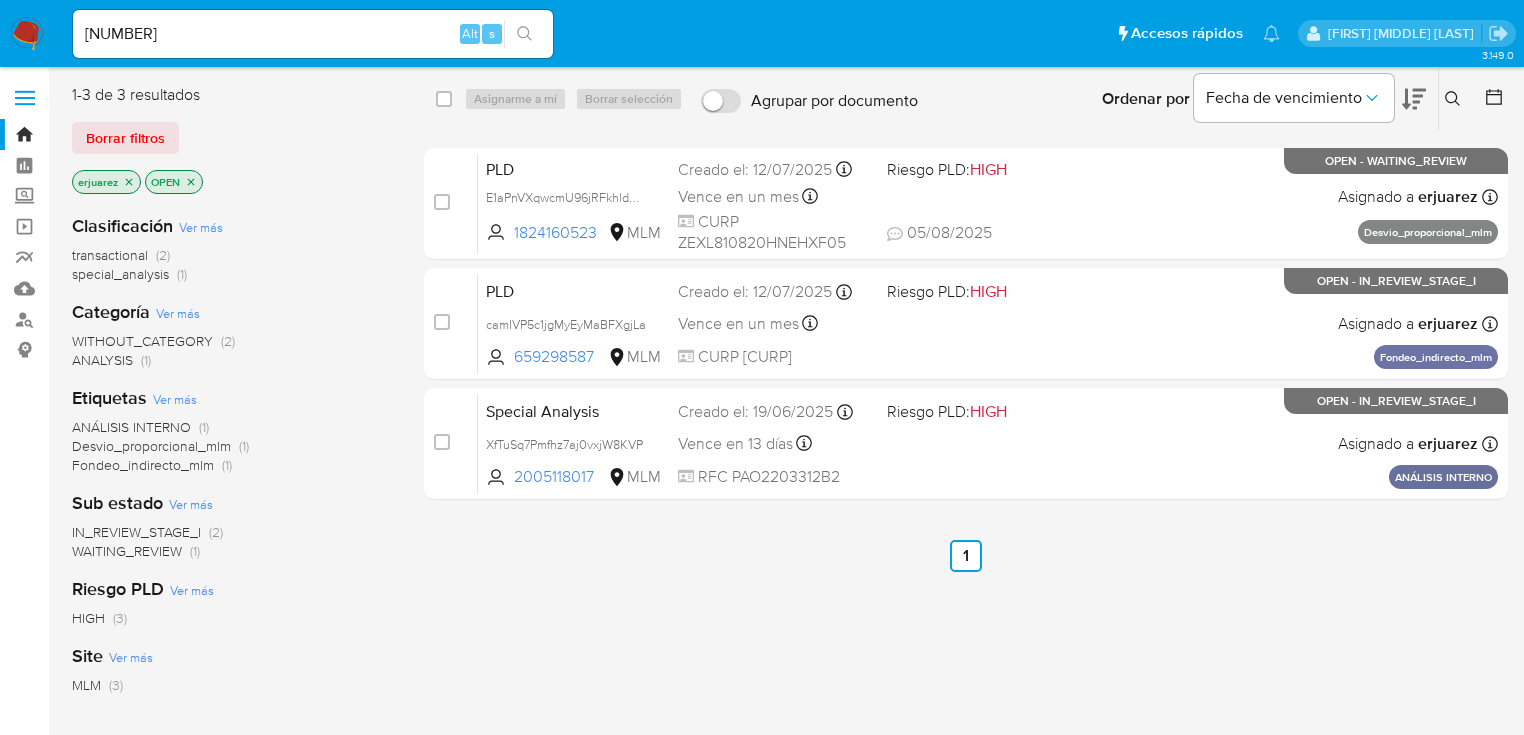 click 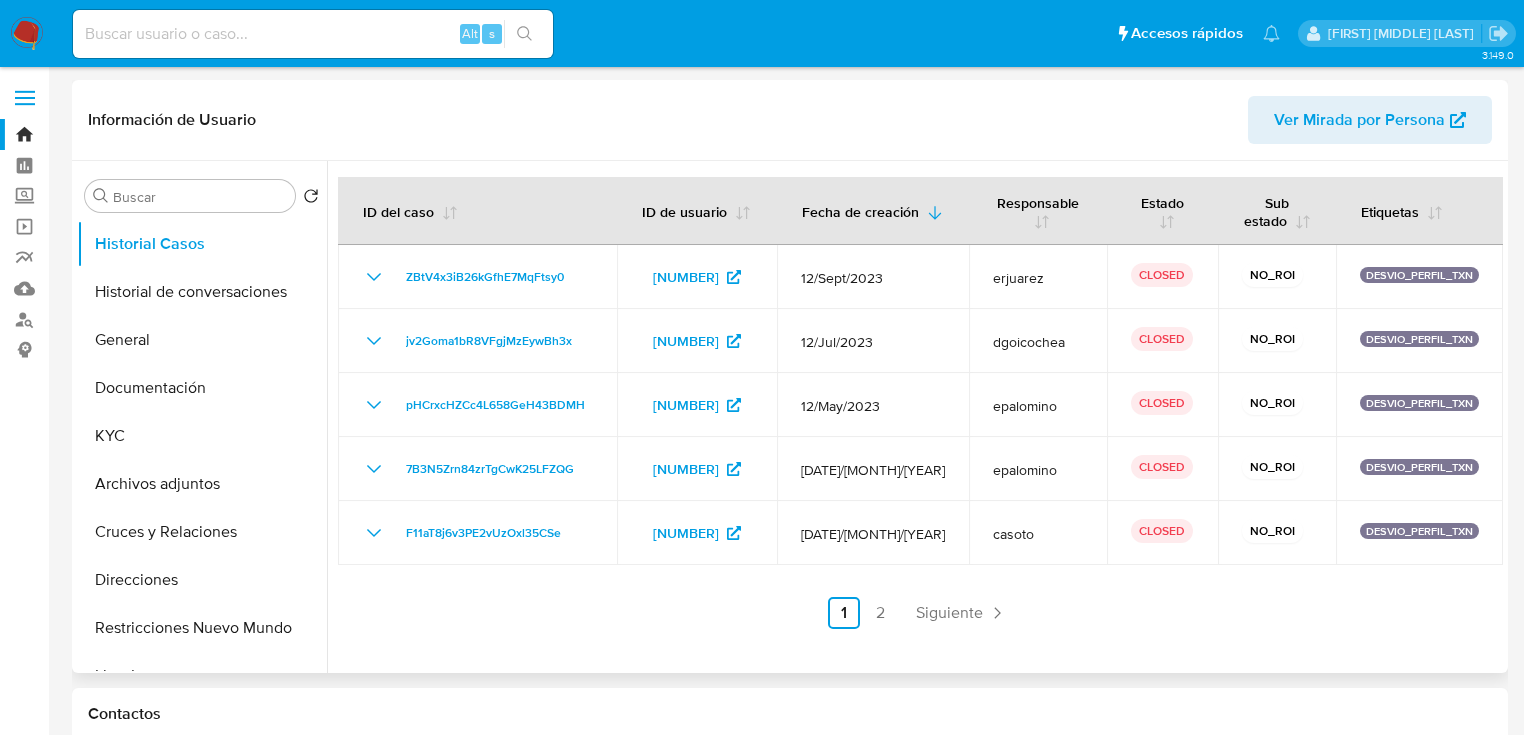 select on "10" 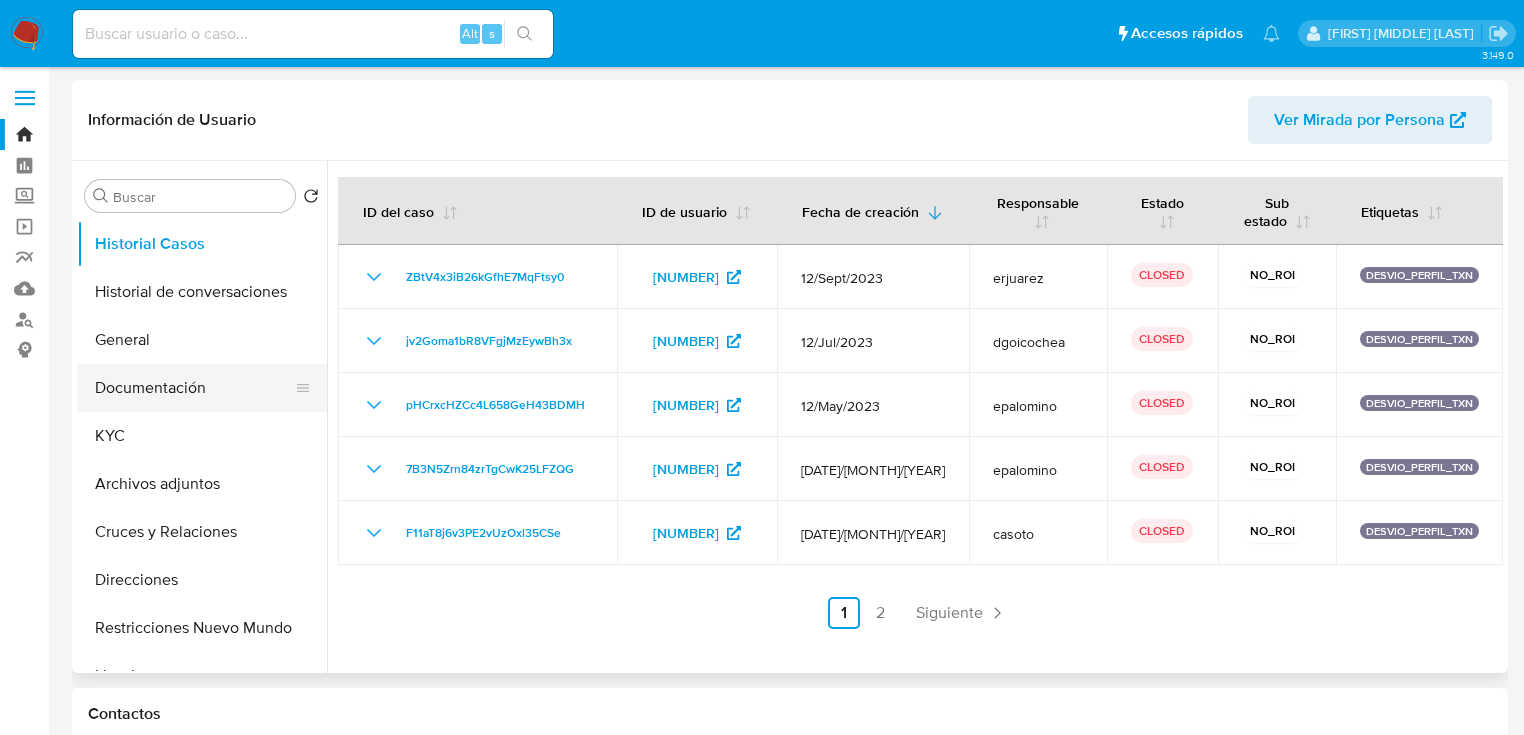 click on "Documentación" at bounding box center [194, 388] 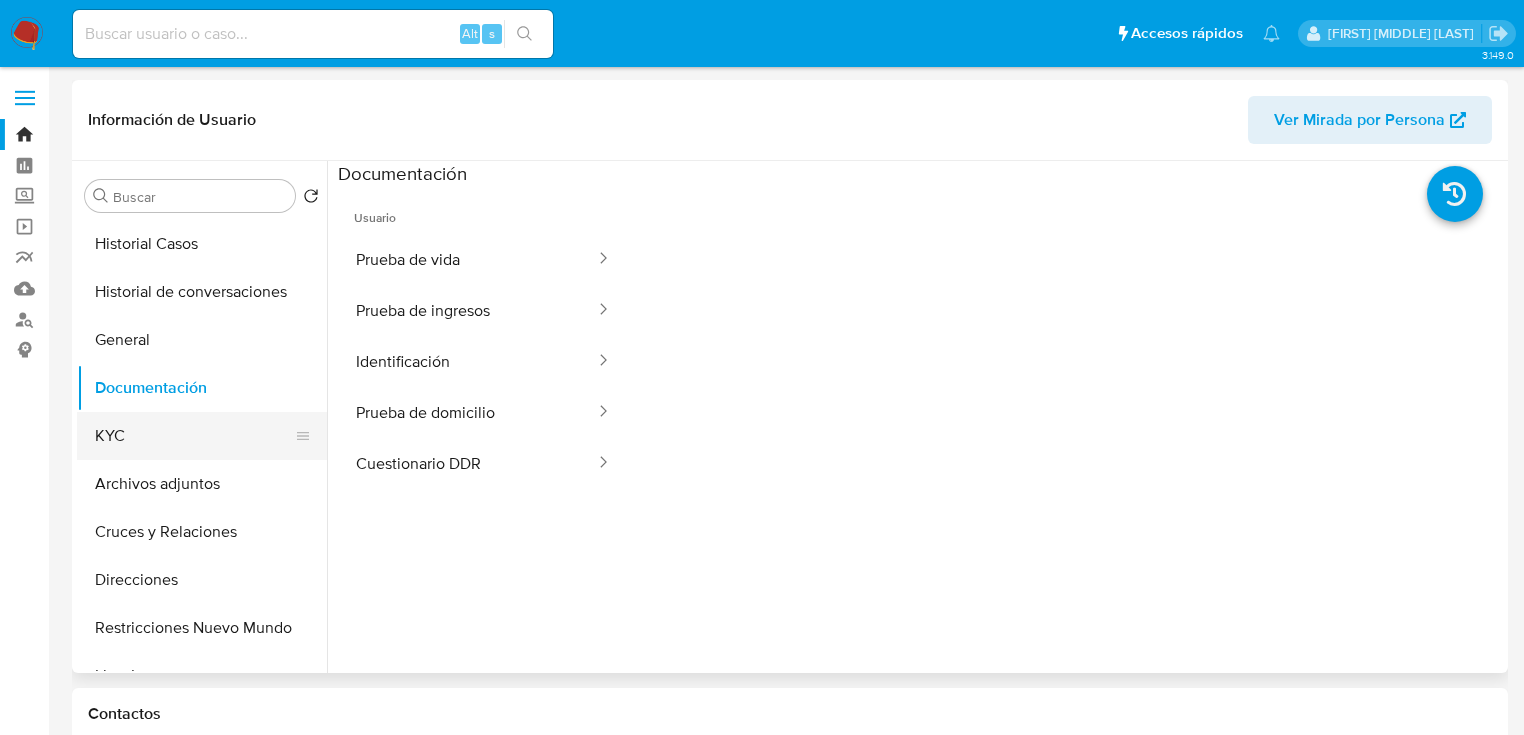 click on "KYC" at bounding box center [194, 436] 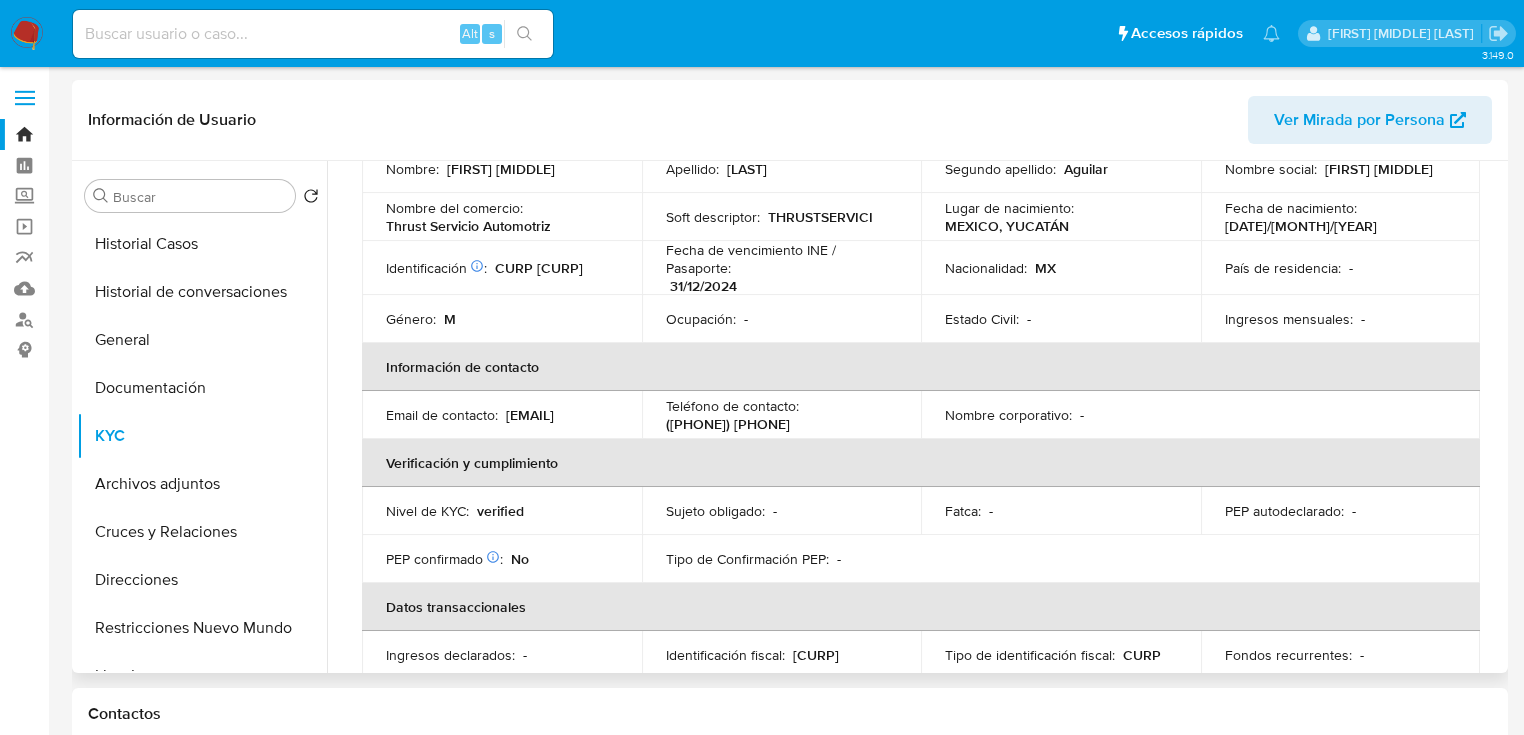 scroll, scrollTop: 0, scrollLeft: 0, axis: both 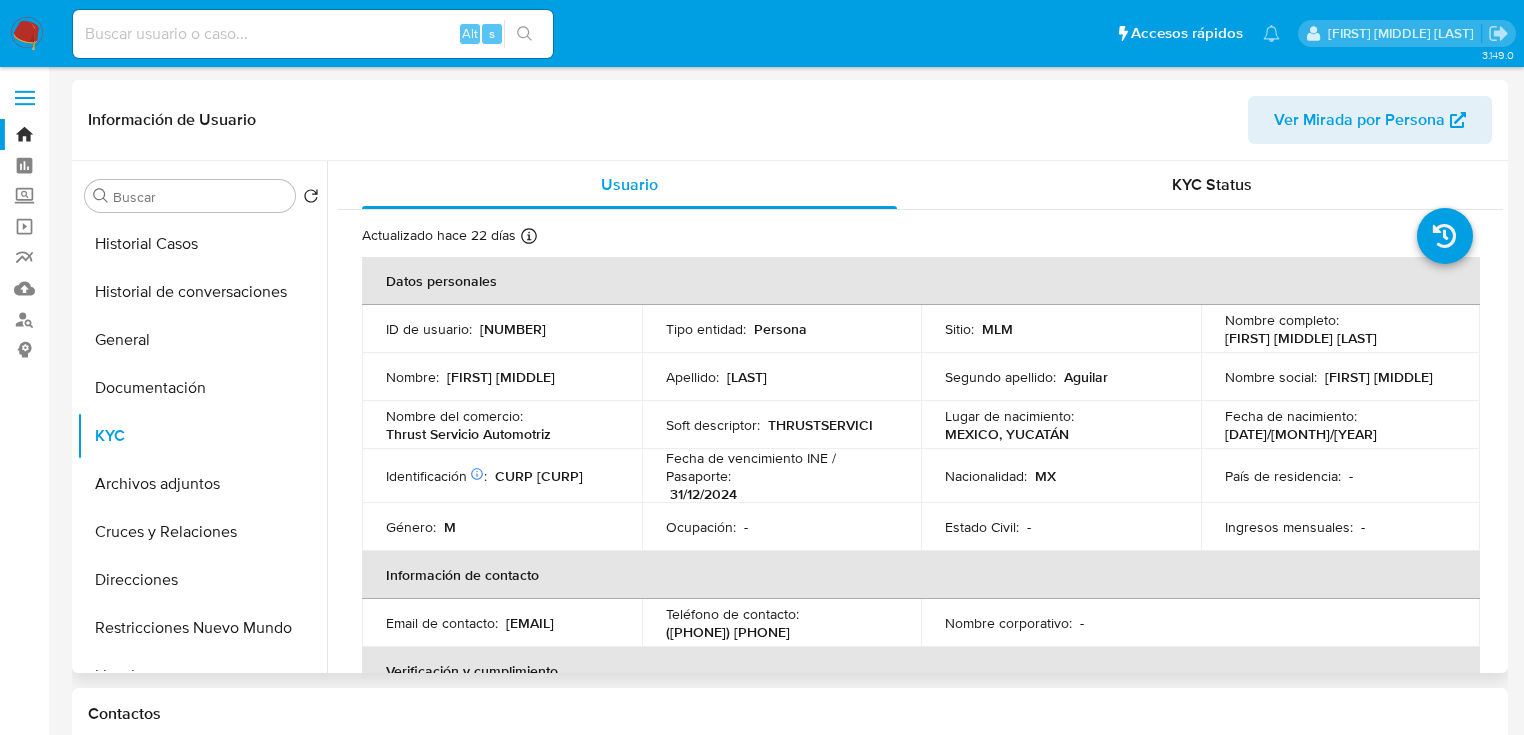 click on "Información de contacto" at bounding box center [921, 575] 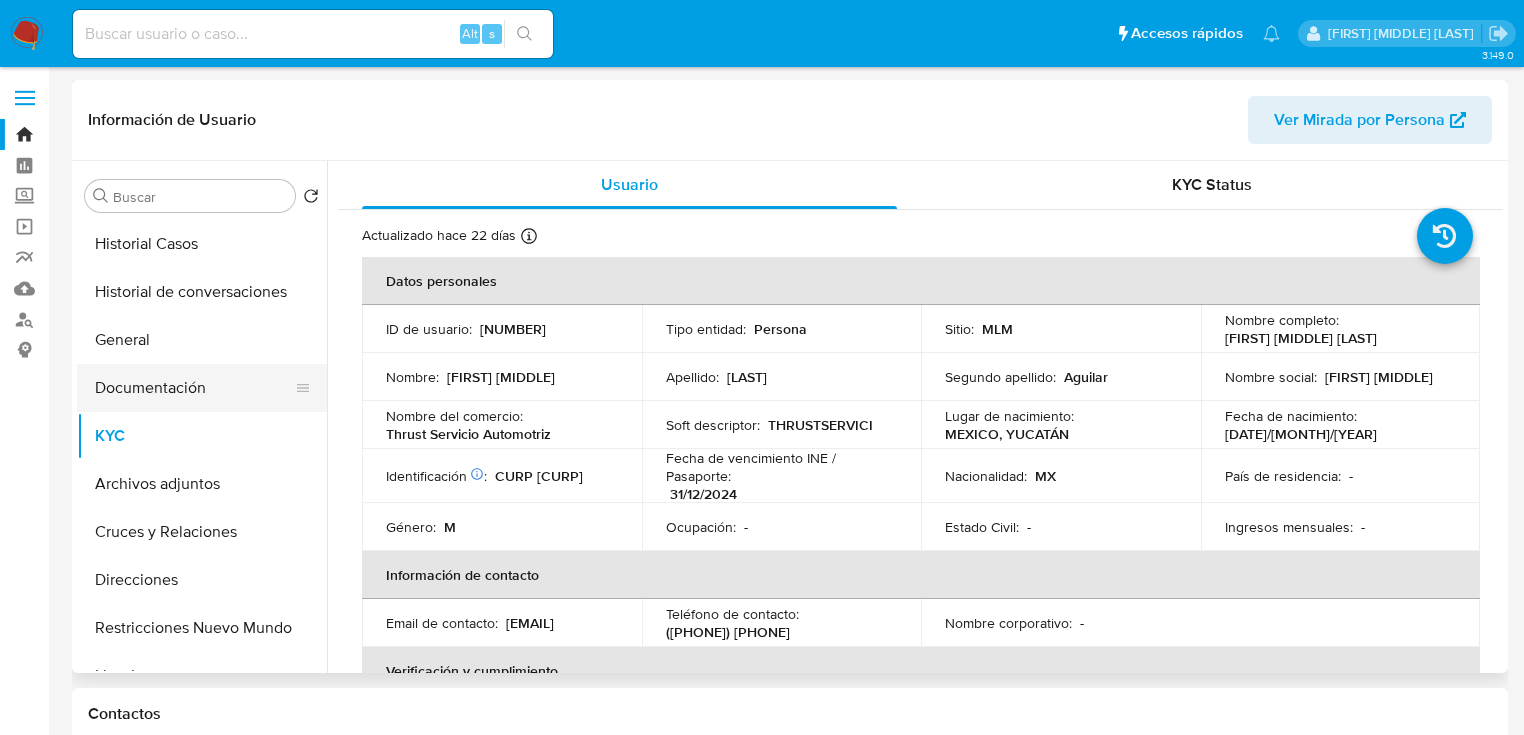 click on "Documentación" at bounding box center (194, 388) 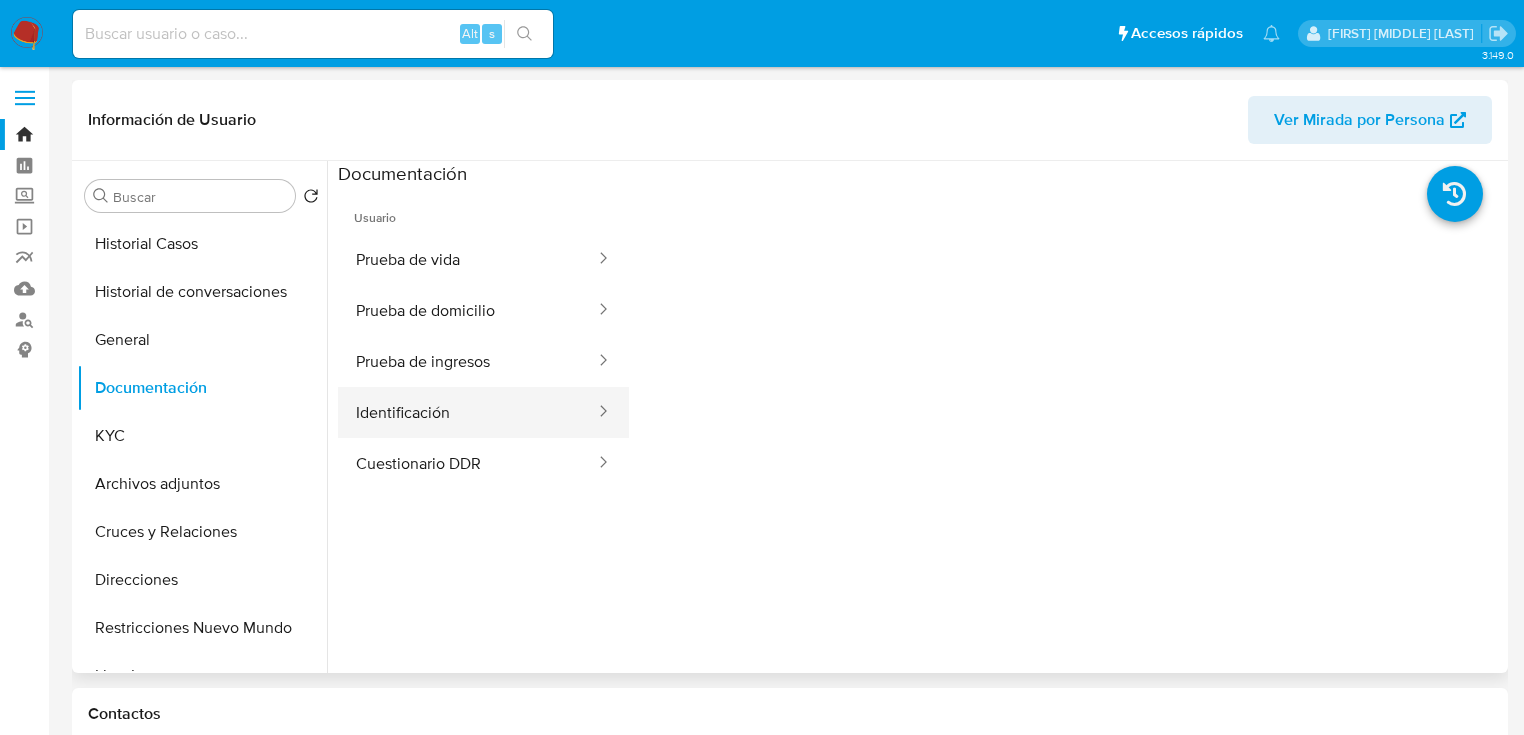 drag, startPoint x: 433, startPoint y: 457, endPoint x: 544, endPoint y: 419, distance: 117.32433 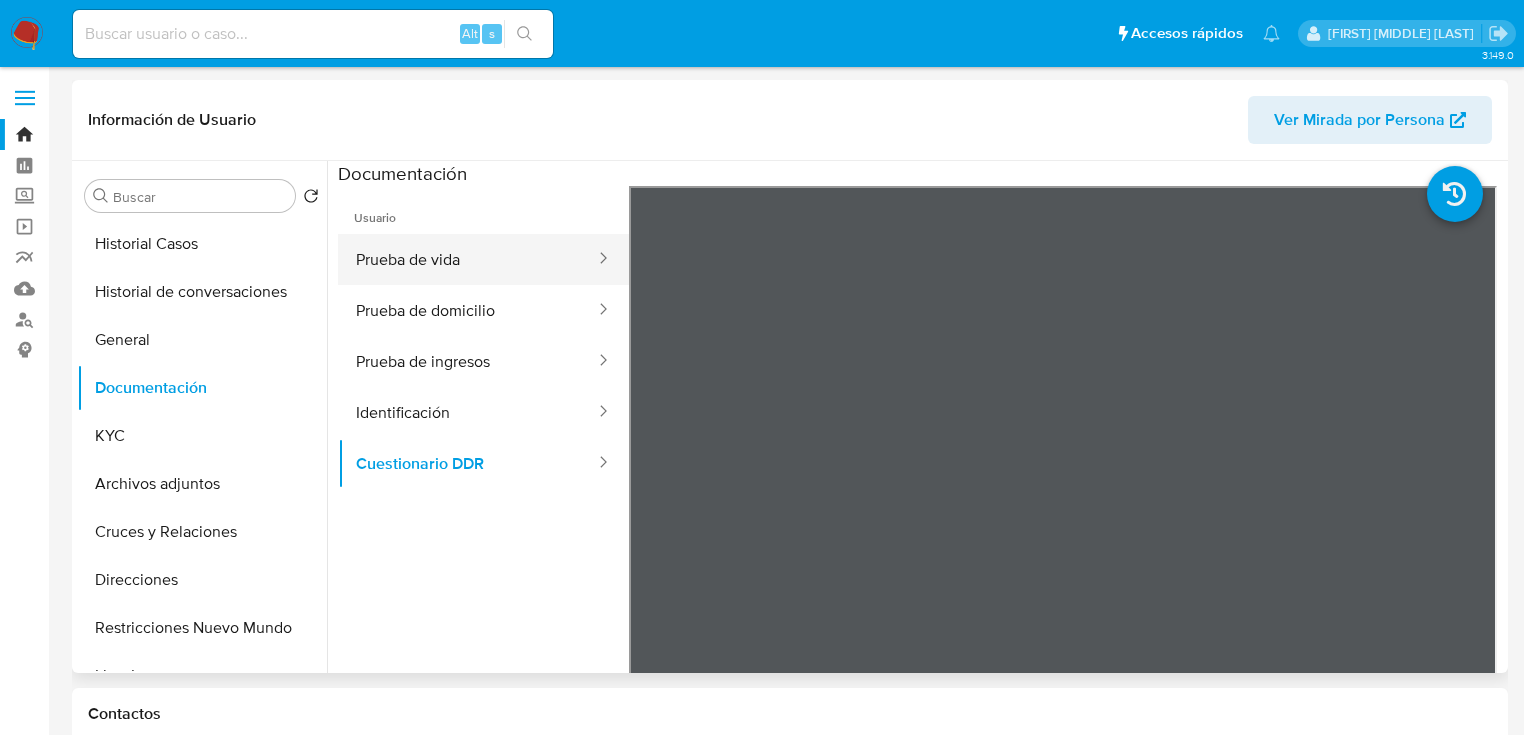 click on "Prueba de vida" at bounding box center [467, 259] 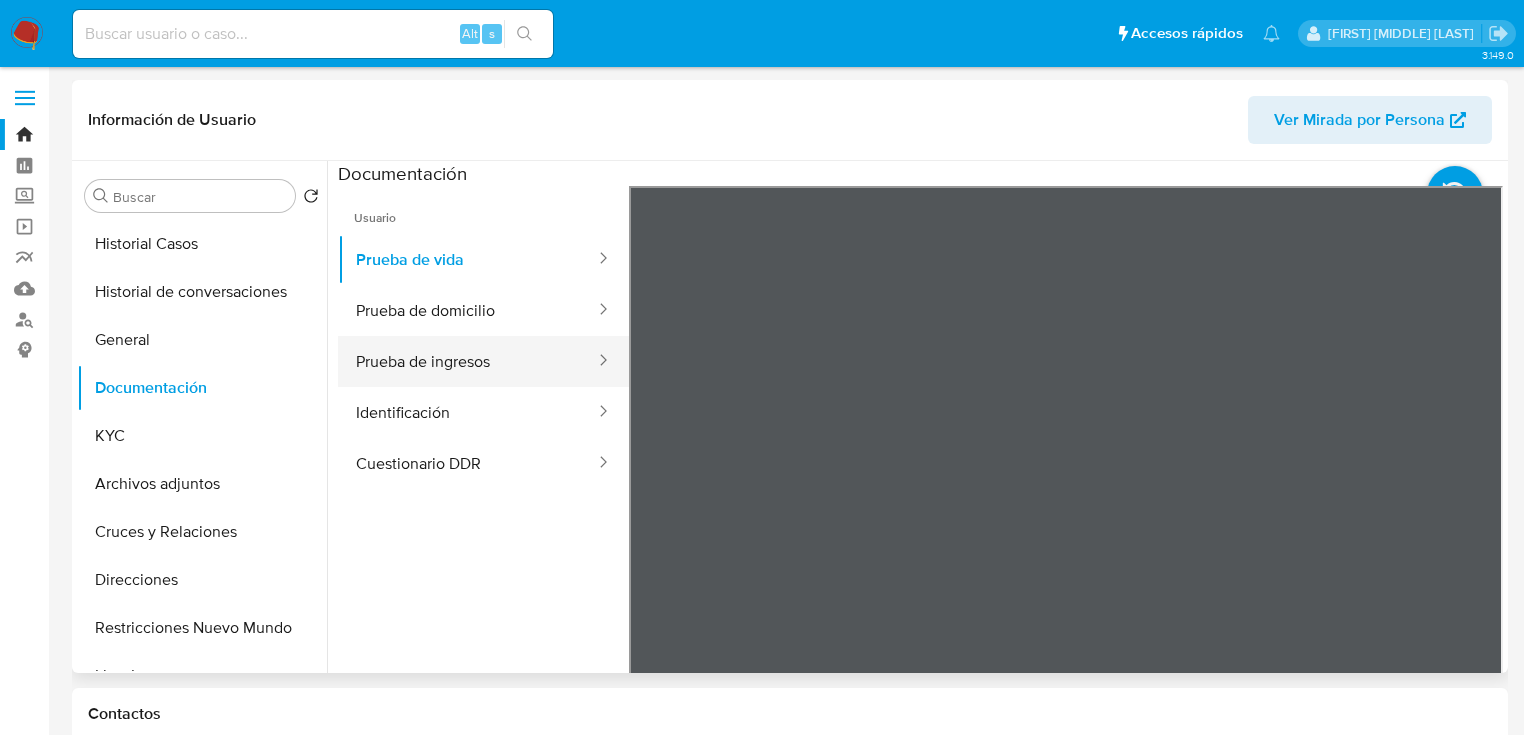 click on "Prueba de ingresos" at bounding box center (467, 361) 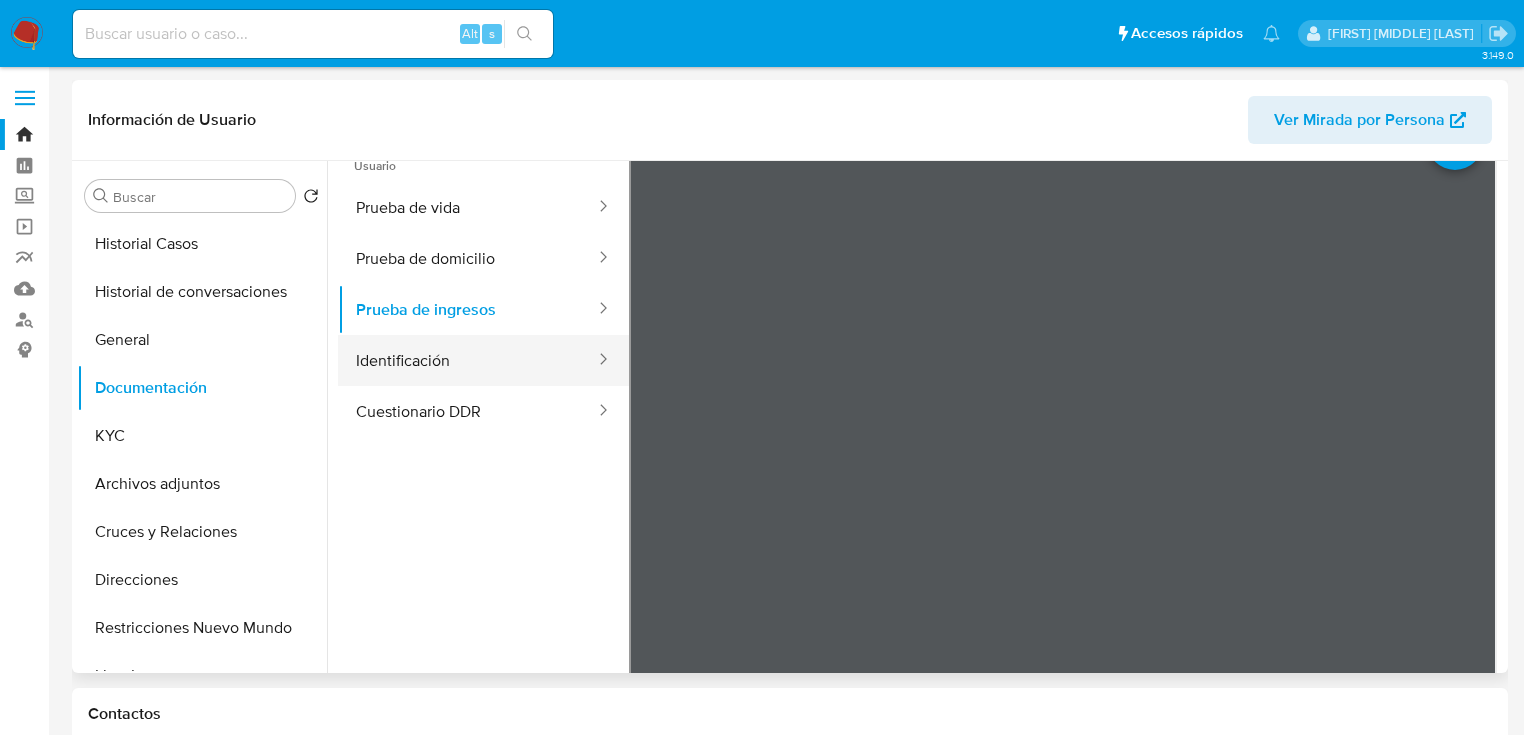scroll, scrollTop: 80, scrollLeft: 0, axis: vertical 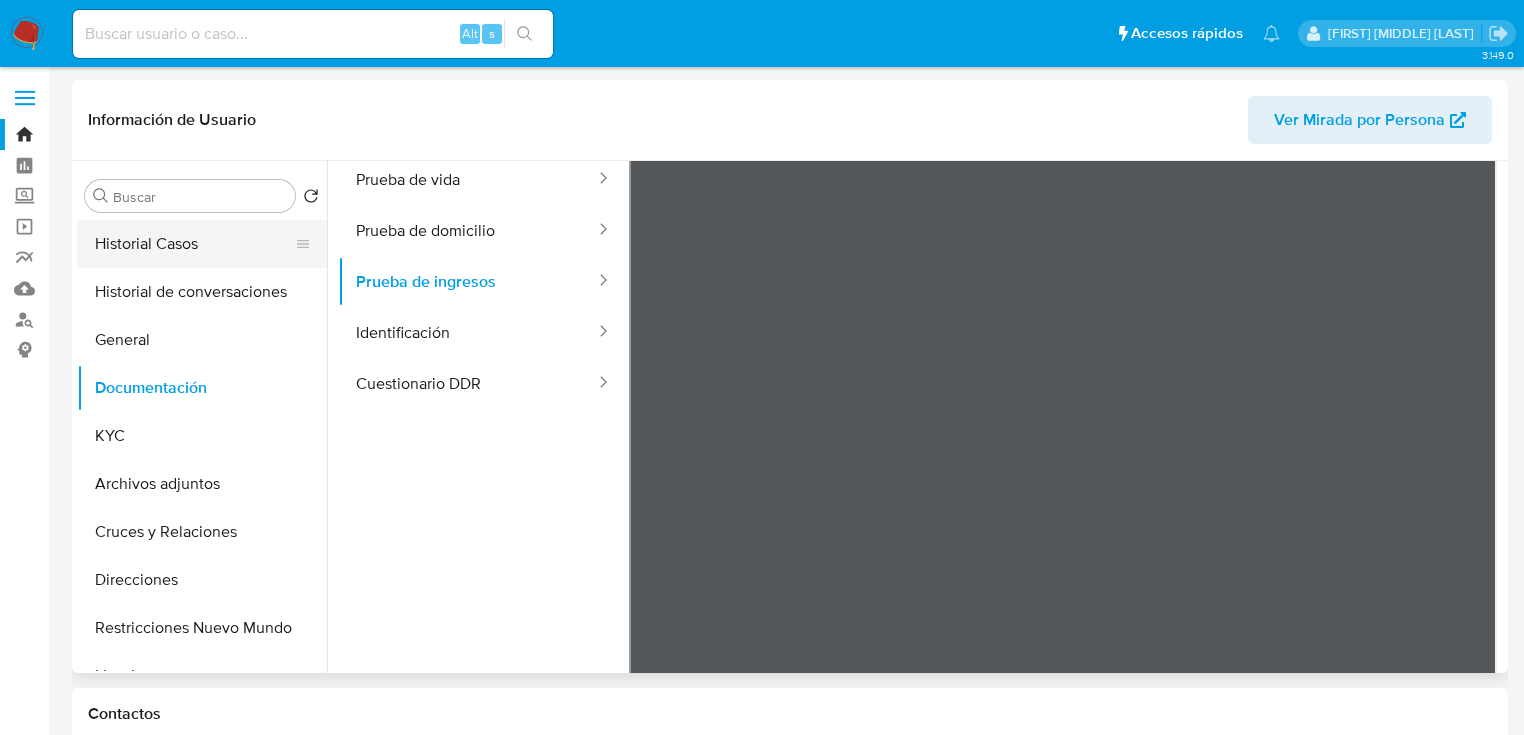 click on "Historial Casos" at bounding box center [194, 244] 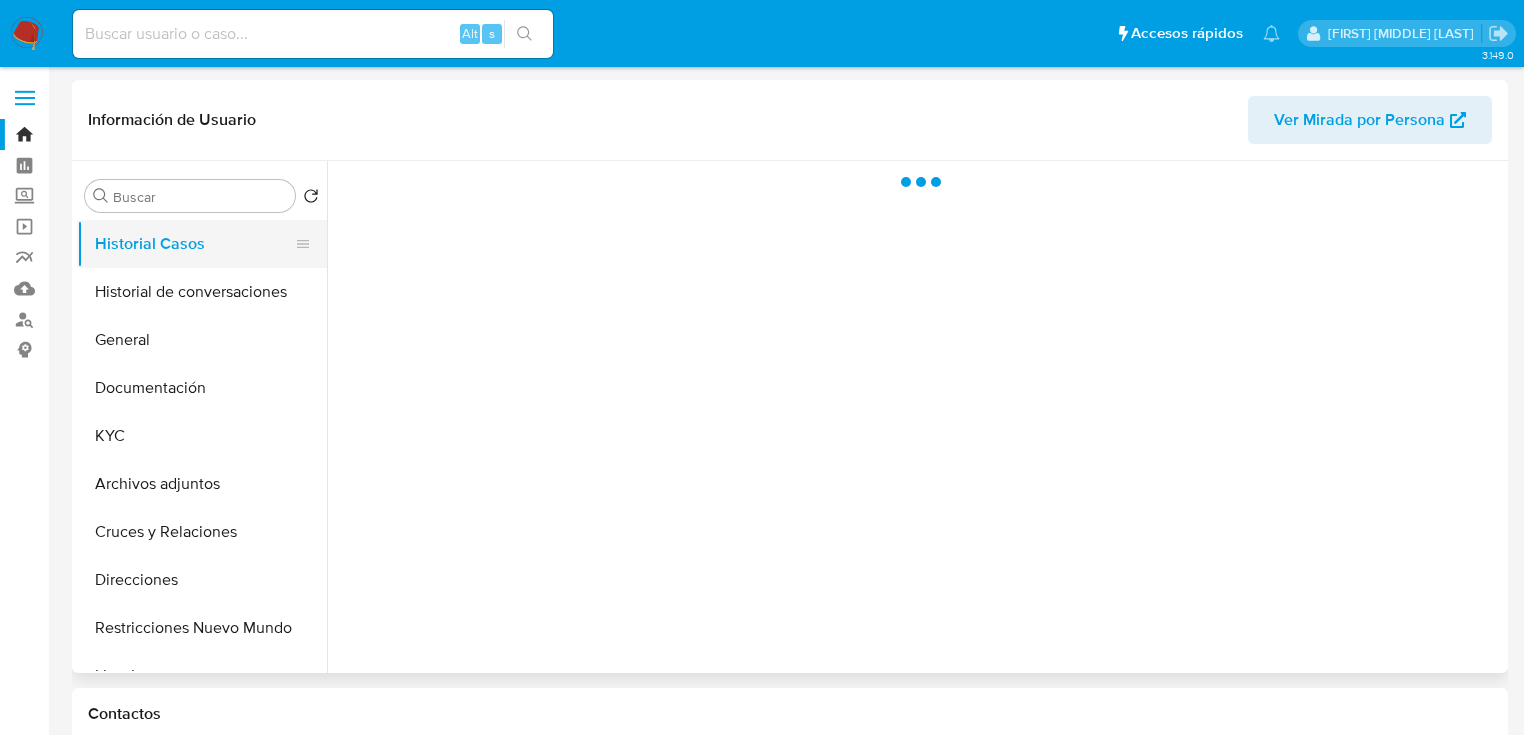 scroll, scrollTop: 0, scrollLeft: 0, axis: both 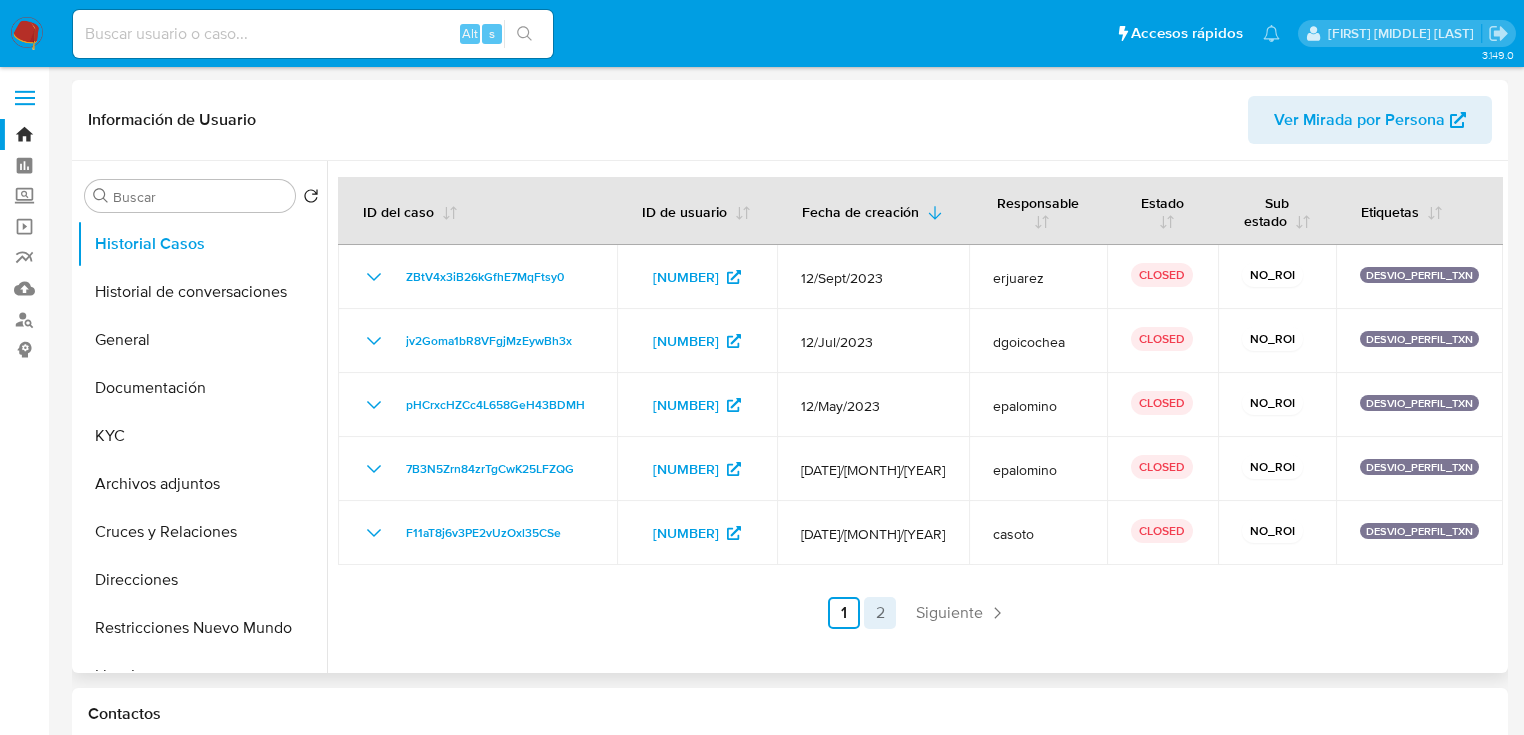 click on "2" at bounding box center (880, 613) 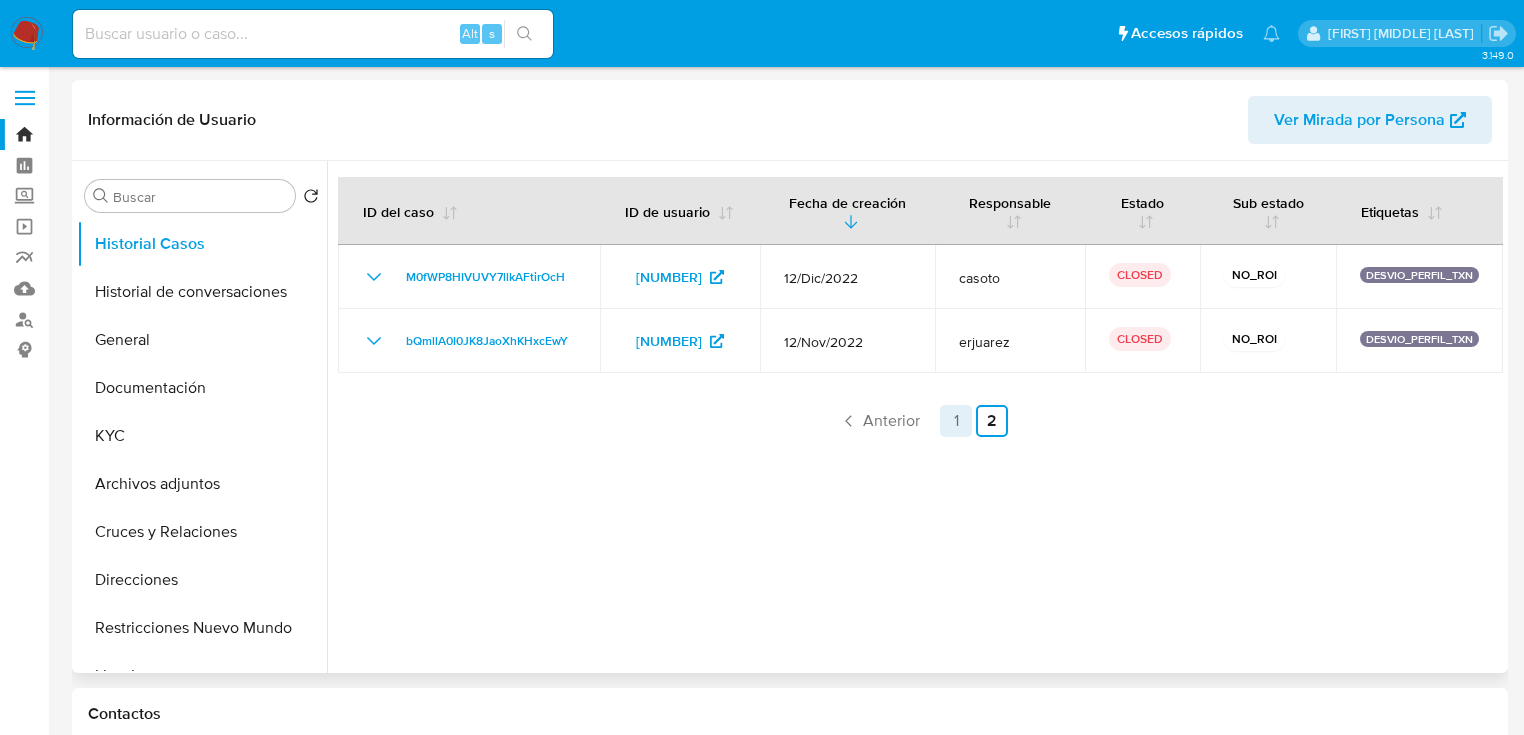 click on "1" at bounding box center [956, 421] 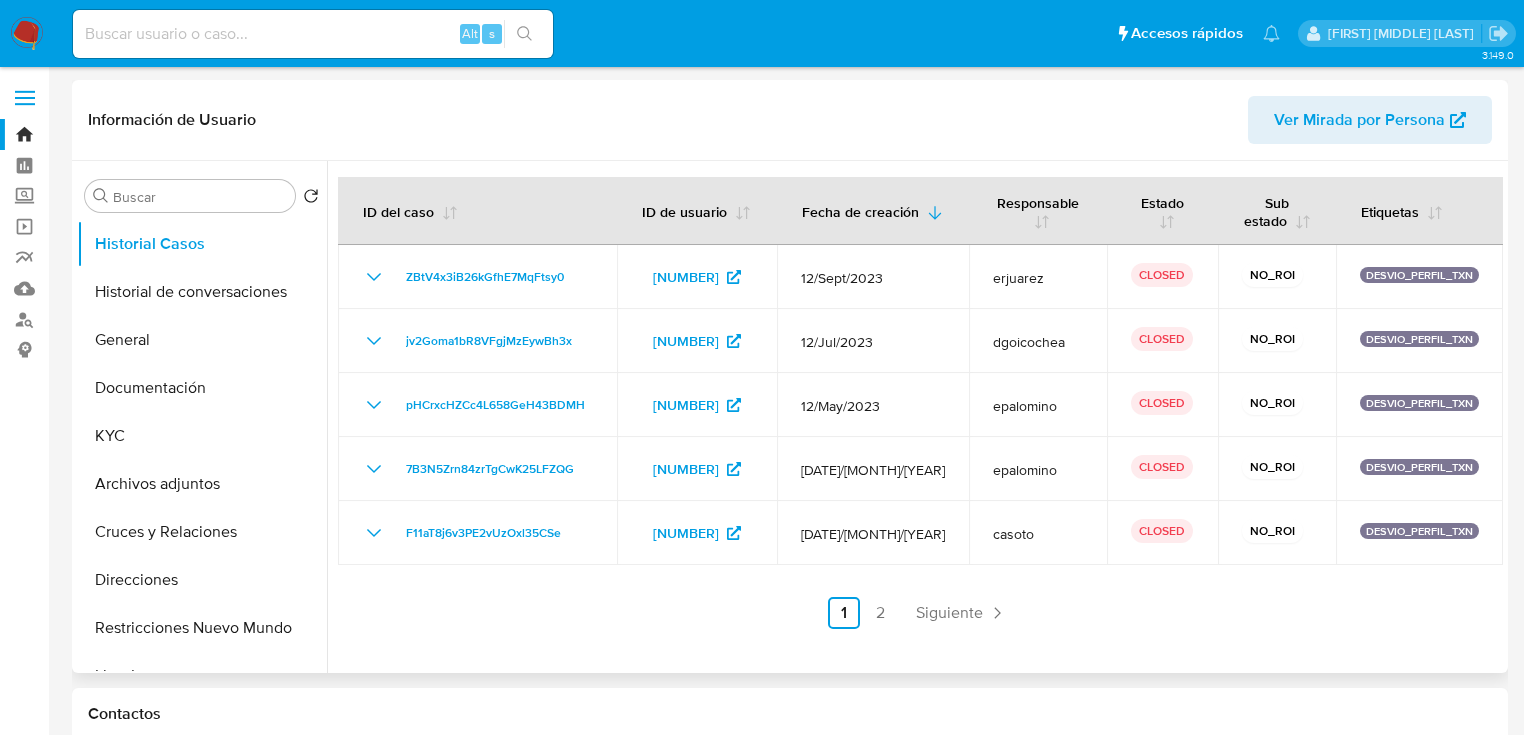 click at bounding box center (27, 34) 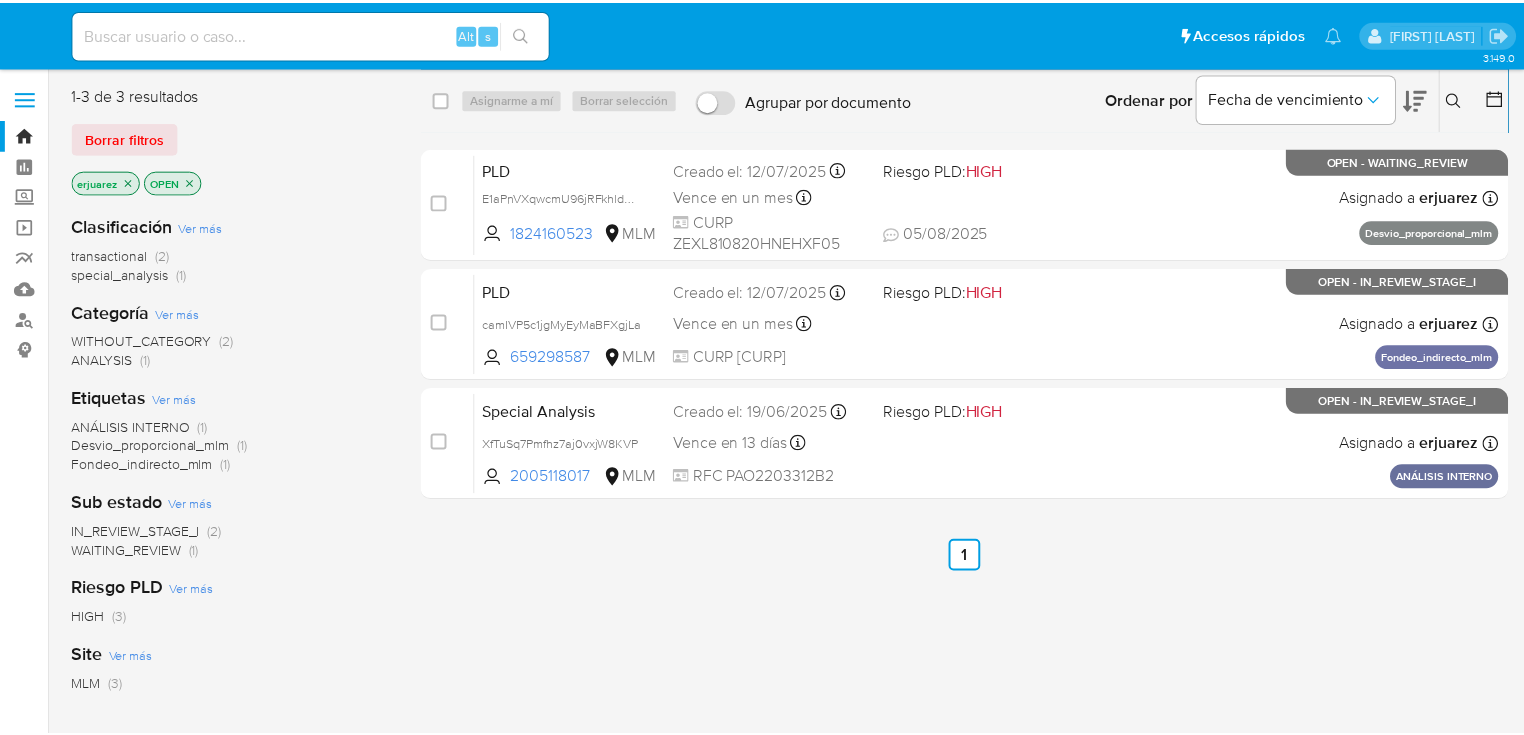 scroll, scrollTop: 0, scrollLeft: 0, axis: both 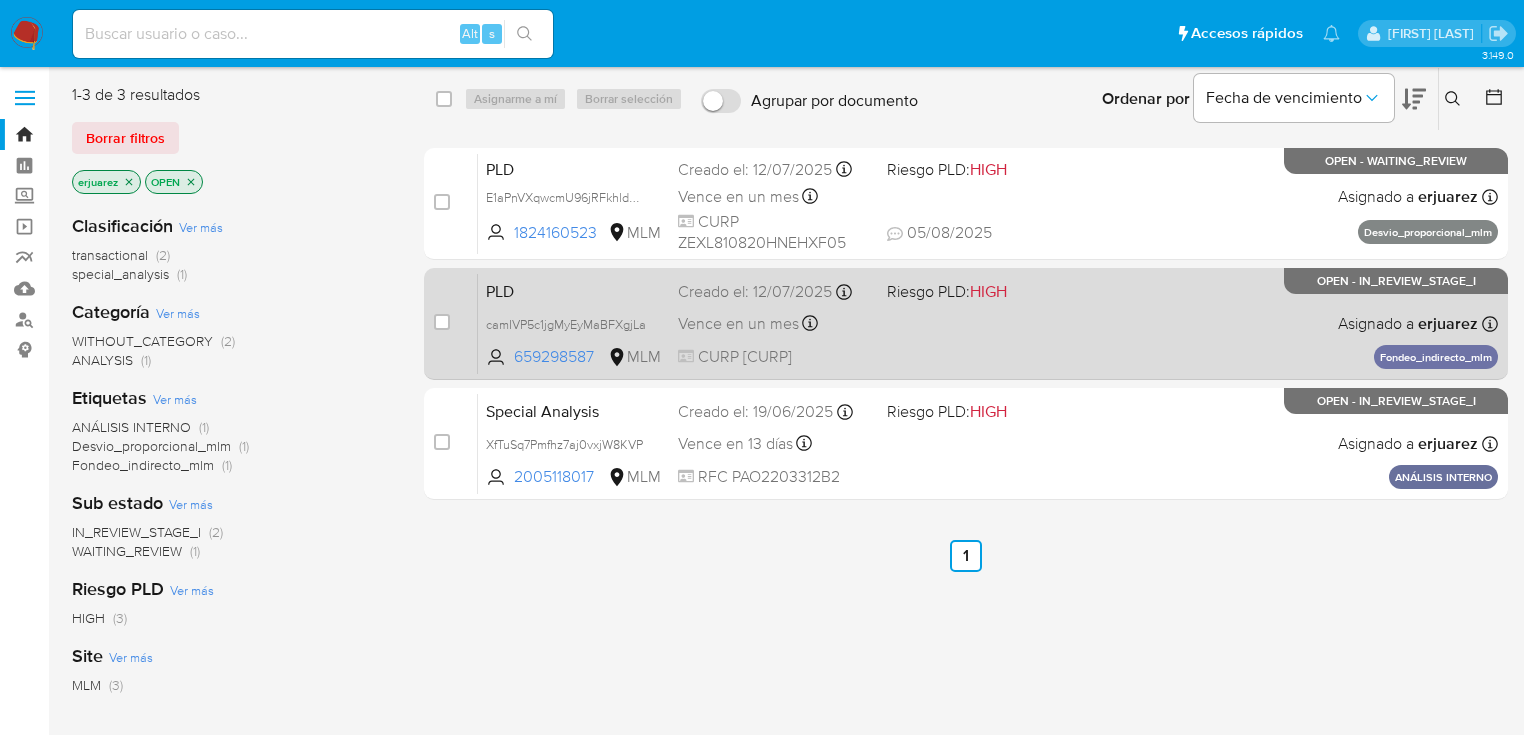click on "PLD camIVP5c1jgMyEyMaBFXgjLa 659298587 MLM Riesgo PLD:  HIGH Creado el: [DATE]   Creado el: [DATE] [TIME] Vence en un mes   Vence el [DATE] [TIME] CURP   [CURP] Asignado a   [NAME]   Asignado el: [DATE] [TIME] Fondeo_indirecto_mlm OPEN - IN_REVIEW_STAGE_I" at bounding box center [988, 323] 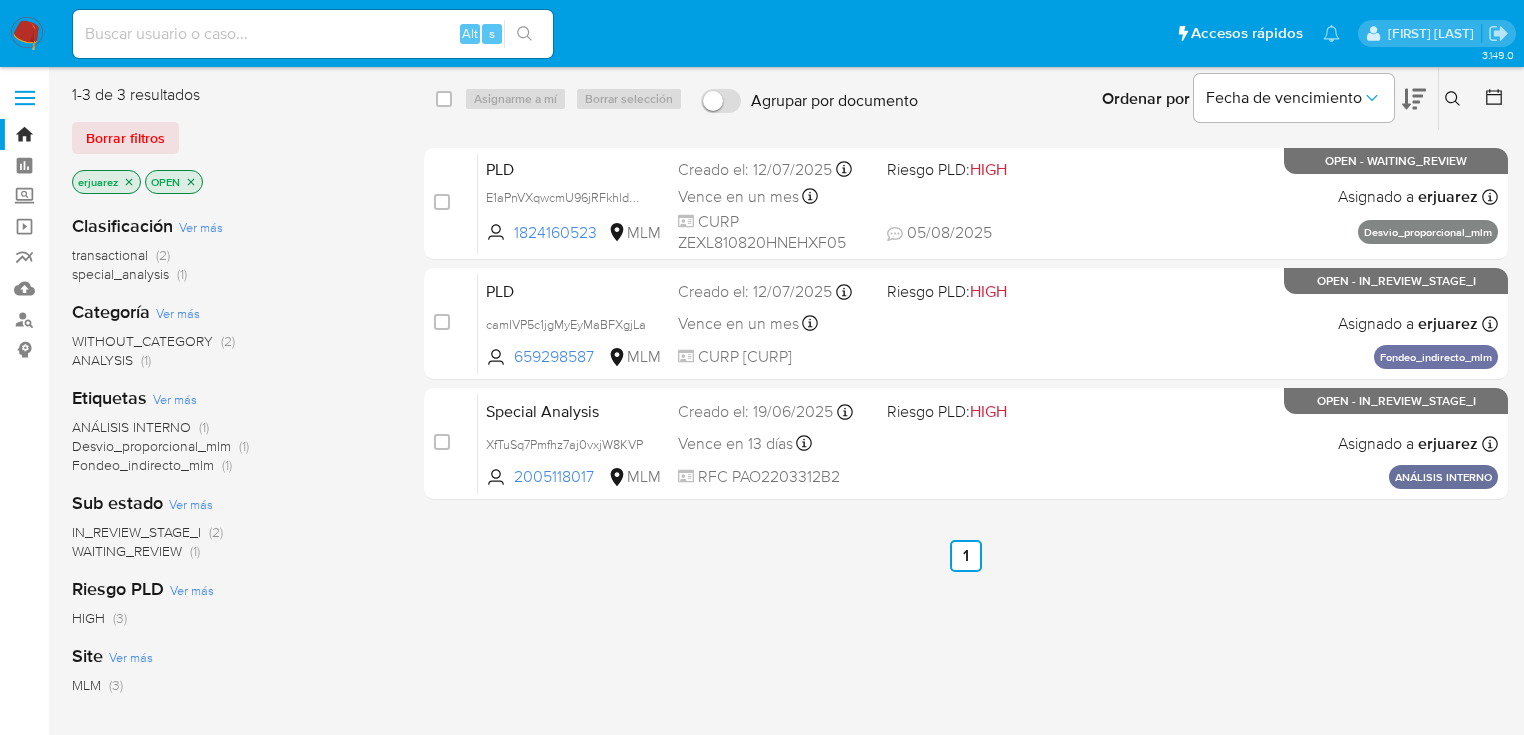 click at bounding box center (27, 34) 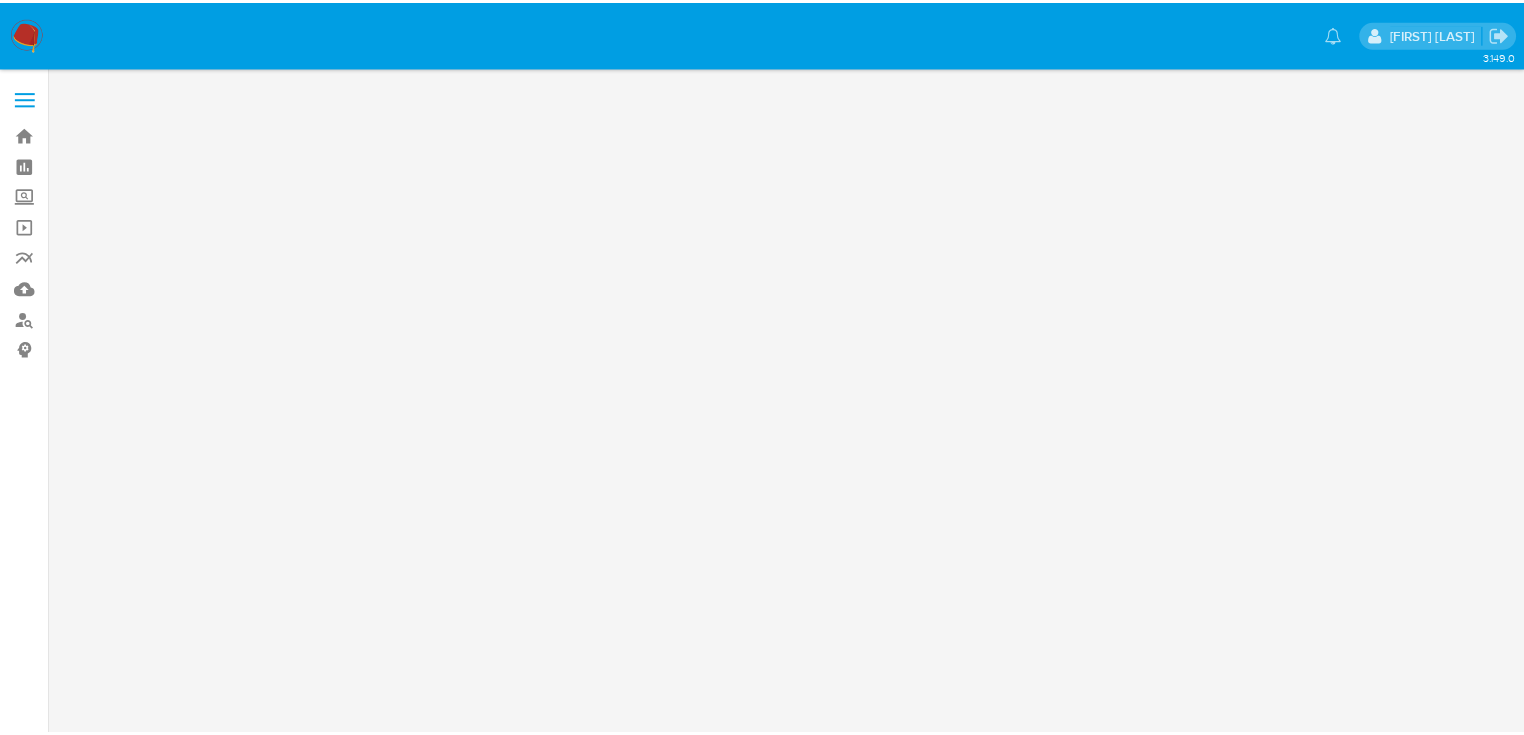 scroll, scrollTop: 0, scrollLeft: 0, axis: both 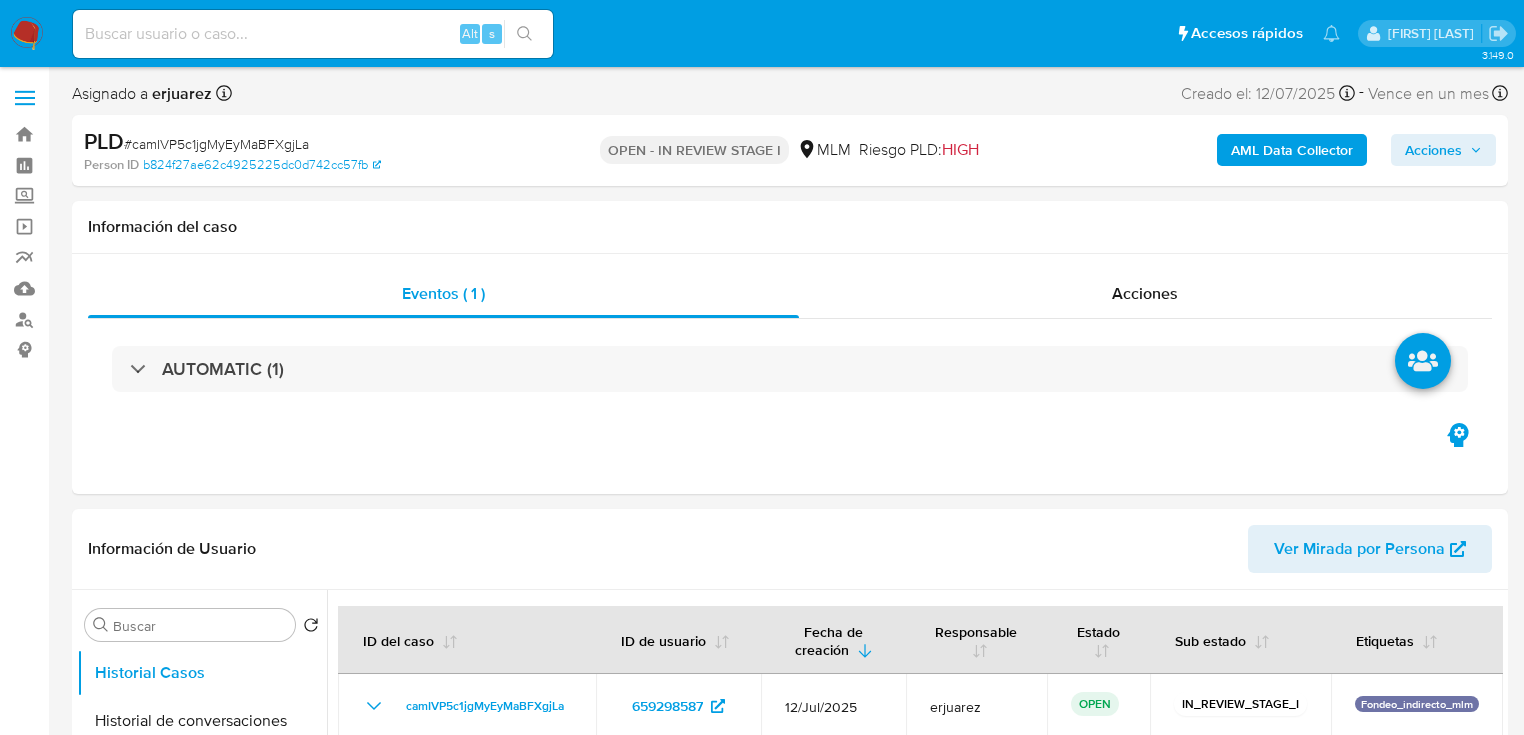 select on "10" 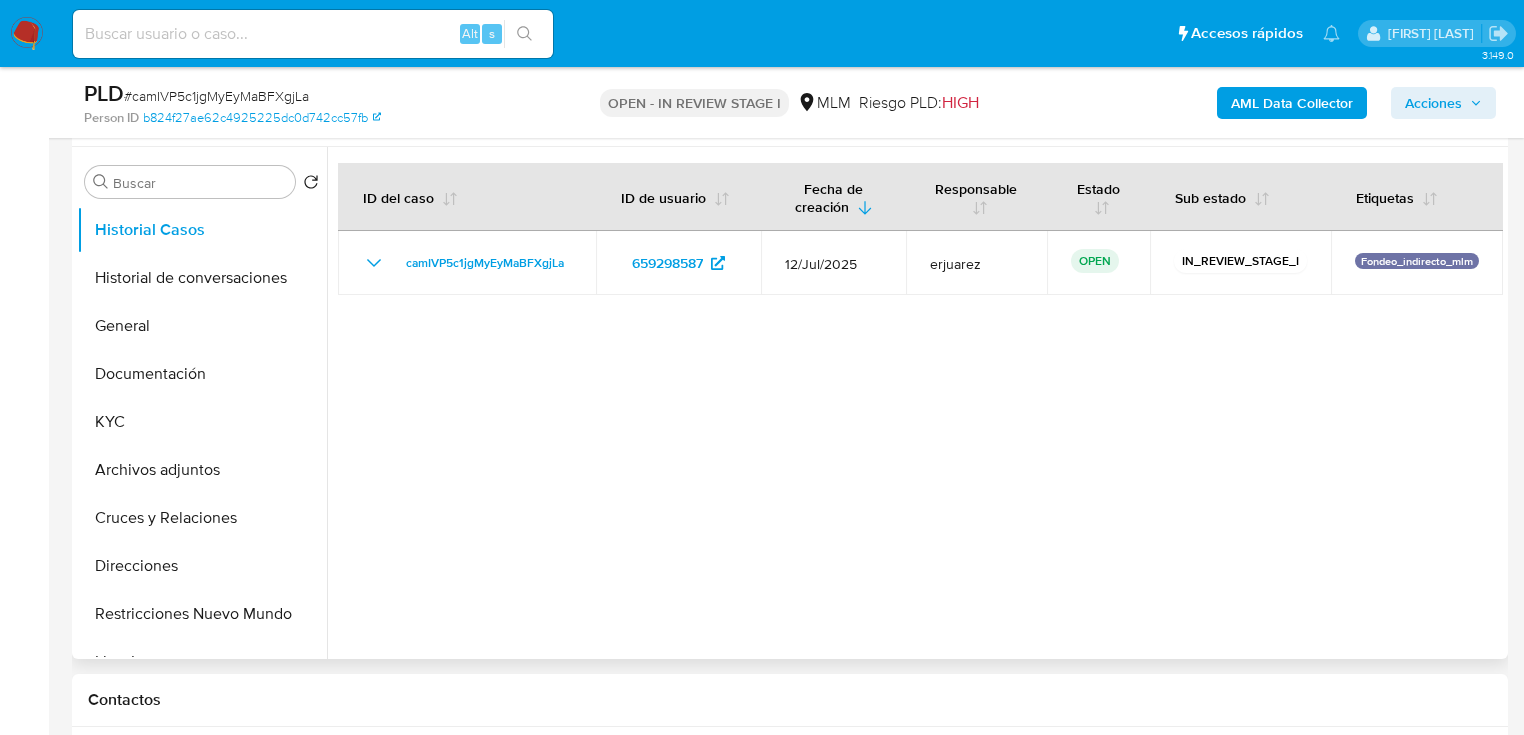 scroll, scrollTop: 240, scrollLeft: 0, axis: vertical 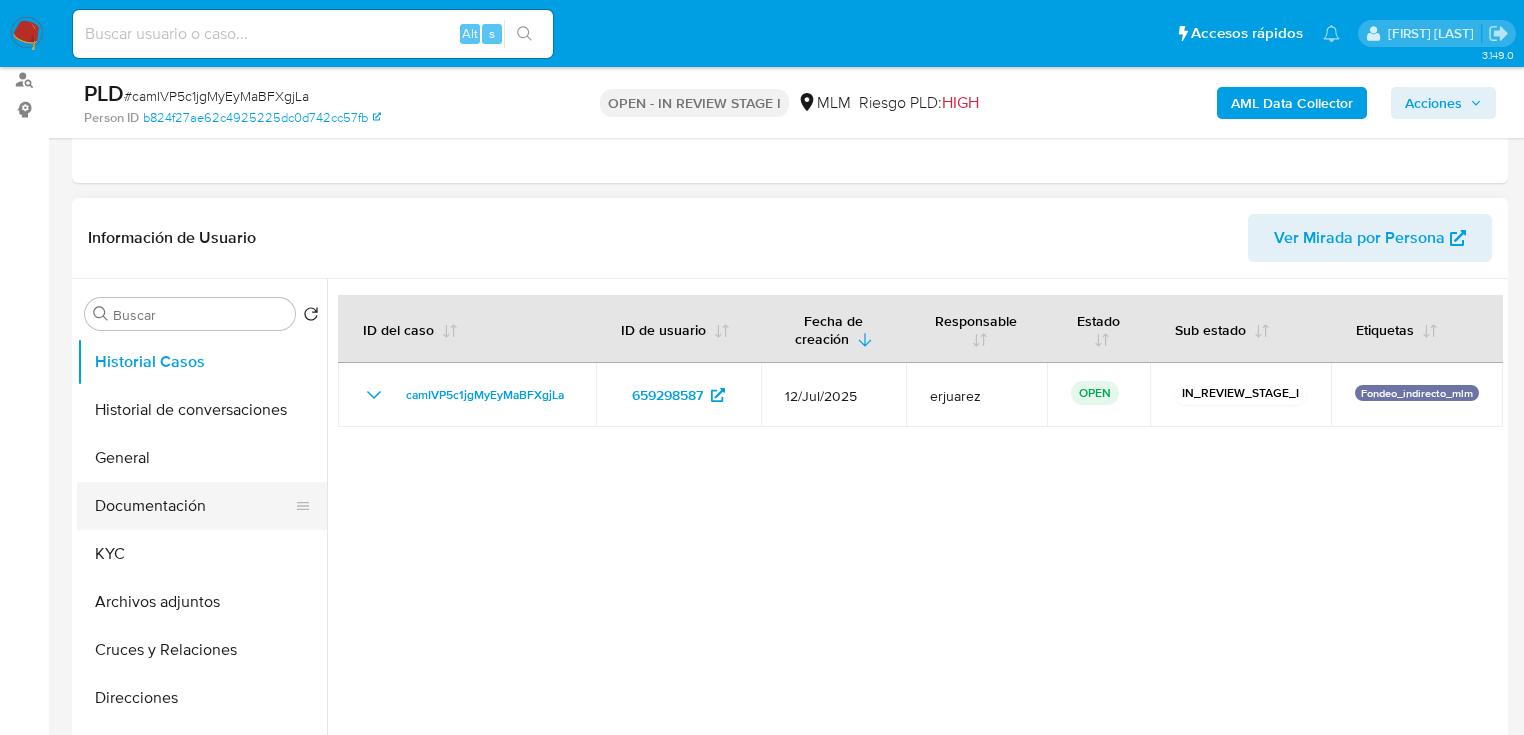 click on "Documentación" at bounding box center [194, 506] 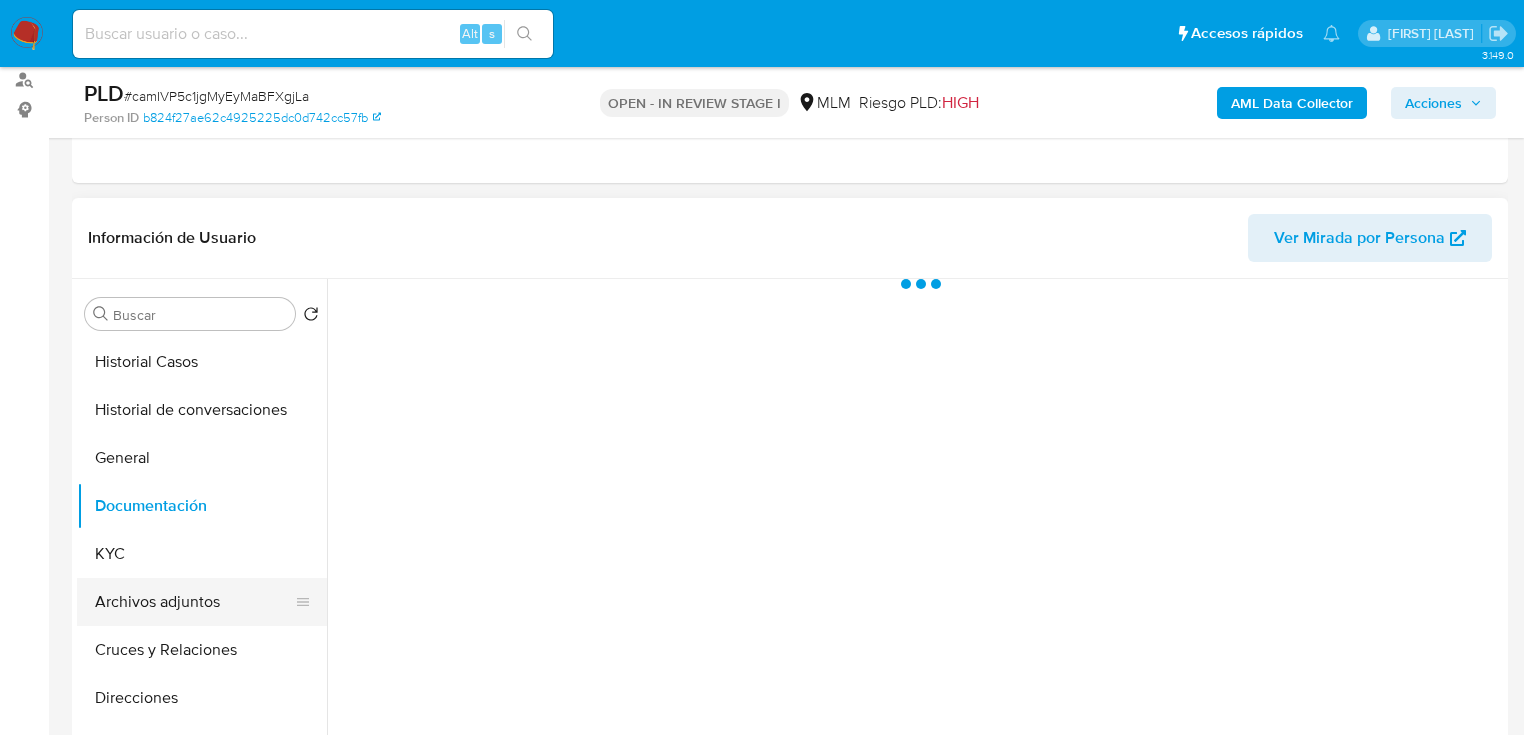 click on "Archivos adjuntos" at bounding box center (194, 602) 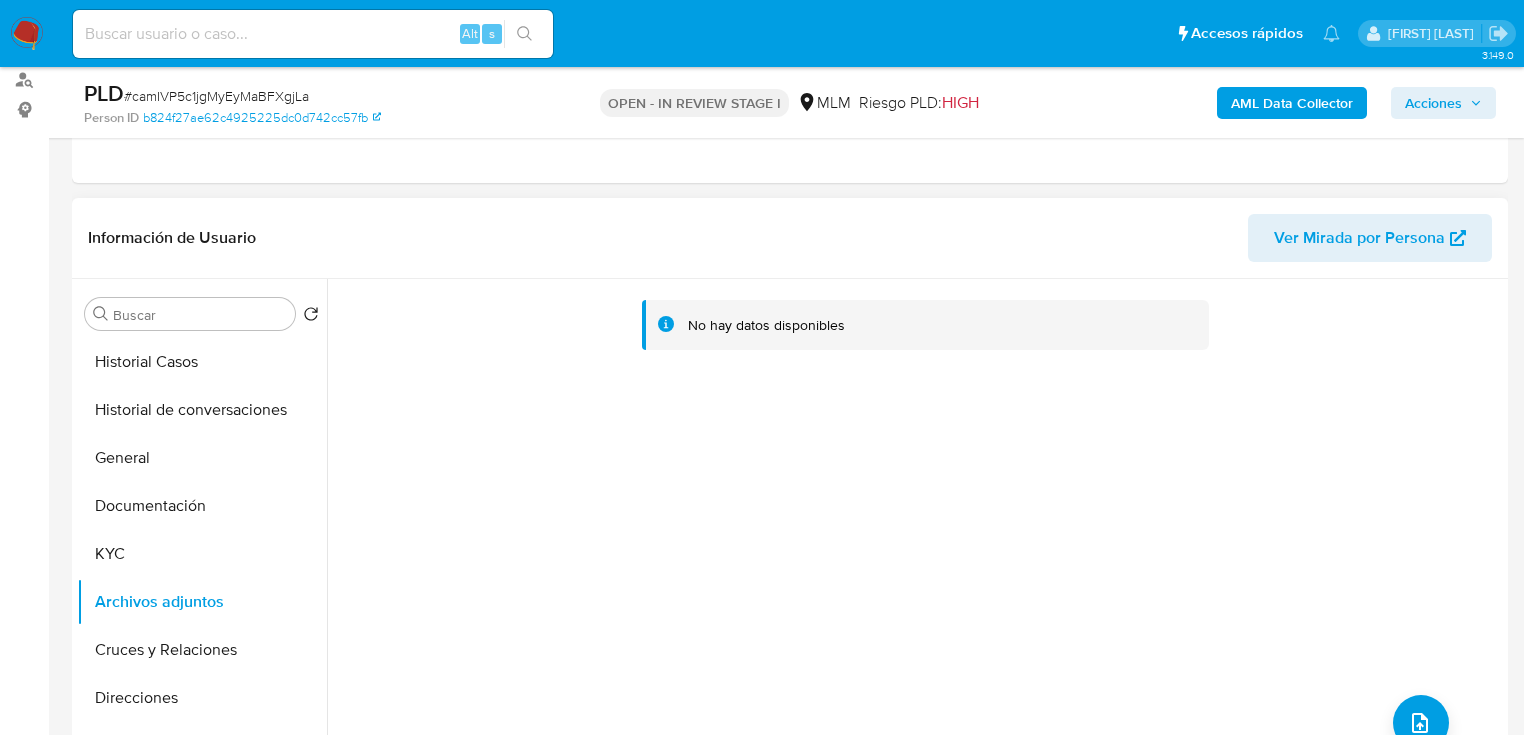 scroll, scrollTop: 0, scrollLeft: 0, axis: both 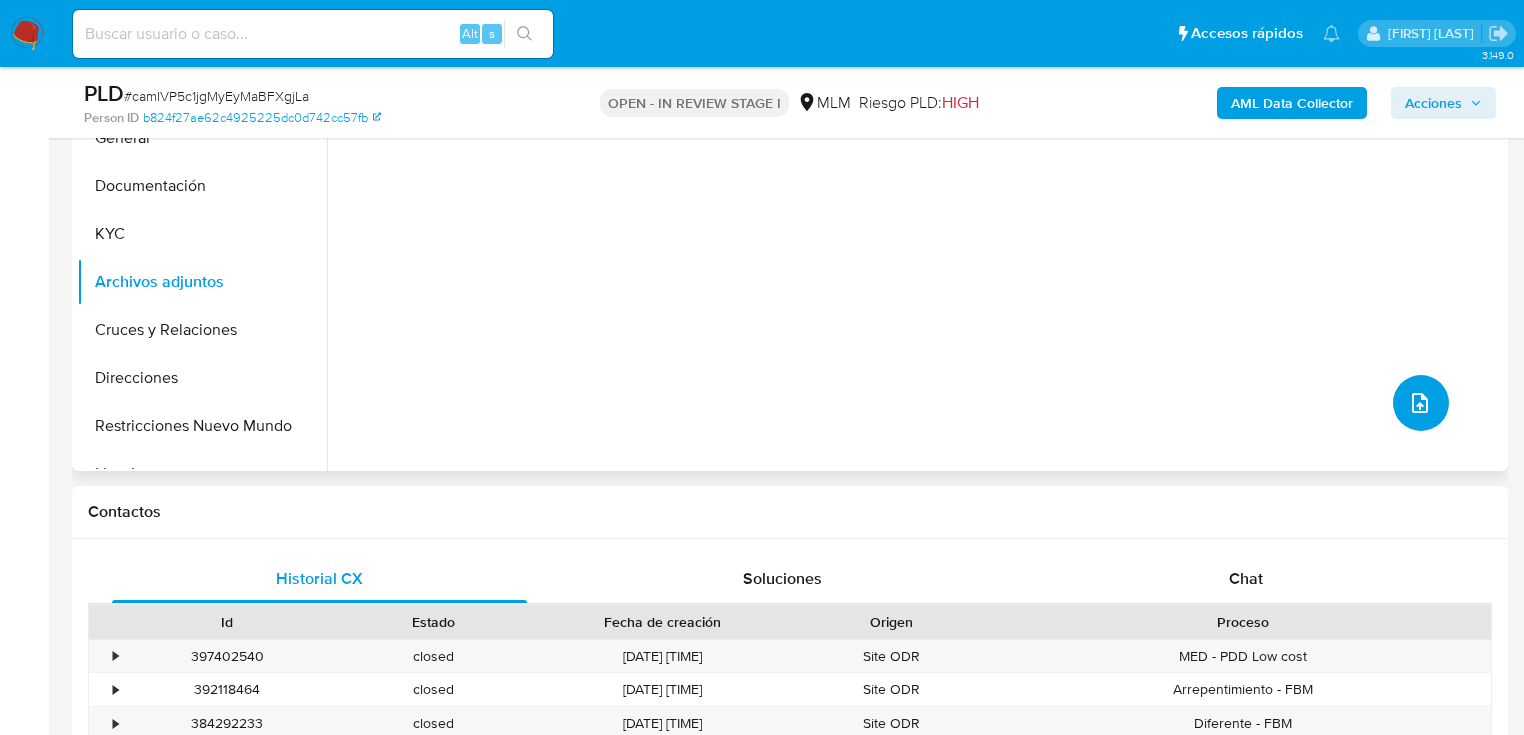 click at bounding box center (1421, 403) 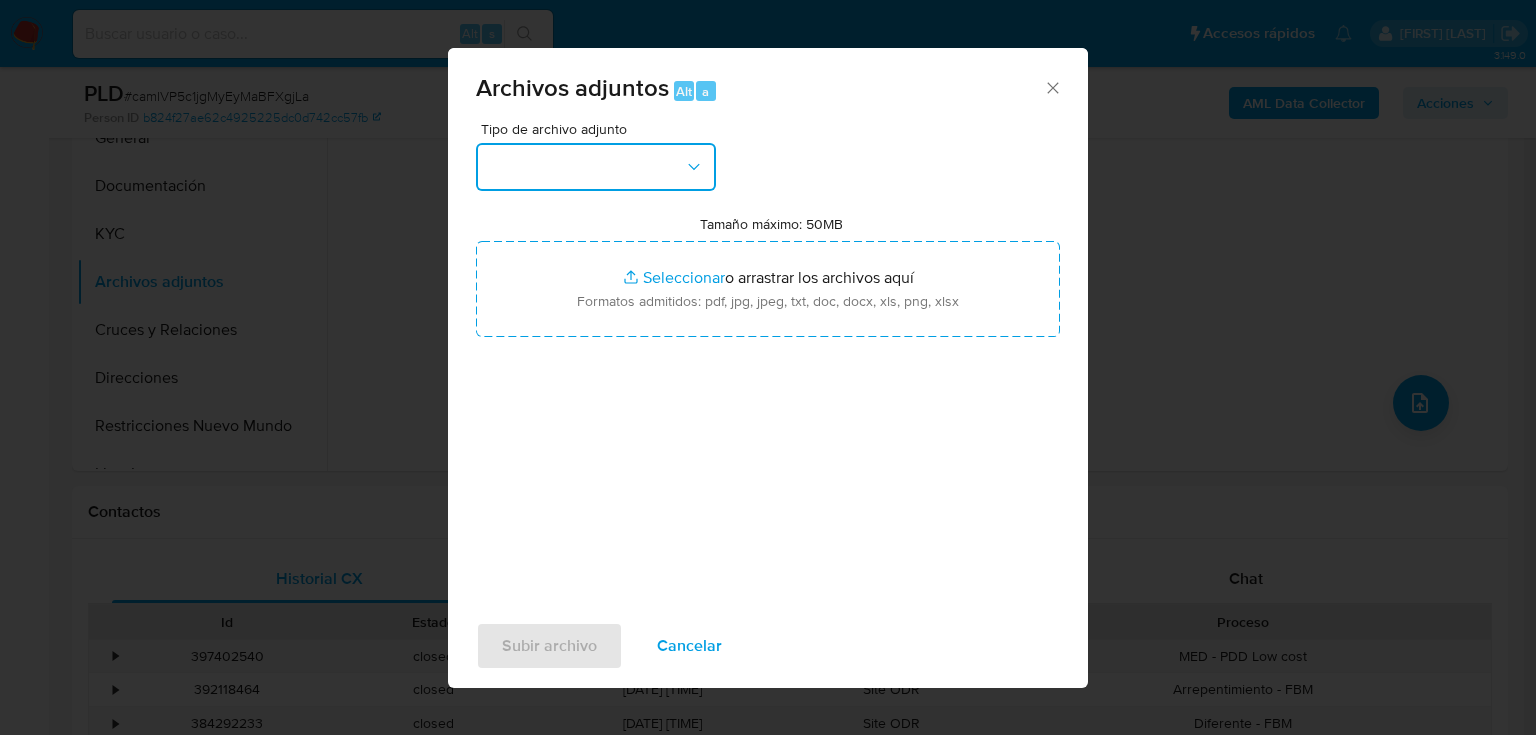click at bounding box center (596, 167) 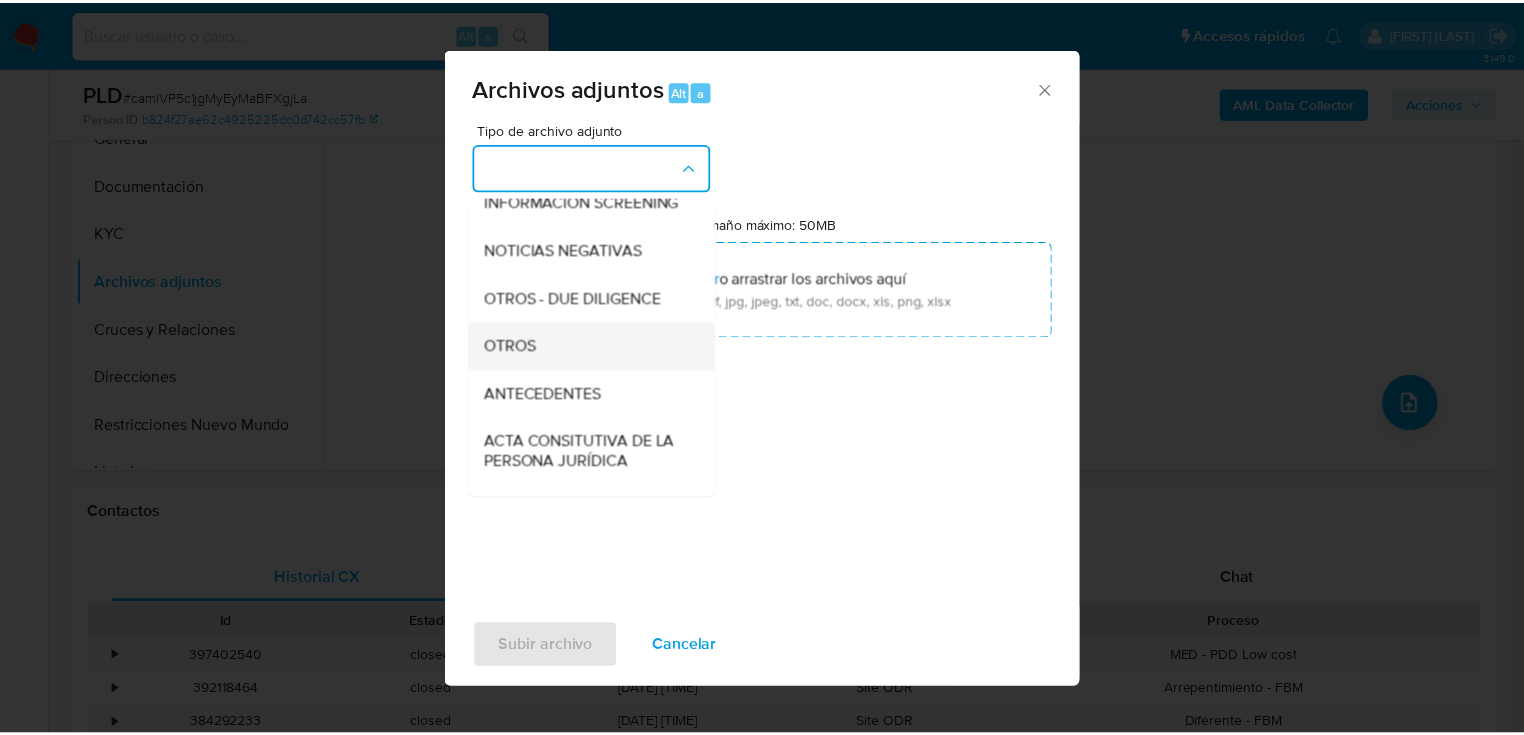 scroll, scrollTop: 240, scrollLeft: 0, axis: vertical 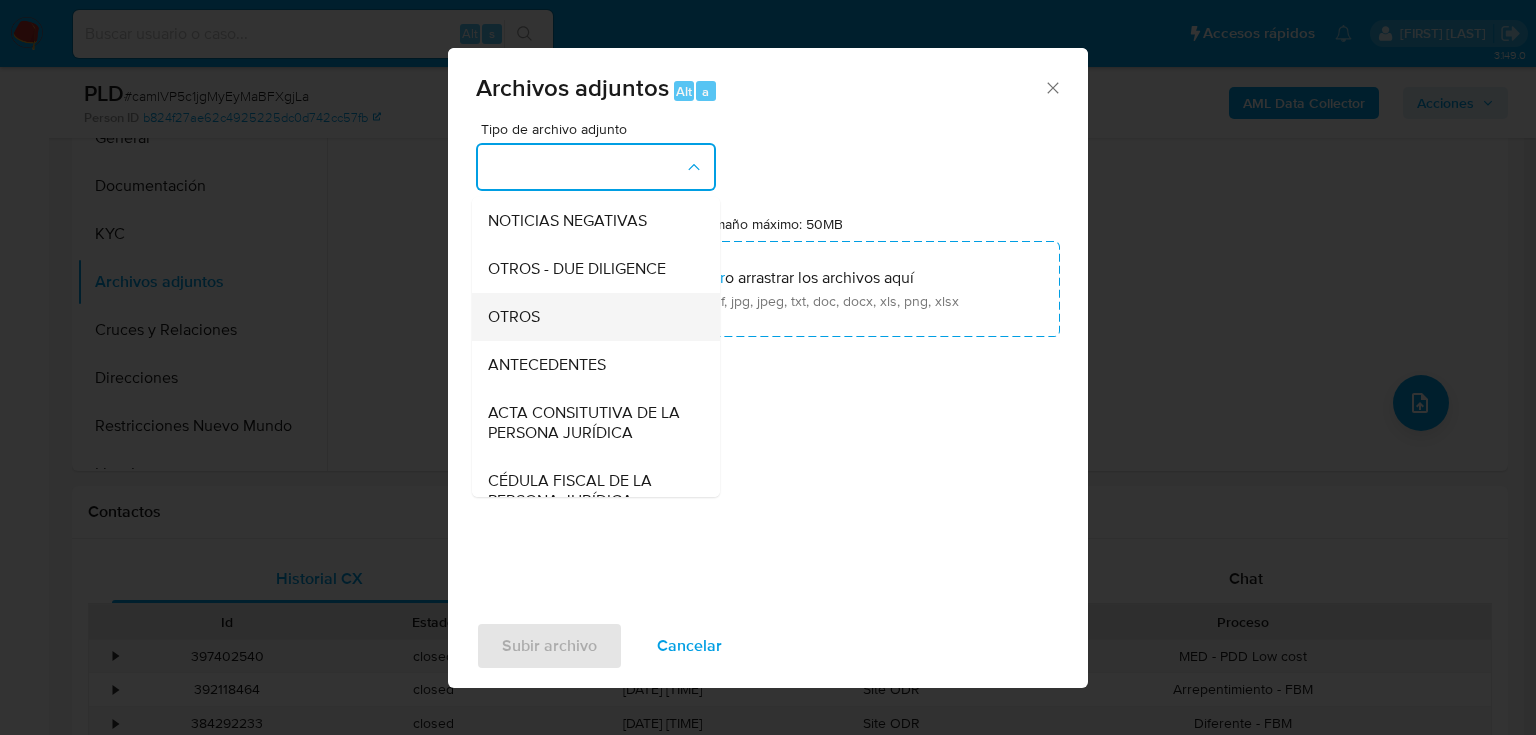 click on "OTROS" at bounding box center [514, 317] 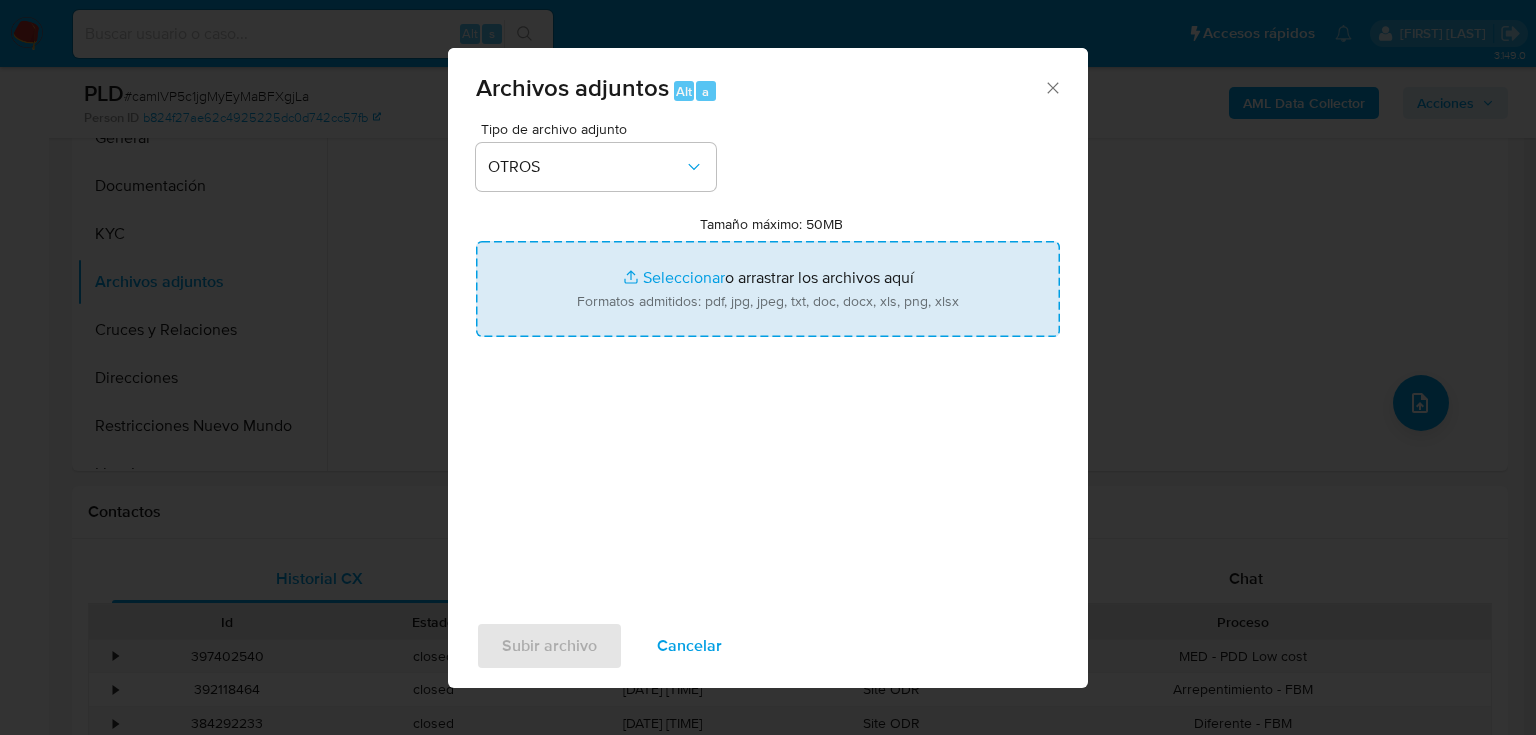 click on "Tamaño máximo: 50MB Seleccionar archivos" at bounding box center [768, 289] 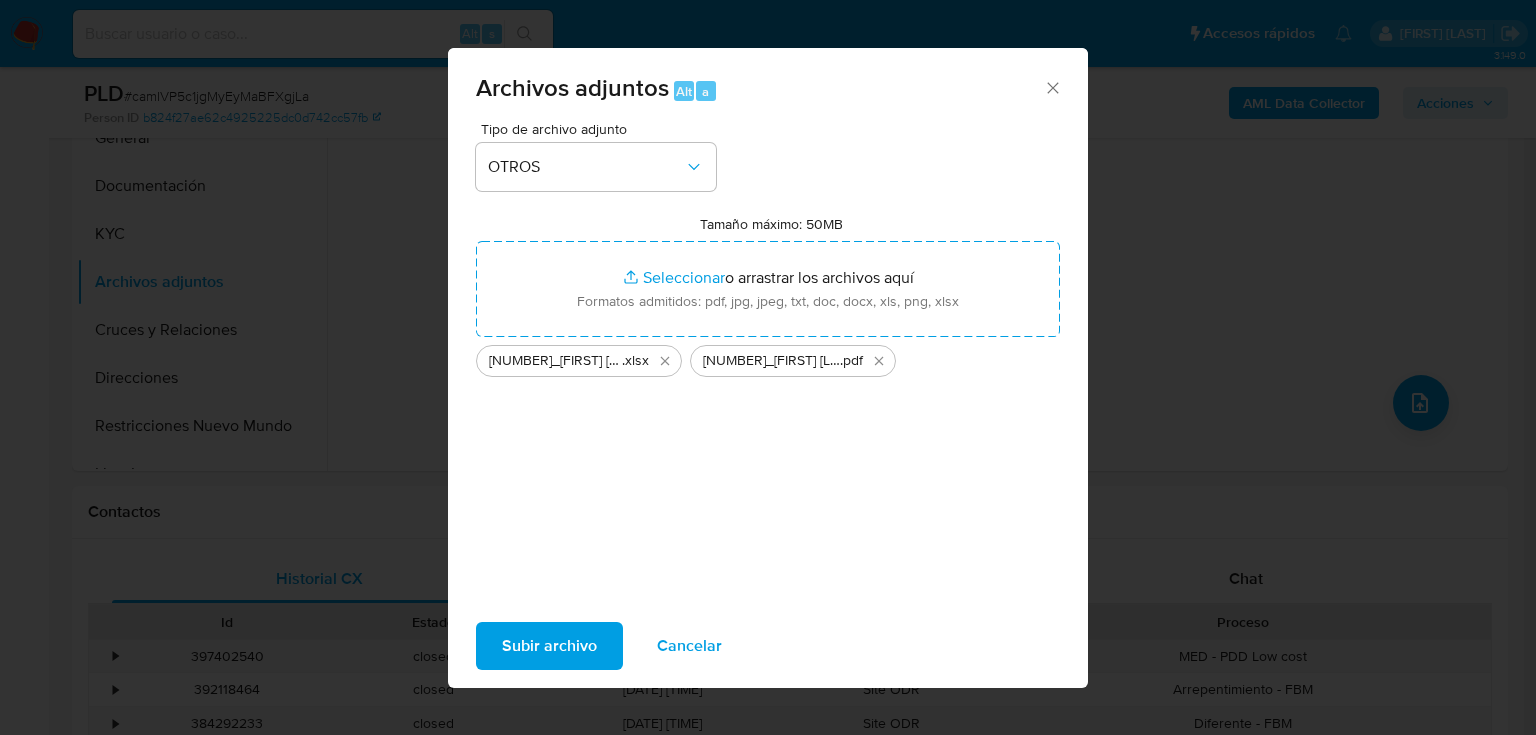 drag, startPoint x: 515, startPoint y: 640, endPoint x: 76, endPoint y: 532, distance: 452.0896 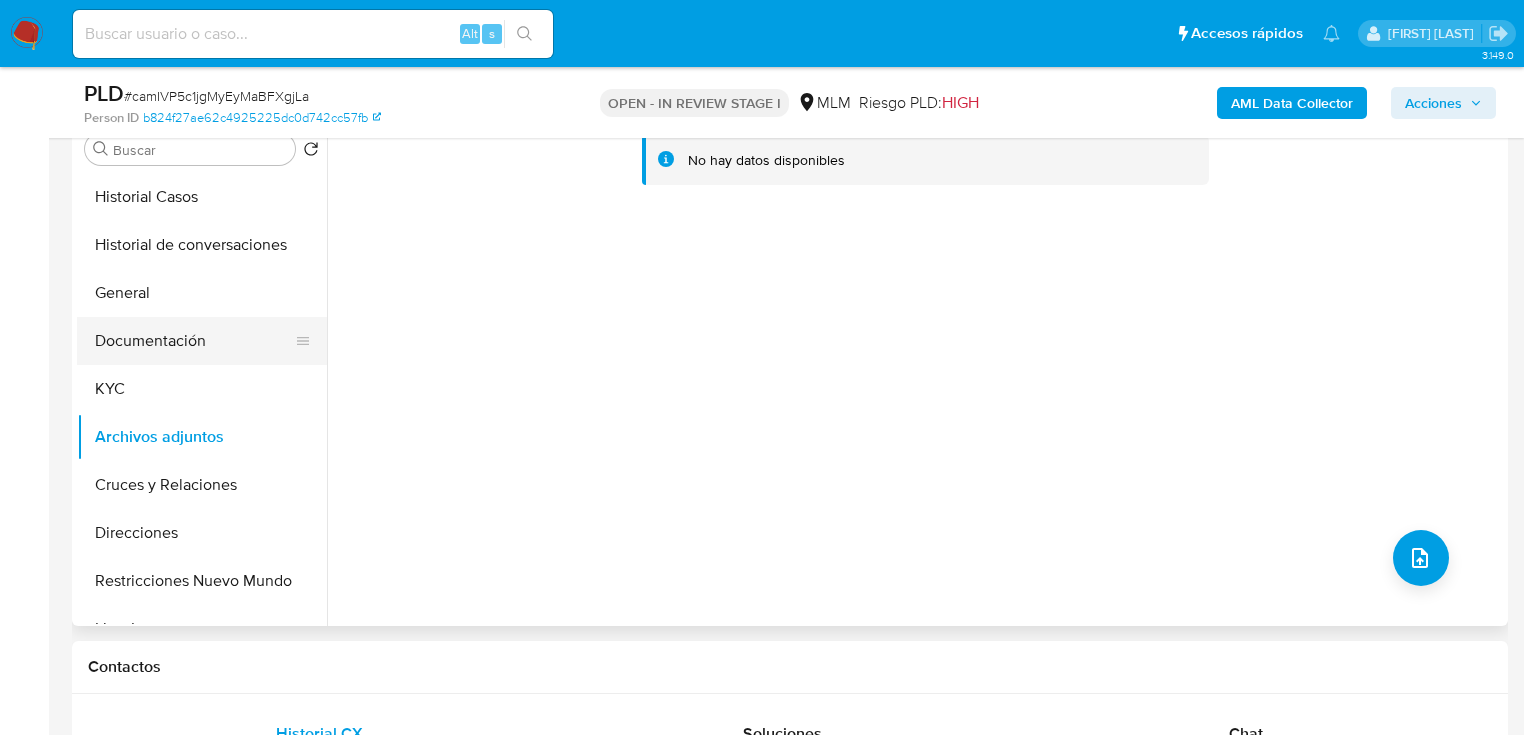 scroll, scrollTop: 400, scrollLeft: 0, axis: vertical 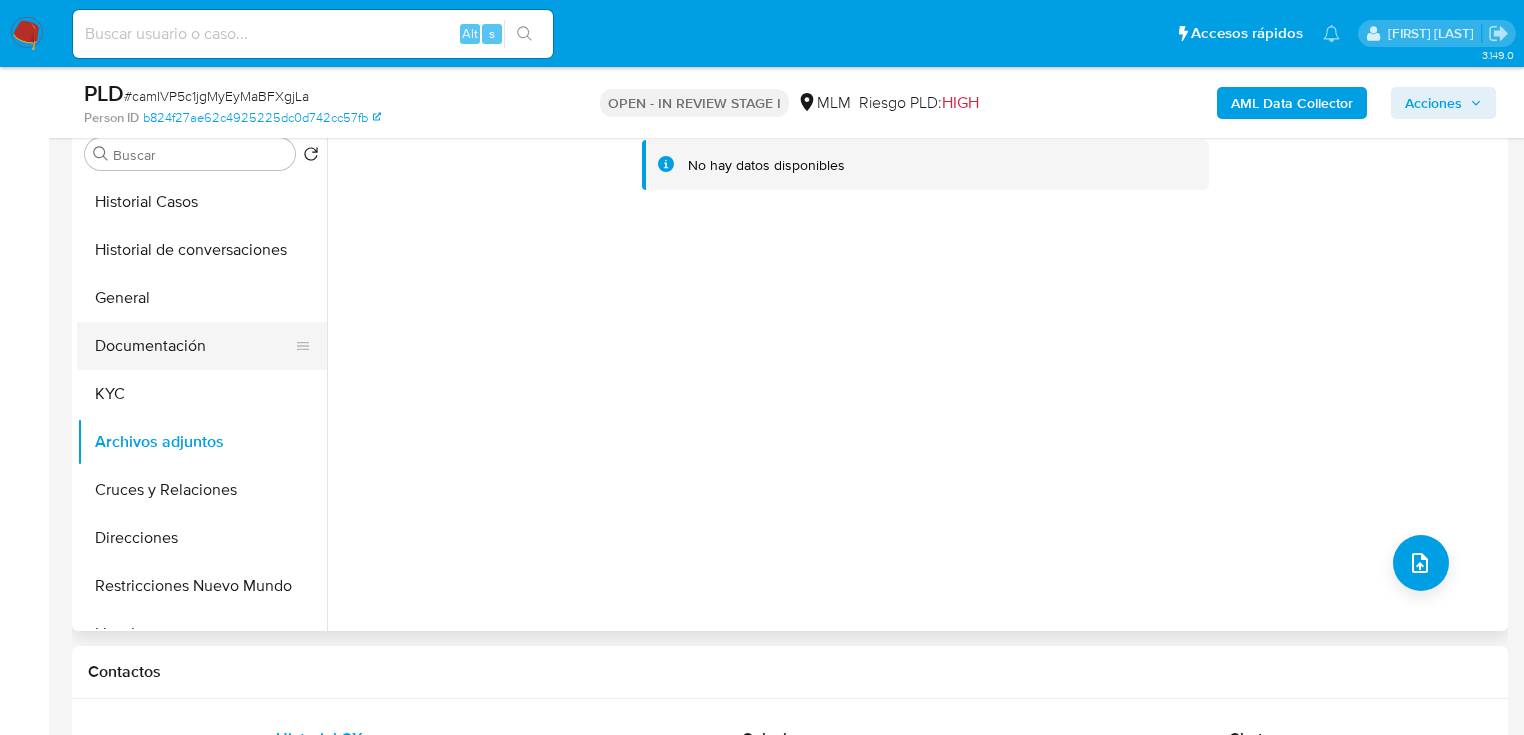 drag, startPoint x: 119, startPoint y: 344, endPoint x: 126, endPoint y: 368, distance: 25 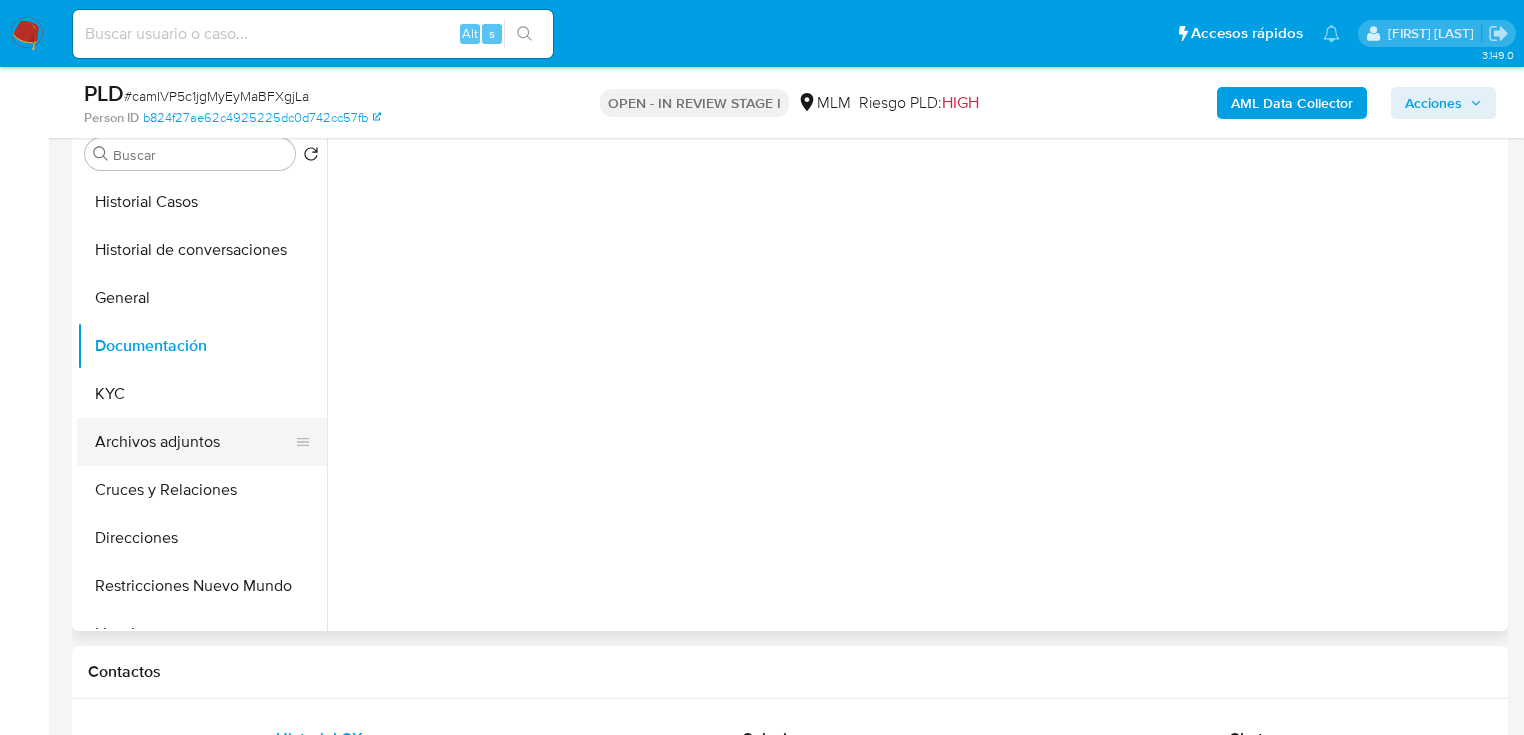 click on "Archivos adjuntos" at bounding box center [194, 442] 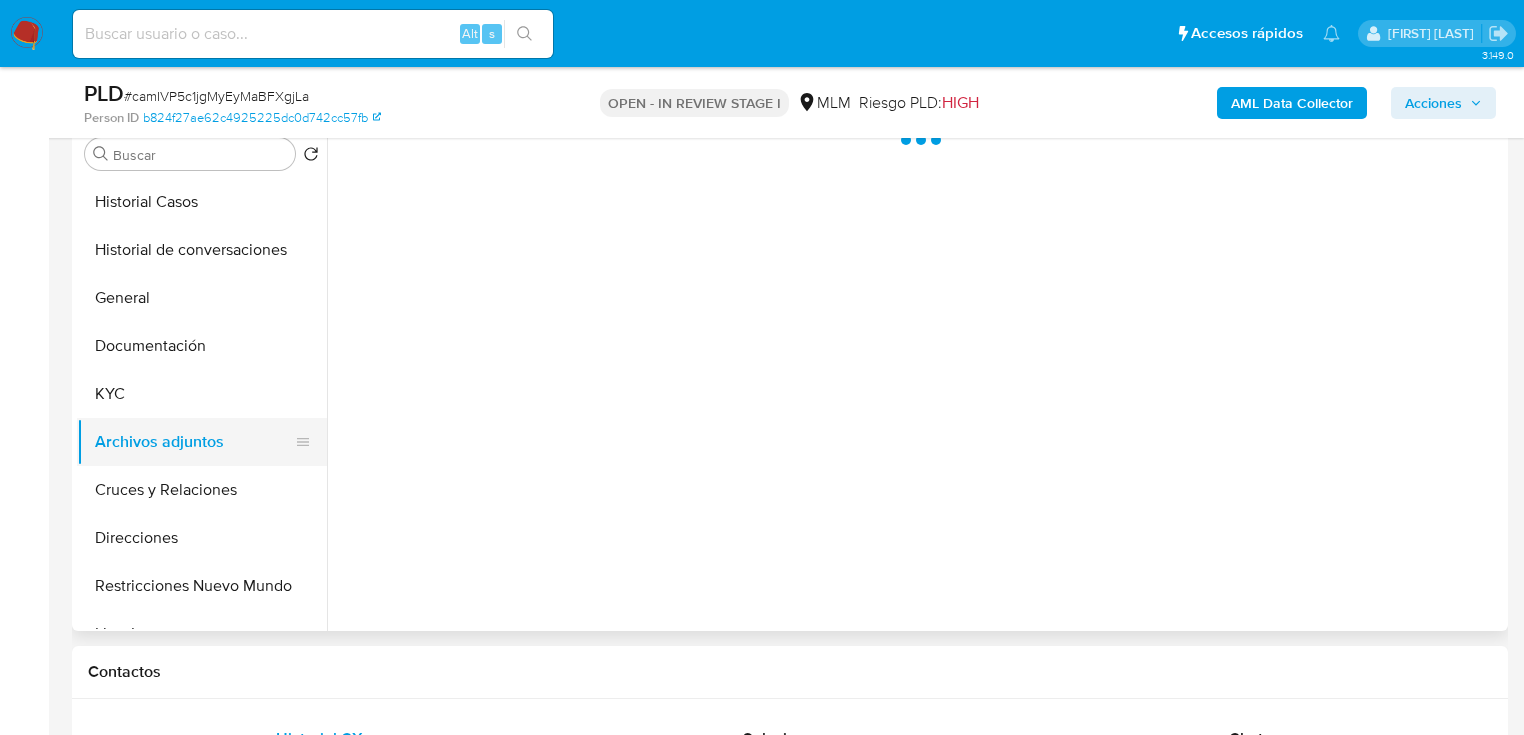 click on "Archivos adjuntos" at bounding box center (194, 442) 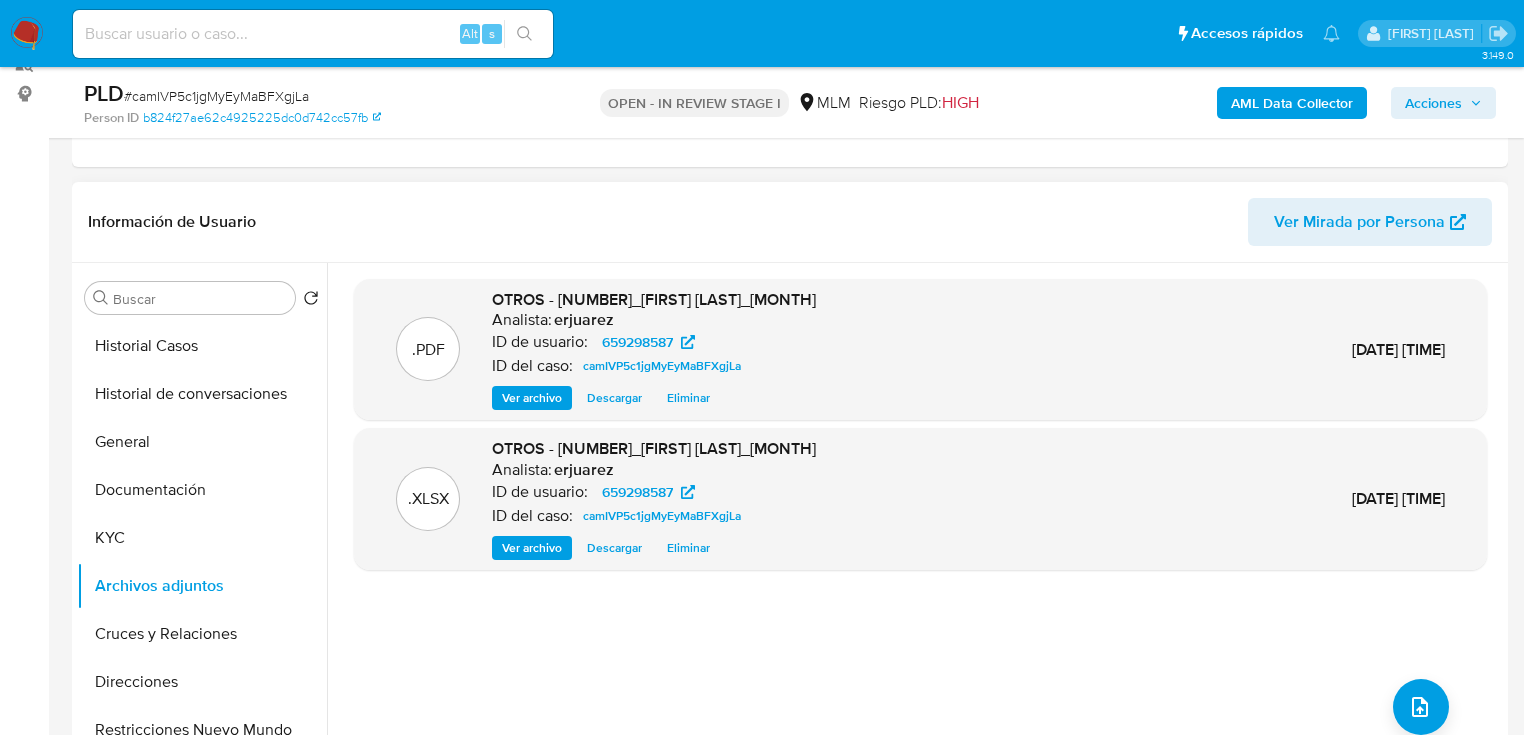 scroll, scrollTop: 240, scrollLeft: 0, axis: vertical 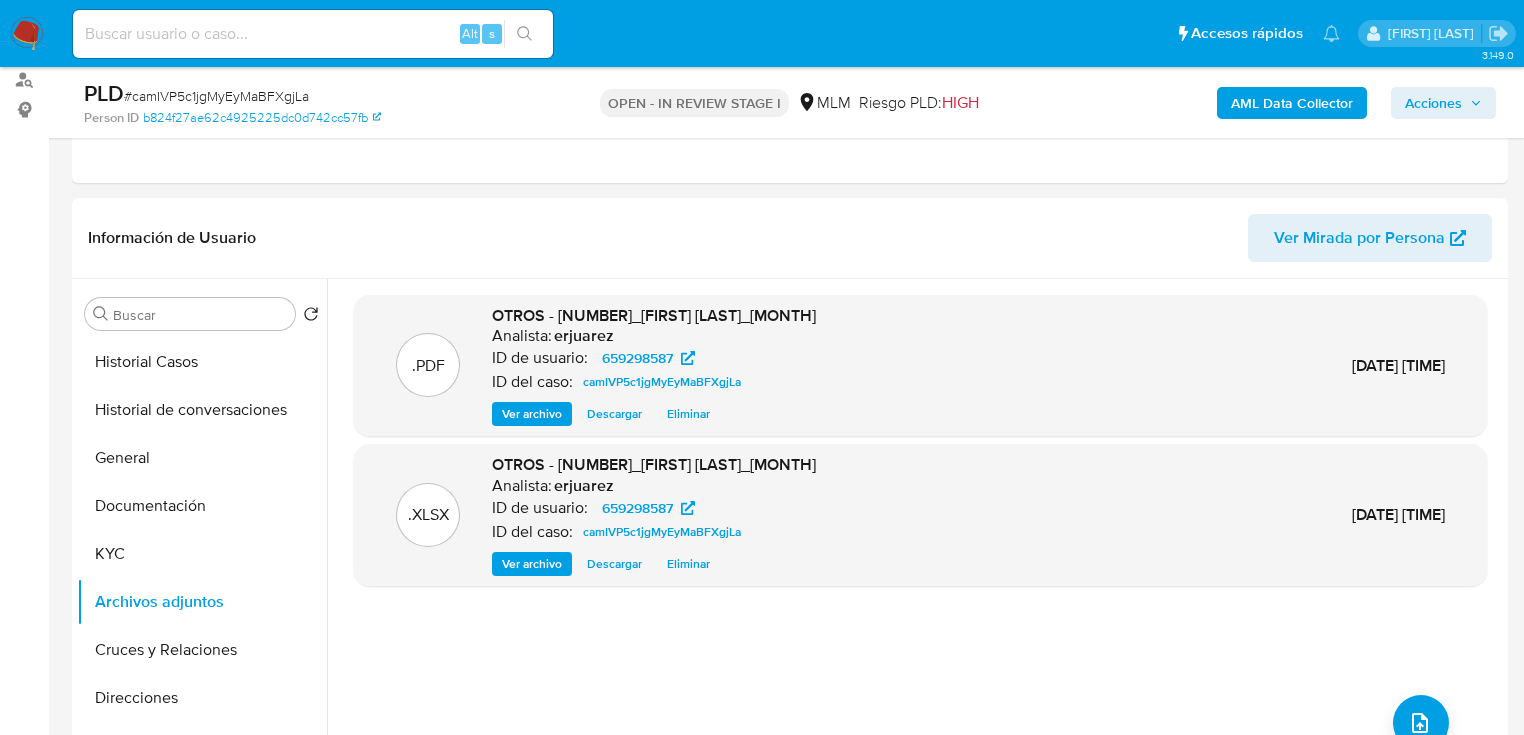 drag, startPoint x: 1424, startPoint y: 104, endPoint x: 1383, endPoint y: 113, distance: 41.976185 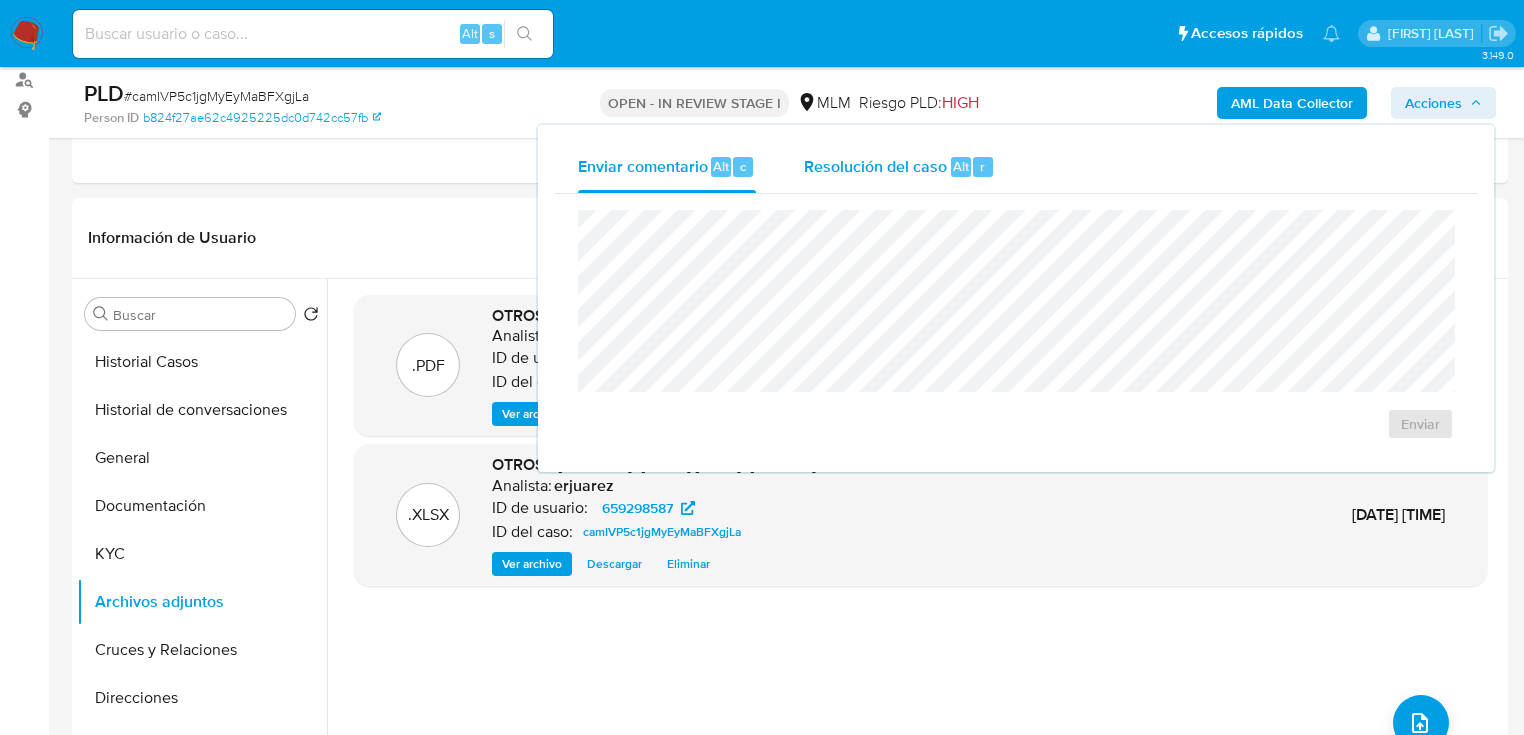 click on "Resolución del caso" at bounding box center [875, 165] 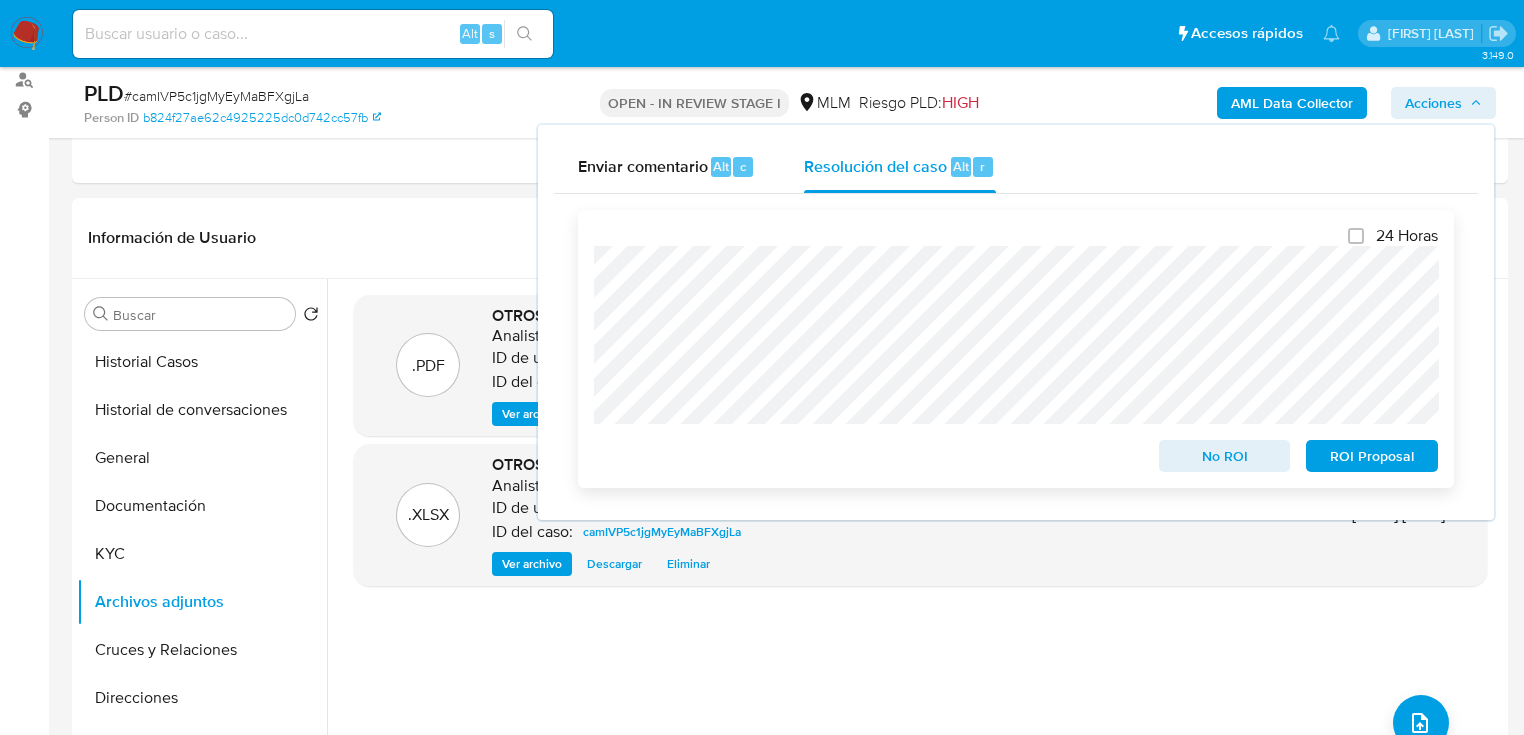 click on "No ROI" at bounding box center (1225, 456) 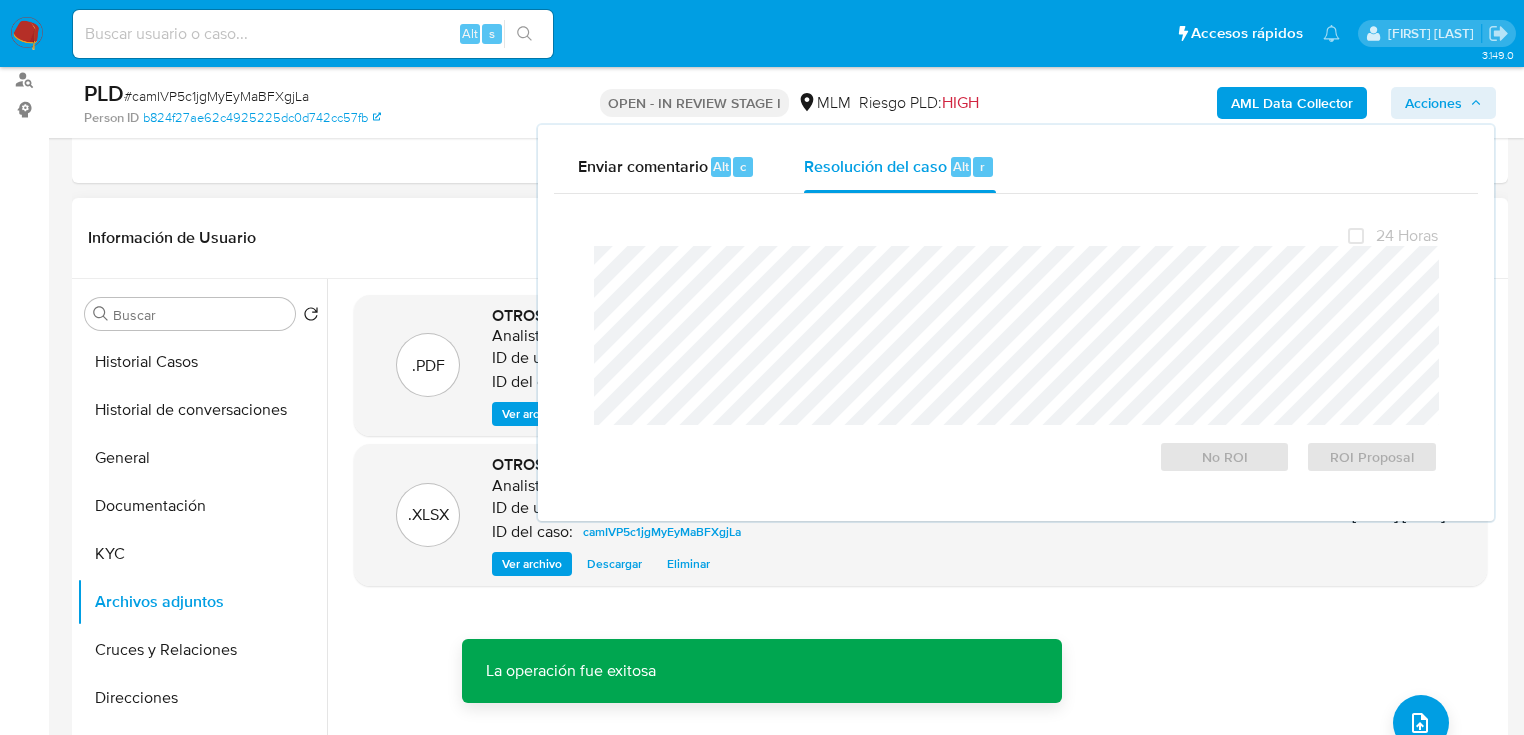 drag, startPoint x: 409, startPoint y: 568, endPoint x: 400, endPoint y: 580, distance: 15 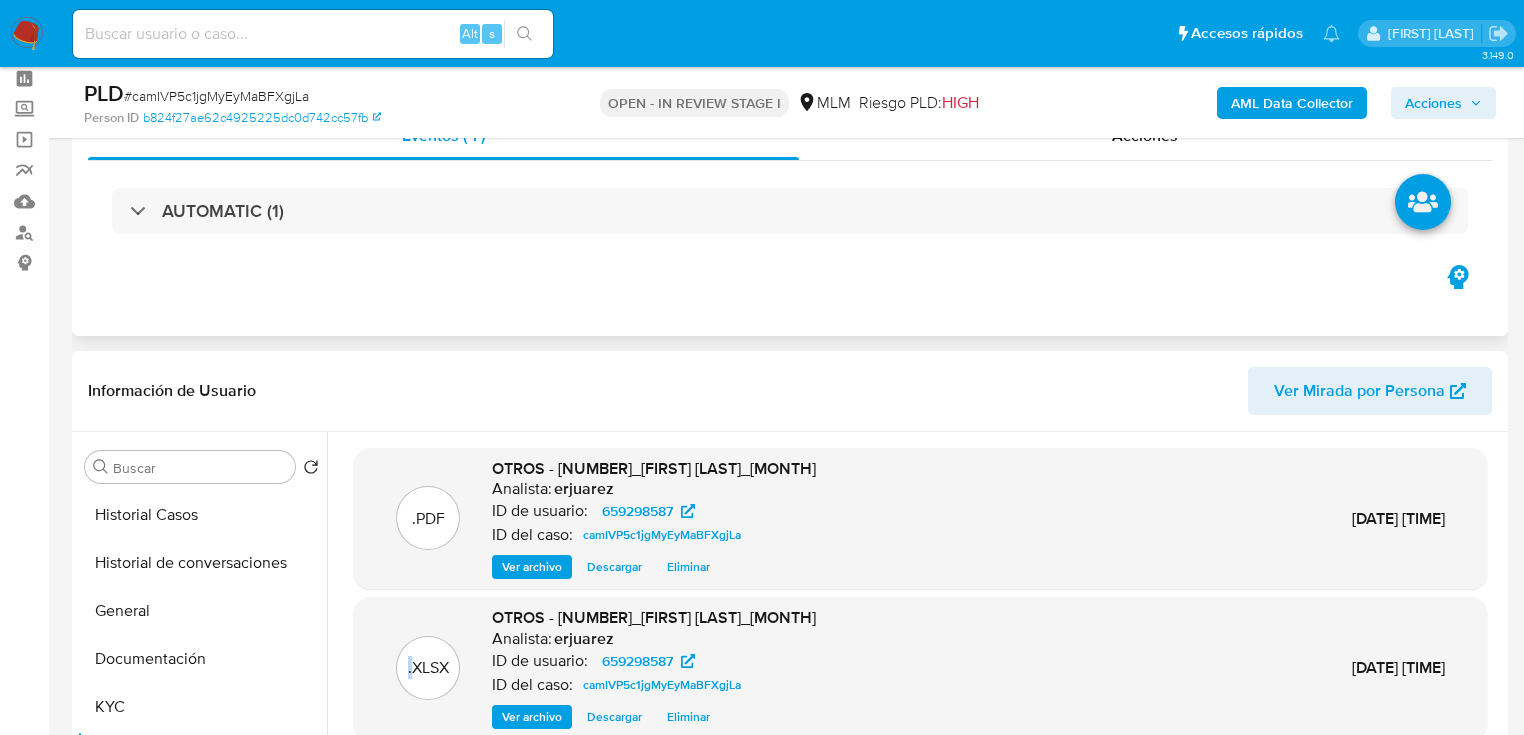 scroll, scrollTop: 80, scrollLeft: 0, axis: vertical 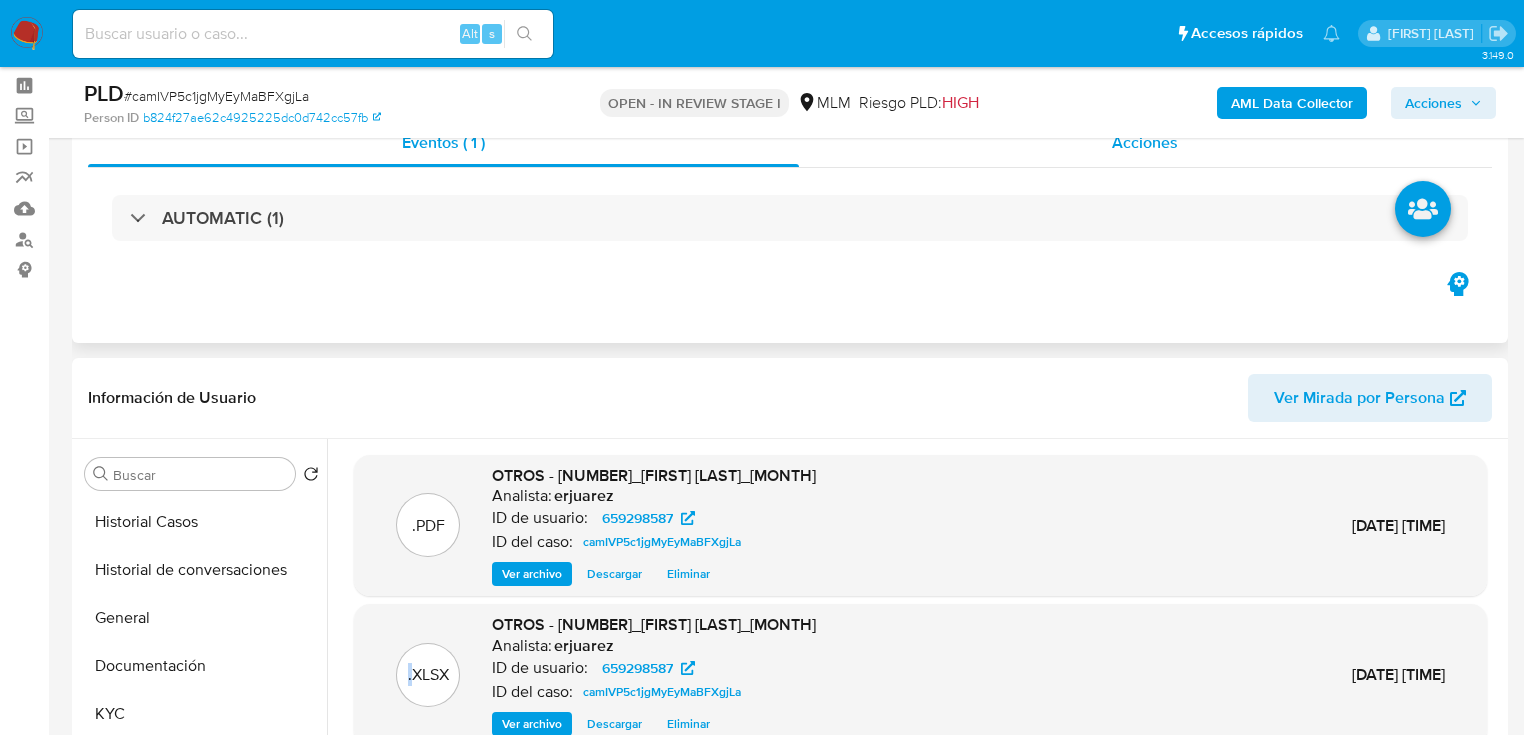 click on "Acciones" at bounding box center (1146, 143) 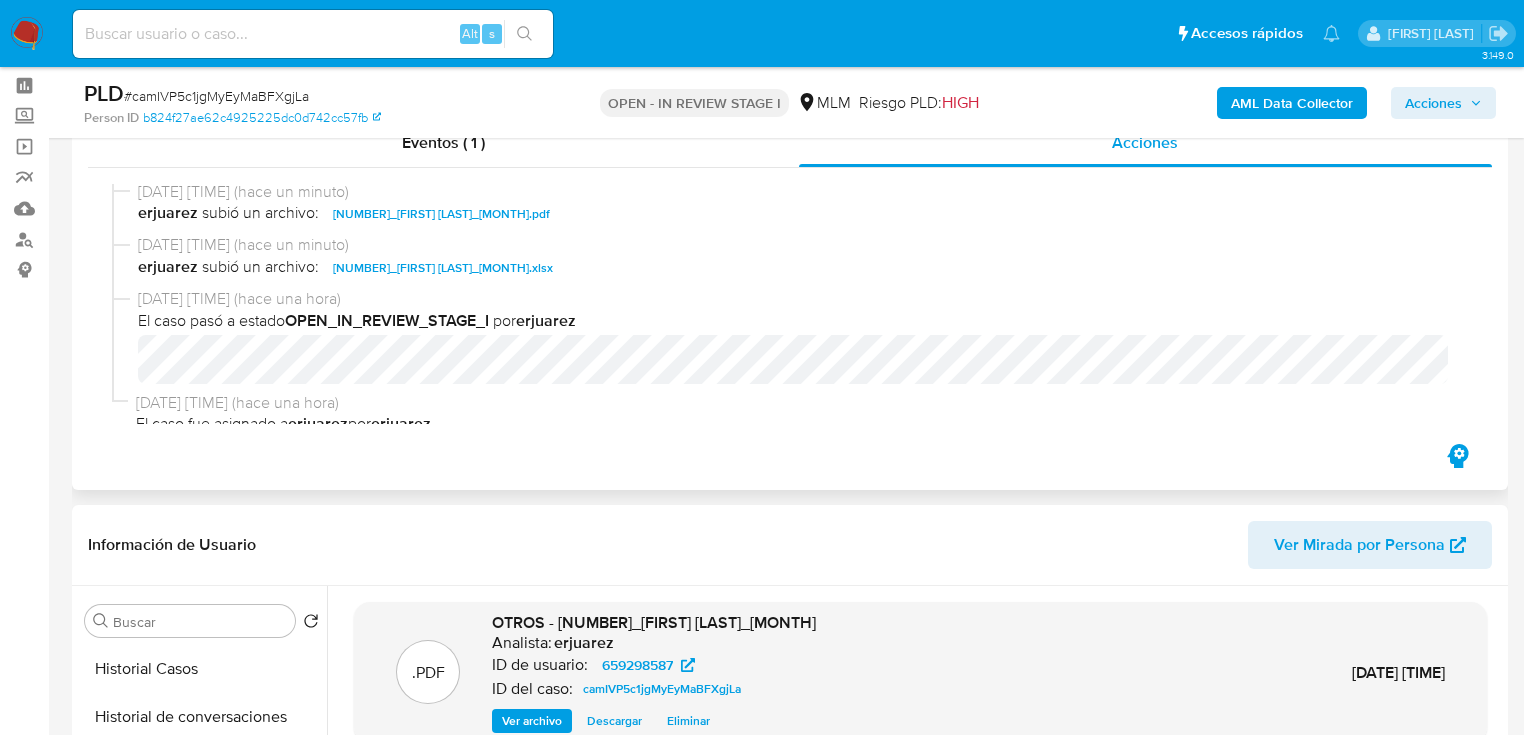 scroll, scrollTop: 400, scrollLeft: 0, axis: vertical 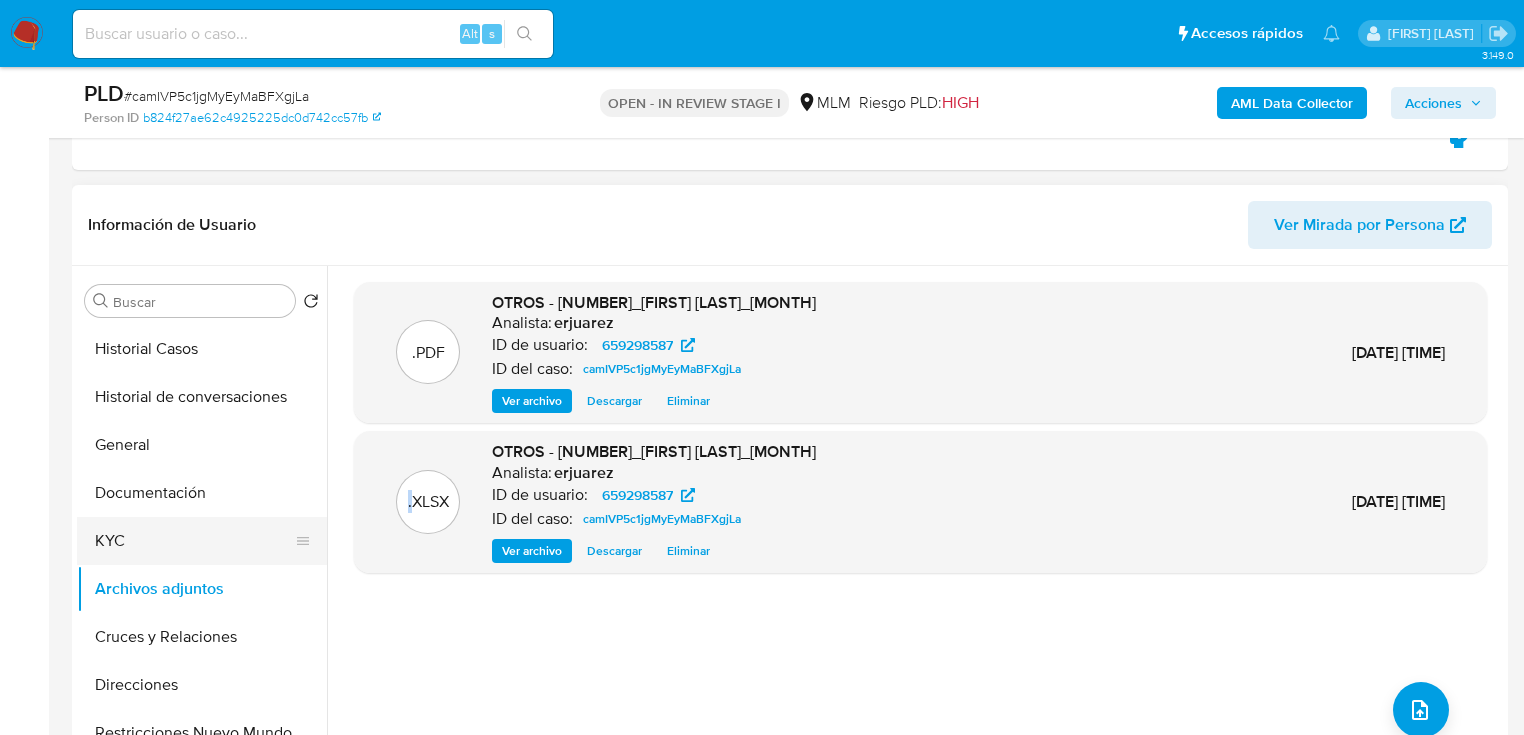 click on "KYC" at bounding box center (194, 541) 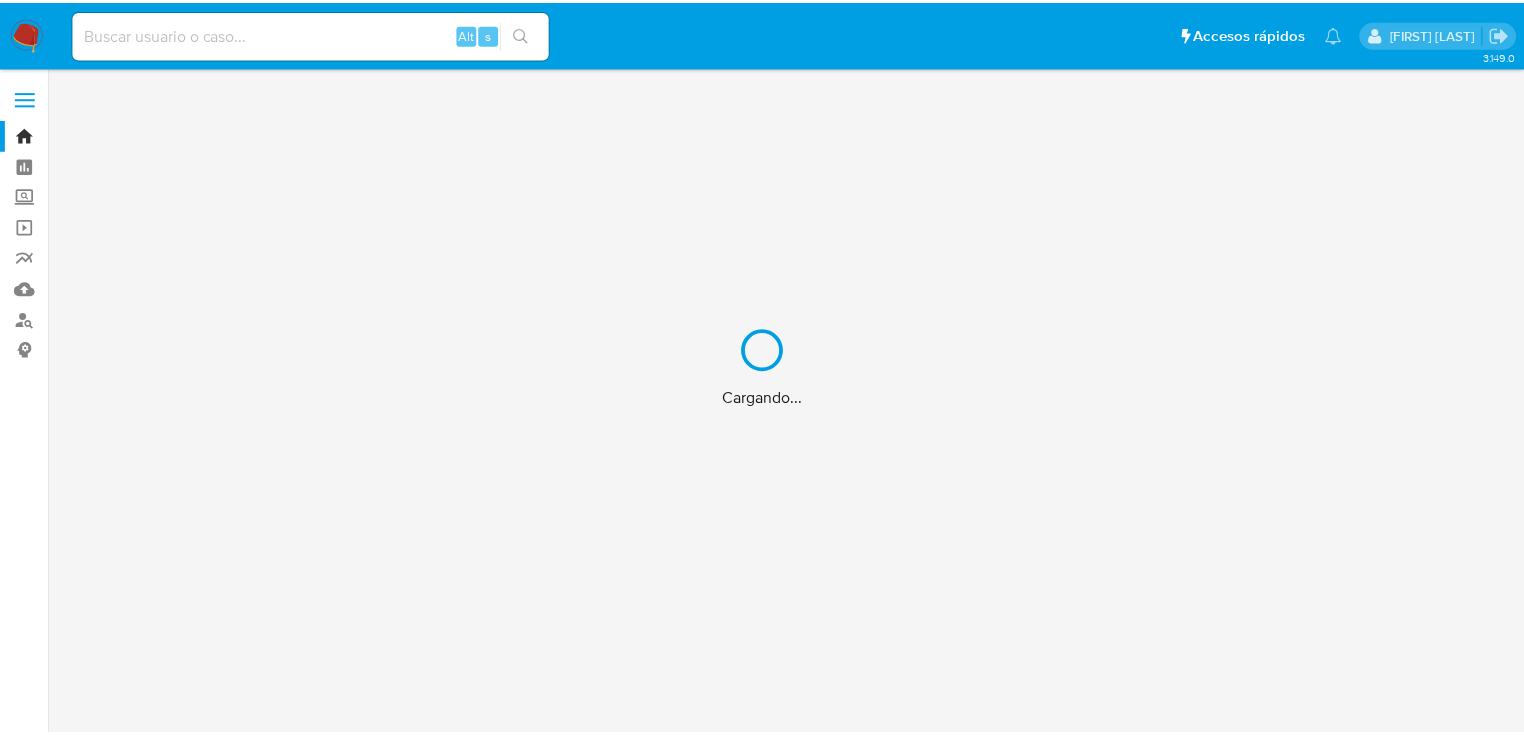scroll, scrollTop: 0, scrollLeft: 0, axis: both 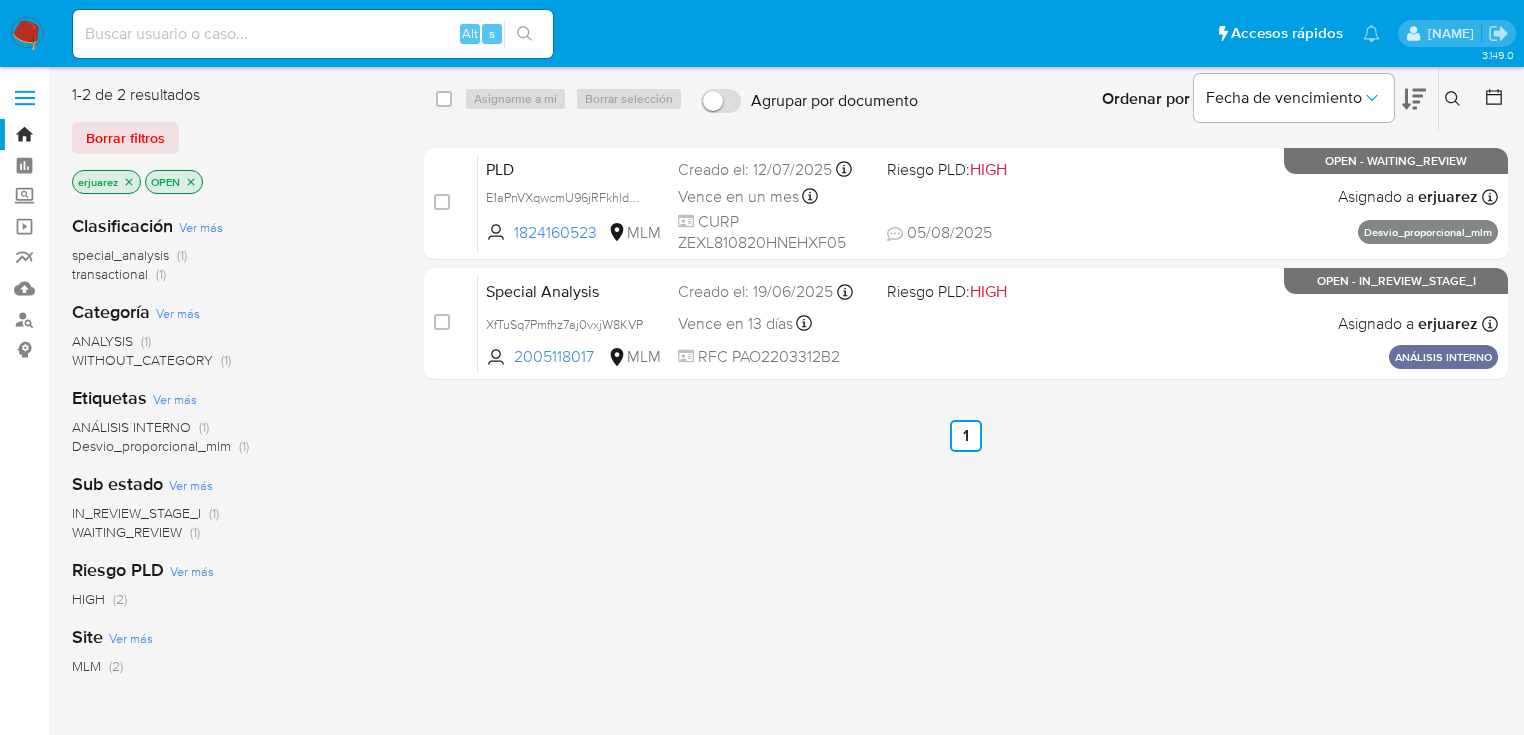 click 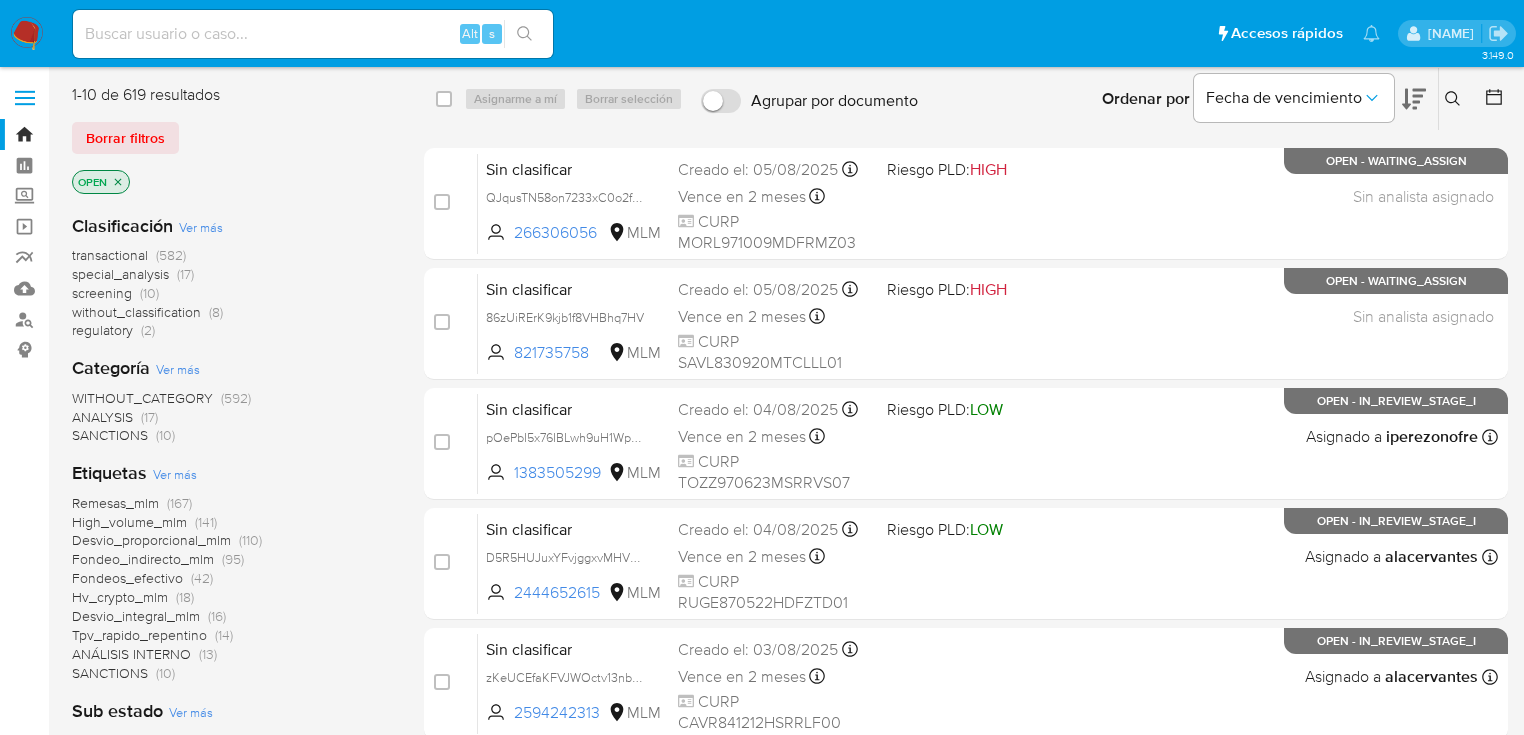click 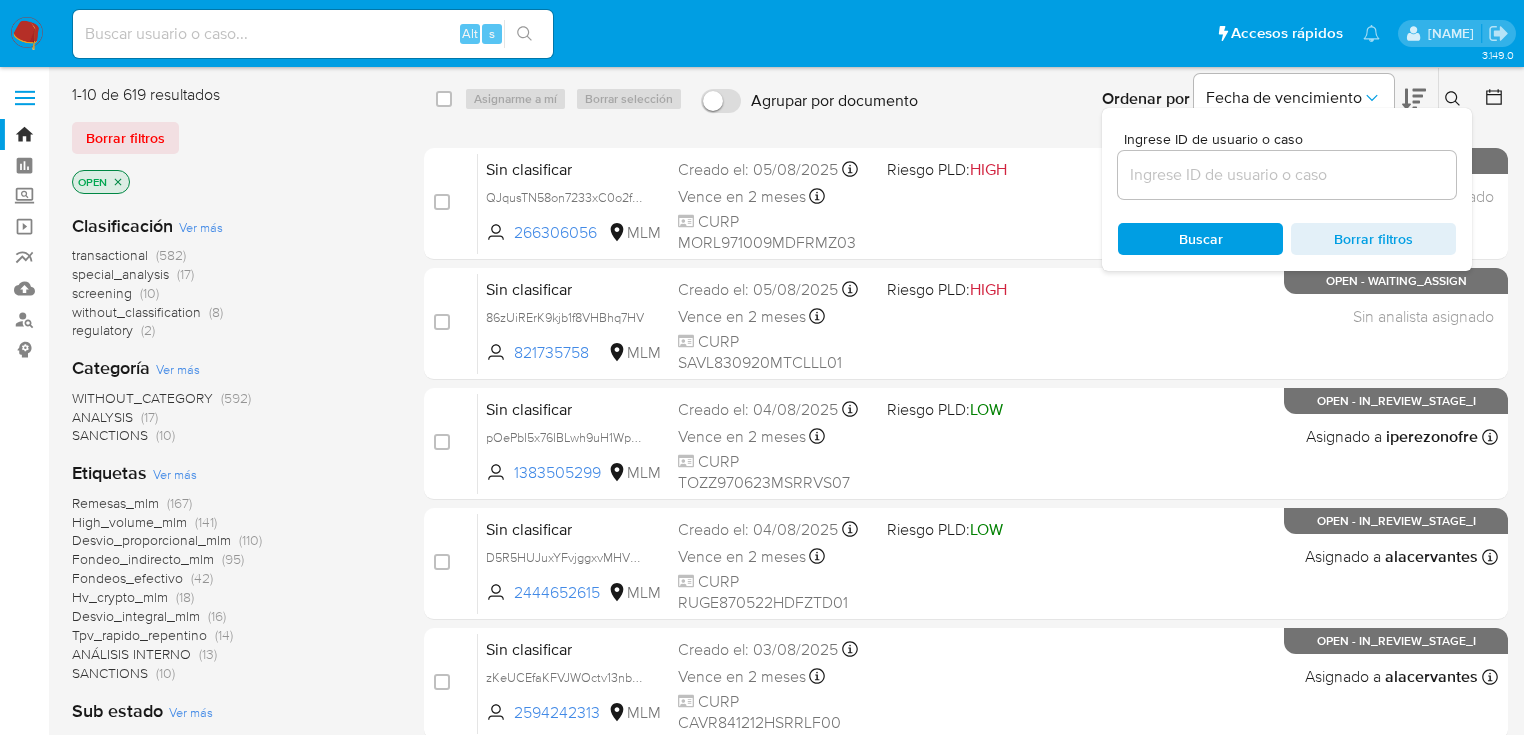click at bounding box center [1287, 175] 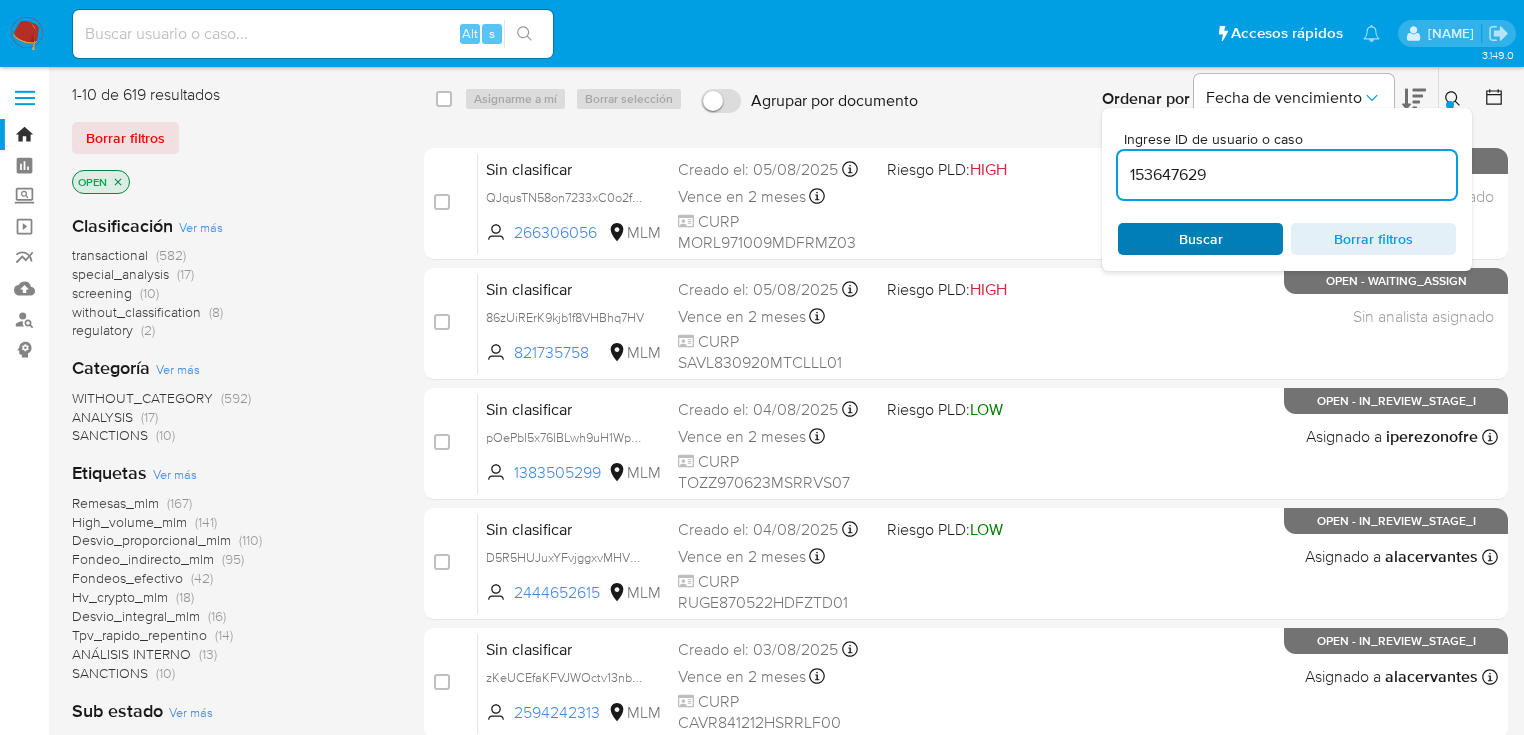 type on "153647629" 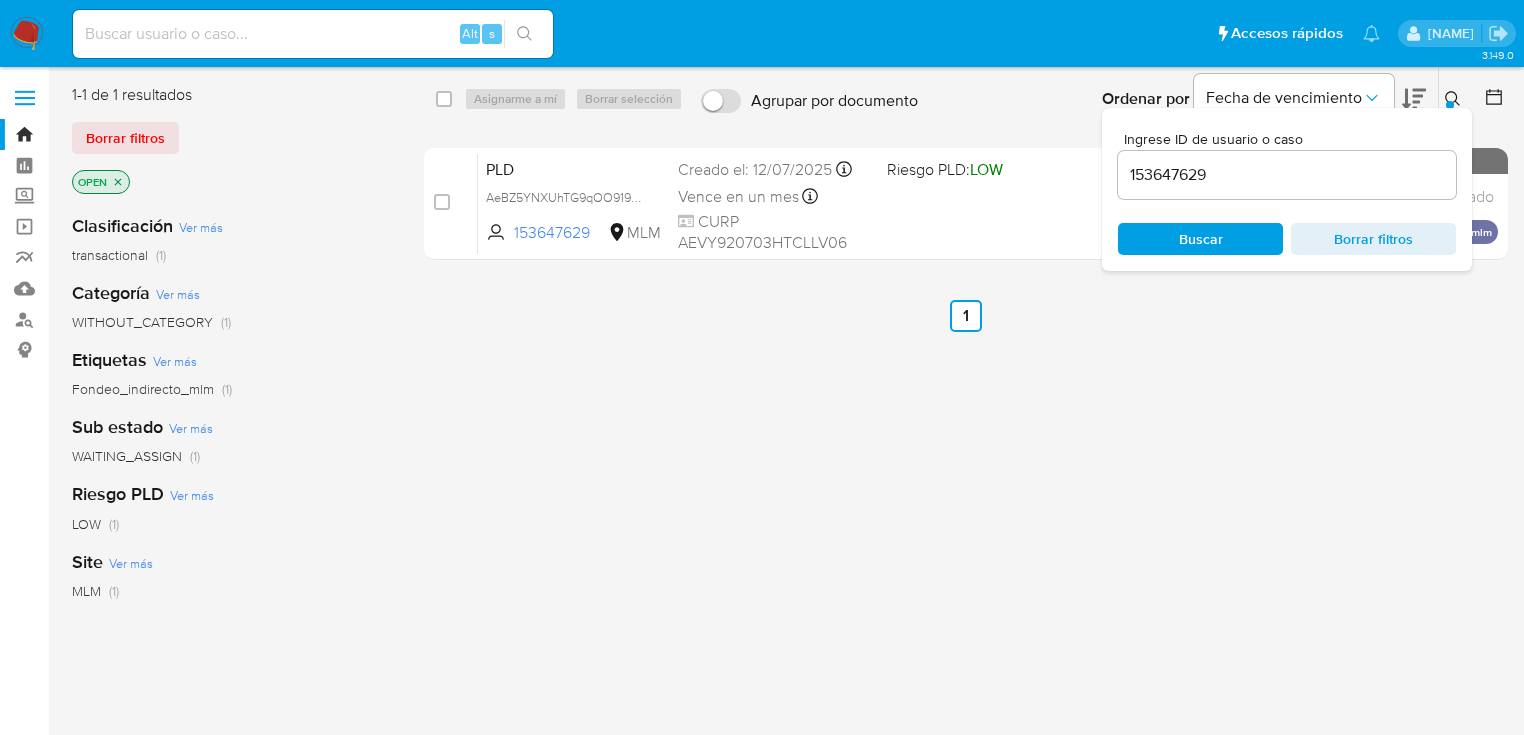 drag, startPoint x: 447, startPoint y: 207, endPoint x: 528, endPoint y: 120, distance: 118.869675 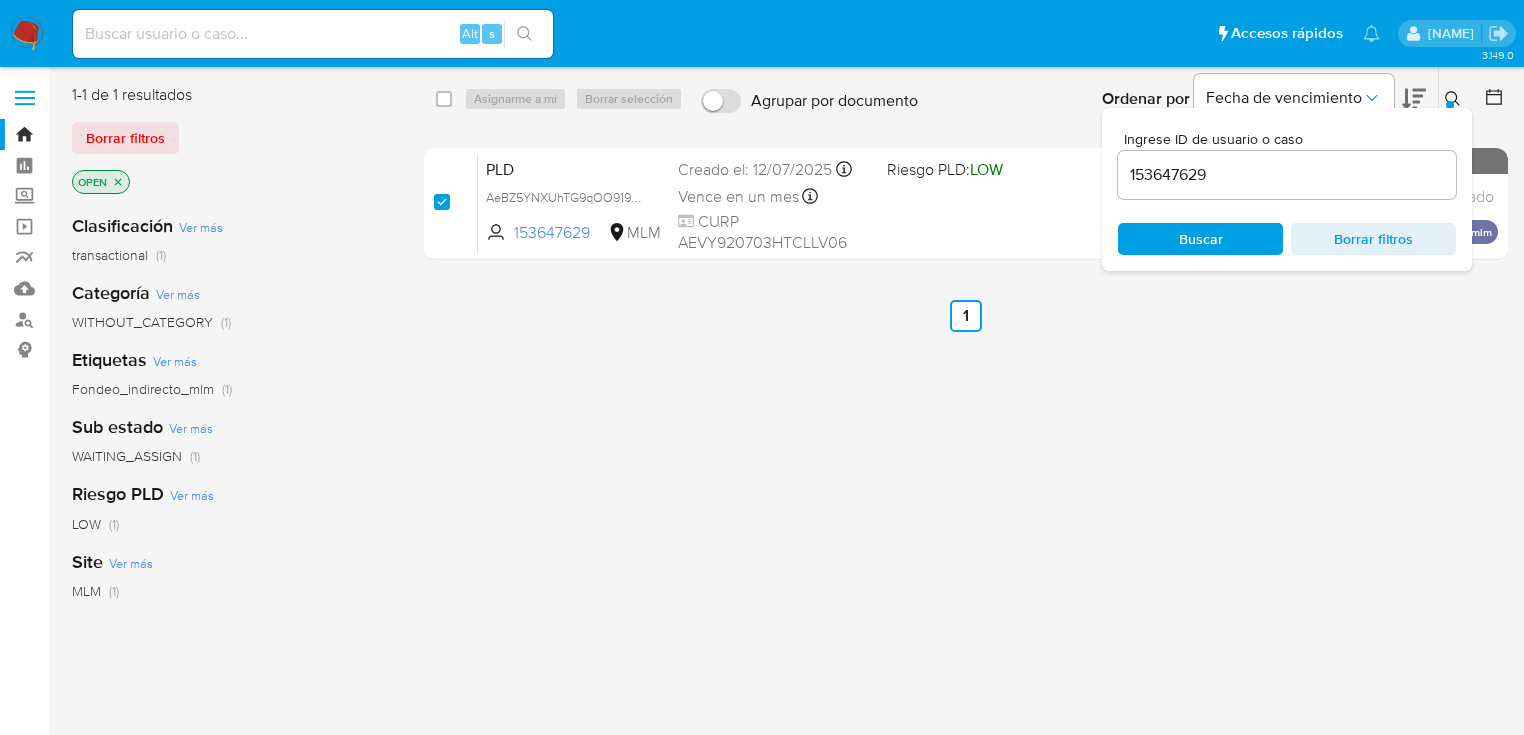 checkbox on "true" 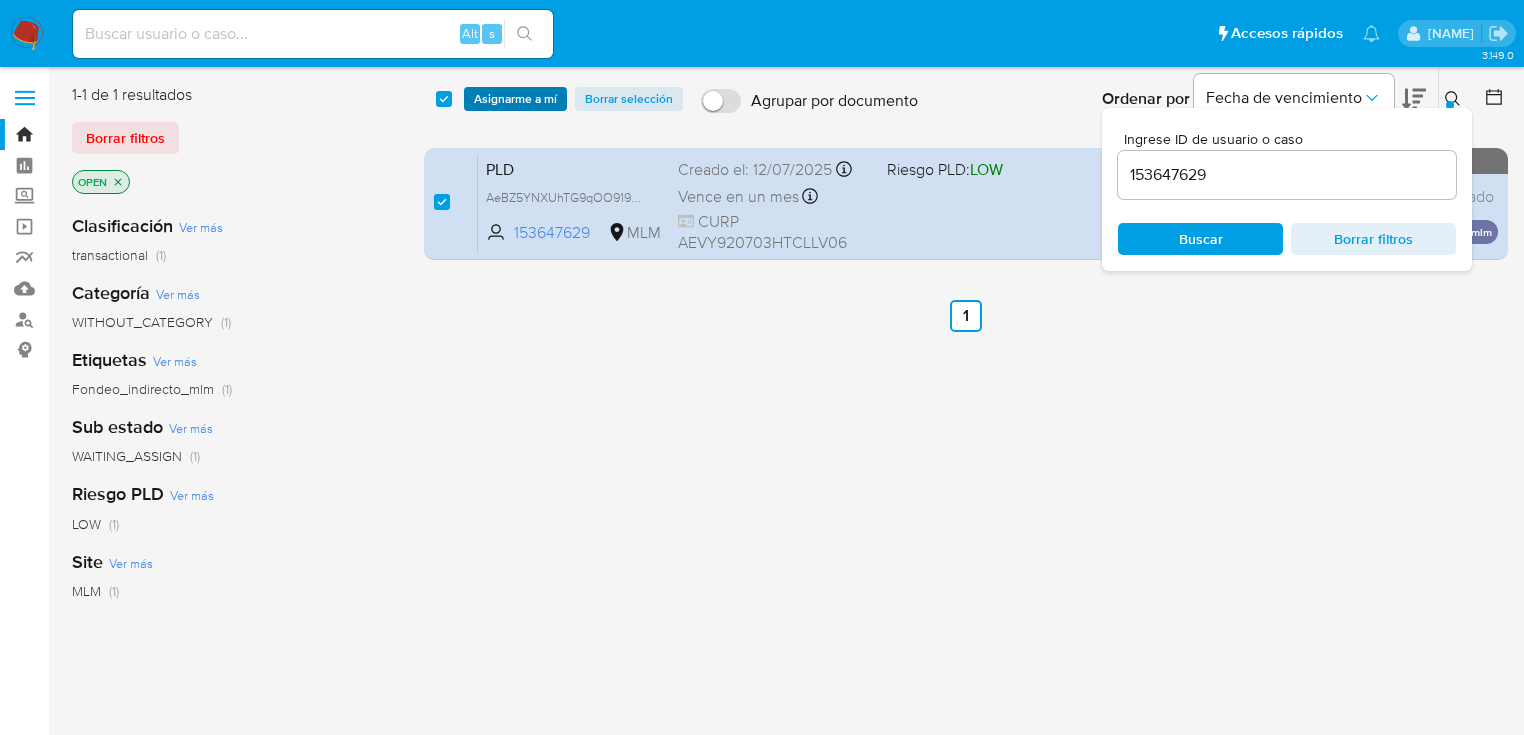 click on "Asignarme a mí" at bounding box center (515, 99) 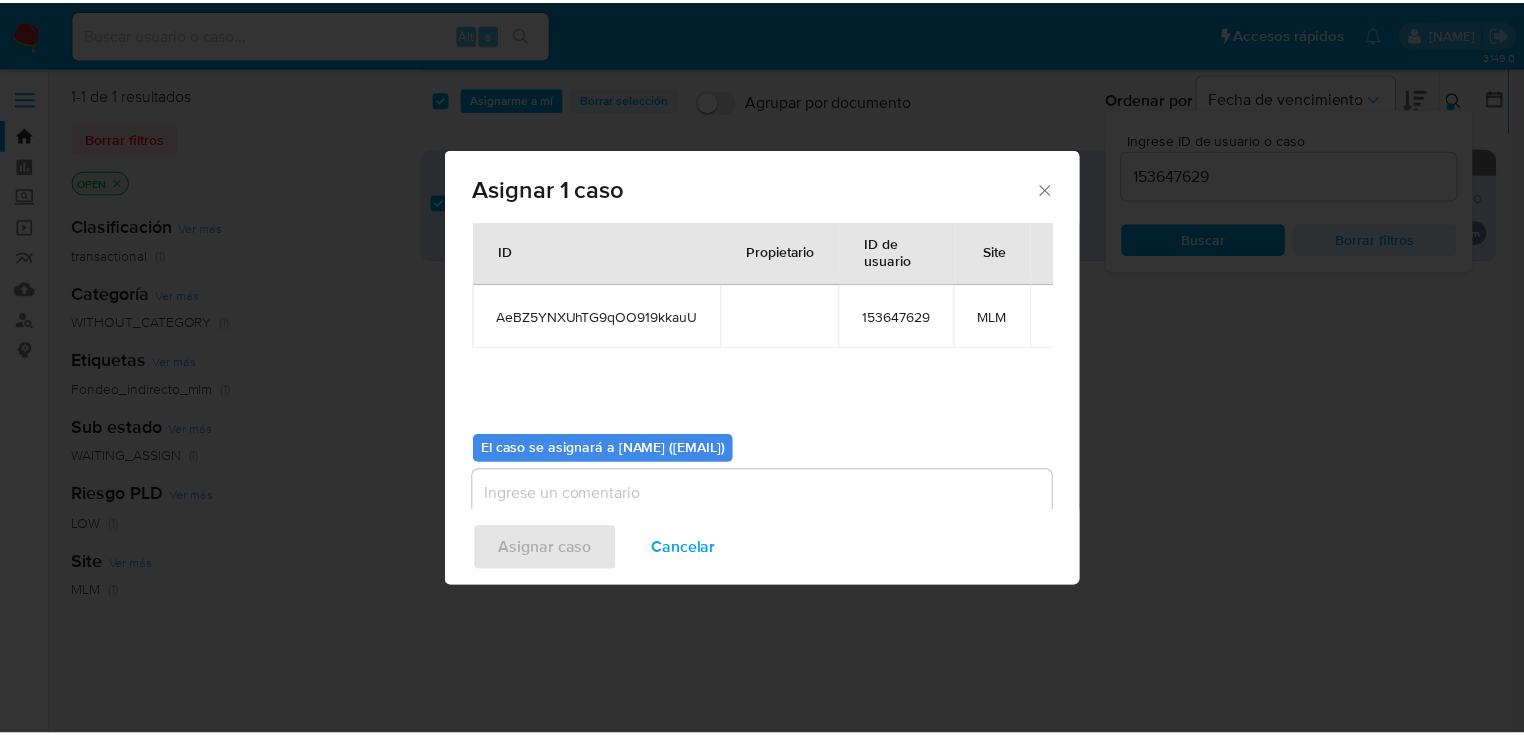 scroll, scrollTop: 103, scrollLeft: 0, axis: vertical 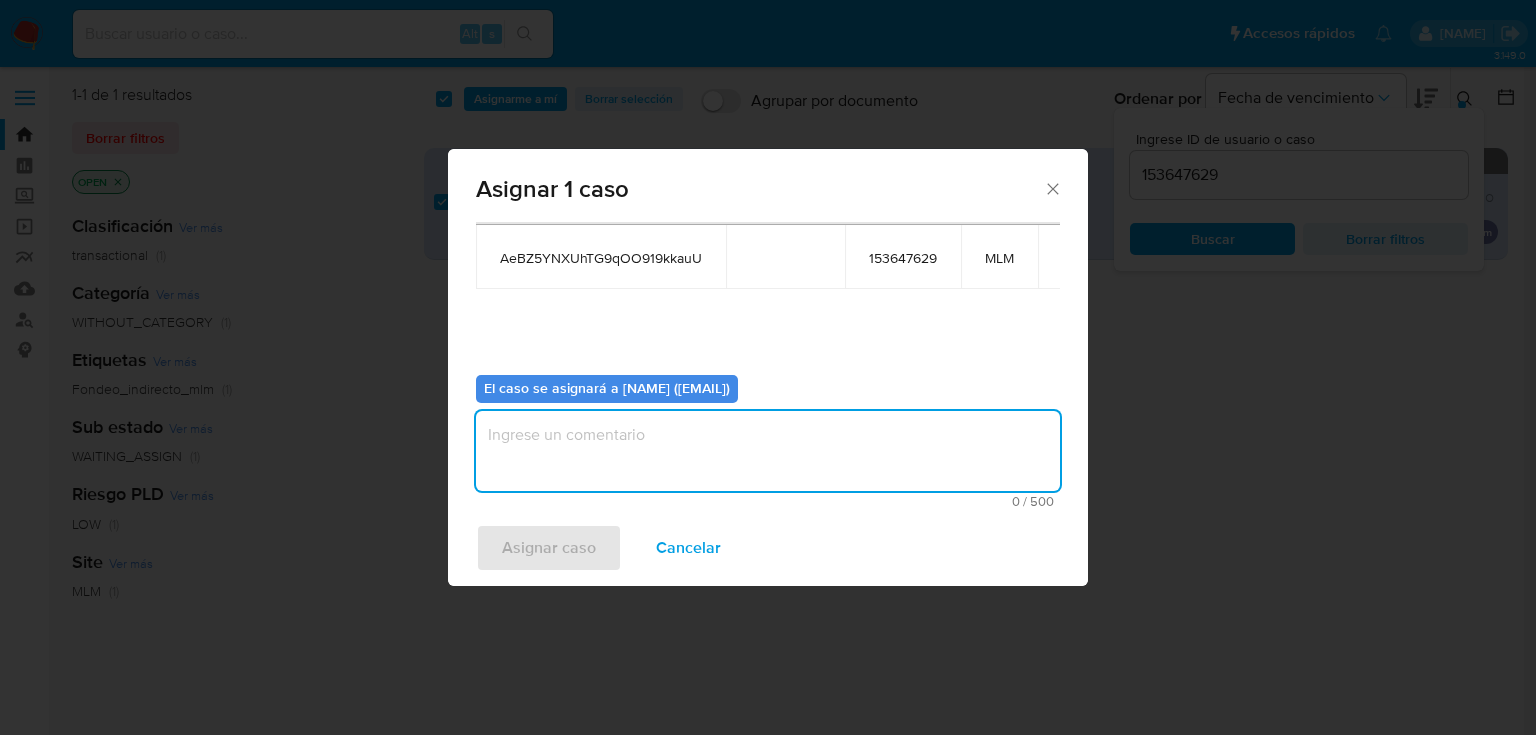 drag, startPoint x: 568, startPoint y: 440, endPoint x: 573, endPoint y: 452, distance: 13 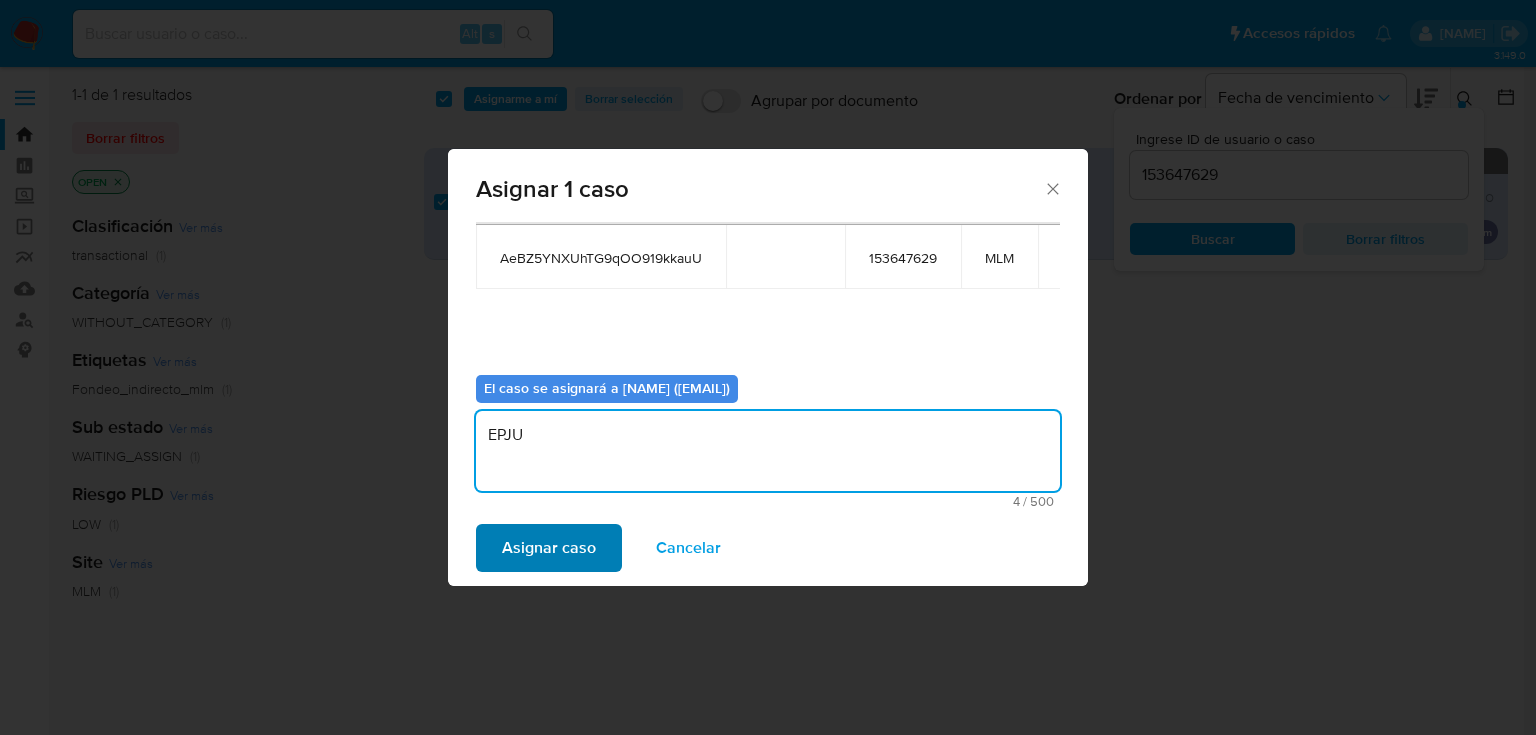 type on "EPJU" 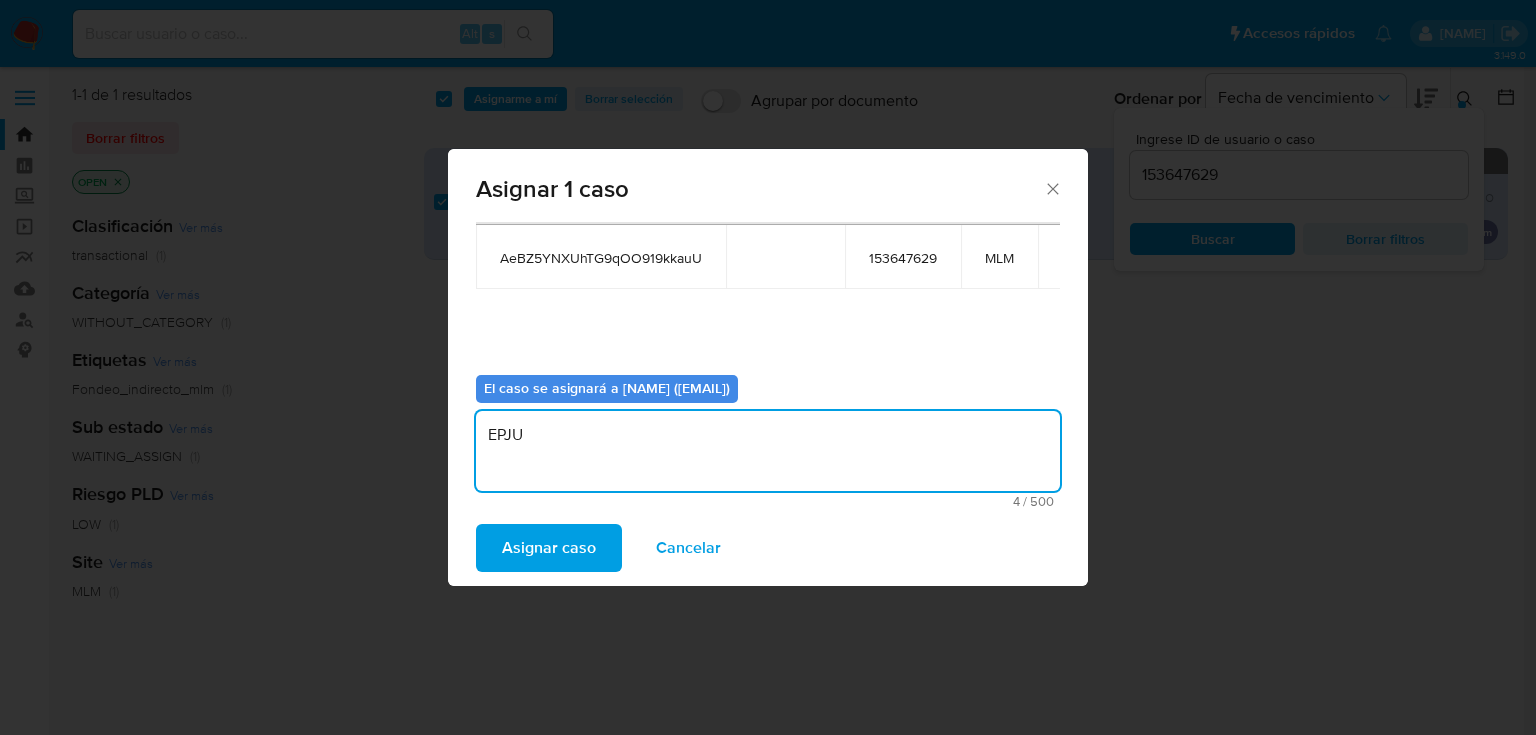 click on "Asignar caso" at bounding box center (549, 548) 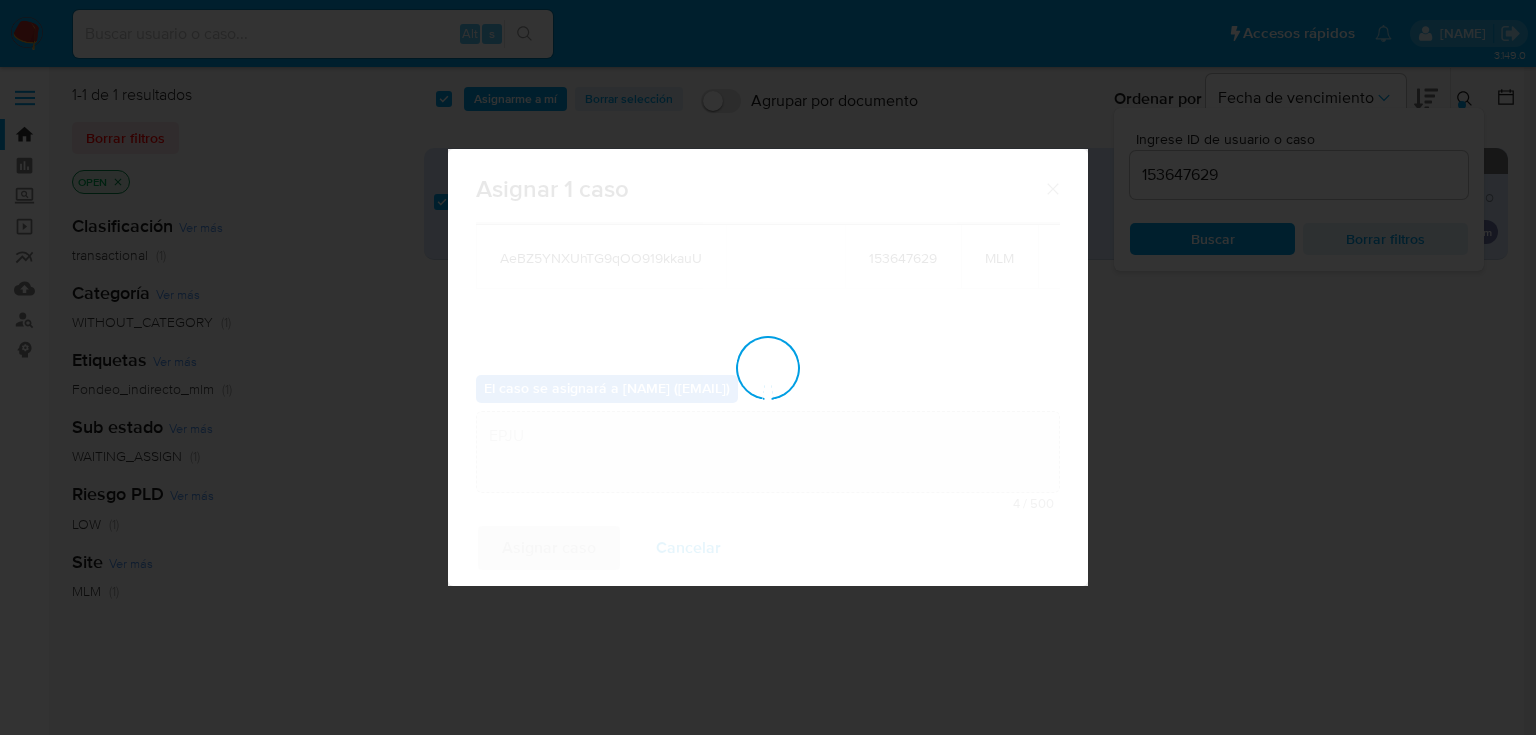 type 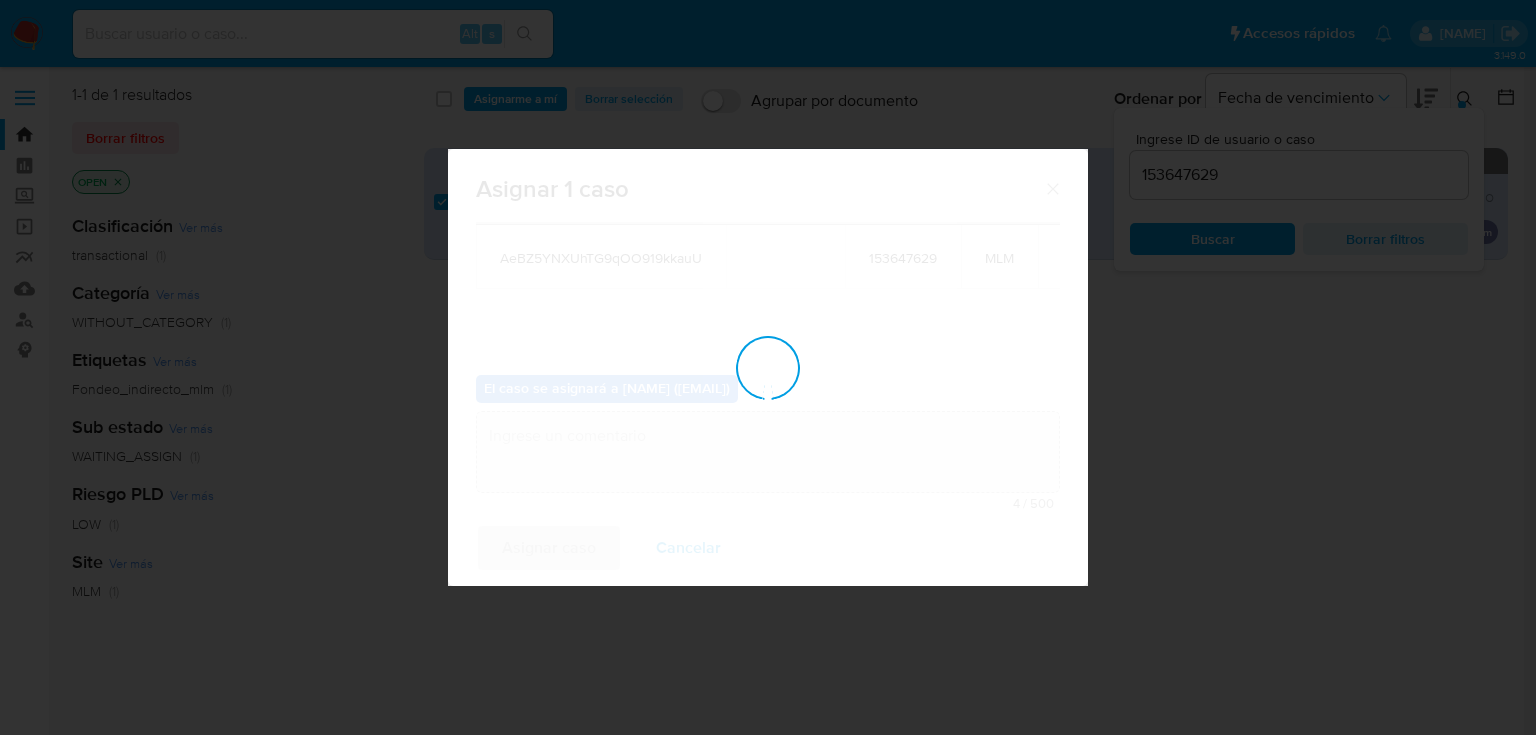 checkbox on "false" 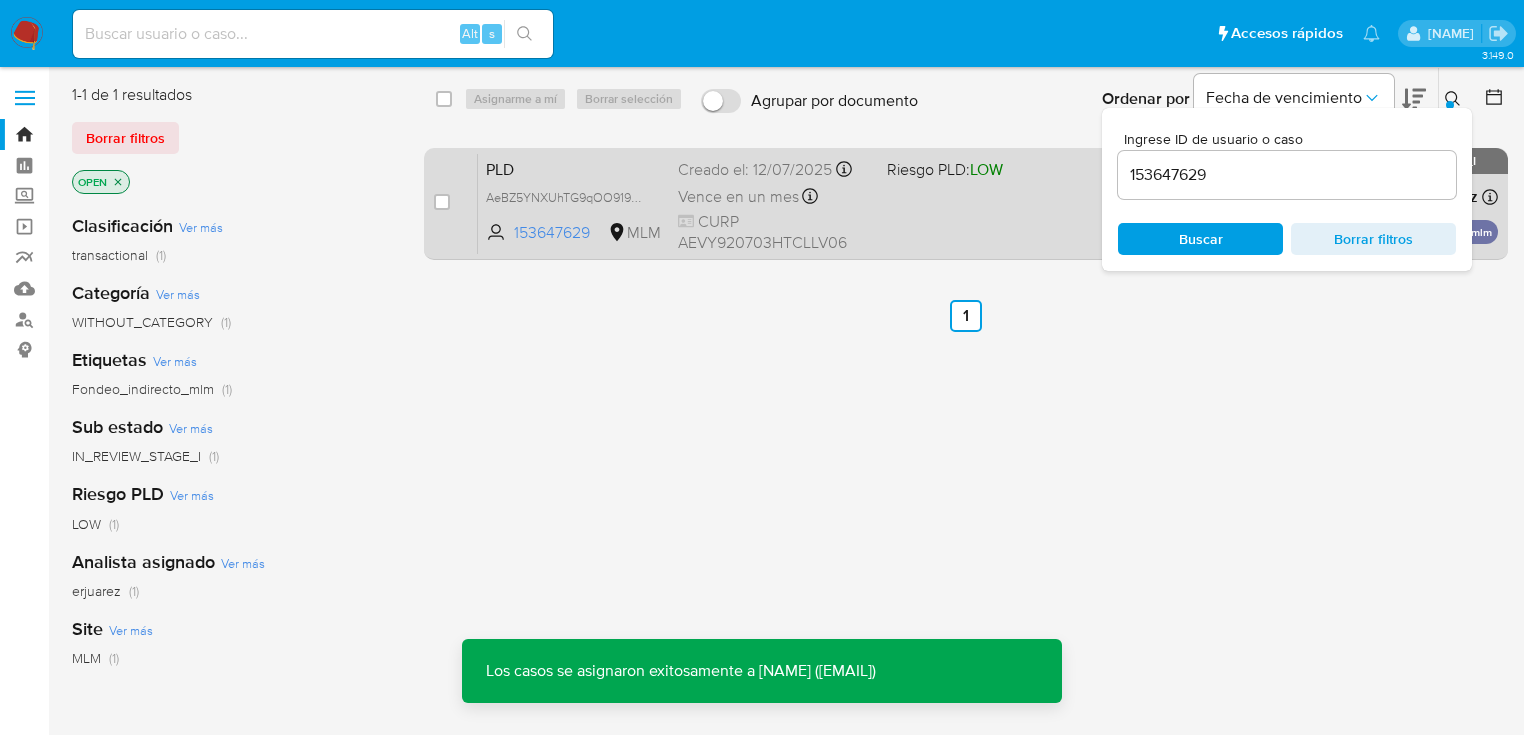 click on "PLD AeBZ5YNXUhTG9qOO919kkauU 153647629 MLM Riesgo PLD:  LOW Creado el: 12/07/2025   Creado el: 12/07/2025 02:08:59 Vence en un mes   Vence el 10/09/2025 02:08:59 CURP   AEVY920703HTCLLV06 Asignado a   erjuarez   Asignado el: 05/08/2025 17:36:24 Fondeo_indirecto_mlm OPEN - IN_REVIEW_STAGE_I" at bounding box center (988, 203) 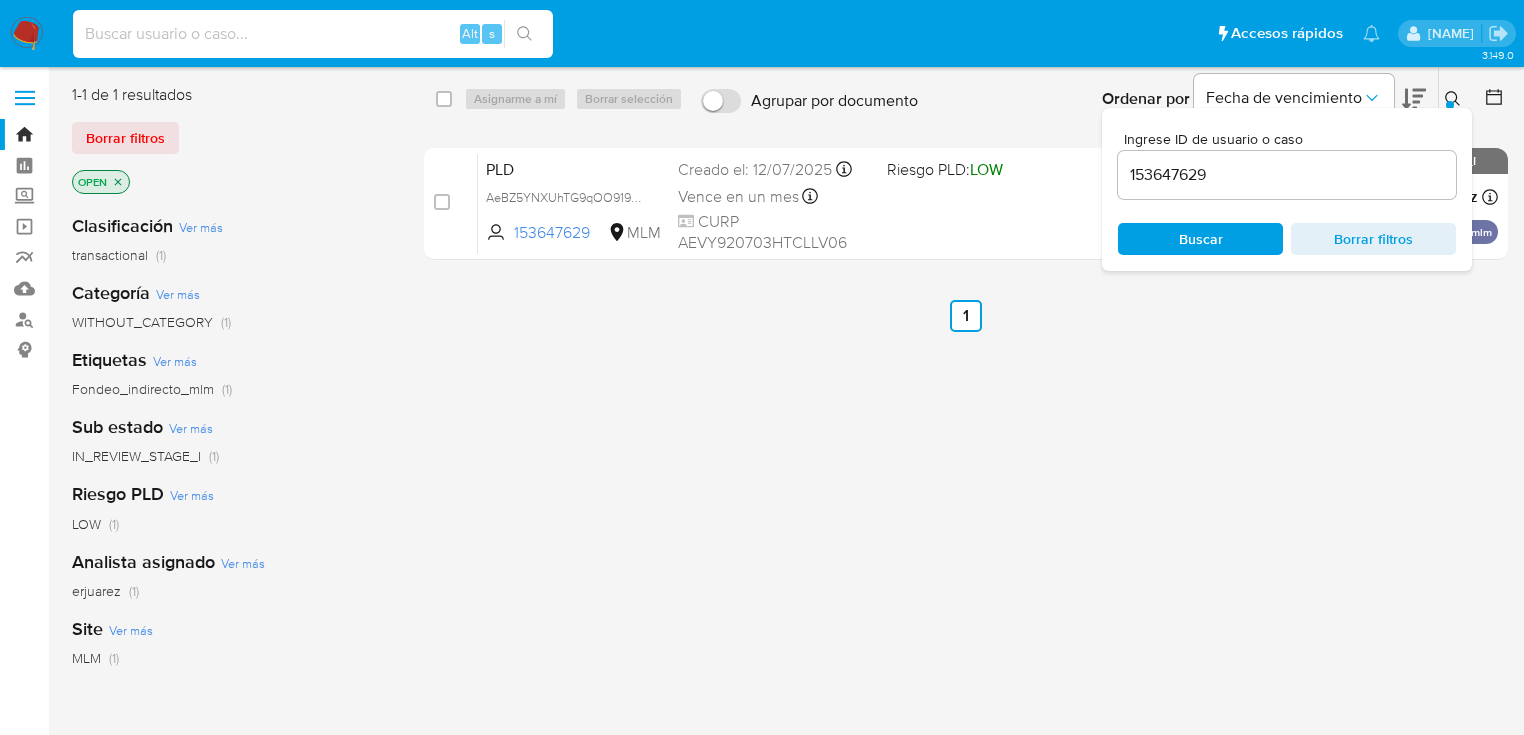 click at bounding box center (313, 34) 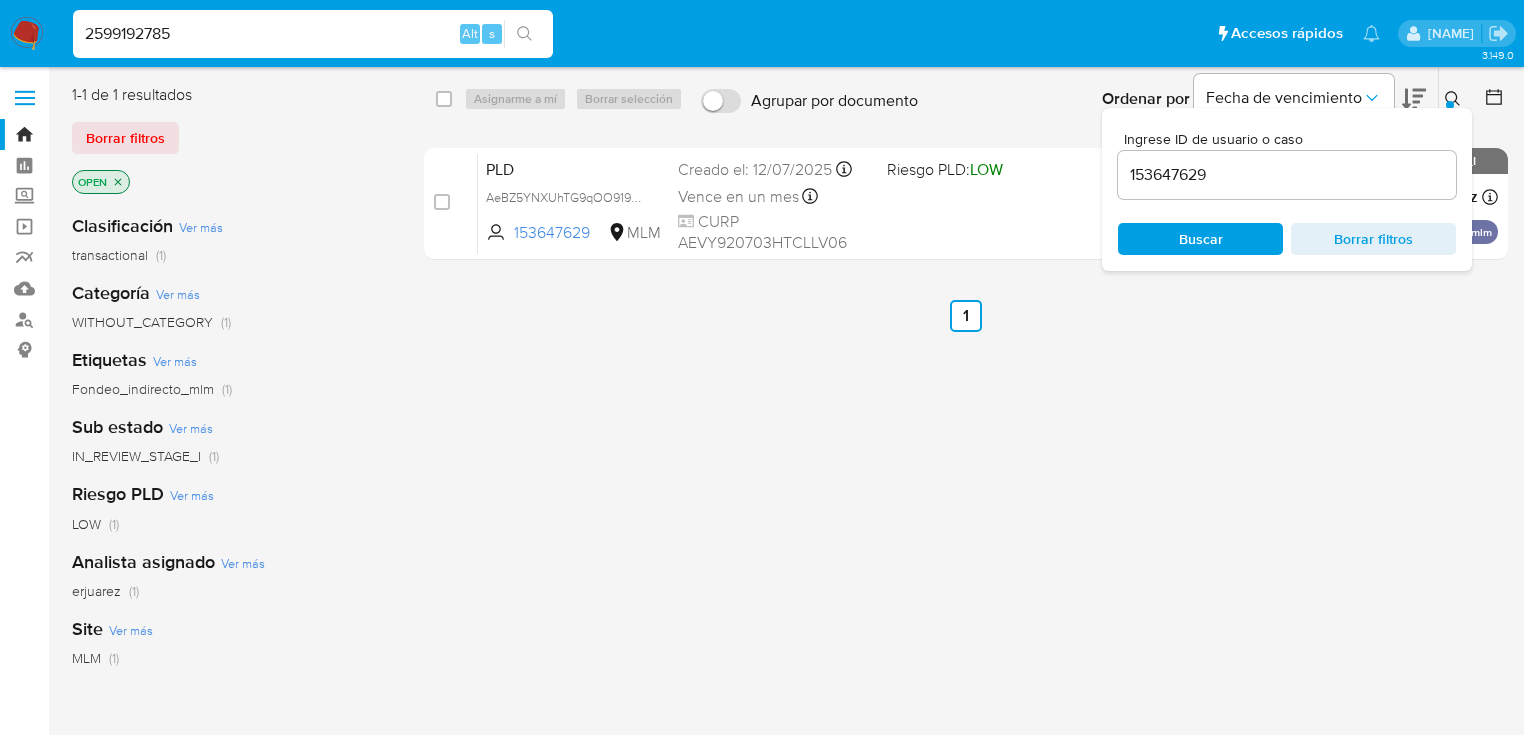 click on "2599192785" at bounding box center (313, 34) 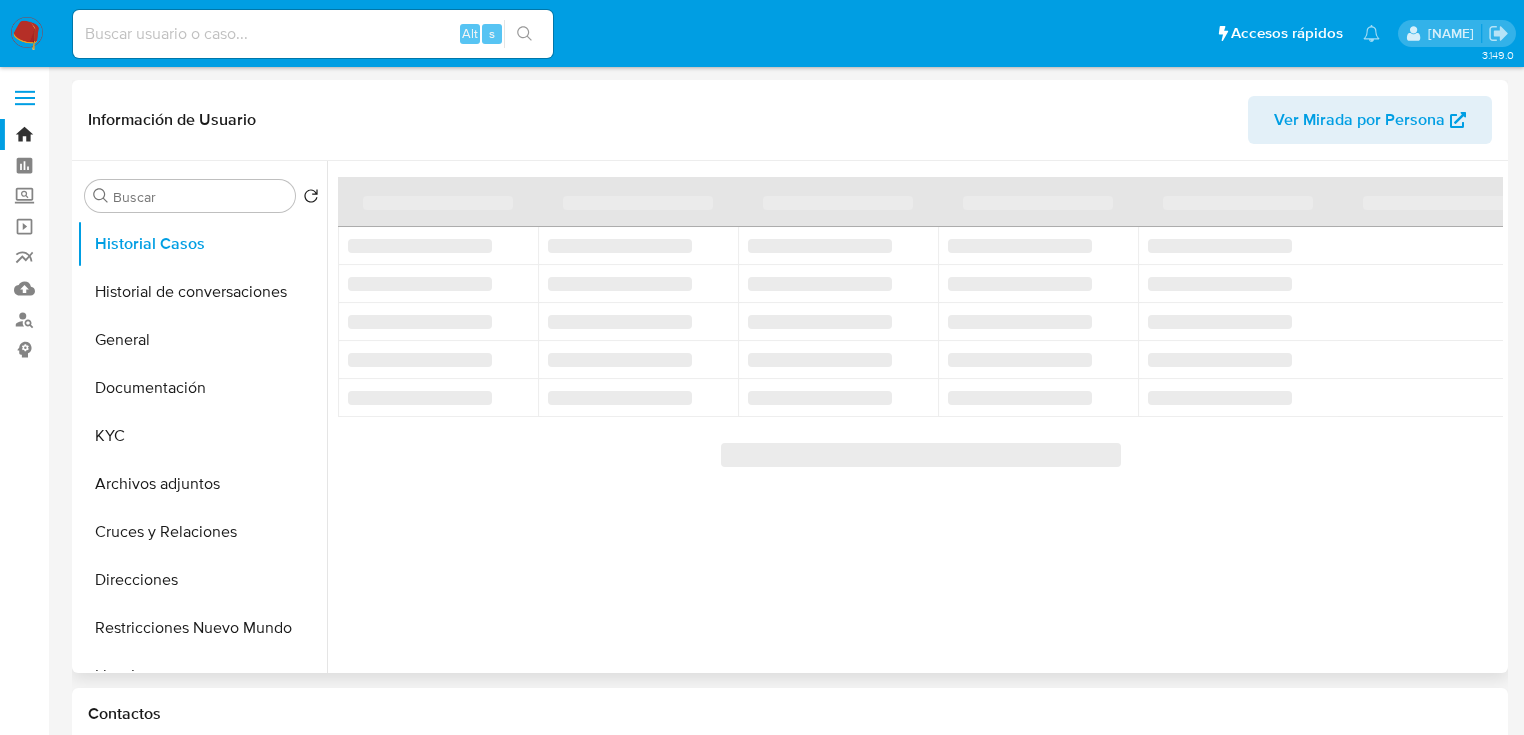select on "10" 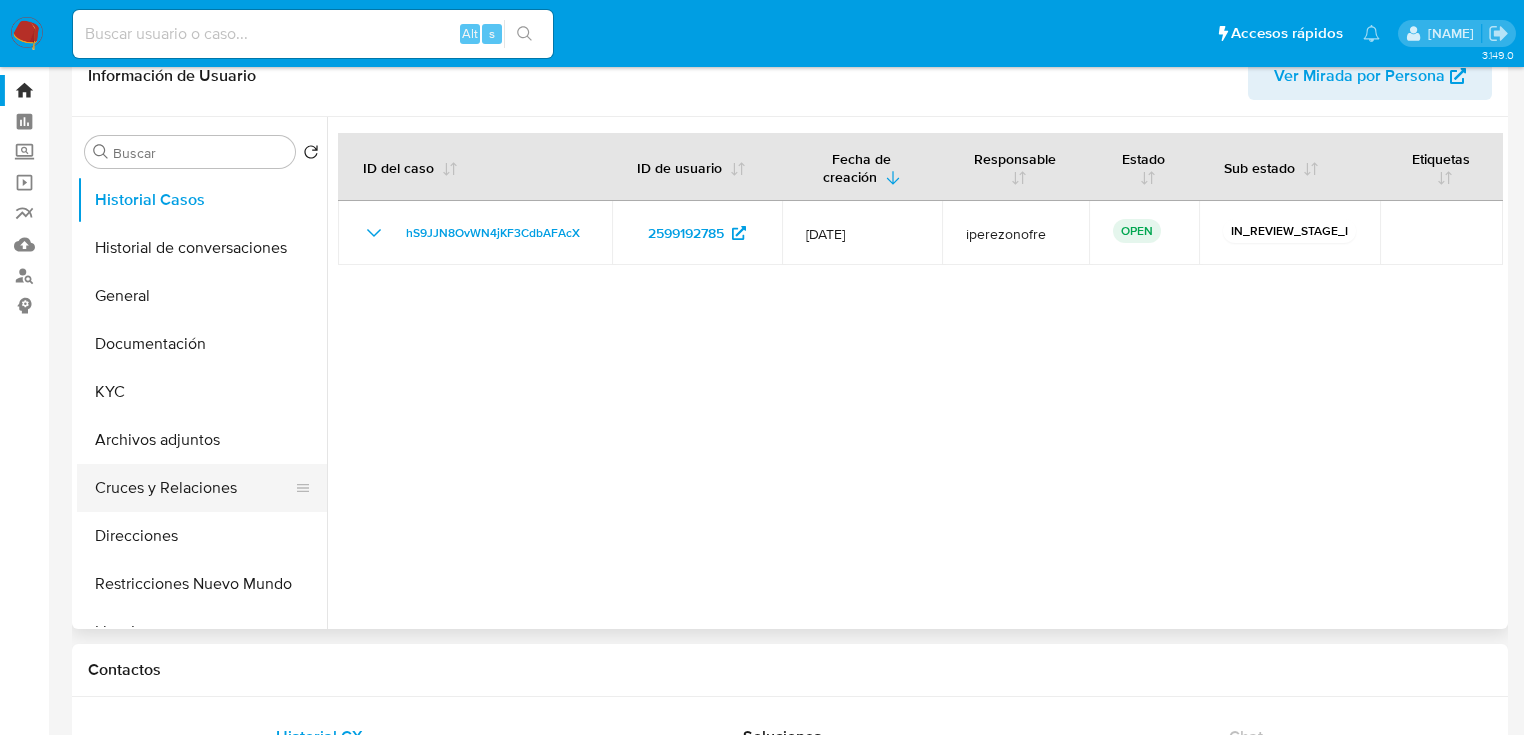 scroll, scrollTop: 80, scrollLeft: 0, axis: vertical 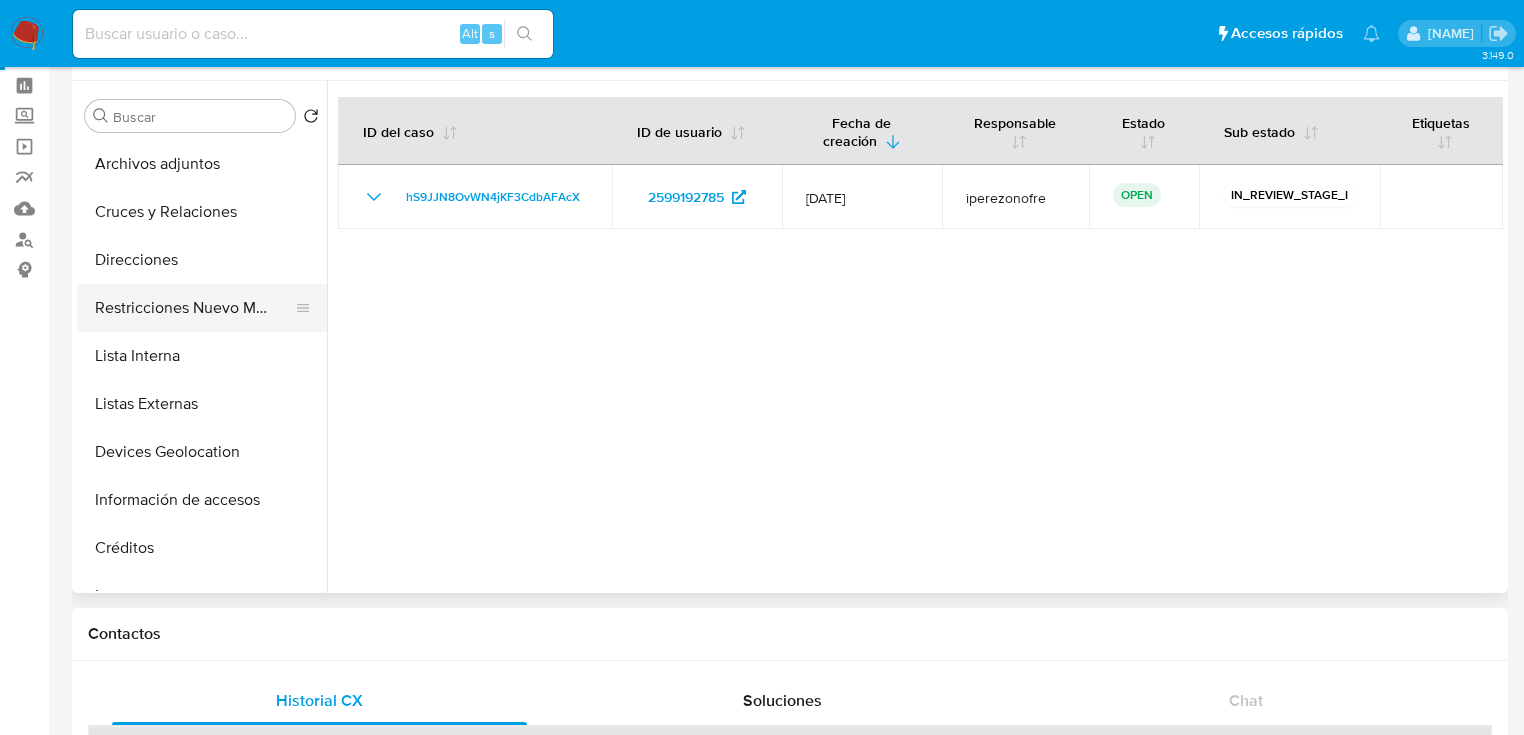 click on "Restricciones Nuevo Mundo" at bounding box center [194, 308] 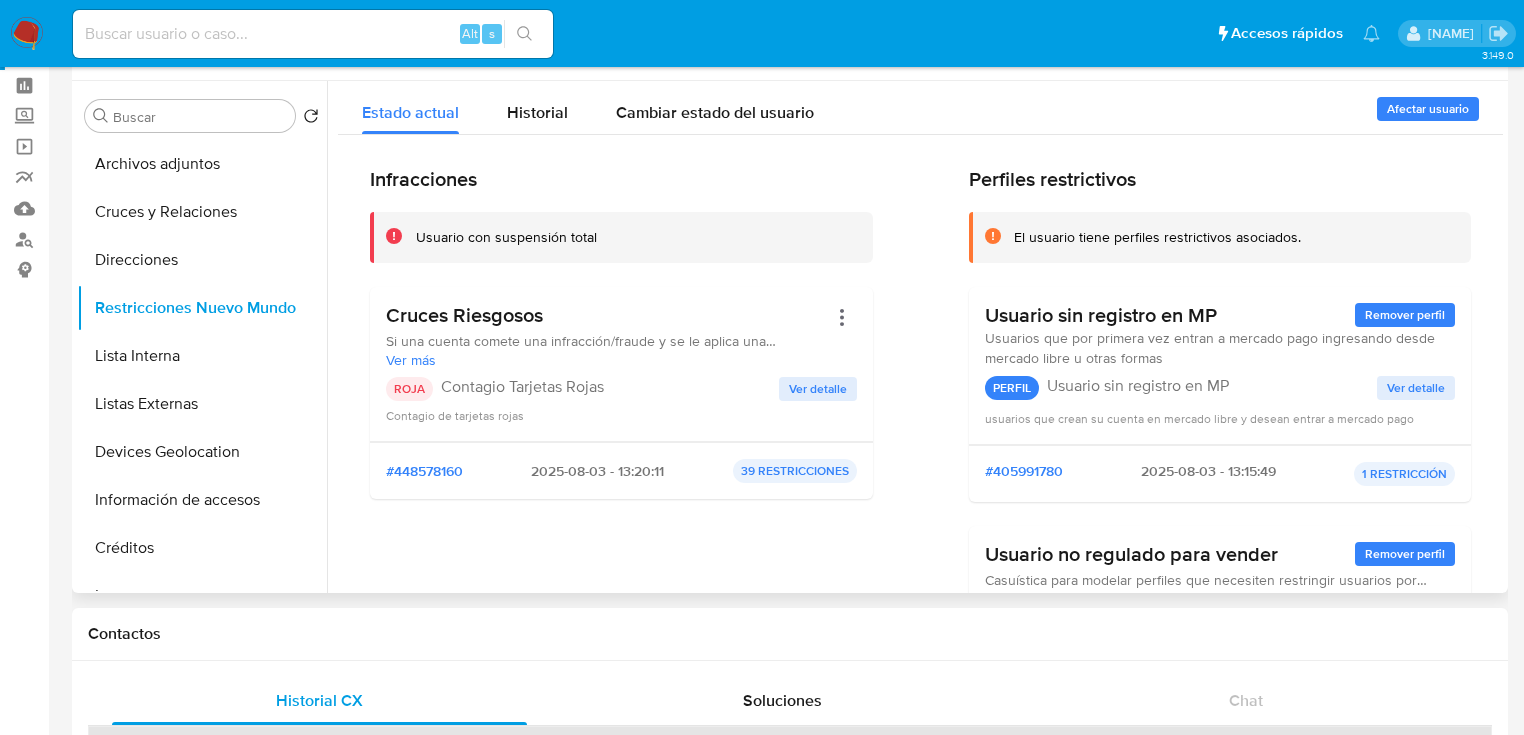 click on "Ver detalle" at bounding box center (818, 389) 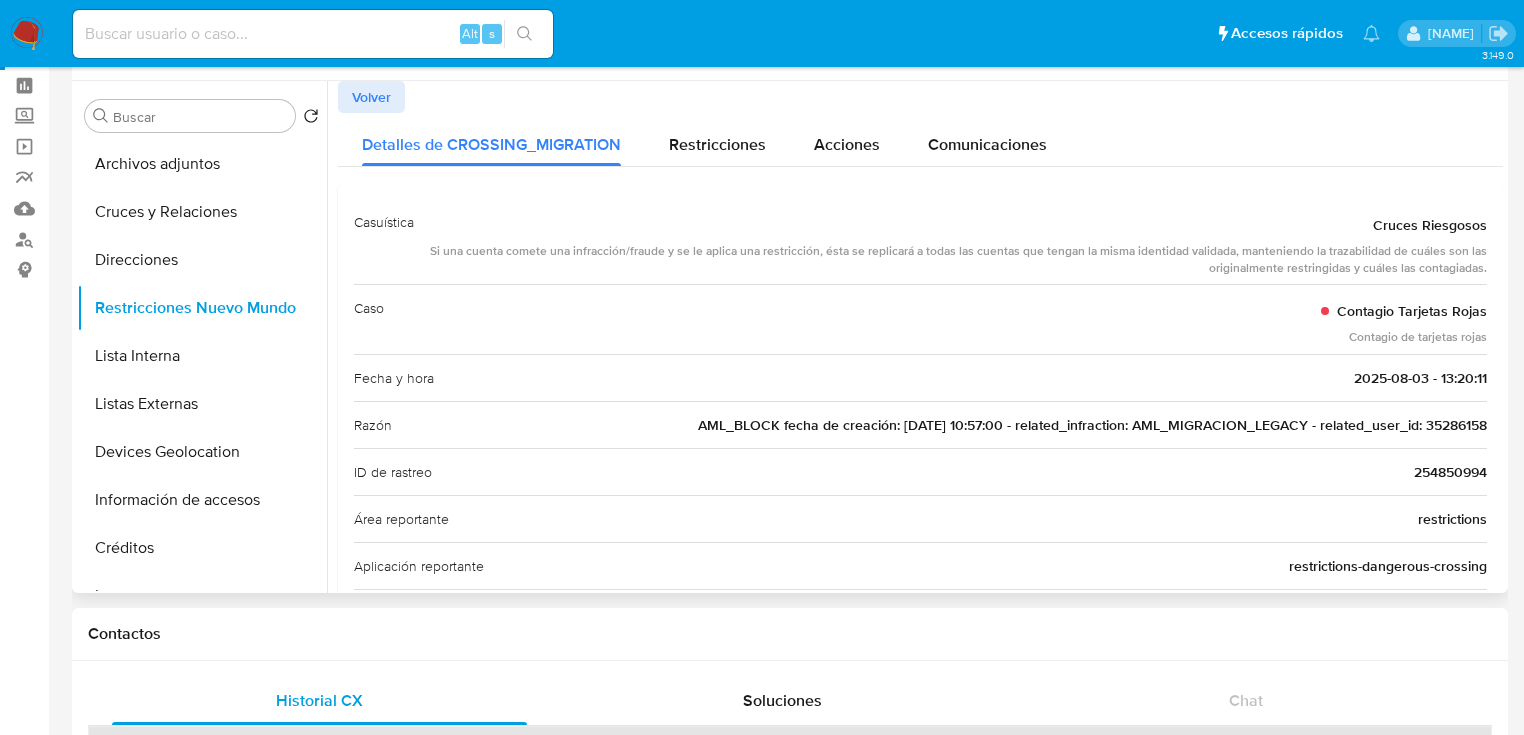 scroll, scrollTop: 80, scrollLeft: 0, axis: vertical 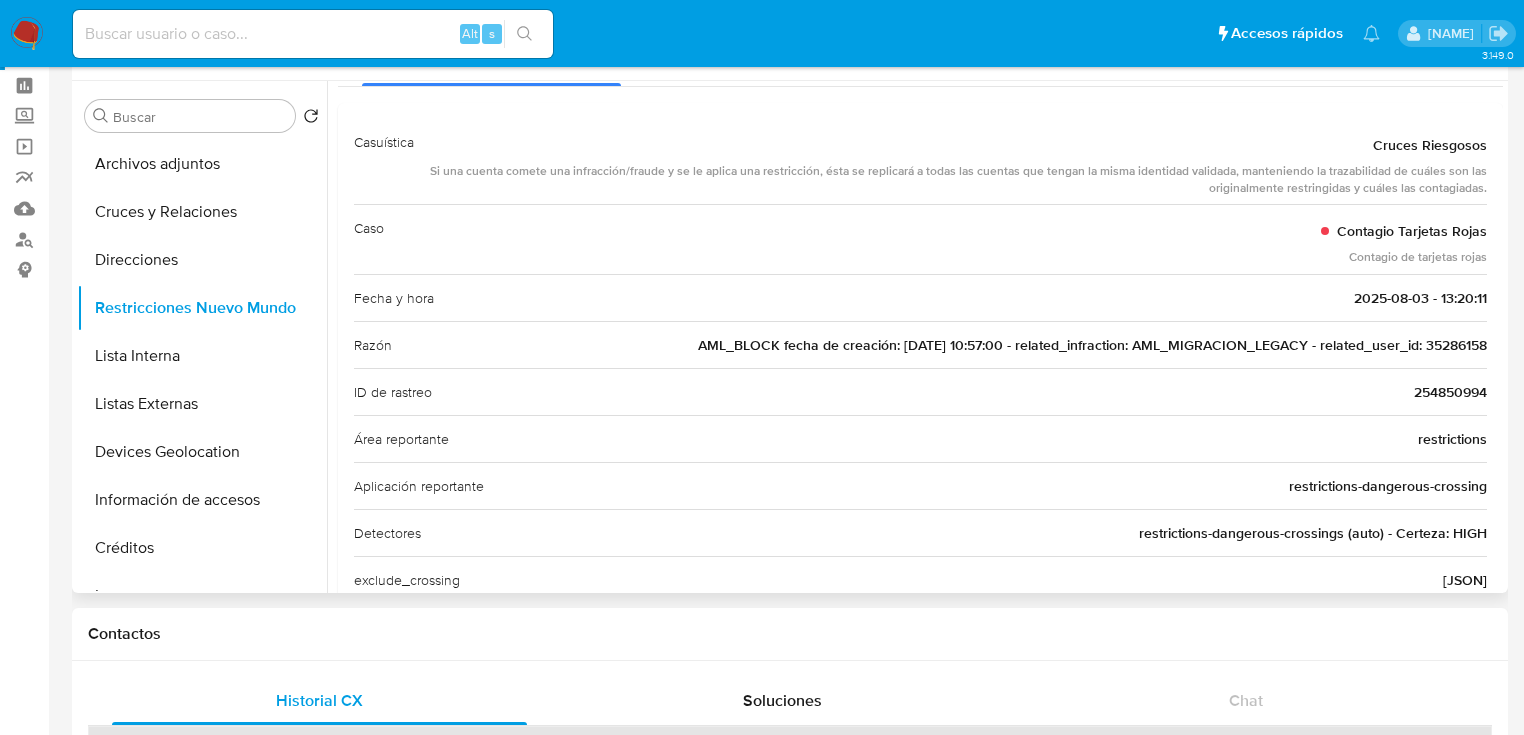 drag, startPoint x: 1415, startPoint y: 343, endPoint x: 1500, endPoint y: 343, distance: 85 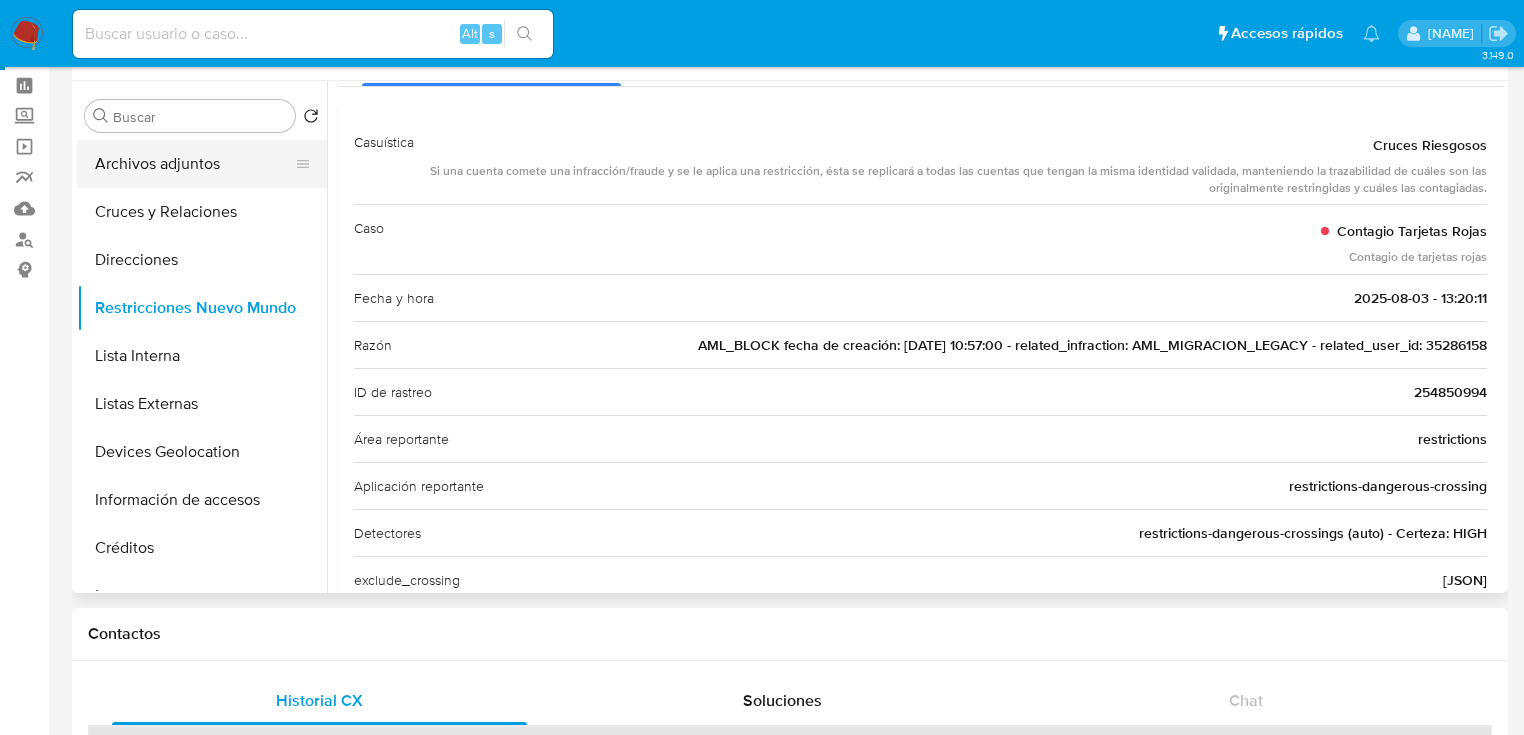click on "Archivos adjuntos" at bounding box center (194, 164) 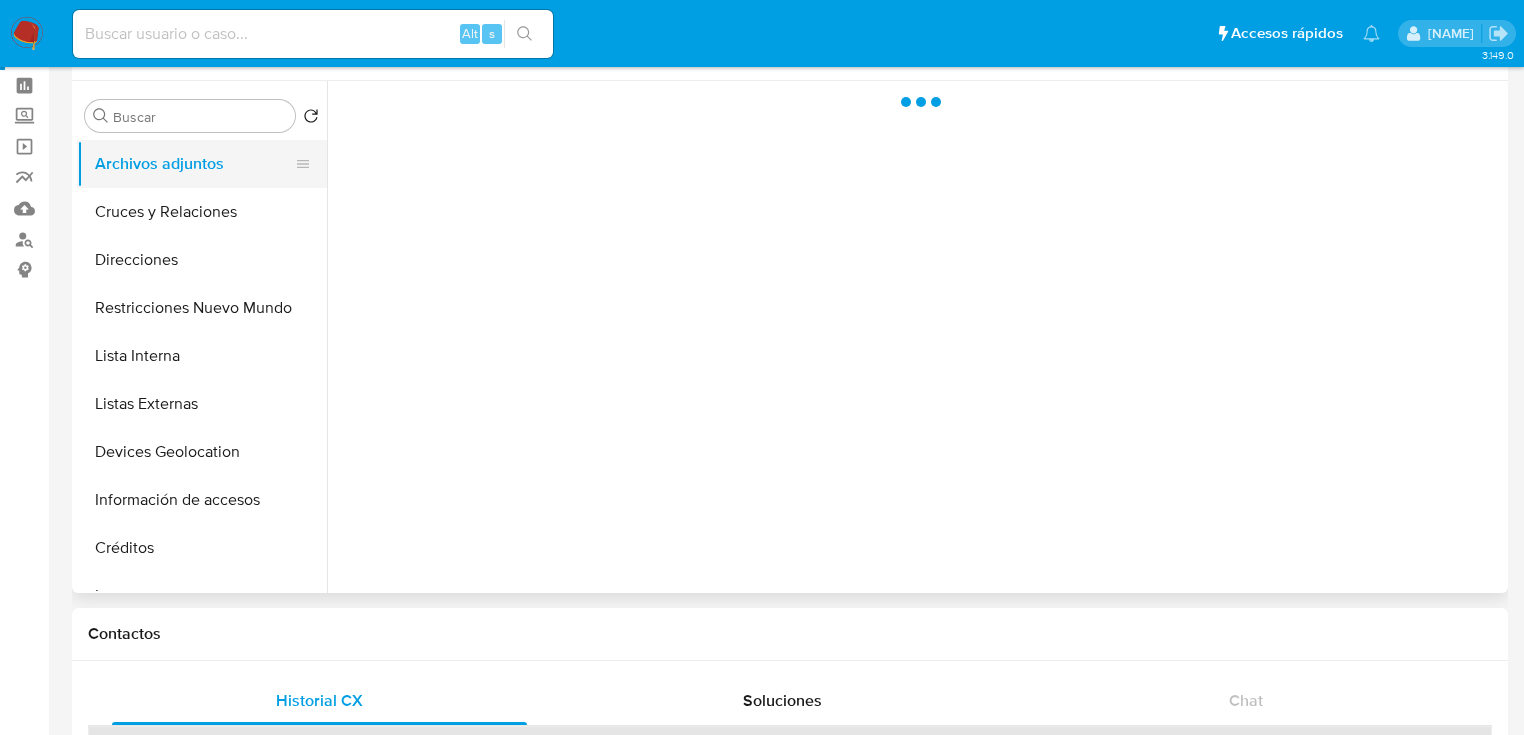 scroll, scrollTop: 0, scrollLeft: 0, axis: both 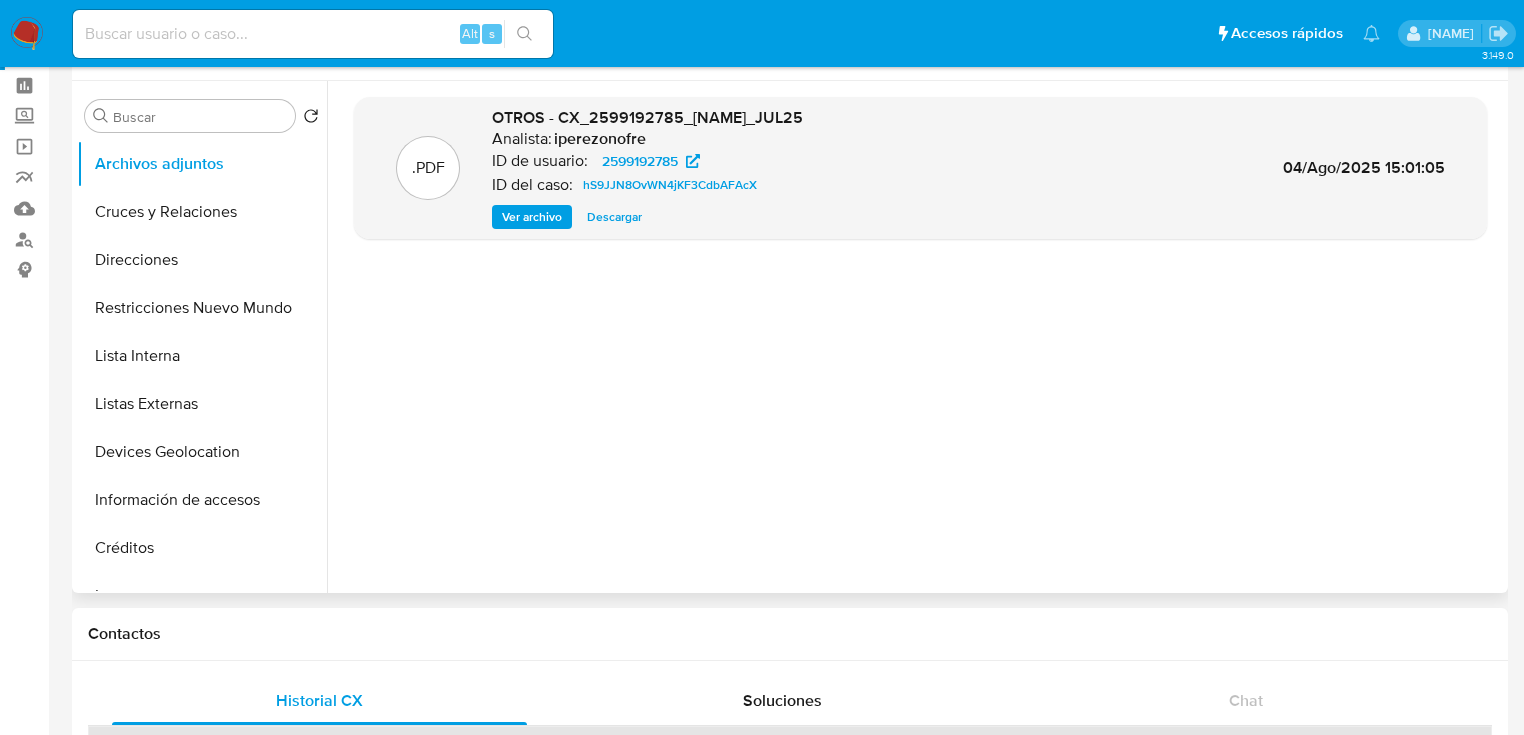 click on "Ver archivo" at bounding box center [532, 217] 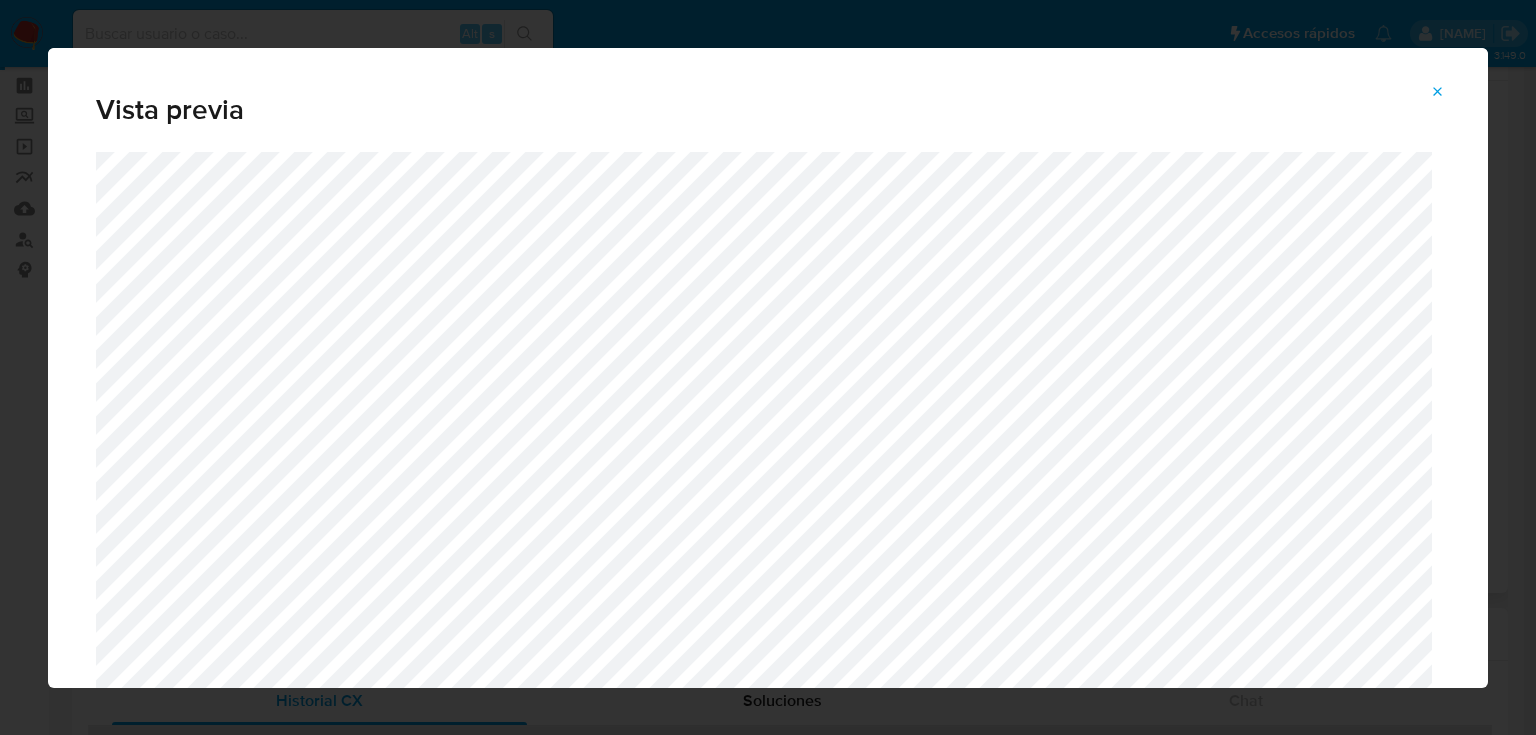 click 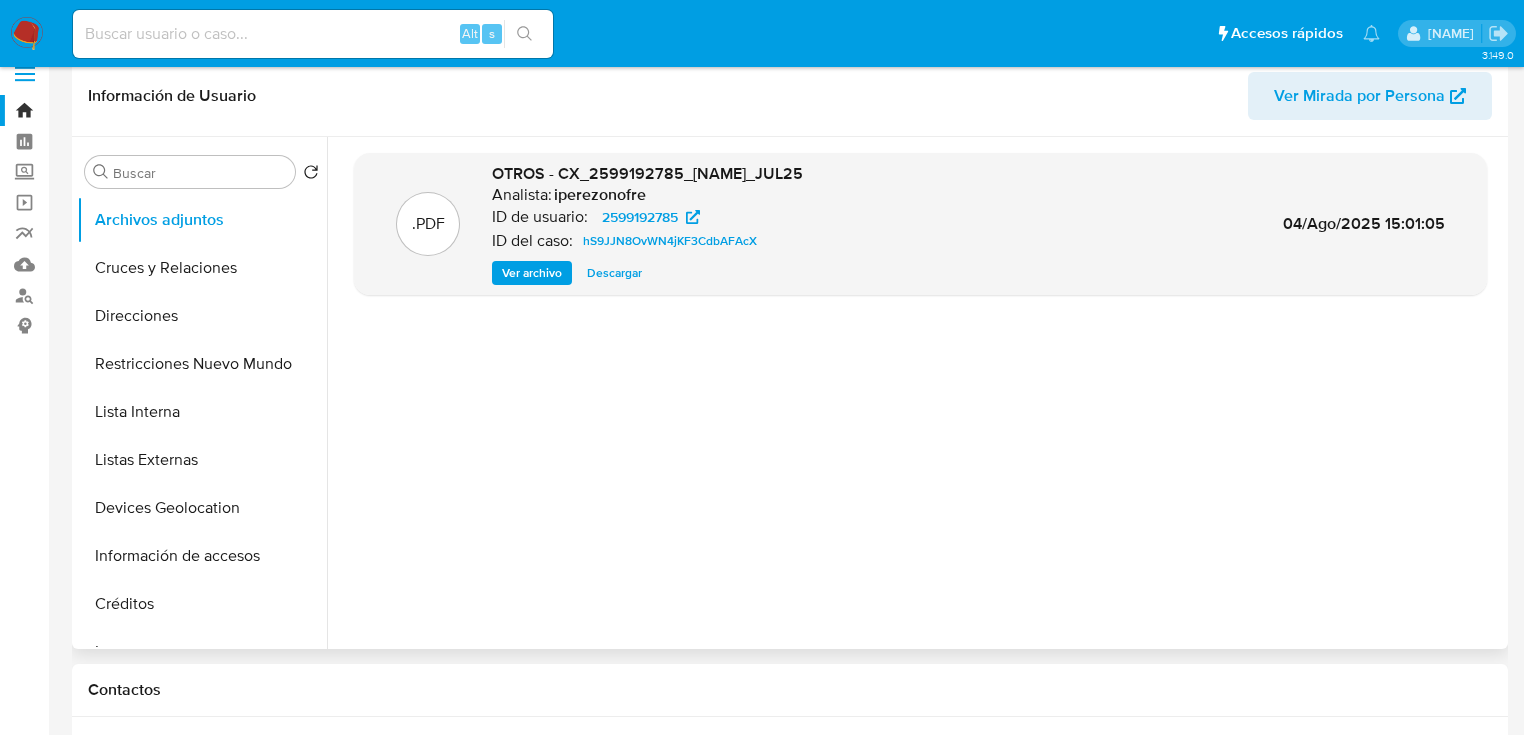 scroll, scrollTop: 0, scrollLeft: 0, axis: both 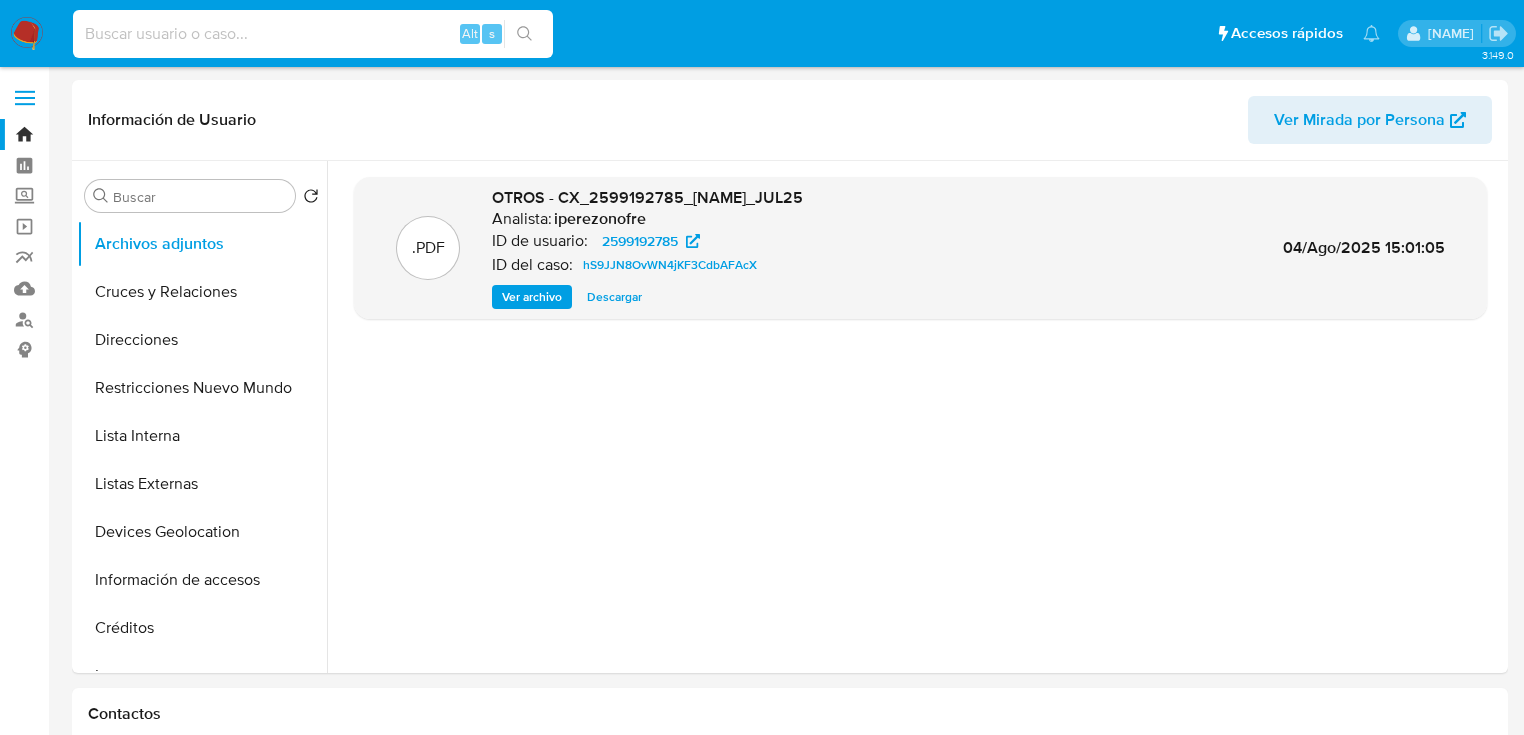 click on "Alt s" at bounding box center (313, 34) 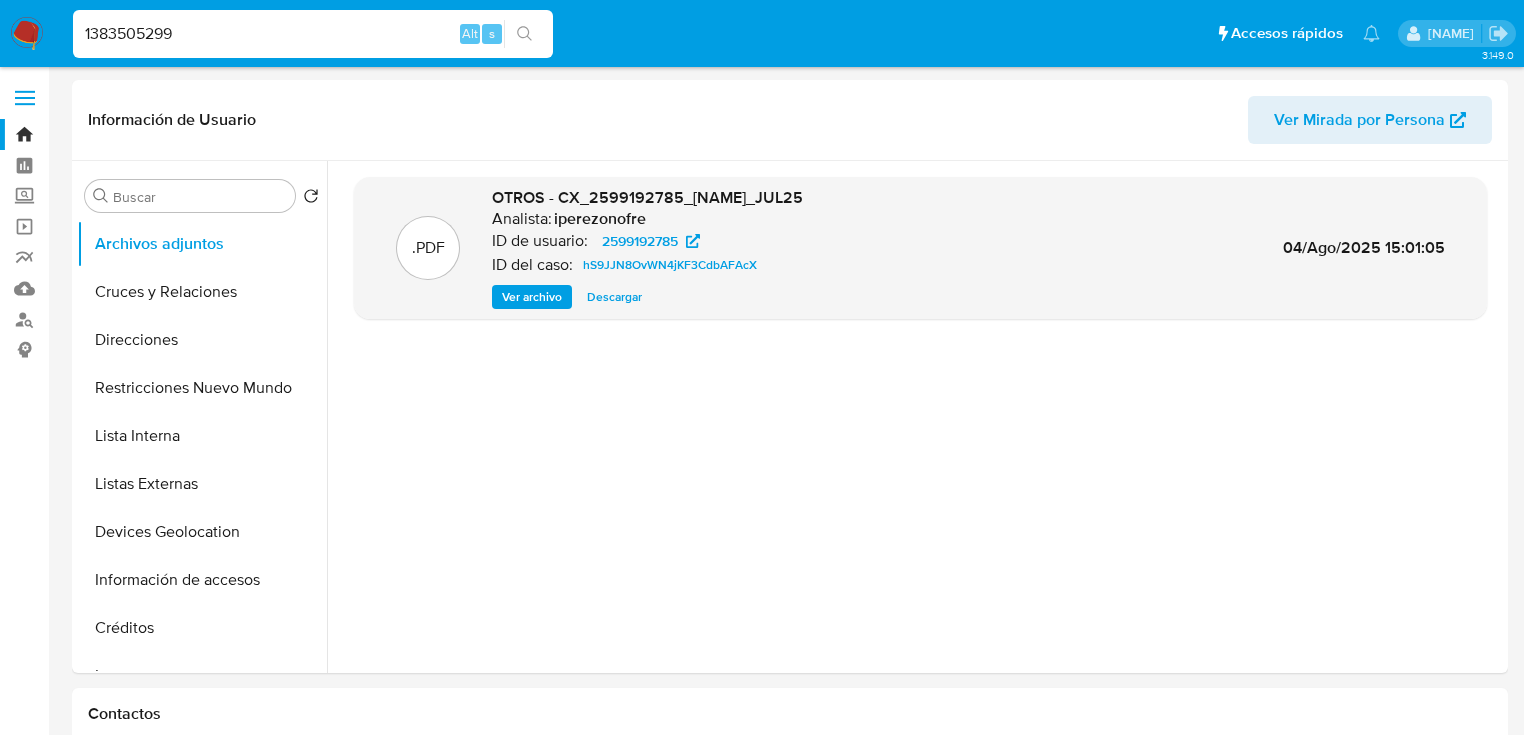 click on "1383505299" at bounding box center (313, 34) 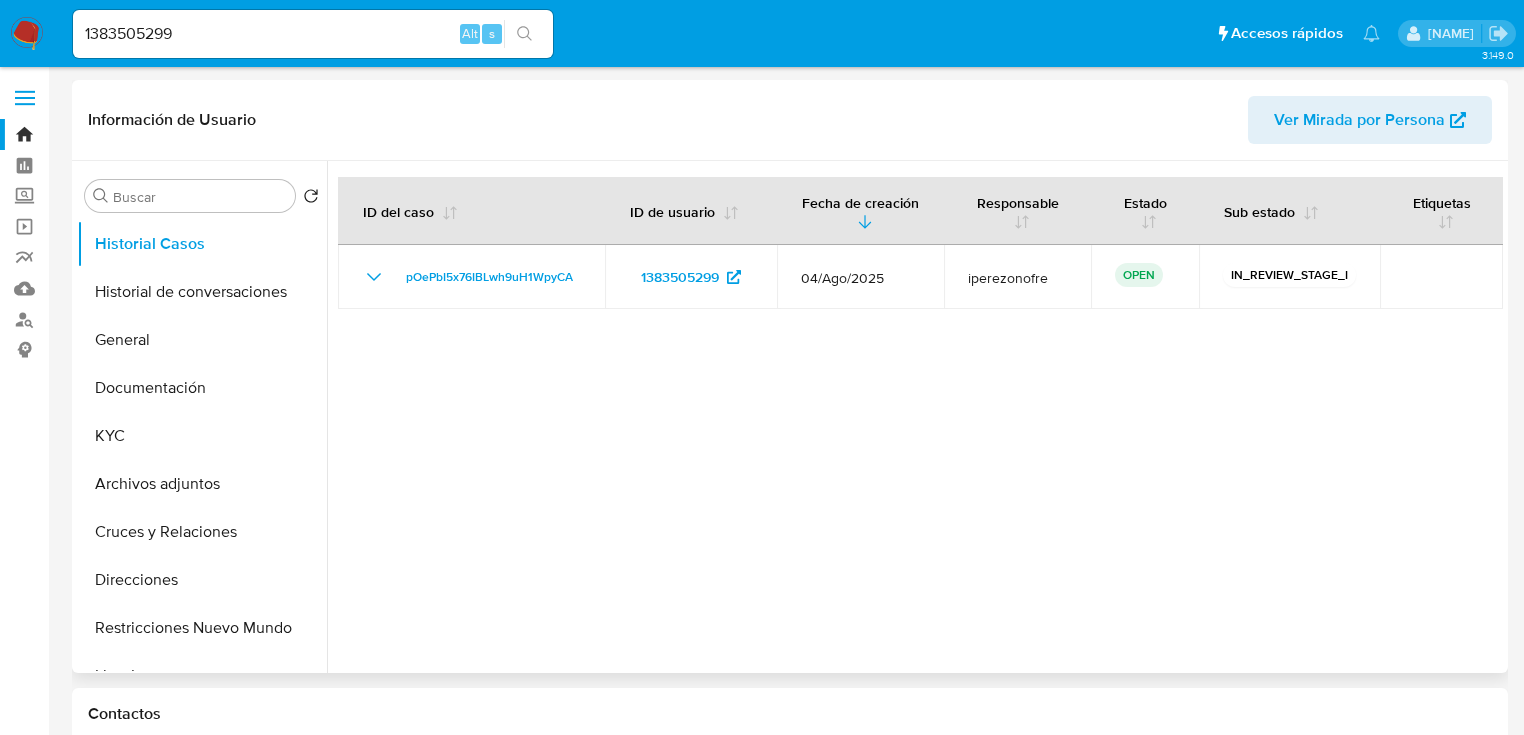 select on "10" 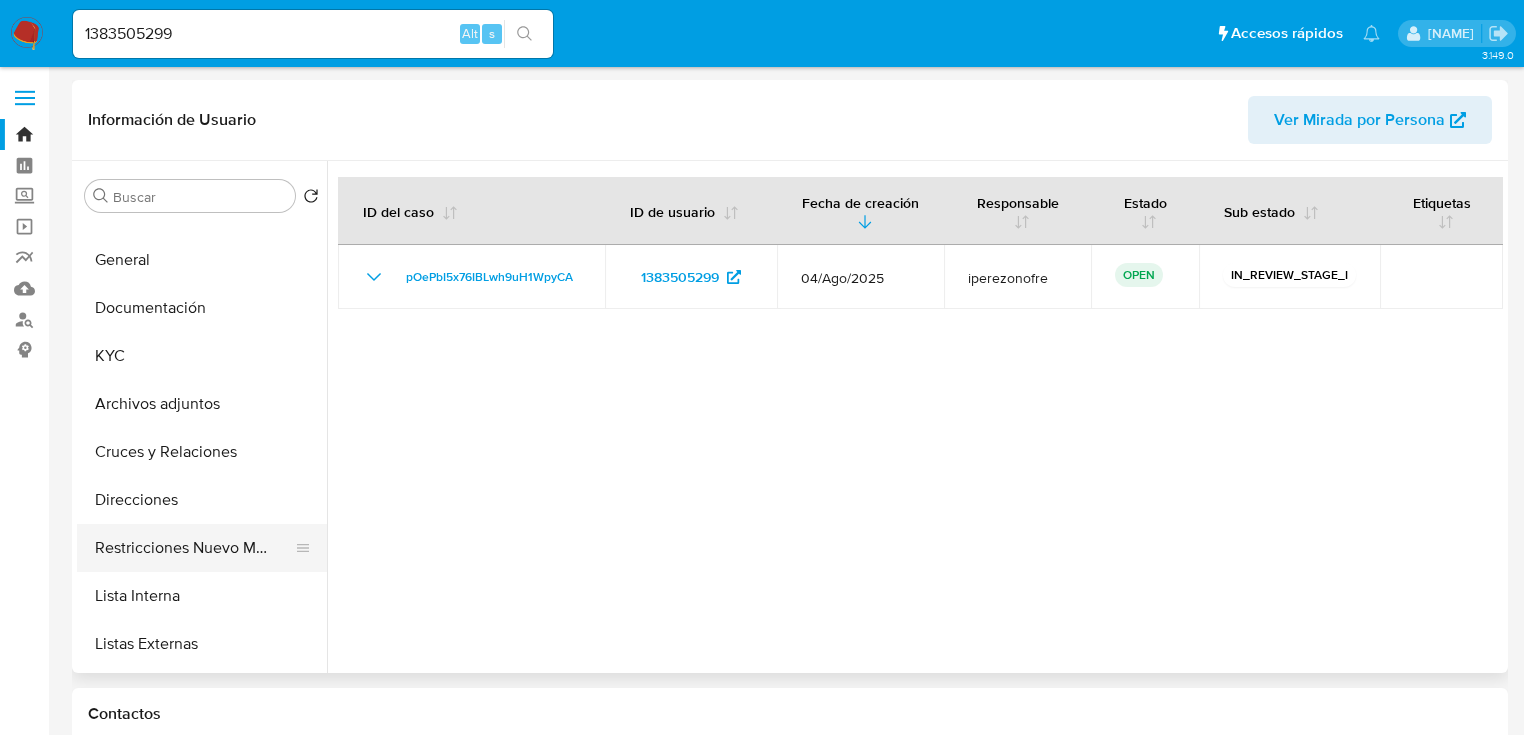 scroll, scrollTop: 160, scrollLeft: 0, axis: vertical 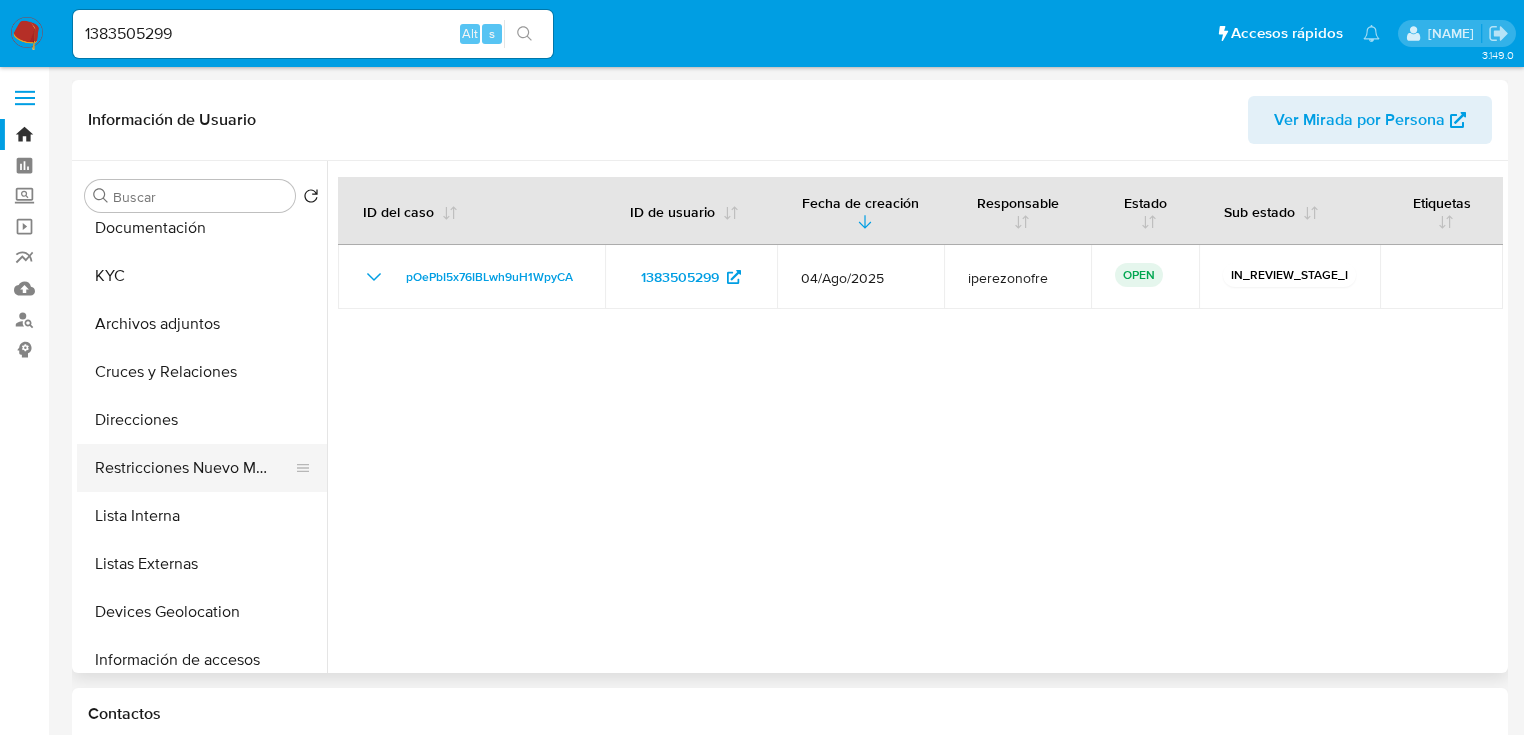 click on "Restricciones Nuevo Mundo" at bounding box center (194, 468) 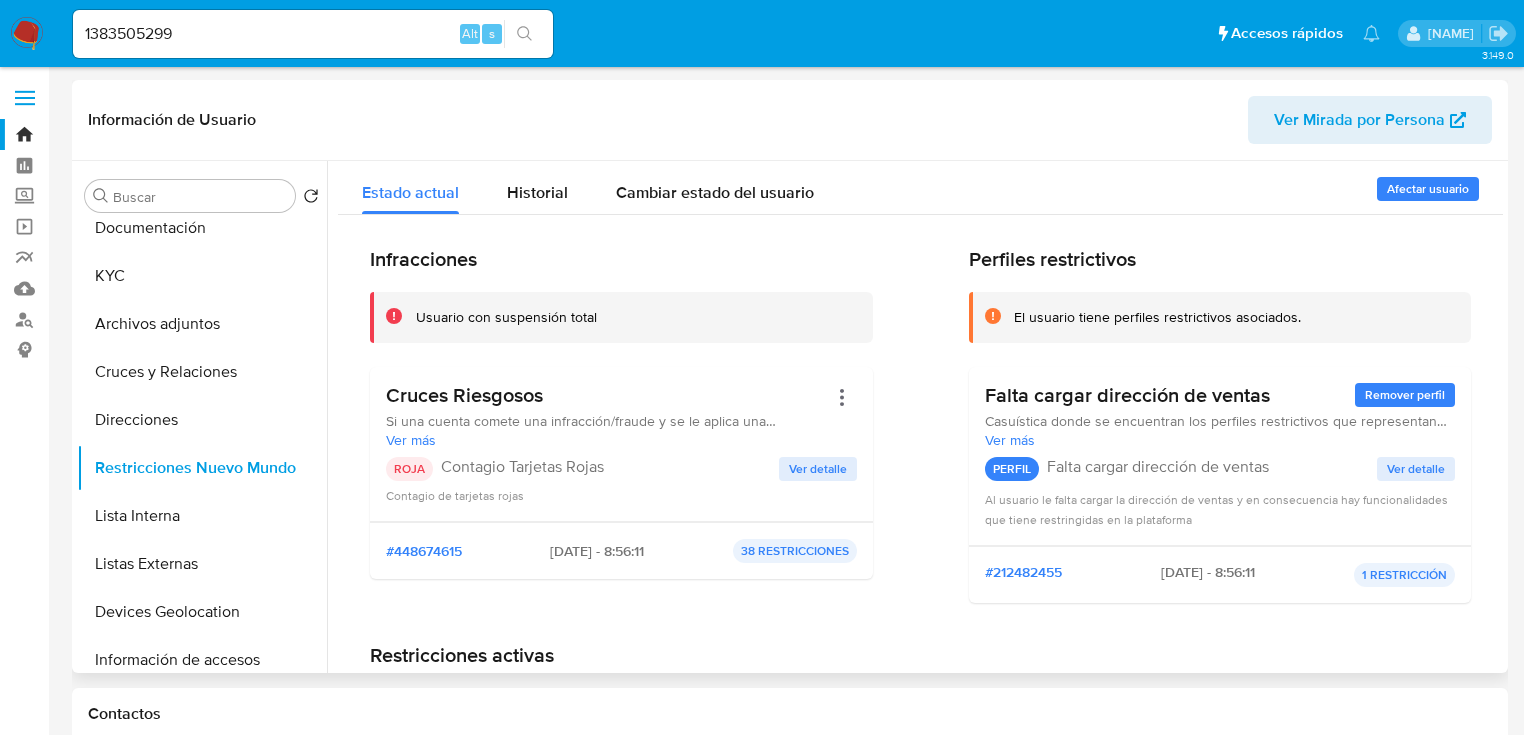 click on "Ver detalle" at bounding box center [818, 469] 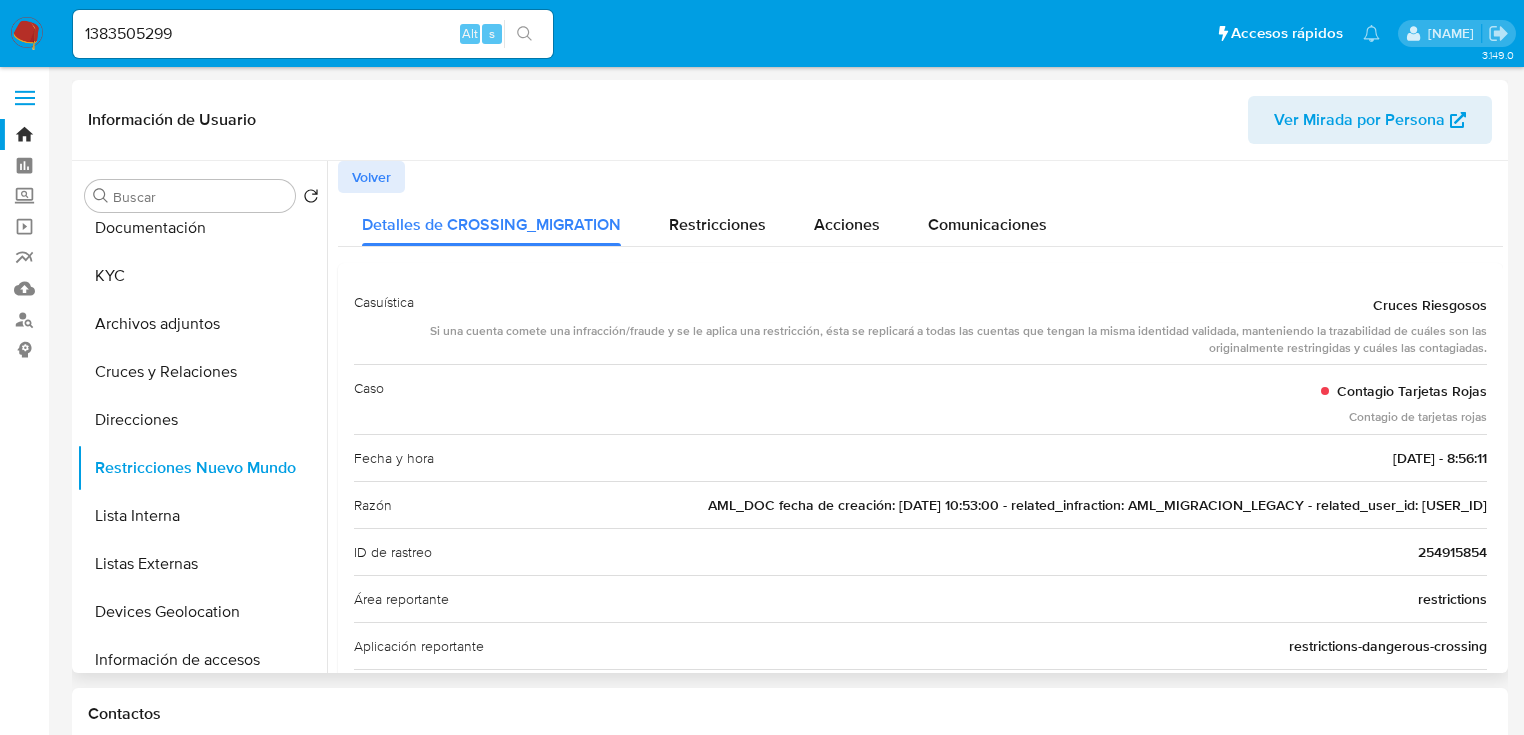 drag, startPoint x: 1408, startPoint y: 507, endPoint x: 1484, endPoint y: 507, distance: 76 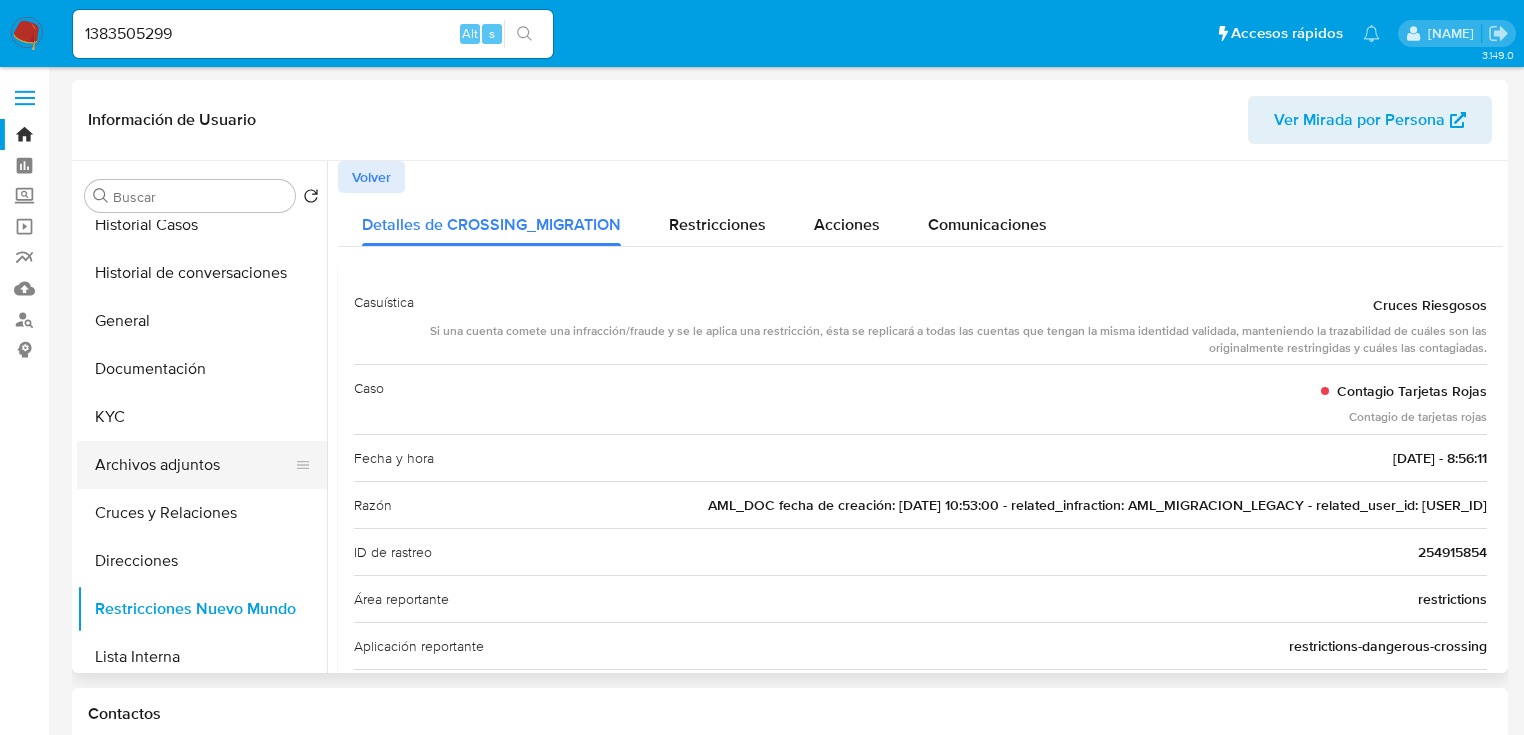 scroll, scrollTop: 0, scrollLeft: 0, axis: both 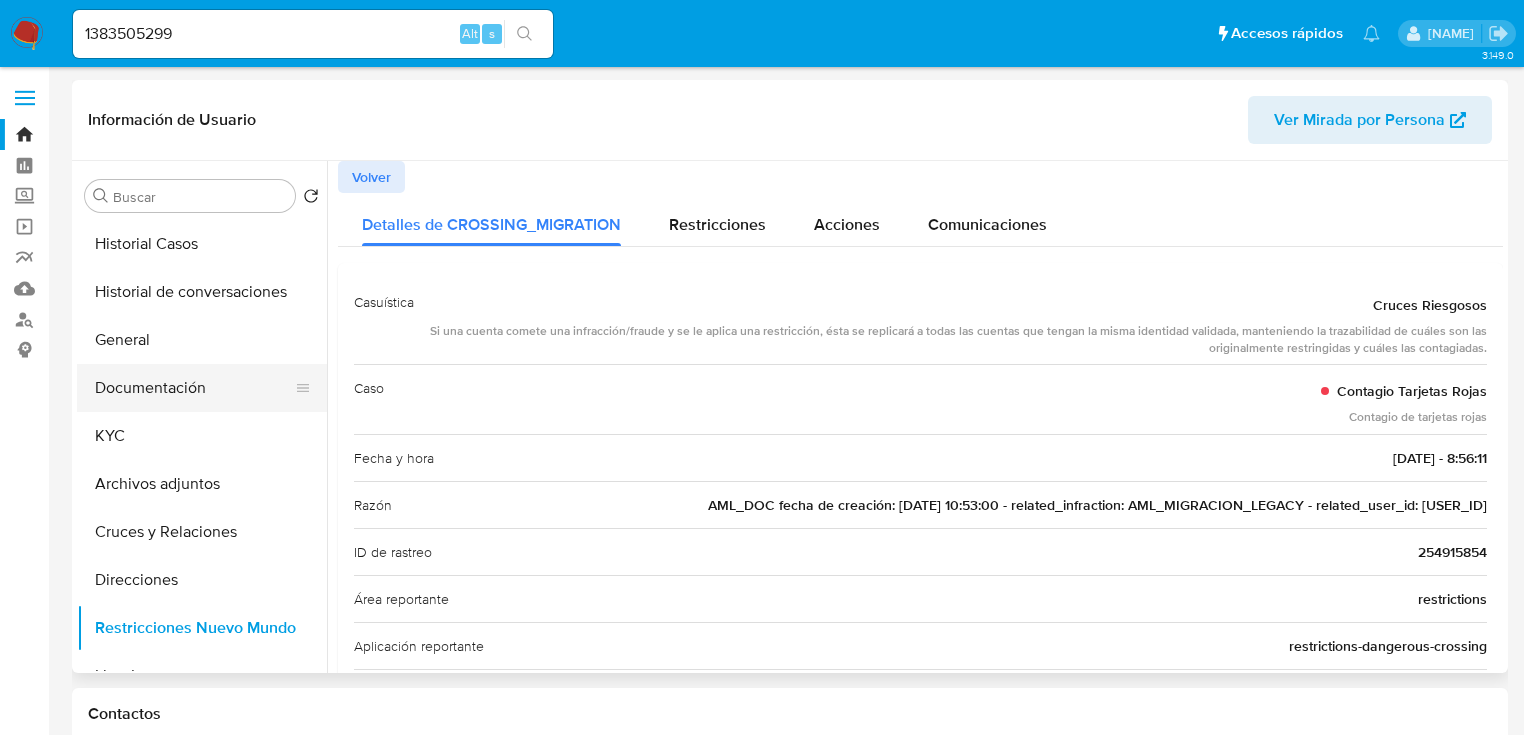 drag, startPoint x: 189, startPoint y: 391, endPoint x: 218, endPoint y: 386, distance: 29.427877 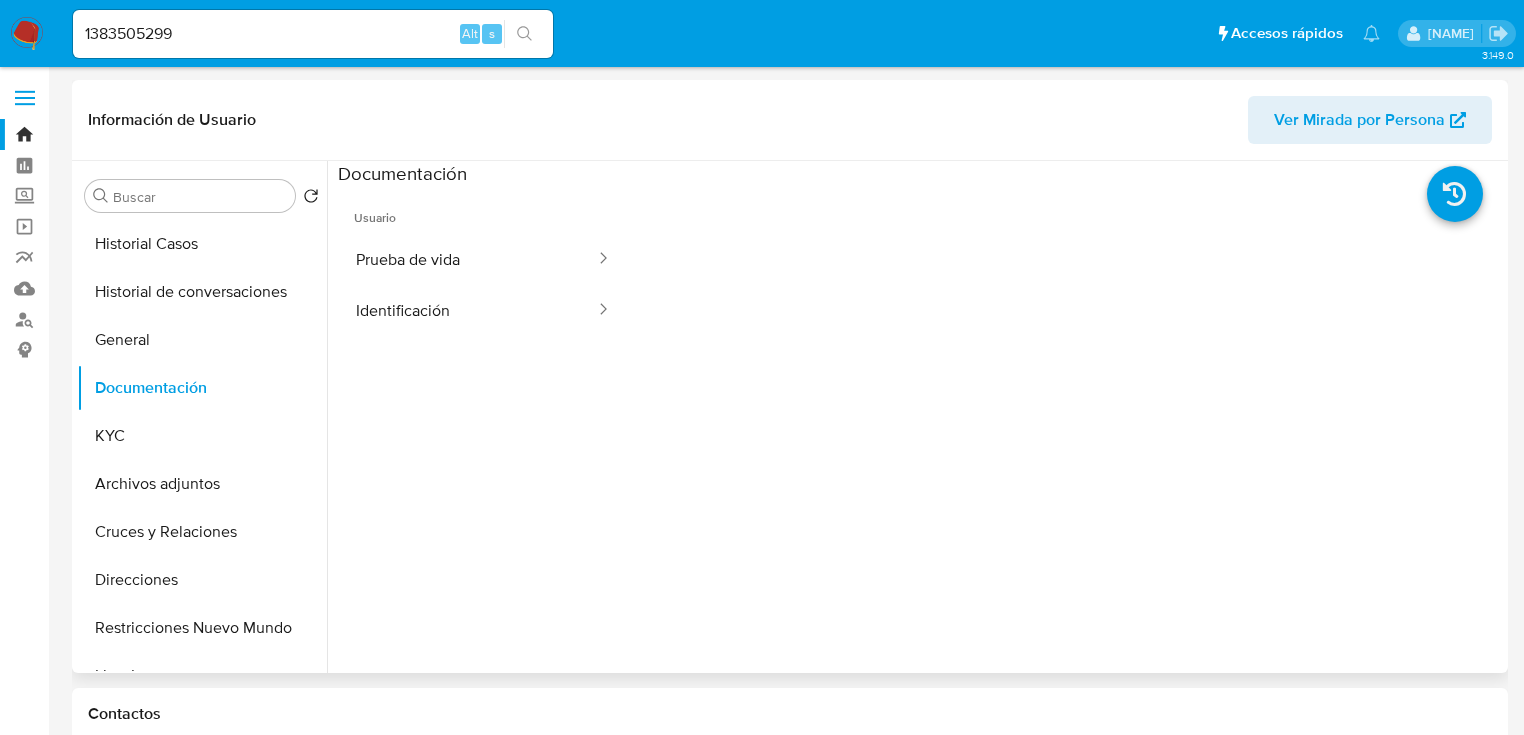 drag, startPoint x: 156, startPoint y: 484, endPoint x: 478, endPoint y: 471, distance: 322.26233 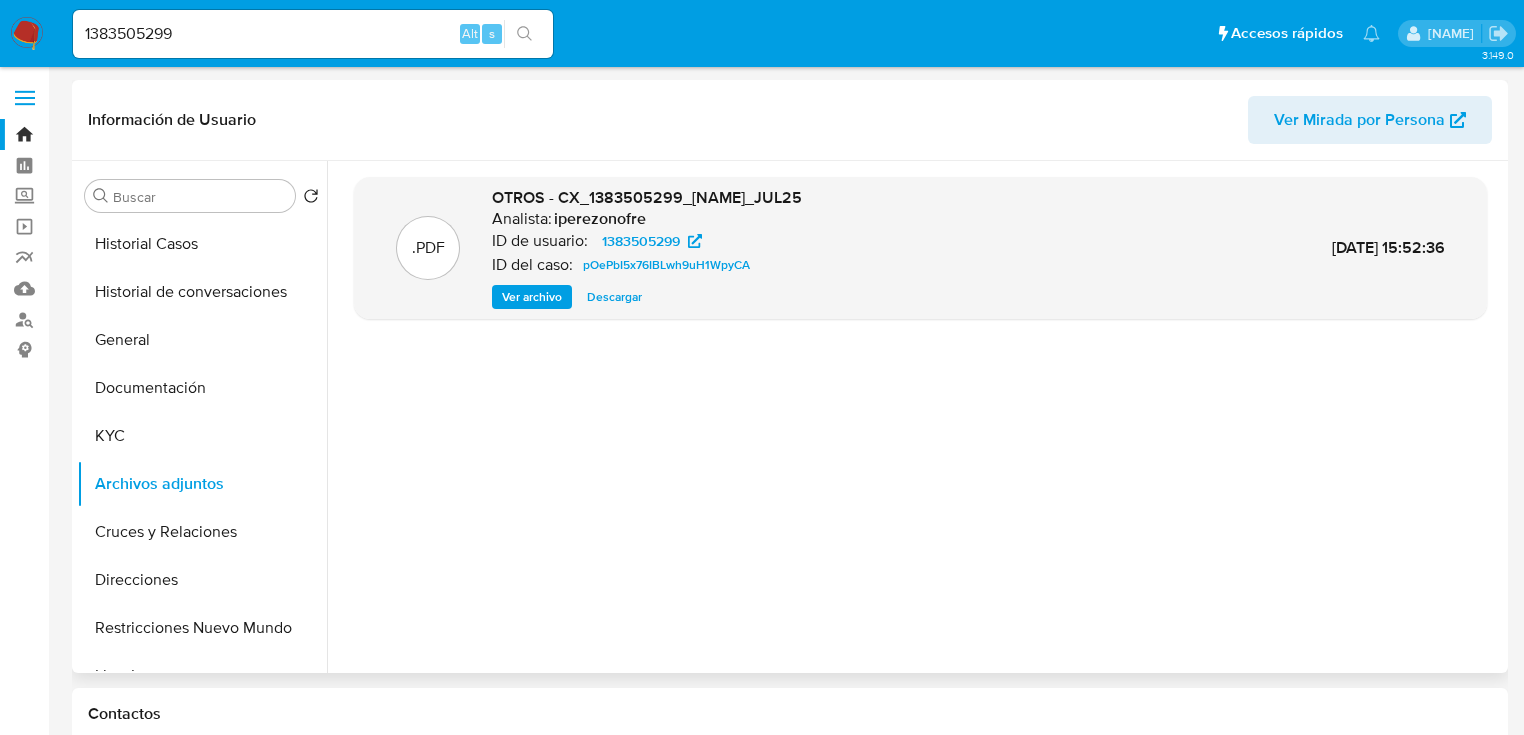 click on "Ver archivo" at bounding box center (532, 297) 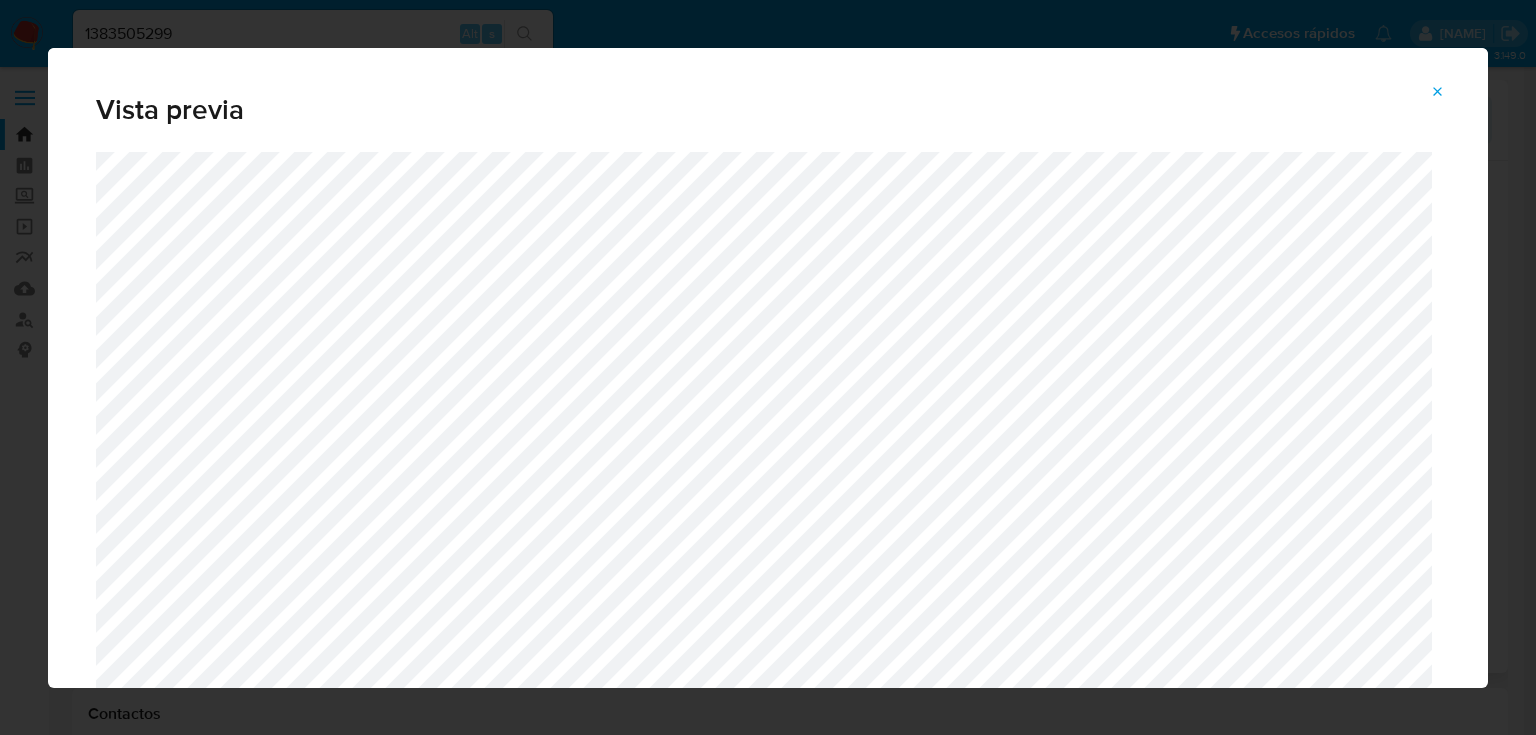 click at bounding box center (1438, 92) 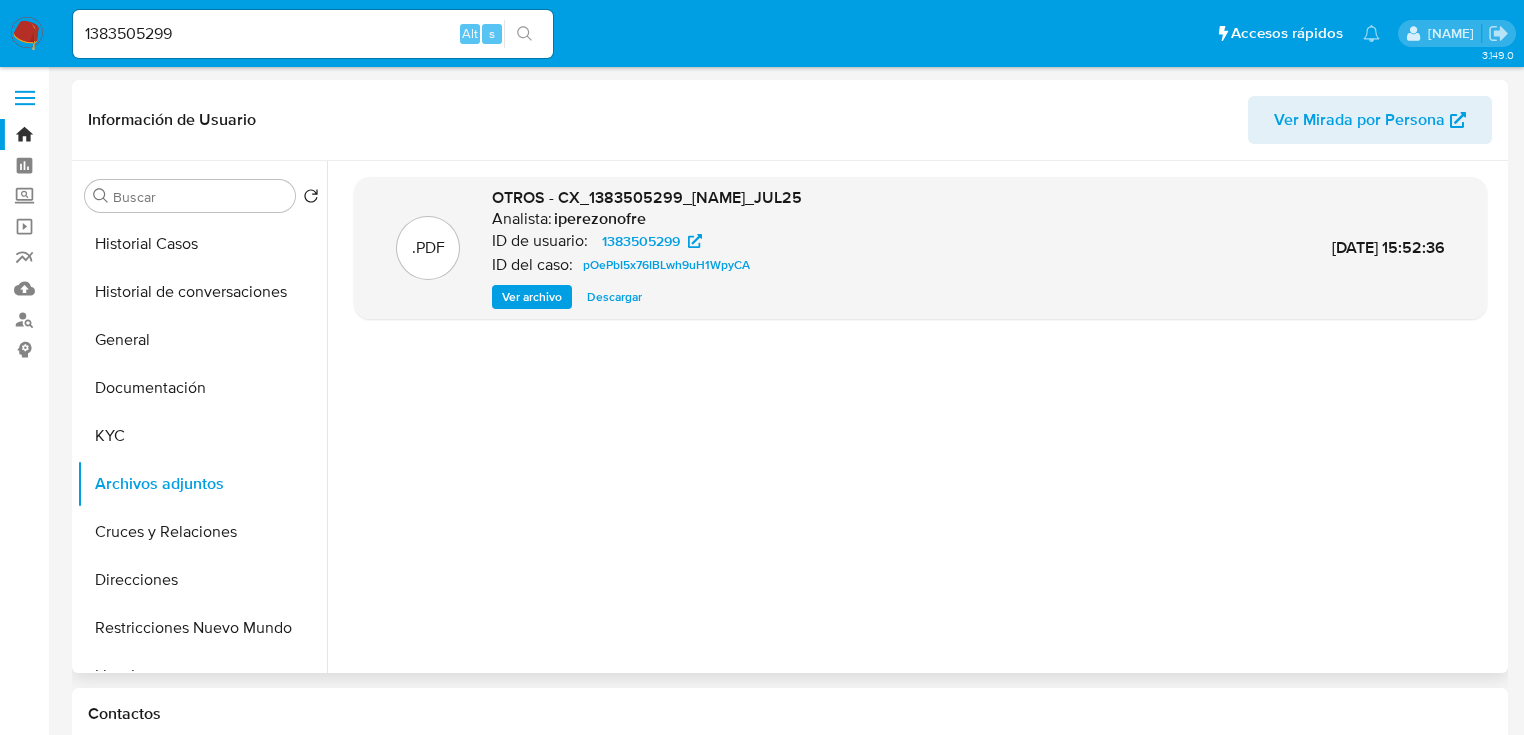 click at bounding box center (27, 34) 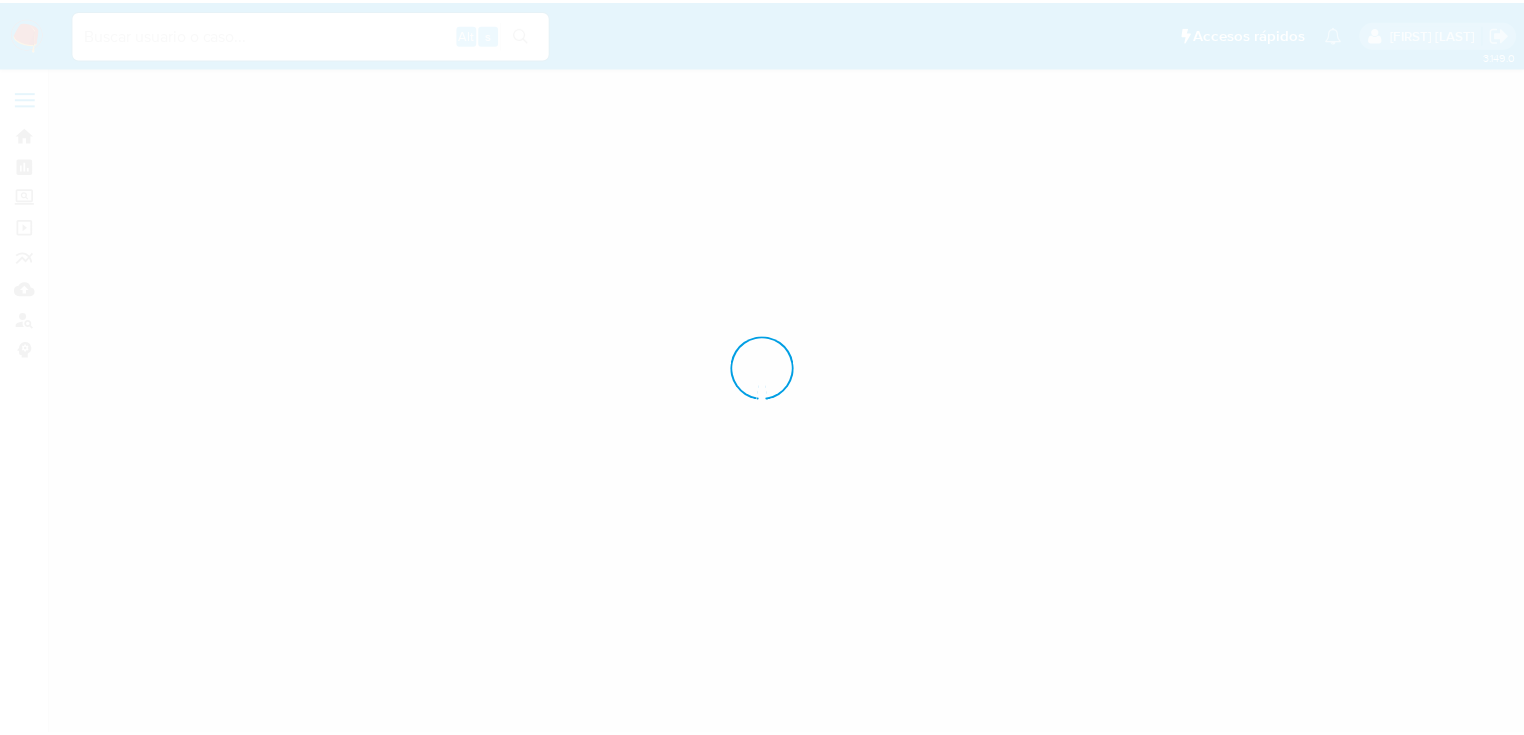 scroll, scrollTop: 0, scrollLeft: 0, axis: both 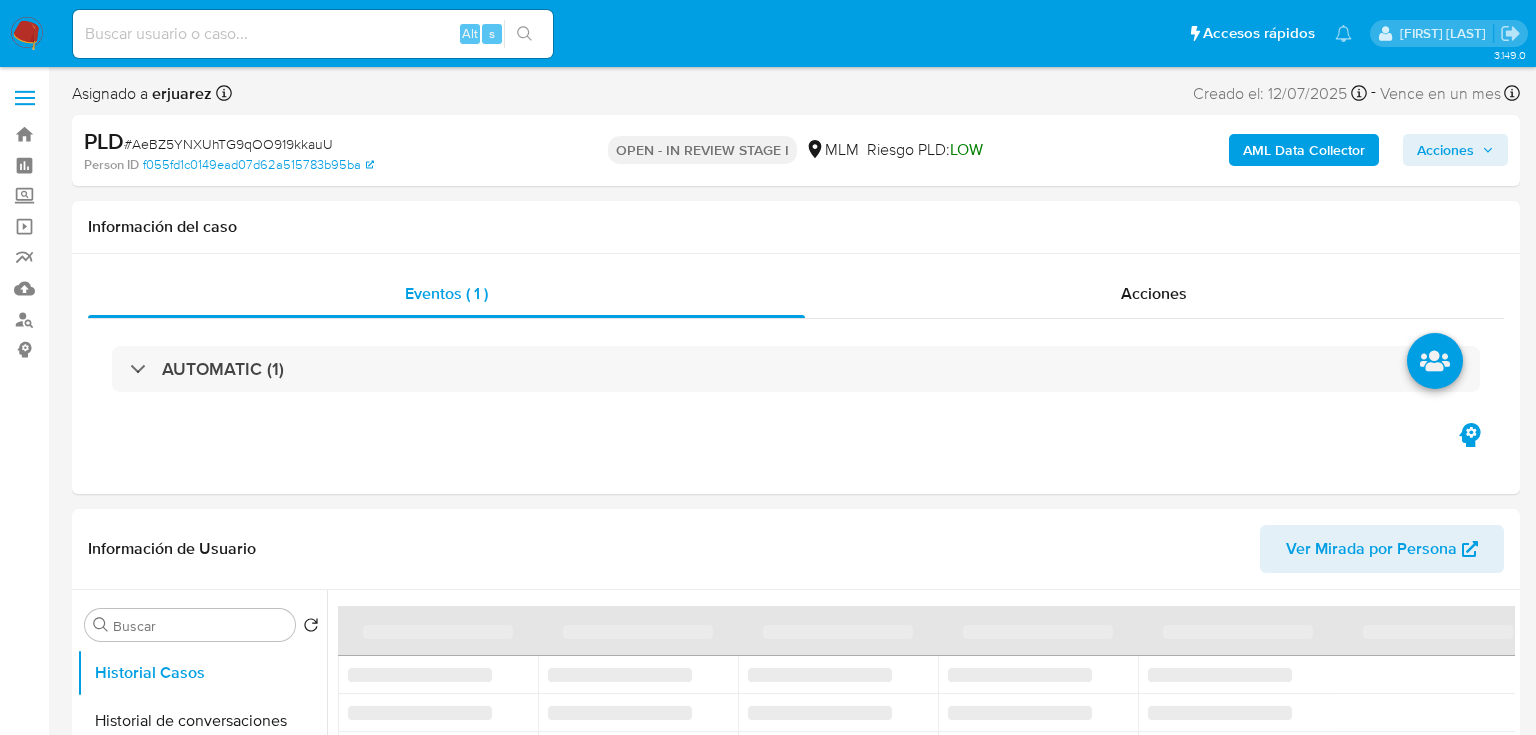 select on "10" 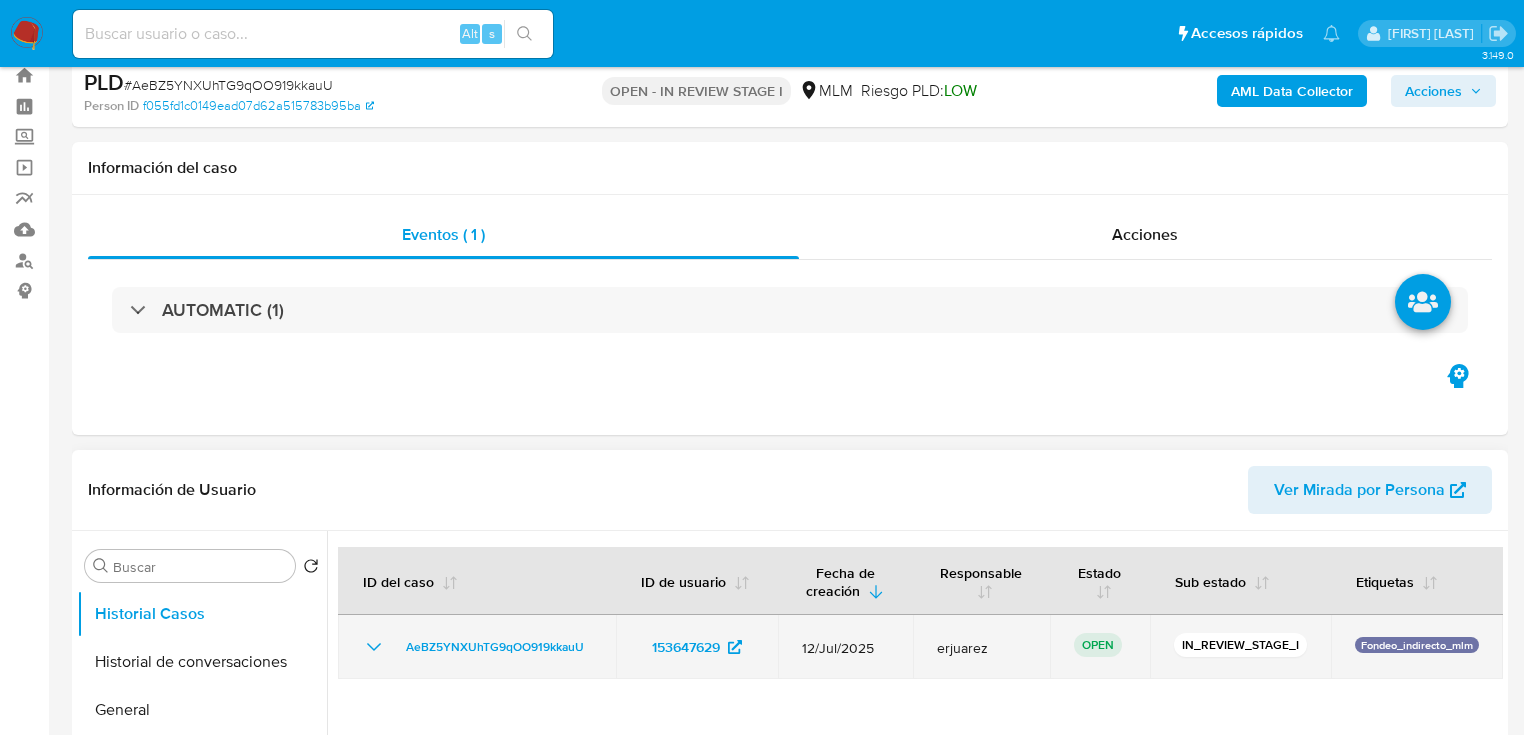 scroll, scrollTop: 160, scrollLeft: 0, axis: vertical 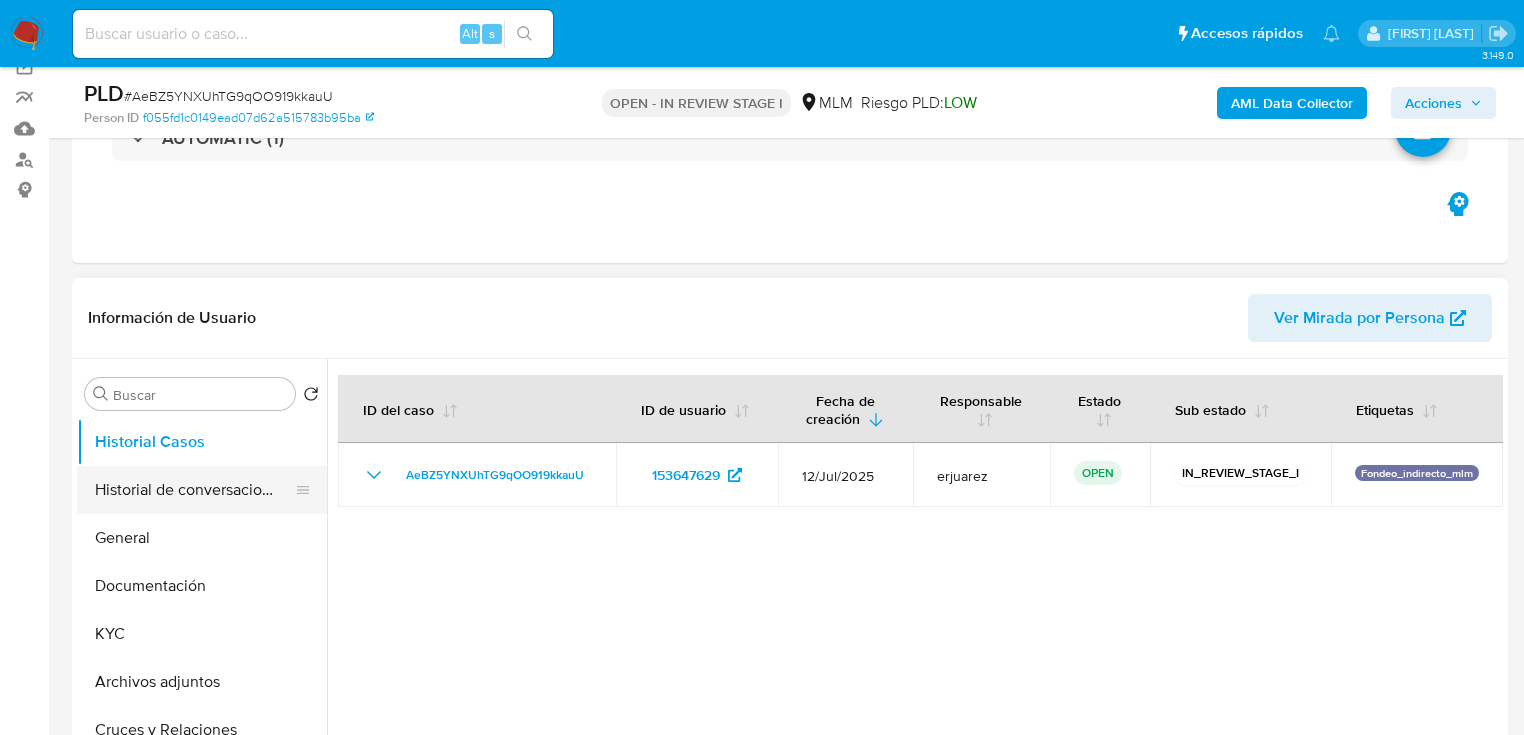 click on "General" at bounding box center (202, 538) 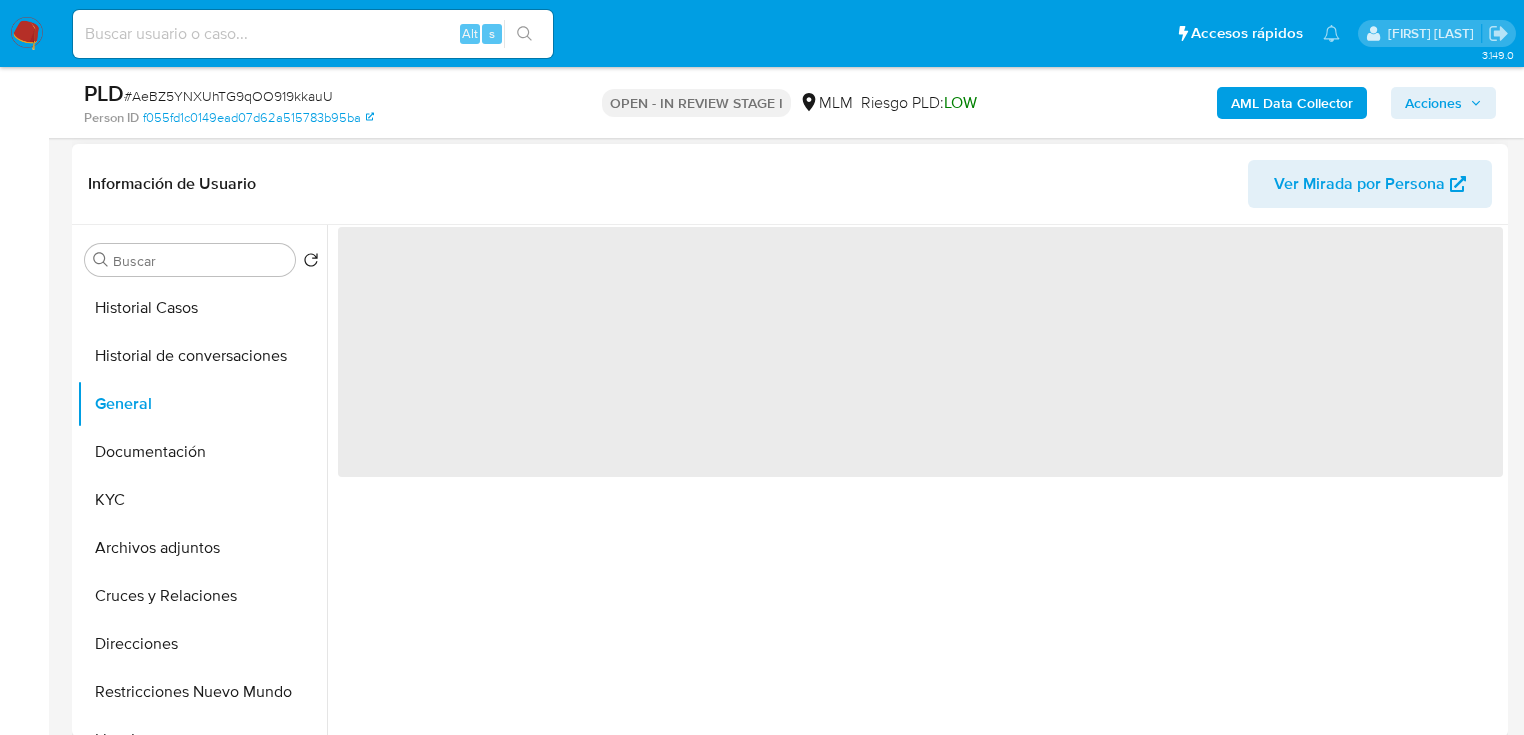 scroll, scrollTop: 320, scrollLeft: 0, axis: vertical 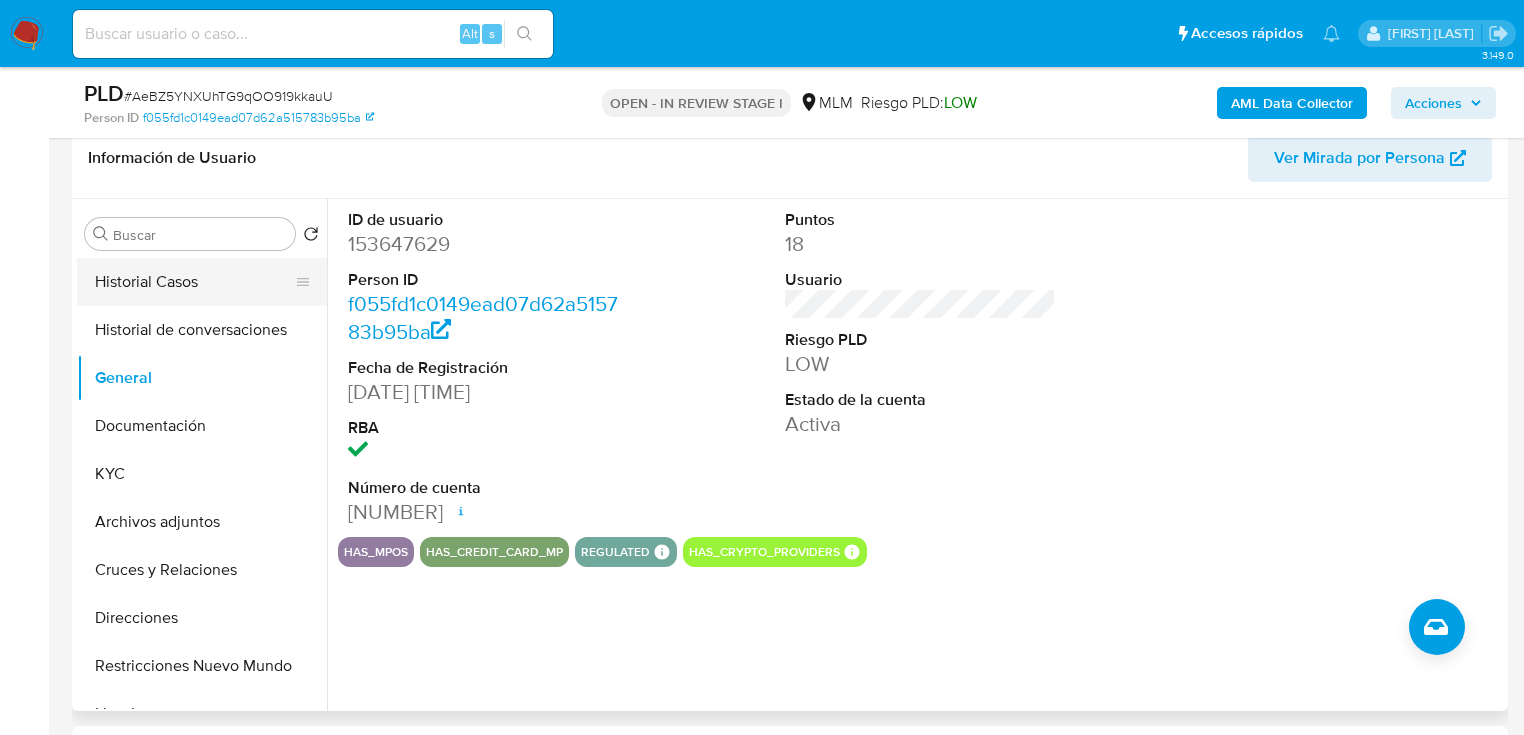 click on "Historial Casos" at bounding box center [194, 282] 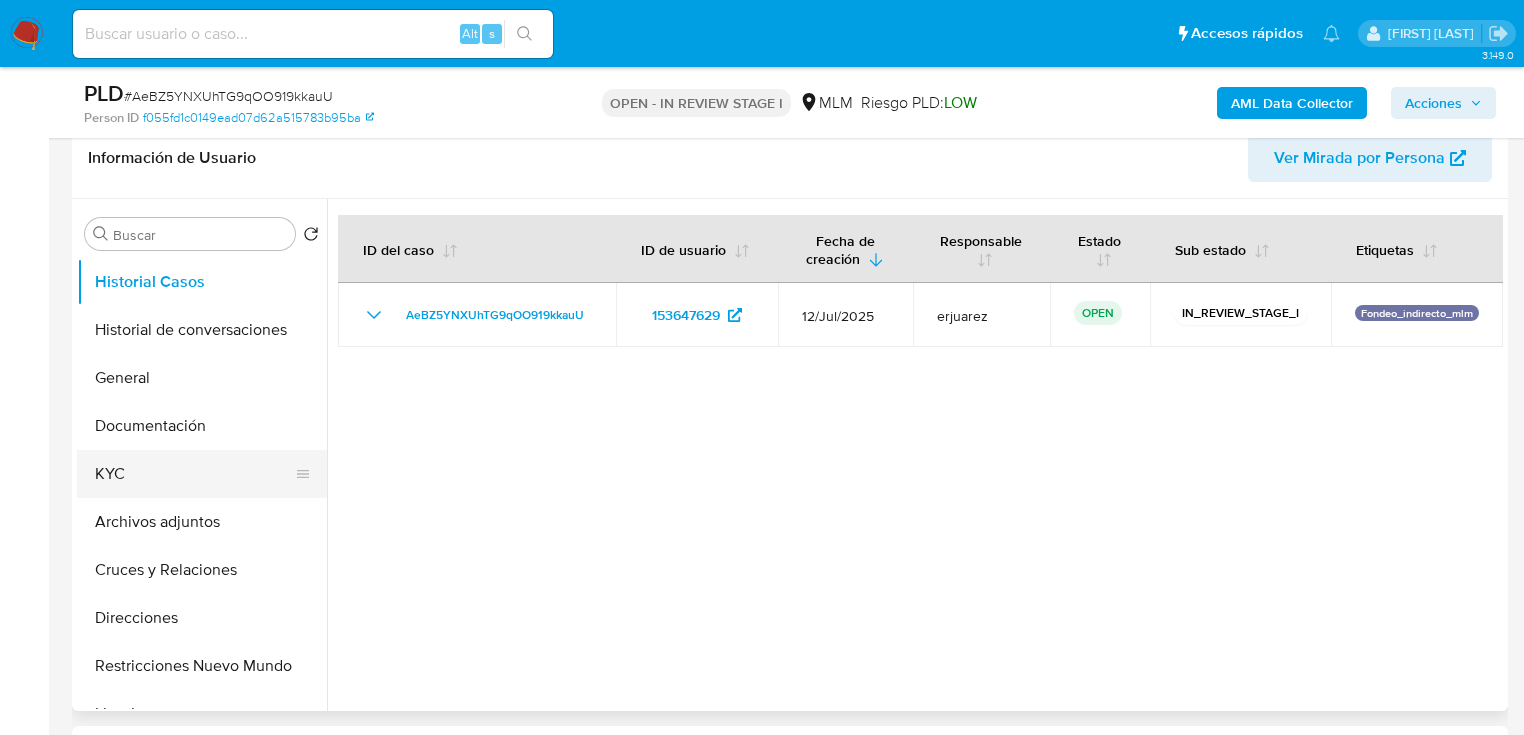 click on "KYC" at bounding box center [194, 474] 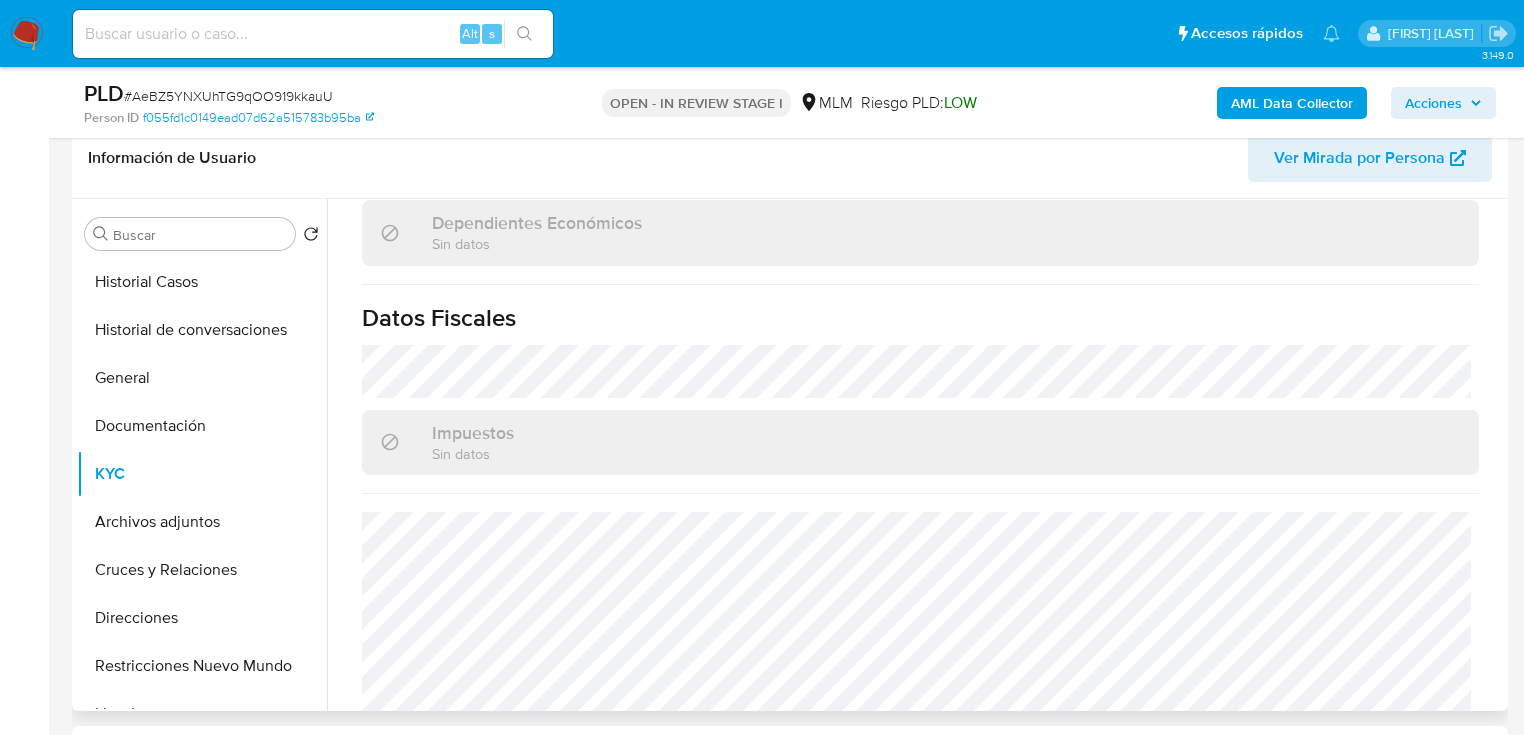 scroll, scrollTop: 1262, scrollLeft: 0, axis: vertical 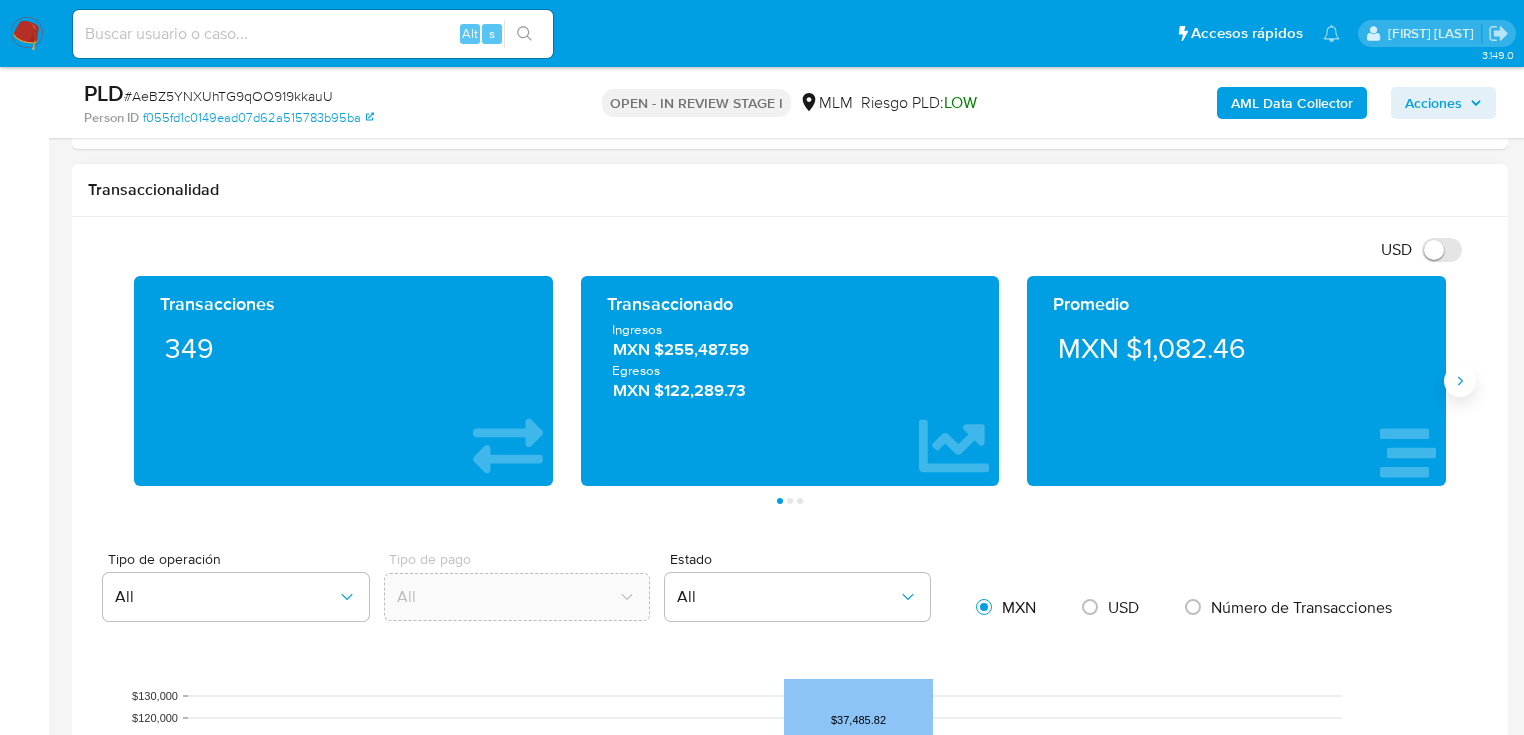 click 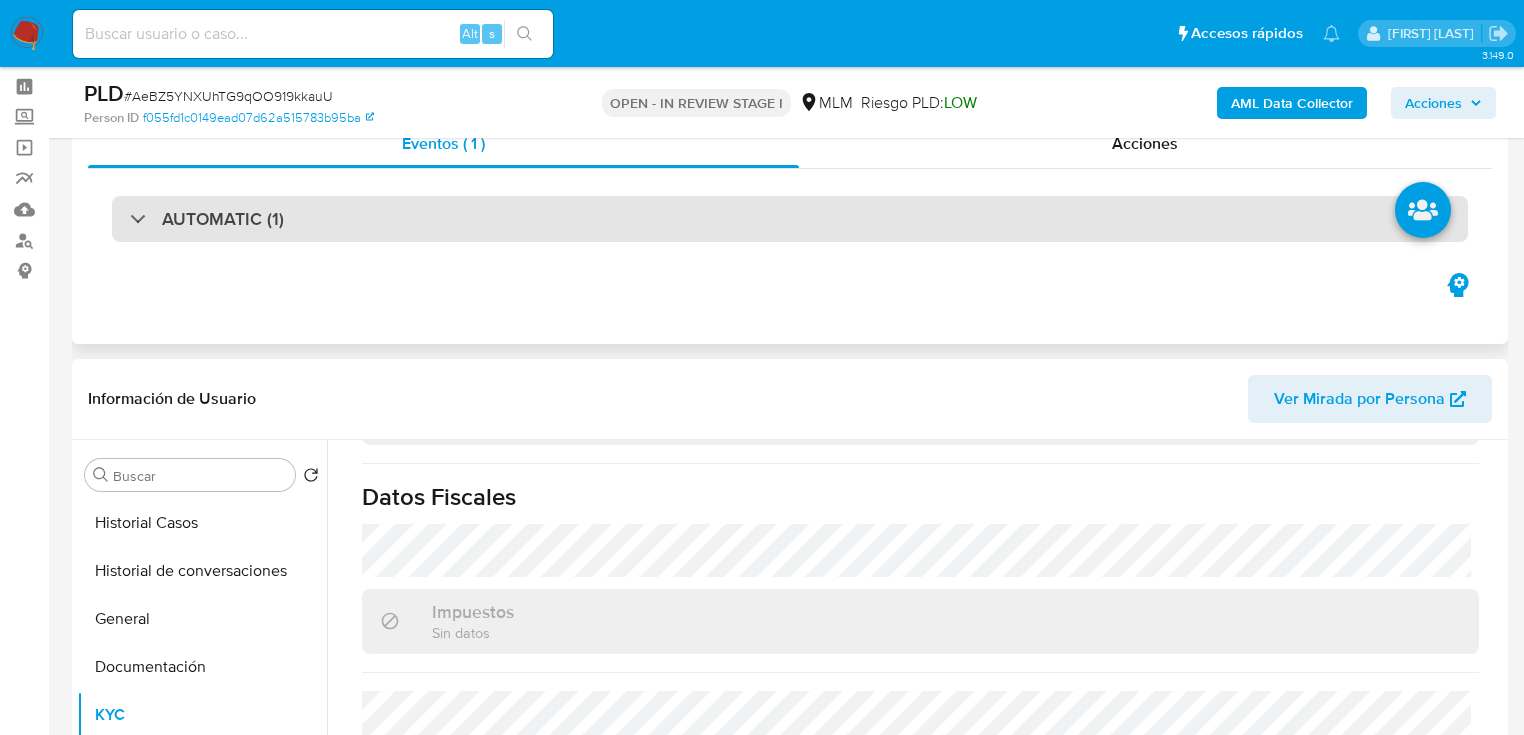 scroll, scrollTop: 0, scrollLeft: 0, axis: both 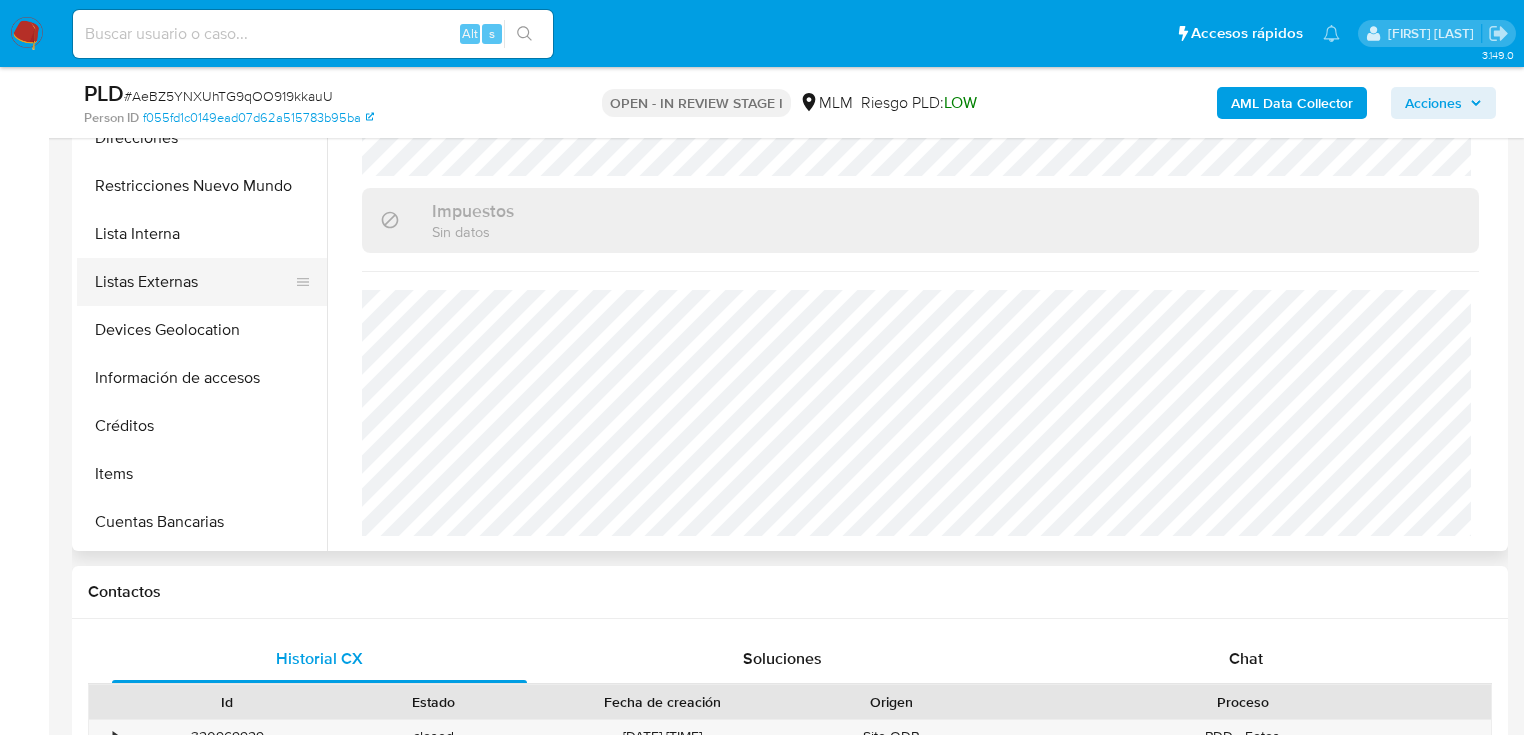 click on "Listas Externas" at bounding box center (194, 282) 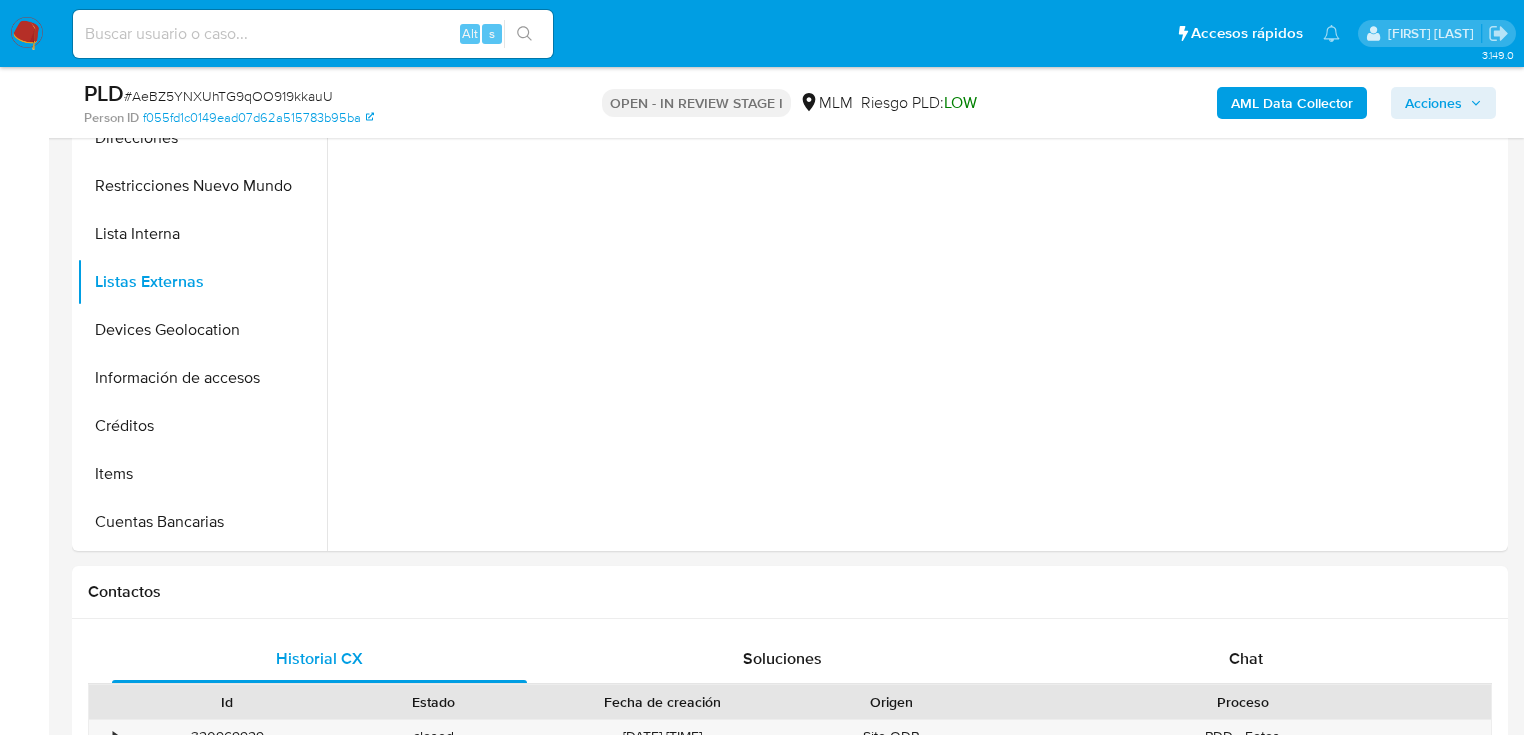 scroll, scrollTop: 0, scrollLeft: 0, axis: both 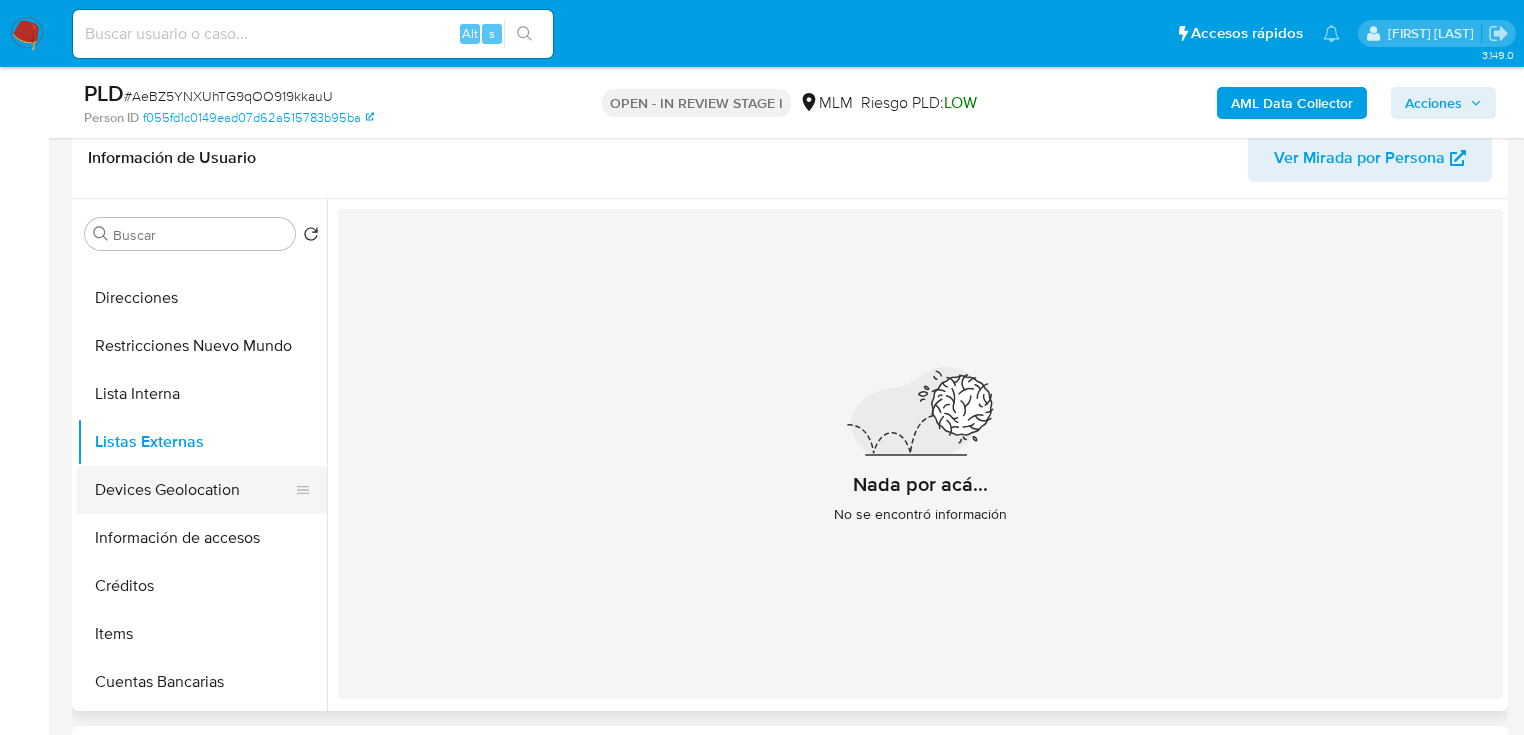click on "Devices Geolocation" at bounding box center (194, 490) 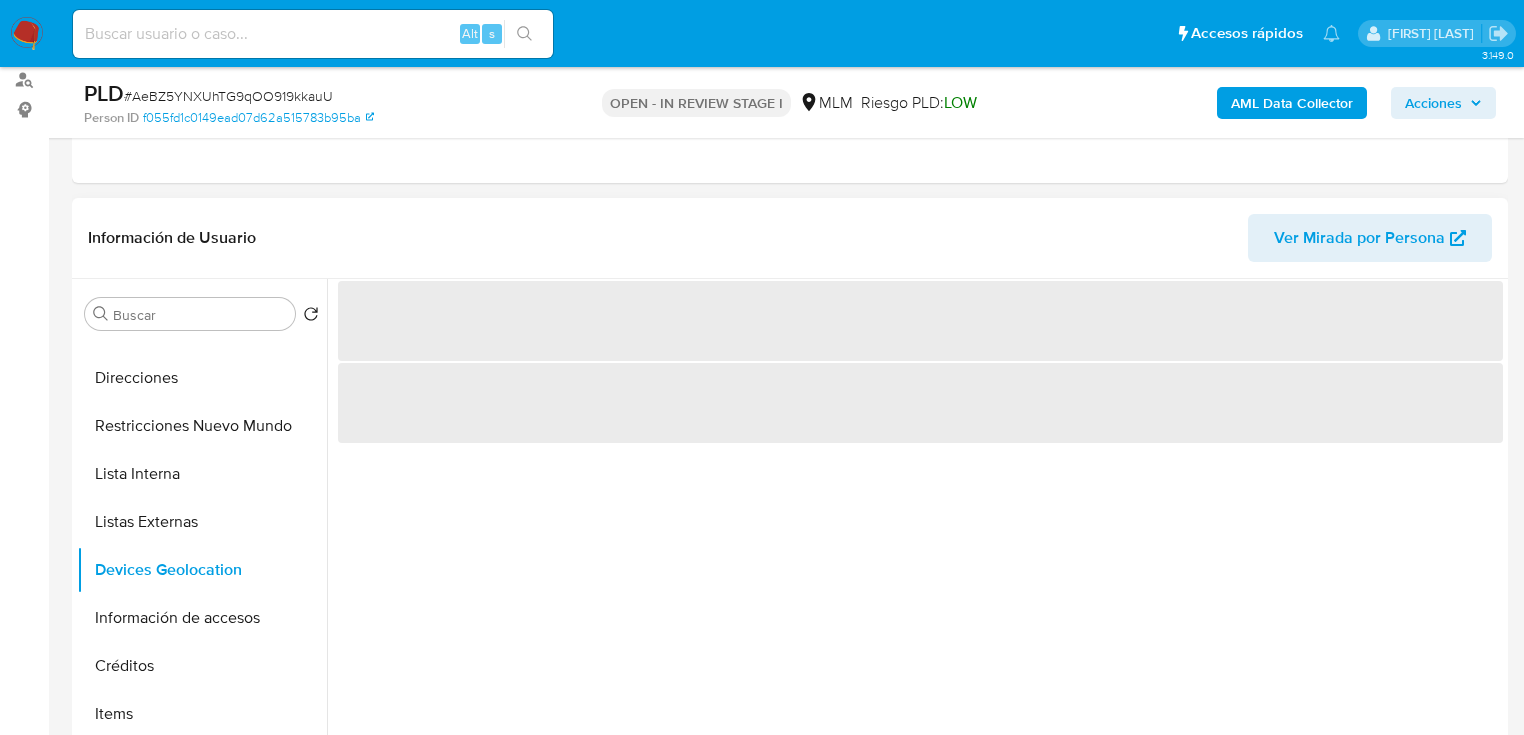 scroll, scrollTop: 320, scrollLeft: 0, axis: vertical 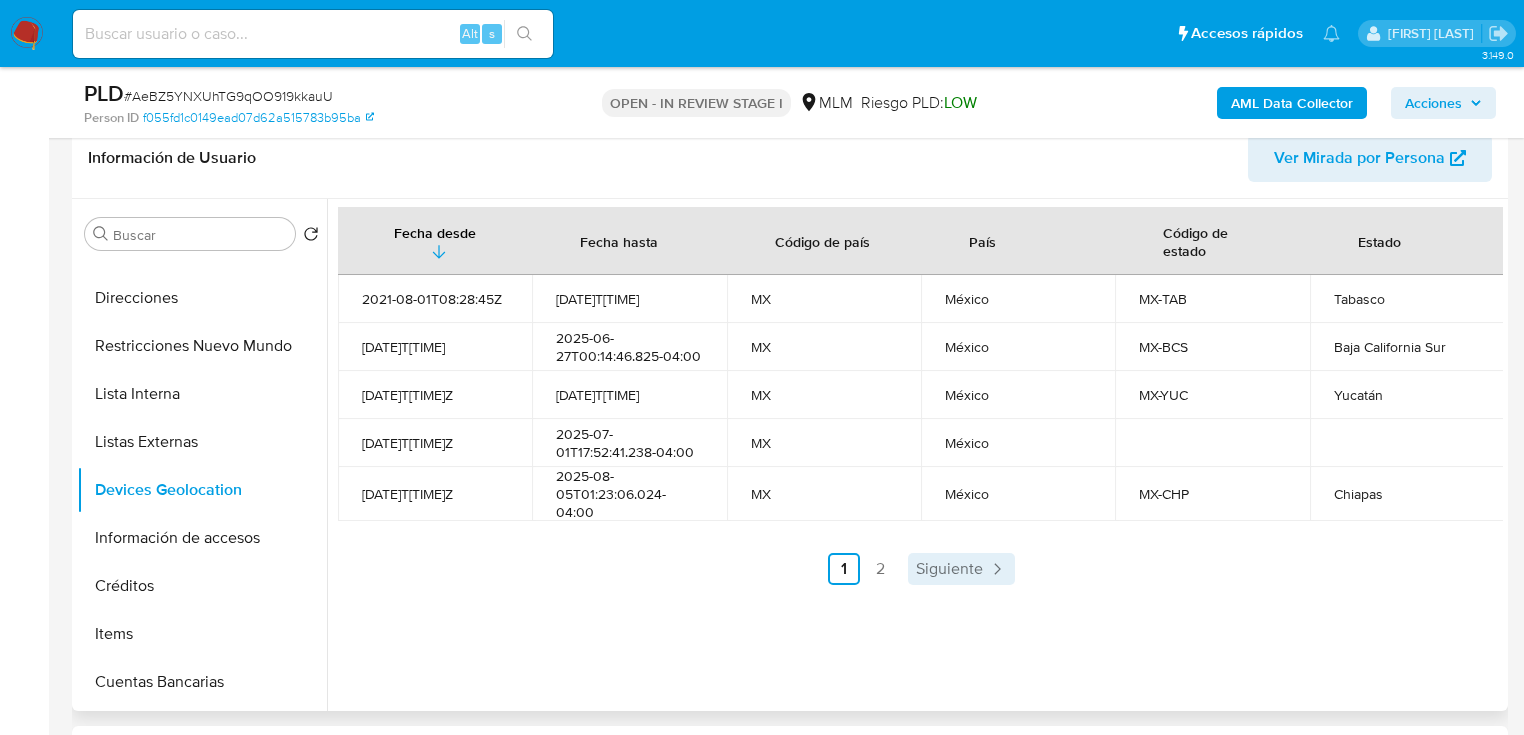 click on "Siguiente" at bounding box center (949, 569) 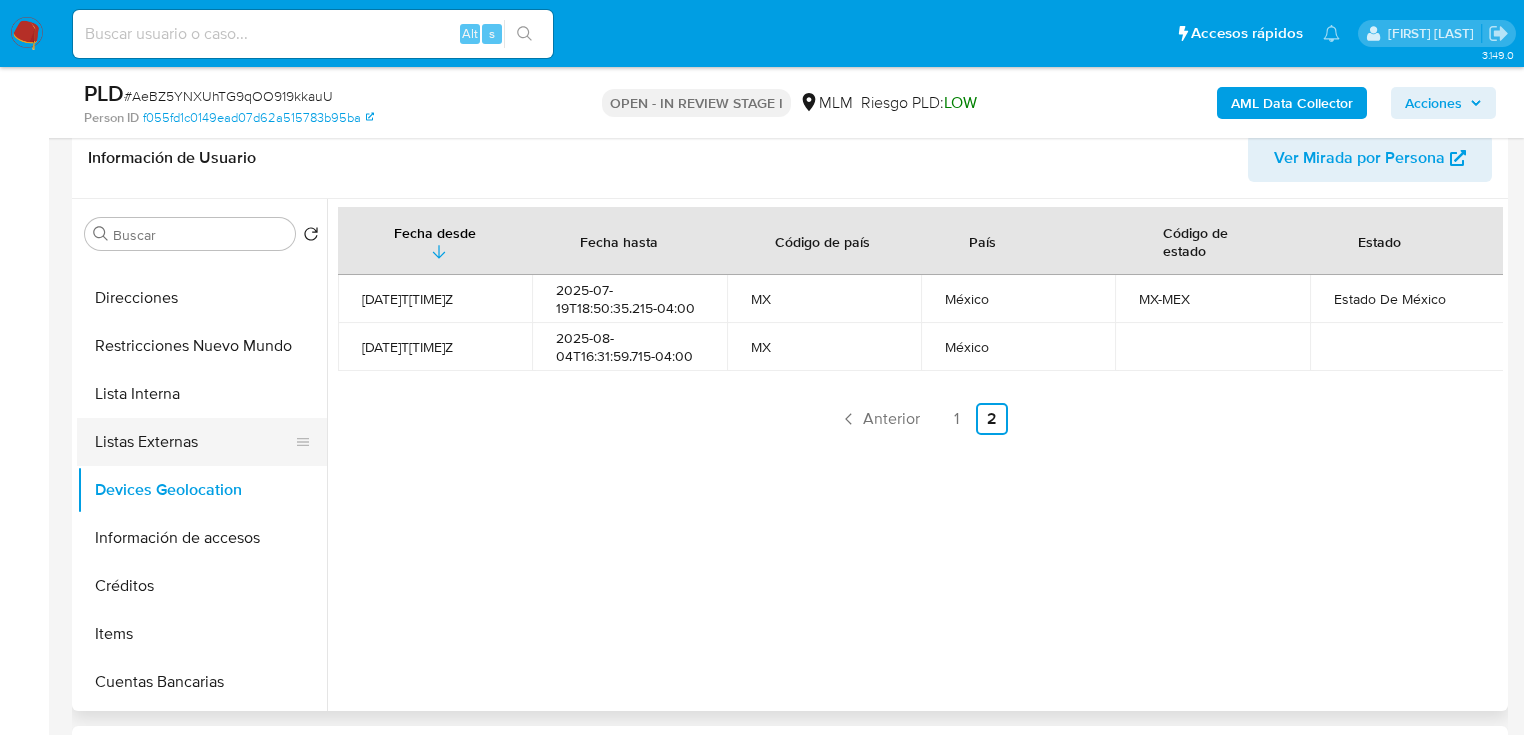 scroll, scrollTop: 0, scrollLeft: 0, axis: both 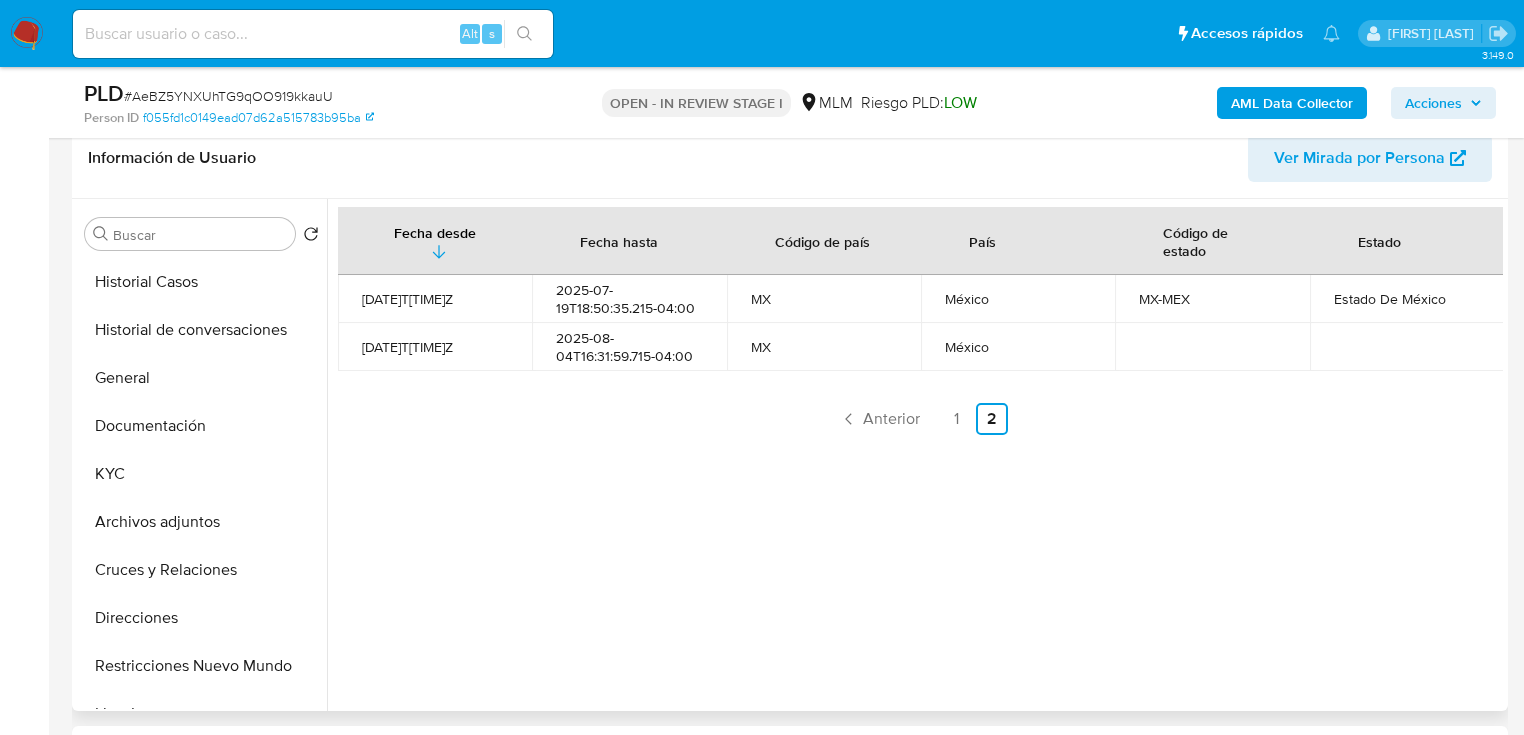 drag, startPoint x: 112, startPoint y: 466, endPoint x: 320, endPoint y: 468, distance: 208.00961 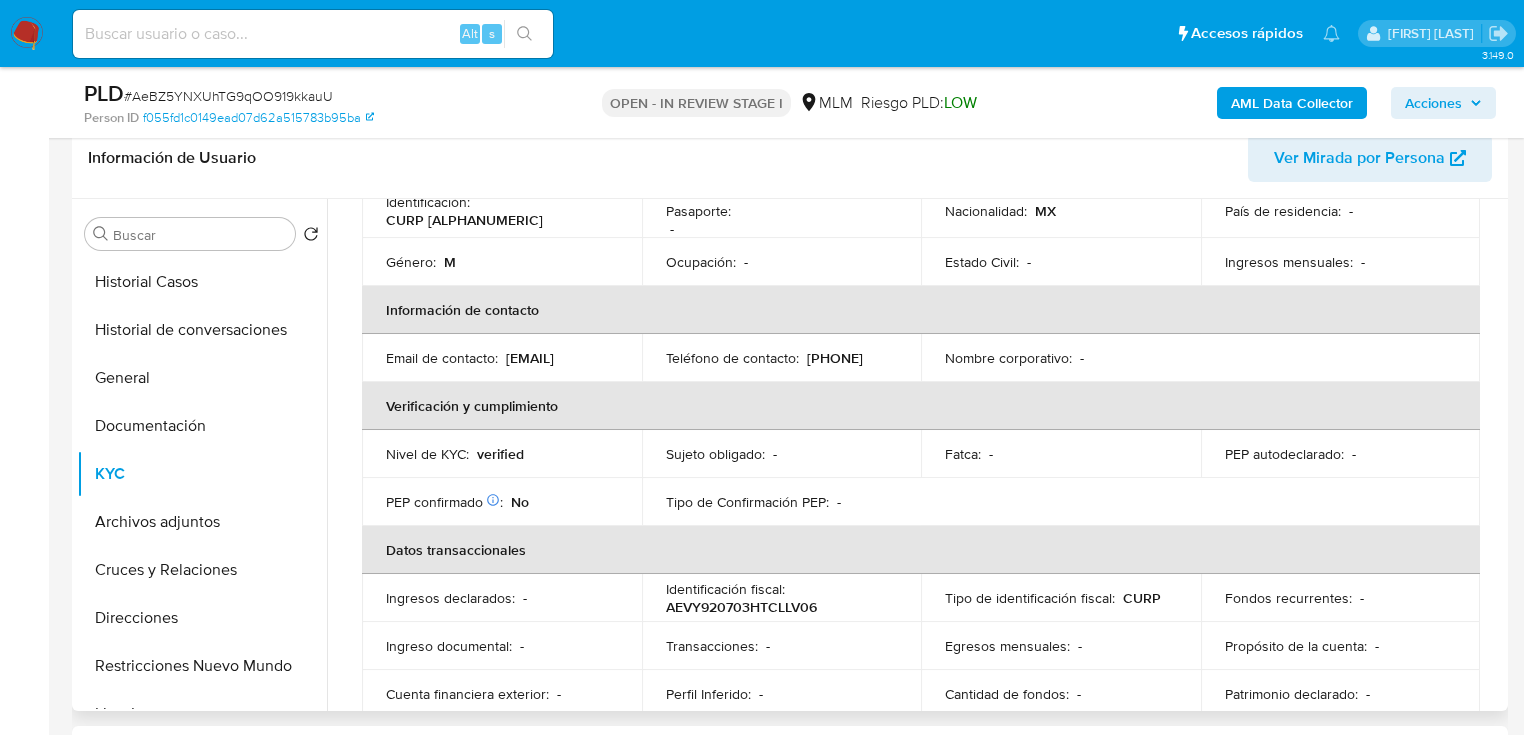 scroll, scrollTop: 0, scrollLeft: 0, axis: both 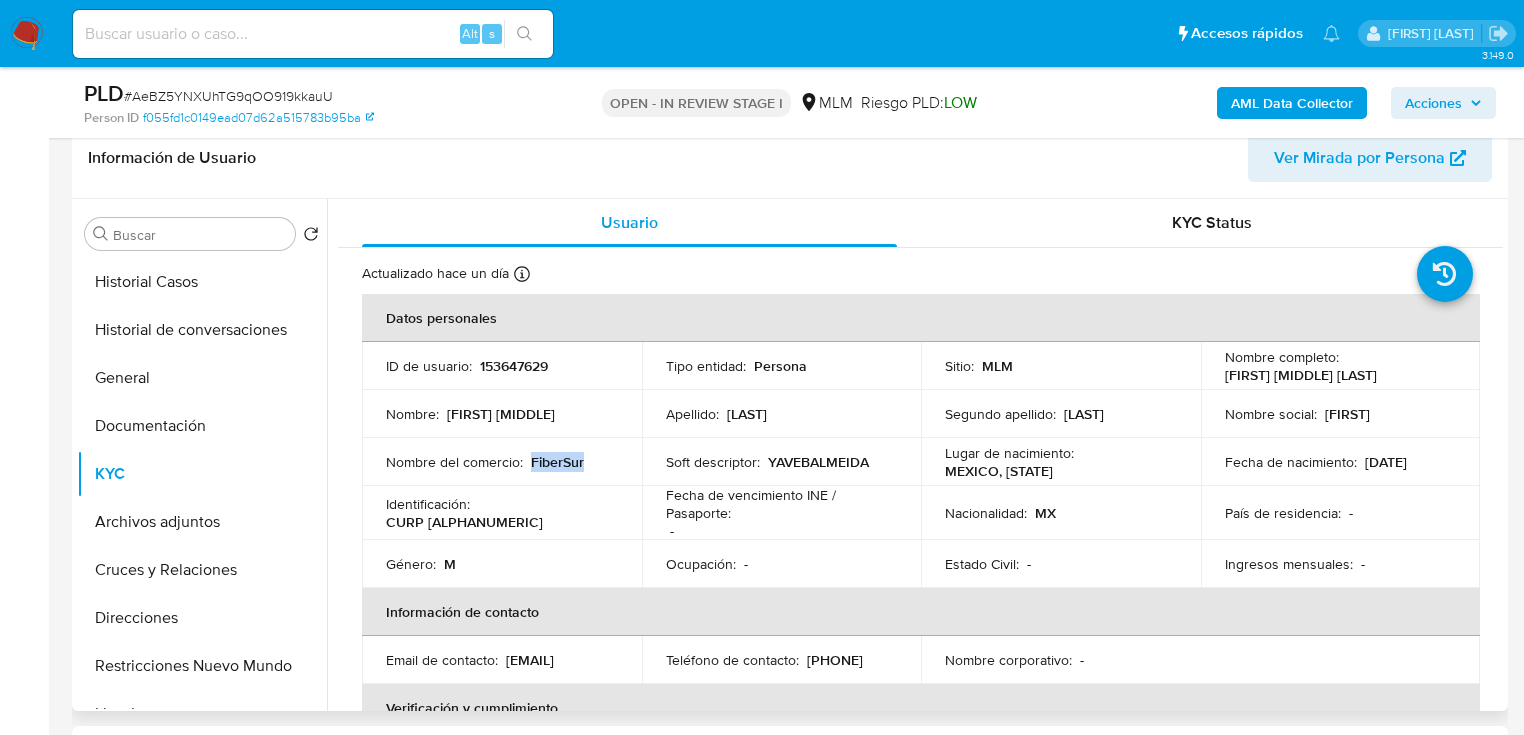 drag, startPoint x: 531, startPoint y: 456, endPoint x: 616, endPoint y: 456, distance: 85 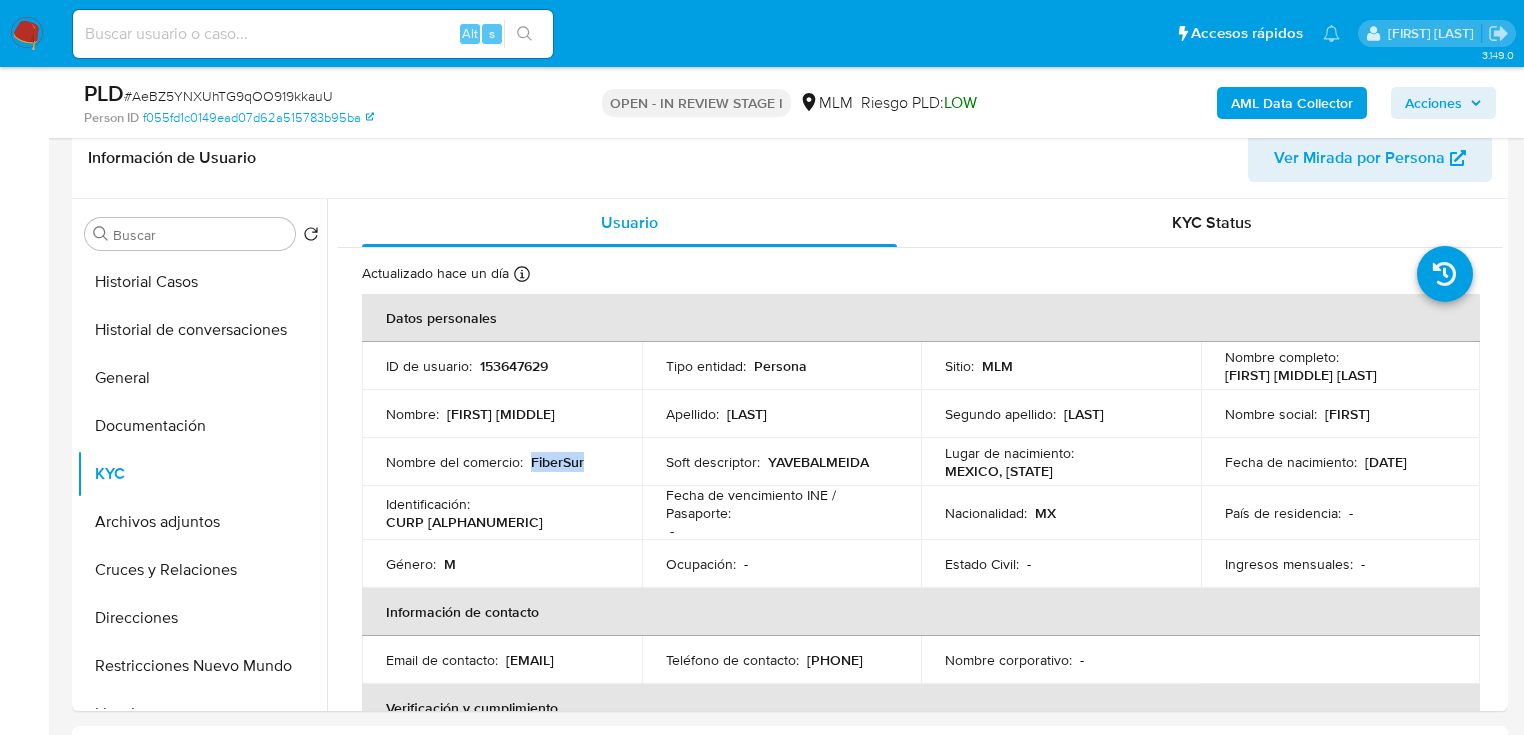 copy on "FiberSur" 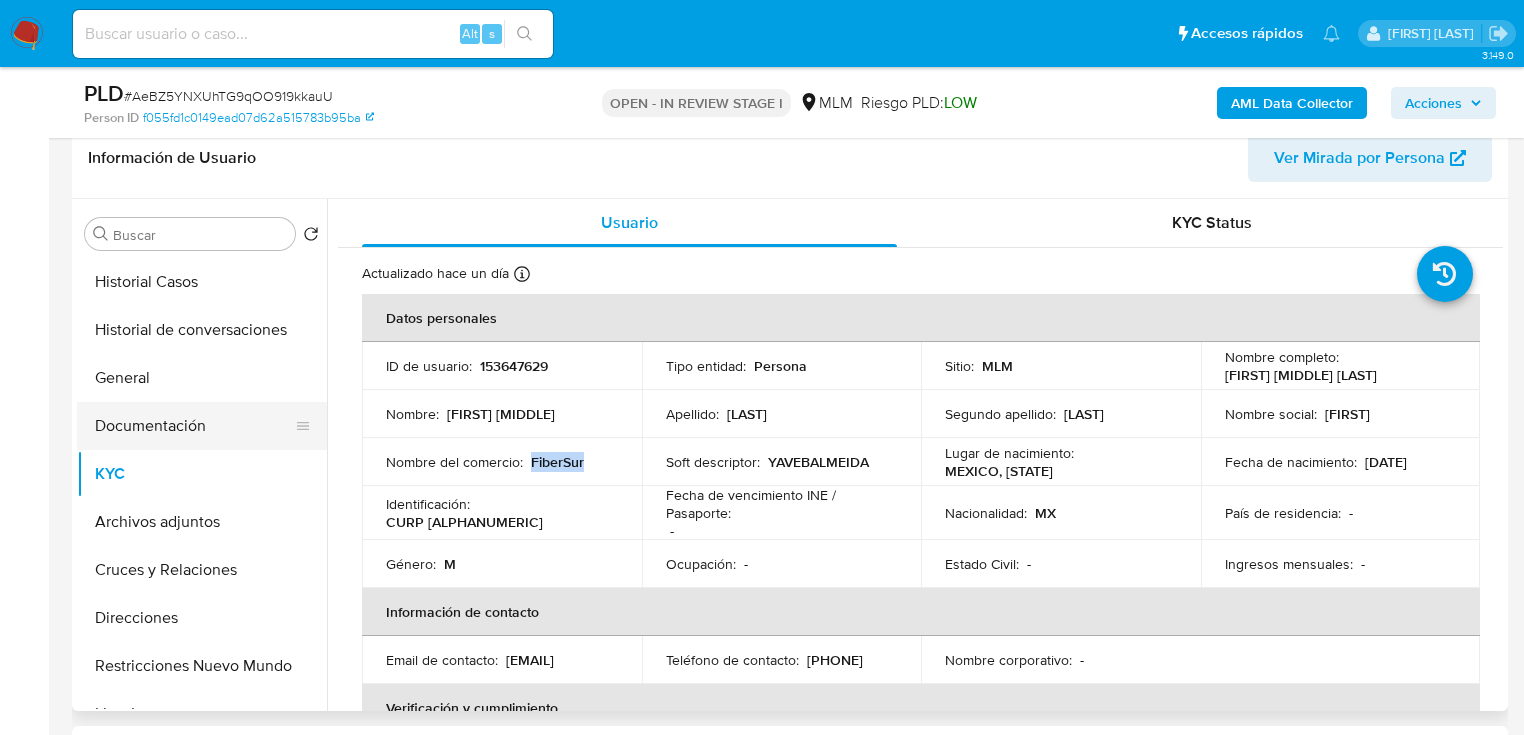 click on "Documentación" at bounding box center (194, 426) 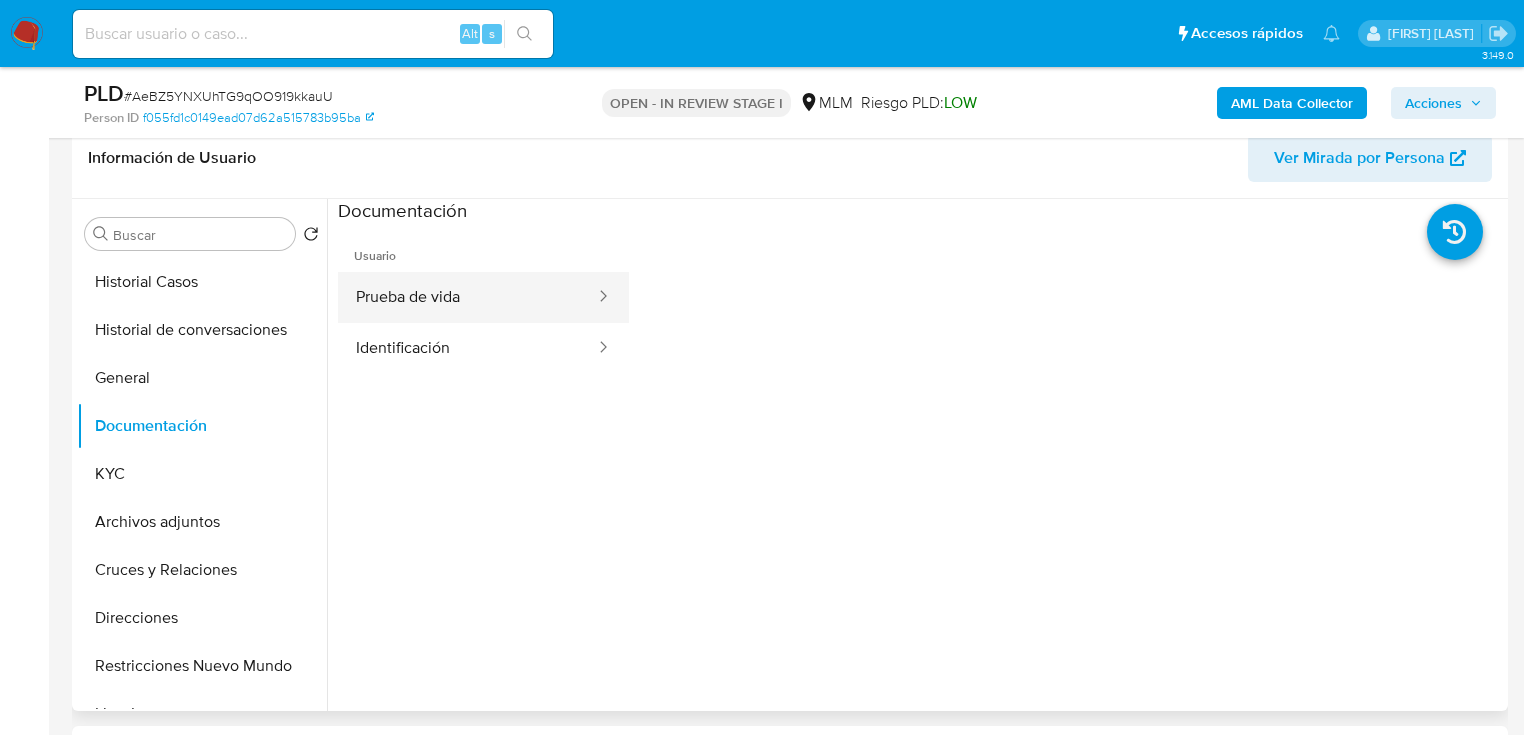 click on "Prueba de vida" at bounding box center [467, 297] 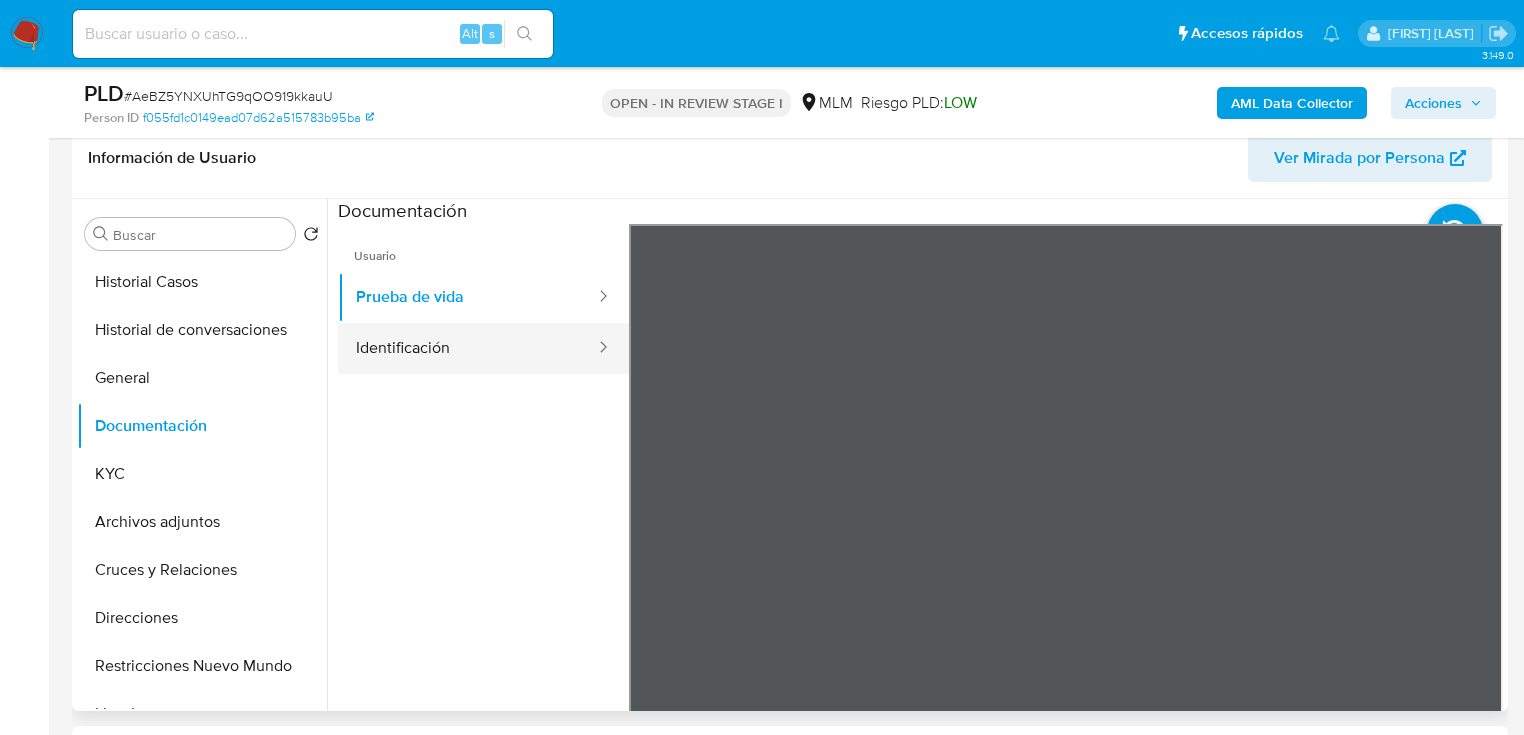 click on "Identificación" at bounding box center [467, 348] 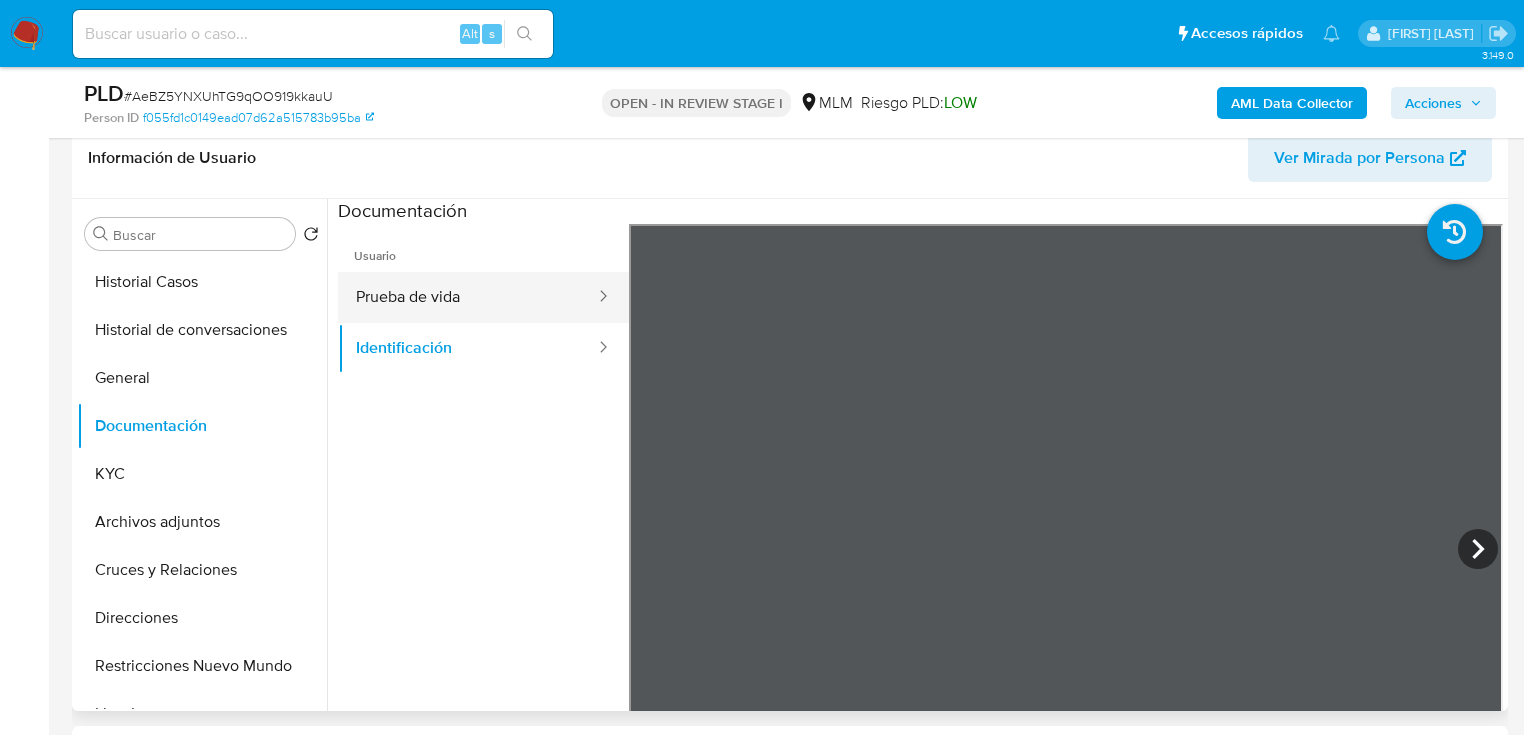 click on "Prueba de vida" at bounding box center (467, 297) 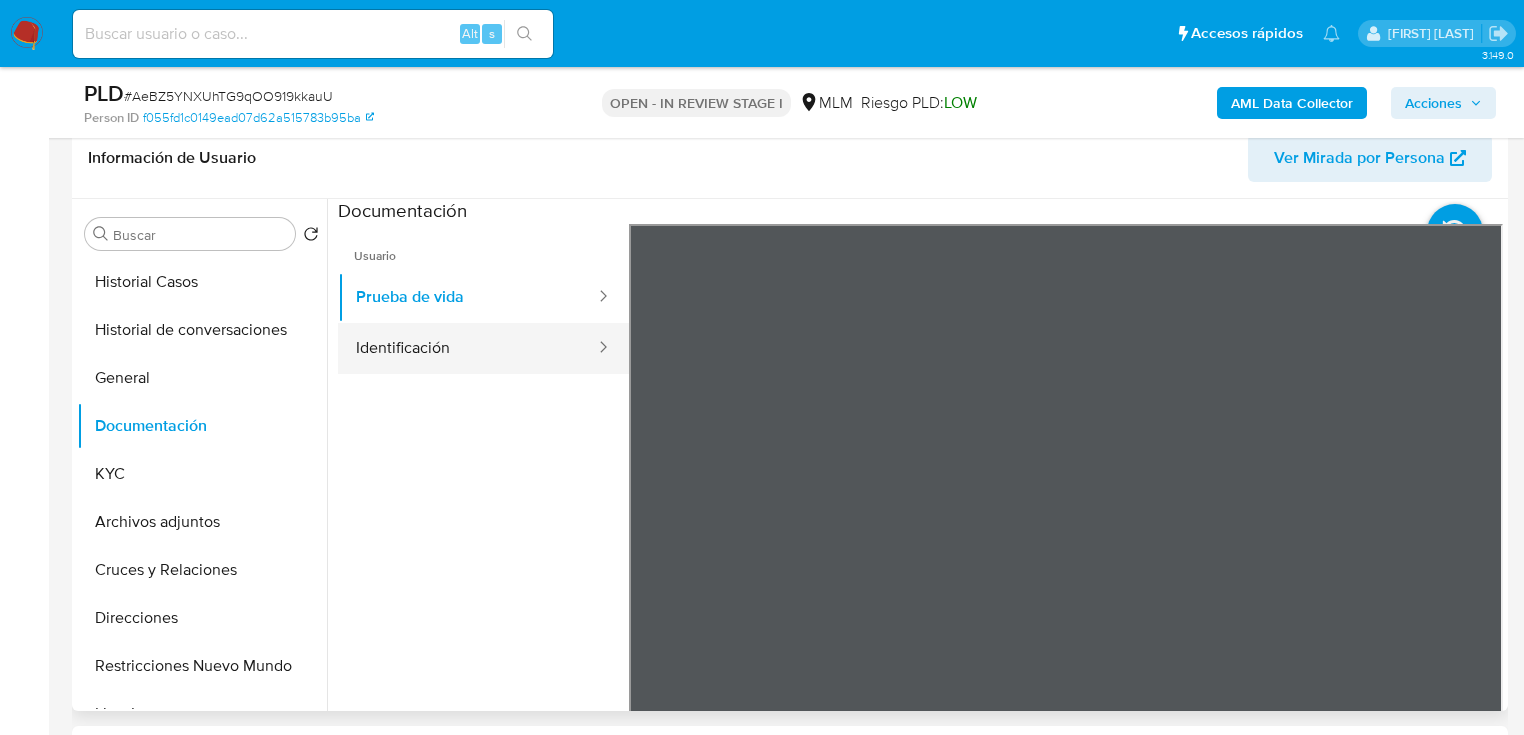 drag, startPoint x: 449, startPoint y: 331, endPoint x: 585, endPoint y: 357, distance: 138.463 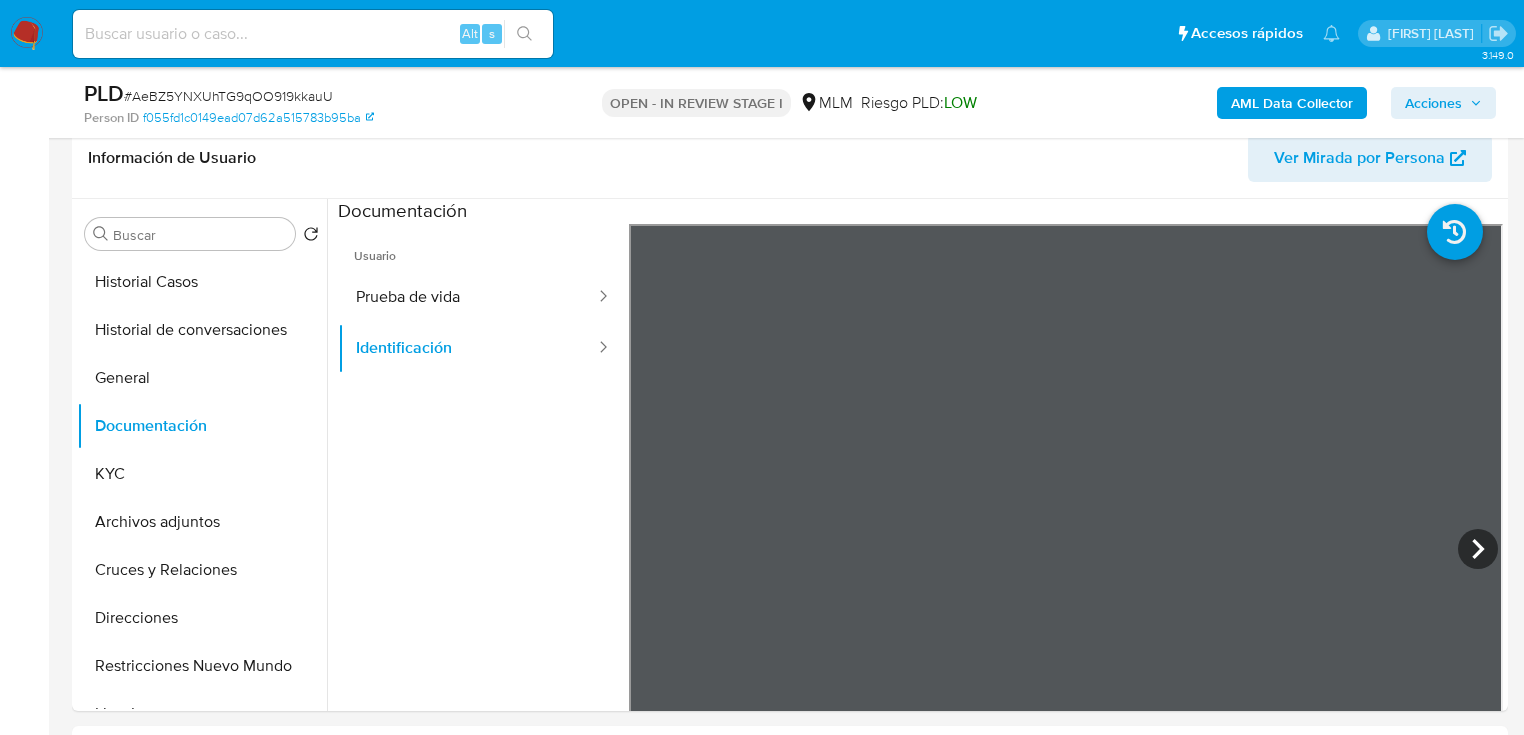 type 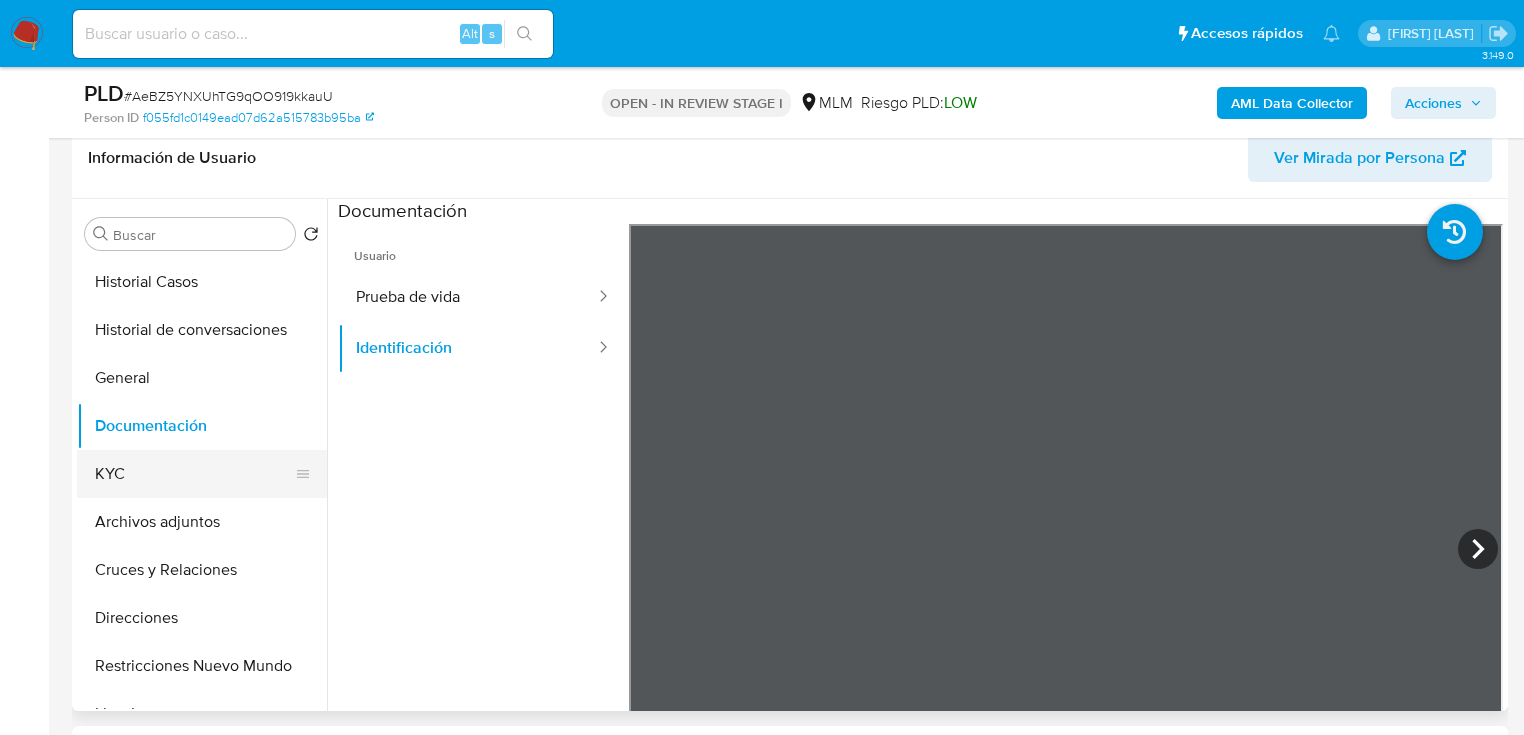 click on "KYC" at bounding box center (194, 474) 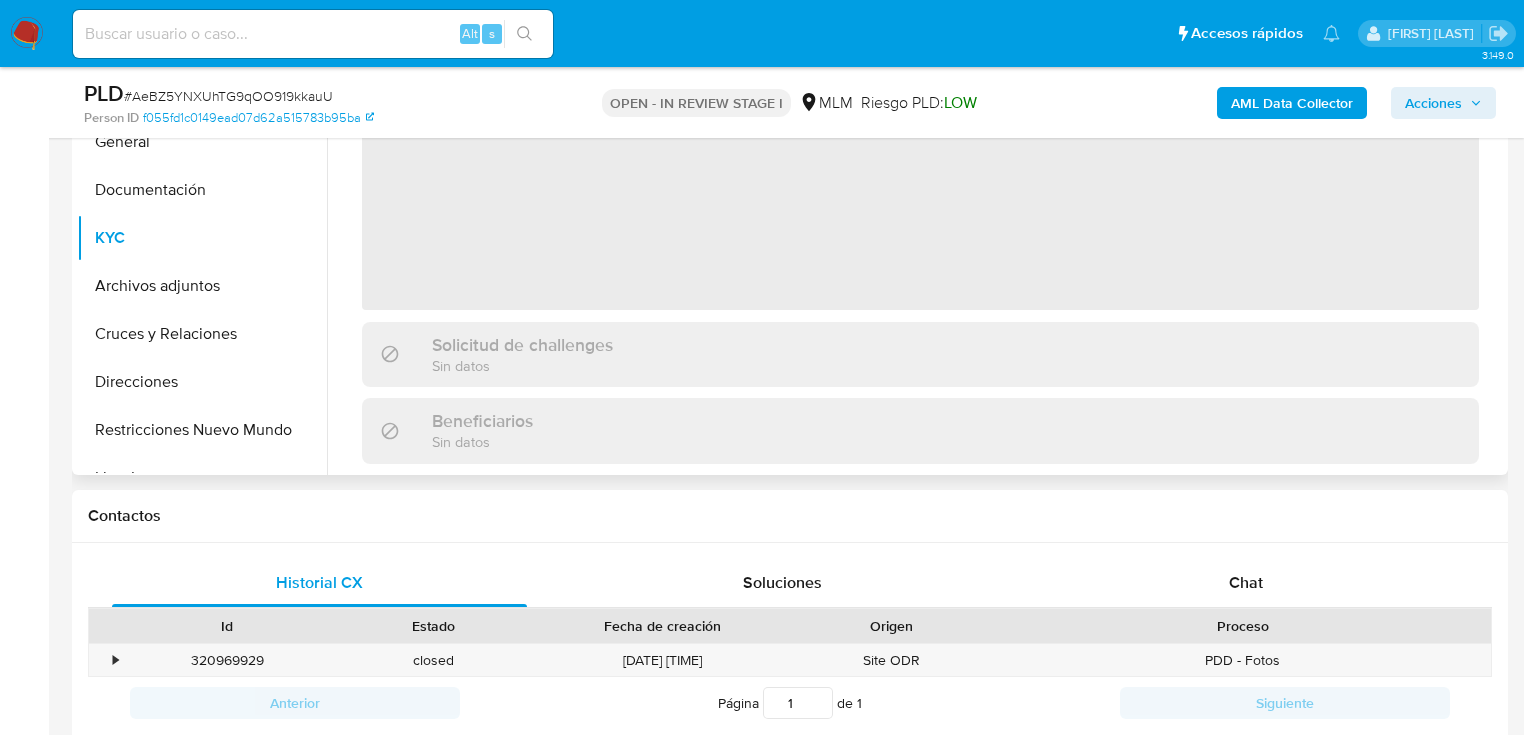 scroll, scrollTop: 400, scrollLeft: 0, axis: vertical 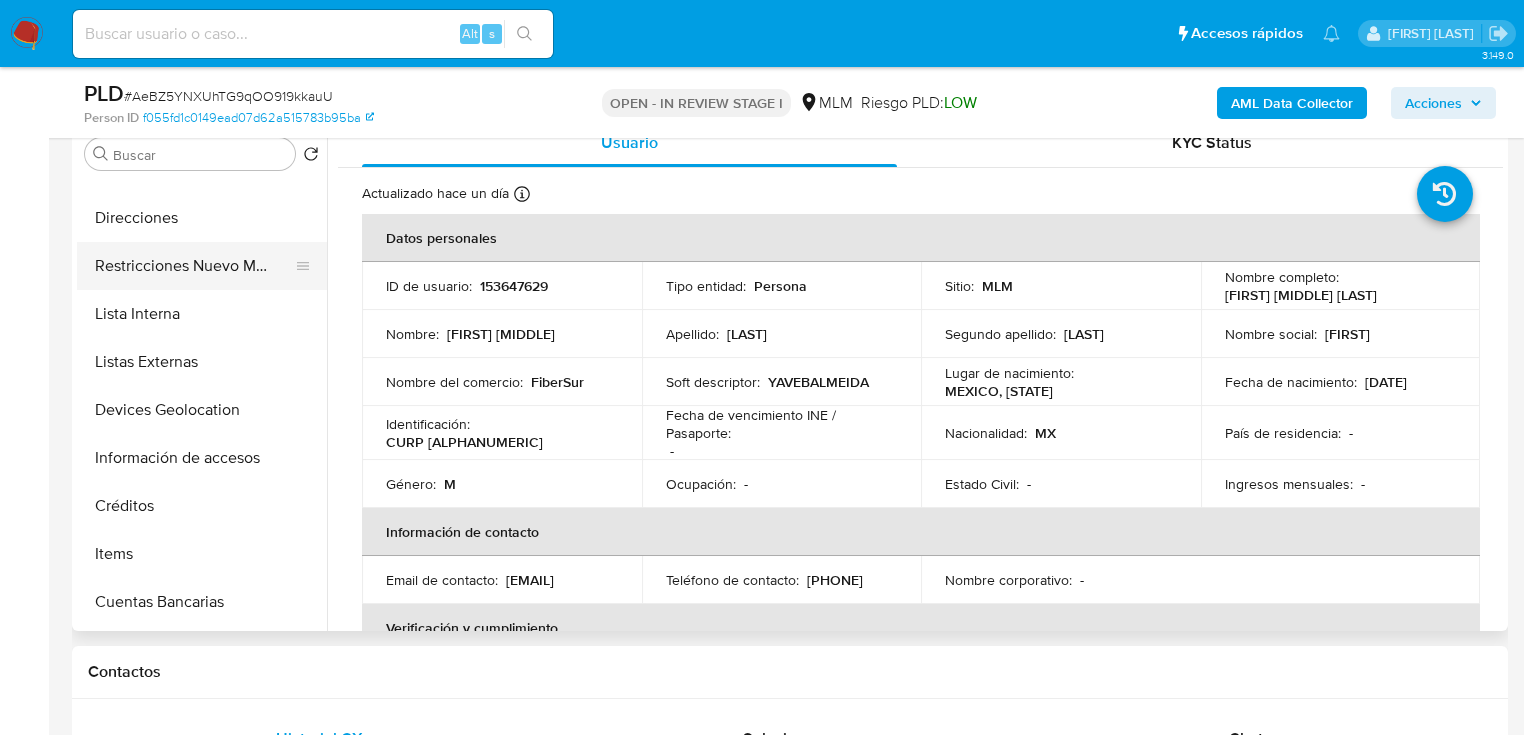 click on "Restricciones Nuevo Mundo" at bounding box center (194, 266) 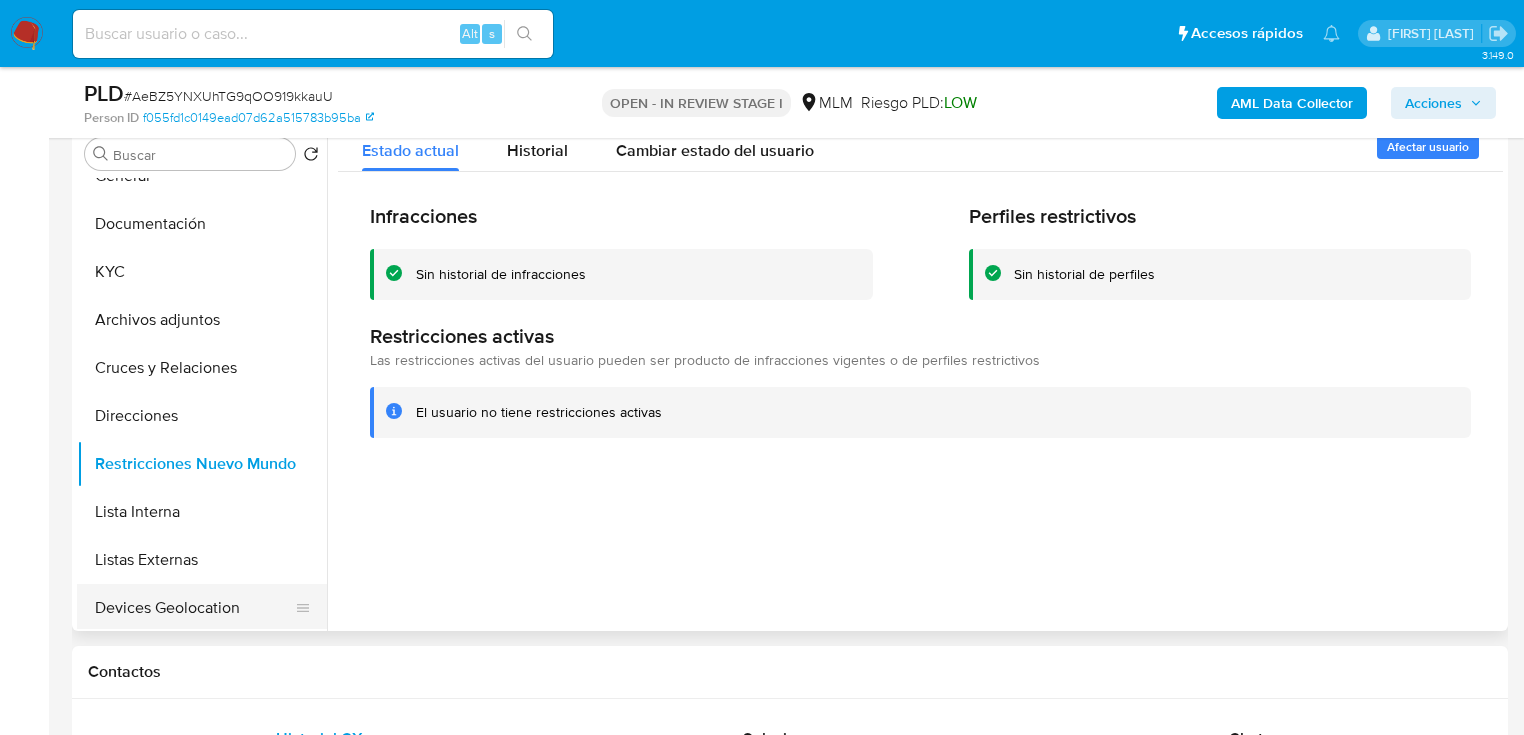 scroll, scrollTop: 160, scrollLeft: 0, axis: vertical 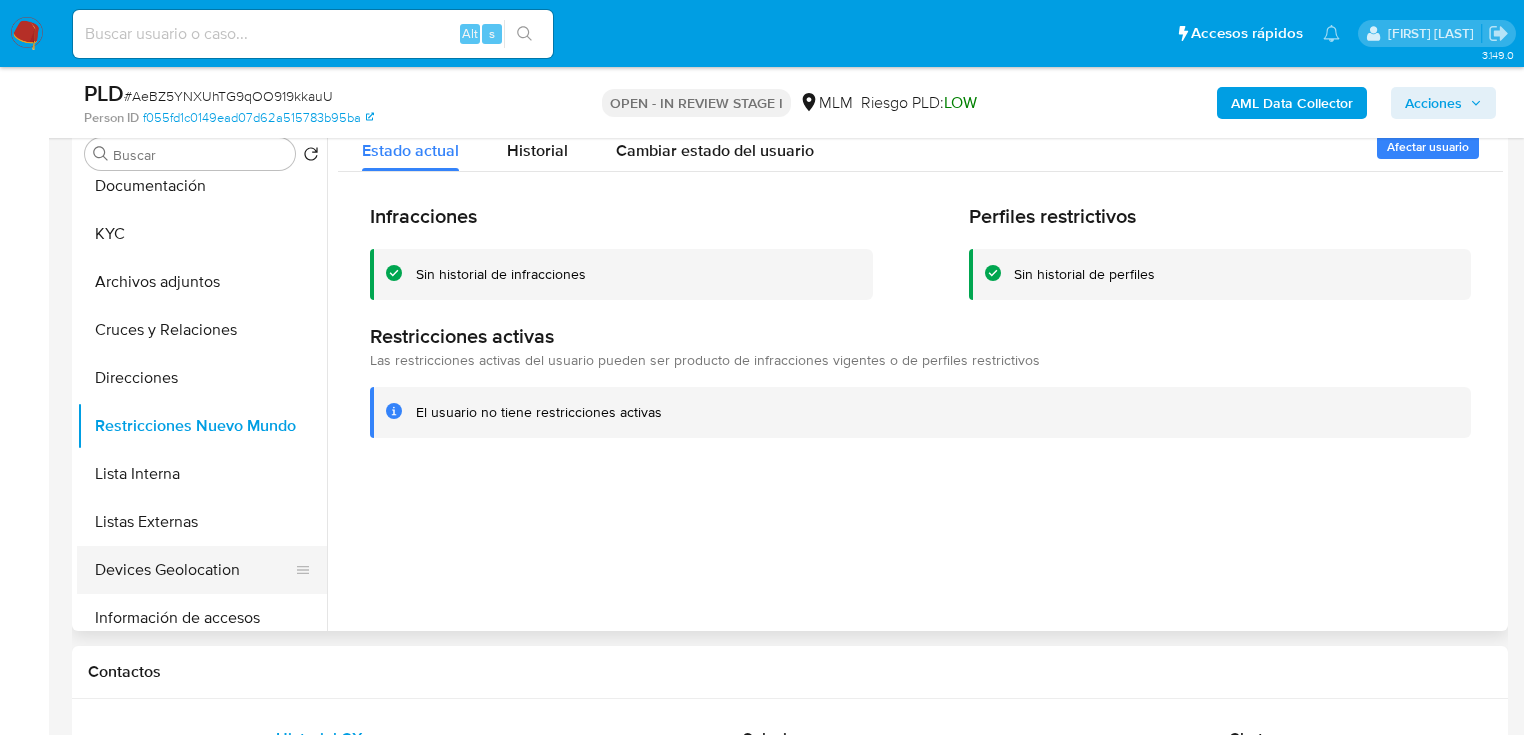 click on "Devices Geolocation" at bounding box center [194, 570] 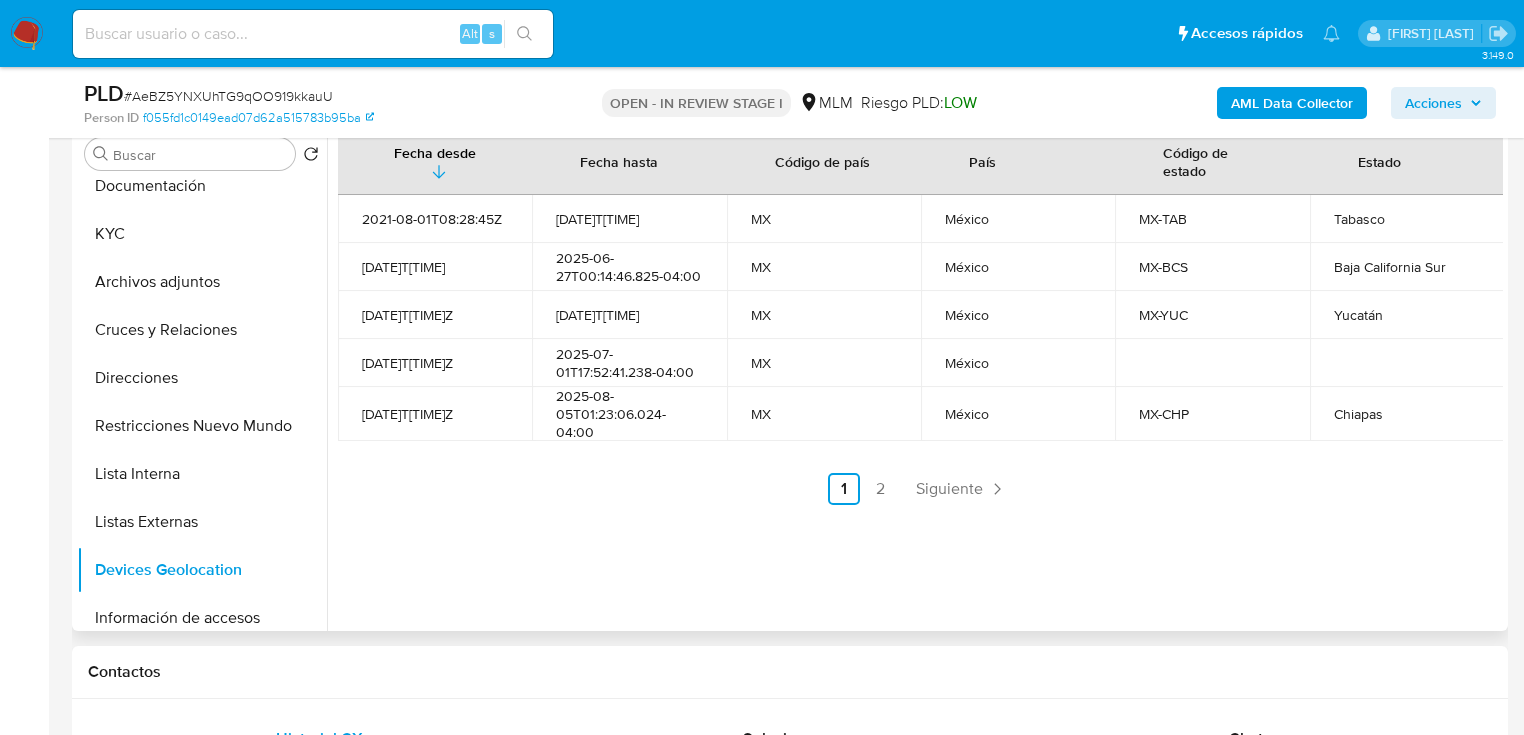 click 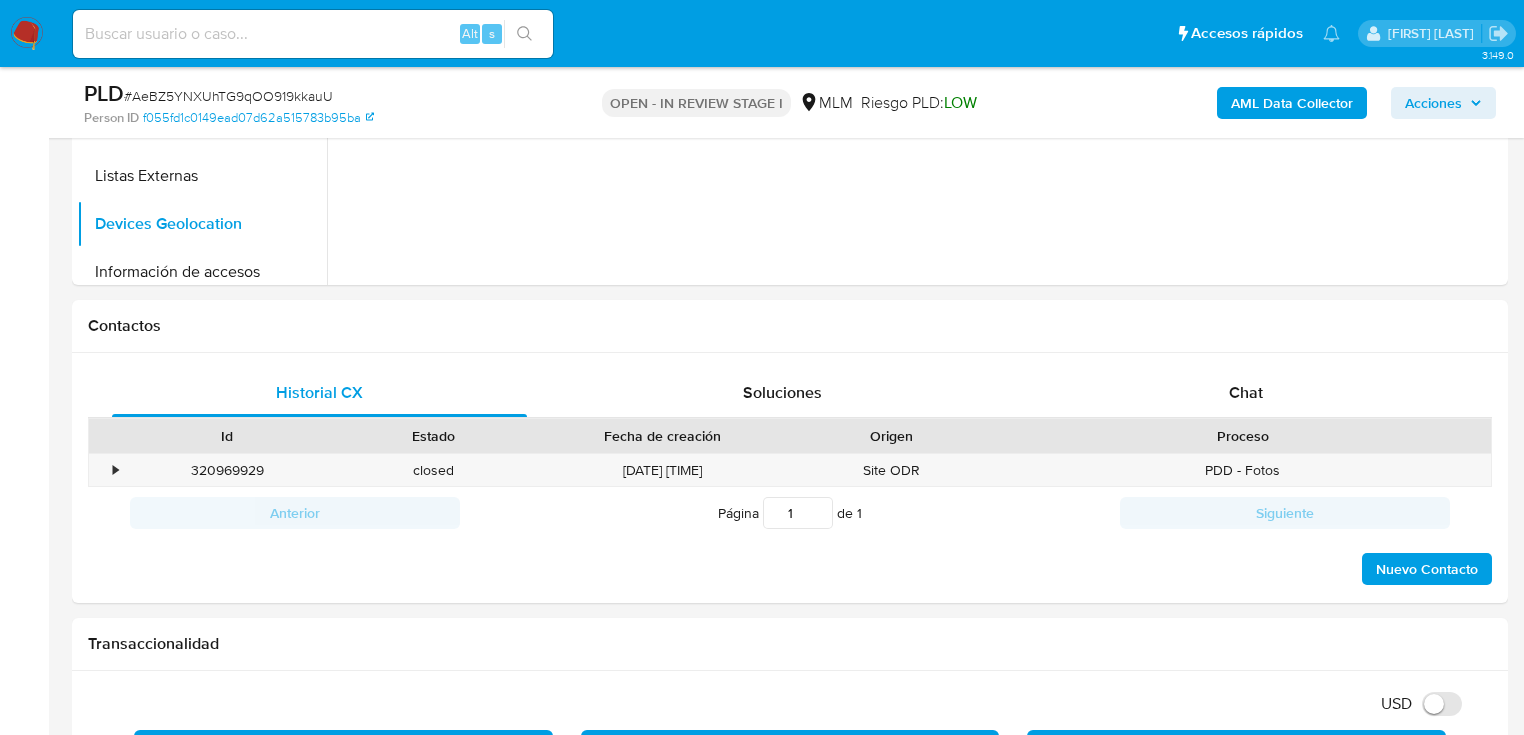 scroll, scrollTop: 1040, scrollLeft: 0, axis: vertical 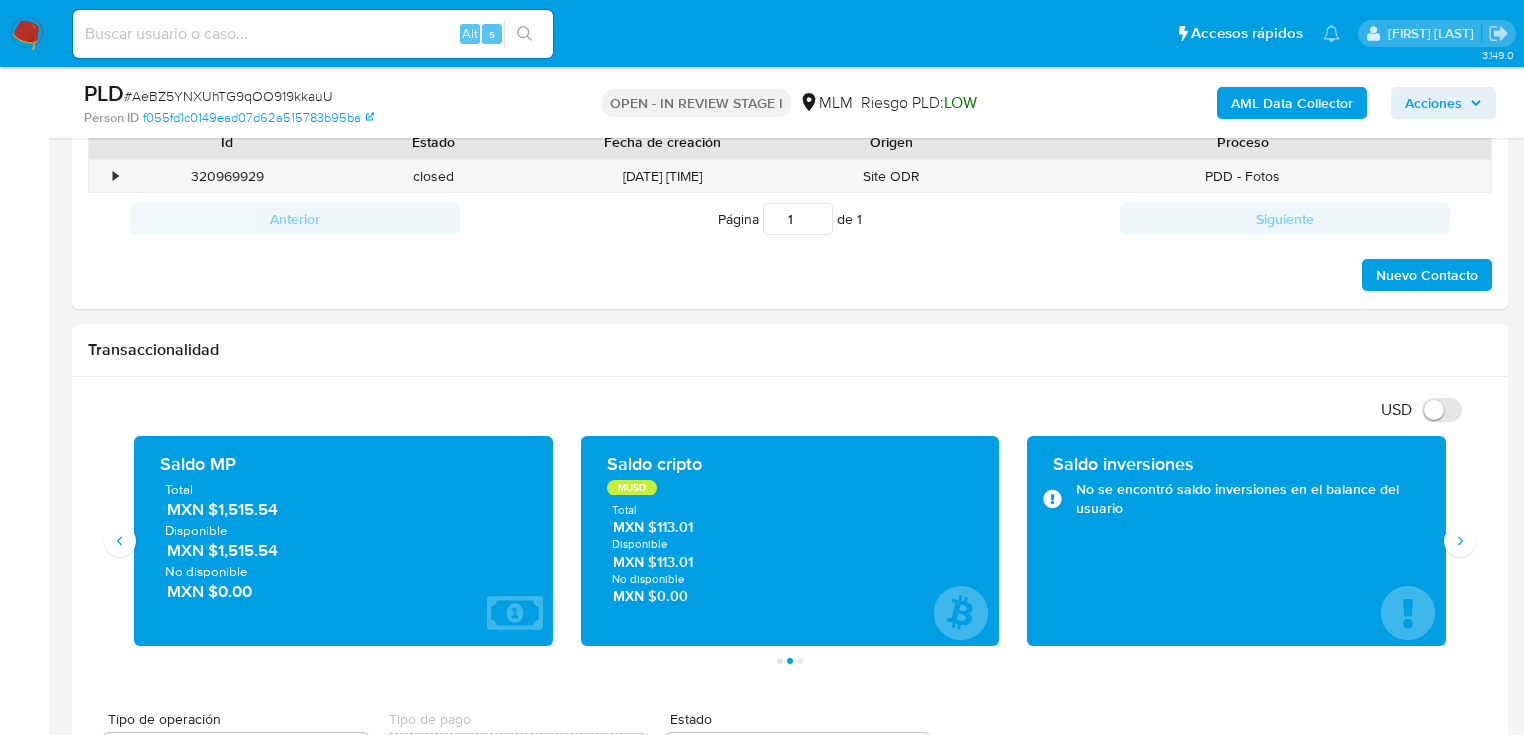 drag, startPoint x: 215, startPoint y: 512, endPoint x: 292, endPoint y: 504, distance: 77.41447 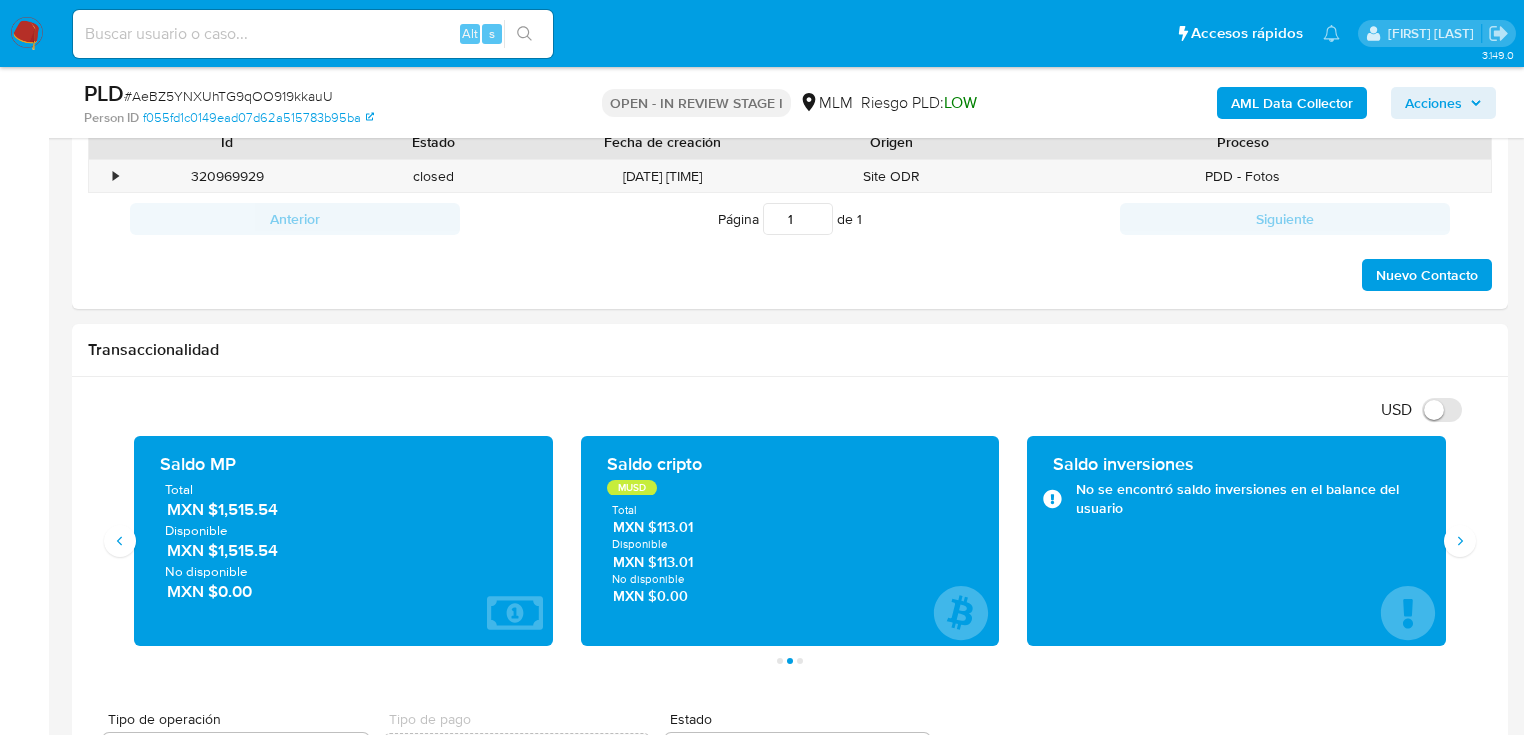click at bounding box center [313, 34] 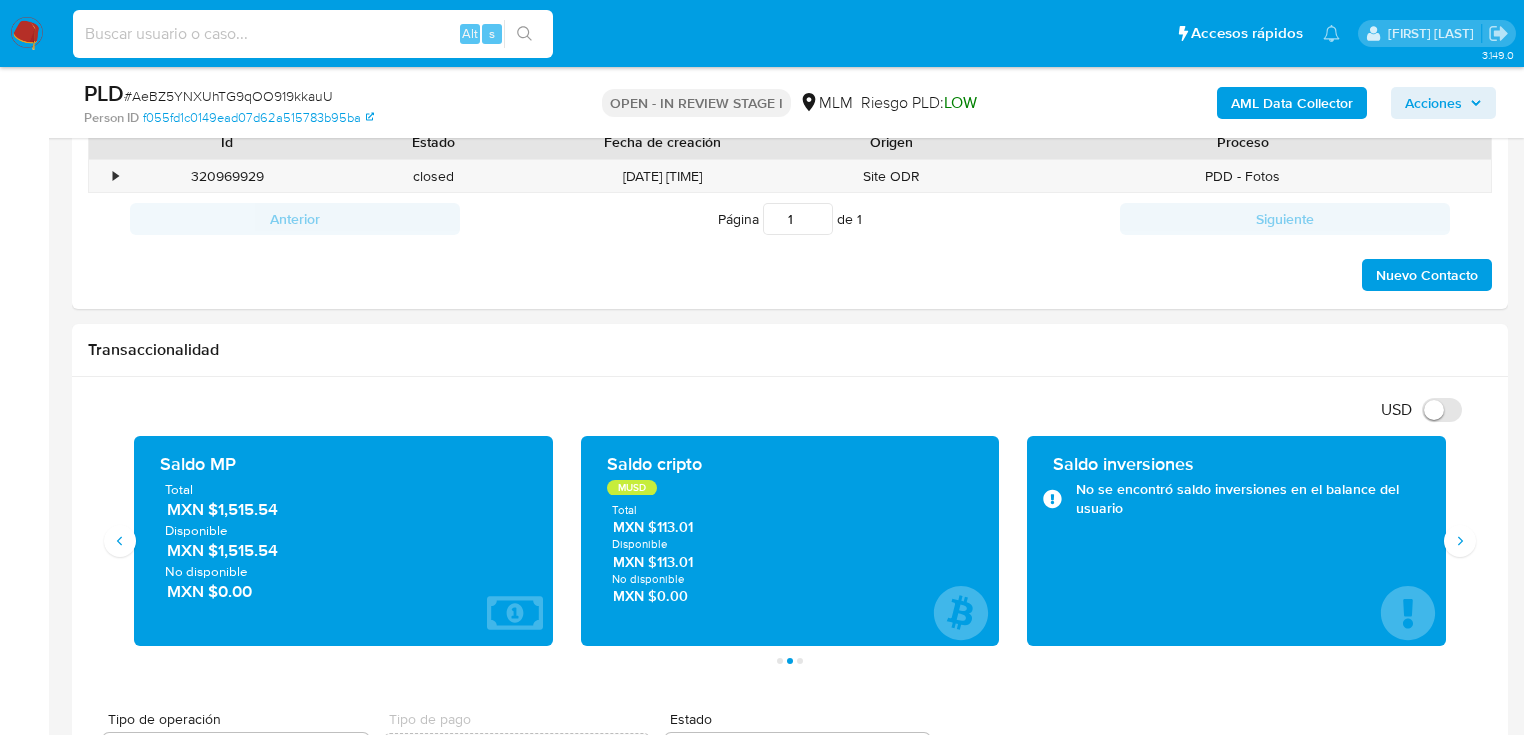 paste on "35286158" 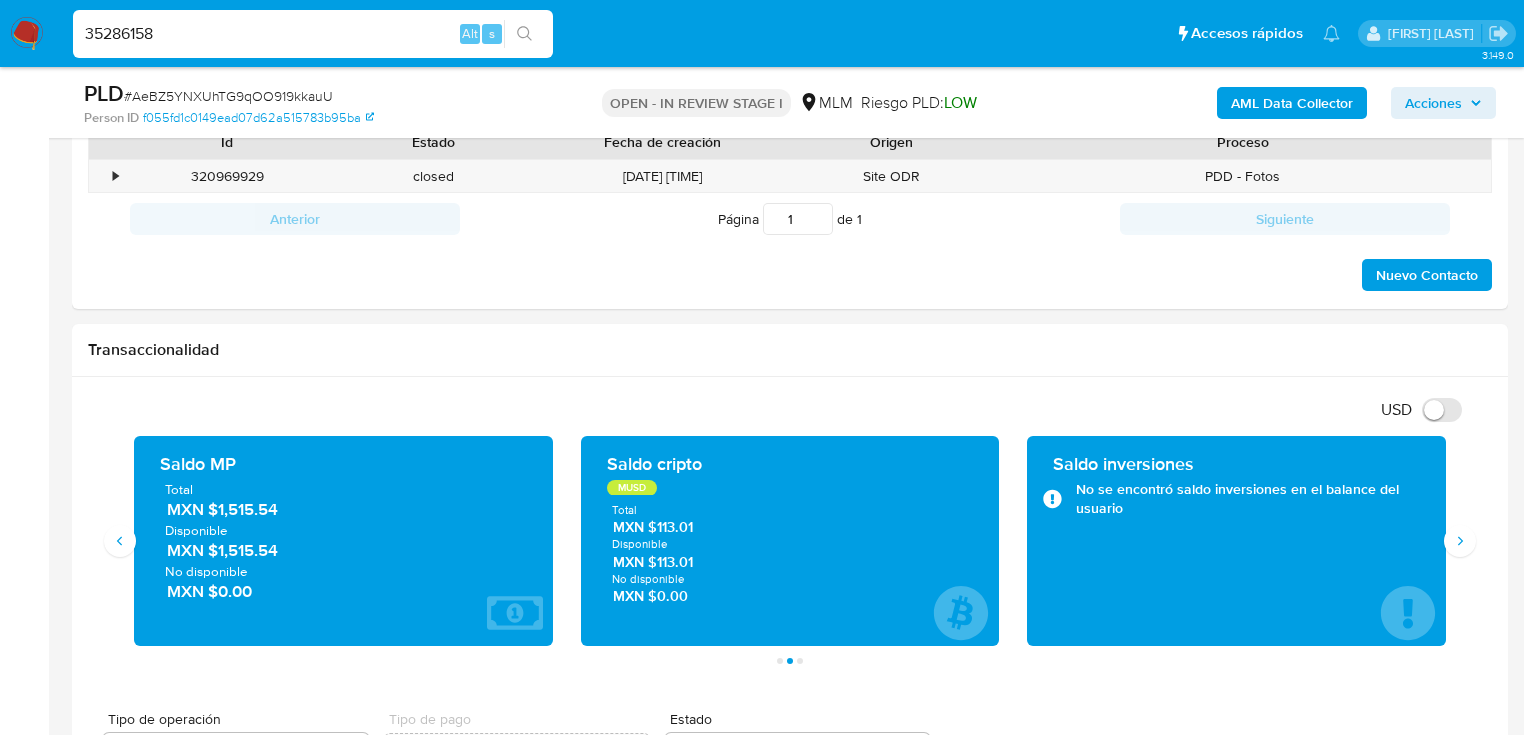 click on "35286158" at bounding box center [313, 34] 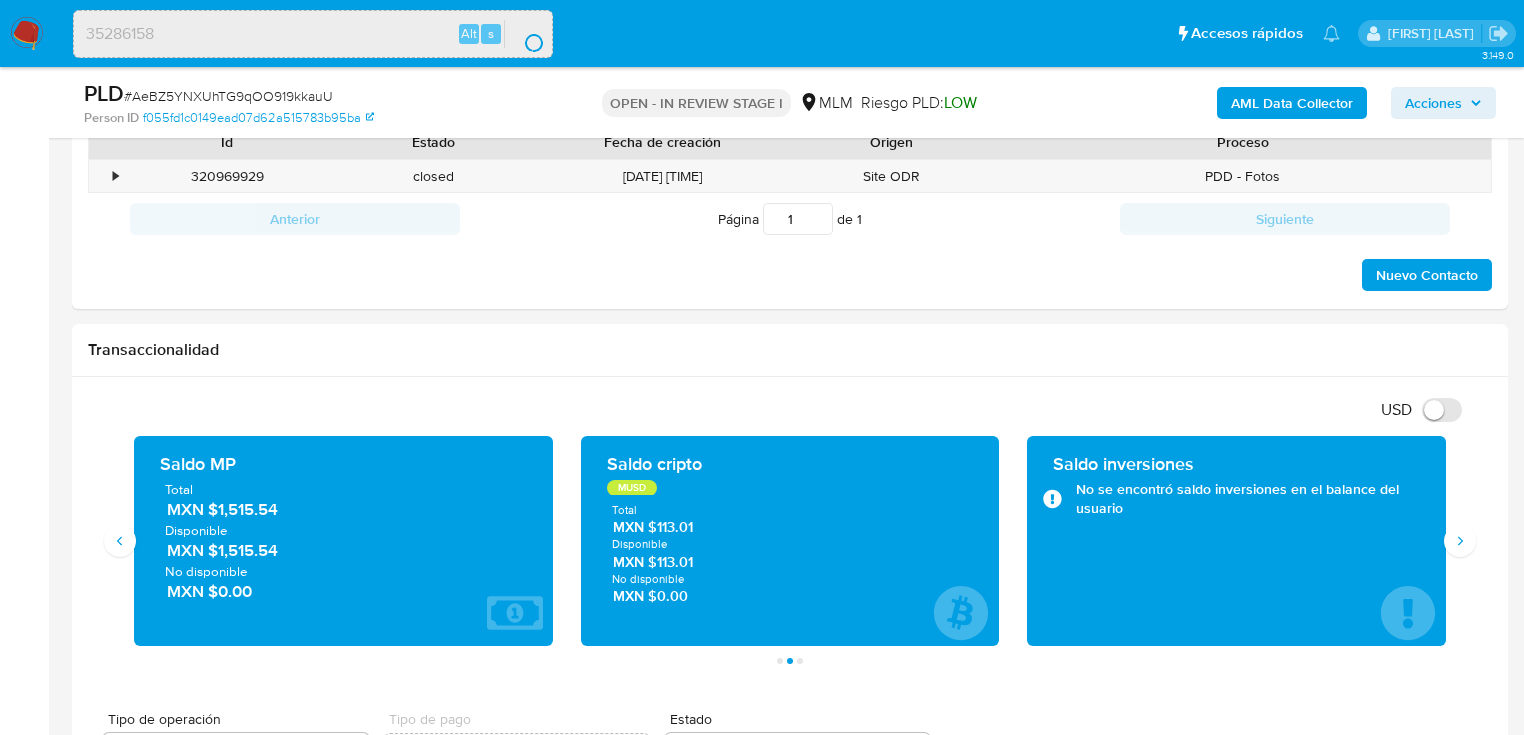 scroll, scrollTop: 0, scrollLeft: 0, axis: both 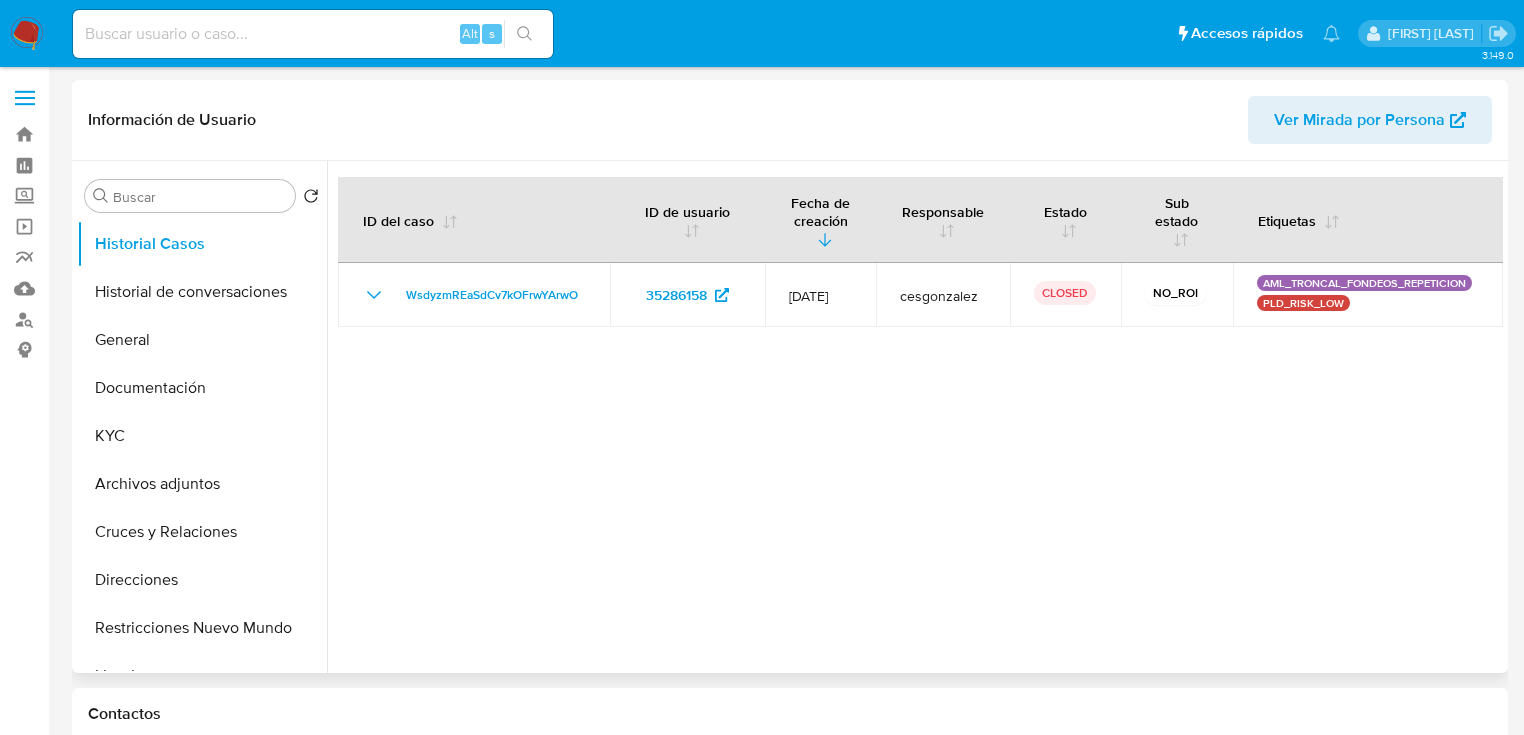 select on "10" 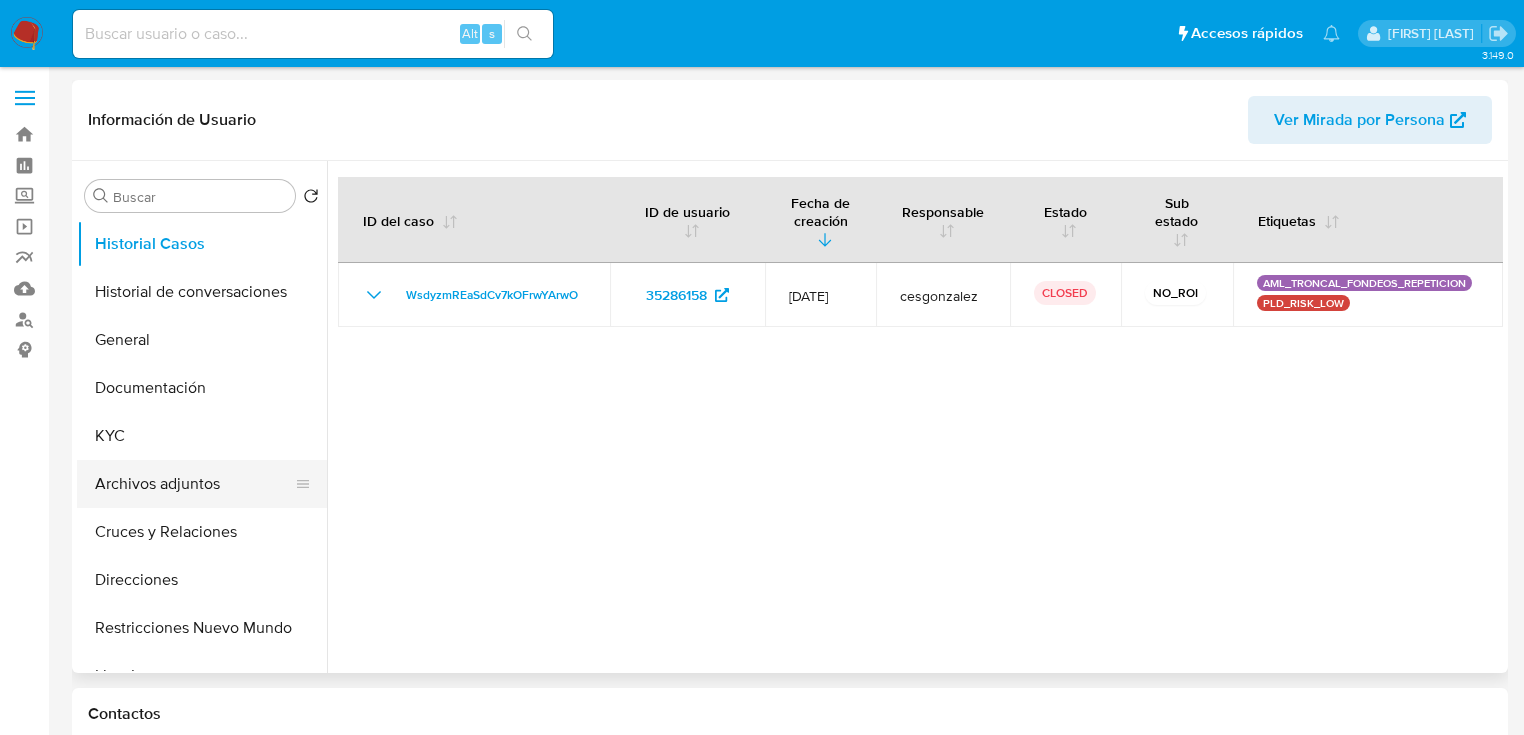 click on "Archivos adjuntos" at bounding box center [194, 484] 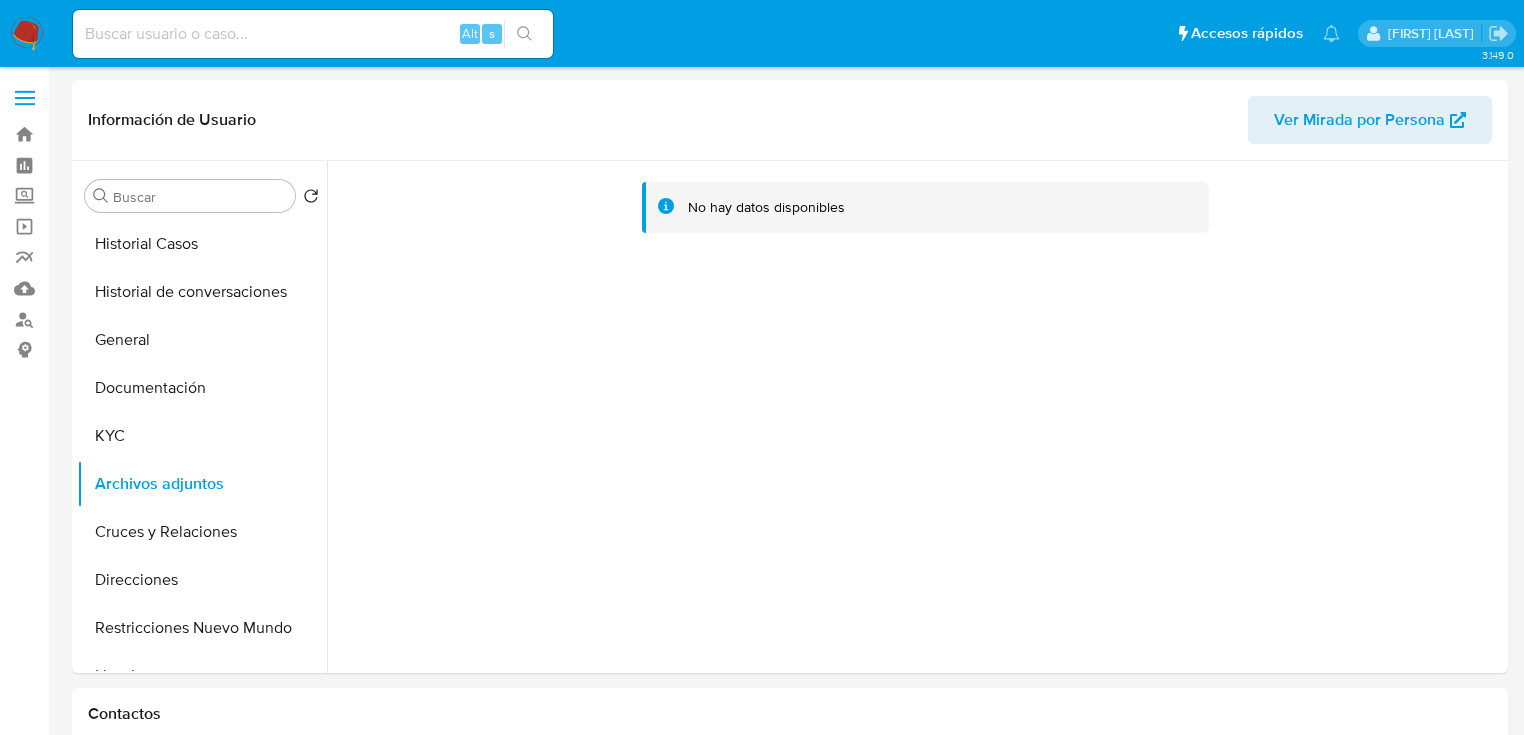 drag, startPoint x: 141, startPoint y: 437, endPoint x: 212, endPoint y: 27, distance: 416.10214 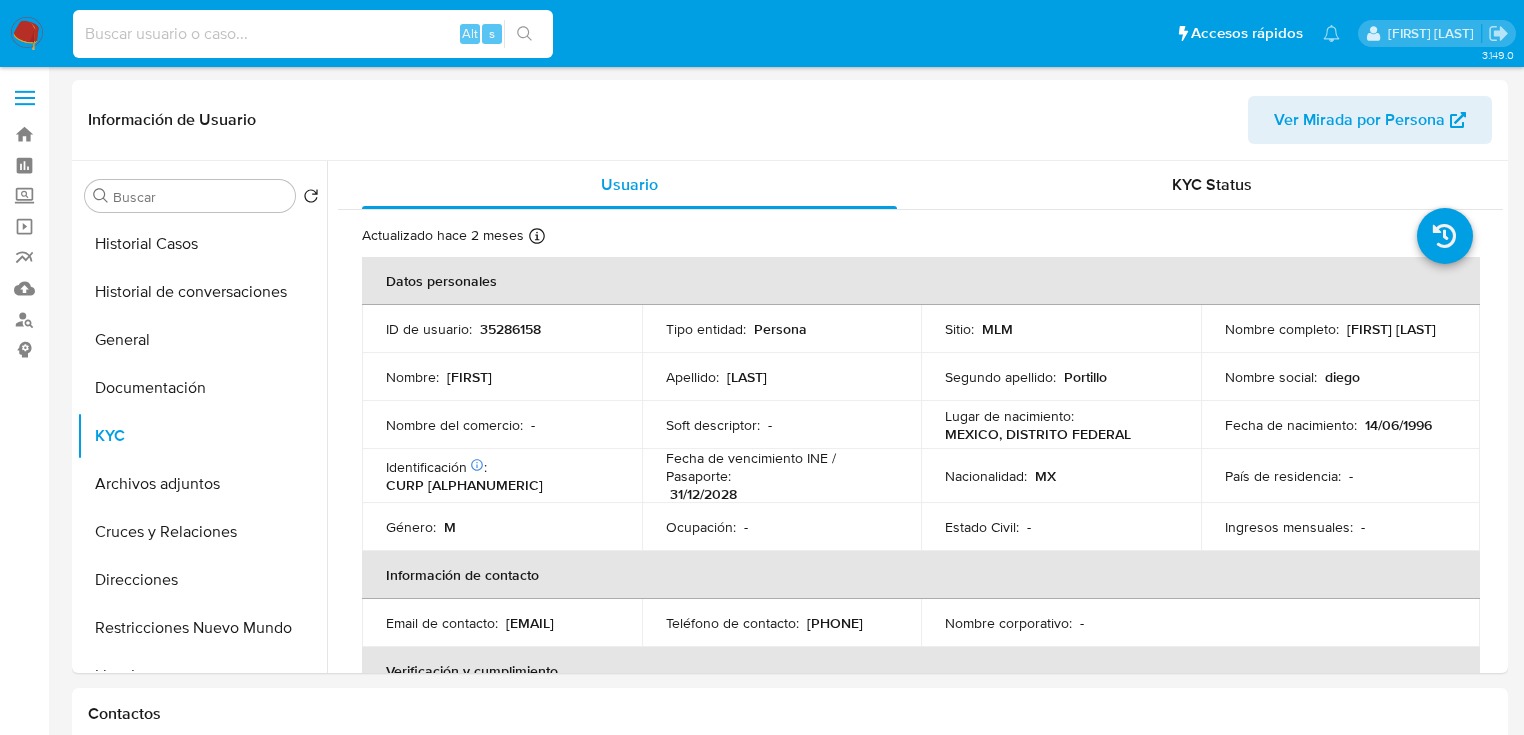 drag, startPoint x: 184, startPoint y: 31, endPoint x: 238, endPoint y: 32, distance: 54.00926 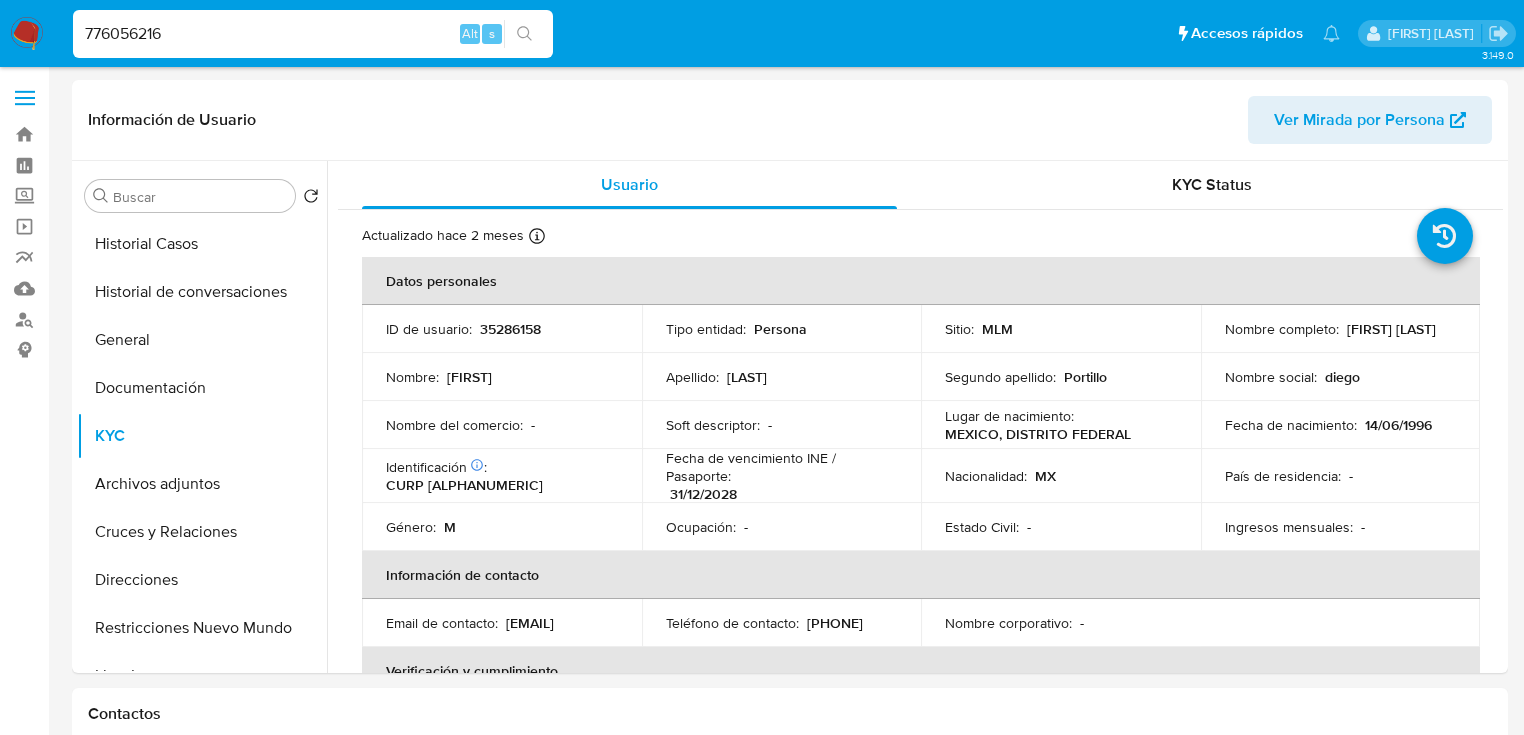 click on "776056216" at bounding box center [313, 34] 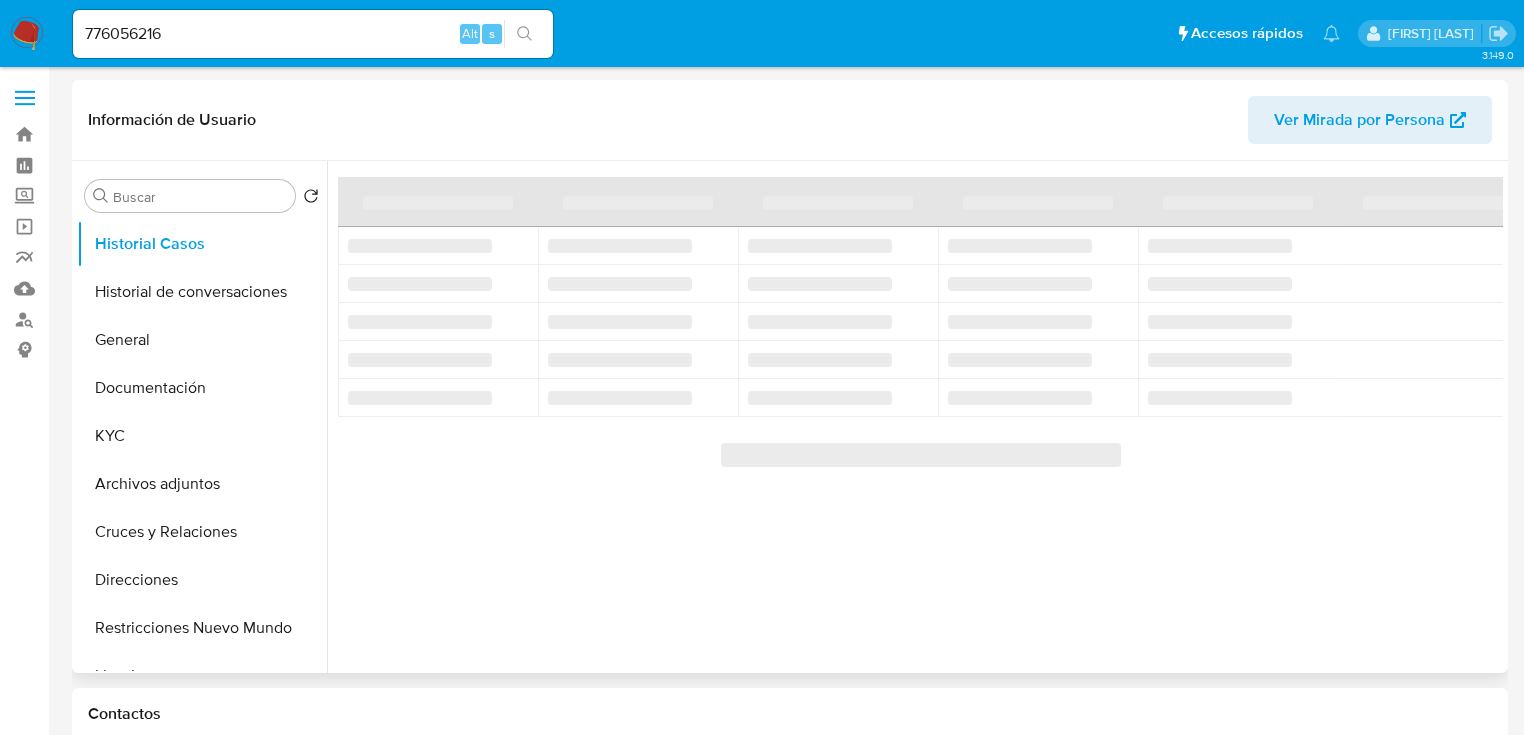 select on "10" 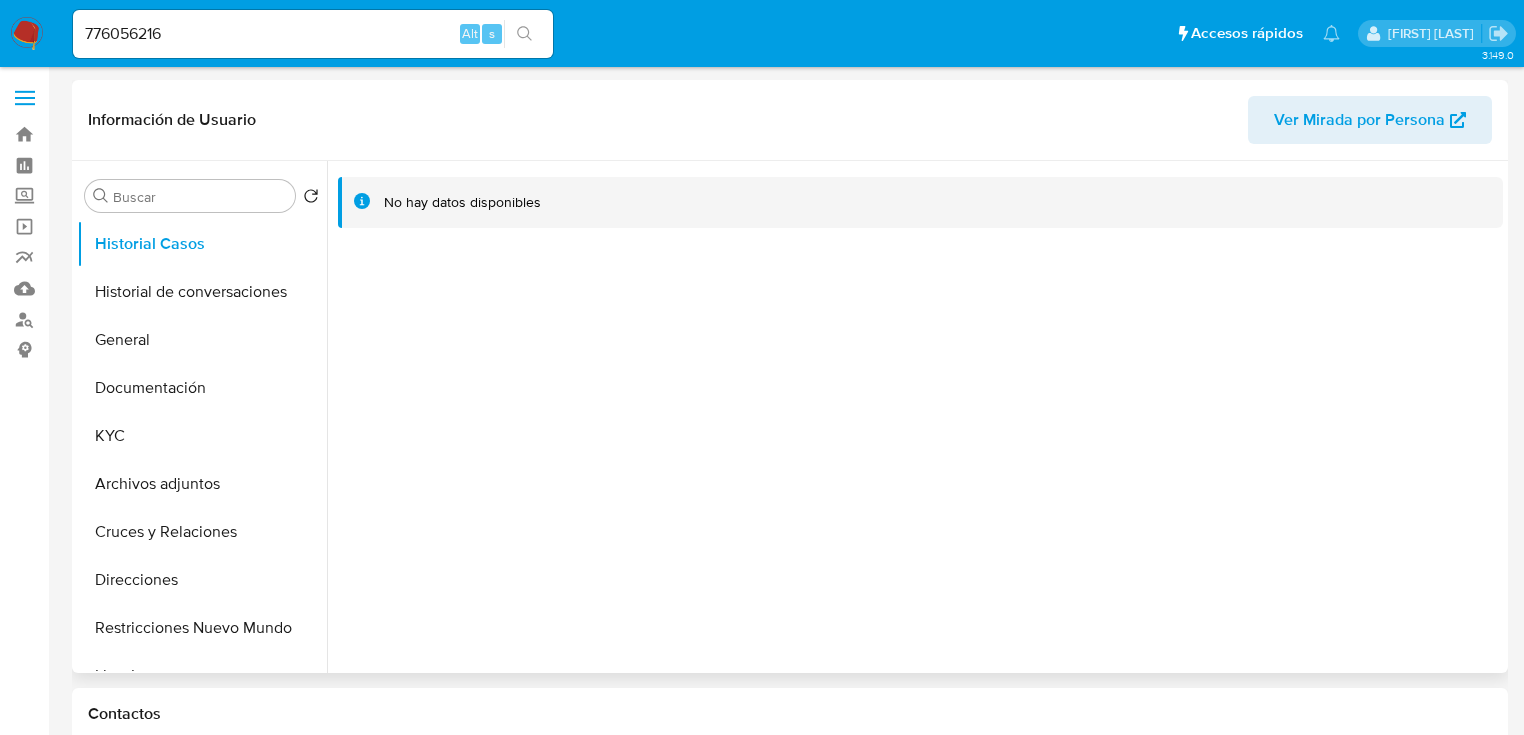 drag, startPoint x: 781, startPoint y: 348, endPoint x: 764, endPoint y: 349, distance: 17.029387 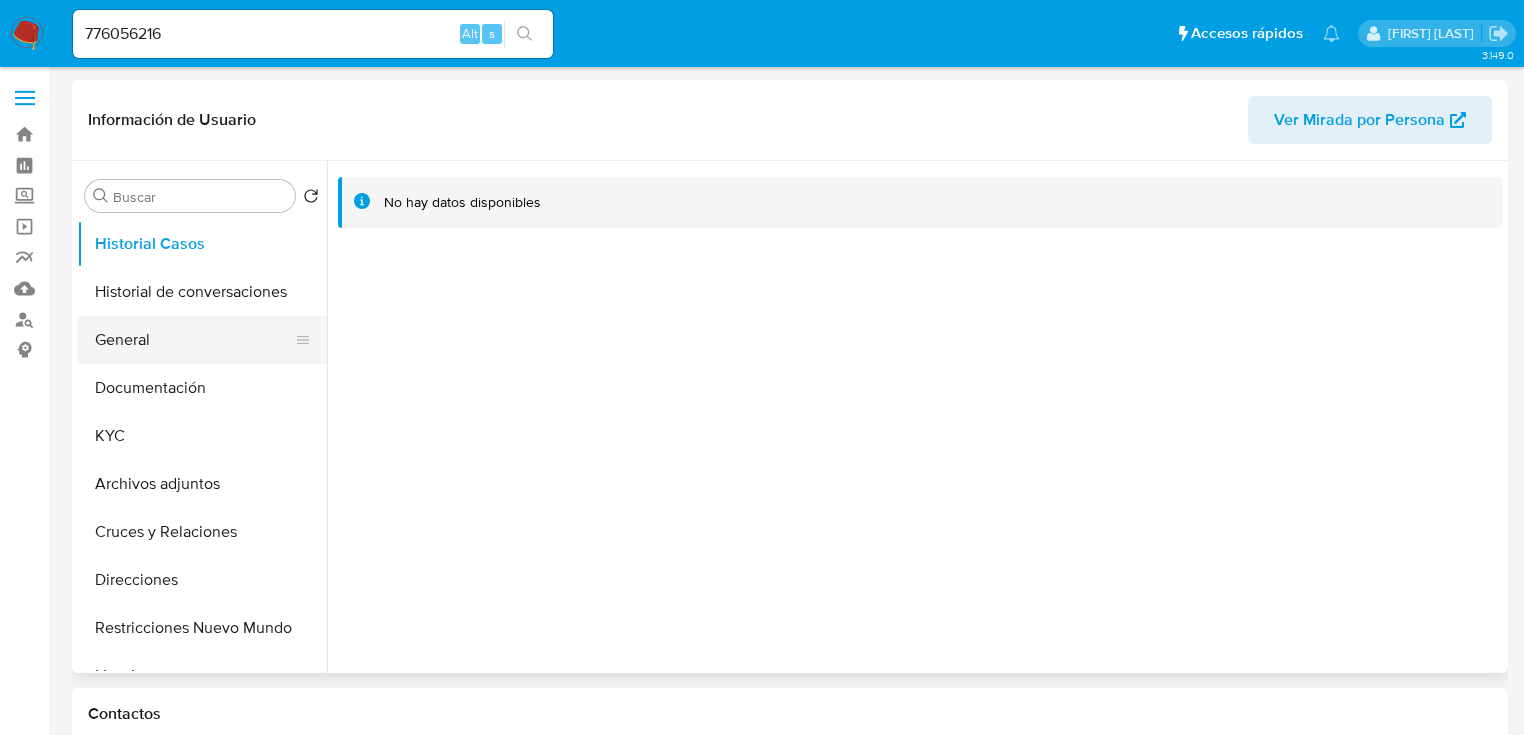 click on "General" at bounding box center [194, 340] 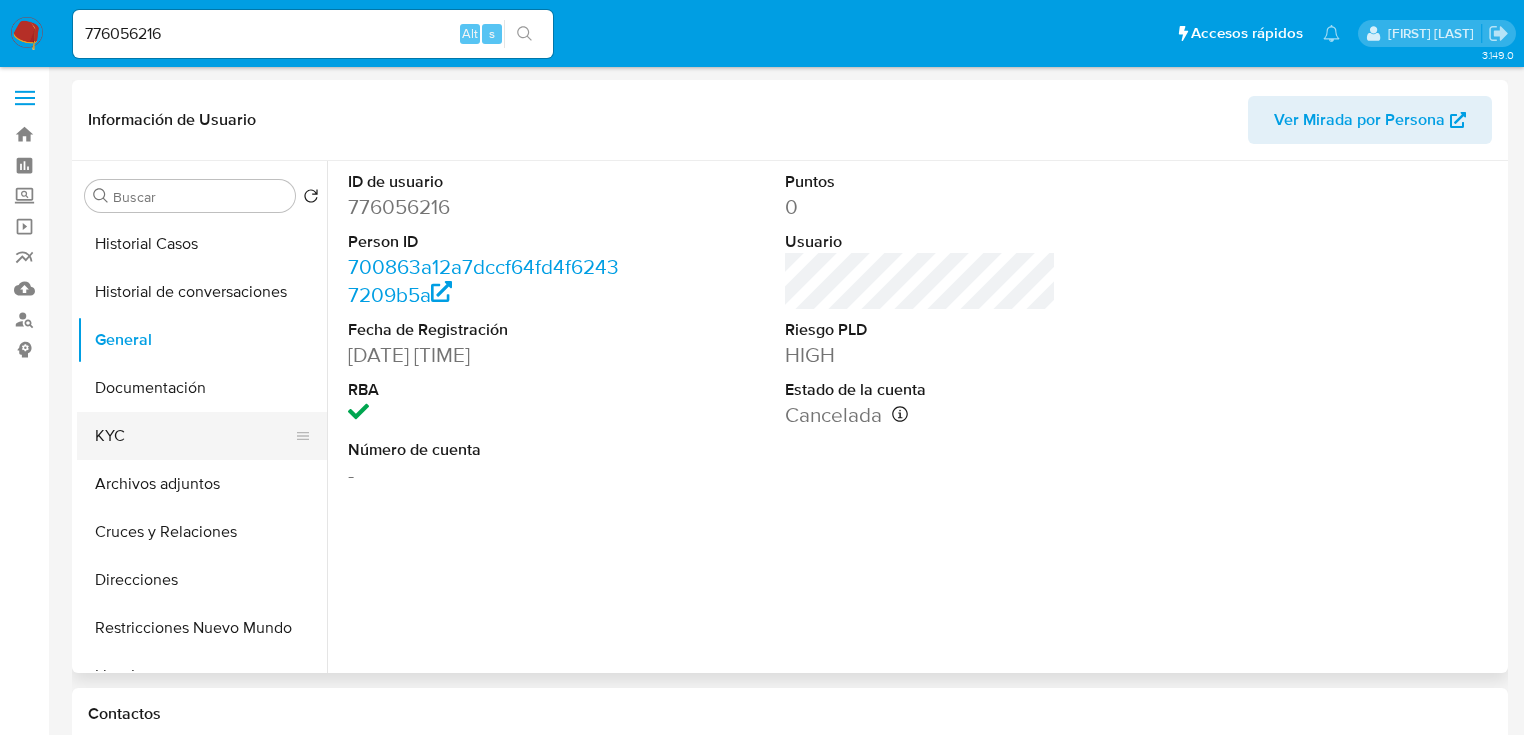 click on "KYC" at bounding box center (194, 436) 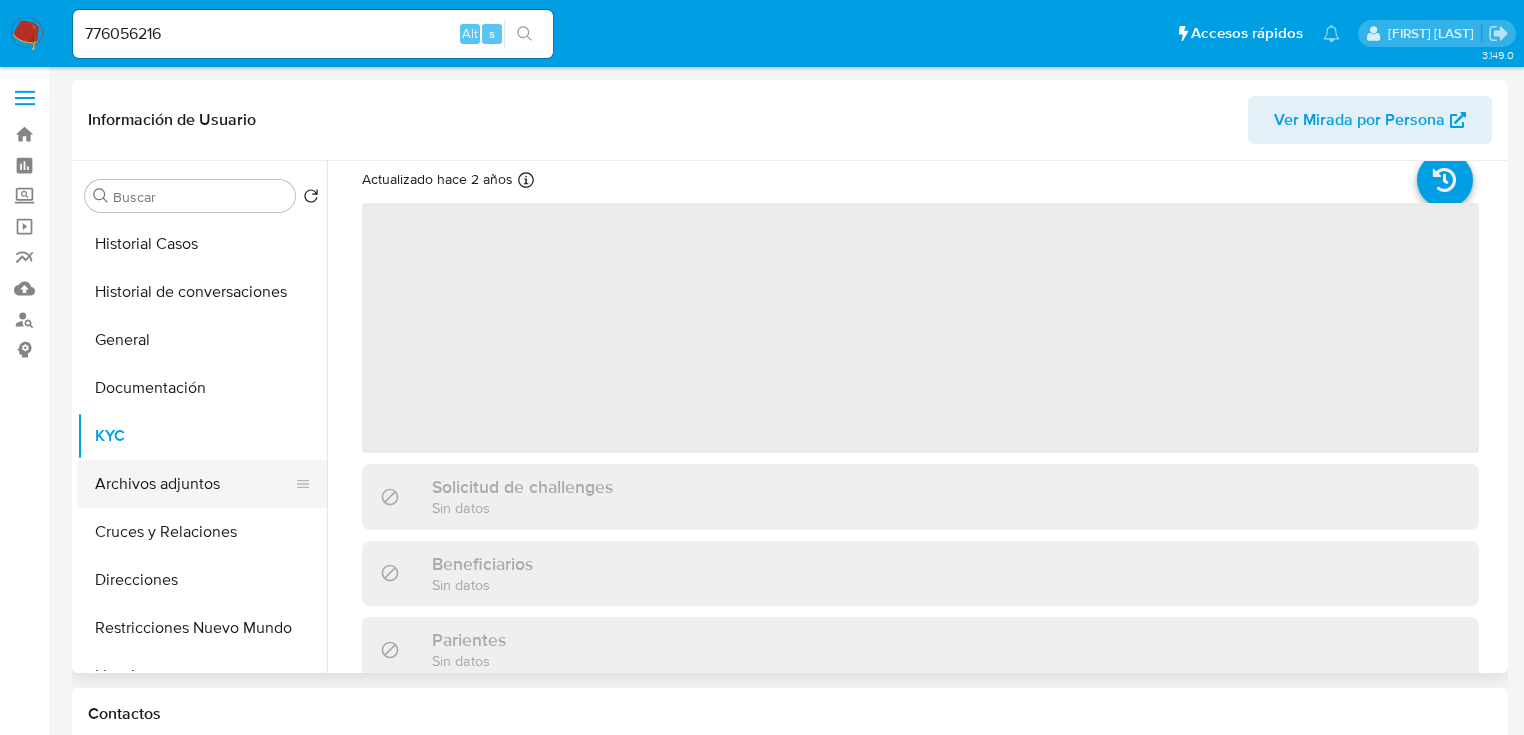 scroll, scrollTop: 80, scrollLeft: 0, axis: vertical 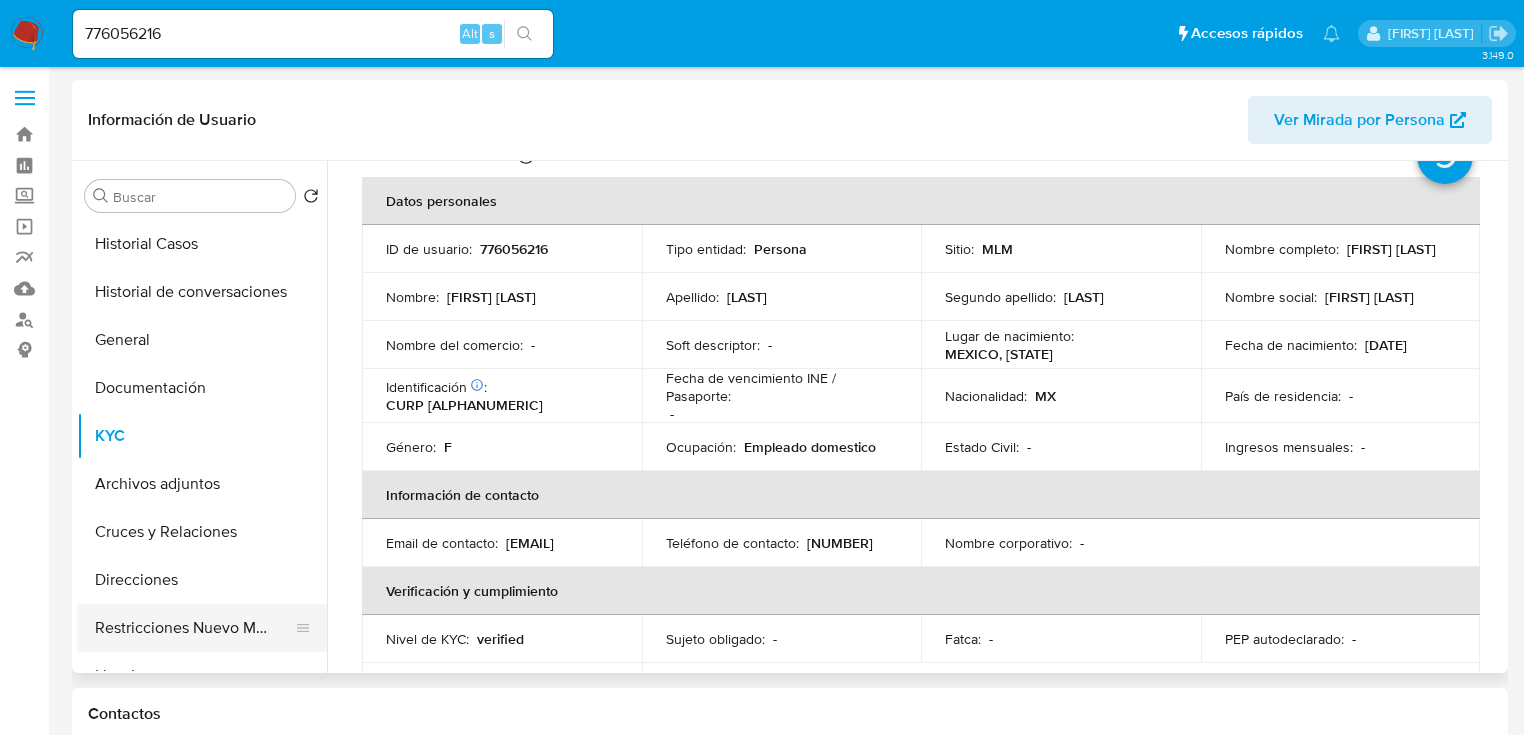 click on "Restricciones Nuevo Mundo" at bounding box center [194, 628] 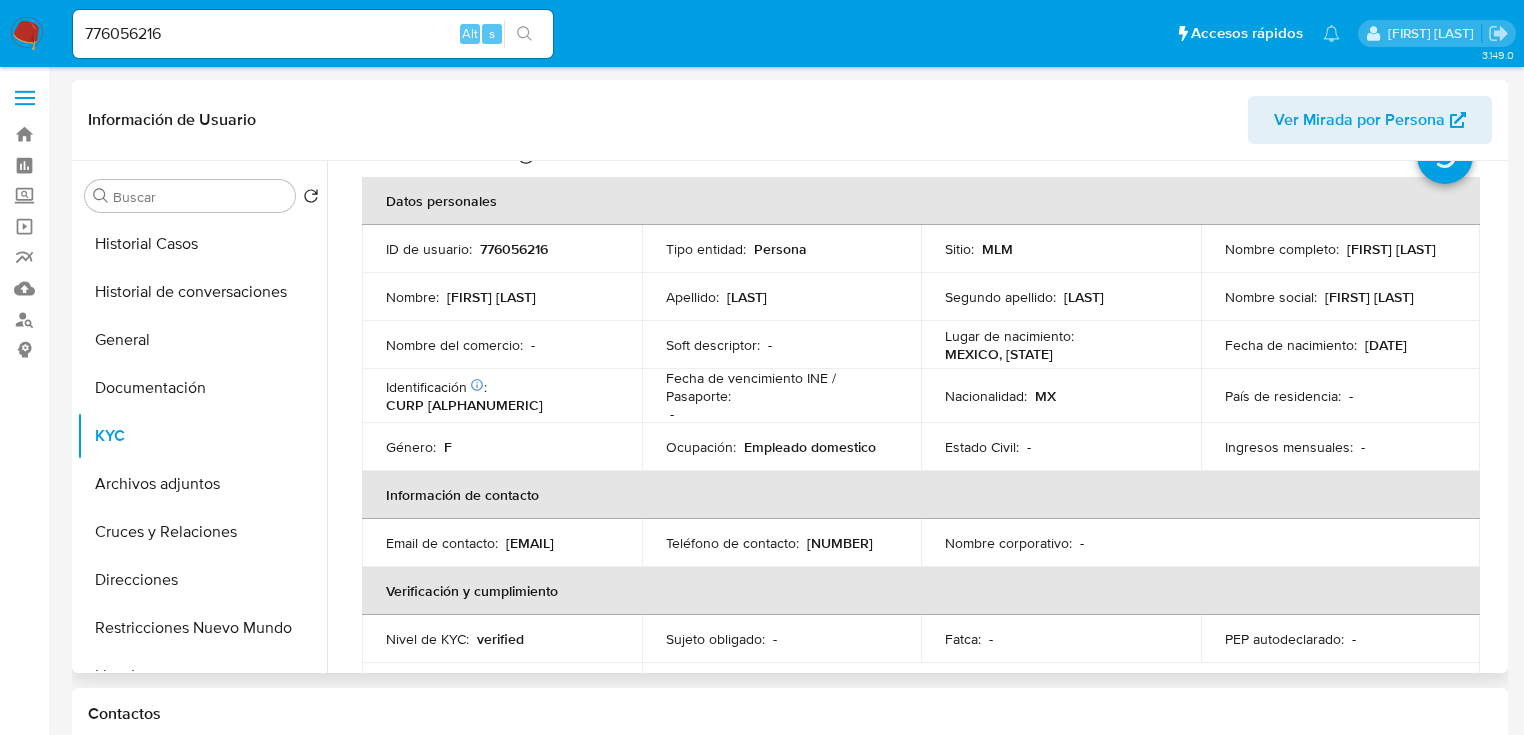 scroll, scrollTop: 0, scrollLeft: 0, axis: both 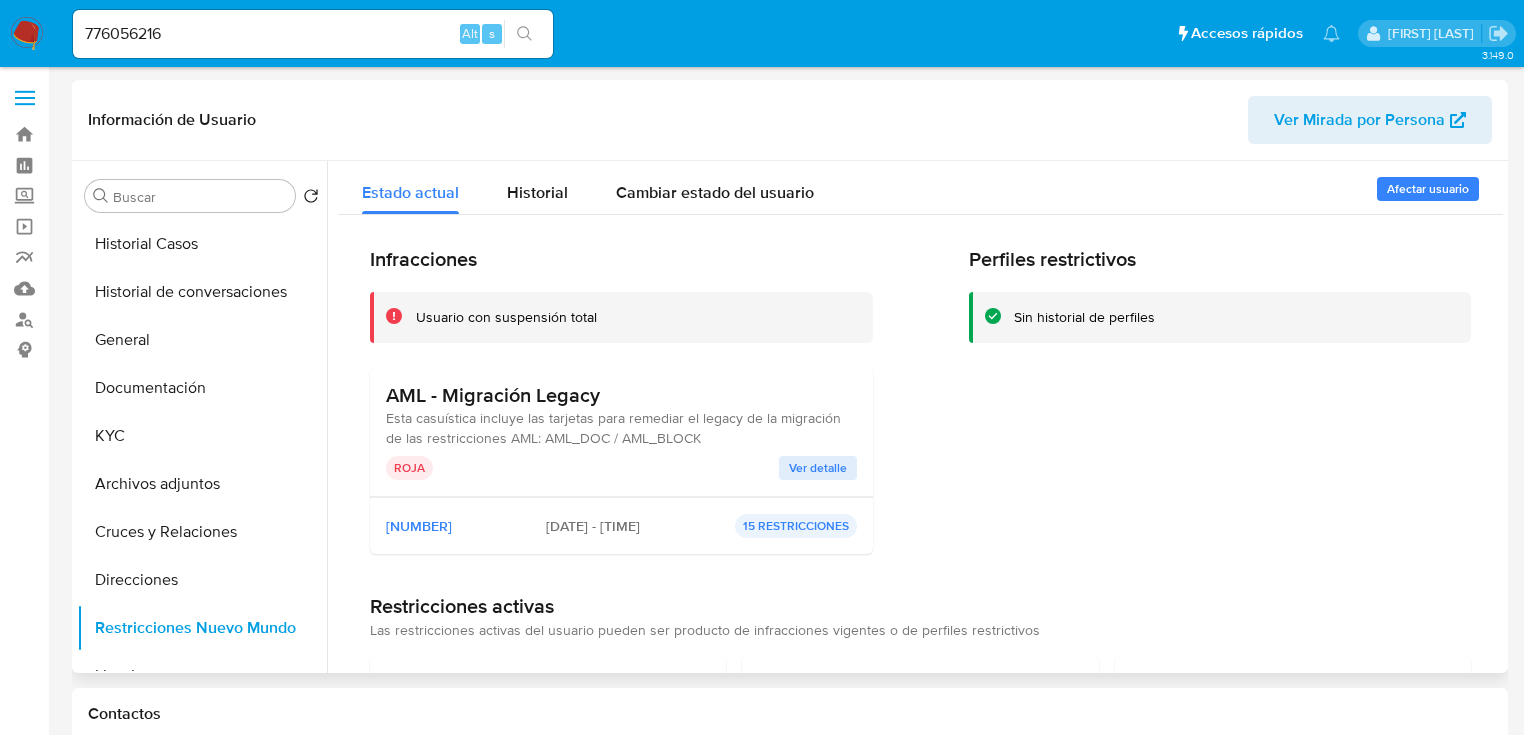 click on "Ver detalle" at bounding box center (818, 468) 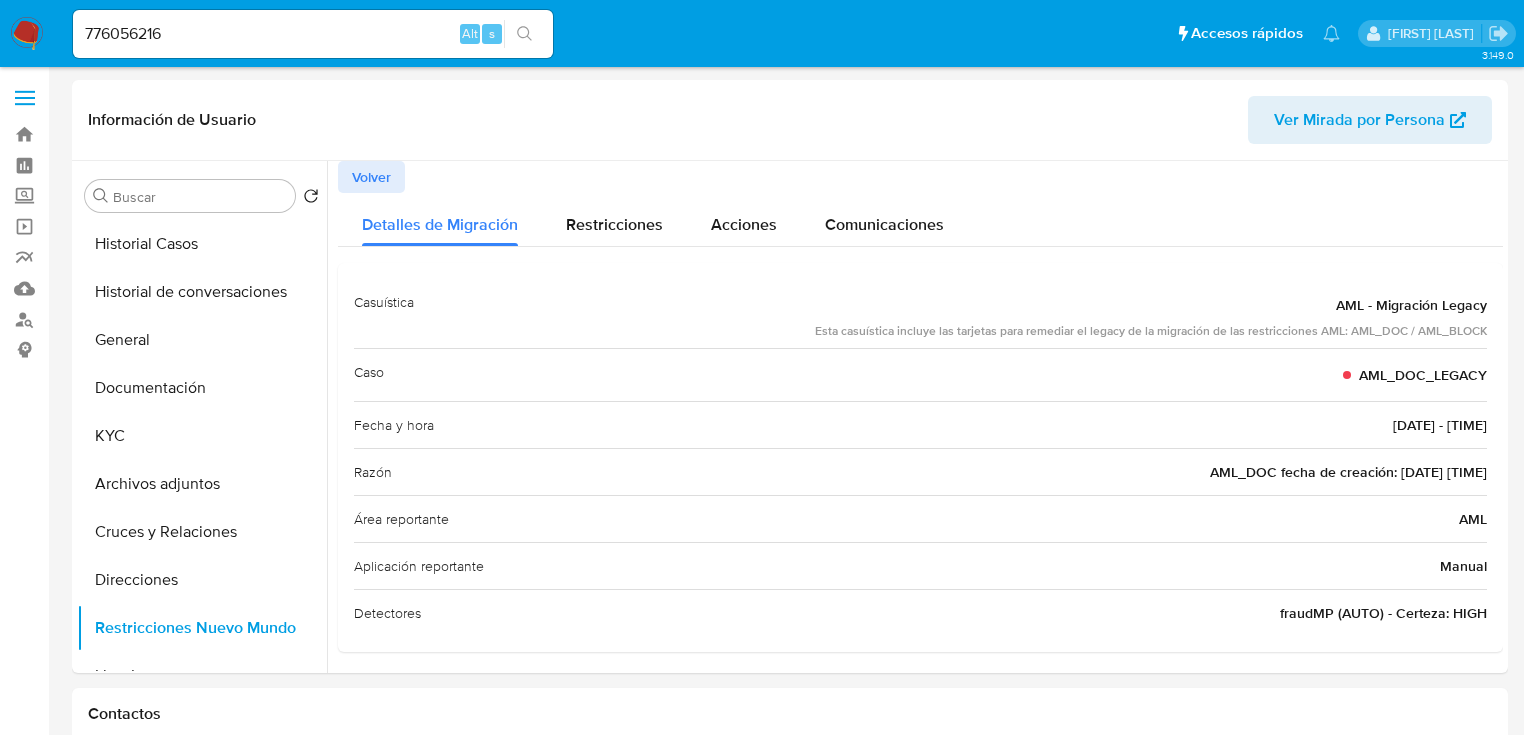 drag, startPoint x: 200, startPoint y: 34, endPoint x: -10, endPoint y: 34, distance: 210 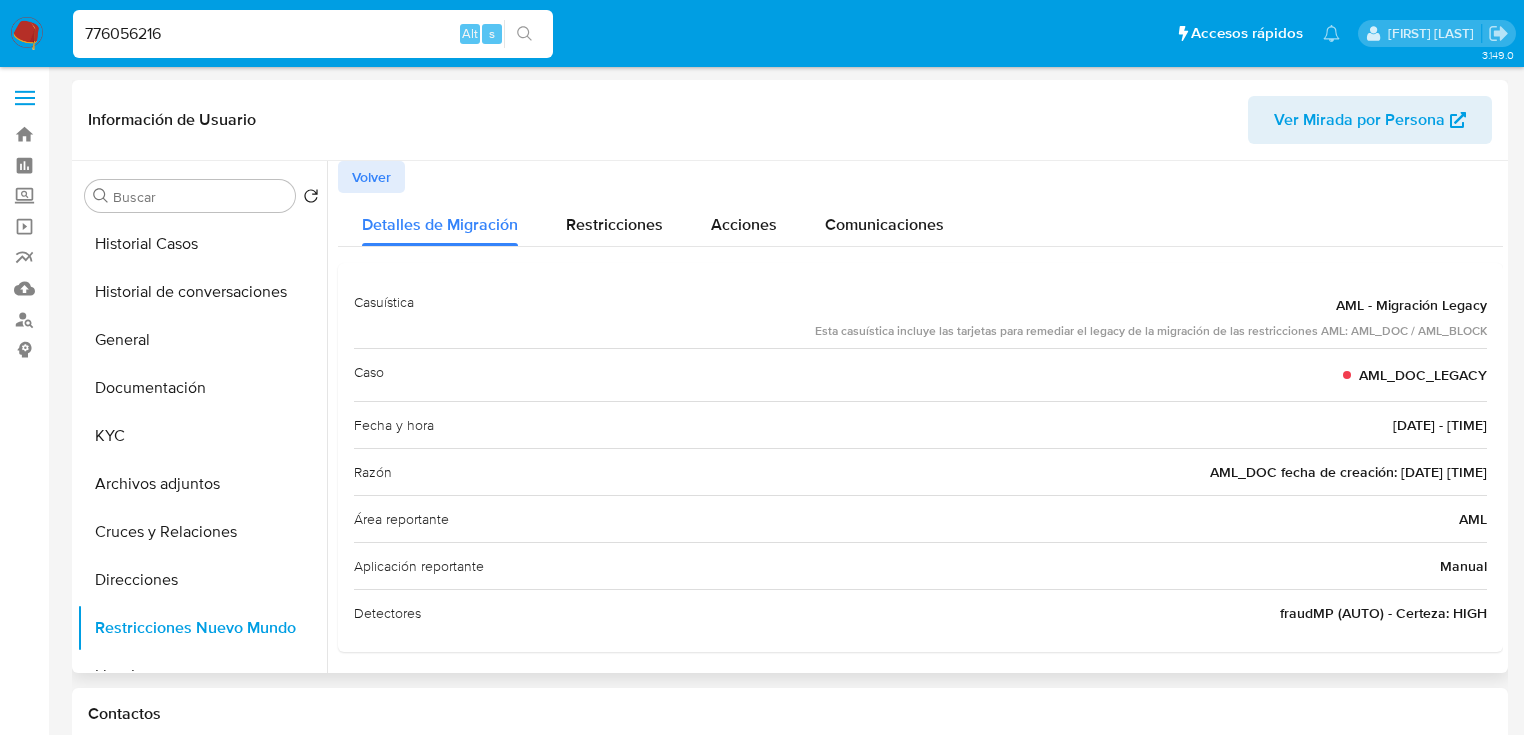 paste on "35286158" 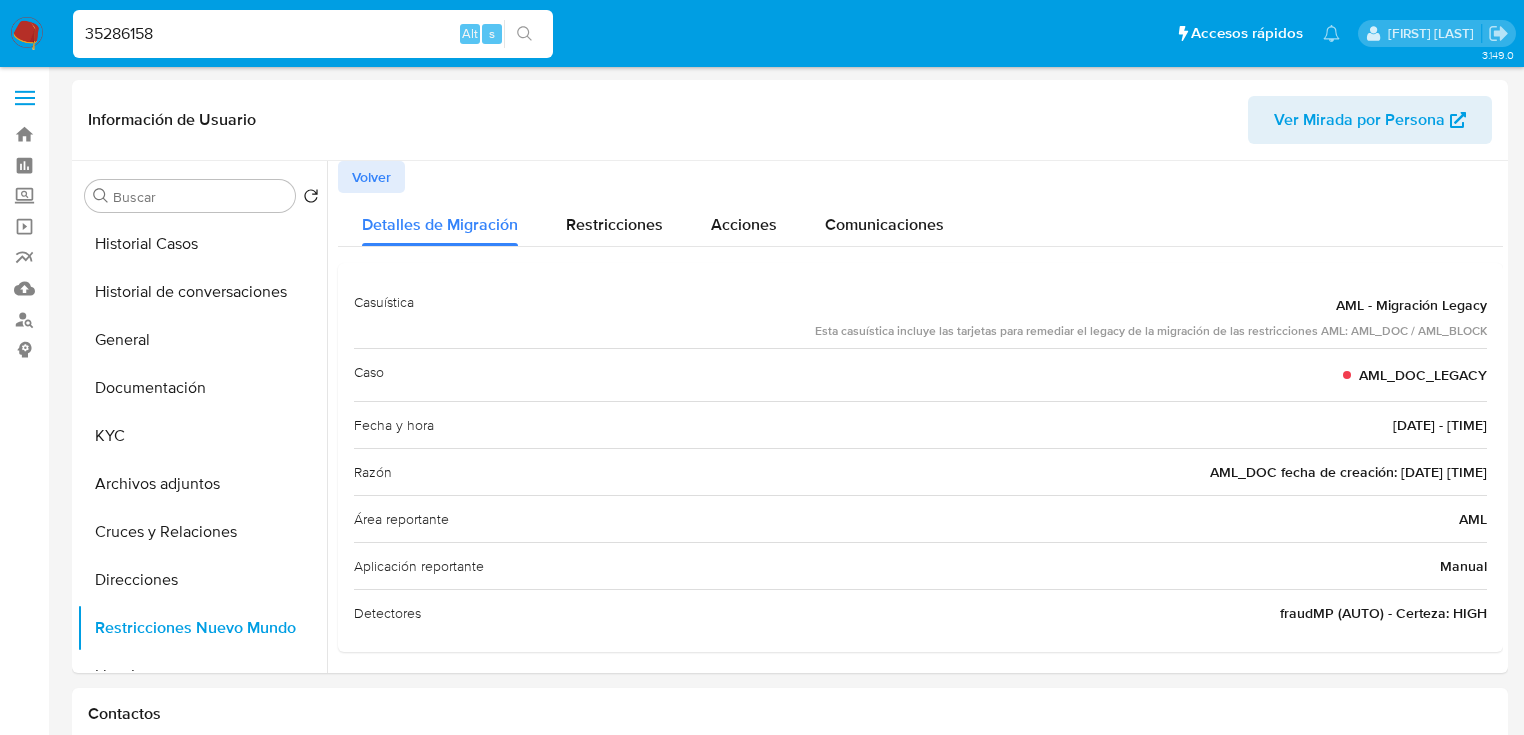 type on "35286158" 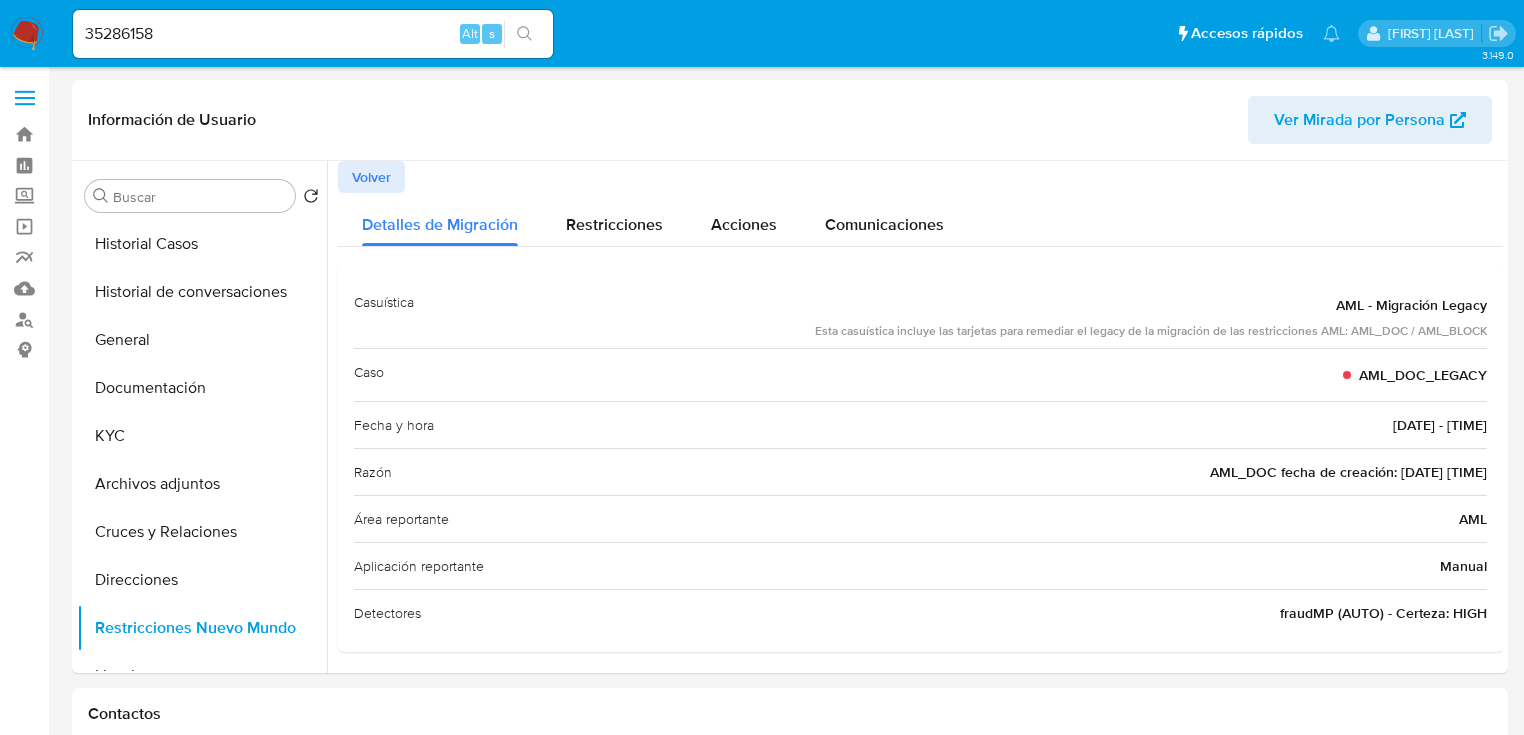 click 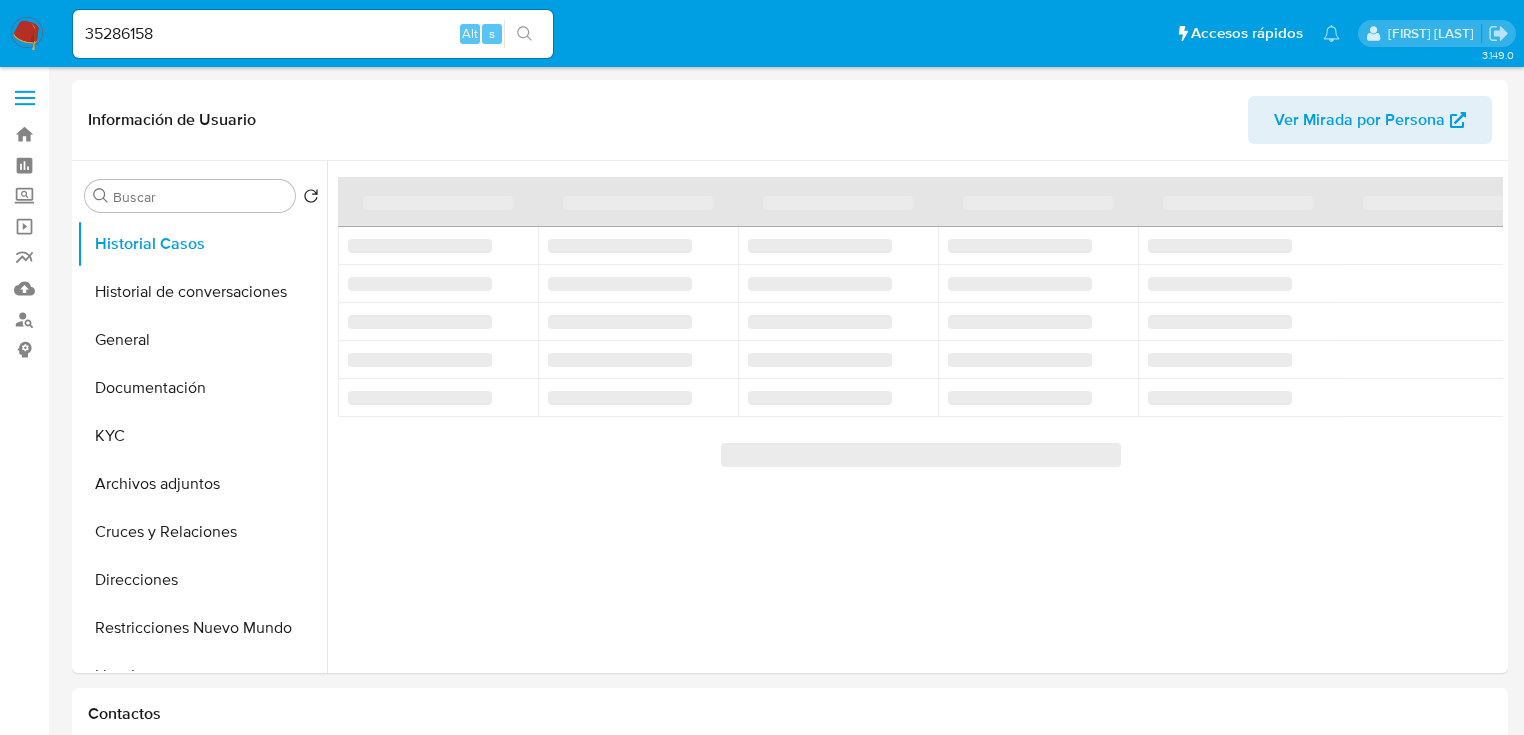 select on "10" 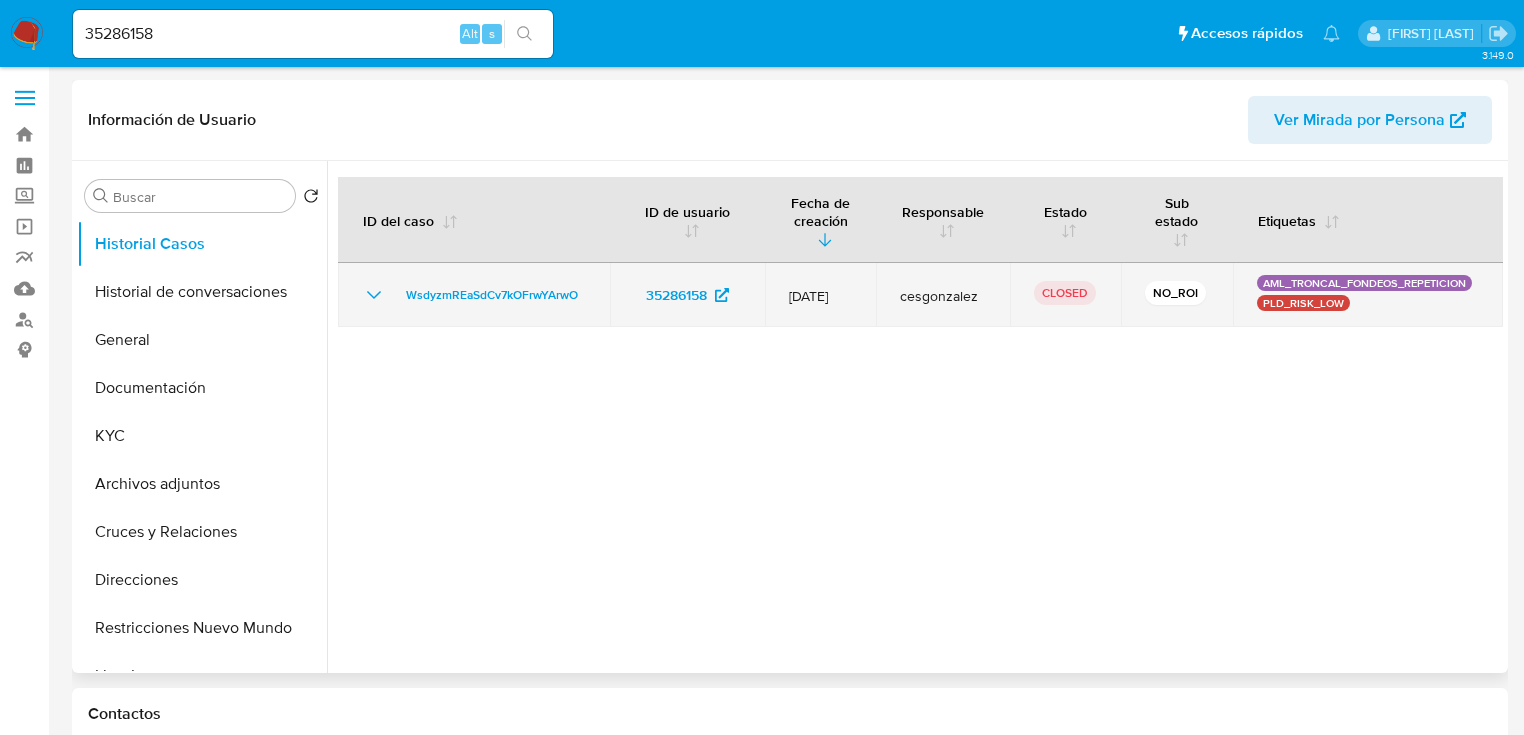click 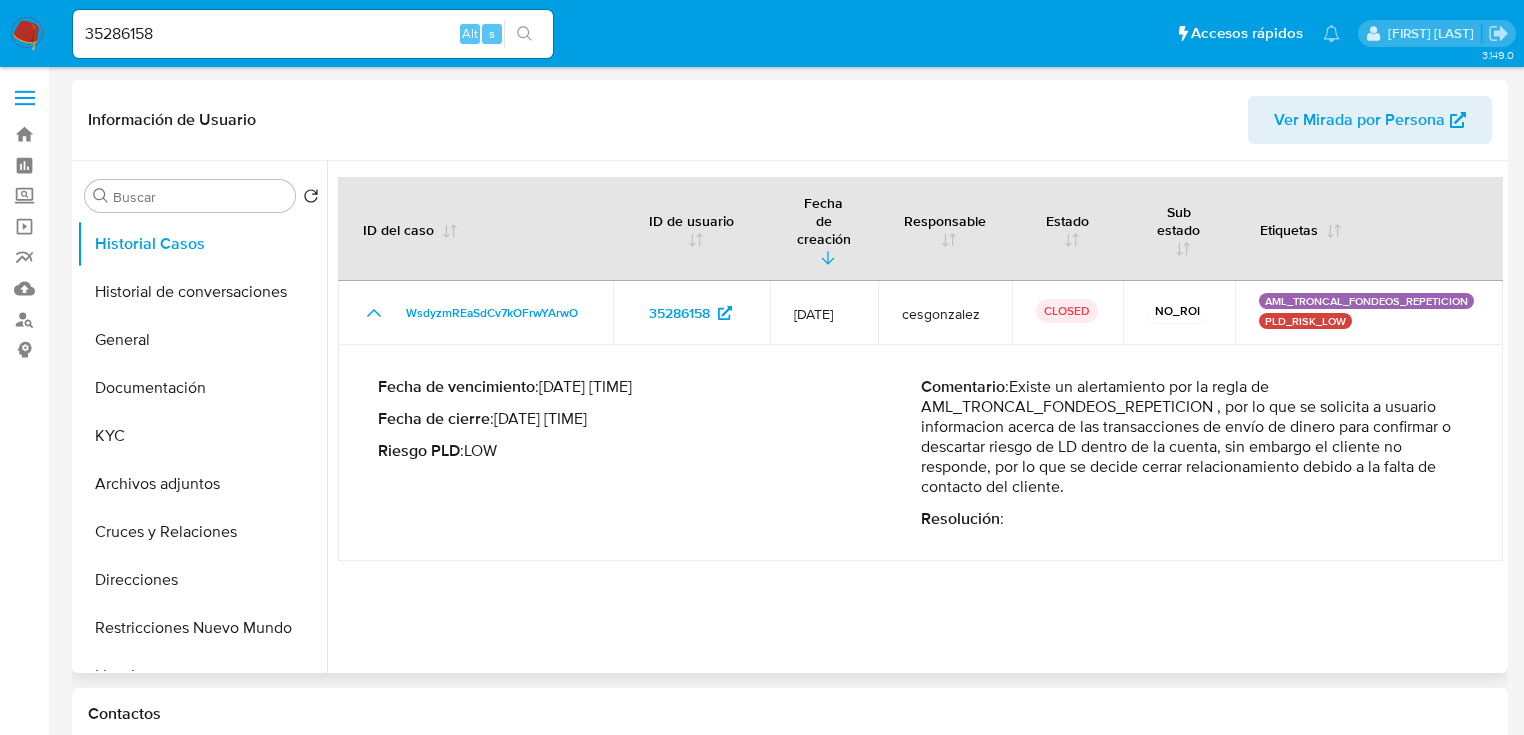 drag, startPoint x: 1212, startPoint y: 386, endPoint x: 1456, endPoint y: 483, distance: 262.5738 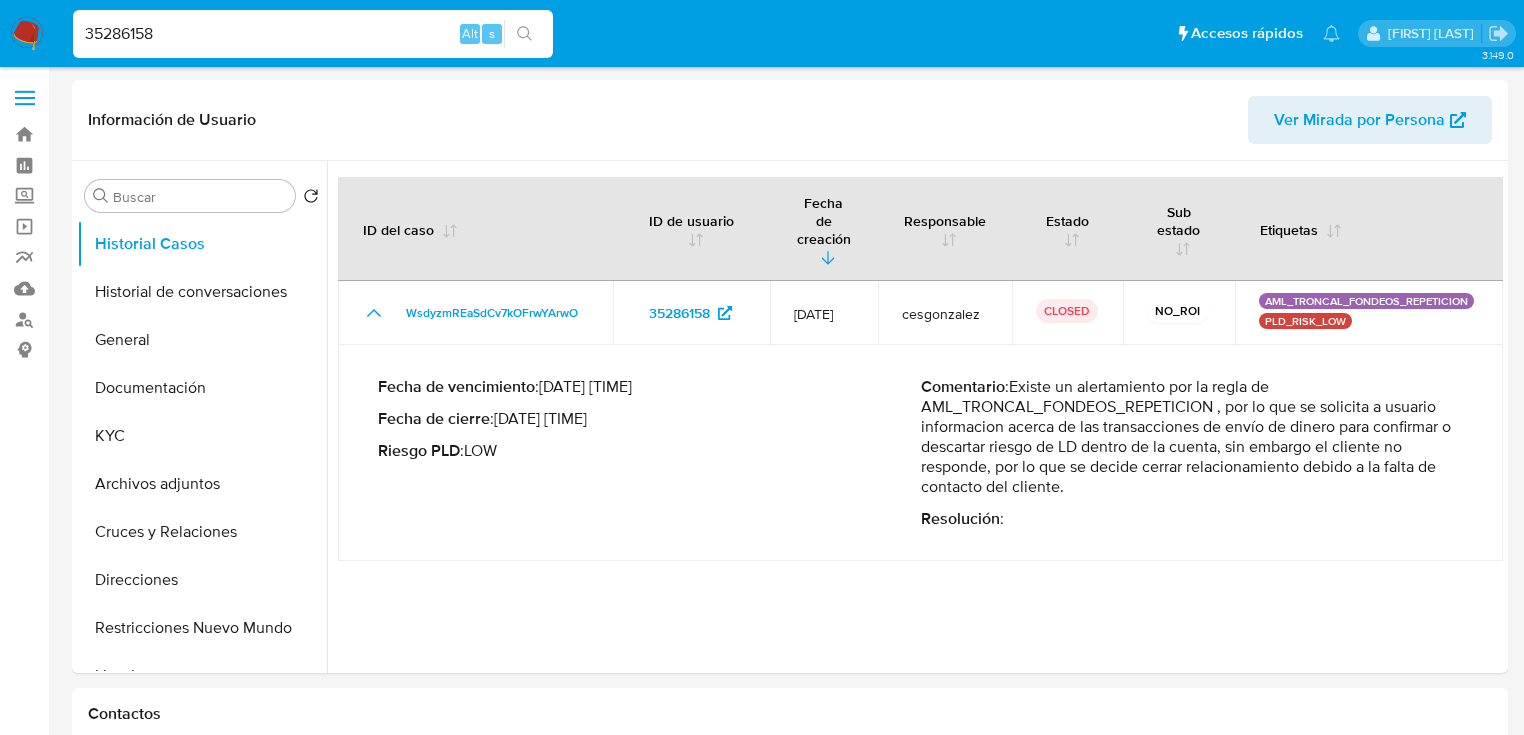 drag, startPoint x: 168, startPoint y: 44, endPoint x: 115, endPoint y: 36, distance: 53.600372 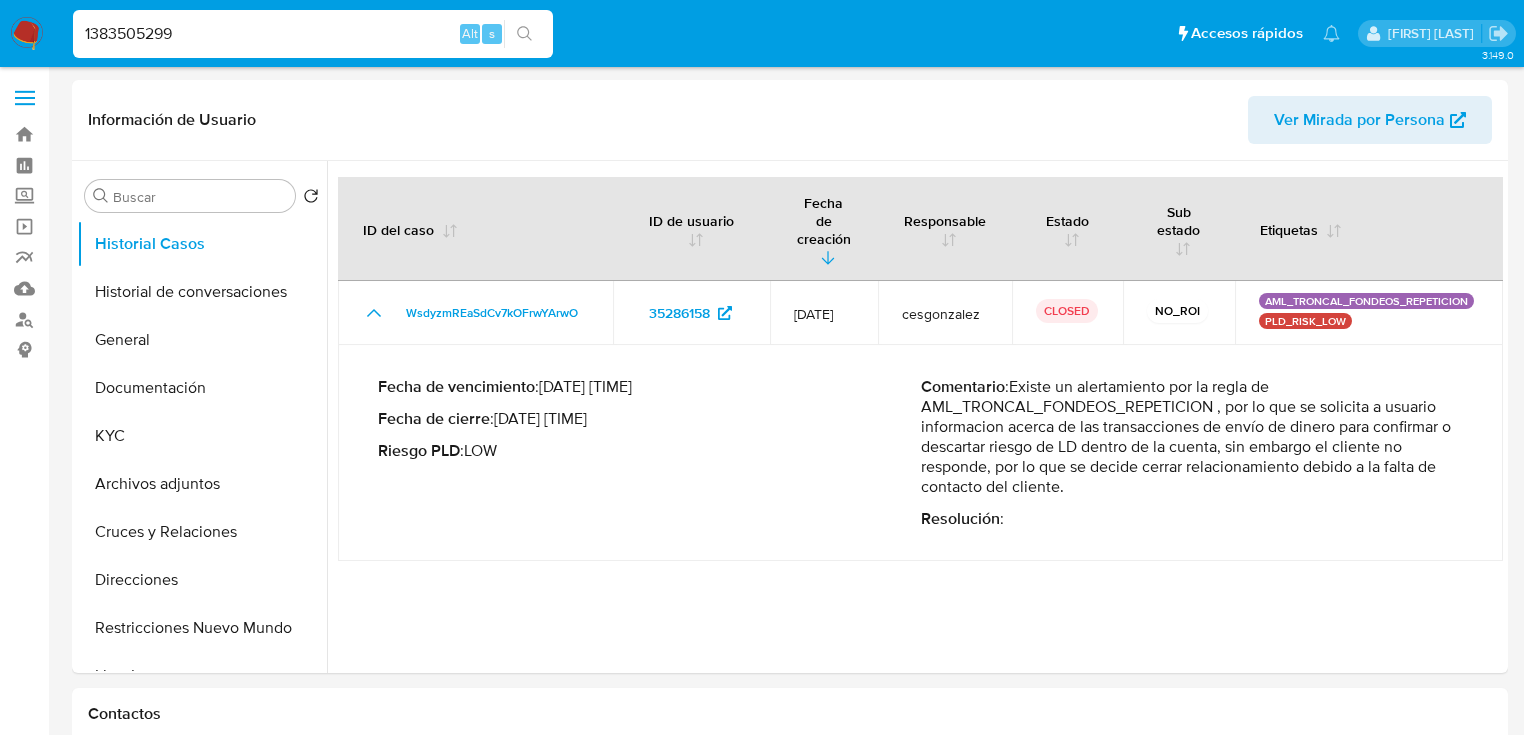 click on "1383505299" at bounding box center [313, 34] 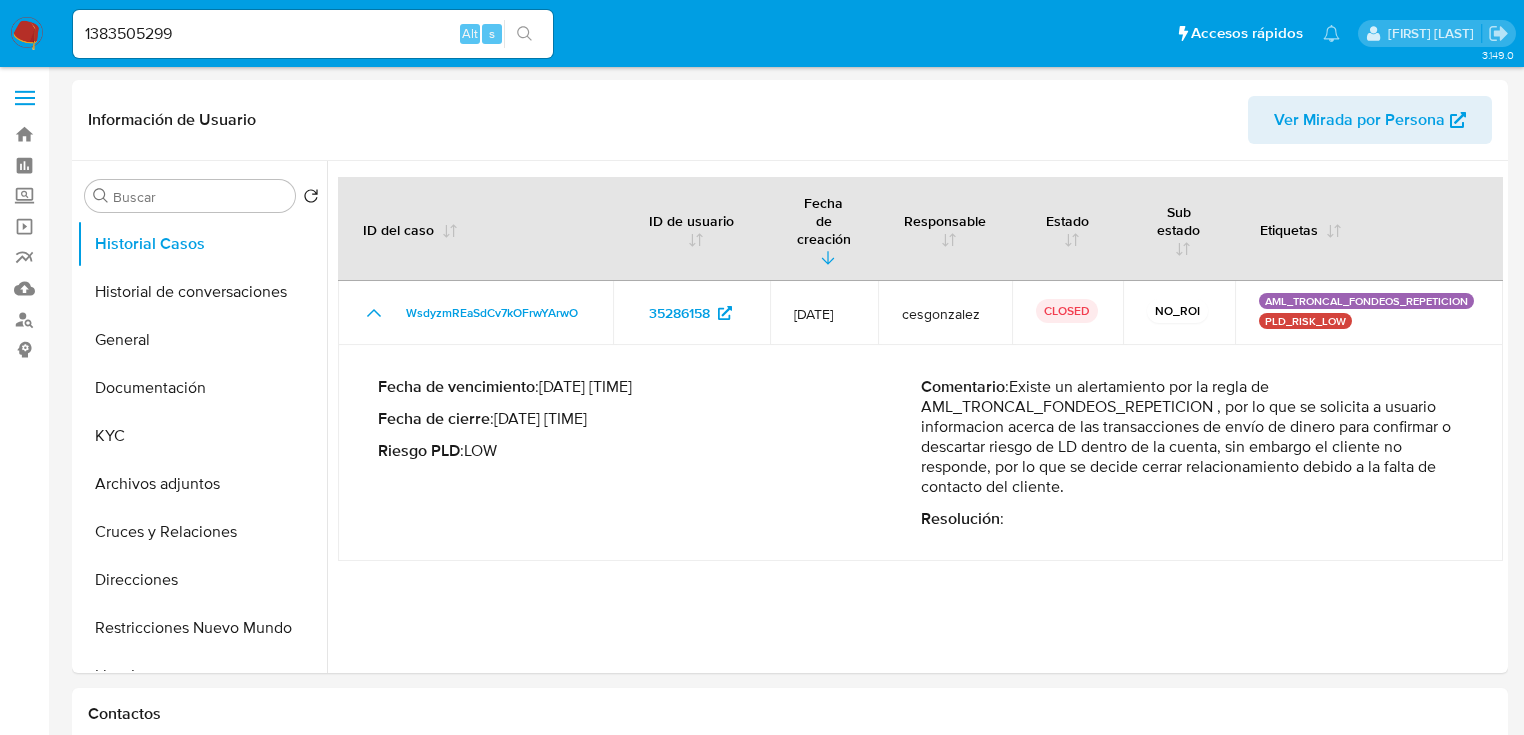 click at bounding box center [524, 34] 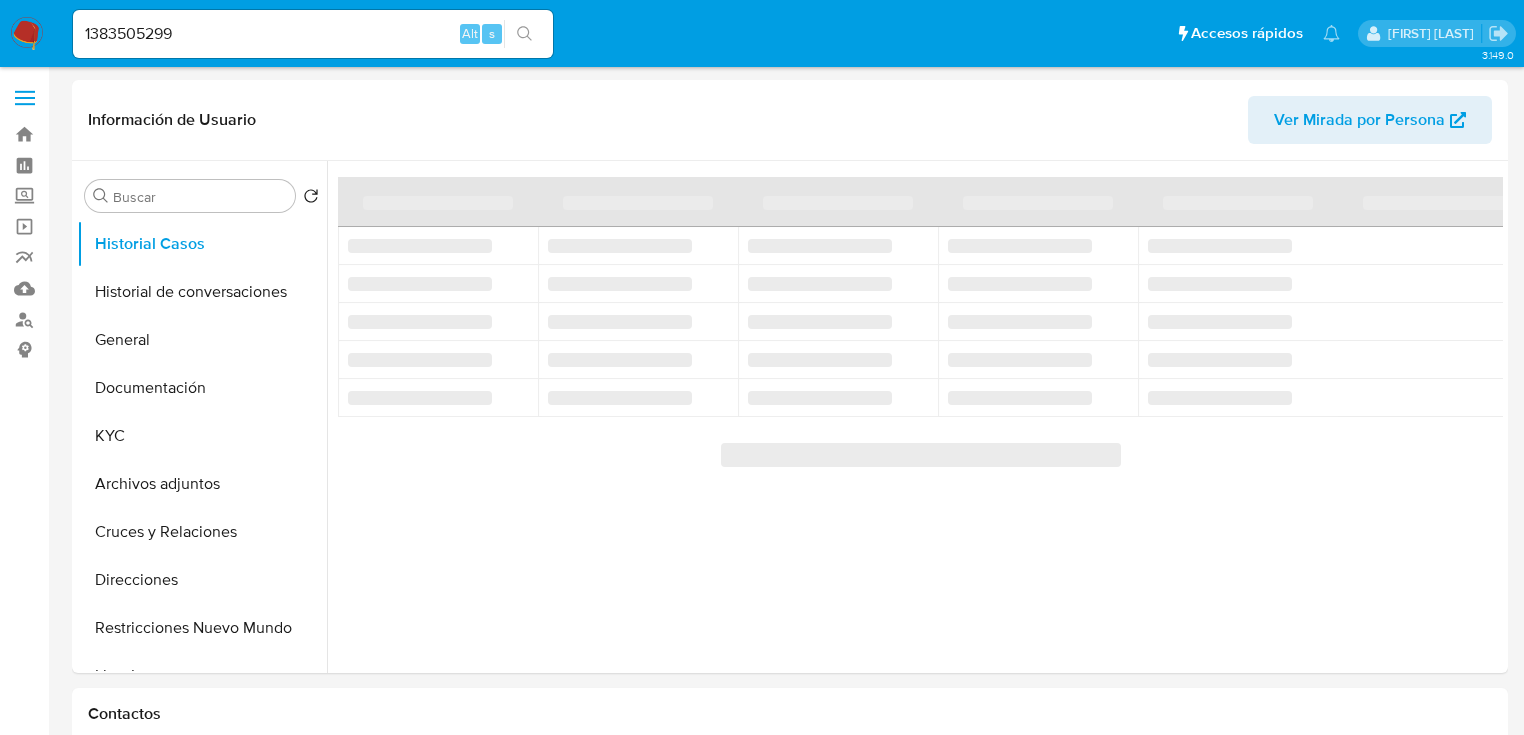 select on "10" 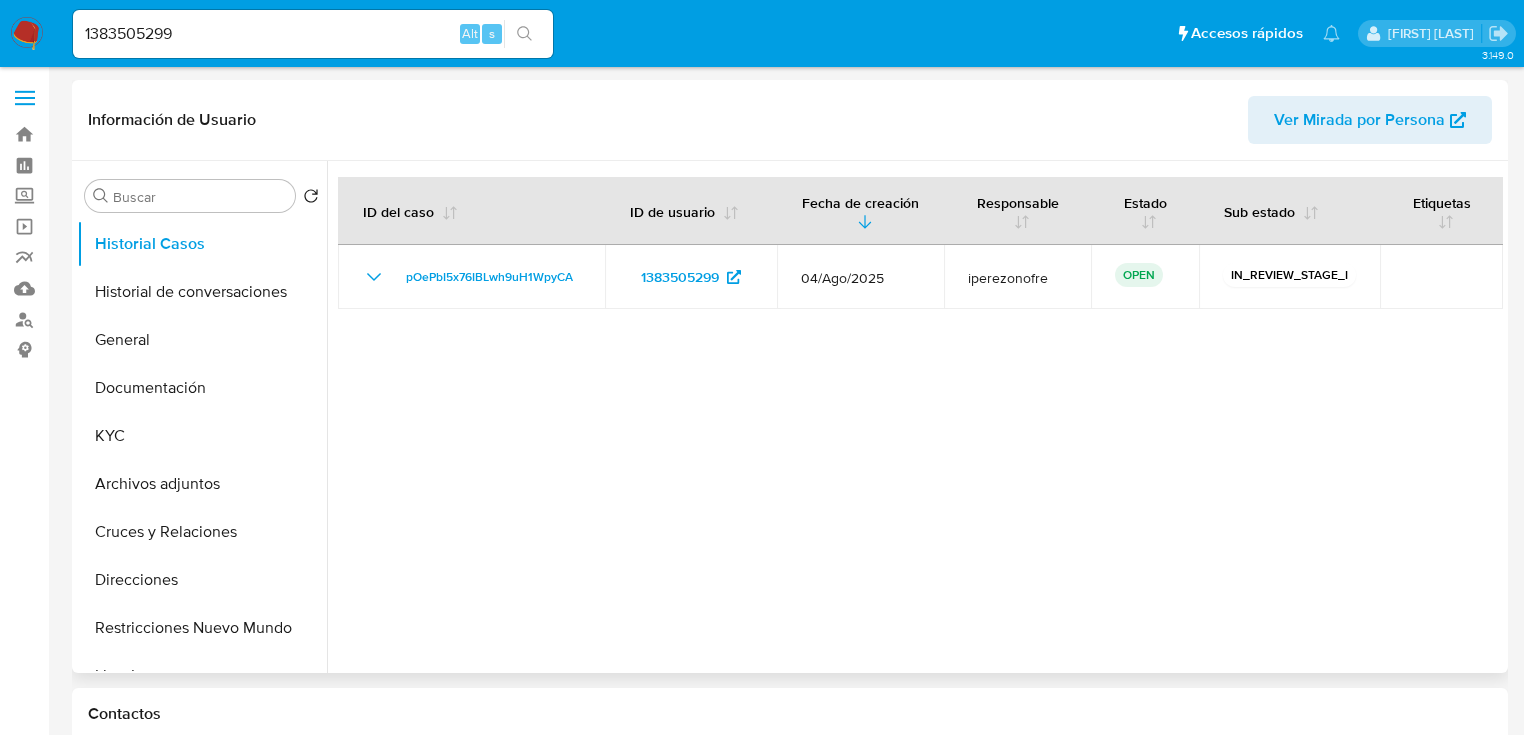 drag, startPoint x: 208, startPoint y: 495, endPoint x: 645, endPoint y: 430, distance: 441.80765 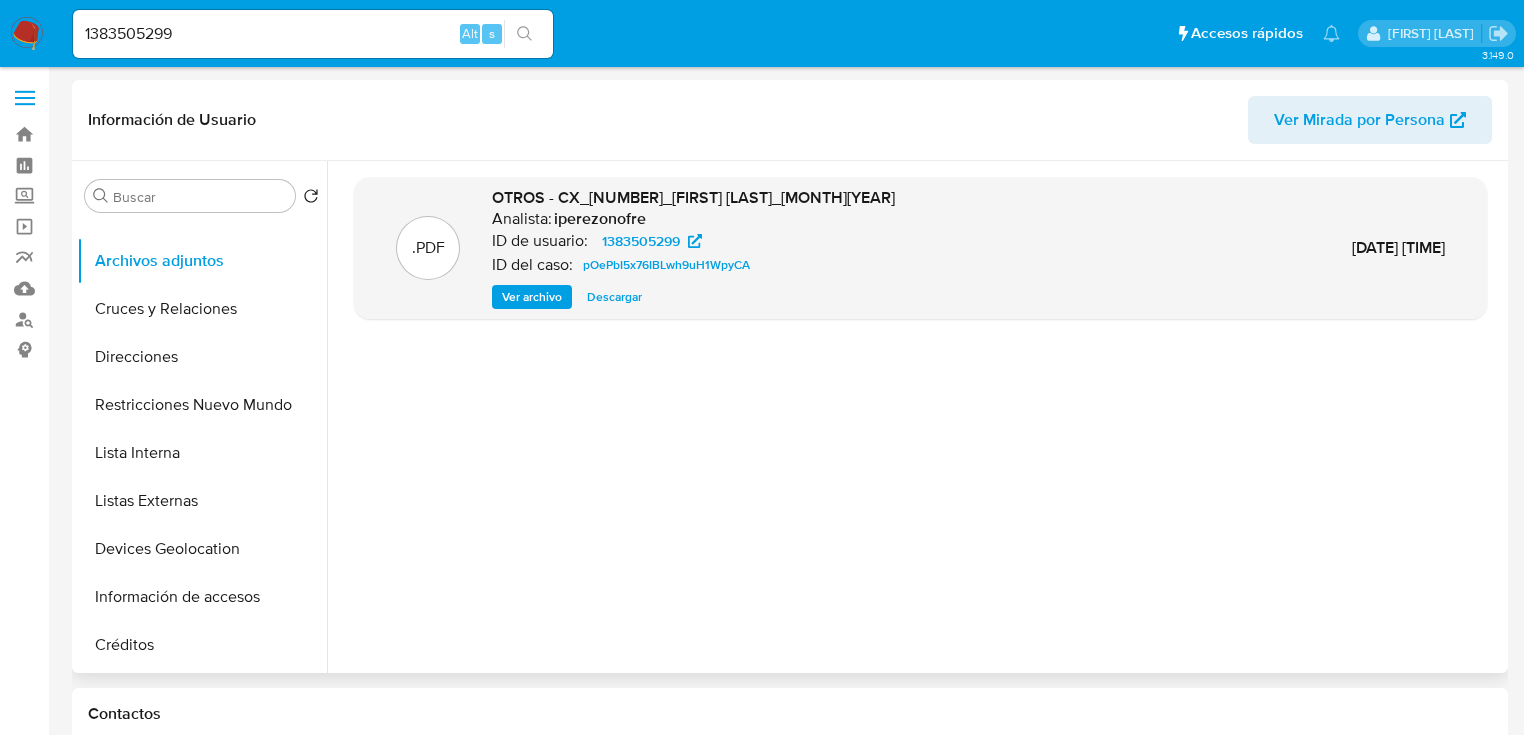 scroll, scrollTop: 400, scrollLeft: 0, axis: vertical 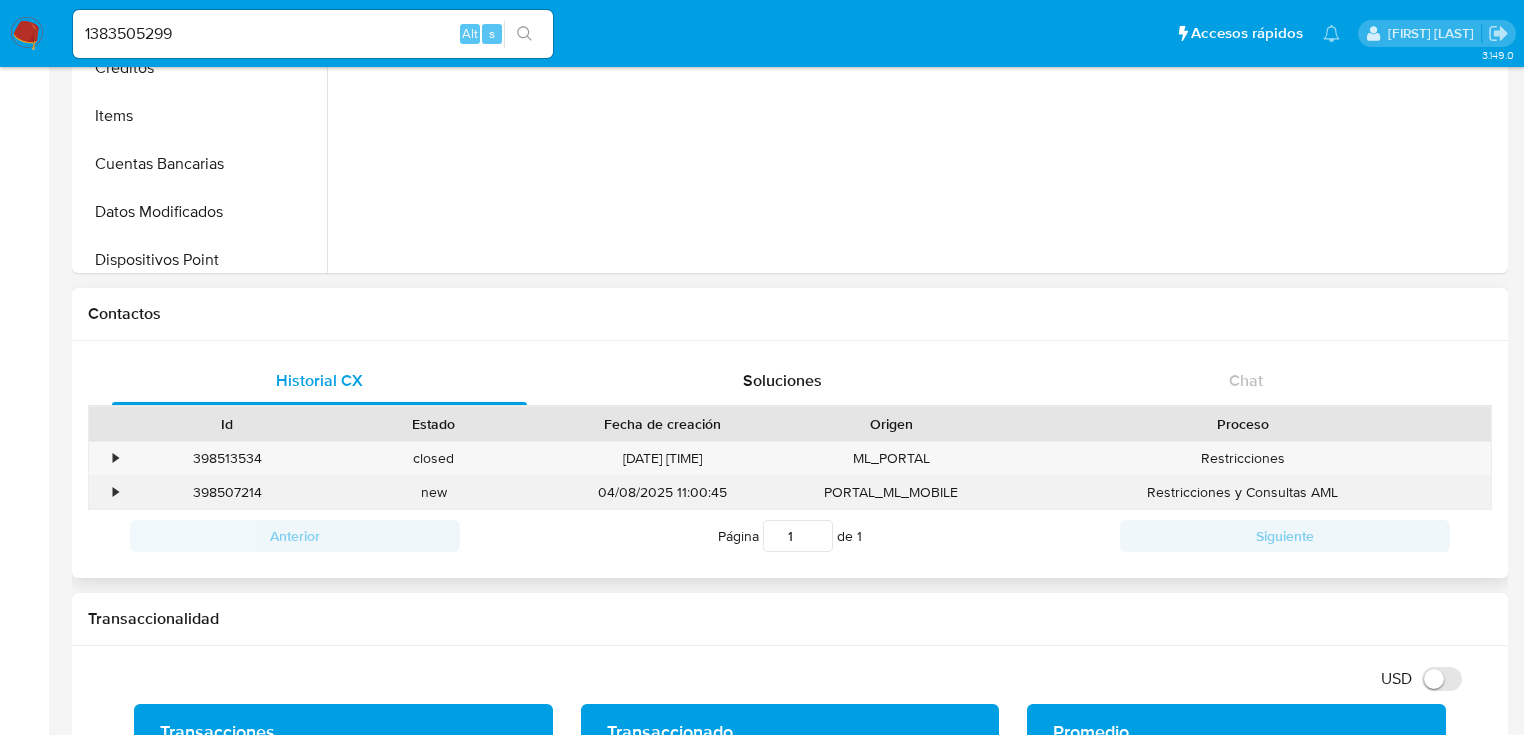 drag, startPoint x: 104, startPoint y: 487, endPoint x: 189, endPoint y: 507, distance: 87.32124 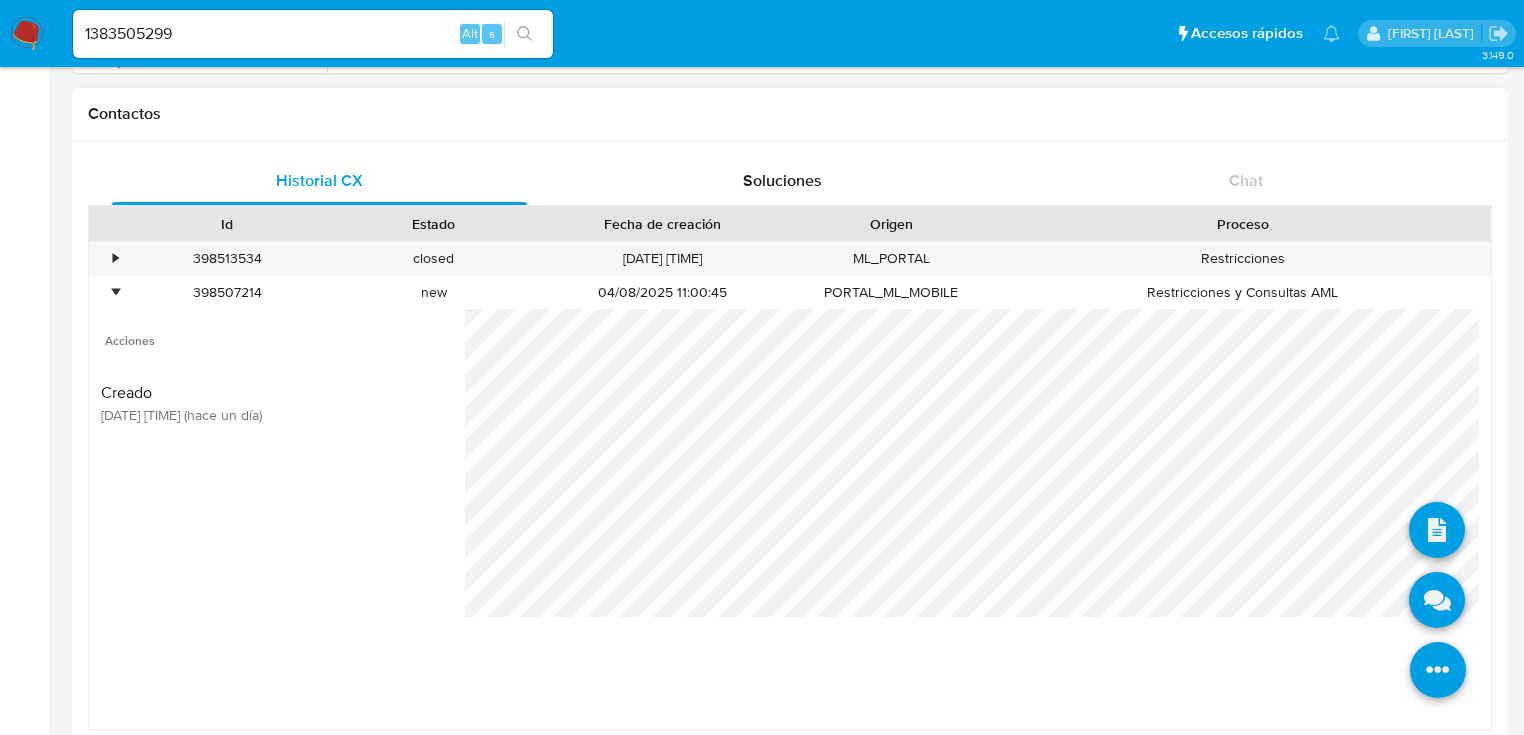 scroll, scrollTop: 720, scrollLeft: 0, axis: vertical 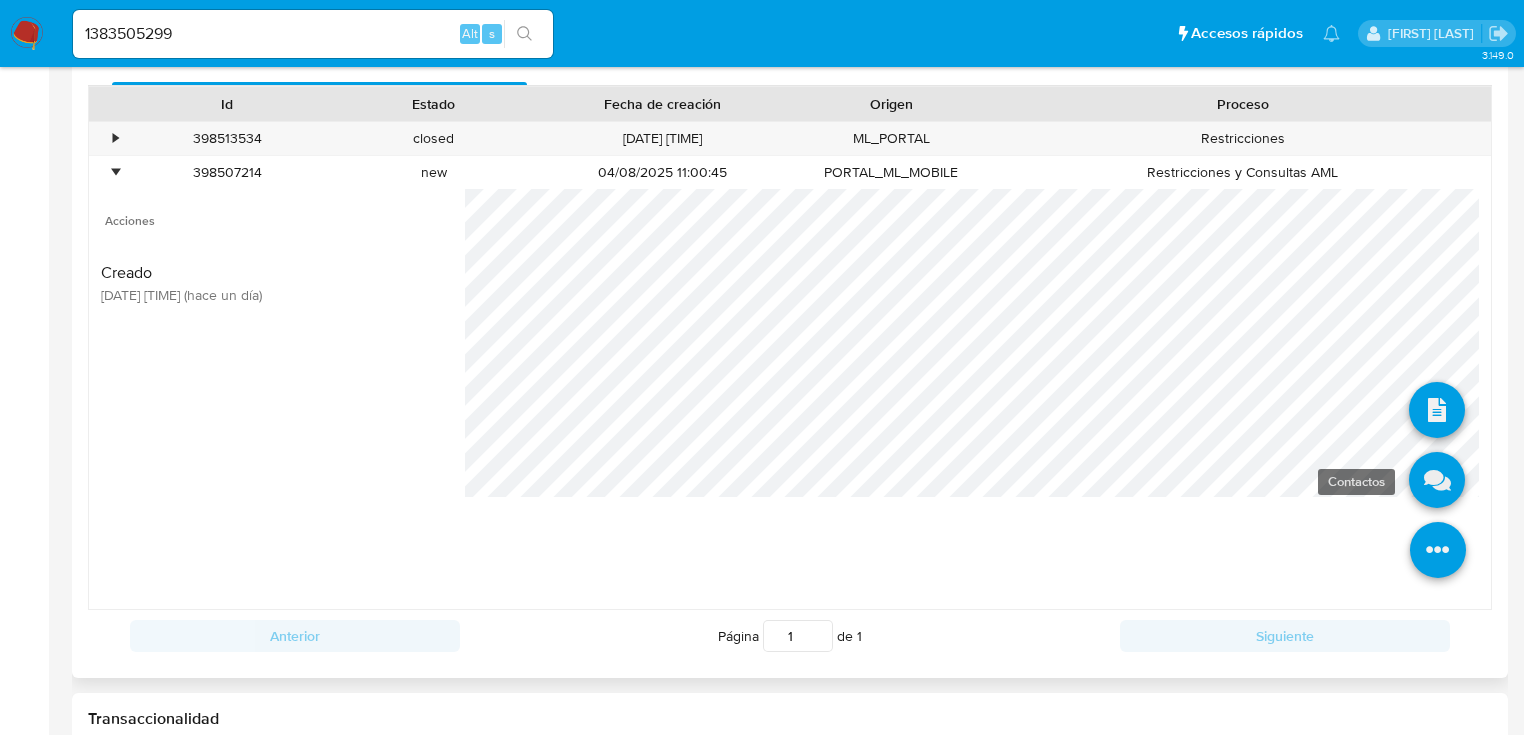click at bounding box center [1437, 480] 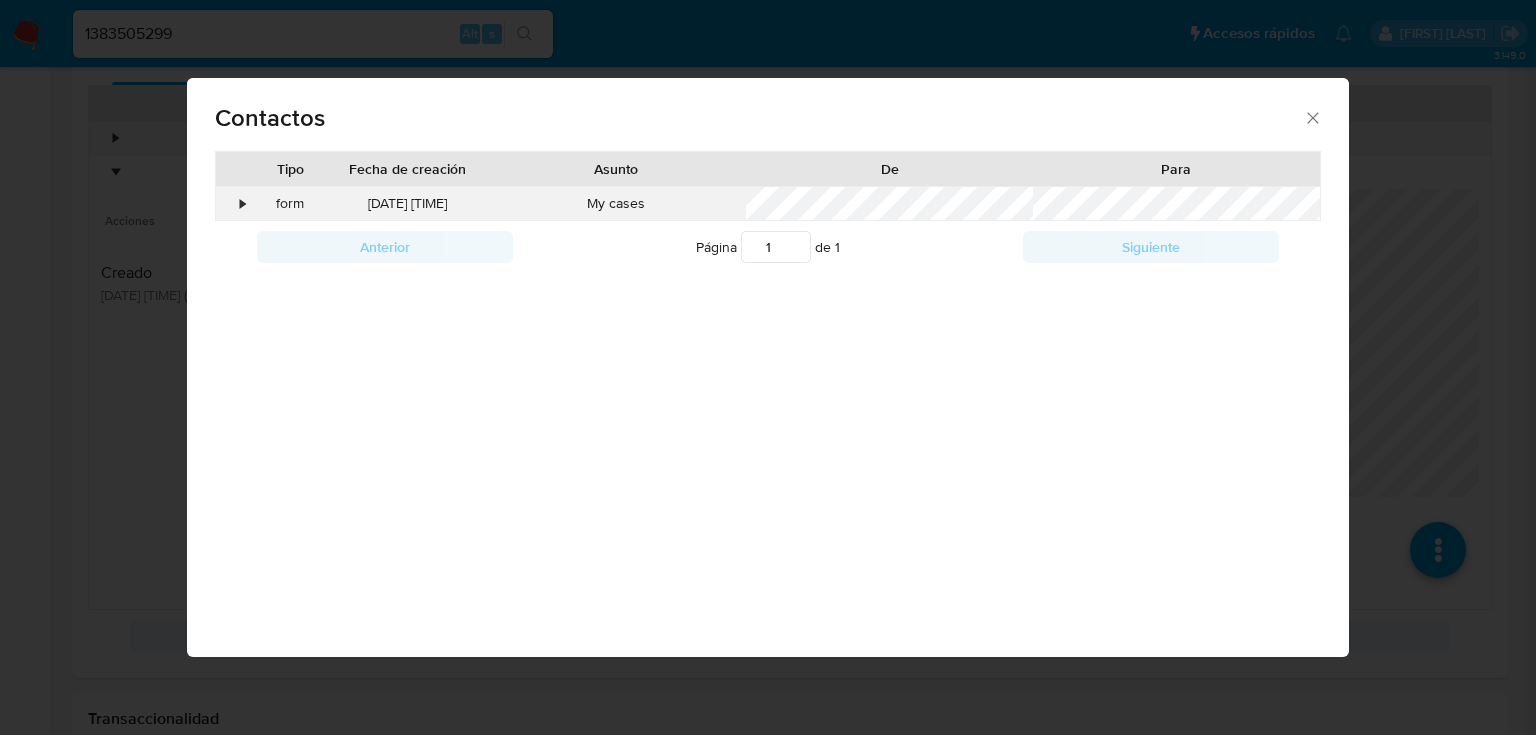 click on "•" at bounding box center [242, 204] 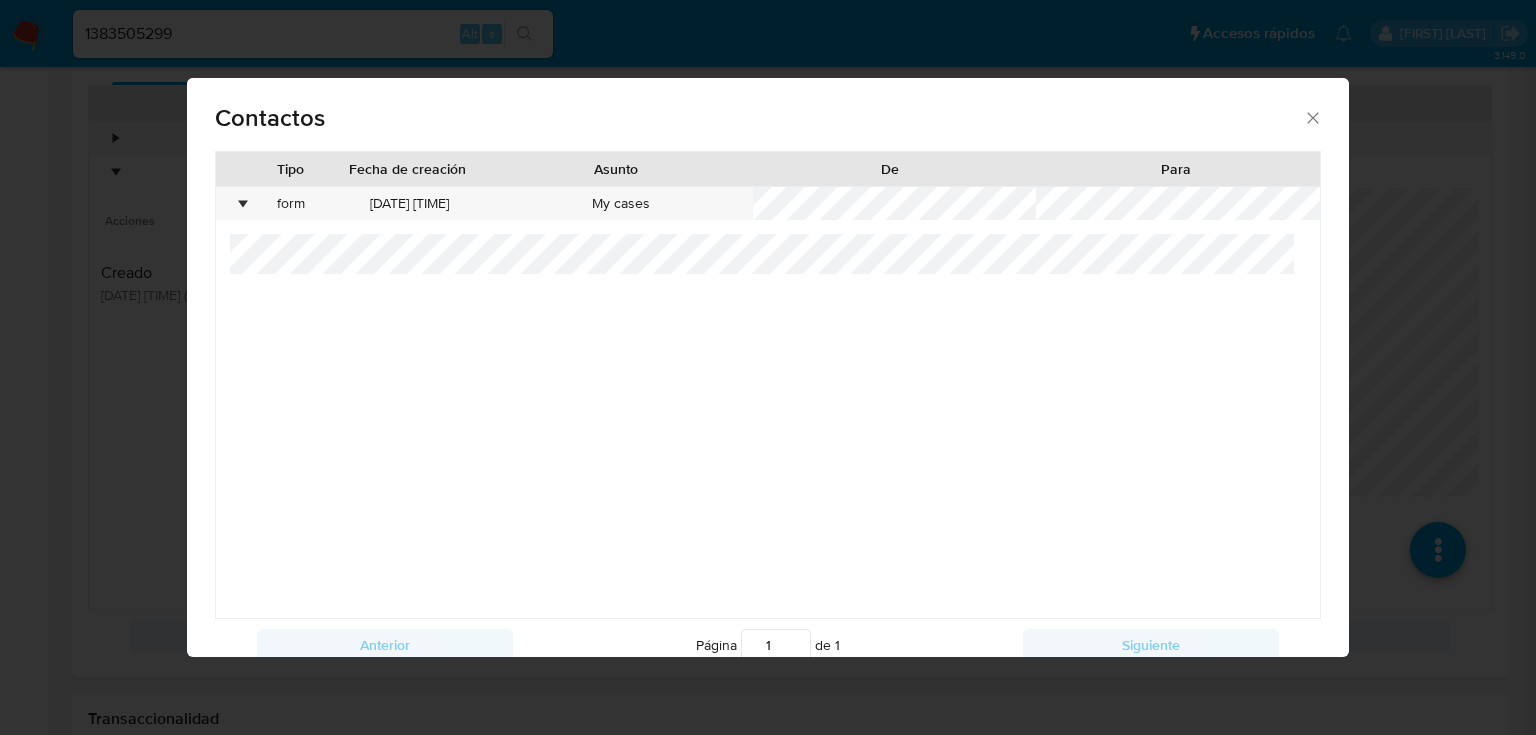 click on "Contactos Tipo Fecha de creación Asunto De Para • form 04/08/2025 11:00:46 My cases Anterior Página   1   de   1 Siguiente Cargando..." at bounding box center (768, 367) 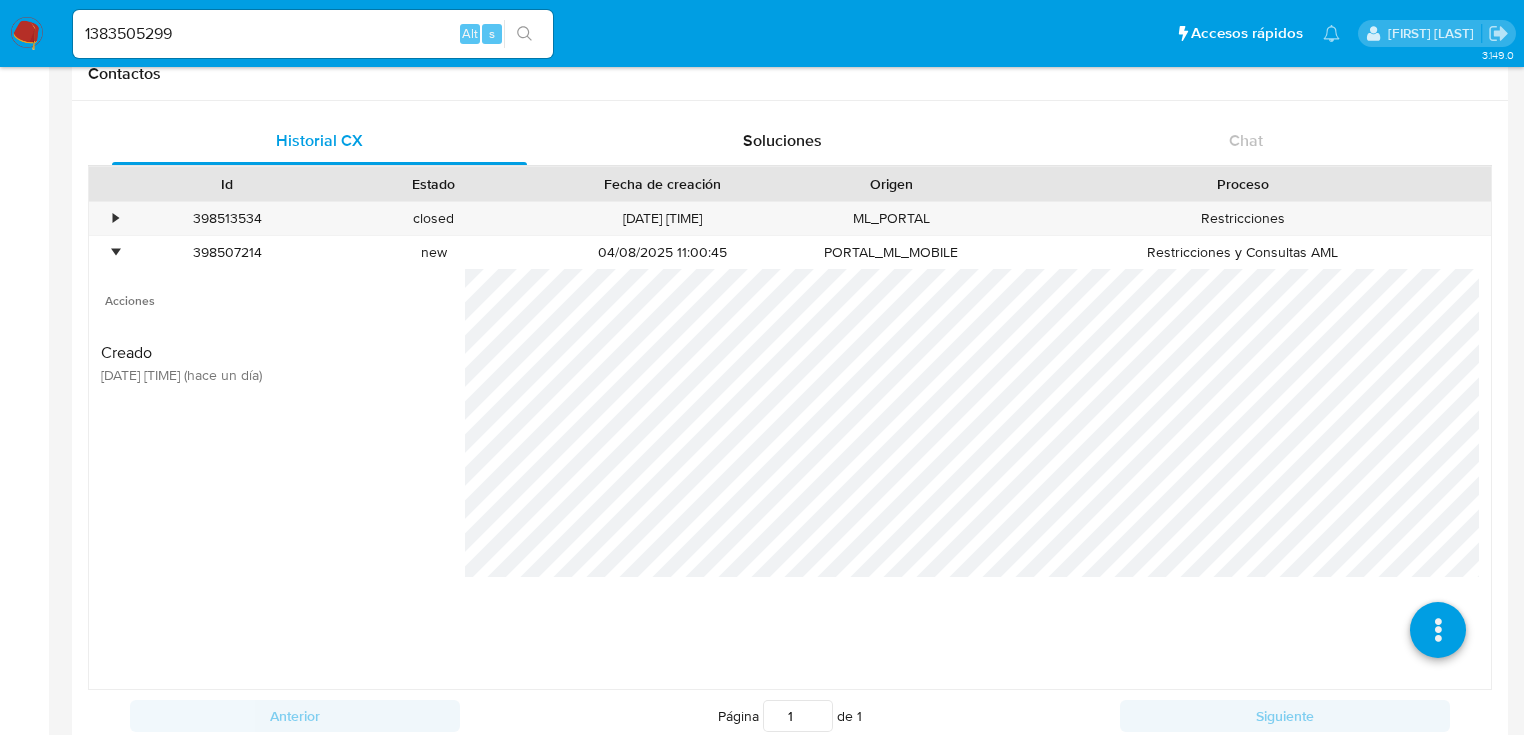 scroll, scrollTop: 0, scrollLeft: 0, axis: both 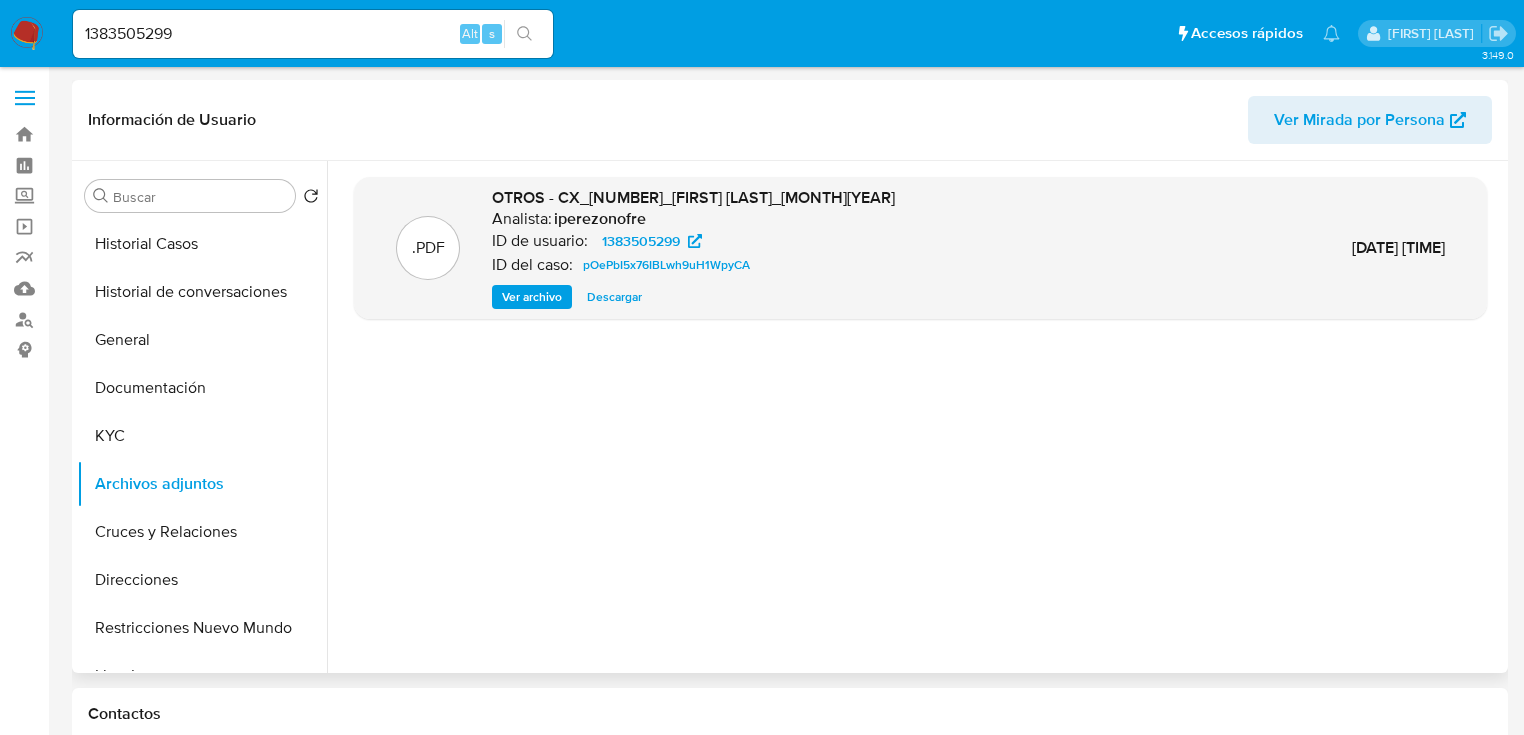 drag, startPoint x: 182, startPoint y: 250, endPoint x: 554, endPoint y: 188, distance: 377.1313 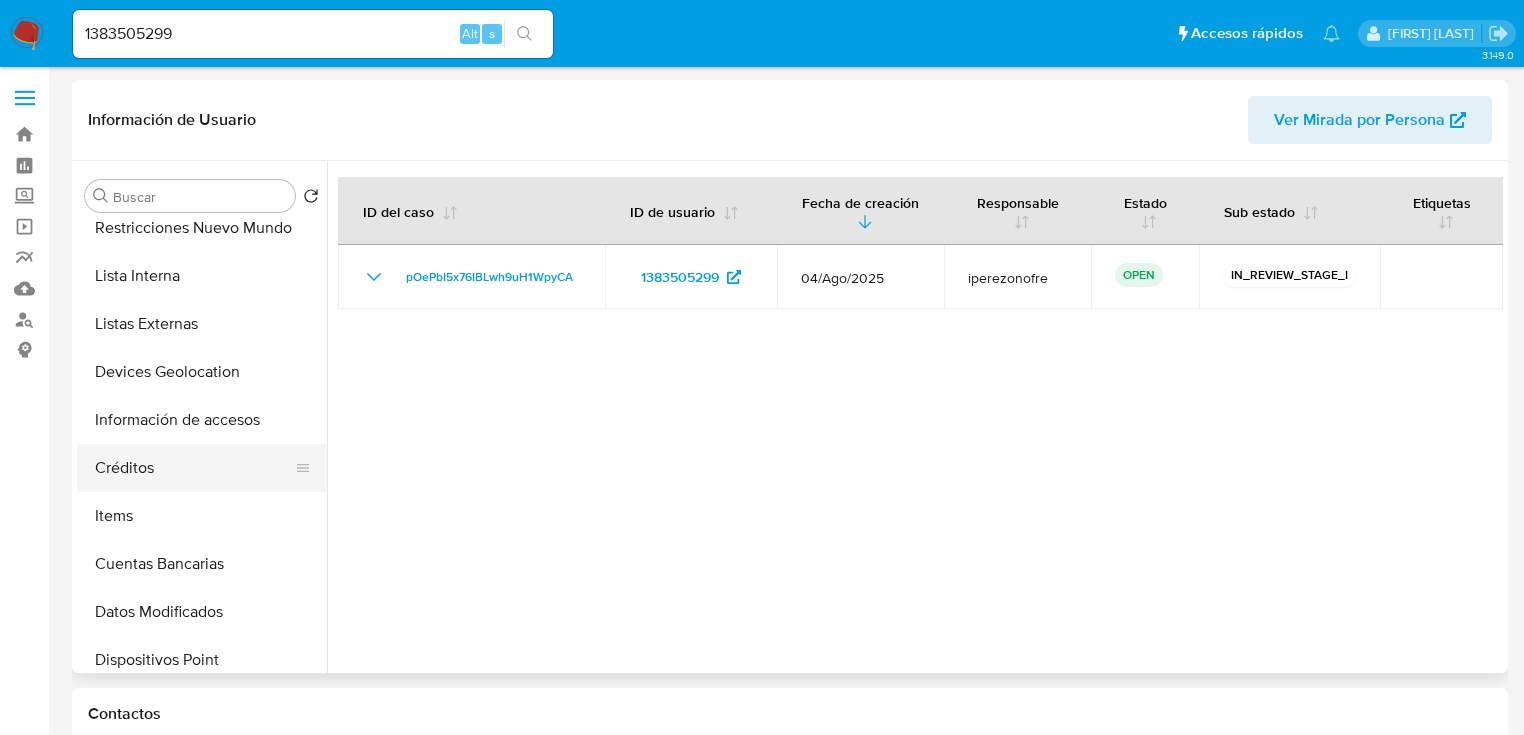 scroll, scrollTop: 240, scrollLeft: 0, axis: vertical 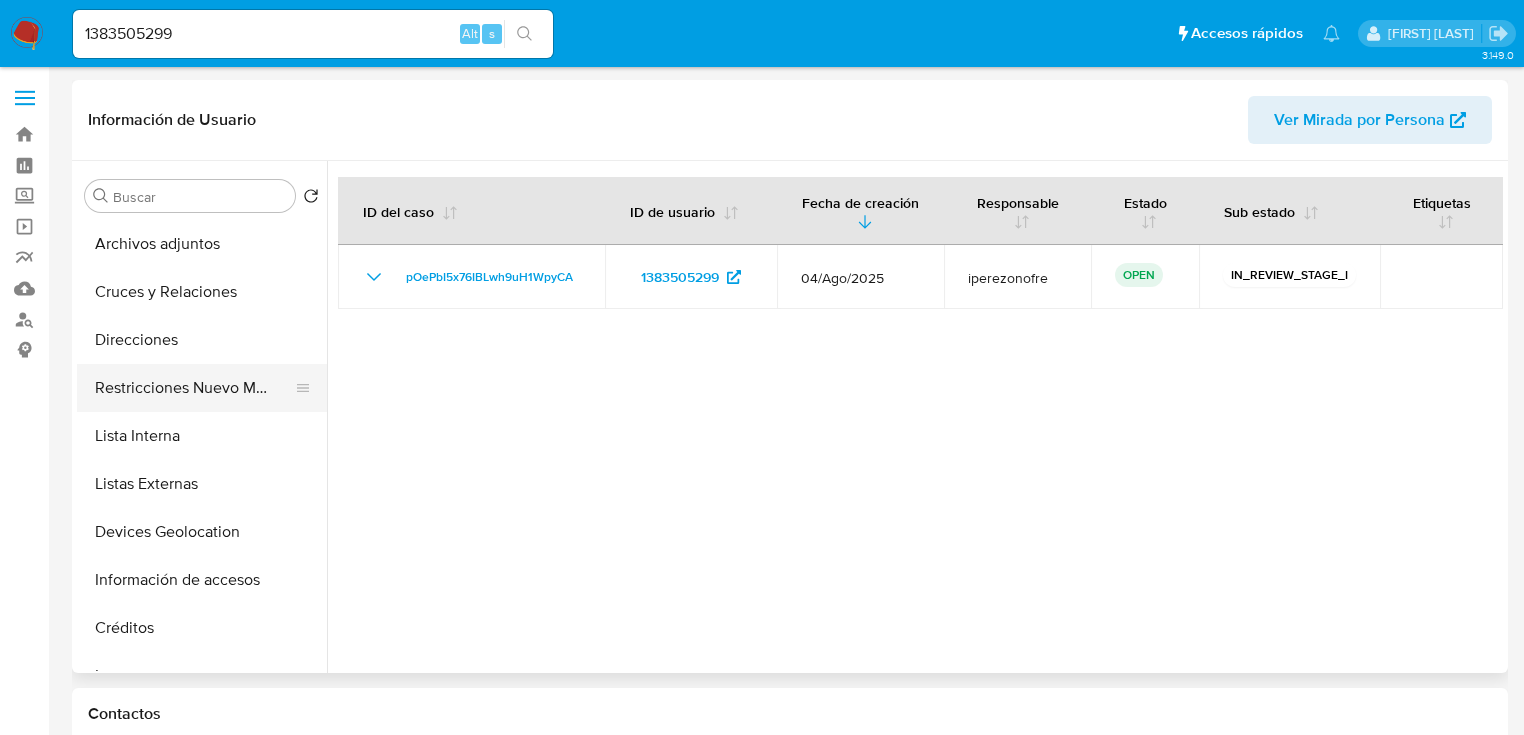 drag, startPoint x: 200, startPoint y: 396, endPoint x: 248, endPoint y: 399, distance: 48.09366 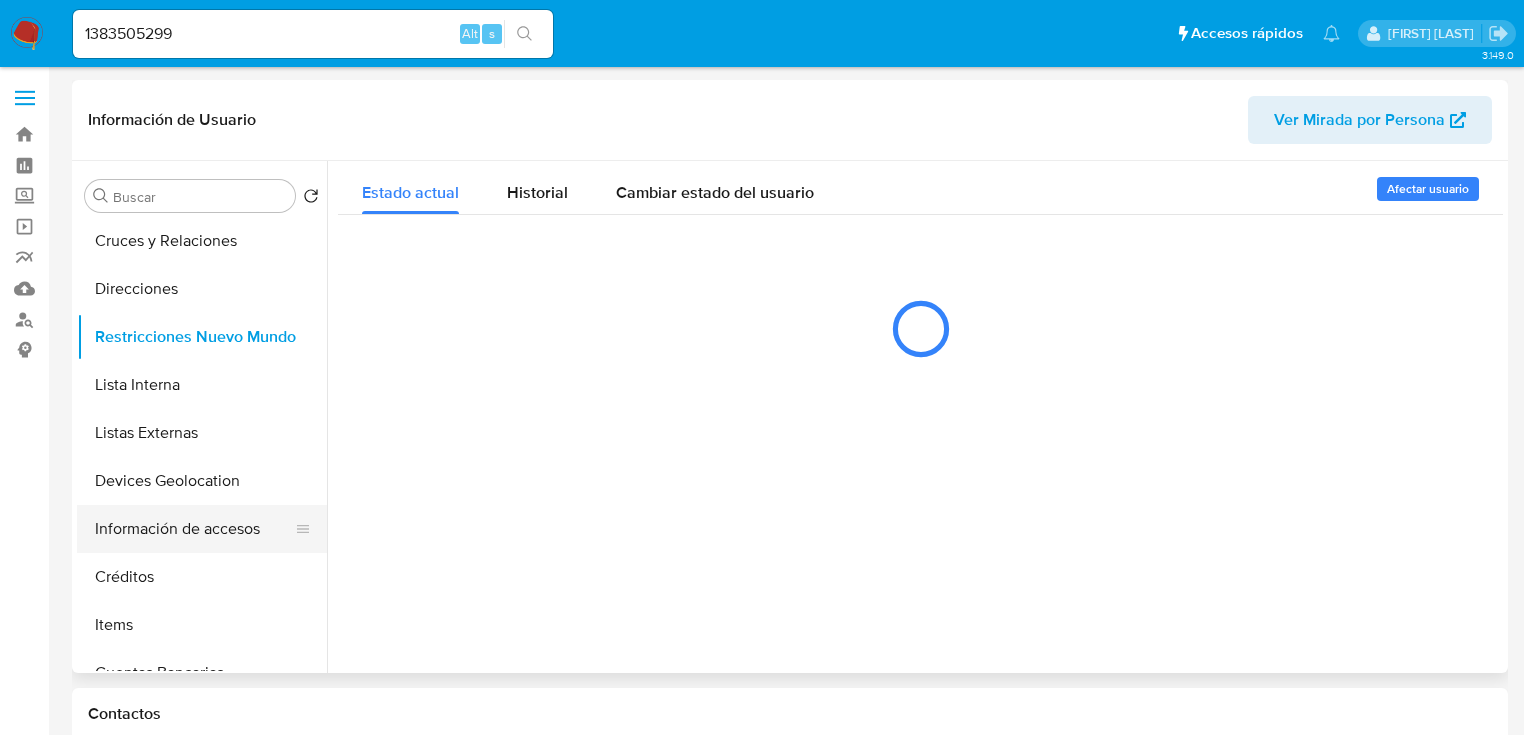 scroll, scrollTop: 320, scrollLeft: 0, axis: vertical 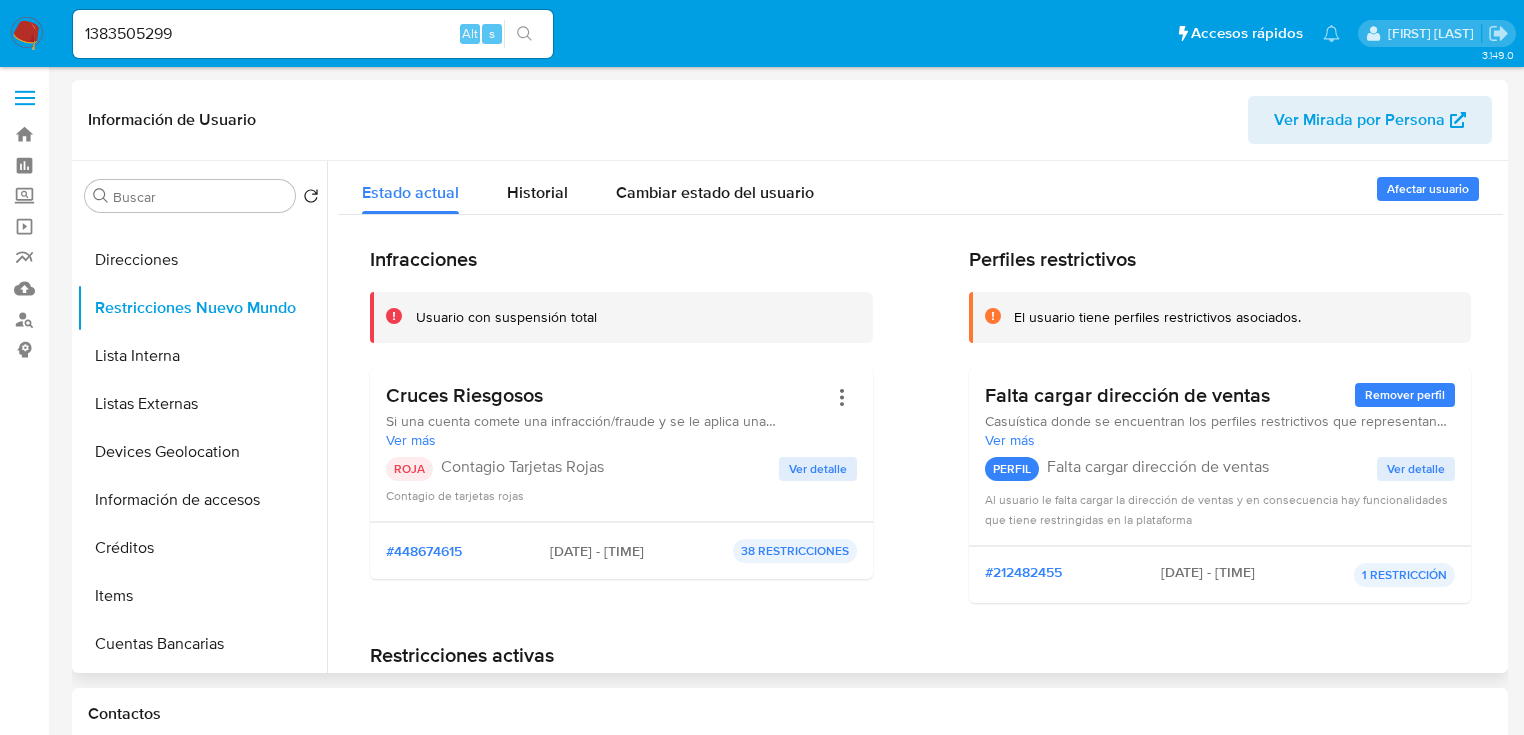 click on "Ver detalle" at bounding box center [818, 469] 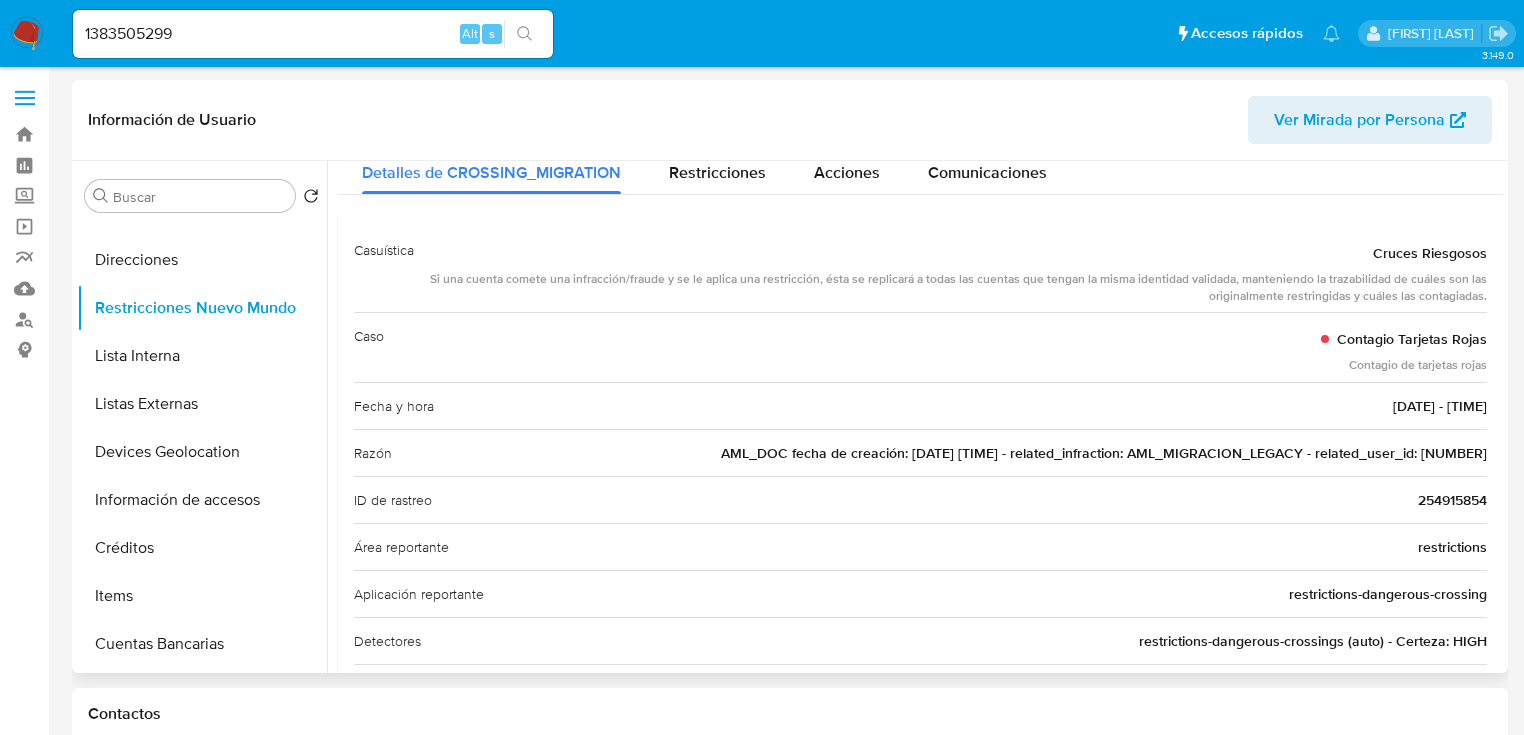scroll, scrollTop: 80, scrollLeft: 0, axis: vertical 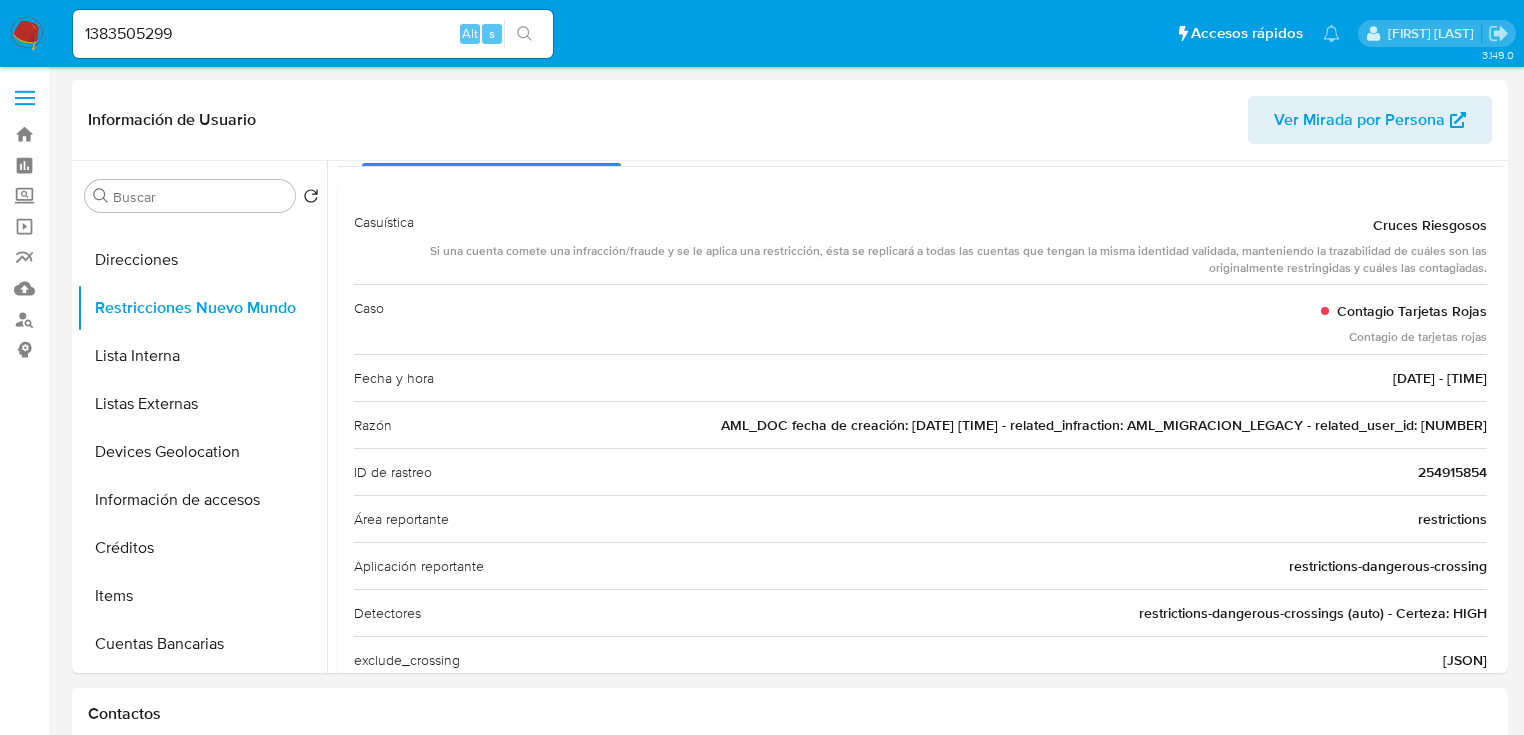 drag, startPoint x: 1410, startPoint y: 424, endPoint x: 1510, endPoint y: 425, distance: 100.005 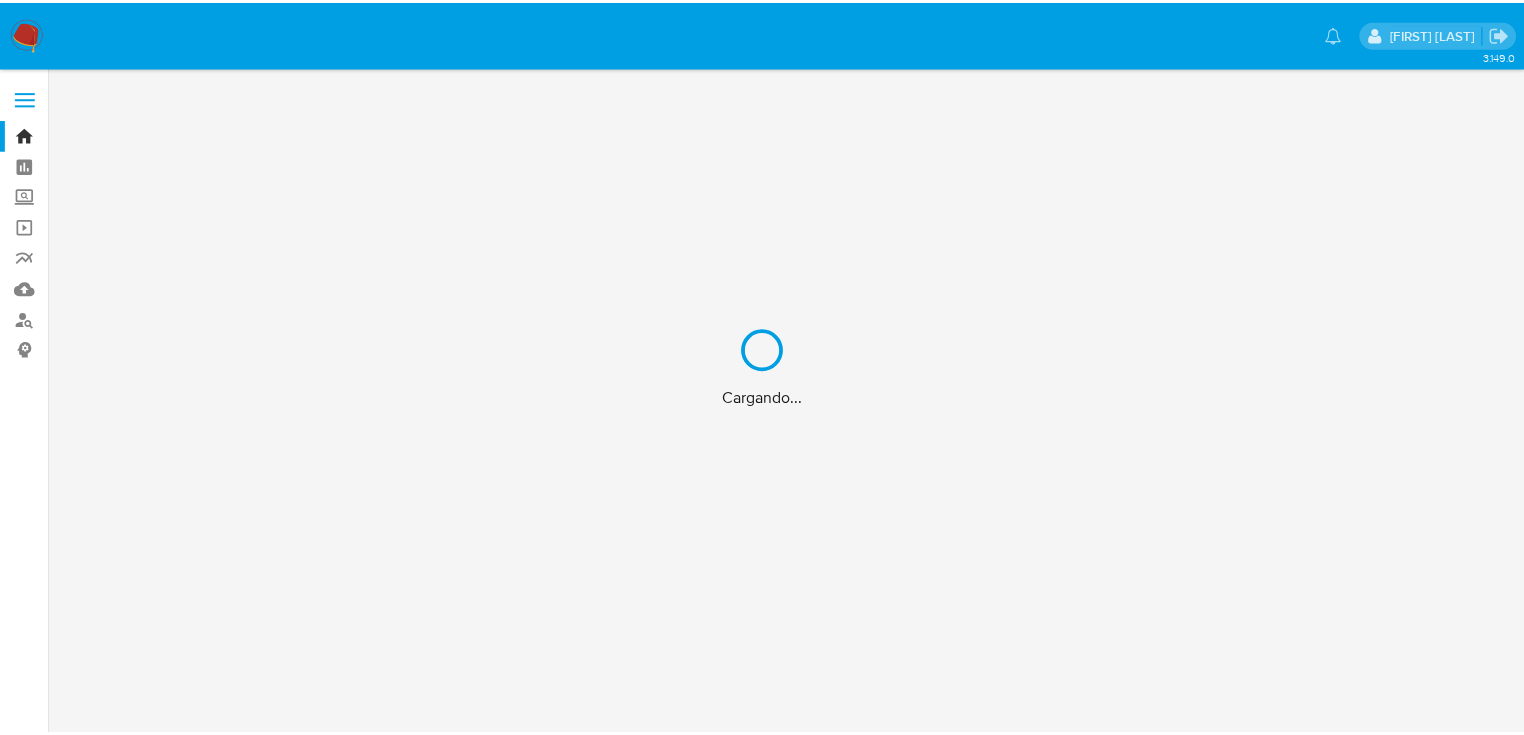 scroll, scrollTop: 0, scrollLeft: 0, axis: both 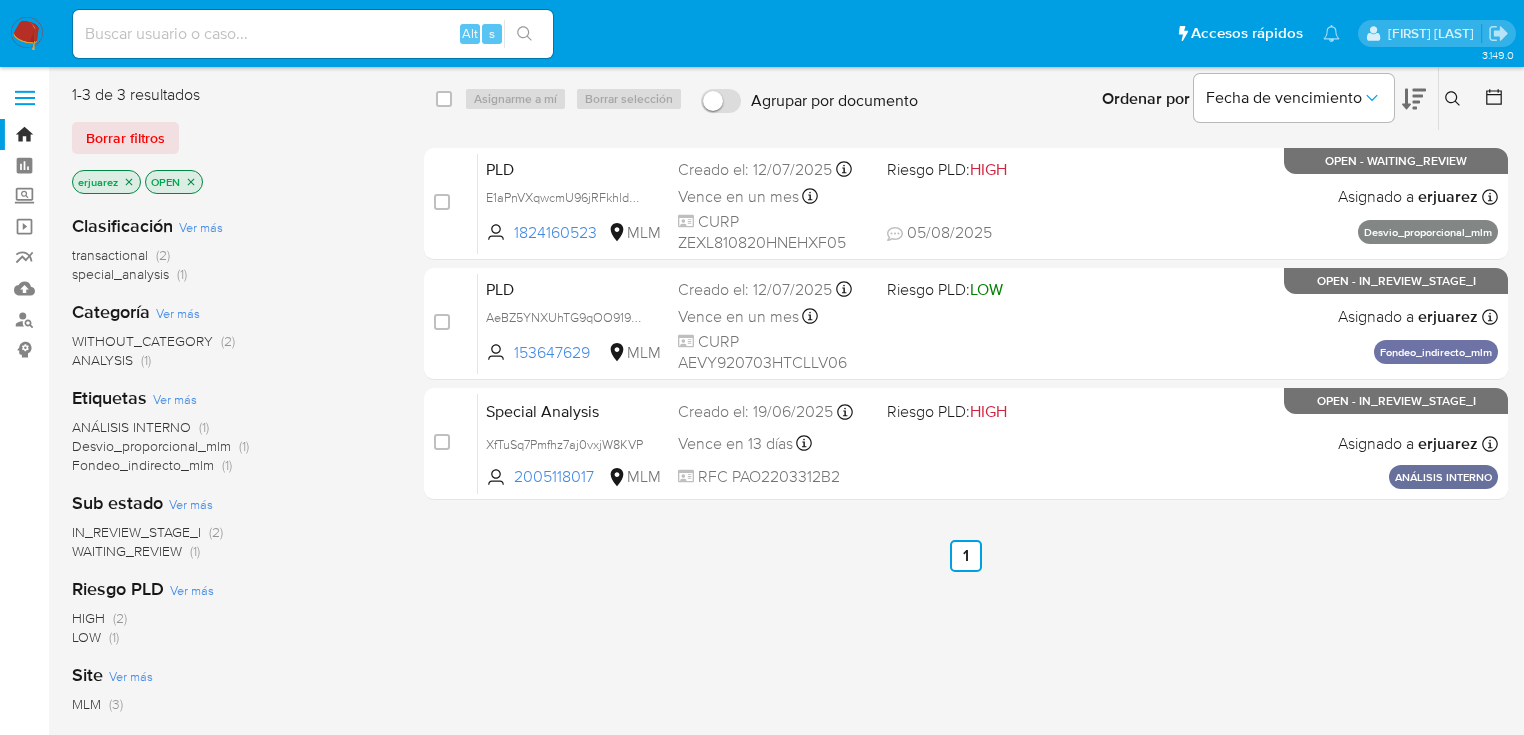 click on "Alt s" at bounding box center [313, 34] 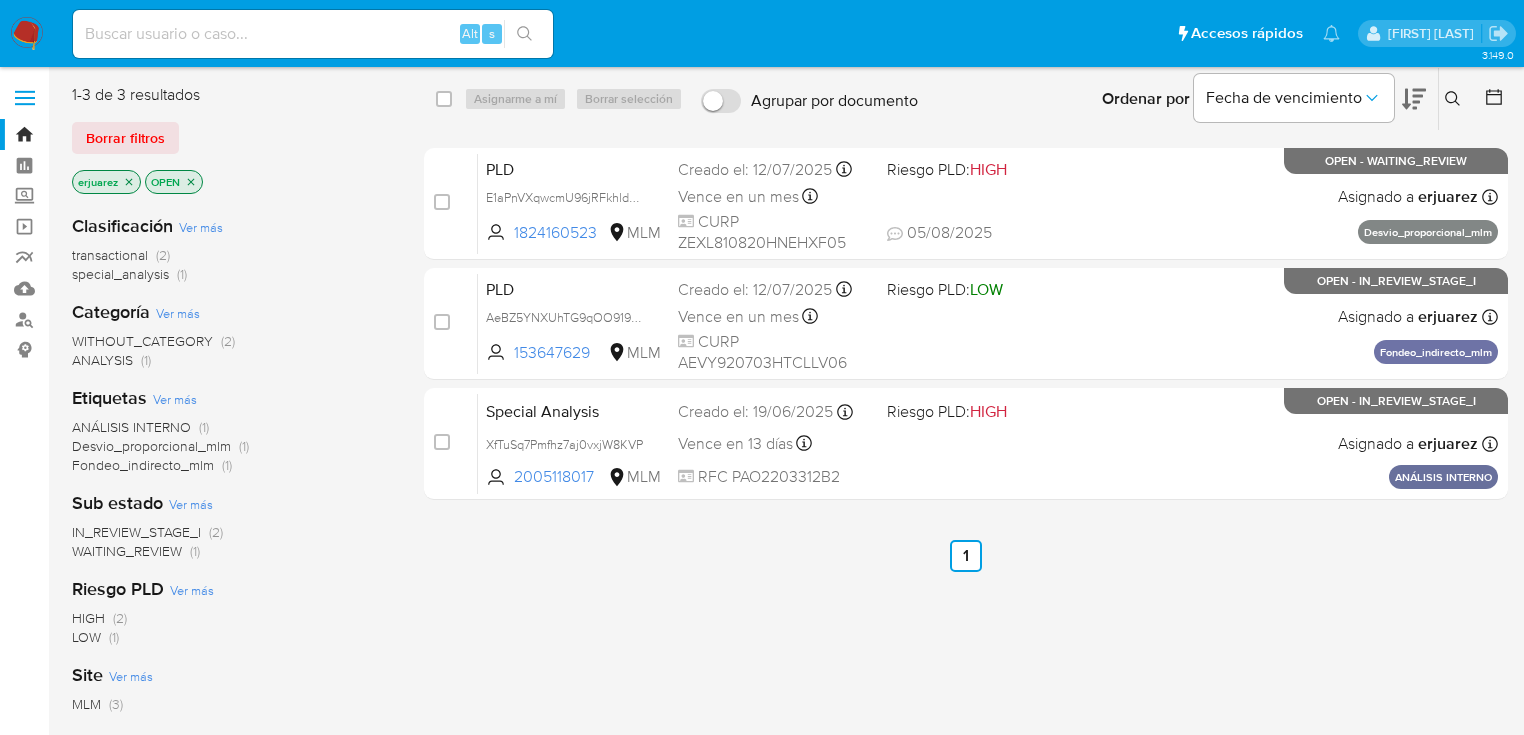 click on "Alt s" at bounding box center [313, 34] 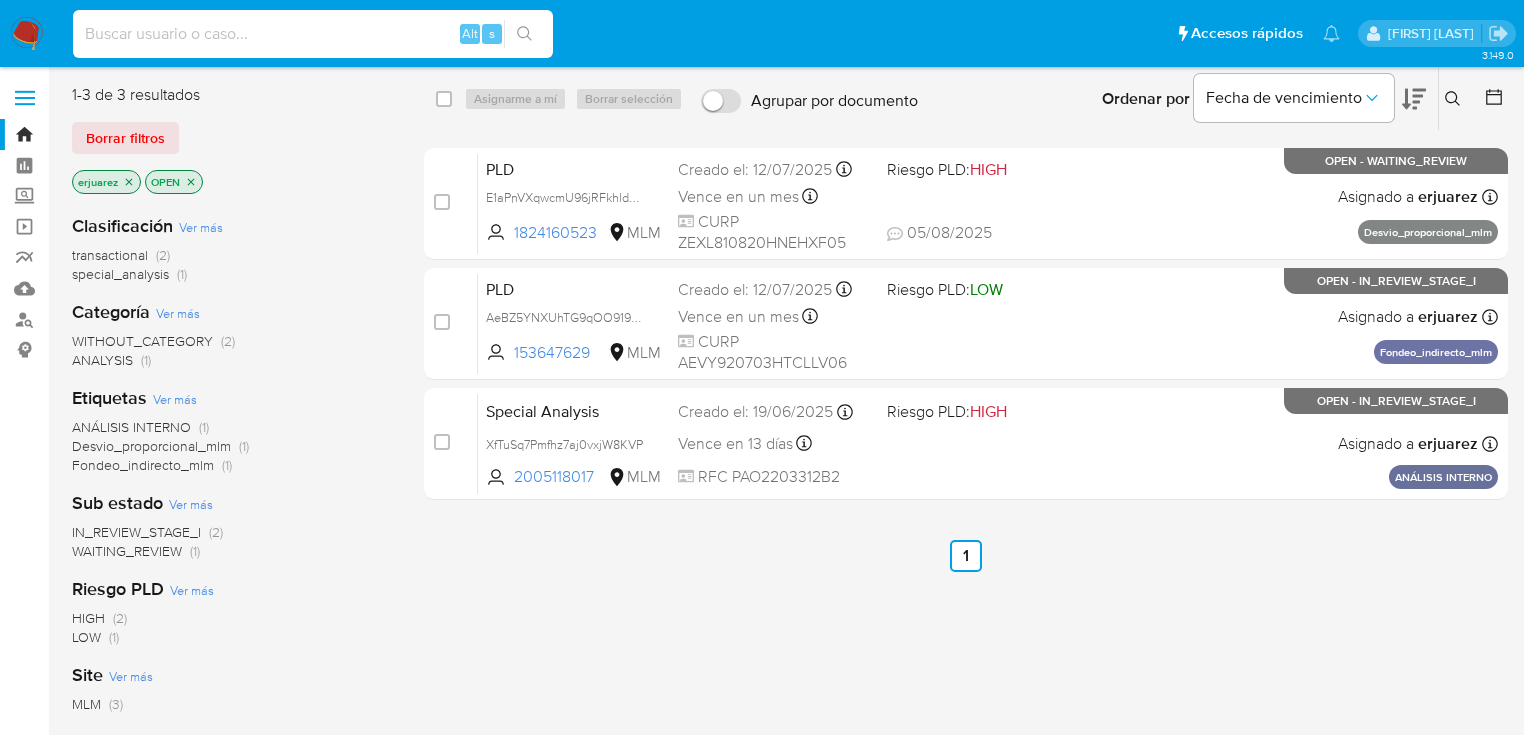 click at bounding box center [313, 34] 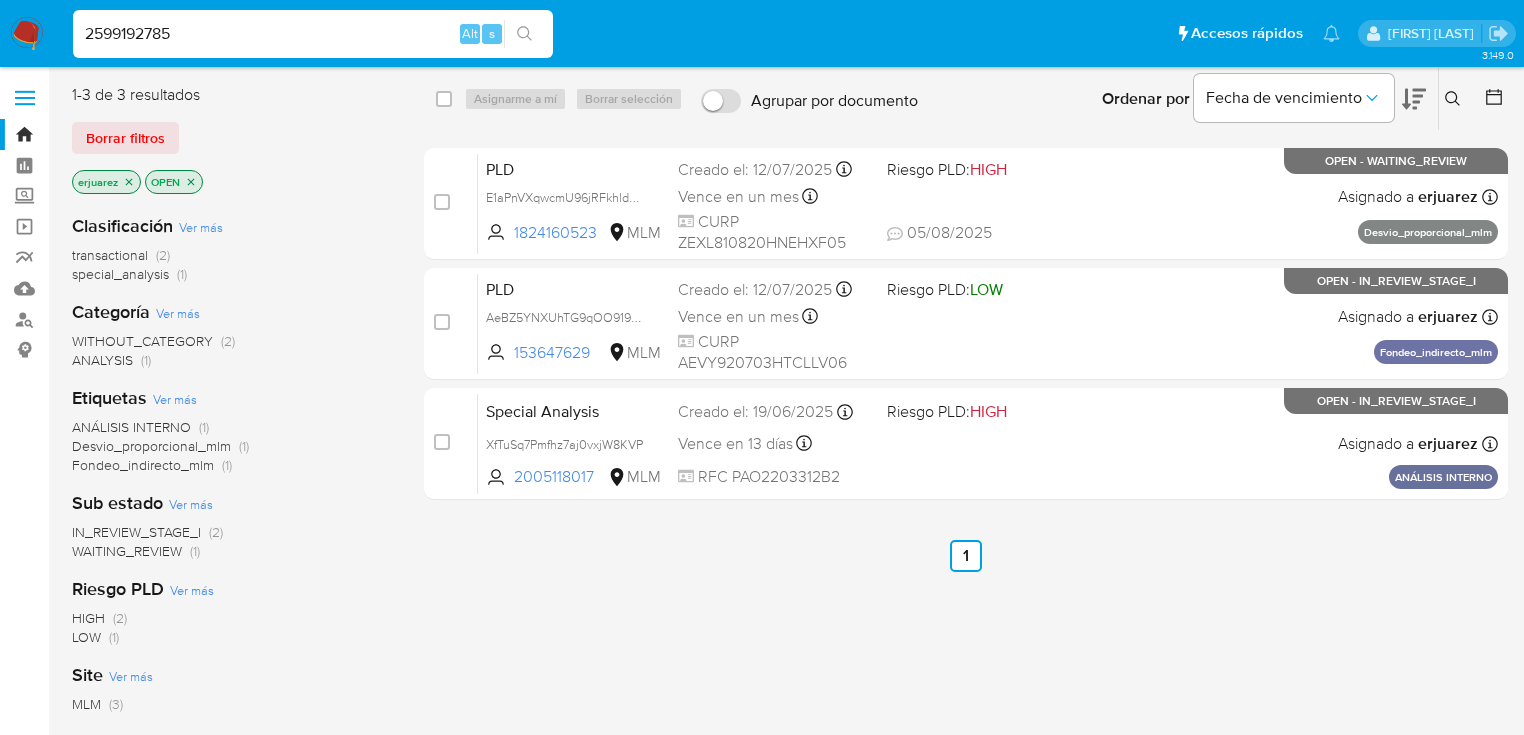click on "2599192785" at bounding box center [313, 34] 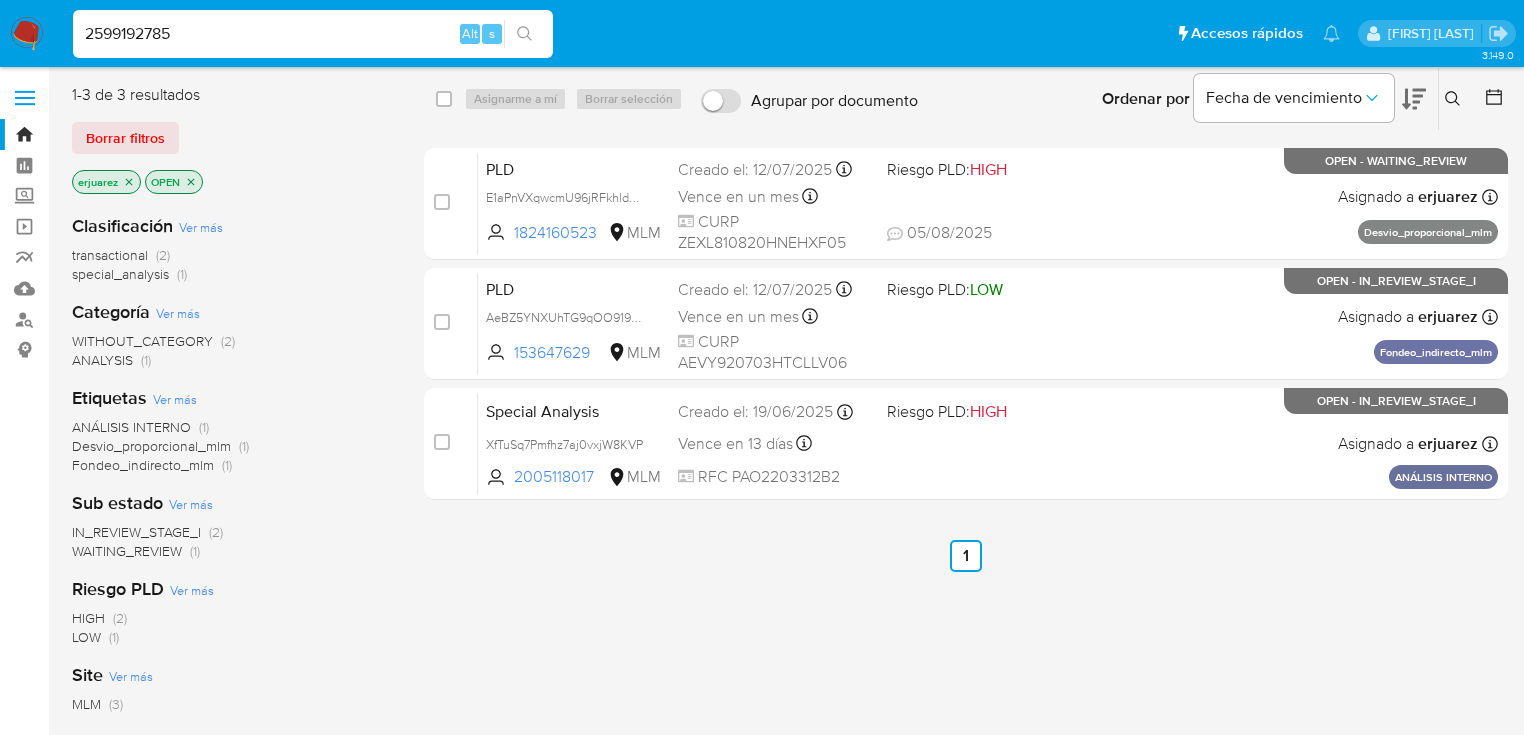 click on "2599192785" at bounding box center [313, 34] 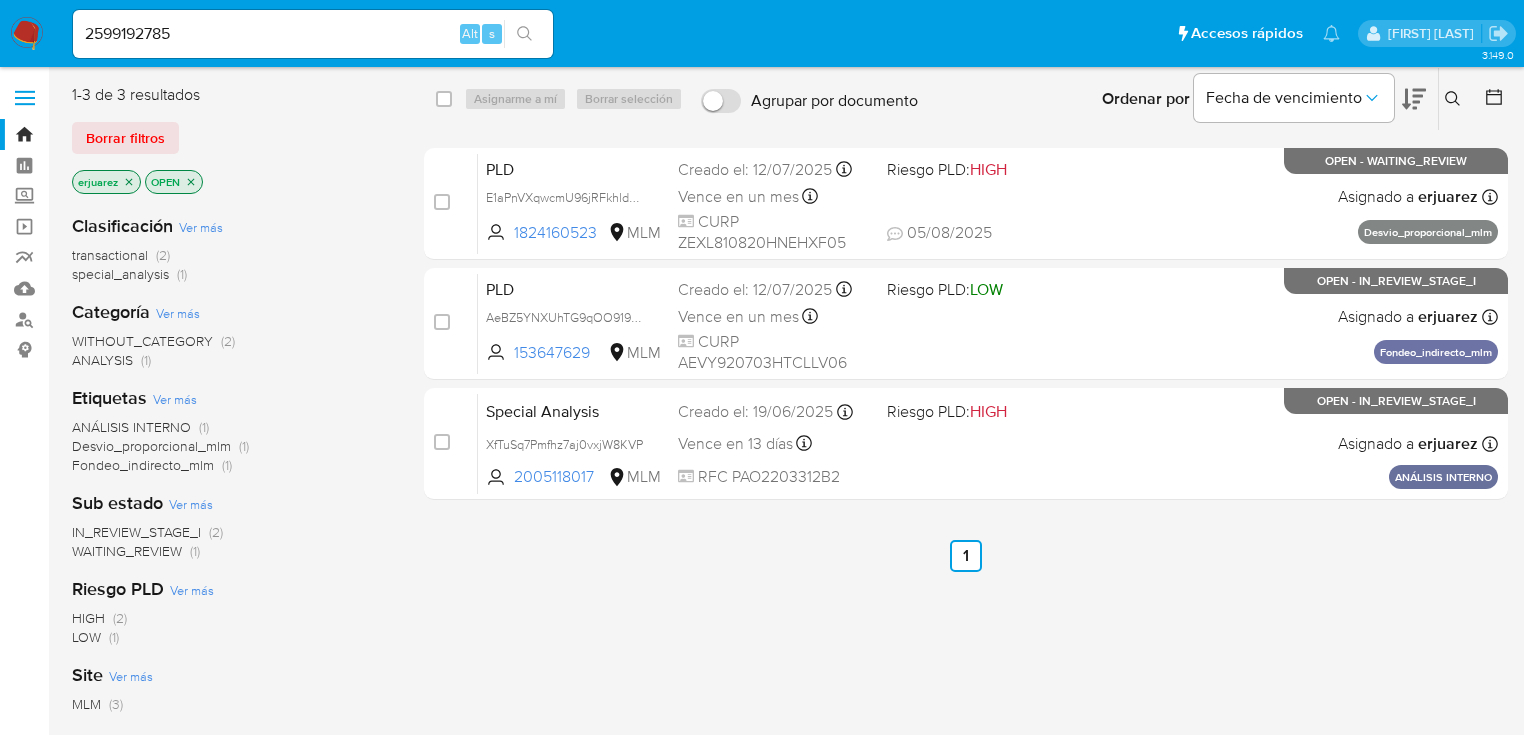 click 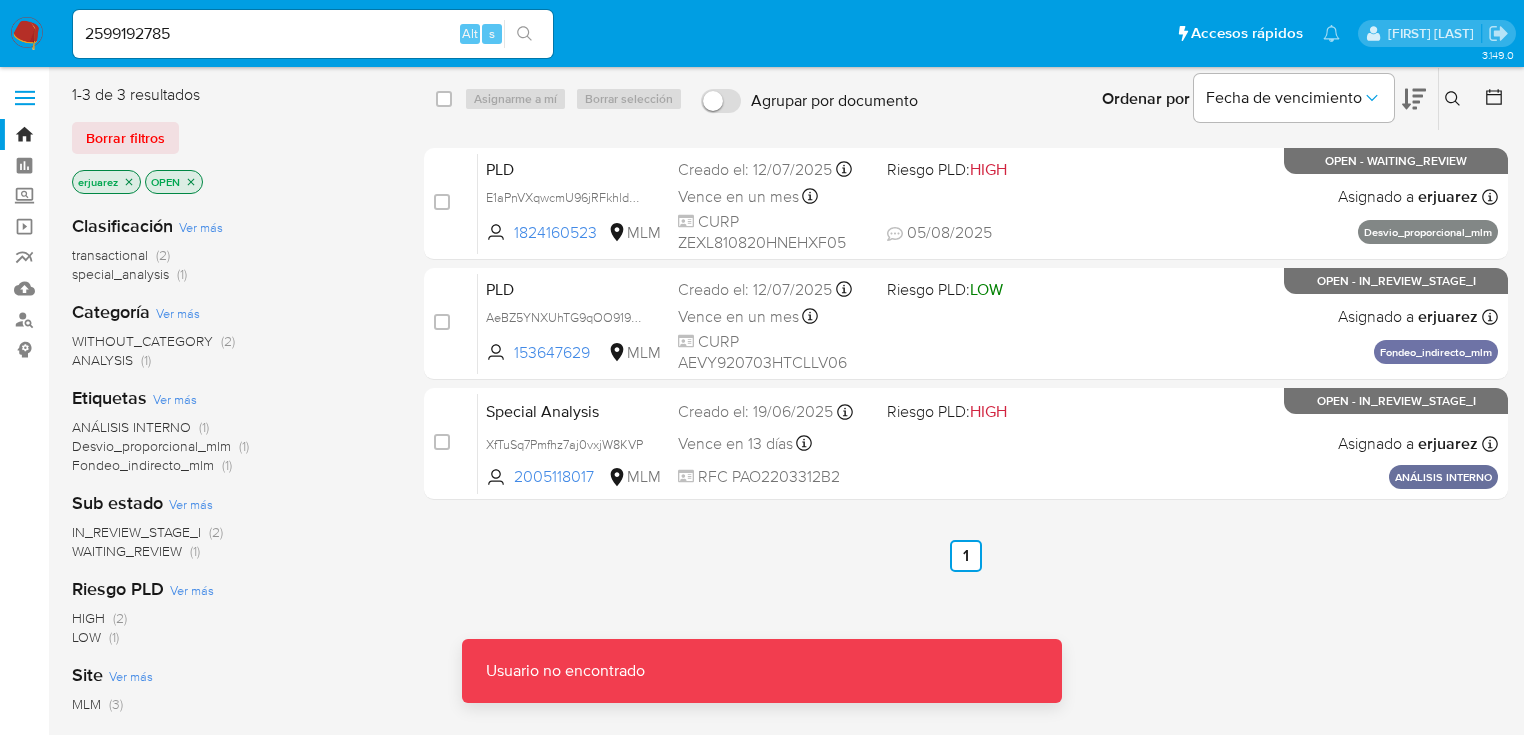 click on "2599192785" at bounding box center [313, 34] 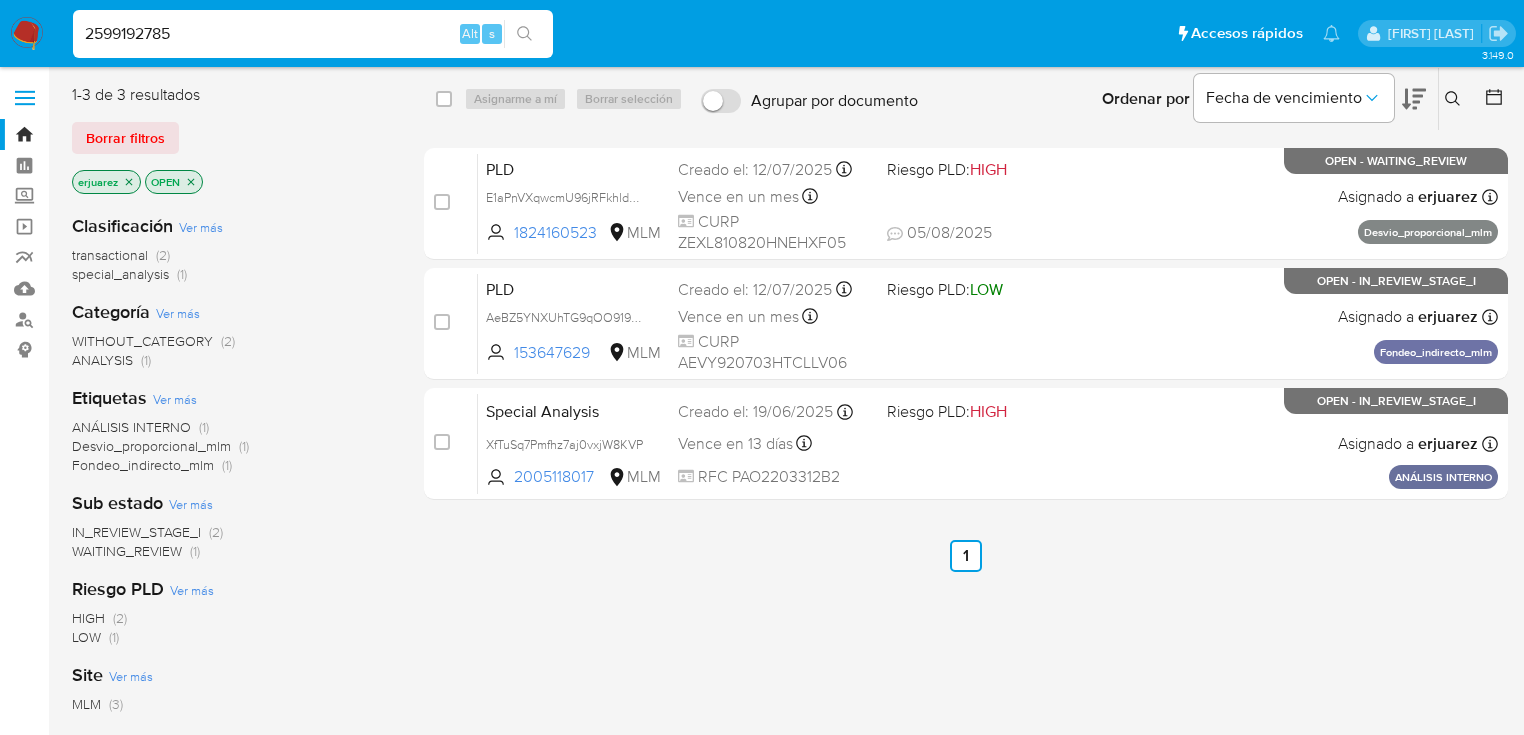 type on "2599192785" 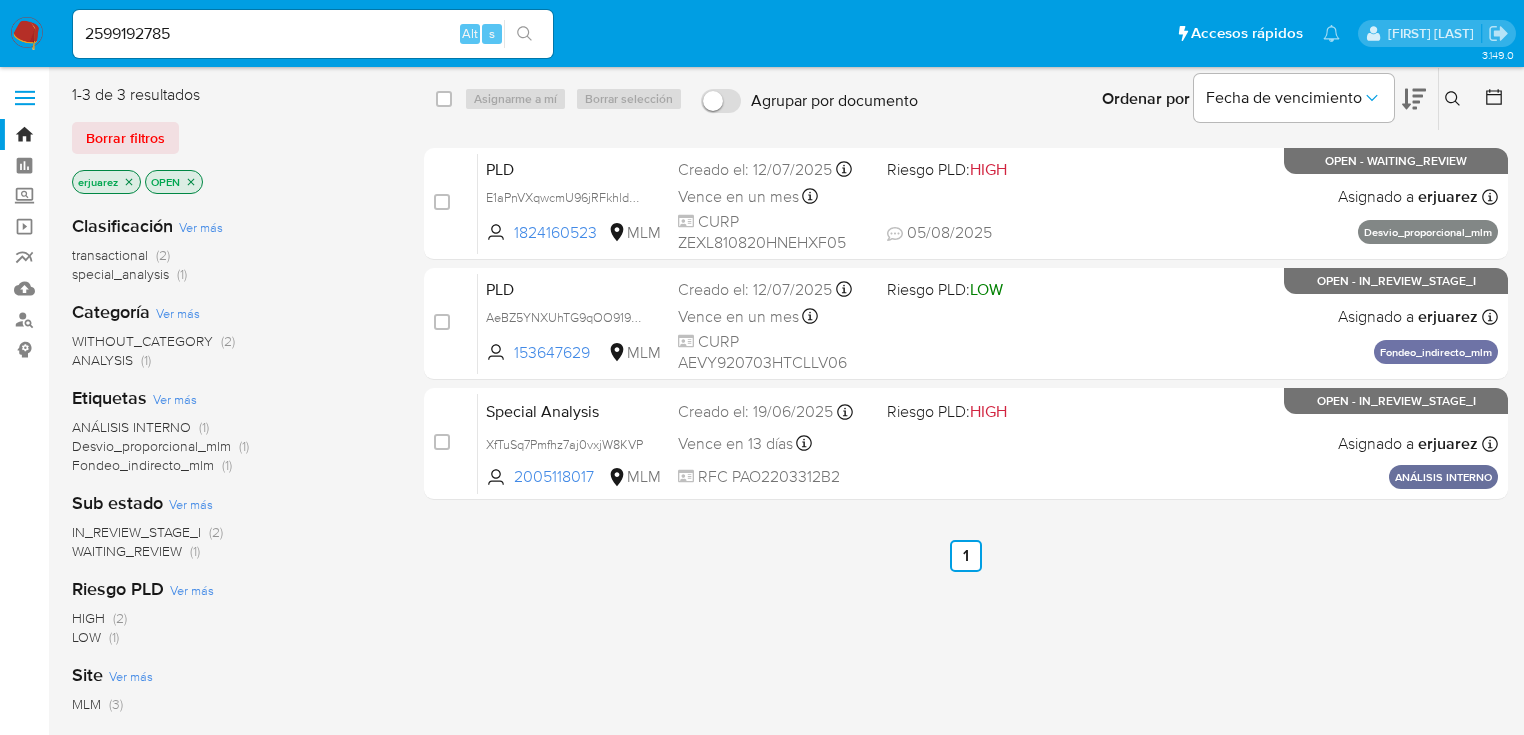 click 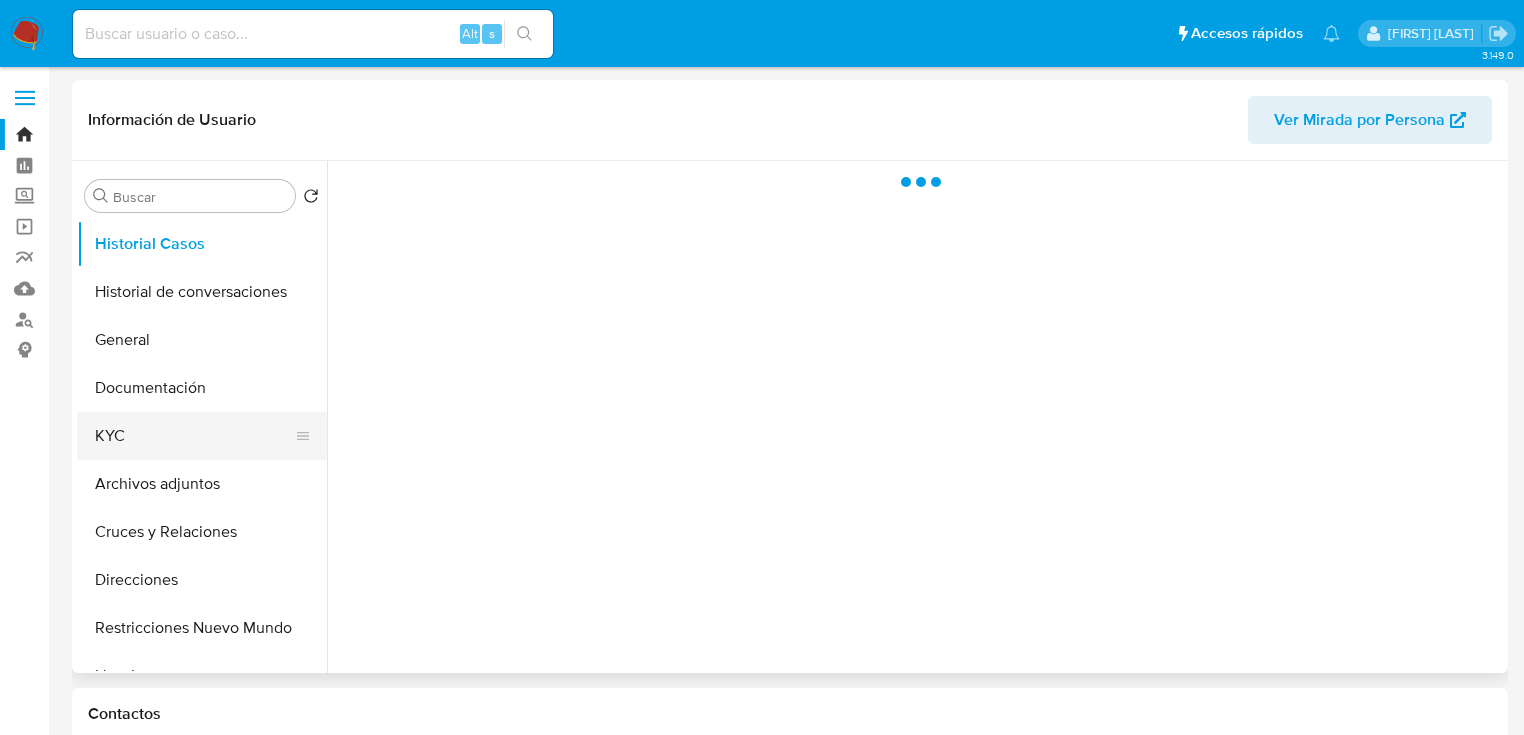 click on "KYC" at bounding box center [194, 436] 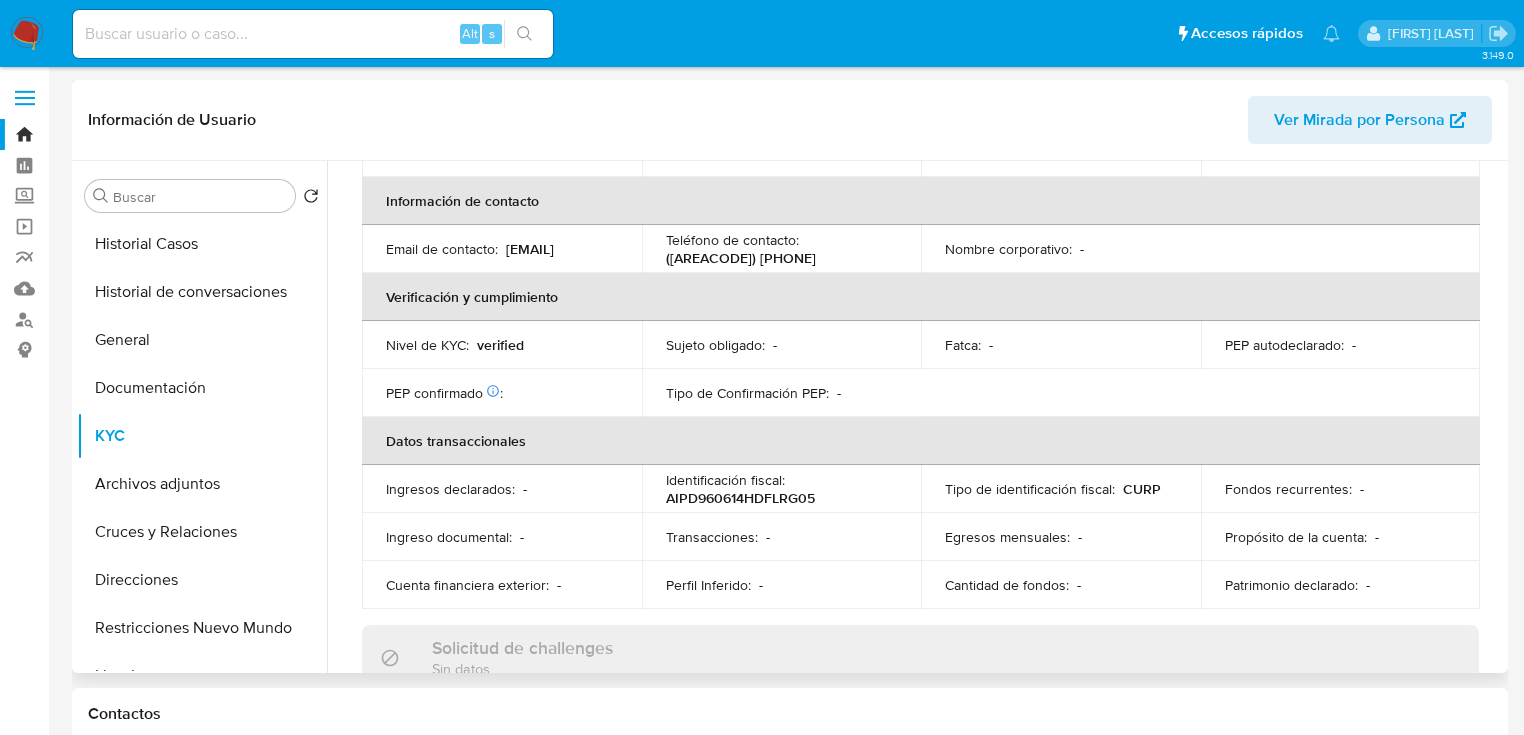 select on "10" 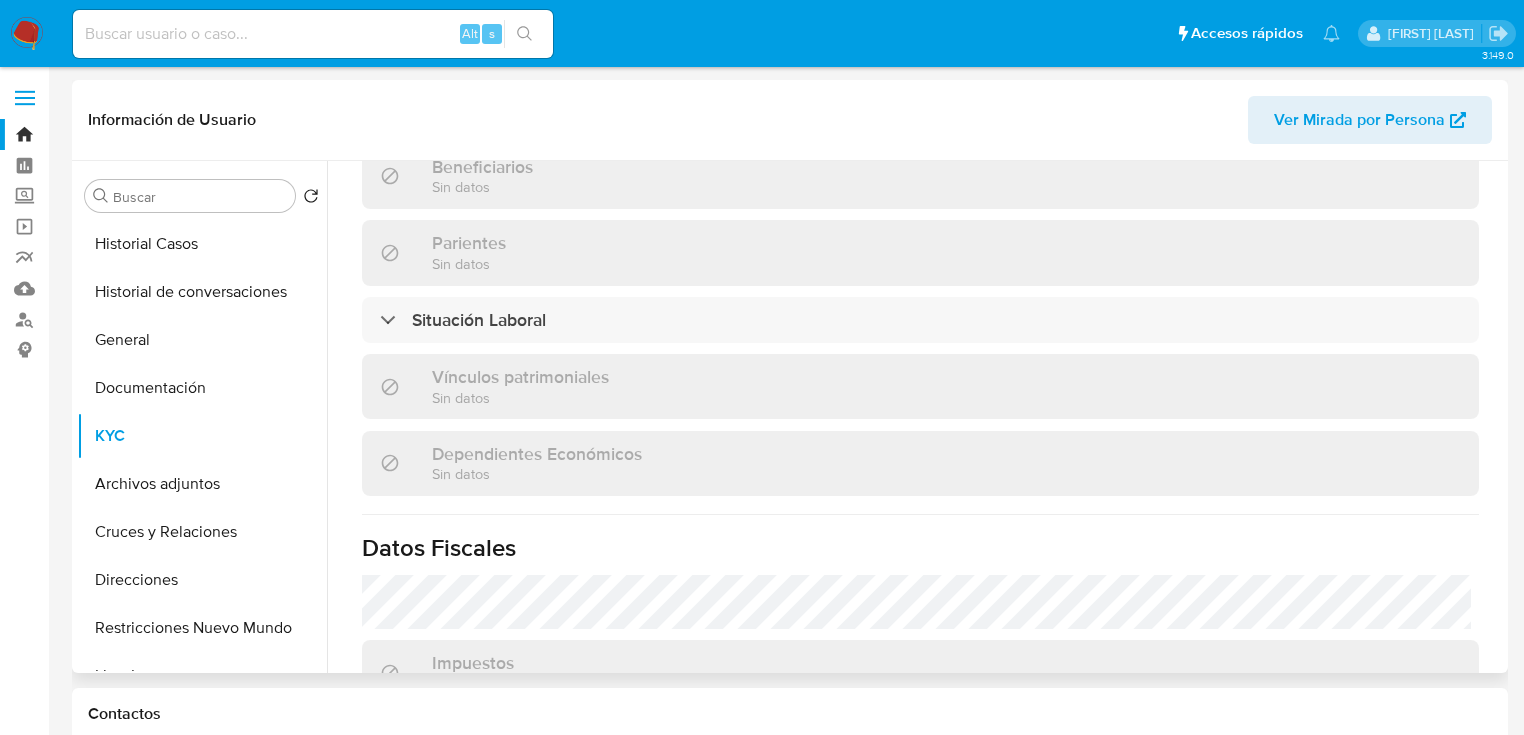 scroll, scrollTop: 960, scrollLeft: 0, axis: vertical 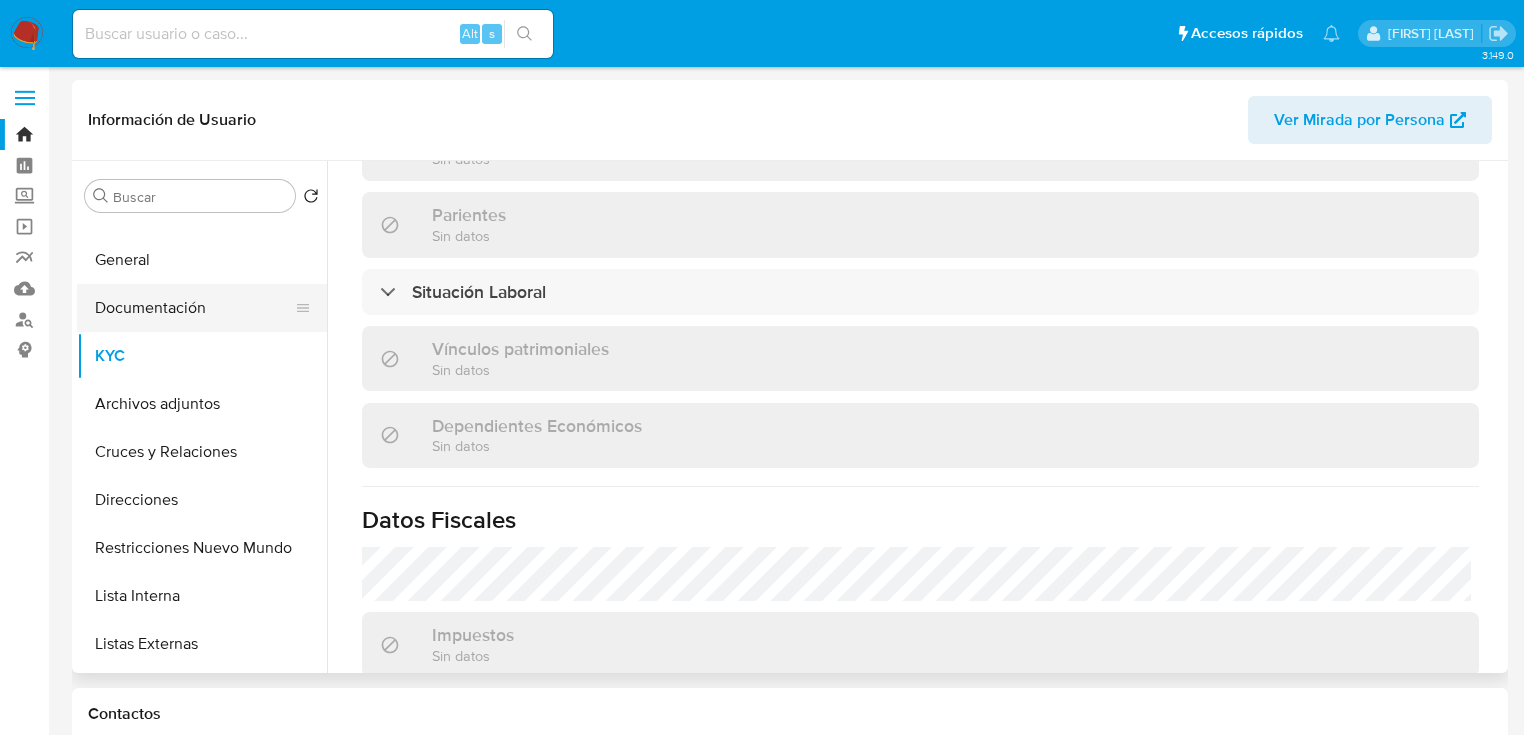 drag, startPoint x: 188, startPoint y: 324, endPoint x: 207, endPoint y: 320, distance: 19.416489 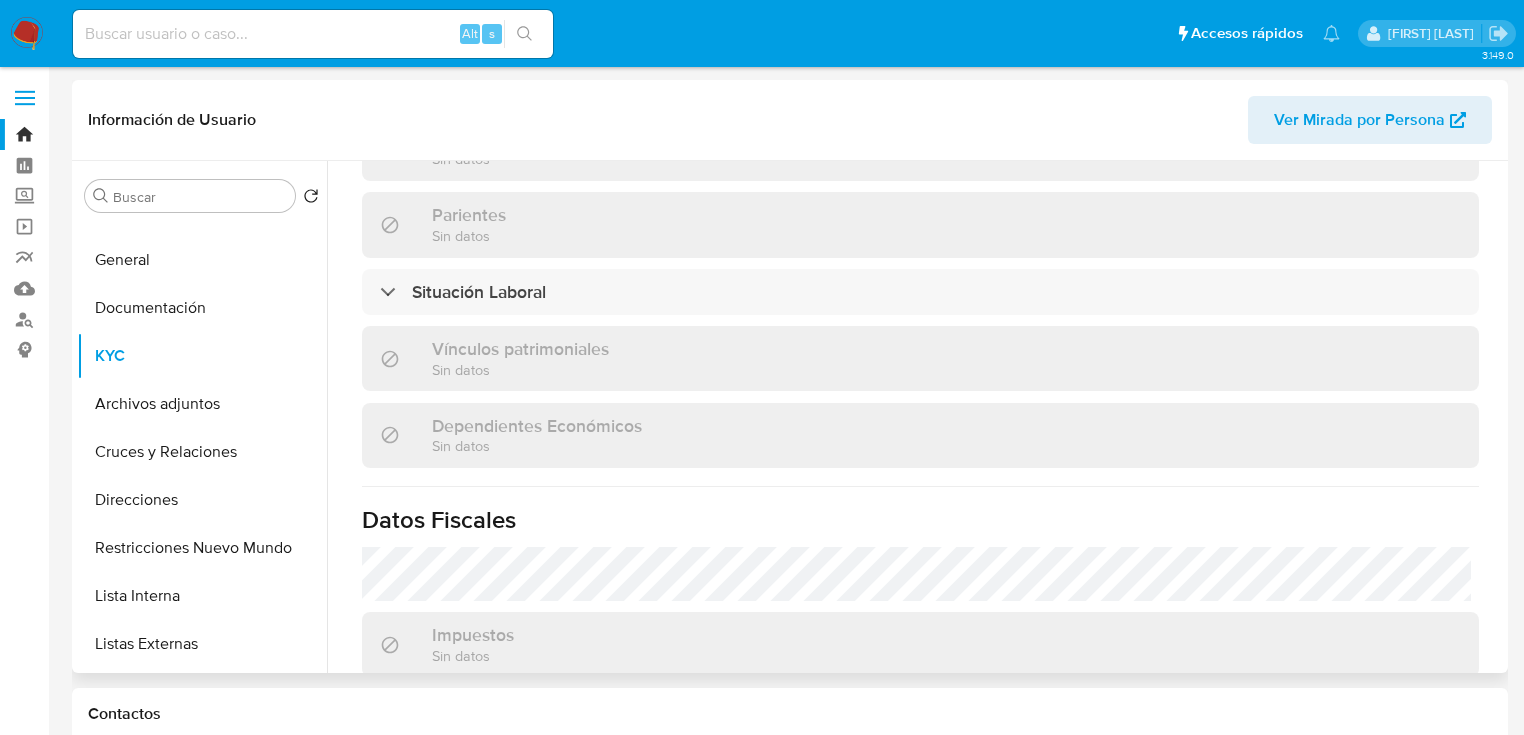 scroll, scrollTop: 0, scrollLeft: 0, axis: both 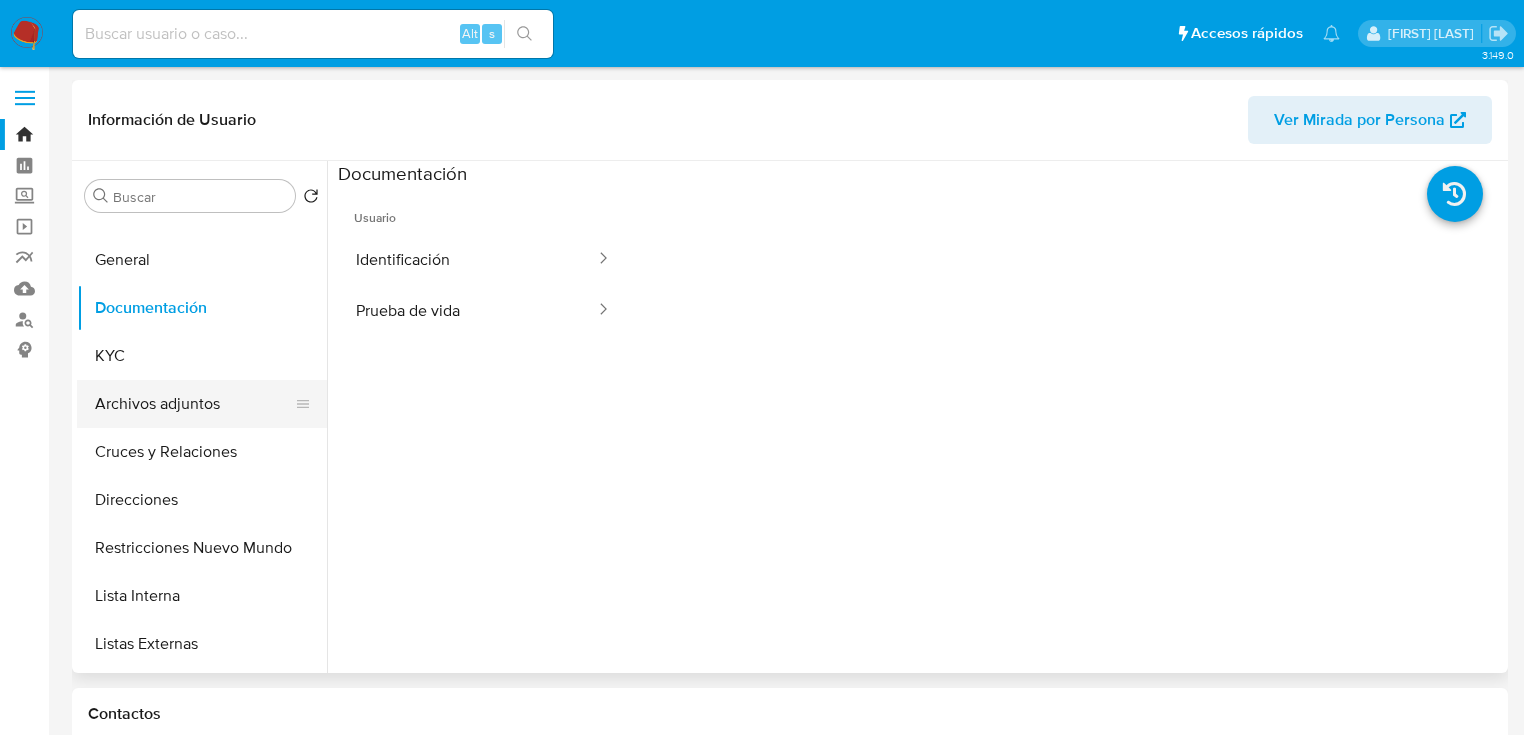 drag, startPoint x: 200, startPoint y: 409, endPoint x: 268, endPoint y: 409, distance: 68 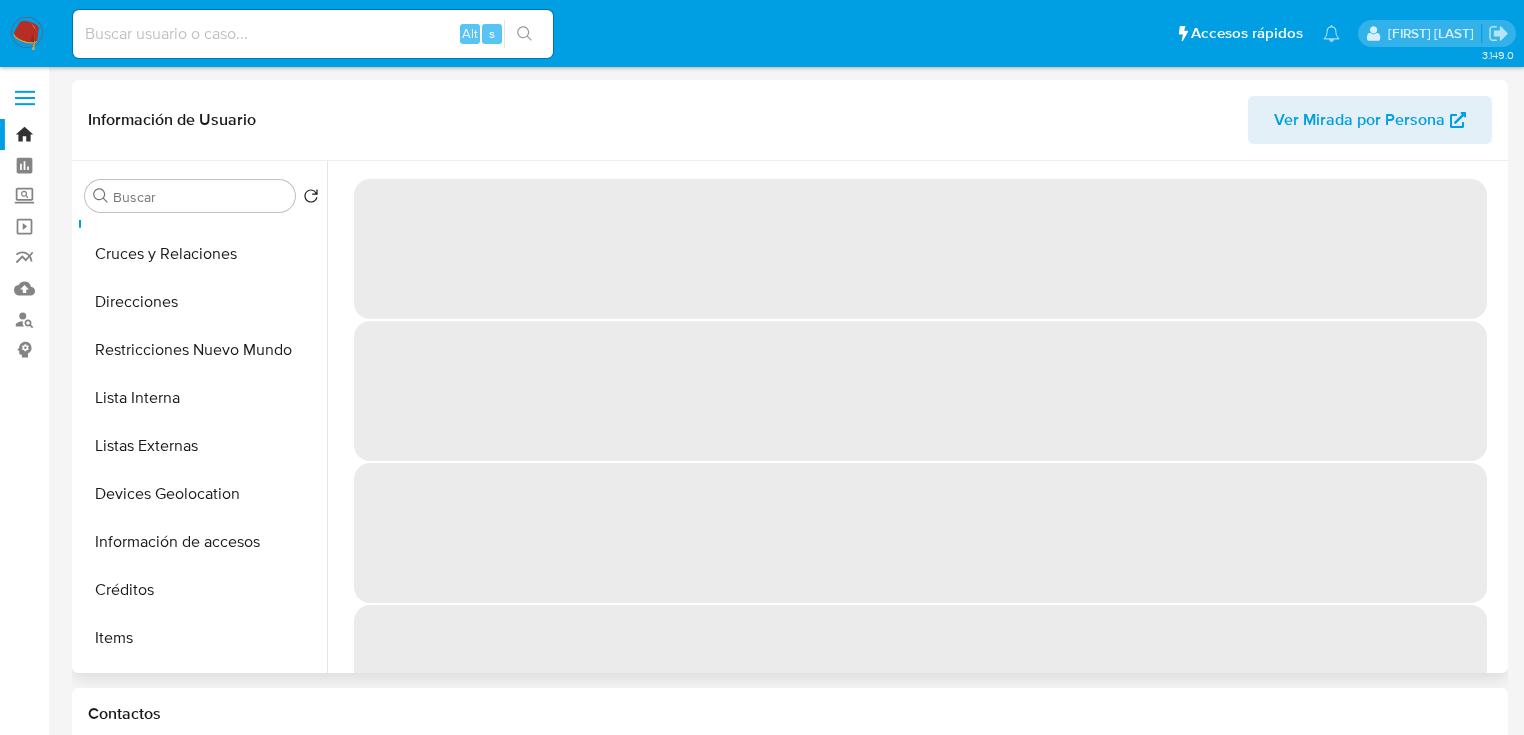 scroll, scrollTop: 480, scrollLeft: 0, axis: vertical 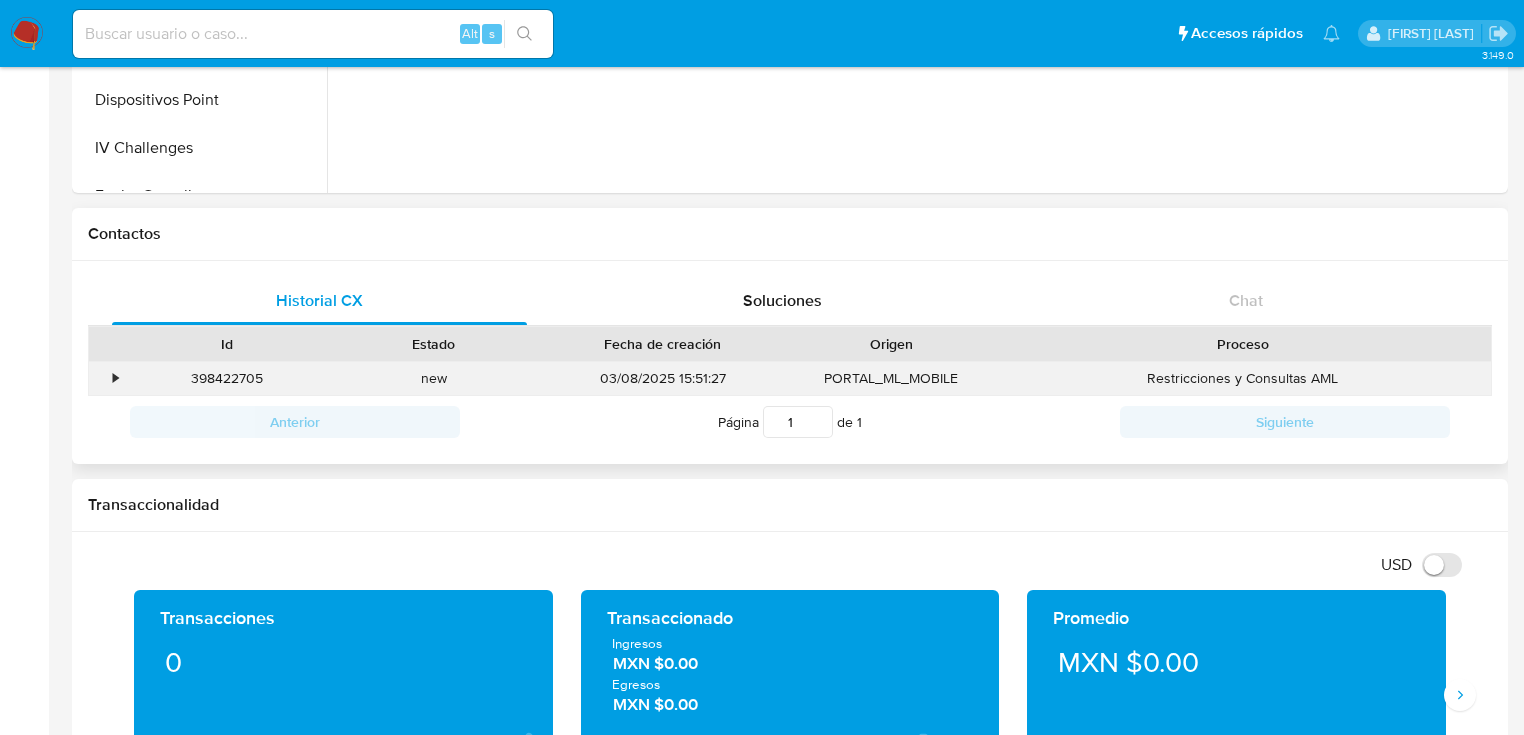 click on "•" at bounding box center [106, 378] 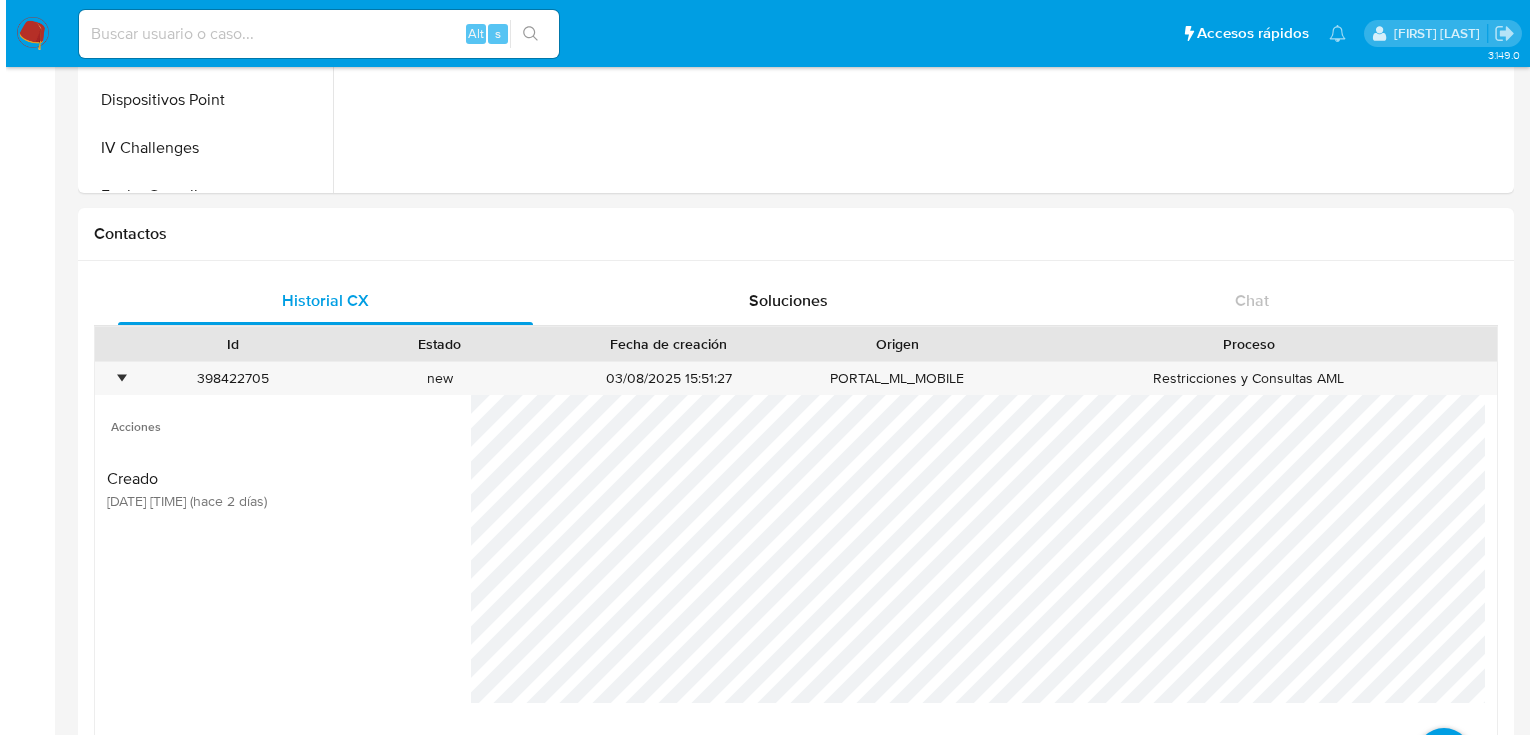 scroll, scrollTop: 800, scrollLeft: 0, axis: vertical 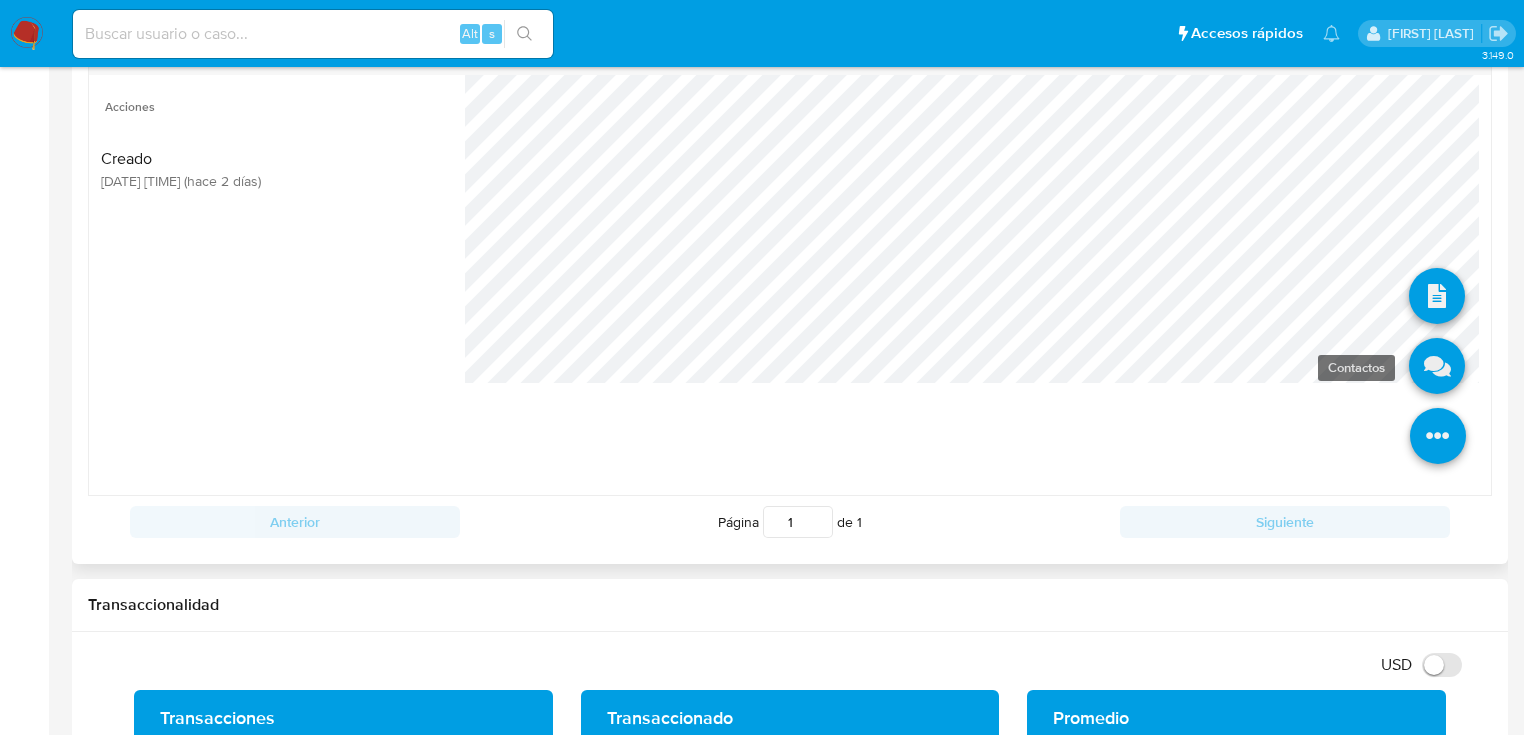 click at bounding box center (1437, 366) 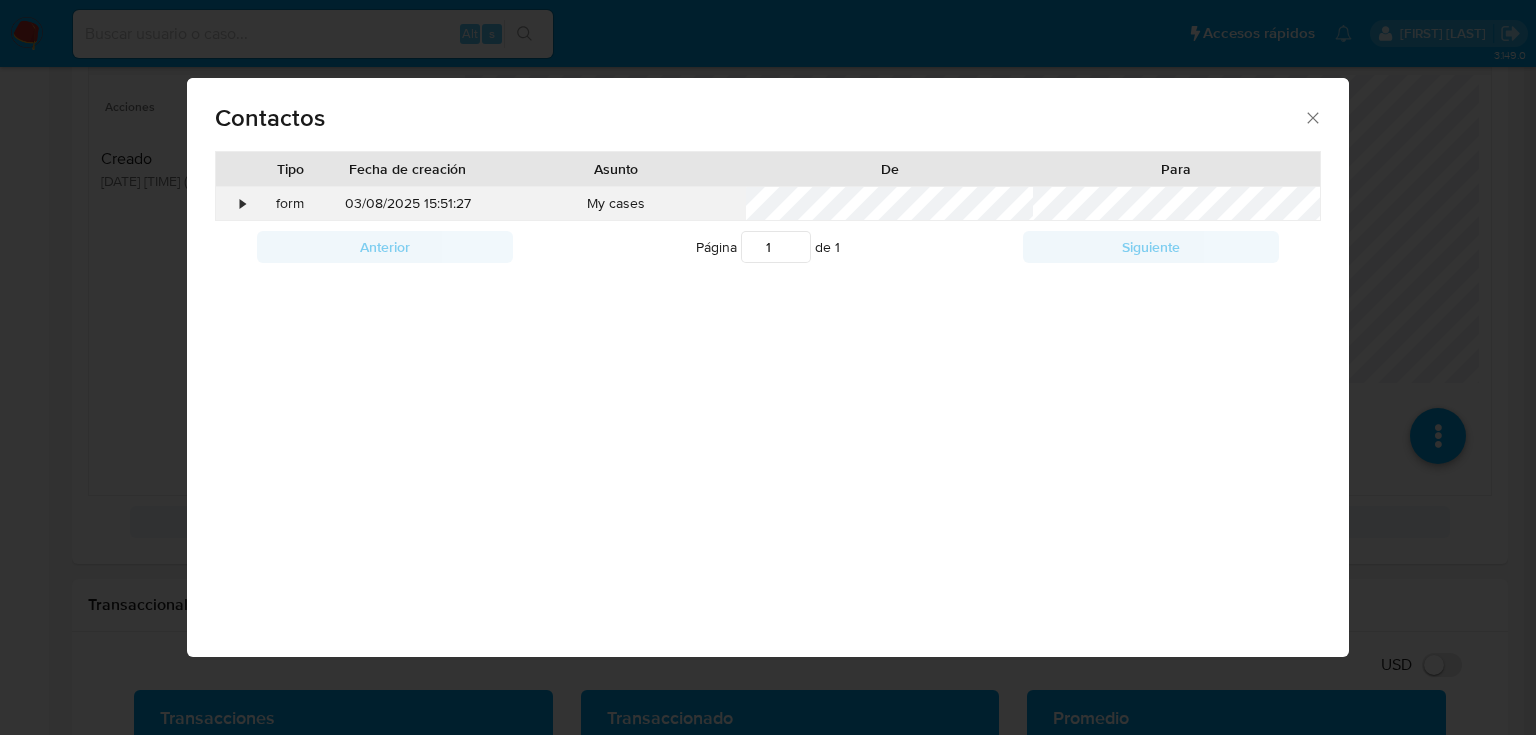 click on "•" at bounding box center (242, 204) 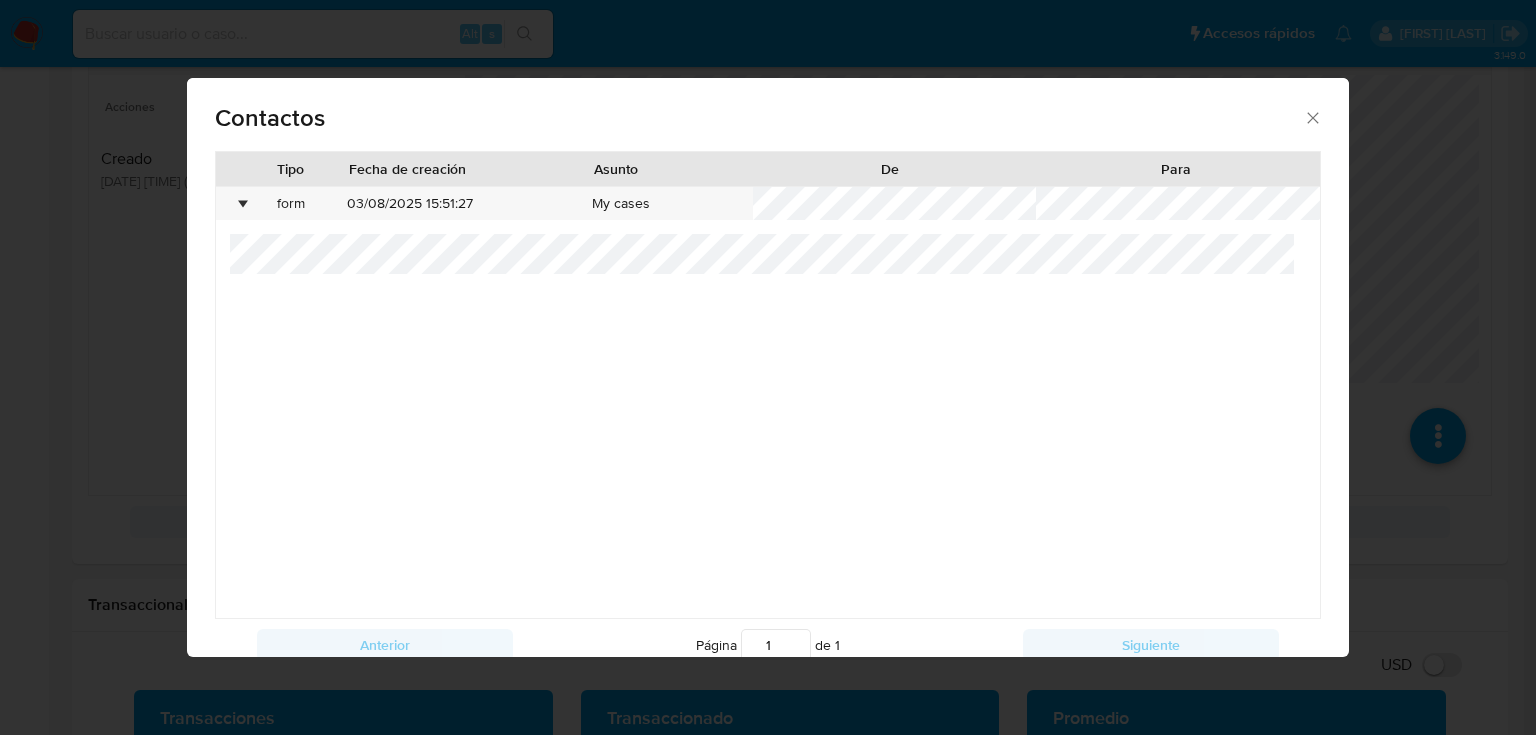 click on "Contactos Tipo Fecha de creación Asunto De Para • form 03/08/2025 15:51:27 My cases Anterior Página   1   de   1 Siguiente Cargando..." at bounding box center (768, 367) 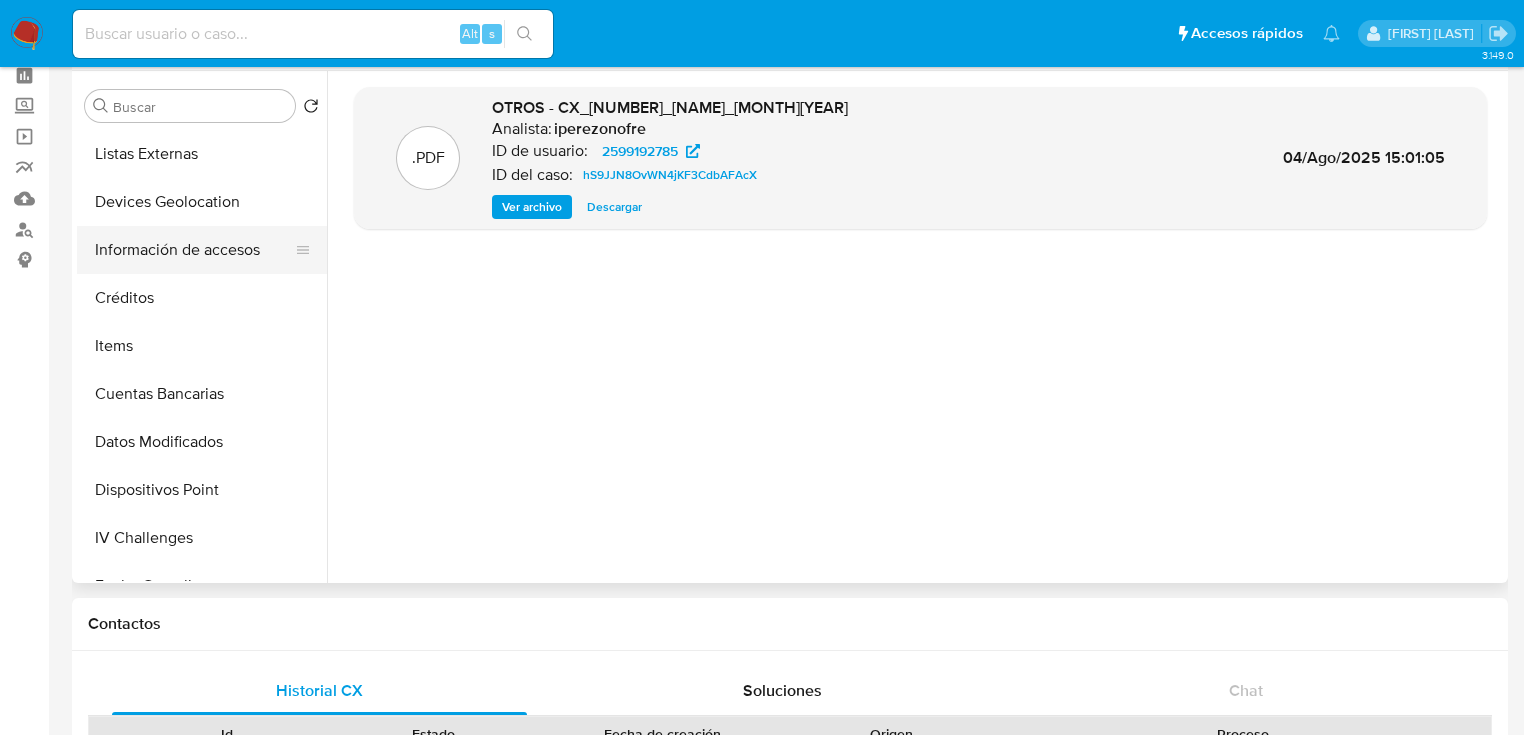 scroll, scrollTop: 0, scrollLeft: 0, axis: both 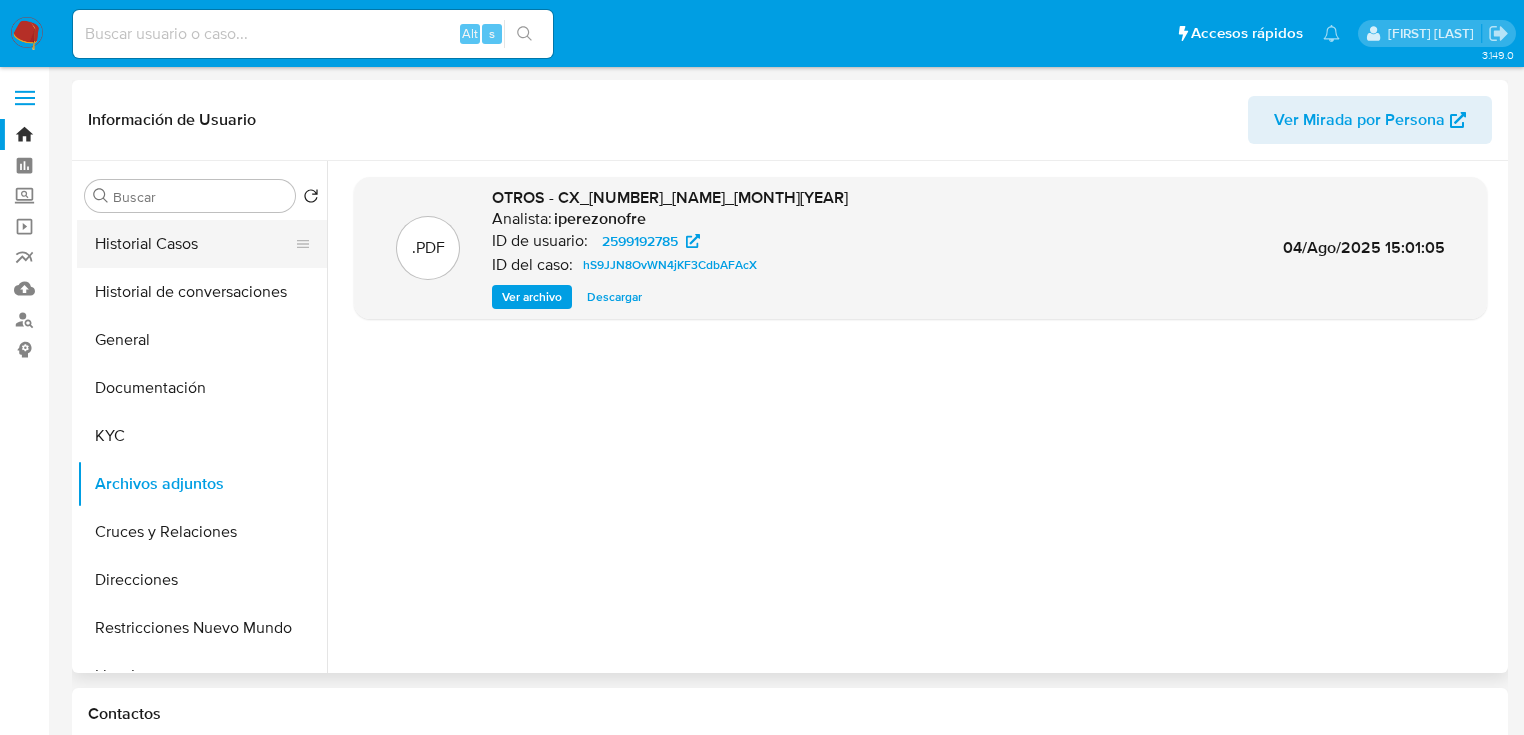 click on "Historial Casos" at bounding box center (194, 244) 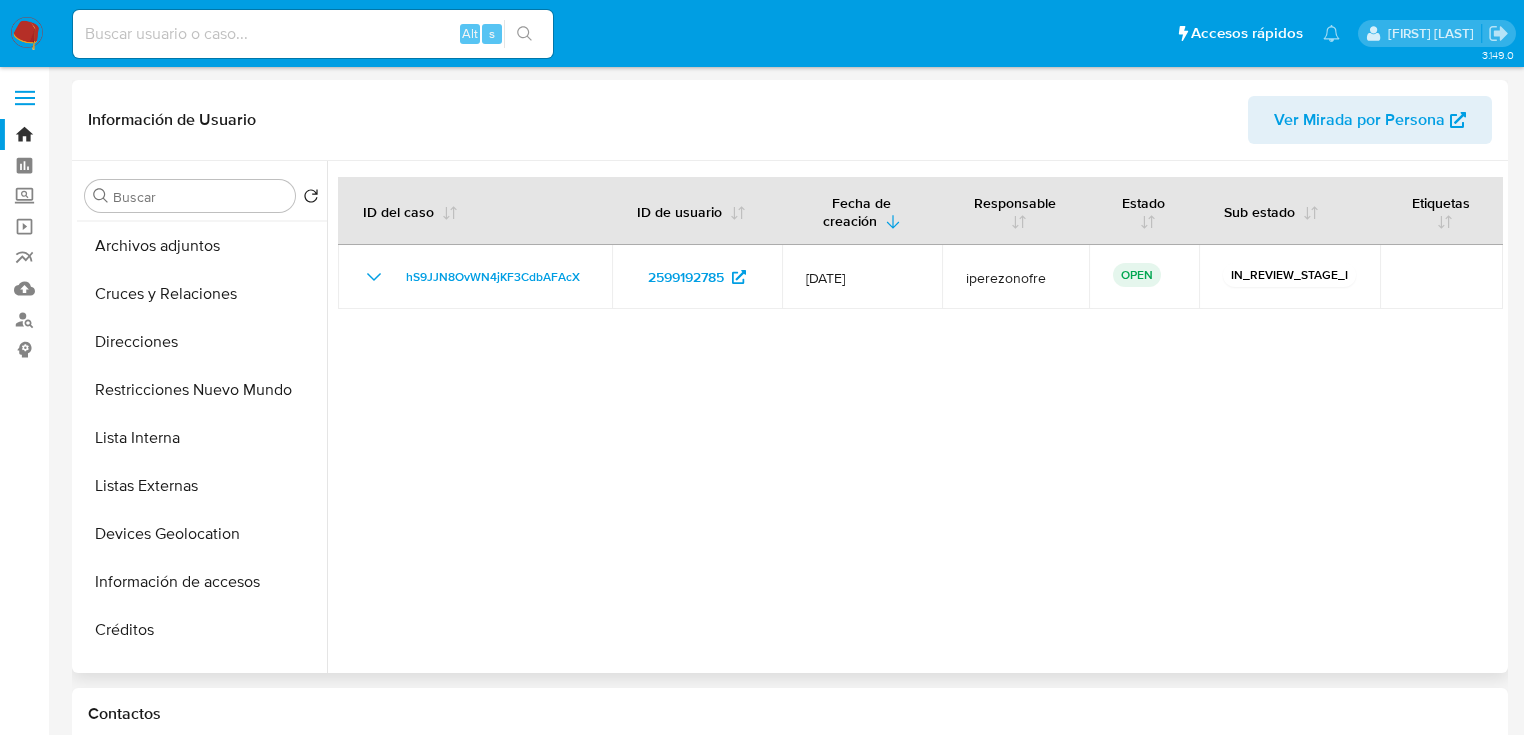 scroll, scrollTop: 240, scrollLeft: 0, axis: vertical 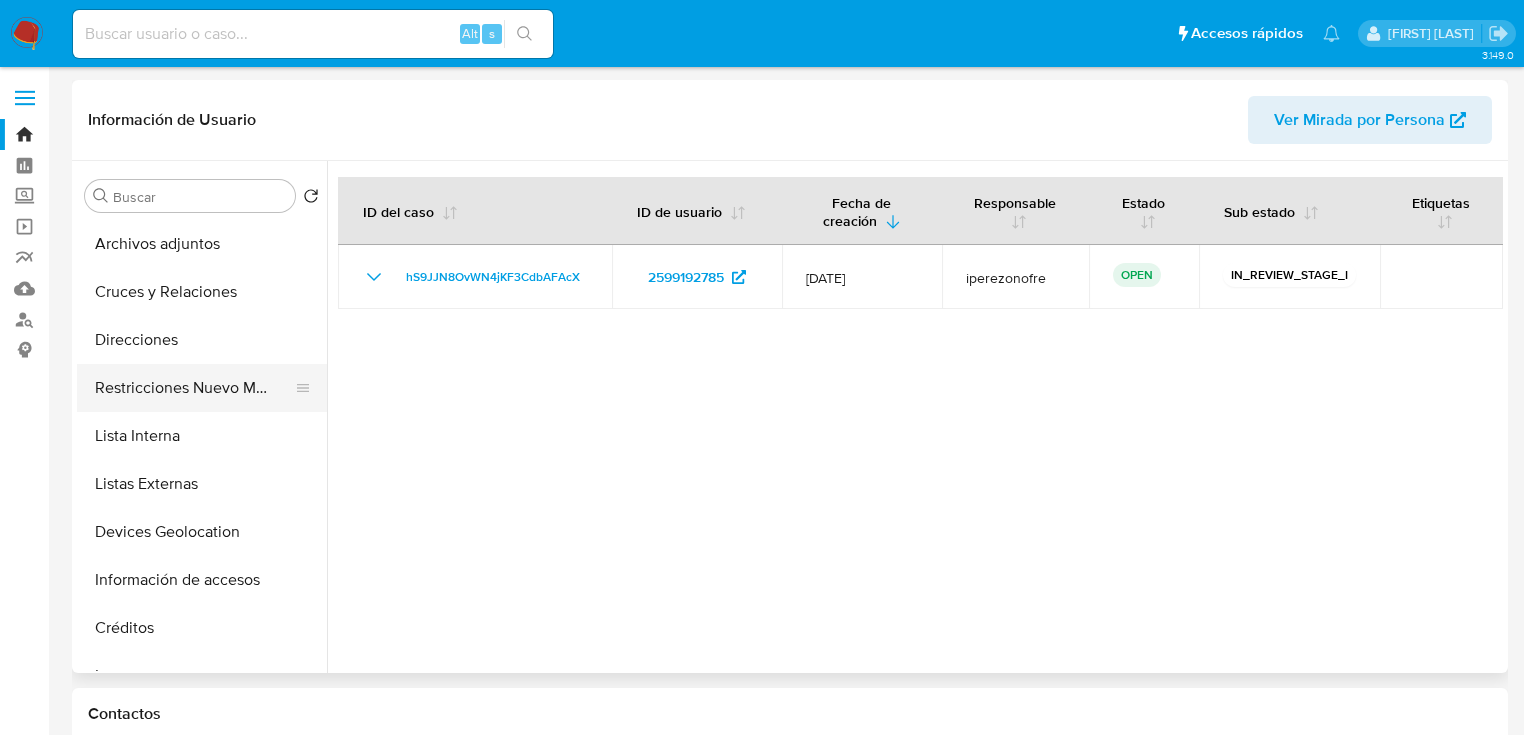 click on "Restricciones Nuevo Mundo" at bounding box center [194, 388] 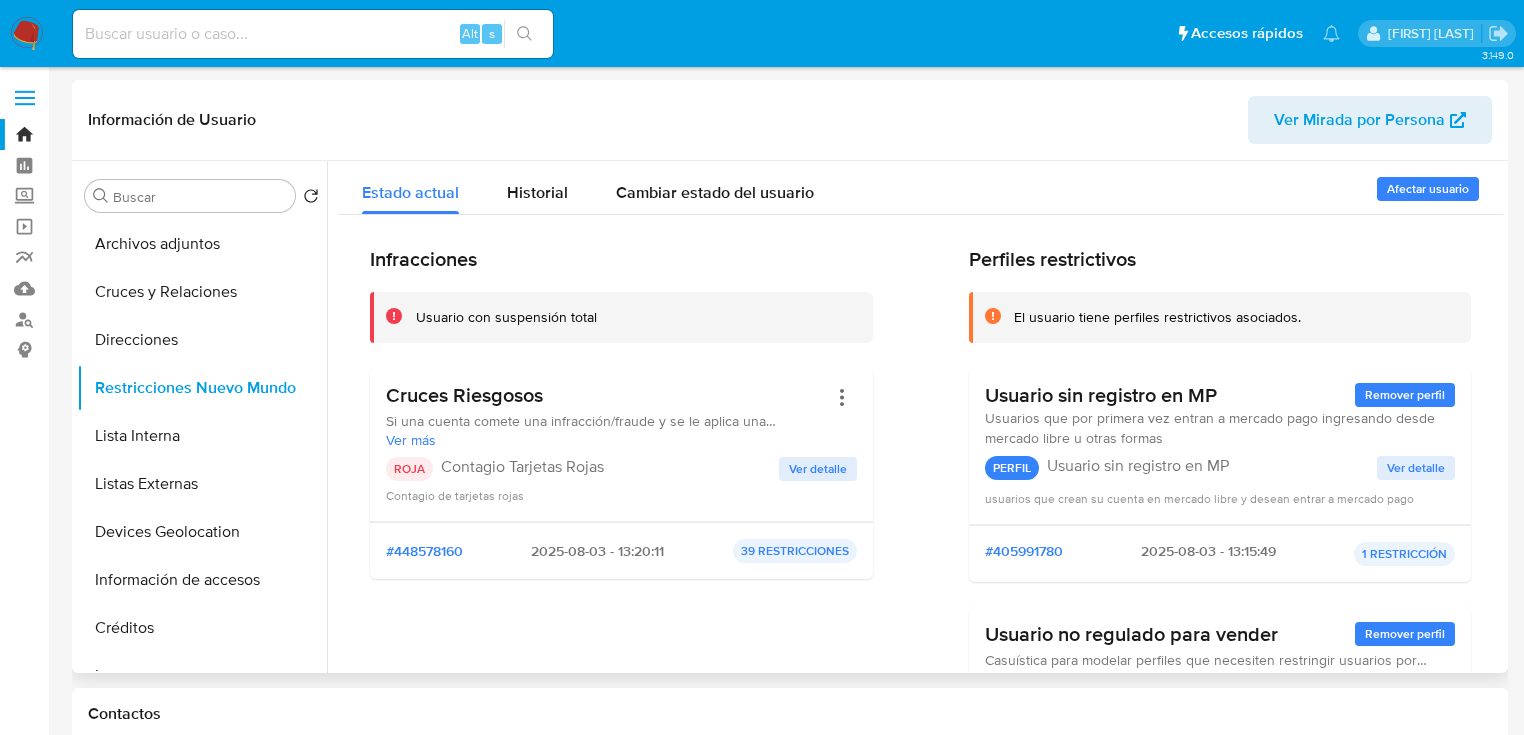 click on "Ver detalle" at bounding box center (818, 469) 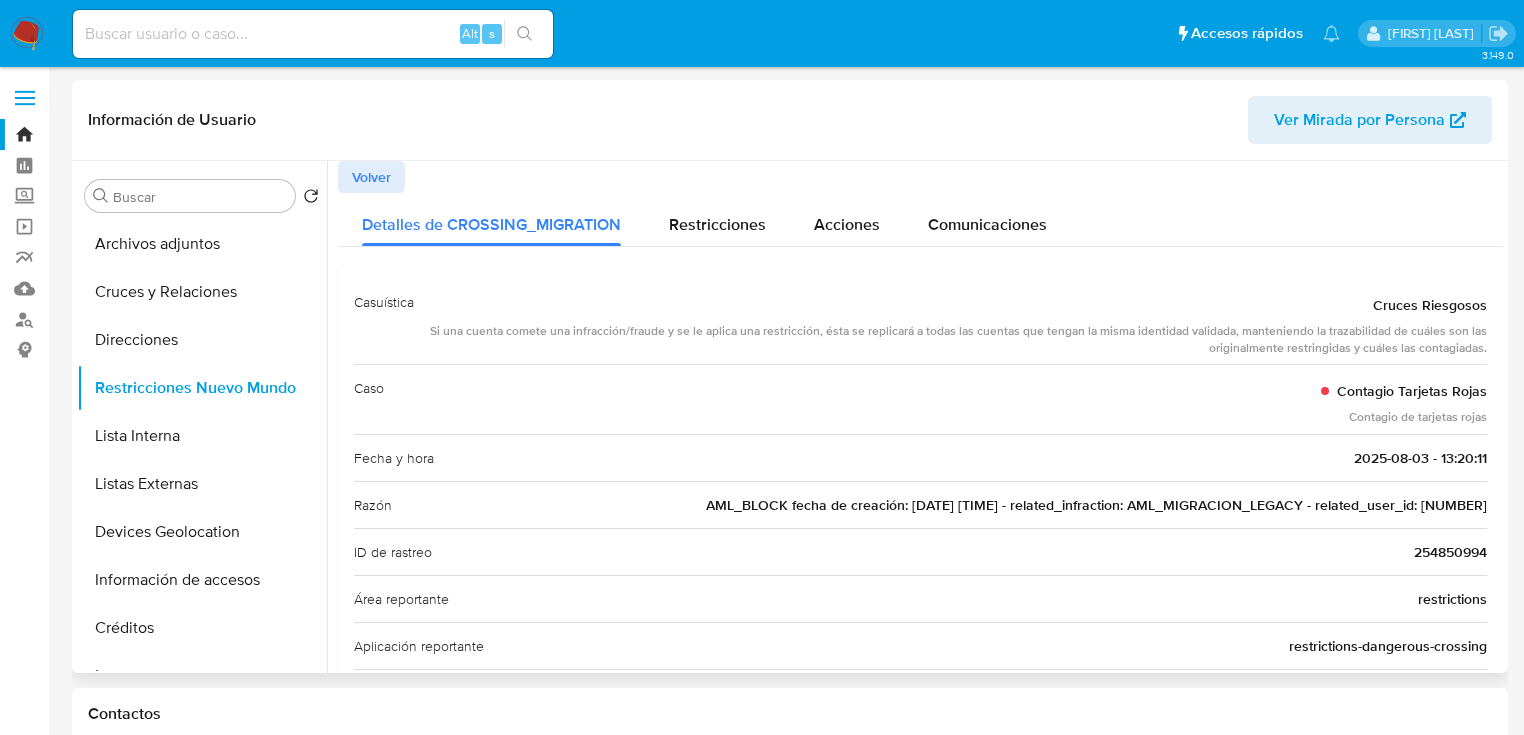drag, startPoint x: 1420, startPoint y: 504, endPoint x: 1484, endPoint y: 508, distance: 64.12488 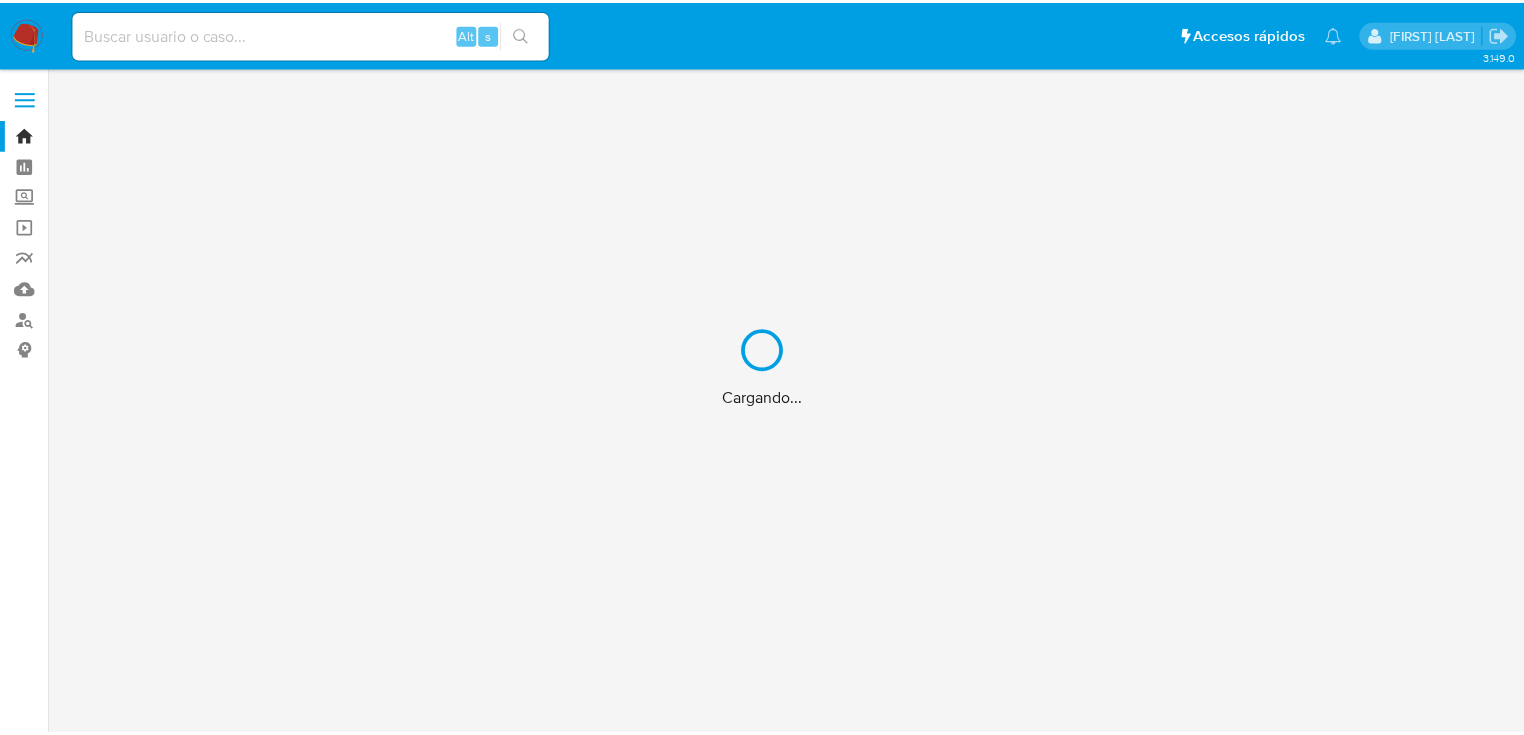 scroll, scrollTop: 0, scrollLeft: 0, axis: both 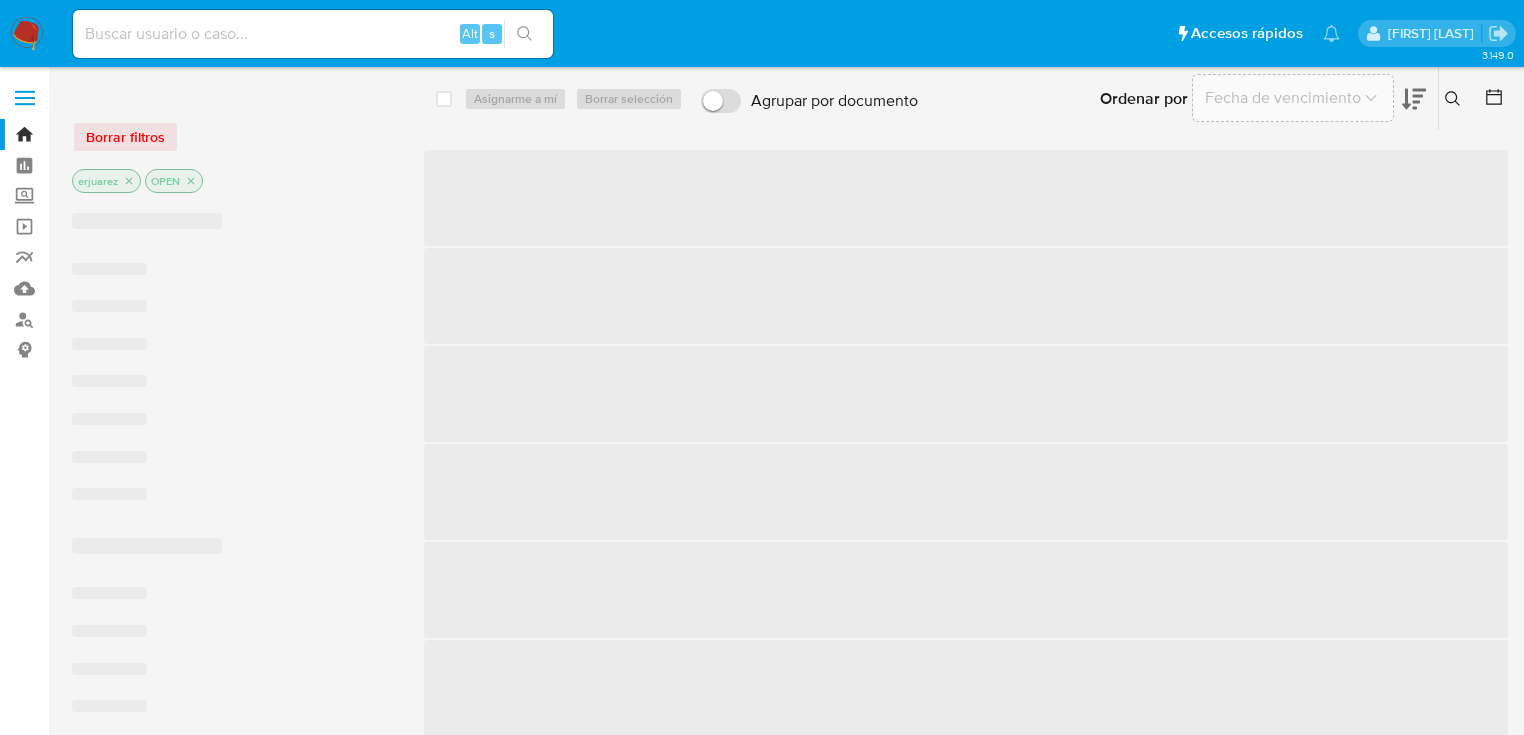 click at bounding box center [313, 34] 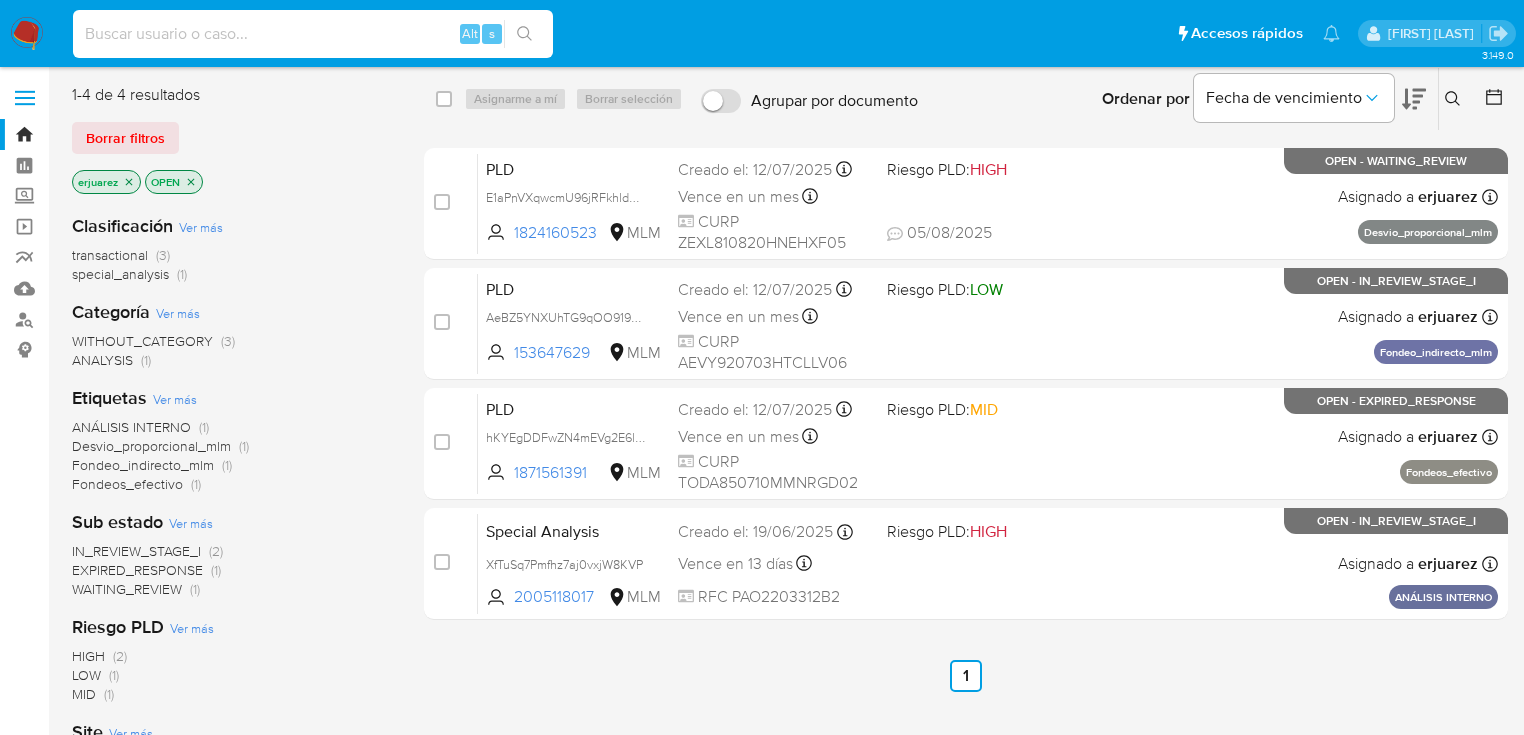 paste on "776056216" 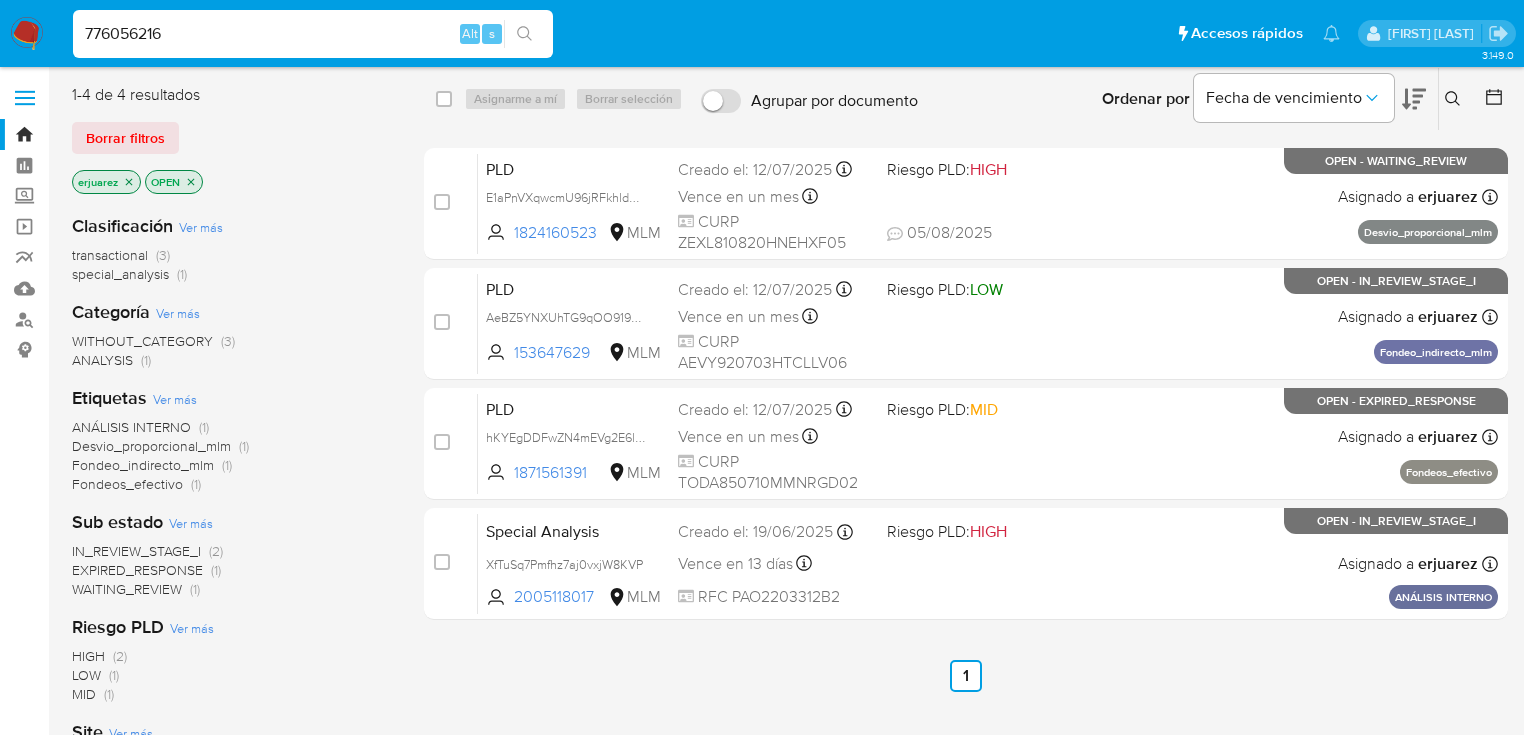 type on "776056216" 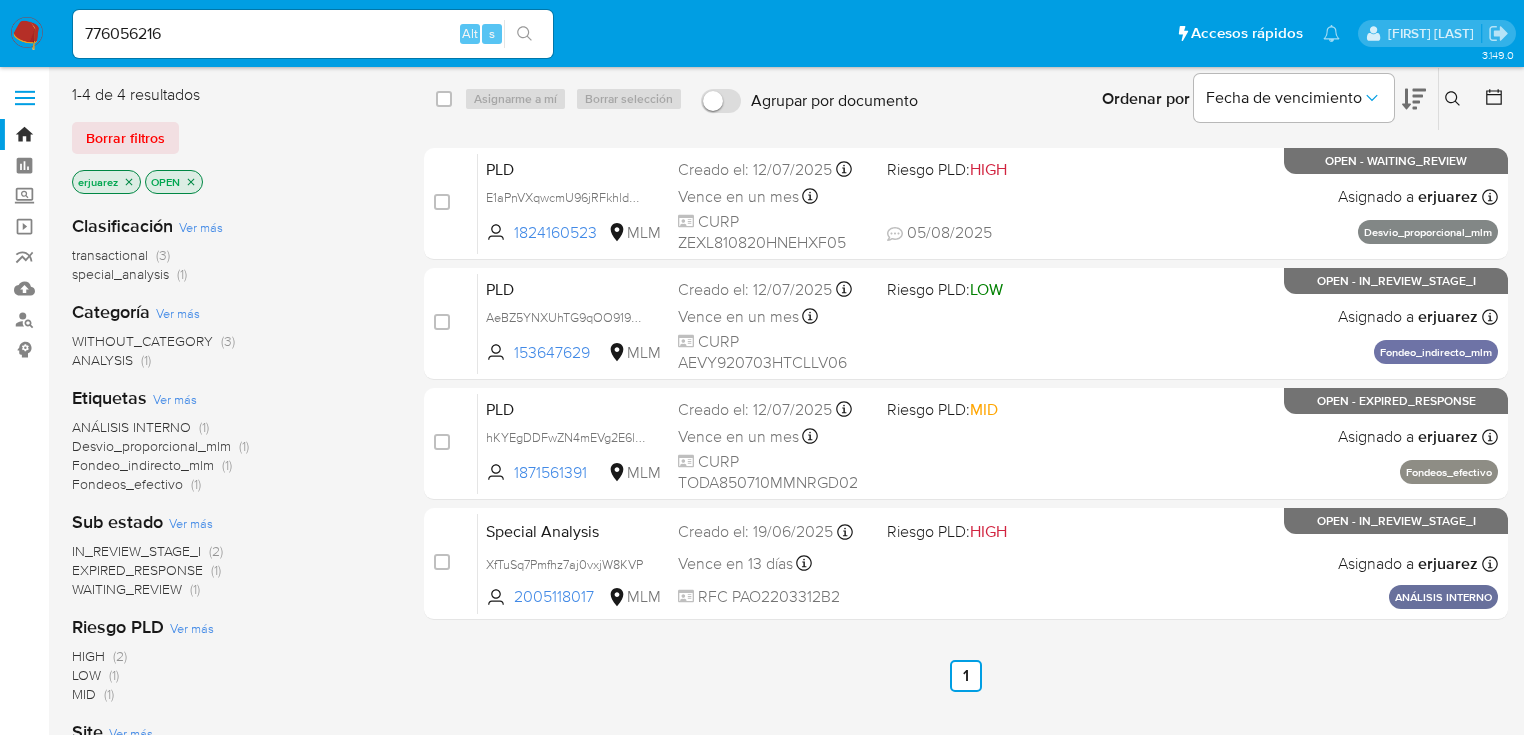 click at bounding box center (524, 34) 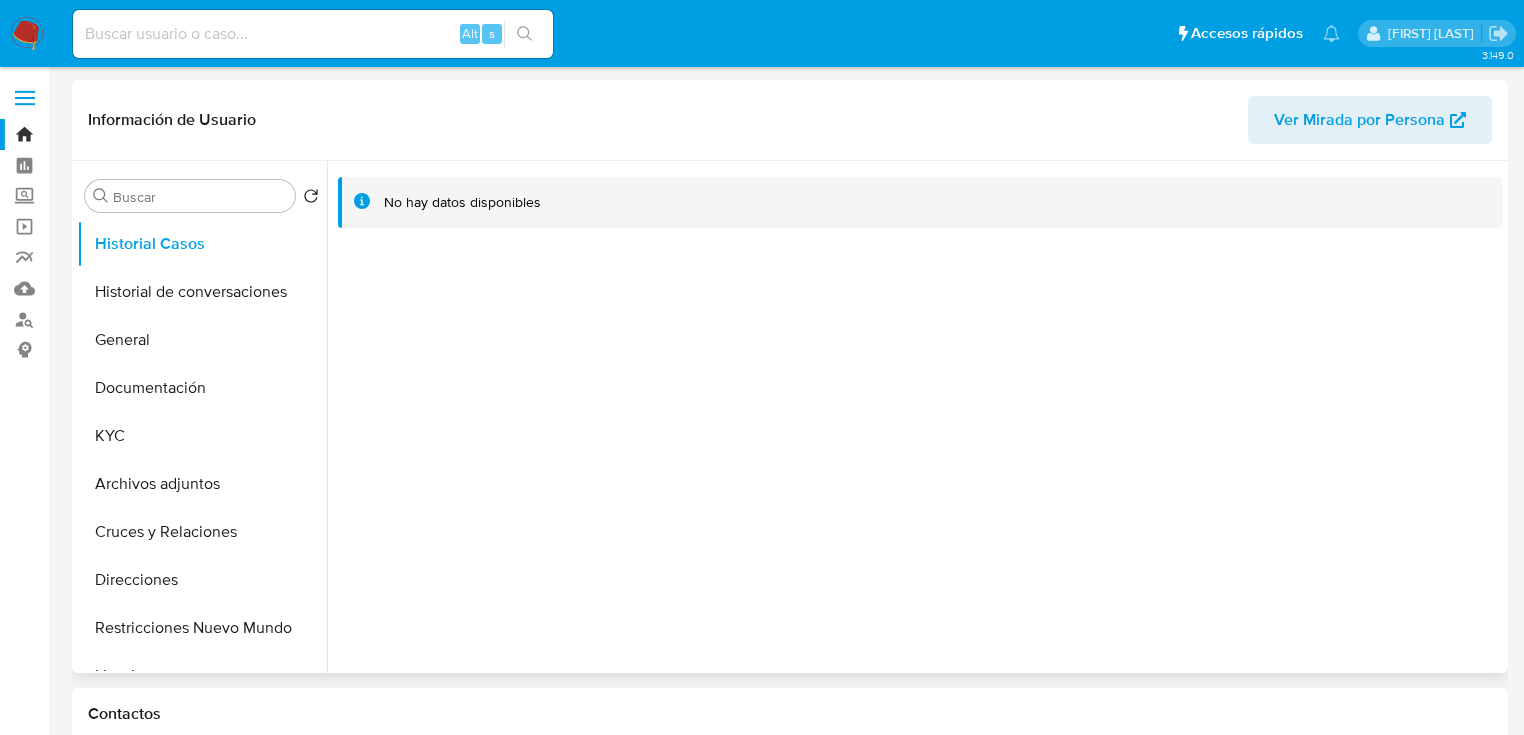select on "10" 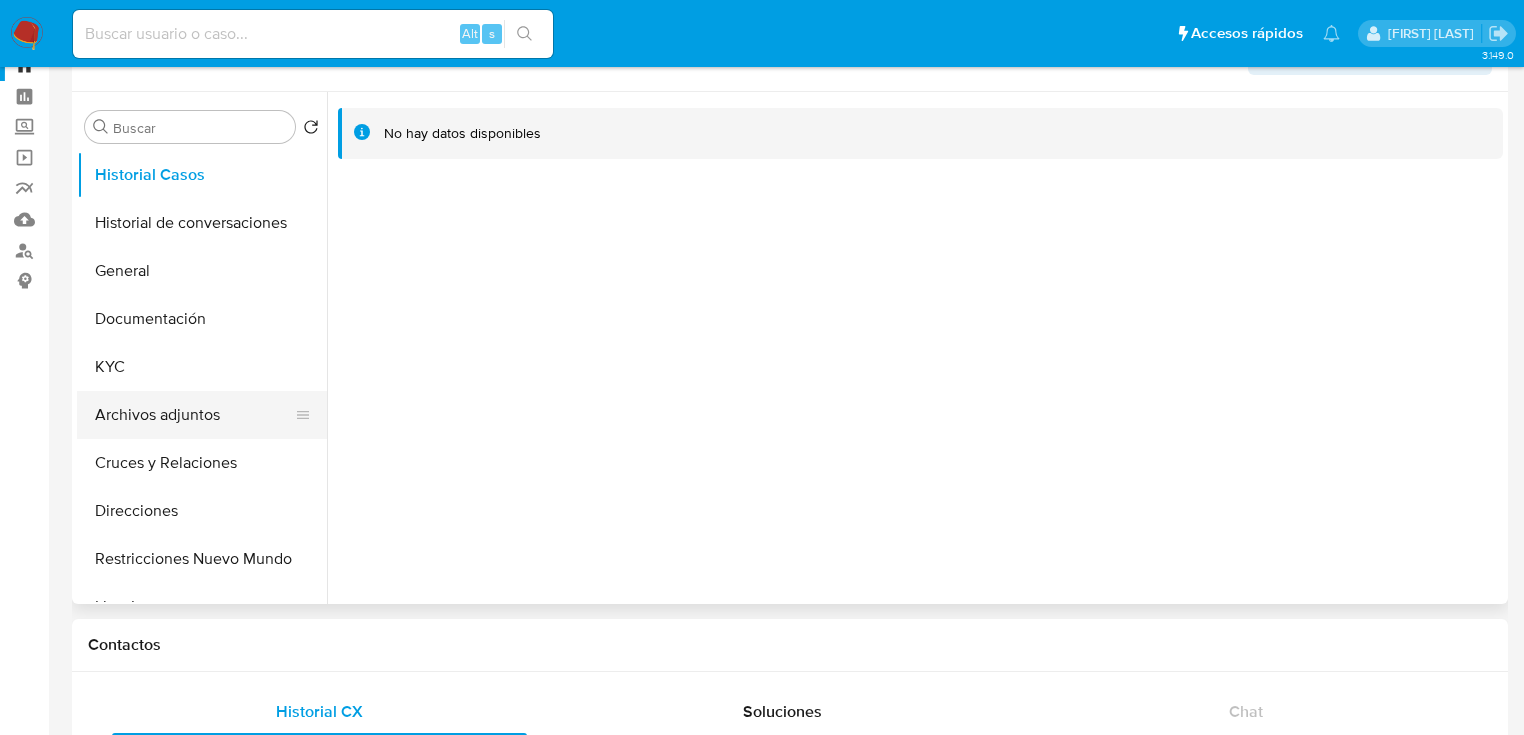 scroll, scrollTop: 80, scrollLeft: 0, axis: vertical 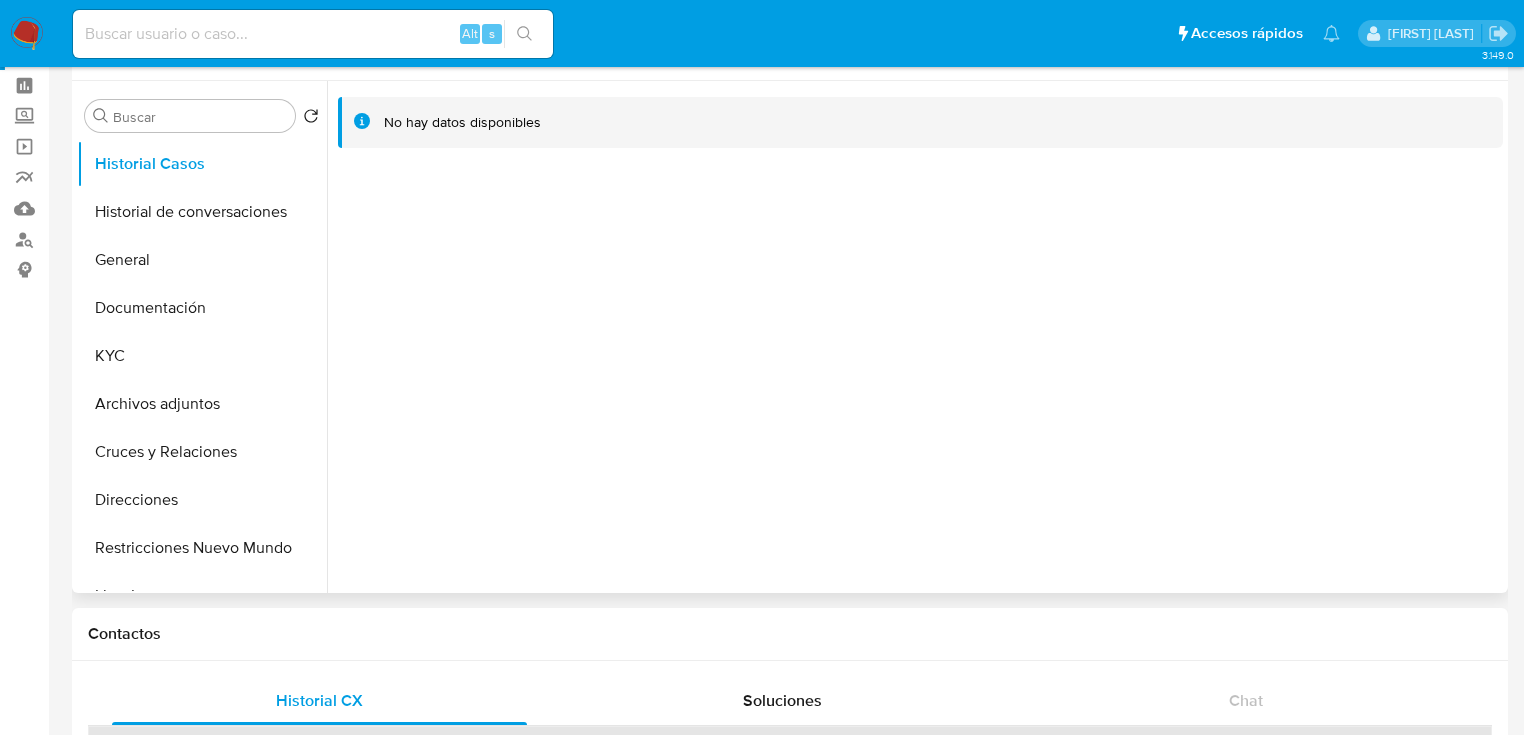 drag, startPoint x: 124, startPoint y: 264, endPoint x: 637, endPoint y: 383, distance: 526.6213 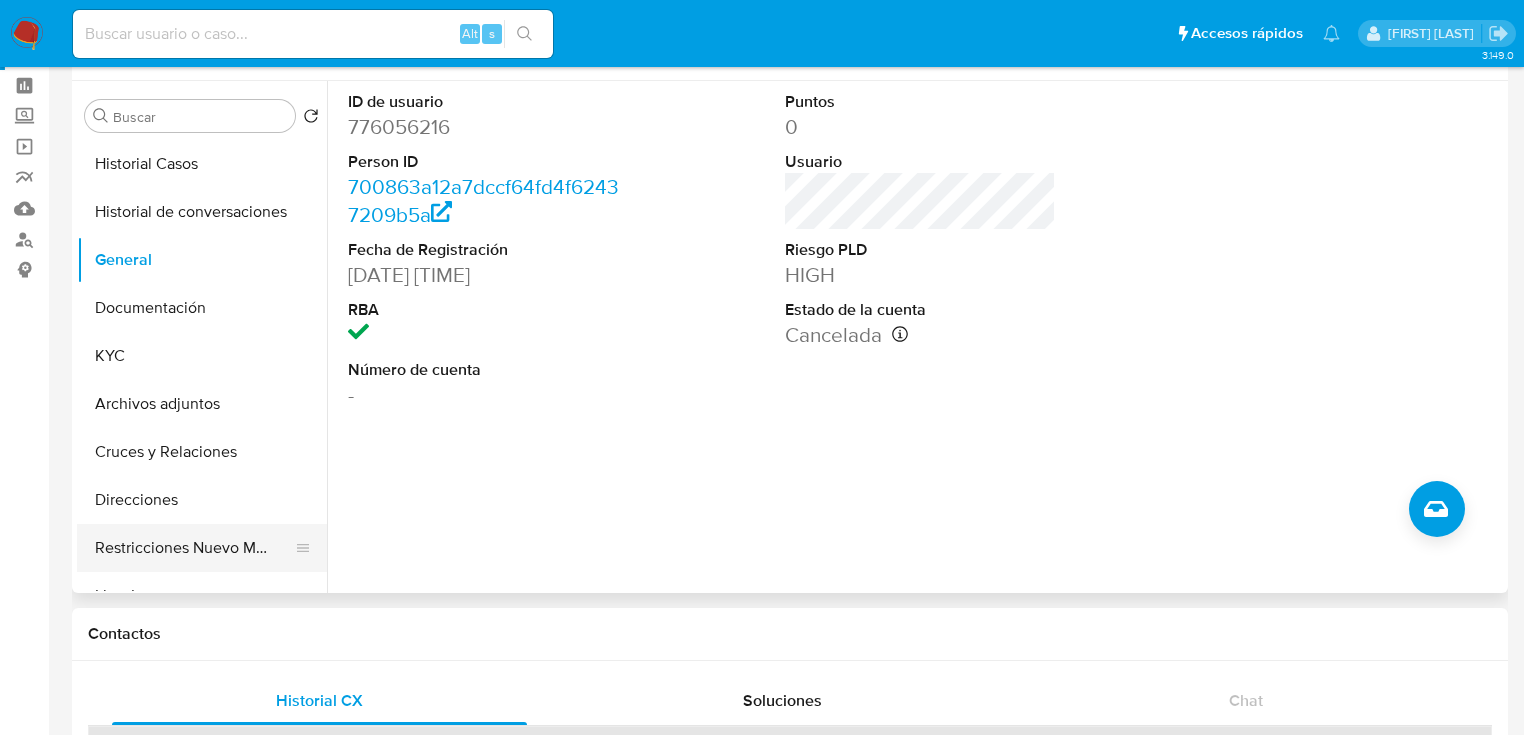 click on "Restricciones Nuevo Mundo" at bounding box center (194, 548) 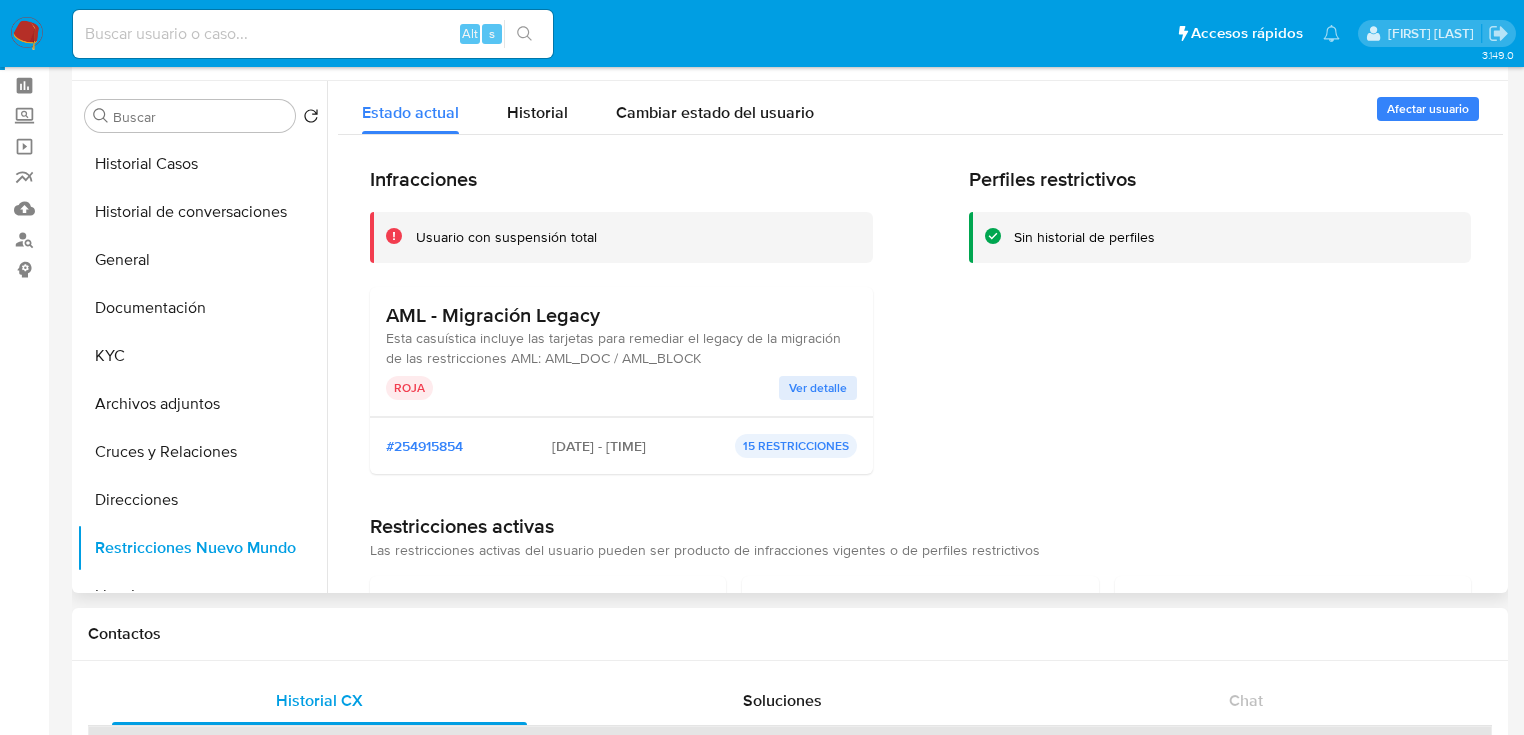 click on "Ver detalle" at bounding box center (818, 388) 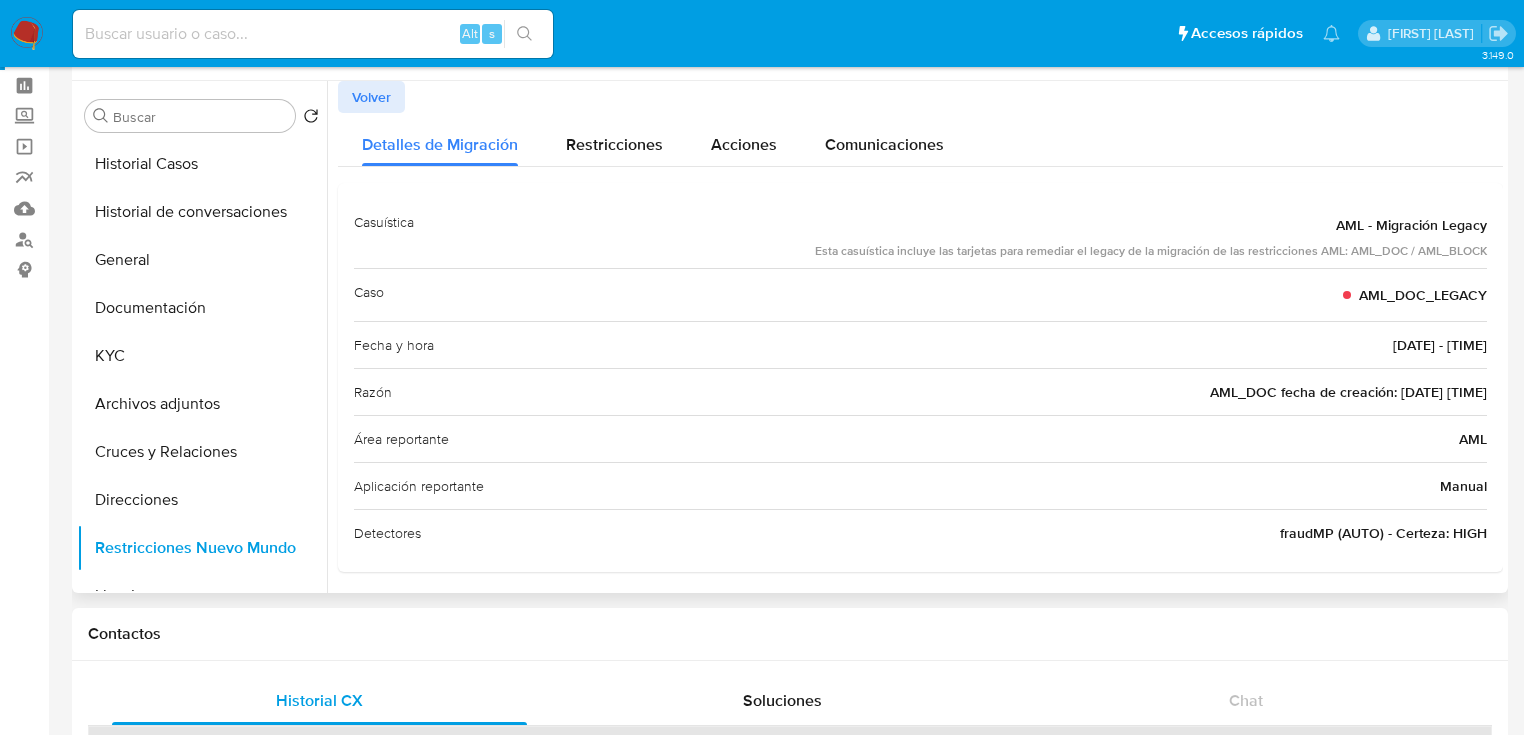 drag, startPoint x: 1192, startPoint y: 390, endPoint x: 1294, endPoint y: 460, distance: 123.709335 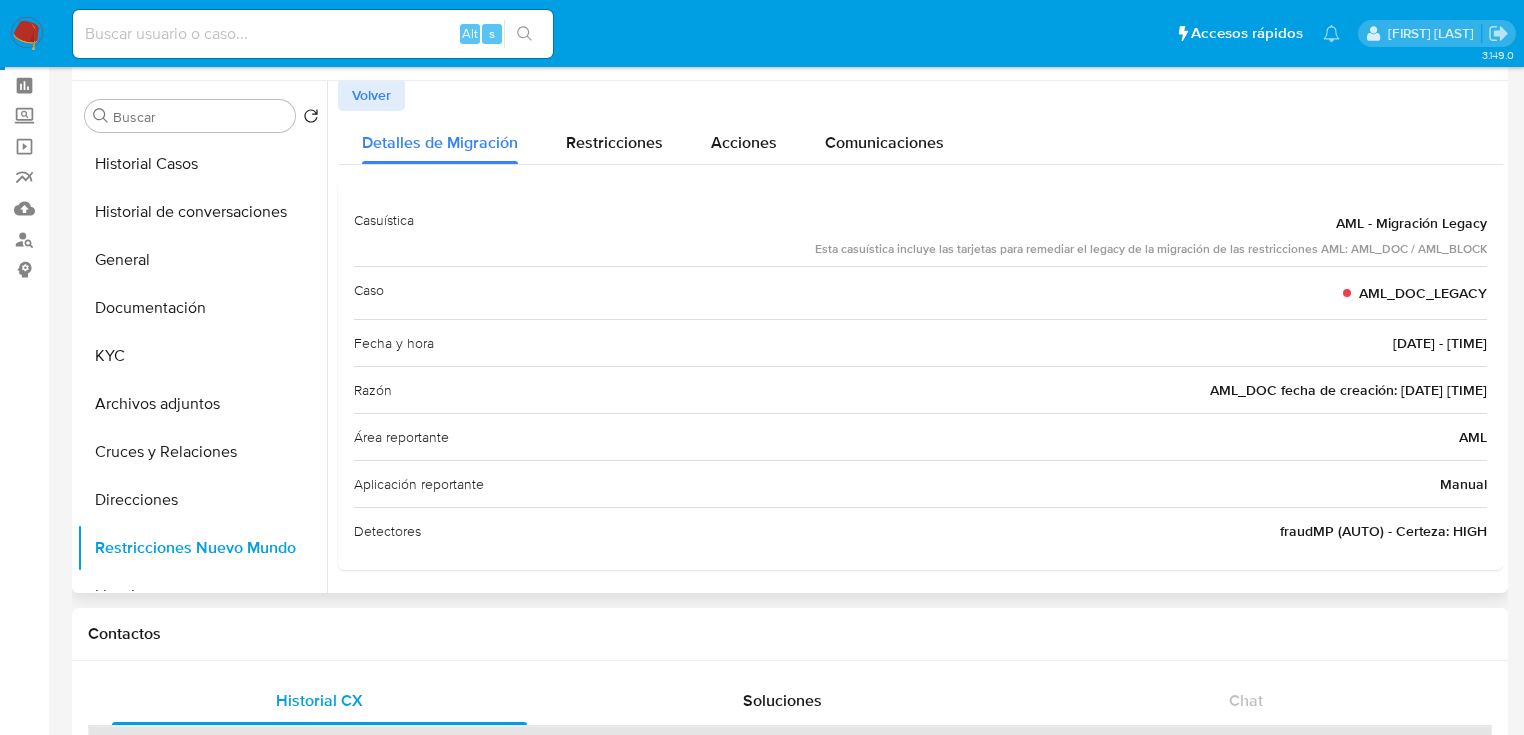 scroll, scrollTop: 3, scrollLeft: 0, axis: vertical 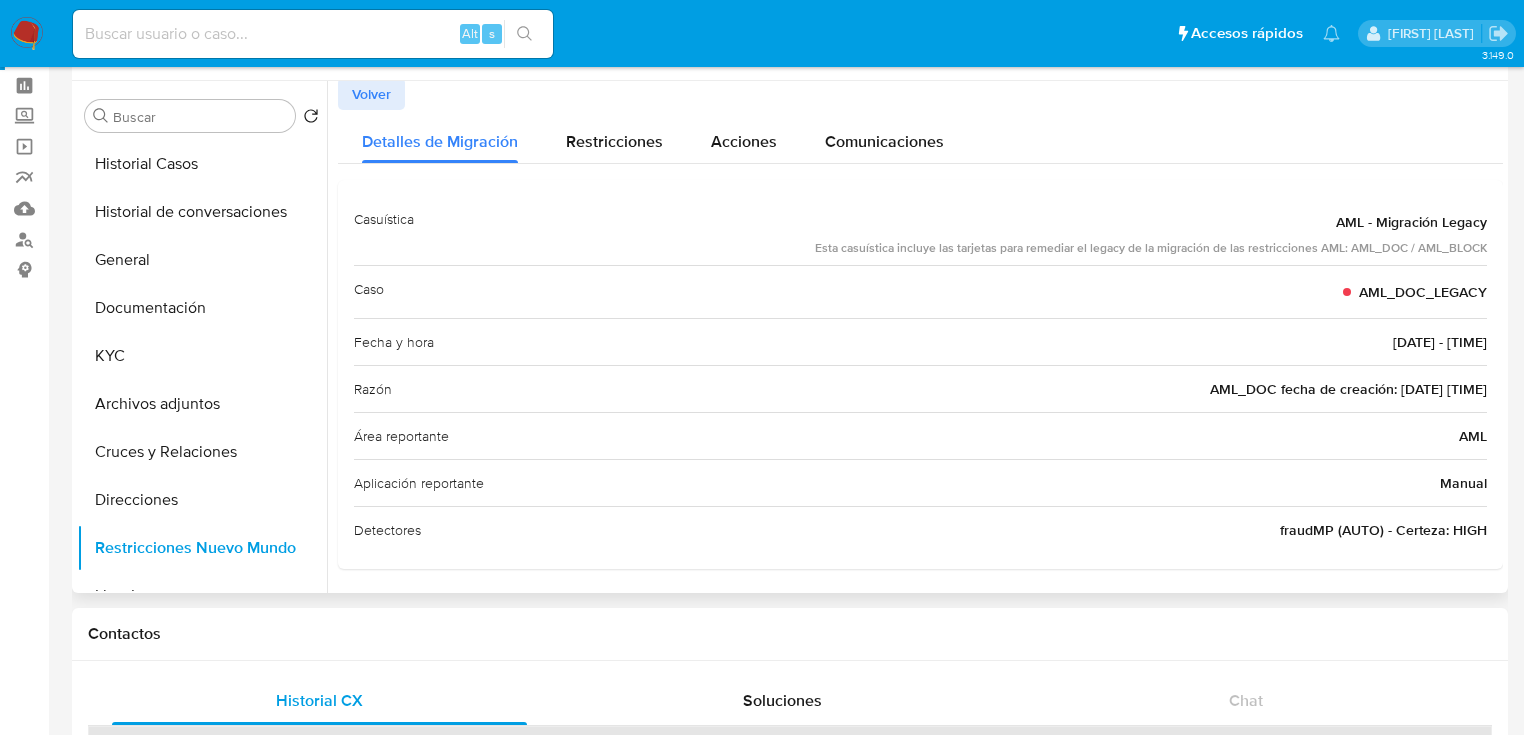 drag, startPoint x: 1323, startPoint y: 216, endPoint x: 1460, endPoint y: 247, distance: 140.46352 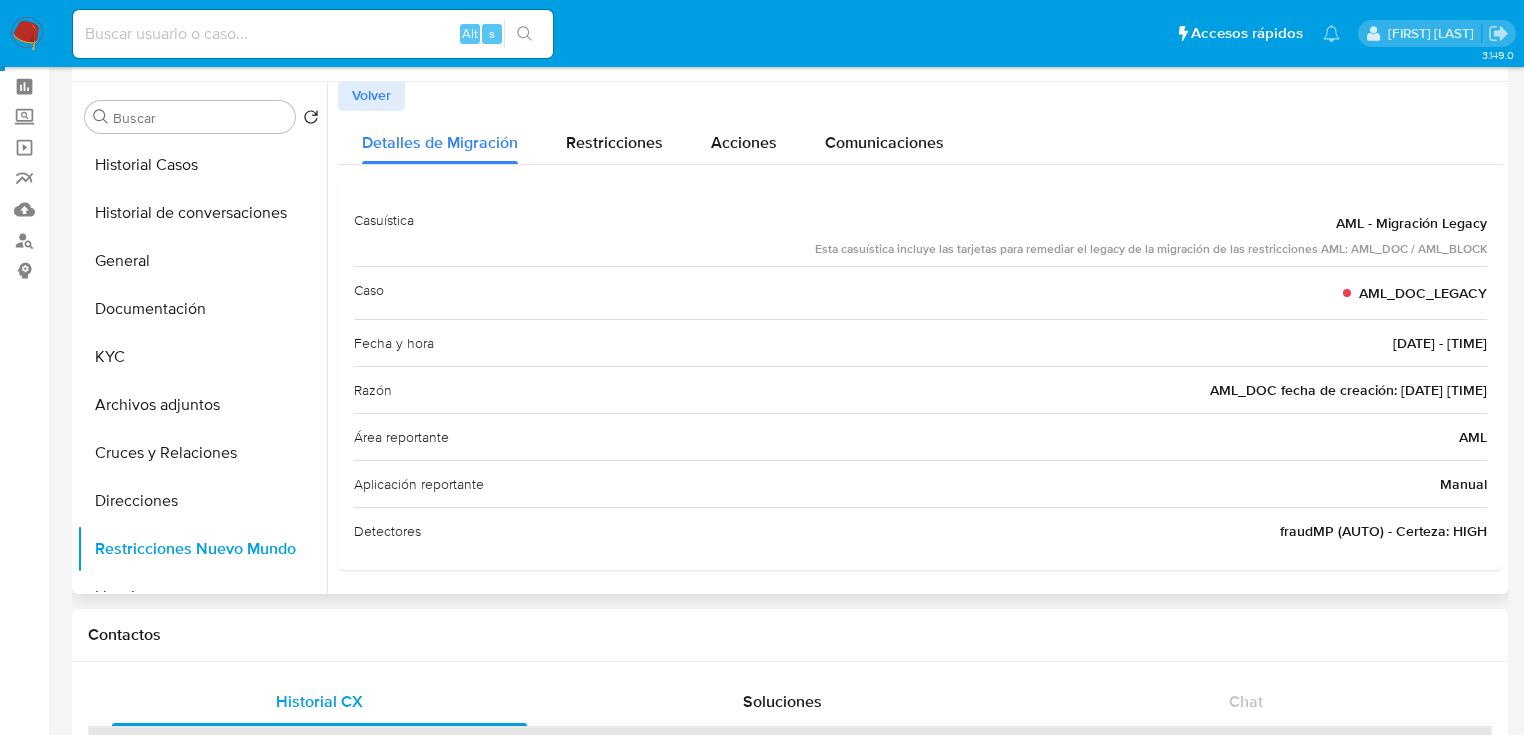 scroll, scrollTop: 0, scrollLeft: 0, axis: both 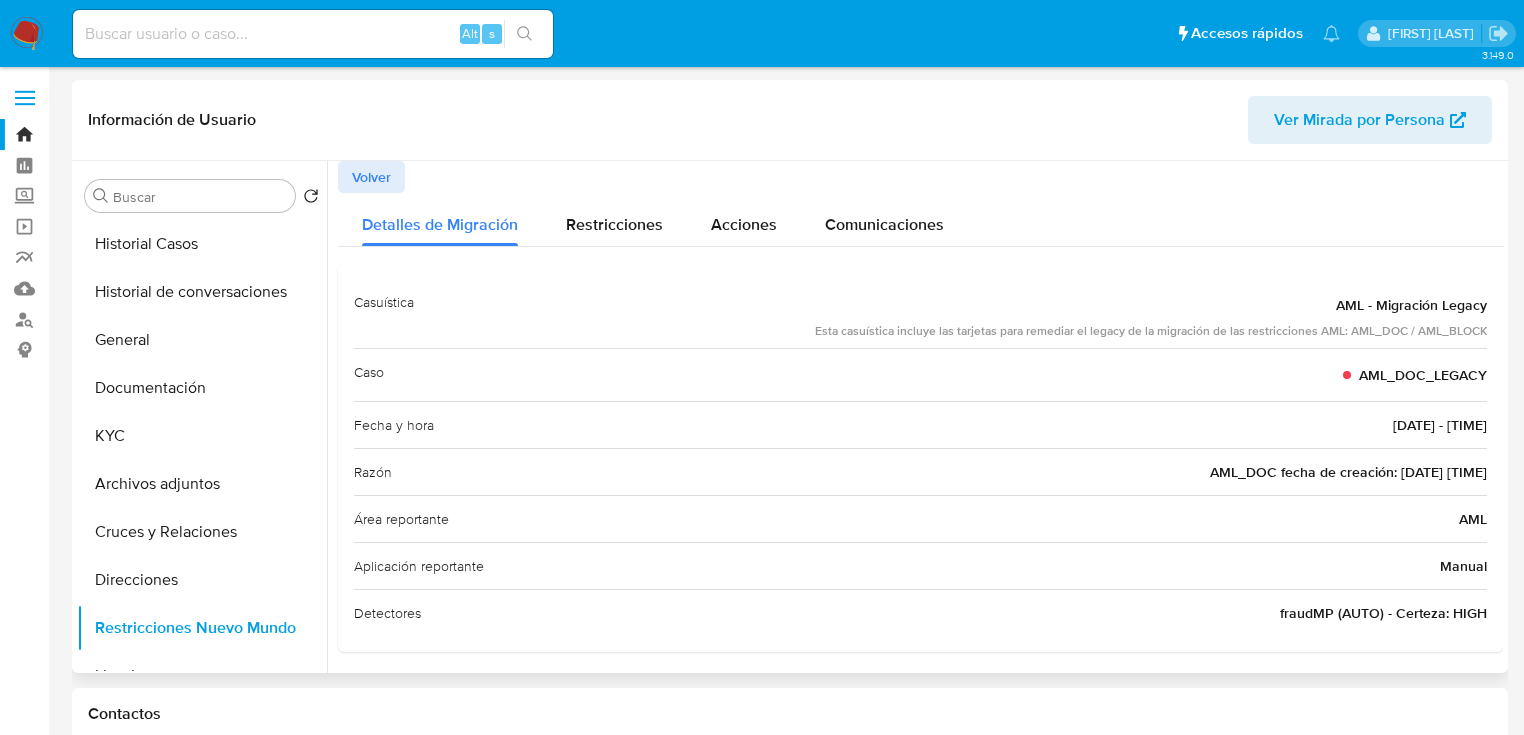 drag, startPoint x: 176, startPoint y: 252, endPoint x: 446, endPoint y: 251, distance: 270.00186 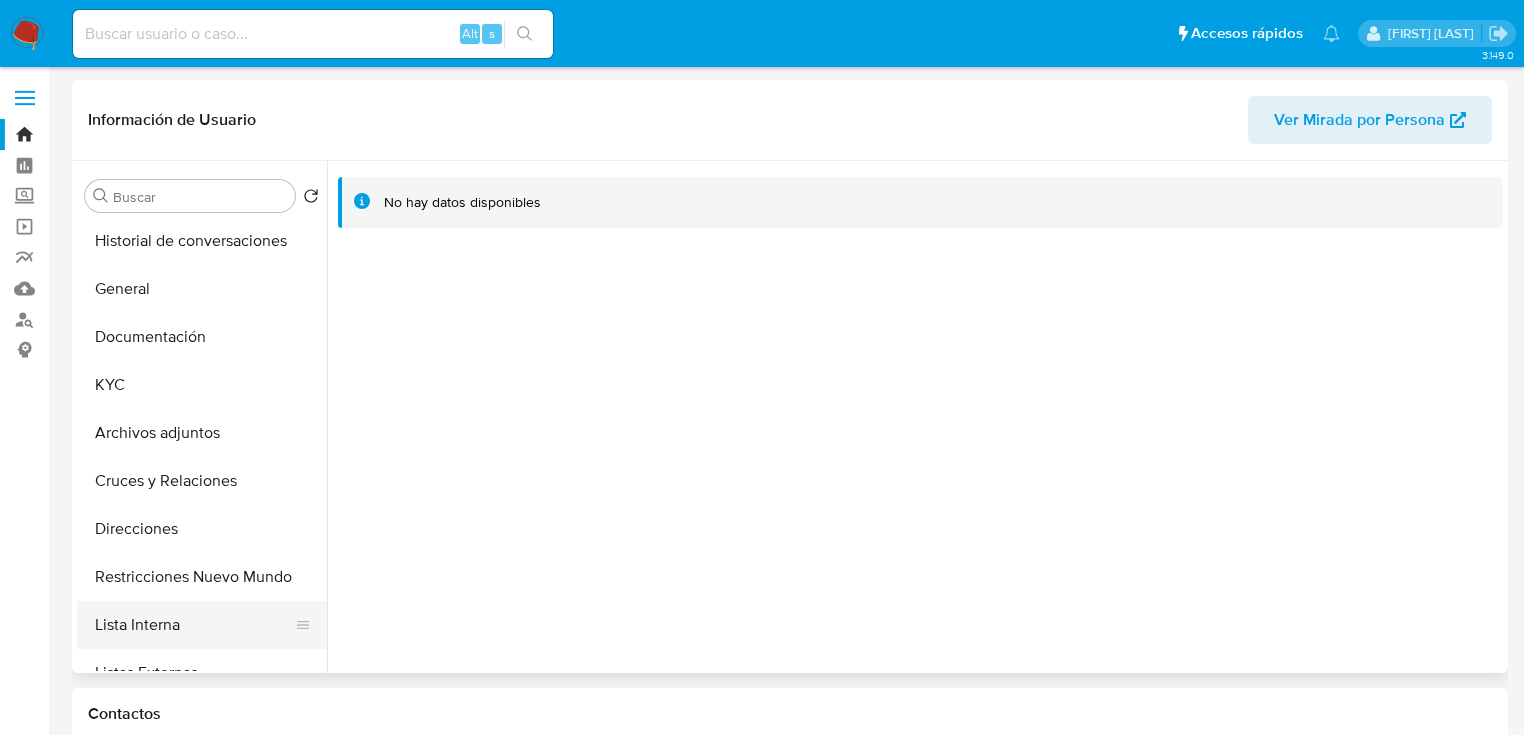 scroll, scrollTop: 80, scrollLeft: 0, axis: vertical 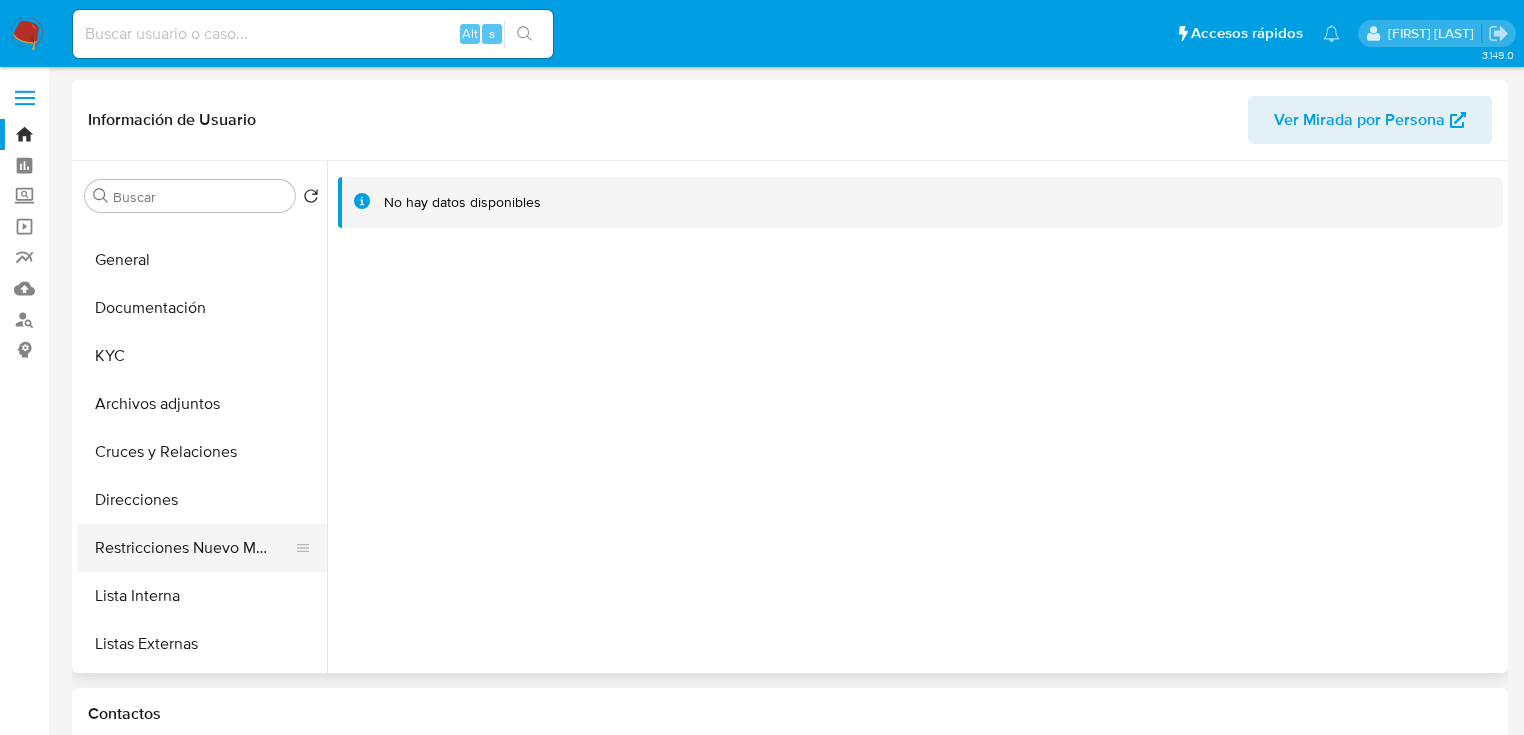 click on "Restricciones Nuevo Mundo" at bounding box center [194, 548] 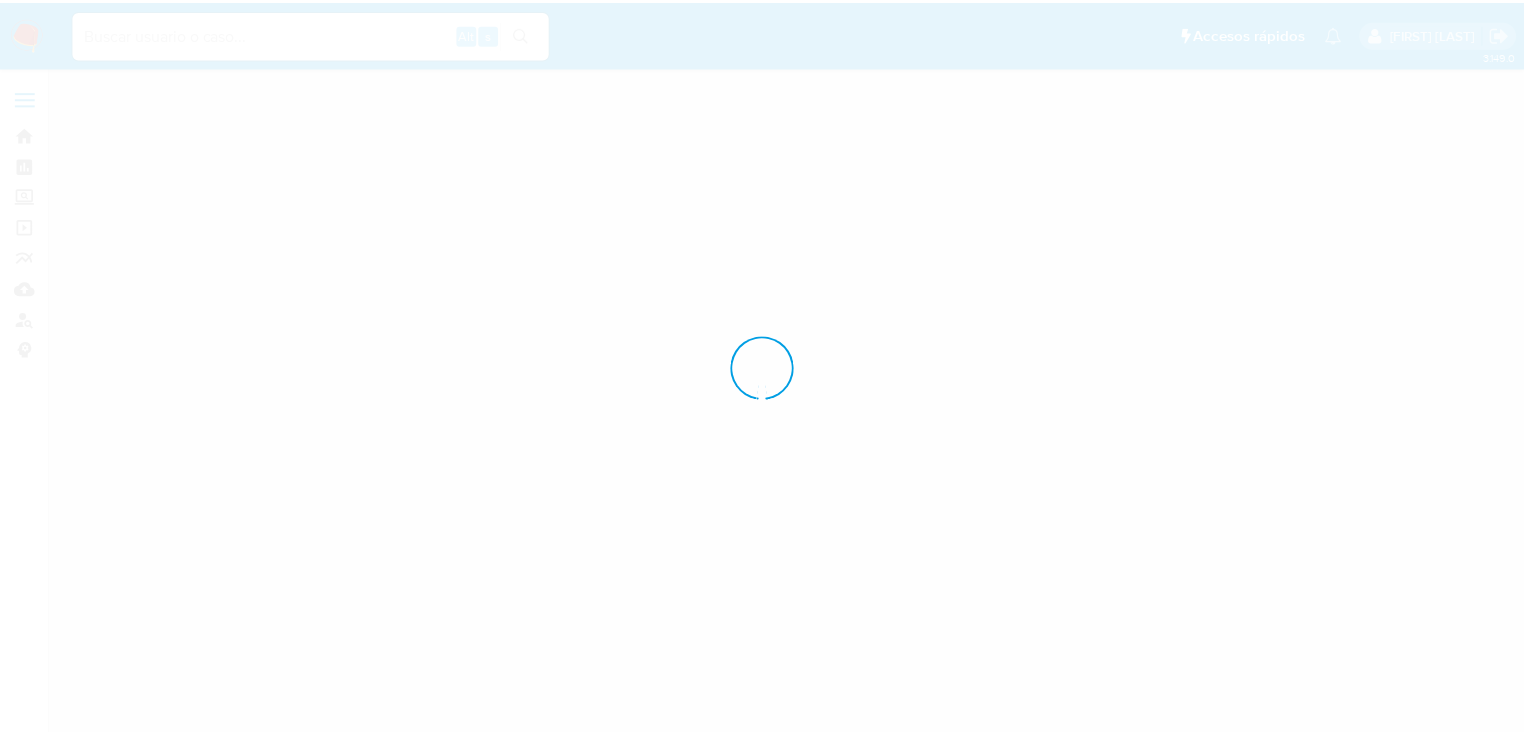 scroll, scrollTop: 0, scrollLeft: 0, axis: both 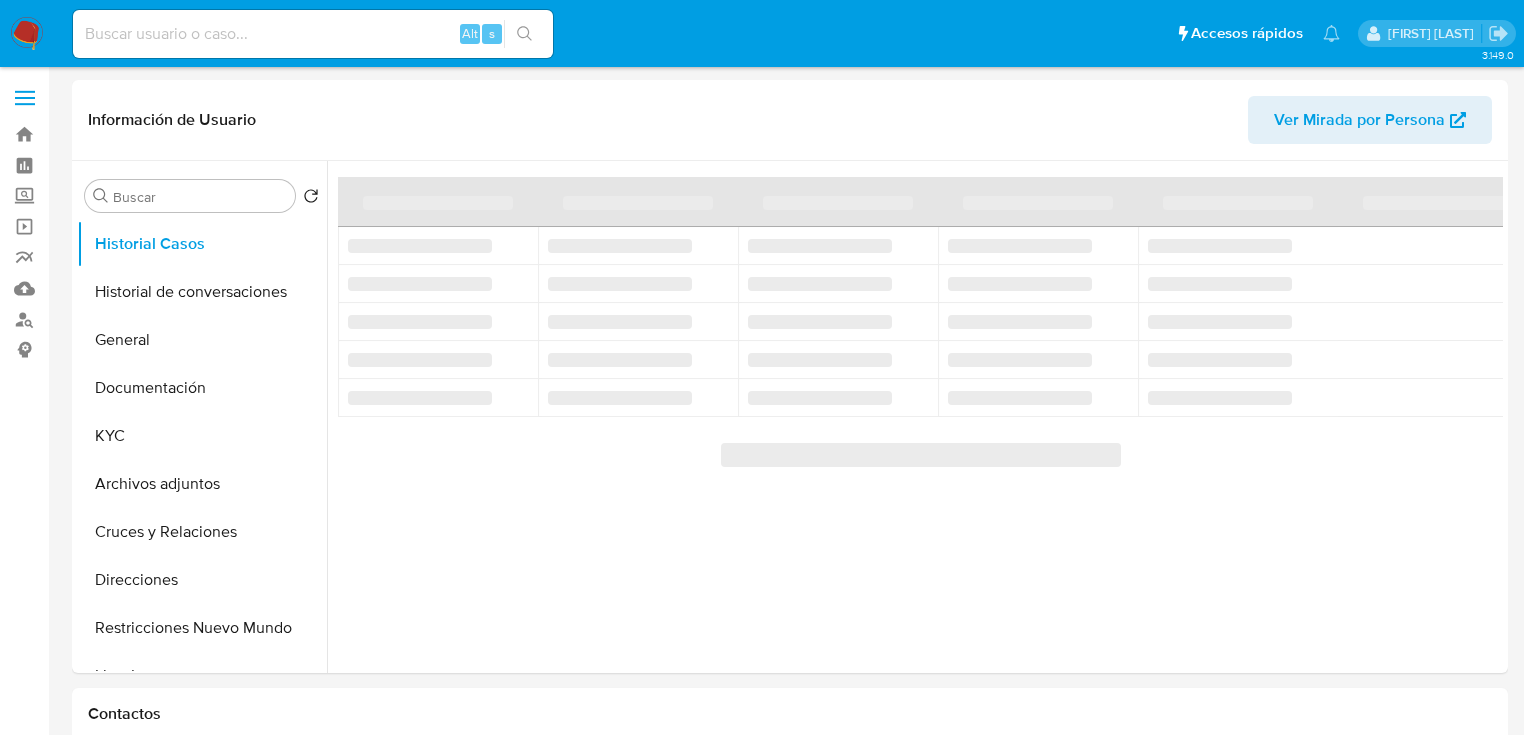 select on "10" 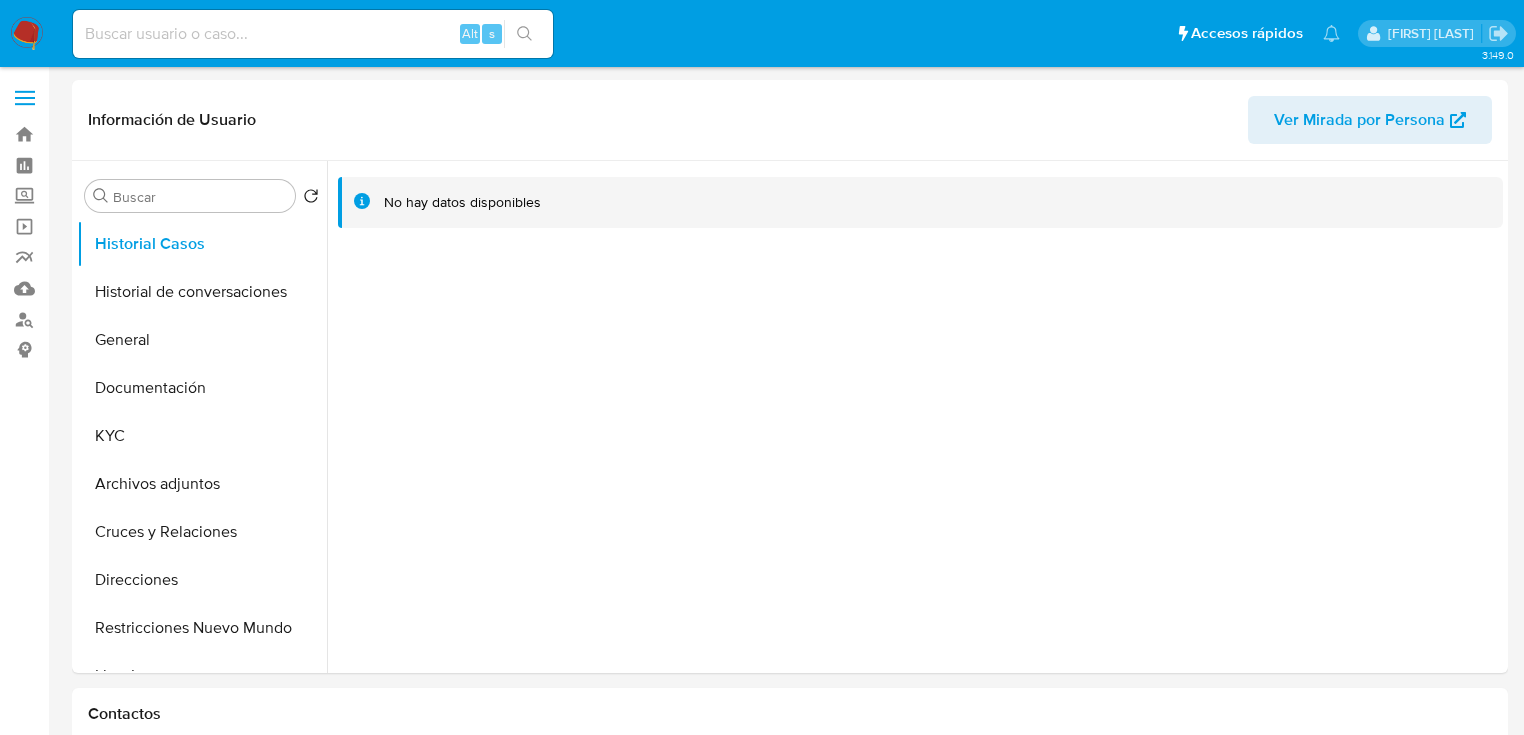 drag, startPoint x: 166, startPoint y: 24, endPoint x: 224, endPoint y: 44, distance: 61.351448 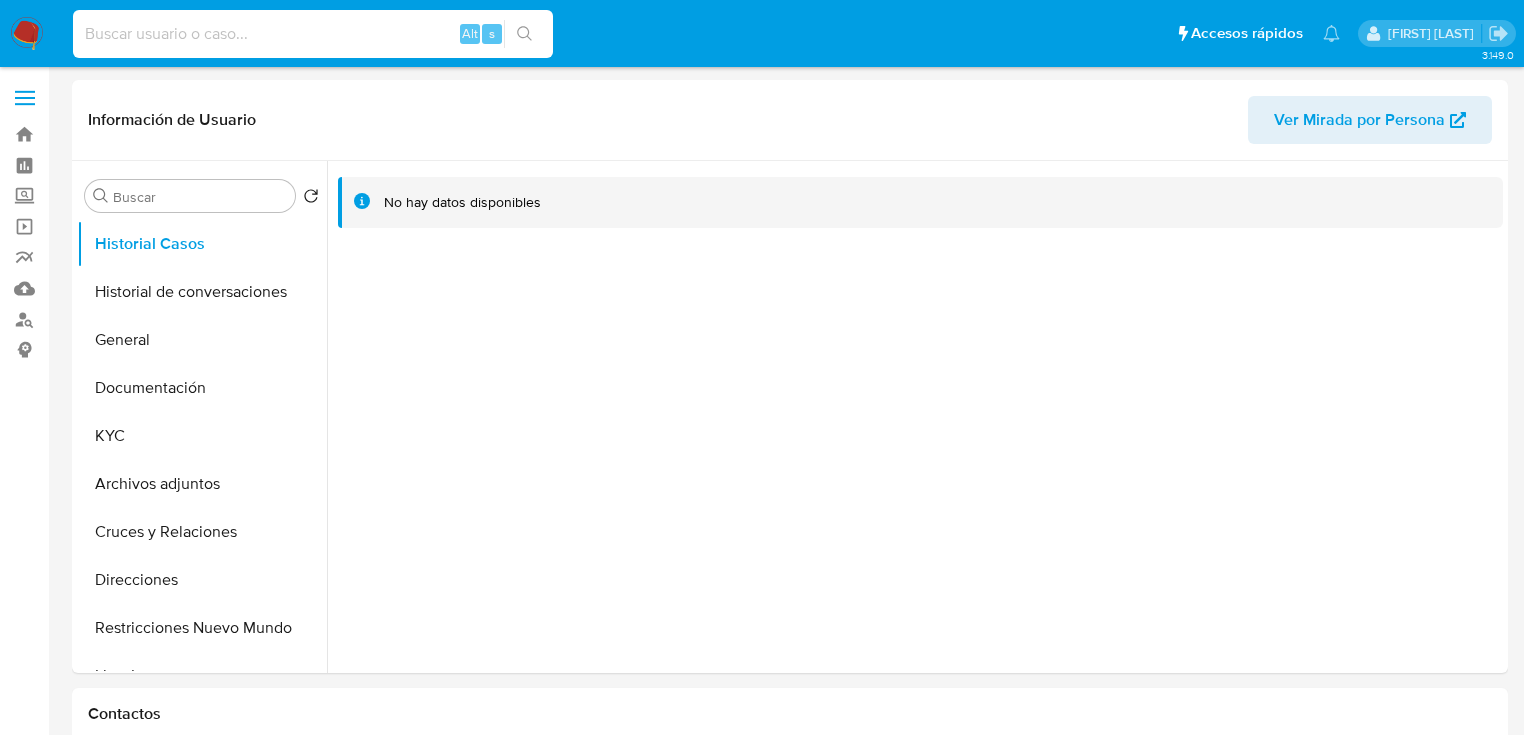 paste on "295872495" 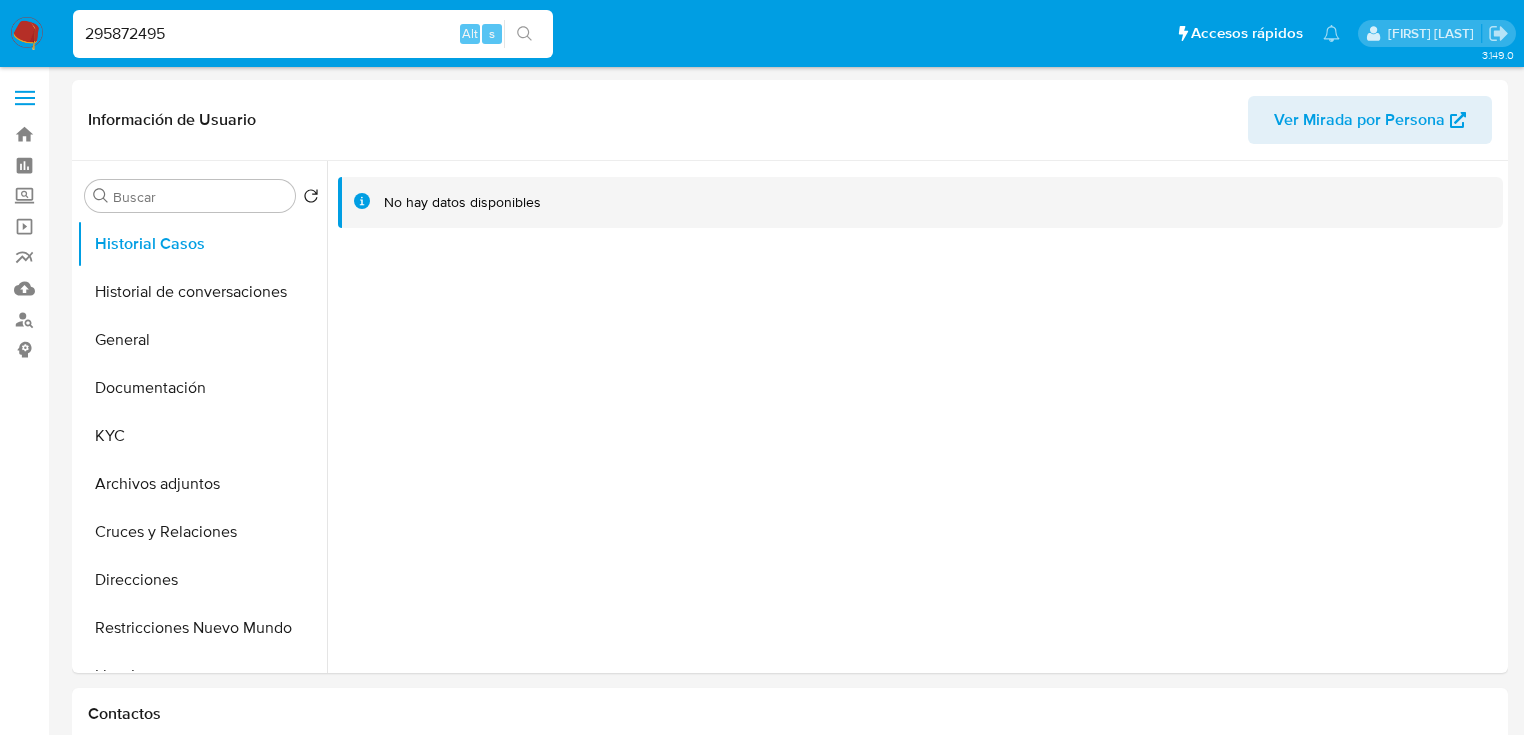 type on "295872495" 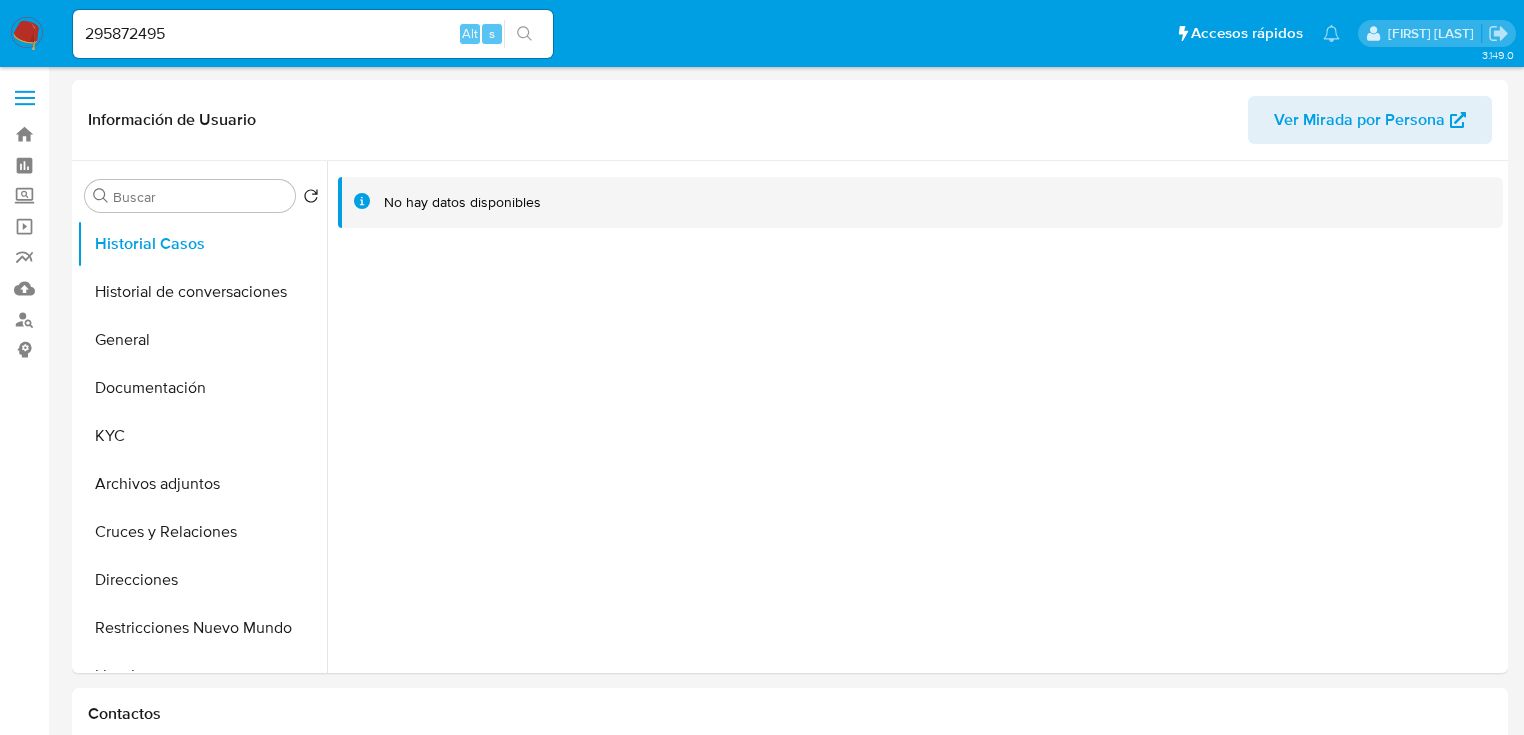 click at bounding box center (524, 34) 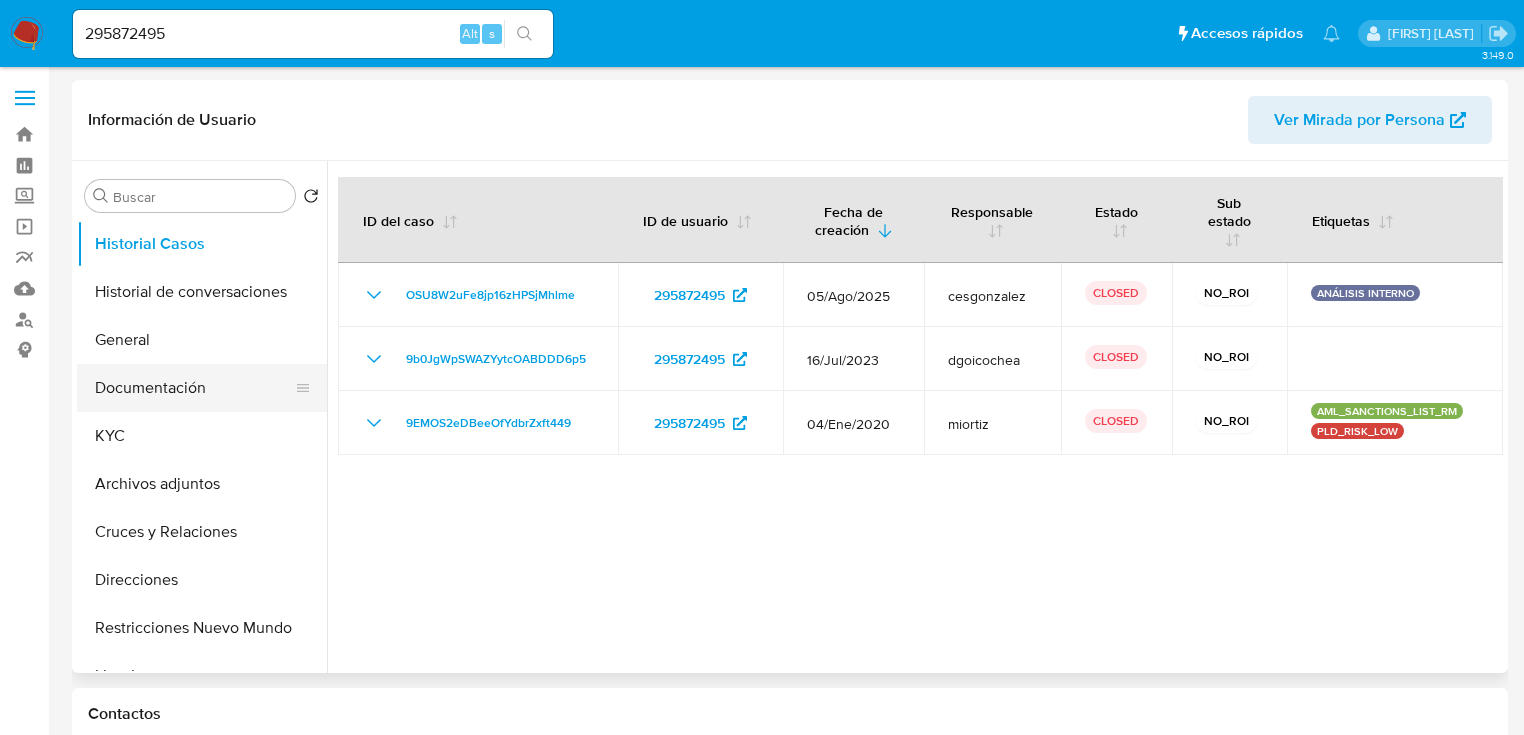 select on "10" 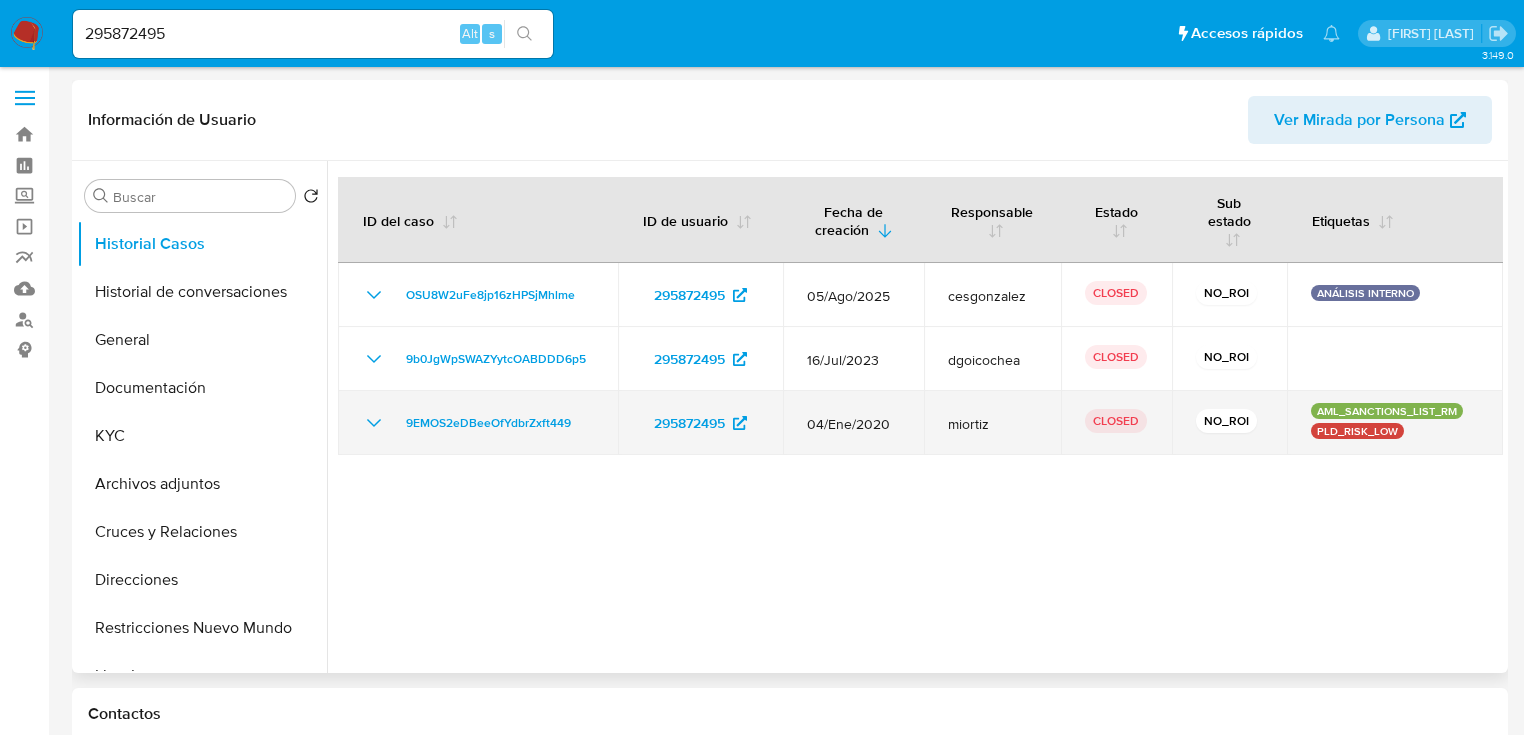 click 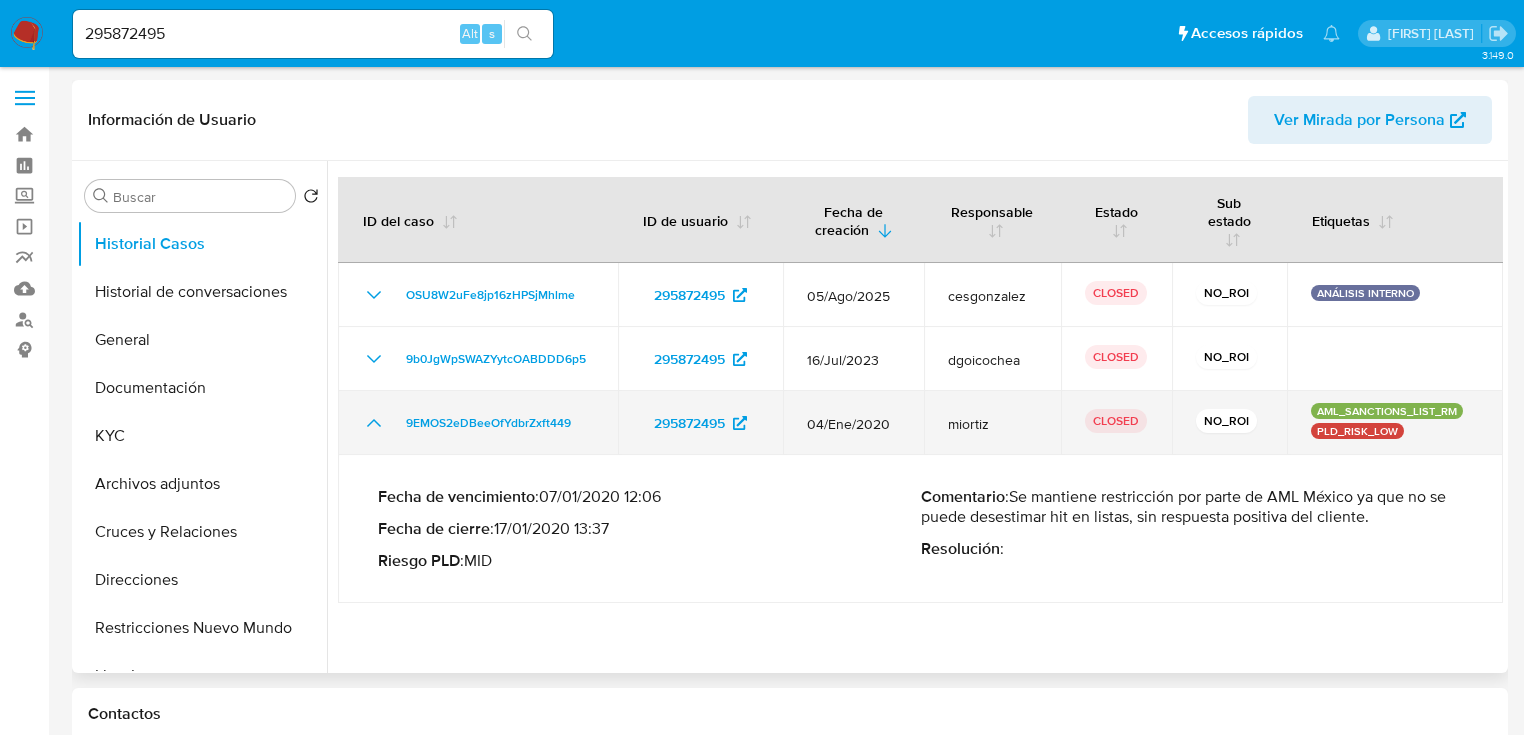 click 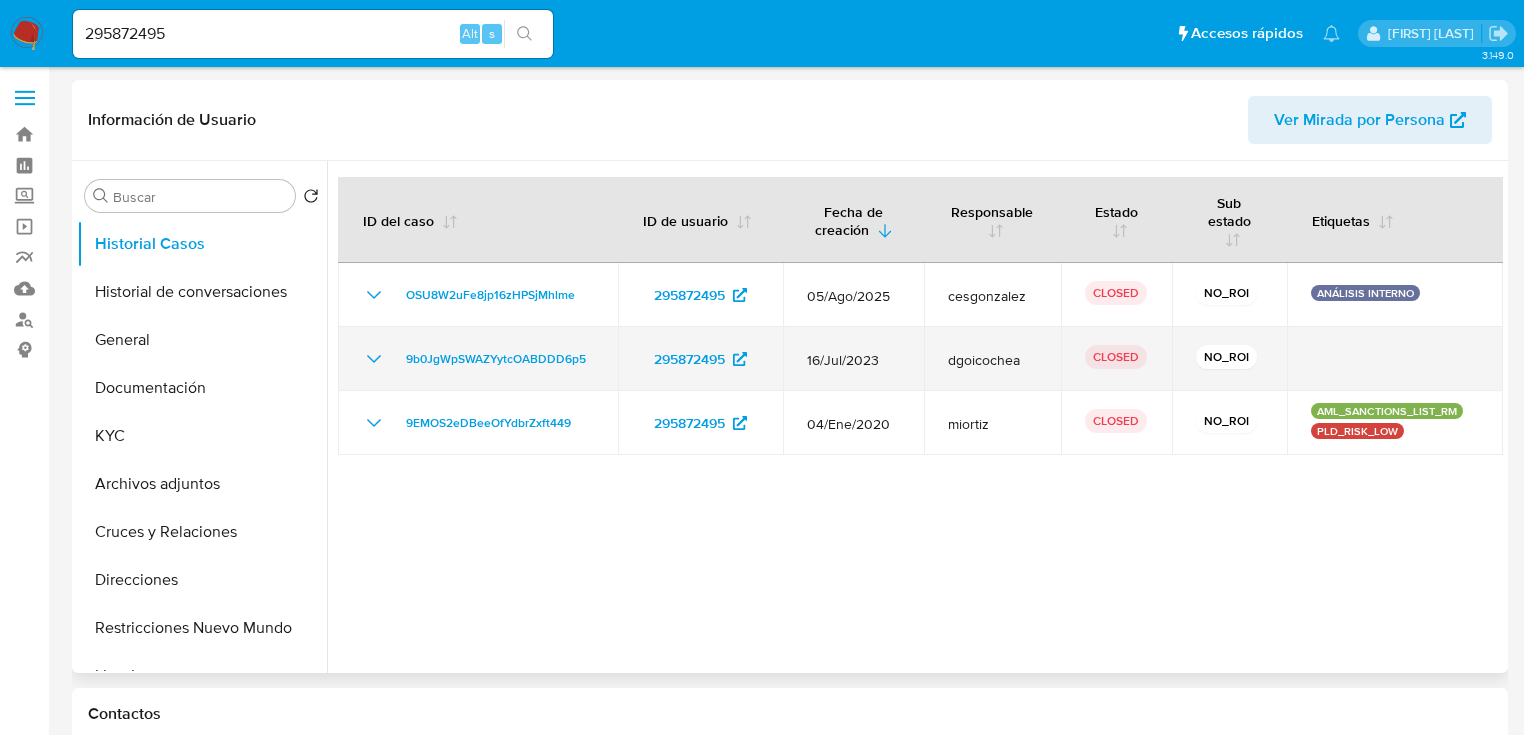 click 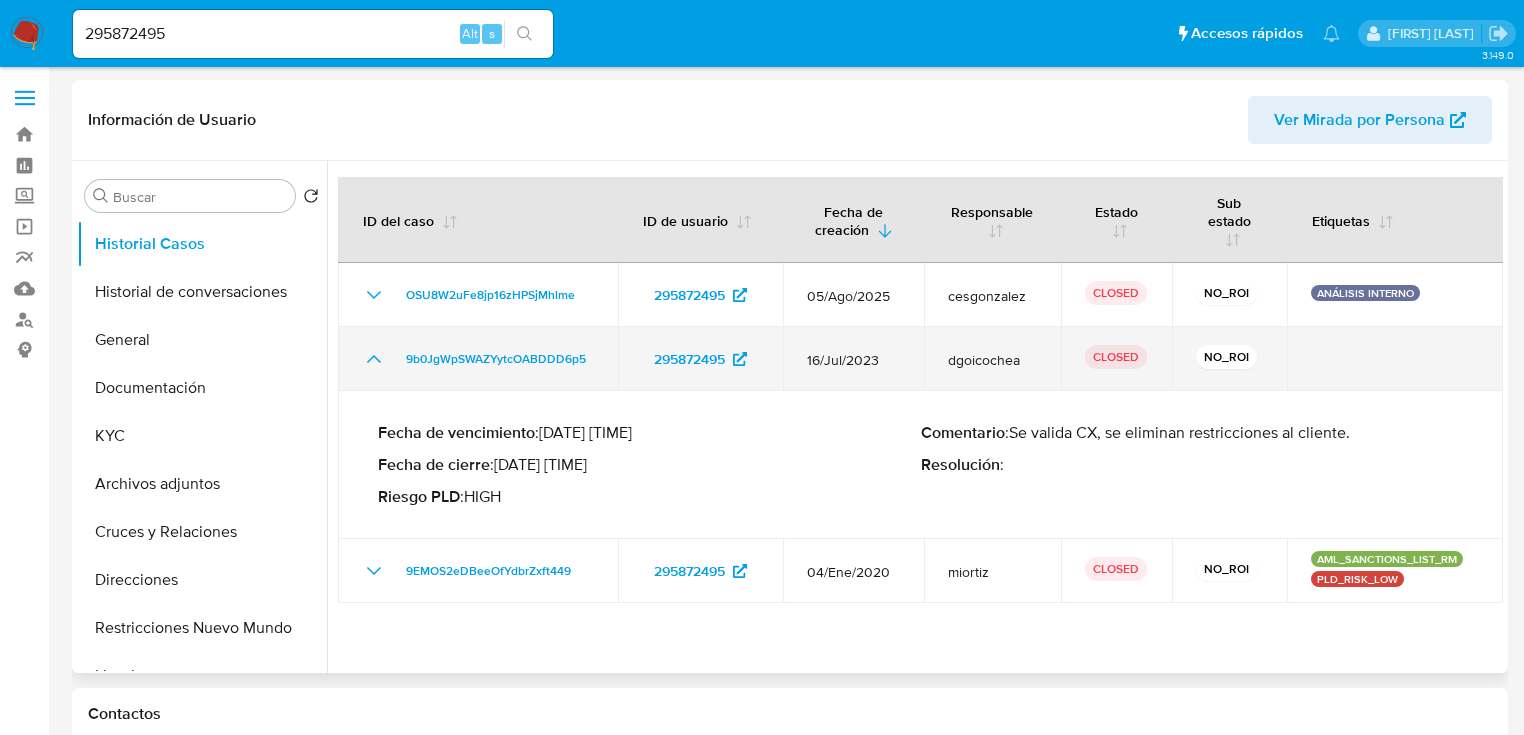 click 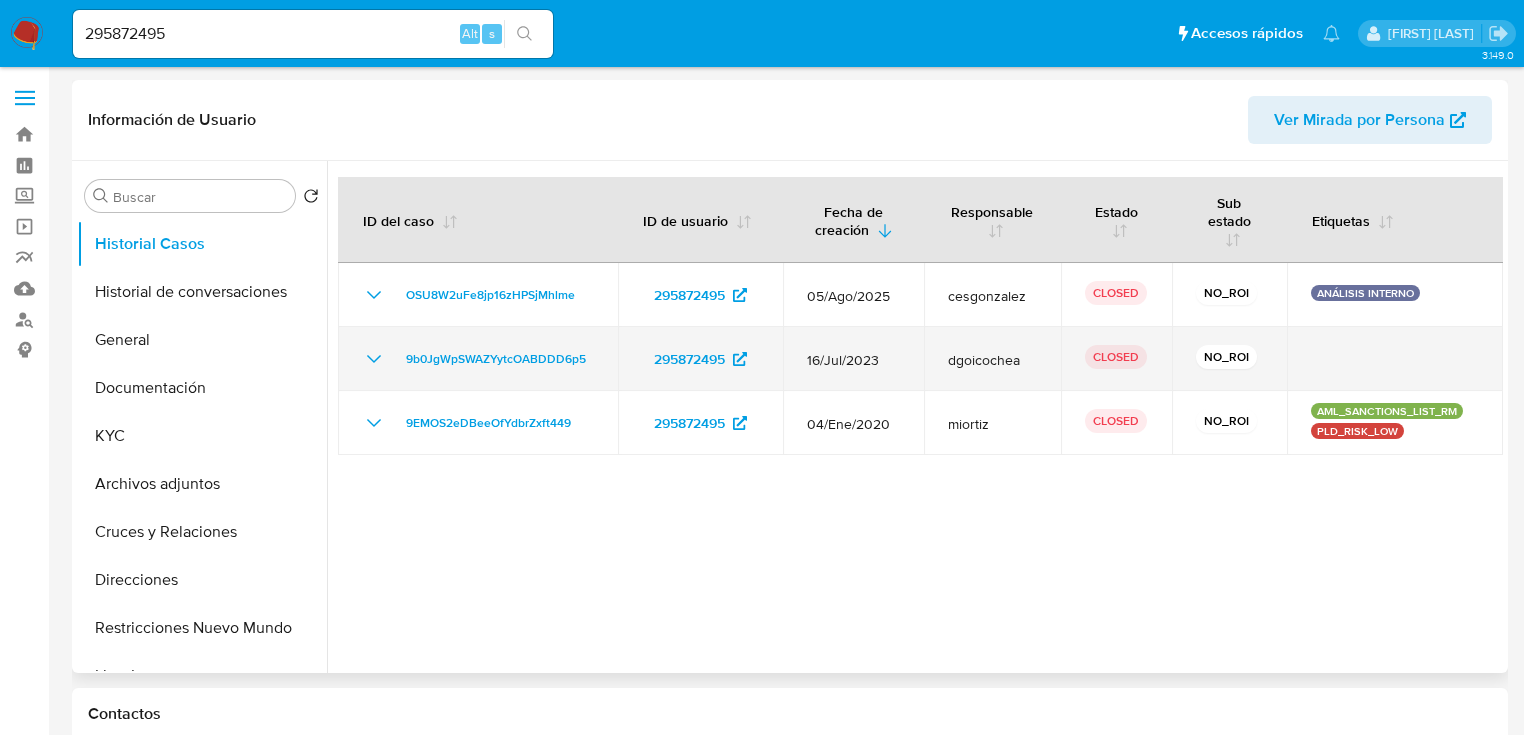 click on "9b0JgWpSWAZYytcOABDDD6p5" at bounding box center (478, 359) 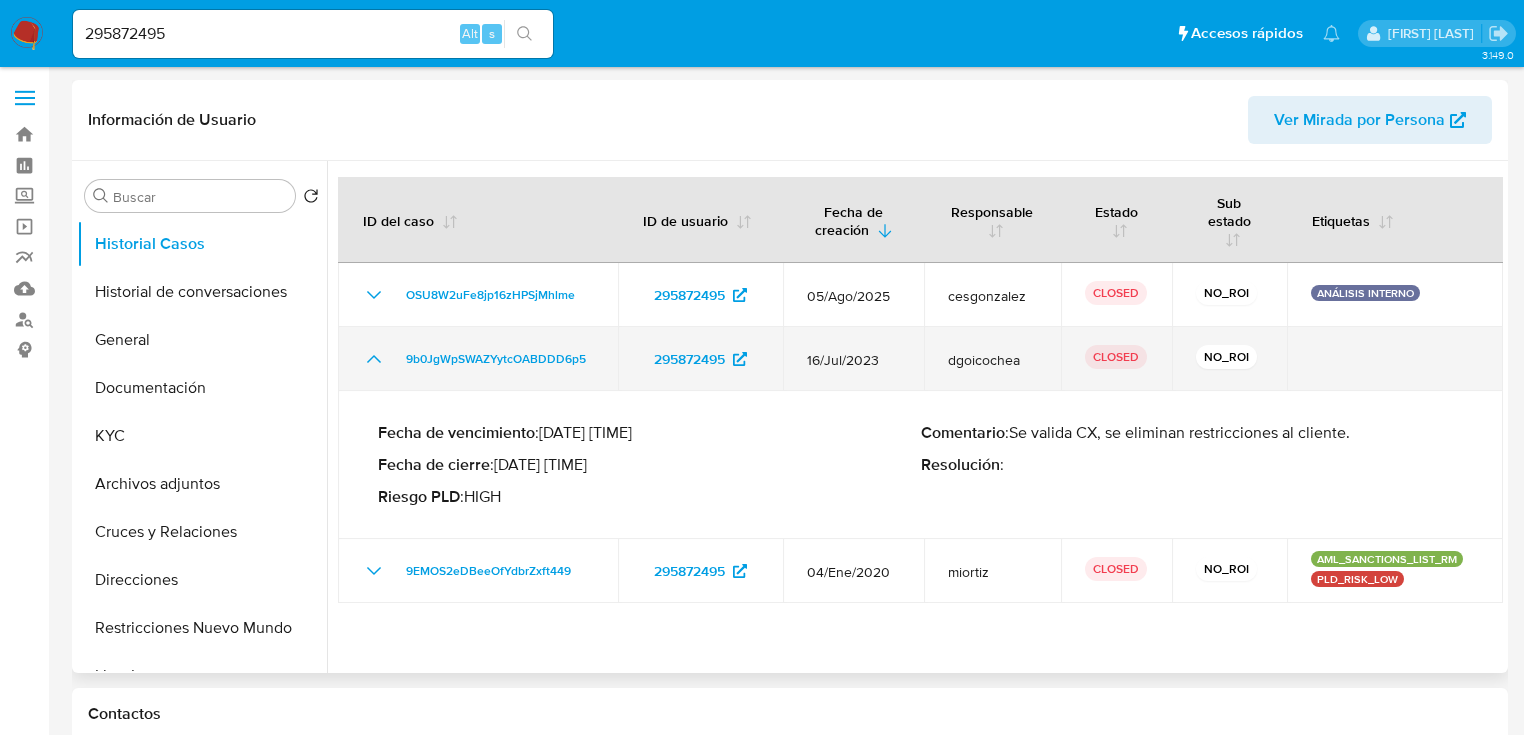 click 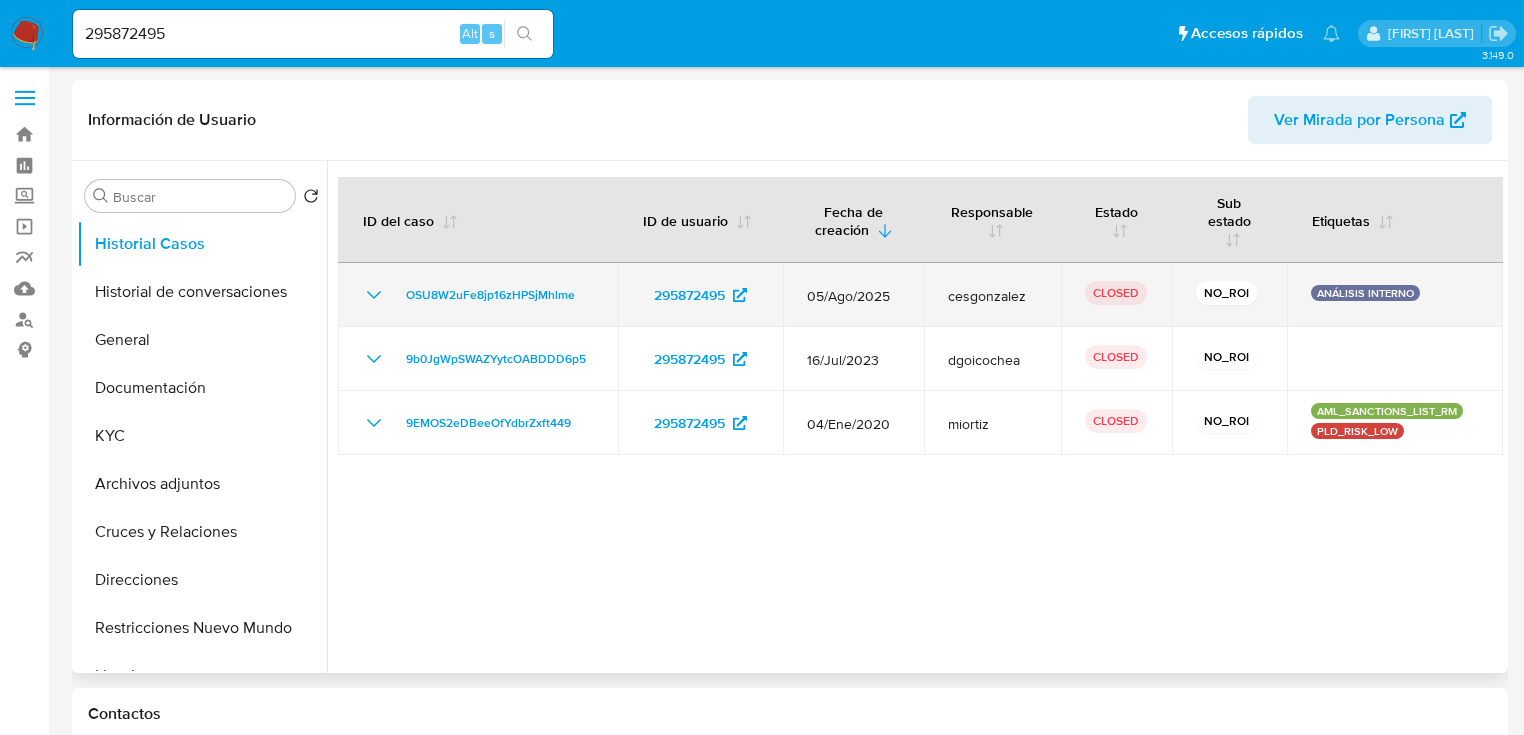 click 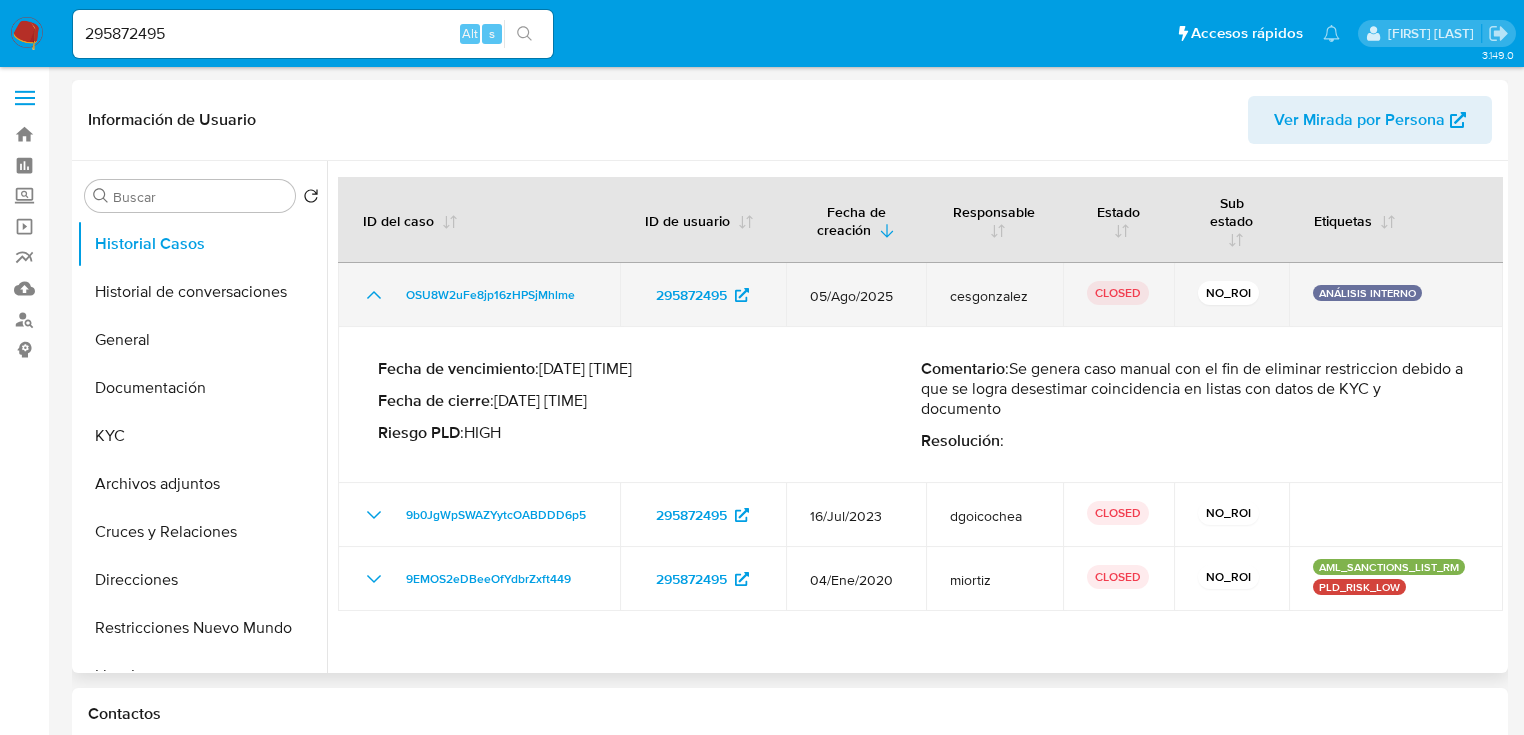 click 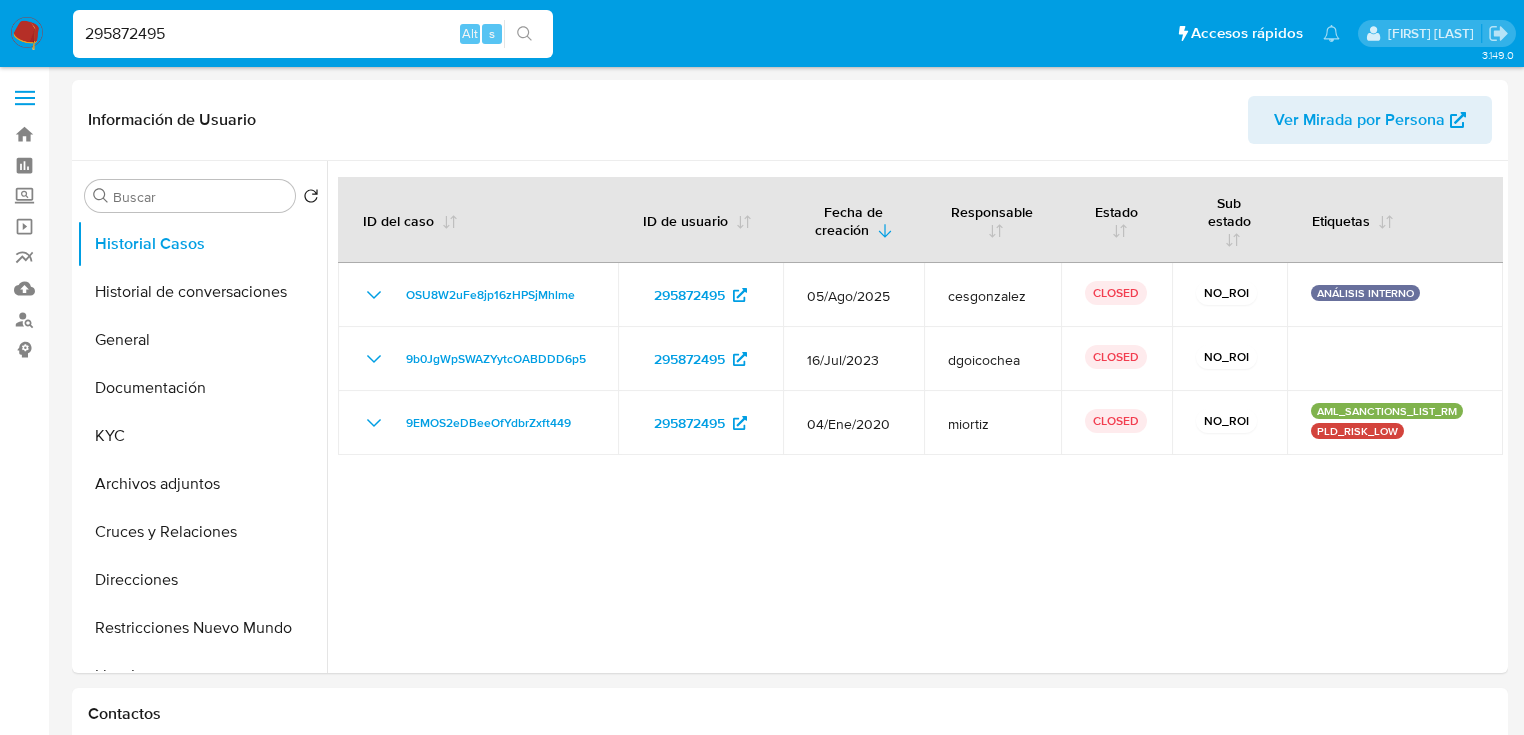 drag, startPoint x: 182, startPoint y: 32, endPoint x: 80, endPoint y: 22, distance: 102.48902 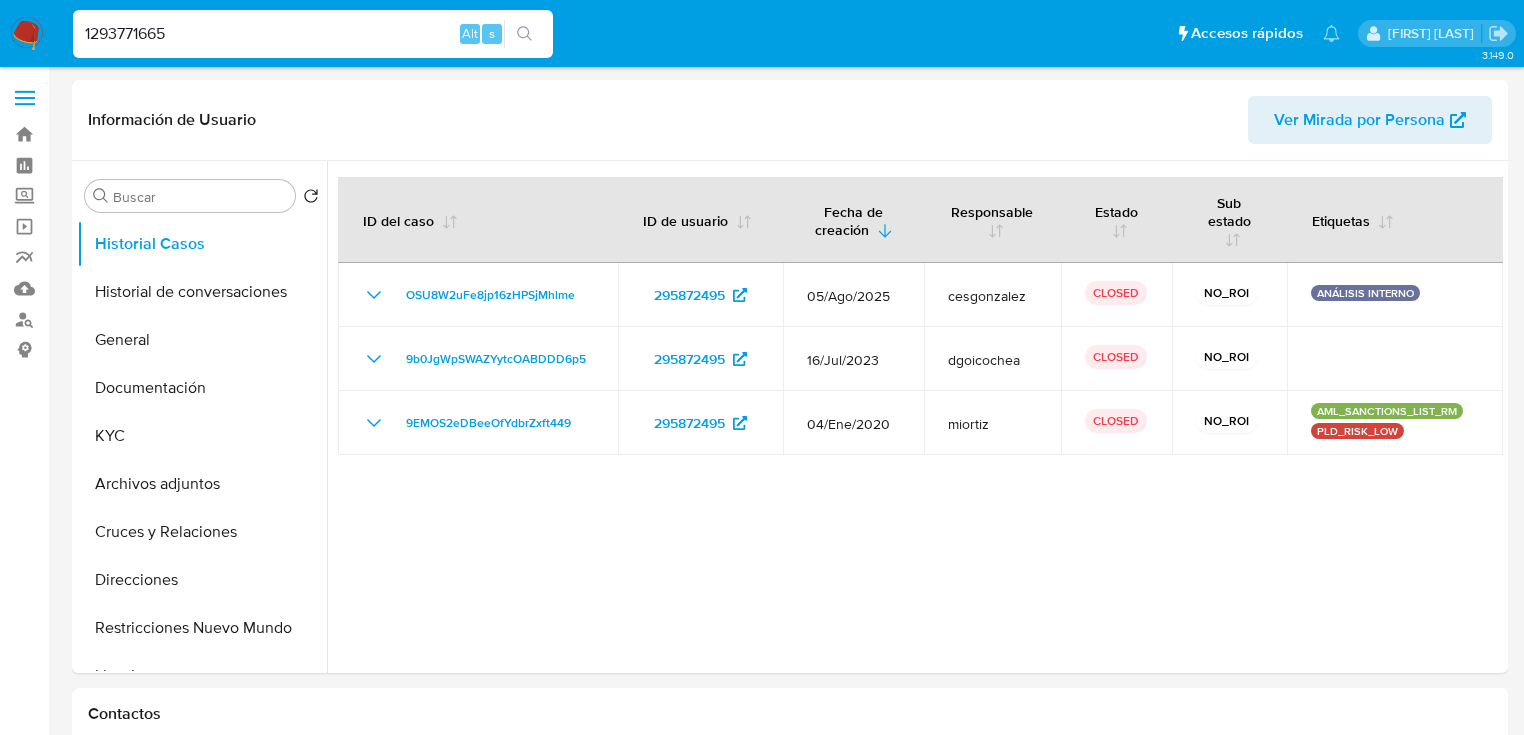 type on "1293771665" 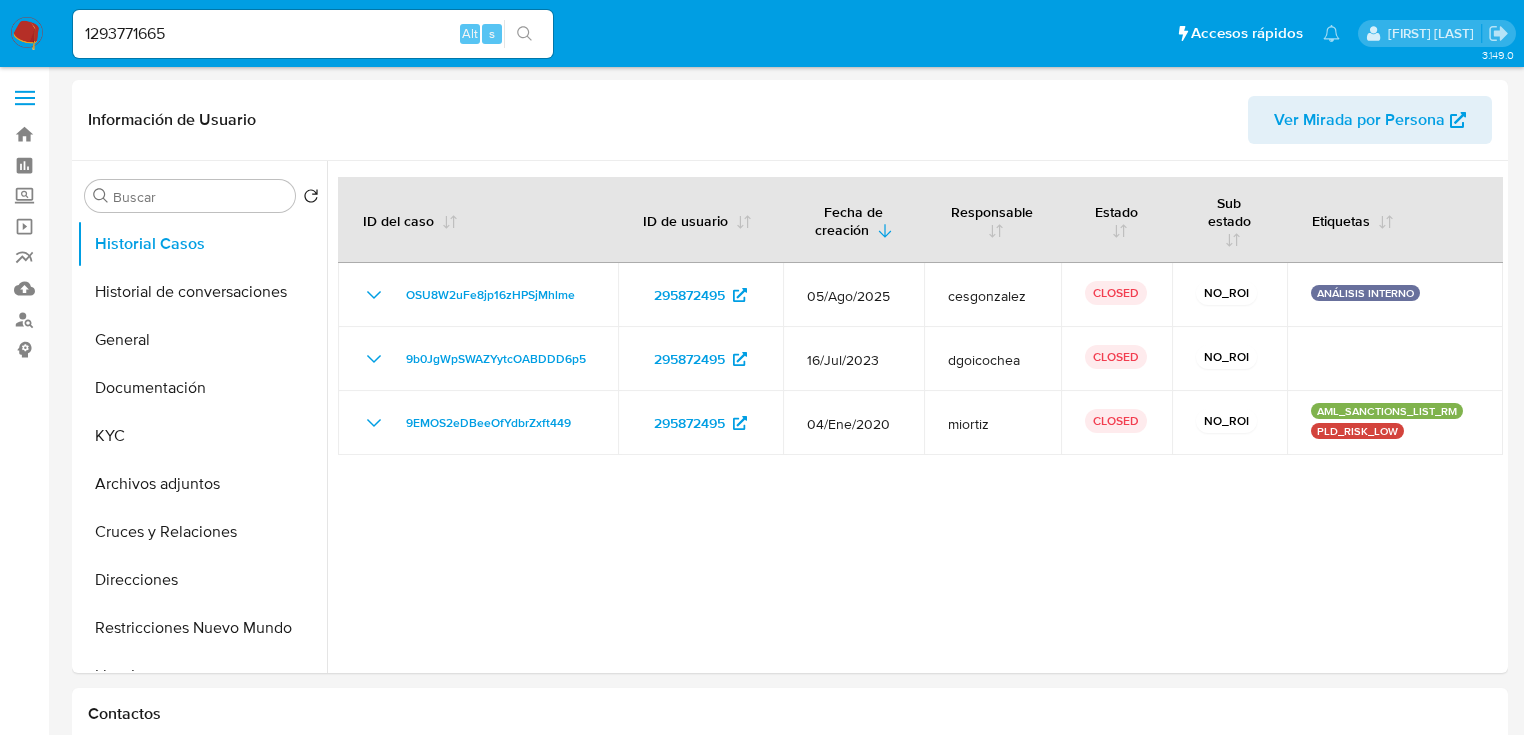 click 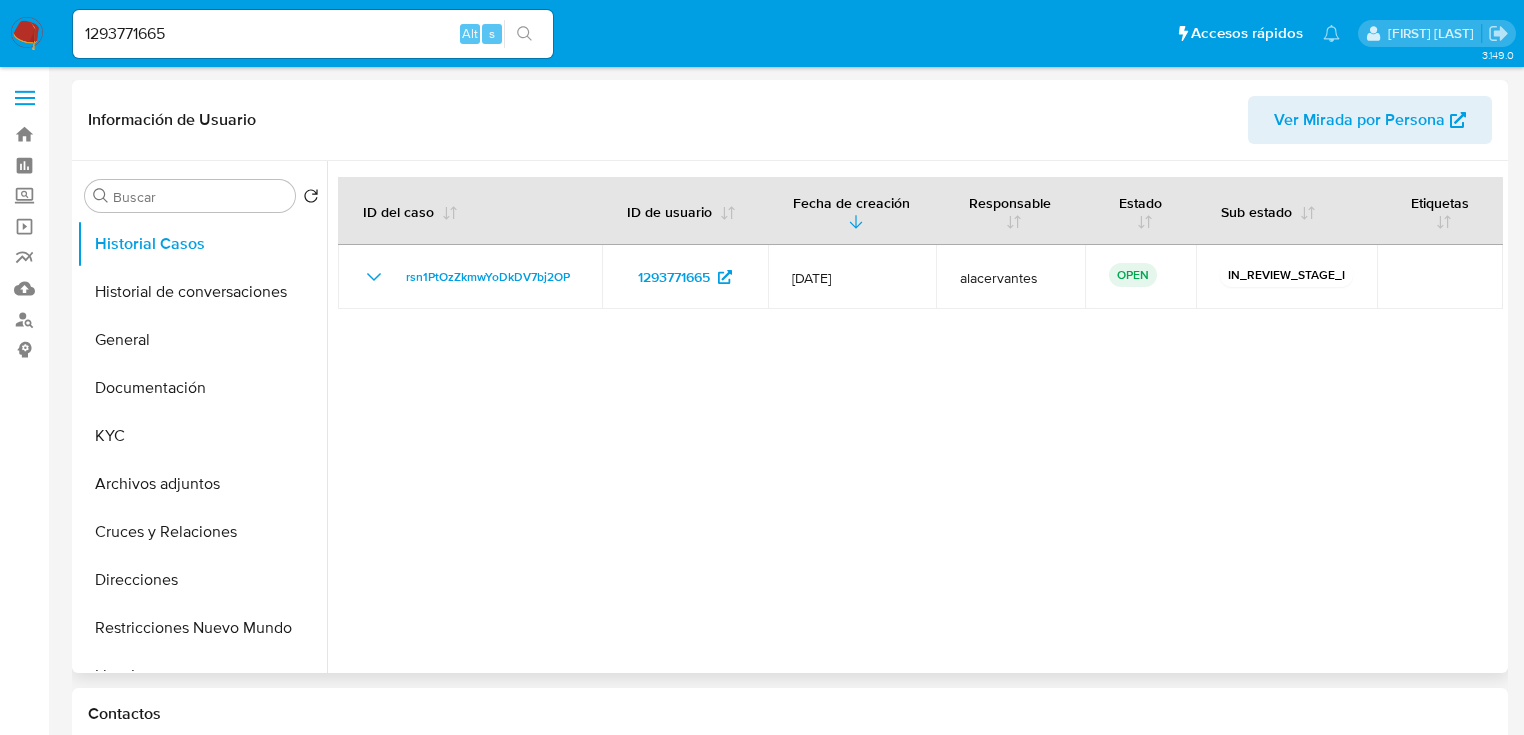 select on "10" 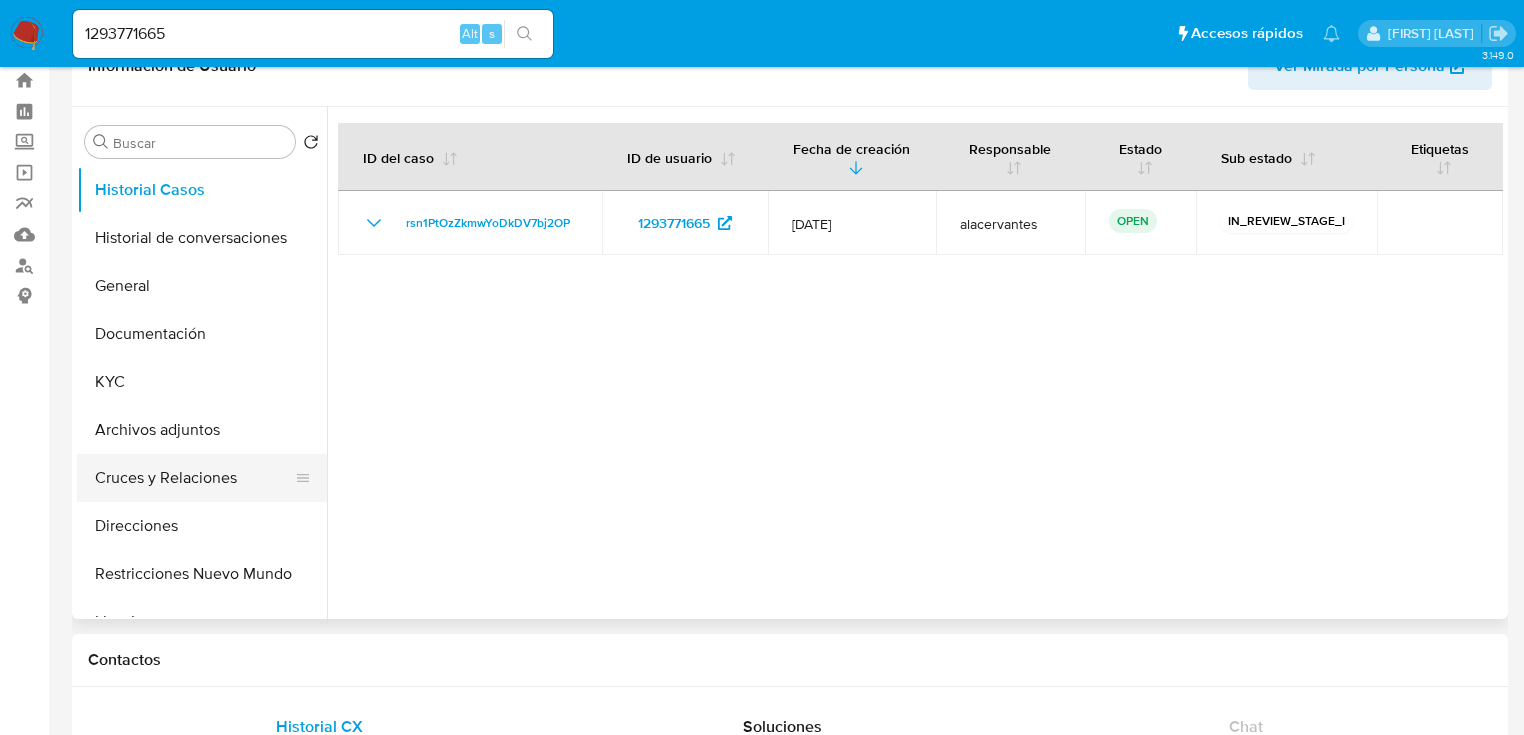 scroll, scrollTop: 80, scrollLeft: 0, axis: vertical 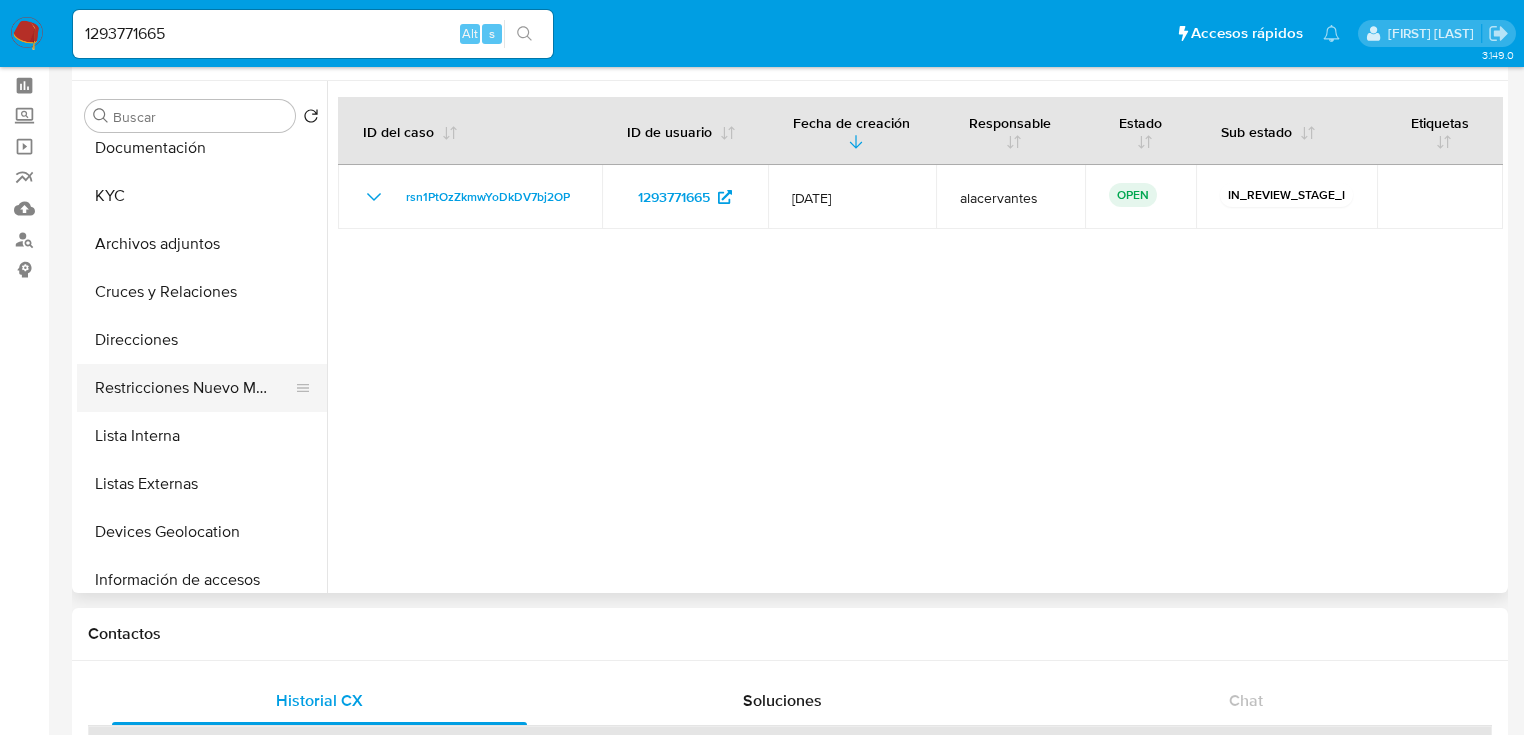 click on "Restricciones Nuevo Mundo" at bounding box center (194, 388) 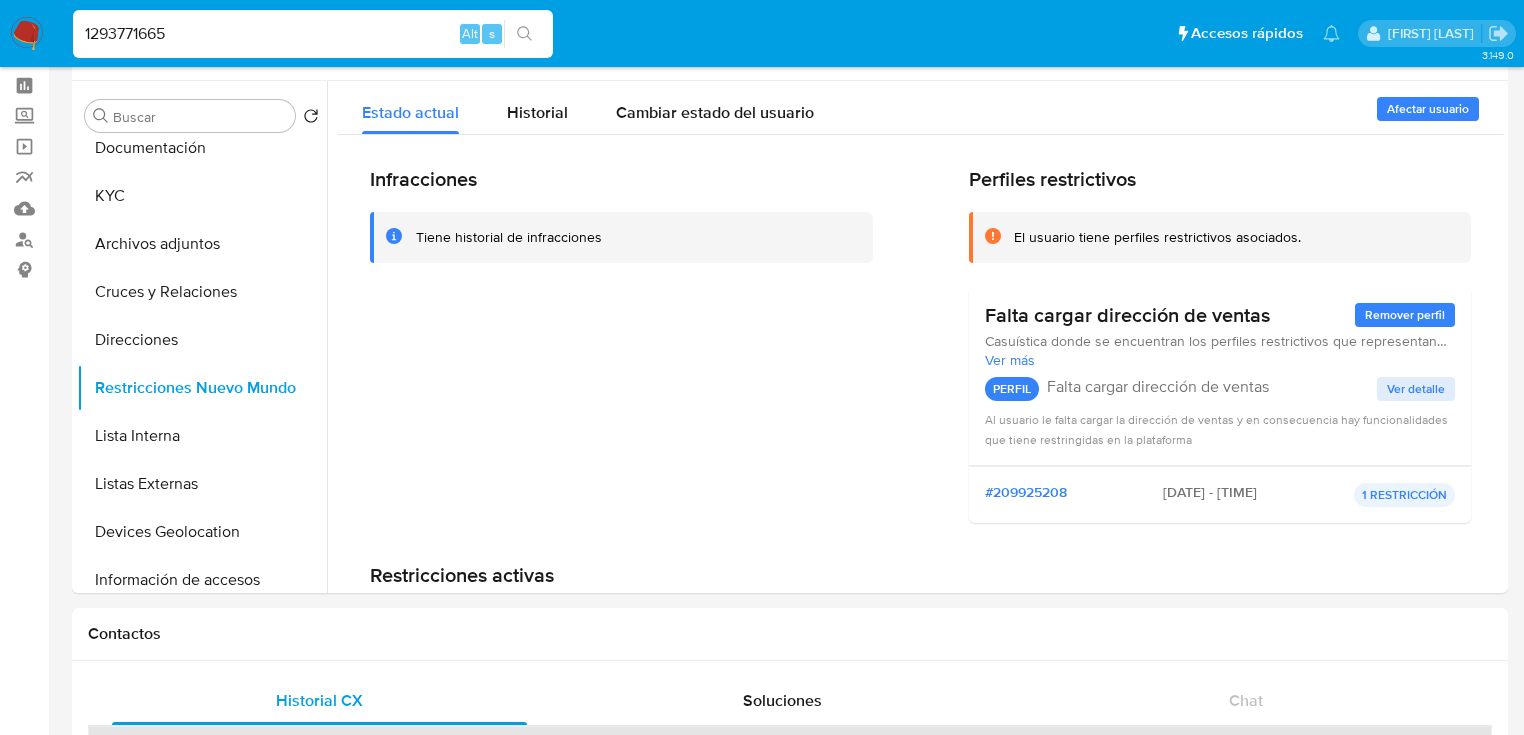 drag, startPoint x: 208, startPoint y: 39, endPoint x: 244, endPoint y: 40, distance: 36.013885 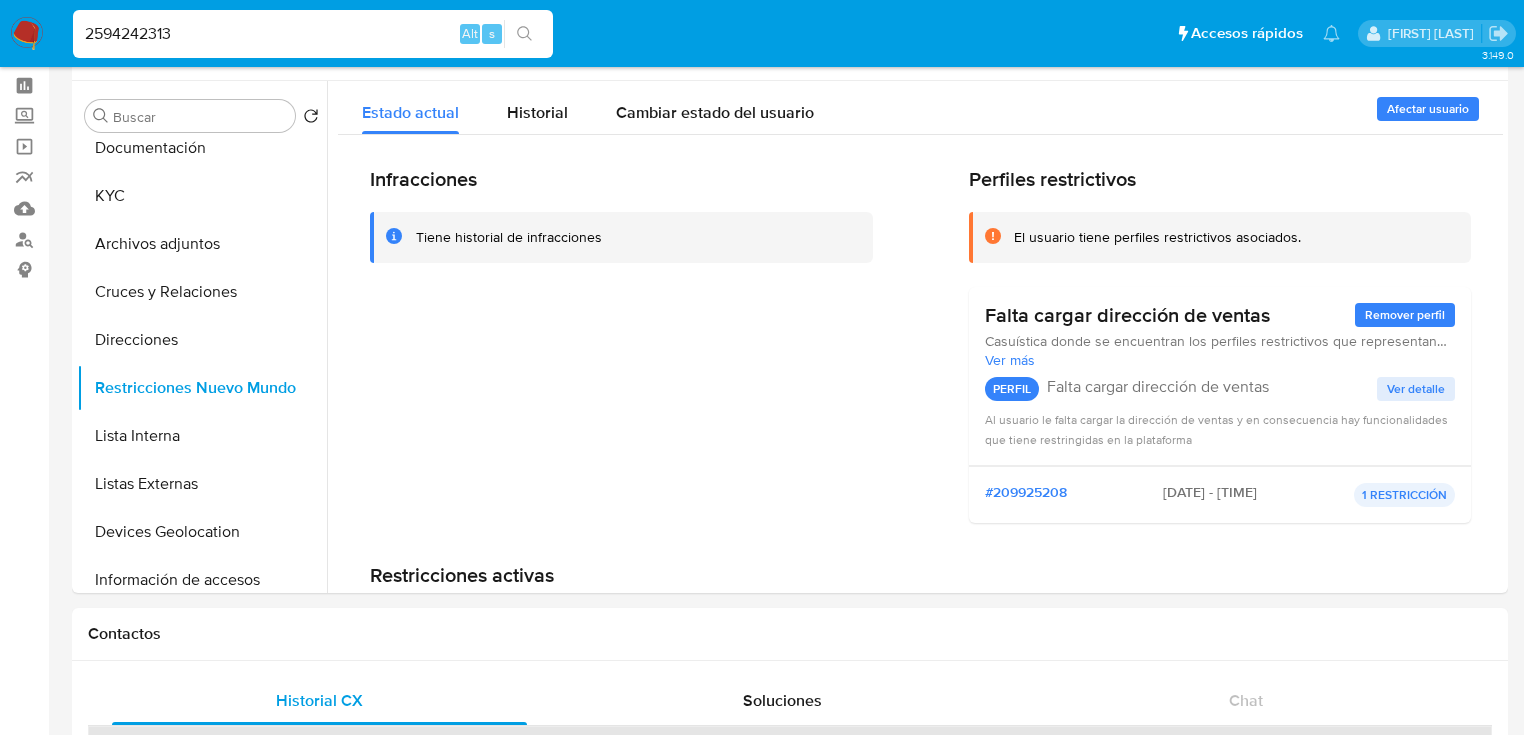 type on "2594242313" 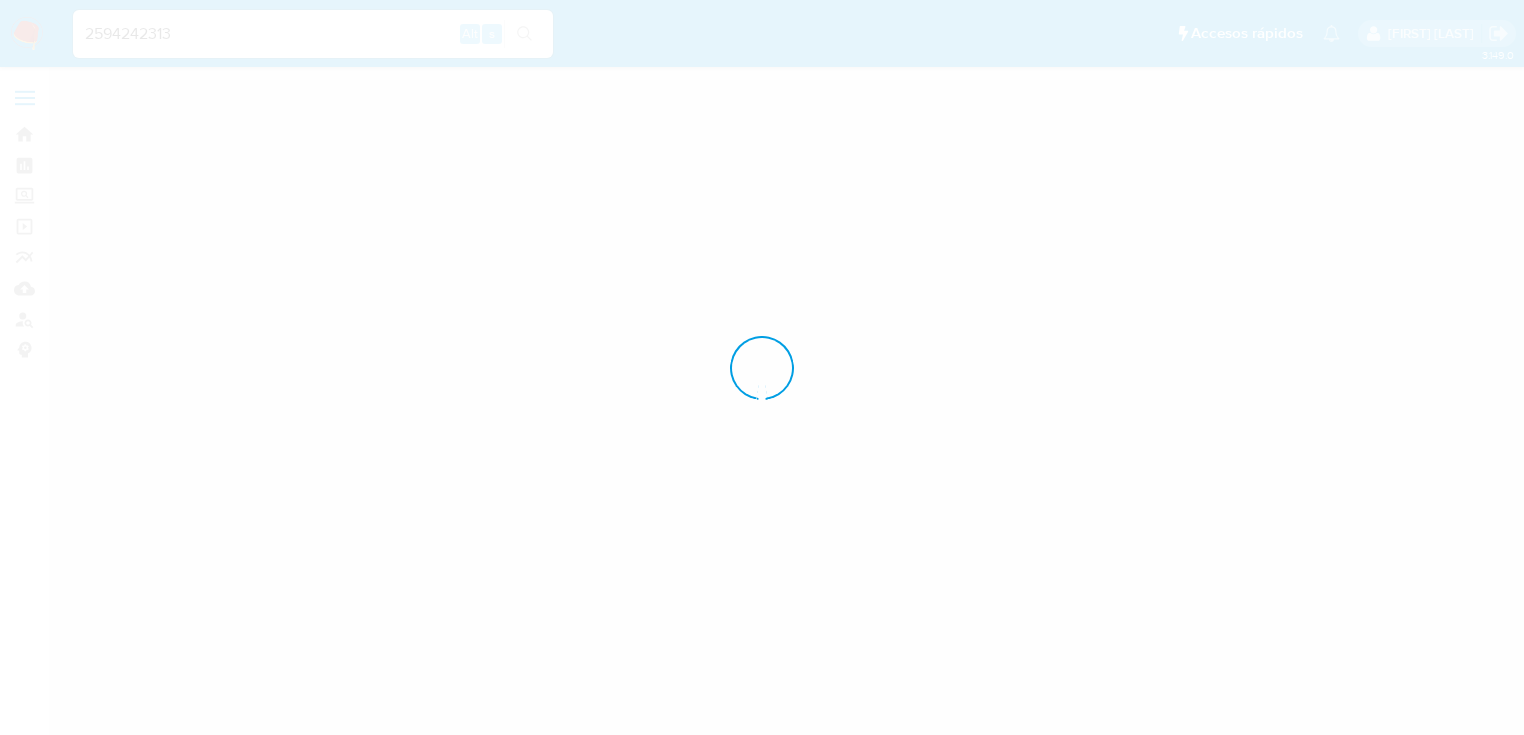 scroll, scrollTop: 0, scrollLeft: 0, axis: both 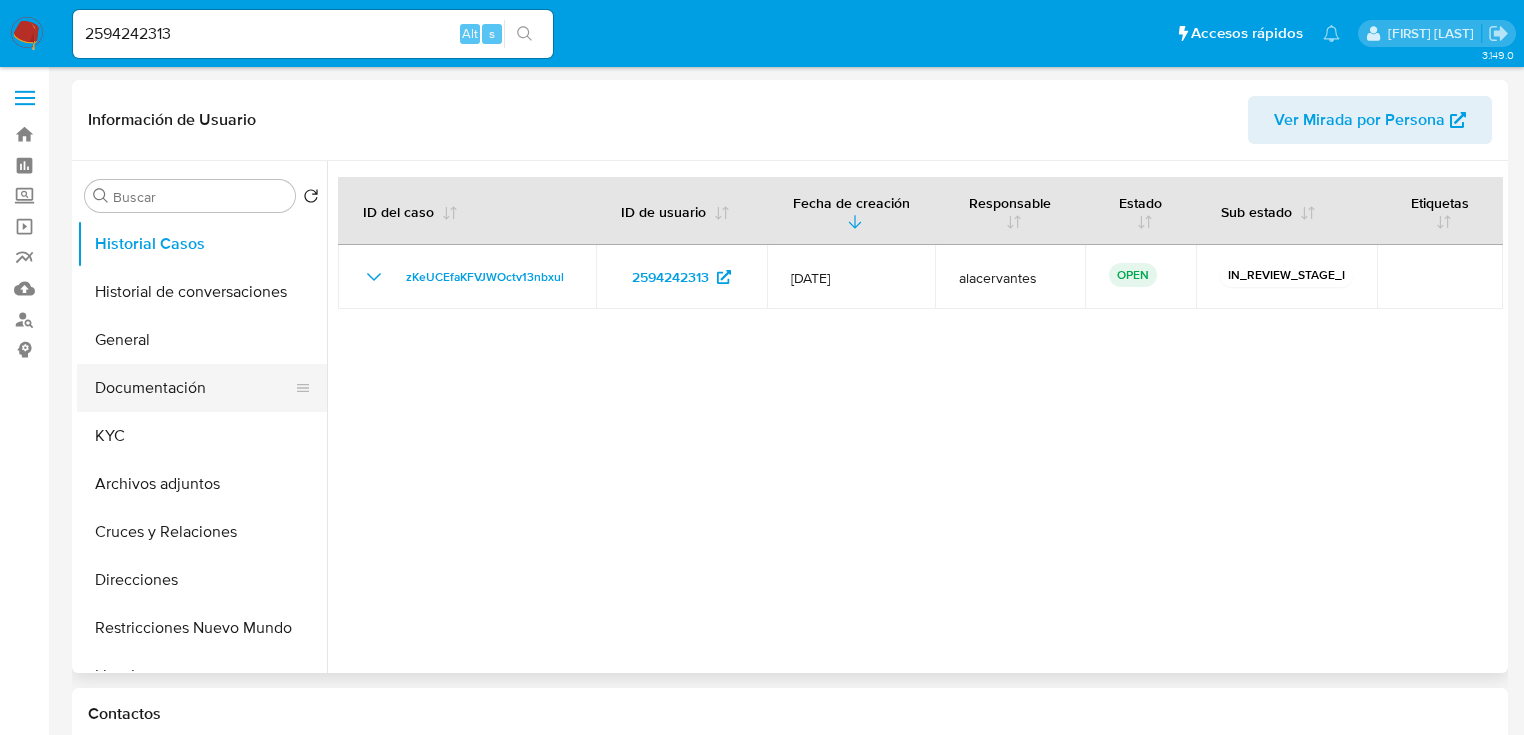 select on "10" 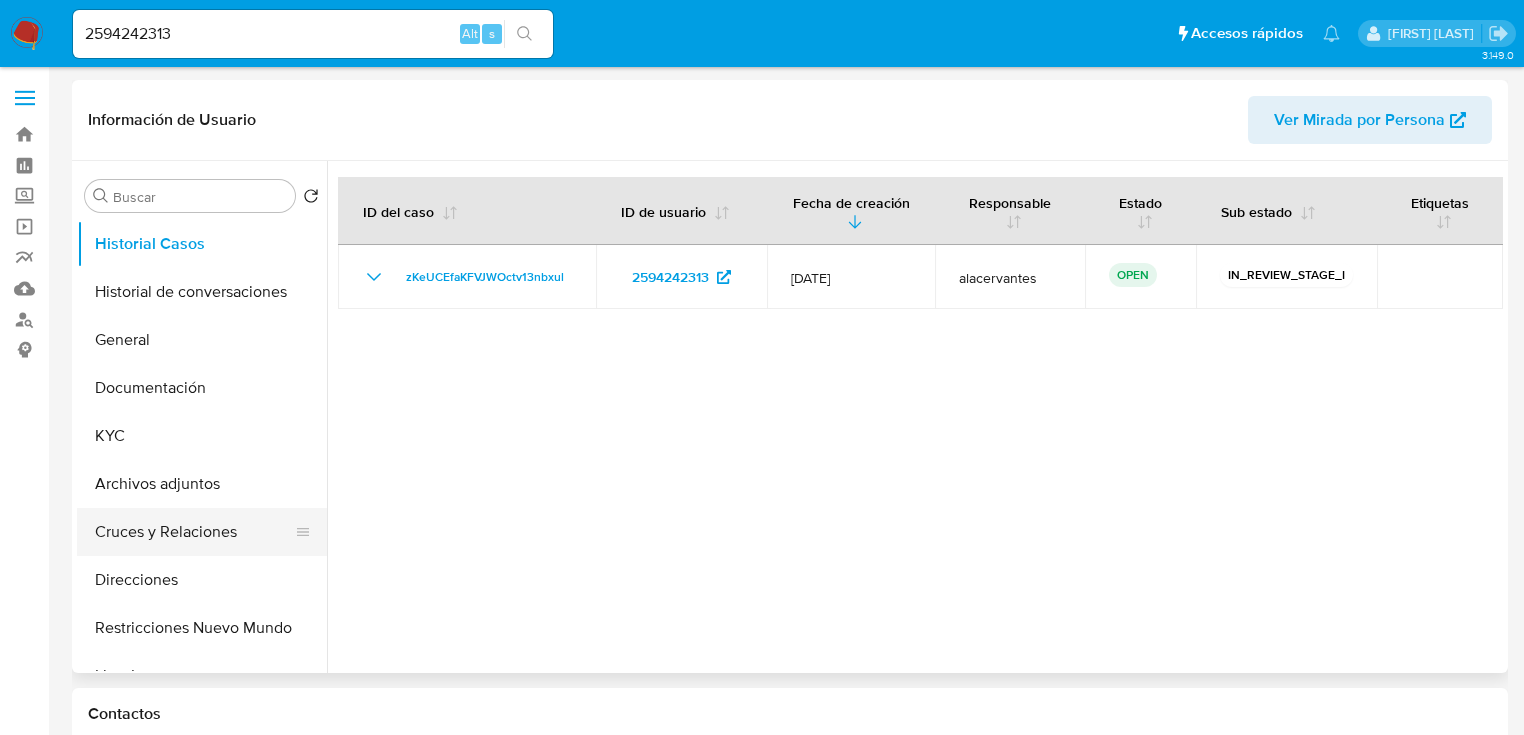 click on "Cruces y Relaciones" at bounding box center [194, 532] 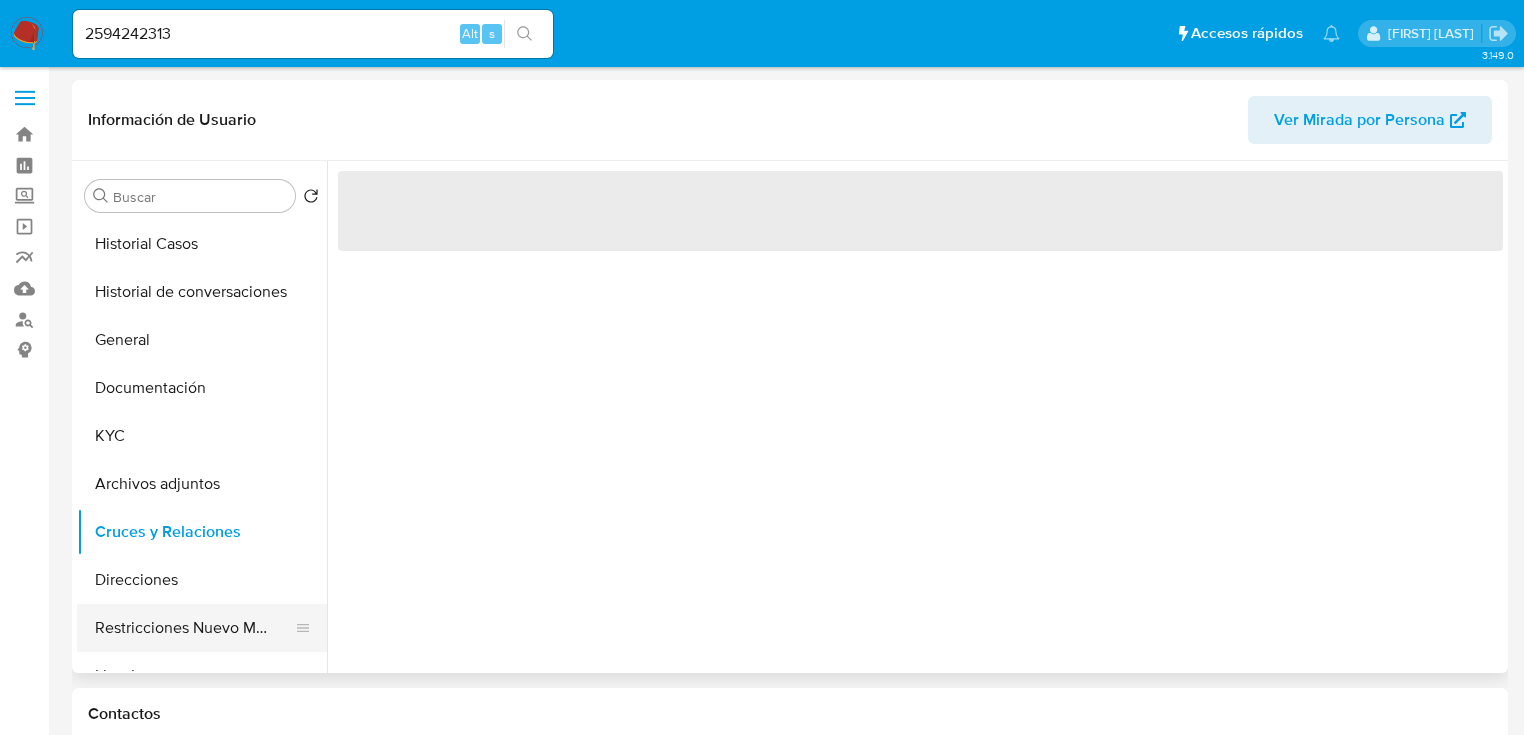click on "Restricciones Nuevo Mundo" at bounding box center (194, 628) 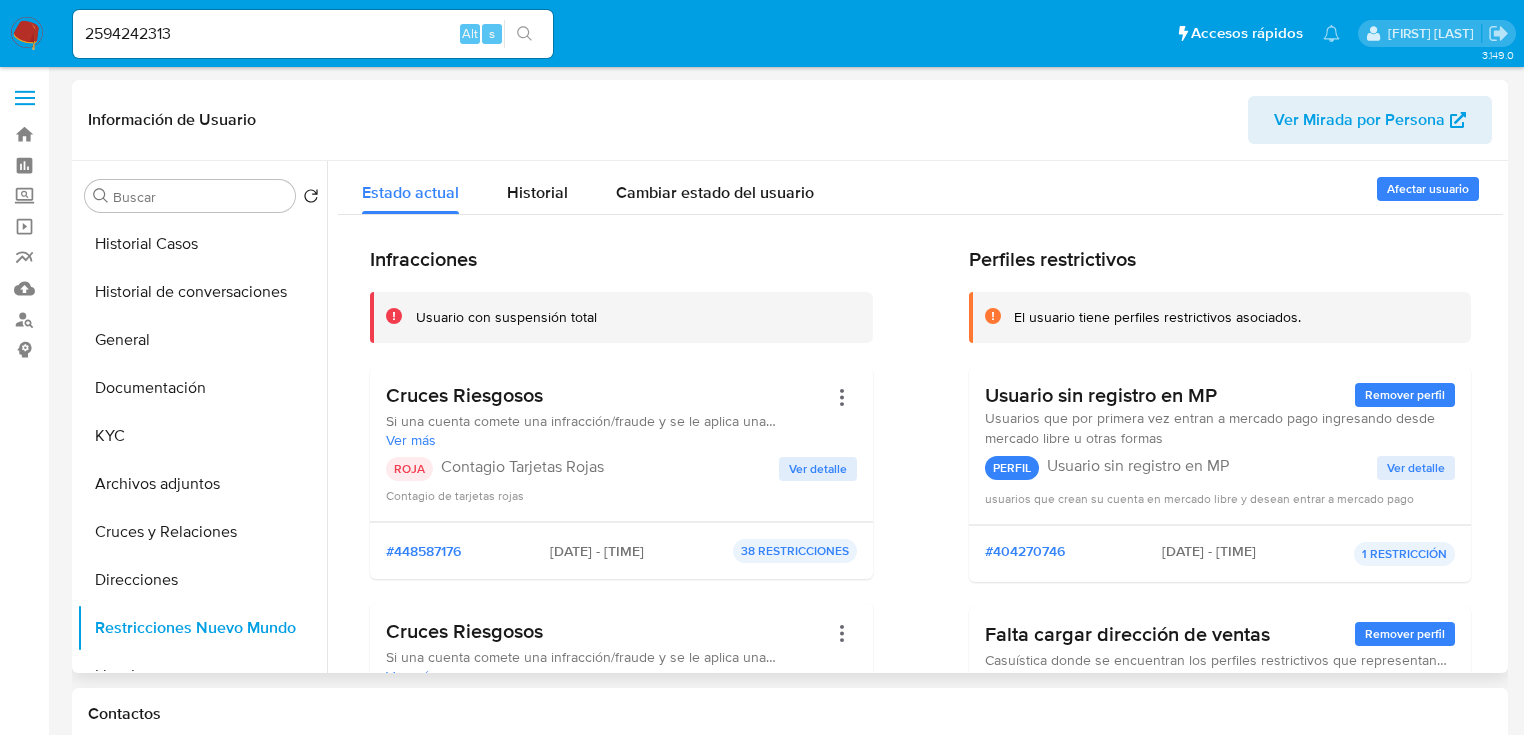 click on "Ver detalle" at bounding box center [818, 469] 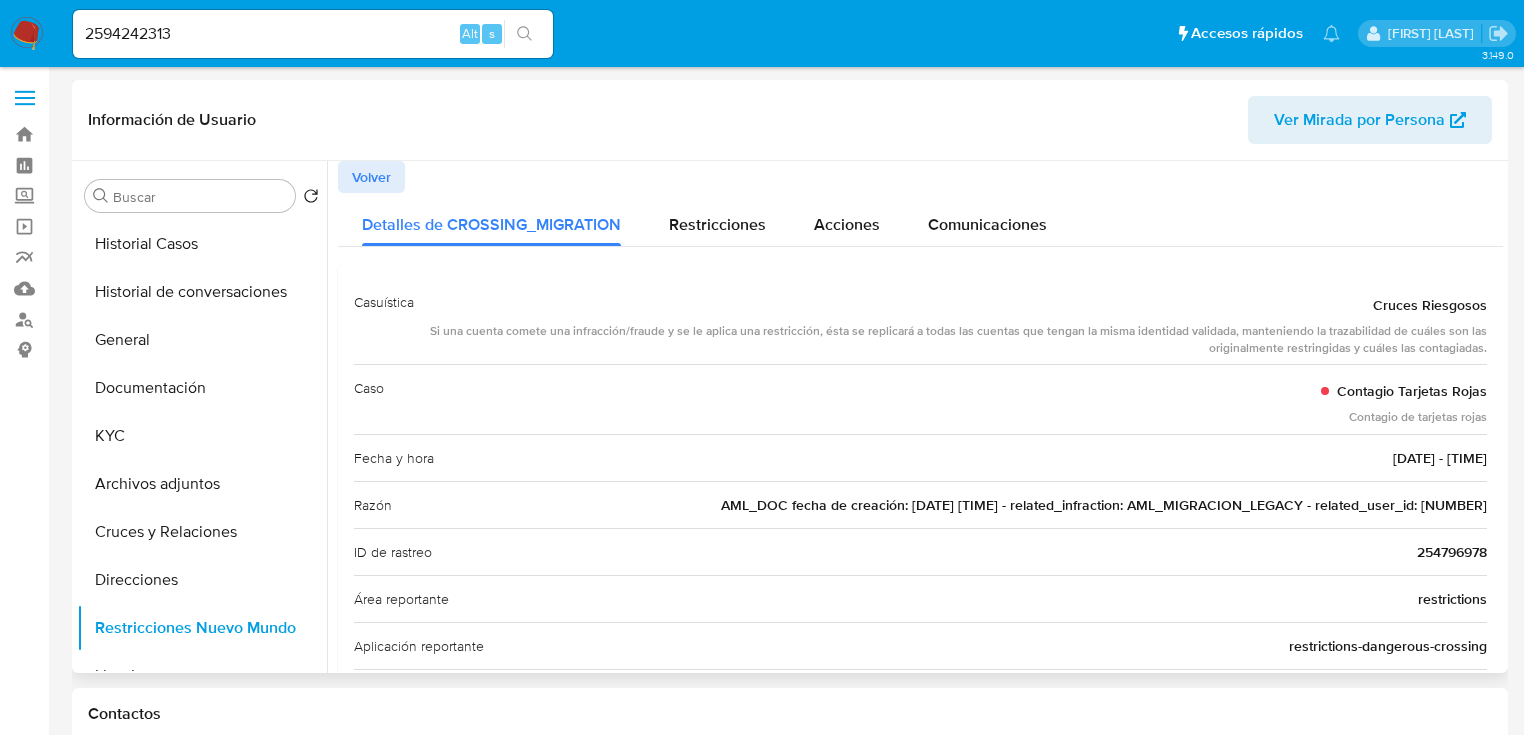 drag, startPoint x: 1413, startPoint y: 508, endPoint x: 1488, endPoint y: 500, distance: 75.42546 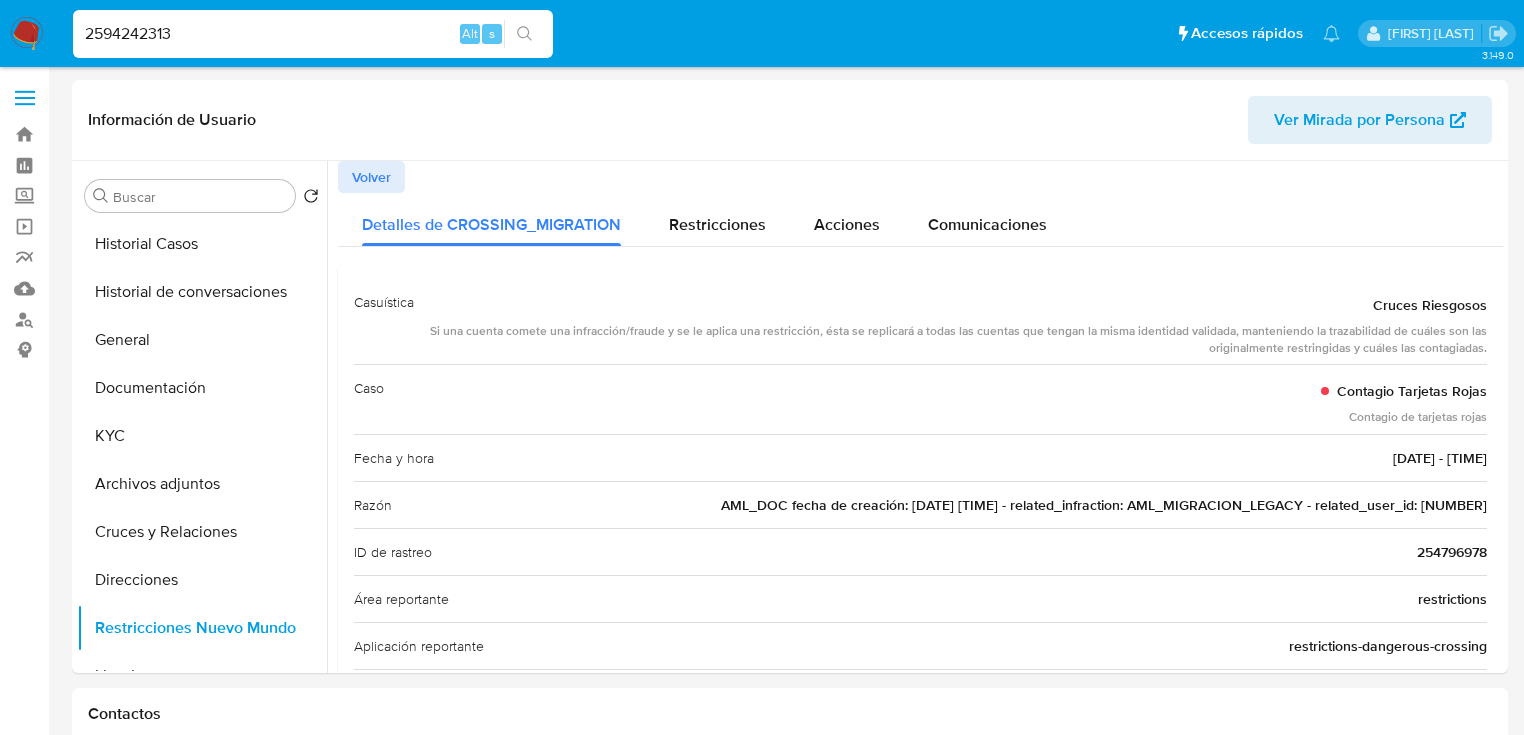 drag, startPoint x: 192, startPoint y: 42, endPoint x: 144, endPoint y: 43, distance: 48.010414 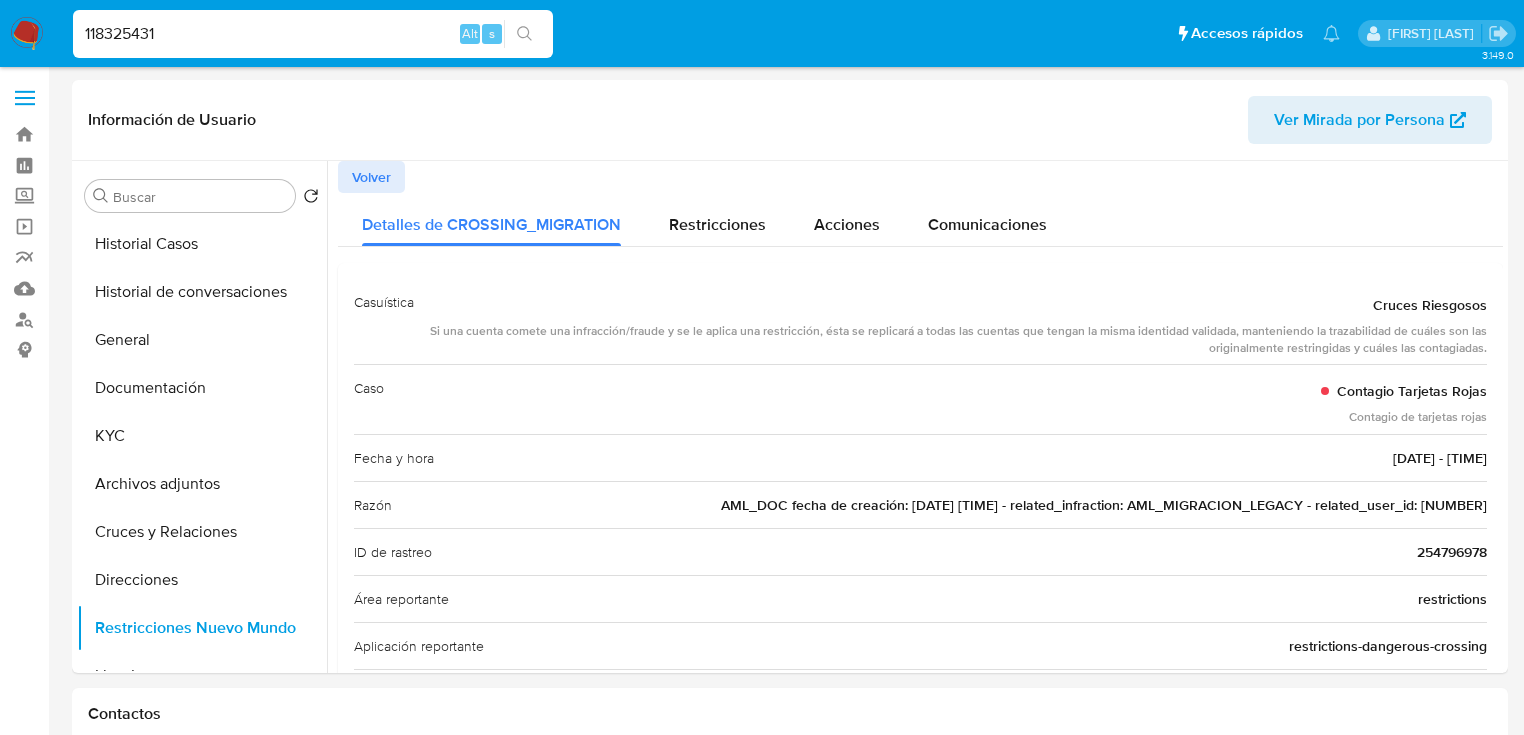 type on "118325431" 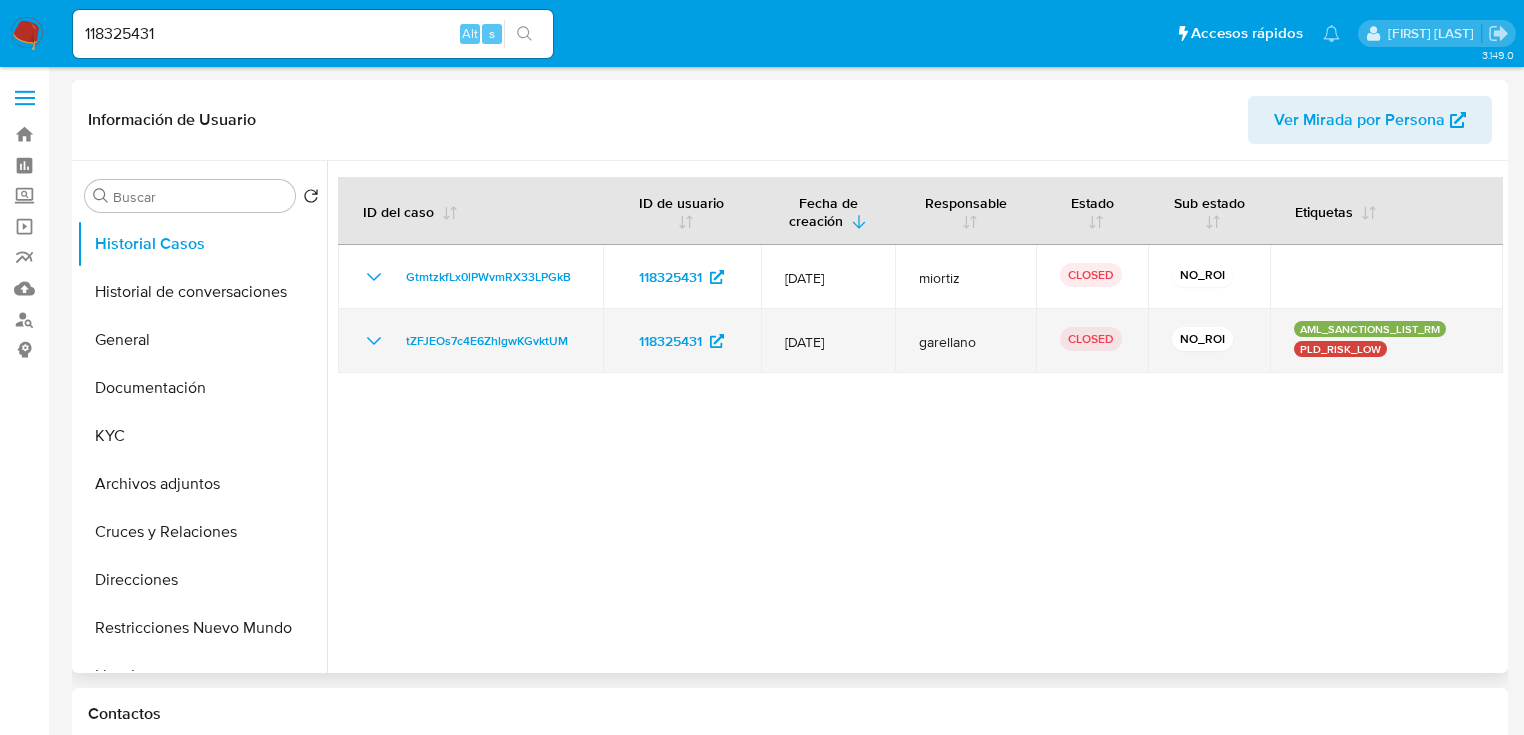 select on "10" 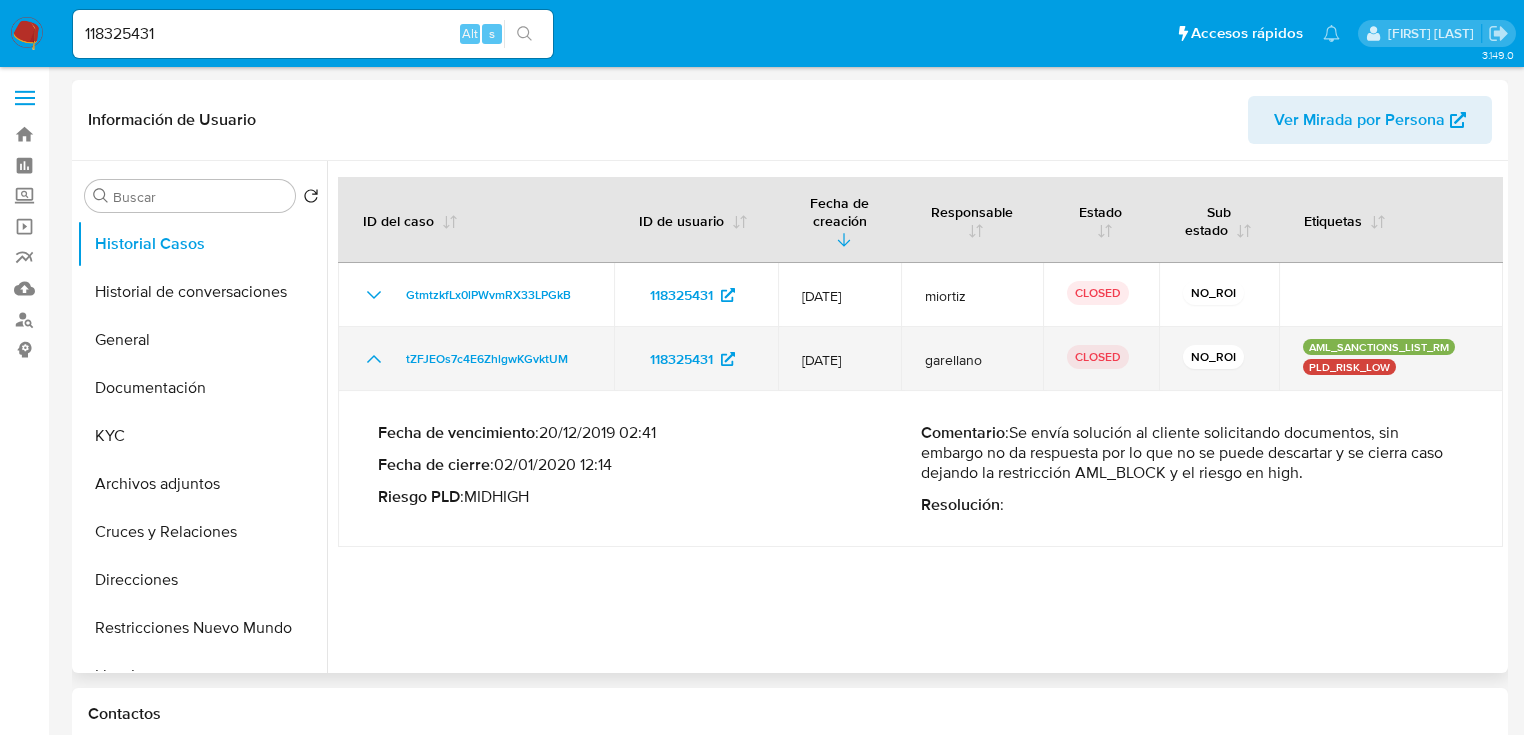 click on "tZFJEOs7c4E6ZhlgwKGvktUM" at bounding box center (476, 359) 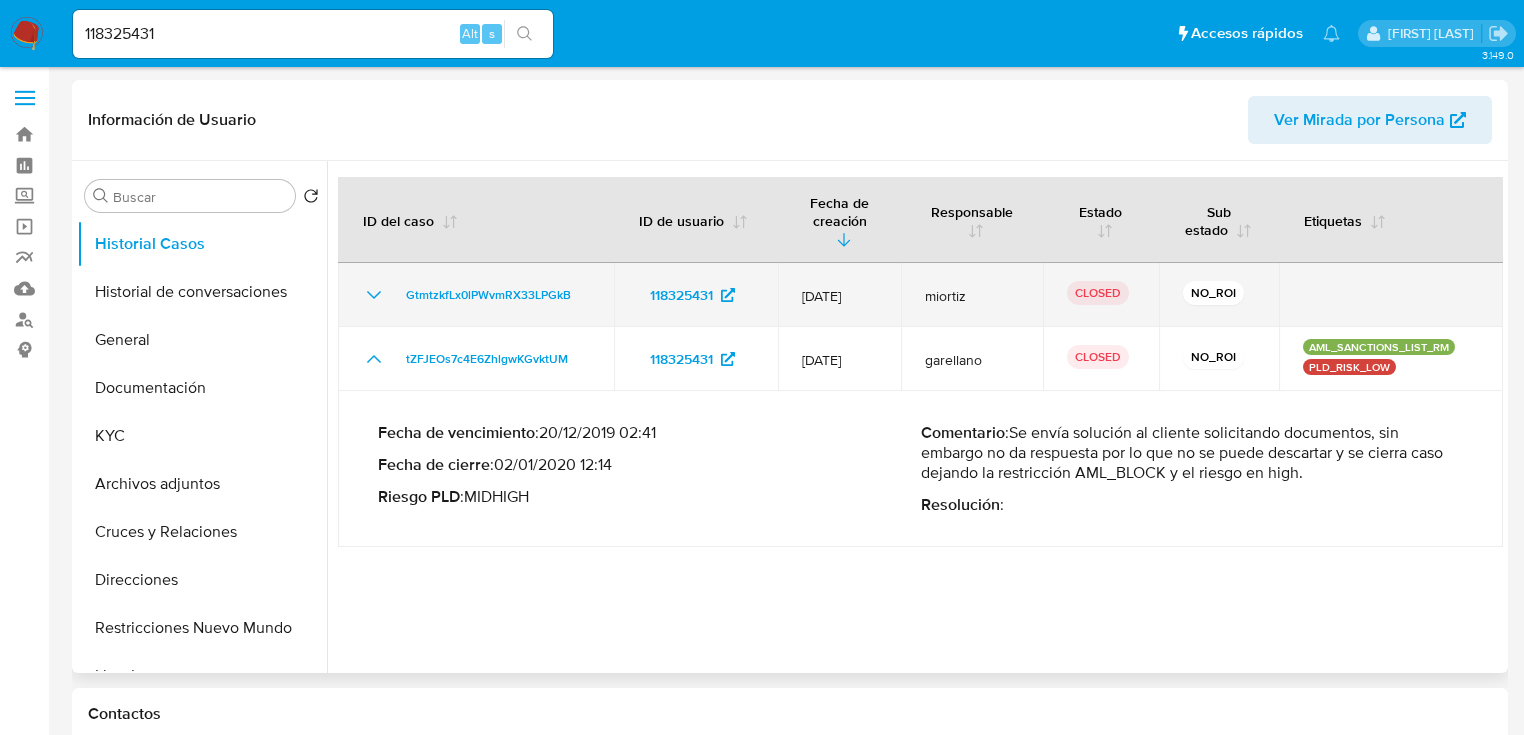 click 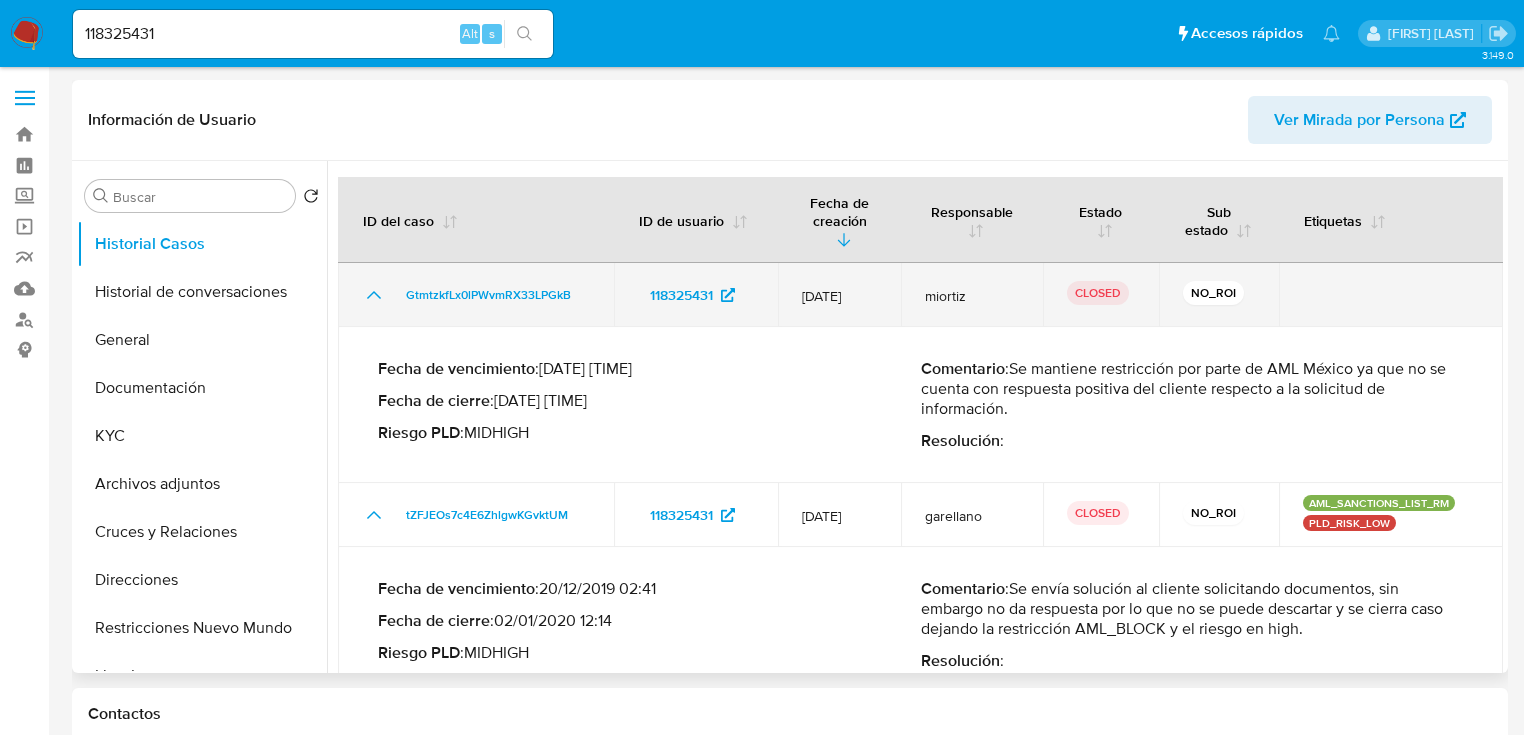 click on "GtmtzkfLx0lPWvmRX33LPGkB" at bounding box center (476, 295) 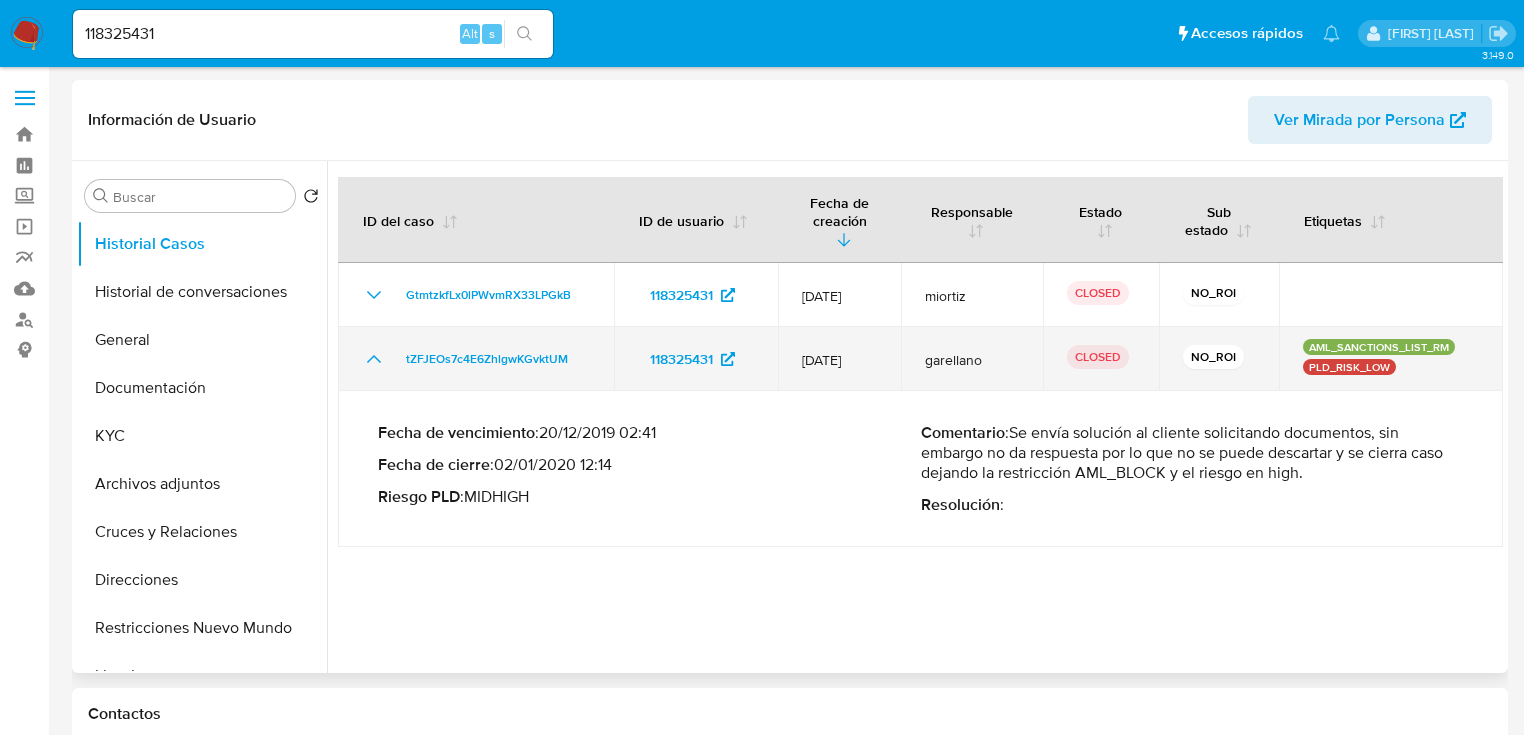 click 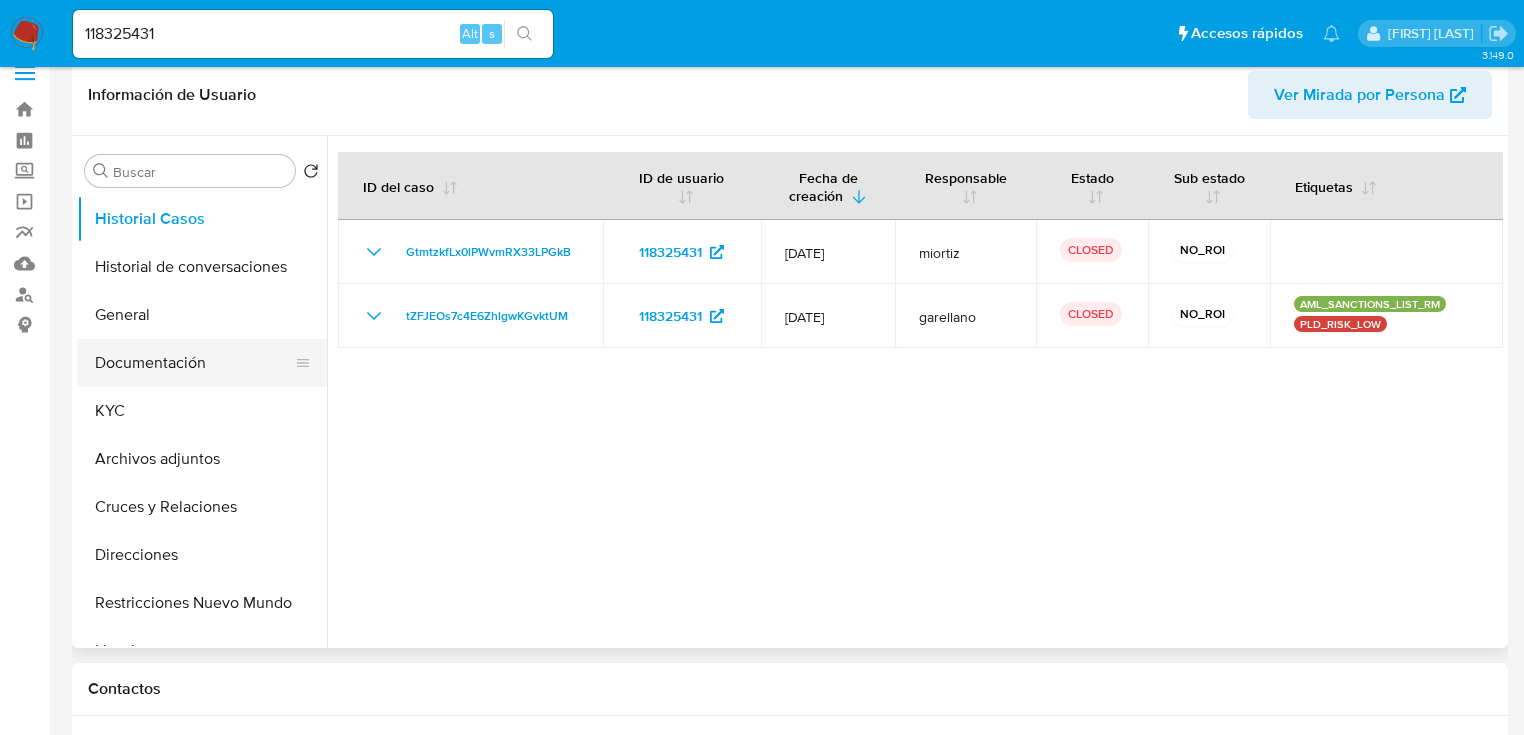 scroll, scrollTop: 0, scrollLeft: 0, axis: both 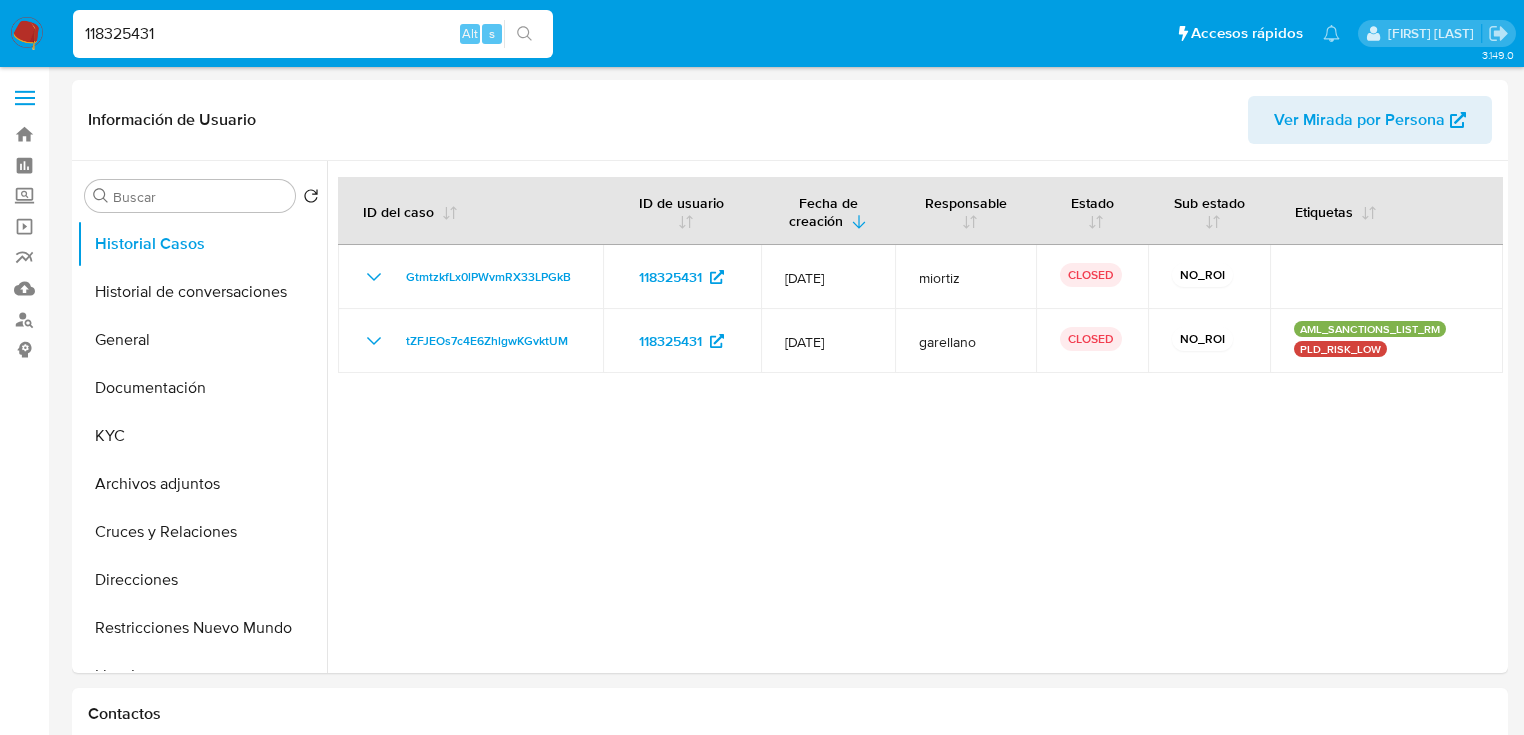 drag, startPoint x: 199, startPoint y: 27, endPoint x: 67, endPoint y: 31, distance: 132.0606 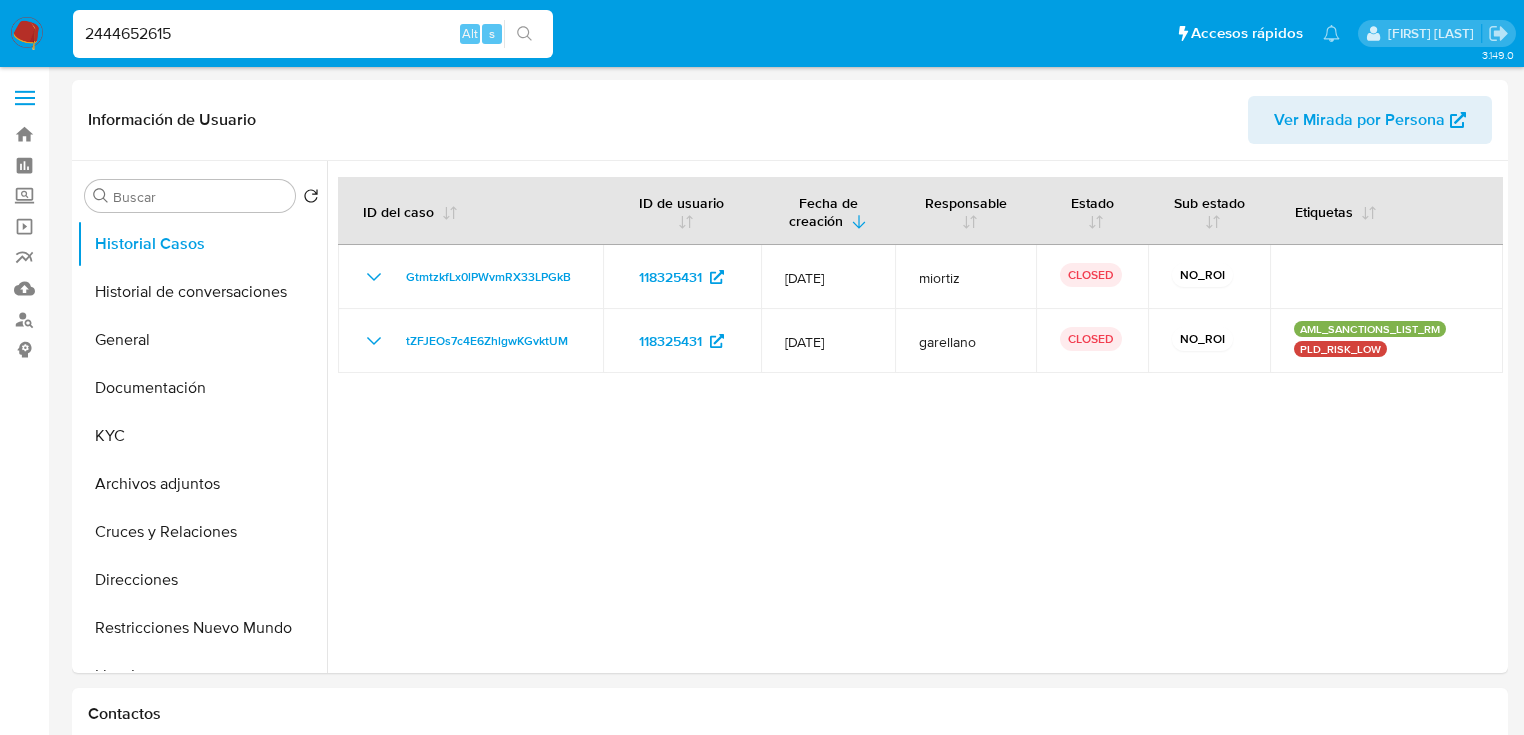 type on "2444652615" 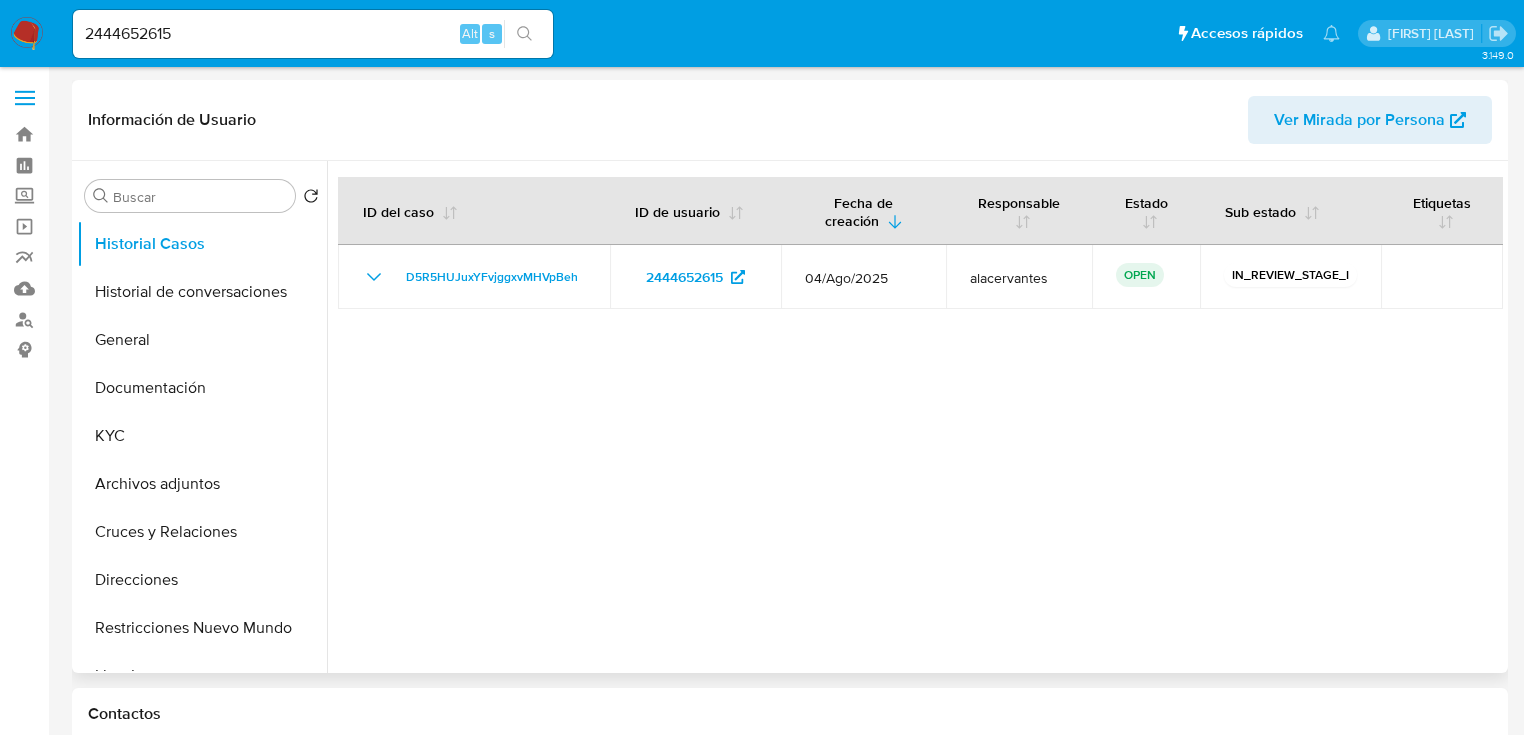 select on "10" 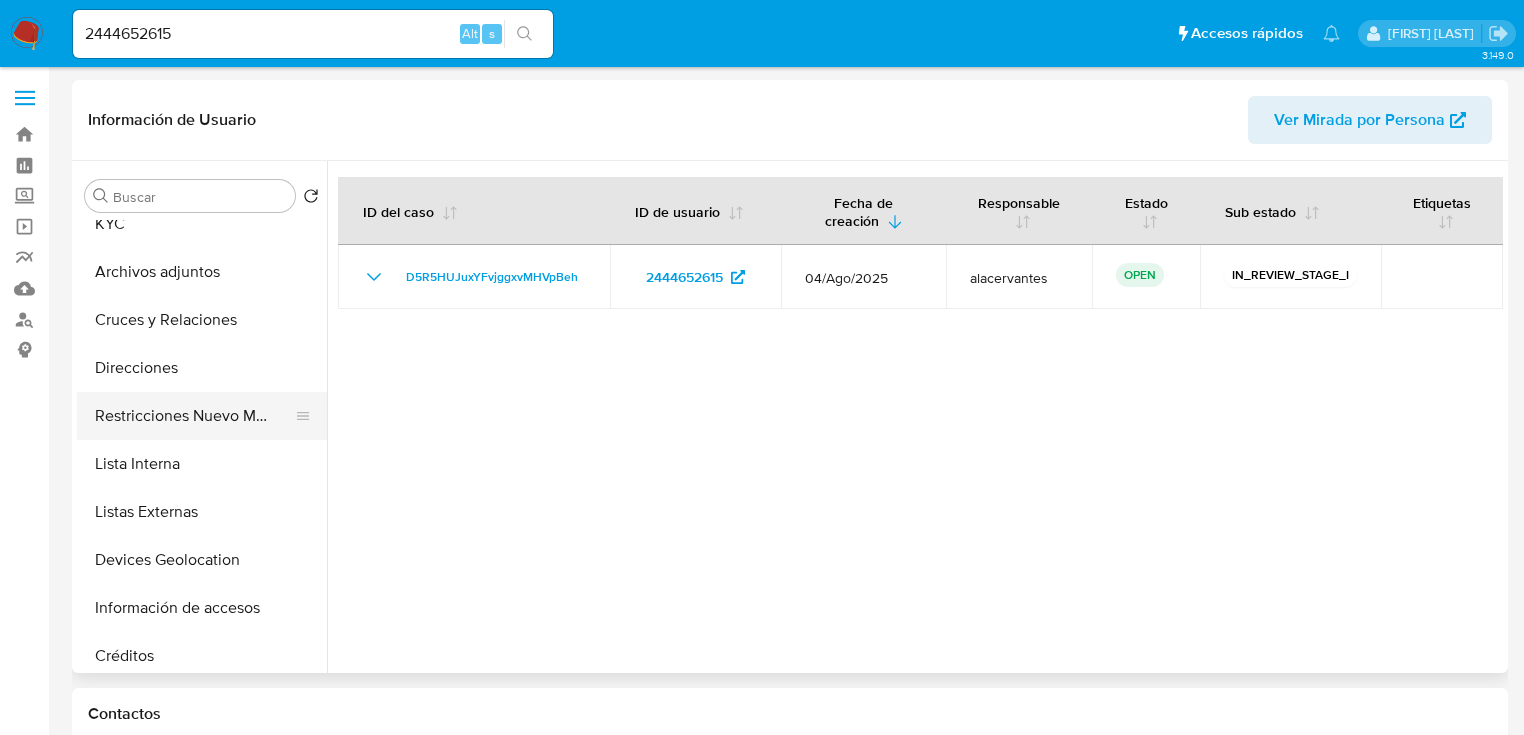 scroll, scrollTop: 240, scrollLeft: 0, axis: vertical 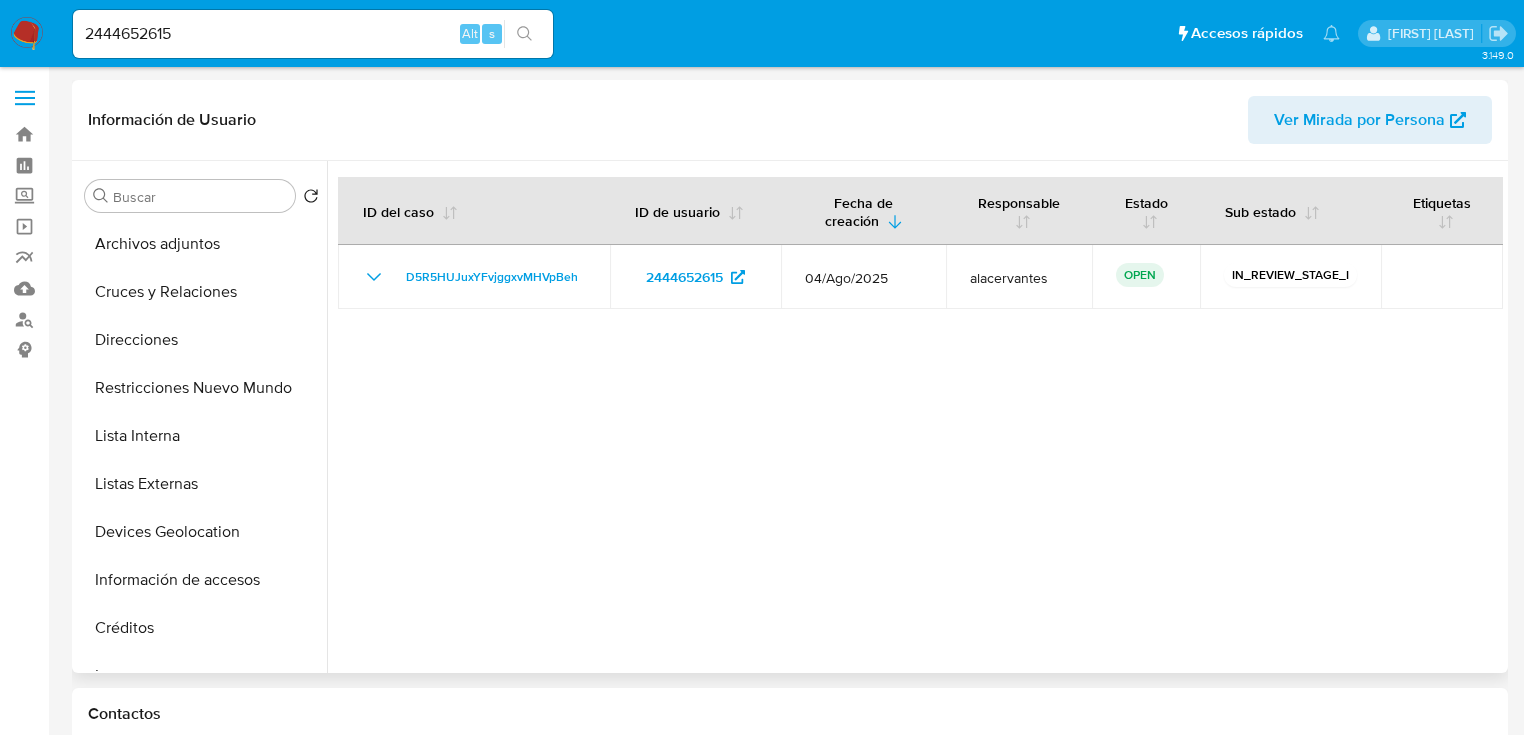 drag, startPoint x: 188, startPoint y: 306, endPoint x: 517, endPoint y: 360, distance: 333.40216 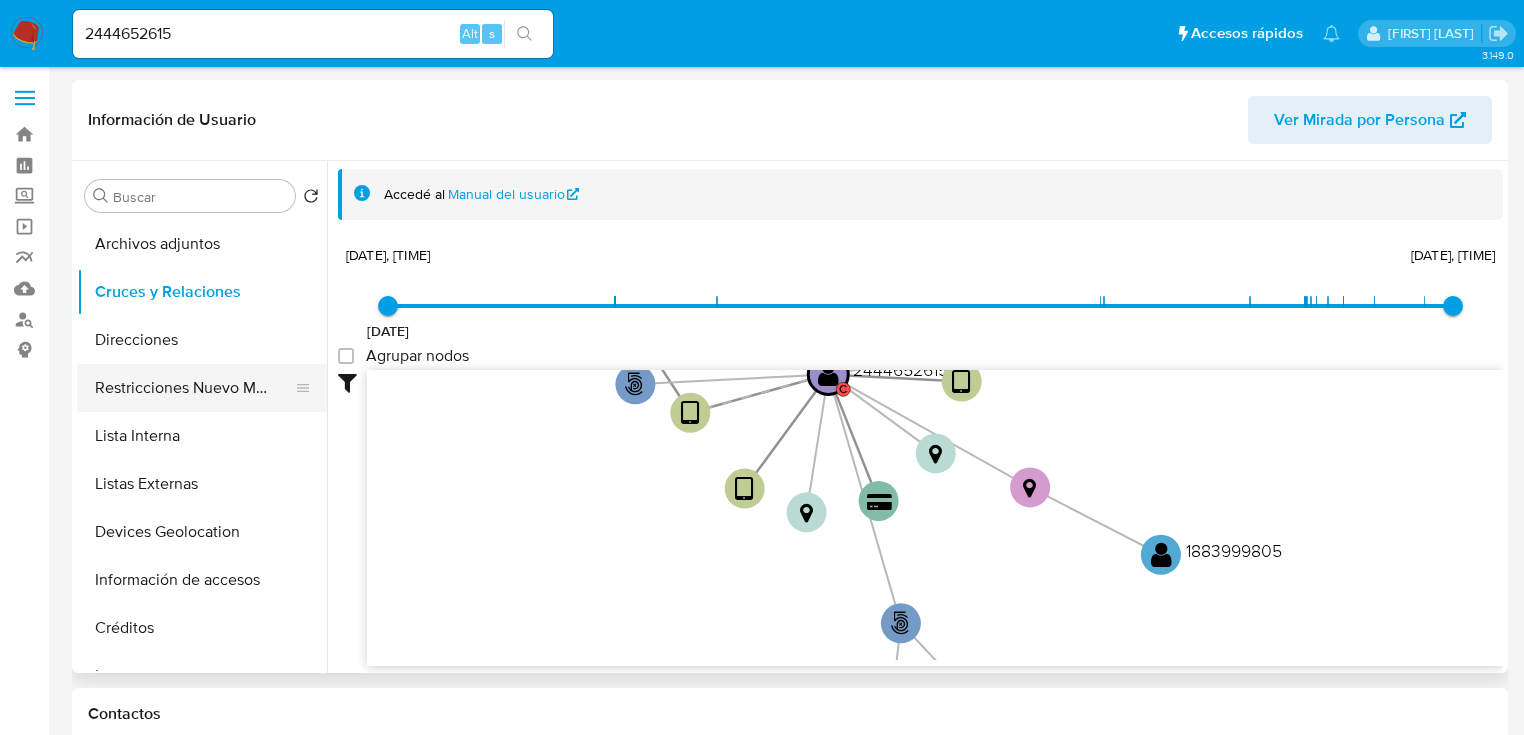 click on "Restricciones Nuevo Mundo" at bounding box center (194, 388) 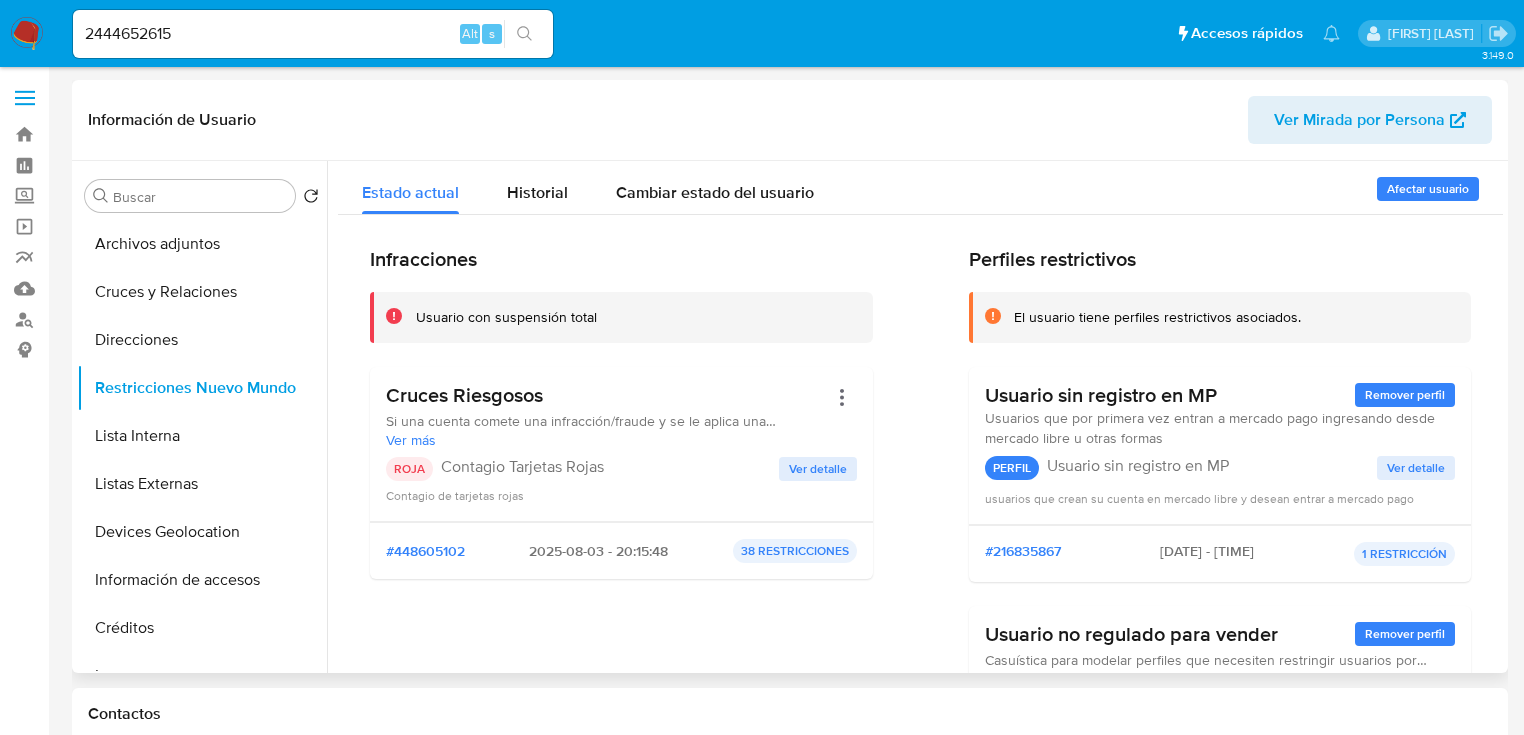 click on "Ver detalle" at bounding box center (818, 469) 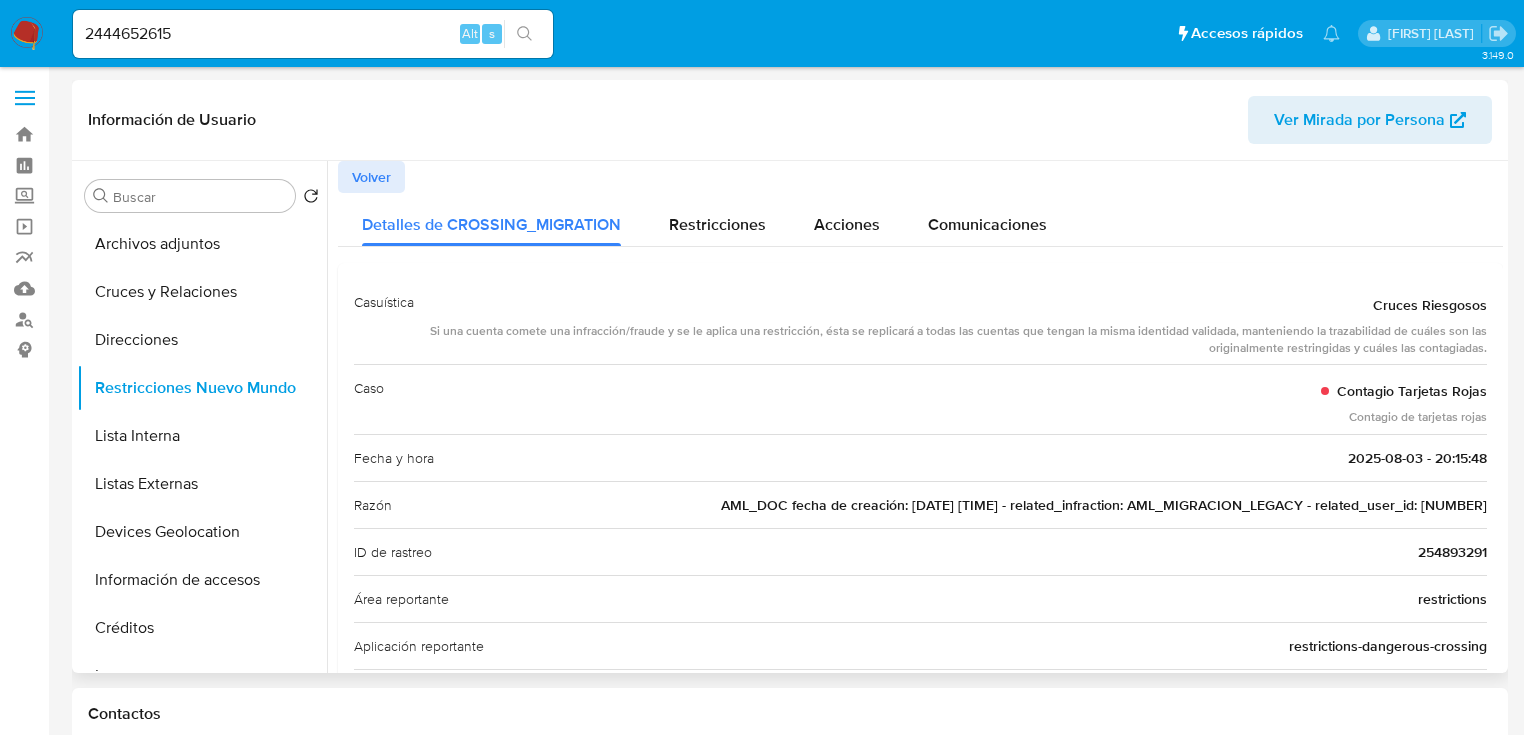 drag, startPoint x: 1408, startPoint y: 505, endPoint x: 1489, endPoint y: 497, distance: 81.394104 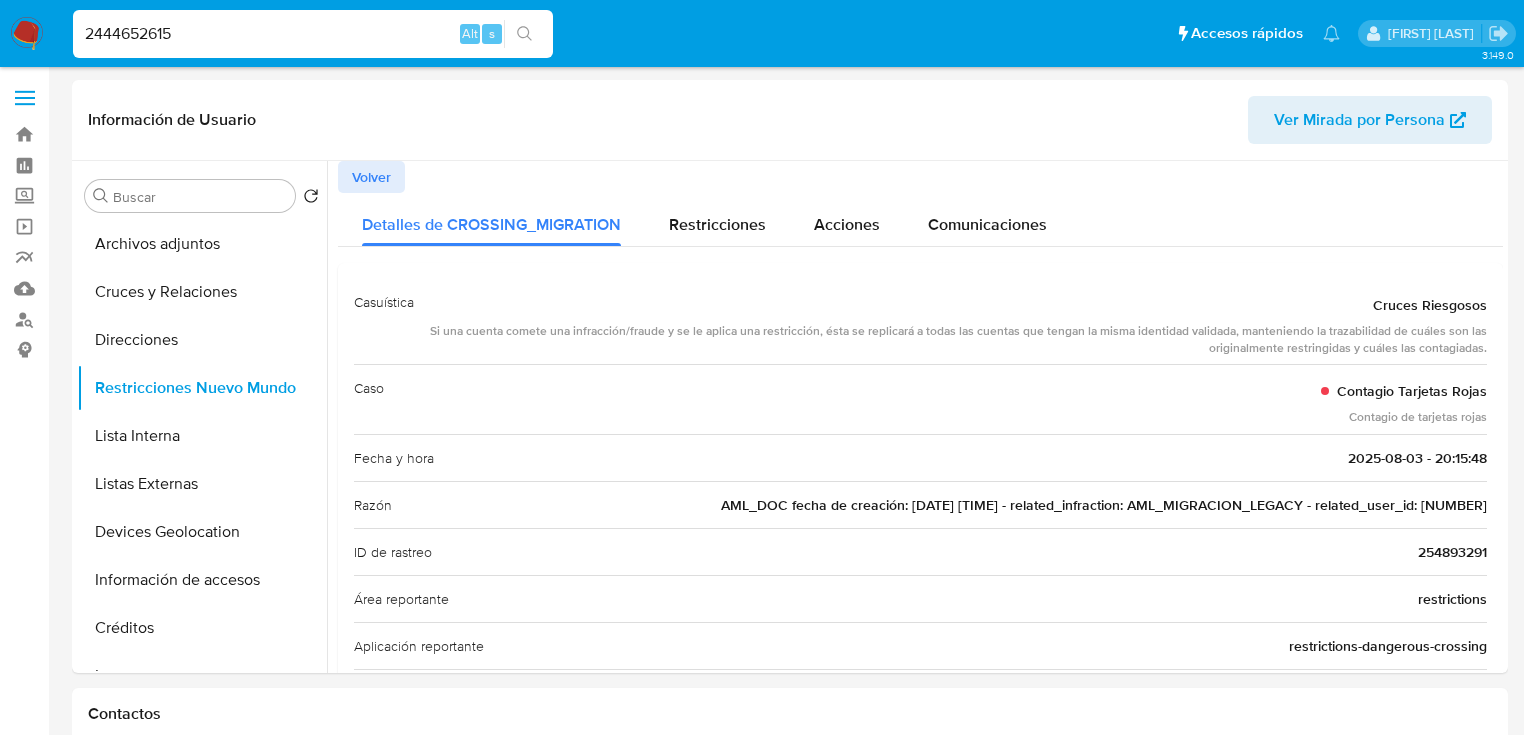 drag, startPoint x: 65, startPoint y: 25, endPoint x: 24, endPoint y: 20, distance: 41.303753 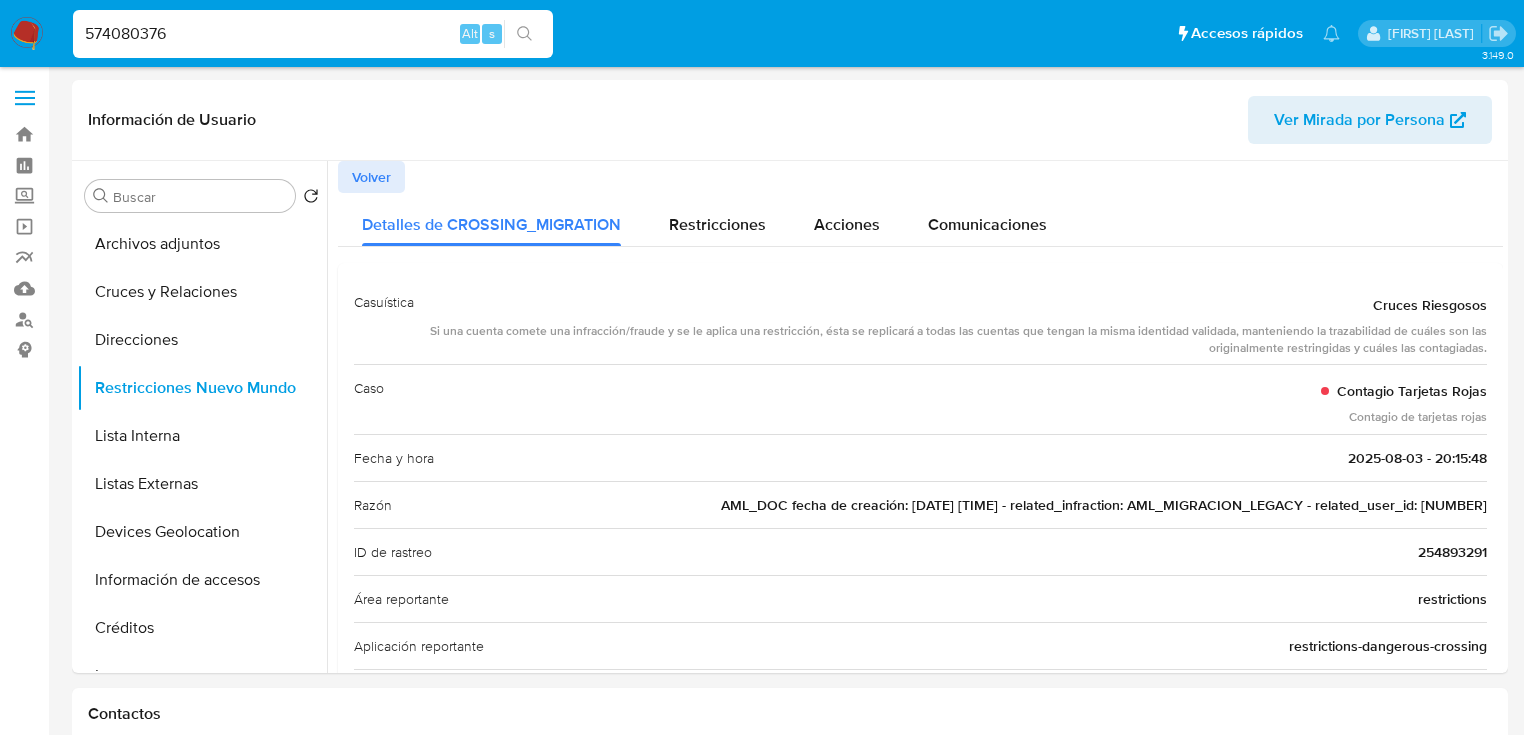 type on "574080376" 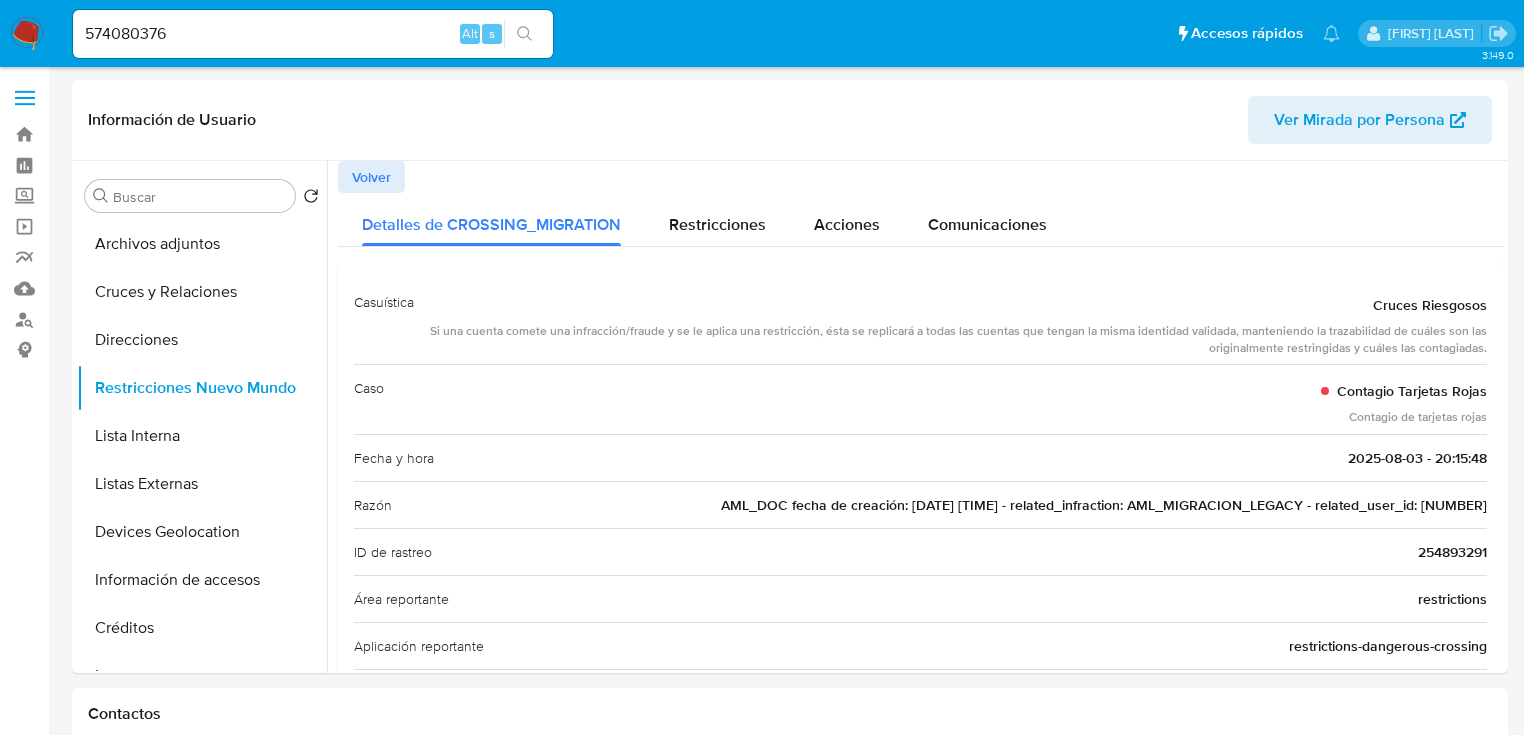 click at bounding box center (524, 34) 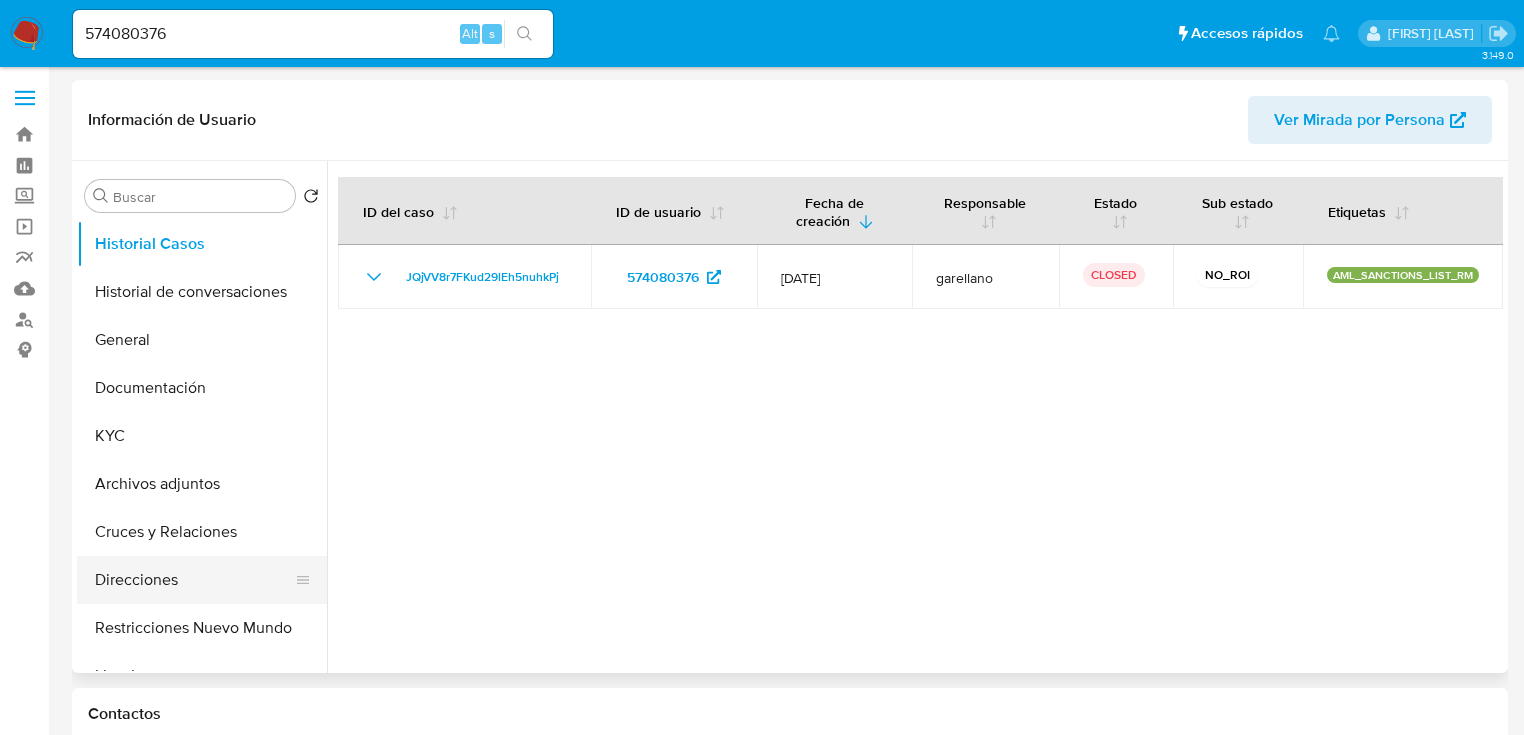 select on "10" 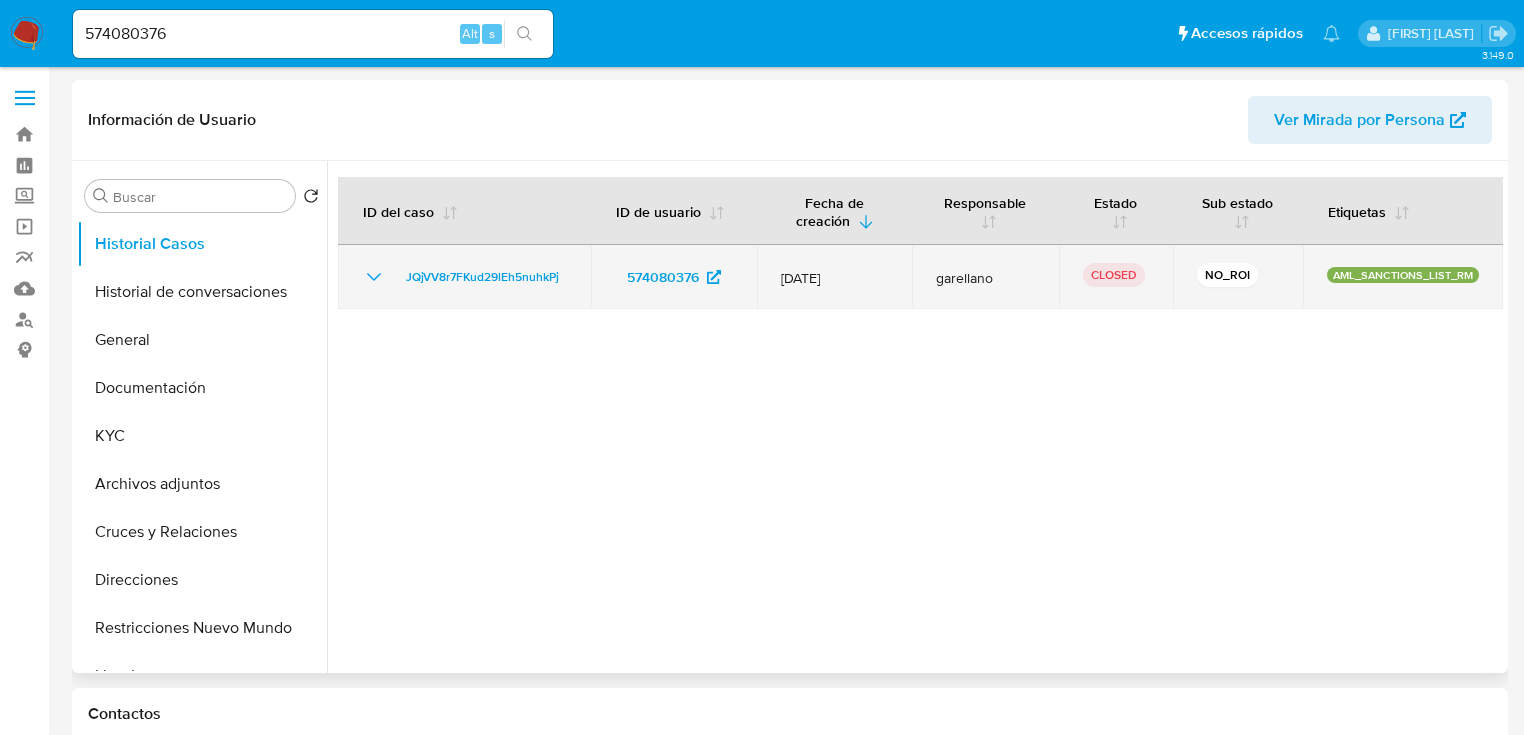 click 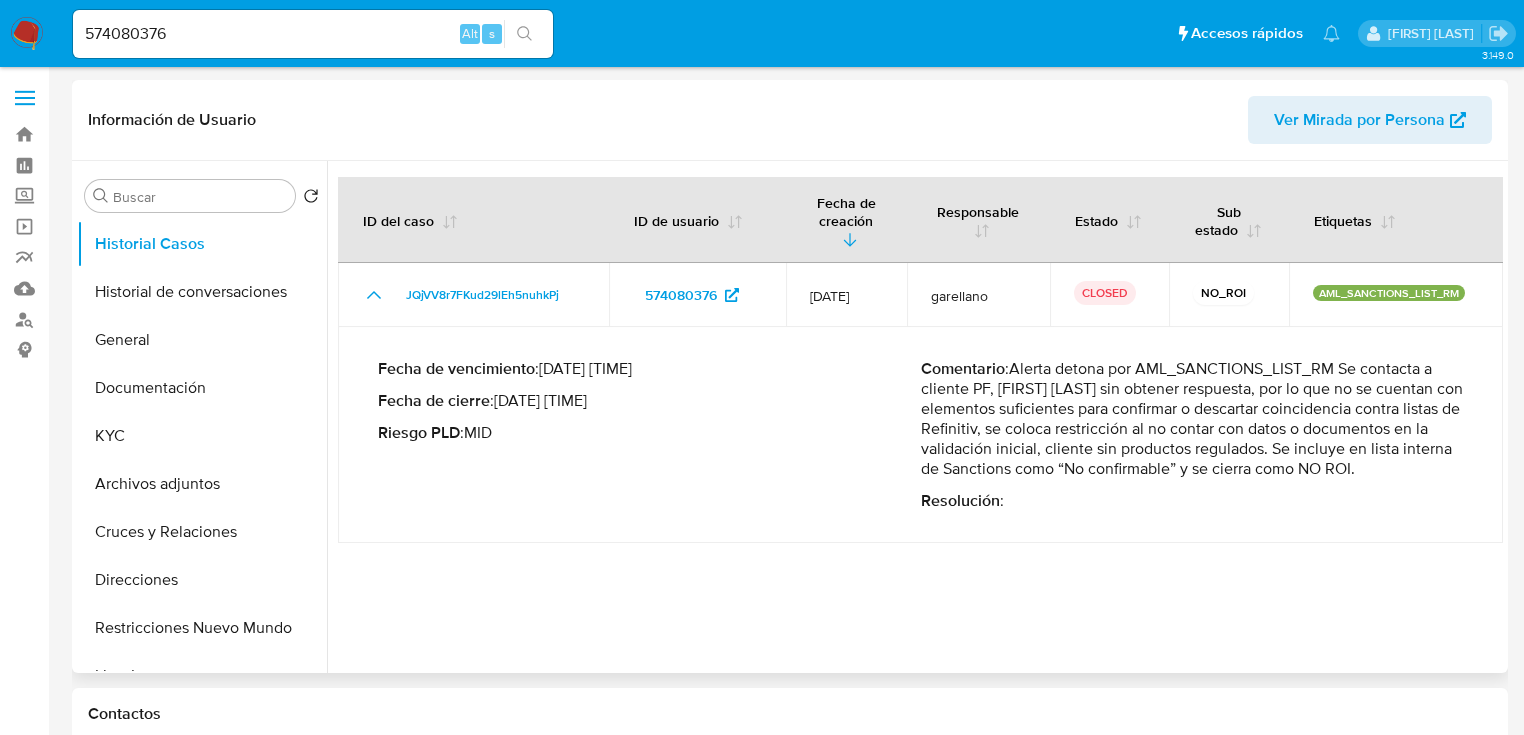 drag, startPoint x: 1279, startPoint y: 398, endPoint x: 1164, endPoint y: 575, distance: 211.07819 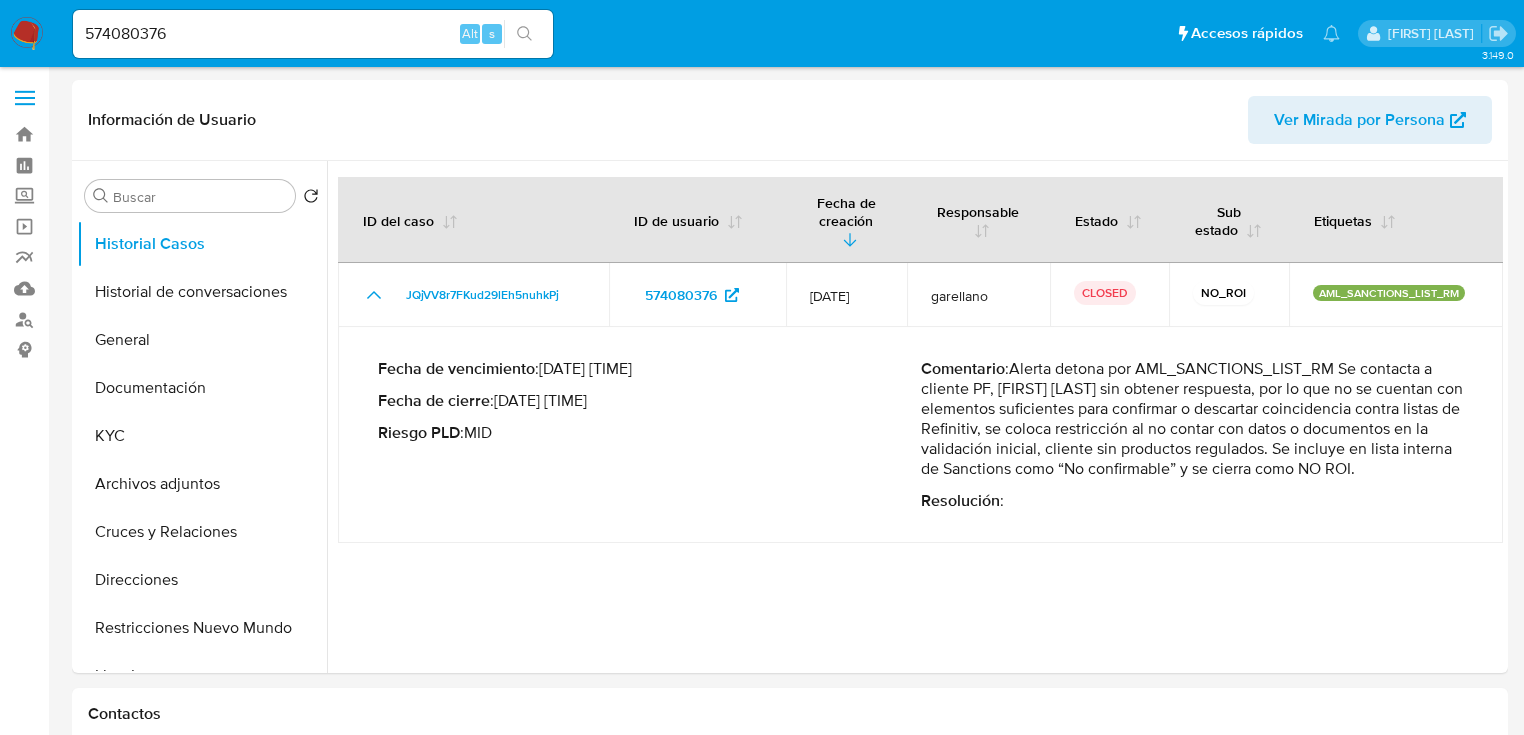 click at bounding box center (27, 34) 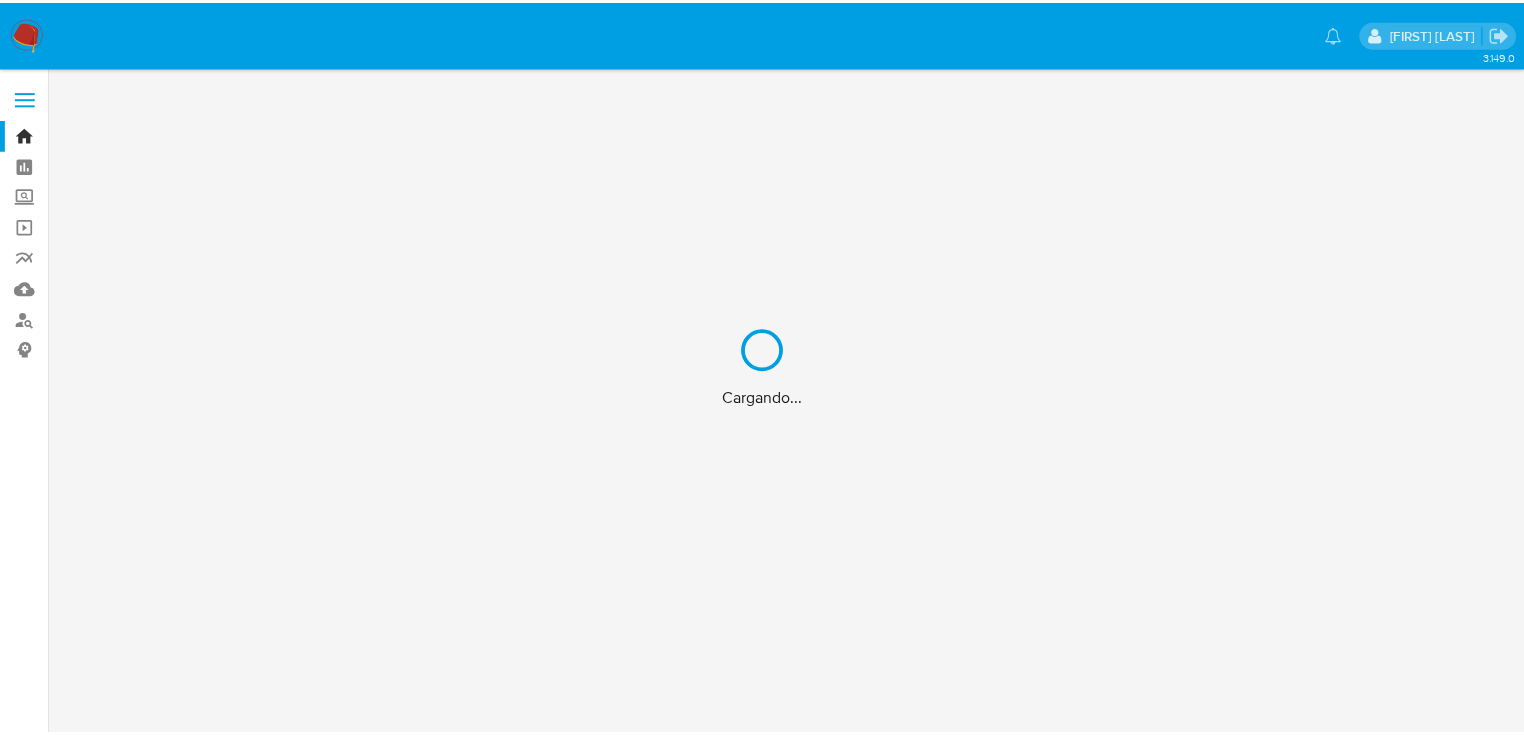scroll, scrollTop: 0, scrollLeft: 0, axis: both 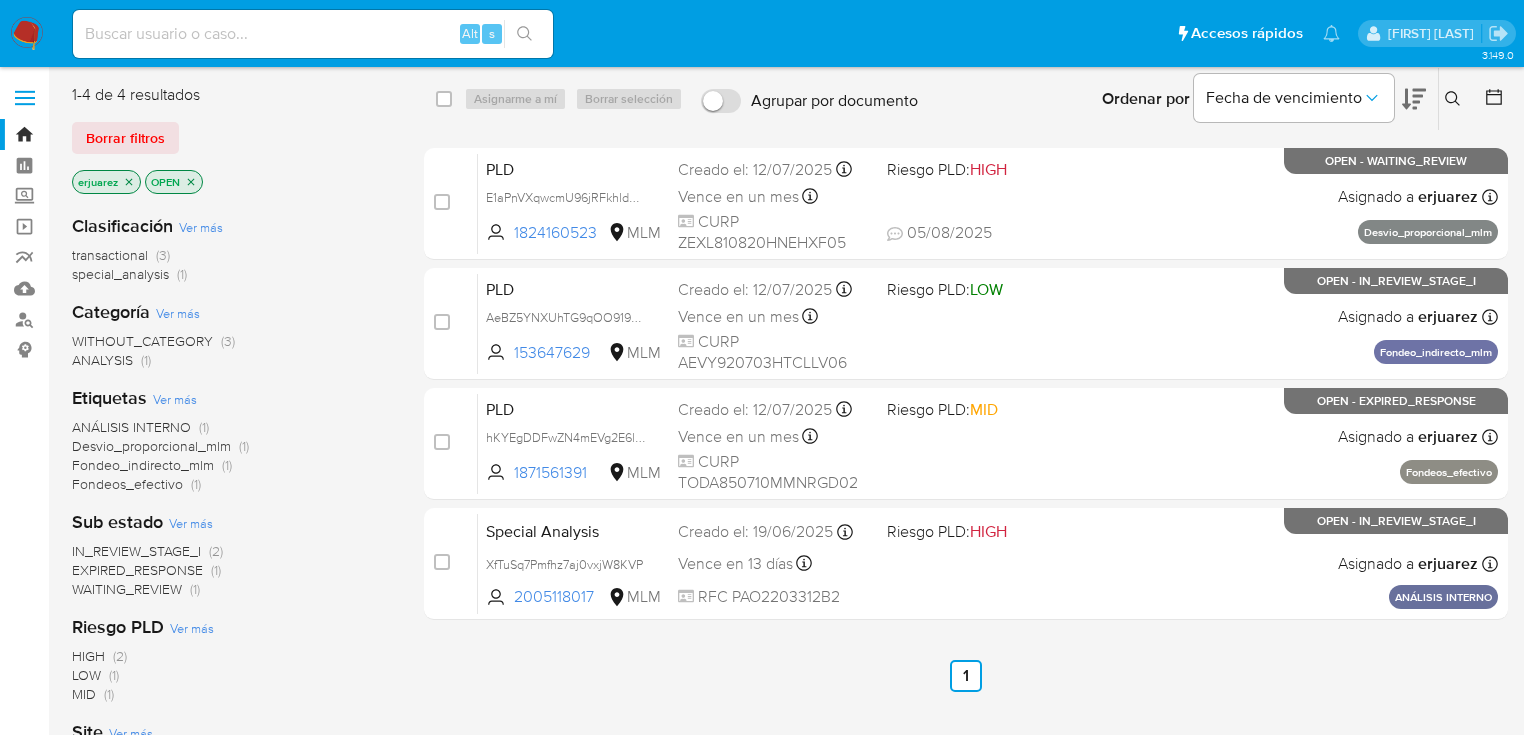 click at bounding box center [27, 34] 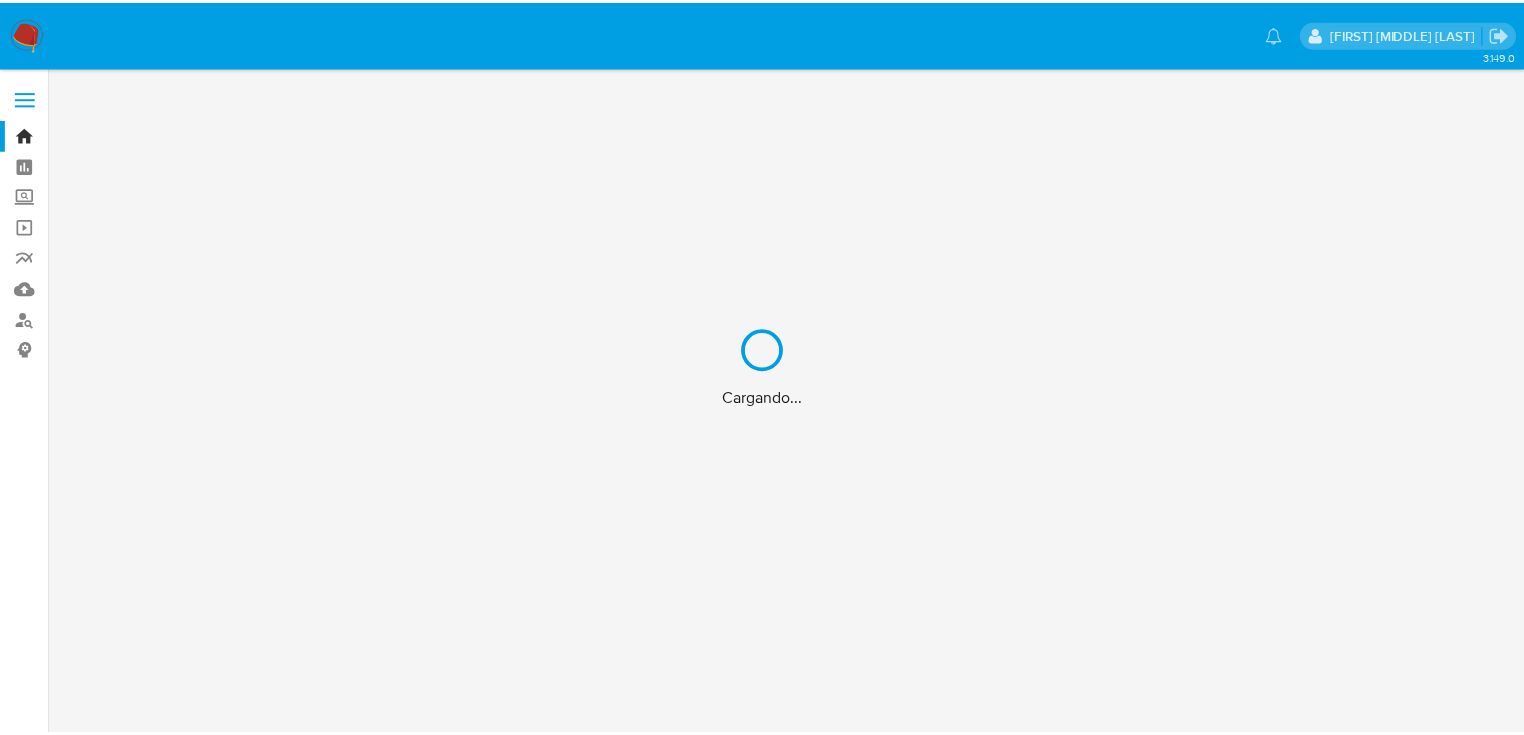 scroll, scrollTop: 0, scrollLeft: 0, axis: both 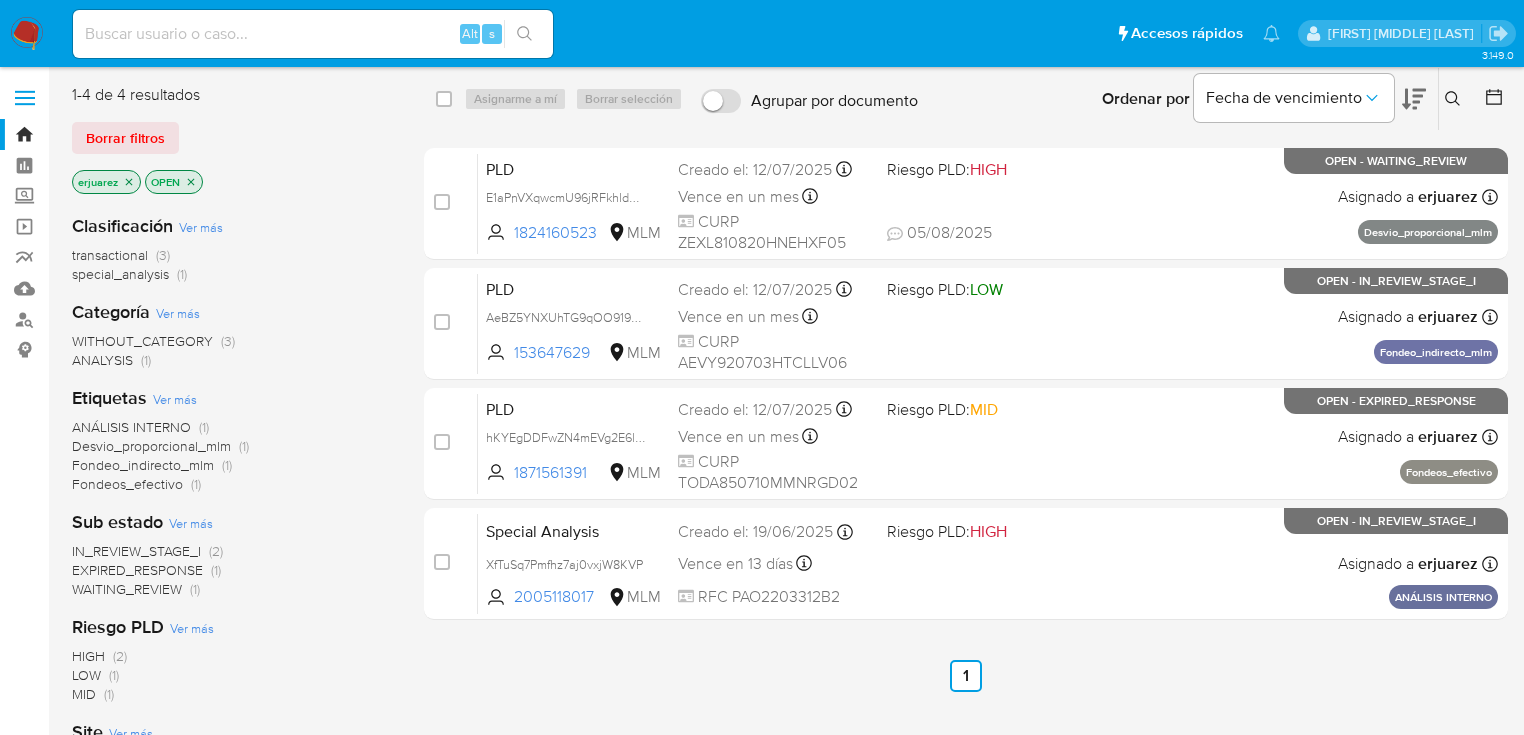 click at bounding box center [313, 34] 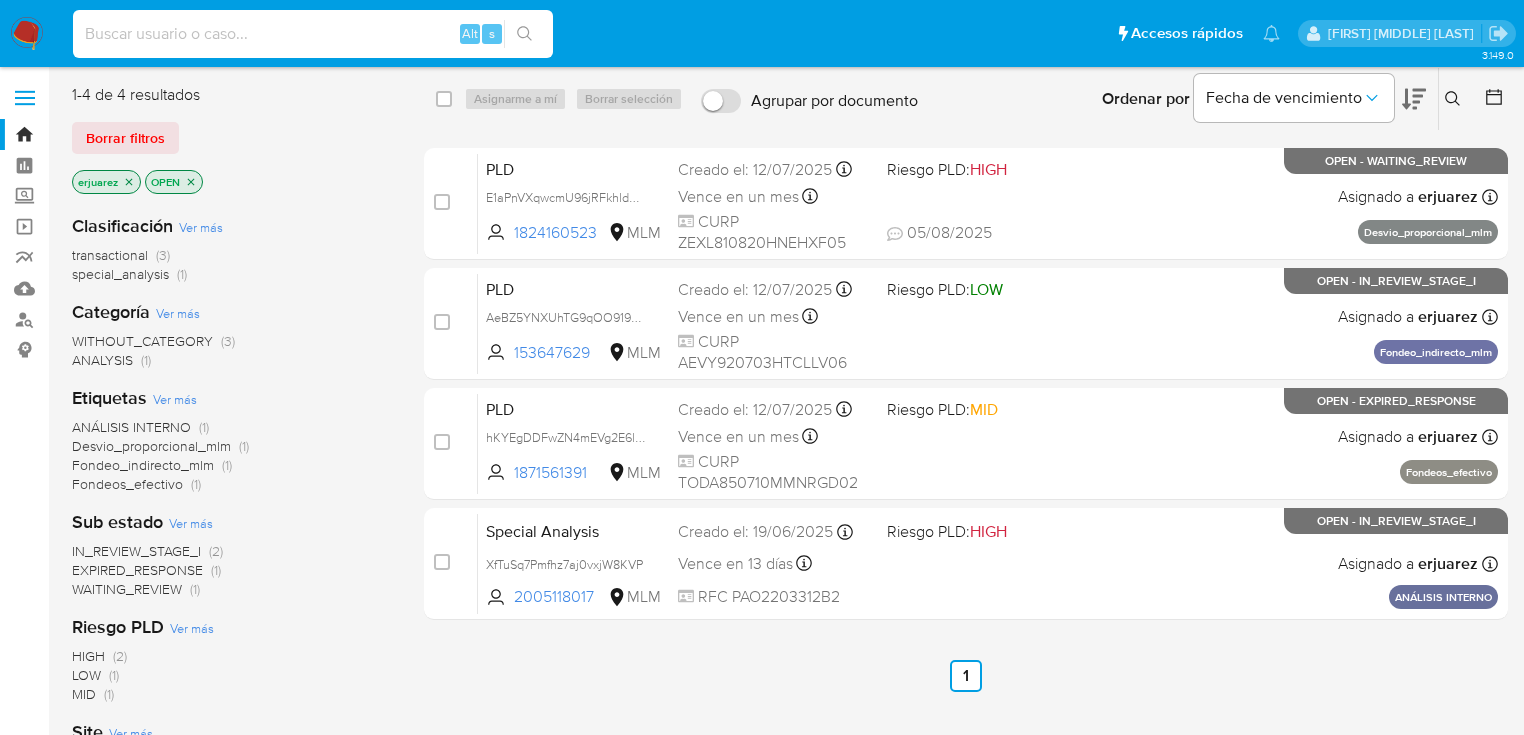 paste on "[PHONE]" 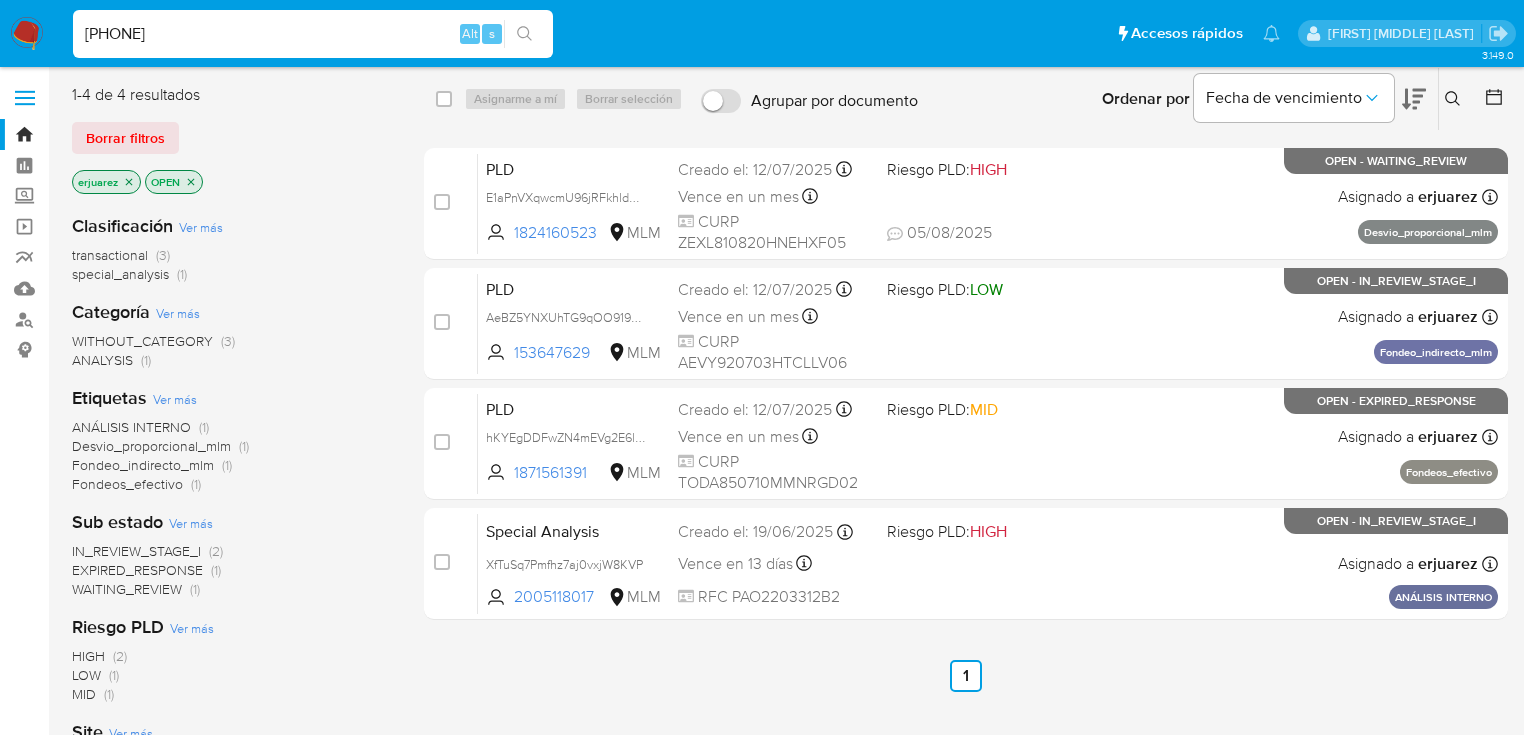 click on "[PHONE]" at bounding box center [313, 34] 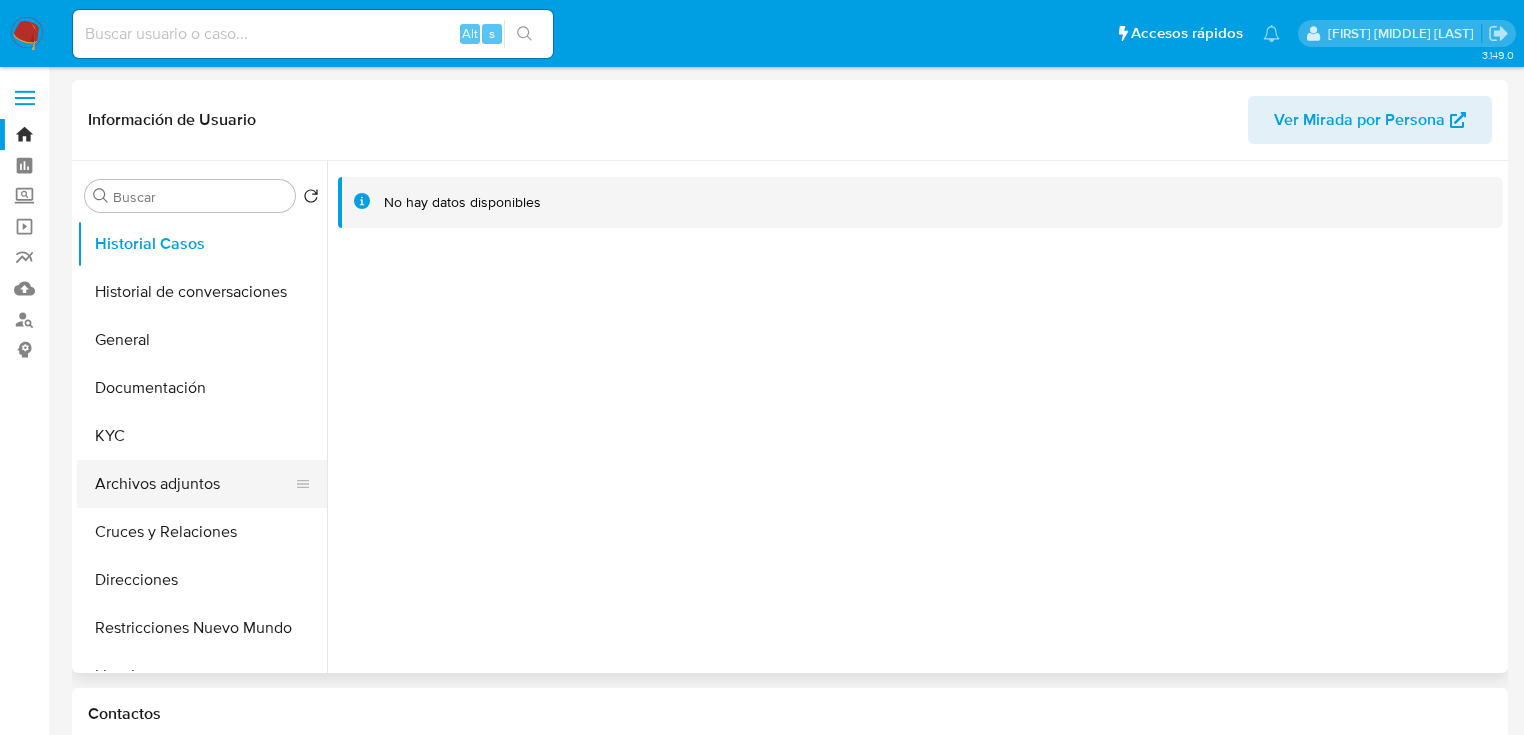 select on "10" 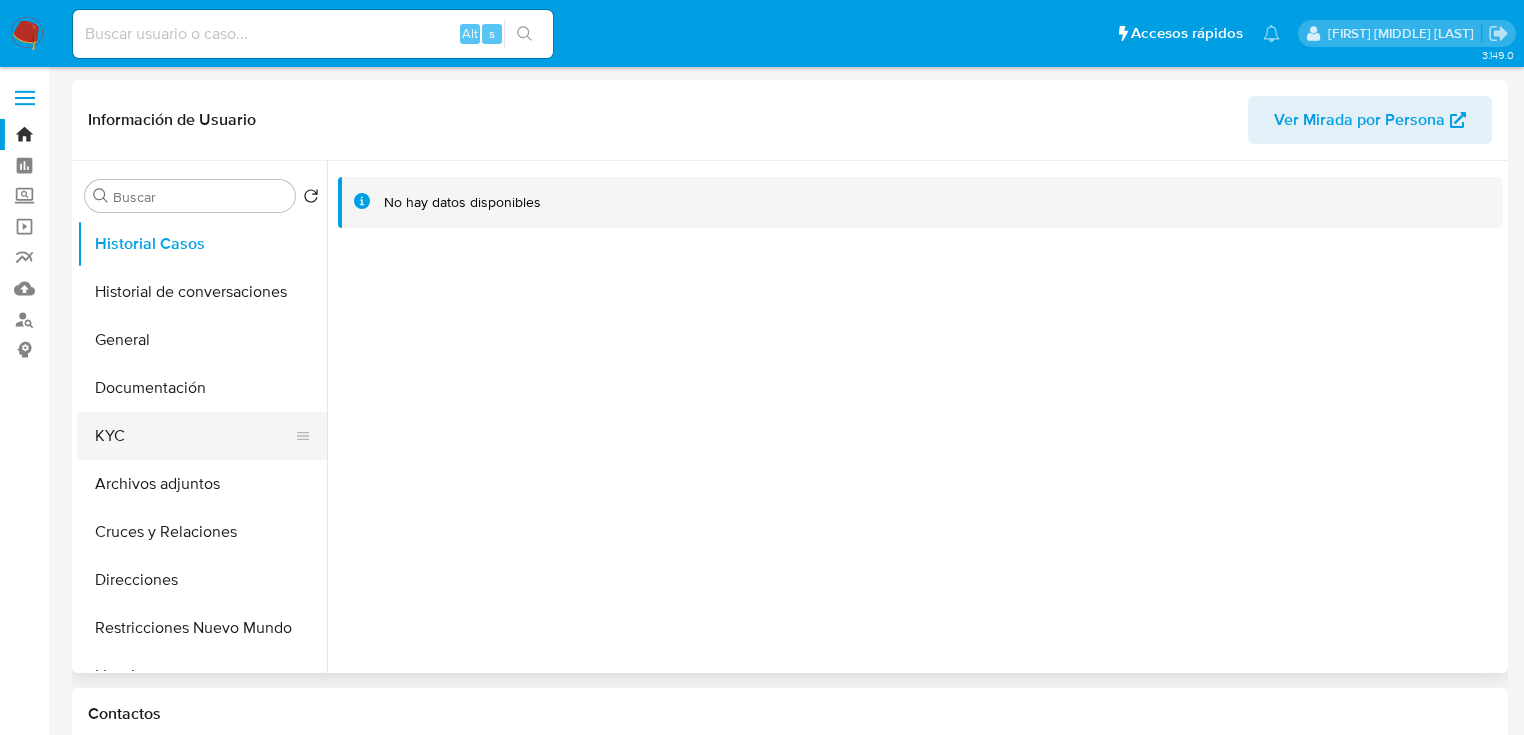 click on "KYC" at bounding box center [194, 436] 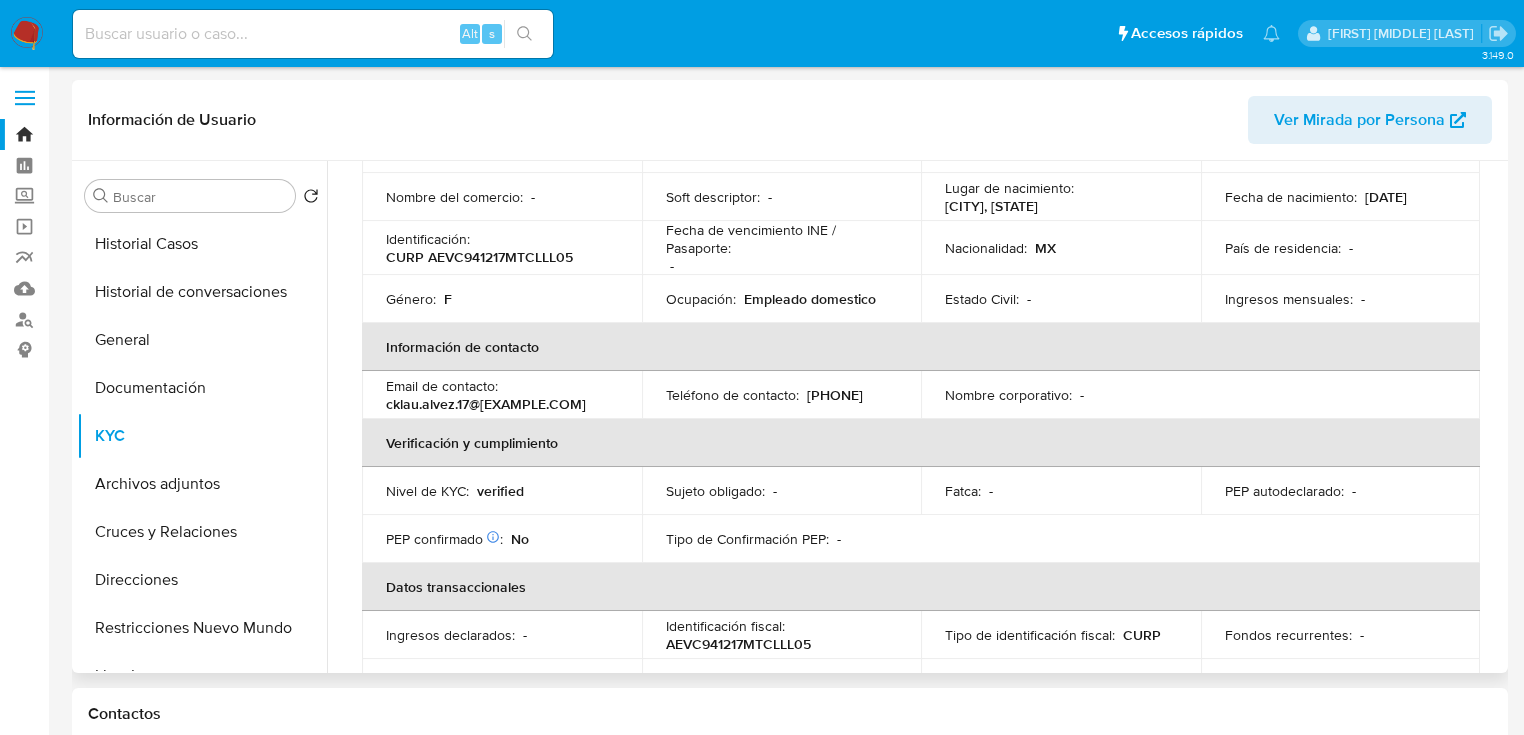 scroll, scrollTop: 0, scrollLeft: 0, axis: both 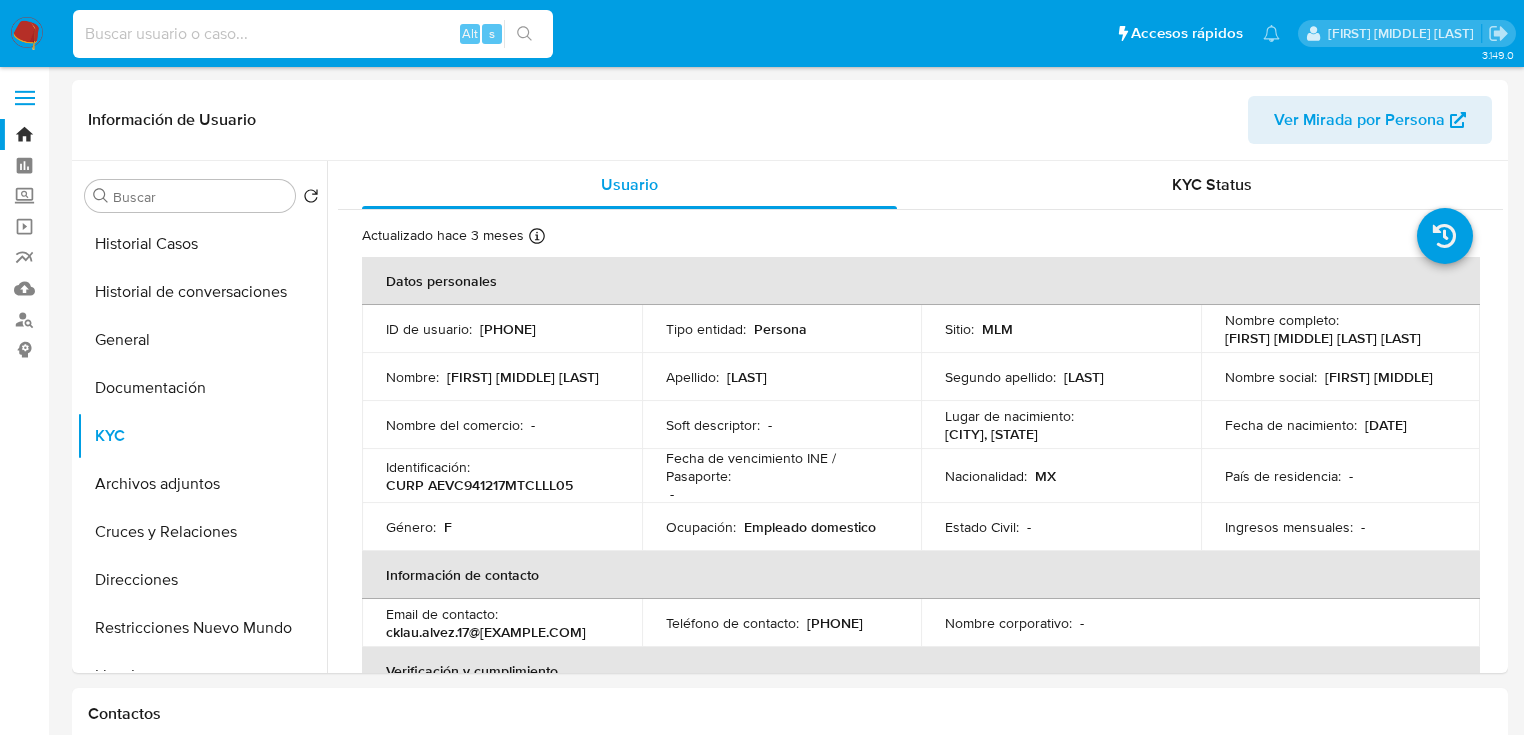 click at bounding box center [313, 34] 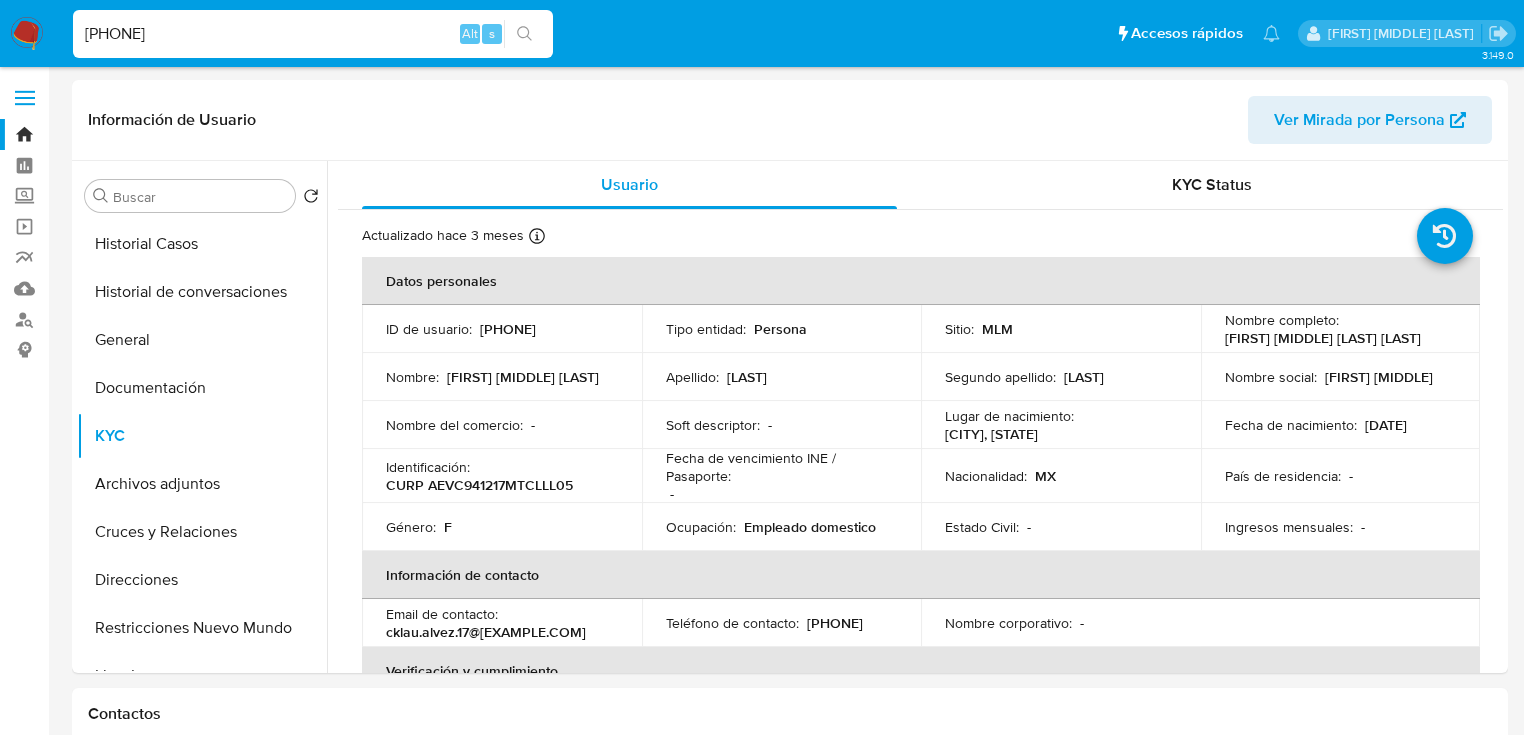 type on "[PHONE]" 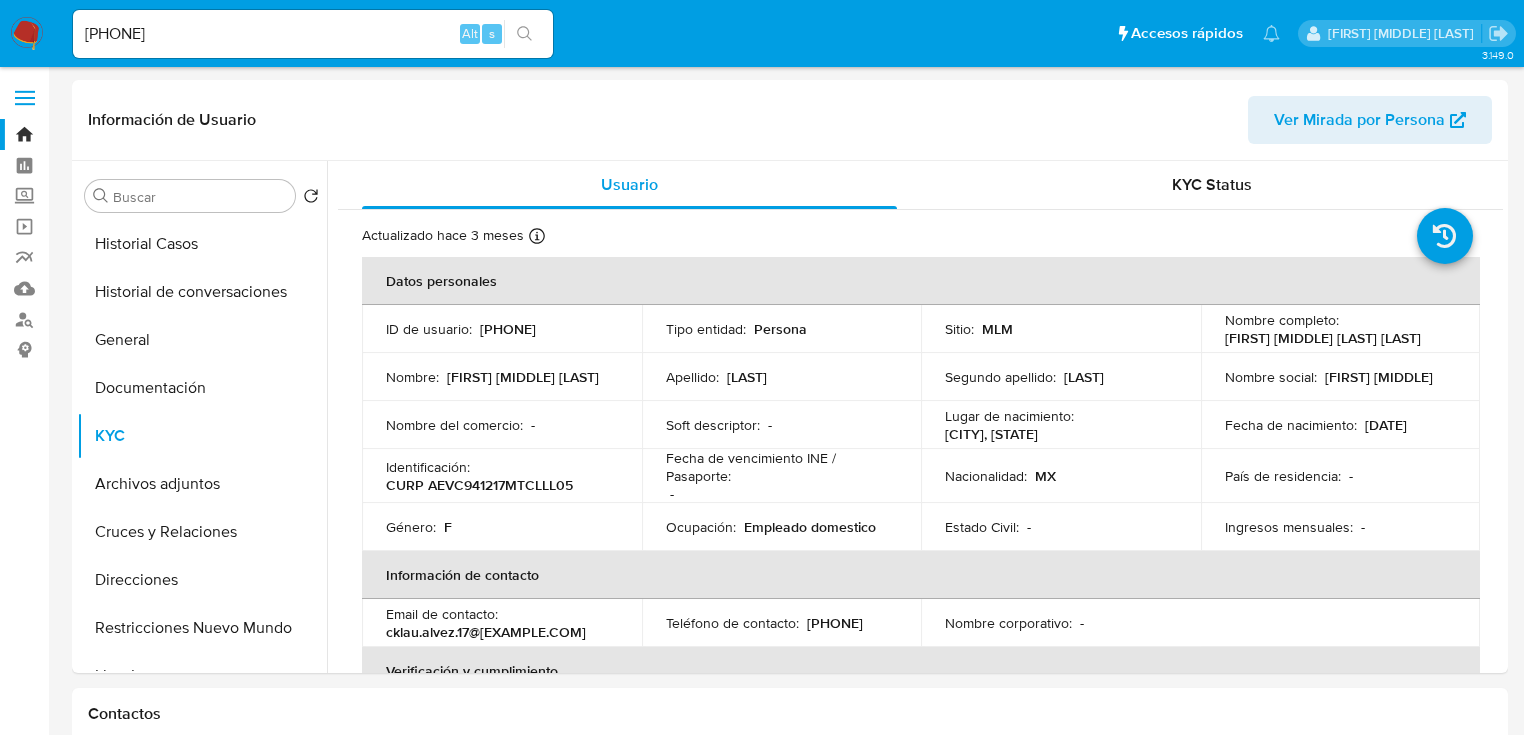 click 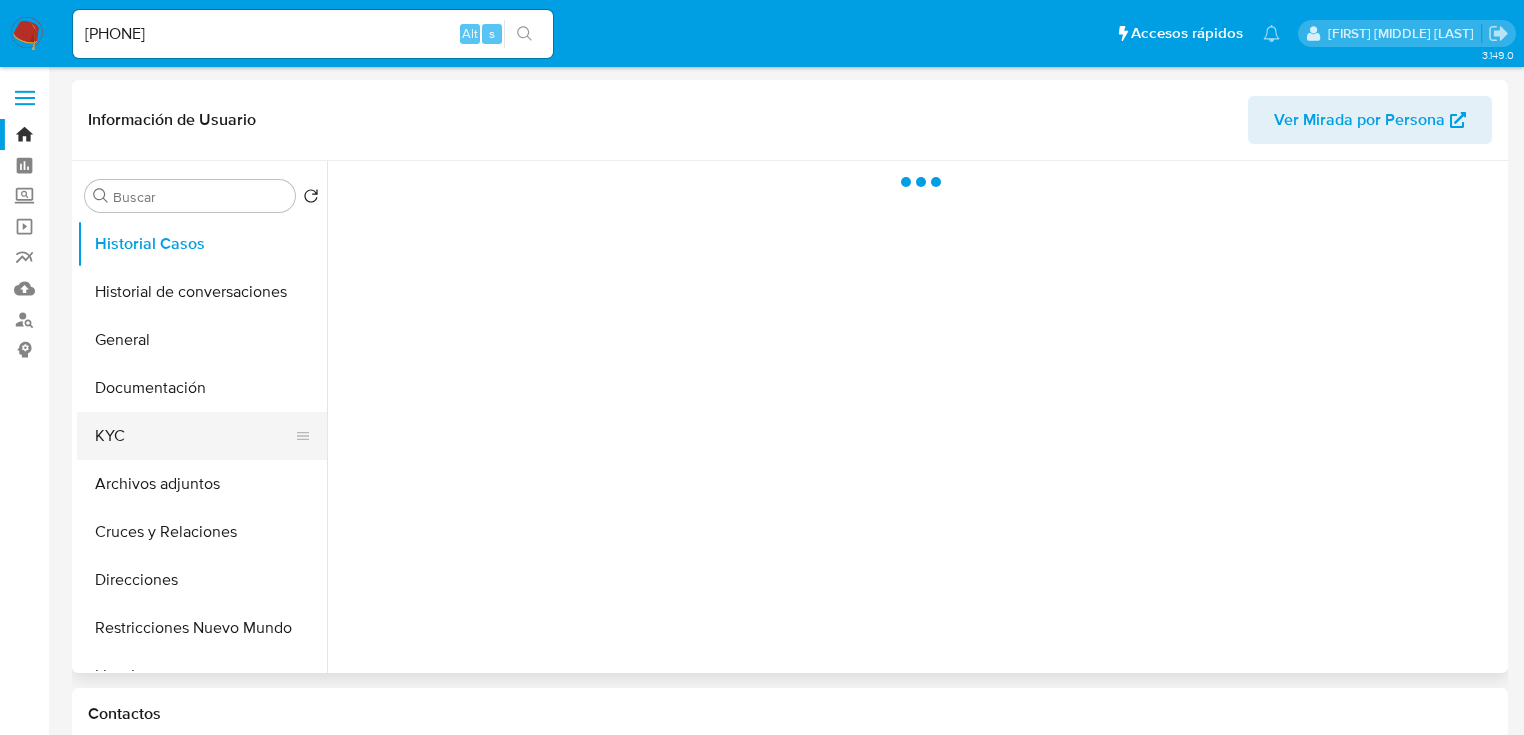 click on "KYC" at bounding box center (194, 436) 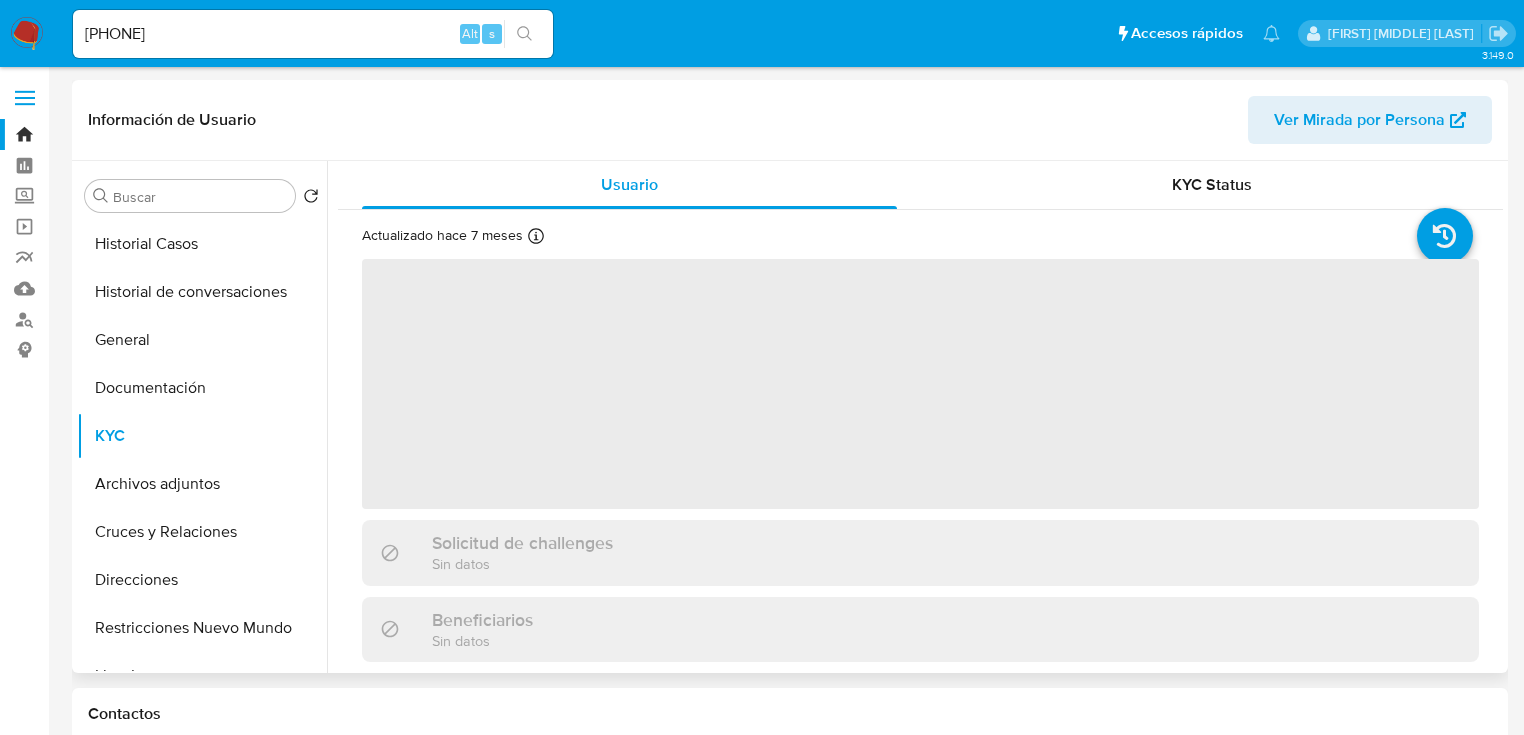 select on "10" 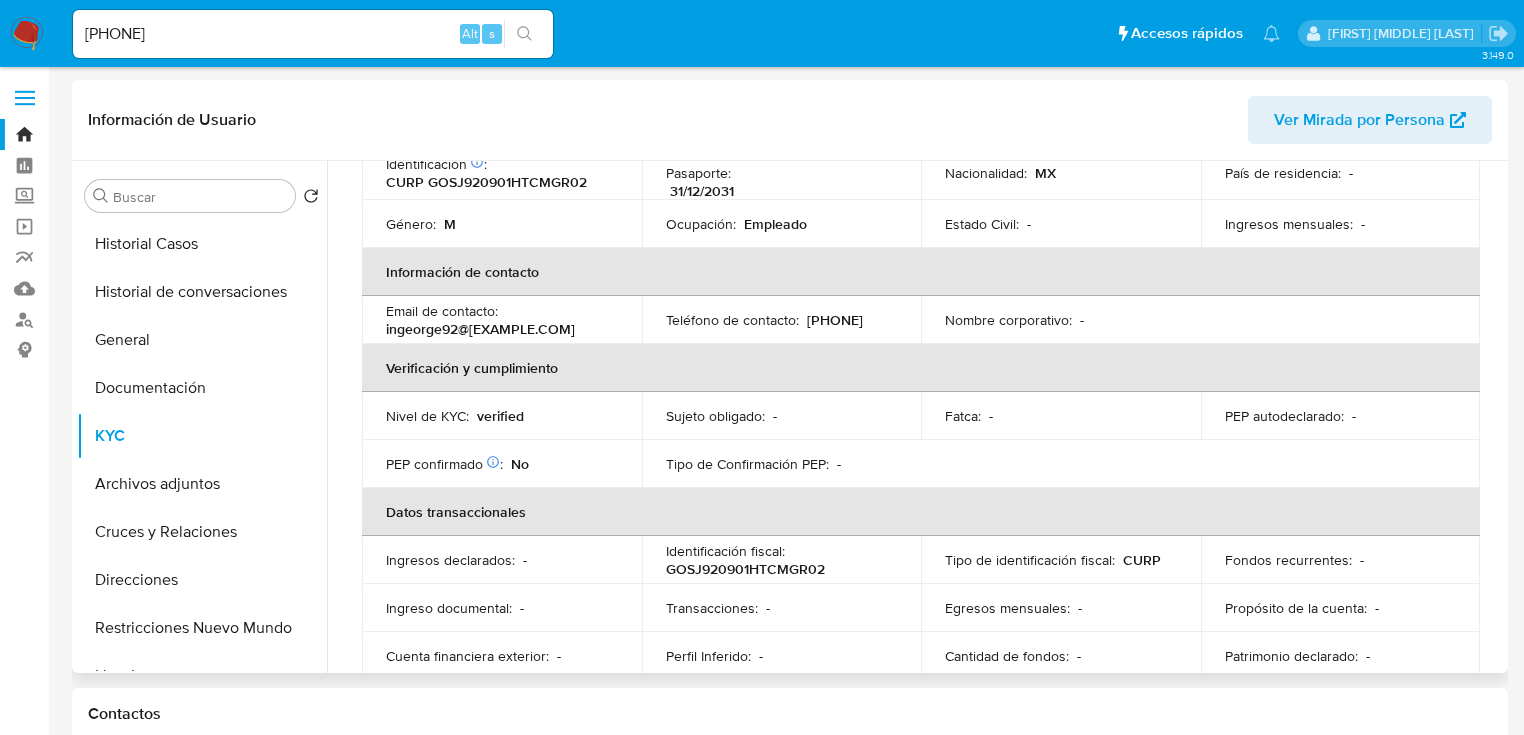 scroll, scrollTop: 0, scrollLeft: 0, axis: both 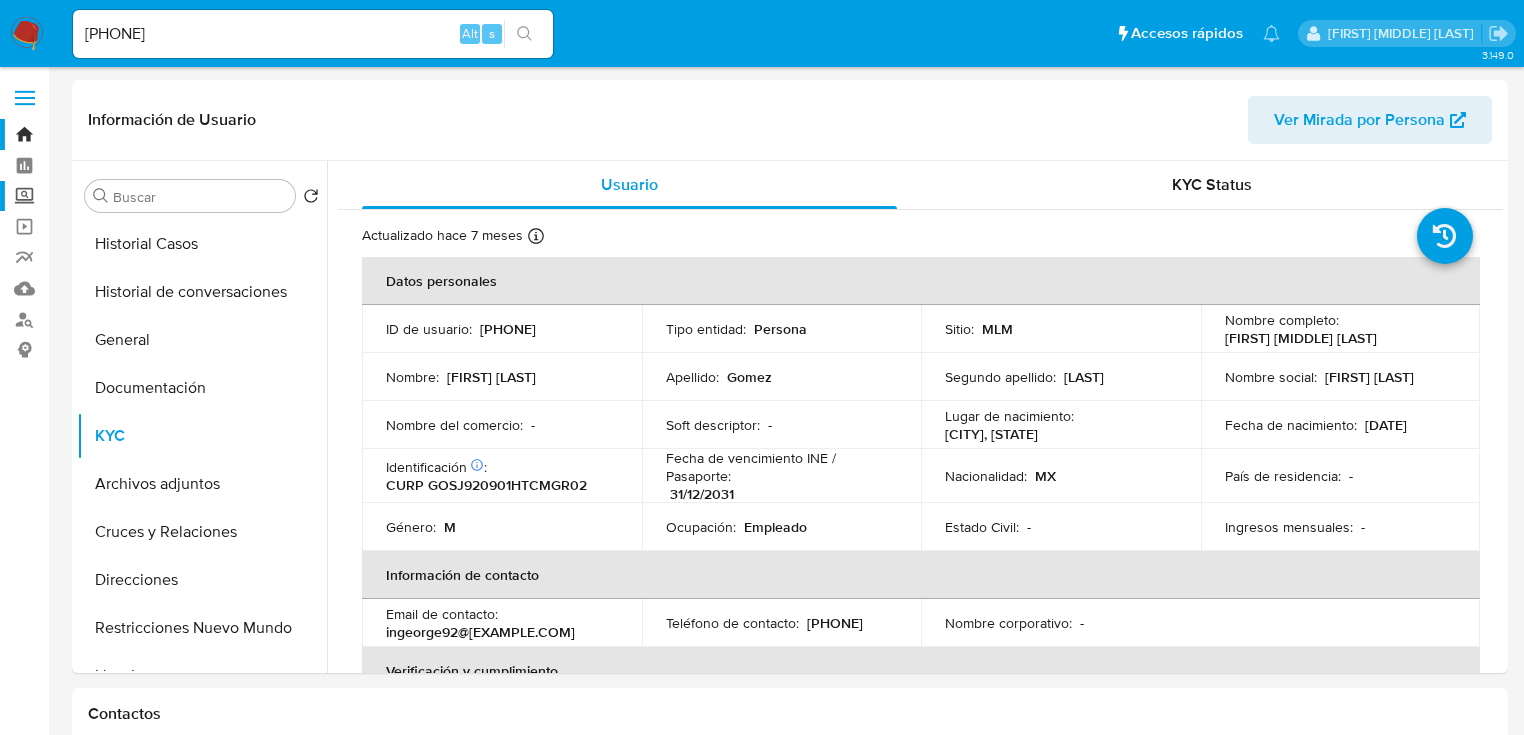 click on "Screening" at bounding box center [119, 196] 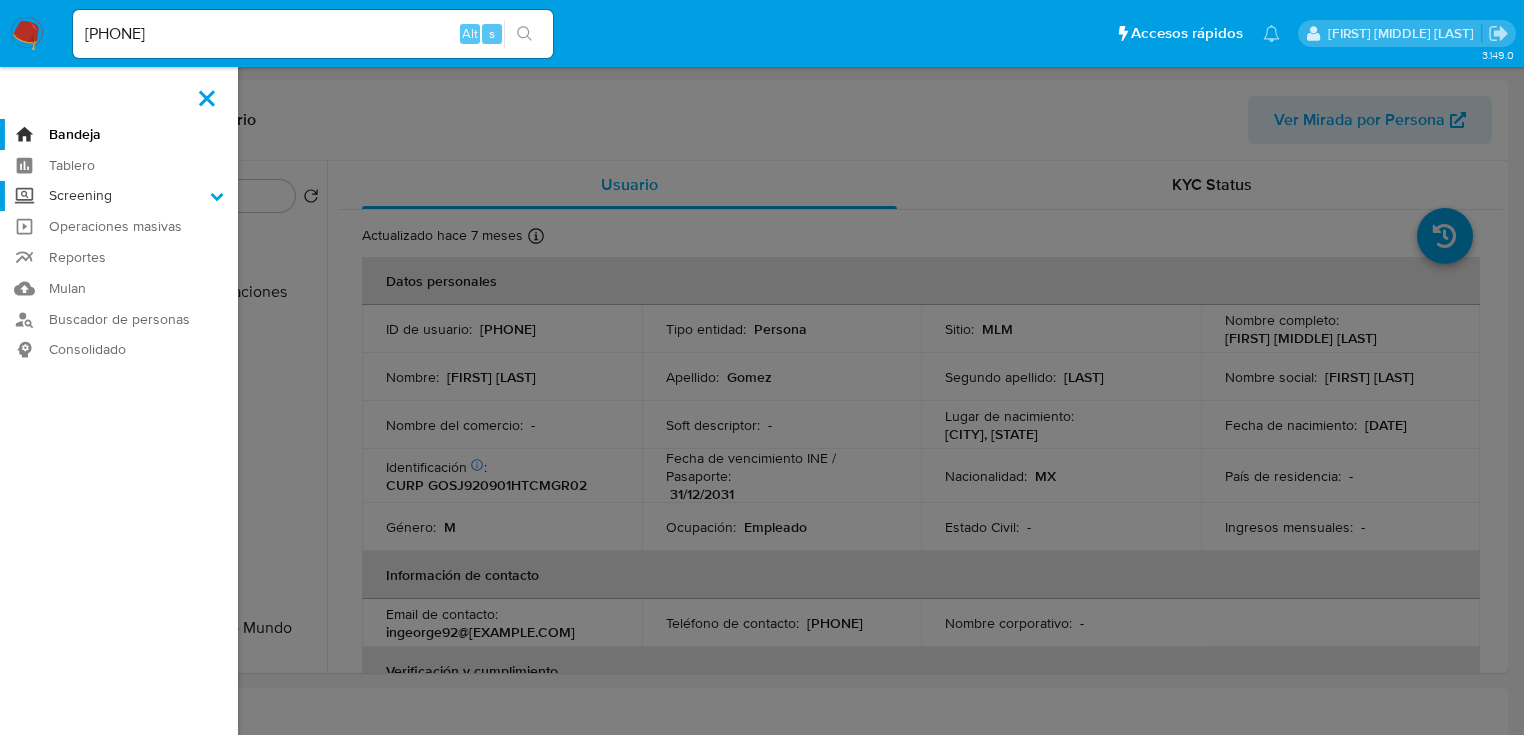 click on "Screening" at bounding box center [0, 0] 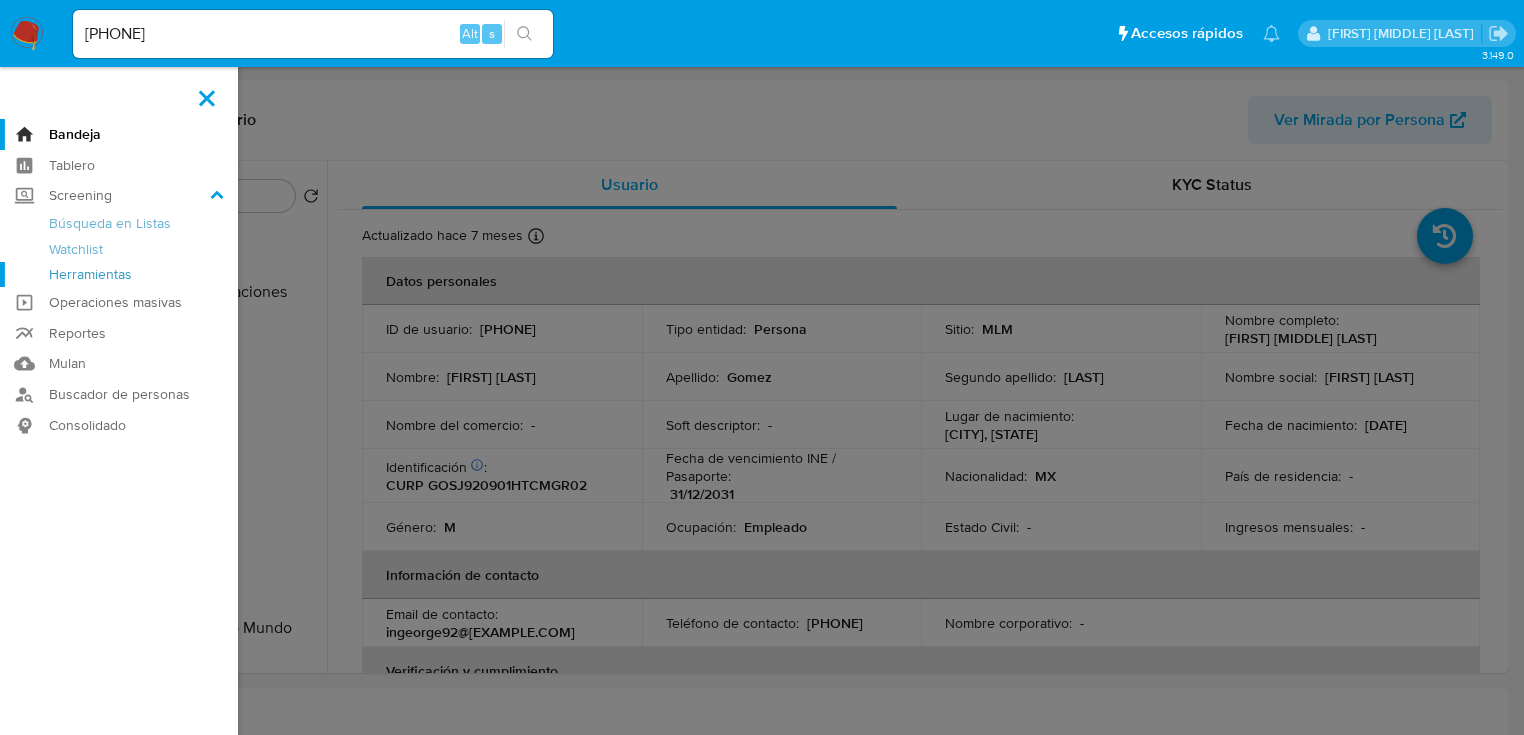 click on "Herramientas" at bounding box center (119, 274) 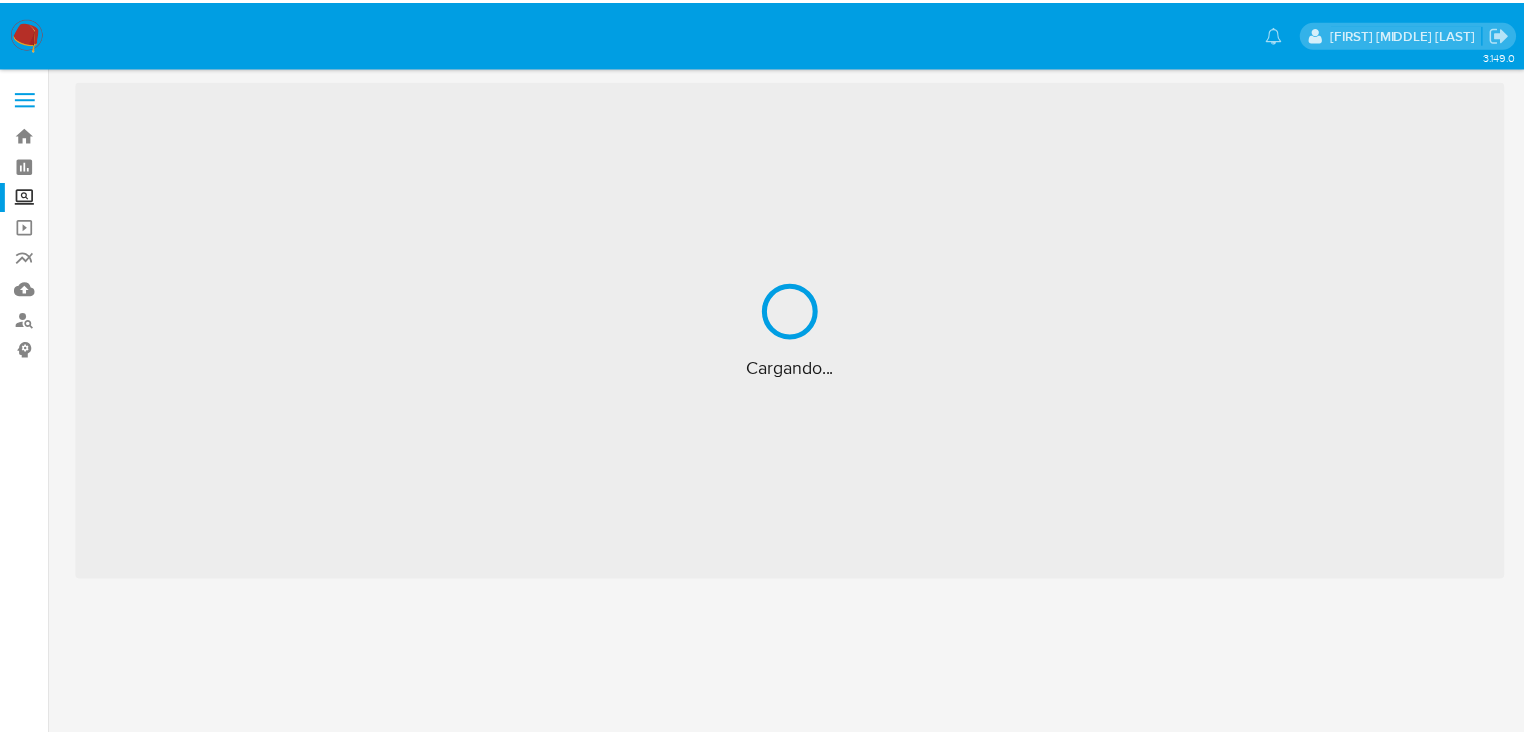 scroll, scrollTop: 0, scrollLeft: 0, axis: both 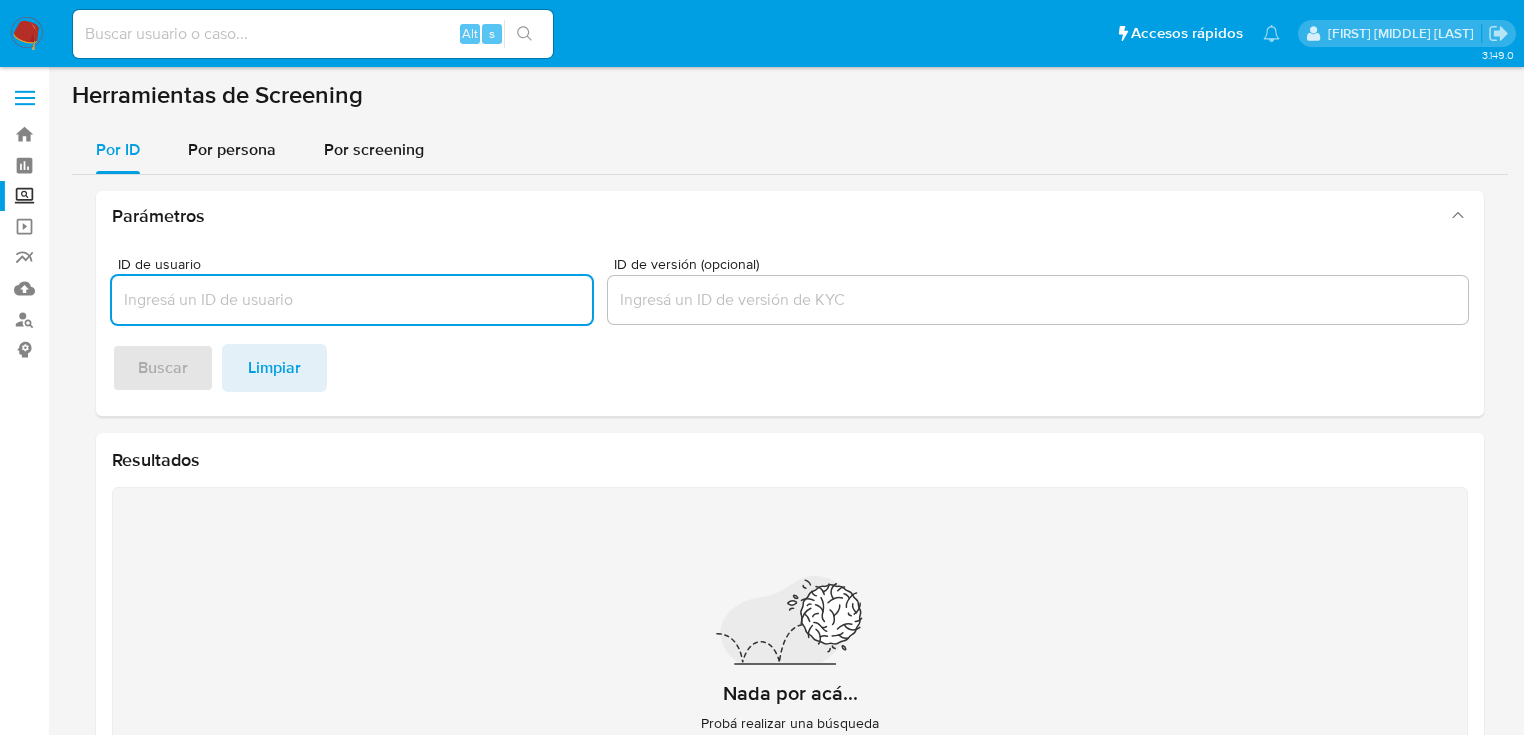drag, startPoint x: 247, startPoint y: 145, endPoint x: 230, endPoint y: 183, distance: 41.62932 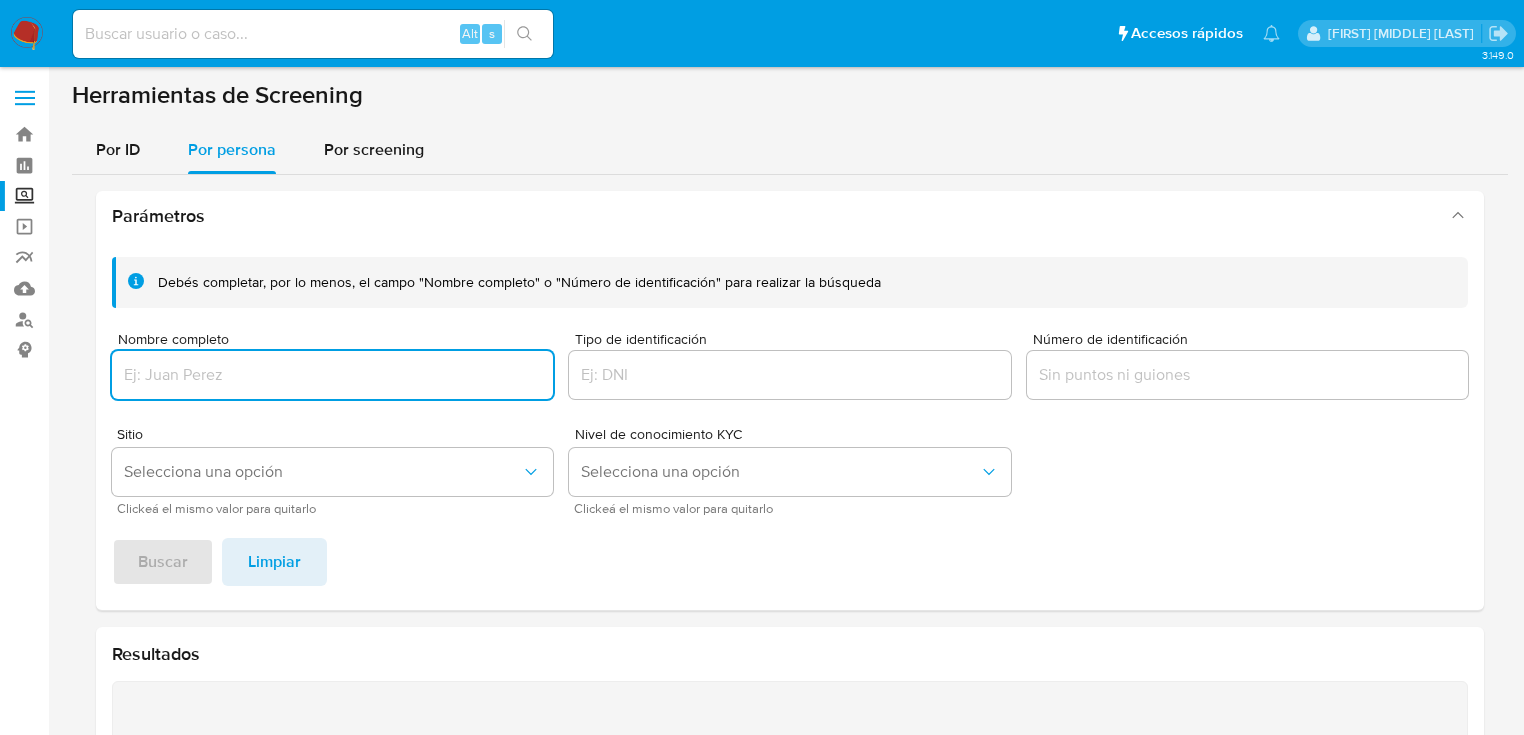 click at bounding box center (332, 375) 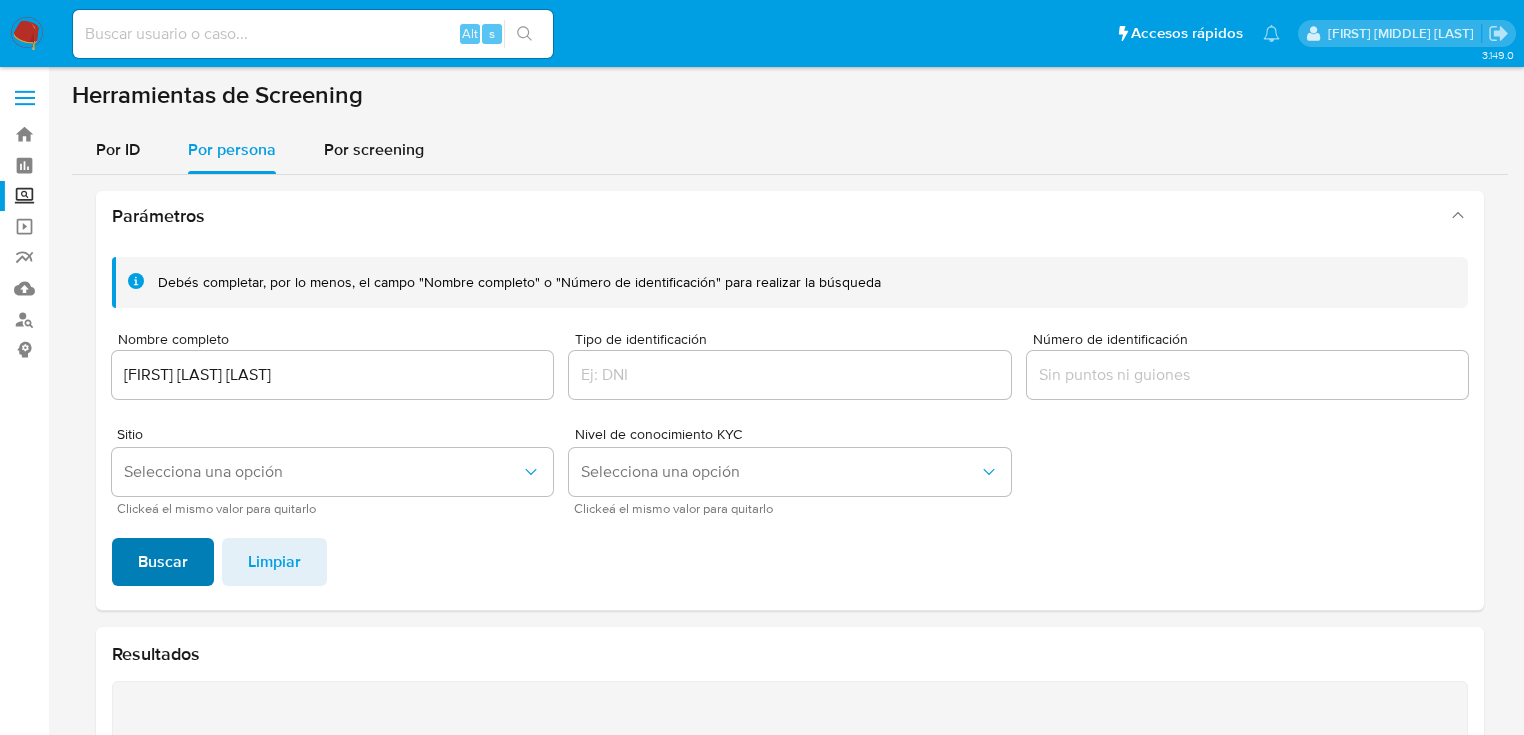click on "Buscar" at bounding box center (163, 562) 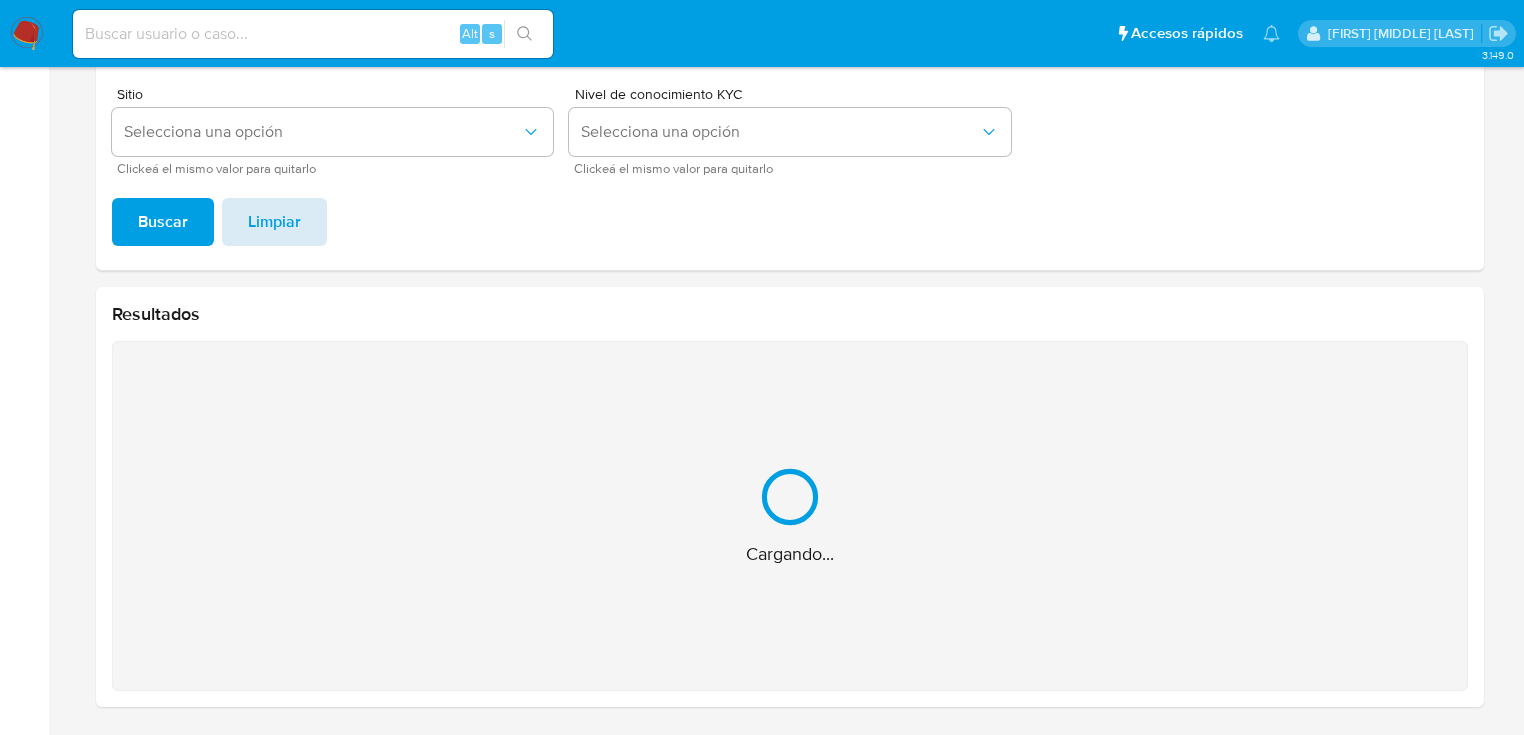 scroll, scrollTop: 22, scrollLeft: 0, axis: vertical 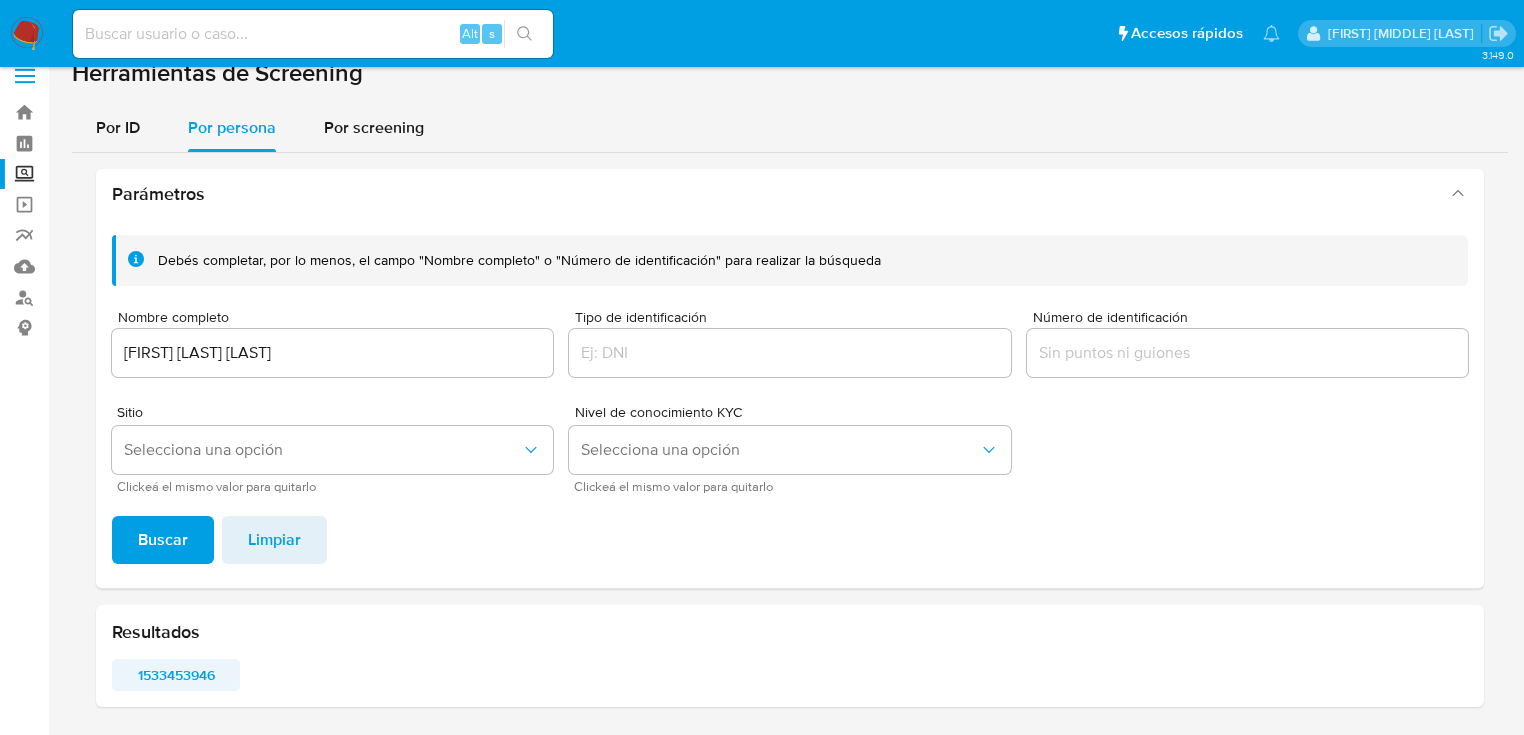 click on "1533453946" at bounding box center [176, 675] 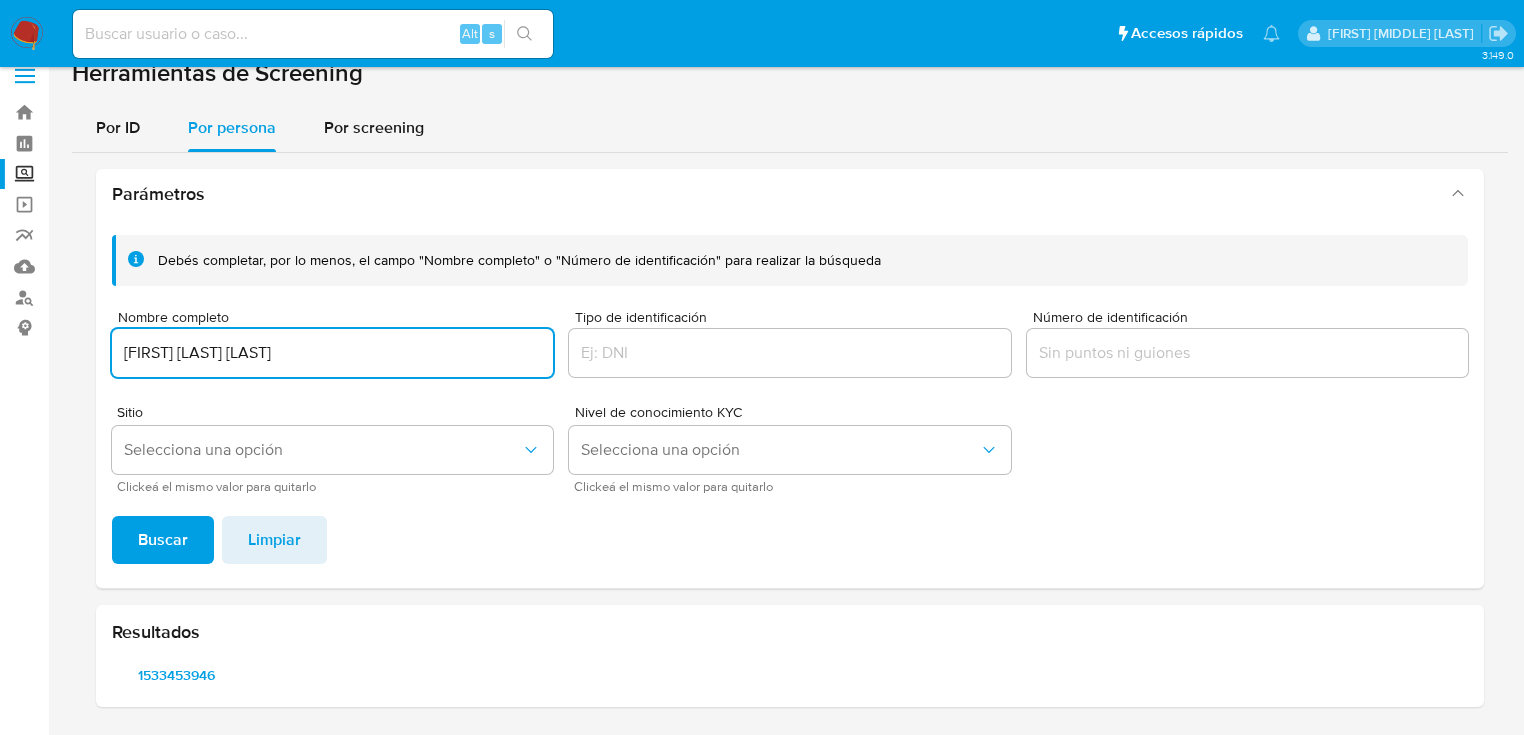 drag, startPoint x: 397, startPoint y: 352, endPoint x: 83, endPoint y: 436, distance: 325.04153 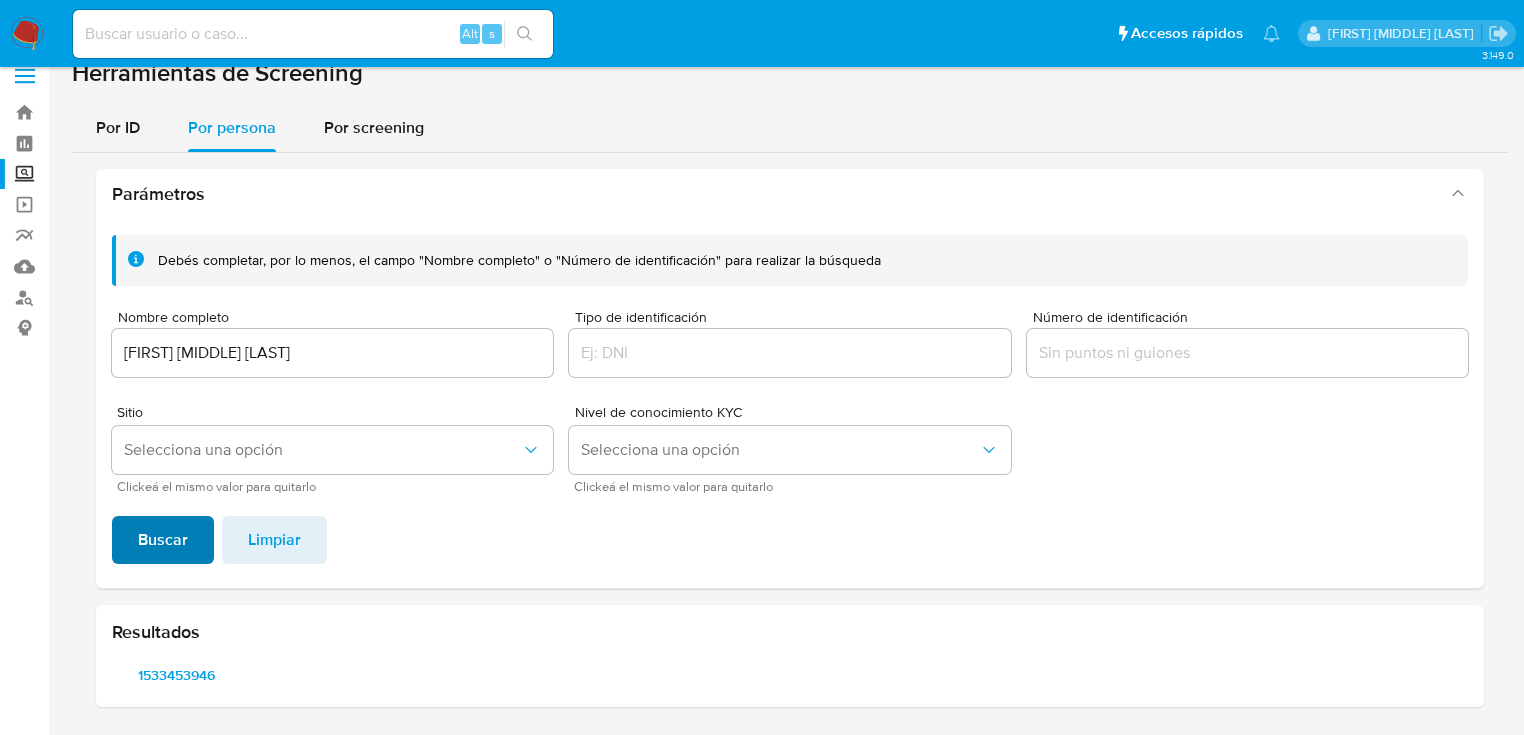 click on "Buscar" at bounding box center (163, 540) 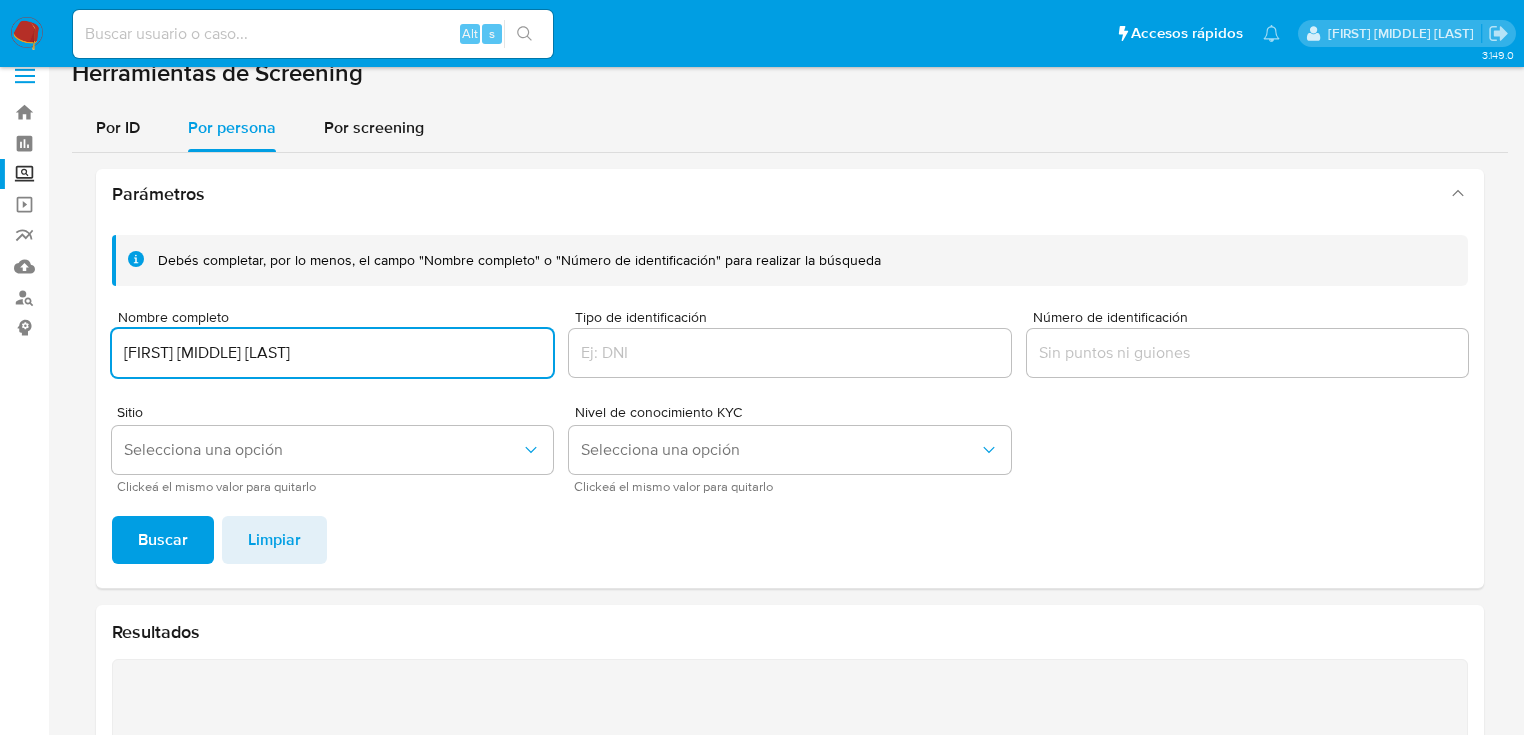 click on "LUIS ENRIQUE OLAN MORALES." at bounding box center [332, 353] 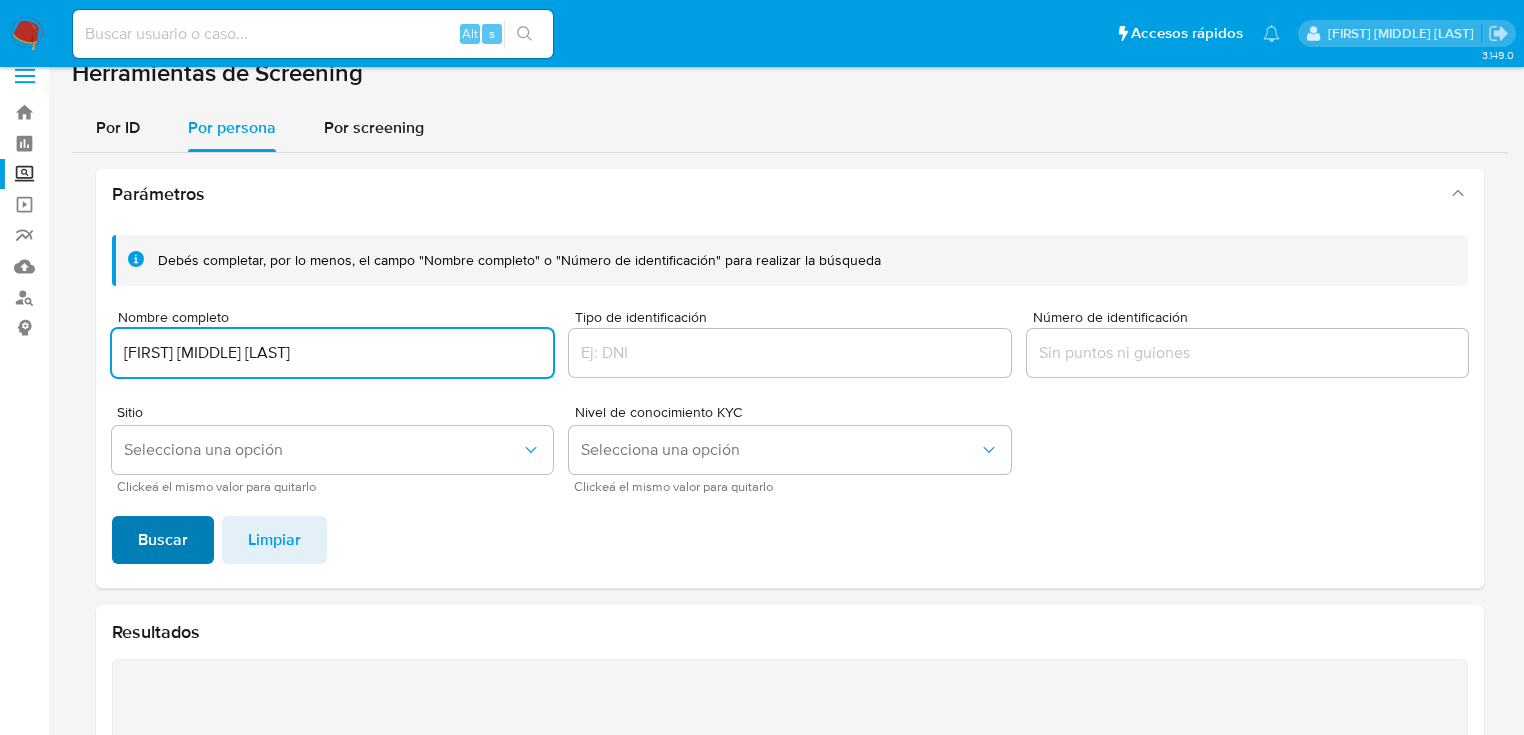 type on "LUIS ENRIQUE OLAN MORALES" 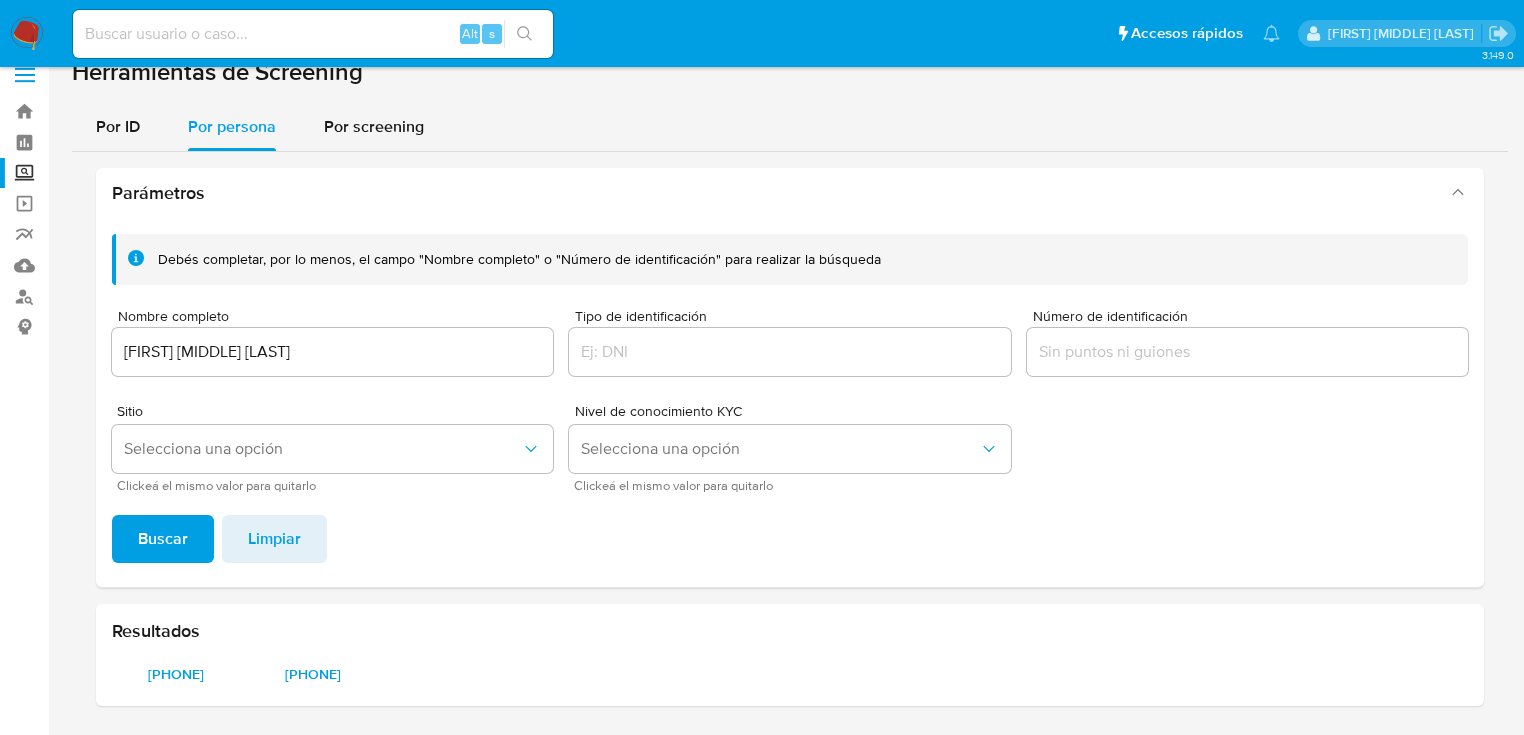 scroll, scrollTop: 22, scrollLeft: 0, axis: vertical 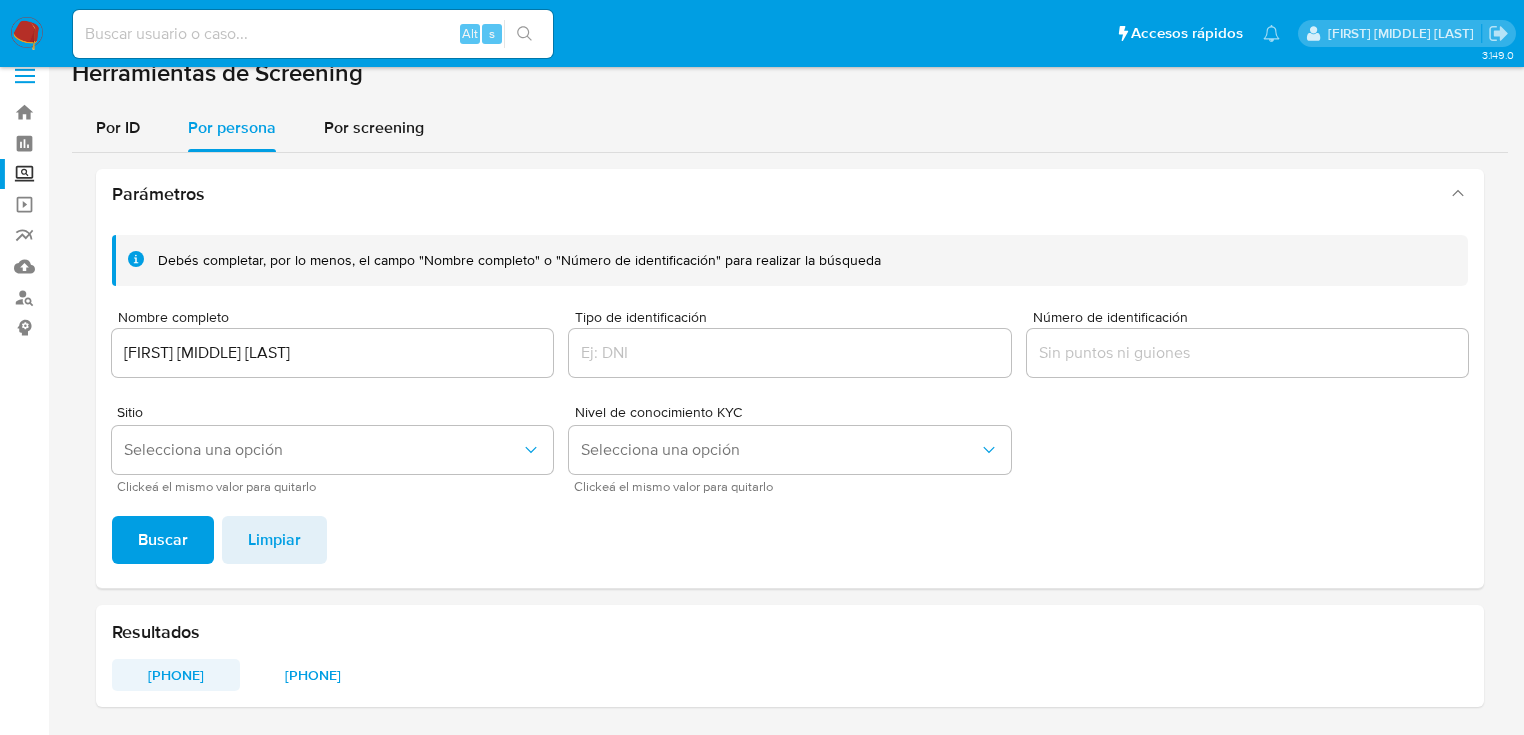click on "1501242256" at bounding box center (176, 675) 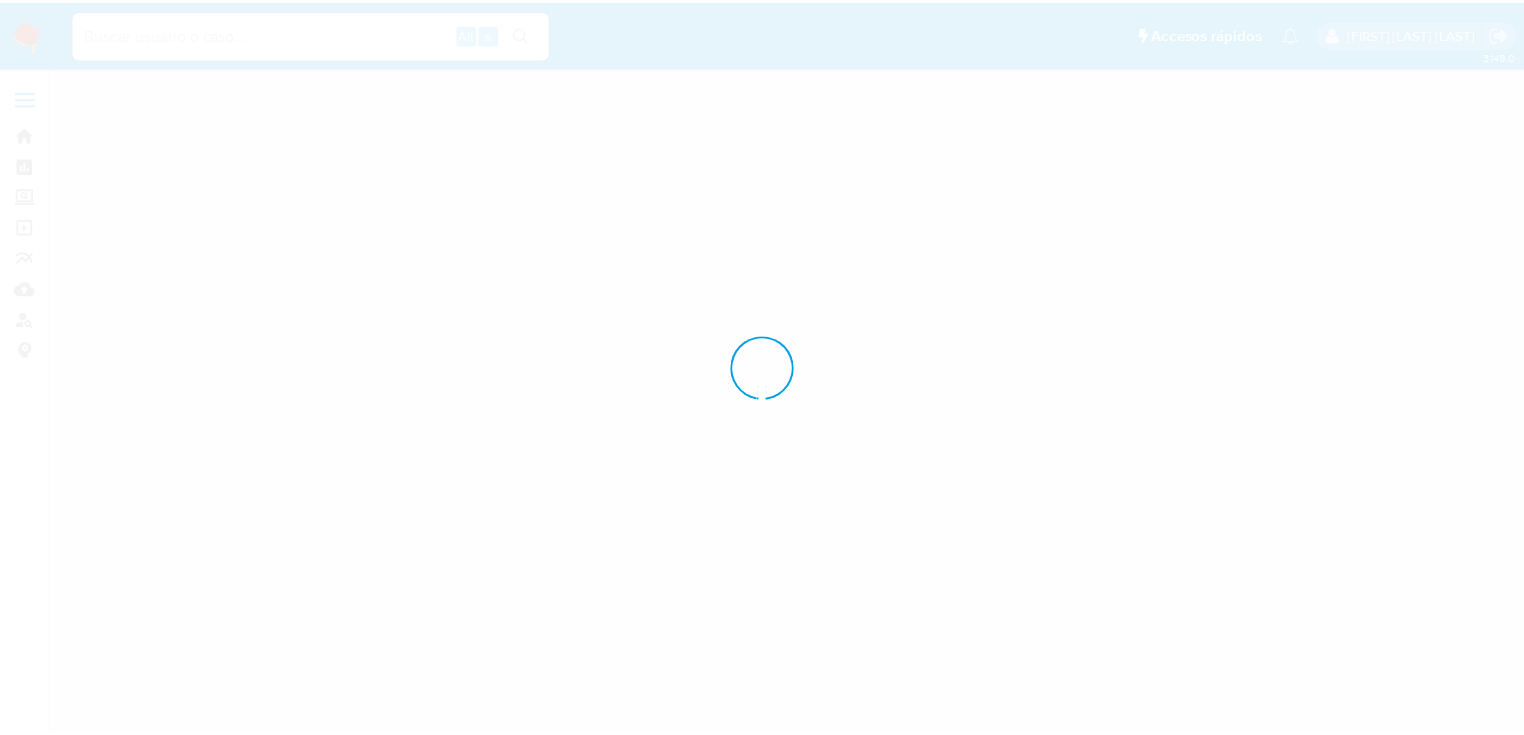 scroll, scrollTop: 0, scrollLeft: 0, axis: both 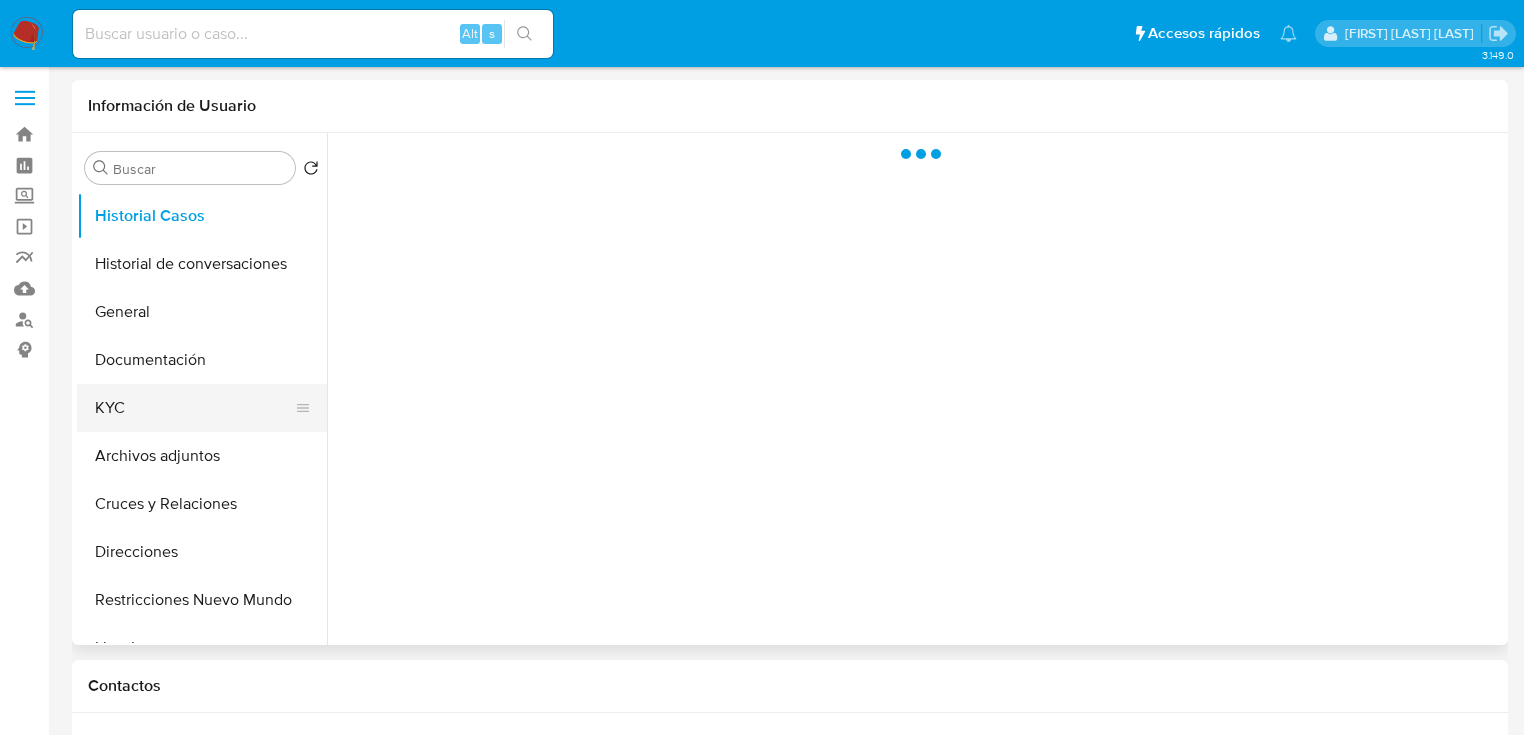 click on "KYC" at bounding box center (194, 408) 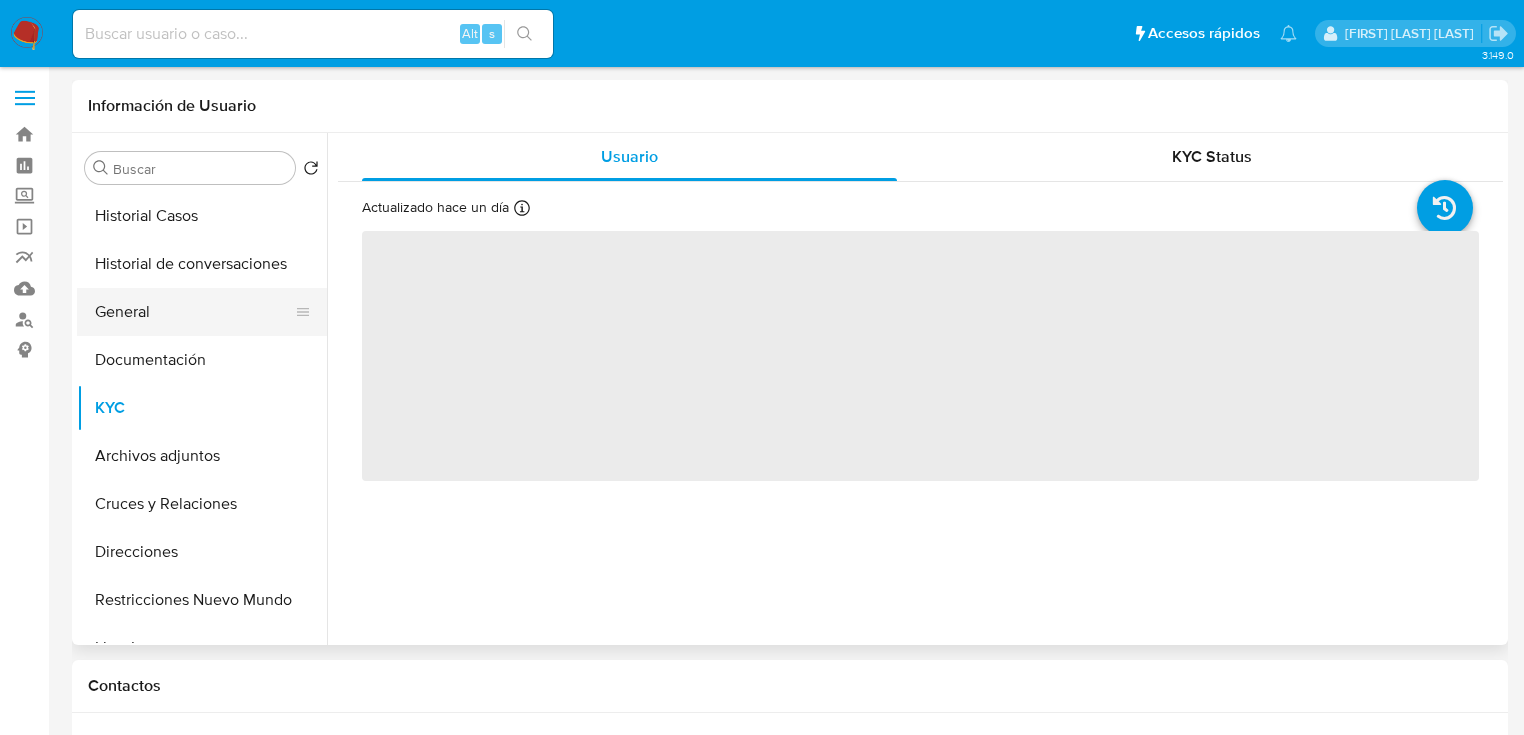 select on "10" 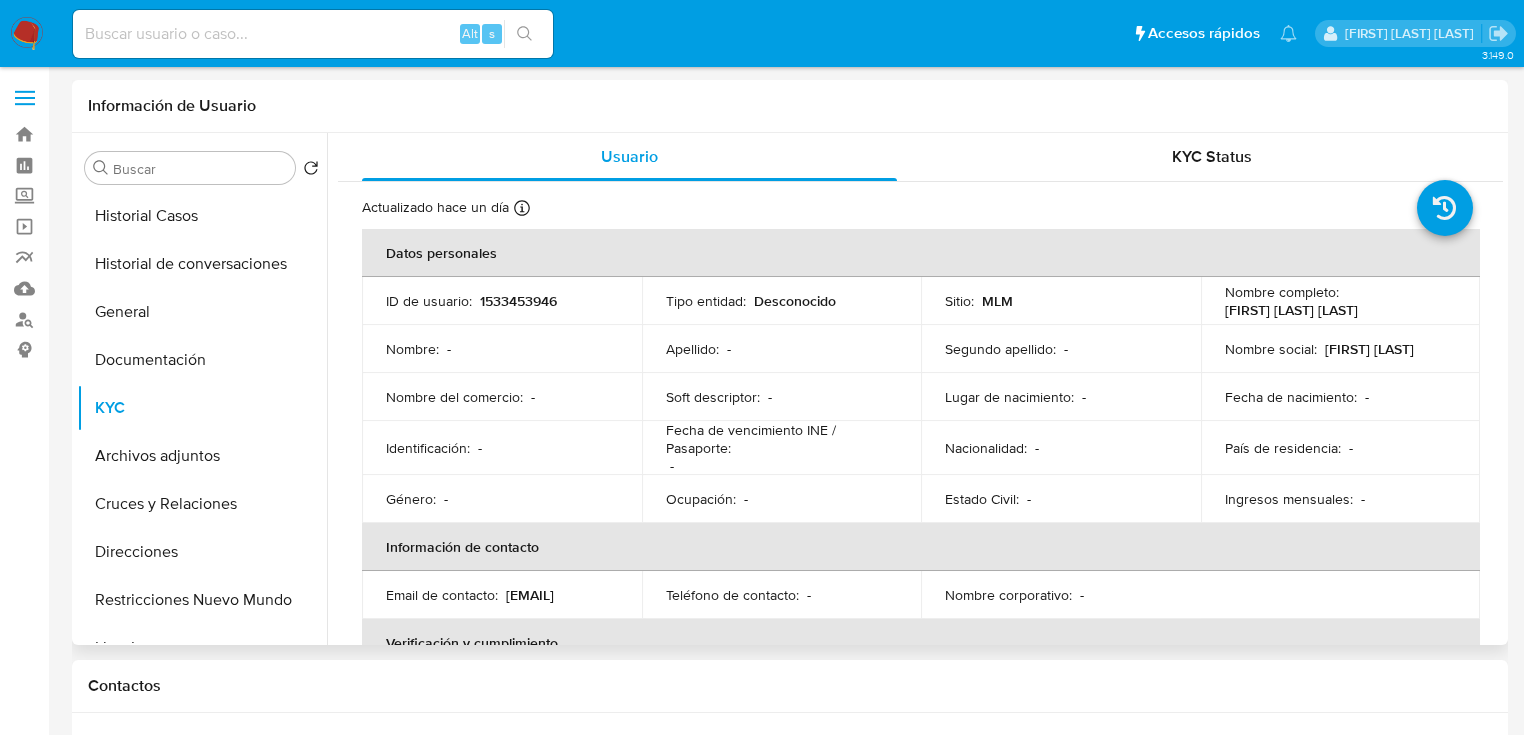 scroll, scrollTop: 341, scrollLeft: 0, axis: vertical 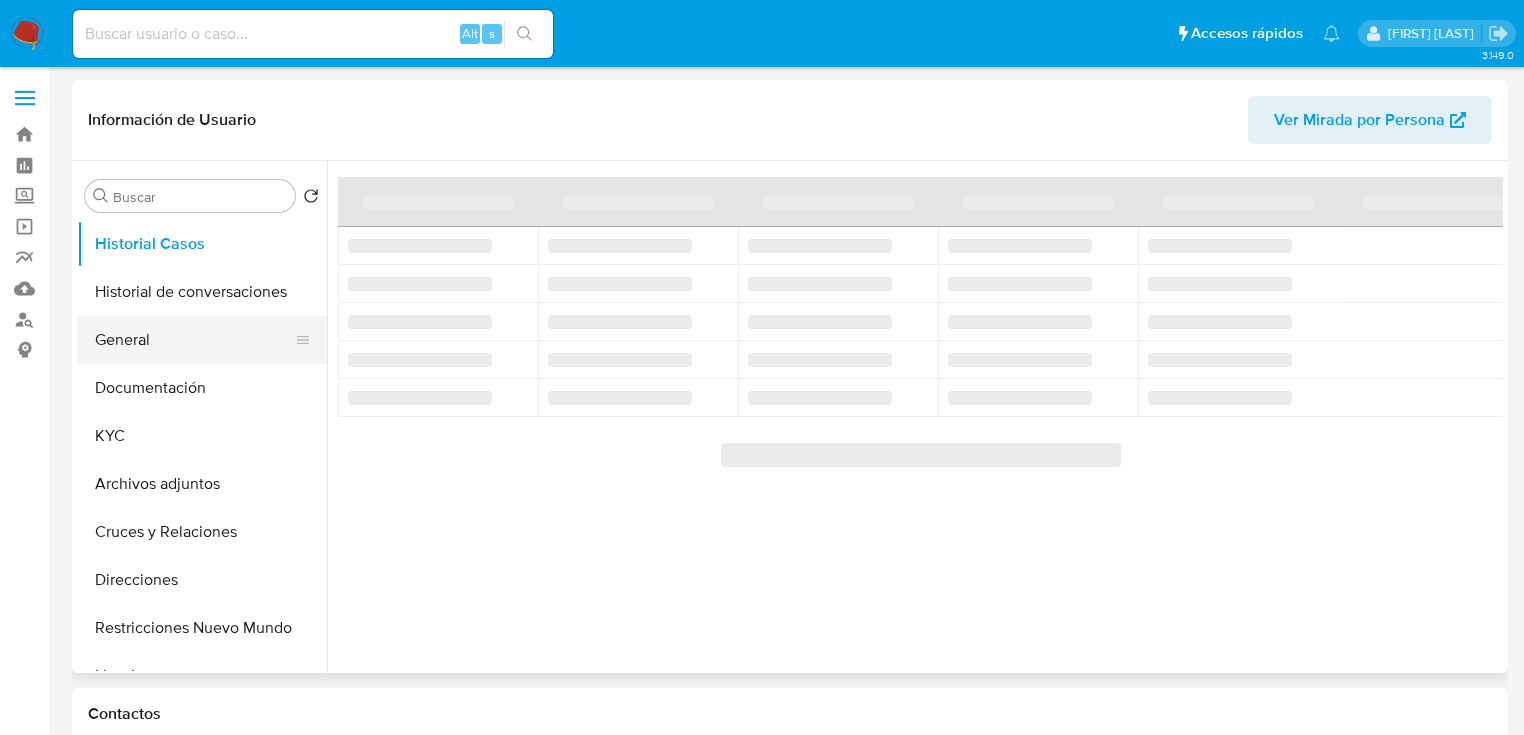 click on "General" at bounding box center (194, 340) 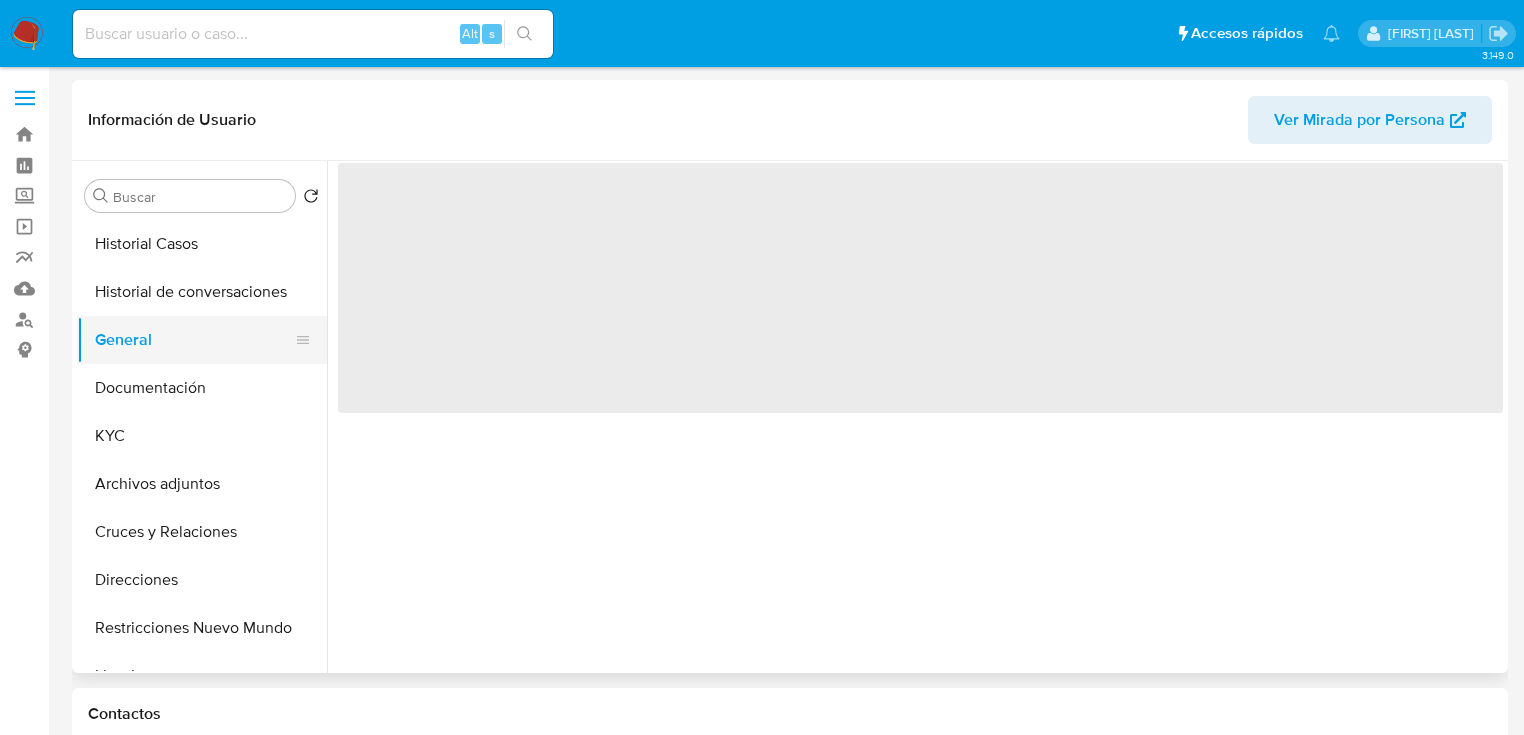 select on "10" 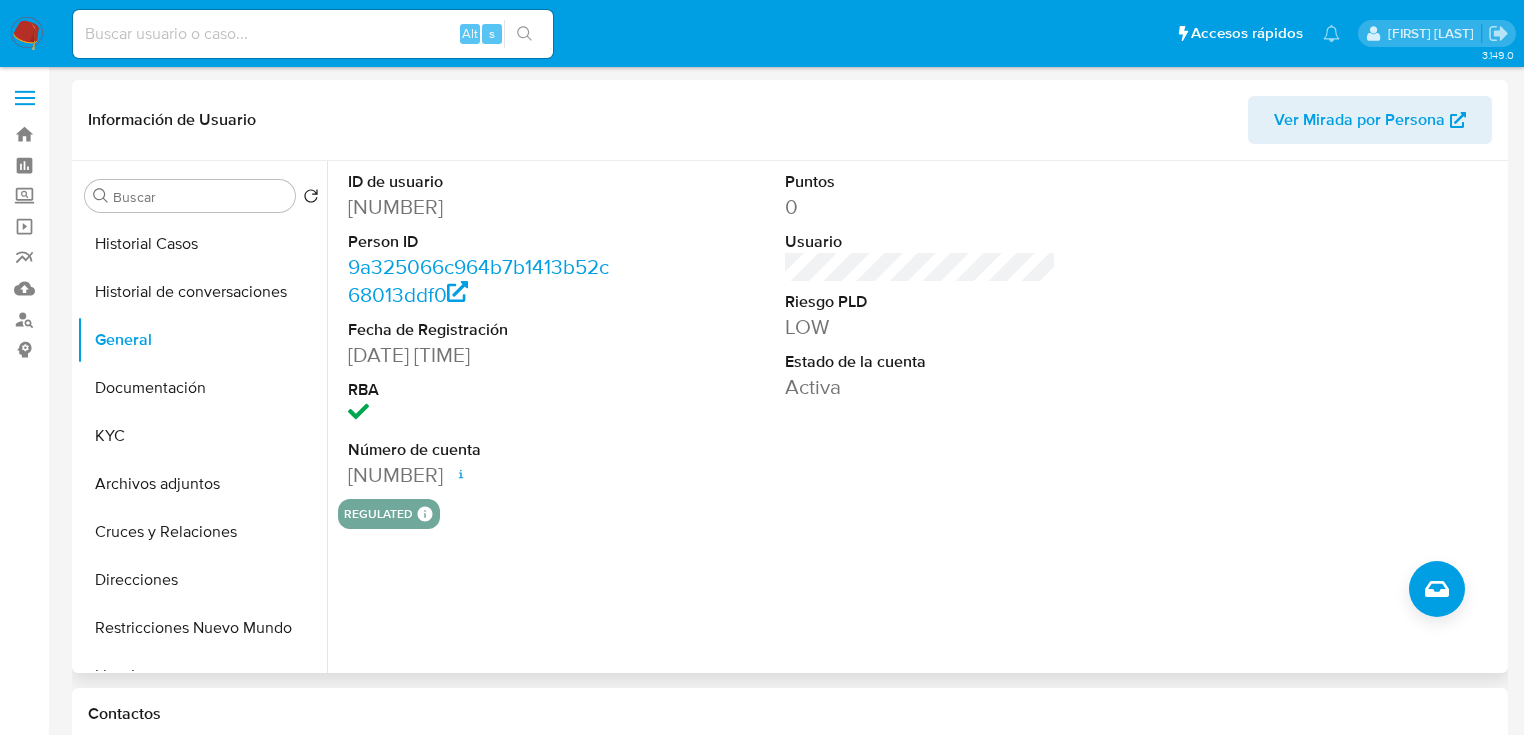 drag, startPoint x: 479, startPoint y: 215, endPoint x: 350, endPoint y: 212, distance: 129.03488 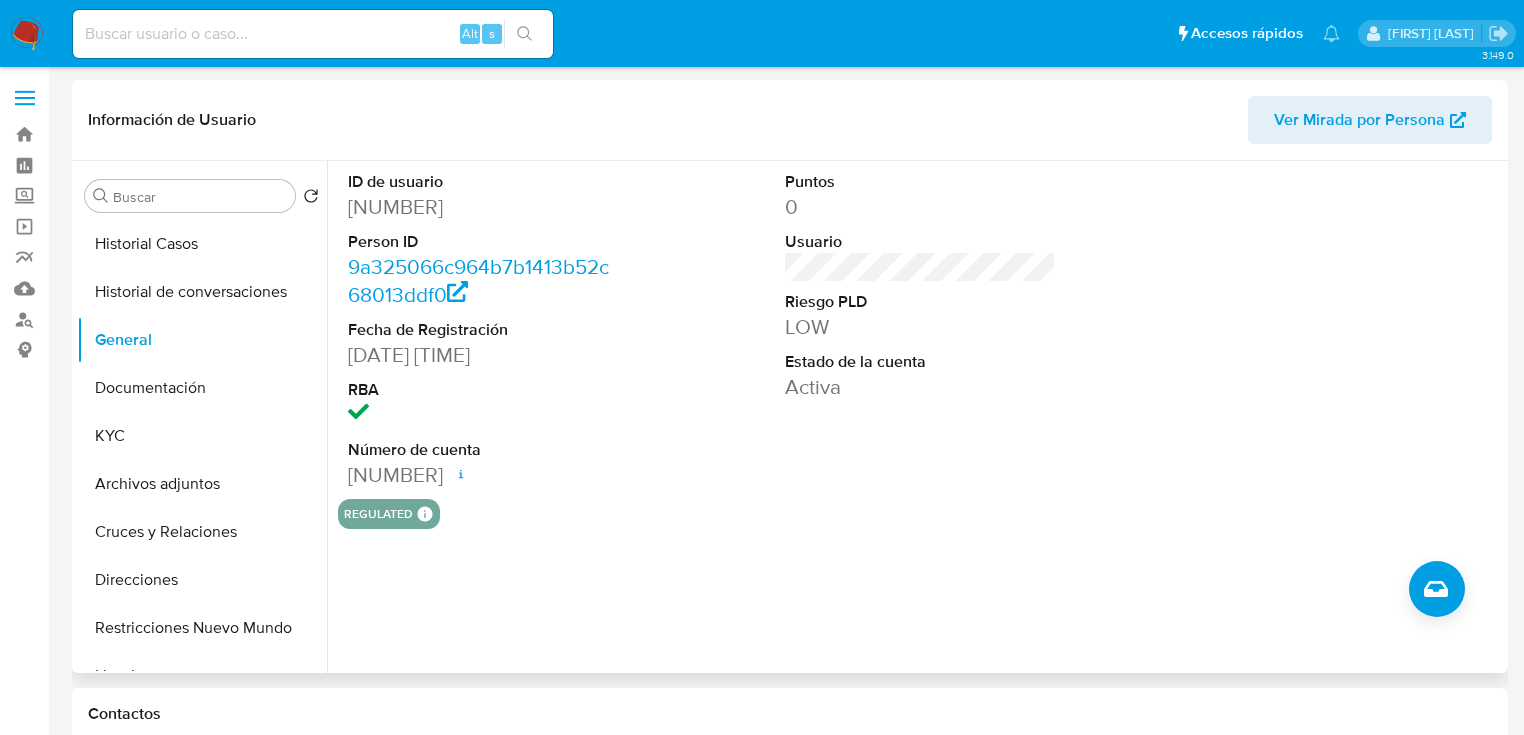 click on "[NUMBER]" at bounding box center [483, 207] 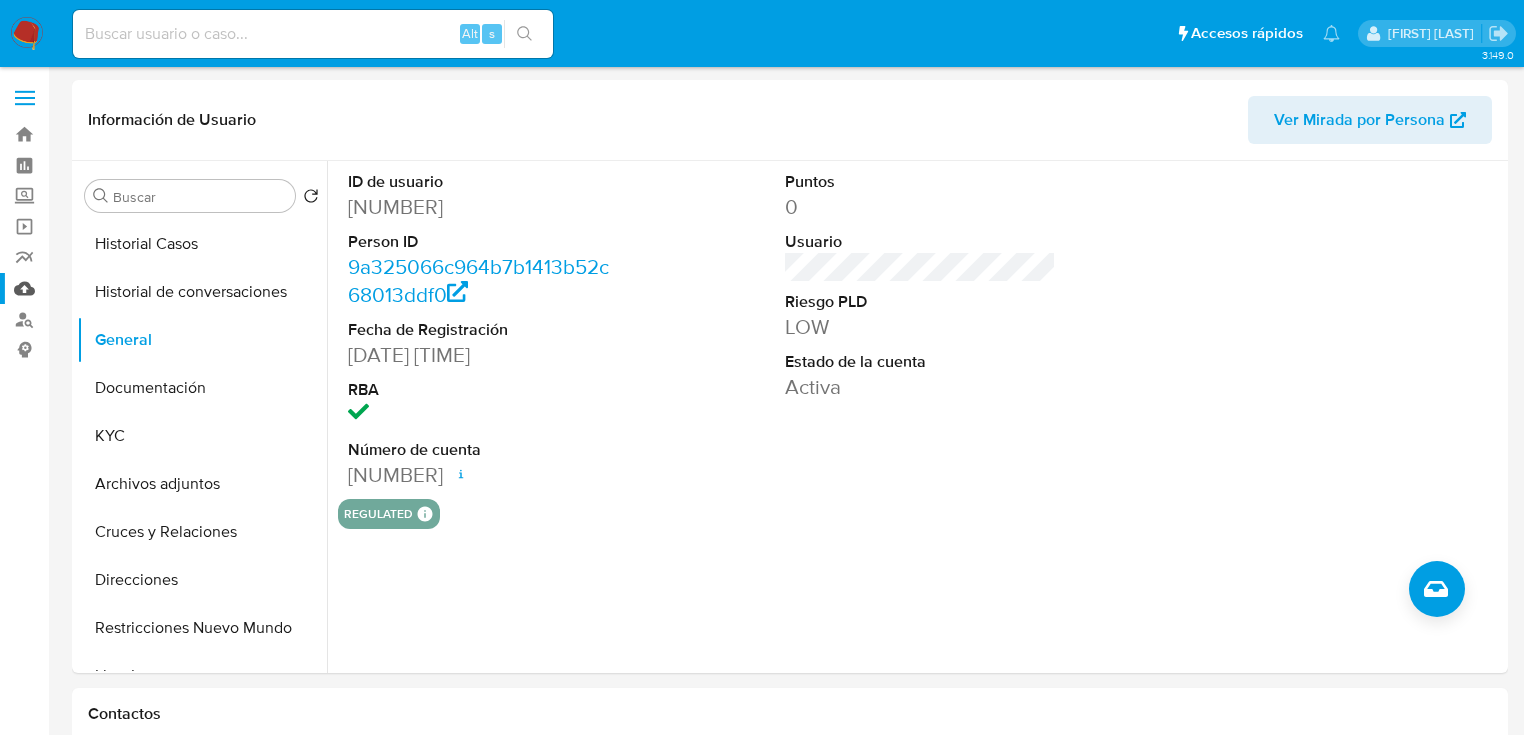 copy on "[NUMBER]" 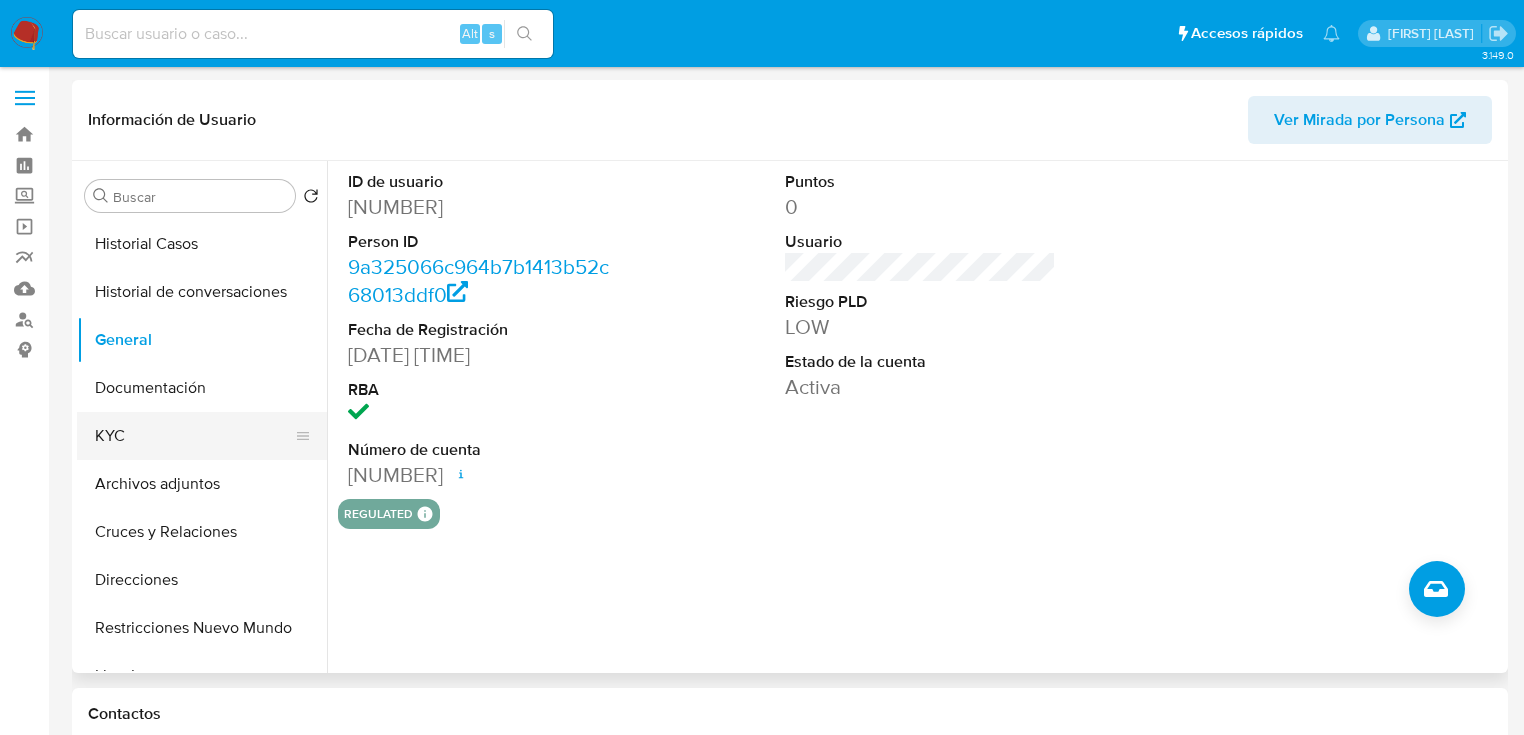 drag, startPoint x: 128, startPoint y: 443, endPoint x: 256, endPoint y: 413, distance: 131.46863 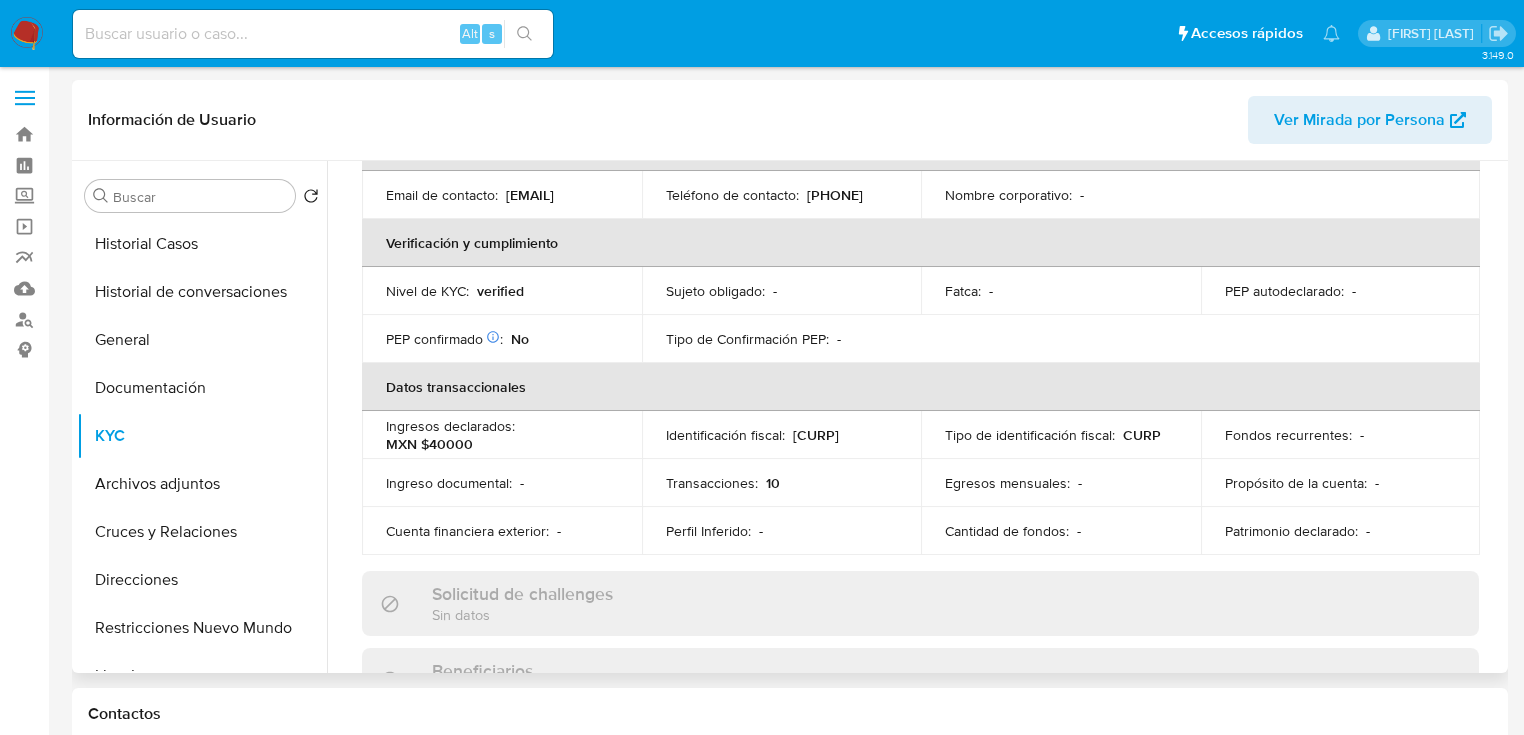 scroll, scrollTop: 63, scrollLeft: 0, axis: vertical 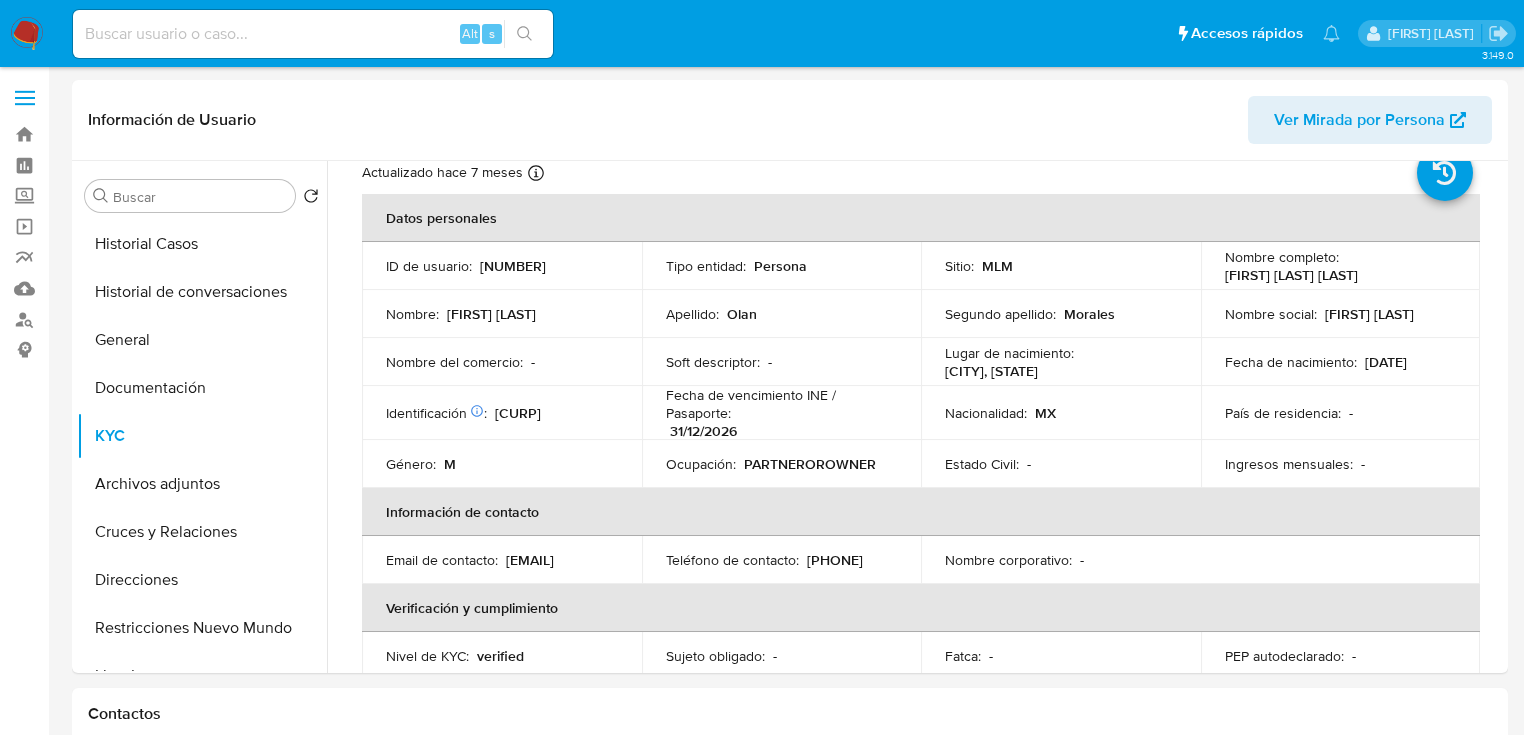 click at bounding box center (313, 34) 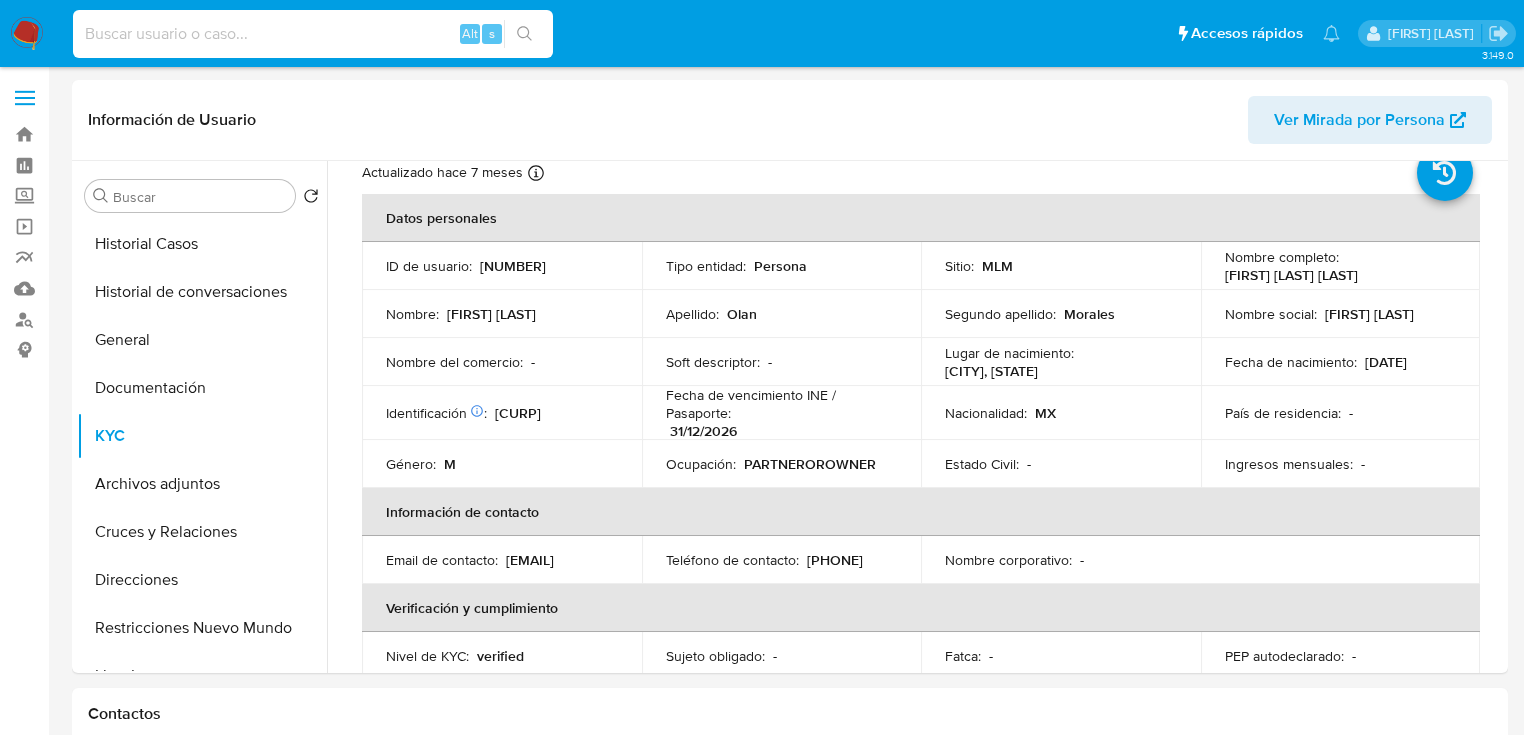 paste on "[NUMBER]" 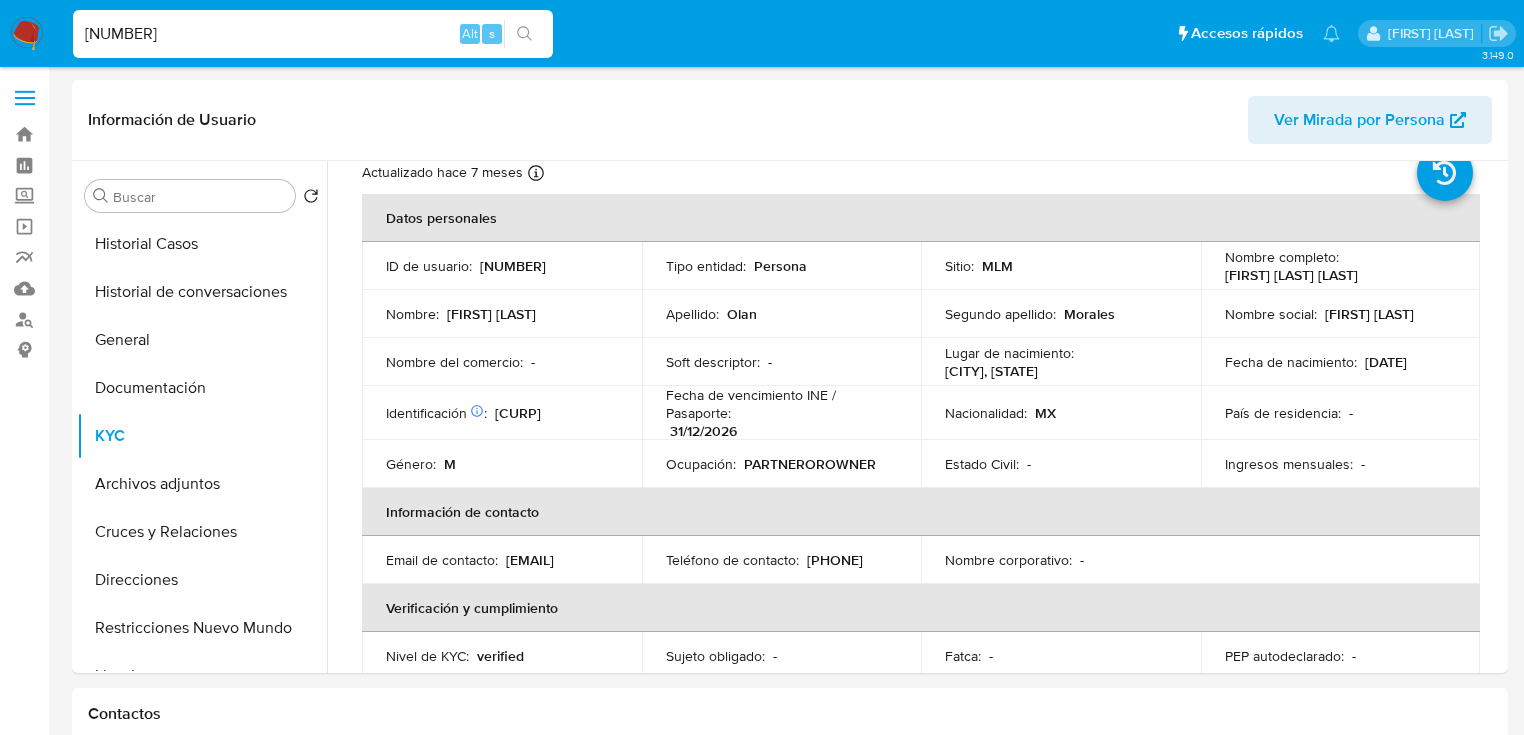 click on "[NUMBER]" at bounding box center [313, 34] 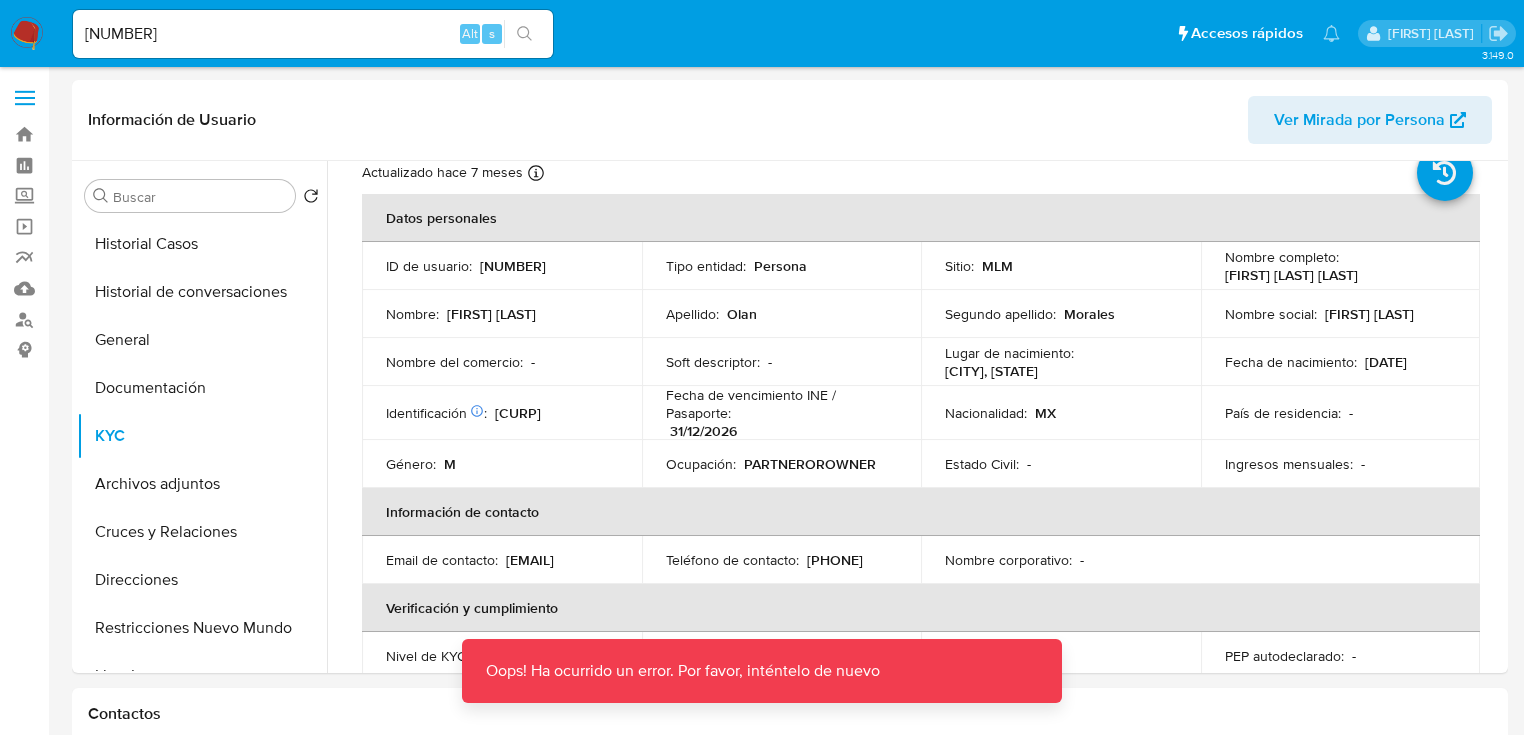 click on "[NUMBER]" at bounding box center [313, 34] 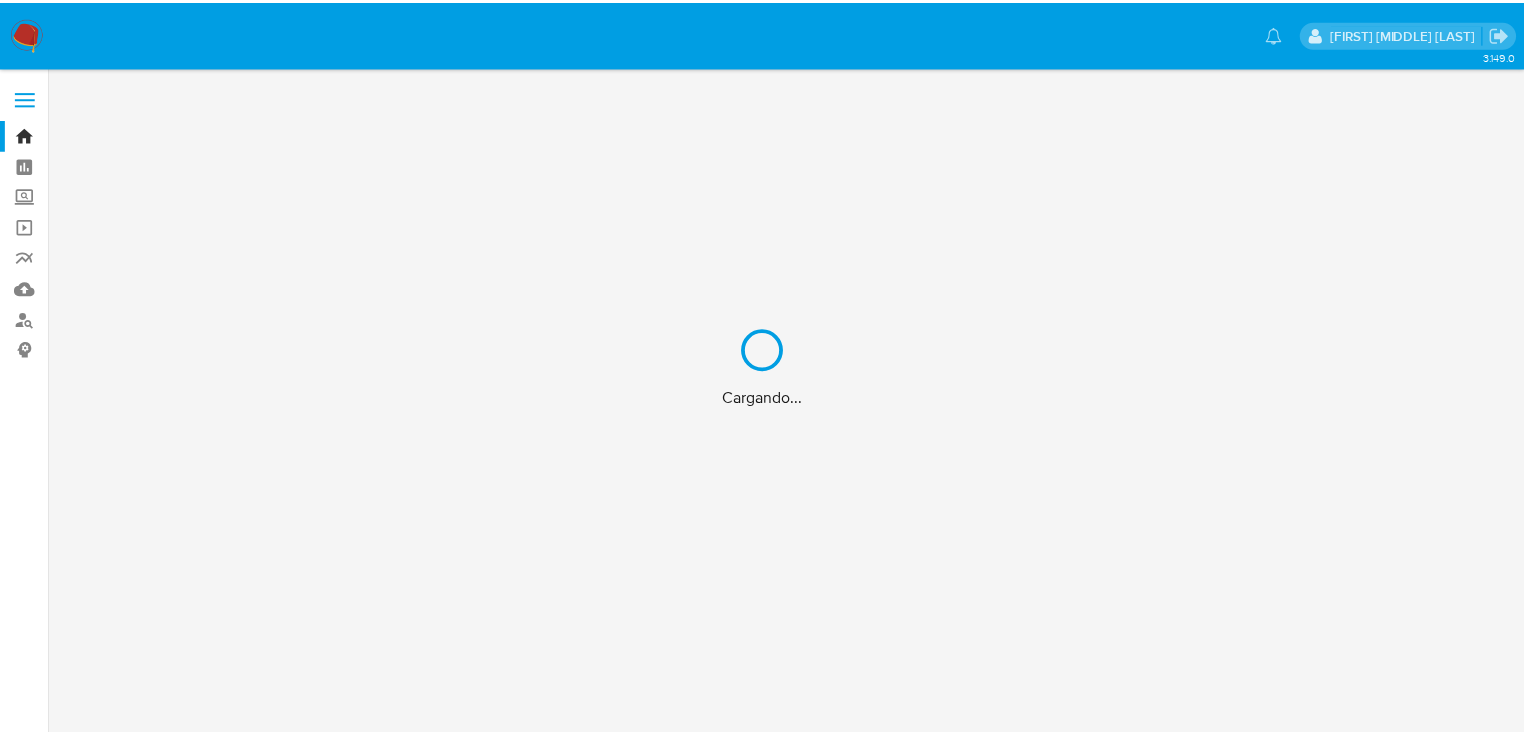 scroll, scrollTop: 0, scrollLeft: 0, axis: both 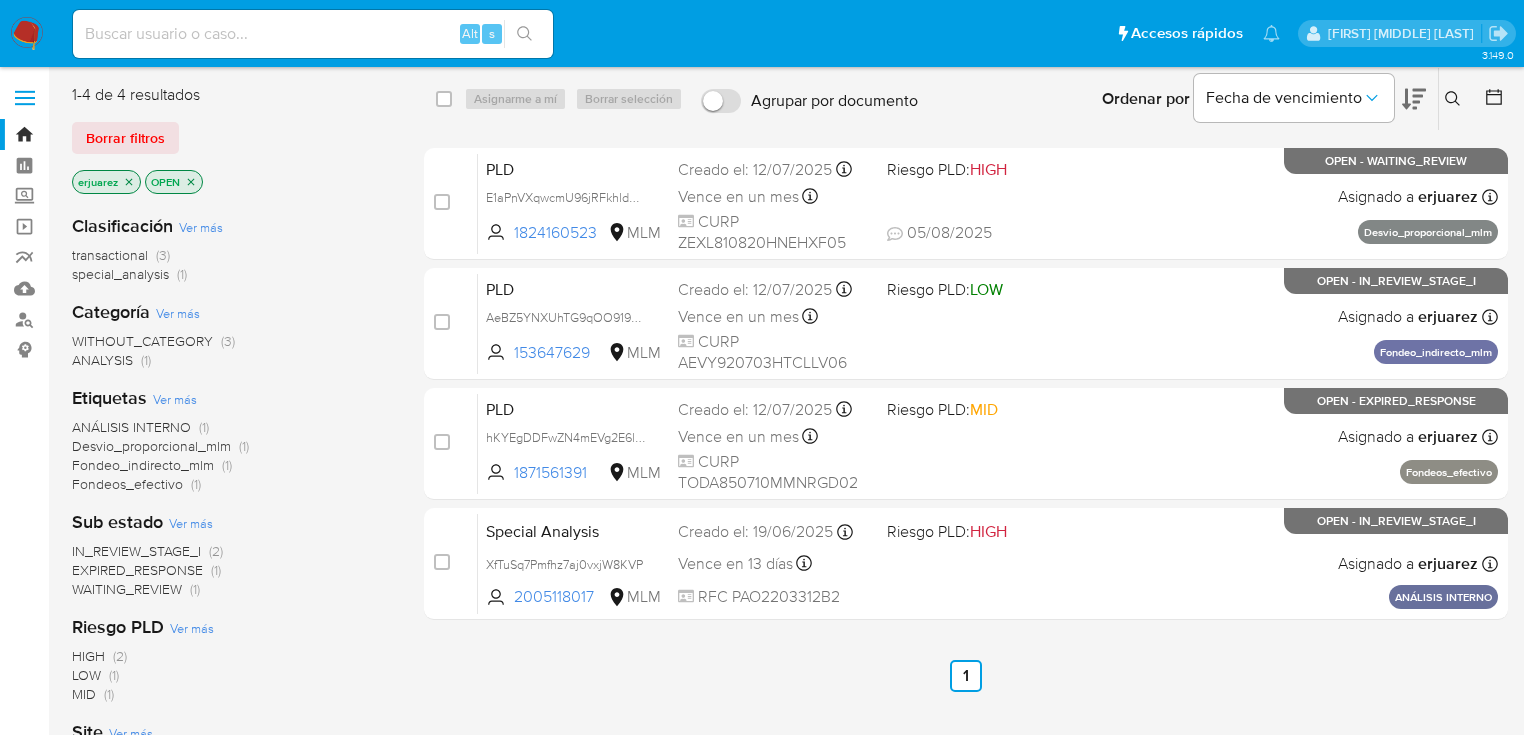 click at bounding box center (313, 34) 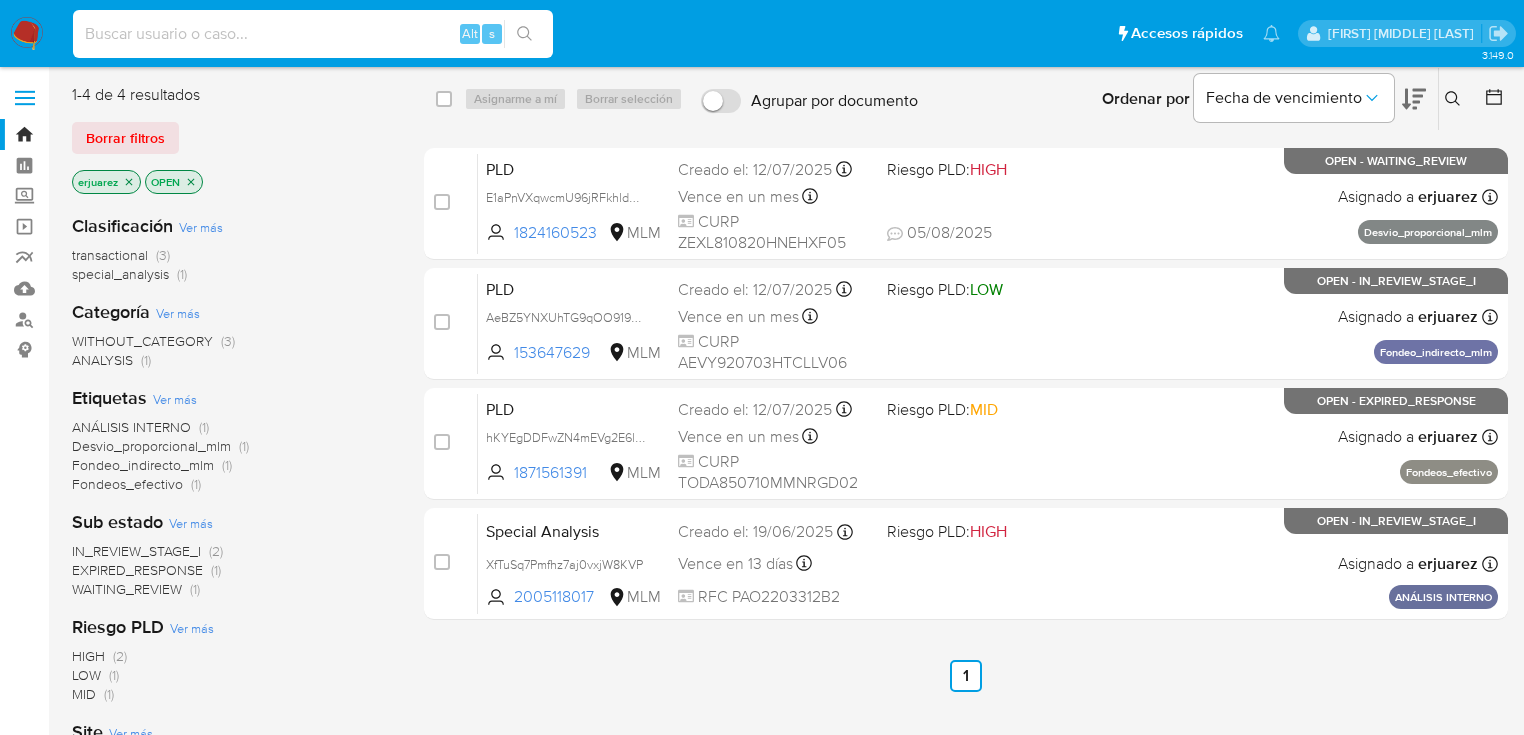click at bounding box center (313, 34) 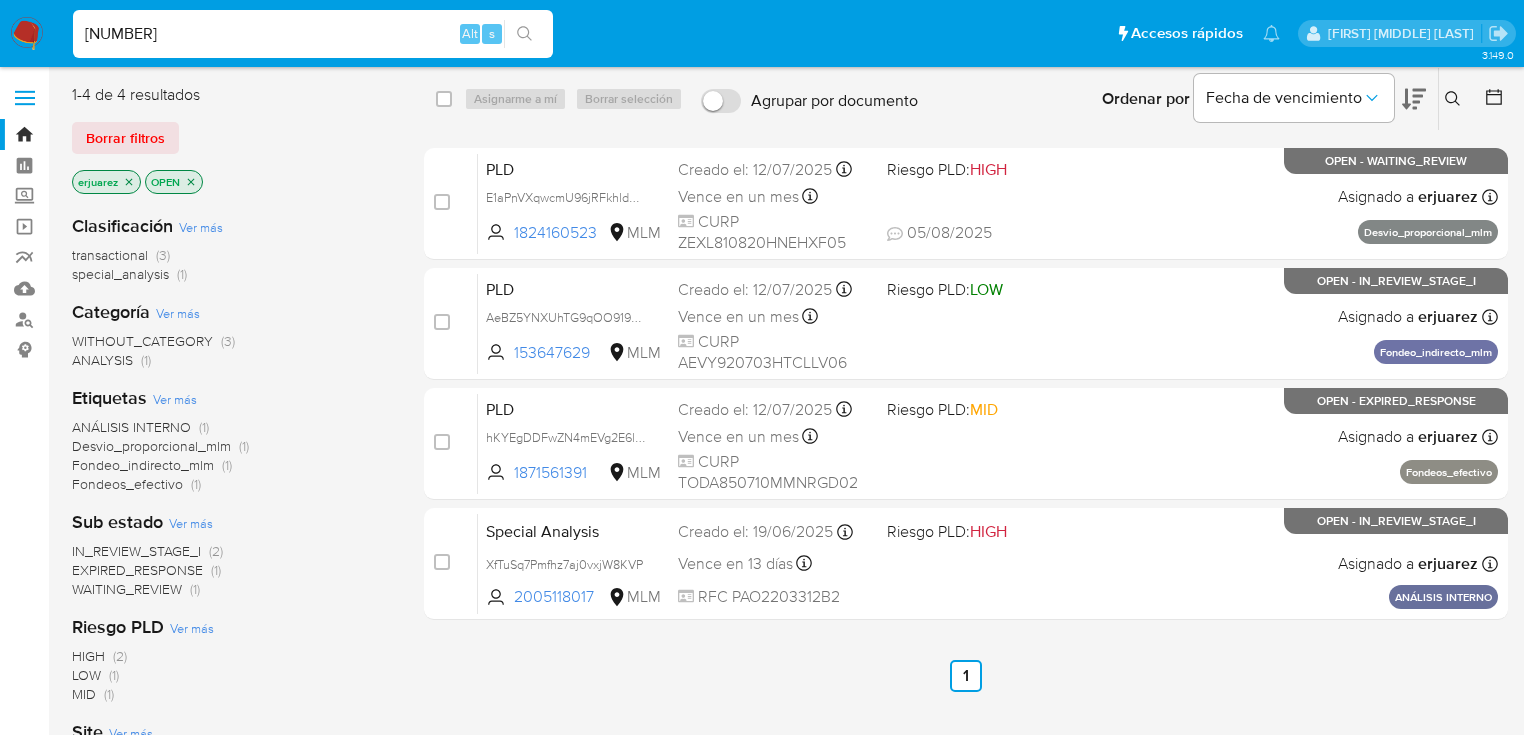click on "487823291" at bounding box center (313, 34) 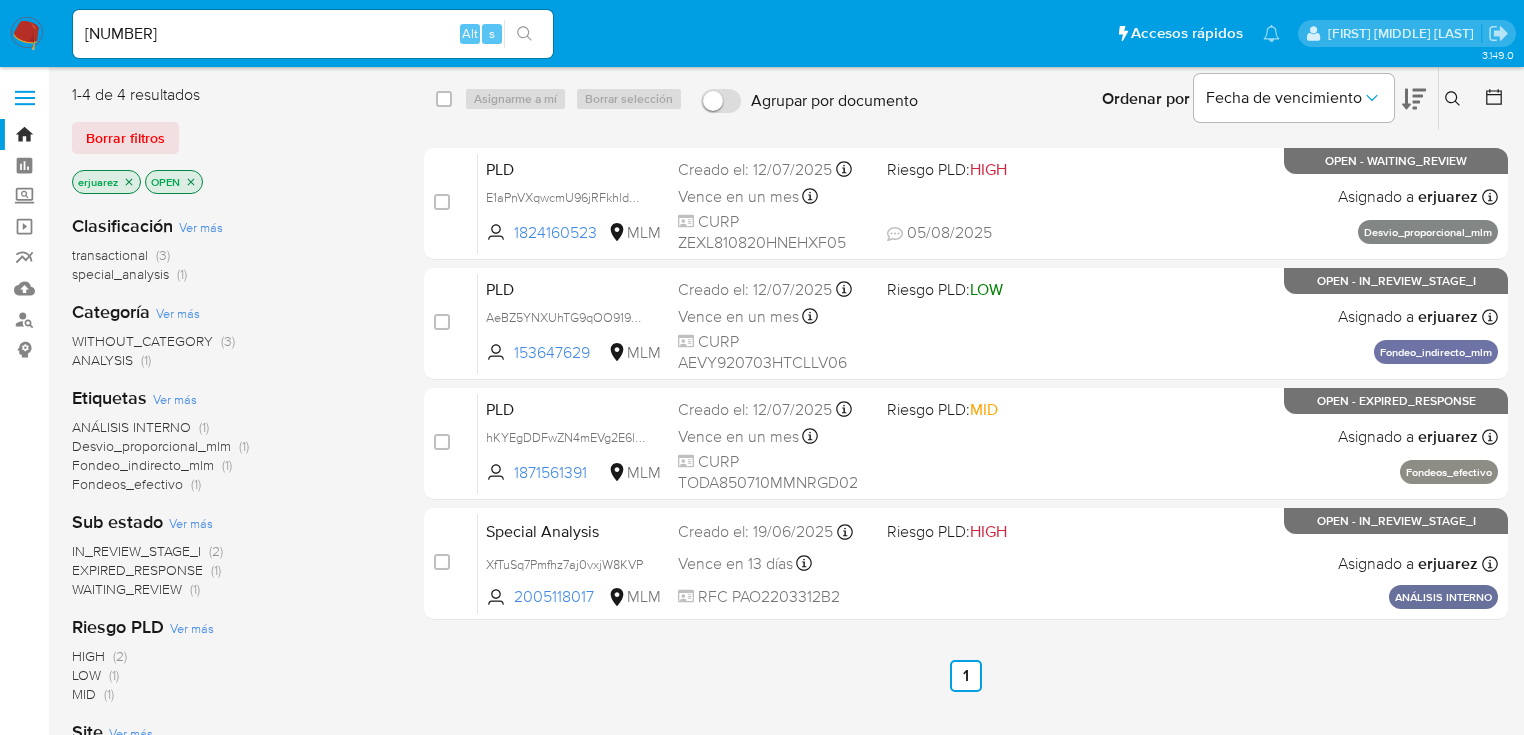 click at bounding box center (524, 34) 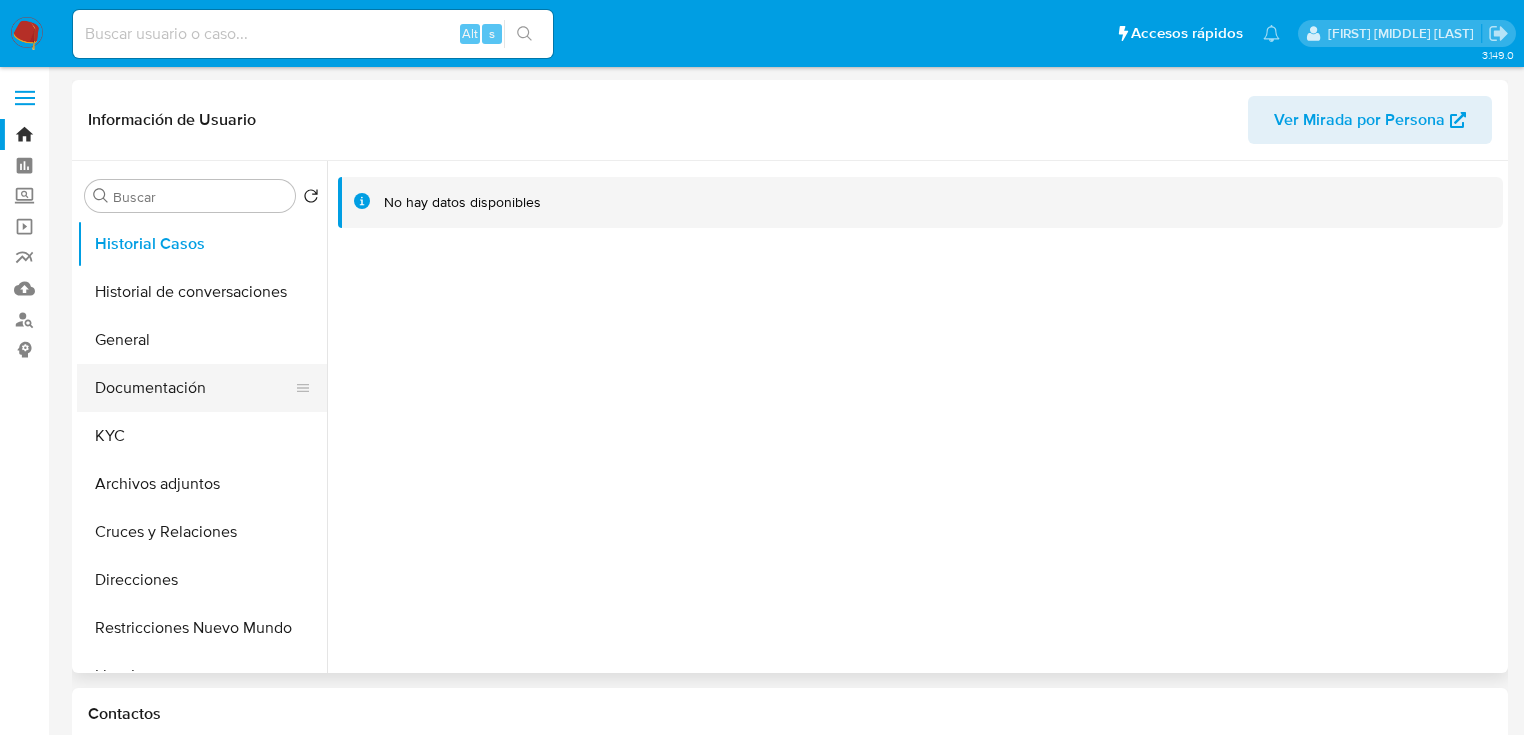 select on "10" 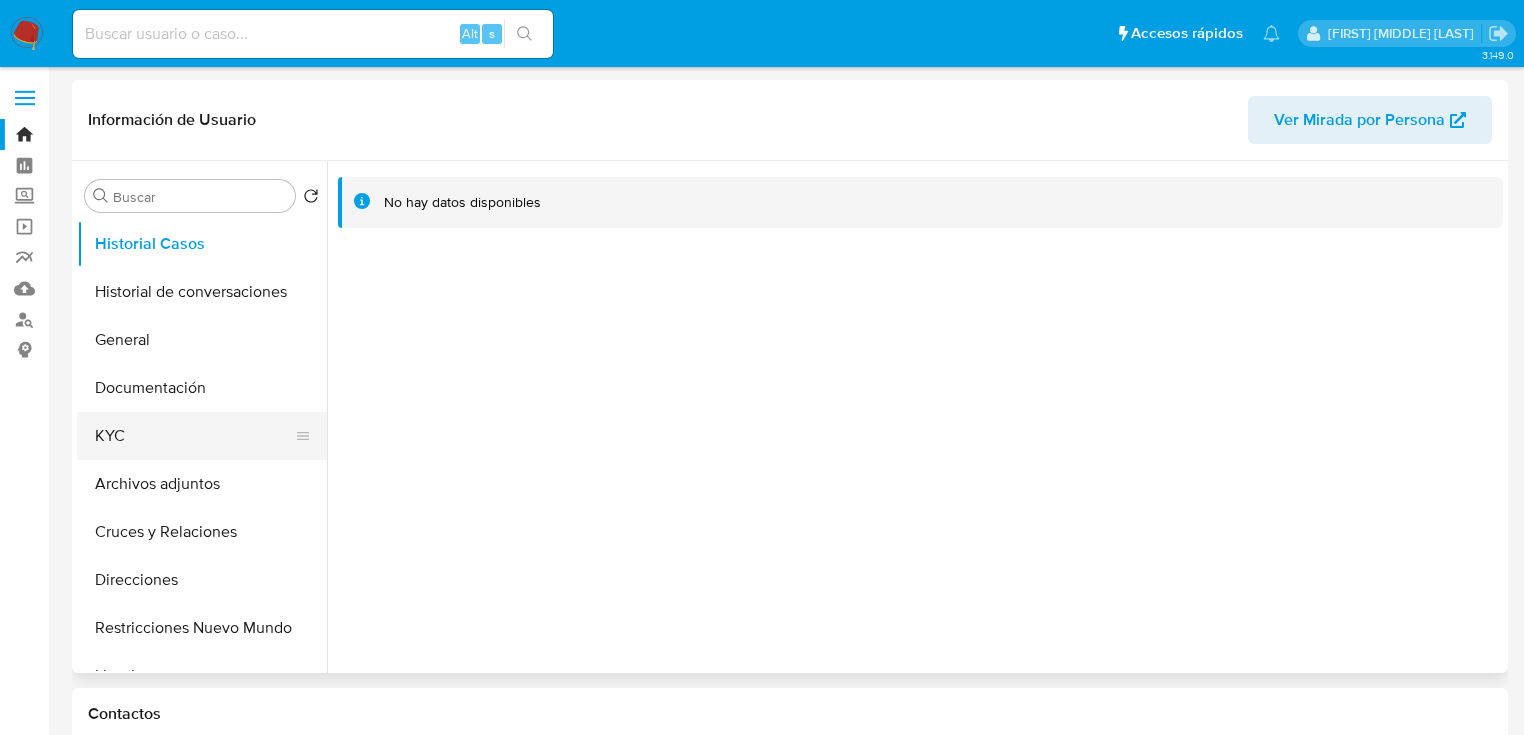 click on "KYC" at bounding box center [194, 436] 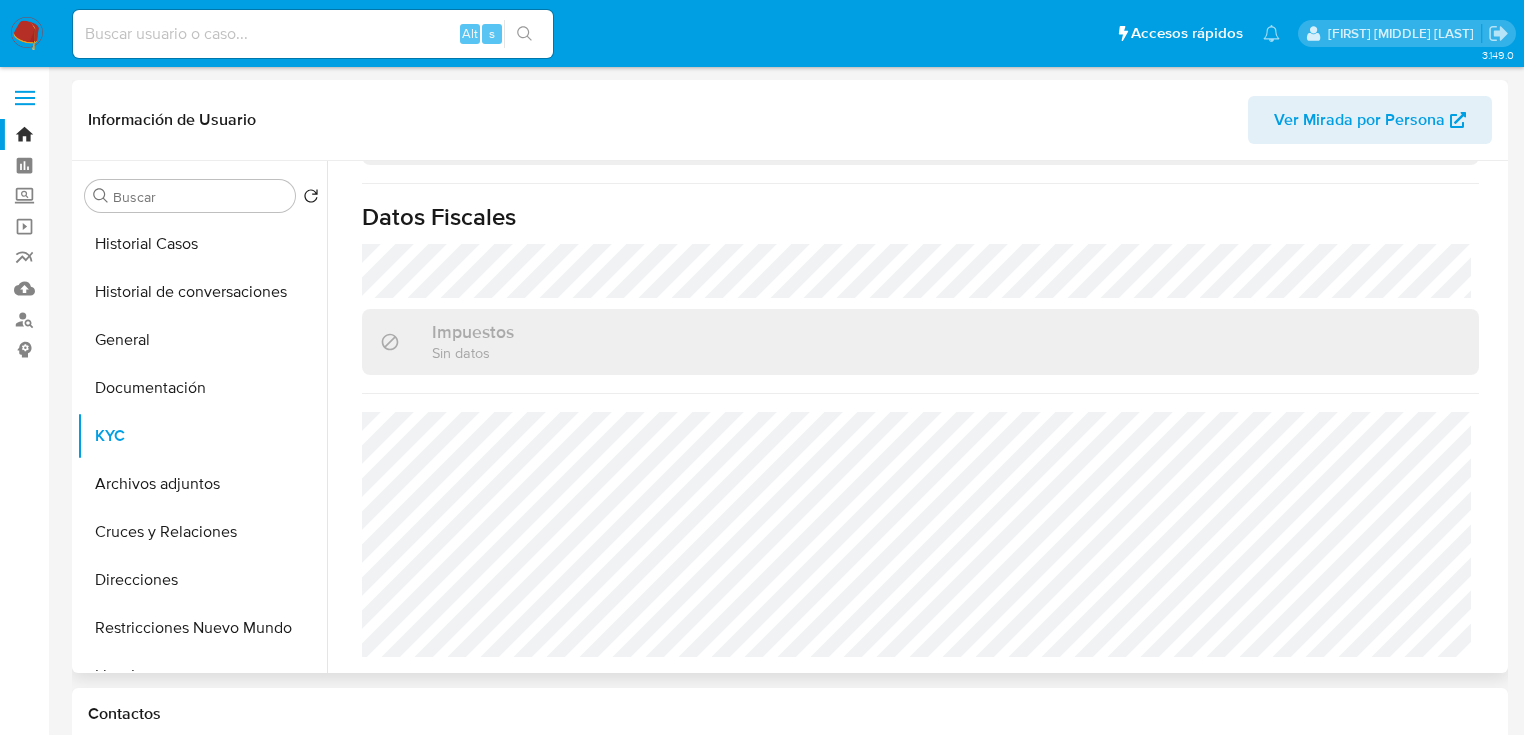 scroll, scrollTop: 1268, scrollLeft: 0, axis: vertical 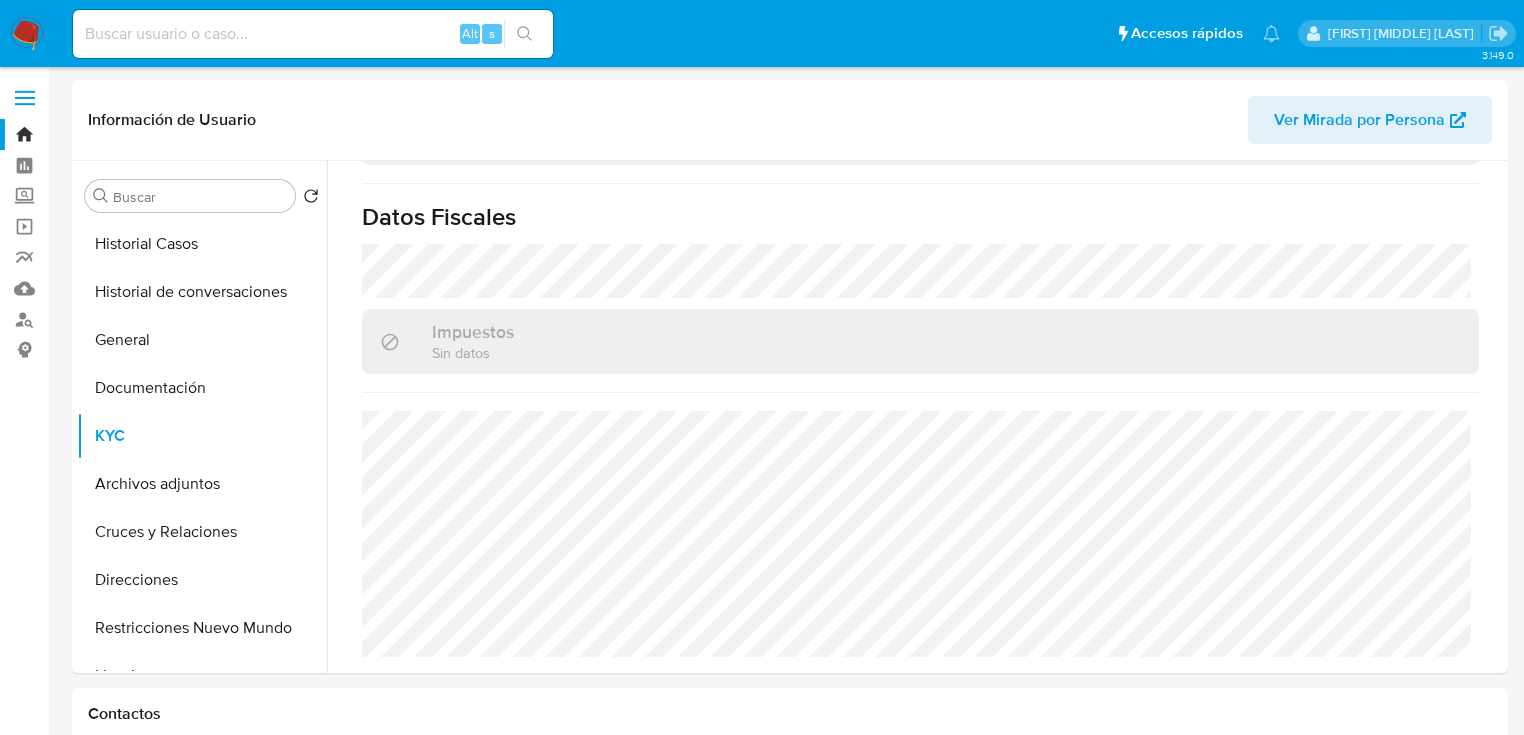 click at bounding box center [313, 34] 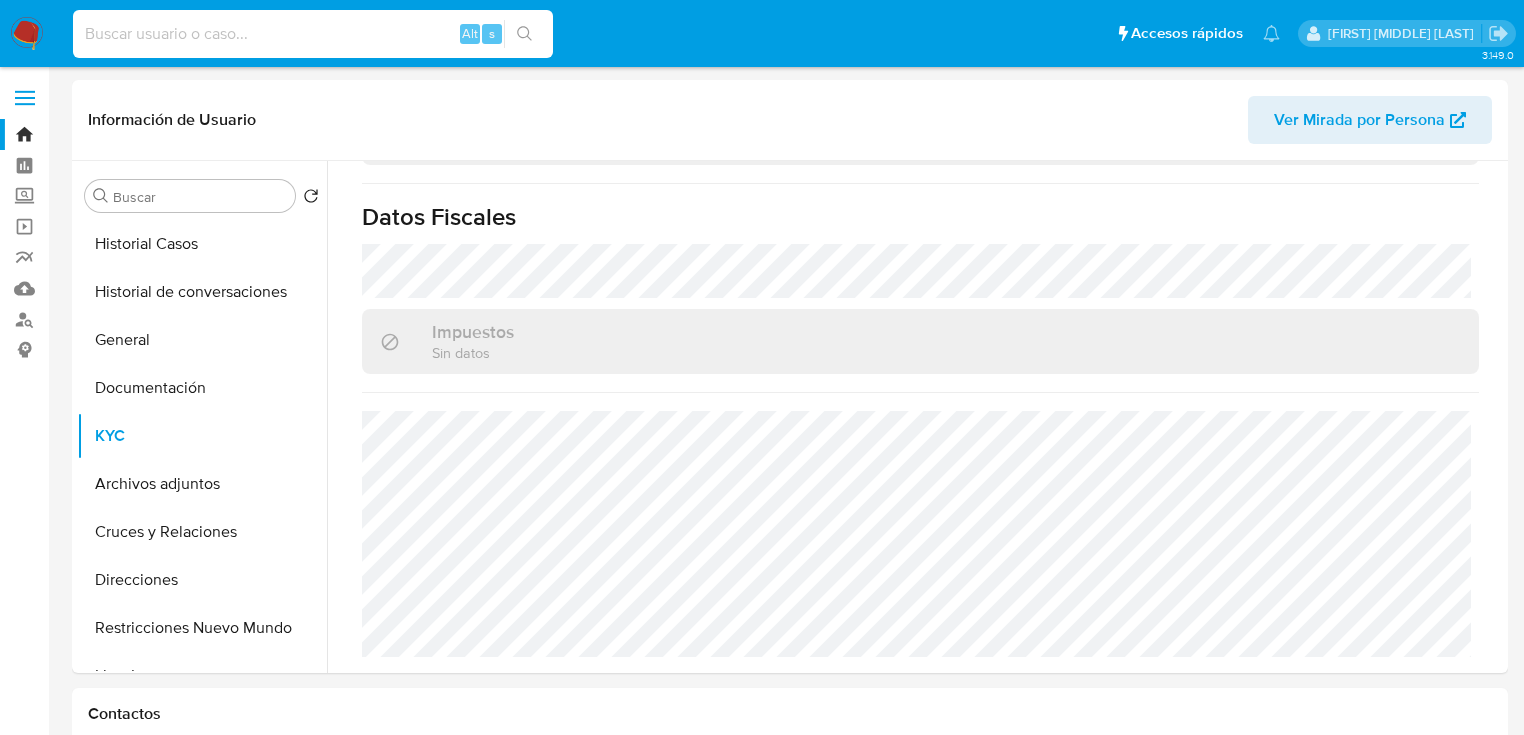 paste on "1207491676" 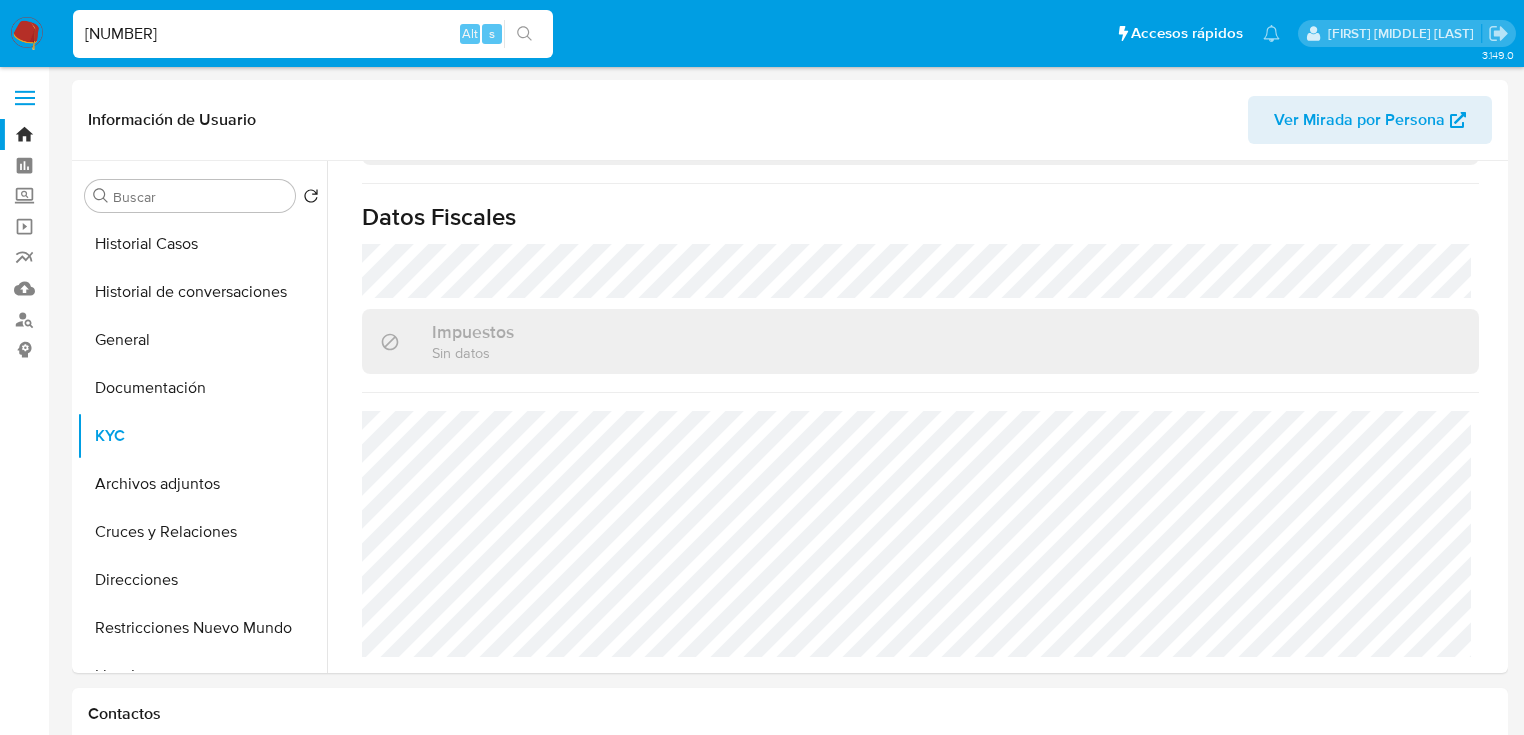 click on "1207491676" at bounding box center (313, 34) 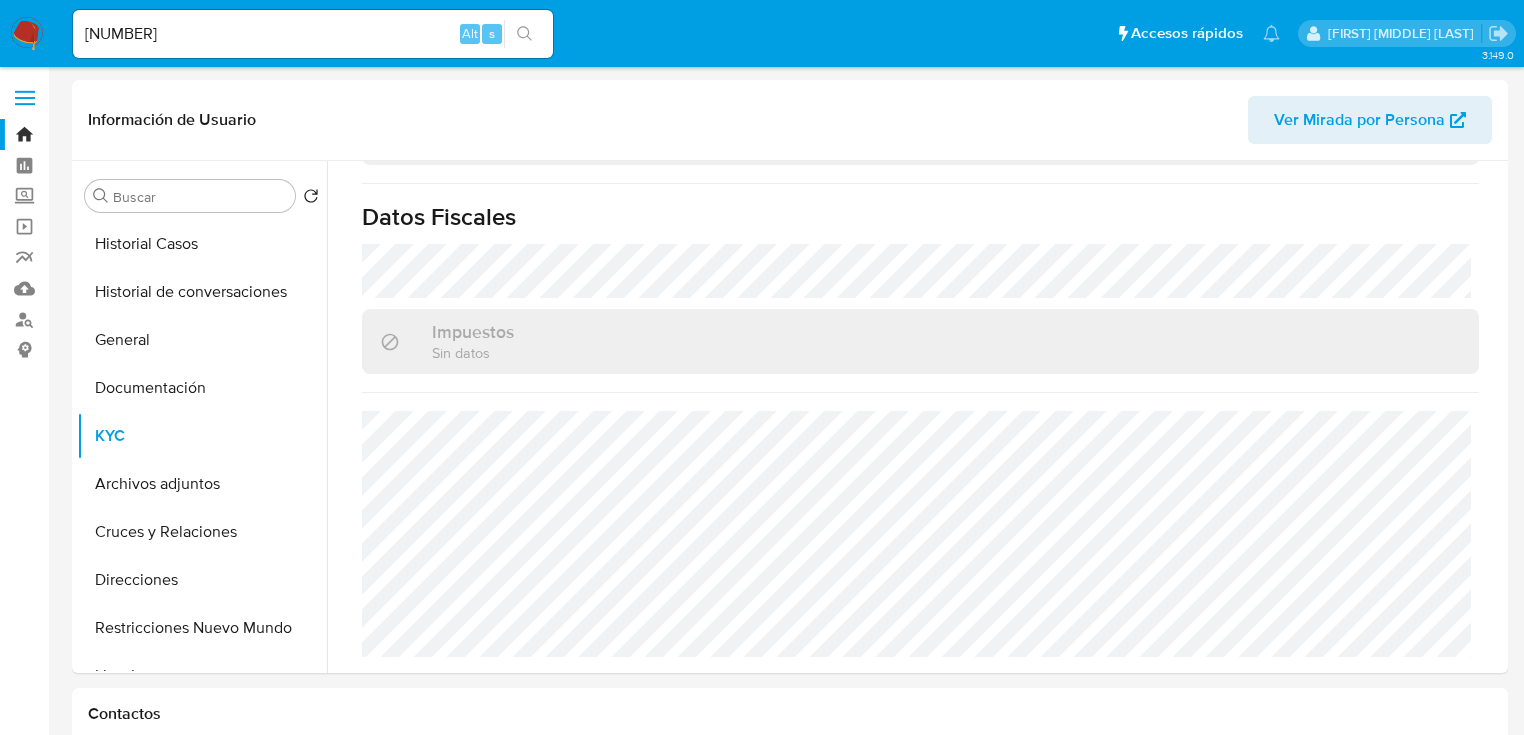 drag, startPoint x: 523, startPoint y: 35, endPoint x: 16, endPoint y: 26, distance: 507.07986 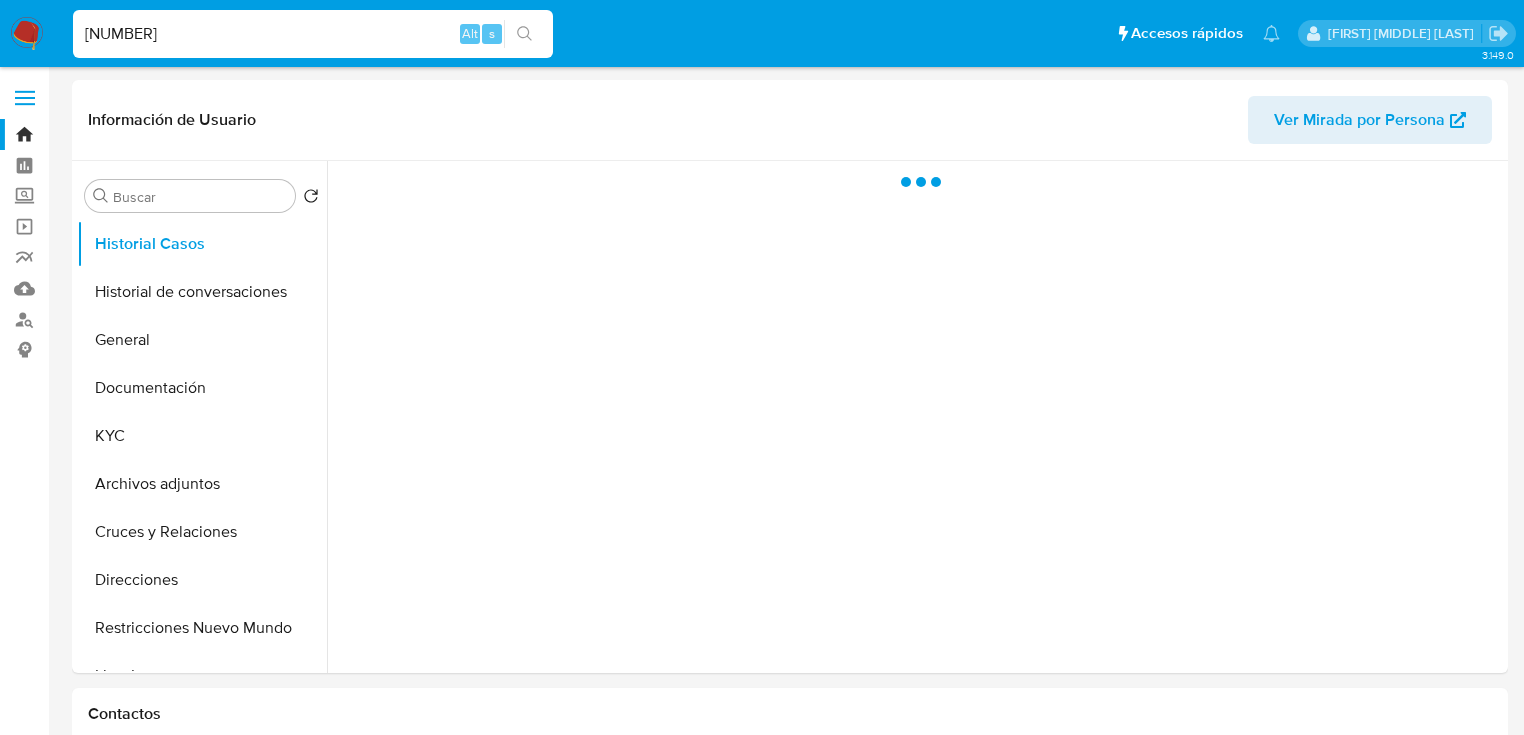 click on "1207491676" at bounding box center (313, 34) 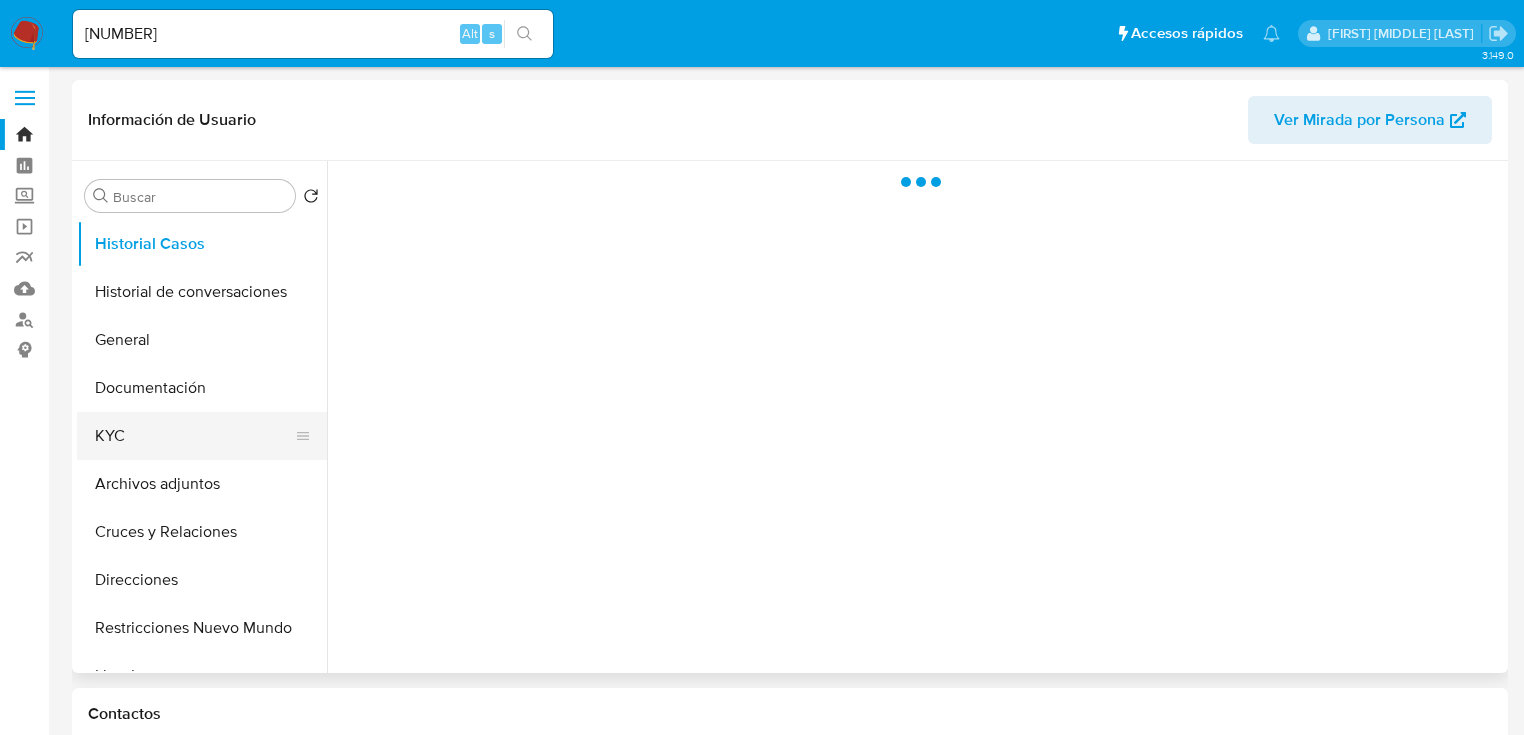 drag, startPoint x: 128, startPoint y: 433, endPoint x: 262, endPoint y: 431, distance: 134.01492 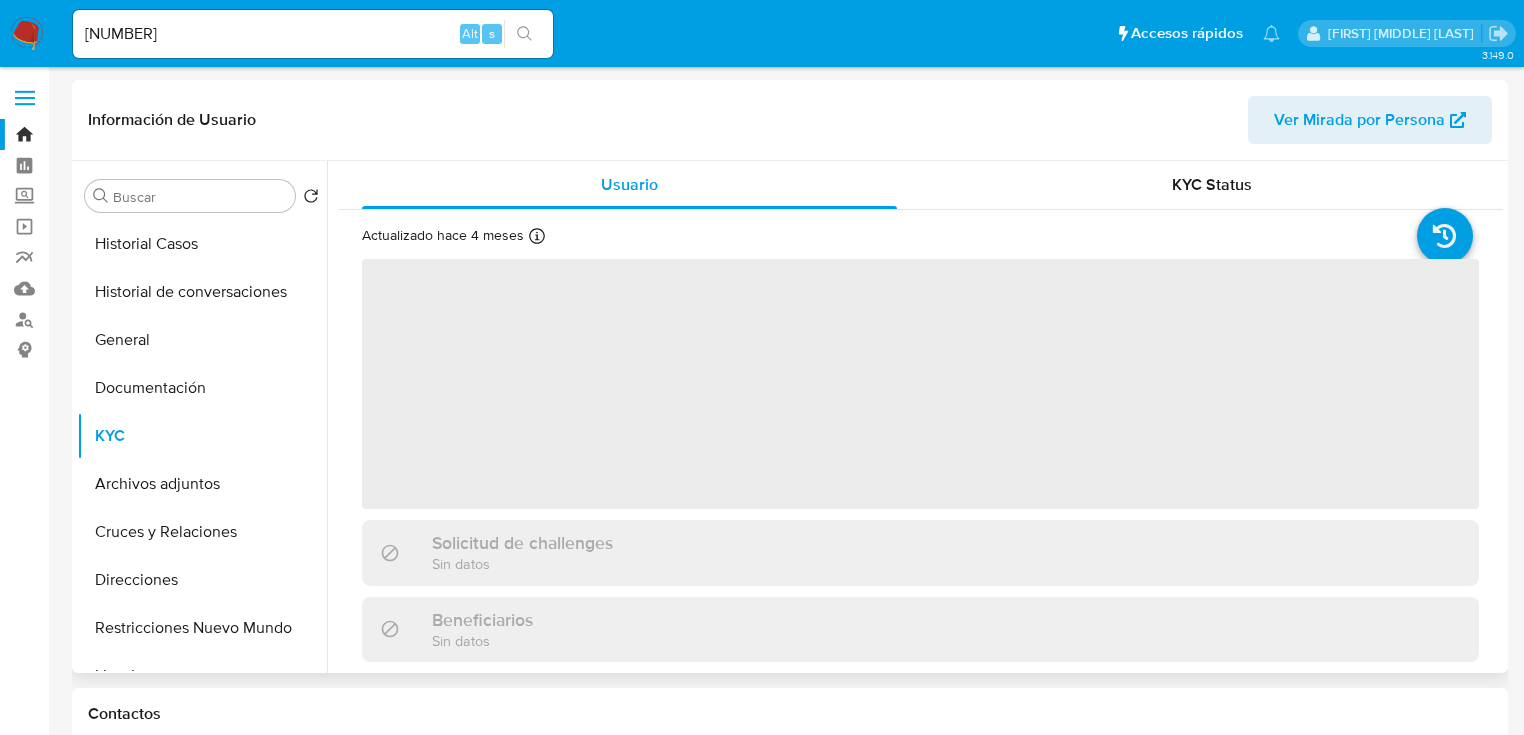 select on "10" 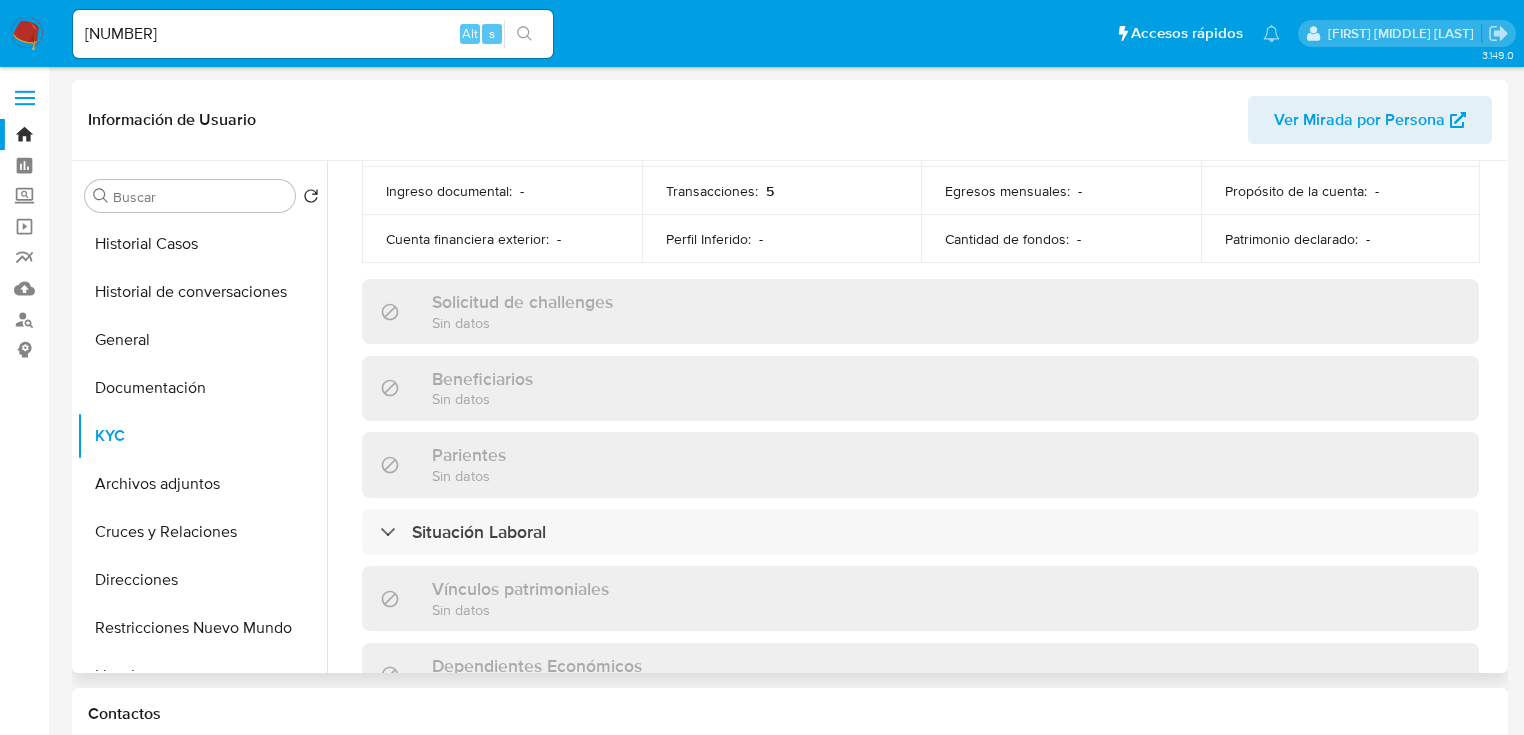 scroll, scrollTop: 1200, scrollLeft: 0, axis: vertical 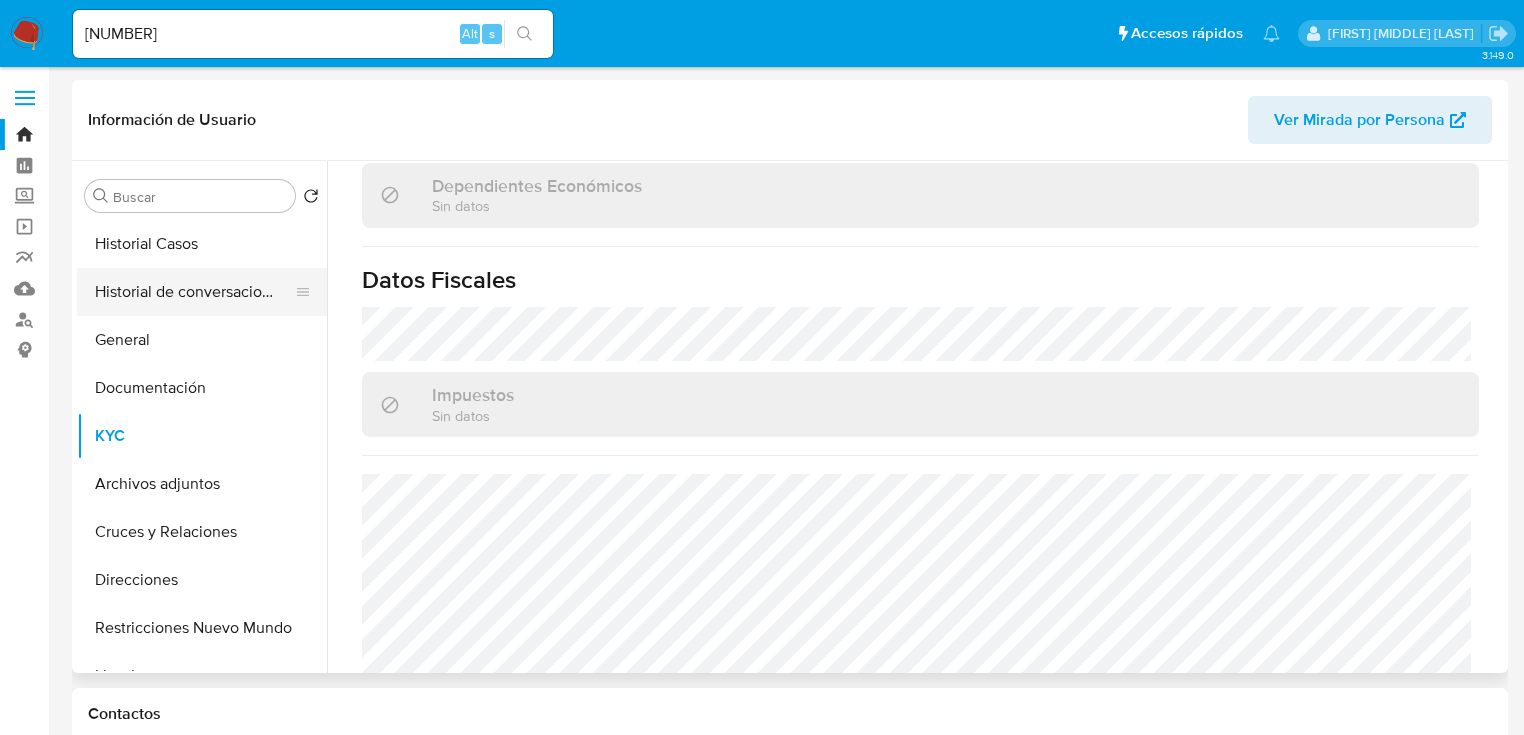 drag, startPoint x: 128, startPoint y: 336, endPoint x: 227, endPoint y: 315, distance: 101.20277 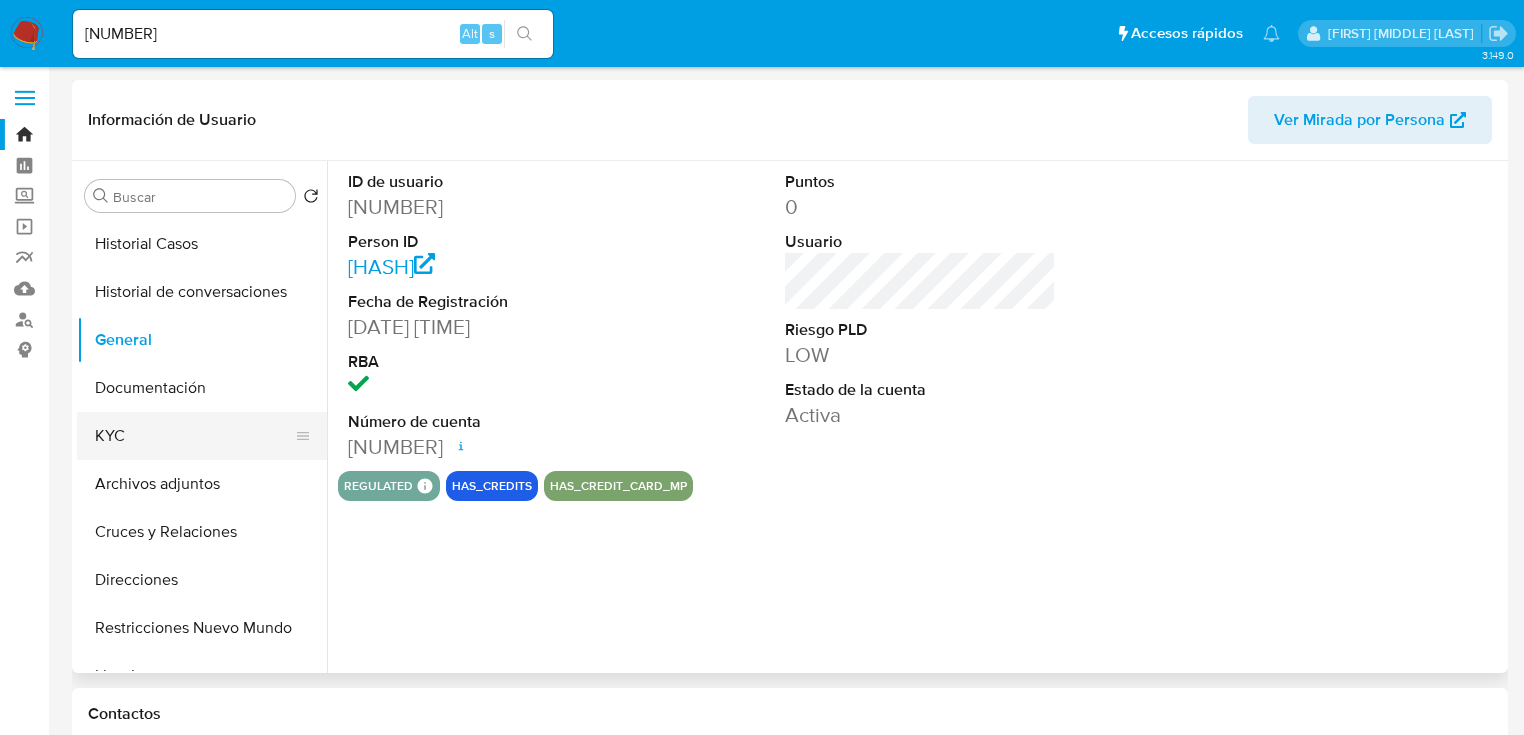 drag, startPoint x: 159, startPoint y: 435, endPoint x: 292, endPoint y: 400, distance: 137.52818 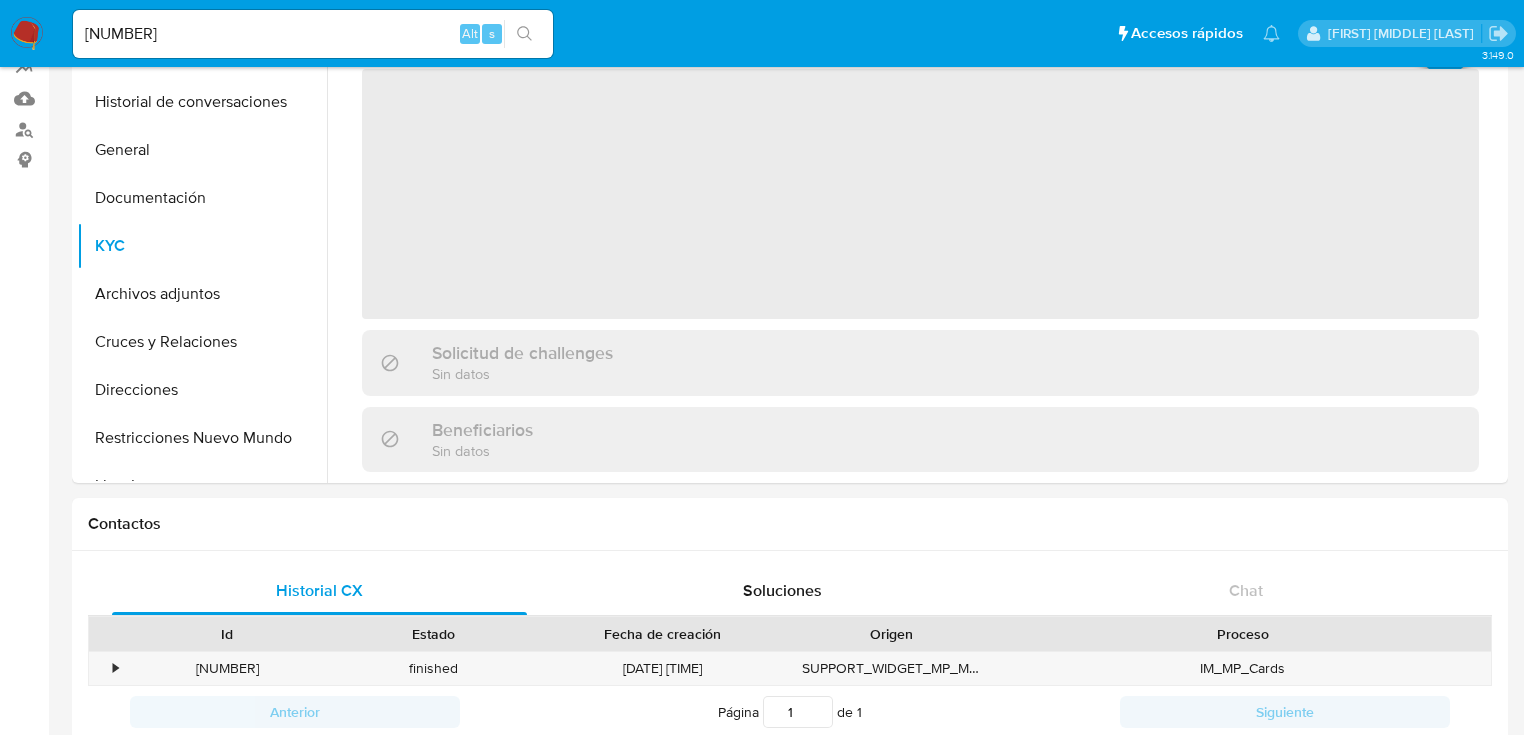 scroll, scrollTop: 240, scrollLeft: 0, axis: vertical 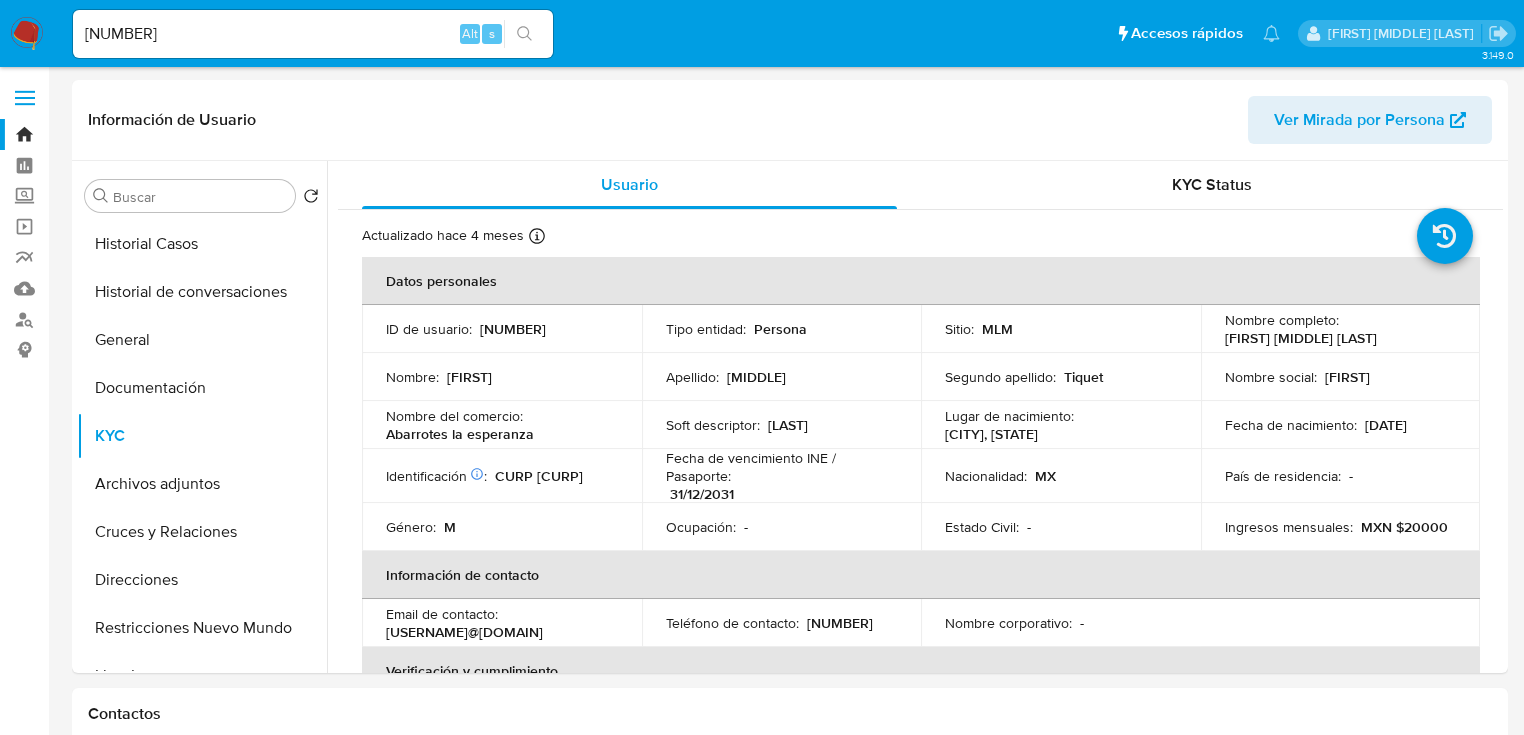 click at bounding box center (27, 34) 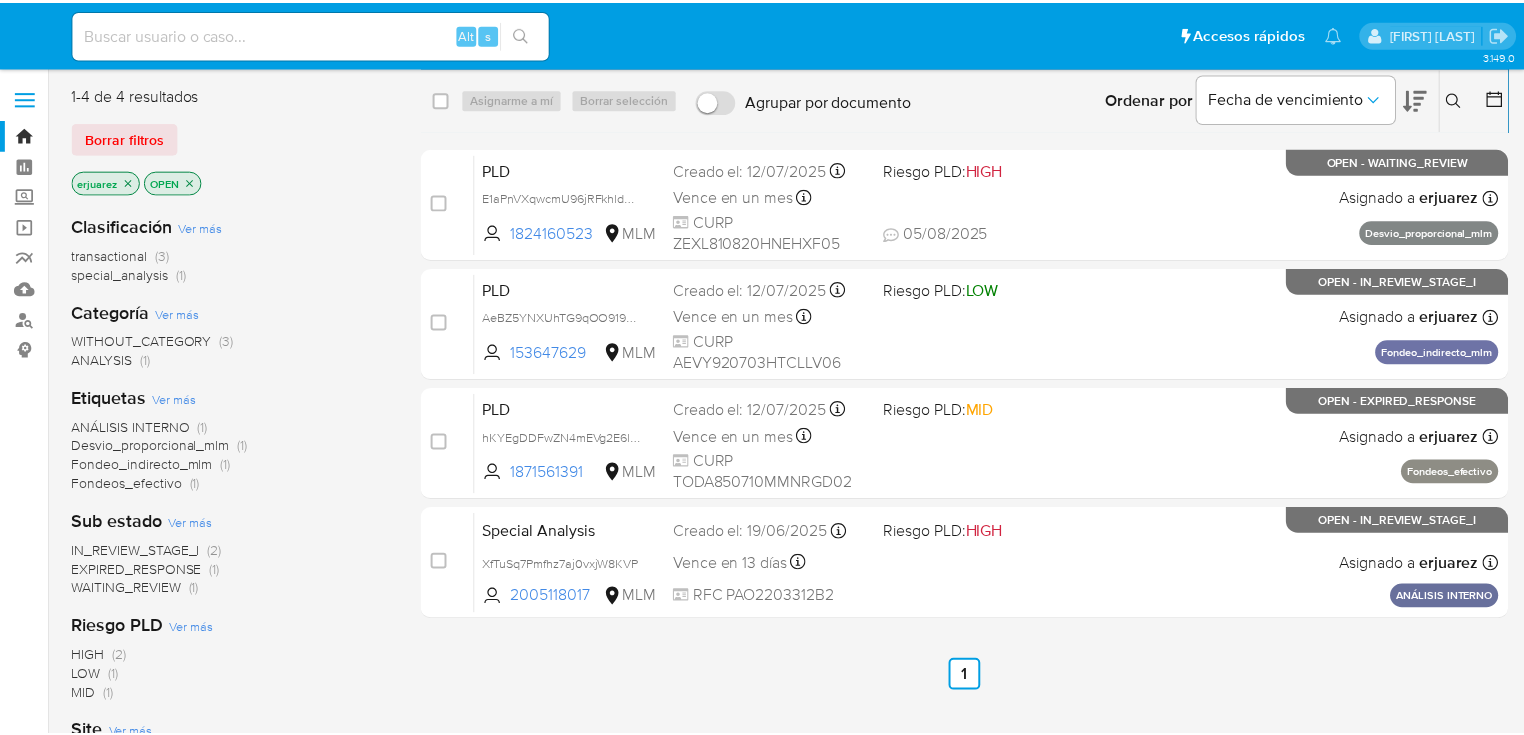 scroll, scrollTop: 0, scrollLeft: 0, axis: both 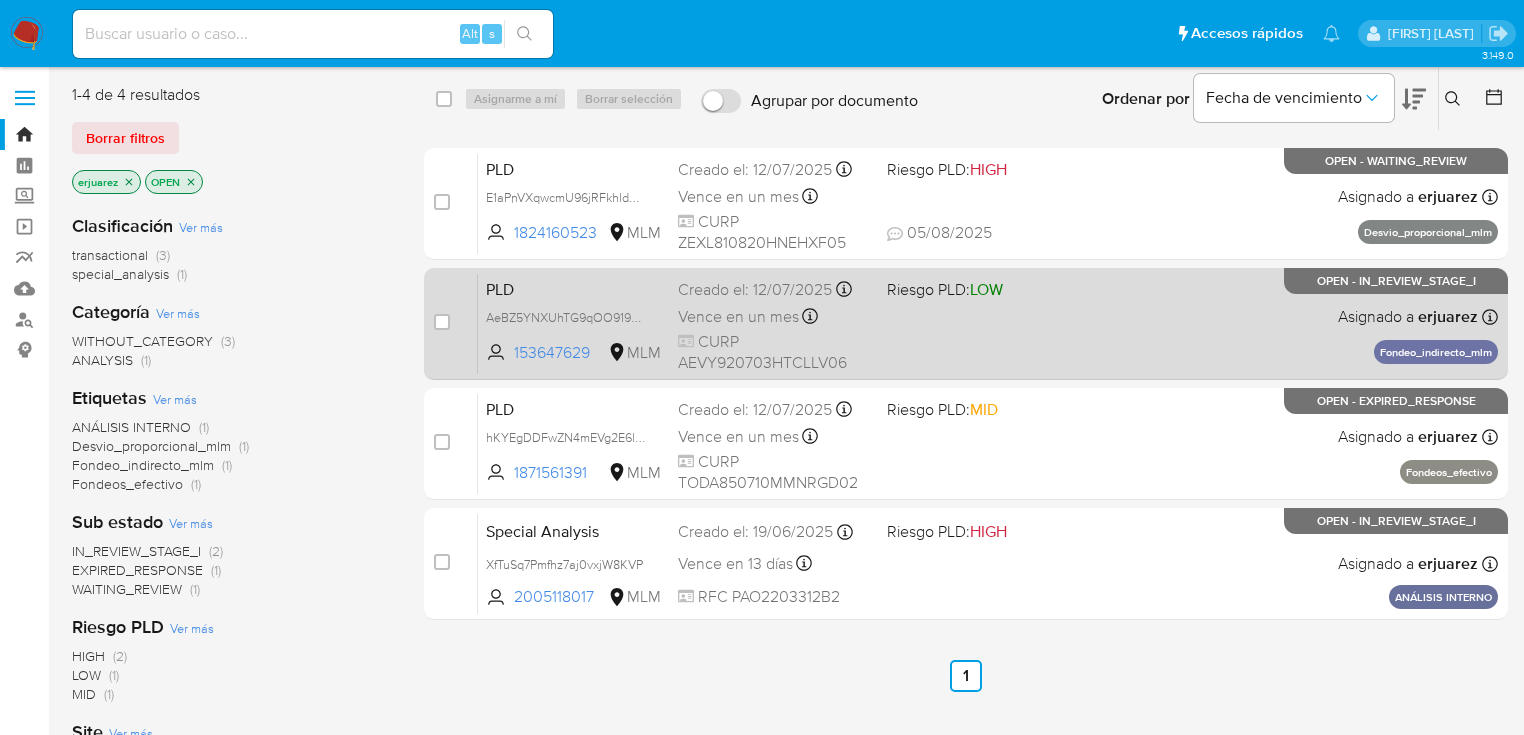 click on "Vence en un mes   Vence el [DATE] [TIME]" at bounding box center (774, 316) 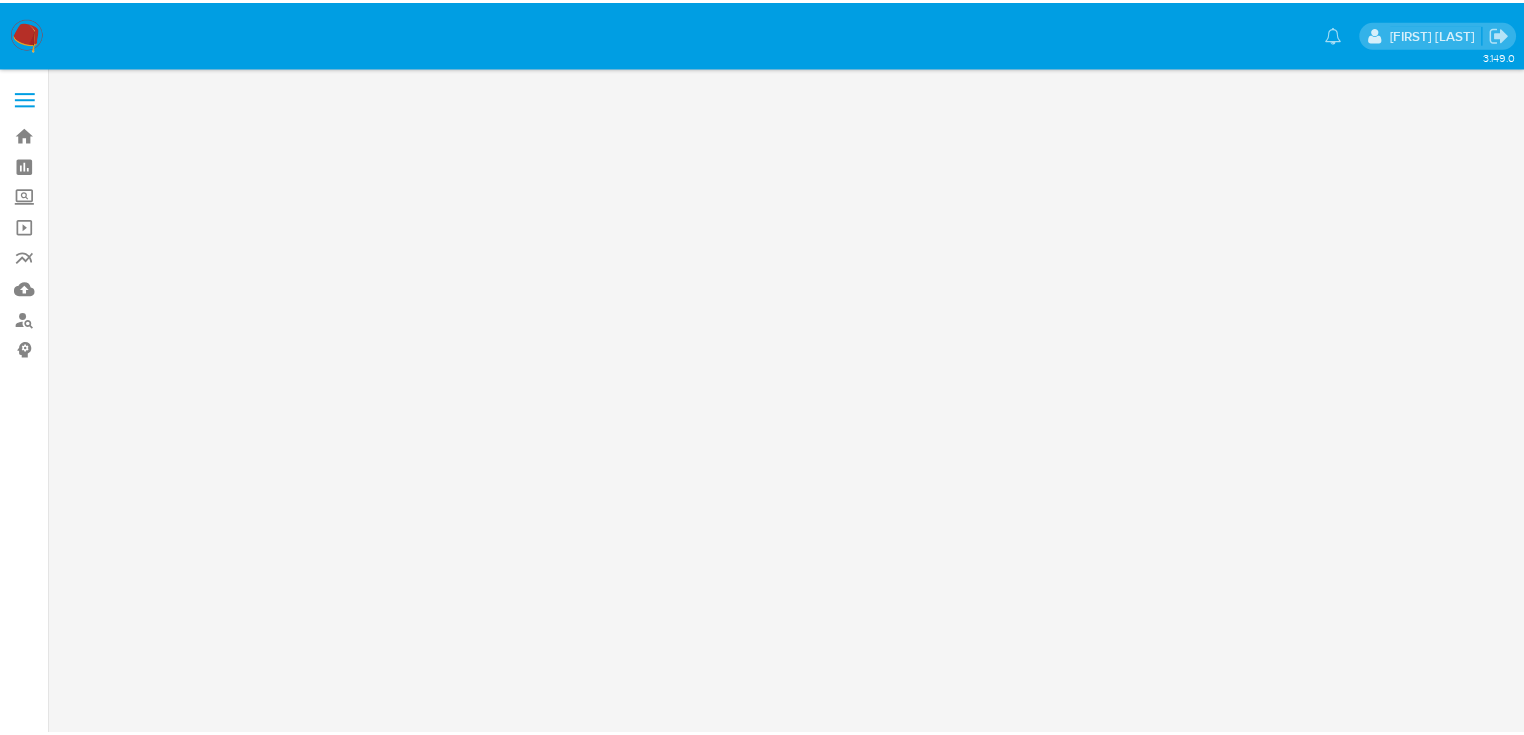 scroll, scrollTop: 0, scrollLeft: 0, axis: both 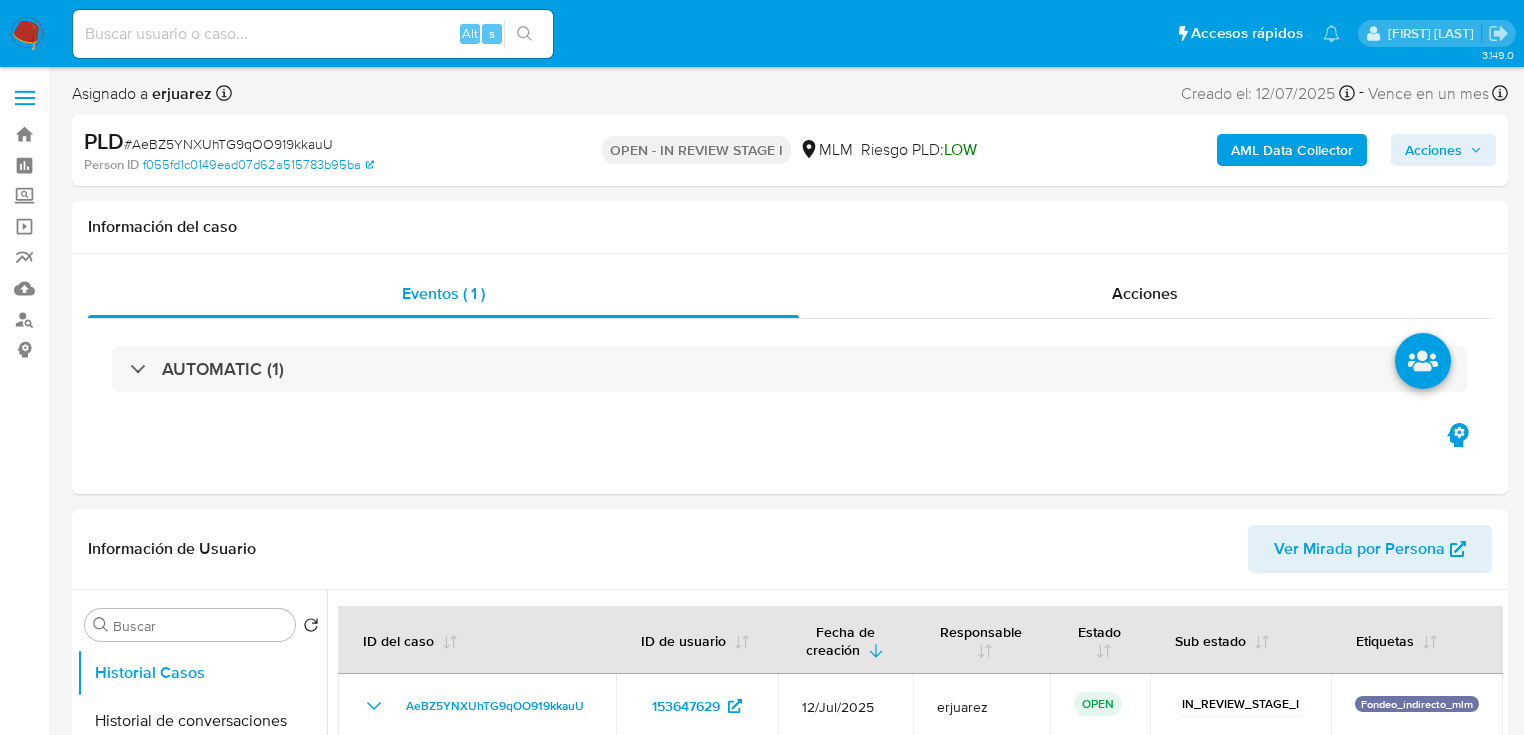 select on "10" 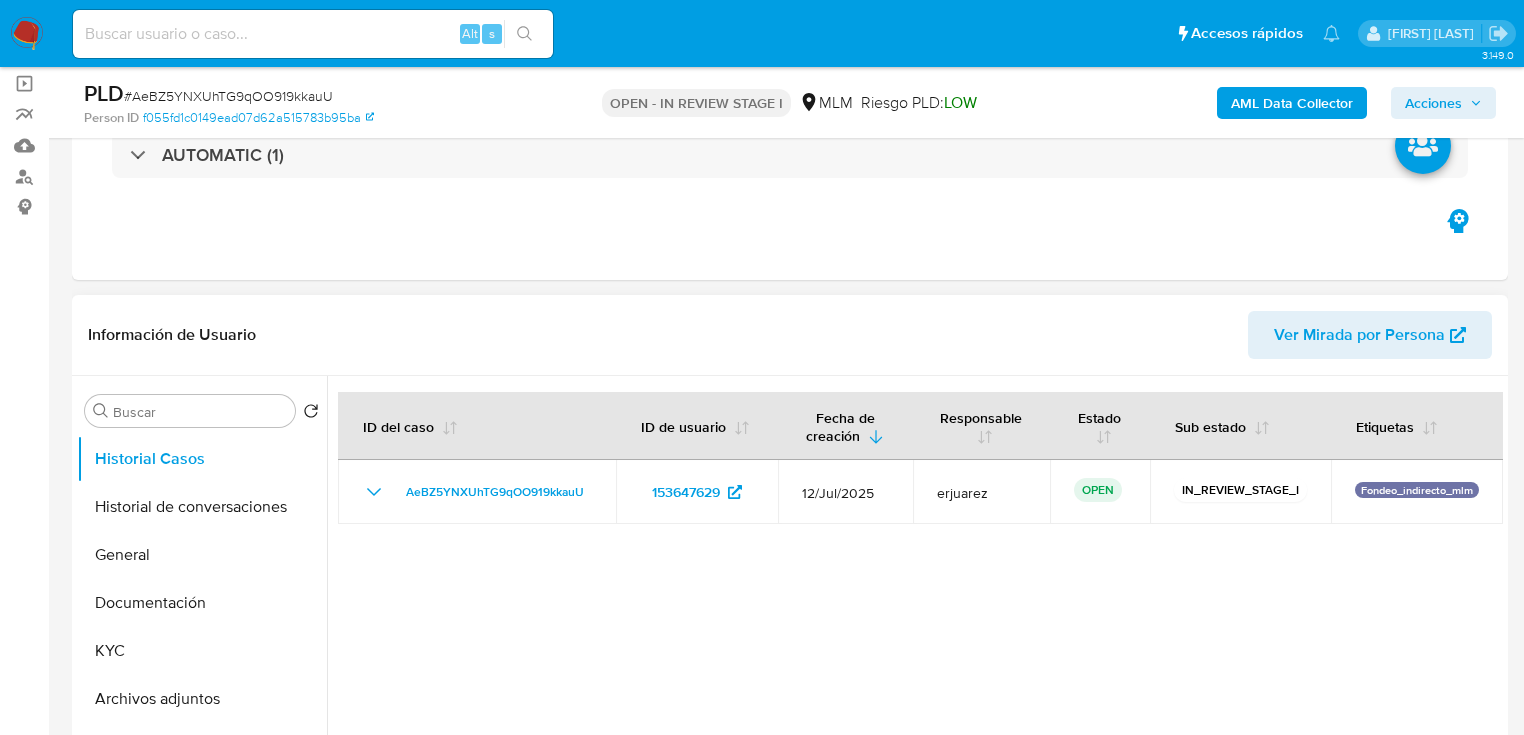 scroll, scrollTop: 320, scrollLeft: 0, axis: vertical 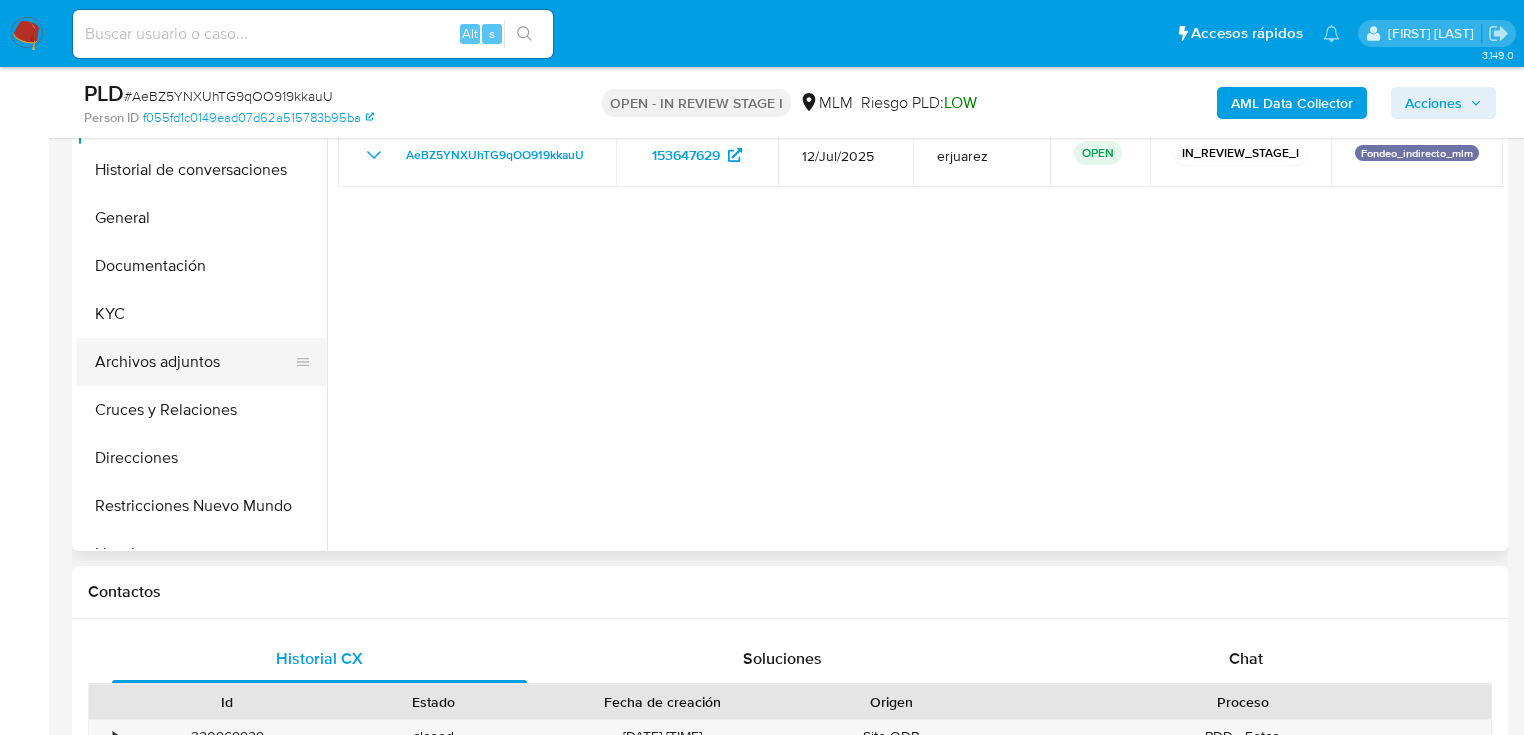 click on "Archivos adjuntos" at bounding box center [194, 362] 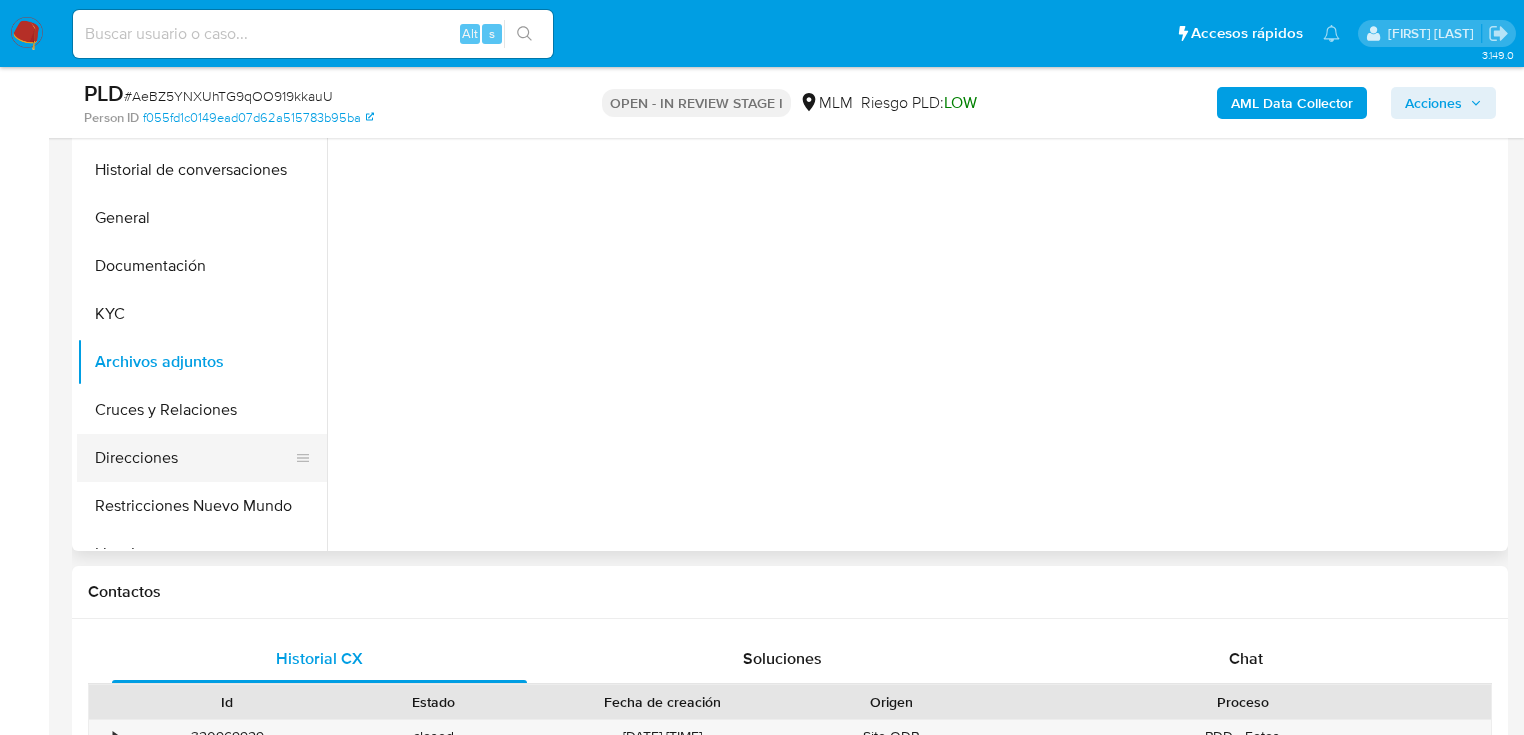select on "10" 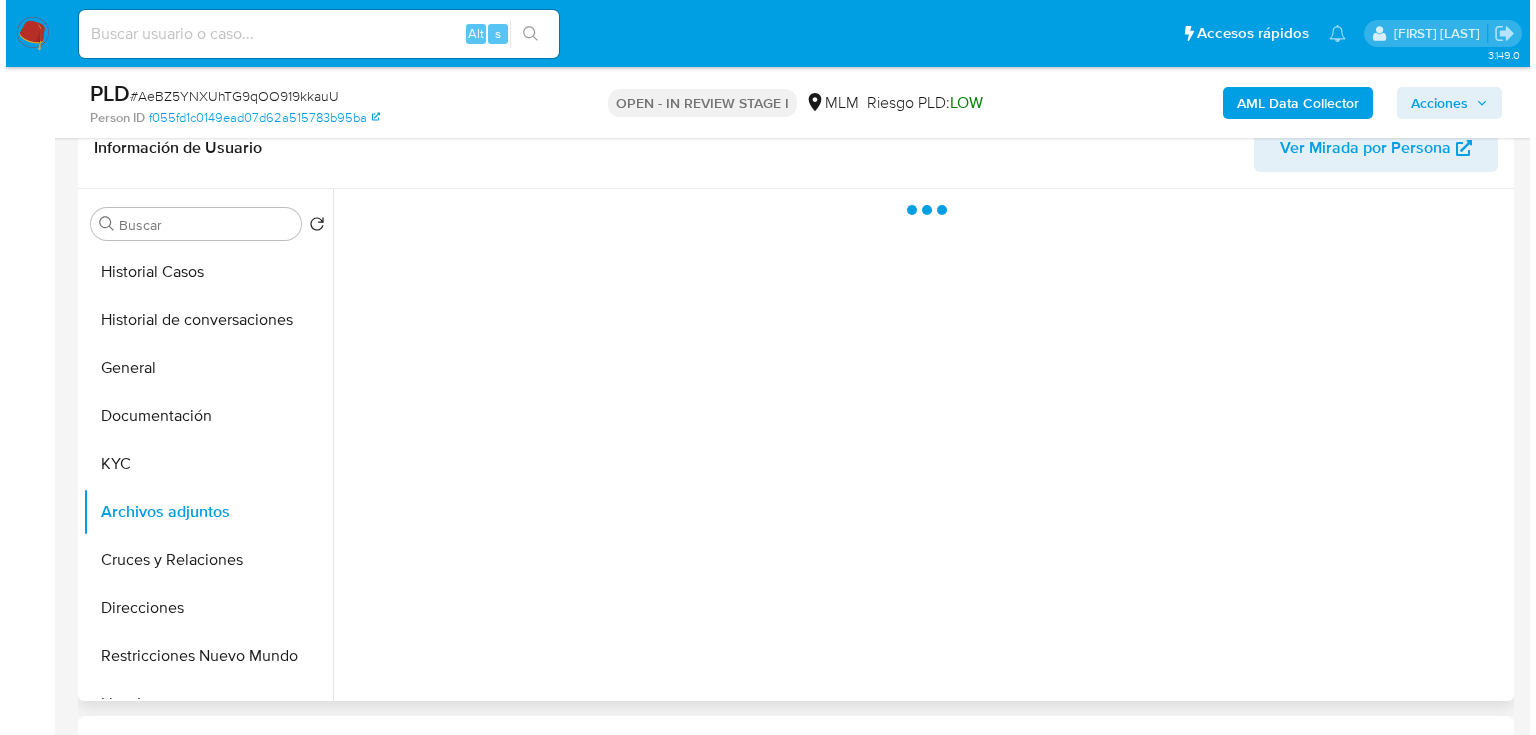 scroll, scrollTop: 320, scrollLeft: 0, axis: vertical 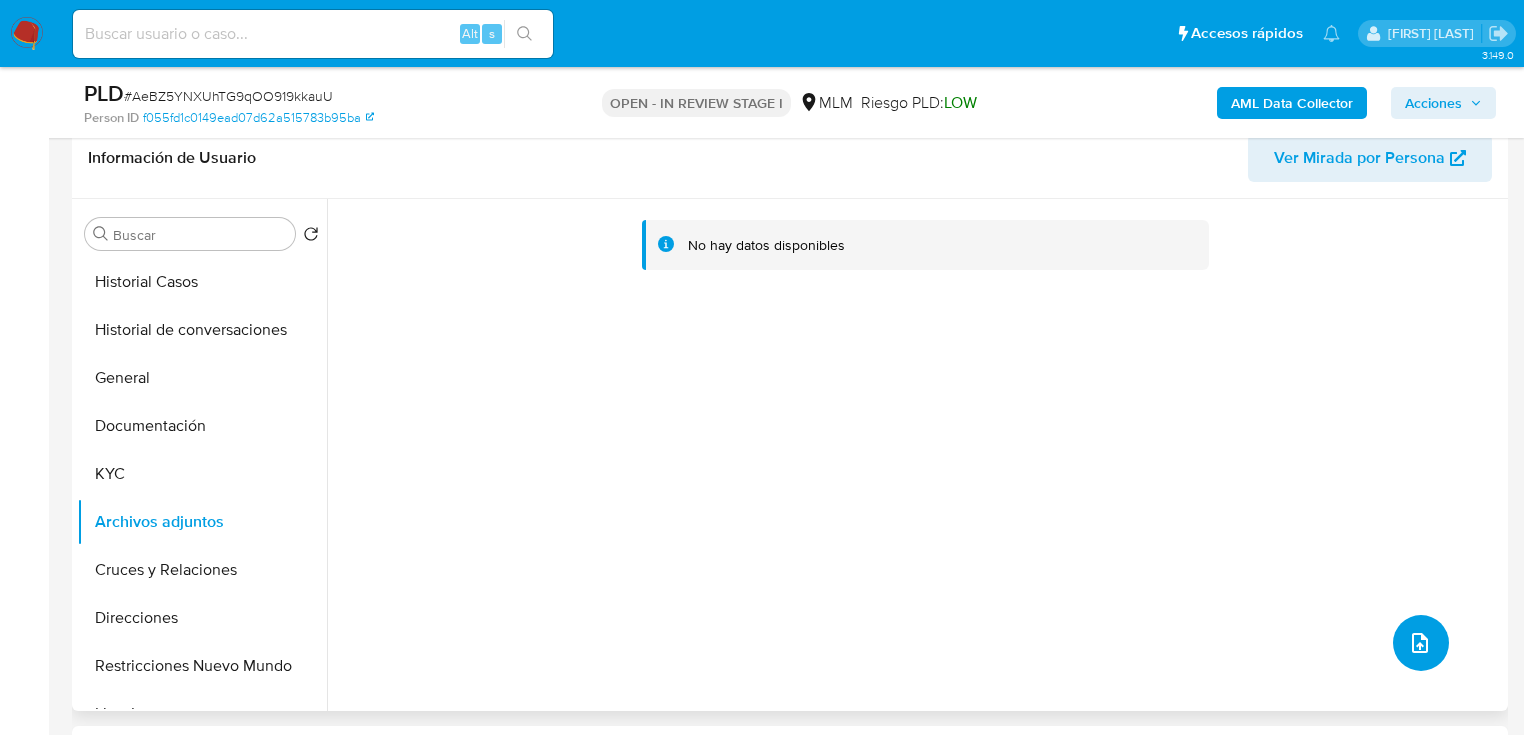 click at bounding box center [1421, 643] 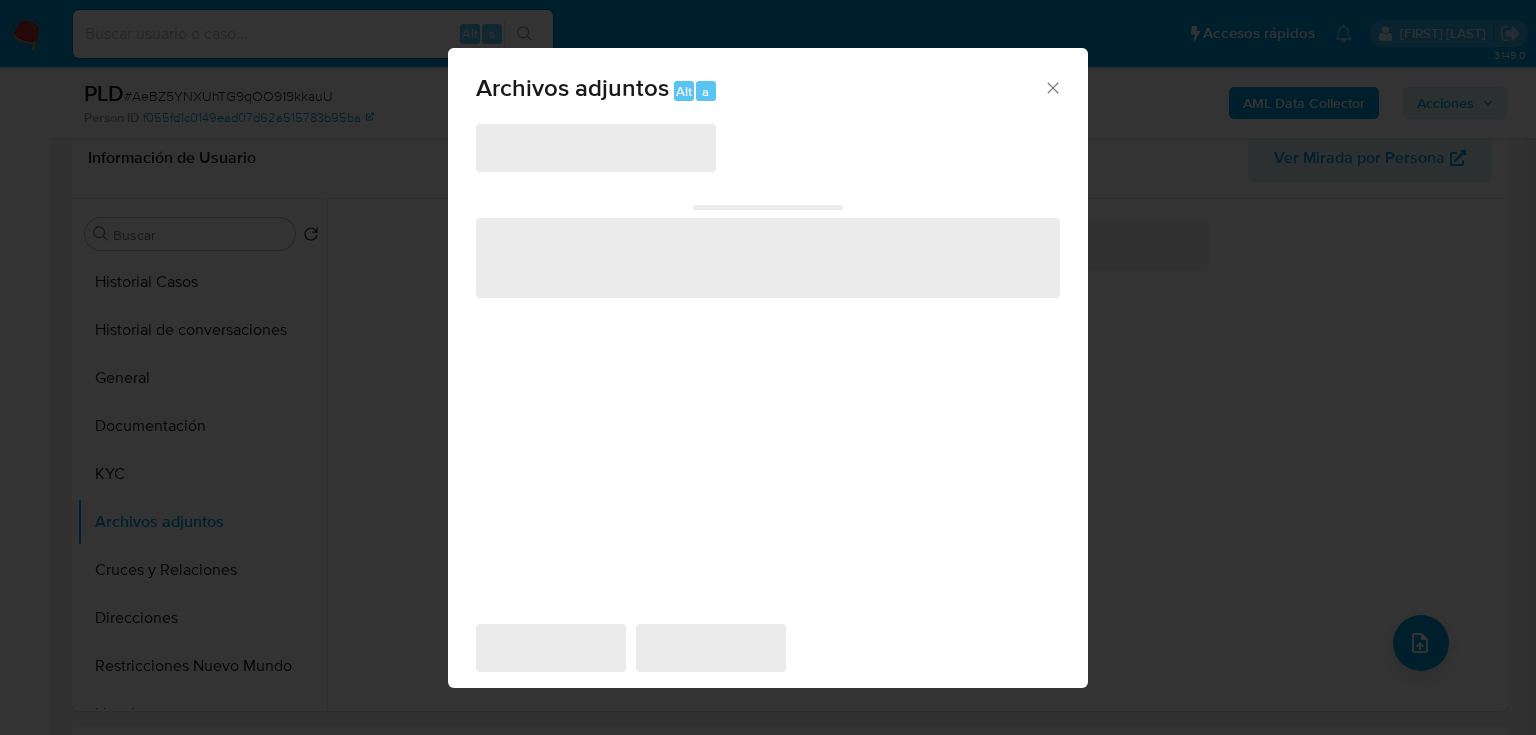 click on "‌" at bounding box center (596, 148) 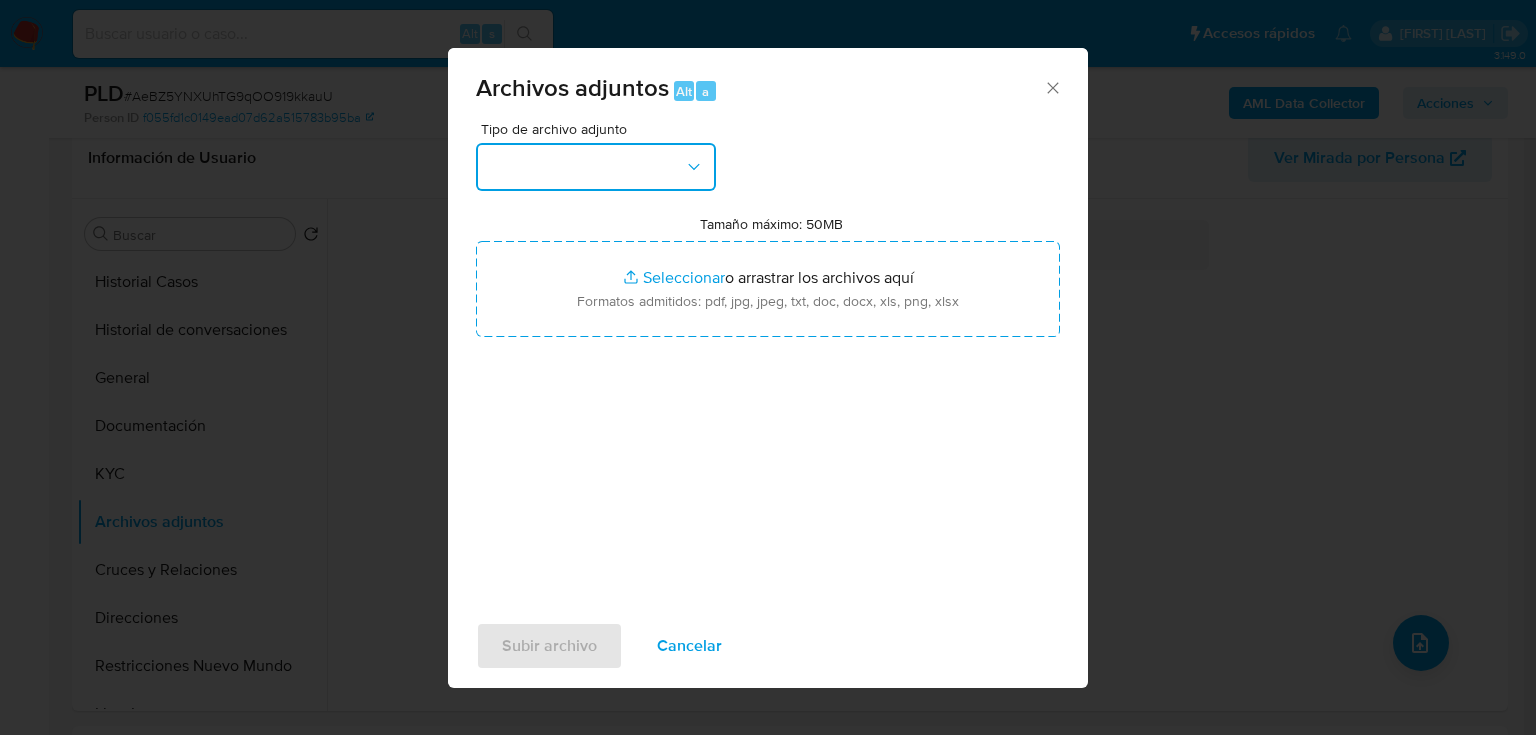 click at bounding box center (596, 167) 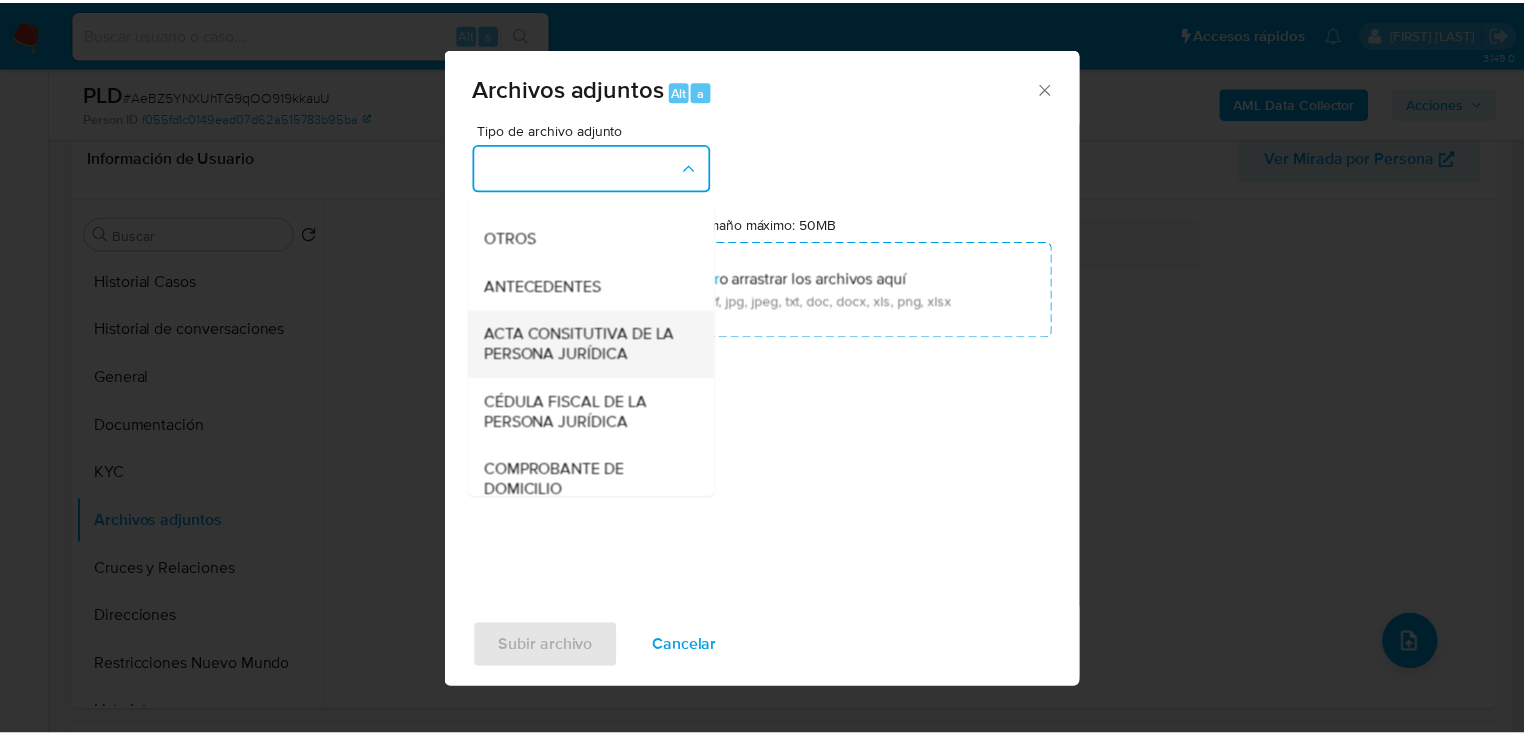 scroll, scrollTop: 320, scrollLeft: 0, axis: vertical 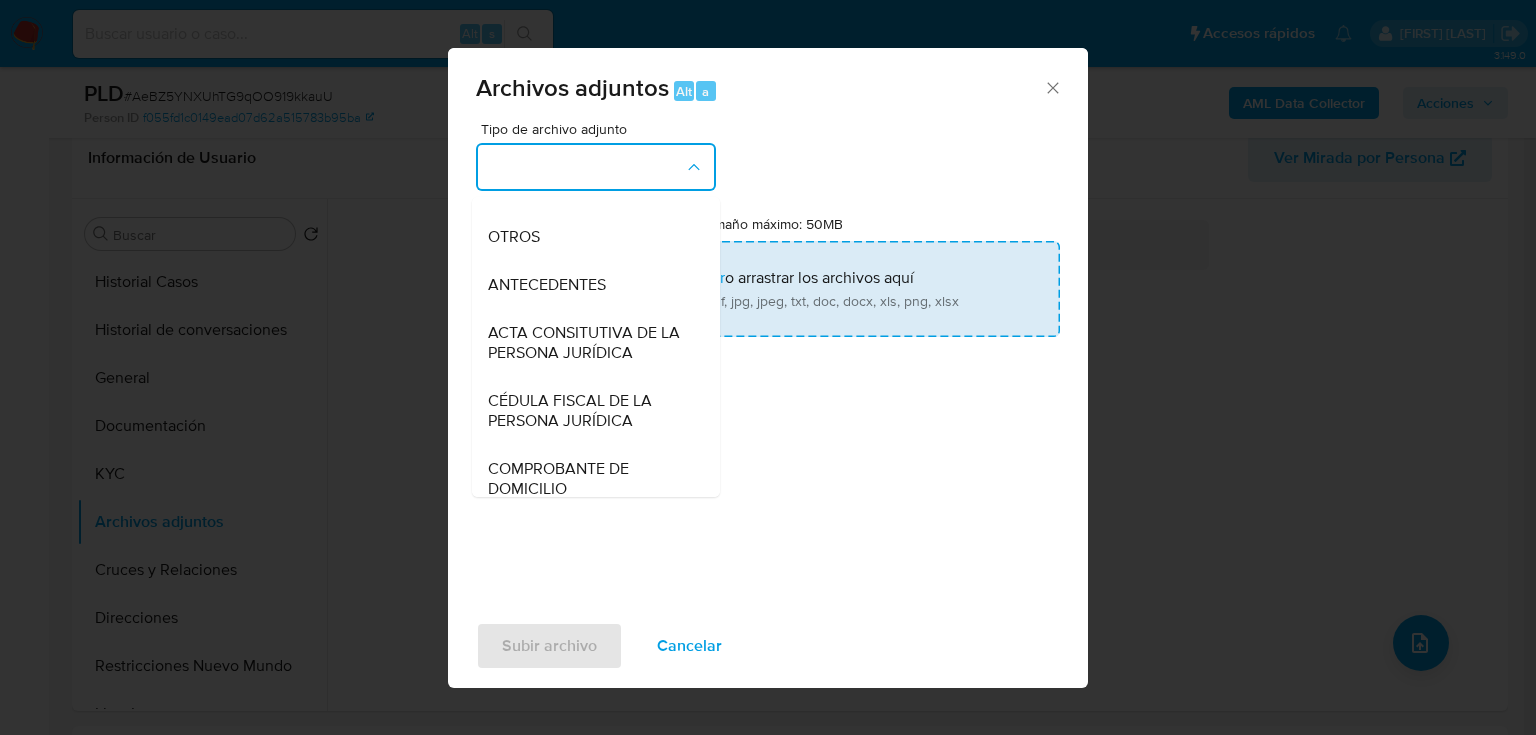 drag, startPoint x: 509, startPoint y: 266, endPoint x: 587, endPoint y: 288, distance: 81.0432 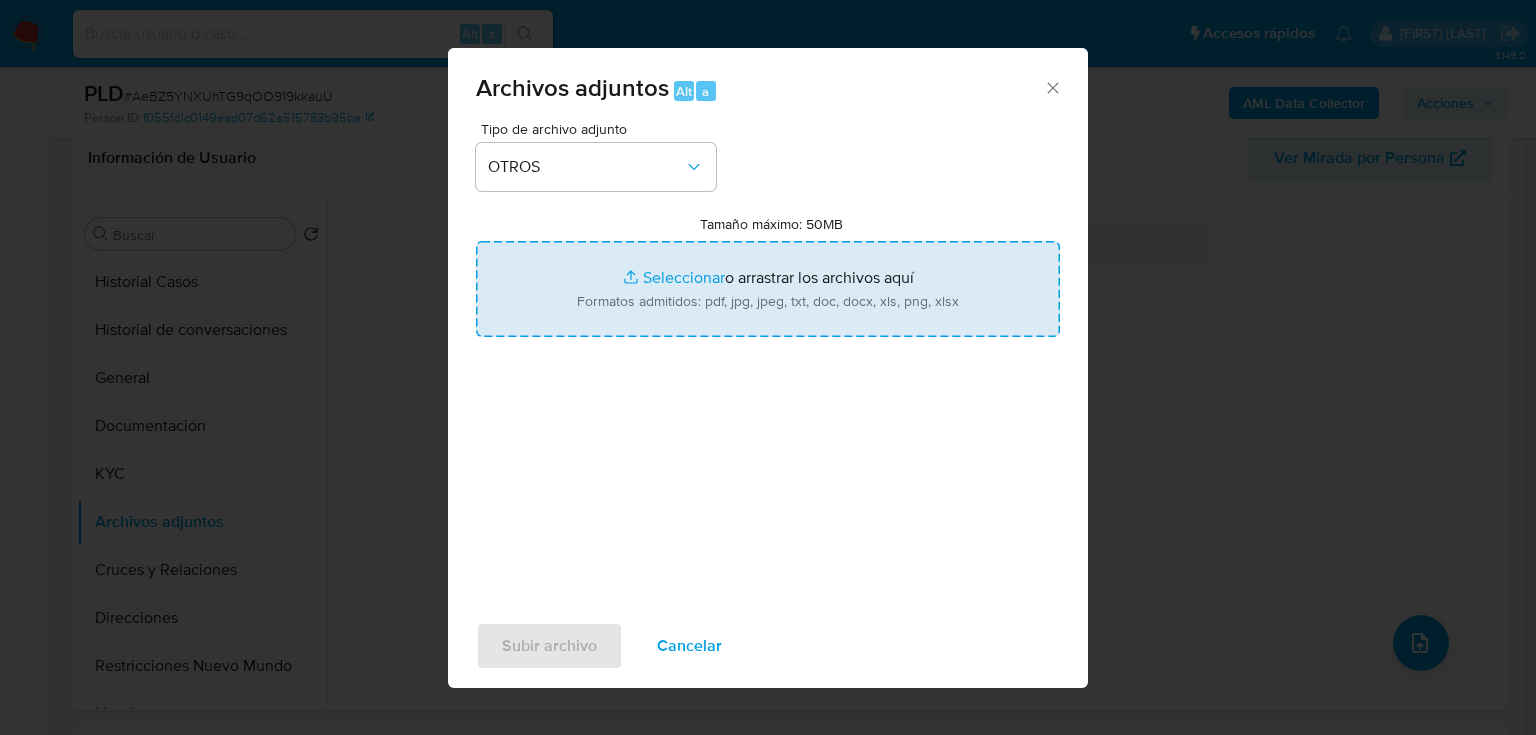 click on "Tamaño máximo: 50MB Seleccionar archivos" at bounding box center [768, 289] 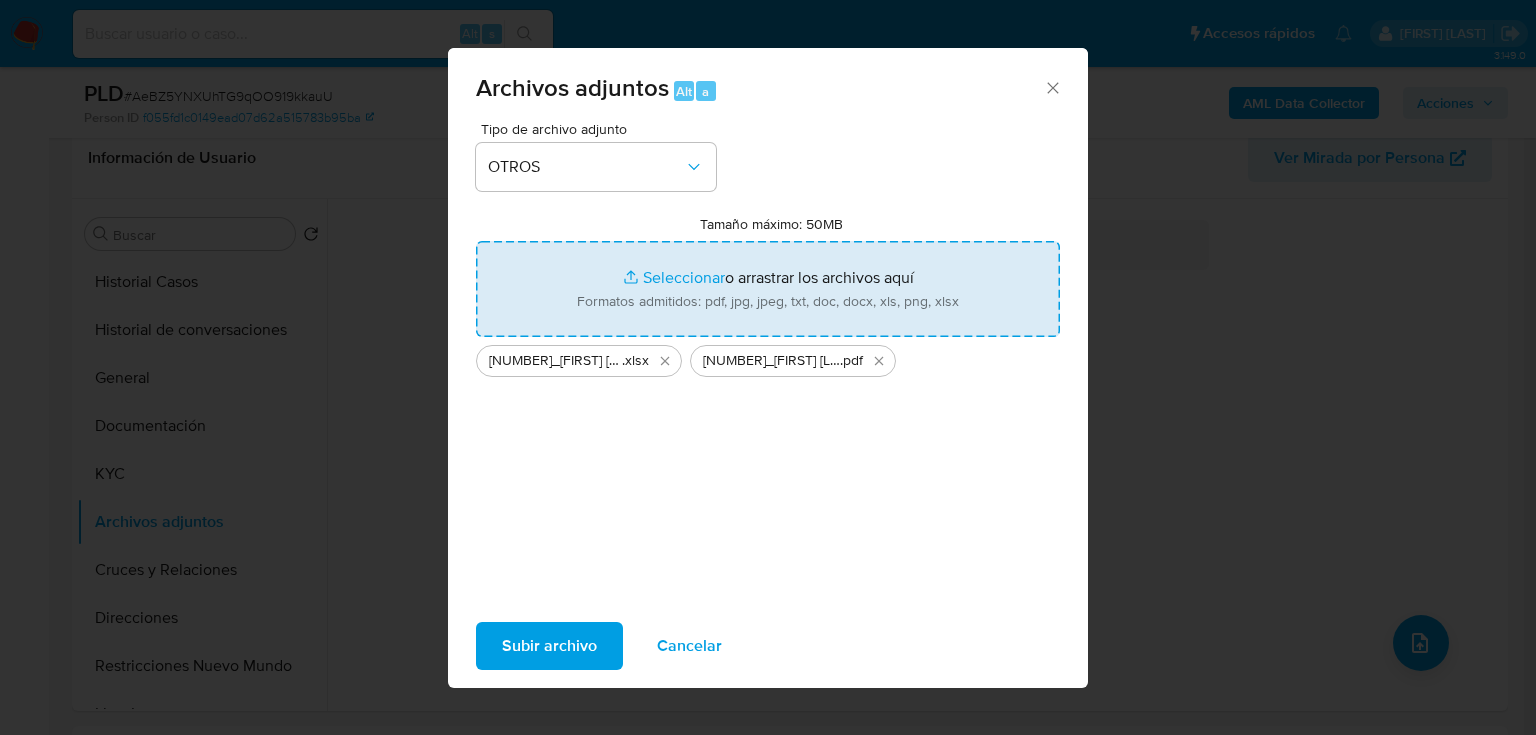 click on "Tamaño máximo: 50MB Seleccionar archivos" at bounding box center (768, 289) 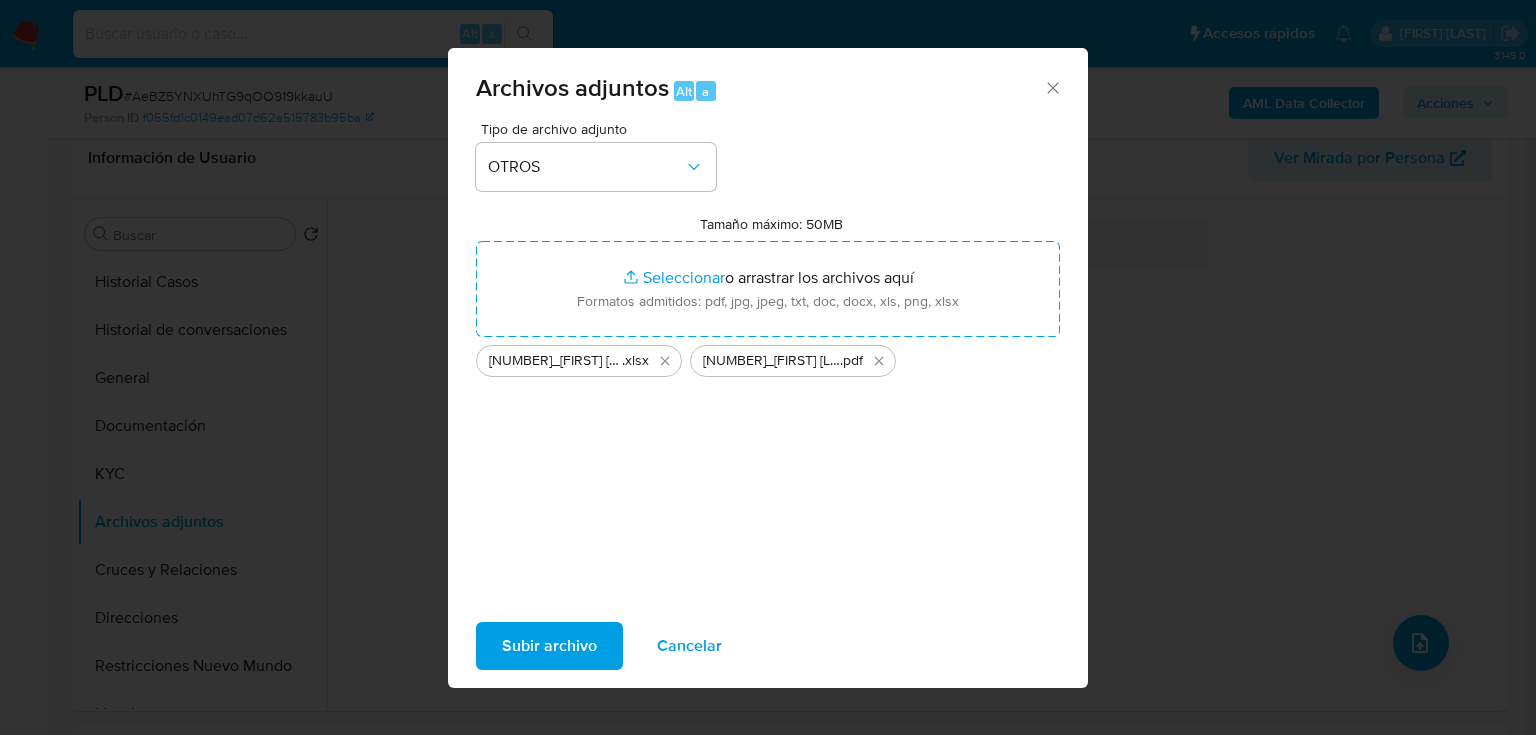 click on "Subir archivo" at bounding box center (549, 646) 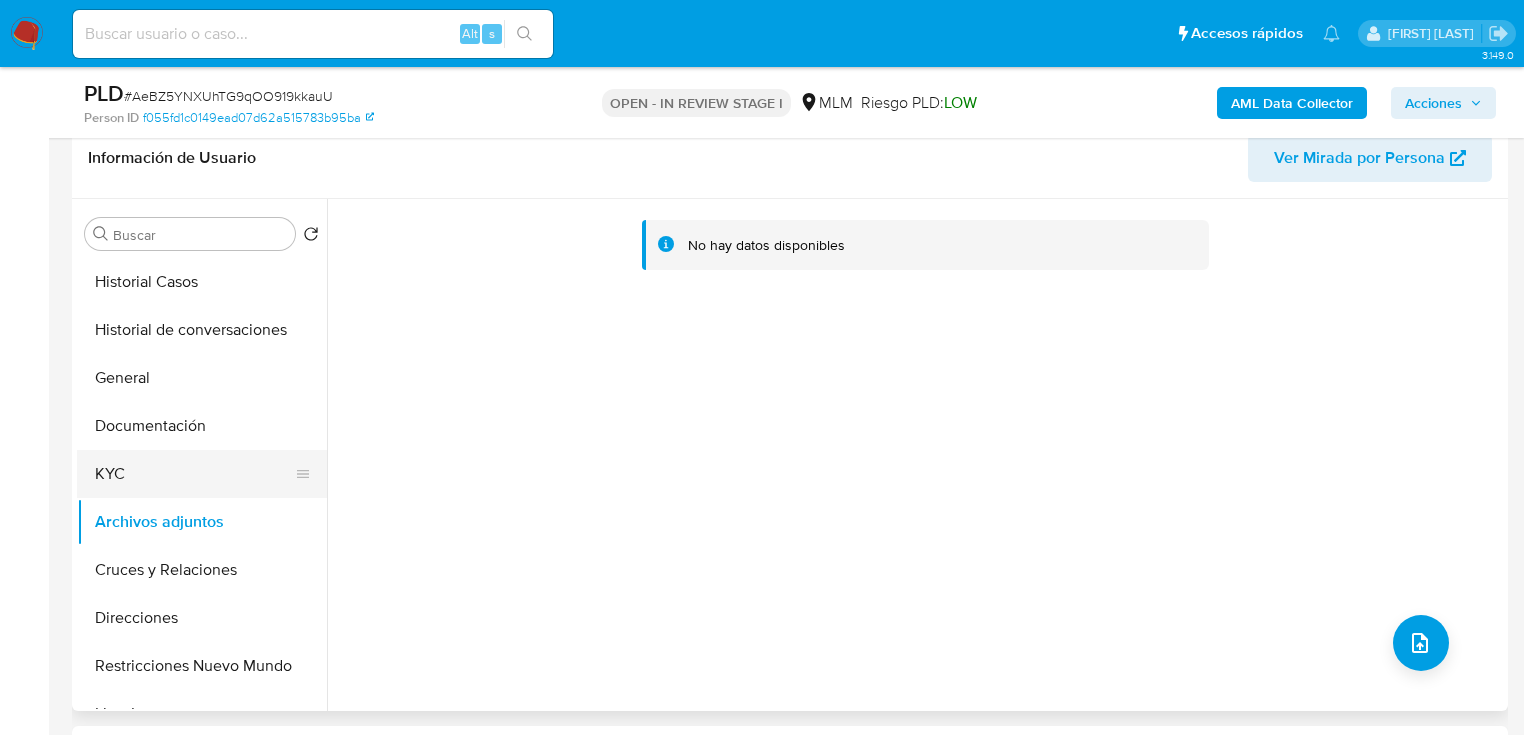 drag, startPoint x: 148, startPoint y: 442, endPoint x: 145, endPoint y: 482, distance: 40.112343 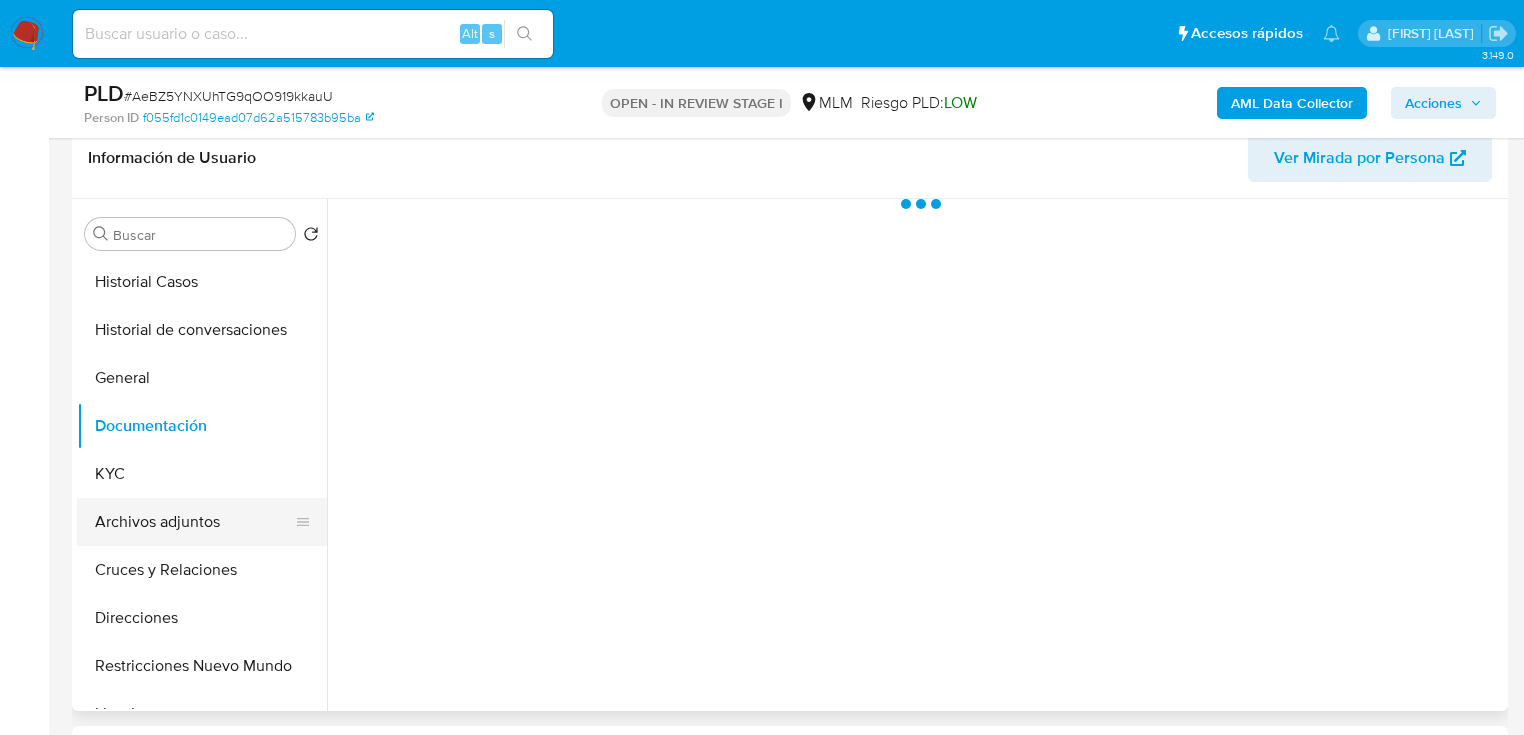 drag, startPoint x: 144, startPoint y: 509, endPoint x: 226, endPoint y: 529, distance: 84.40379 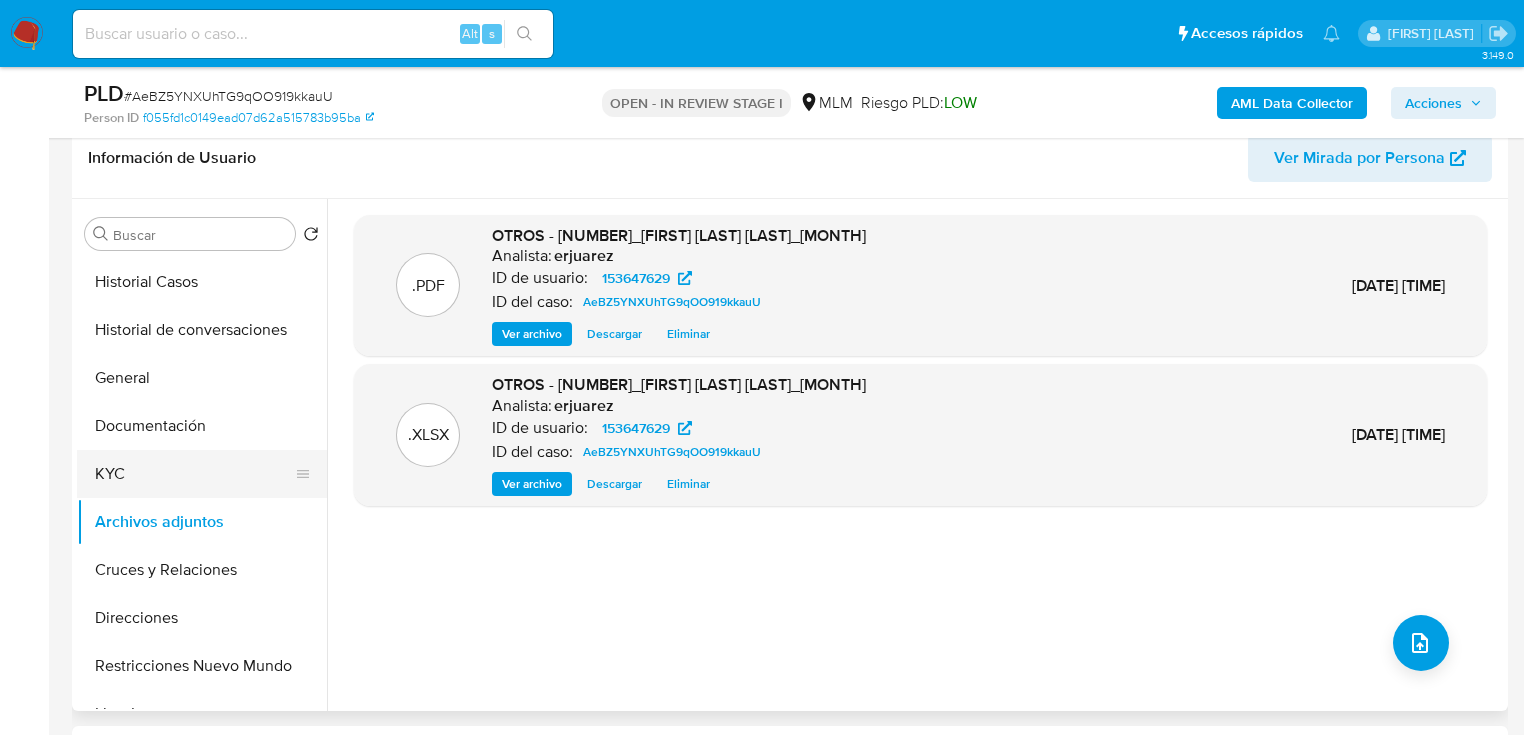 drag, startPoint x: 109, startPoint y: 471, endPoint x: 138, endPoint y: 471, distance: 29 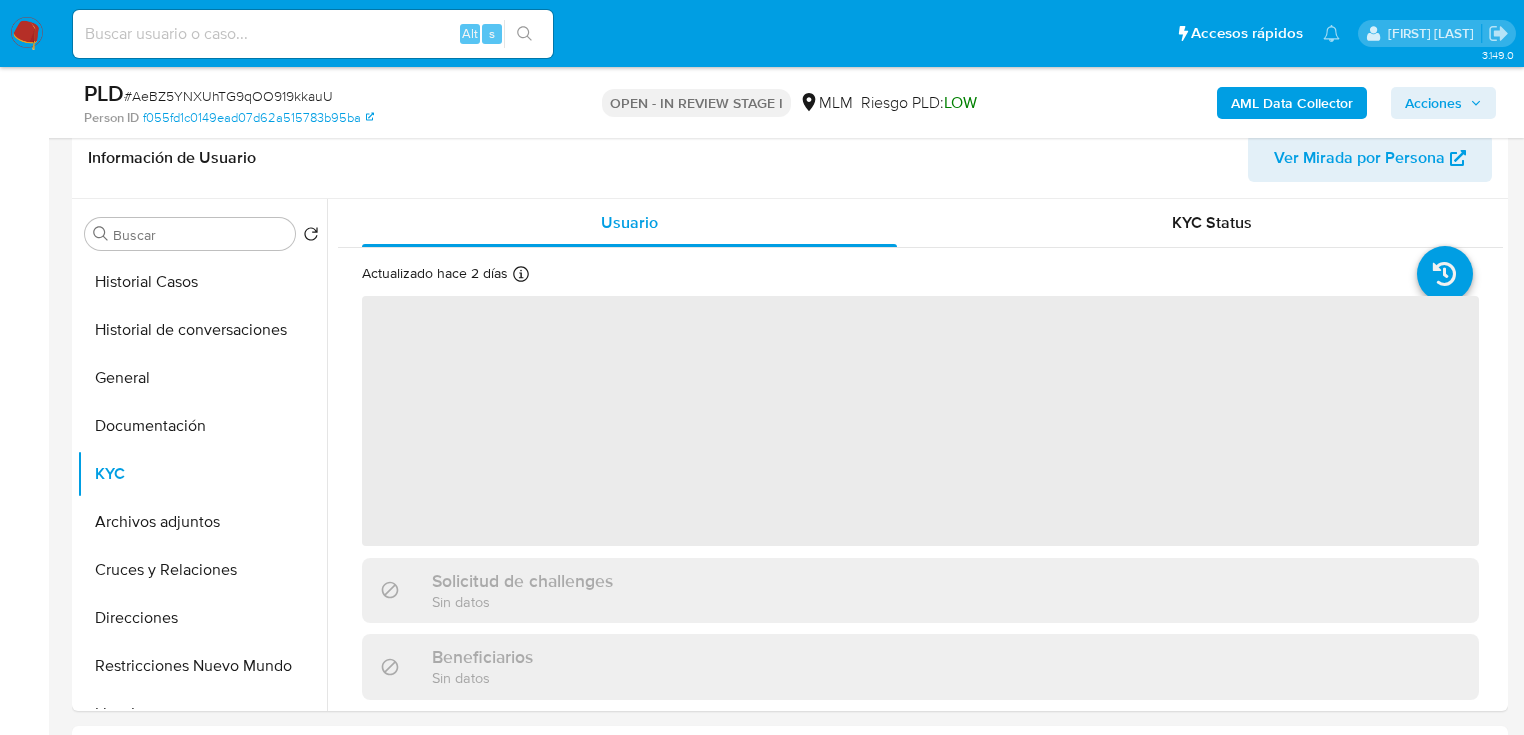drag, startPoint x: 1452, startPoint y: 104, endPoint x: 1440, endPoint y: 106, distance: 12.165525 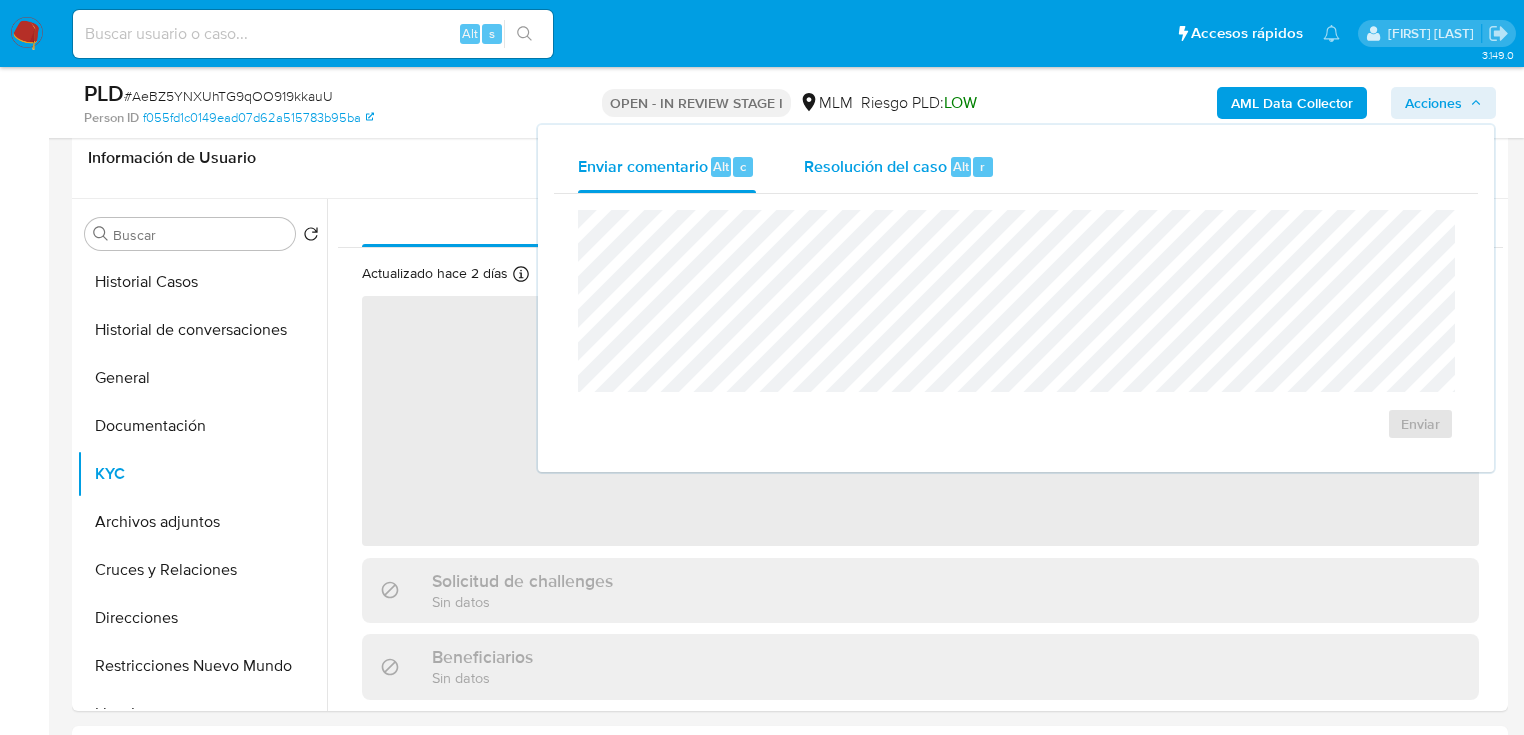 click on "Resolución del caso" at bounding box center [875, 165] 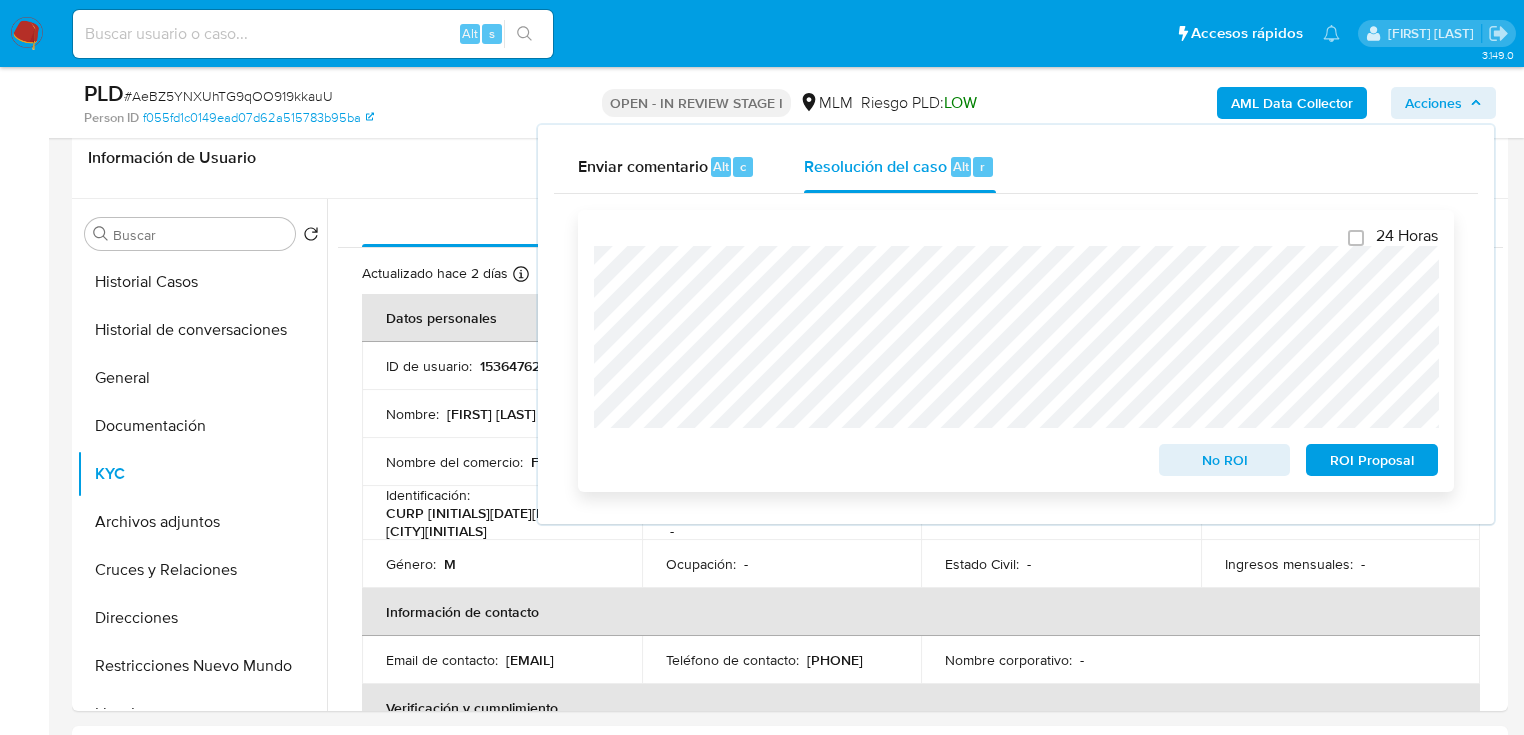 click on "No ROI" at bounding box center [1225, 460] 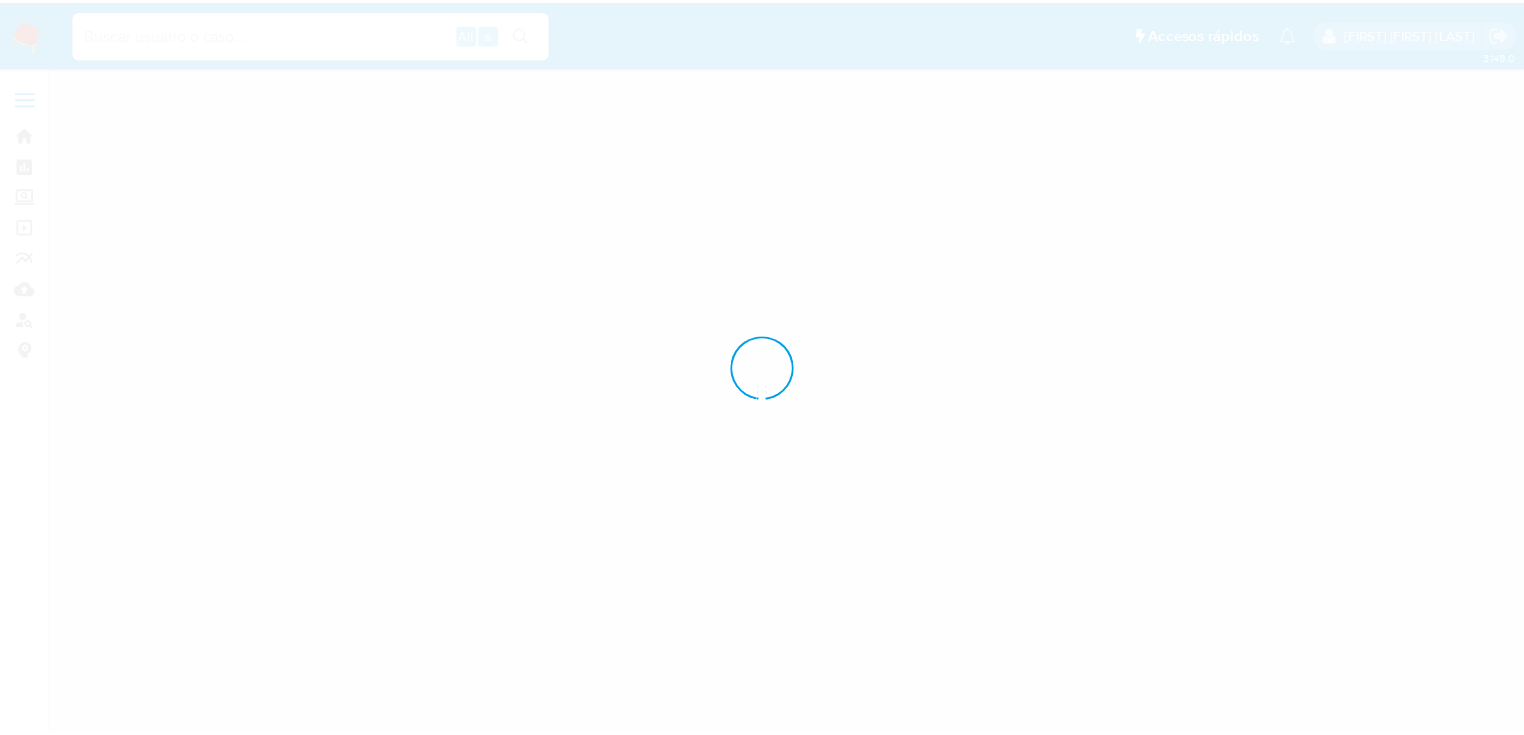 scroll, scrollTop: 0, scrollLeft: 0, axis: both 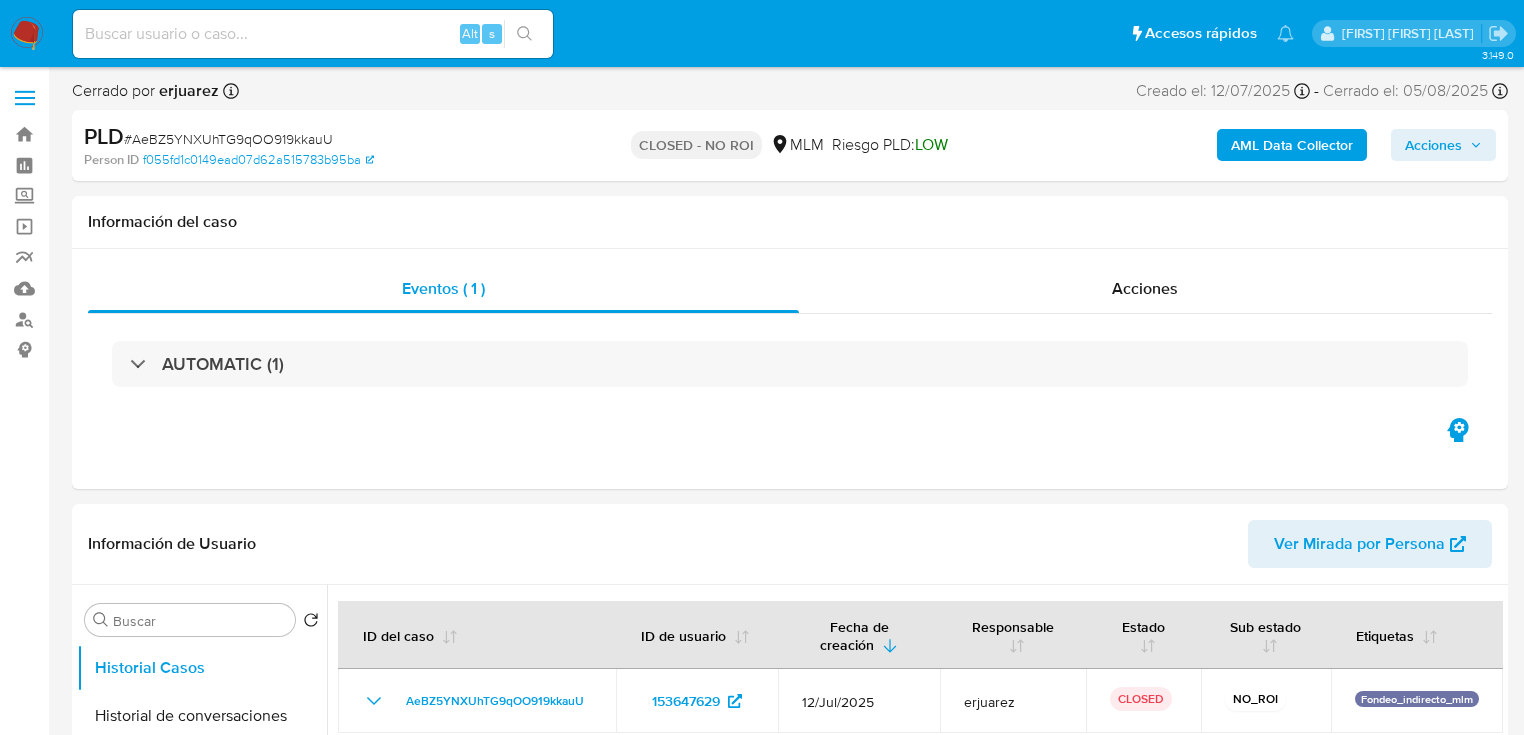 select on "10" 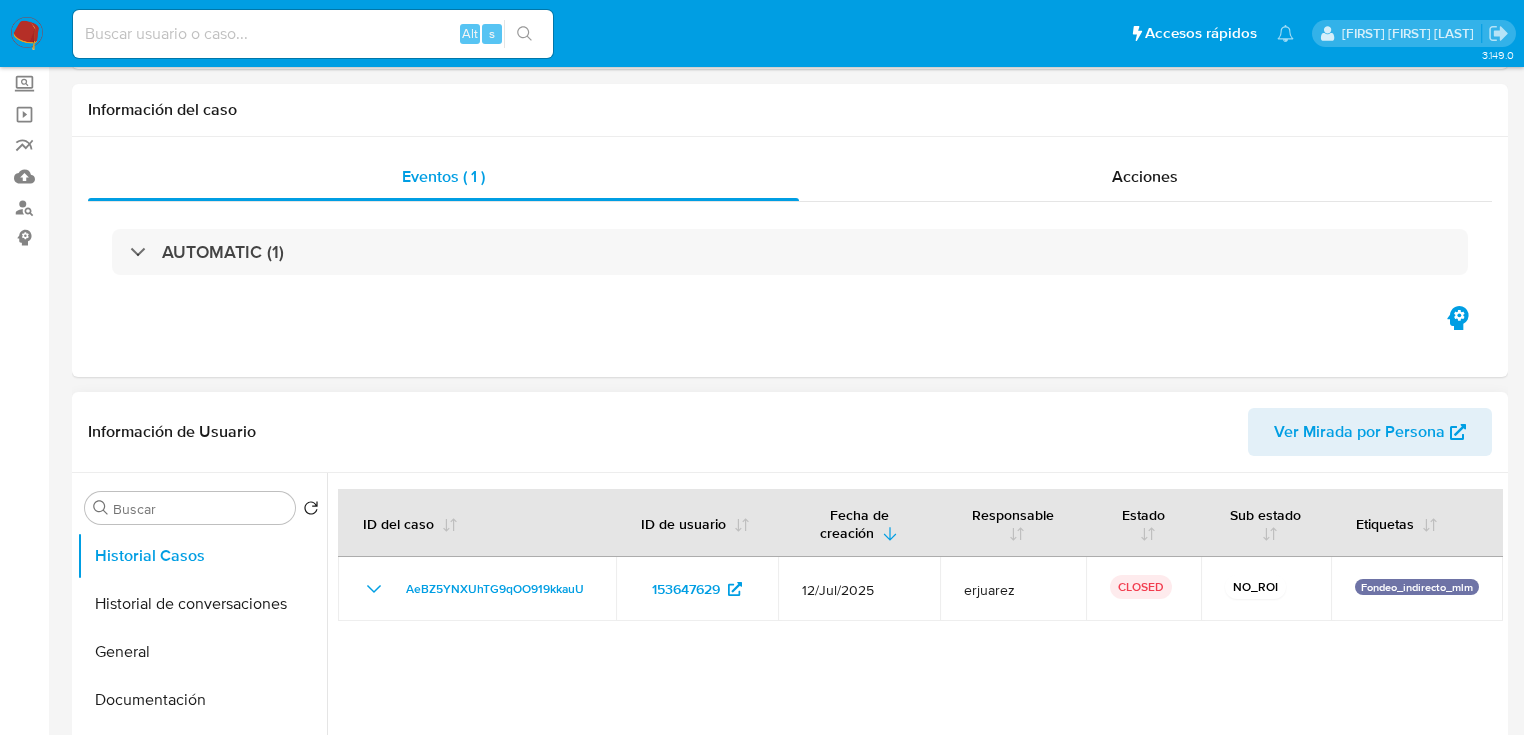 scroll, scrollTop: 320, scrollLeft: 0, axis: vertical 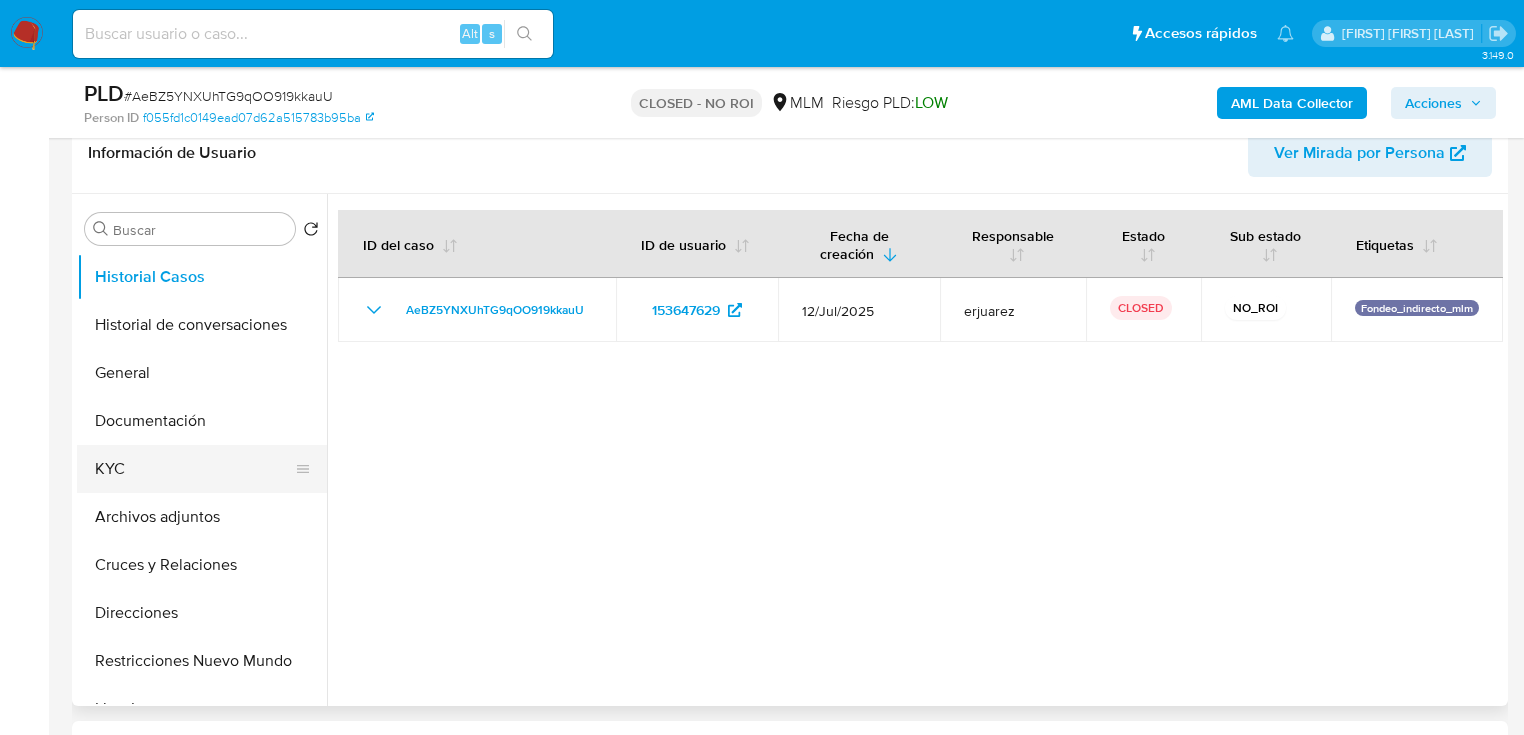 click on "KYC" at bounding box center (194, 469) 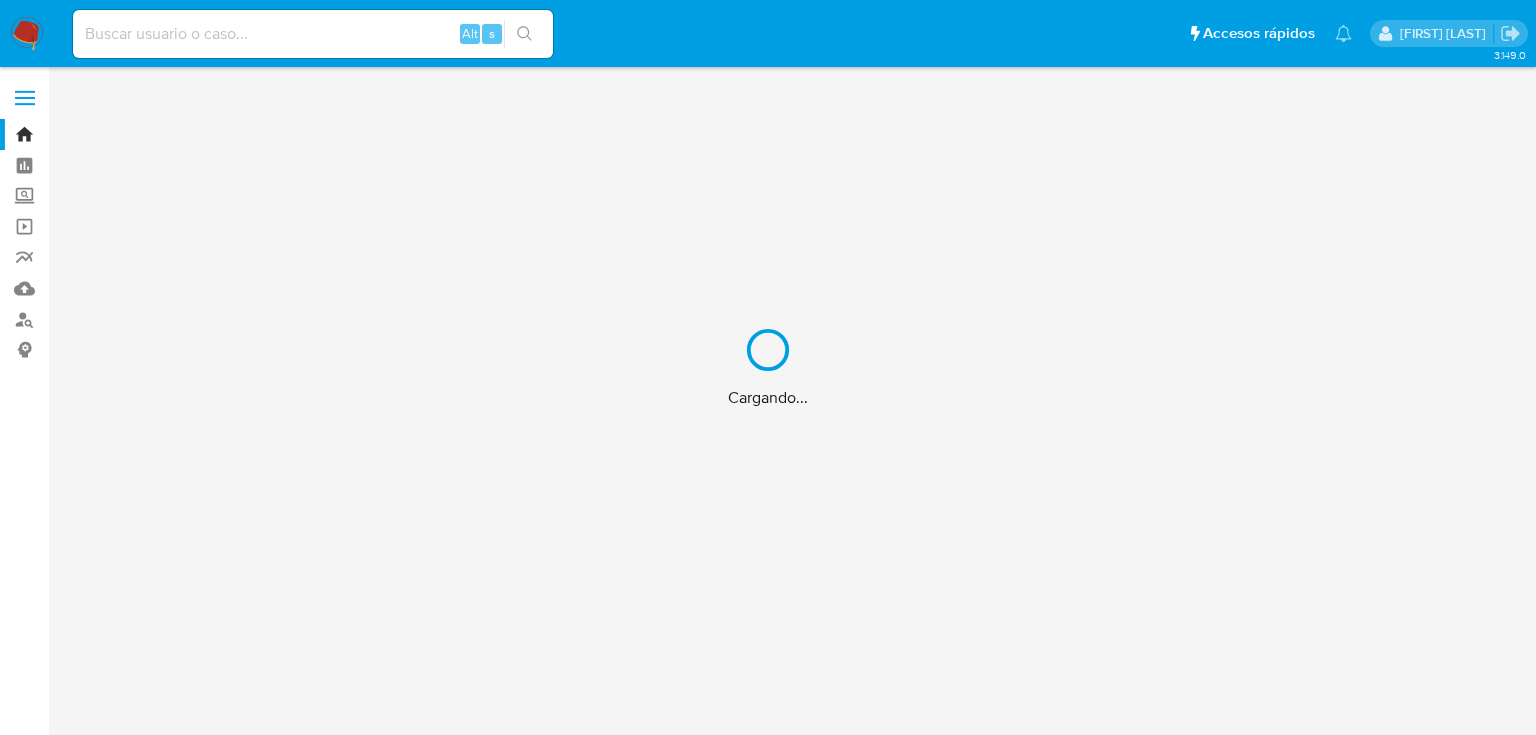 scroll, scrollTop: 0, scrollLeft: 0, axis: both 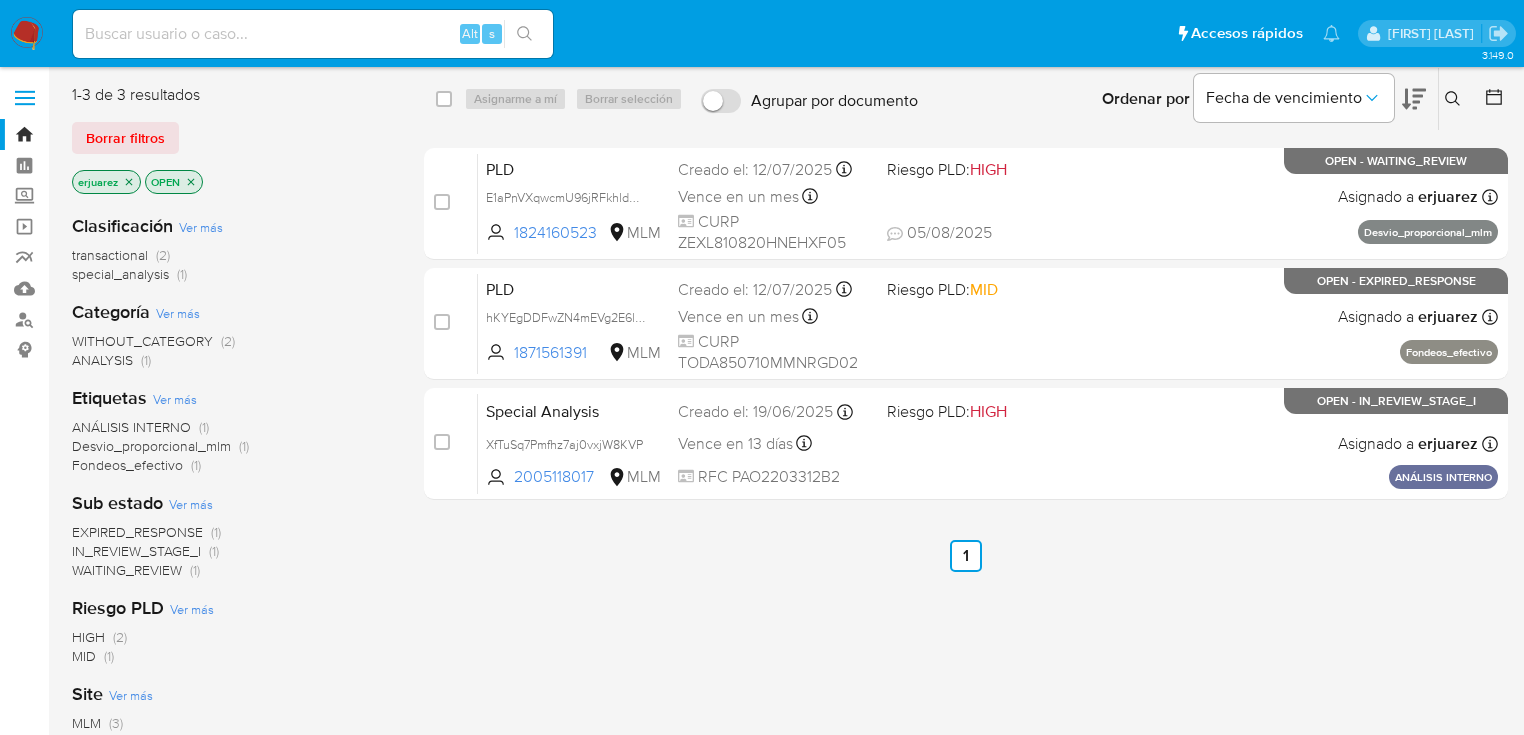 click 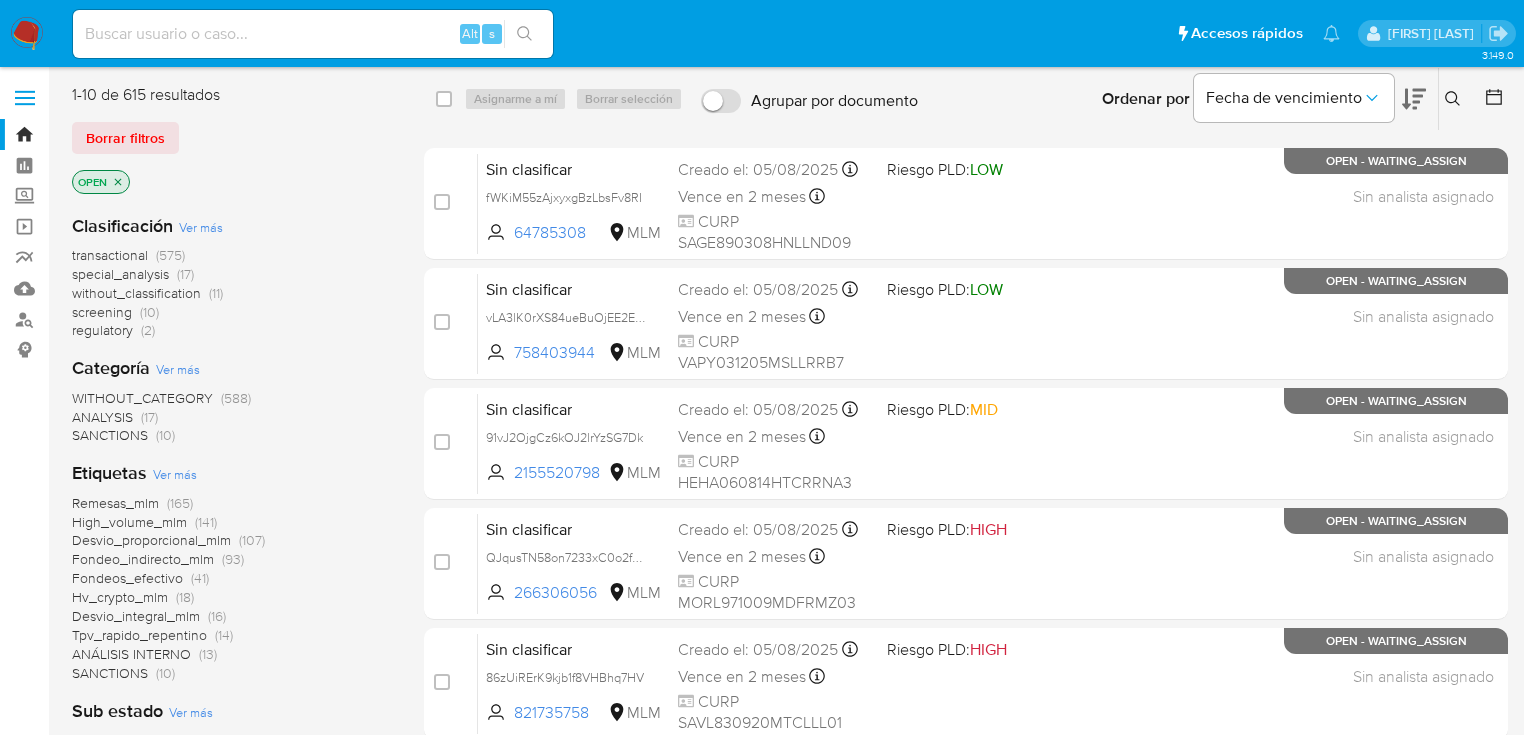 drag, startPoint x: 1448, startPoint y: 95, endPoint x: 1430, endPoint y: 104, distance: 20.12461 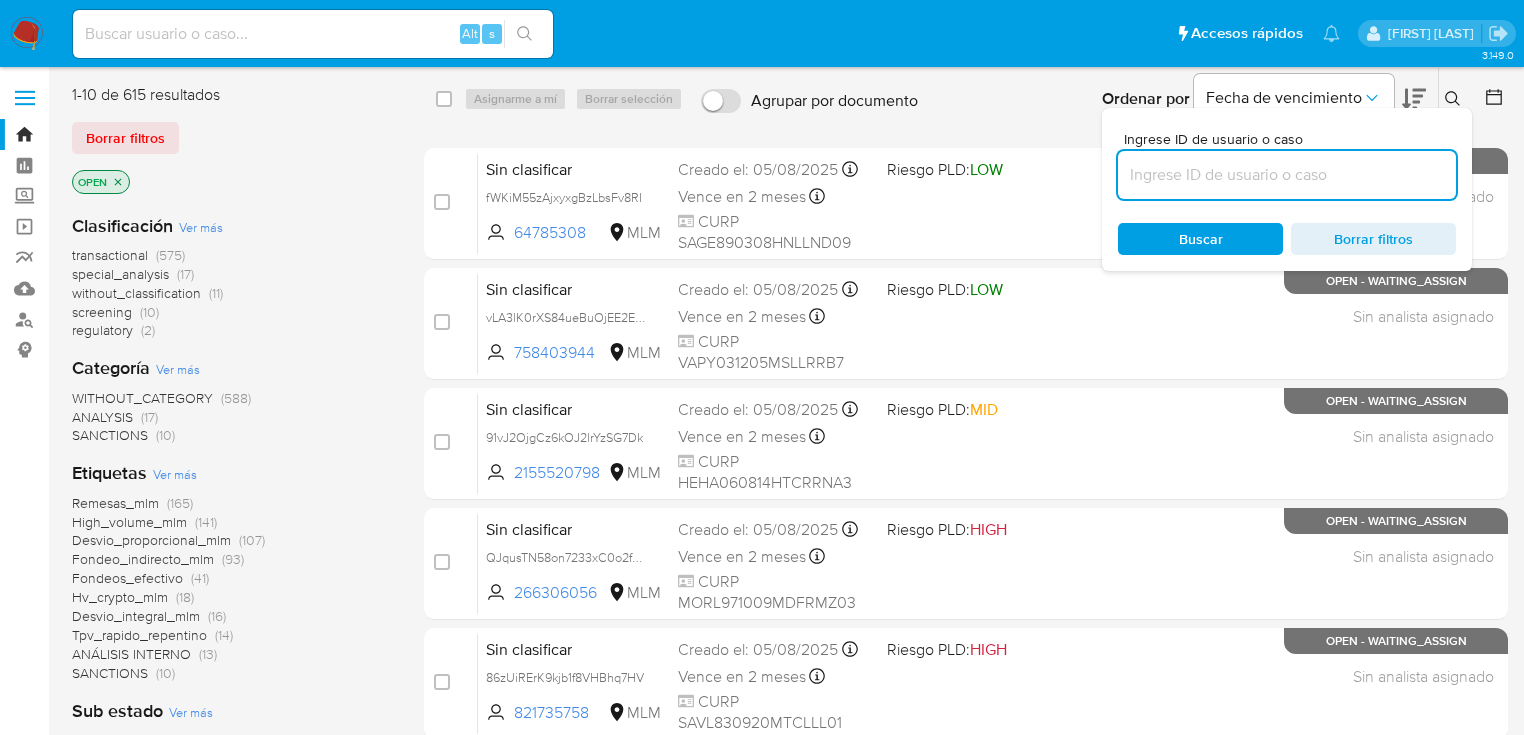 click at bounding box center [1287, 175] 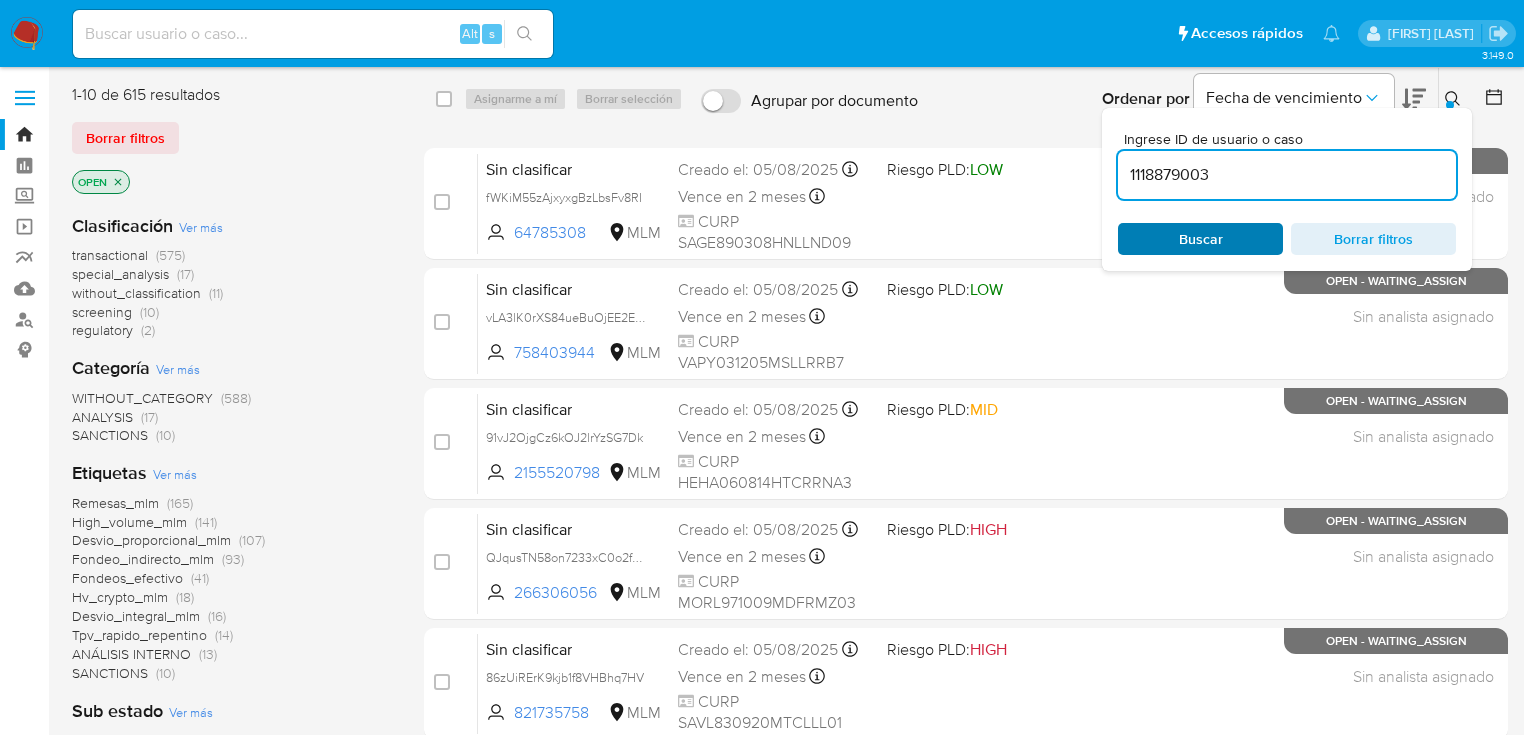 type on "1118879003" 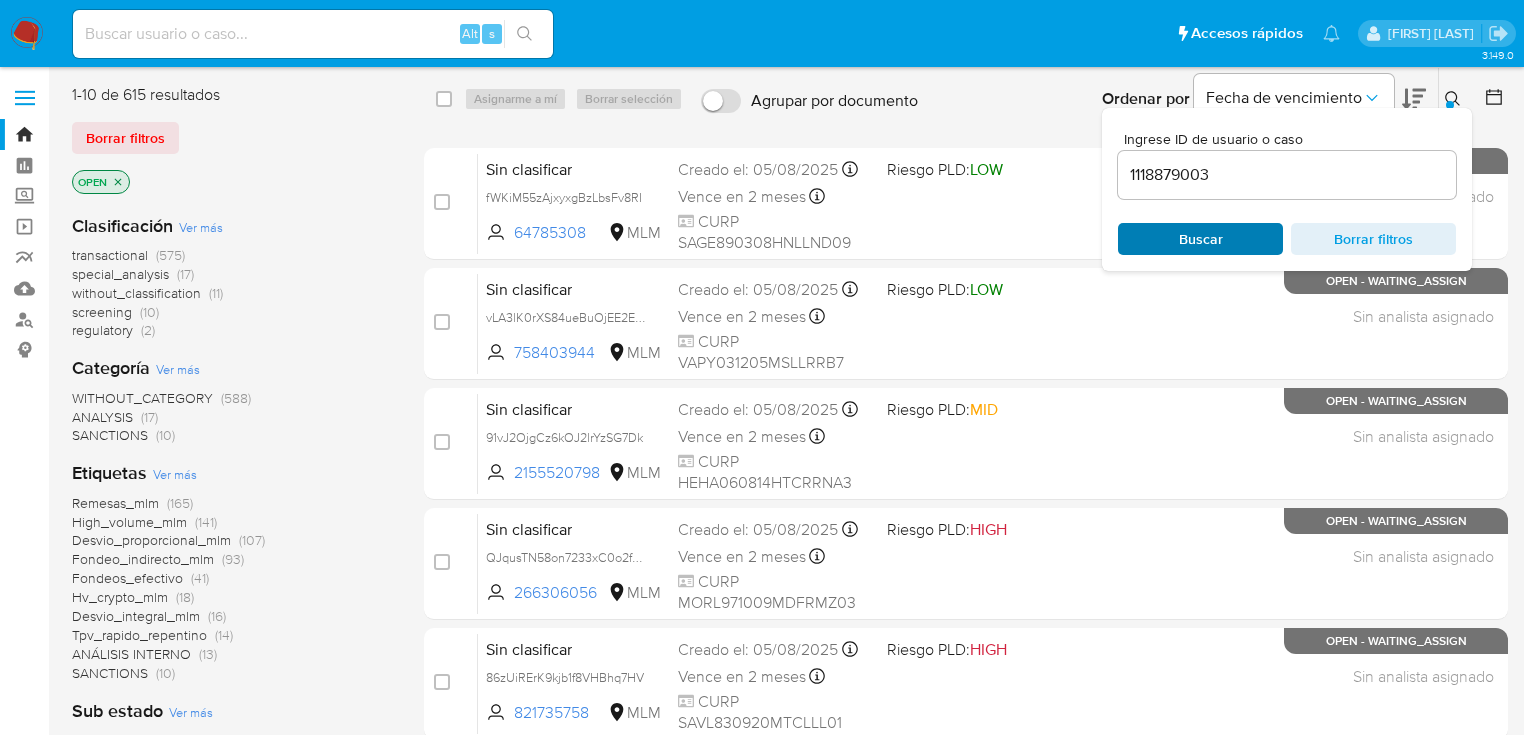 click on "Buscar" at bounding box center [1200, 239] 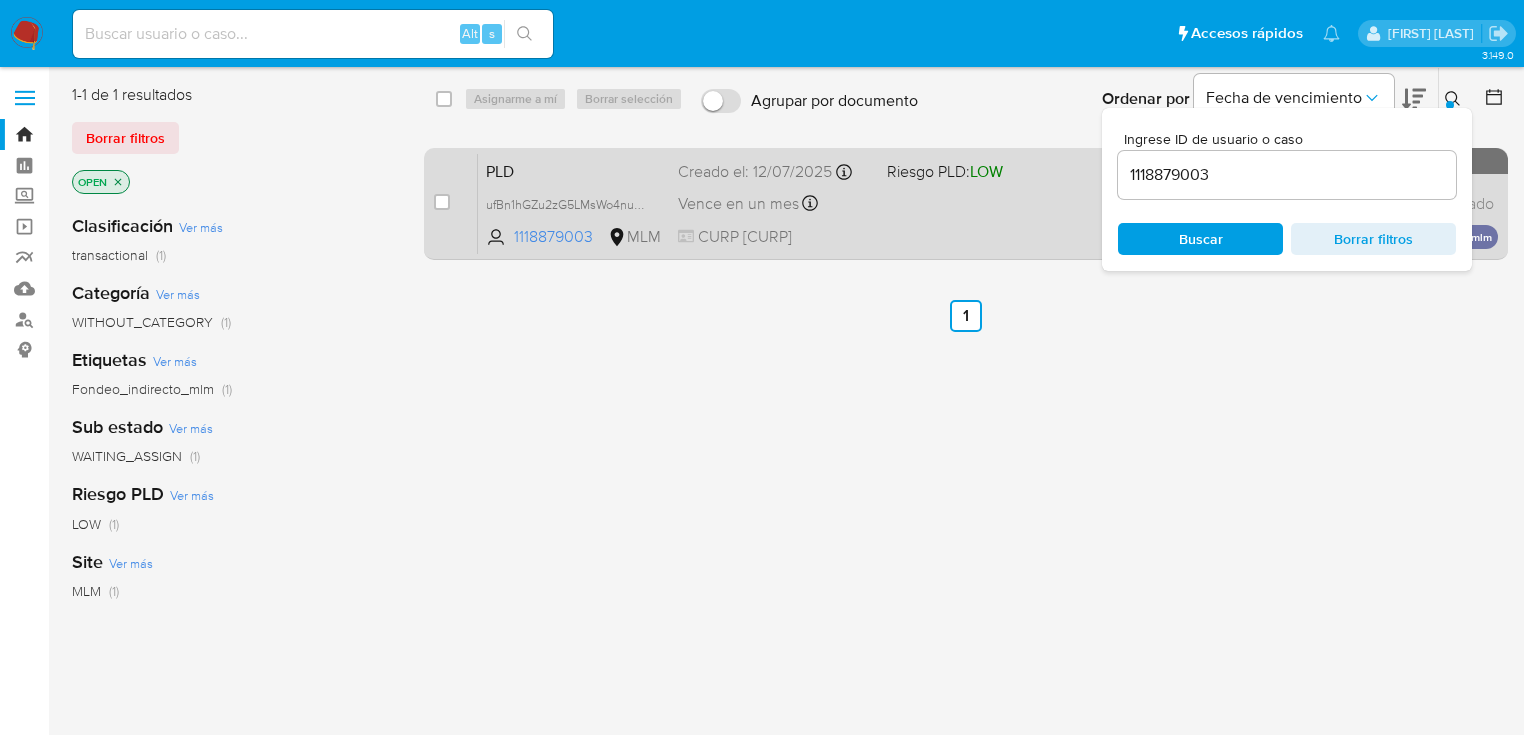 drag, startPoint x: 954, startPoint y: 212, endPoint x: 560, endPoint y: 217, distance: 394.03174 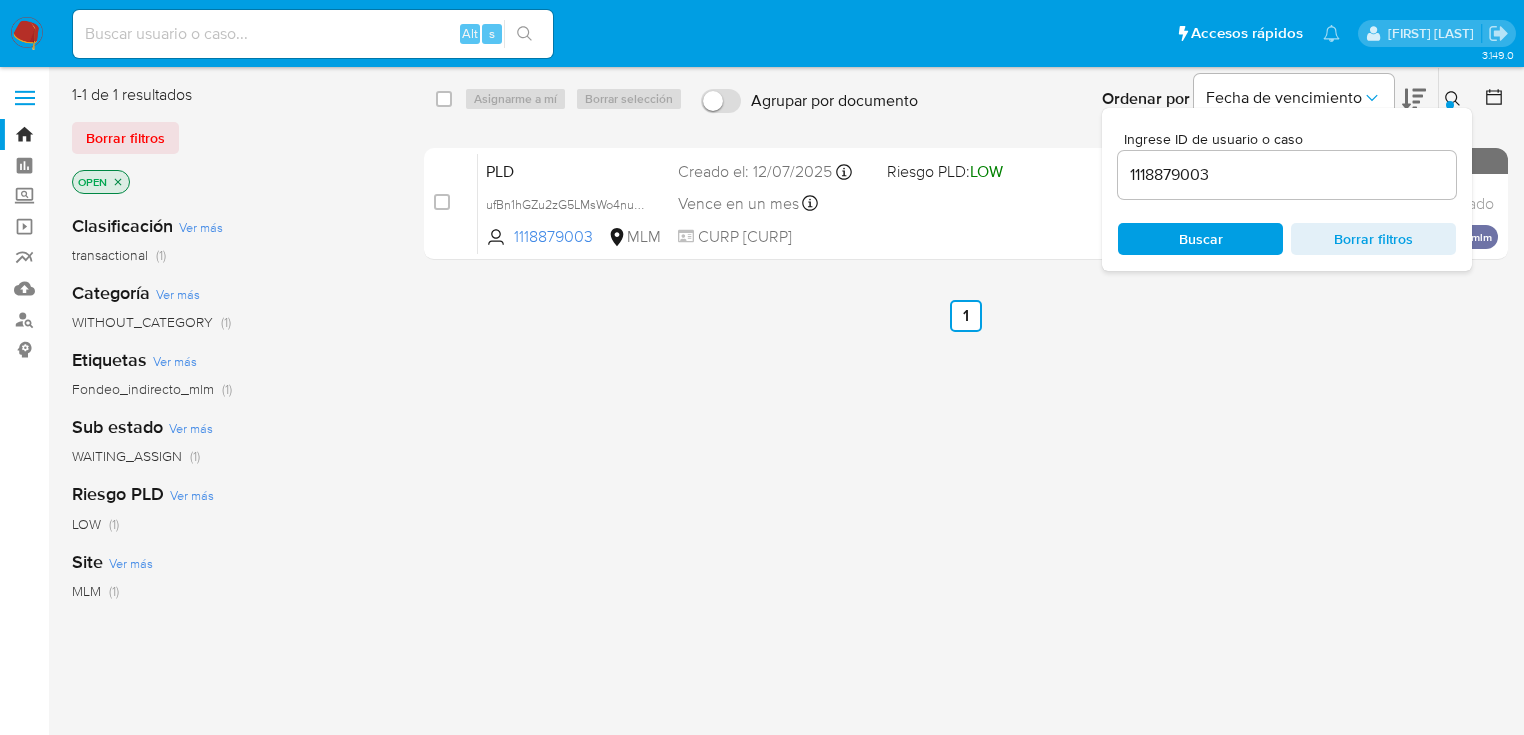 drag, startPoint x: 444, startPoint y: 207, endPoint x: 454, endPoint y: 136, distance: 71.70077 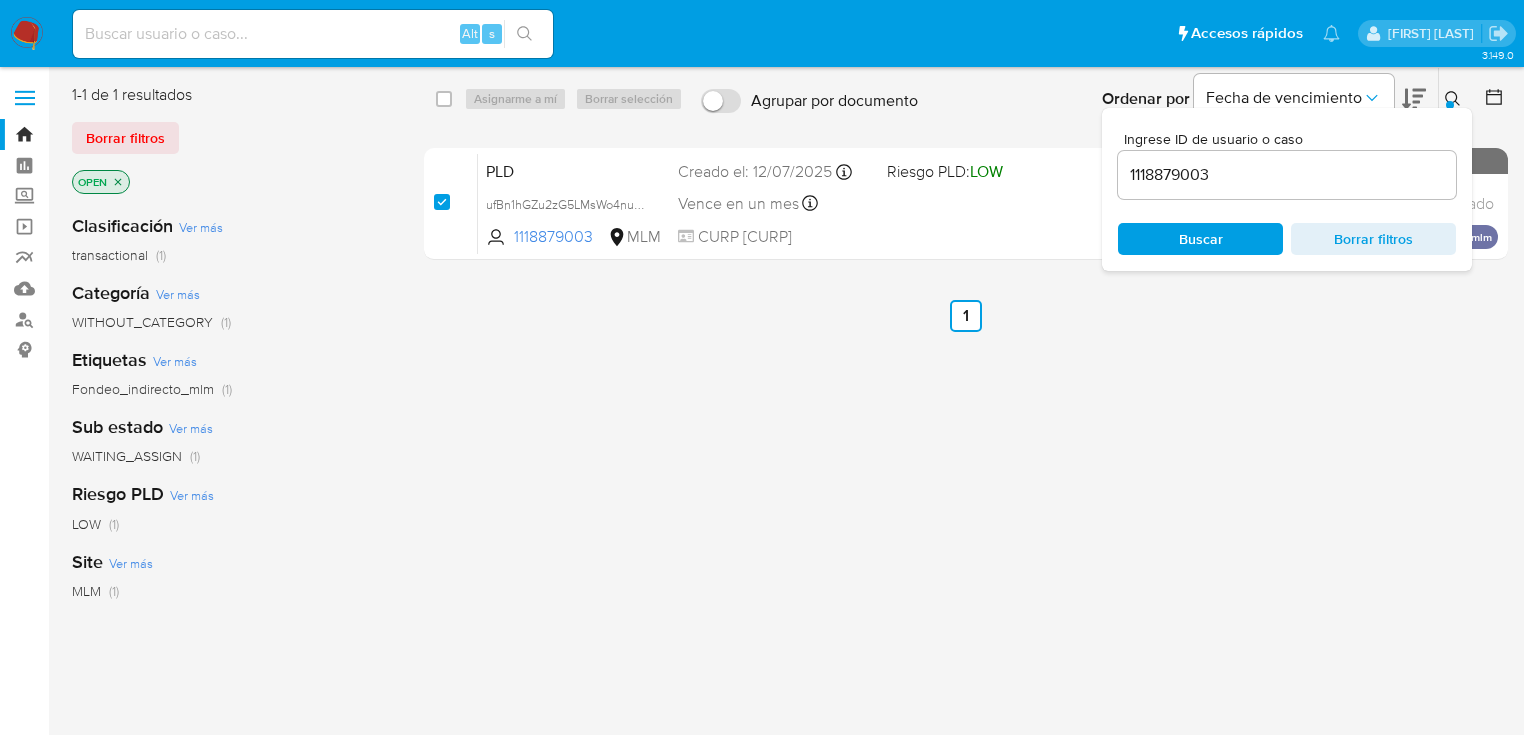 checkbox on "true" 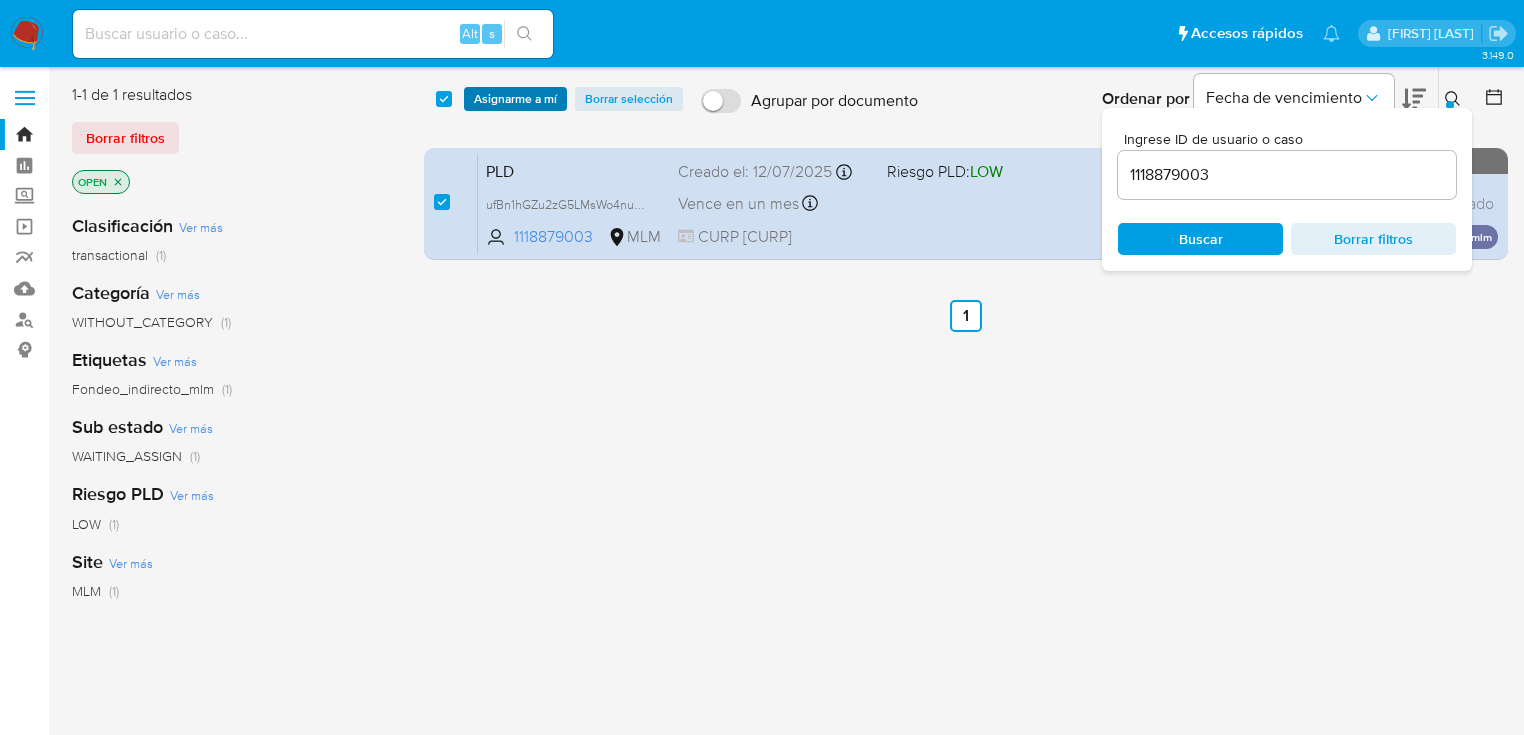 drag, startPoint x: 483, startPoint y: 96, endPoint x: 494, endPoint y: 97, distance: 11.045361 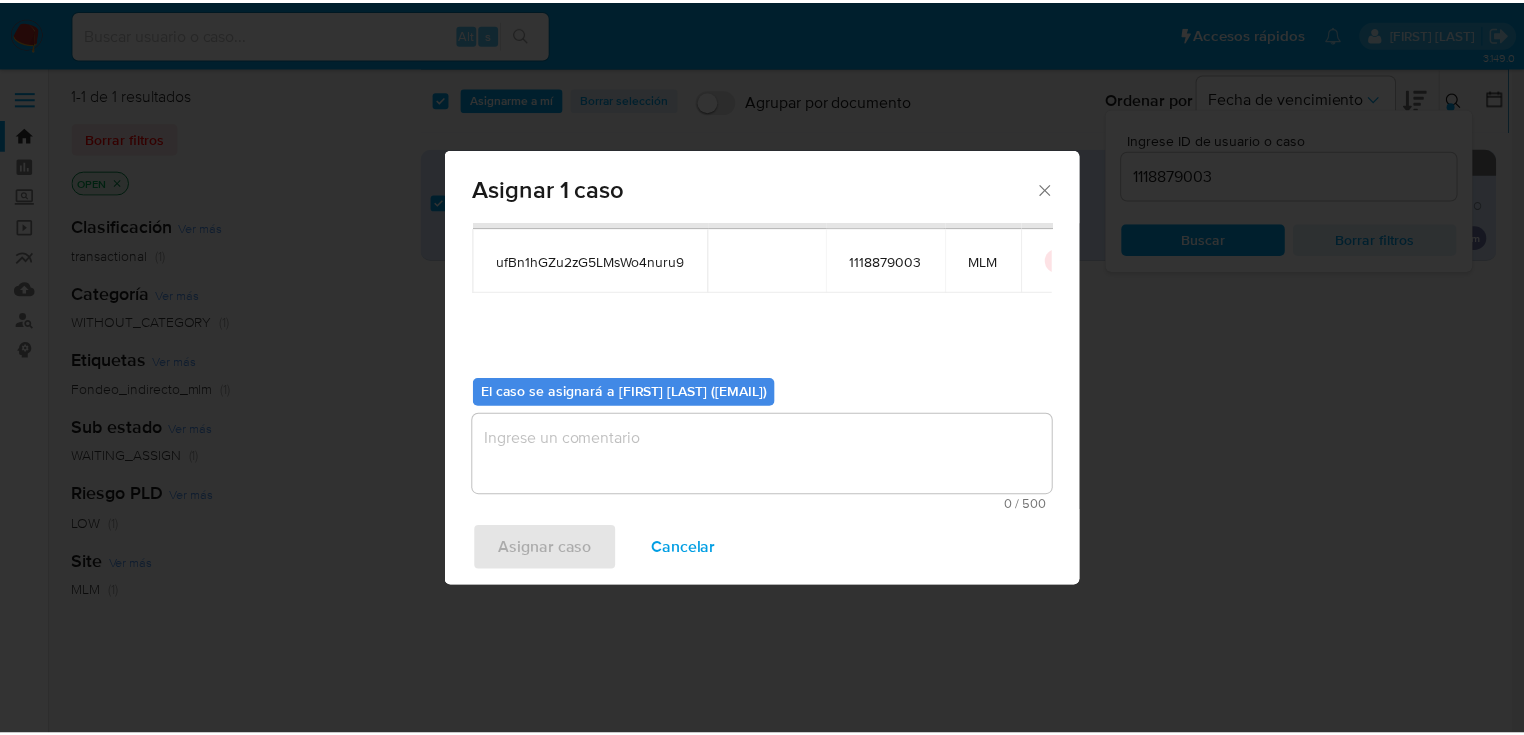 scroll, scrollTop: 103, scrollLeft: 0, axis: vertical 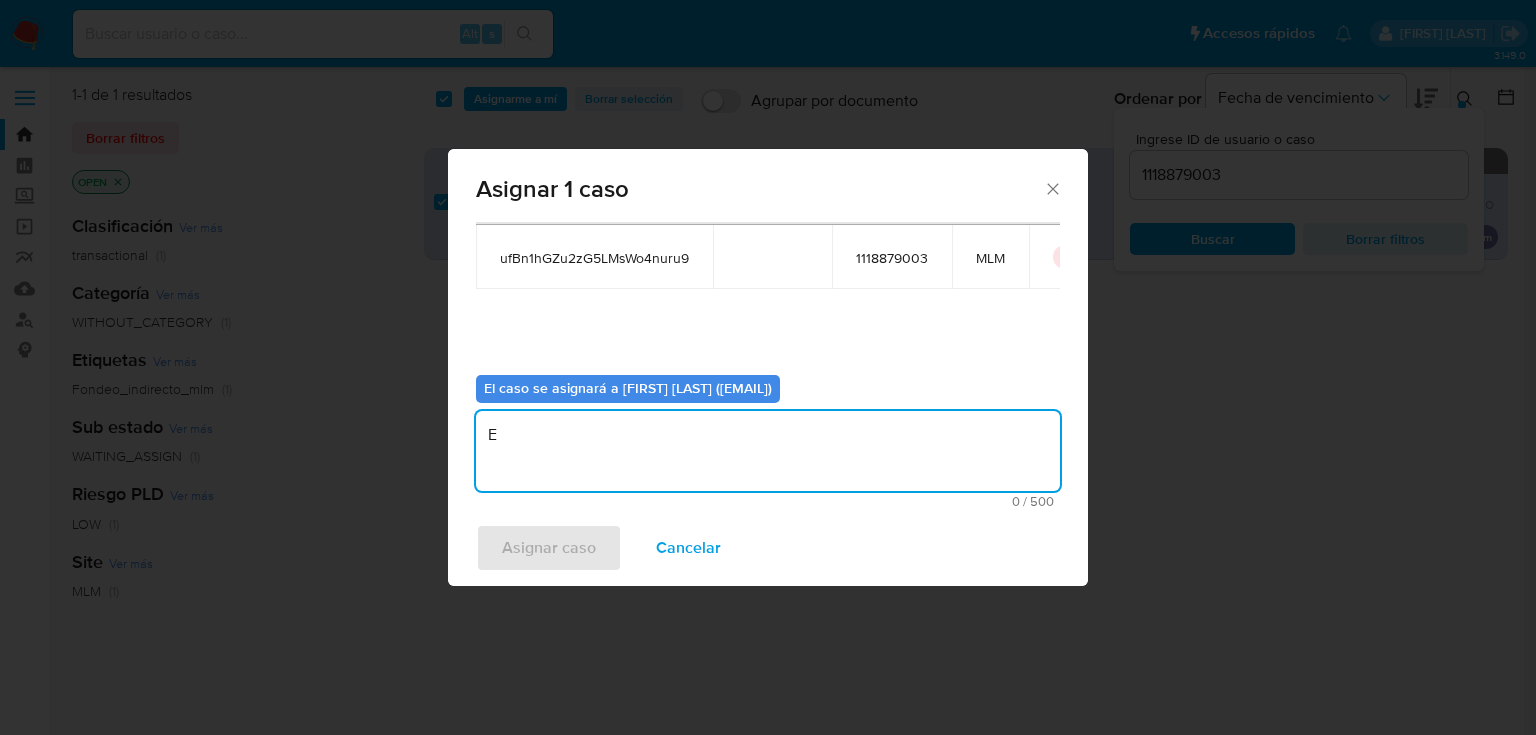 click on "E" at bounding box center (768, 451) 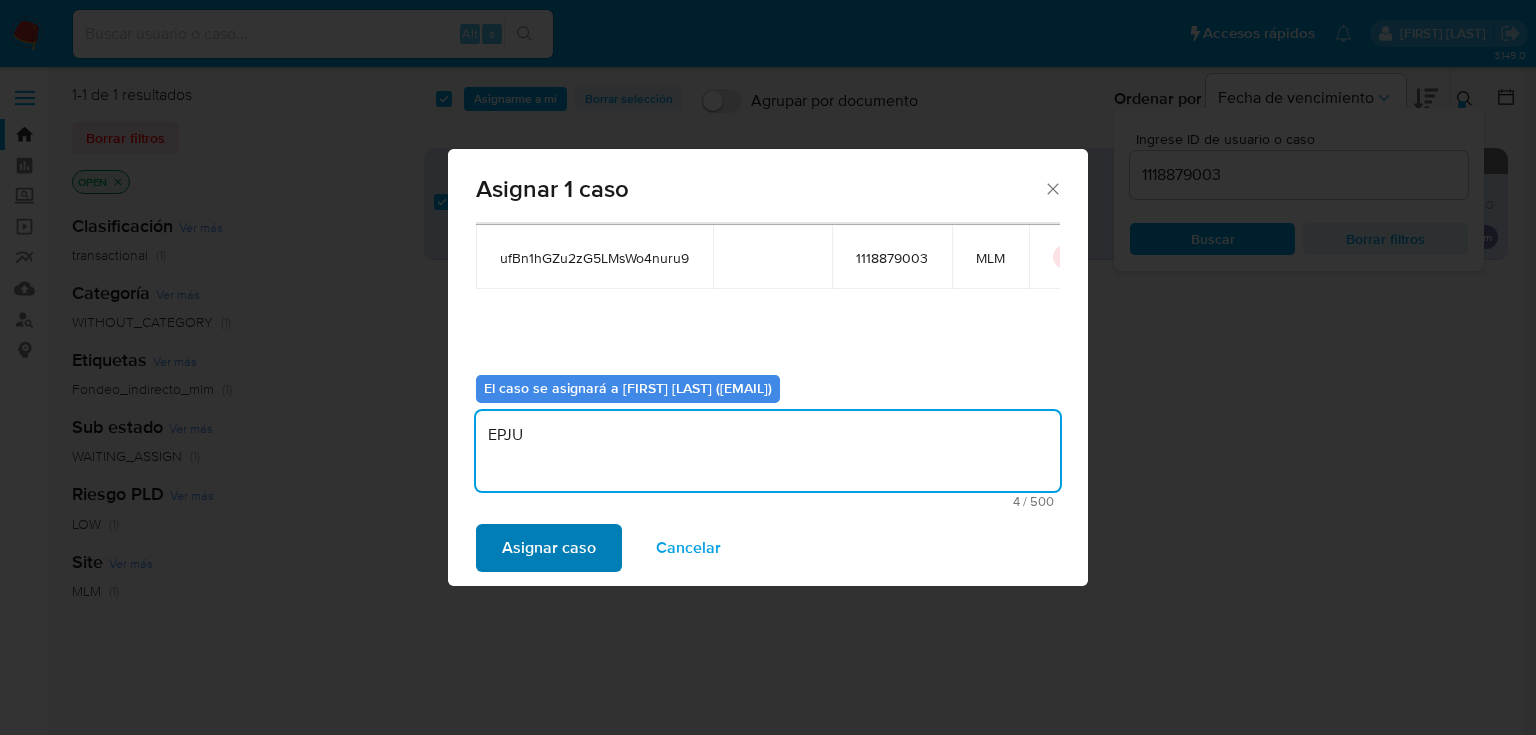 type on "EPJU" 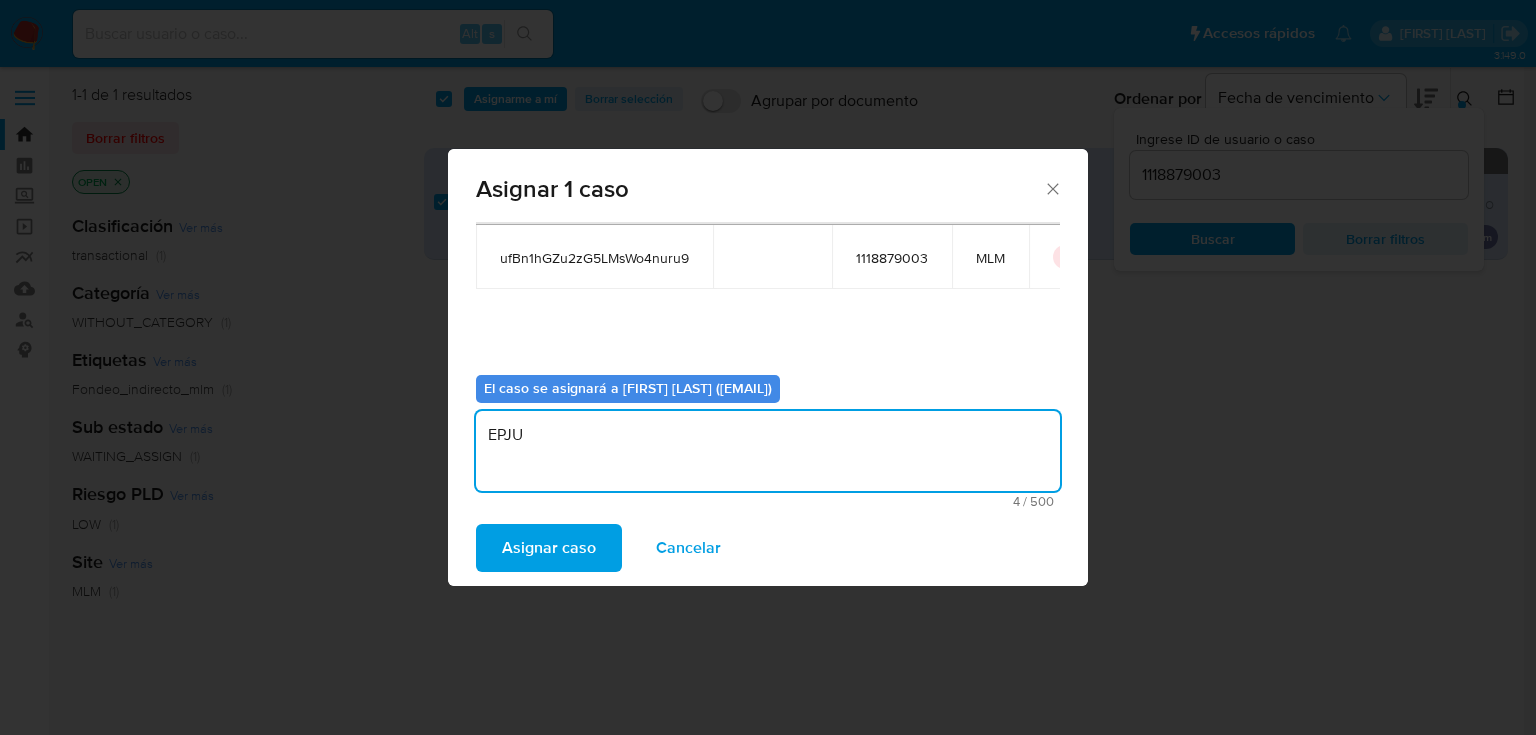 click on "Asignar caso" at bounding box center [549, 548] 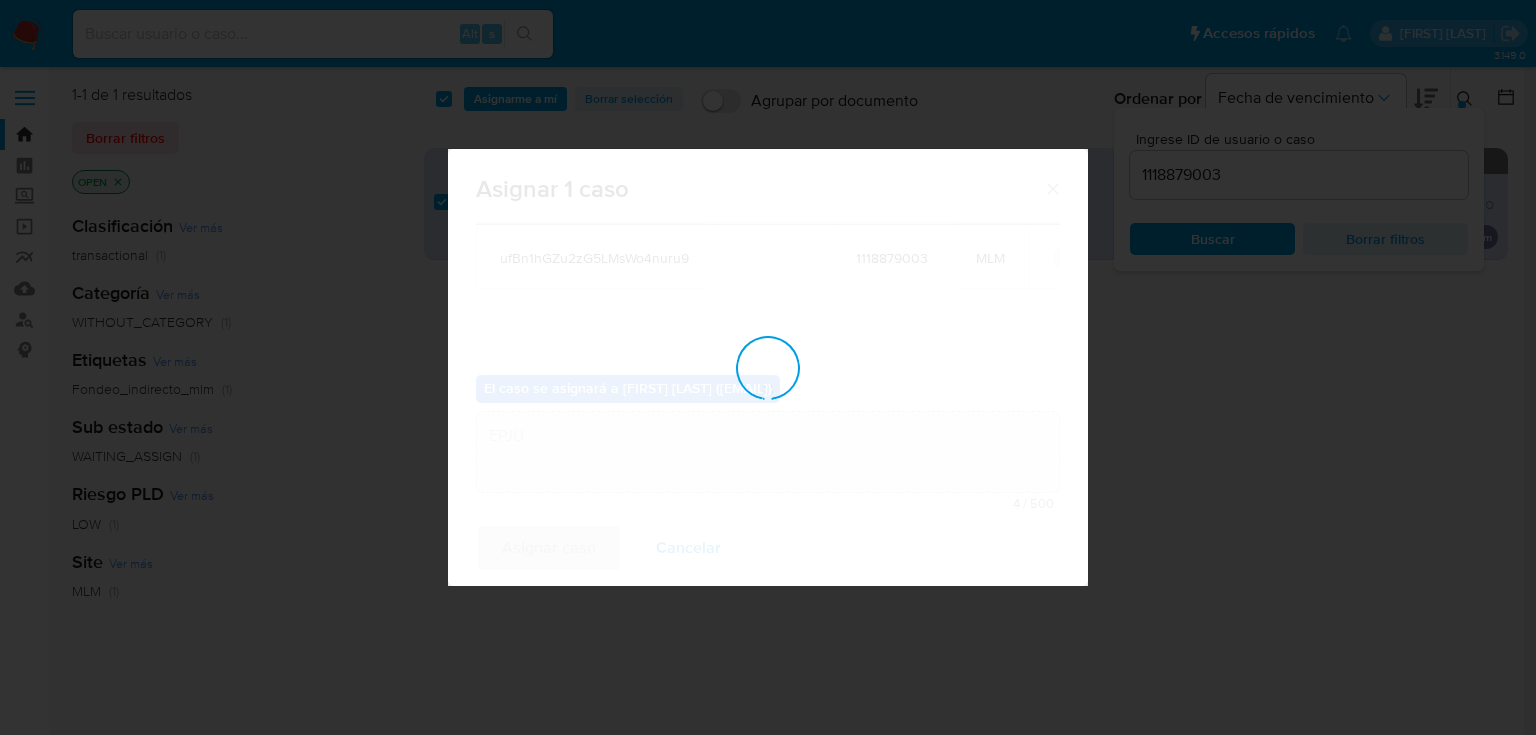 type 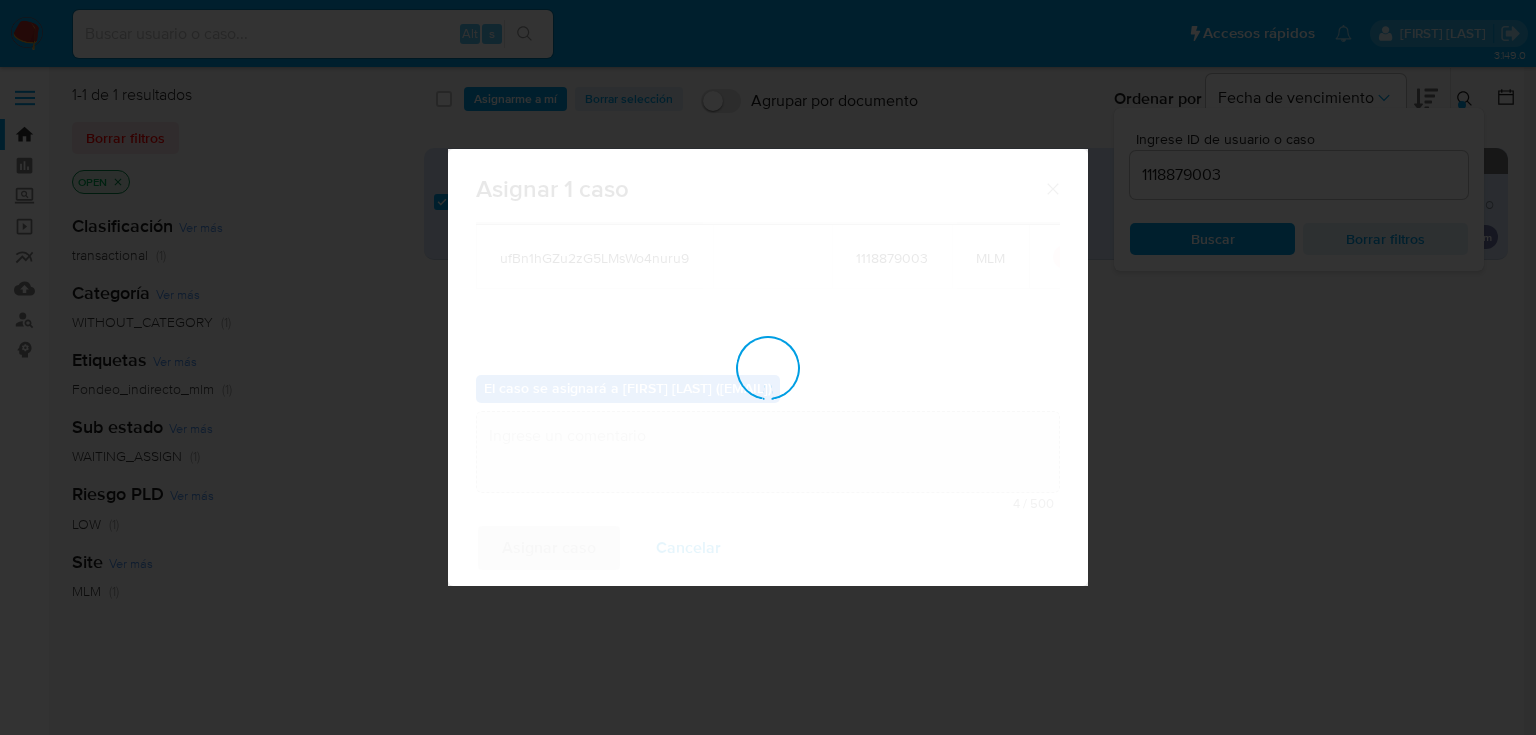 checkbox on "false" 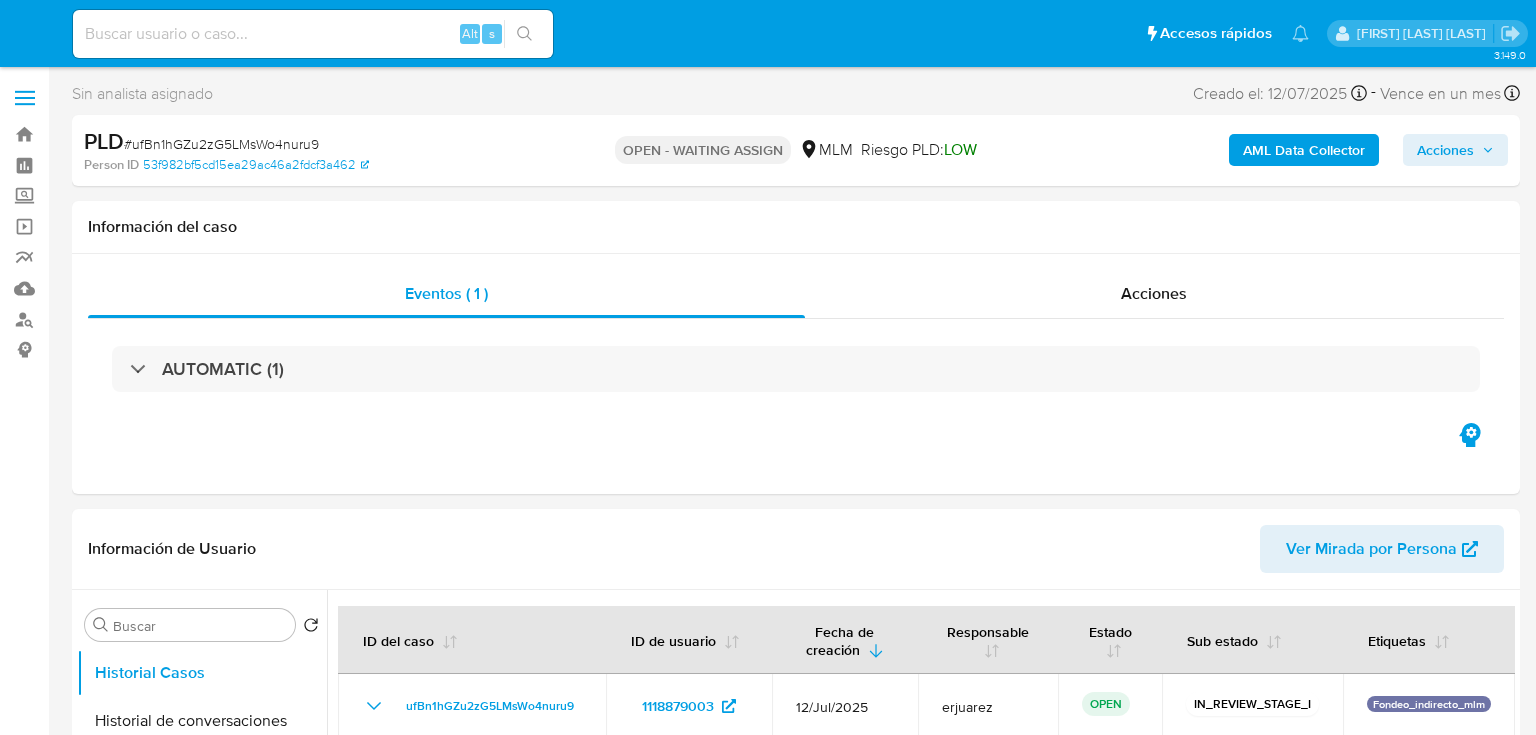 select on "10" 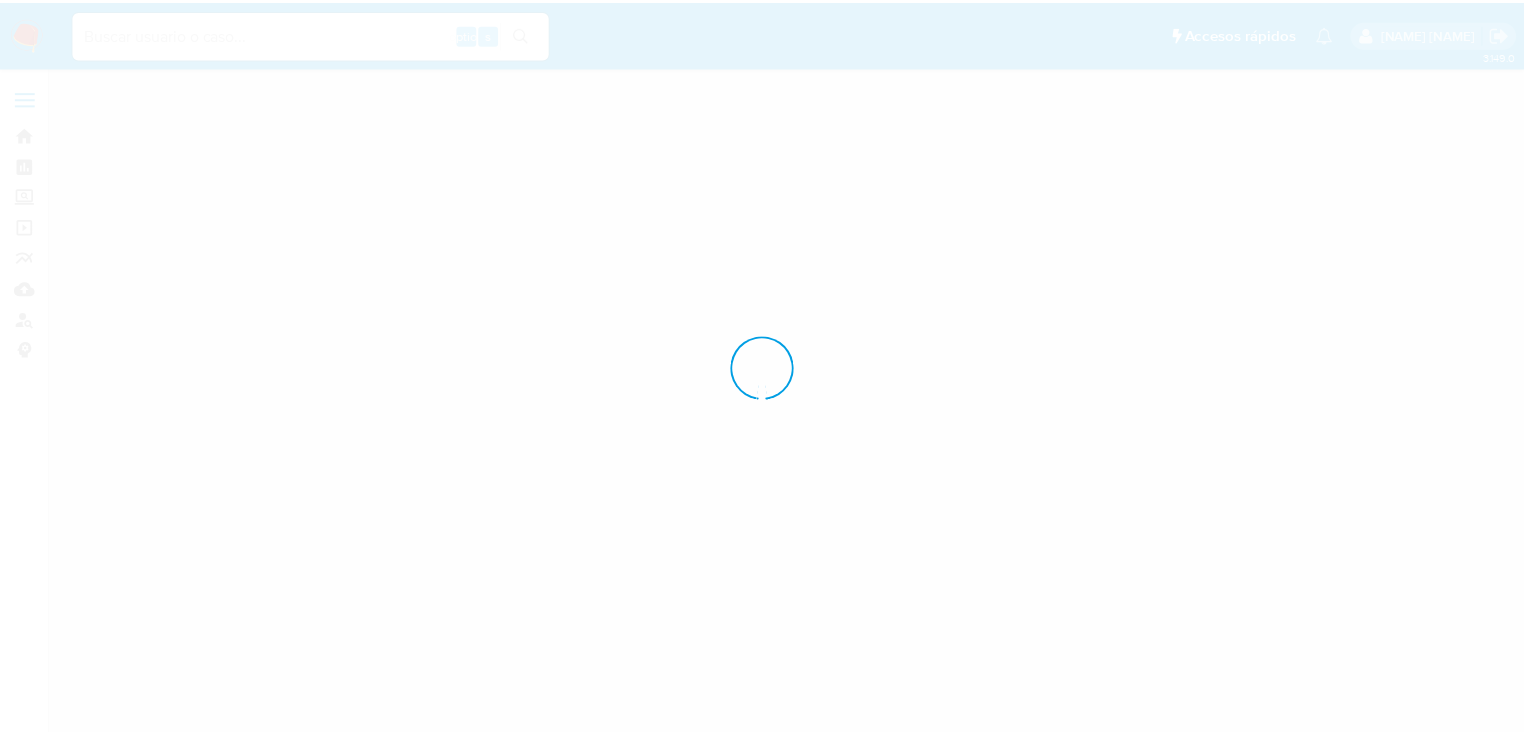 scroll, scrollTop: 0, scrollLeft: 0, axis: both 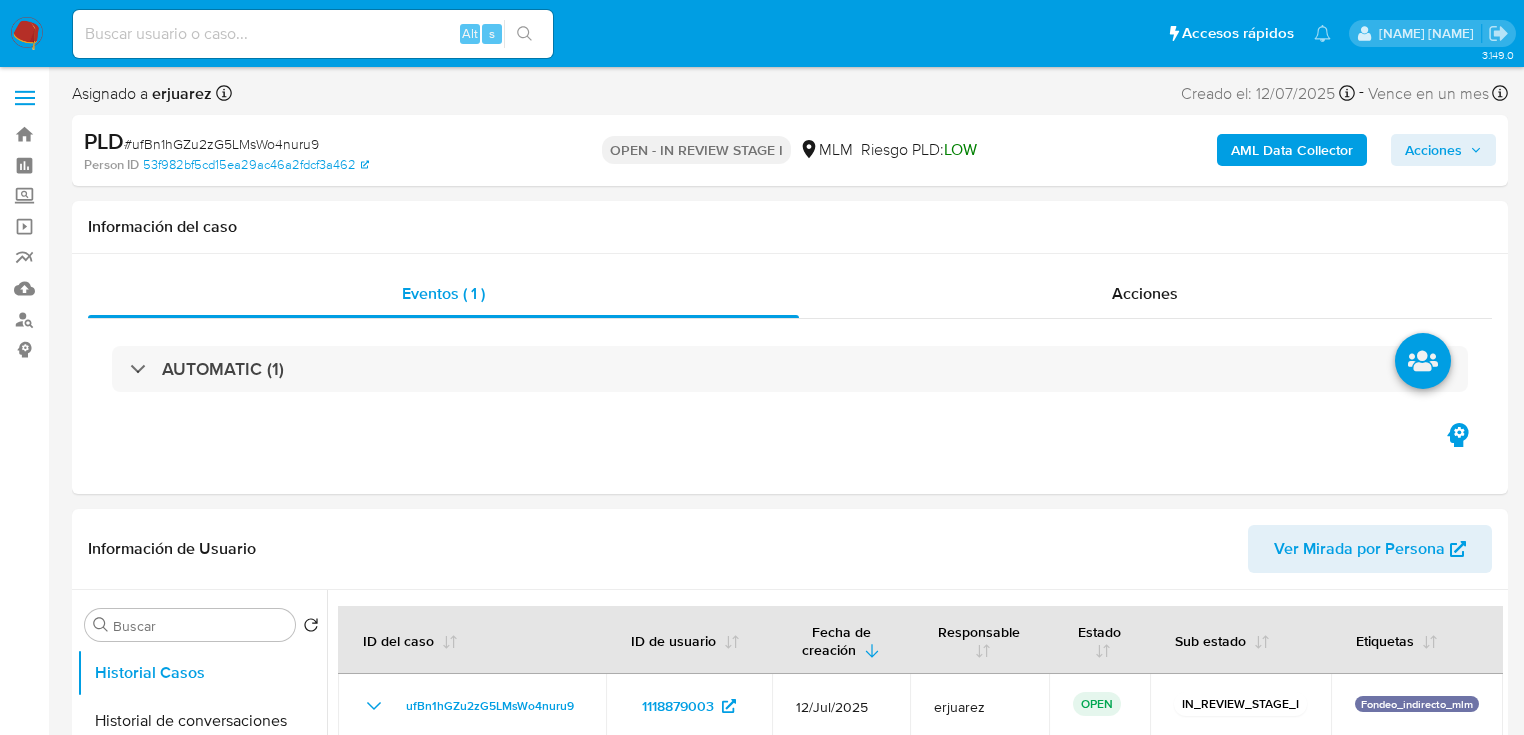 select on "10" 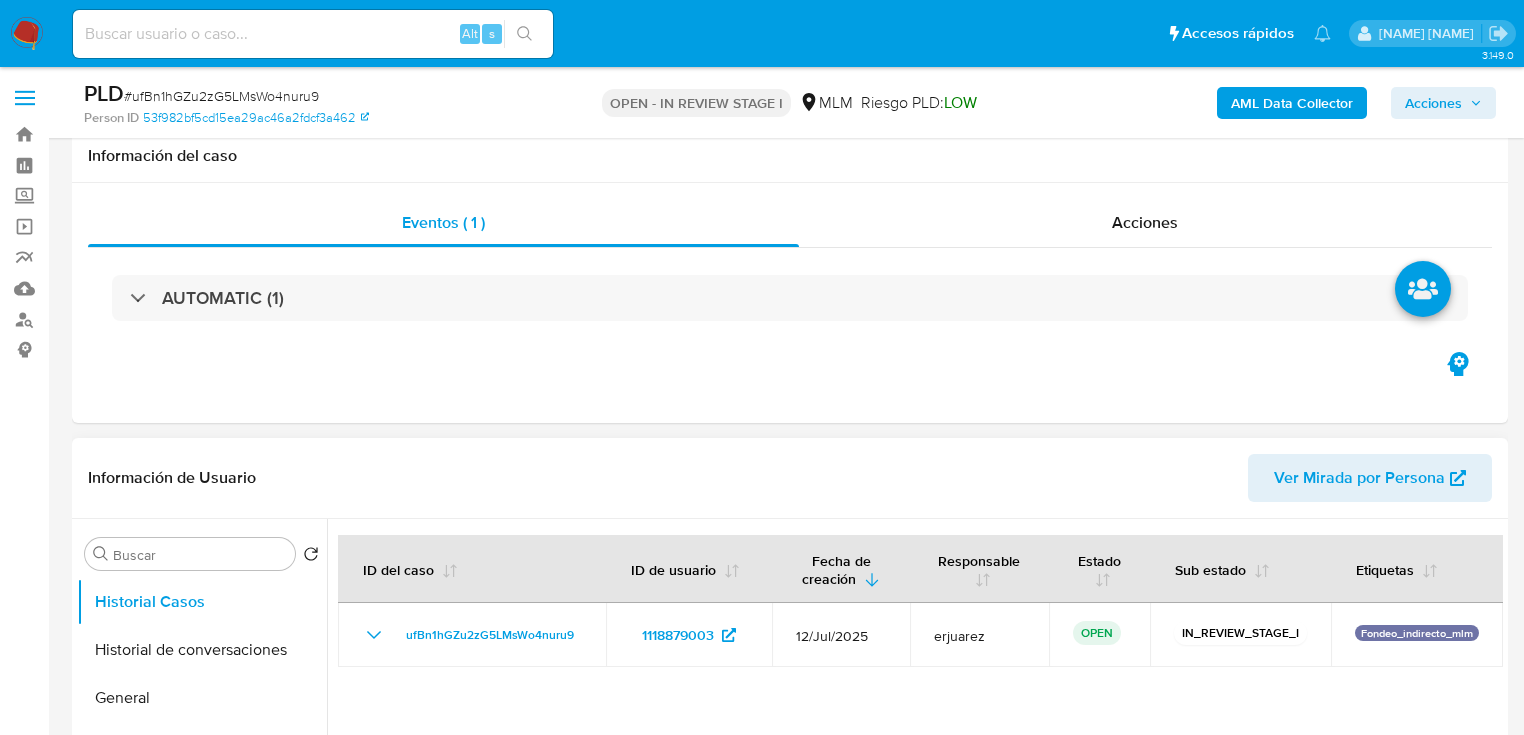 scroll, scrollTop: 400, scrollLeft: 0, axis: vertical 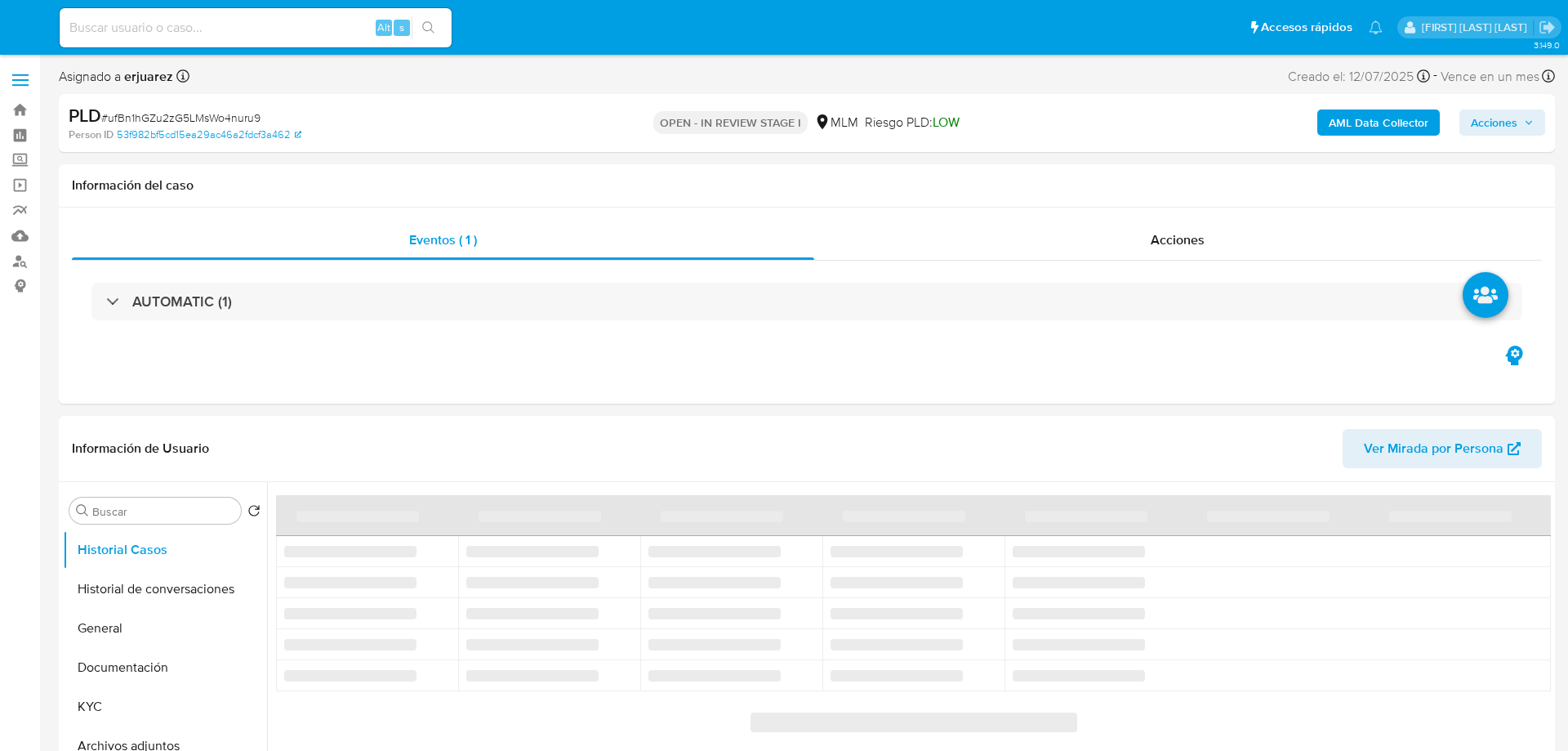 select on "10" 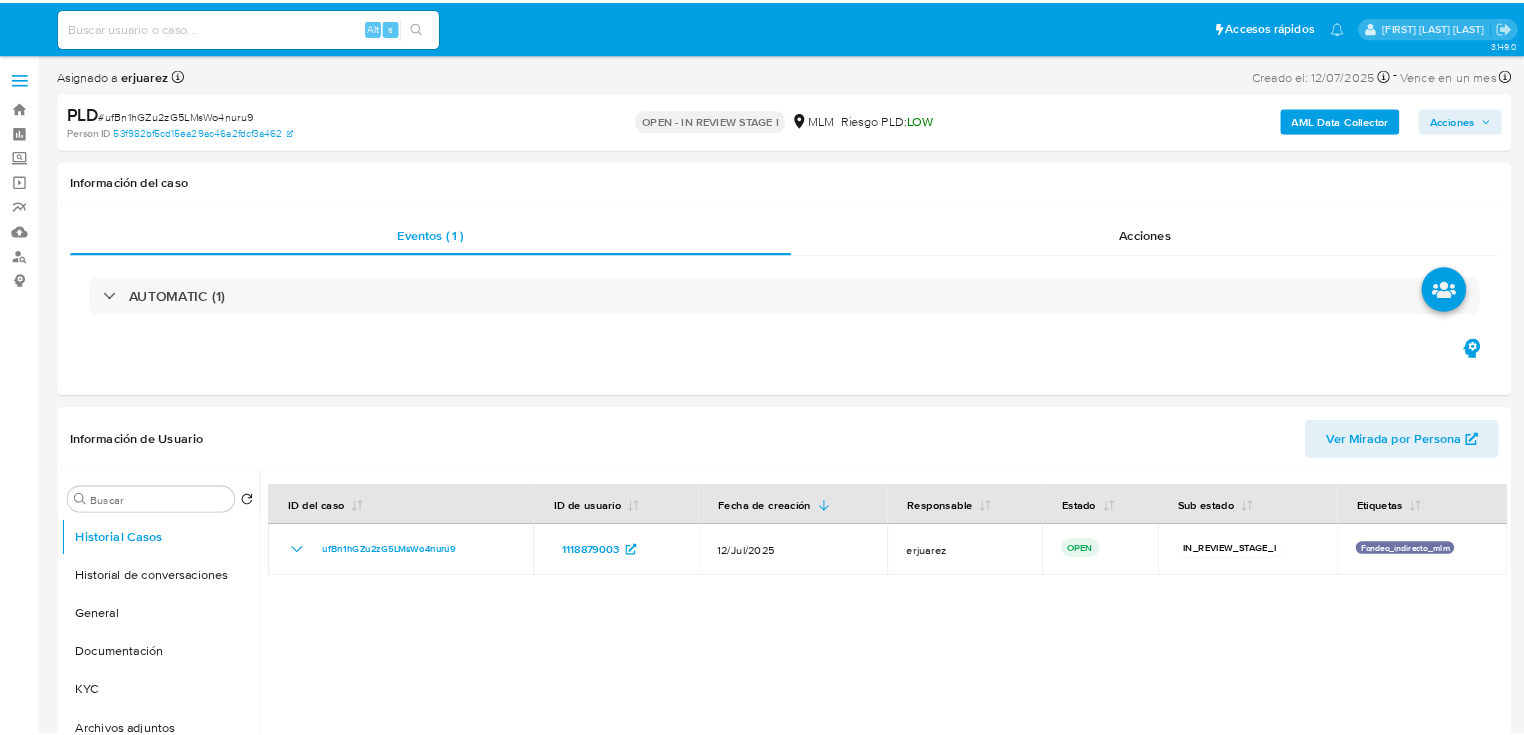 scroll, scrollTop: 0, scrollLeft: 0, axis: both 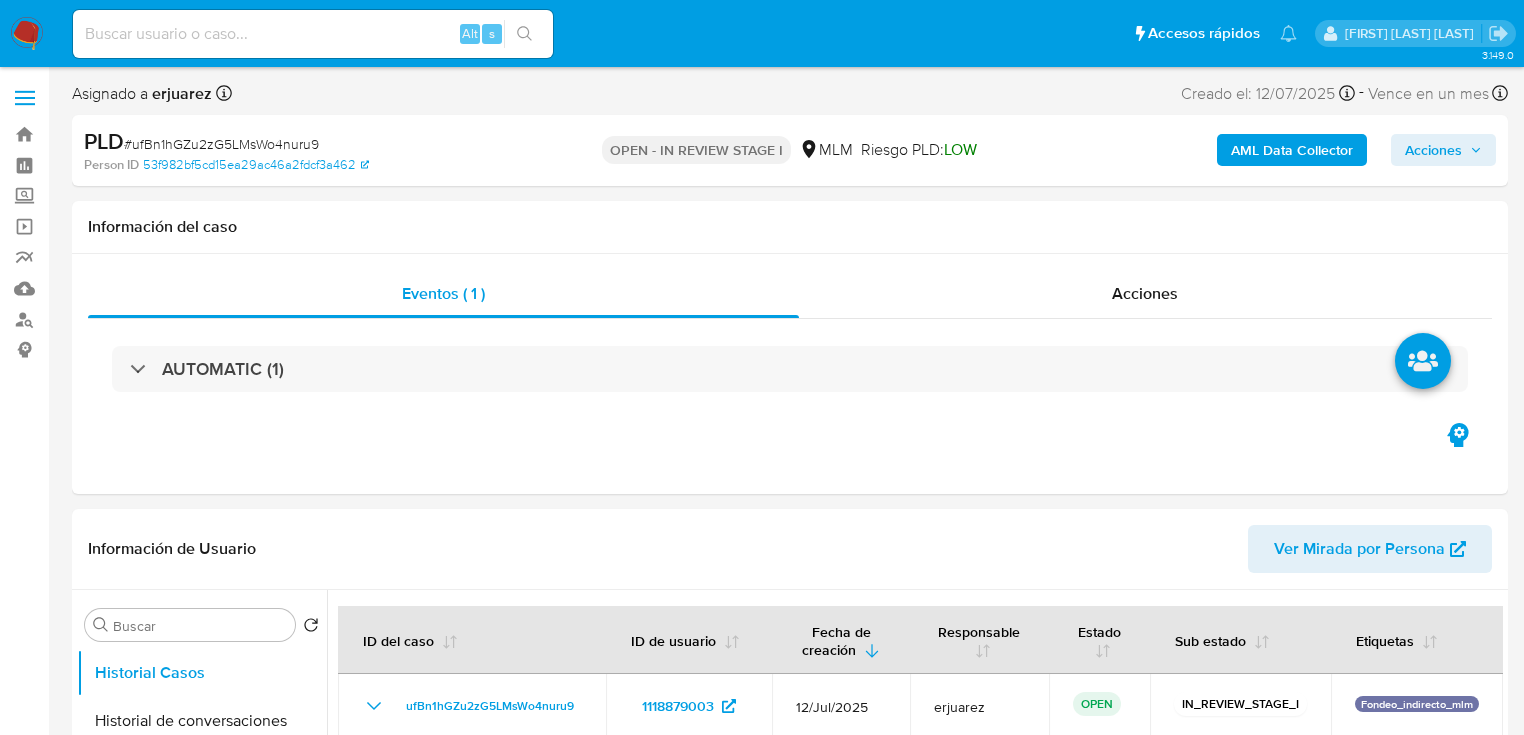 click at bounding box center [313, 34] 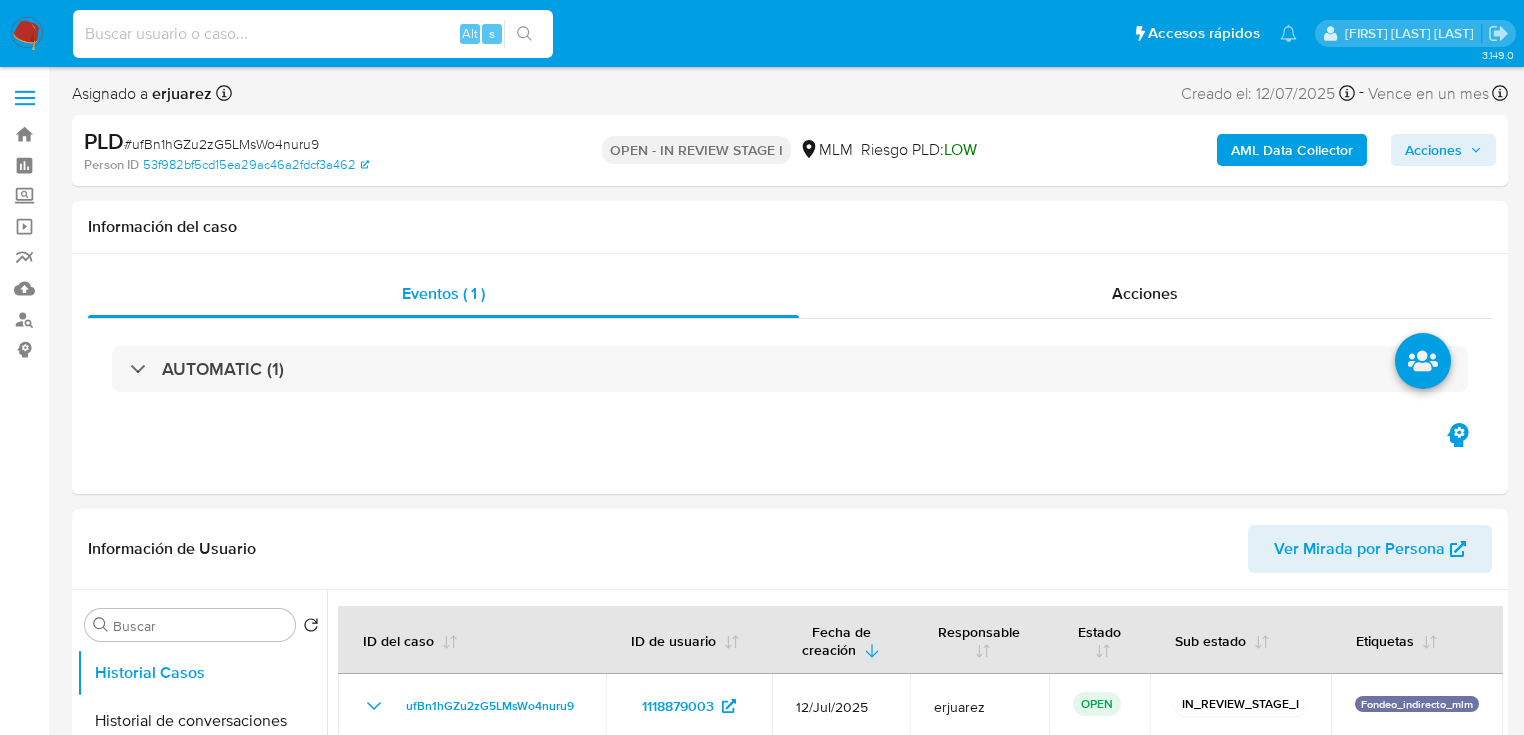 paste on "534963249" 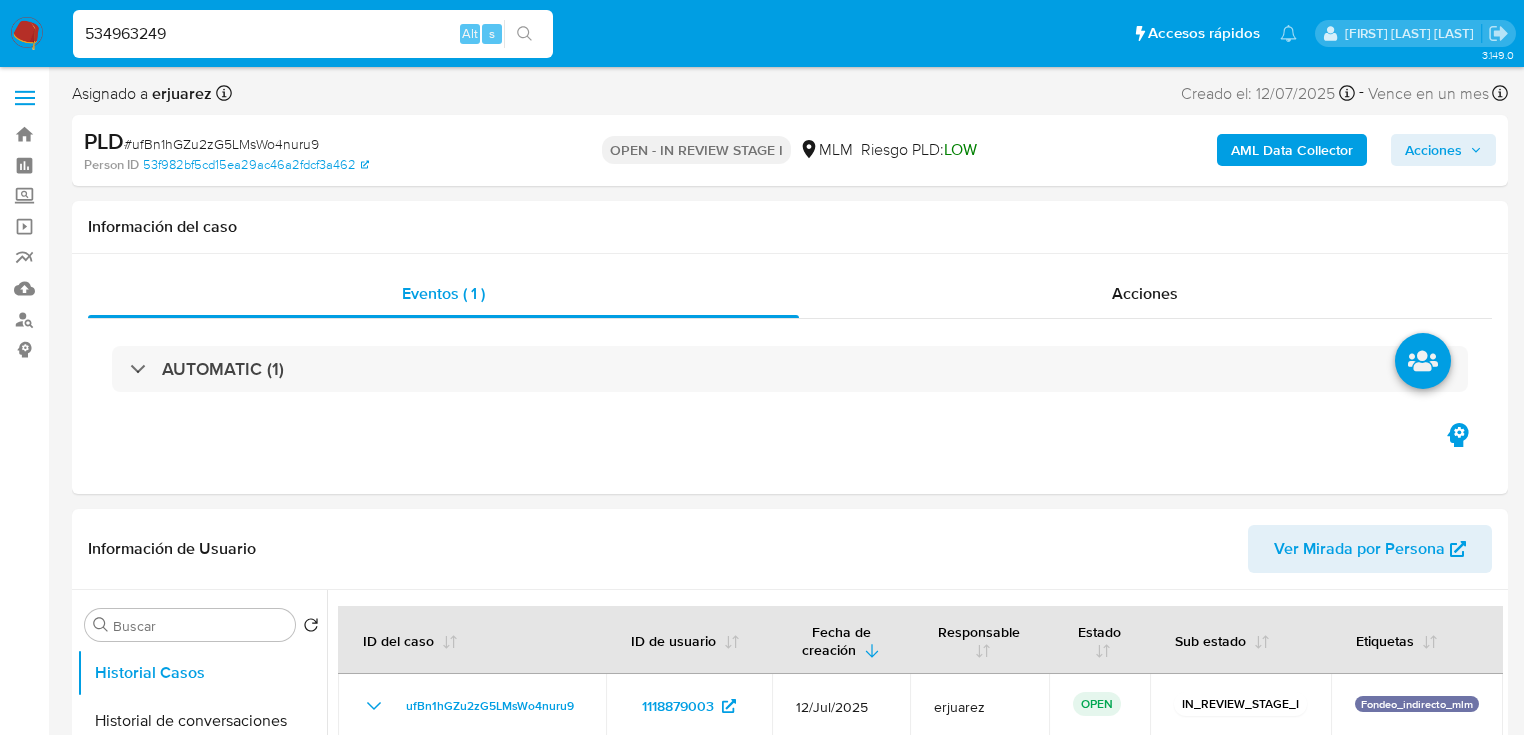 click on "534963249" at bounding box center (313, 34) 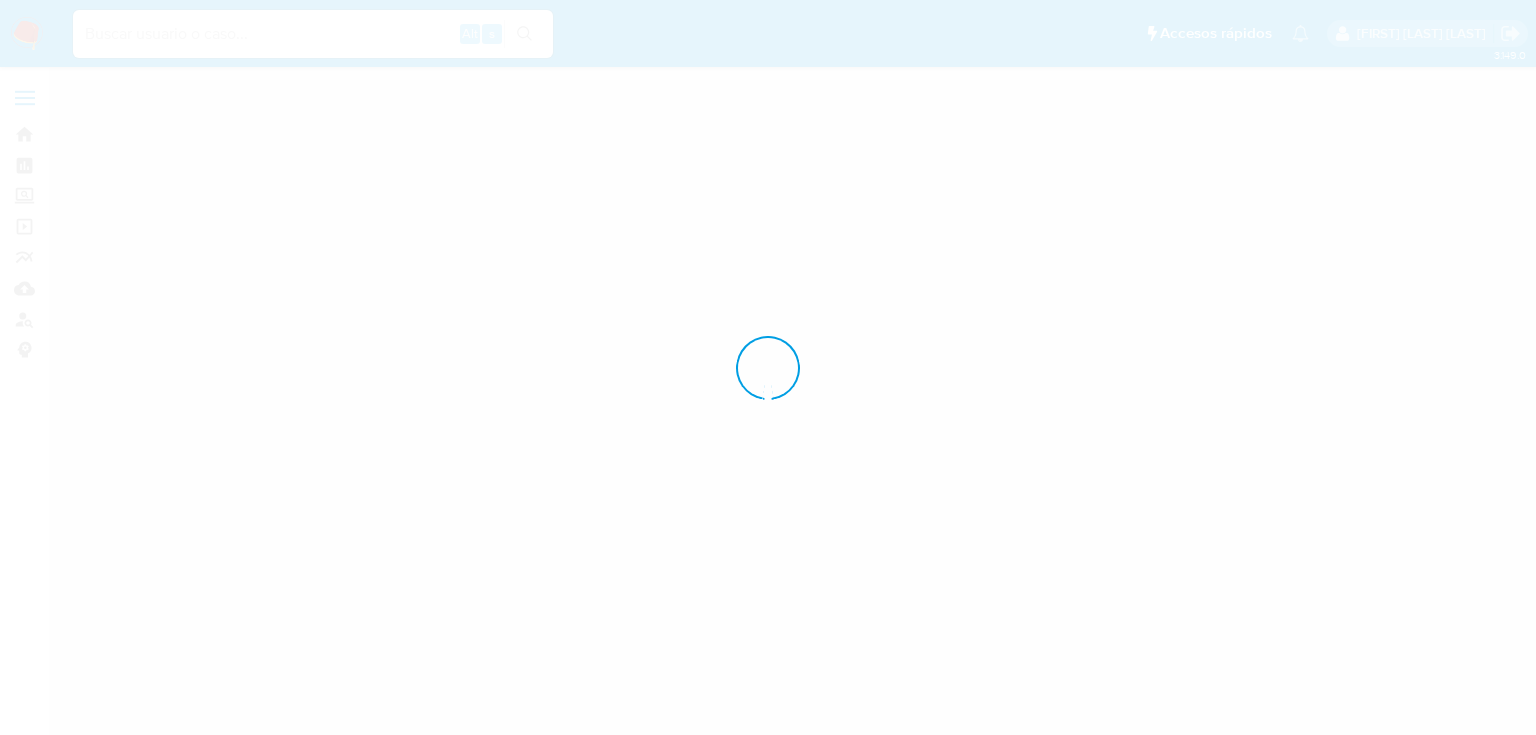 click at bounding box center (768, 367) 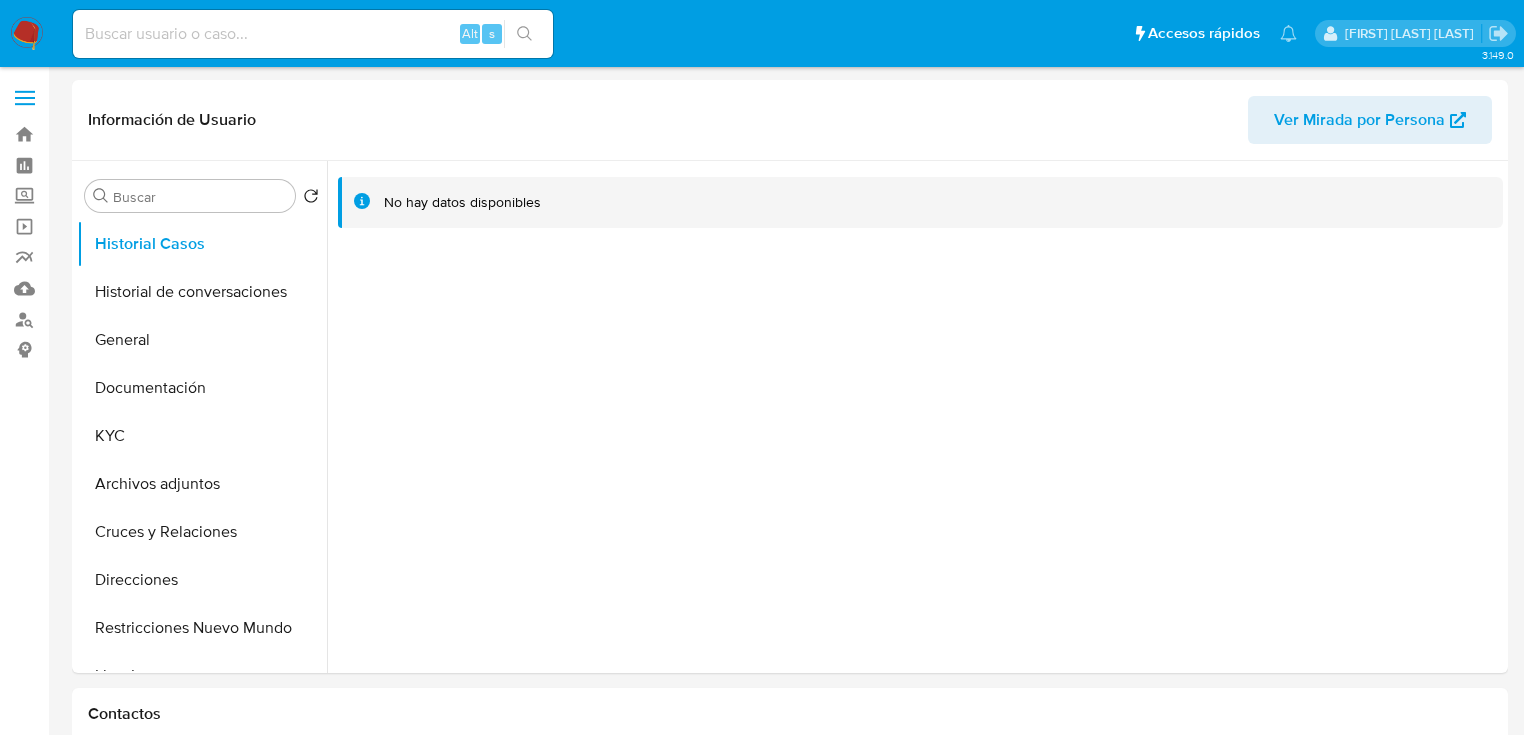 select on "10" 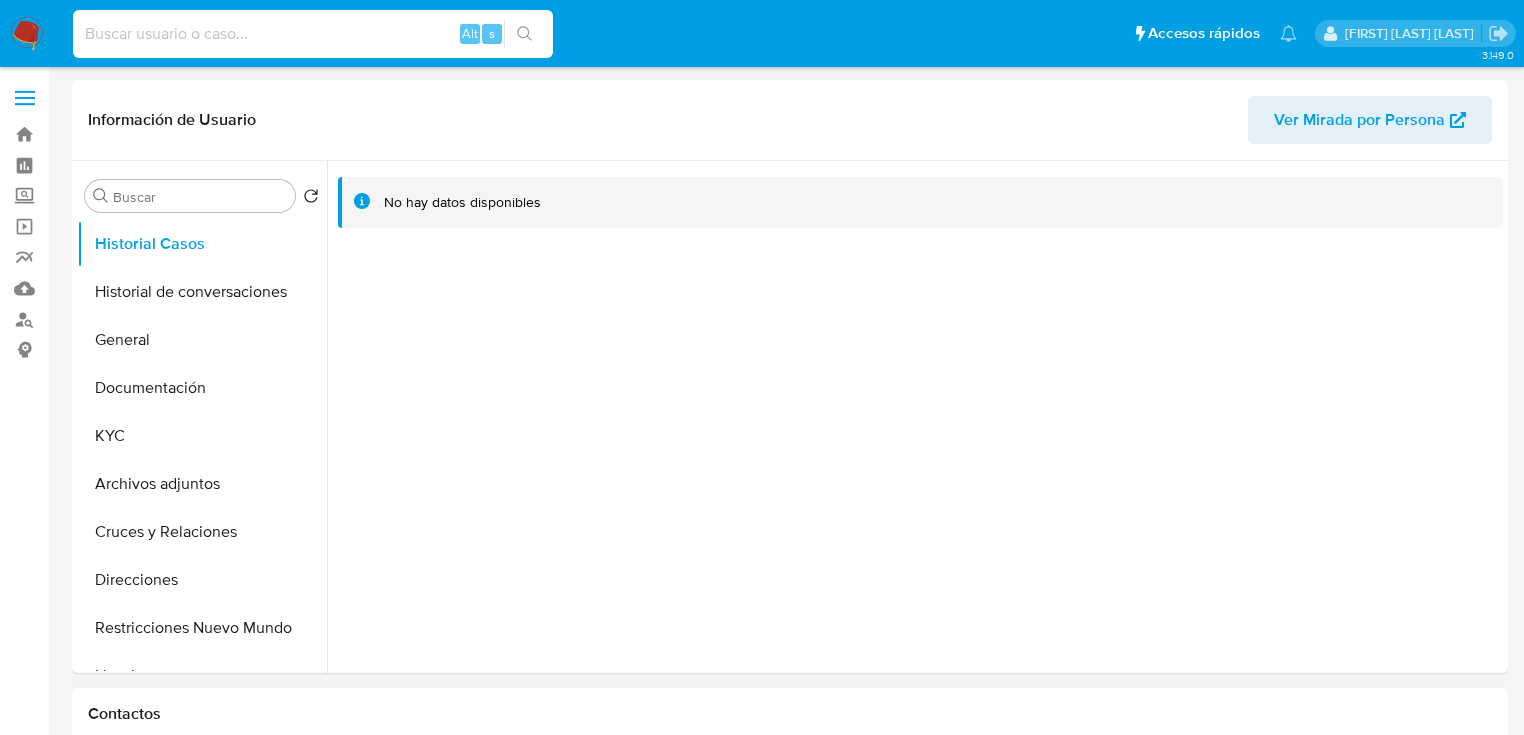 click at bounding box center [313, 34] 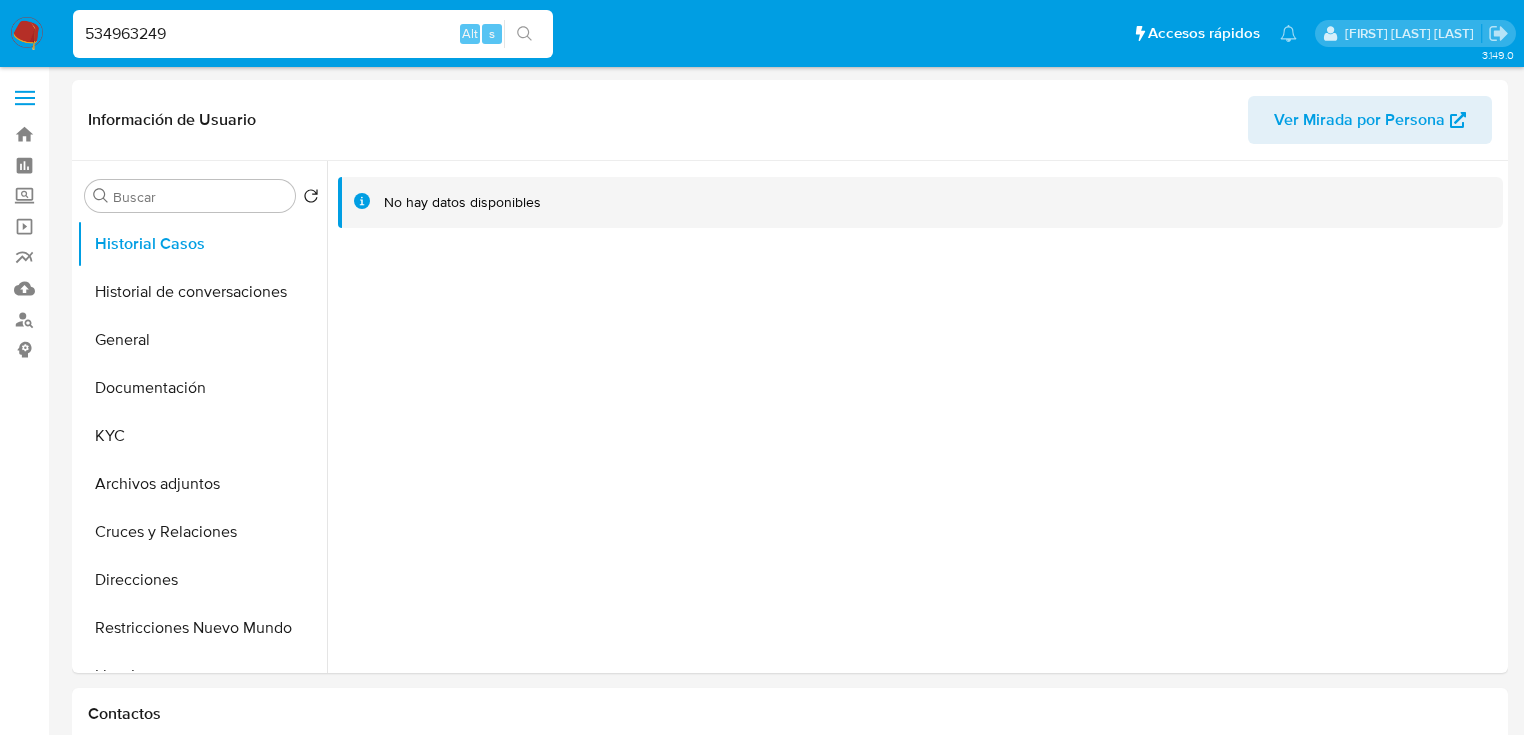 click on "534963249" at bounding box center (313, 34) 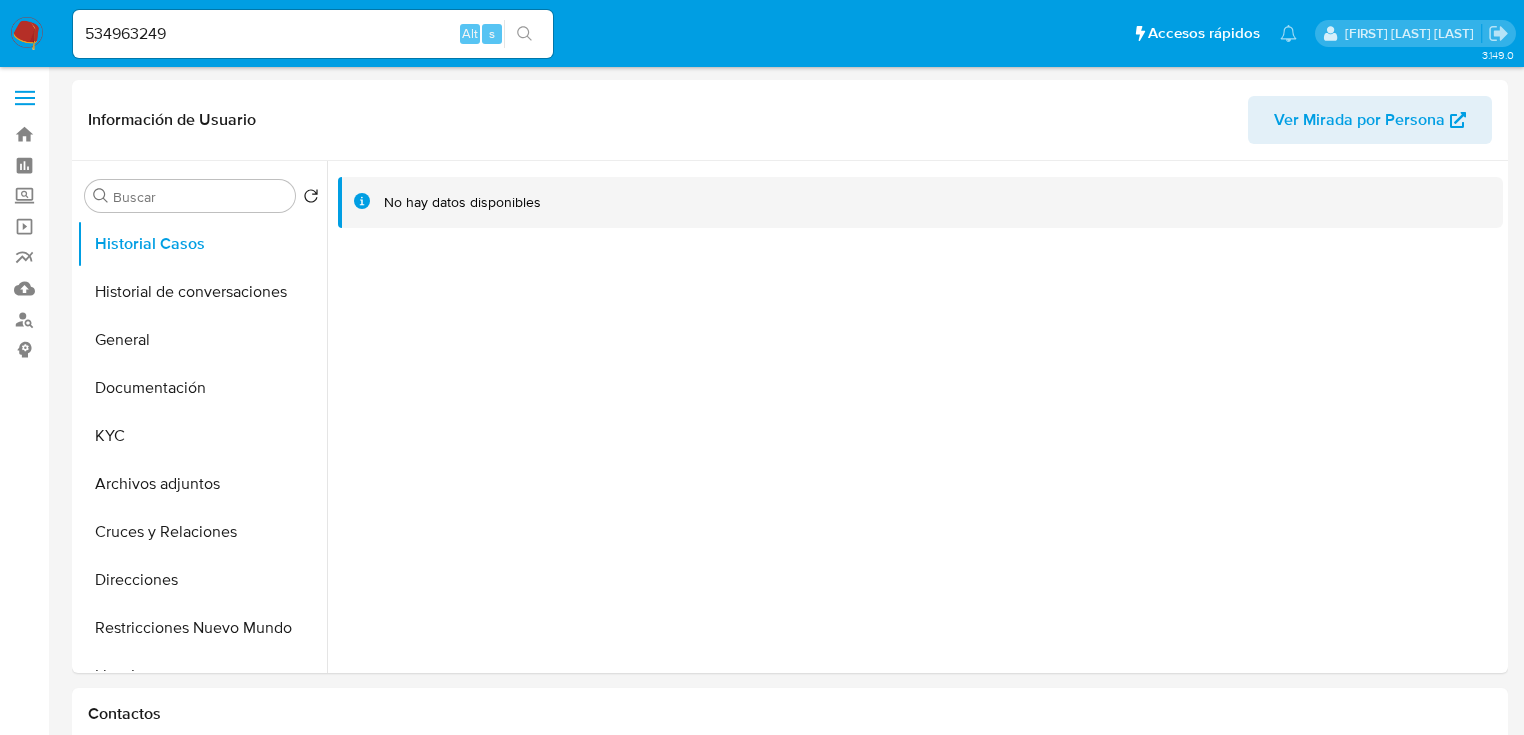 click at bounding box center [524, 34] 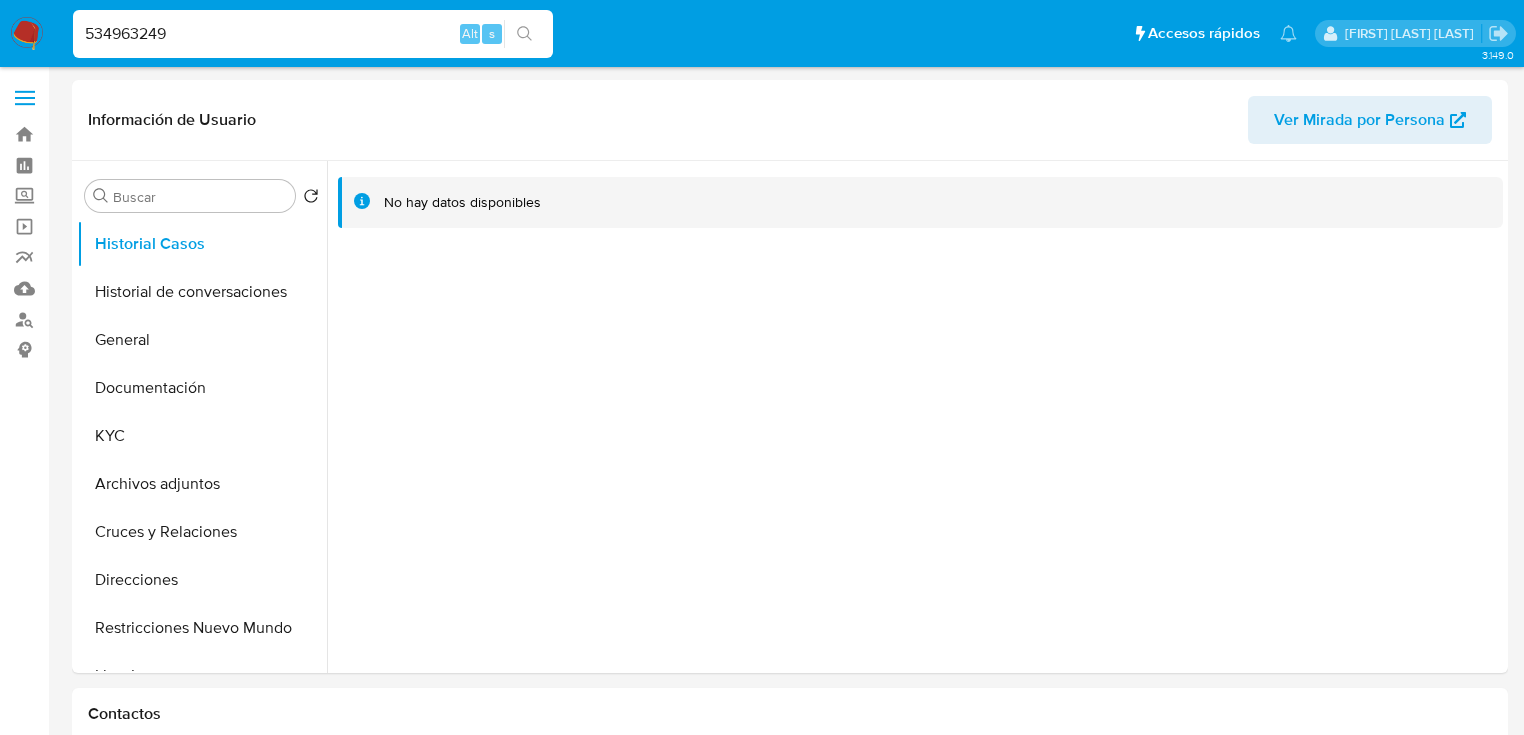 click on "534963249" at bounding box center [313, 34] 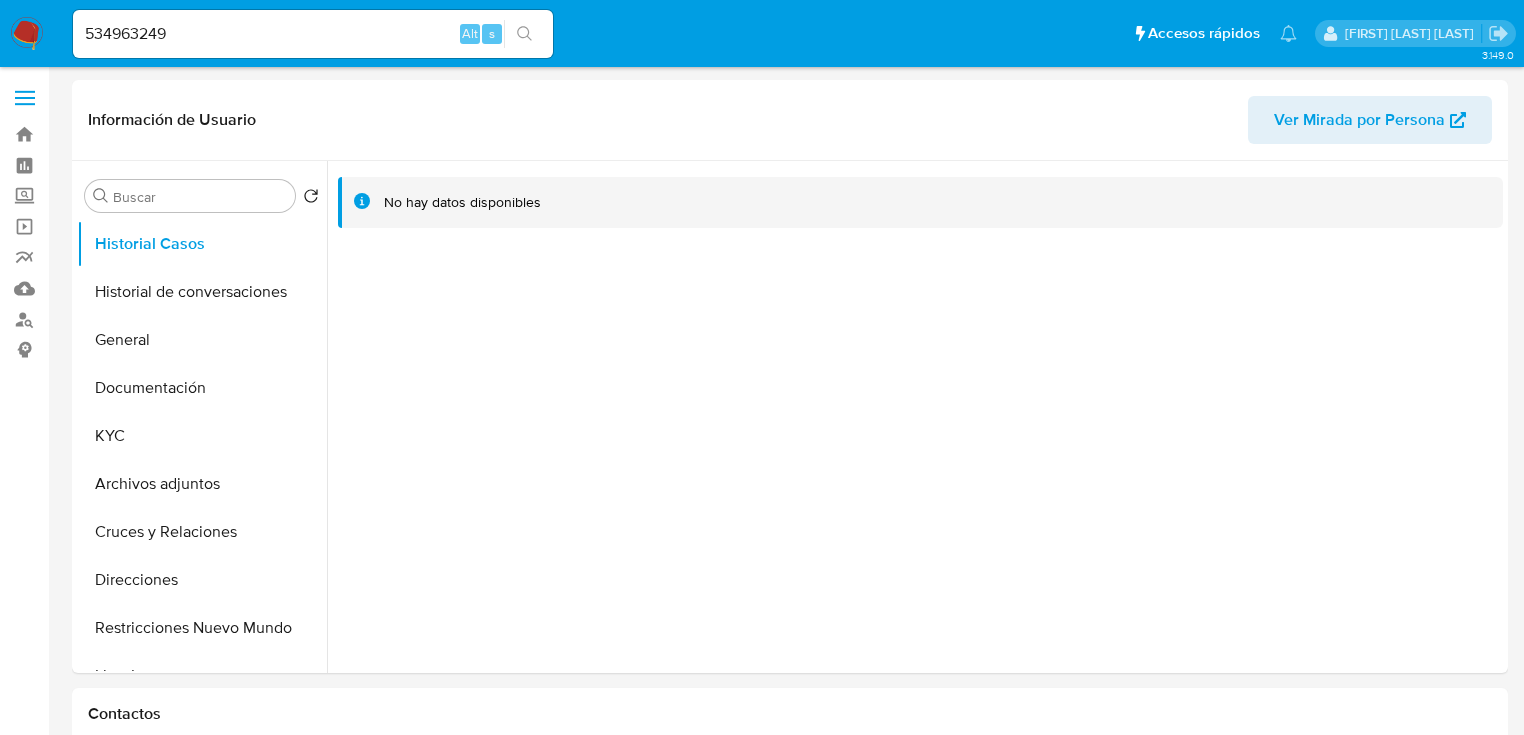 click 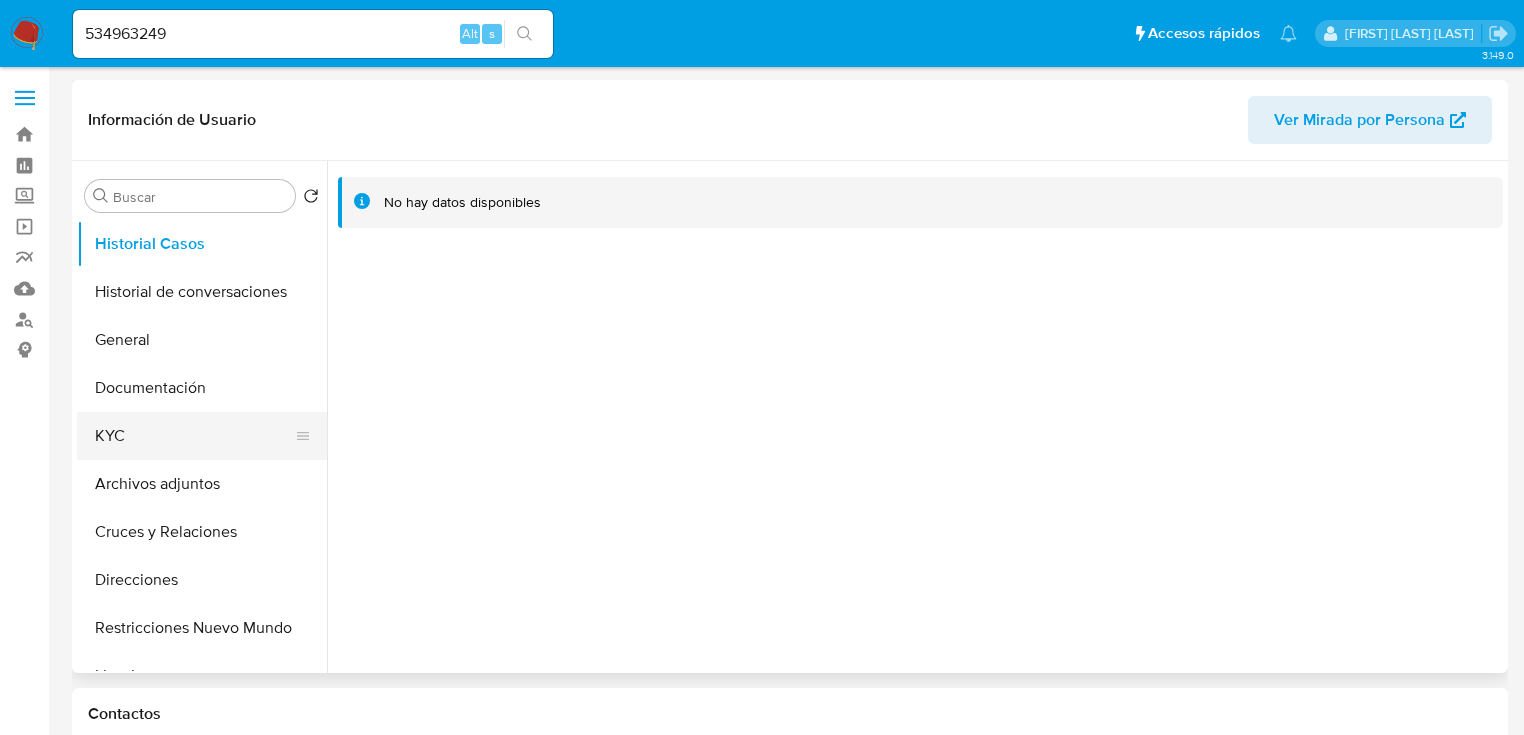drag, startPoint x: 107, startPoint y: 442, endPoint x: 112, endPoint y: 433, distance: 10.29563 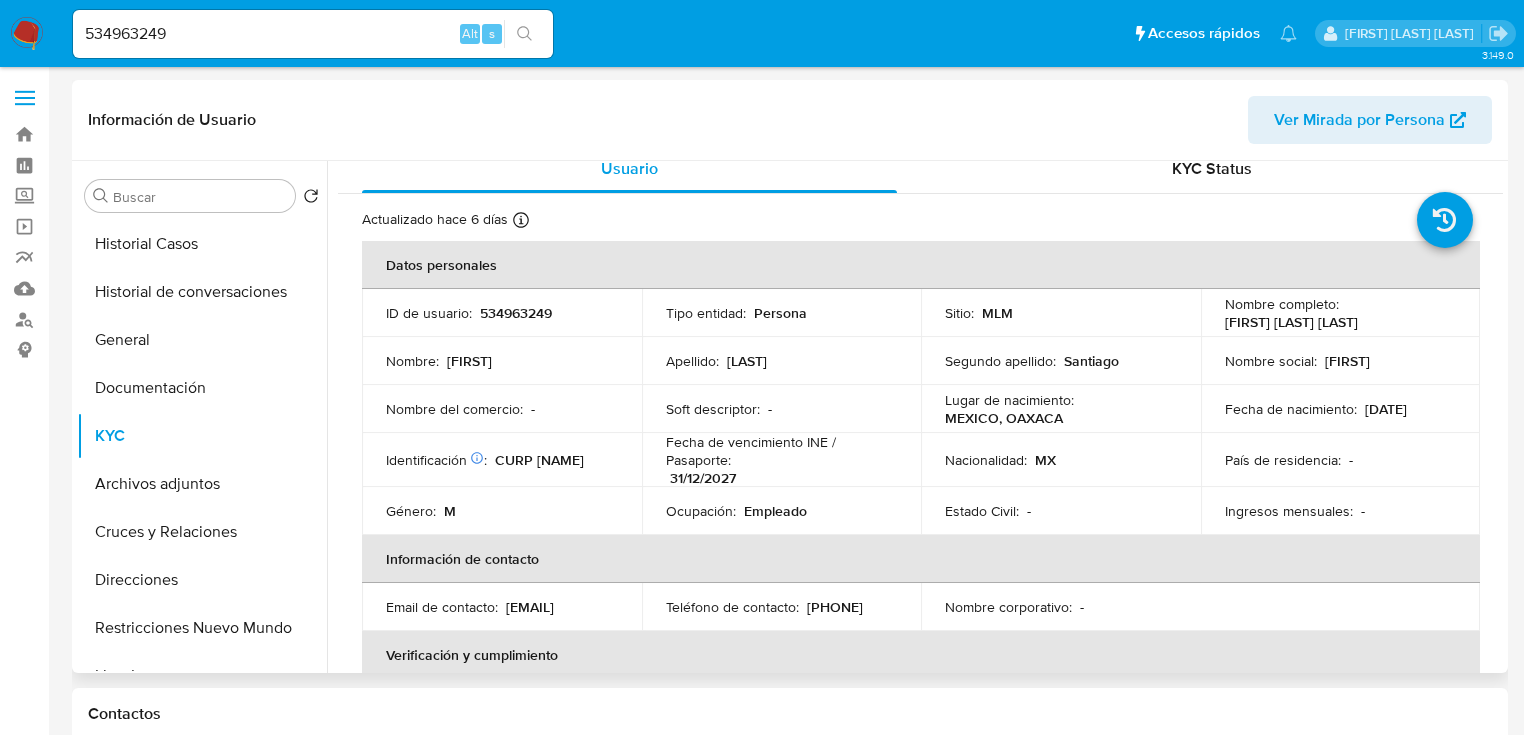 scroll, scrollTop: 0, scrollLeft: 0, axis: both 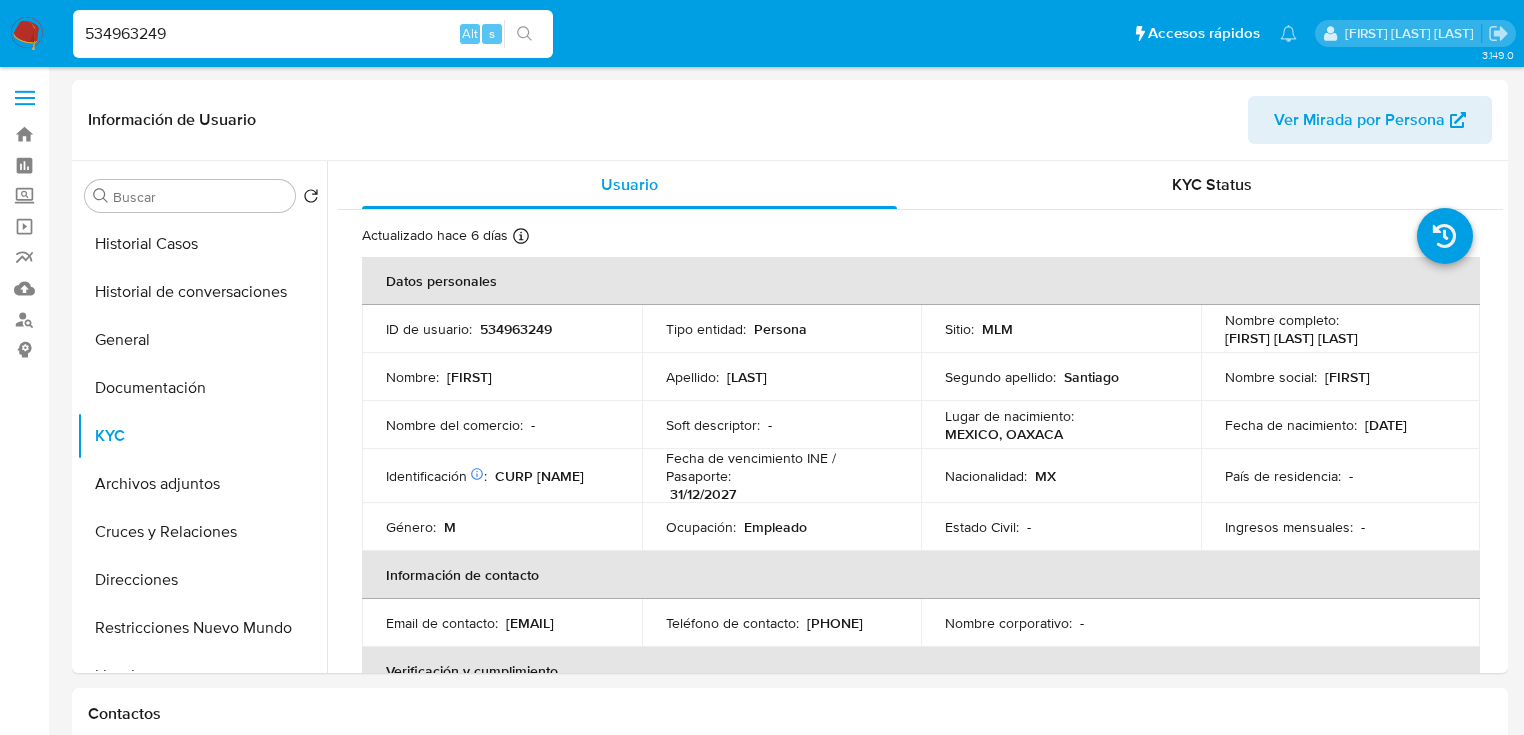drag, startPoint x: 40, startPoint y: 32, endPoint x: 61, endPoint y: 38, distance: 21.84033 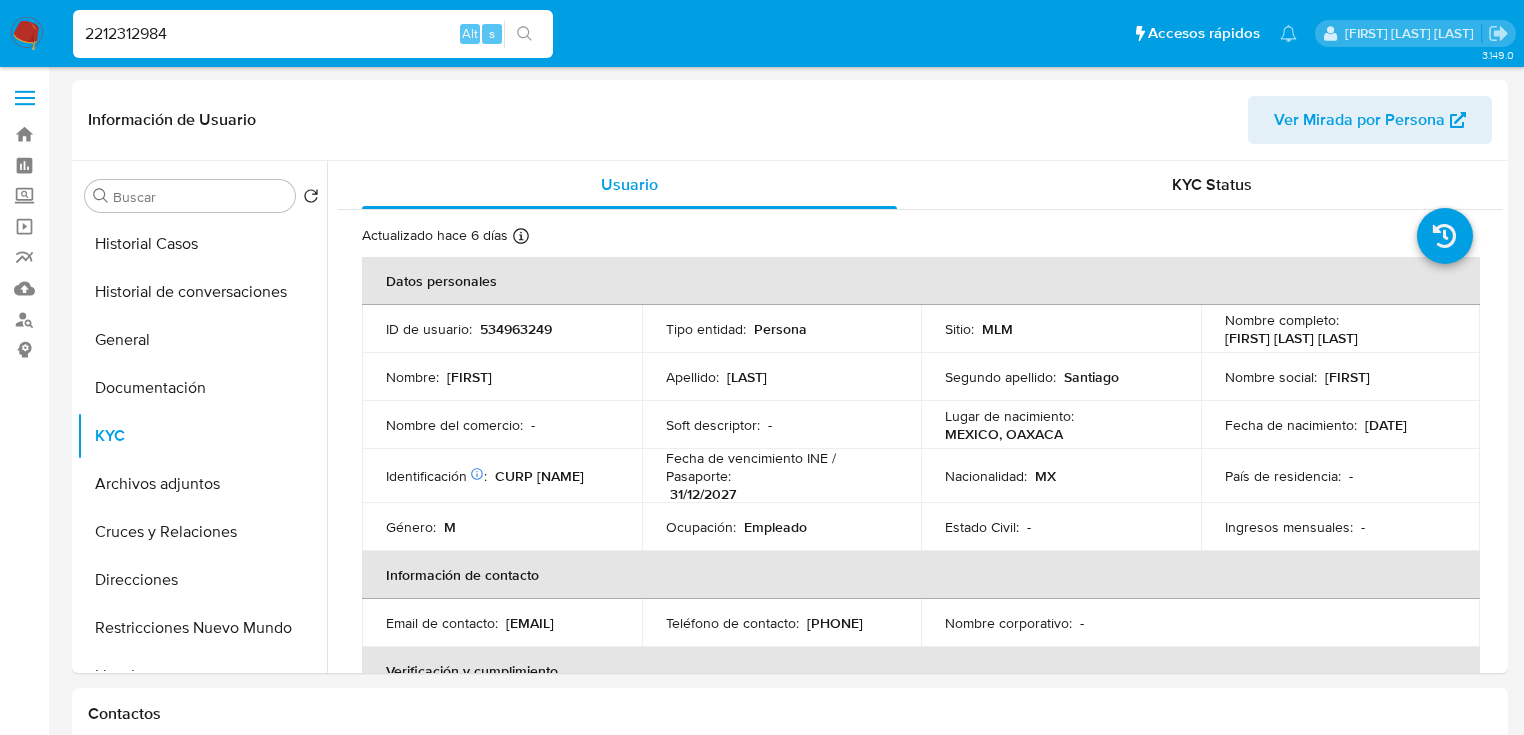 click on "2212312984" at bounding box center [313, 34] 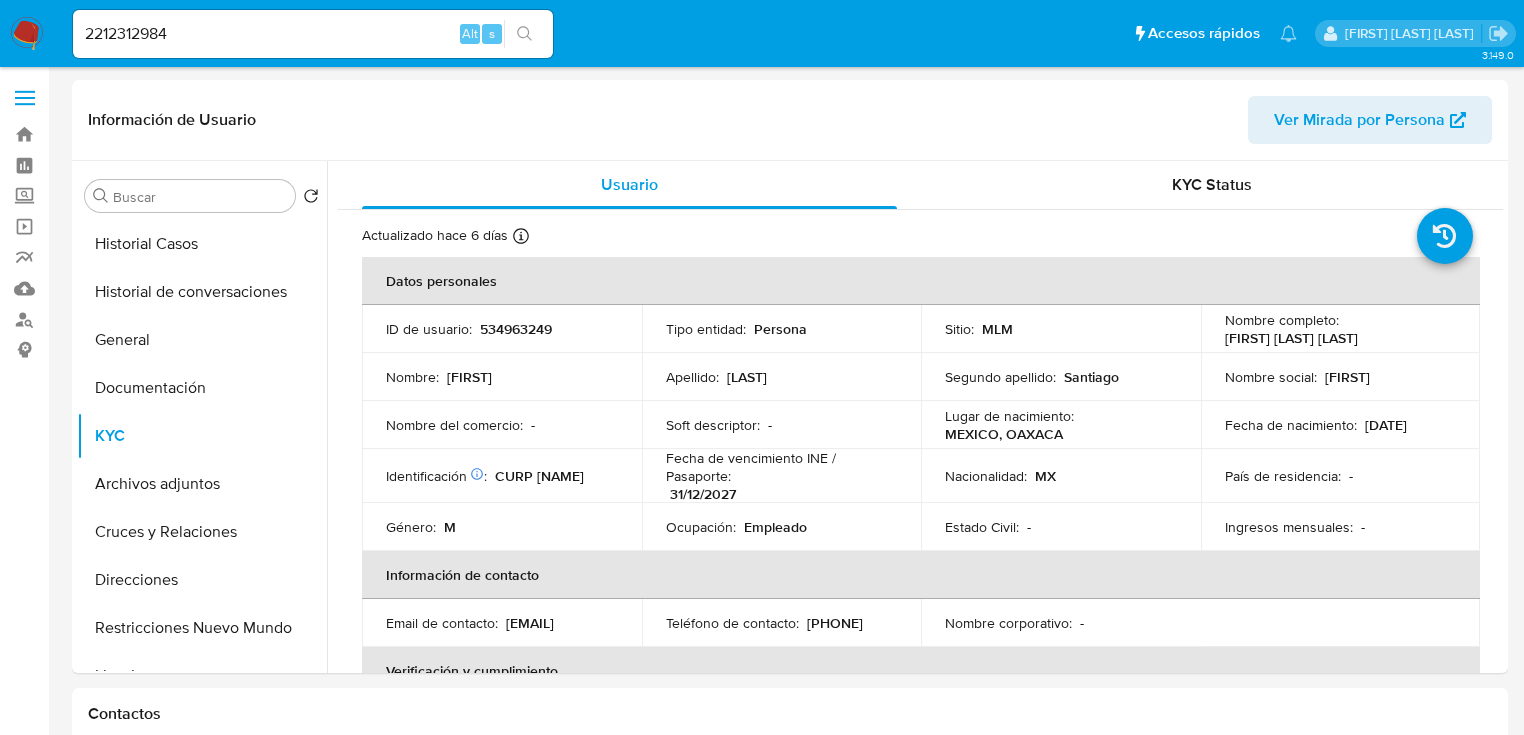 click 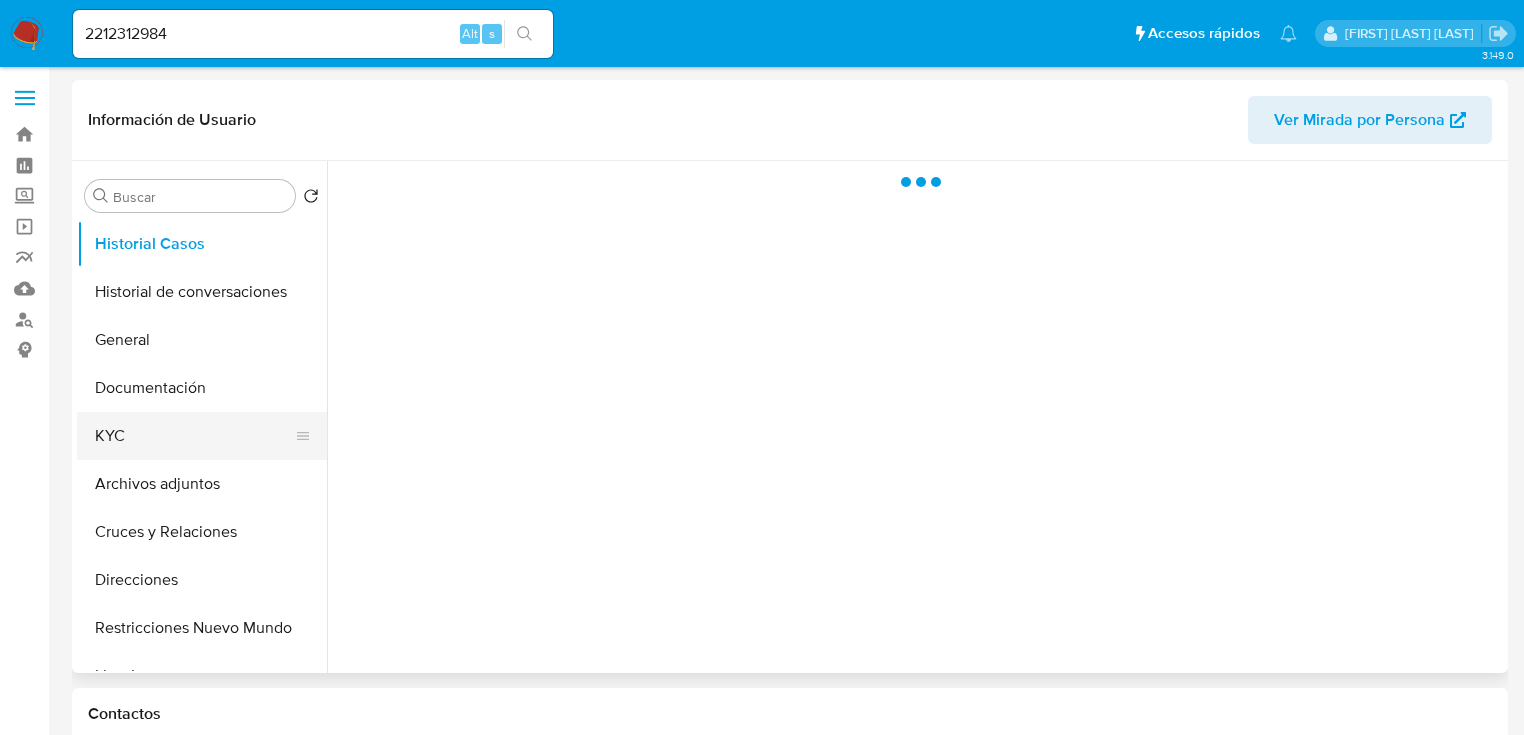 click on "KYC" at bounding box center (194, 436) 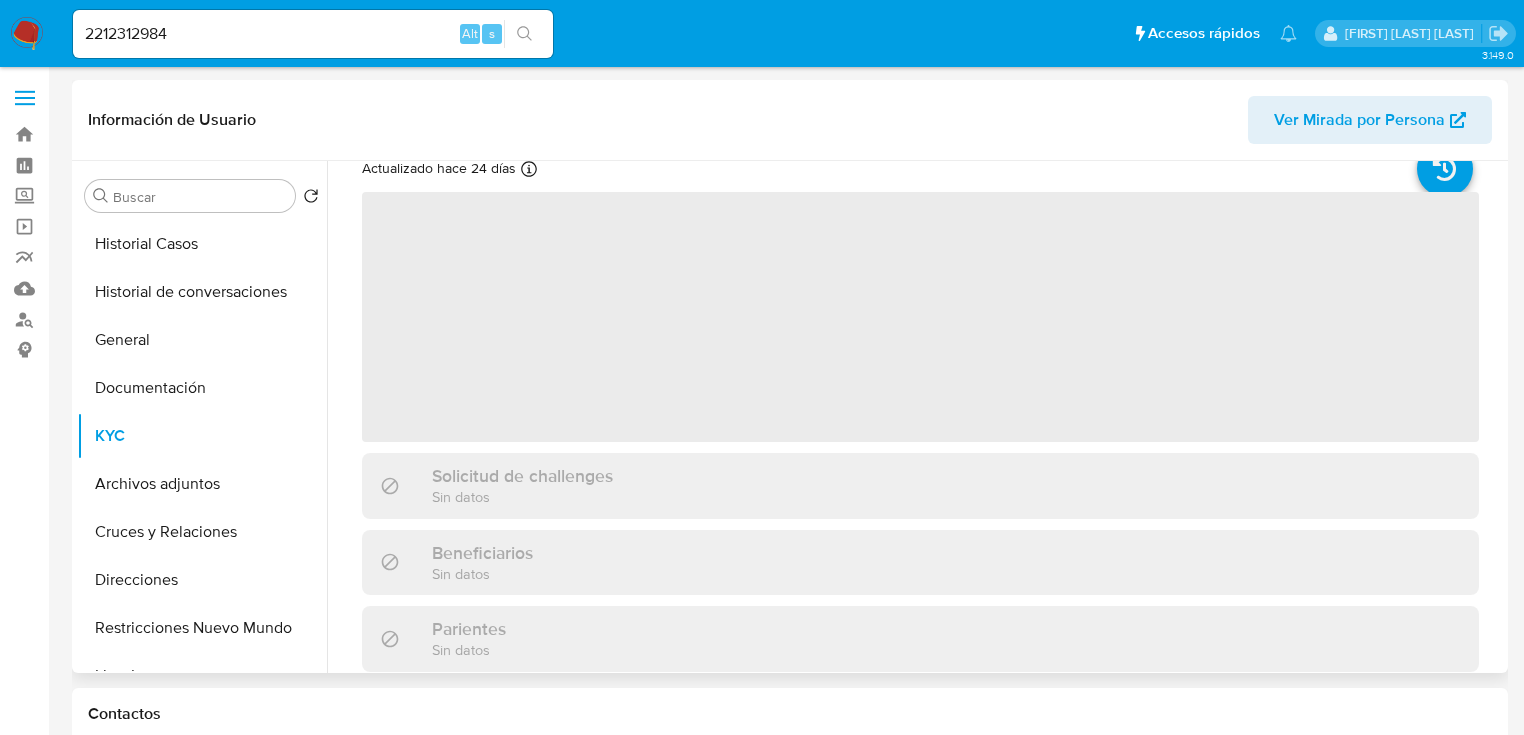 select on "10" 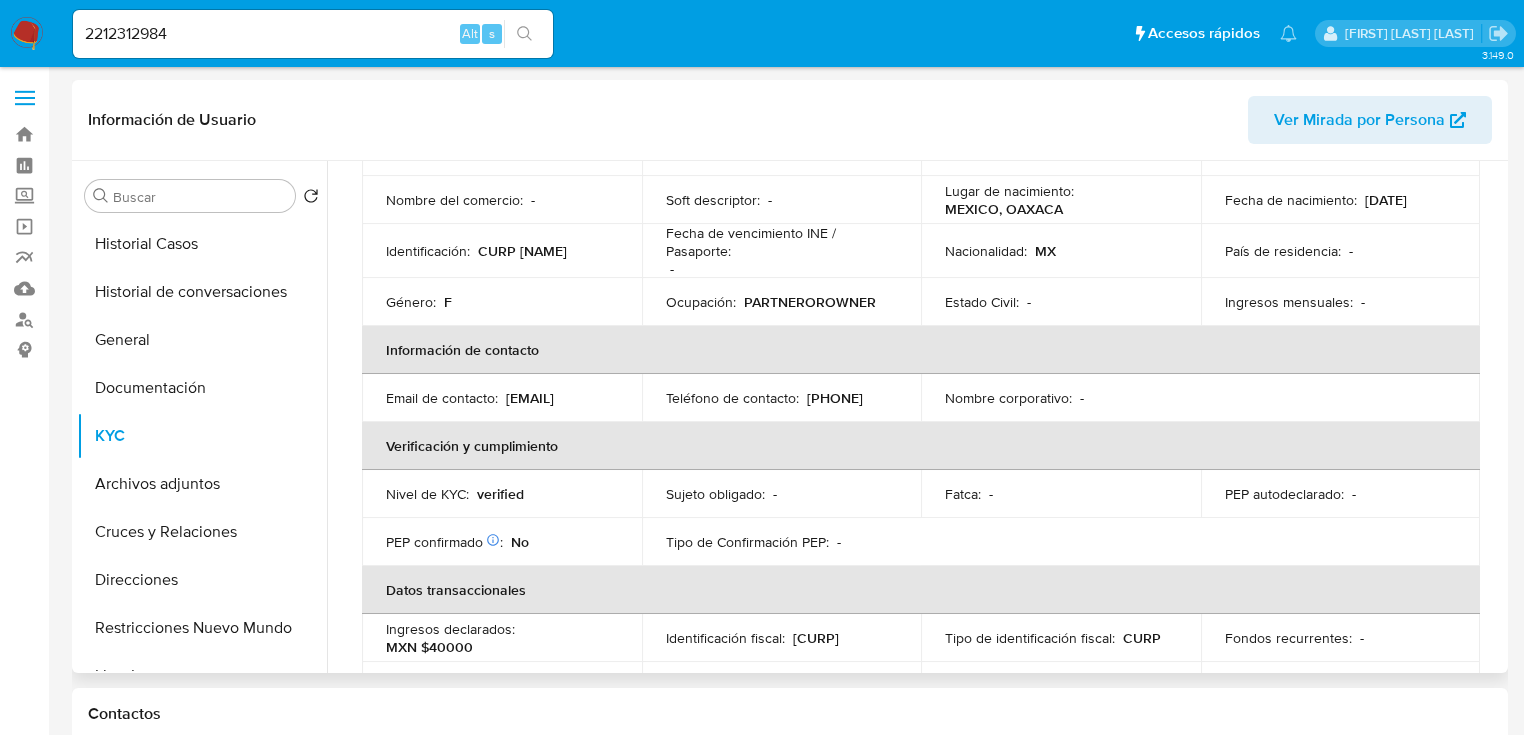 scroll, scrollTop: 223, scrollLeft: 0, axis: vertical 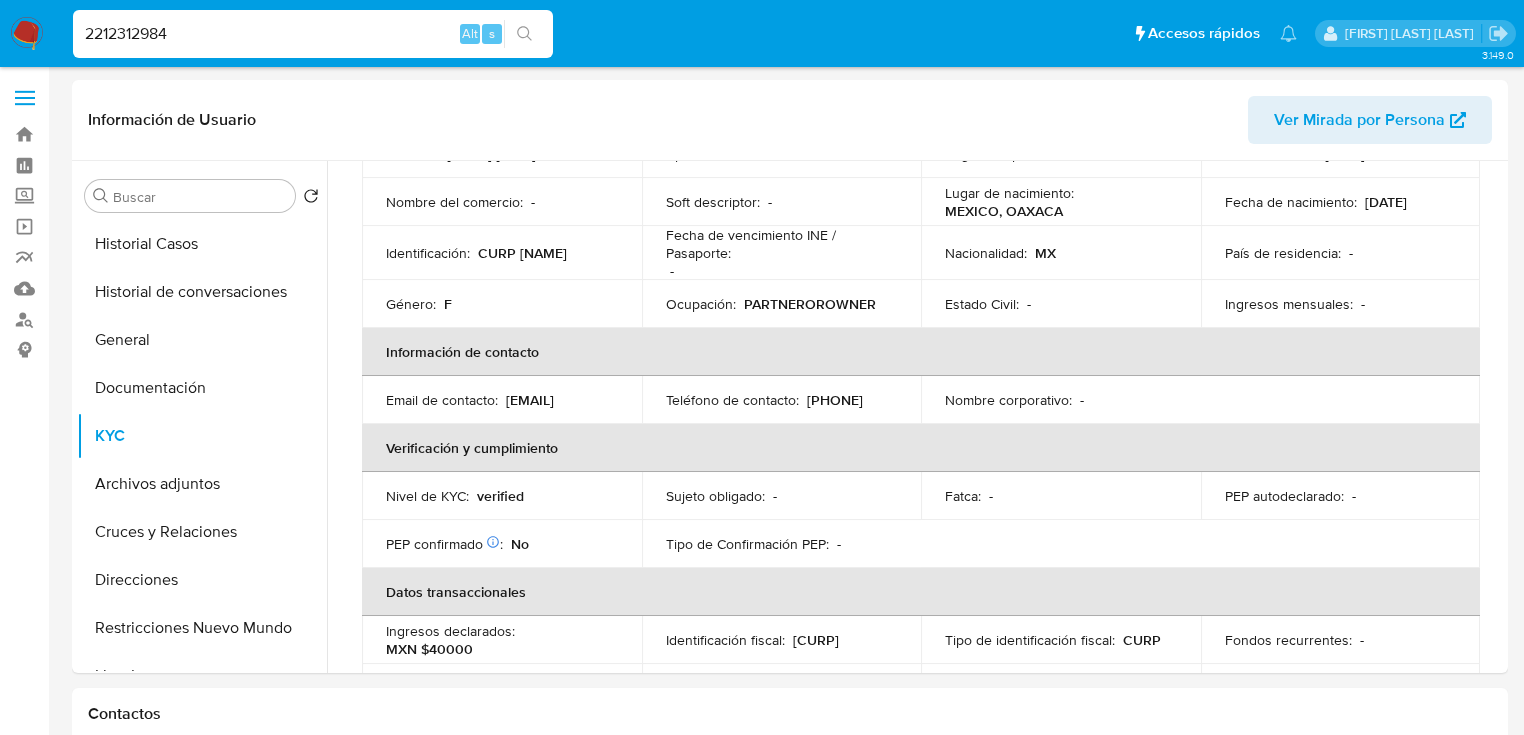 drag, startPoint x: 181, startPoint y: 35, endPoint x: 60, endPoint y: 21, distance: 121.80723 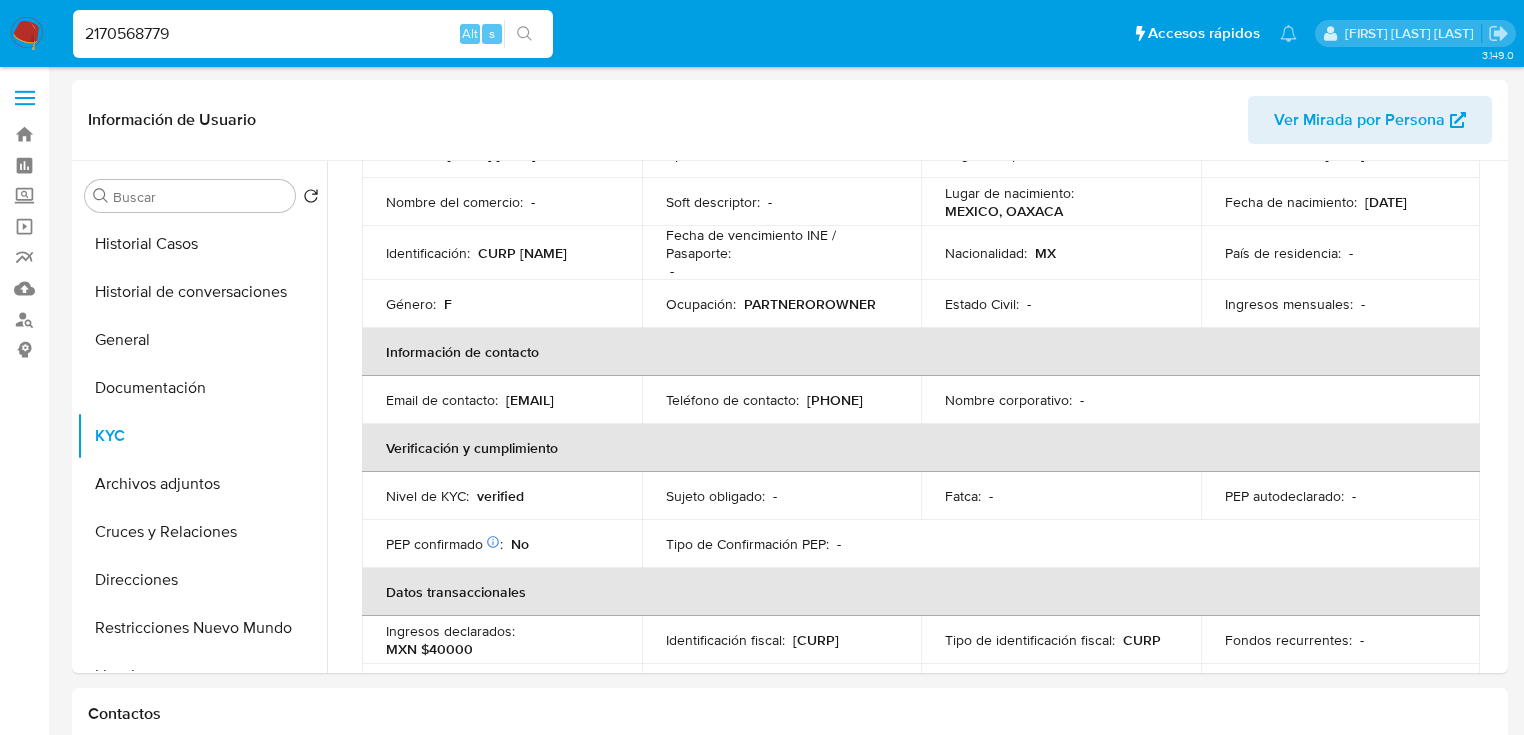 drag, startPoint x: 529, startPoint y: 34, endPoint x: 517, endPoint y: 34, distance: 12 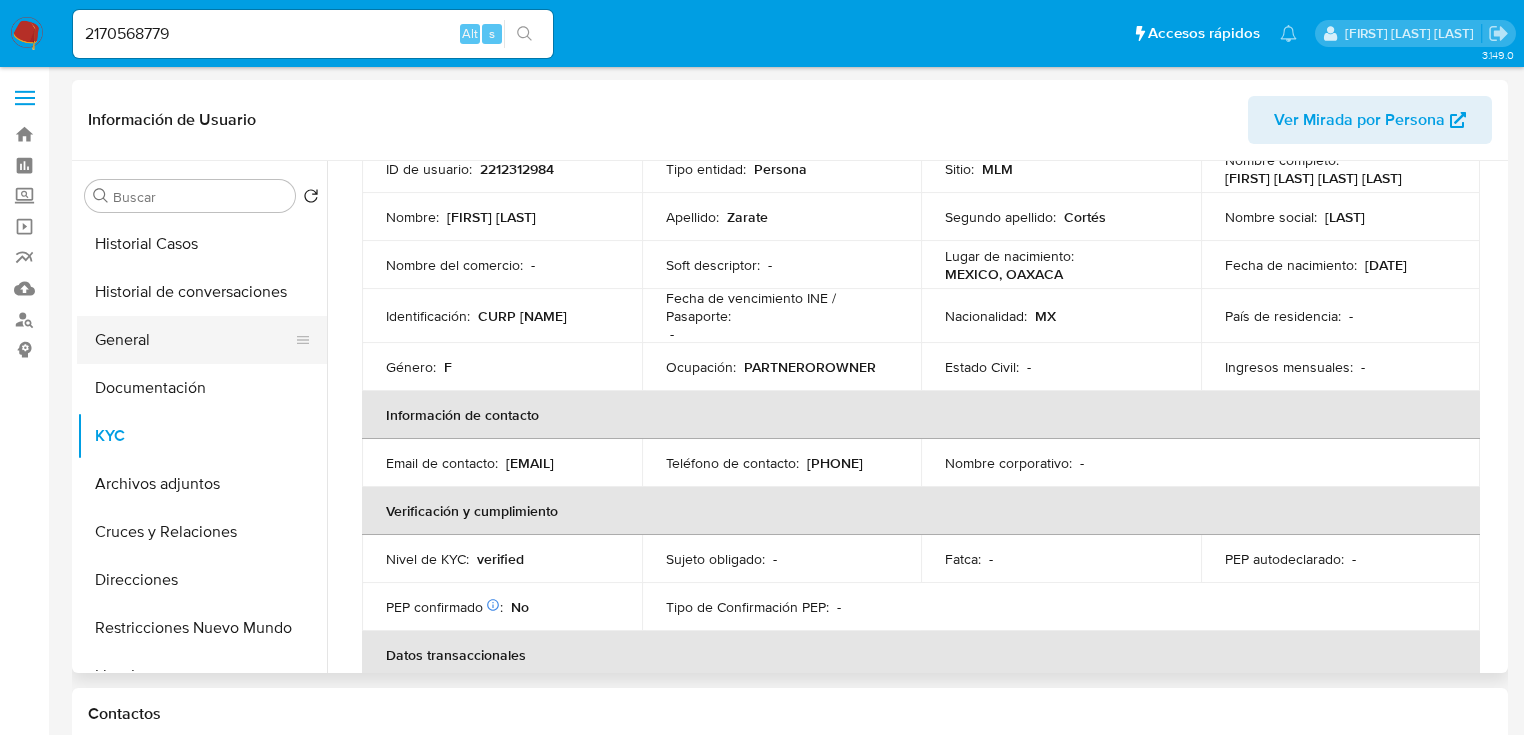 scroll, scrollTop: 63, scrollLeft: 0, axis: vertical 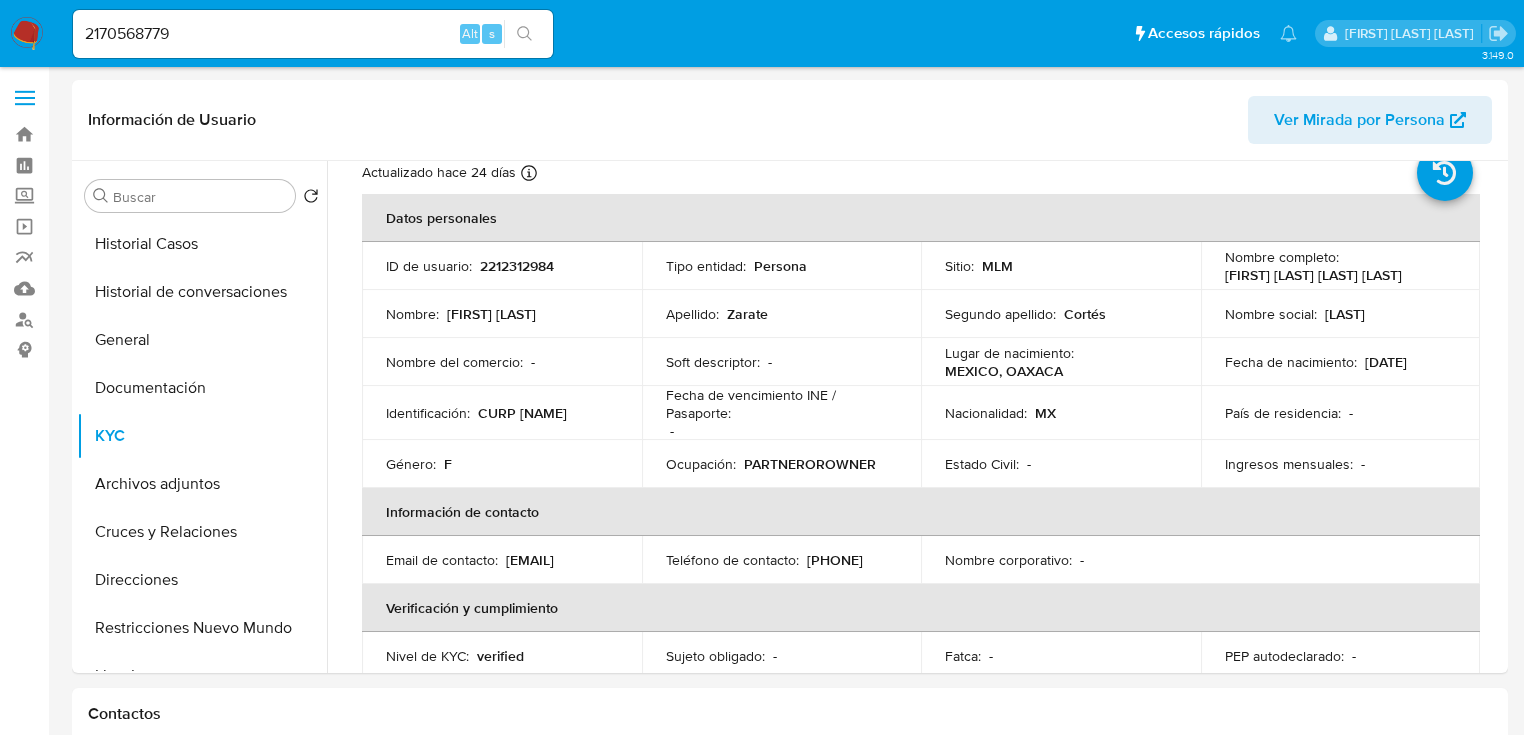 click on "2170568779" at bounding box center [313, 34] 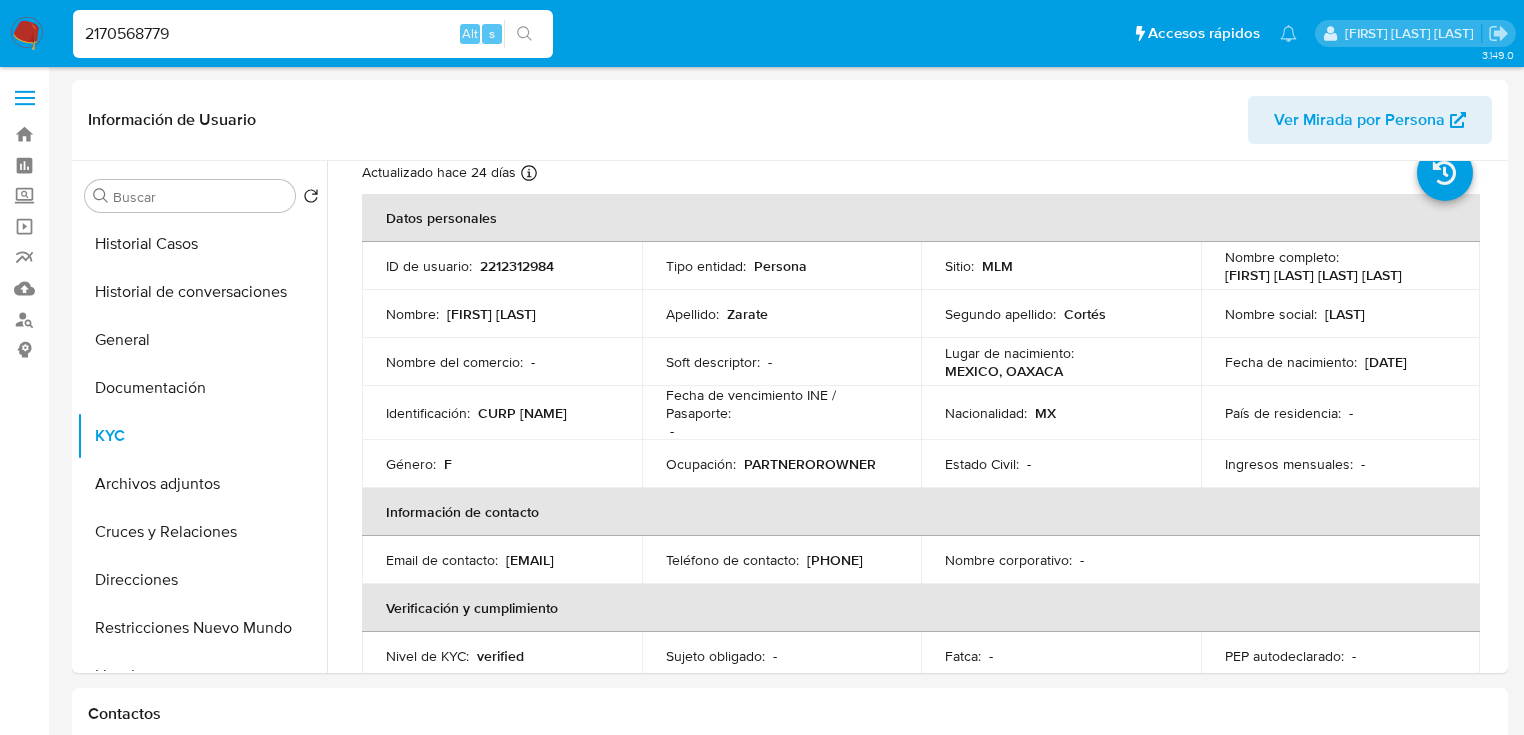 type on "2170568779" 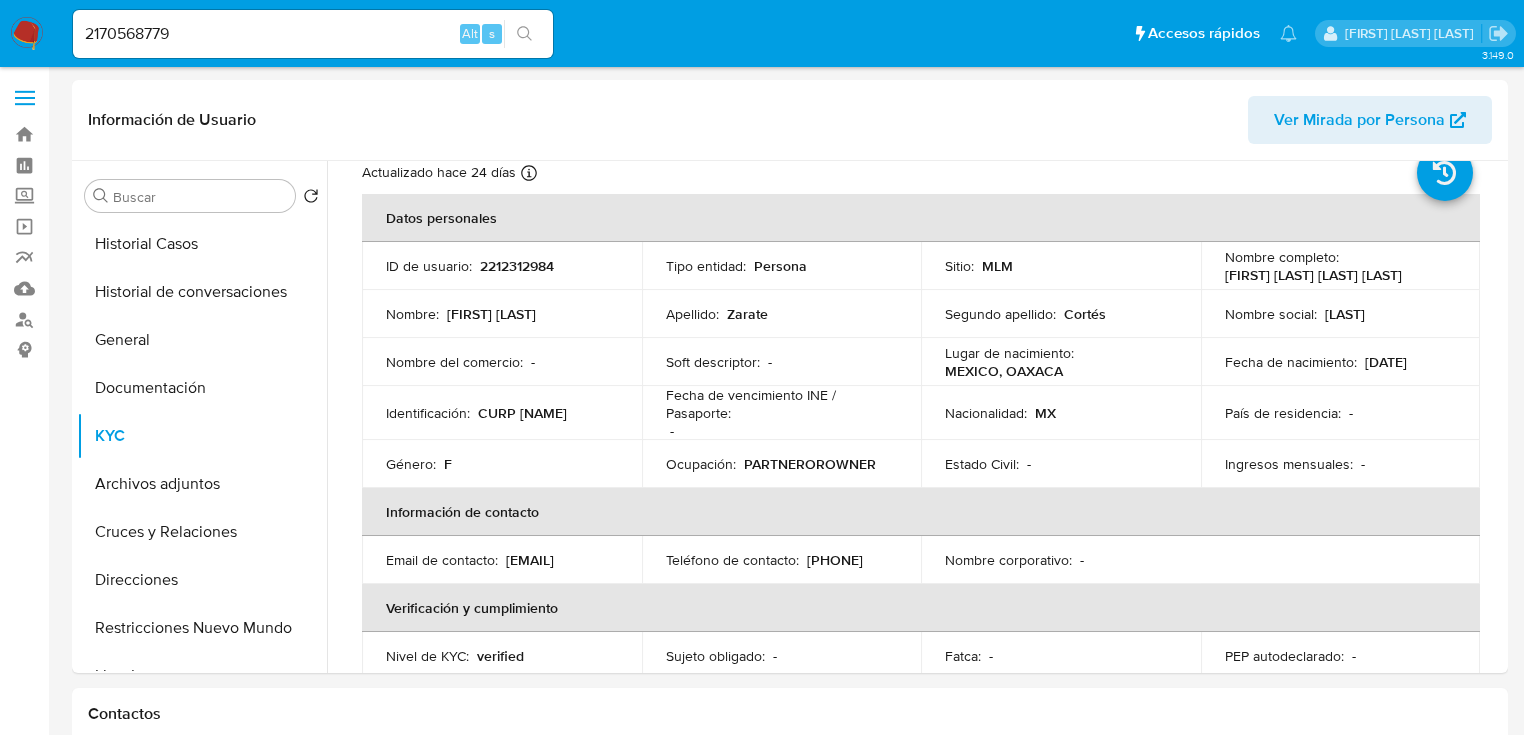 click 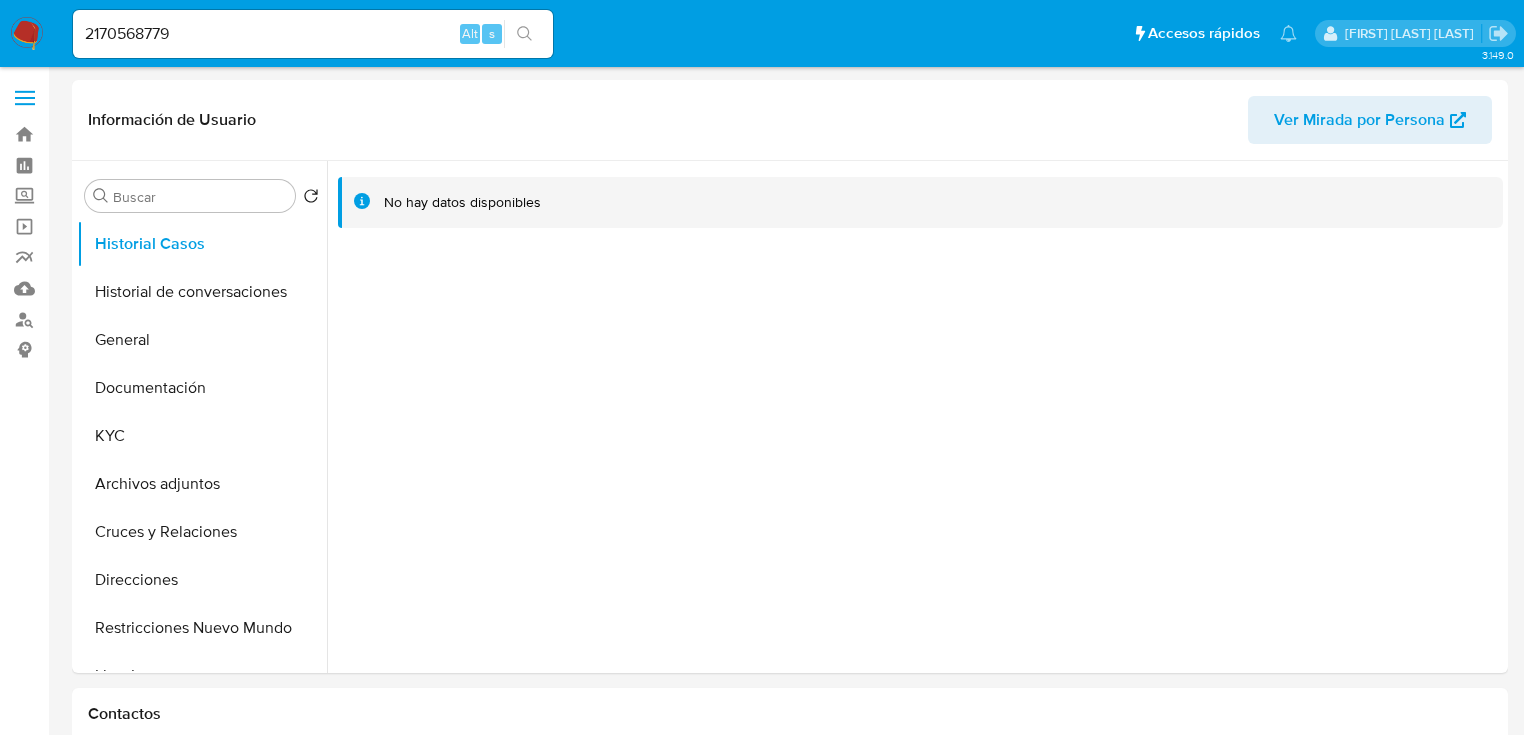 select on "10" 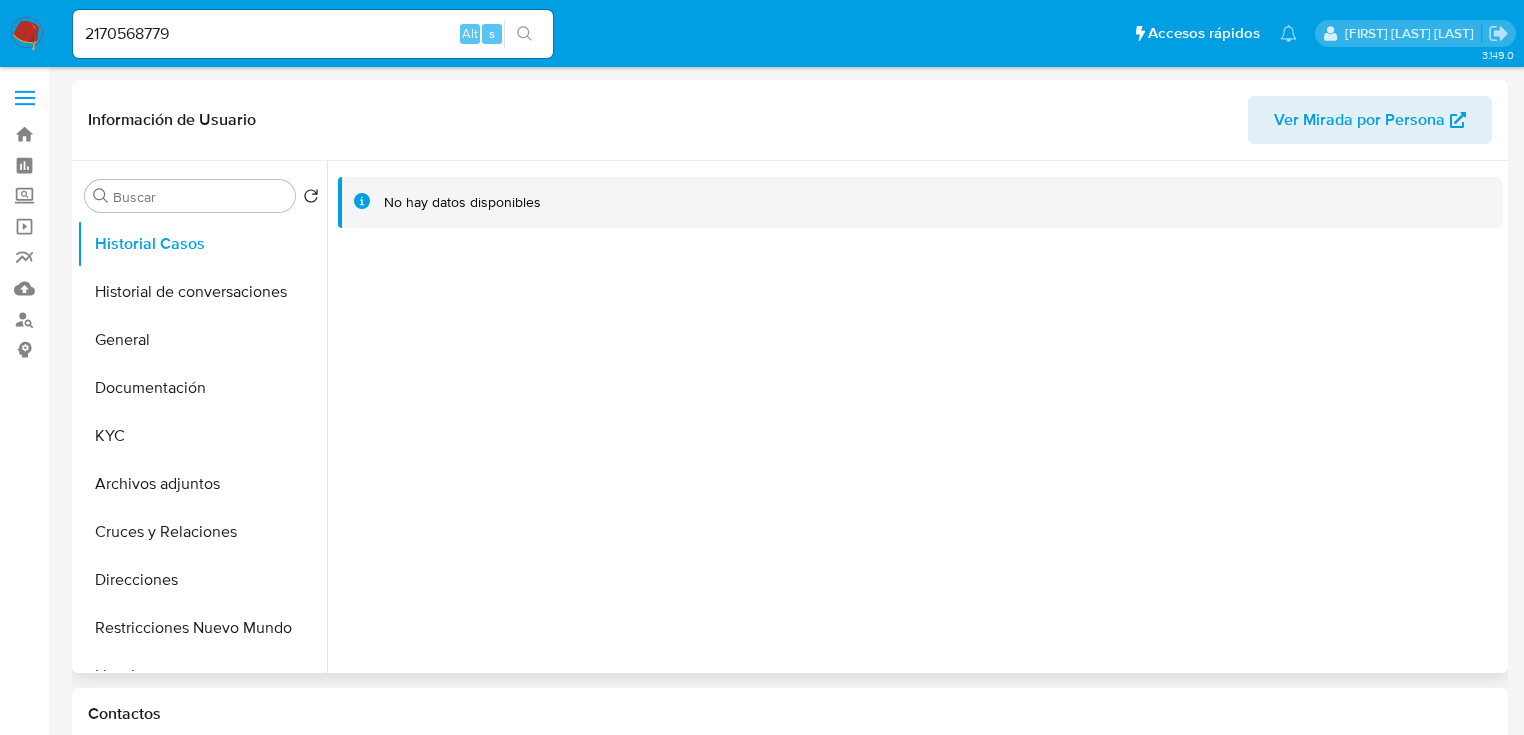 click on "General" at bounding box center (202, 340) 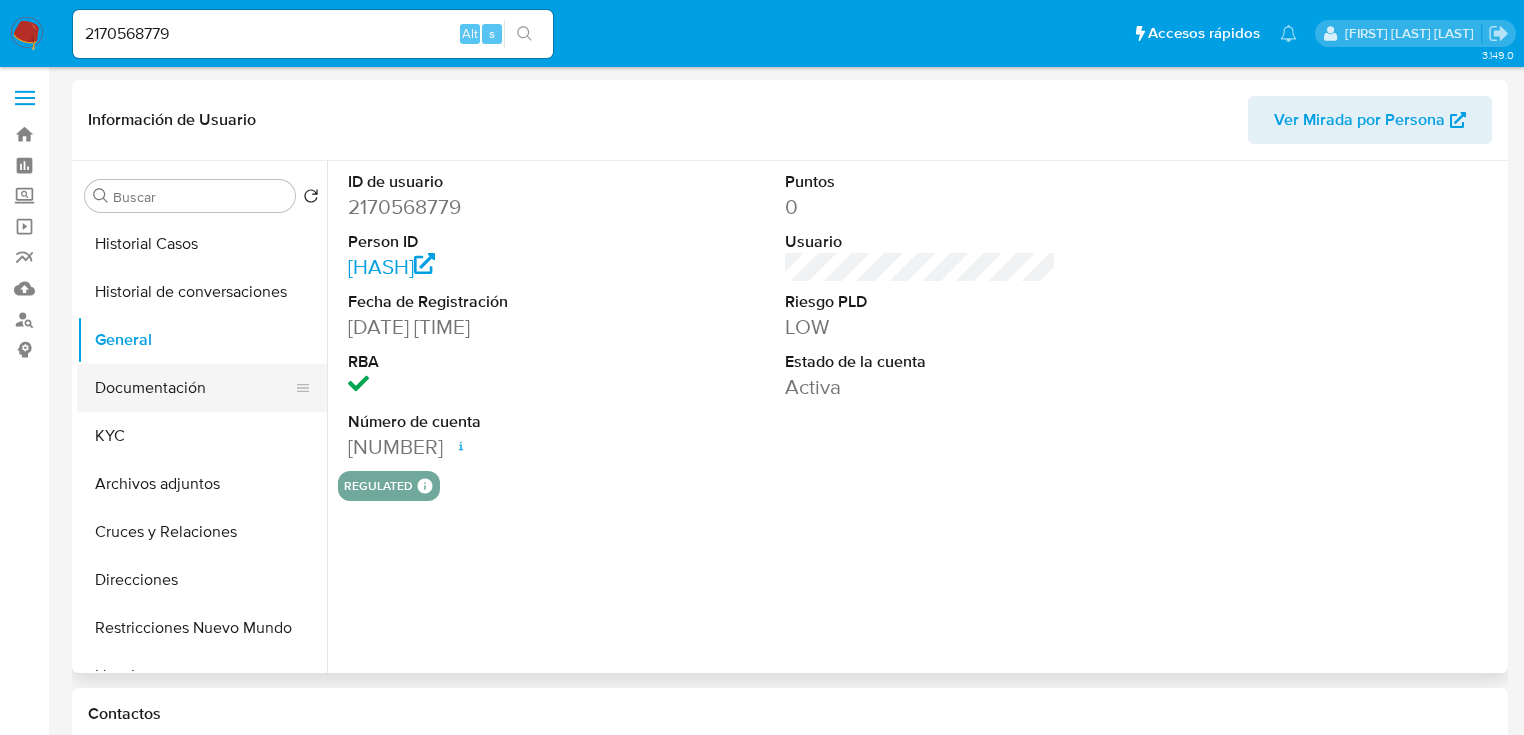 drag, startPoint x: 136, startPoint y: 428, endPoint x: 248, endPoint y: 410, distance: 113.43721 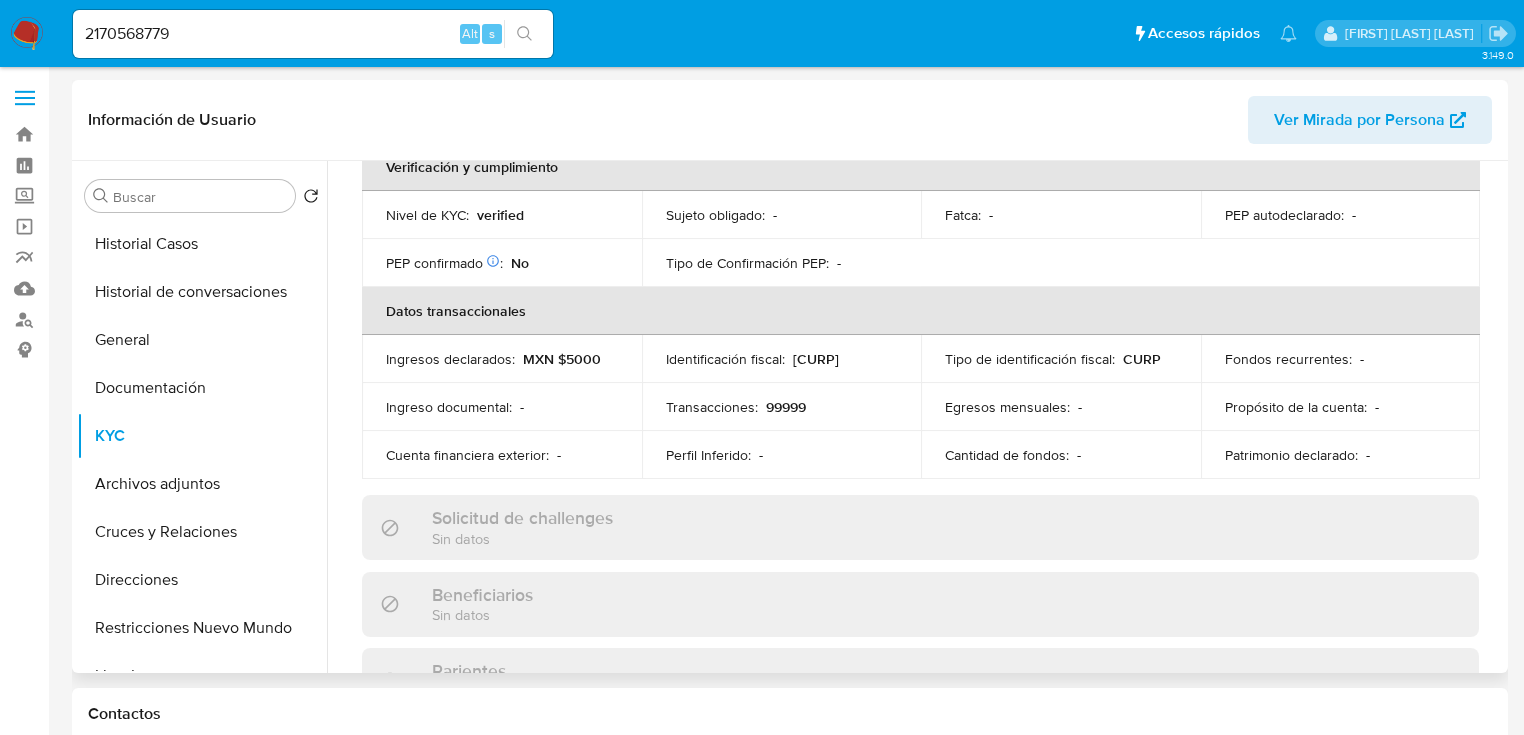 scroll, scrollTop: 143, scrollLeft: 0, axis: vertical 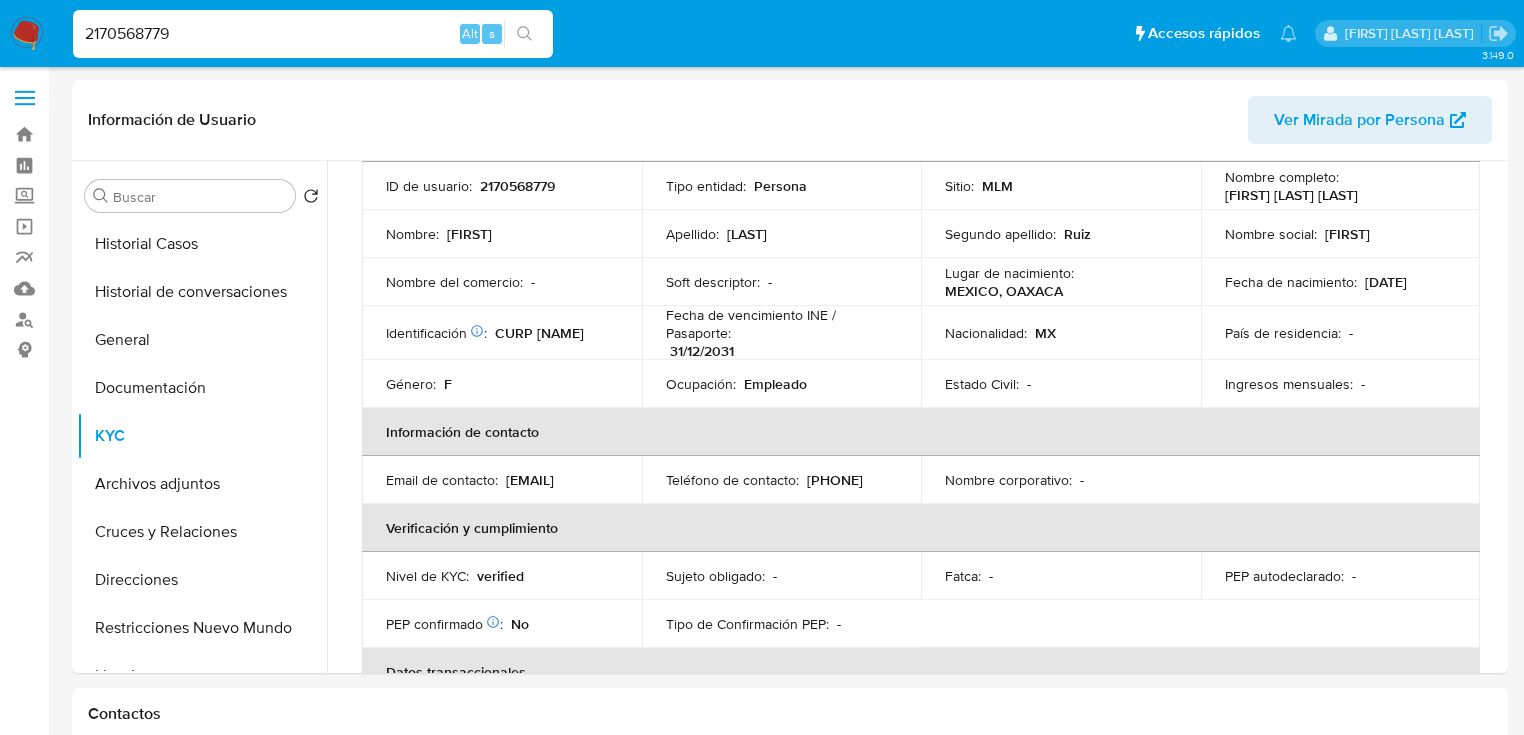 drag, startPoint x: 160, startPoint y: 32, endPoint x: 300, endPoint y: 72, distance: 145.6022 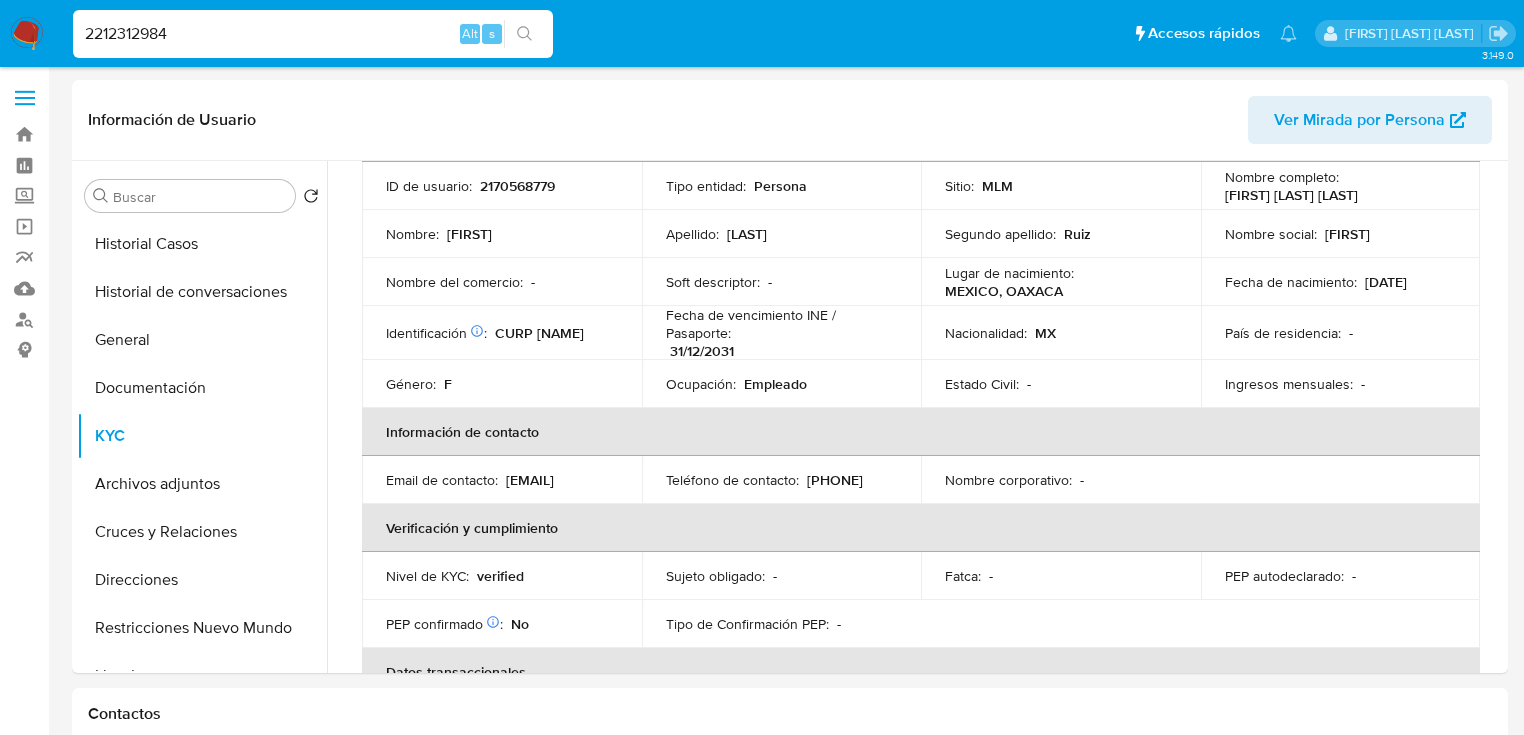 type on "2212312984" 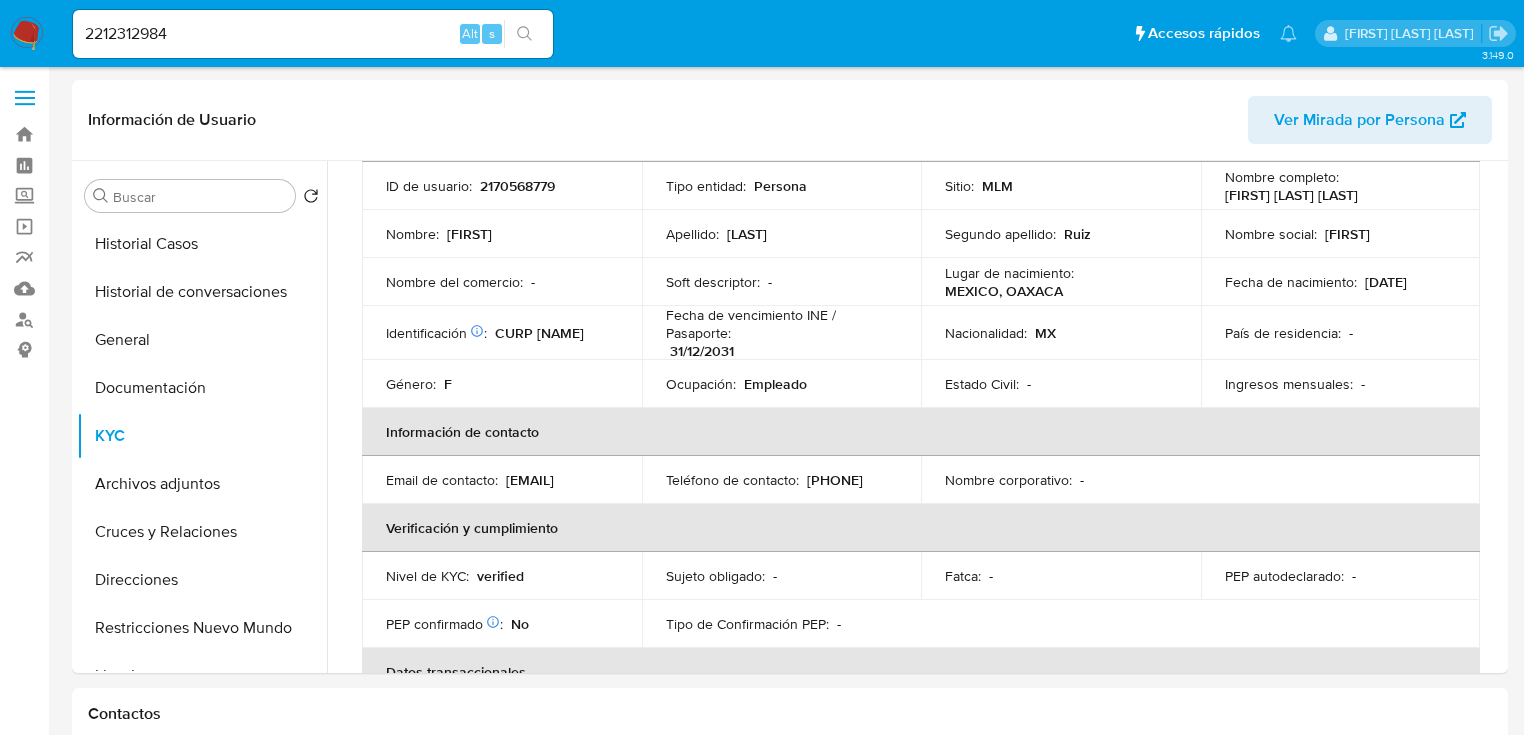 drag, startPoint x: 531, startPoint y: 34, endPoint x: 12, endPoint y: 36, distance: 519.00385 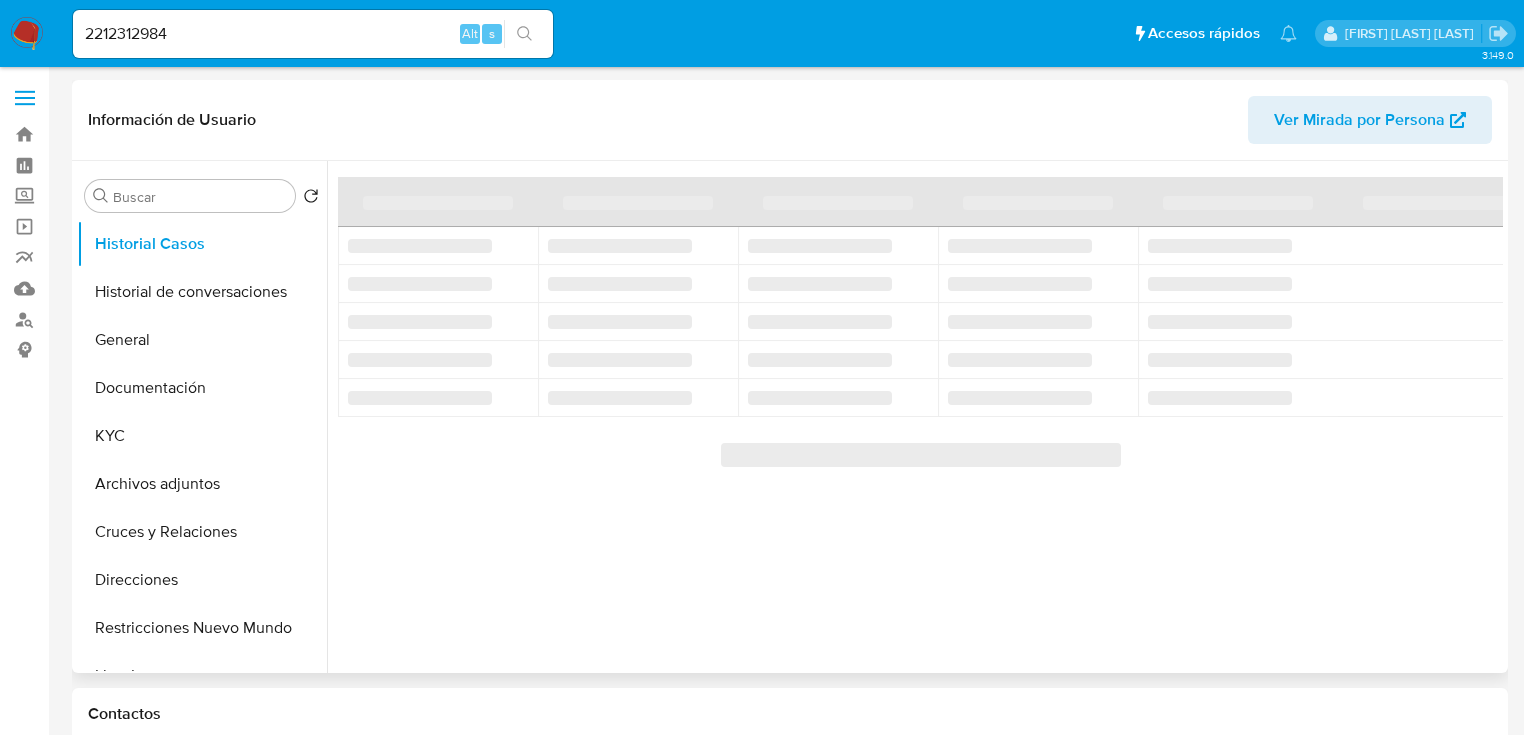 drag, startPoint x: 138, startPoint y: 384, endPoint x: 422, endPoint y: 319, distance: 291.34344 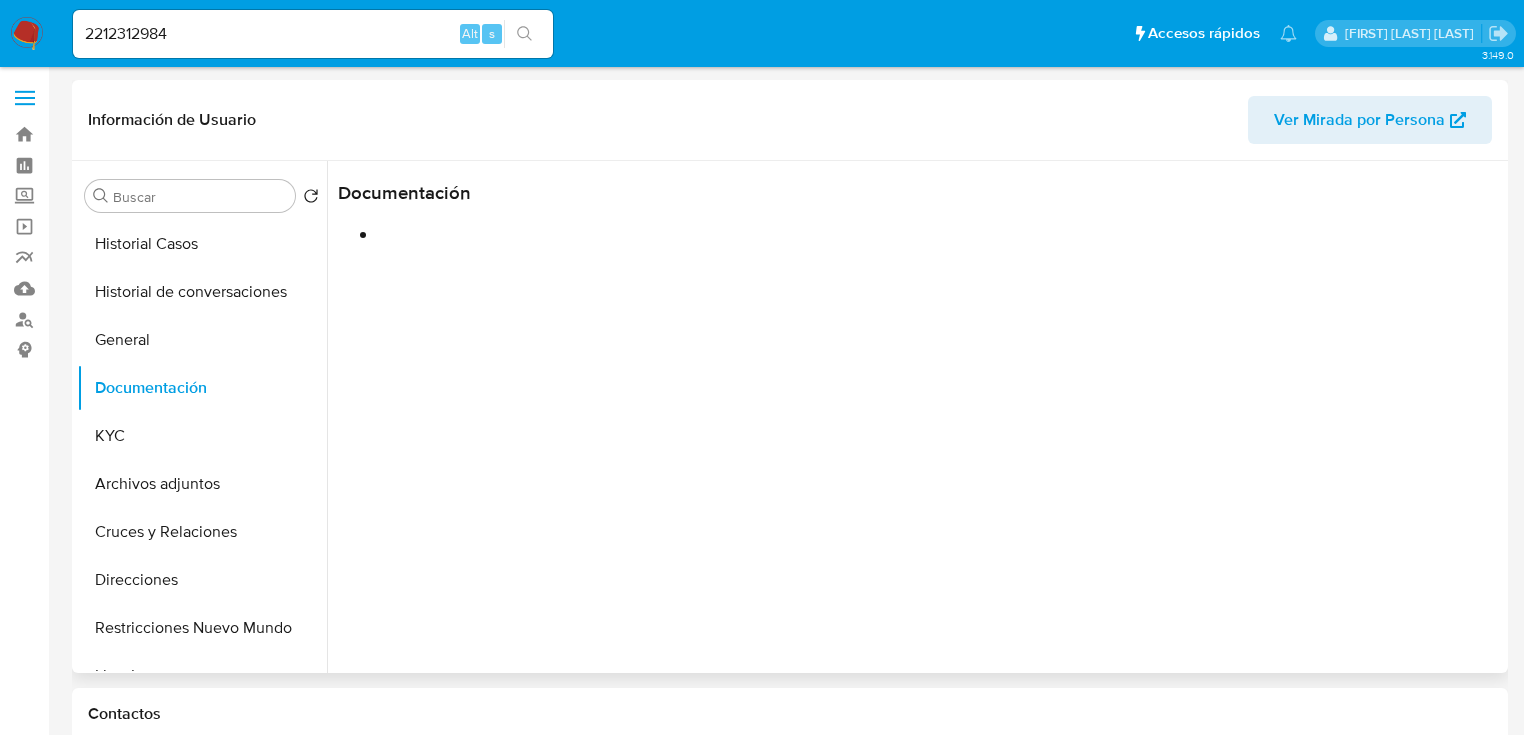 select on "10" 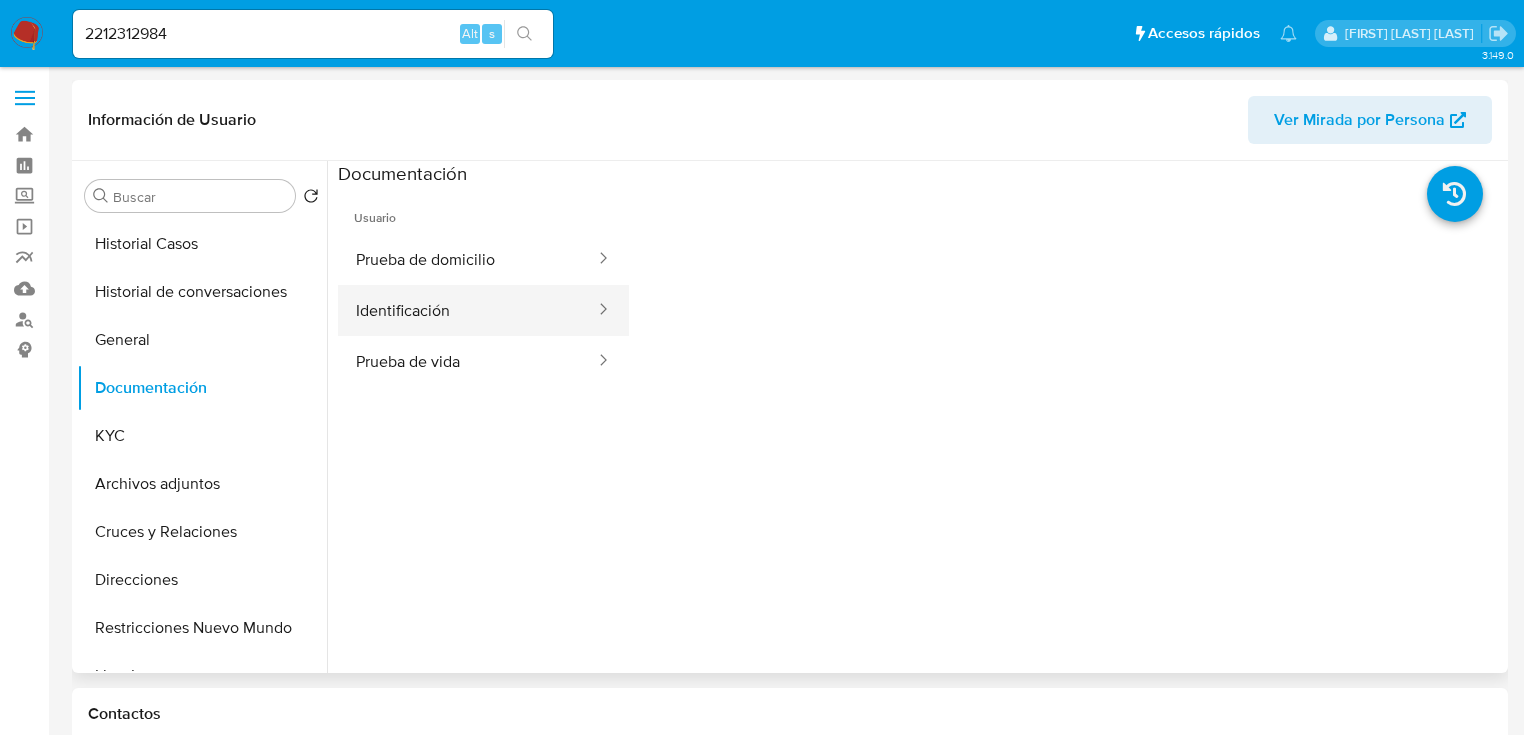 click on "Identificación" at bounding box center [467, 310] 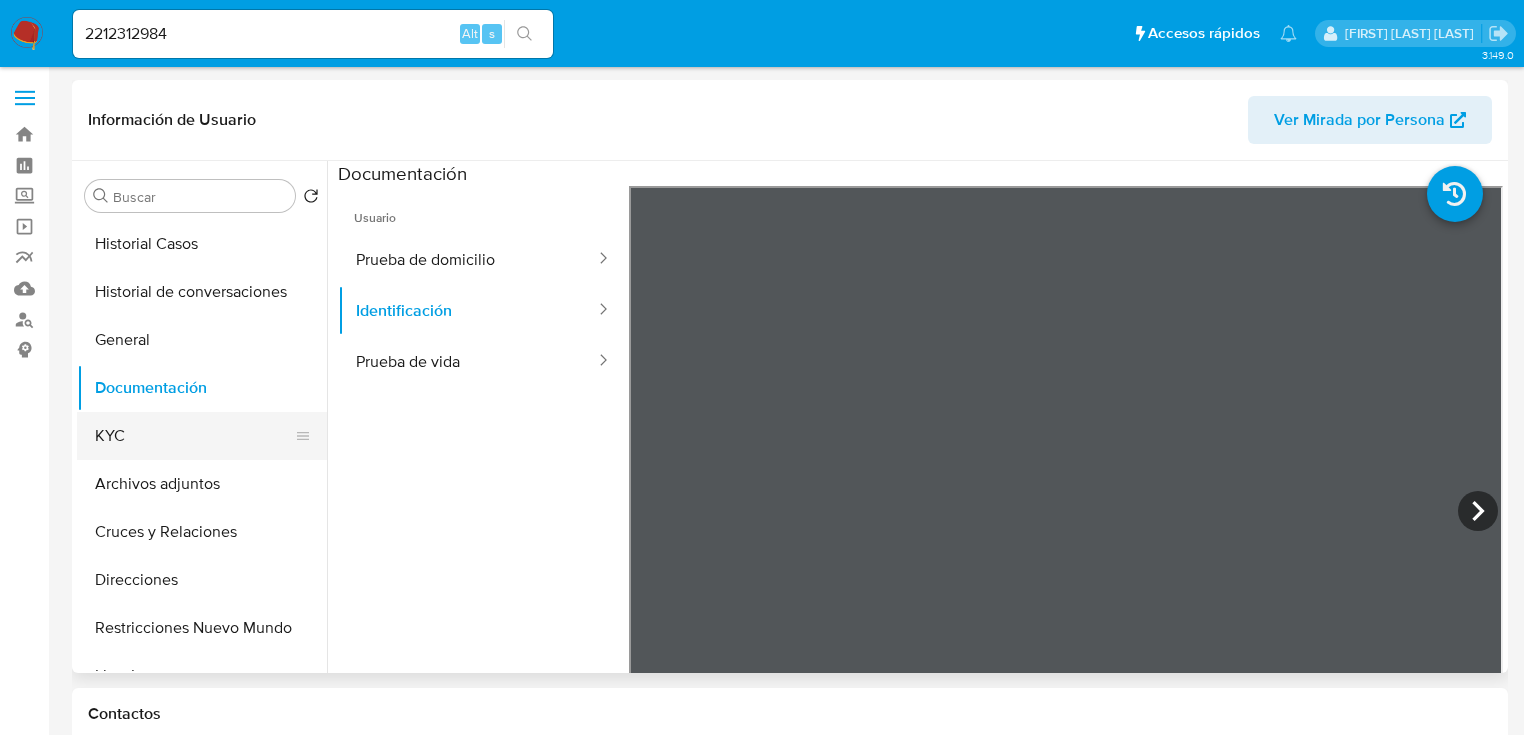 click on "KYC" at bounding box center (194, 436) 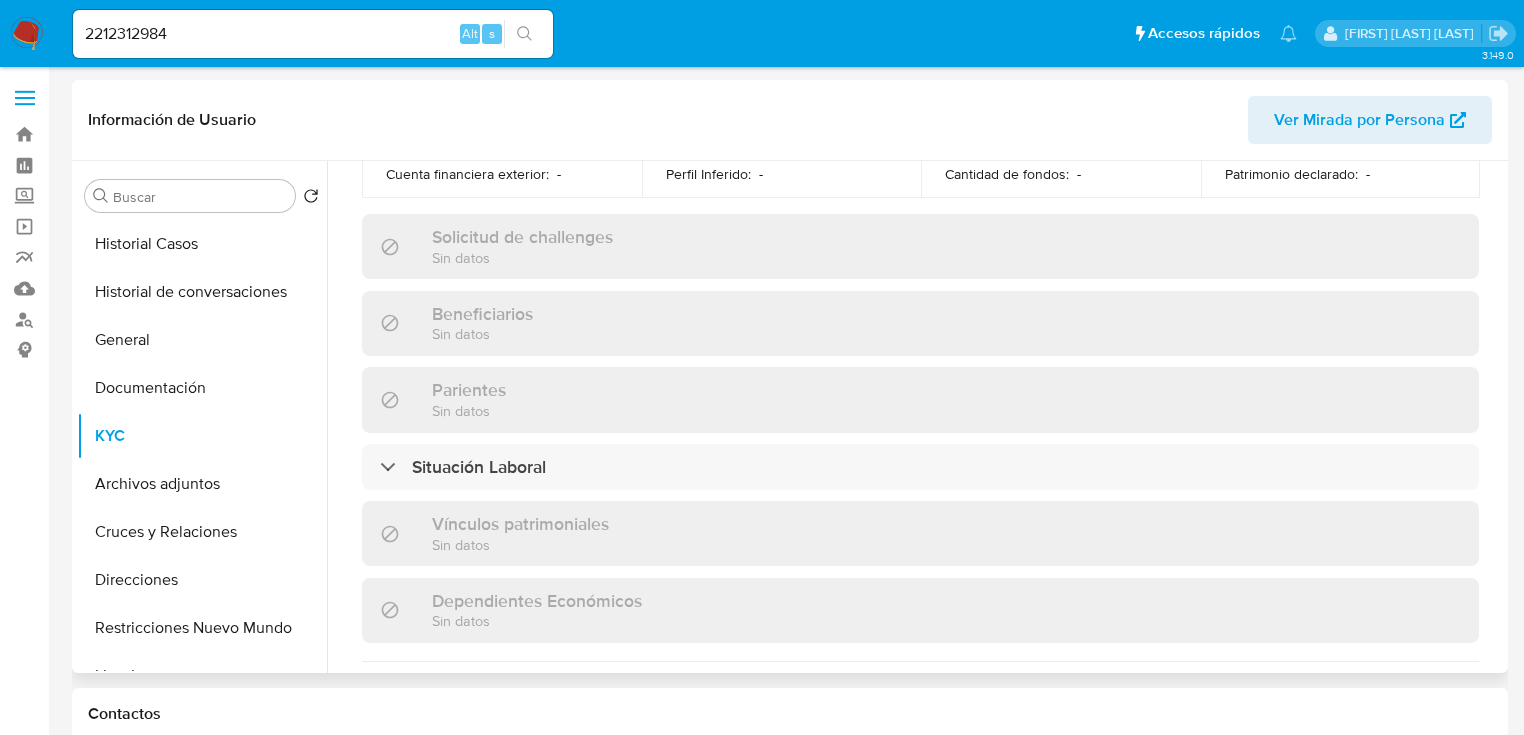 scroll, scrollTop: 1263, scrollLeft: 0, axis: vertical 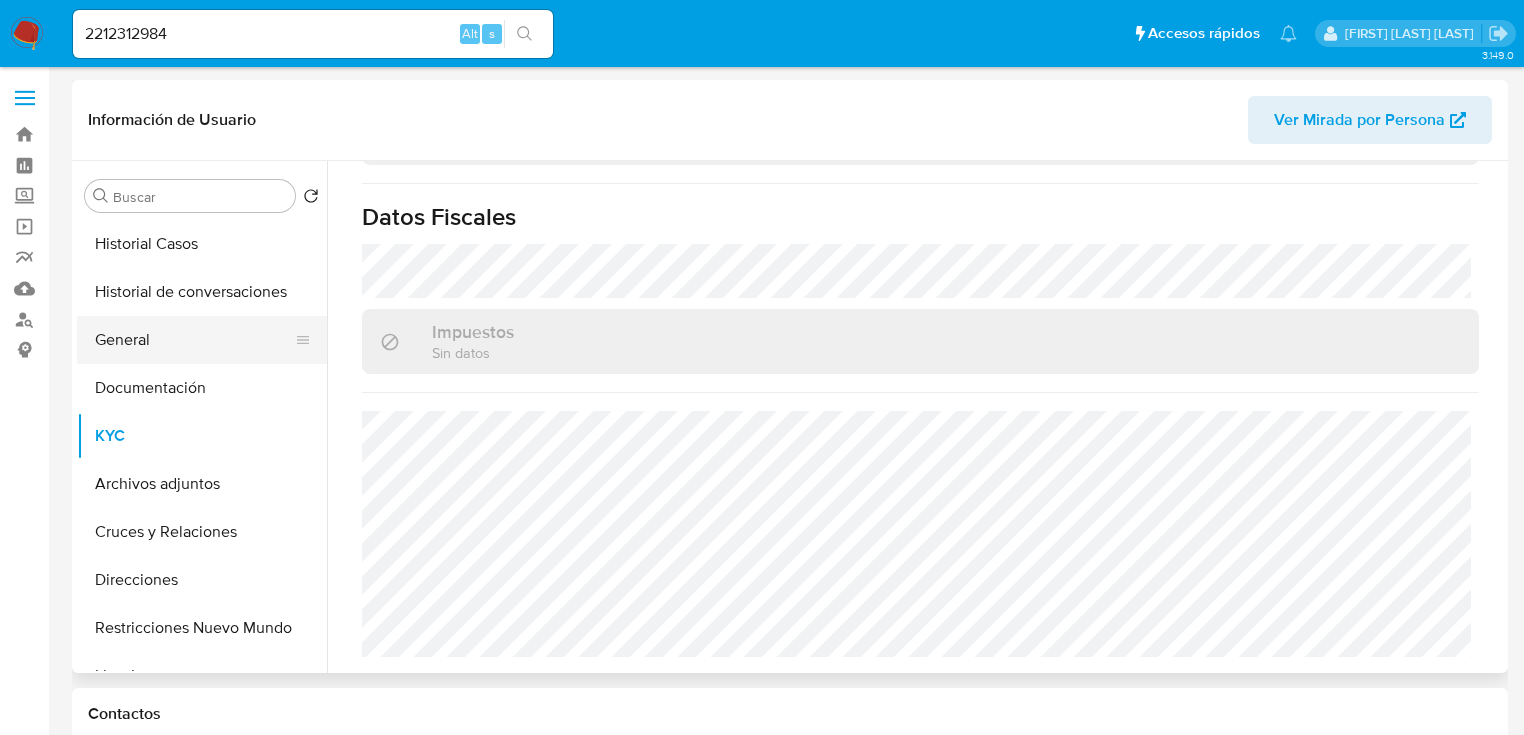 click on "General" at bounding box center (194, 340) 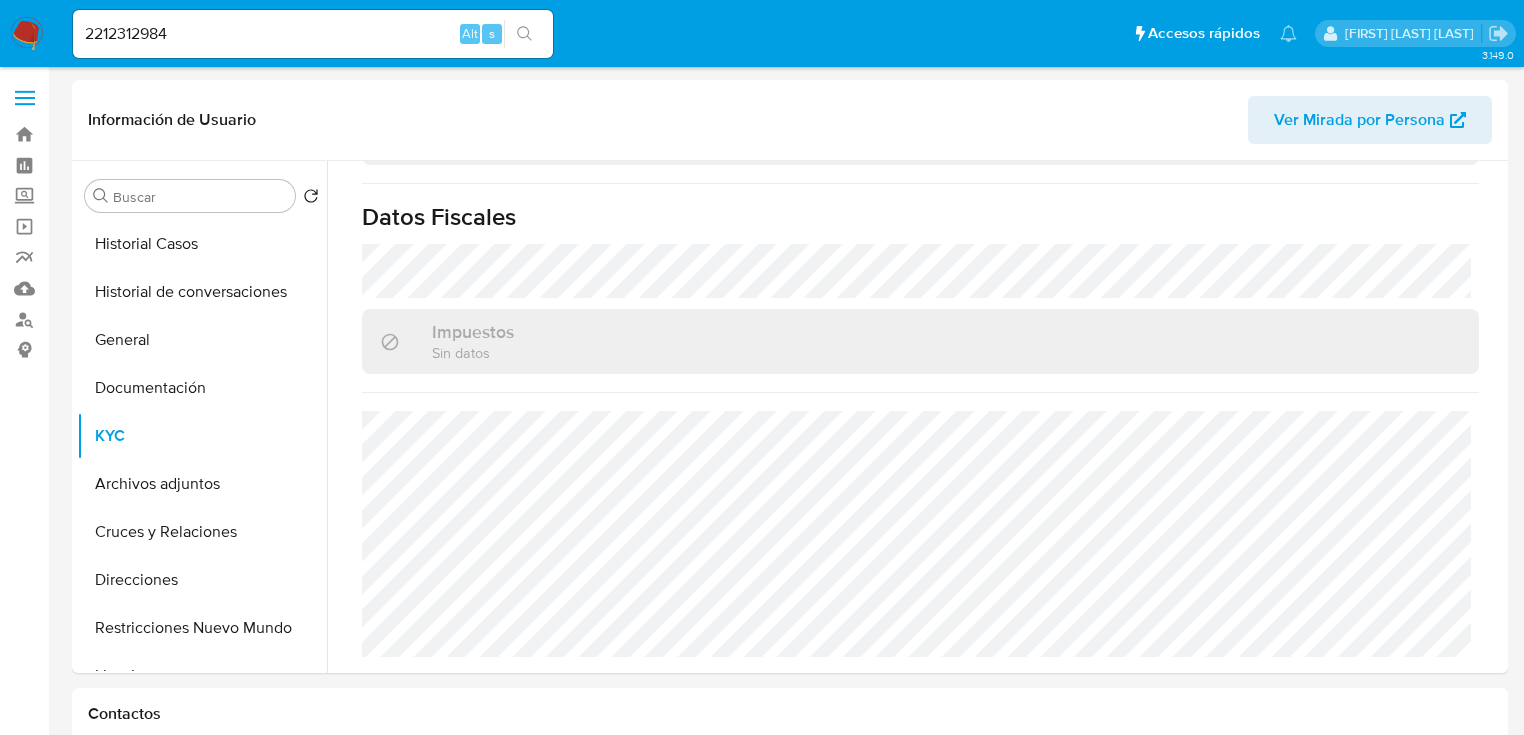 scroll, scrollTop: 0, scrollLeft: 0, axis: both 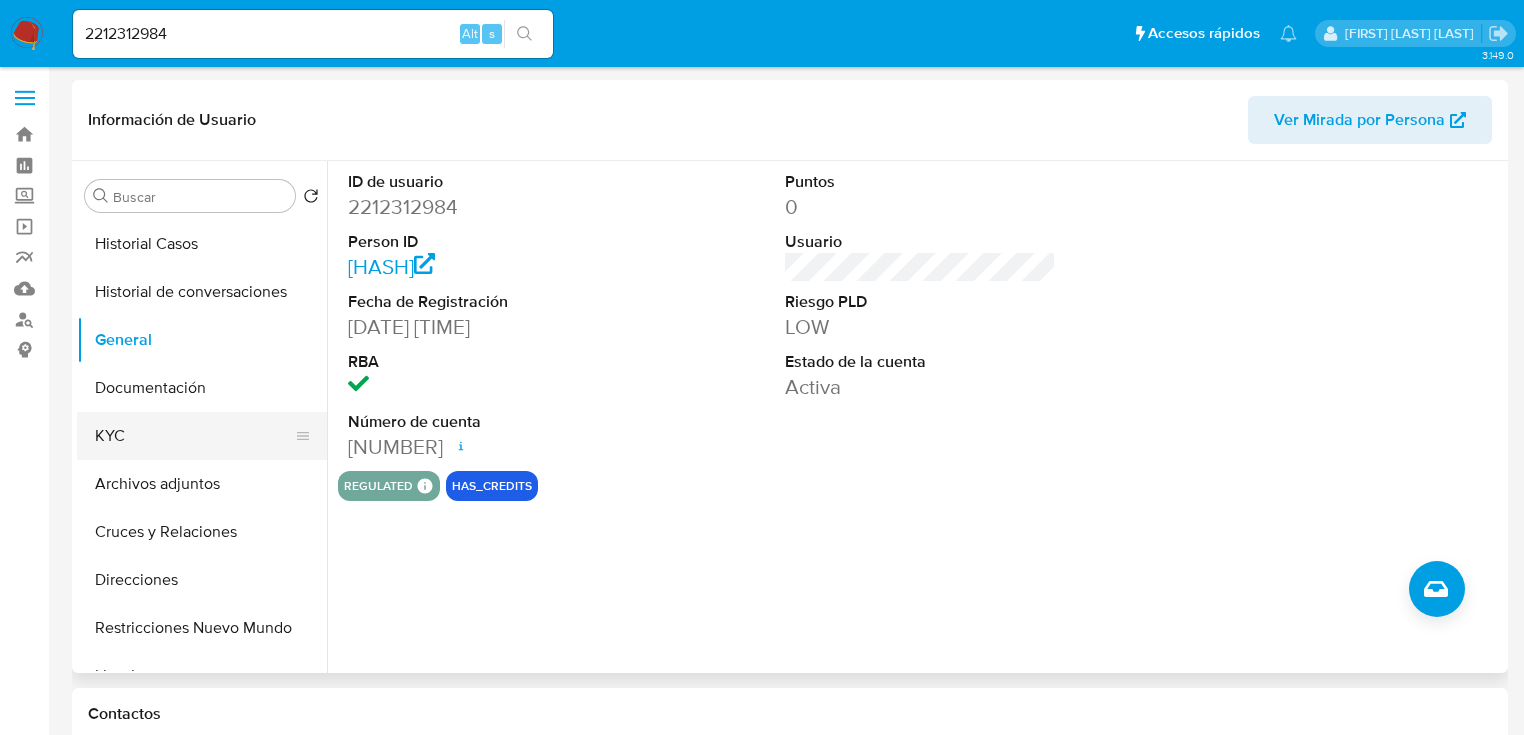 click on "KYC" at bounding box center (194, 436) 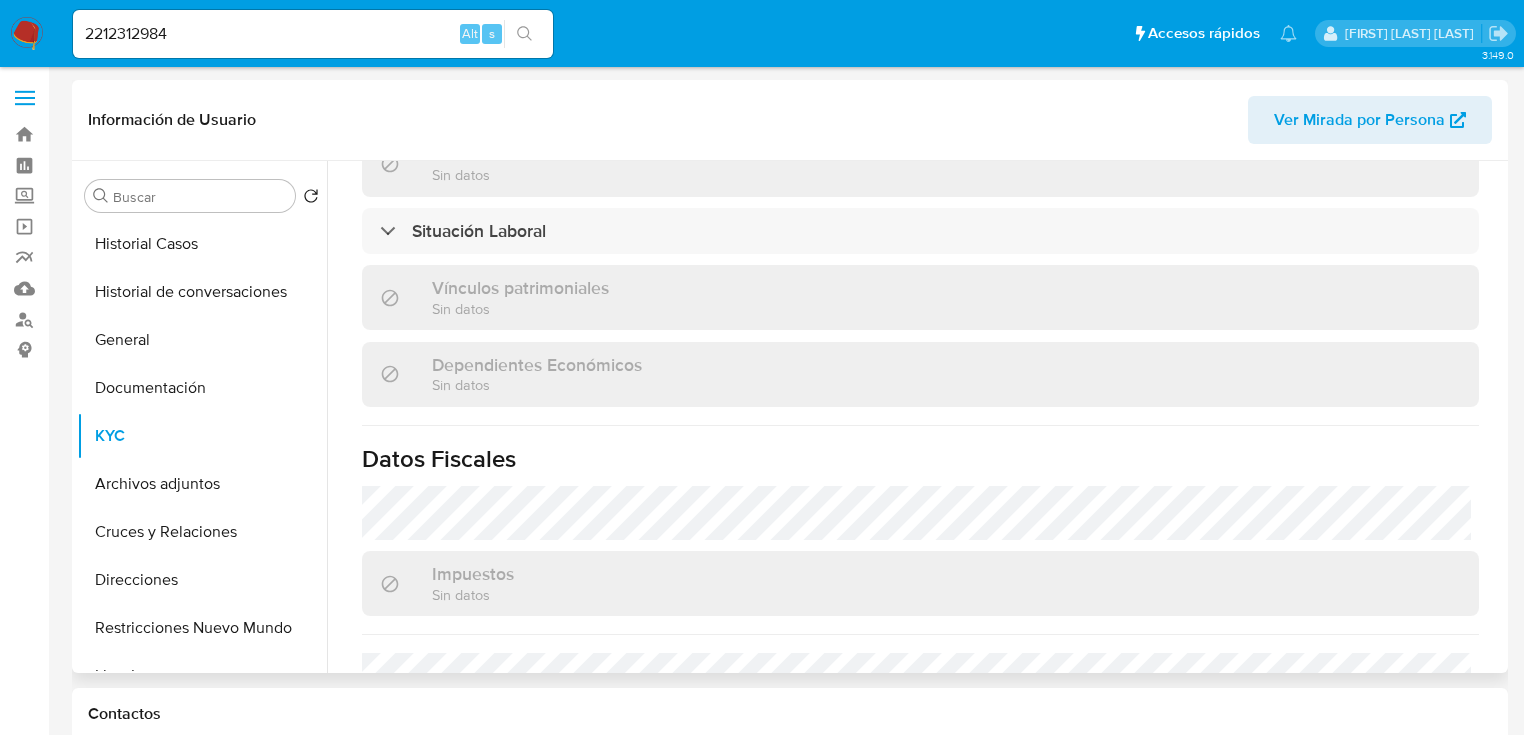 scroll, scrollTop: 1263, scrollLeft: 0, axis: vertical 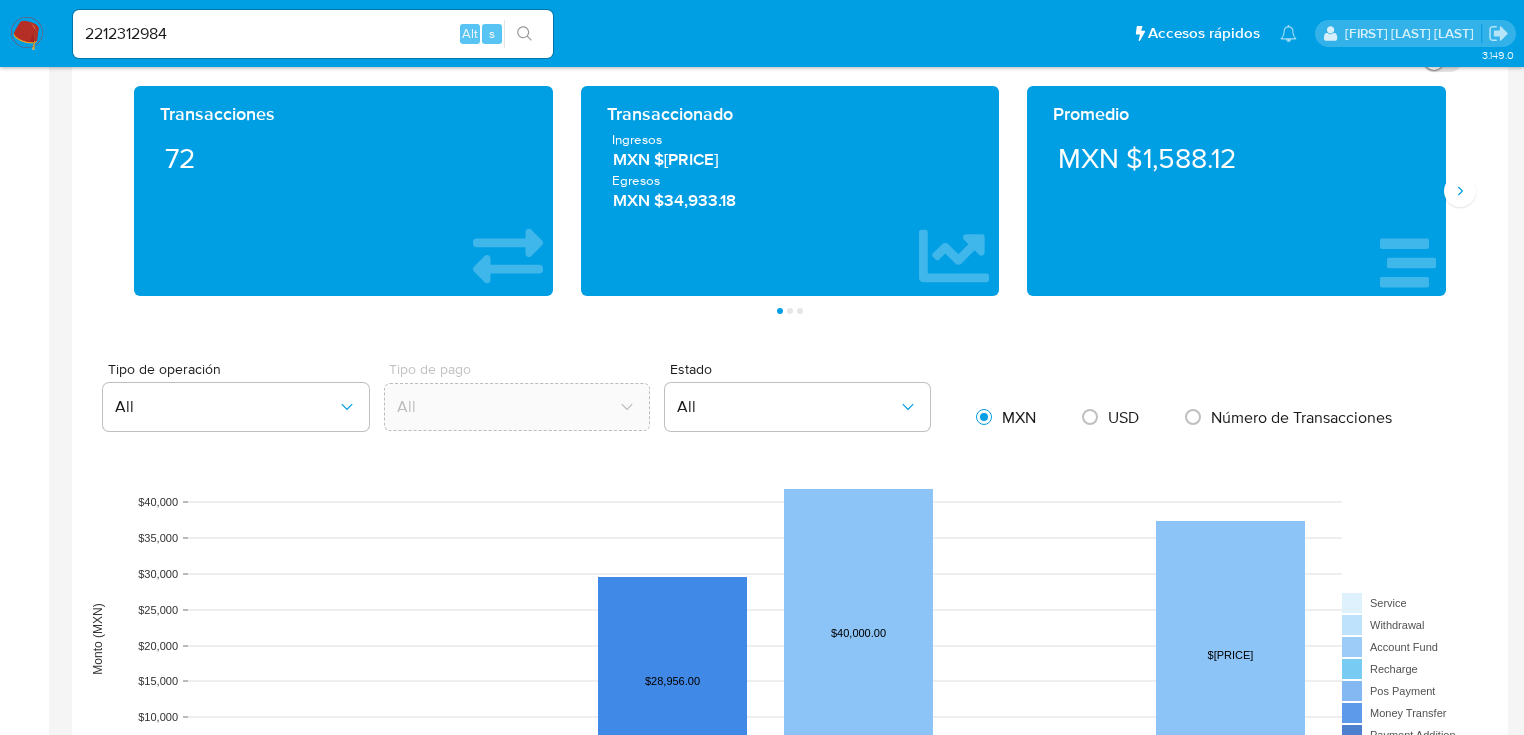 drag, startPoint x: 1454, startPoint y: 200, endPoint x: 1370, endPoint y: 187, distance: 85 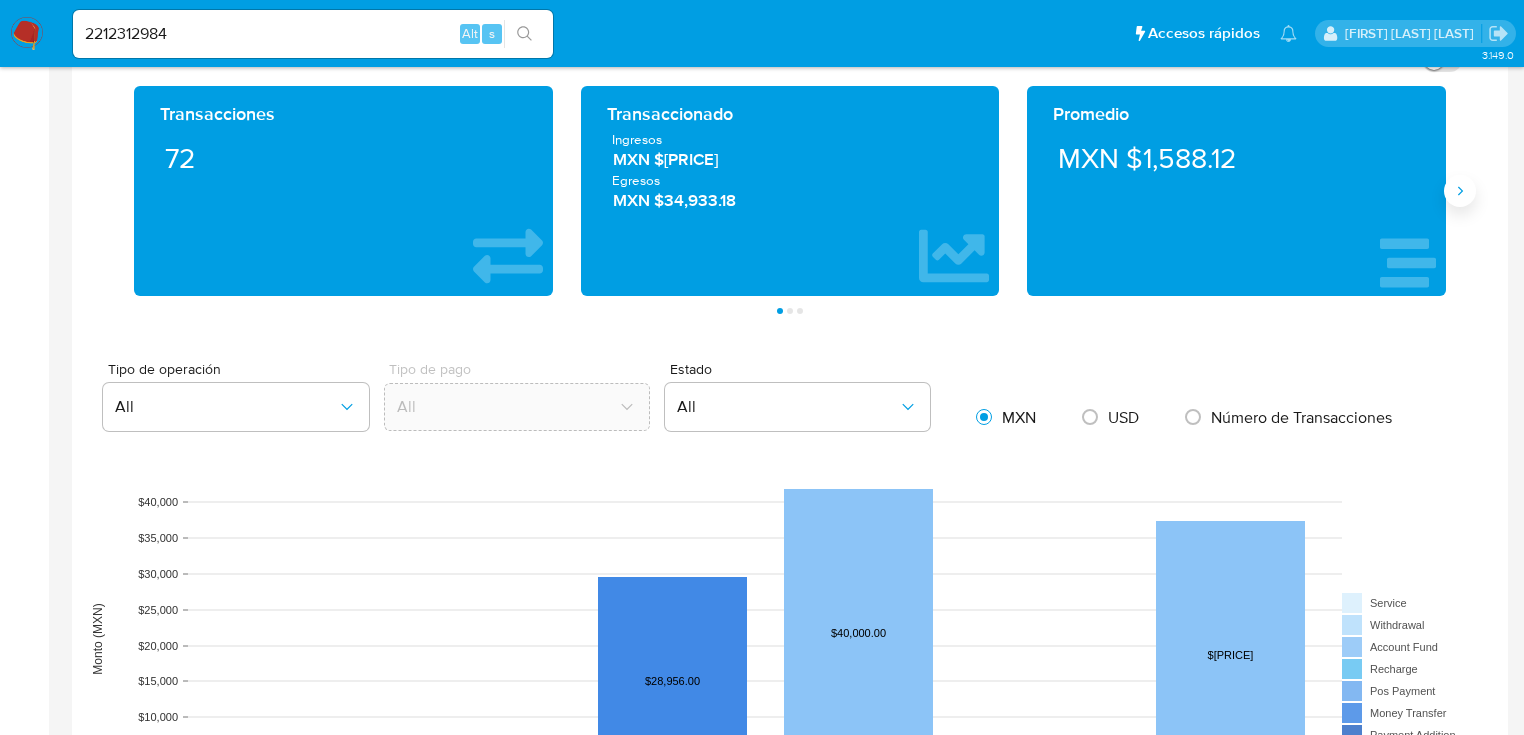 click 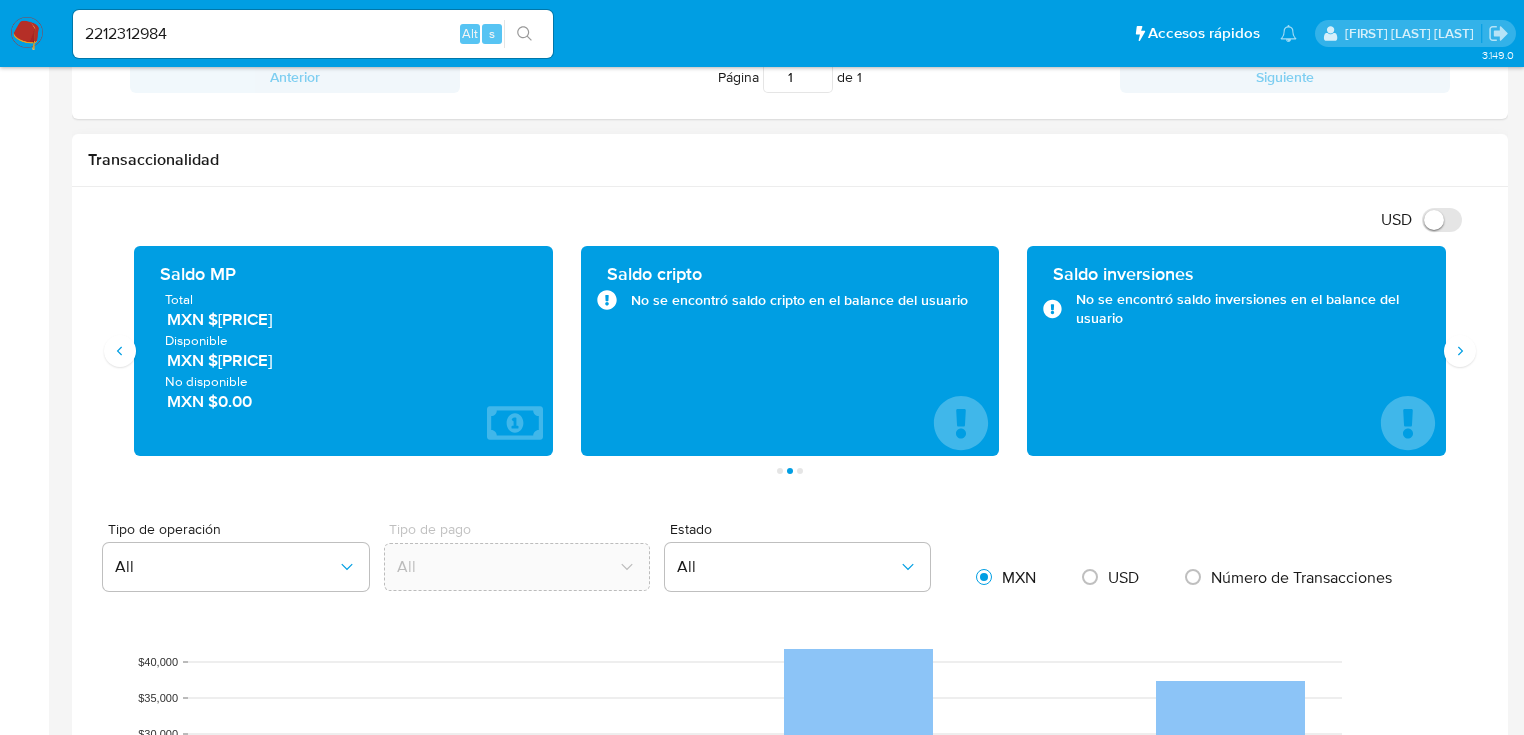 scroll, scrollTop: 960, scrollLeft: 0, axis: vertical 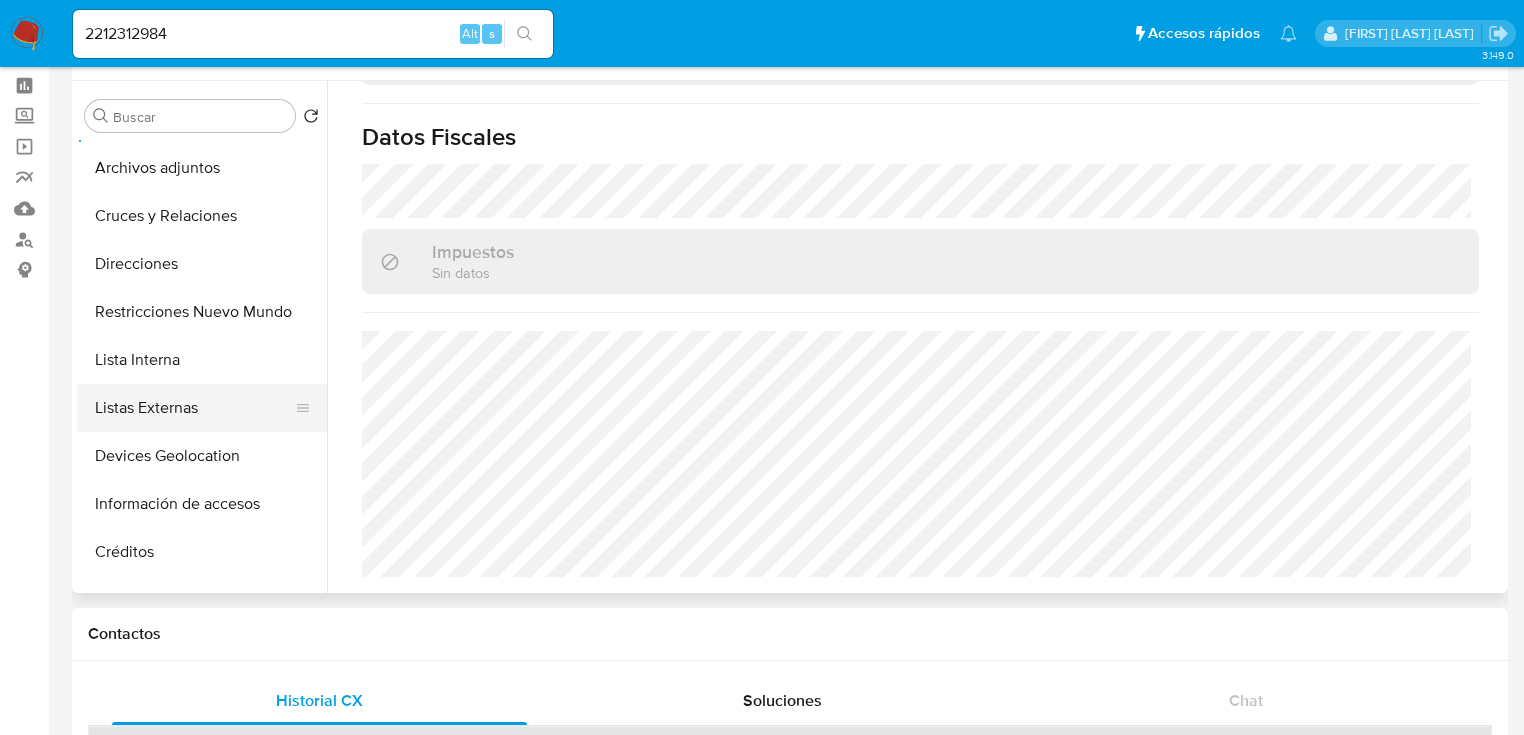 drag, startPoint x: 196, startPoint y: 410, endPoint x: 493, endPoint y: 510, distance: 313.38315 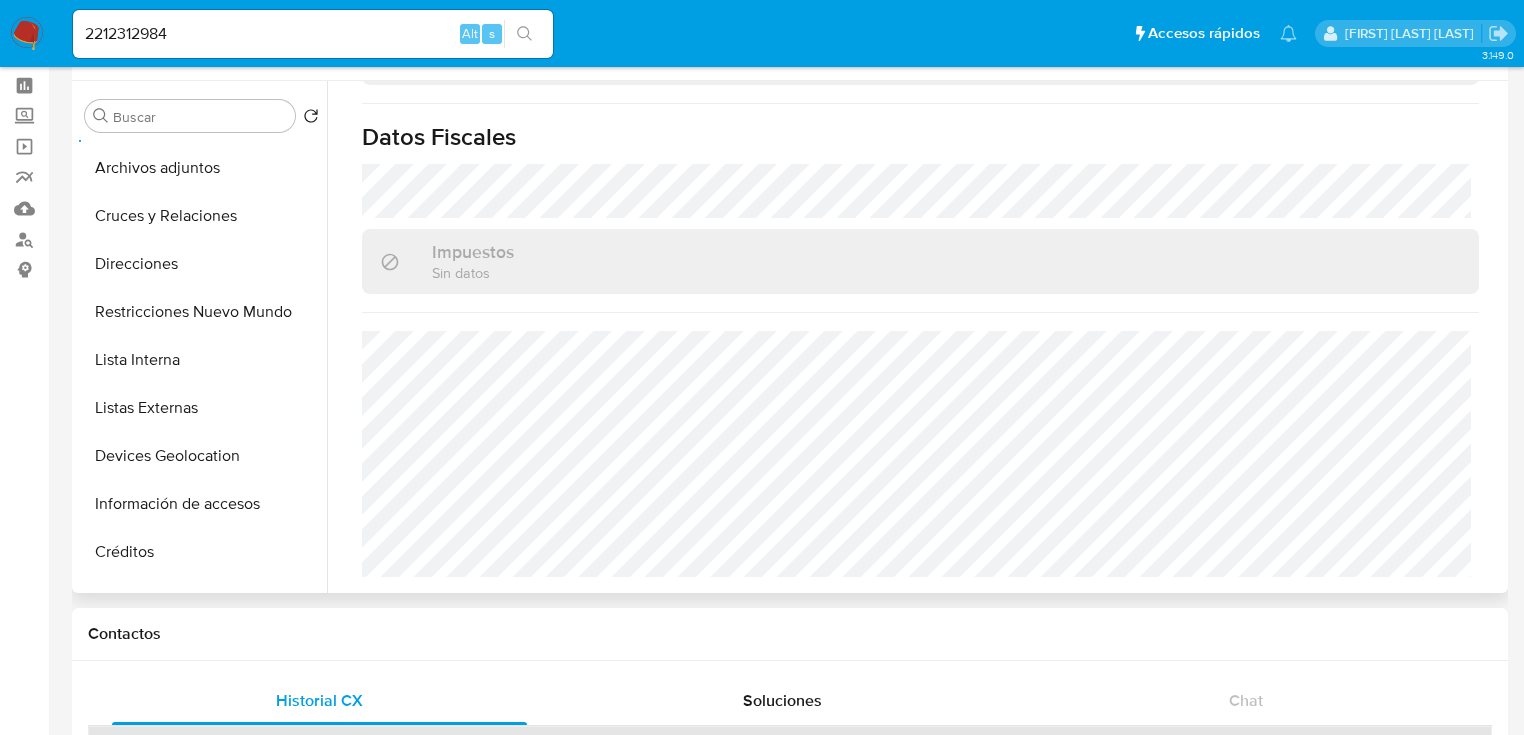 click on "Listas Externas" at bounding box center (202, 408) 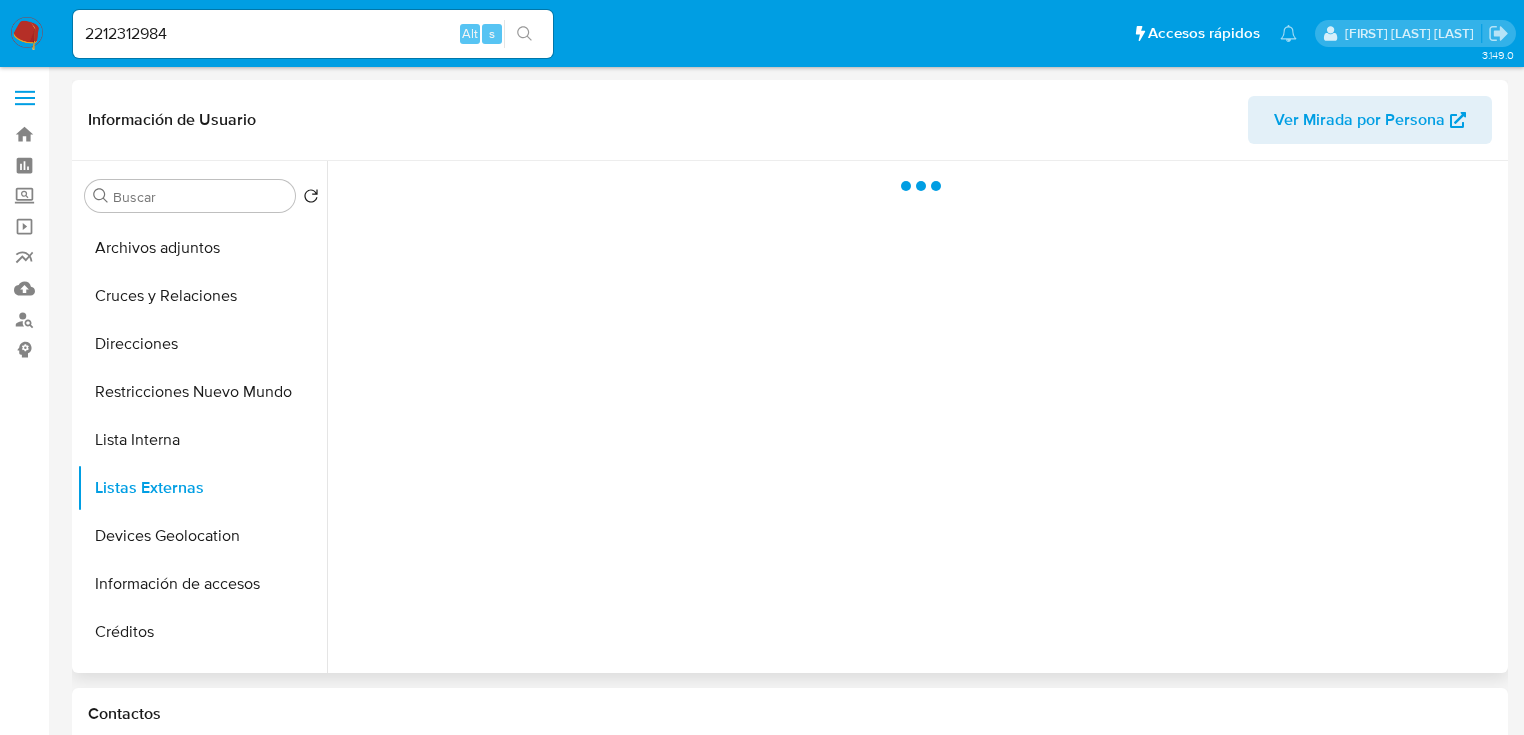 scroll, scrollTop: 0, scrollLeft: 0, axis: both 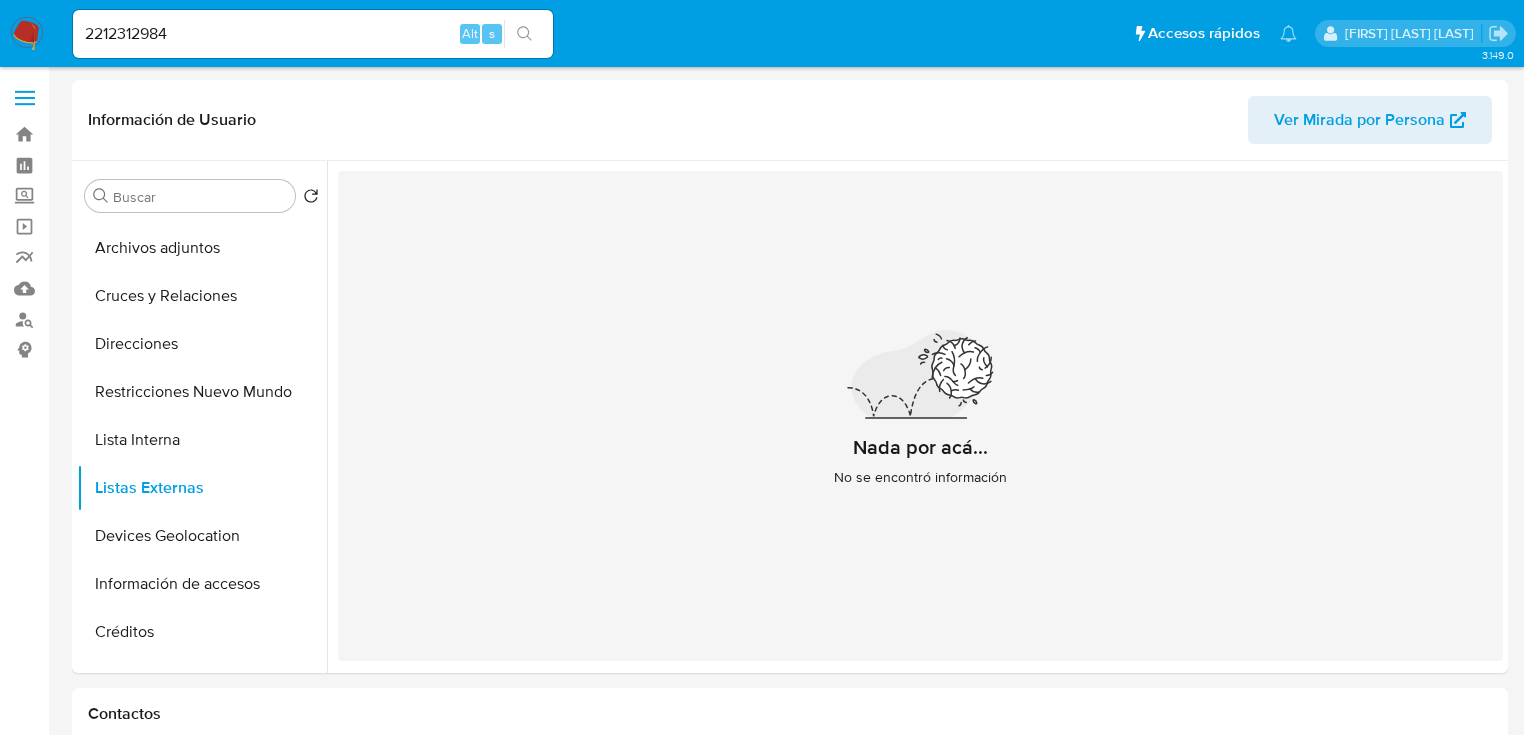 type 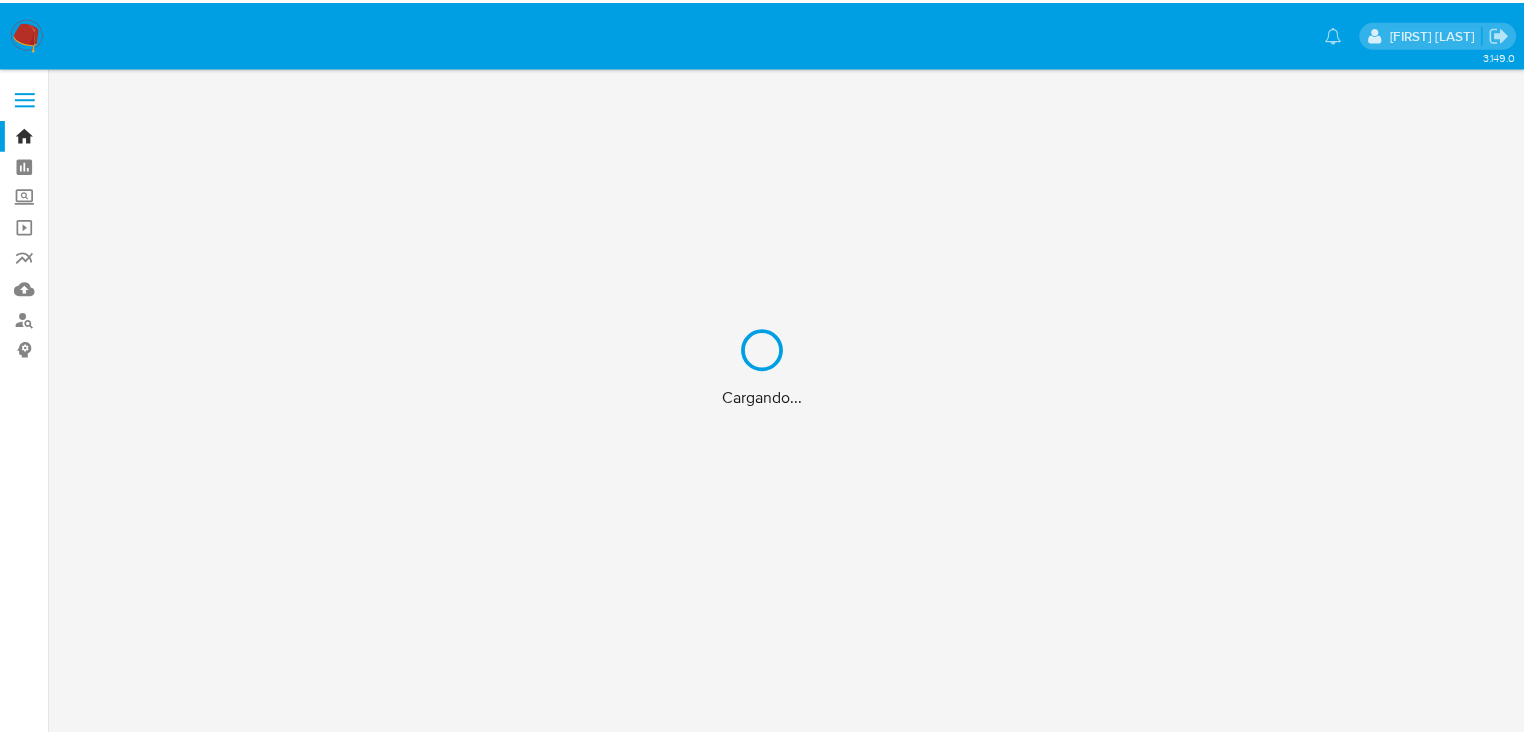 scroll, scrollTop: 0, scrollLeft: 0, axis: both 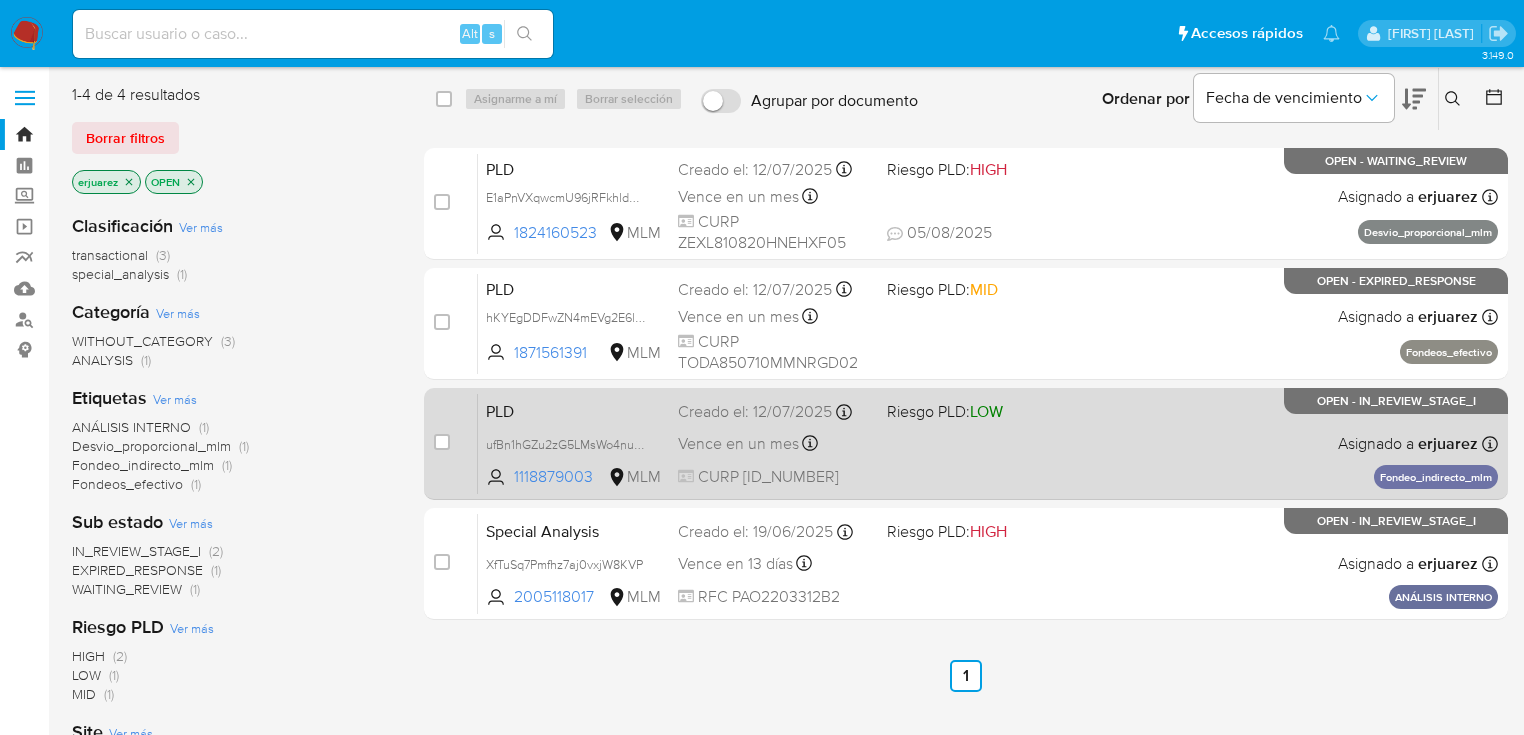 click on "PLD ufBn1hGZu2zG5LMsWo4nuru9 1118879003 MLM Riesgo PLD:  LOW Creado el: [DATE]   Creado el: [DATE] [TIME] Vence en un mes   Vence el [DATE] [TIME] CURP   [ID_NUMBER] Asignado a   [USERNAME]   Asignado el: [DATE] [TIME] Fondeo_indirecto_mlm OPEN - IN_REVIEW_STAGE_I" at bounding box center [988, 443] 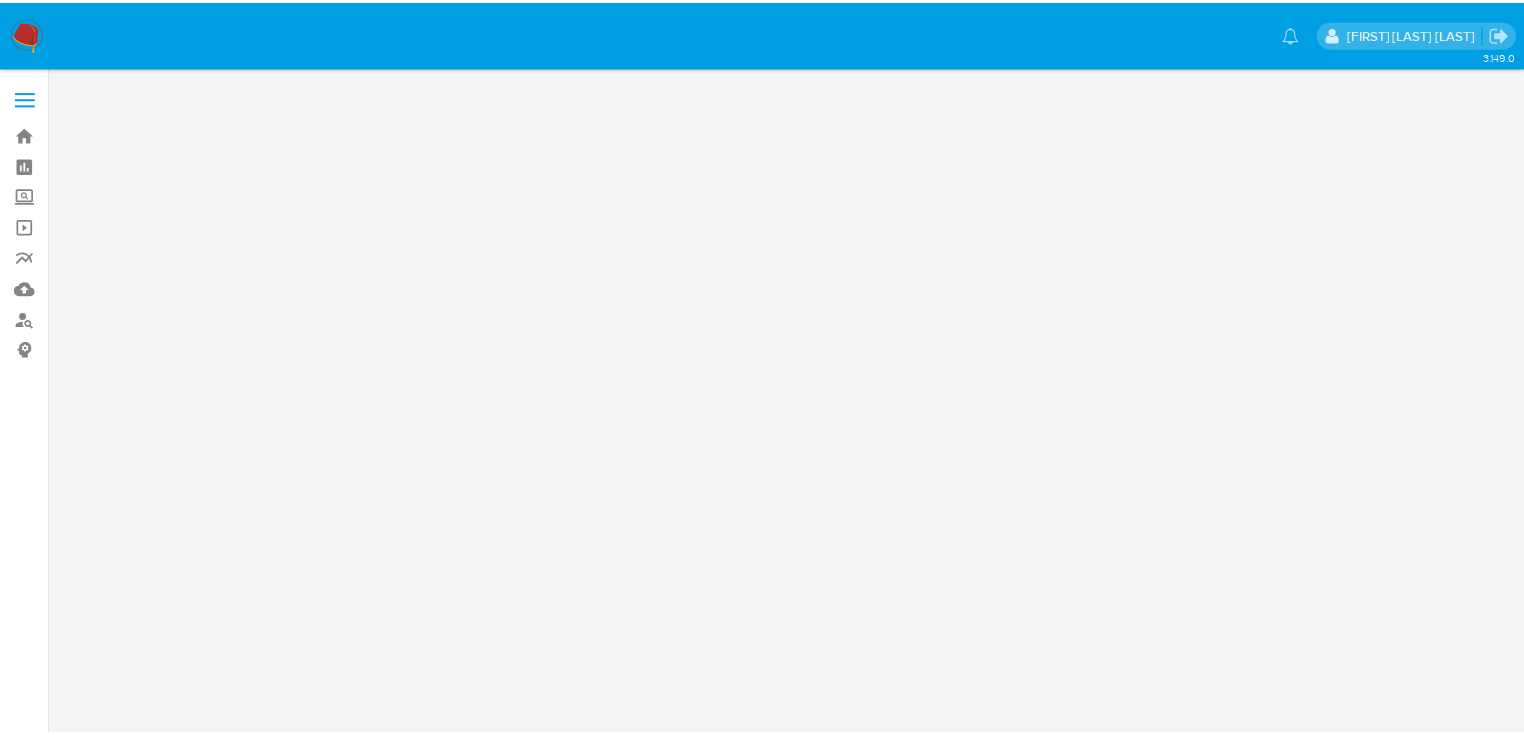 scroll, scrollTop: 0, scrollLeft: 0, axis: both 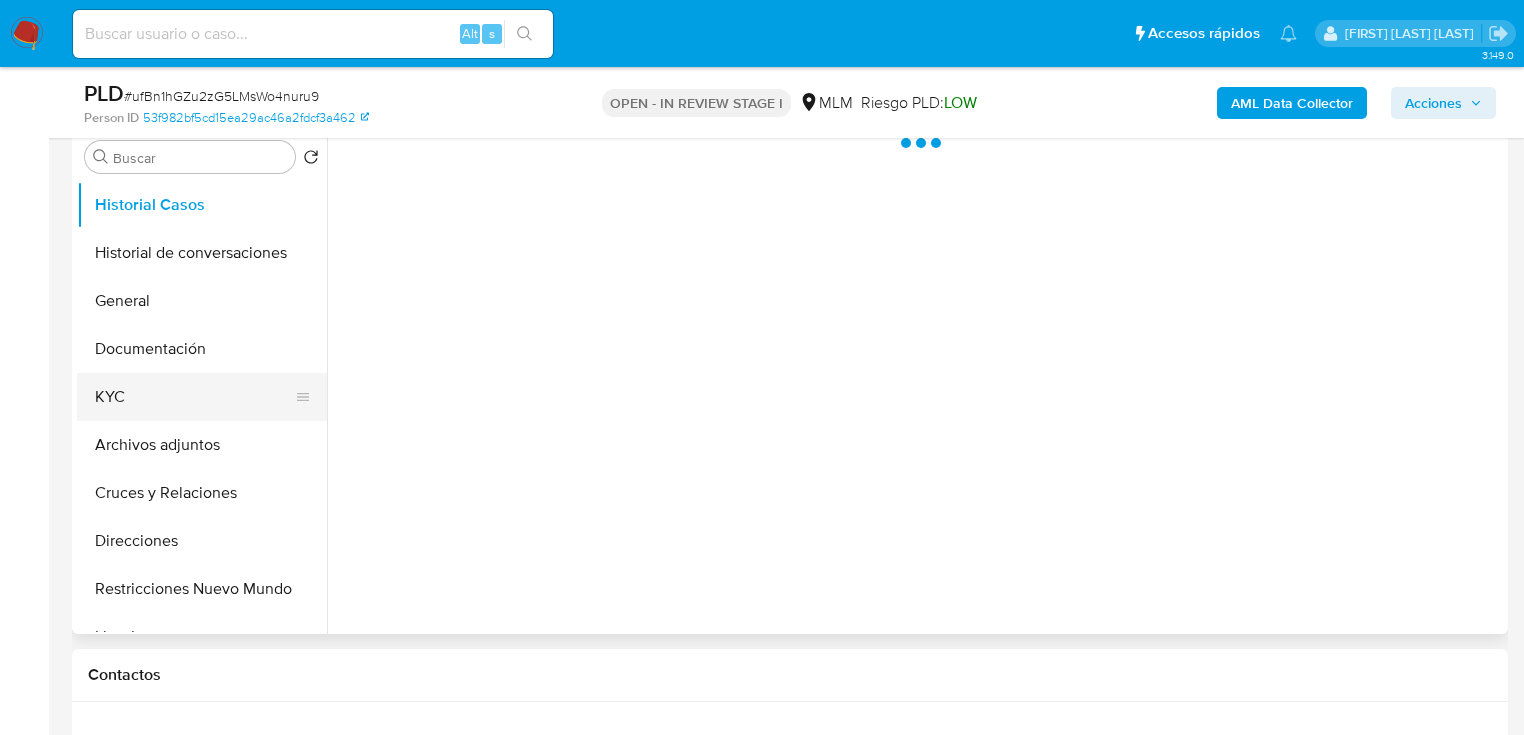 click on "KYC" at bounding box center [194, 397] 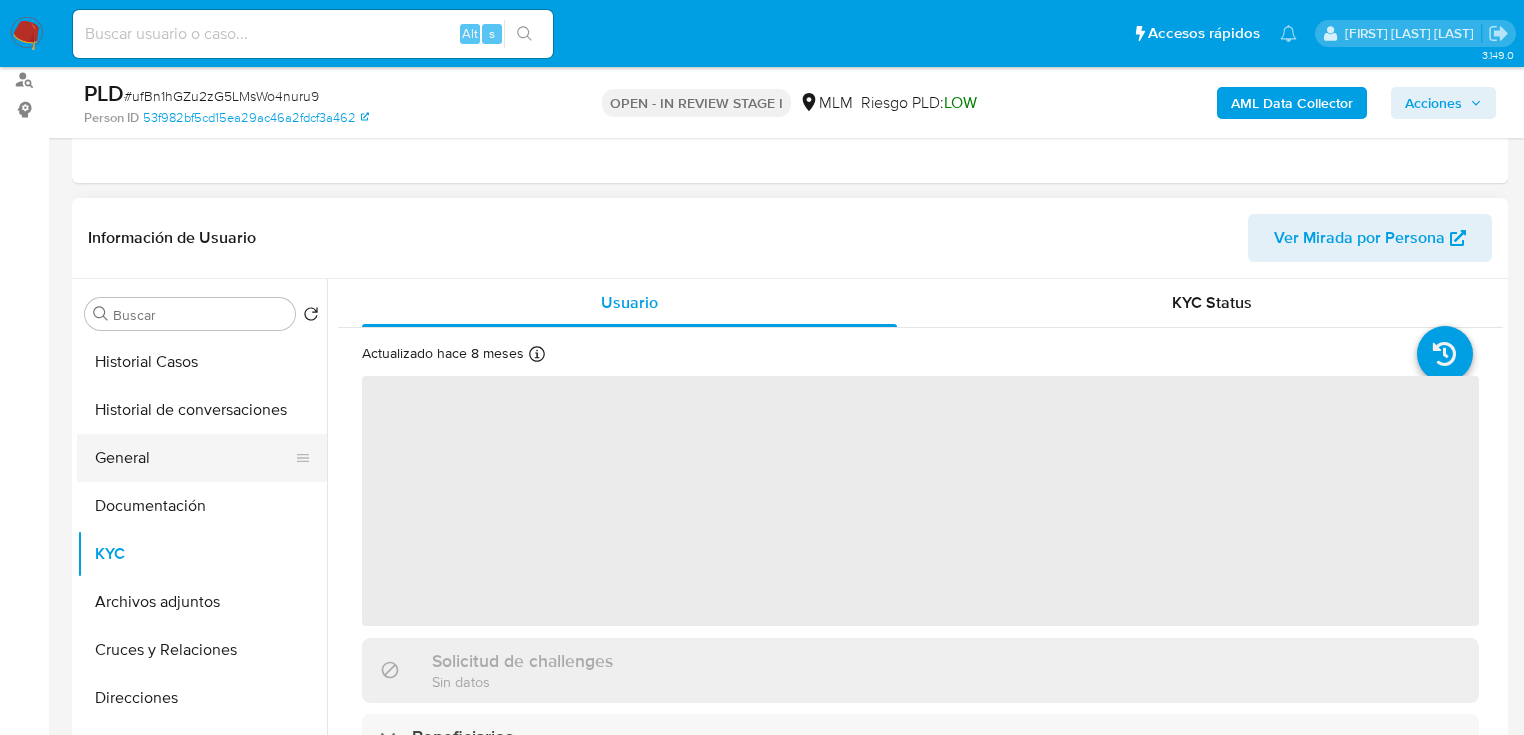 click on "General" at bounding box center [194, 458] 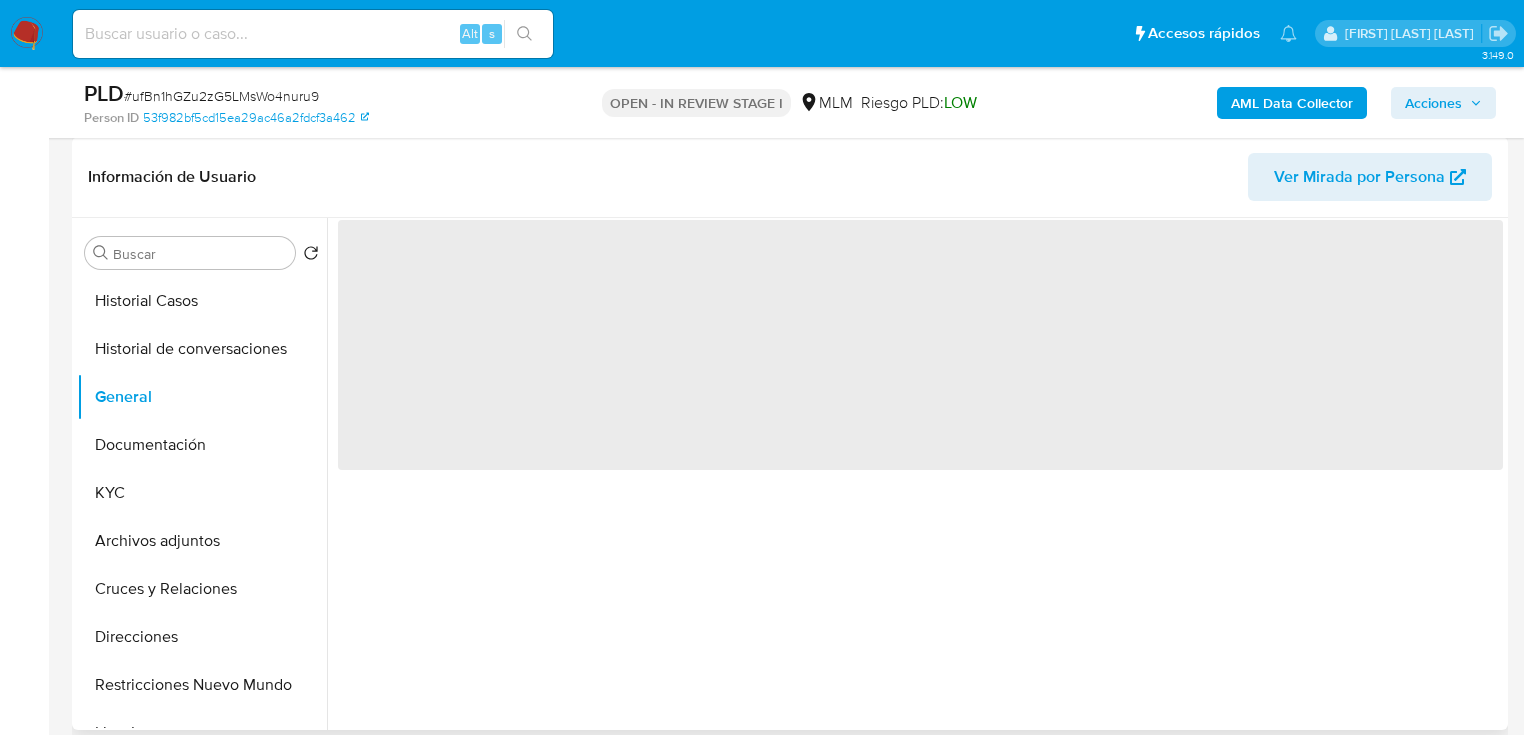 scroll, scrollTop: 320, scrollLeft: 0, axis: vertical 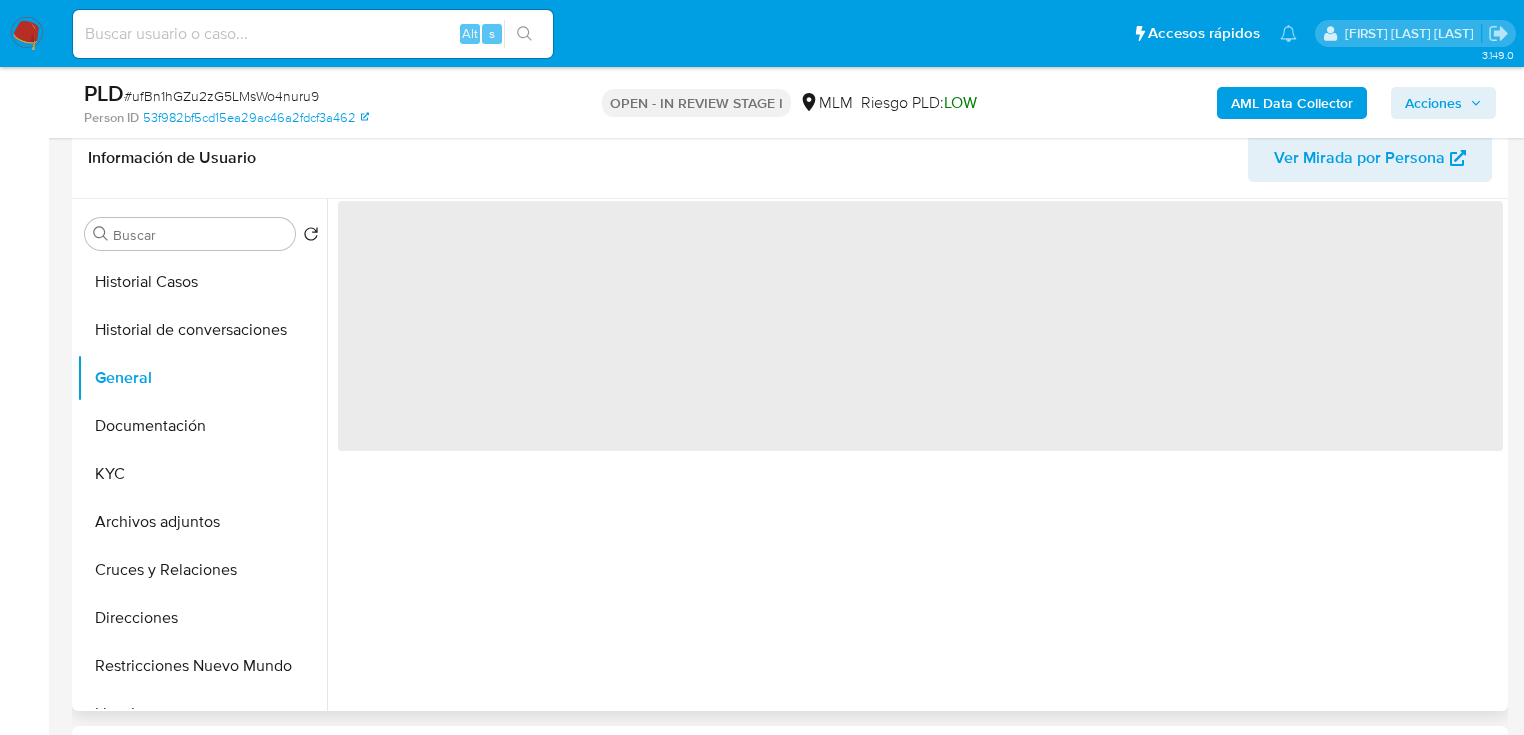 select on "10" 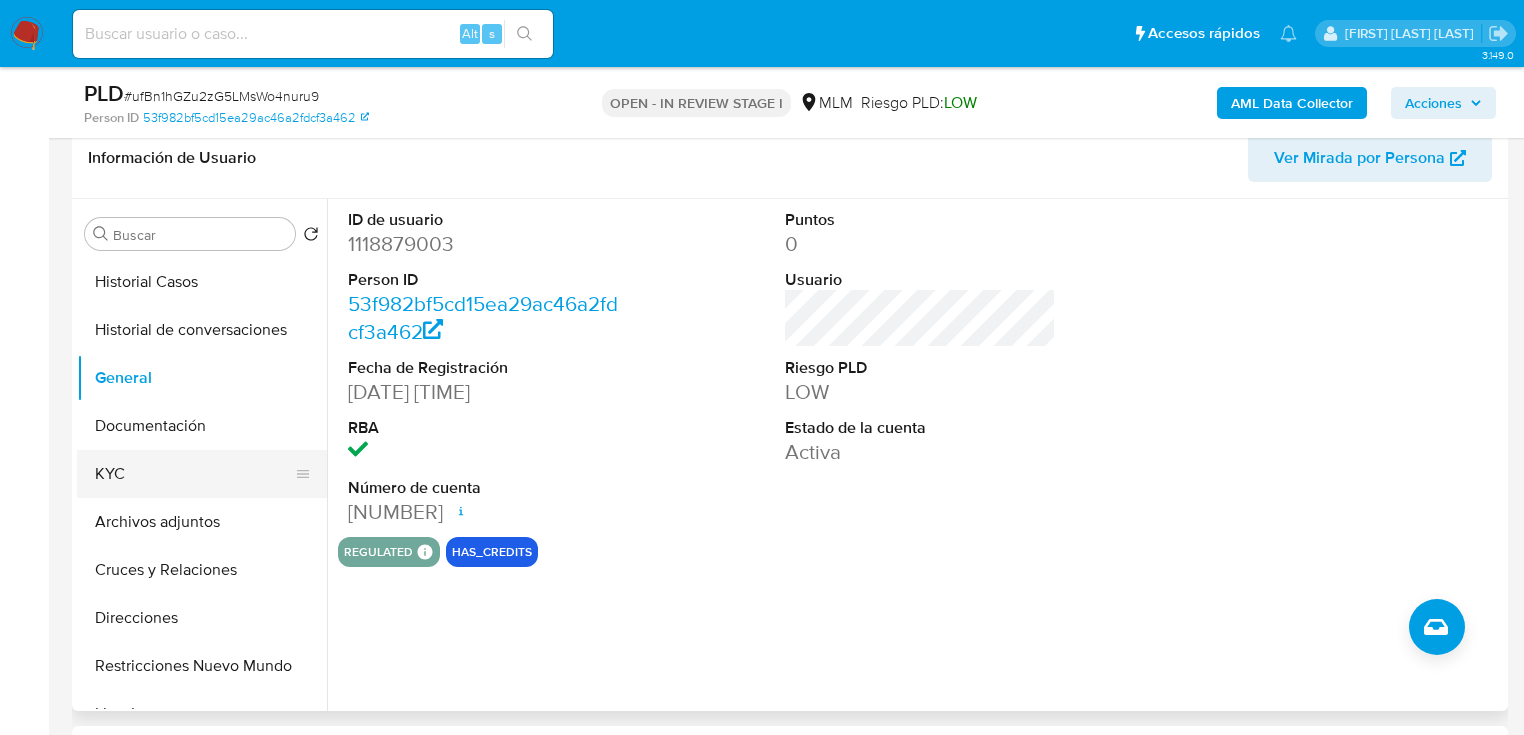 drag, startPoint x: 129, startPoint y: 459, endPoint x: 147, endPoint y: 450, distance: 20.12461 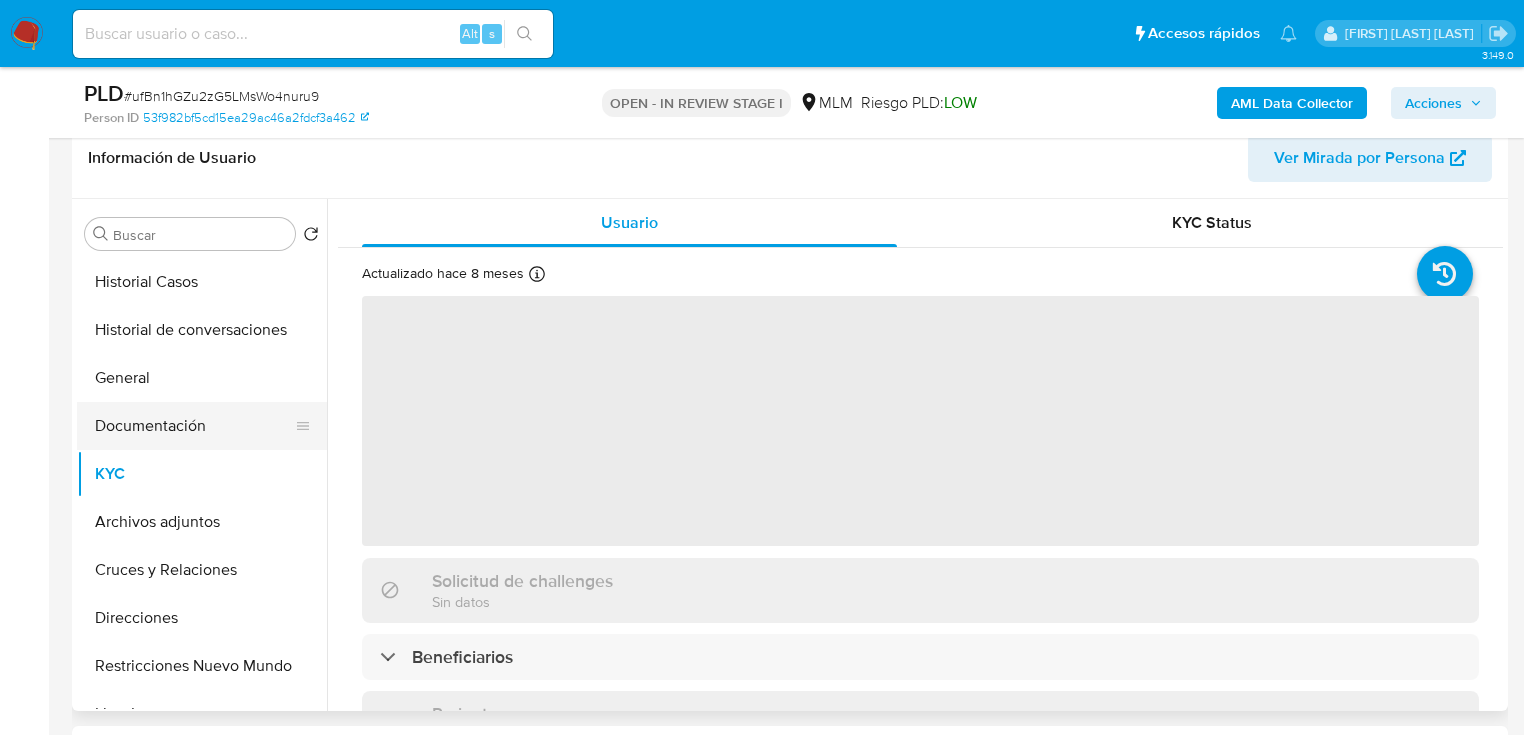 click on "Documentación" at bounding box center (194, 426) 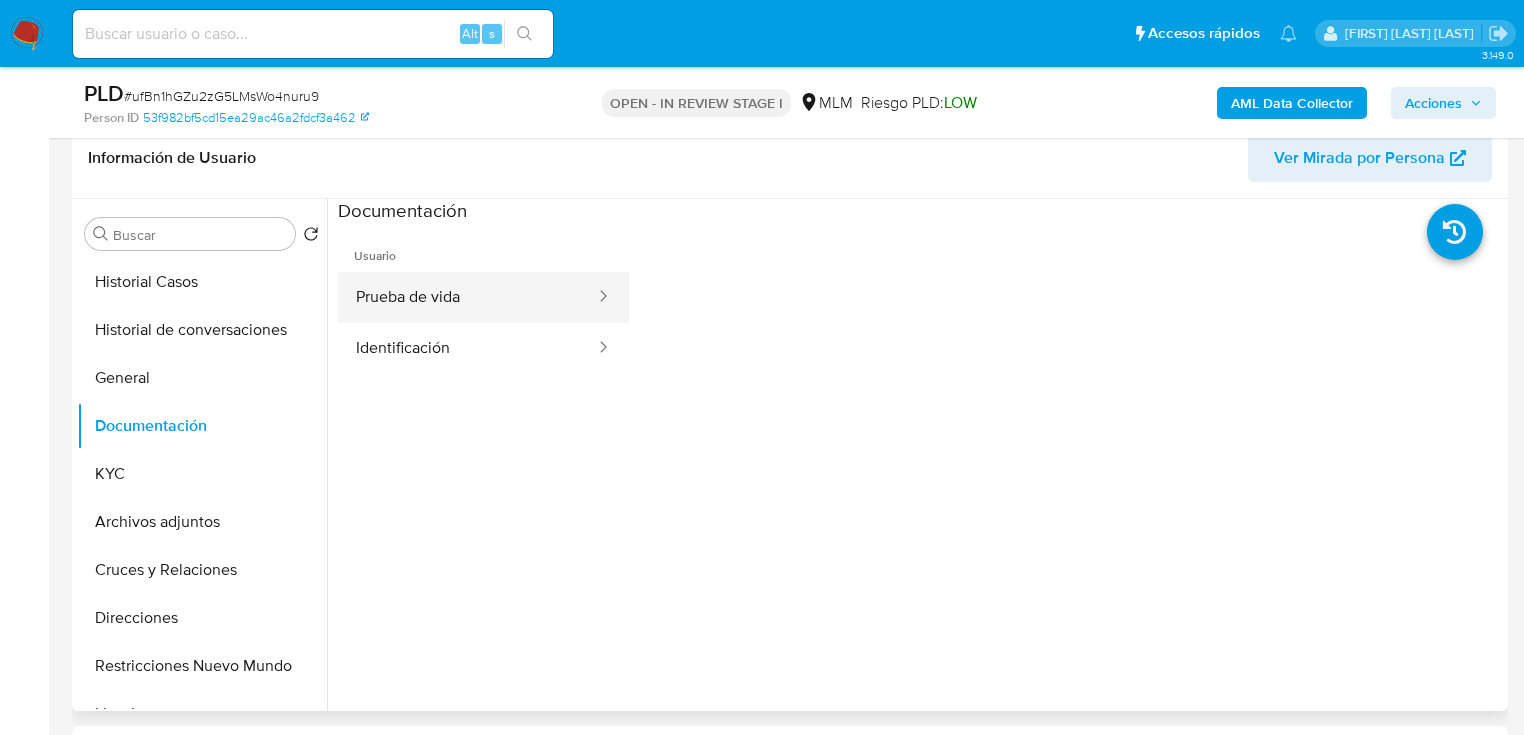 drag, startPoint x: 412, startPoint y: 346, endPoint x: 524, endPoint y: 304, distance: 119.61605 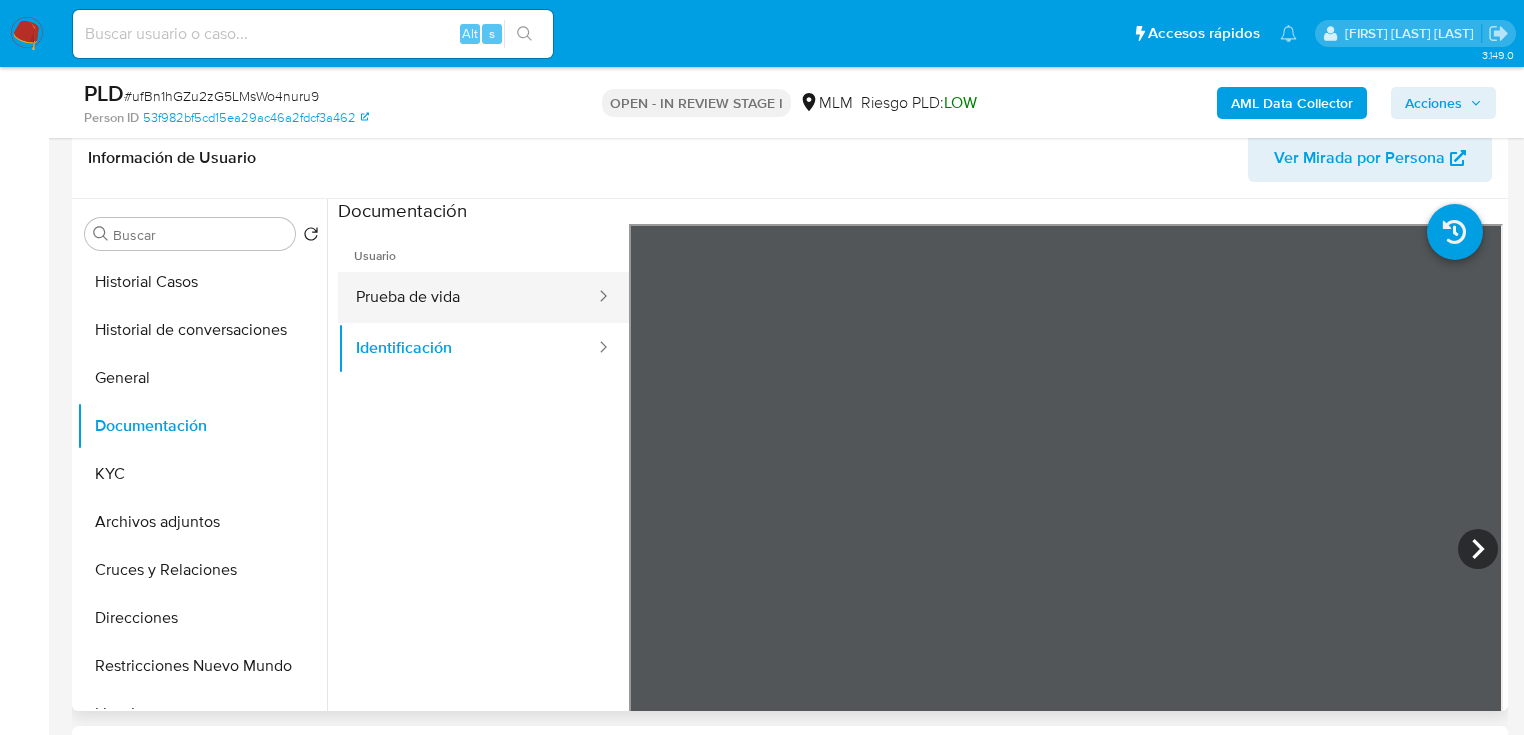 click on "Prueba de vida" at bounding box center (467, 297) 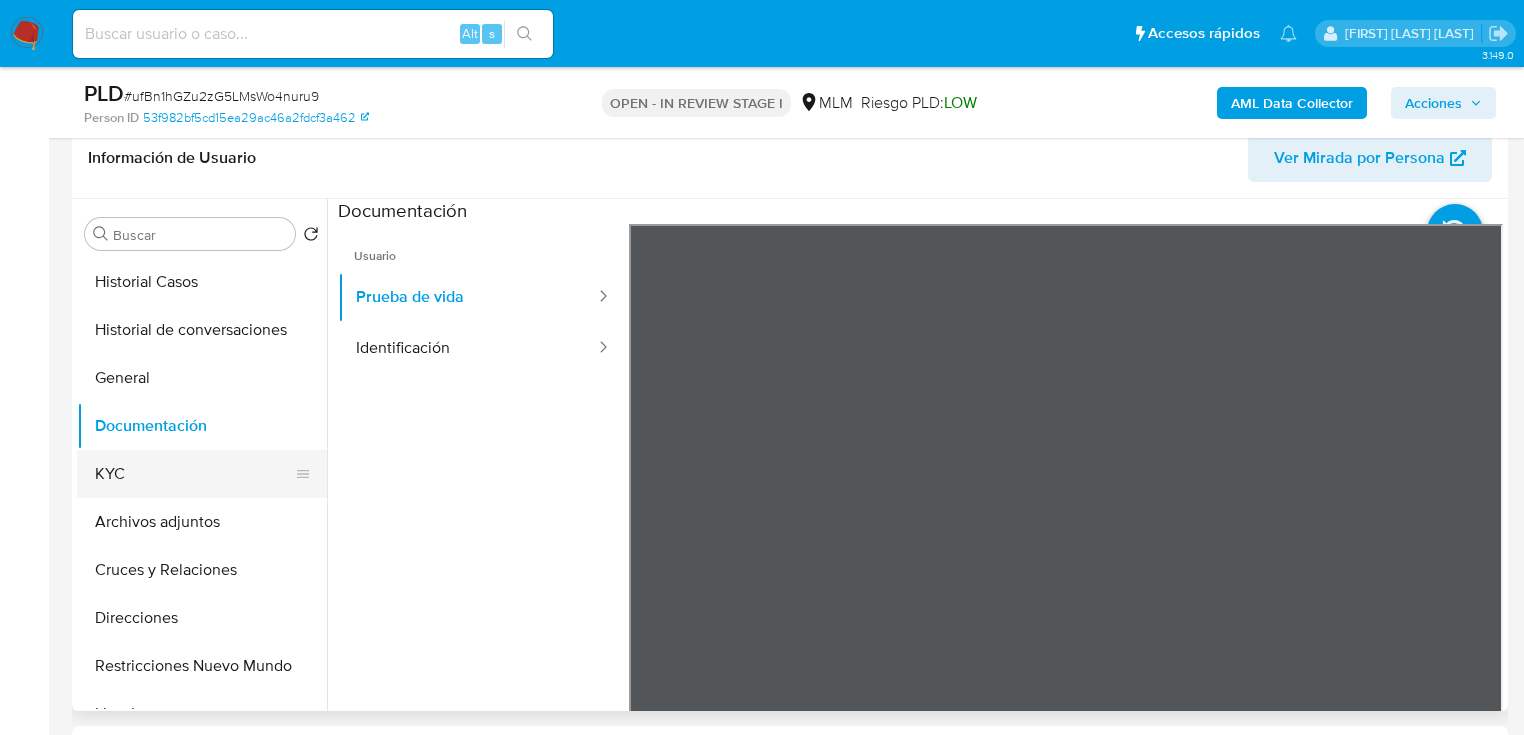 click on "KYC" at bounding box center (194, 474) 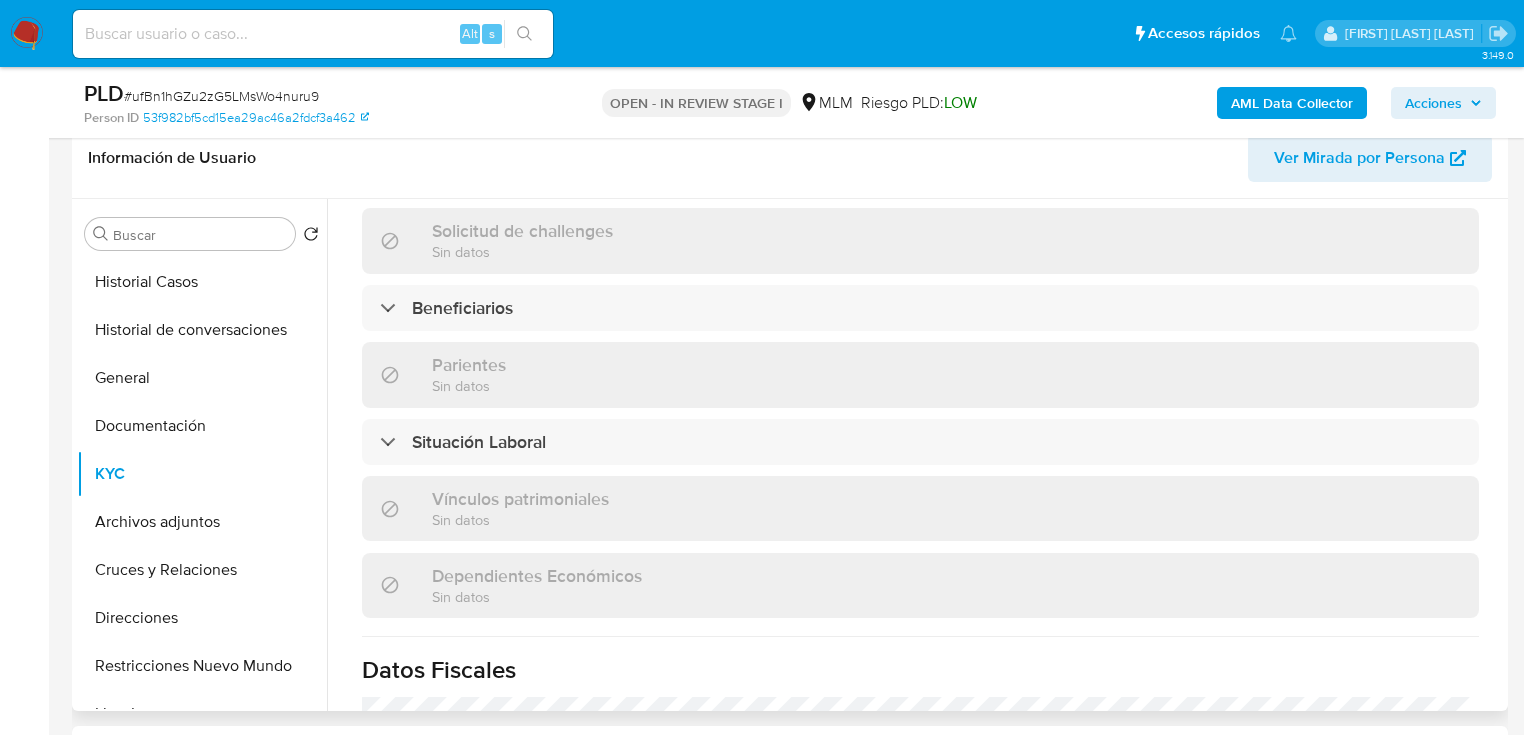scroll, scrollTop: 800, scrollLeft: 0, axis: vertical 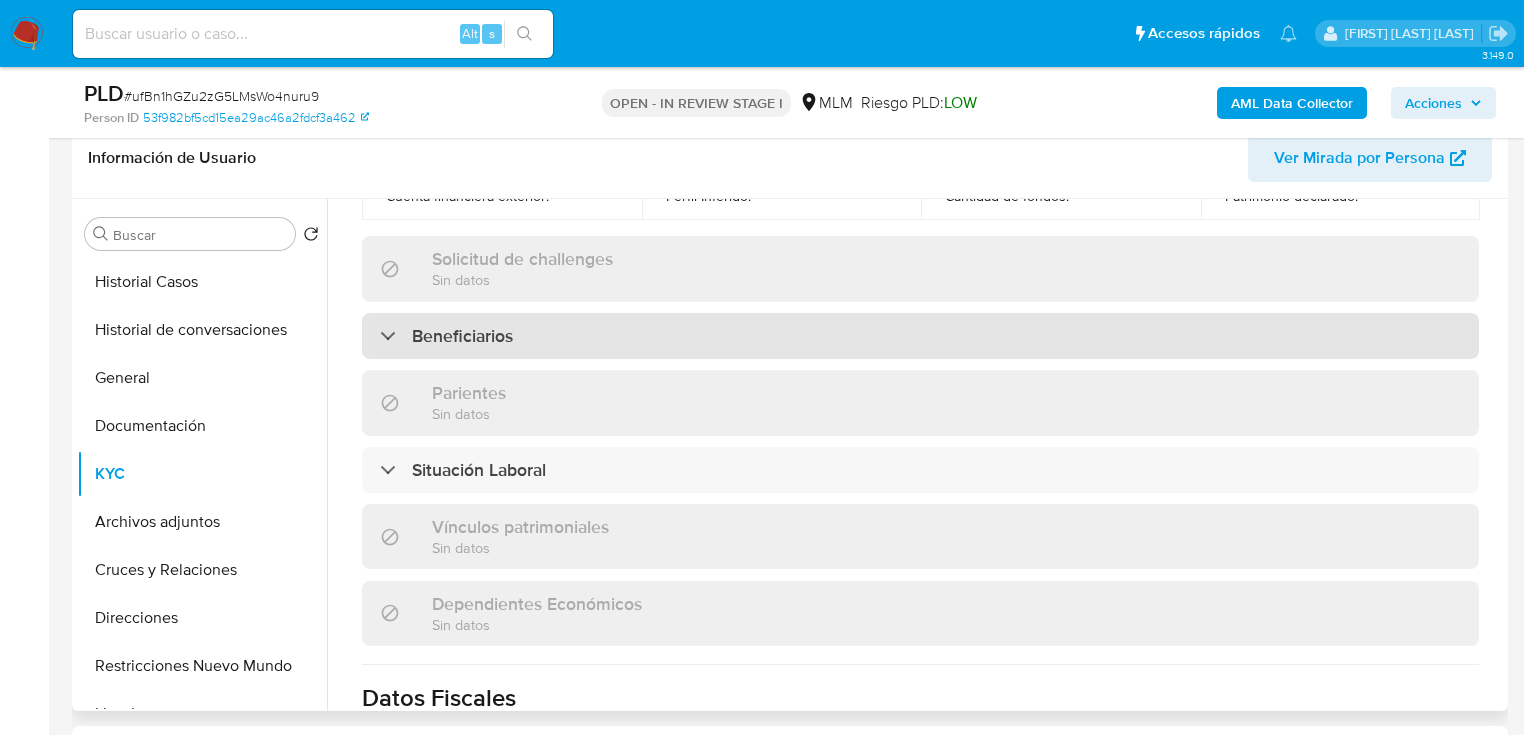 click on "Beneficiarios" at bounding box center (462, 336) 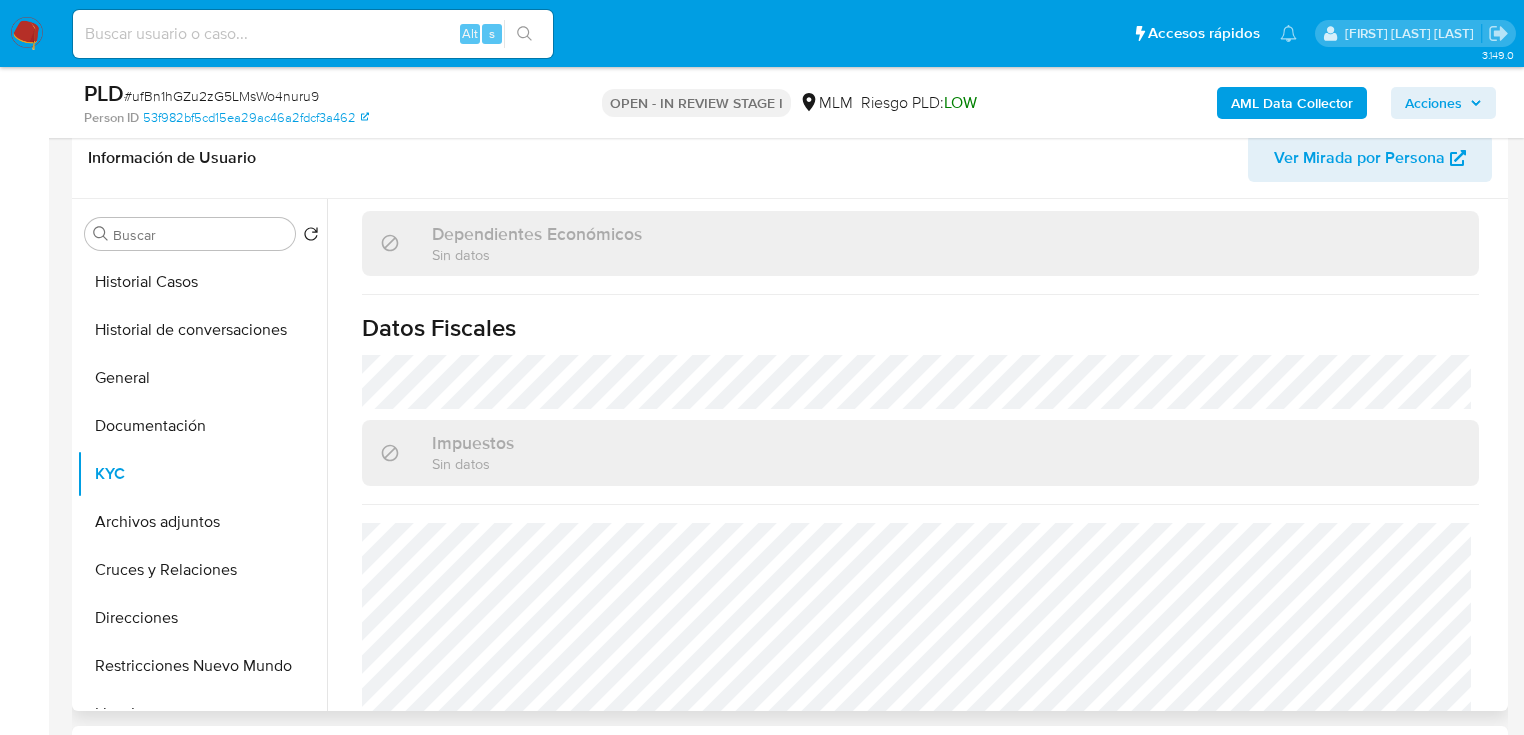 scroll, scrollTop: 1432, scrollLeft: 0, axis: vertical 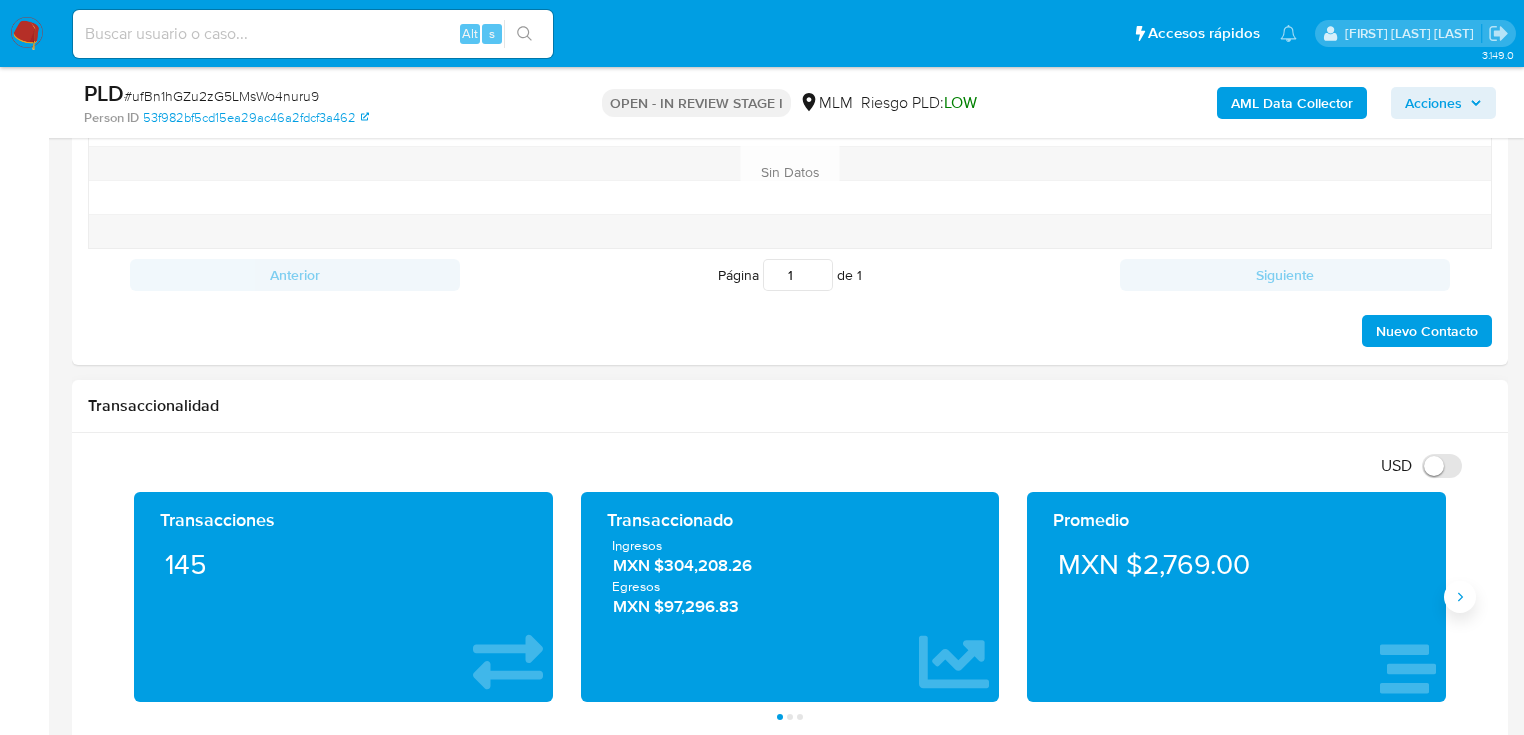 click 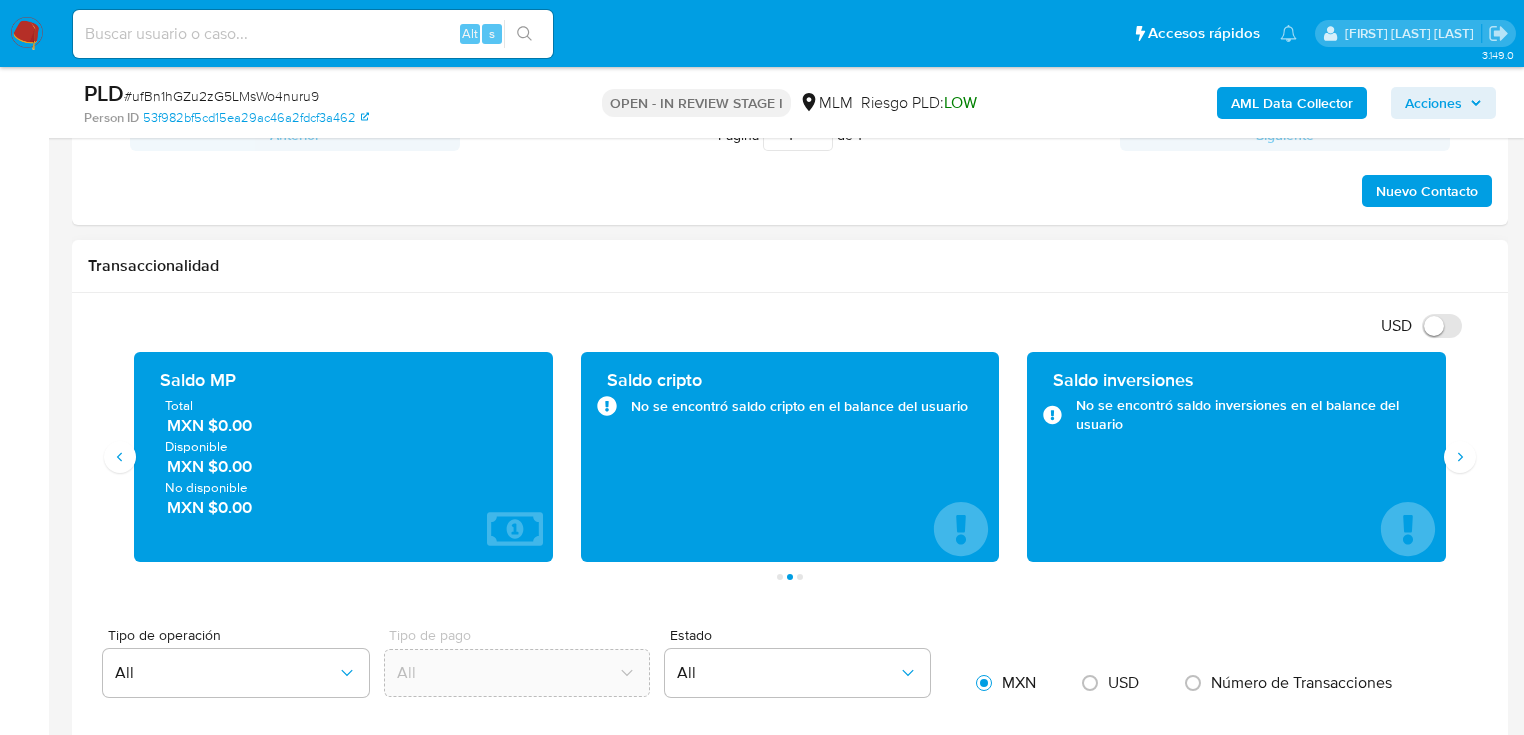 scroll, scrollTop: 1280, scrollLeft: 0, axis: vertical 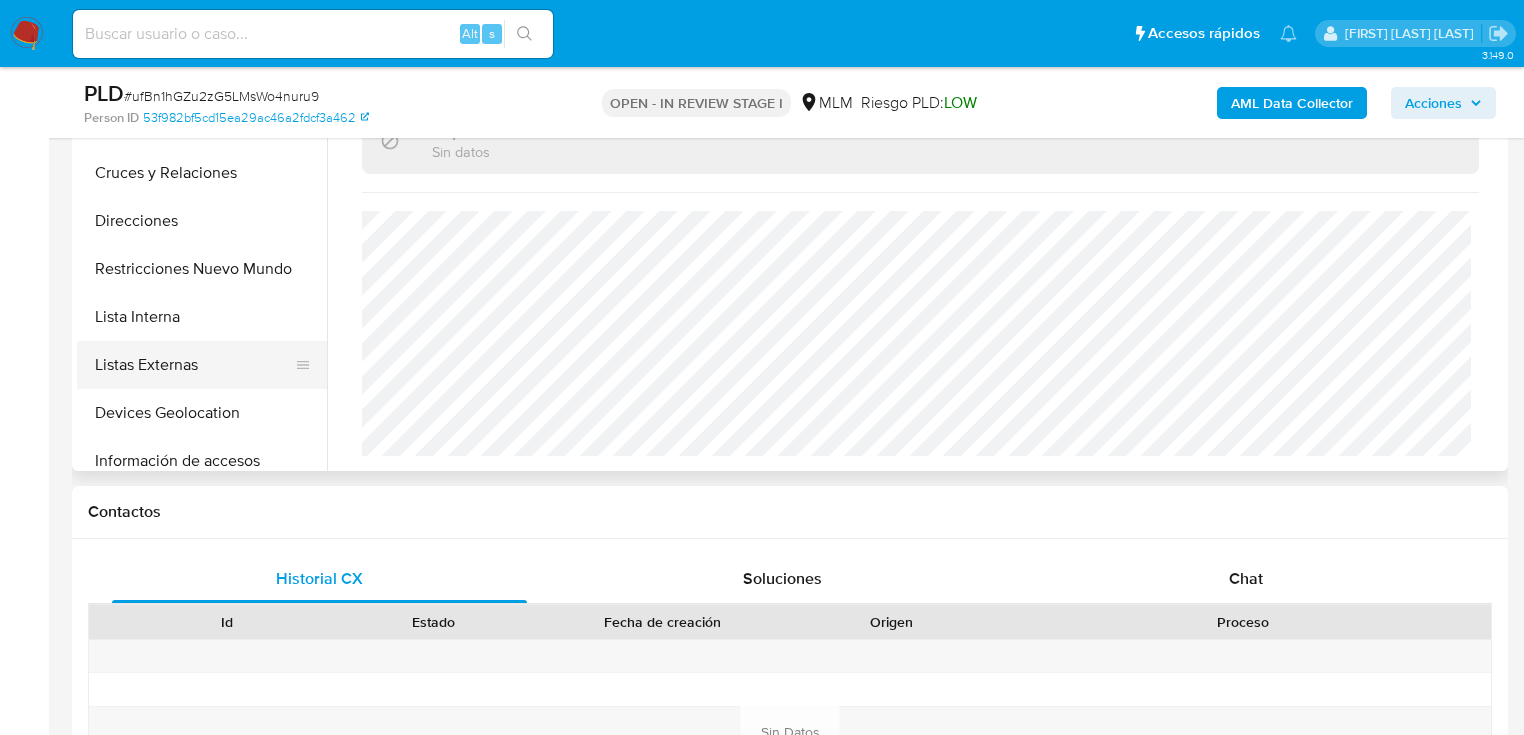 click on "Listas Externas" at bounding box center [194, 365] 